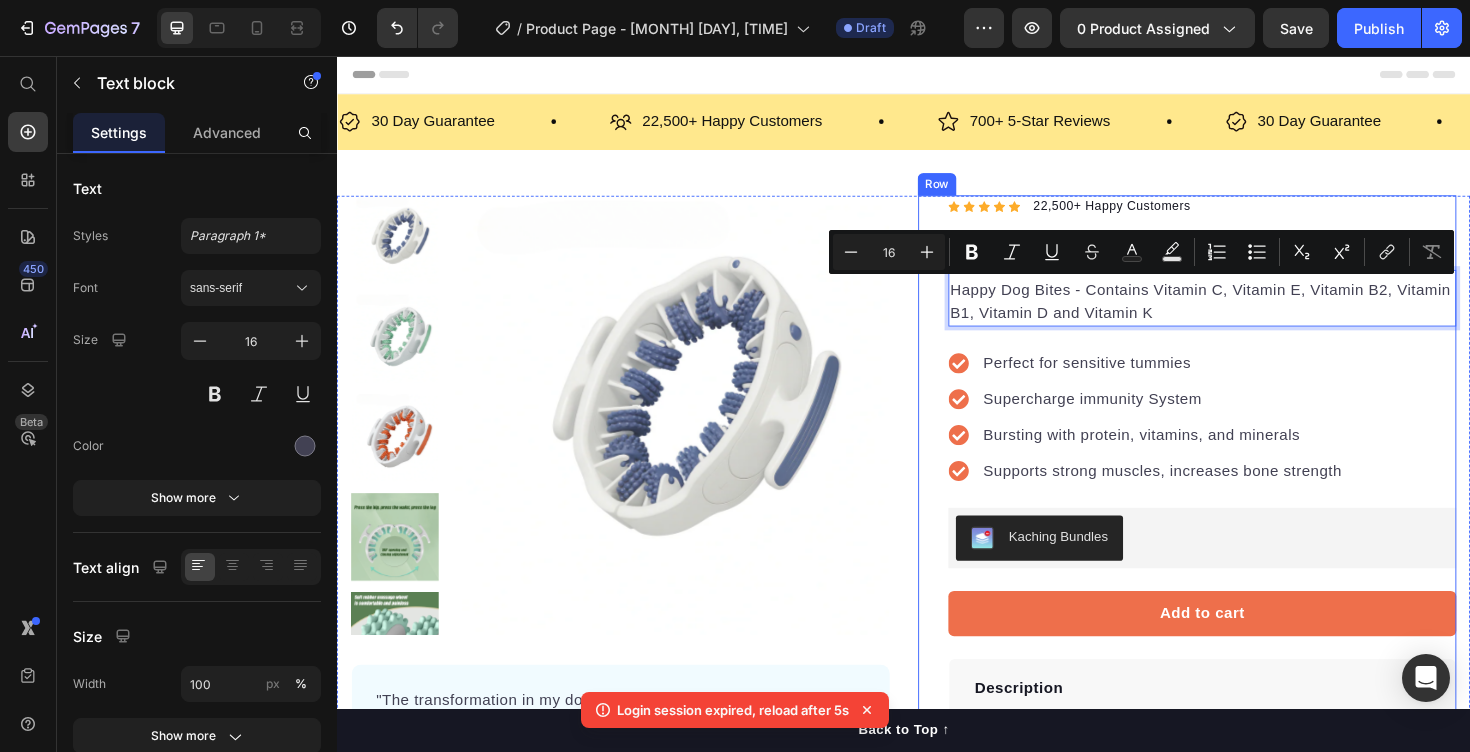 scroll, scrollTop: 0, scrollLeft: 0, axis: both 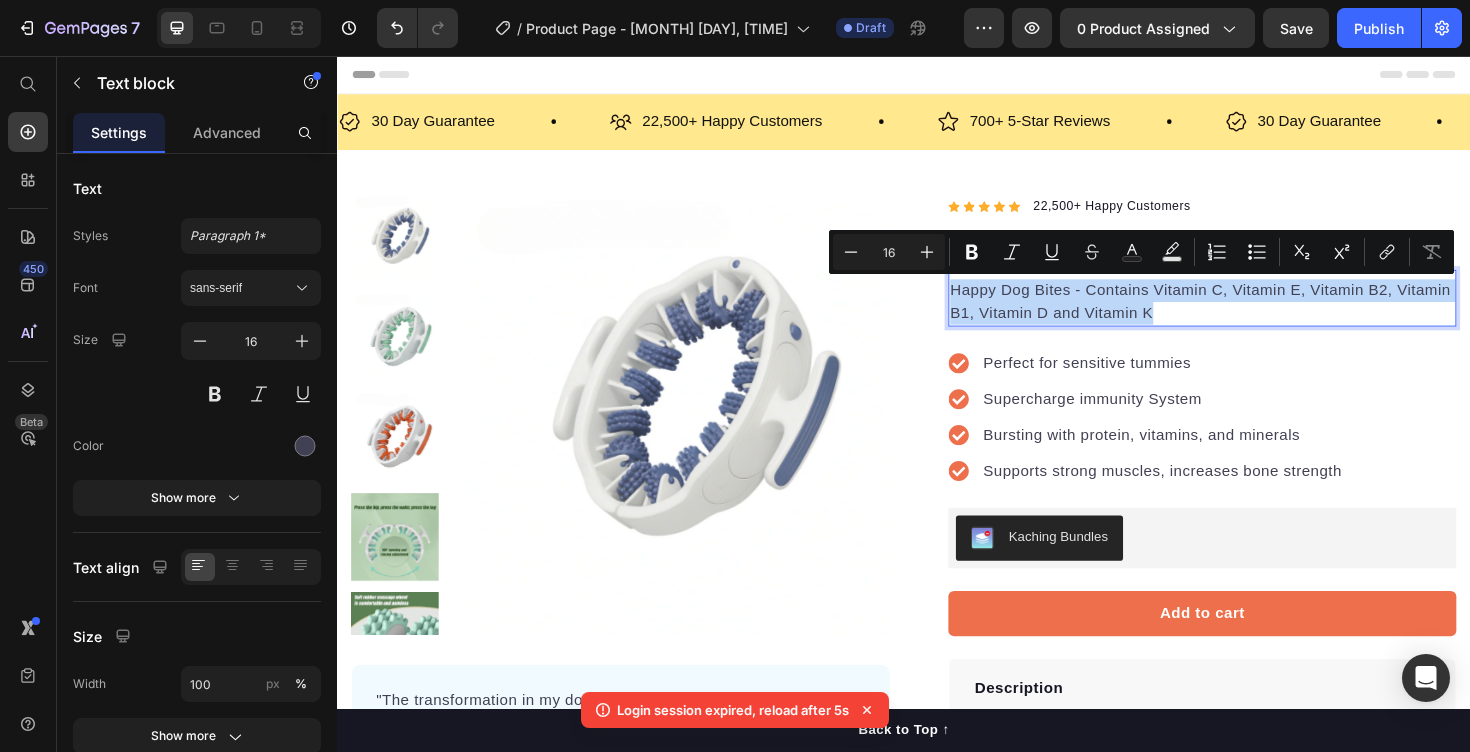 click on "Happy Dog Bites - Contains Vitamin C, Vitamin E, Vitamin B2, Vitamin B1, Vitamin D and Vitamin K" at bounding box center [1253, 317] 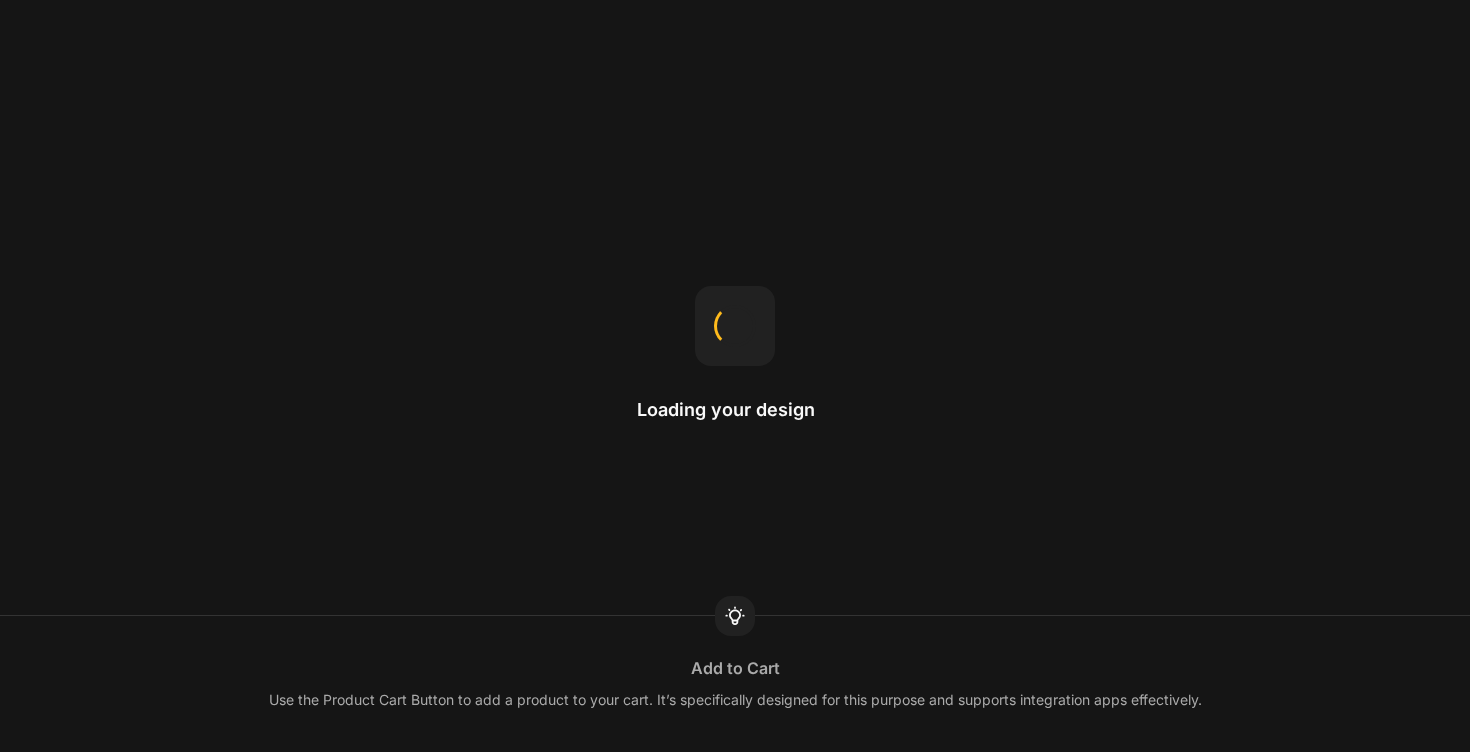 scroll, scrollTop: 0, scrollLeft: 0, axis: both 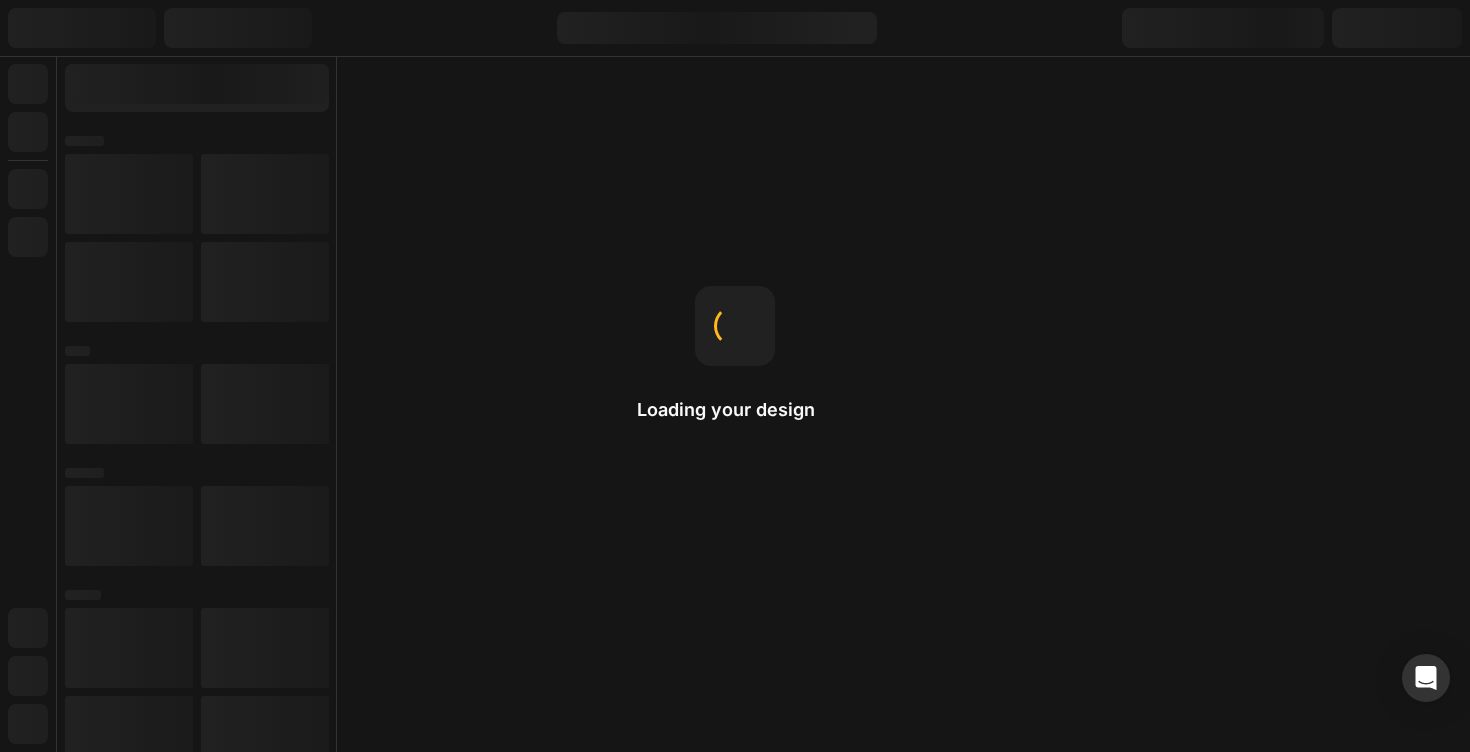 click on "Loading your design Add to Cart Use the Product Cart Button to add a product to your cart. It’s specifically designed for this purpose and supports integration apps effectively." at bounding box center [735, 376] 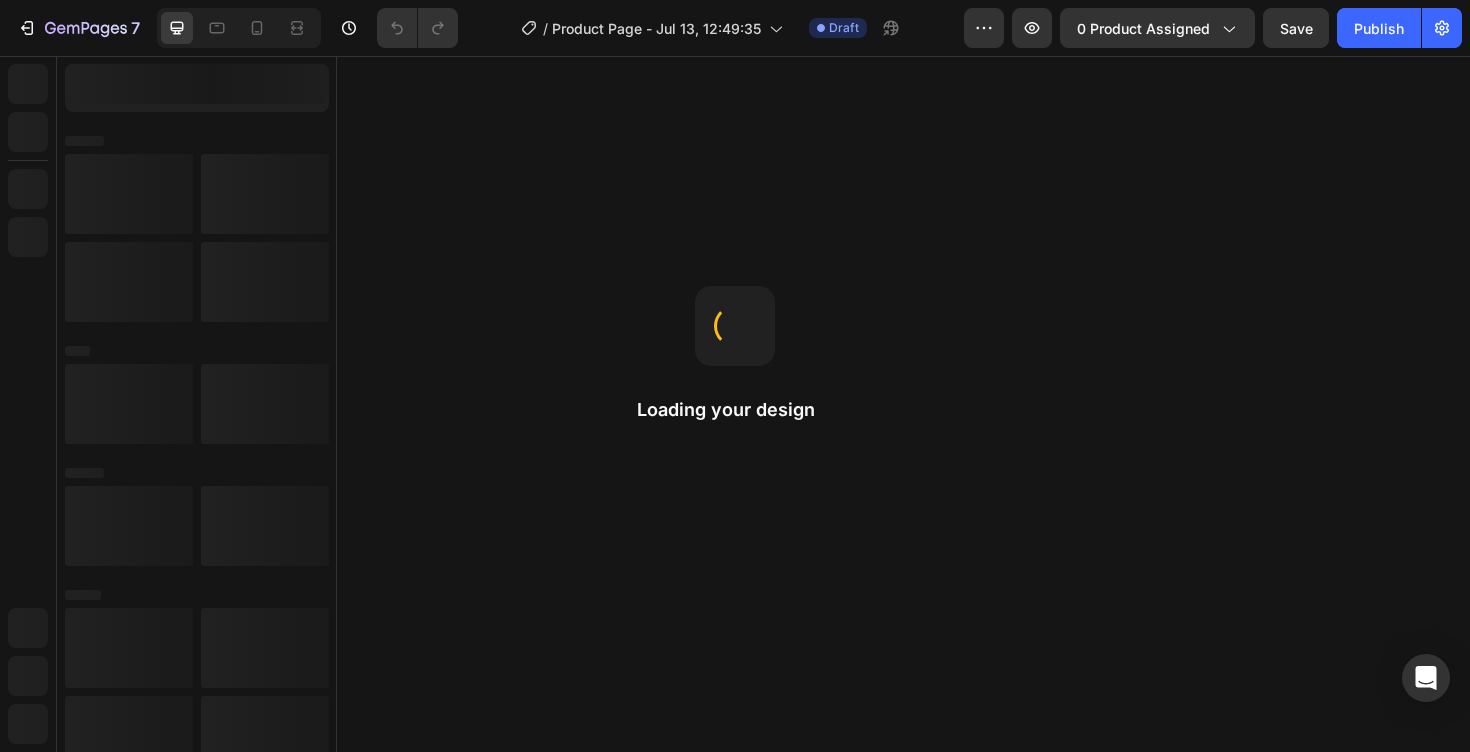 scroll, scrollTop: 0, scrollLeft: 0, axis: both 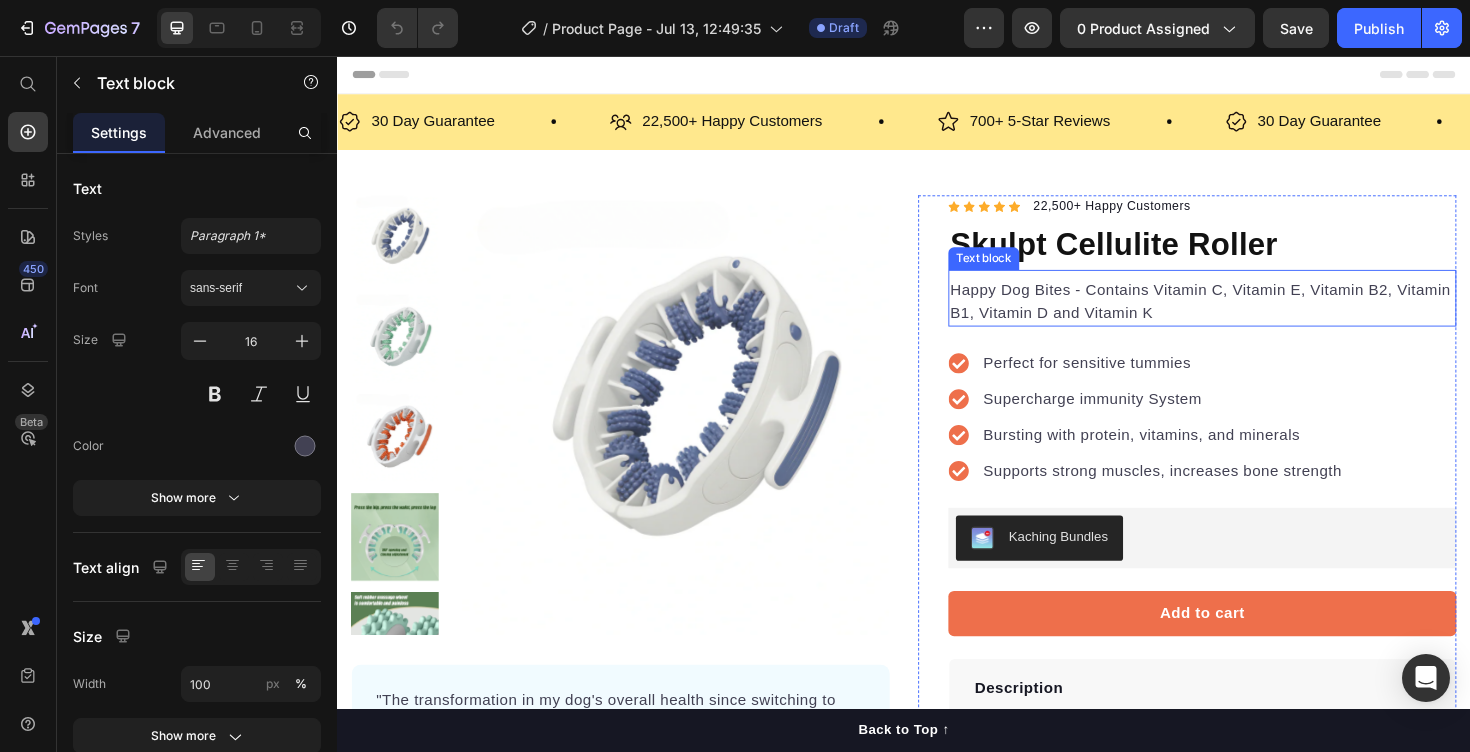 click on "Happy Dog Bites - Contains Vitamin C, Vitamin E, Vitamin B2, Vitamin B1, Vitamin D and Vitamin K" at bounding box center (1253, 317) 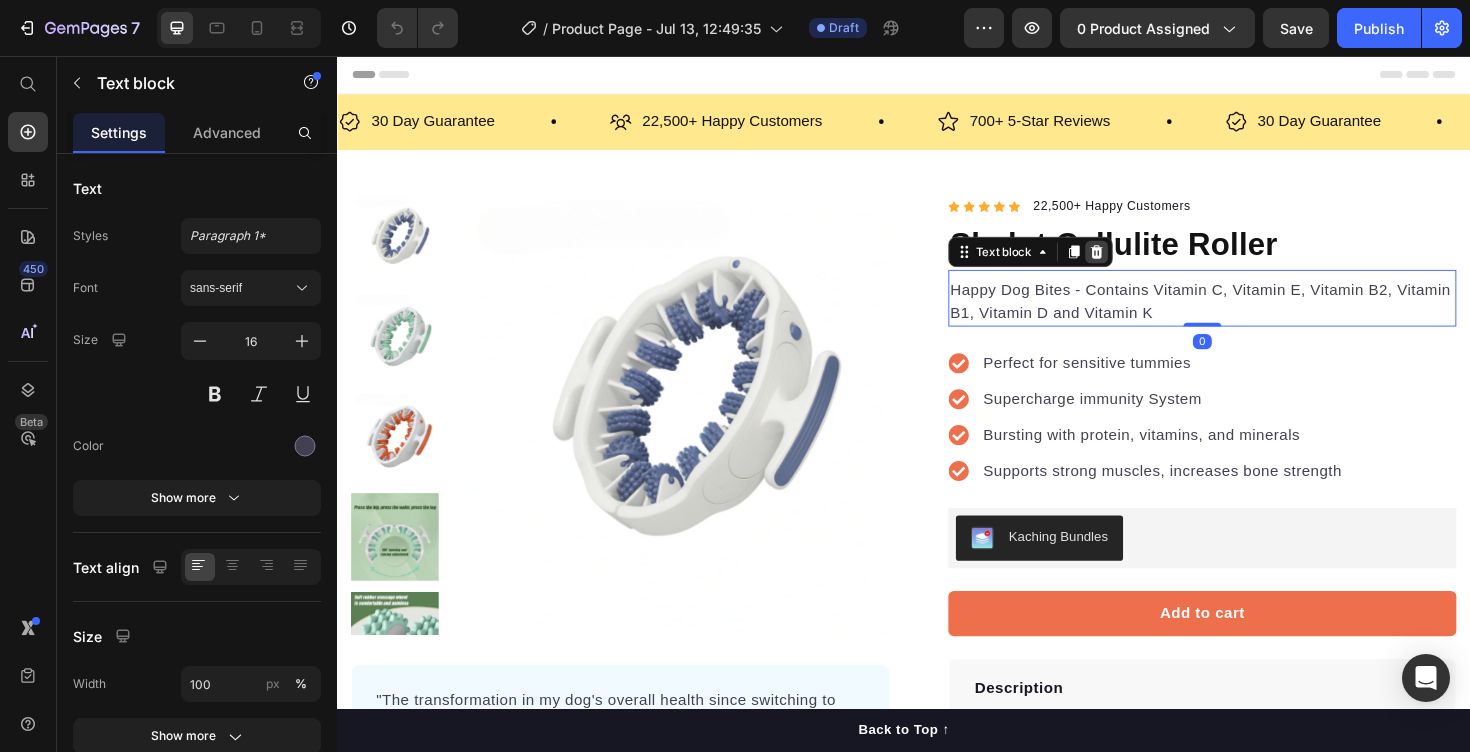 click 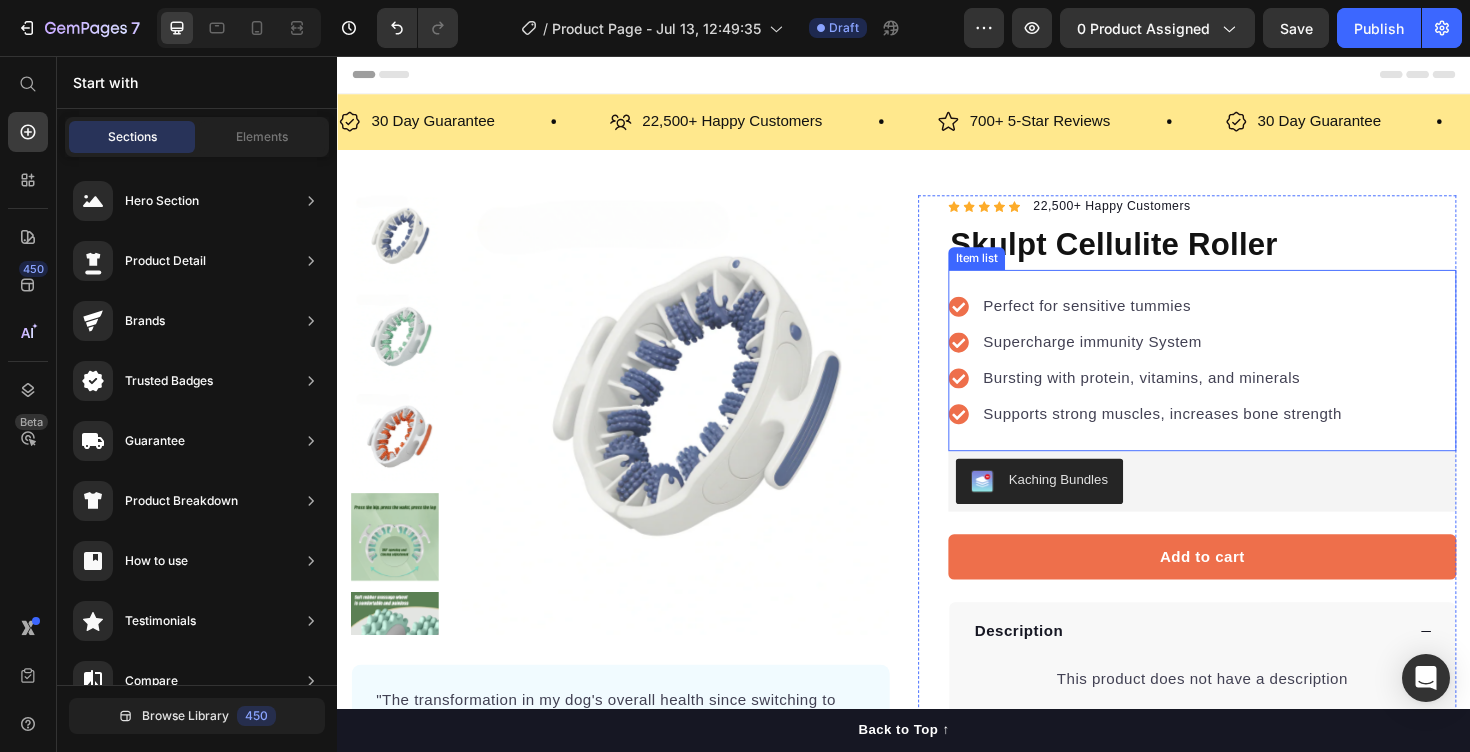 click on "Perfect for sensitive tummies Supercharge immunity System Bursting with protein, vitamins, and minerals Supports strong muscles, increases bone strength" at bounding box center (1253, 379) 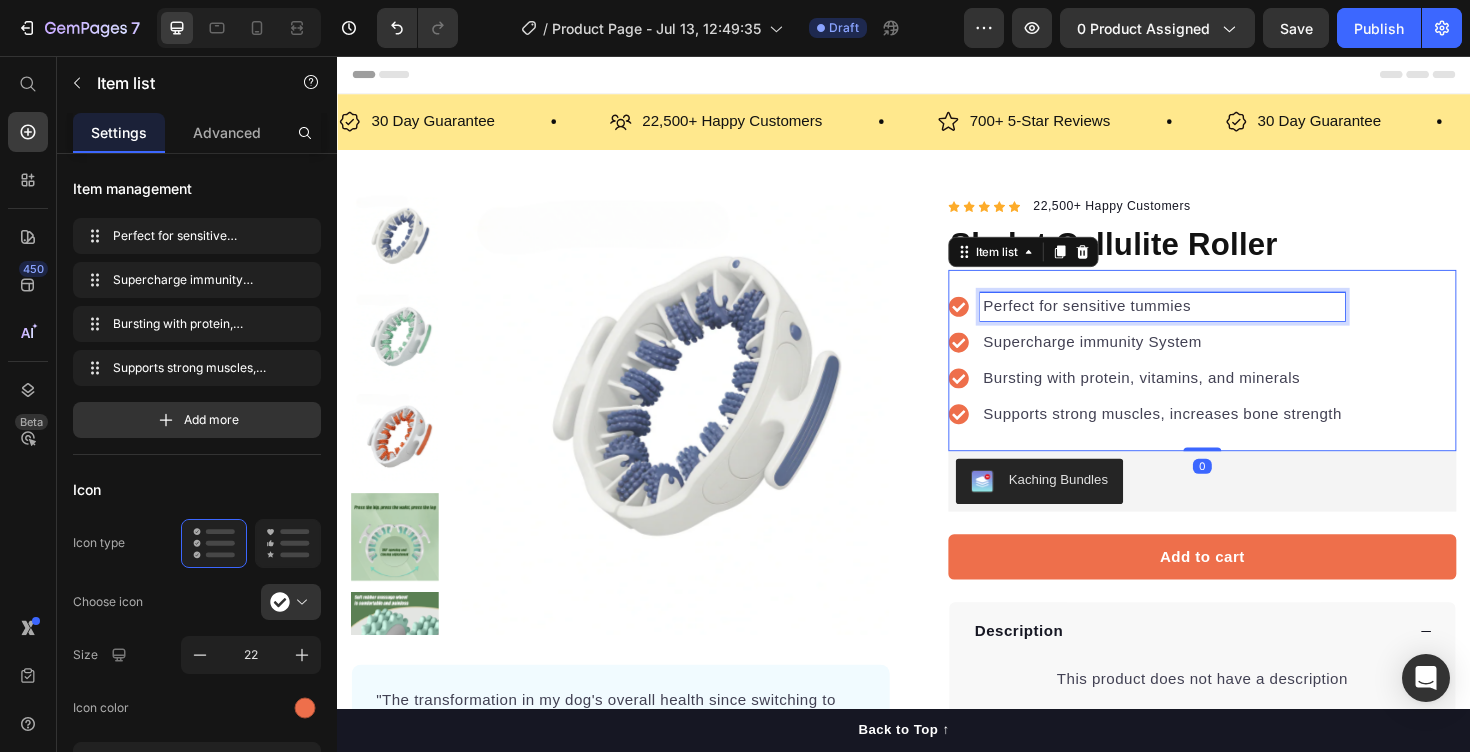 click on "Perfect for sensitive tummies" at bounding box center (1211, 322) 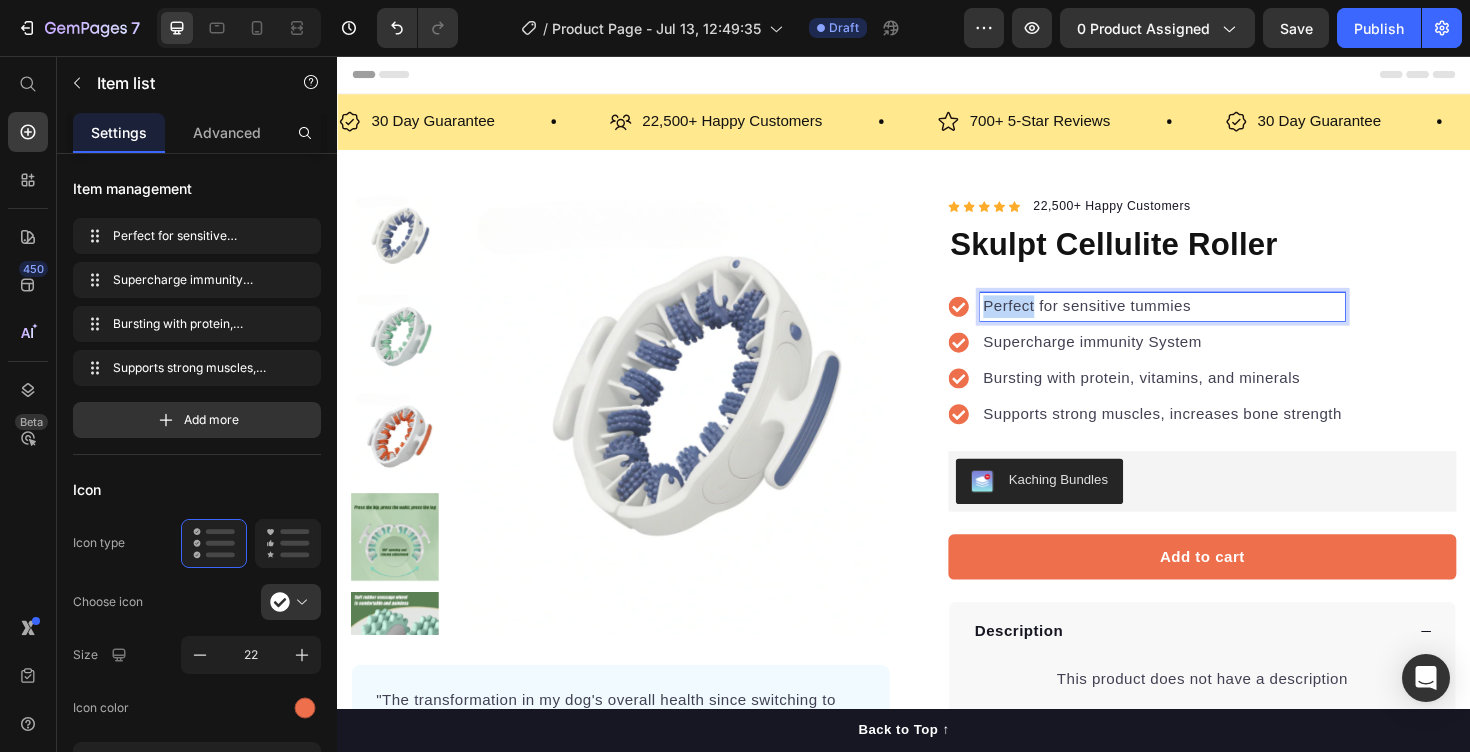 click on "Perfect for sensitive tummies" at bounding box center (1211, 322) 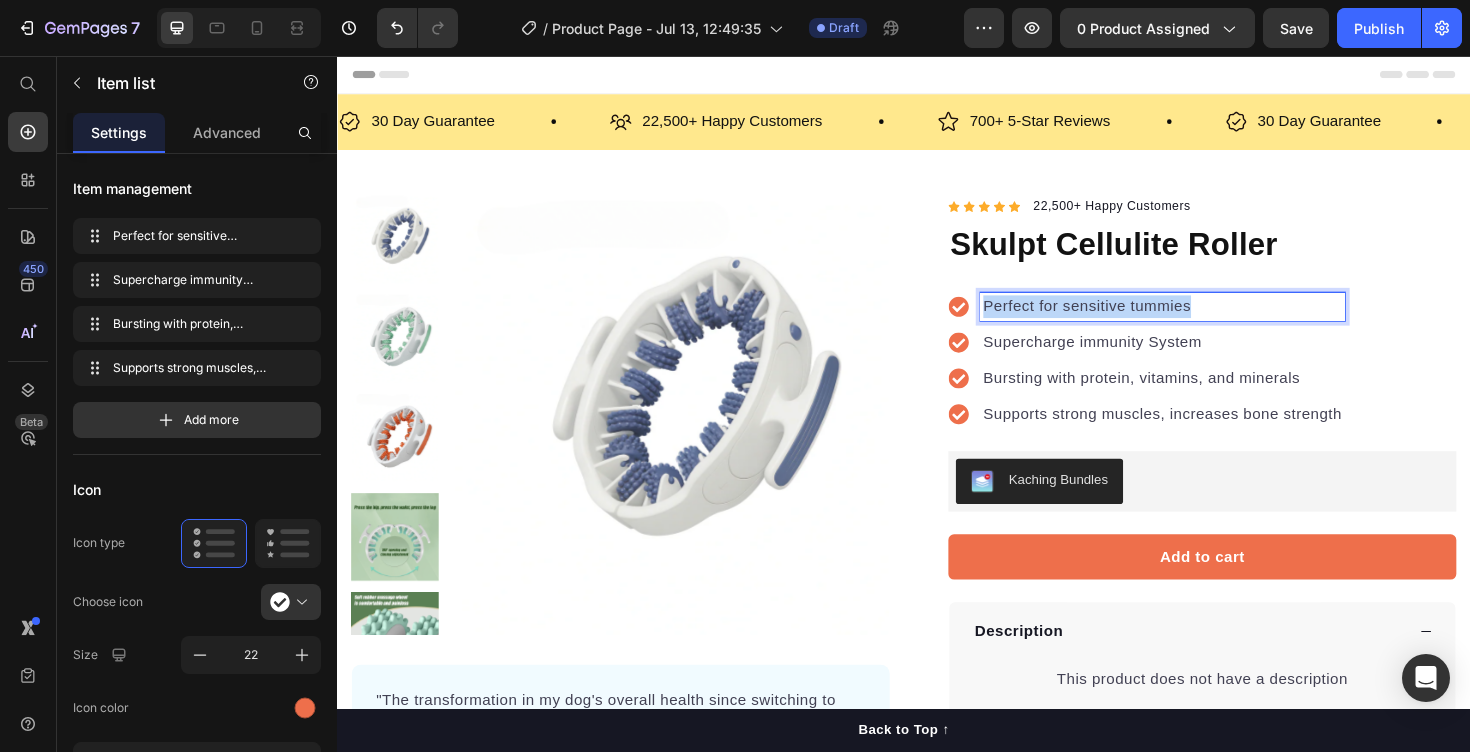 click on "Perfect for sensitive tummies" at bounding box center [1211, 322] 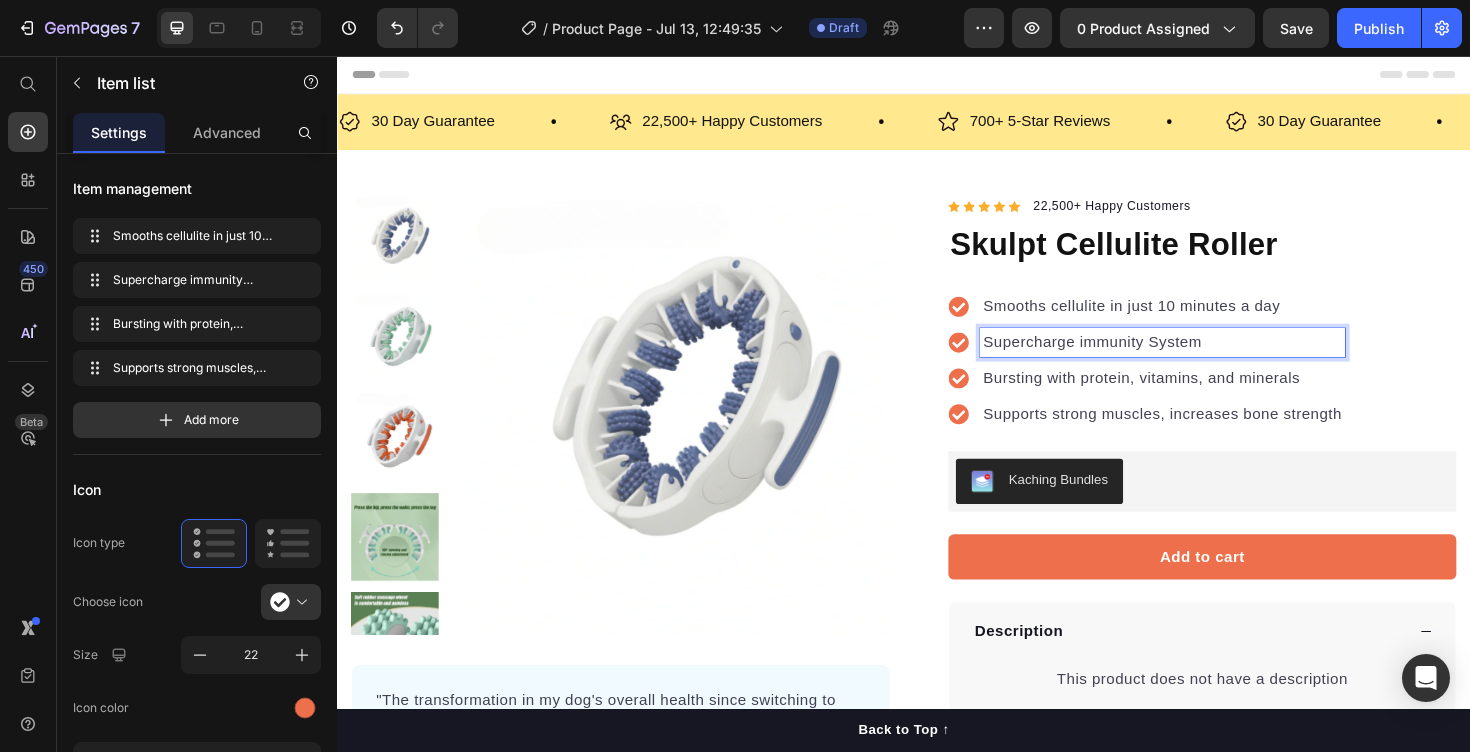 click on "Supercharge immunity System" at bounding box center (1211, 360) 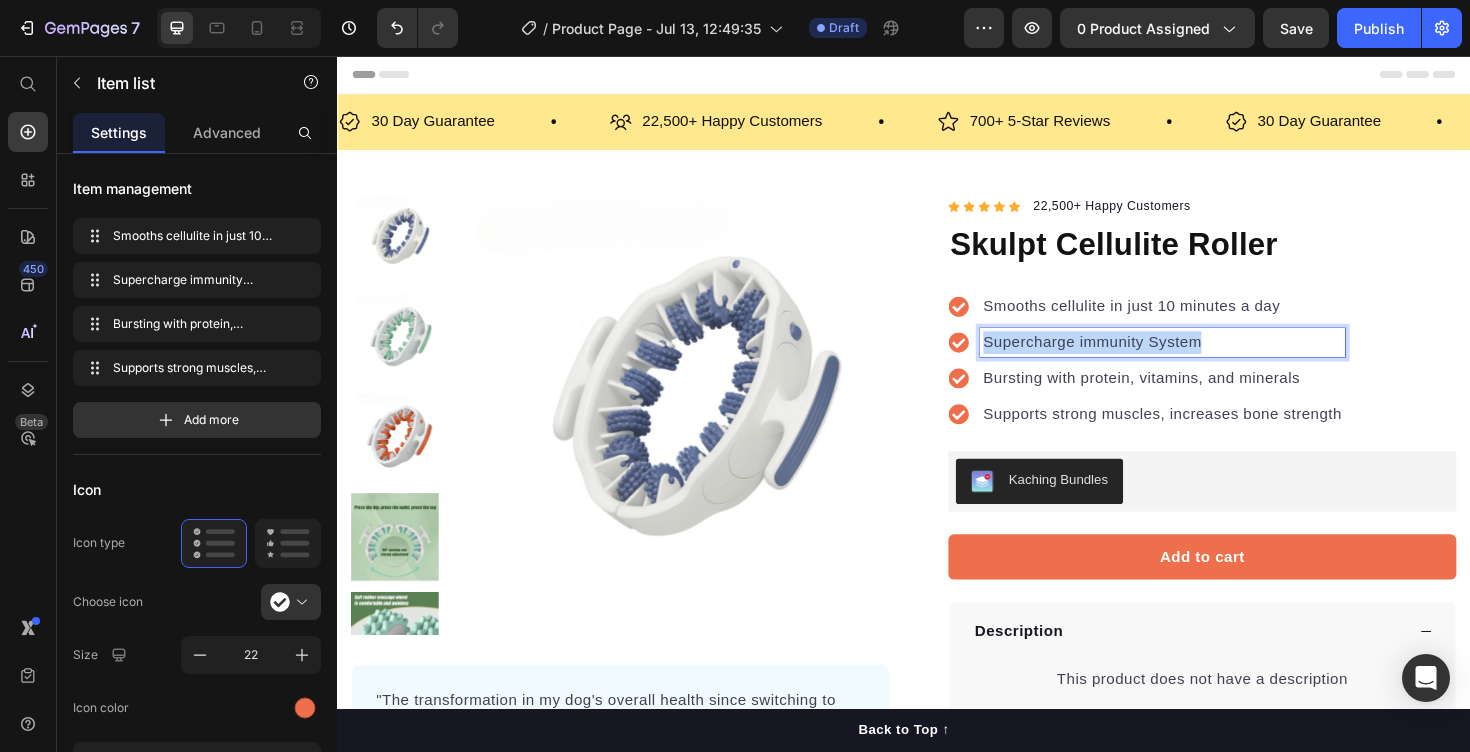 click on "Supercharge immunity System" at bounding box center (1211, 360) 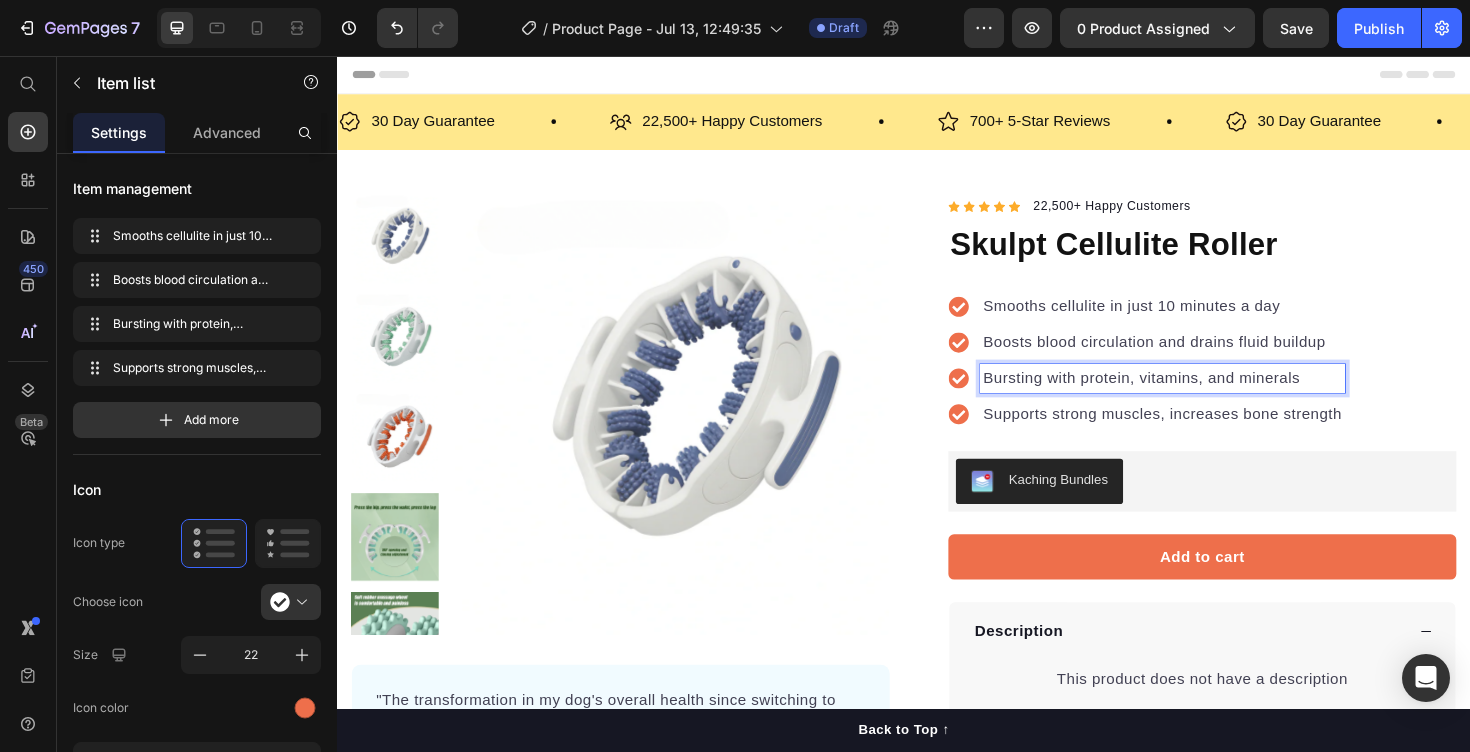 click on "Bursting with protein, vitamins, and minerals" at bounding box center [1211, 398] 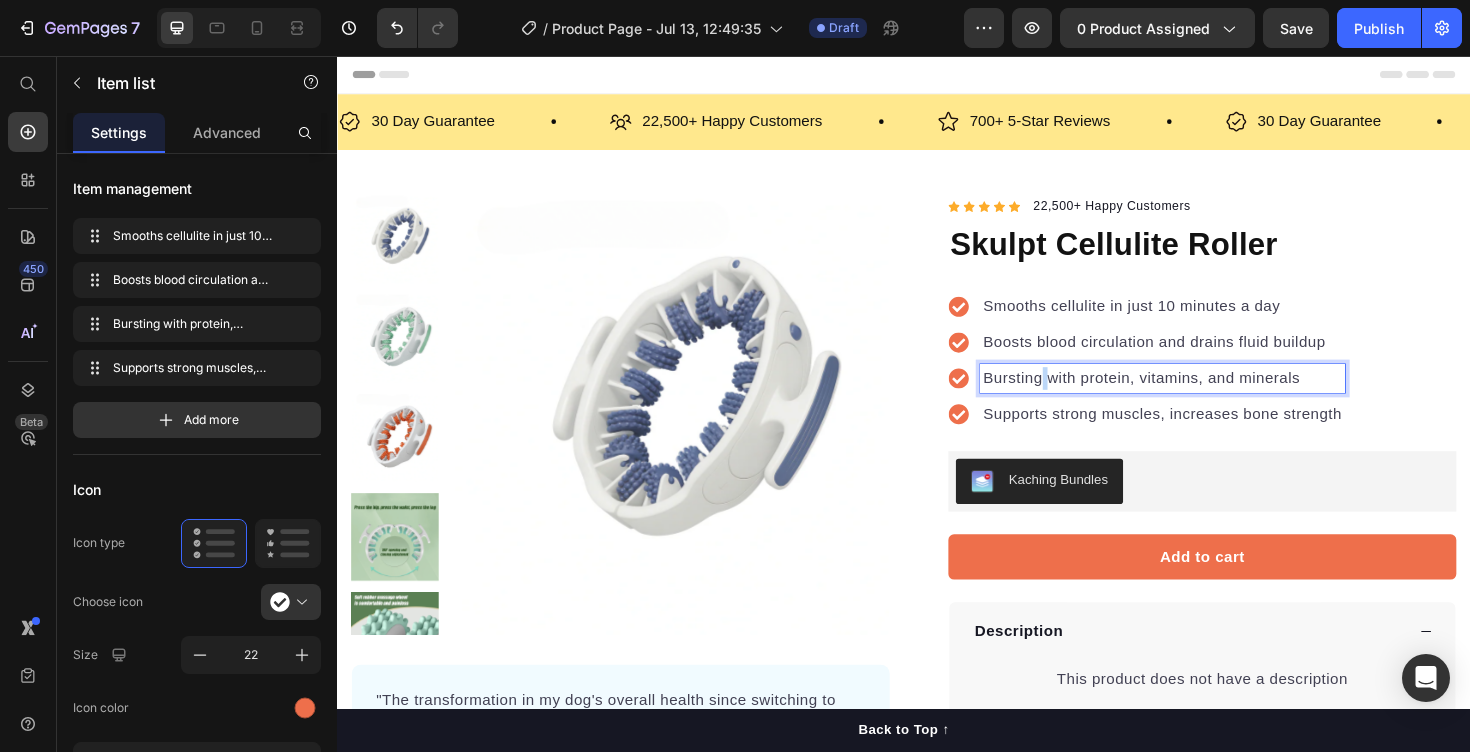 click on "Bursting with protein, vitamins, and minerals" at bounding box center (1211, 398) 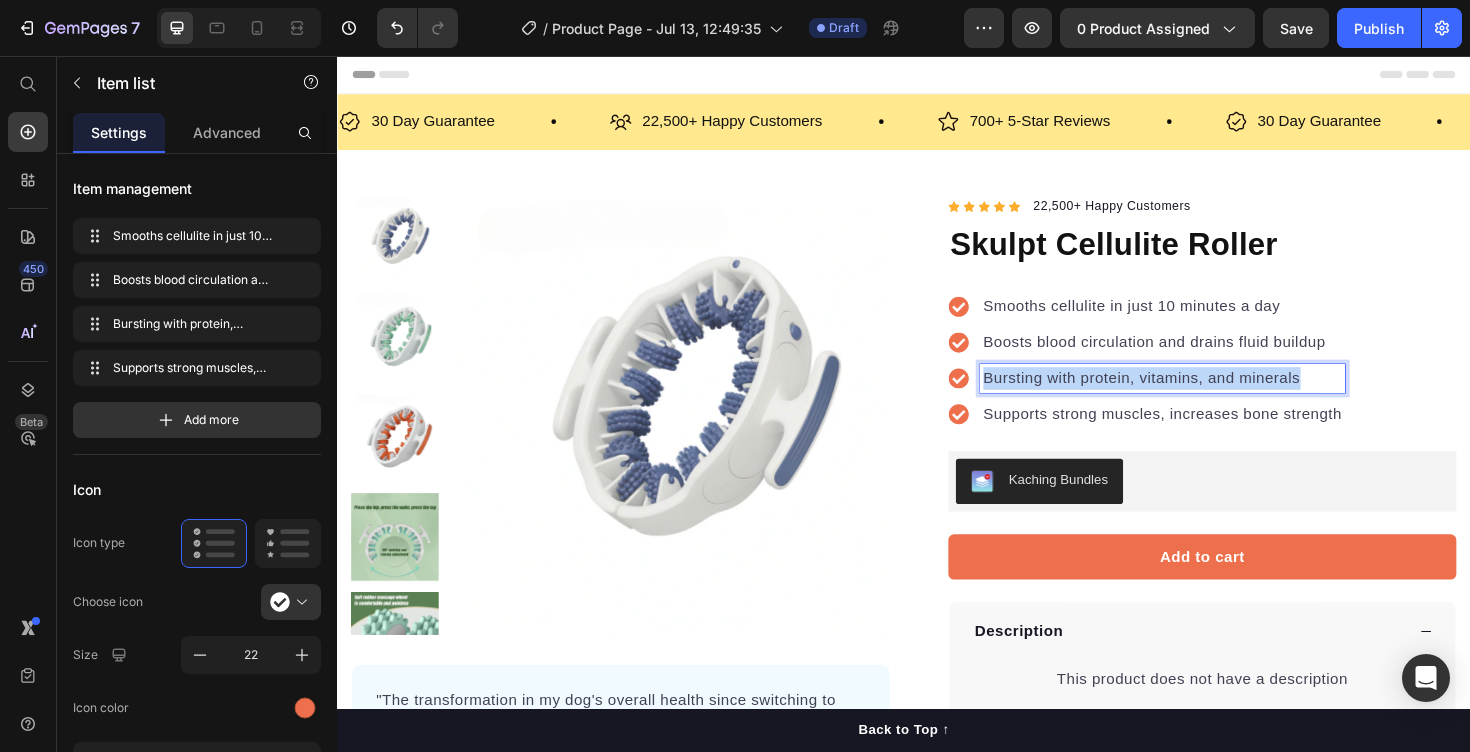 click on "Bursting with protein, vitamins, and minerals" at bounding box center (1211, 398) 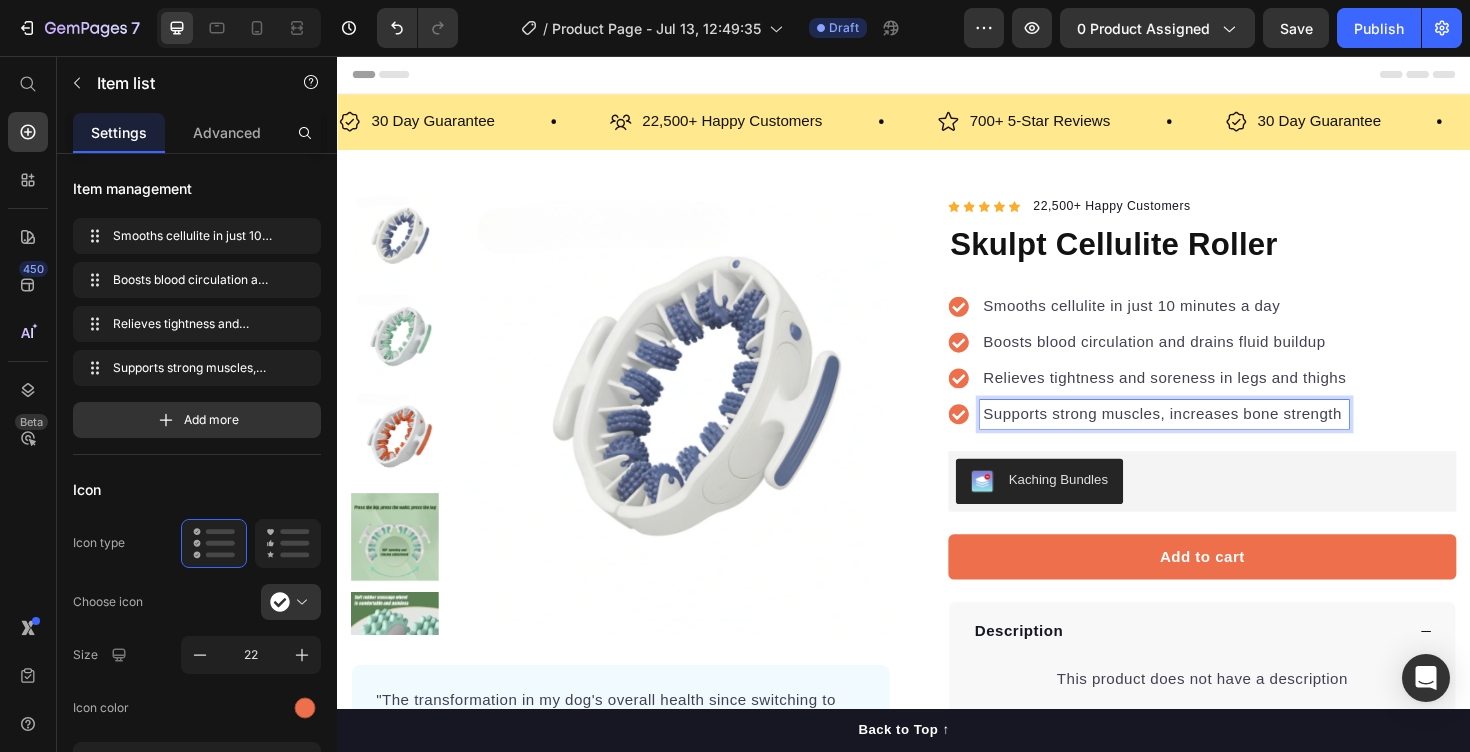 click on "Supports strong muscles, increases bone strength" at bounding box center (1213, 436) 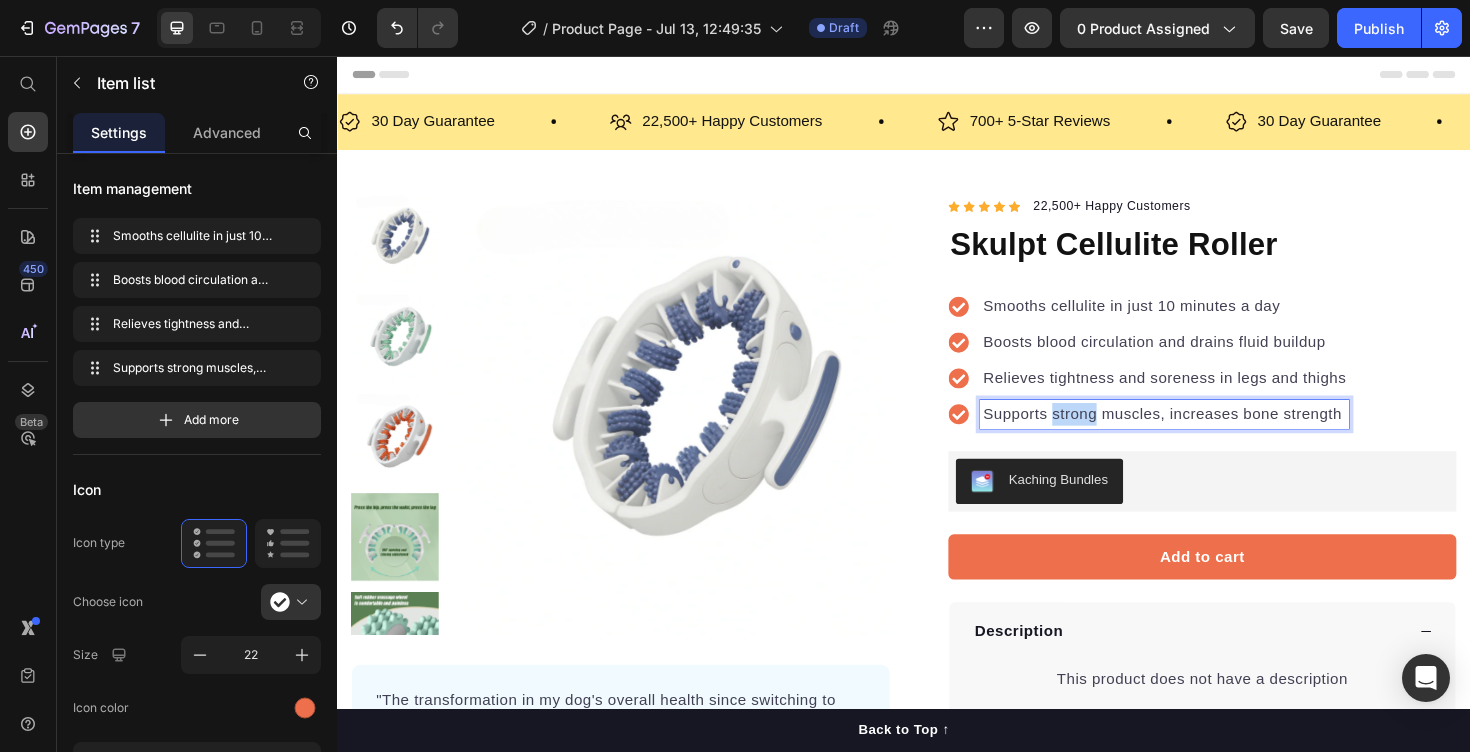 click on "Supports strong muscles, increases bone strength" at bounding box center [1213, 436] 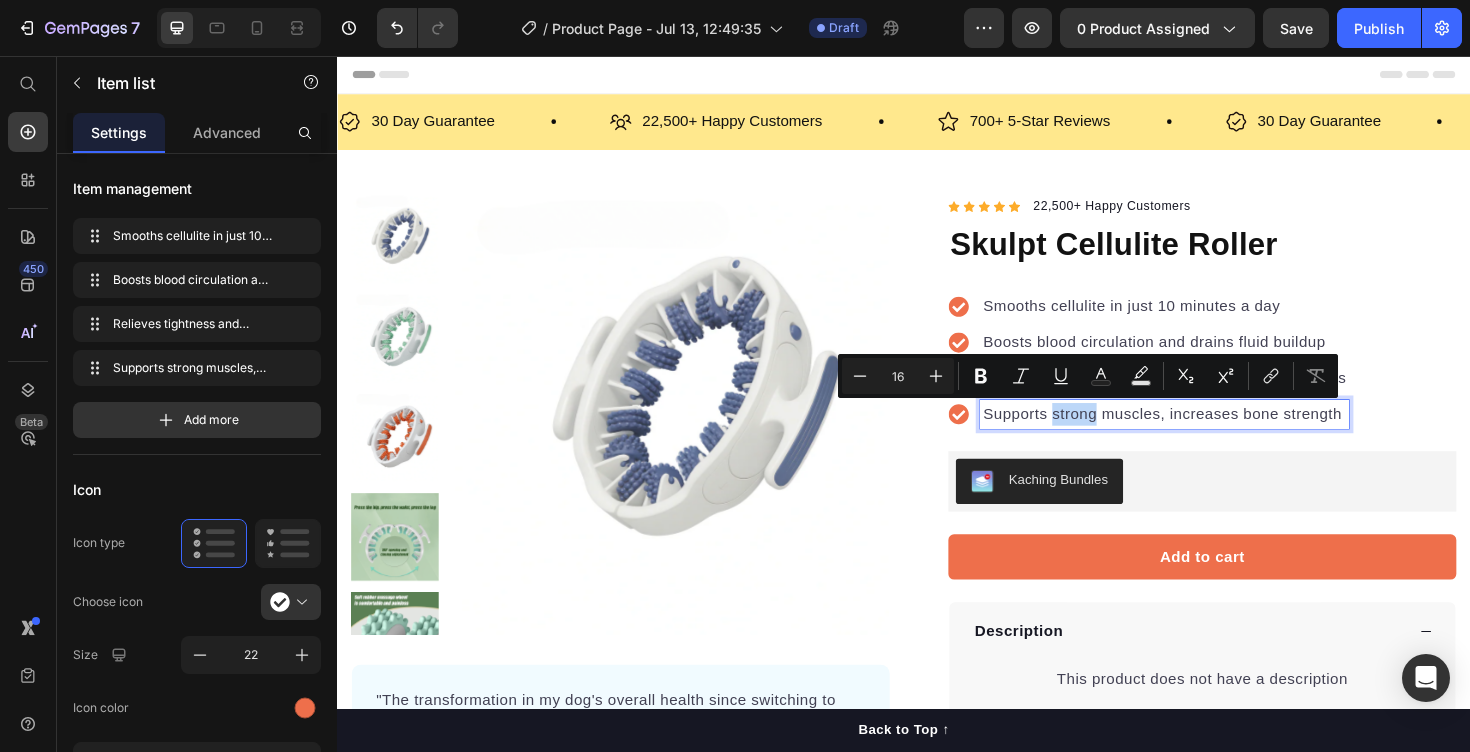 click on "Supports strong muscles, increases bone strength" at bounding box center [1213, 436] 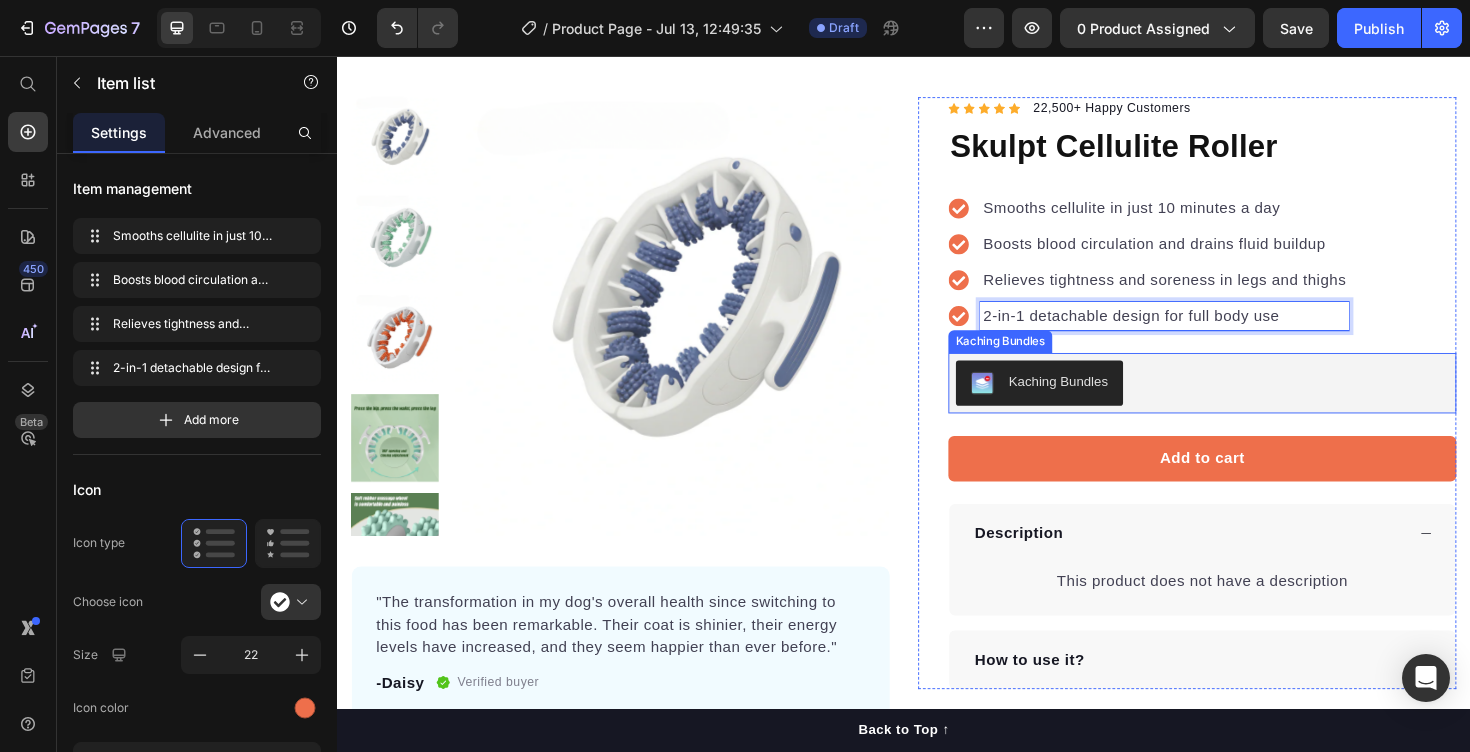 scroll, scrollTop: 207, scrollLeft: 0, axis: vertical 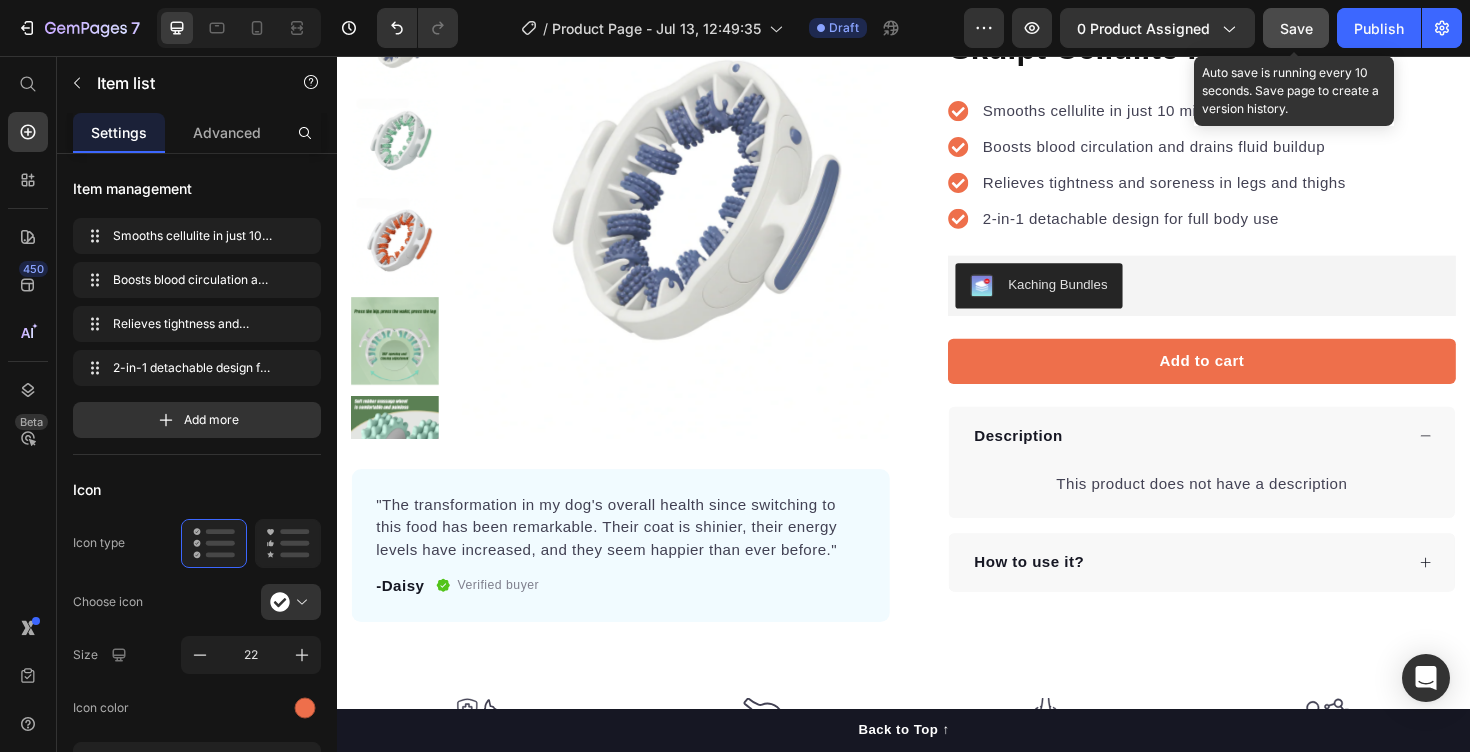 click on "Save" 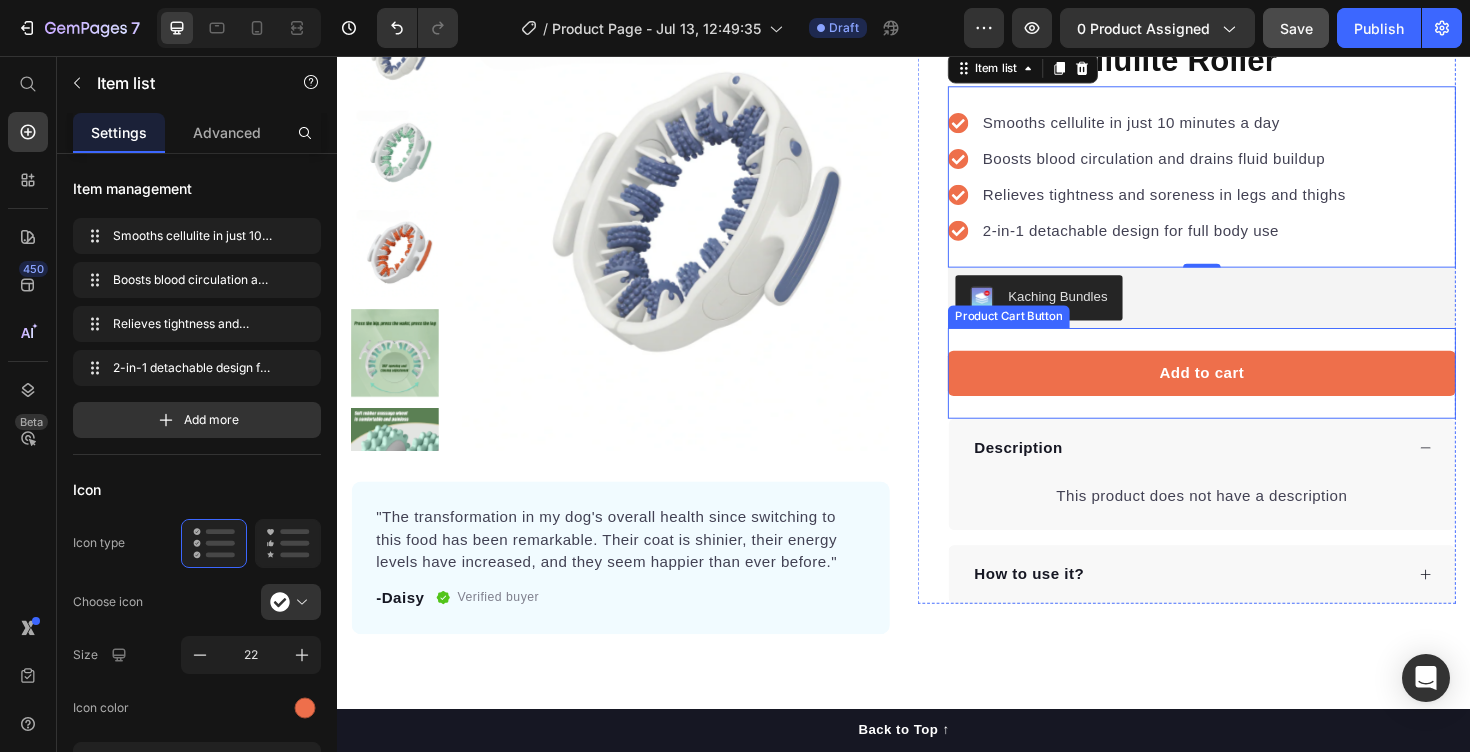 scroll, scrollTop: 196, scrollLeft: 0, axis: vertical 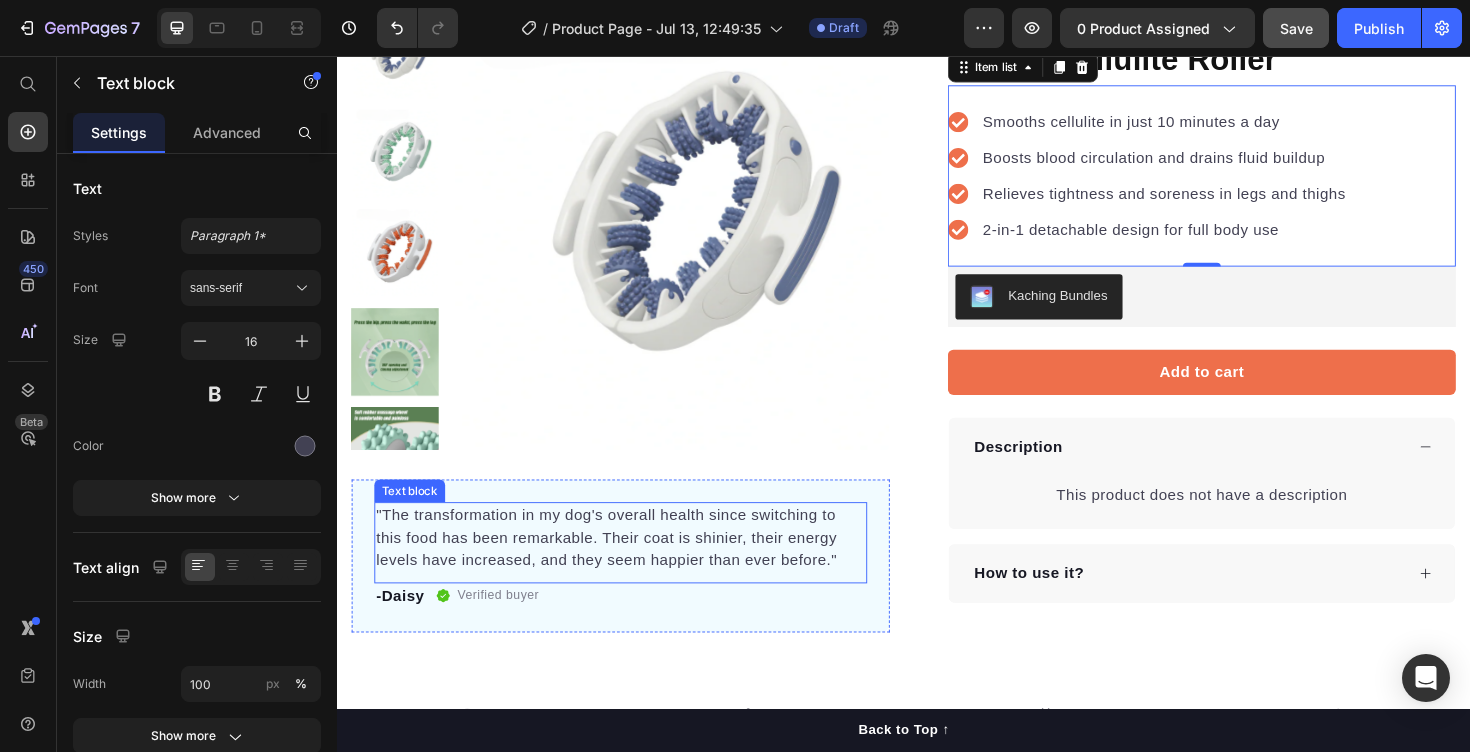 click on ""The transformation in my dog's overall health since switching to this food has been remarkable. Their coat is shinier, their energy levels have increased, and they seem happier than ever before."" at bounding box center (637, 567) 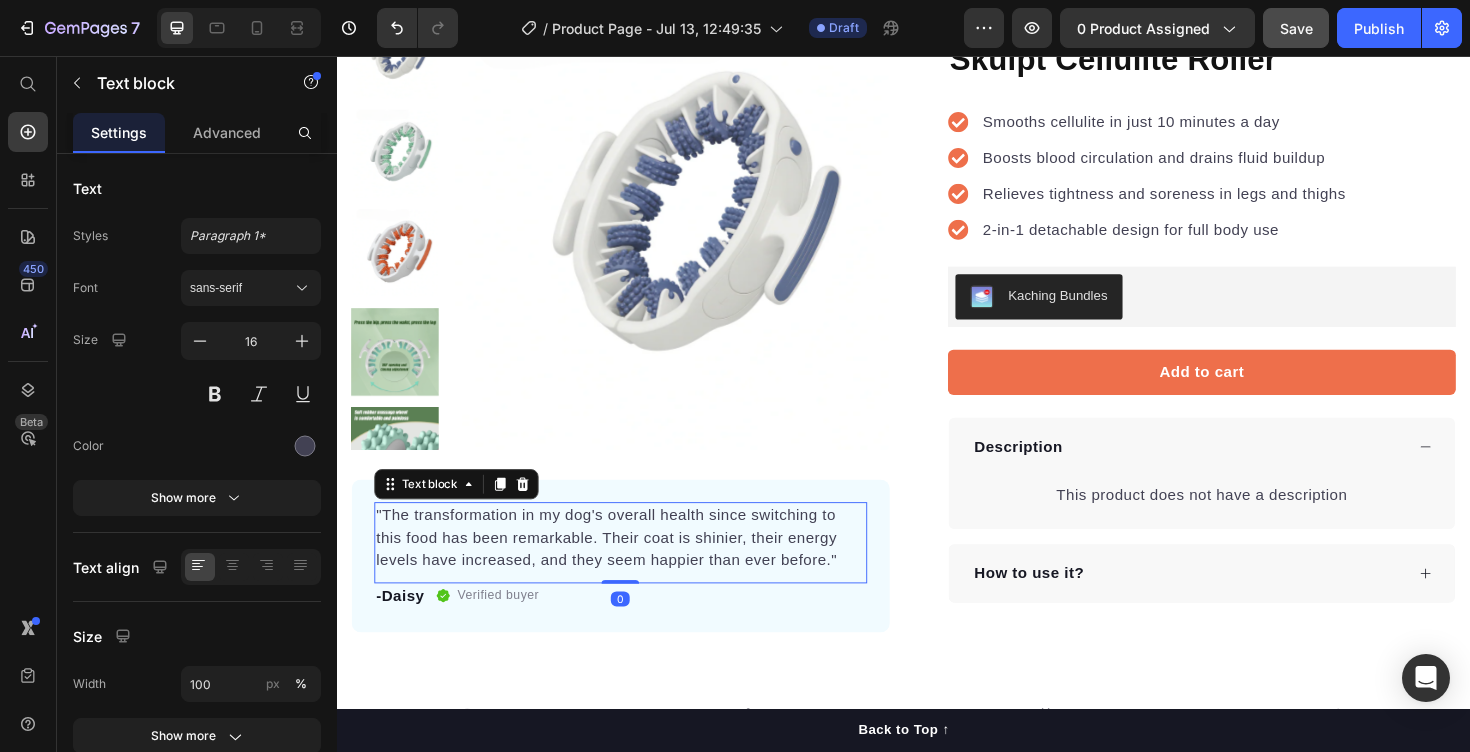 click on ""The transformation in my dog's overall health since switching to this food has been remarkable. Their coat is shinier, their energy levels have increased, and they seem happier than ever before."" at bounding box center (637, 567) 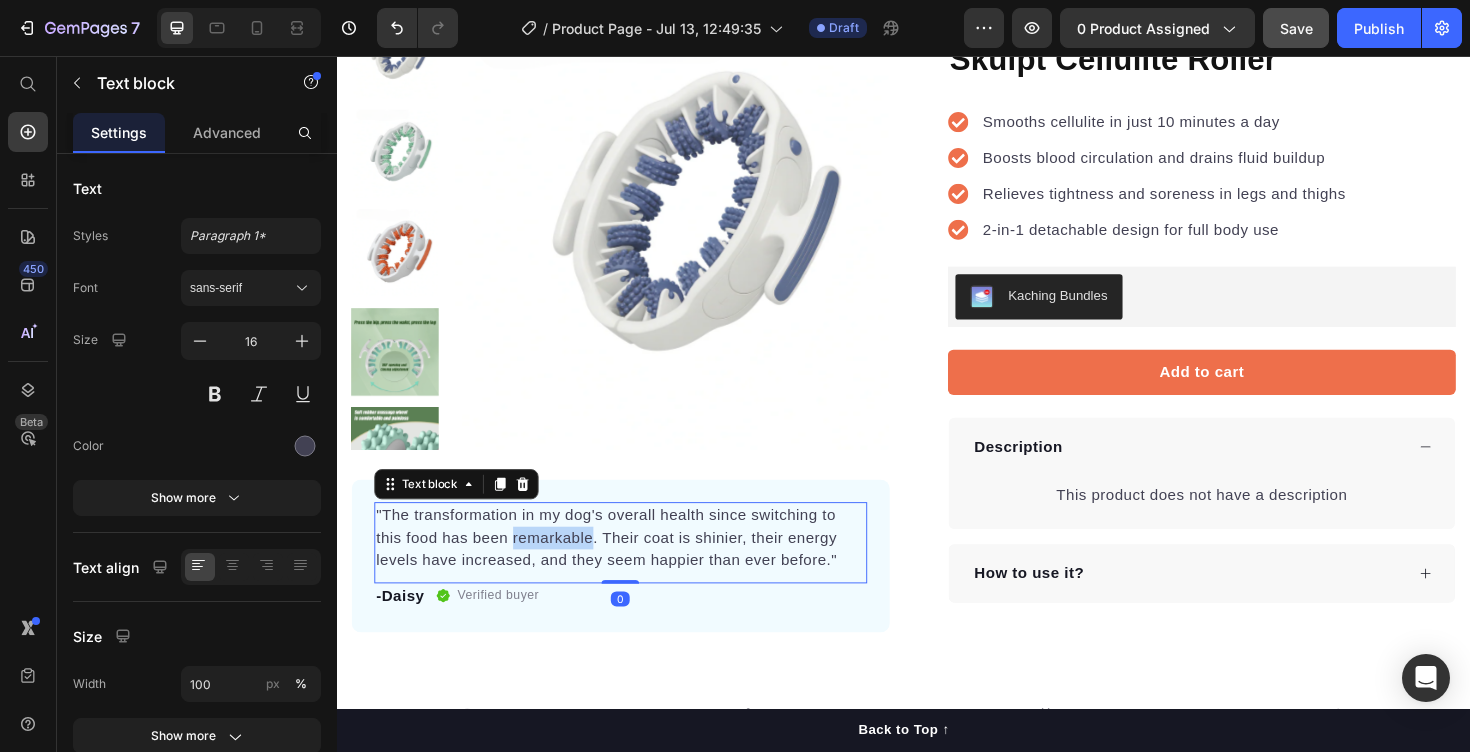 click on ""The transformation in my dog's overall health since switching to this food has been remarkable. Their coat is shinier, their energy levels have increased, and they seem happier than ever before."" at bounding box center (637, 567) 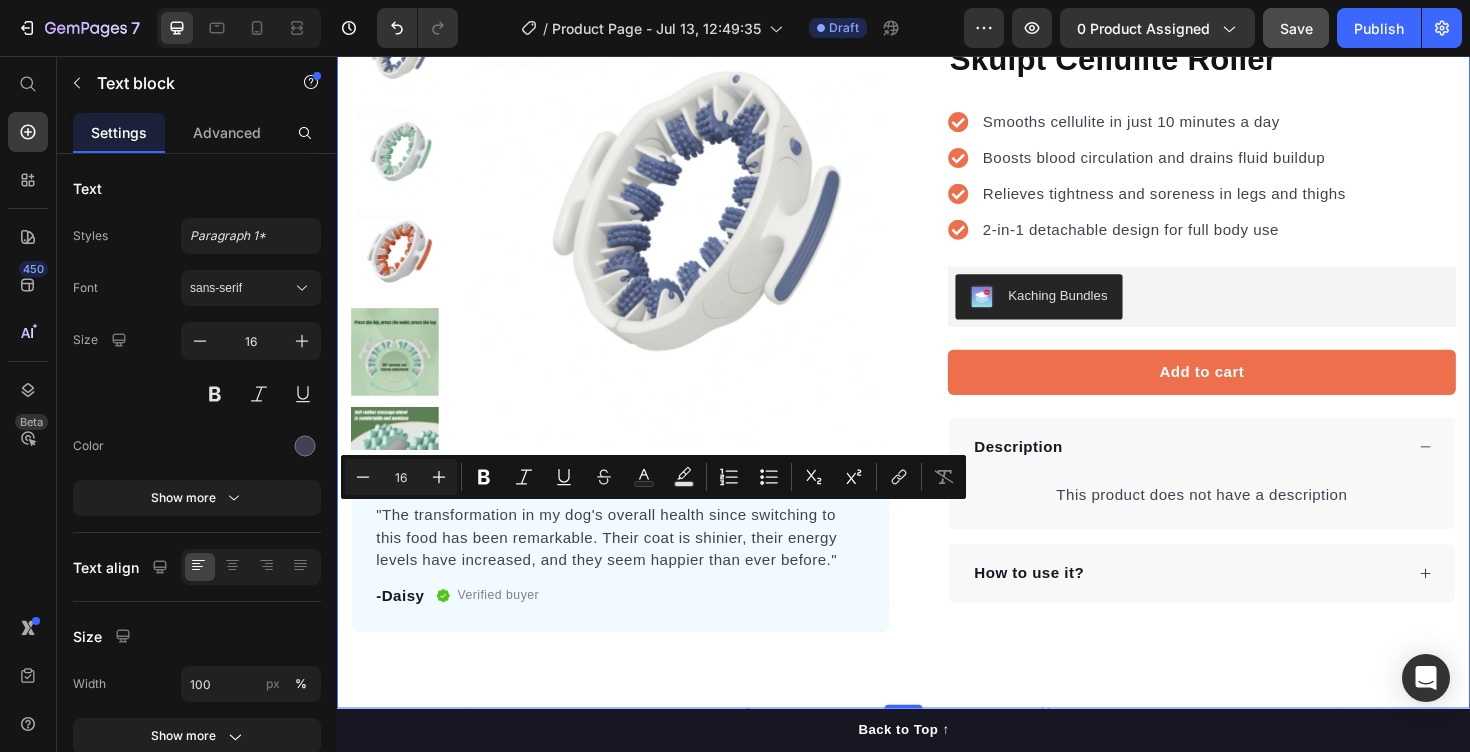 click on "Product Images "The transformation in my dog's overall health since switching to this food has been remarkable. Their coat is shinier, their energy levels have increased, and they seem happier than ever before." Text block -Daisy Text block
Verified buyer Item list Row Row "My dog absolutely loves this food! It's clear that the taste and quality are top-notch."  -Daisy Text block Row Row Icon Icon Icon Icon Icon Icon List Hoz 22,500+ Happy Customers Text block Row Skulpt Cellulite Roller Product Title Smooths cellulite in just 10 minutes a day Boosts blood circulation and drains fluid buildup Relieves tightness and soreness in legs and thighs 2-in-1 detachable design for full body use Item list Kaching Bundles Kaching Bundles Add to cart Product Cart Button Perfect for sensitive tummies Supercharge immunity System Bursting with protein, vitamins, and minerals Supports strong muscles, increases bone strength Item list
Description This product does not have a description Row Row" at bounding box center (937, 353) 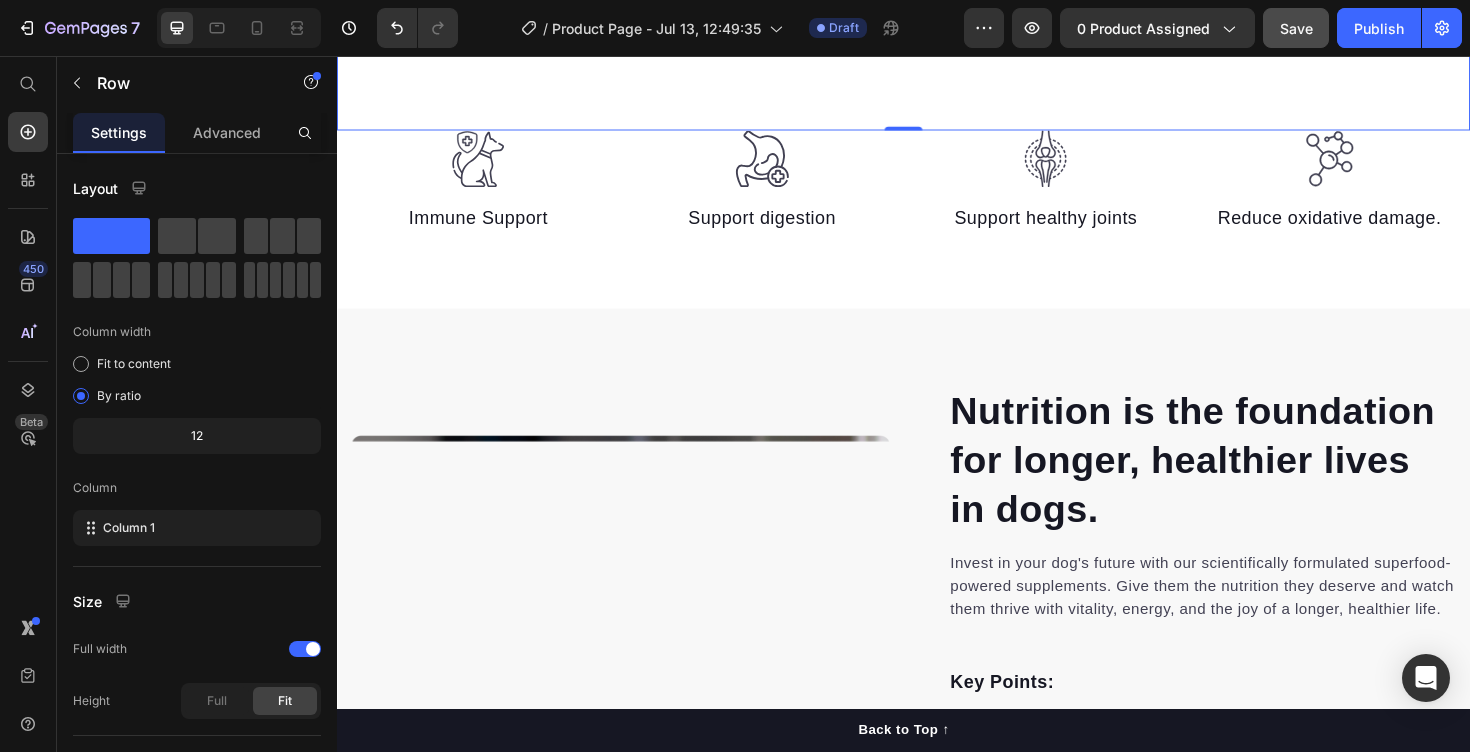 scroll, scrollTop: 788, scrollLeft: 0, axis: vertical 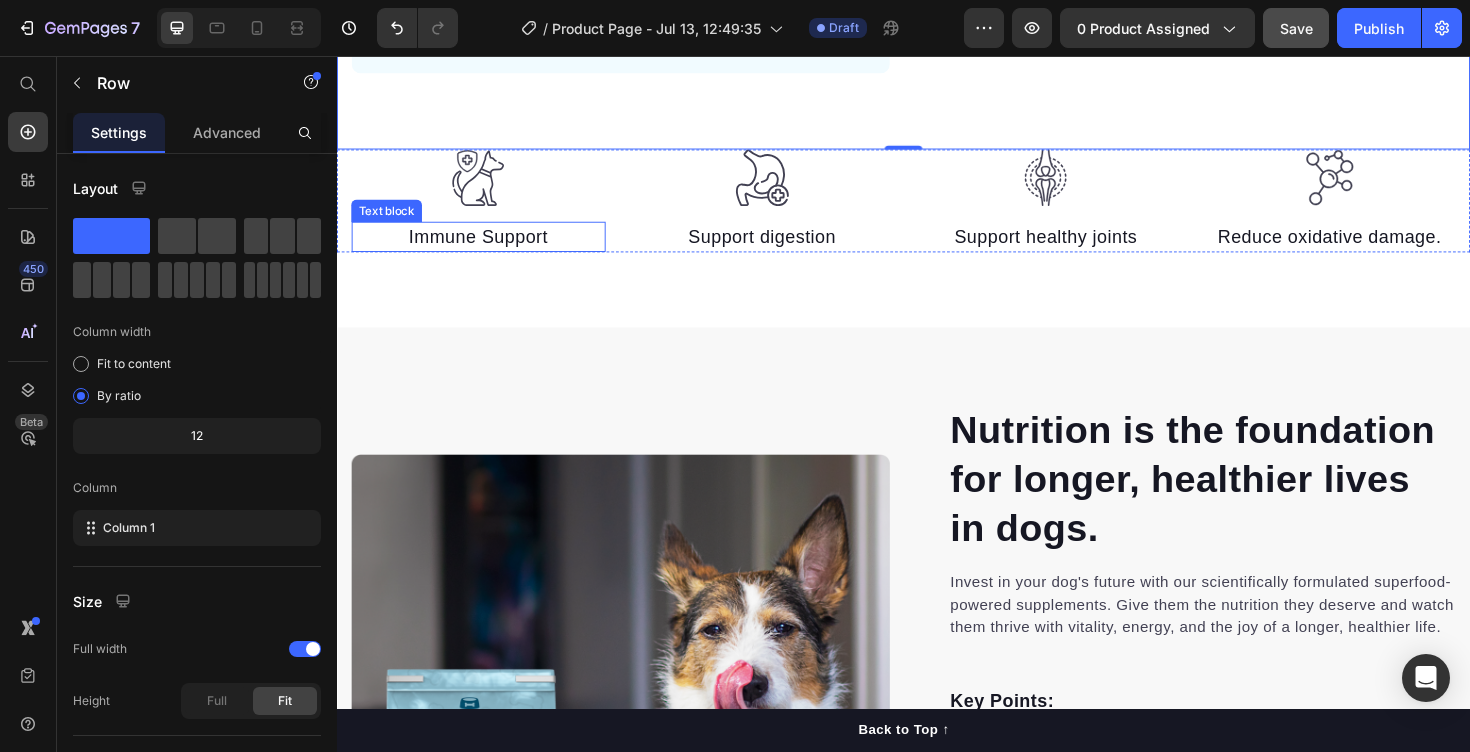 click on "Immune Support" at bounding box center [486, 248] 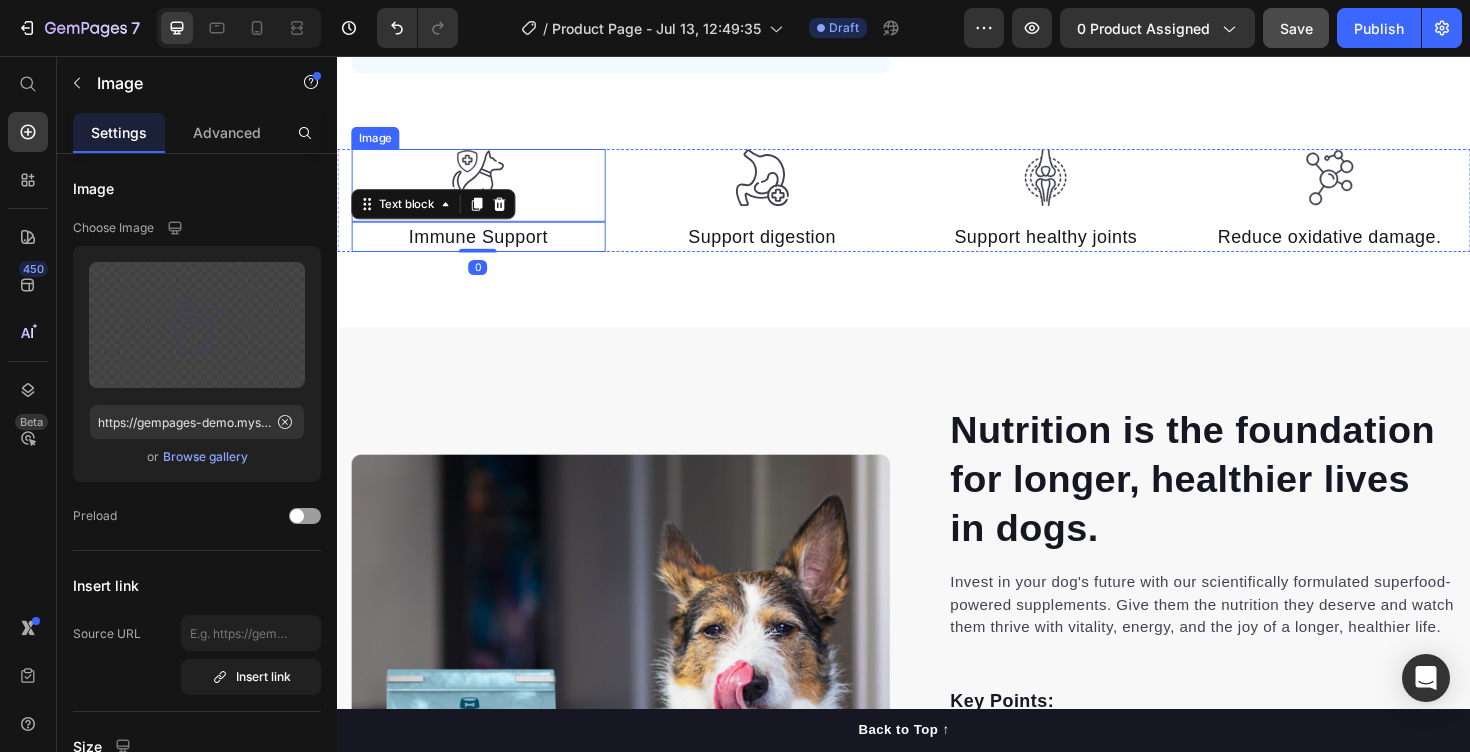 click at bounding box center [486, 193] 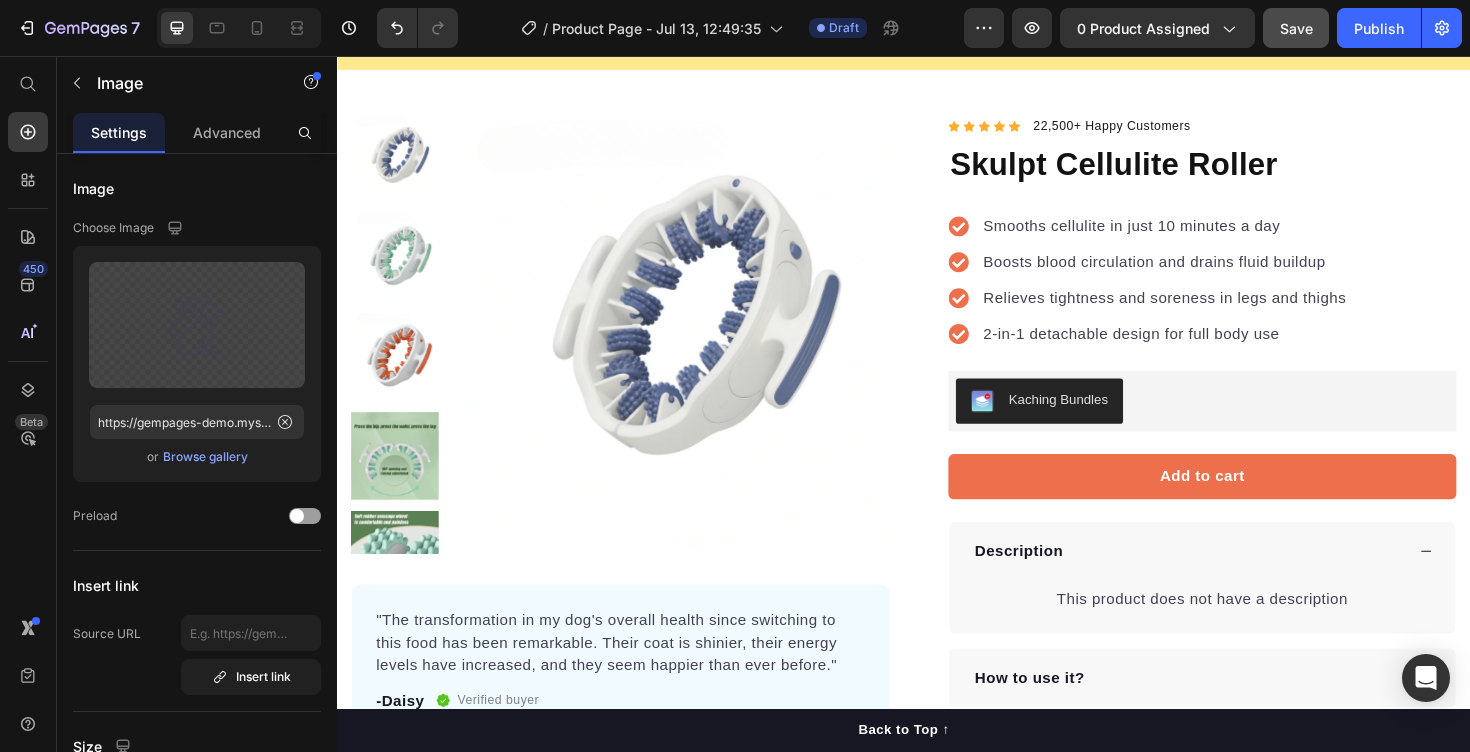 scroll, scrollTop: 0, scrollLeft: 0, axis: both 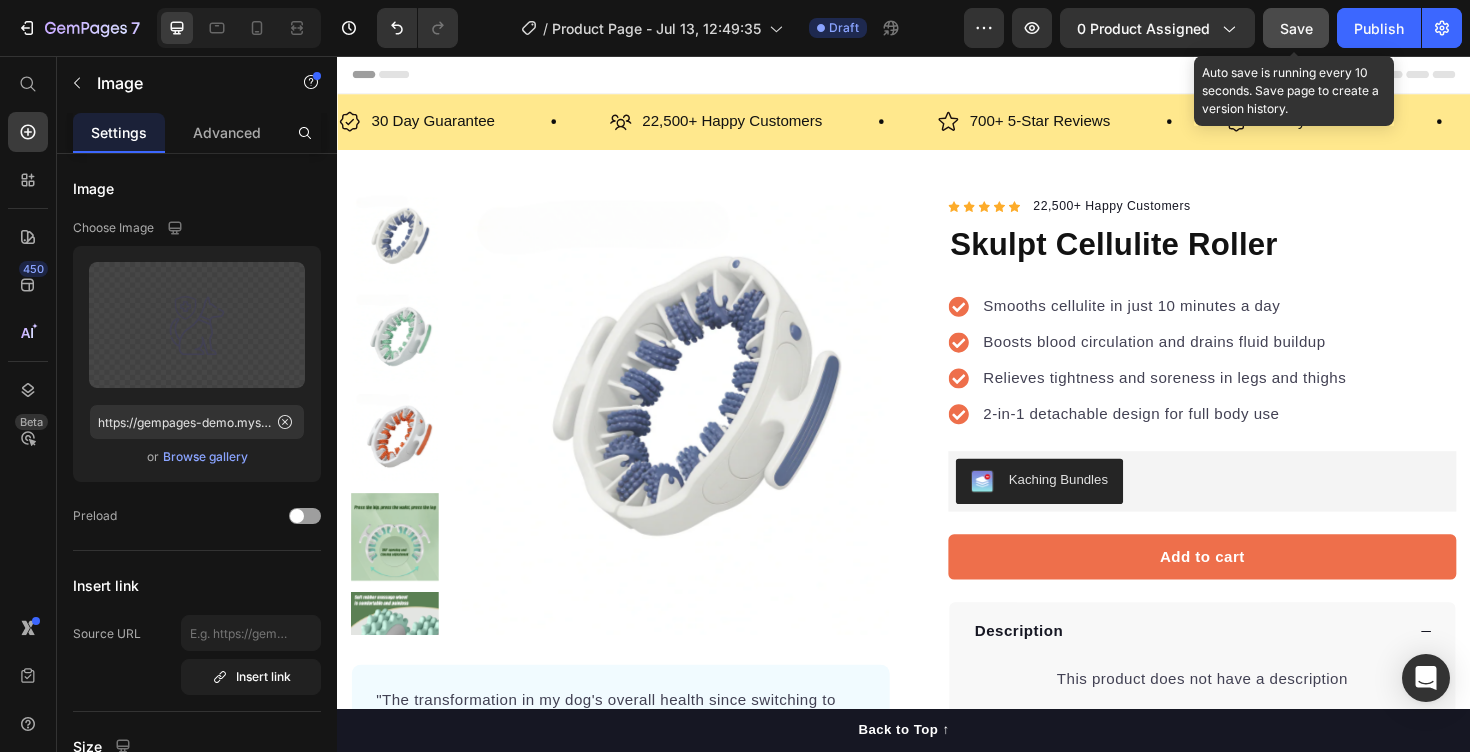 click on "Save" at bounding box center (1296, 28) 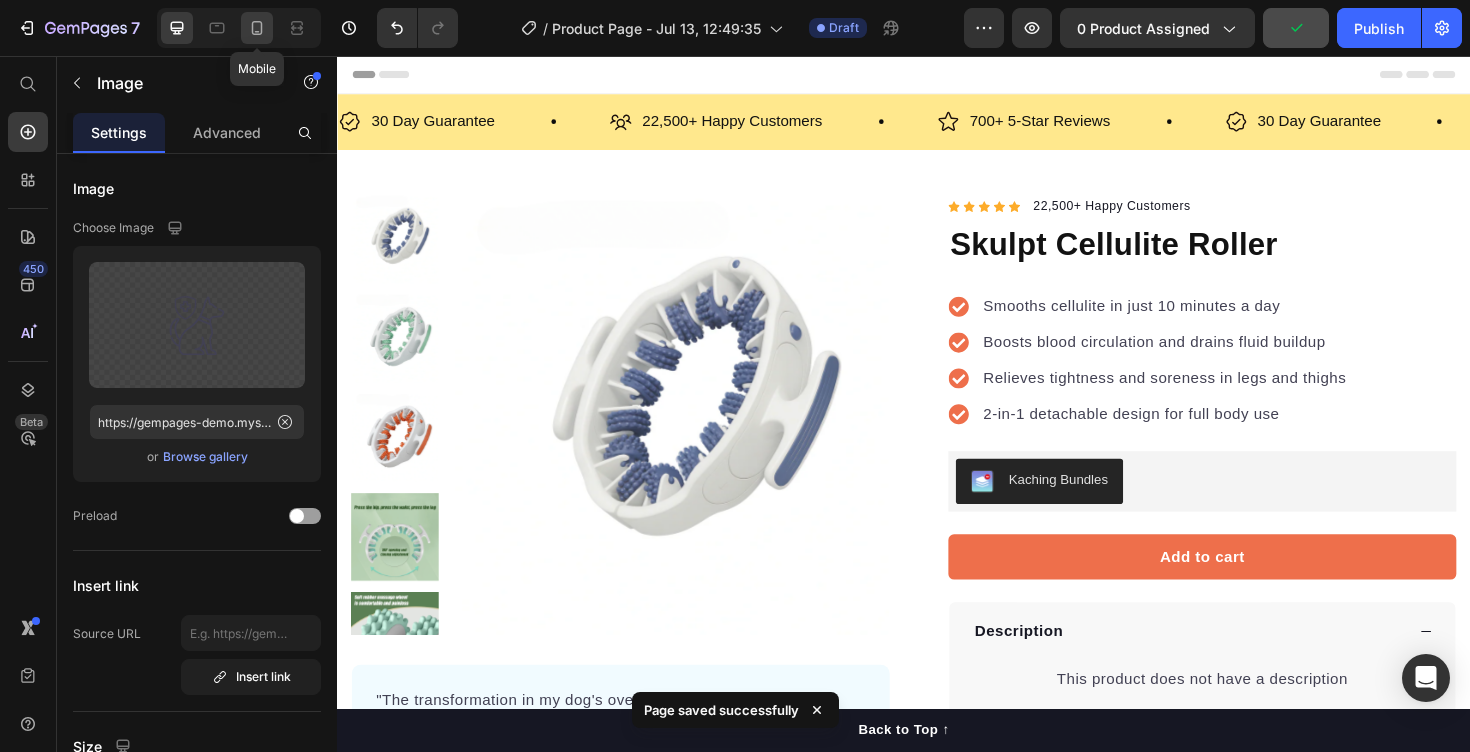 click 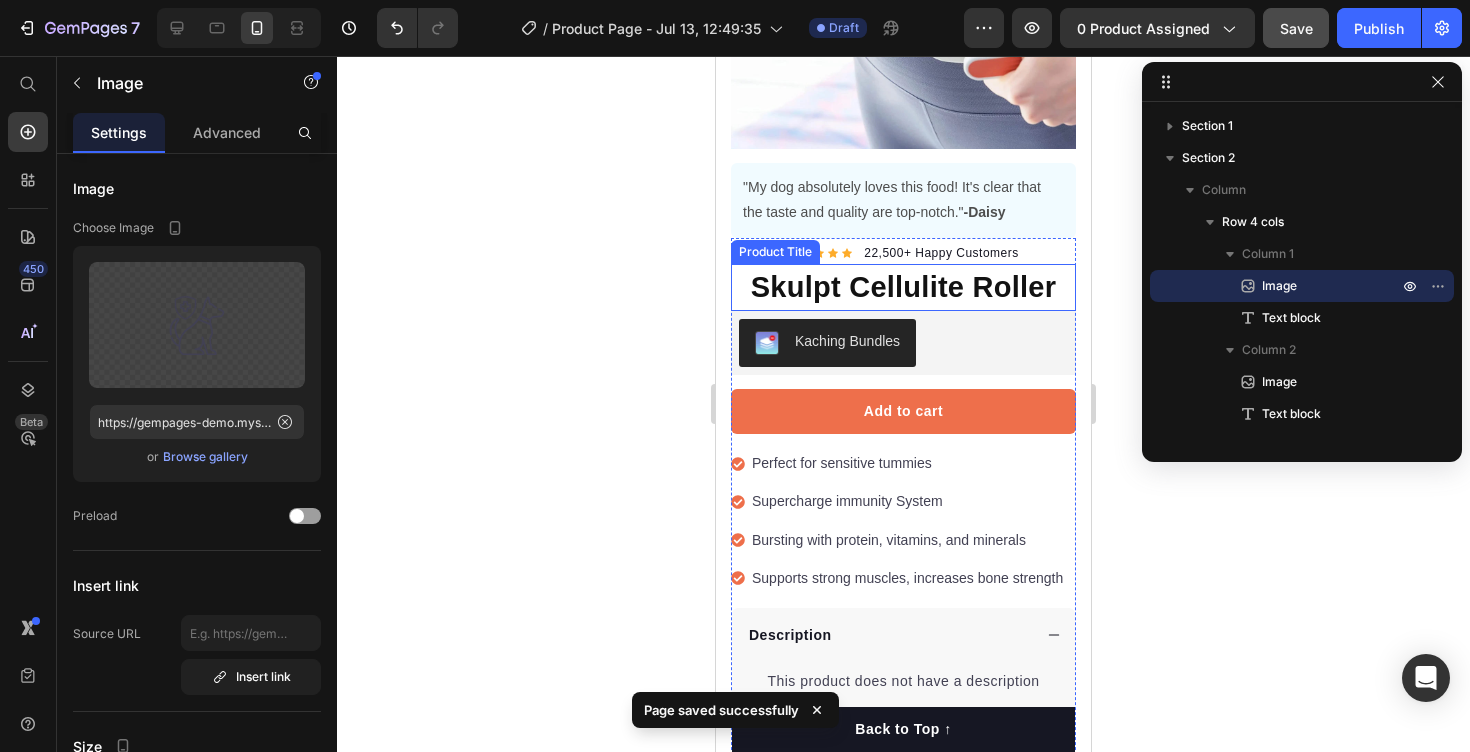scroll, scrollTop: 579, scrollLeft: 0, axis: vertical 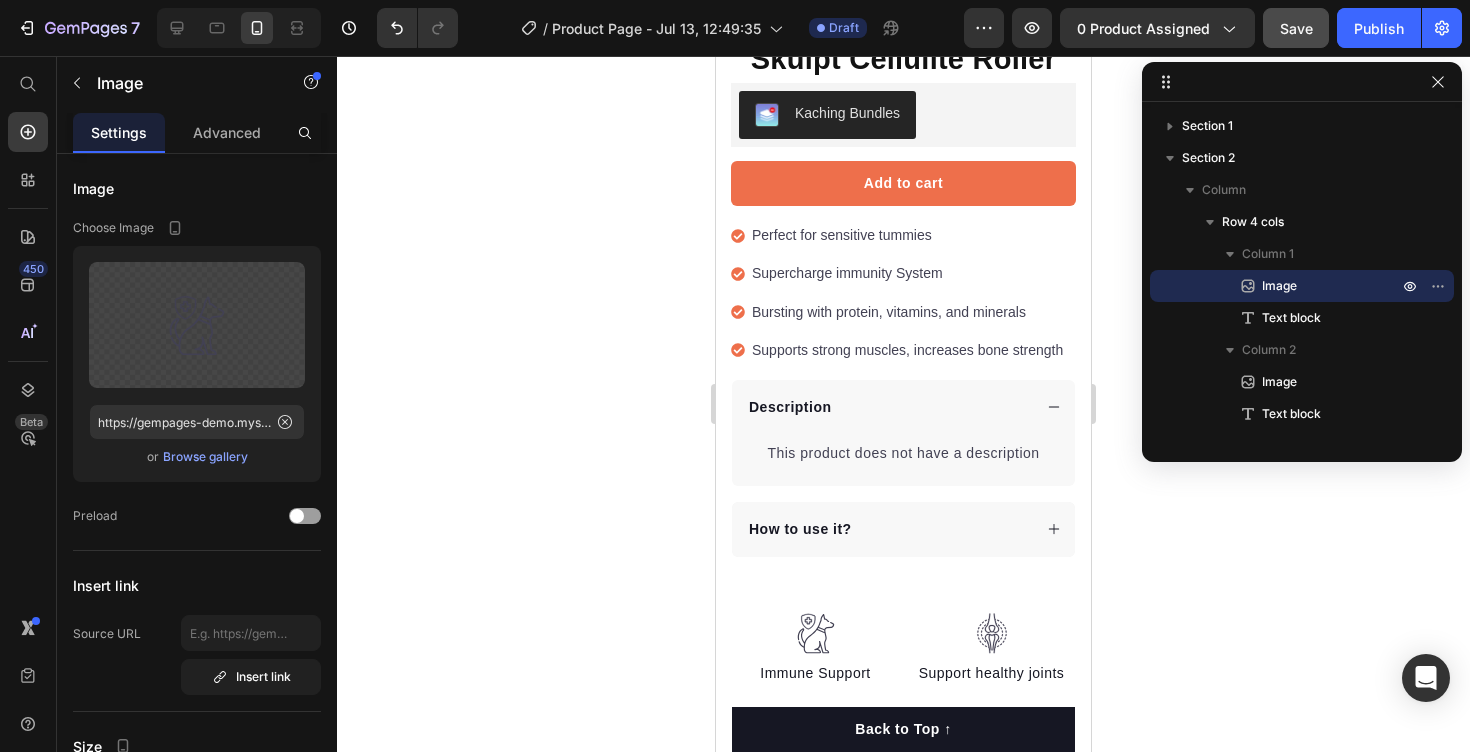 click on "Perfect for sensitive tummies" at bounding box center (907, 235) 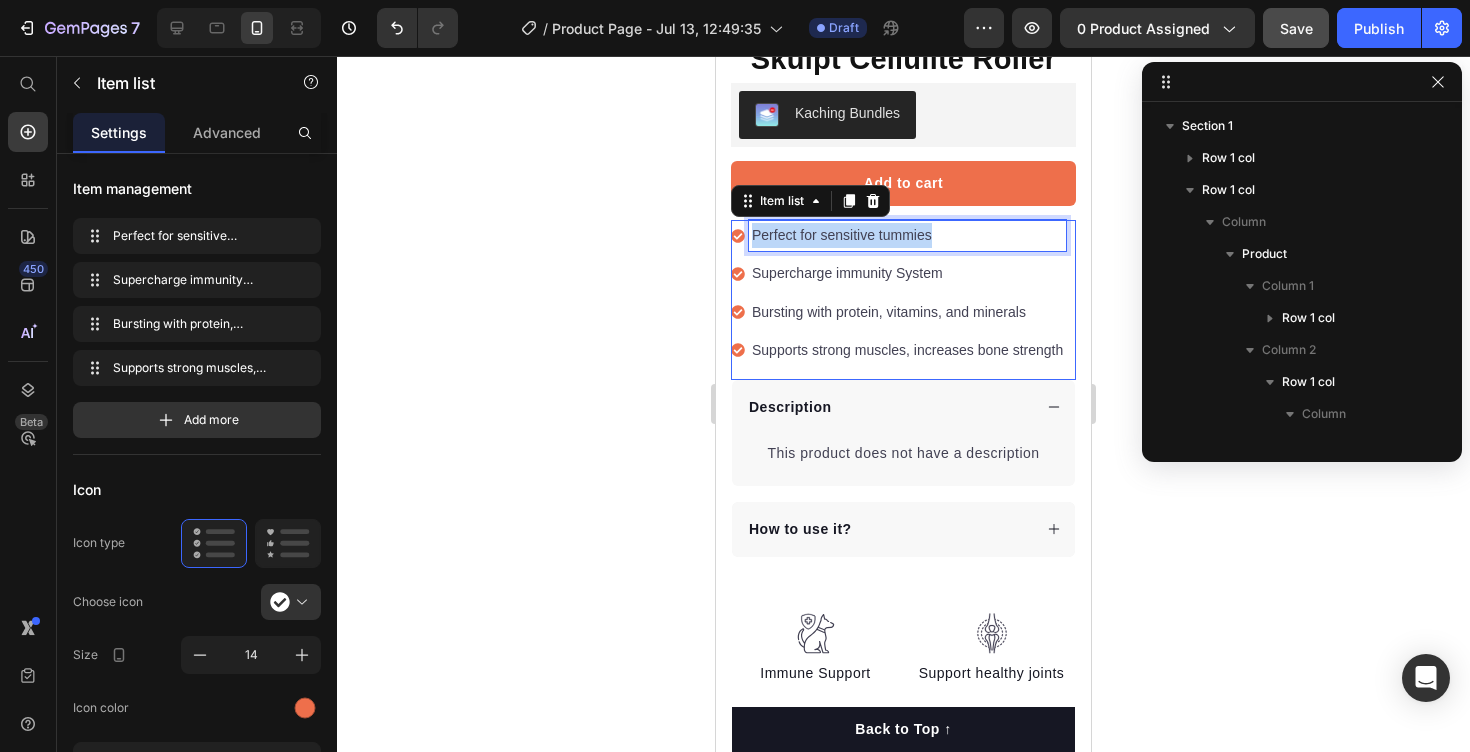 scroll, scrollTop: 346, scrollLeft: 0, axis: vertical 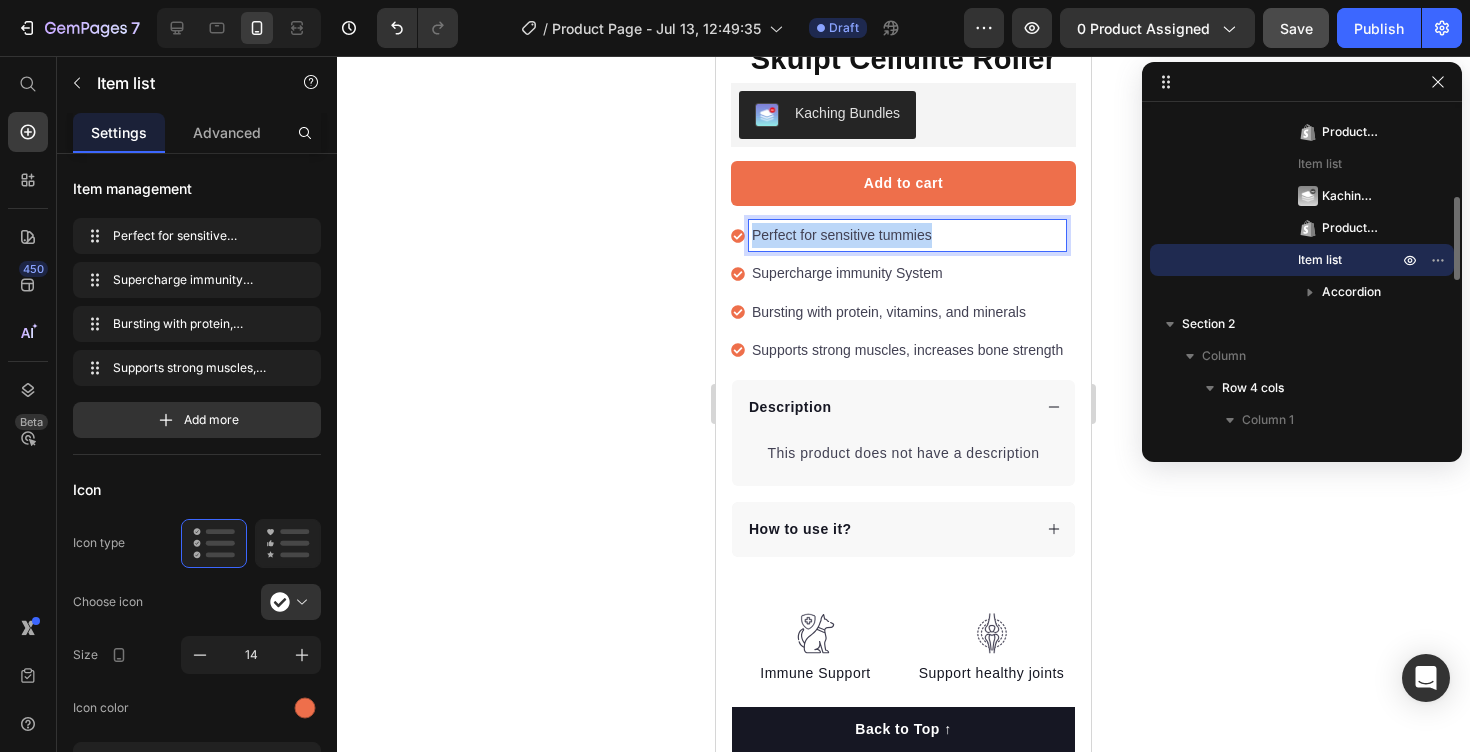 click on "Perfect for sensitive tummies" at bounding box center (907, 235) 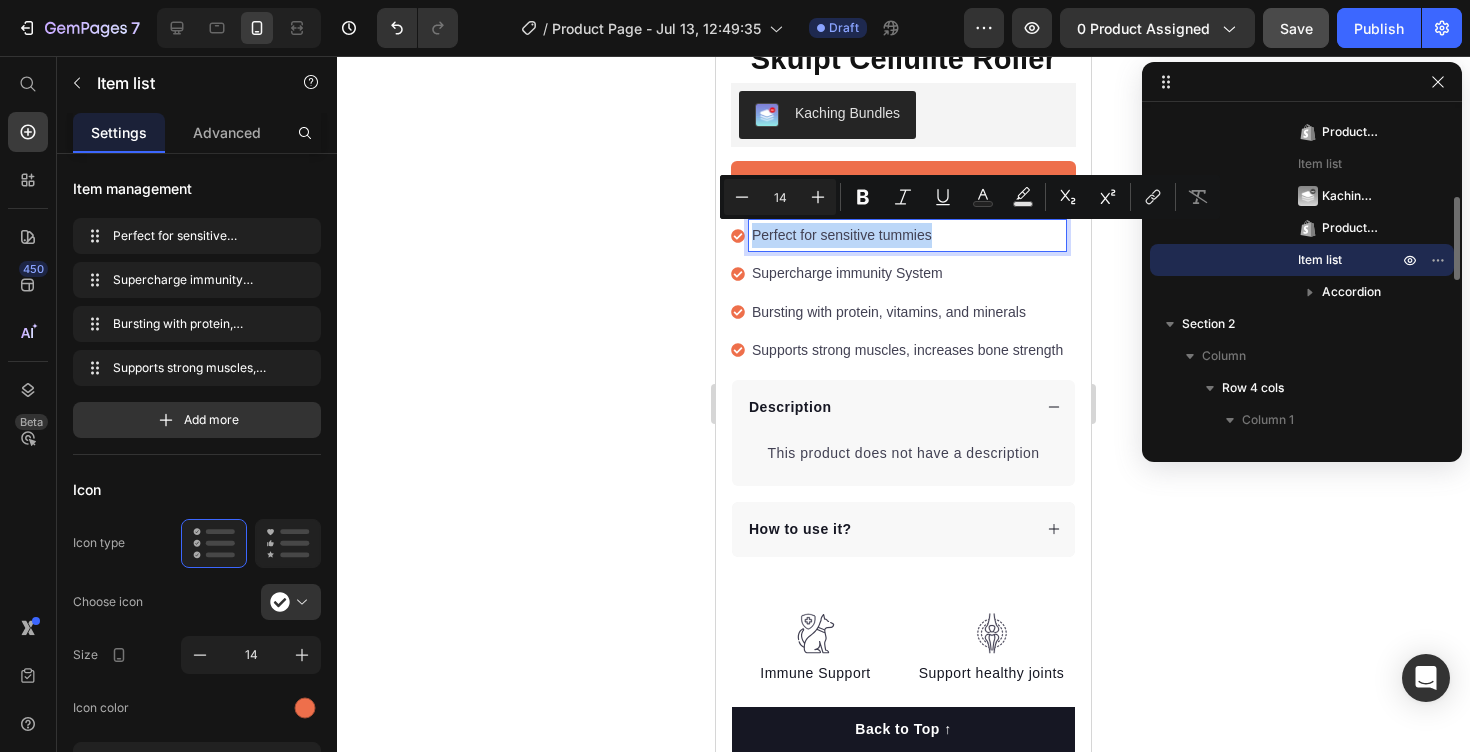 click on "Perfect for sensitive tummies" at bounding box center (907, 235) 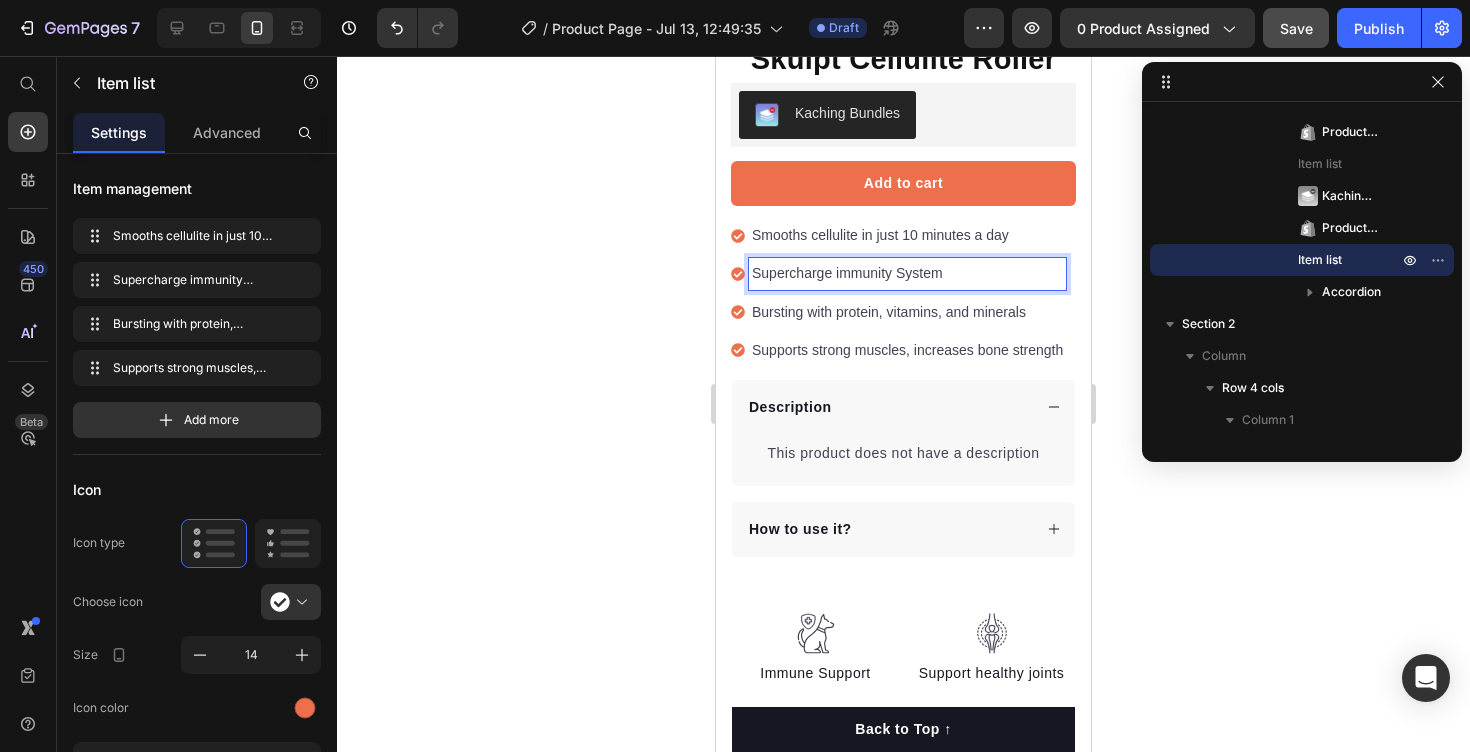 click on "Supercharge immunity System" at bounding box center (907, 273) 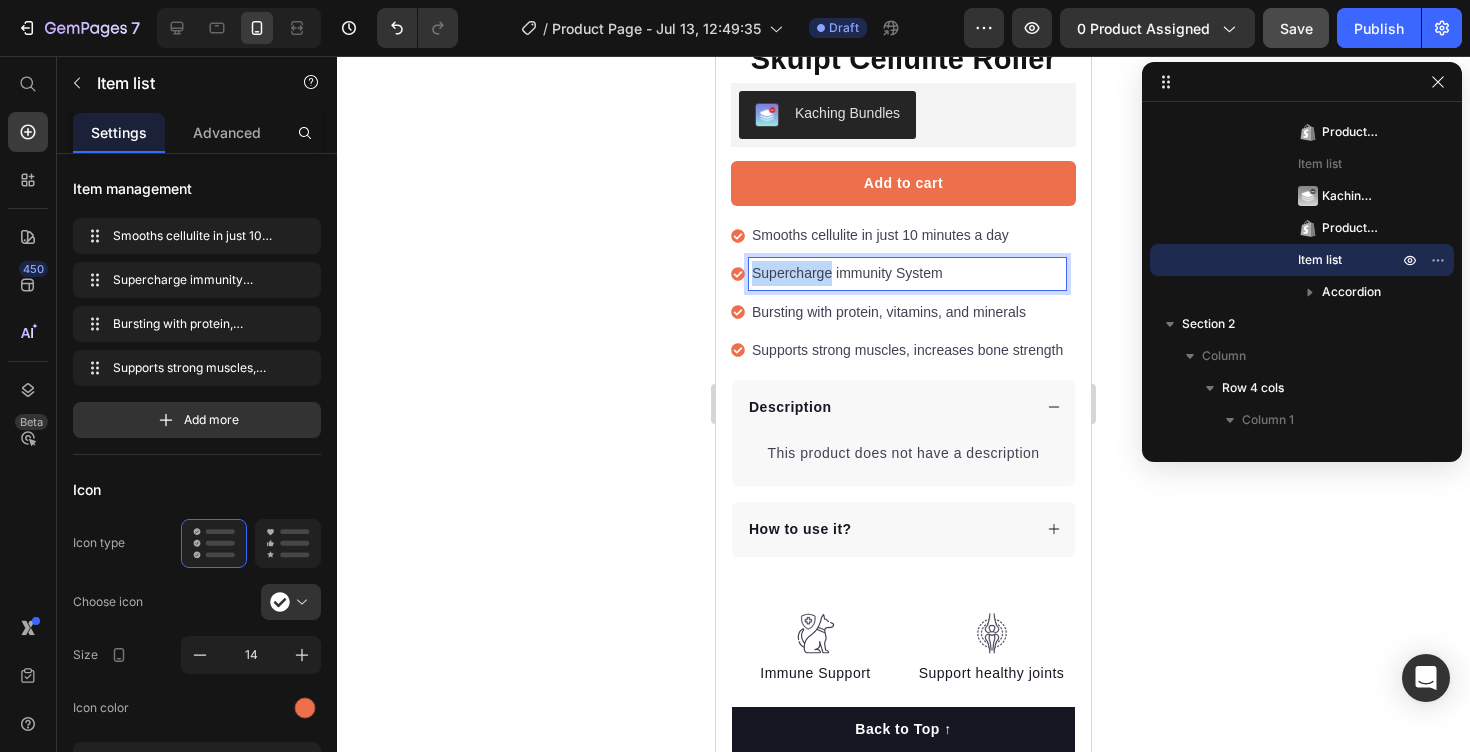 click on "Supercharge immunity System" at bounding box center [907, 273] 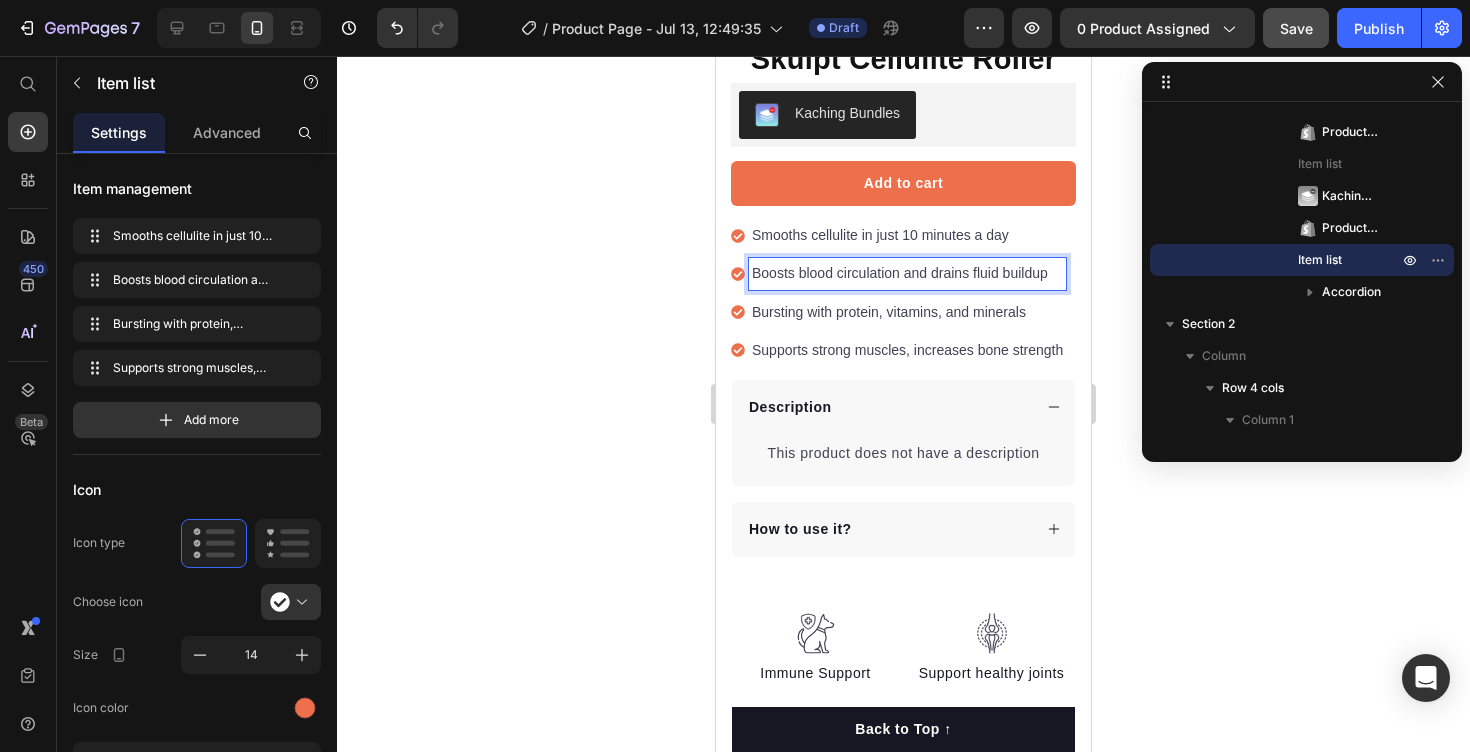 click on "Bursting with protein, vitamins, and minerals" at bounding box center [907, 312] 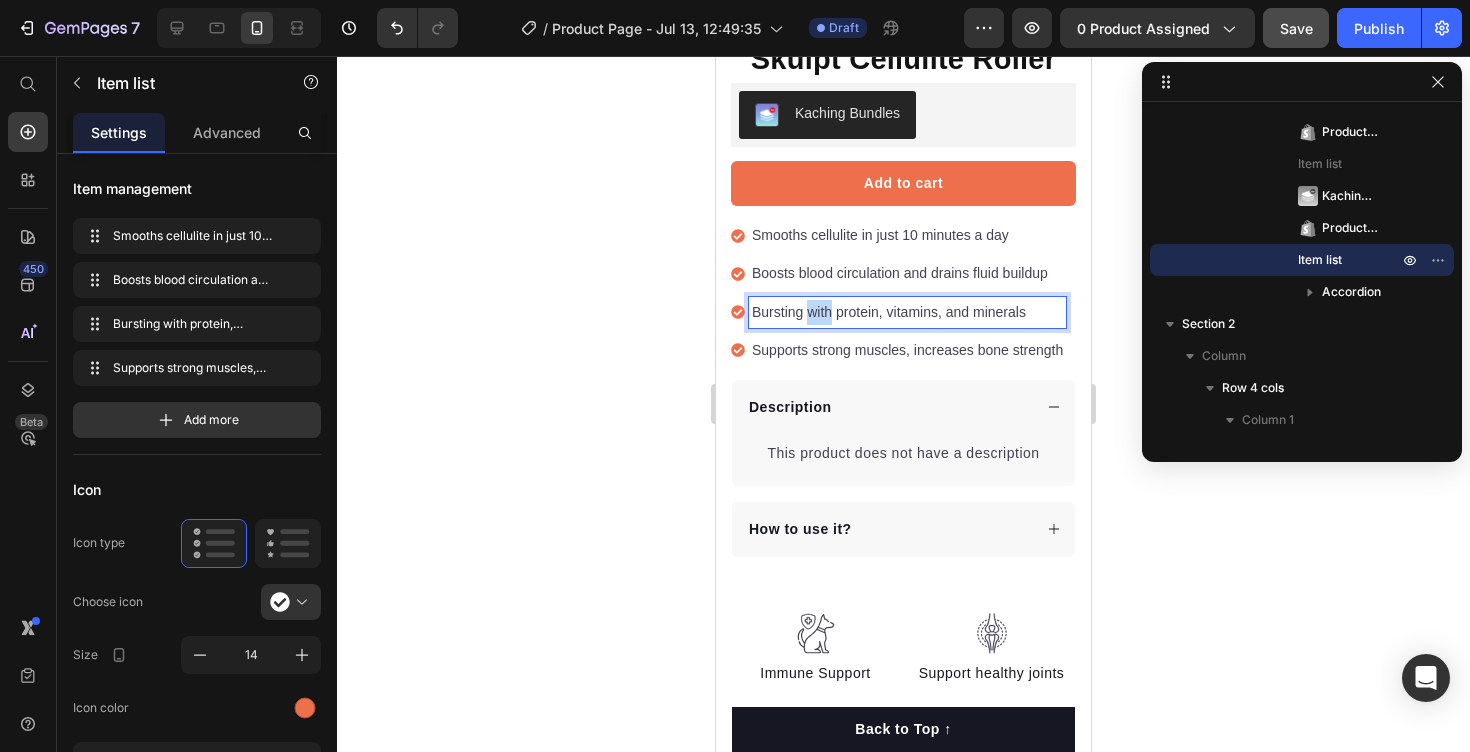 click on "Bursting with protein, vitamins, and minerals" at bounding box center (907, 312) 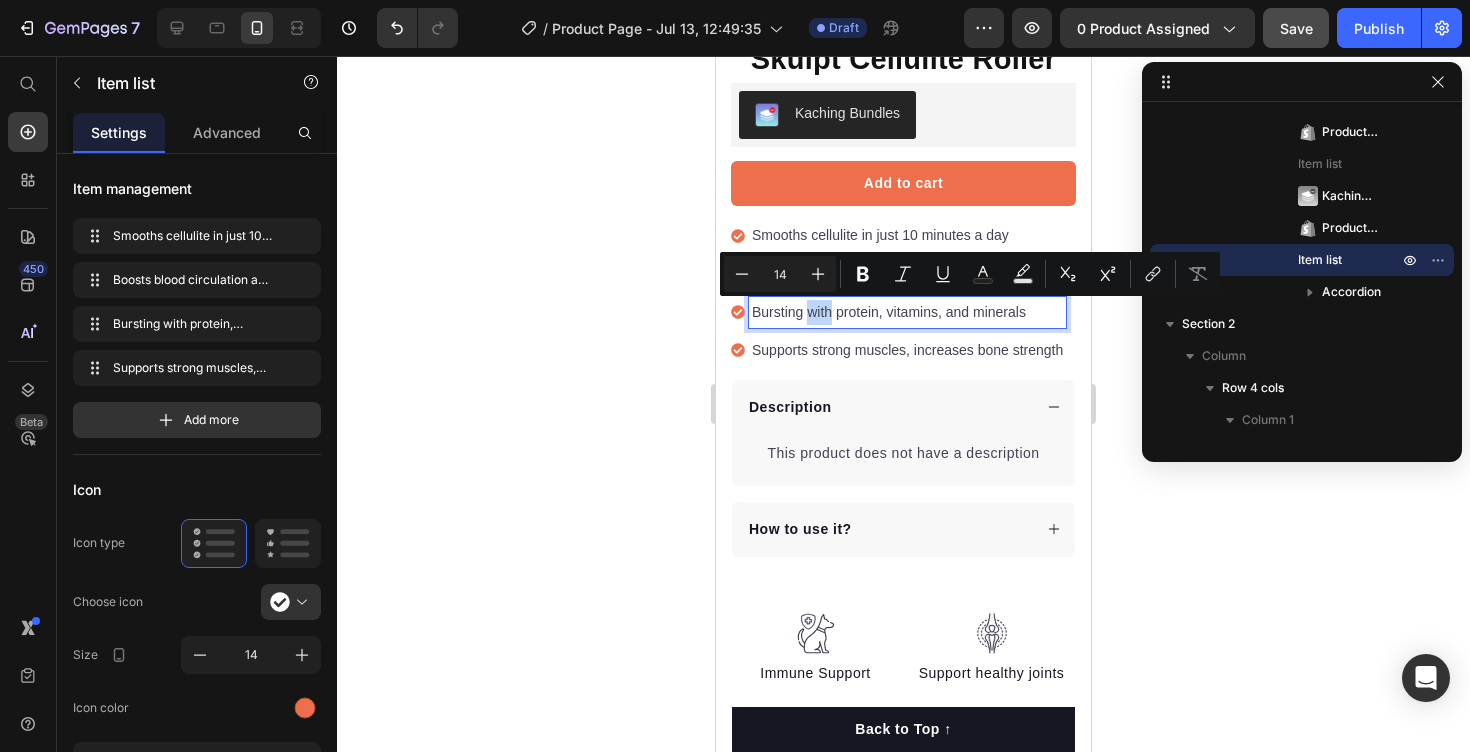 click on "Bursting with protein, vitamins, and minerals" at bounding box center [907, 312] 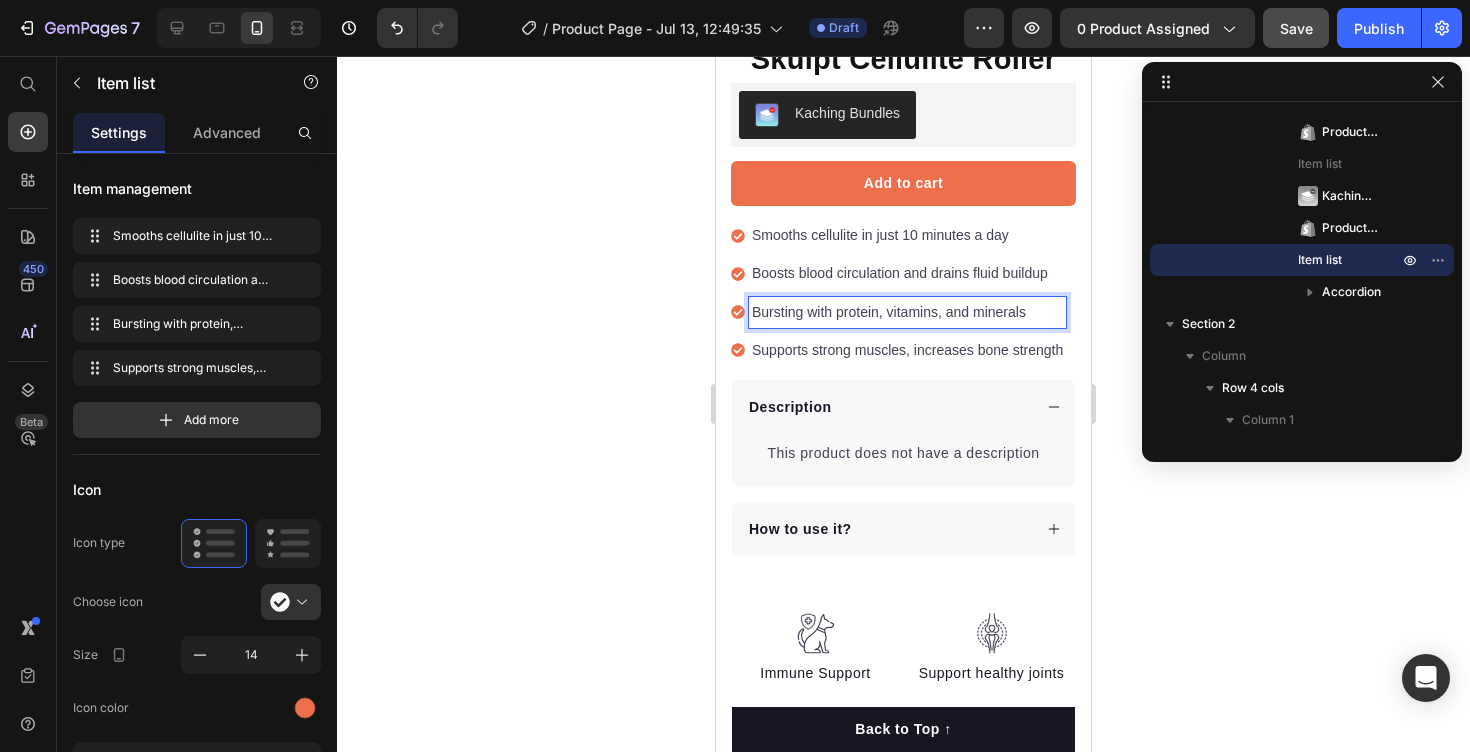 click on "Bursting with protein, vitamins, and minerals" at bounding box center [907, 312] 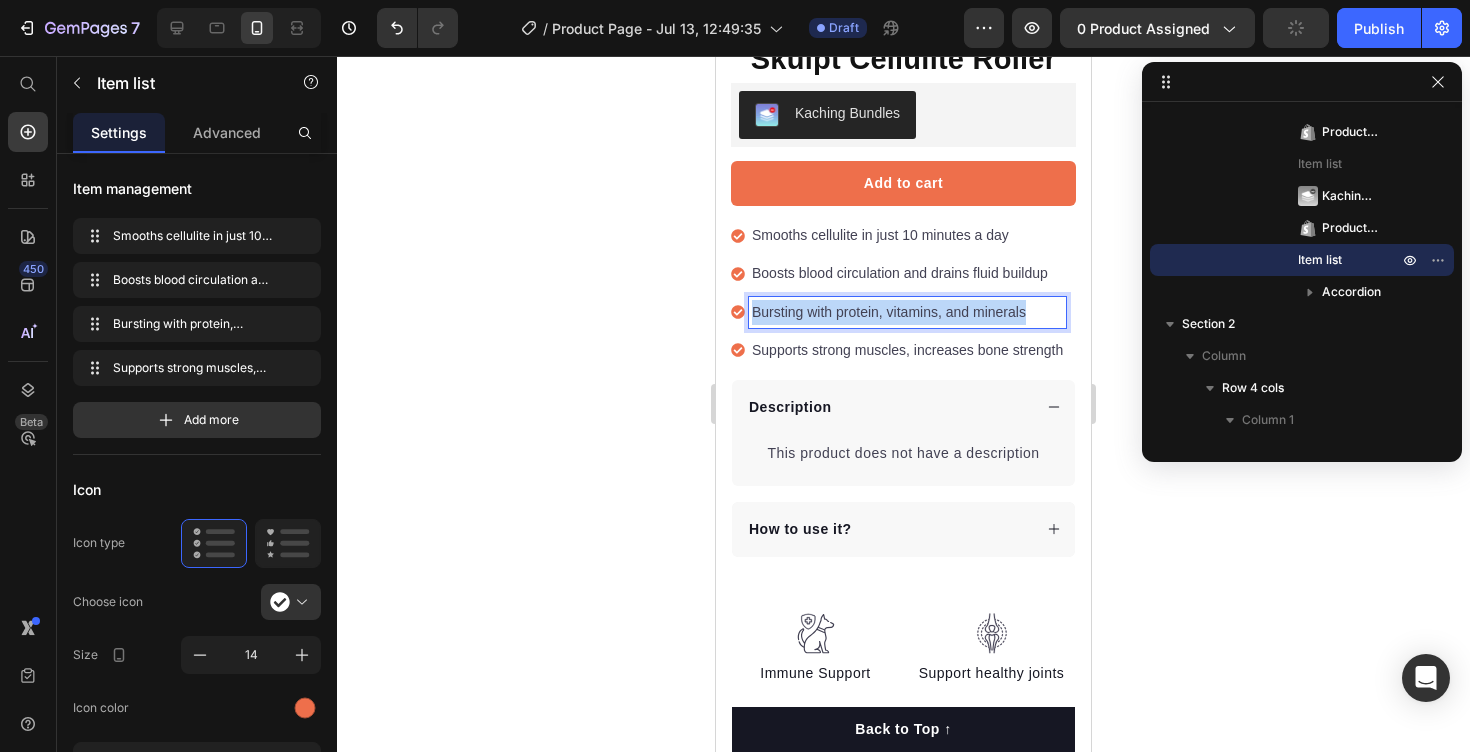 click on "Bursting with protein, vitamins, and minerals" at bounding box center [907, 312] 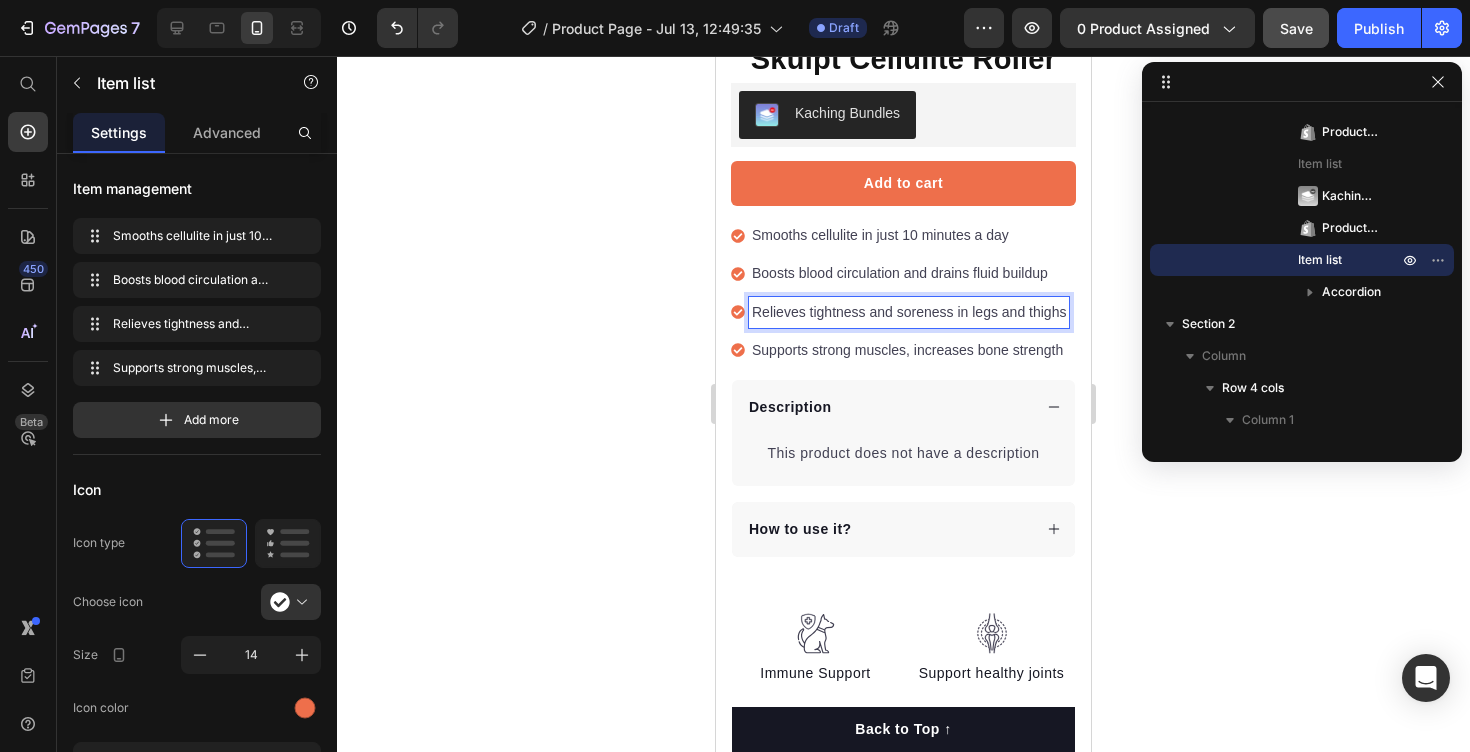 click on "Supports strong muscles, increases bone strength" at bounding box center [909, 350] 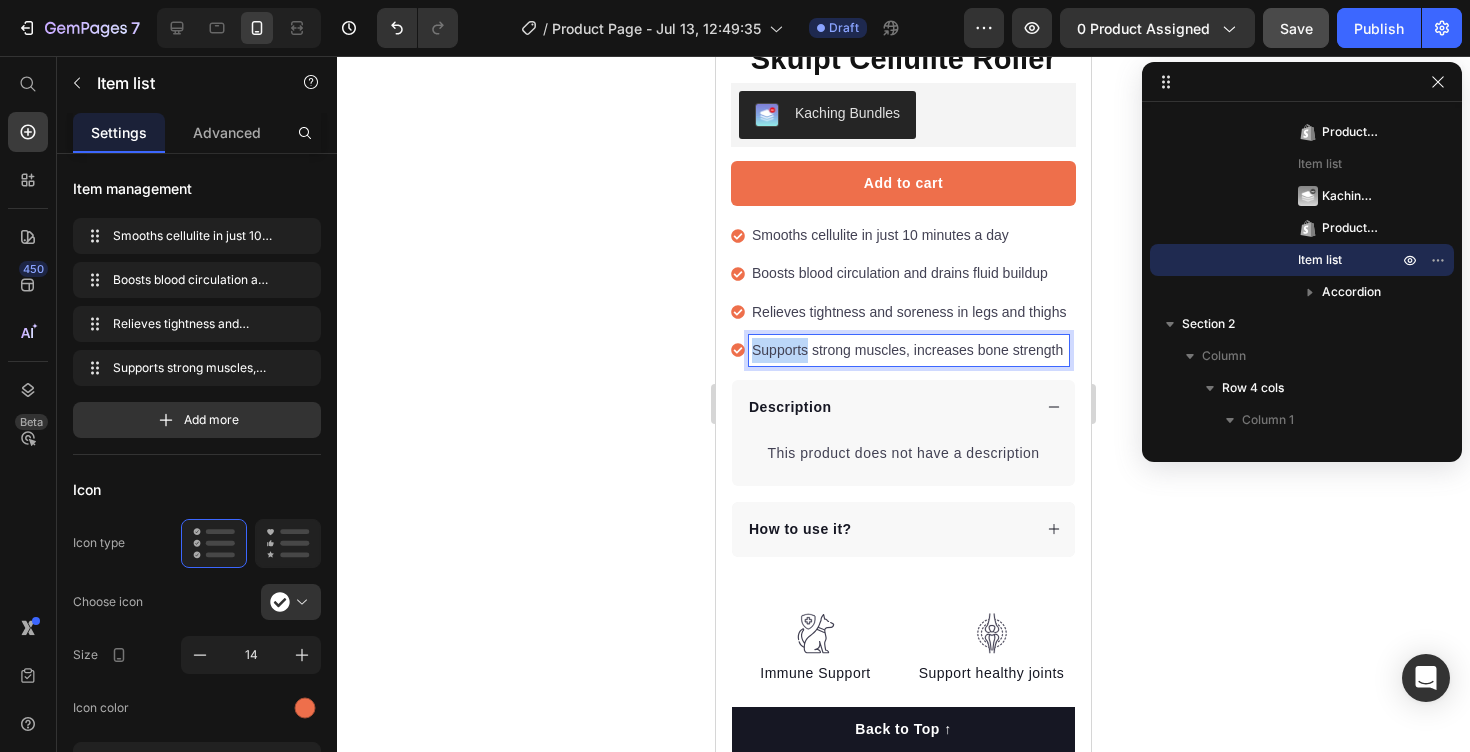 click on "Supports strong muscles, increases bone strength" at bounding box center [909, 350] 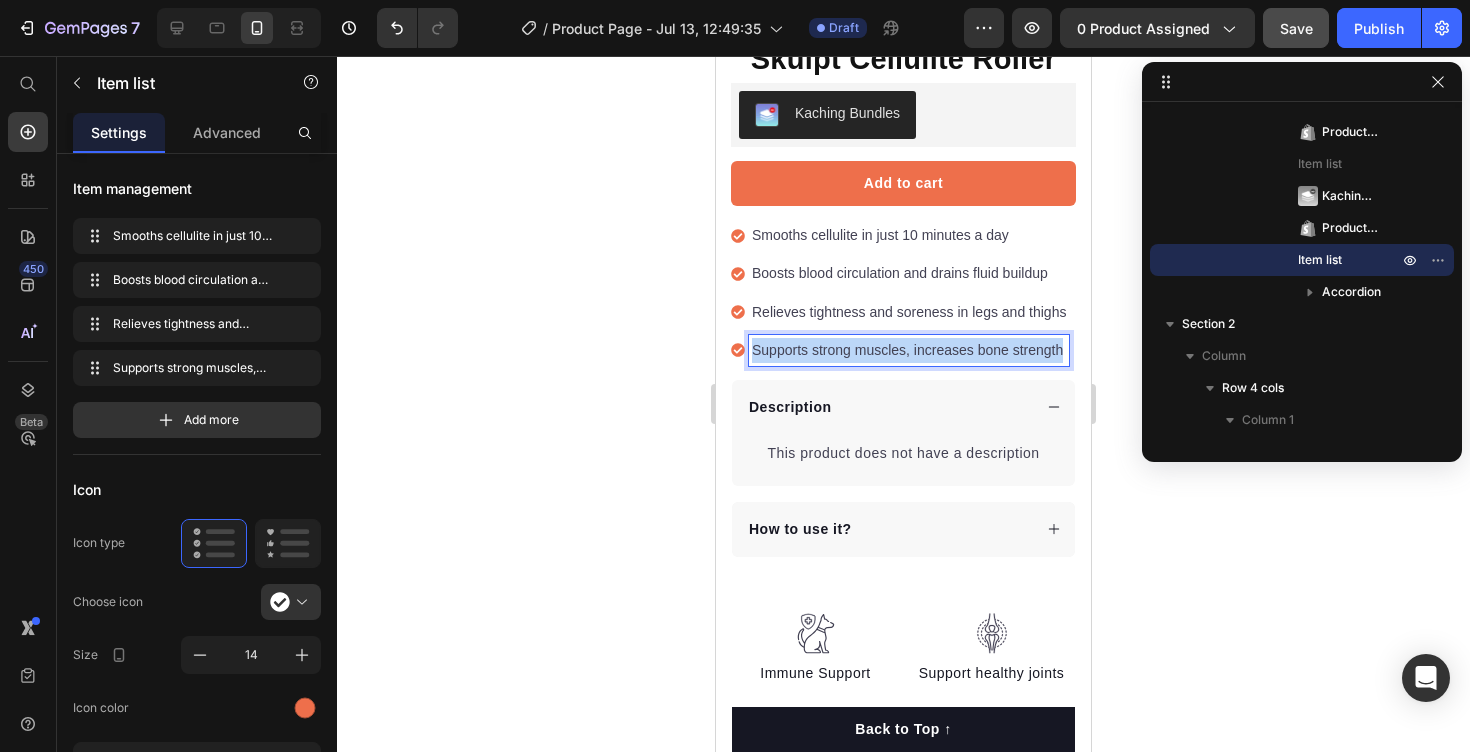 click on "Supports strong muscles, increases bone strength" at bounding box center [909, 350] 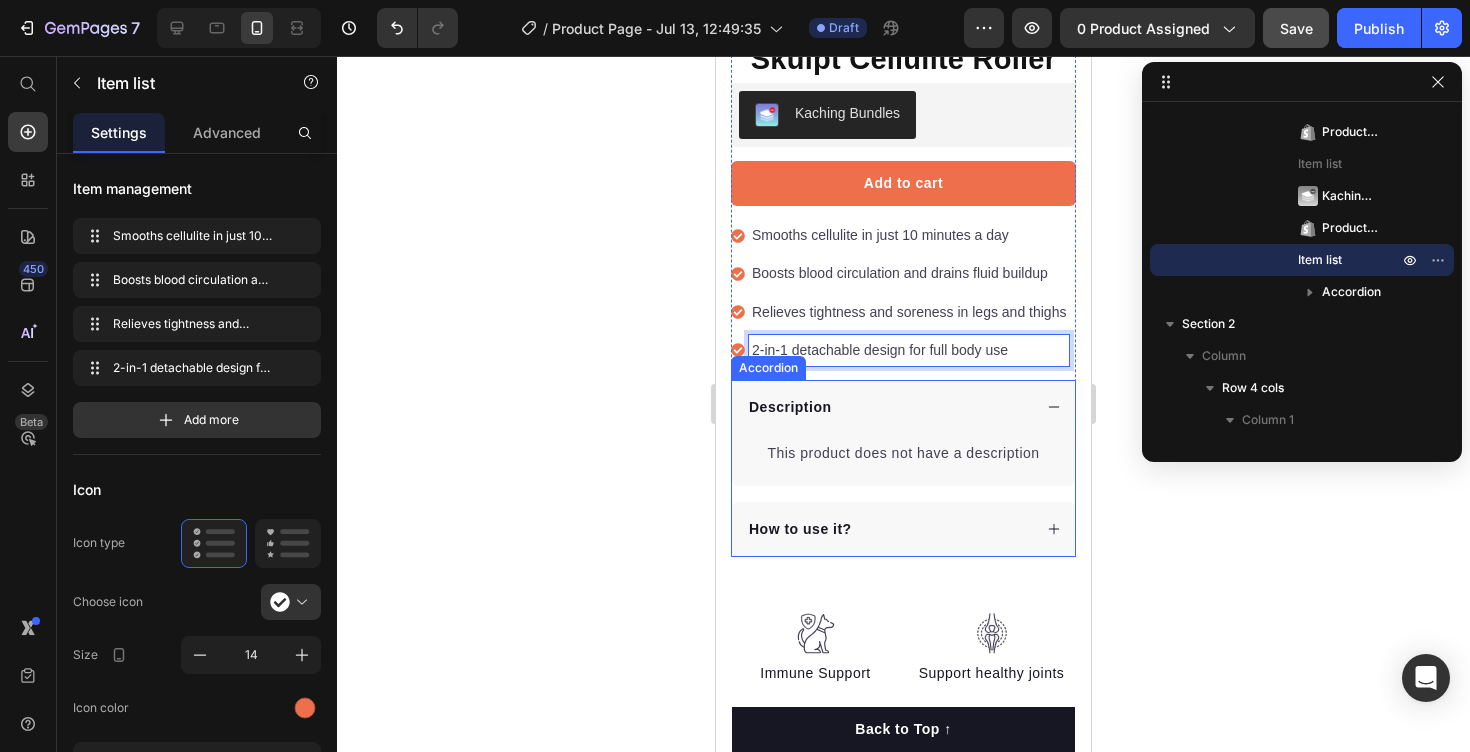 click on "Description" at bounding box center [903, 407] 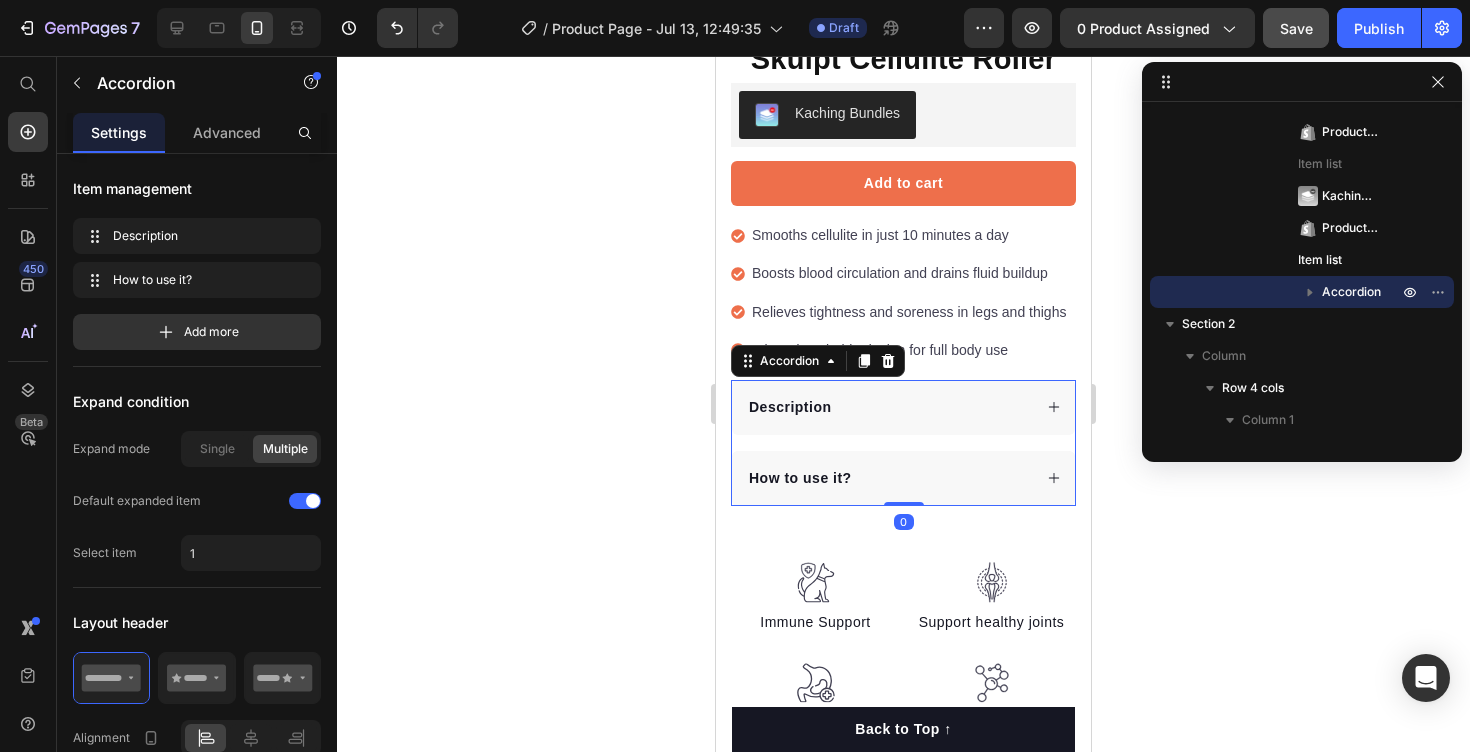 click on "Description" at bounding box center [888, 407] 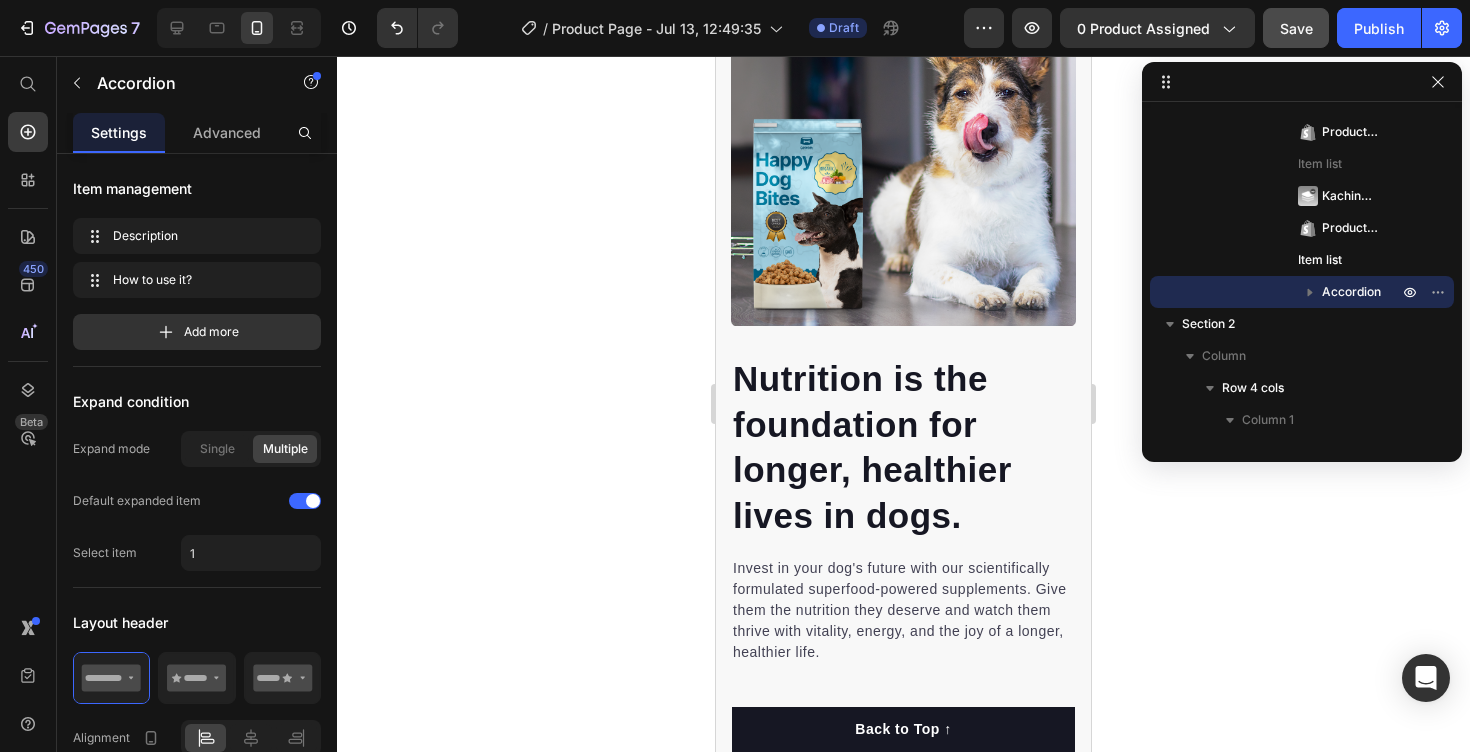 scroll, scrollTop: 1519, scrollLeft: 0, axis: vertical 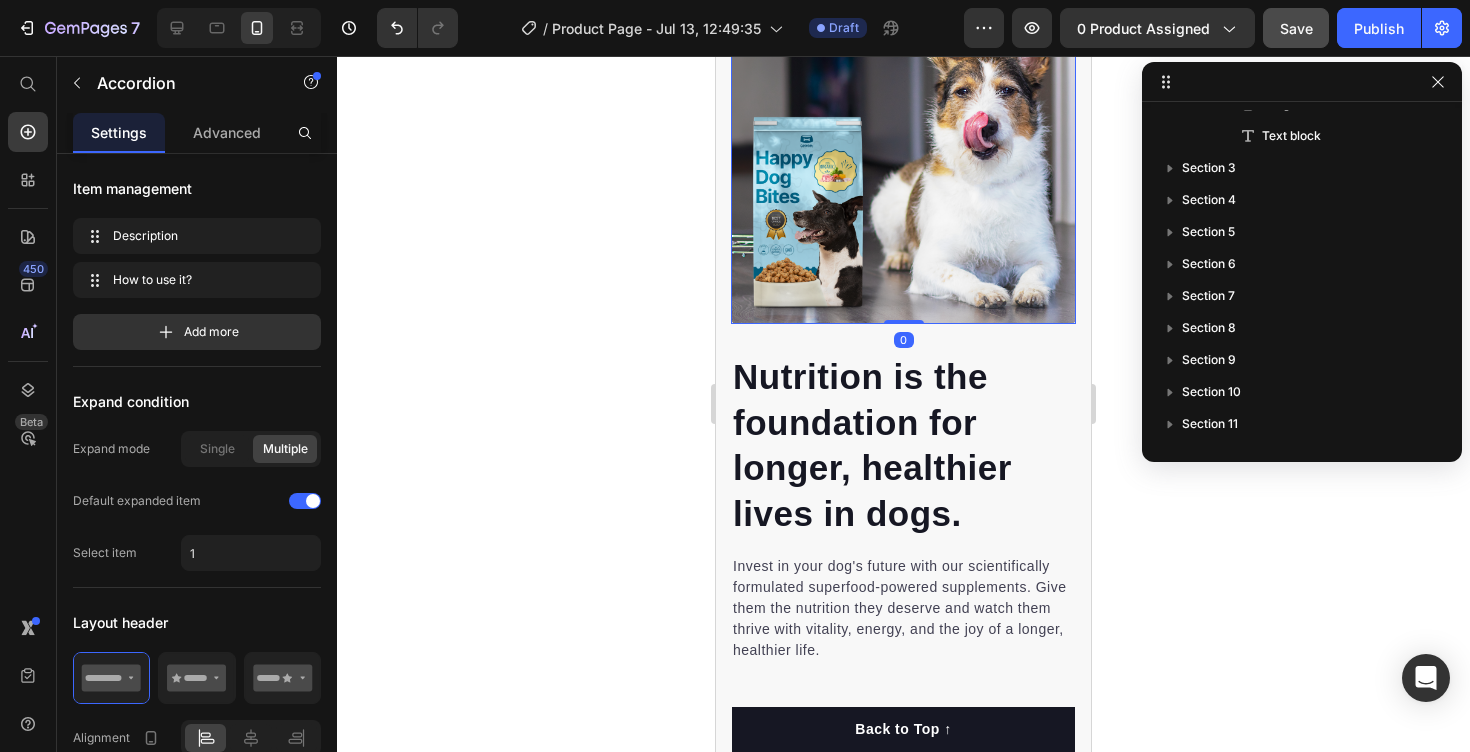 click at bounding box center [903, 151] 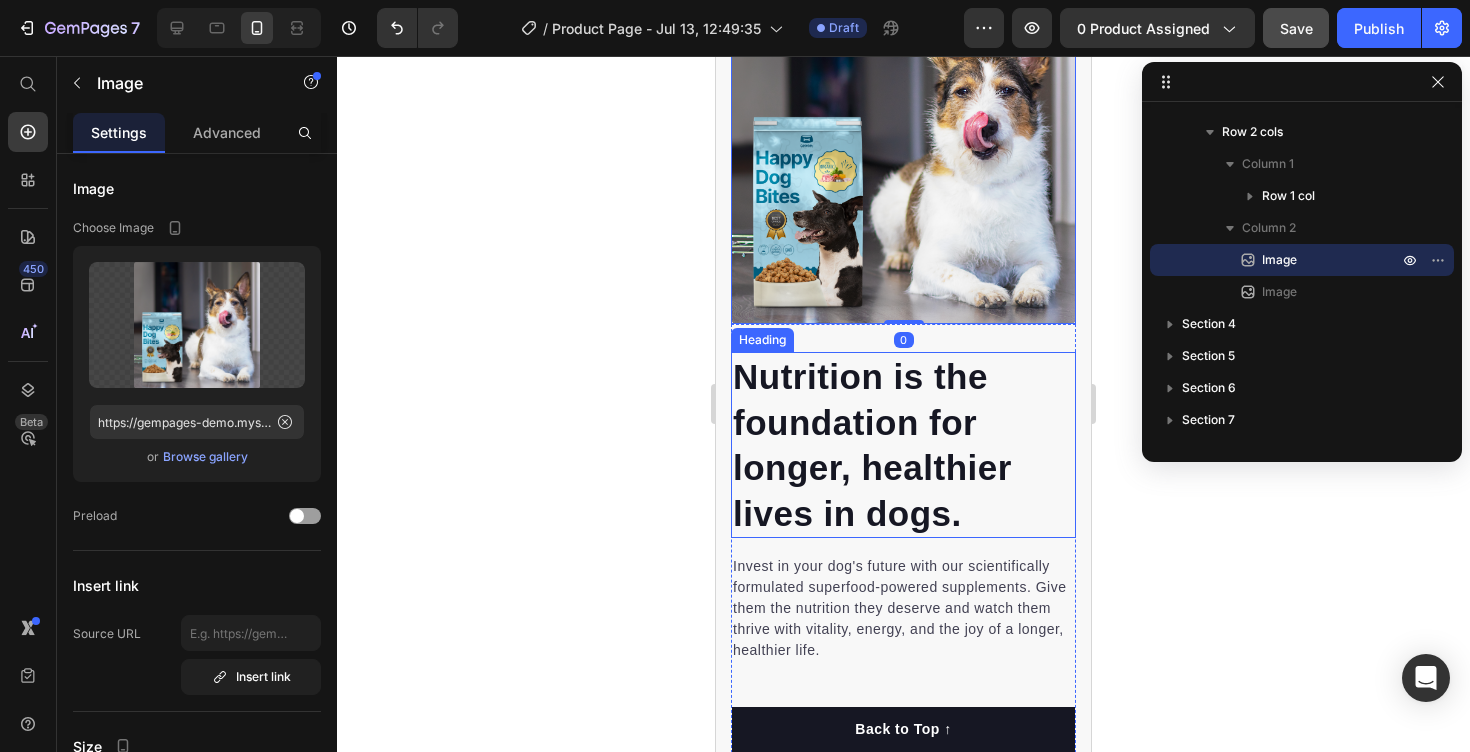 click on "Nutrition is the foundation for longer, healthier lives in dogs." at bounding box center [903, 445] 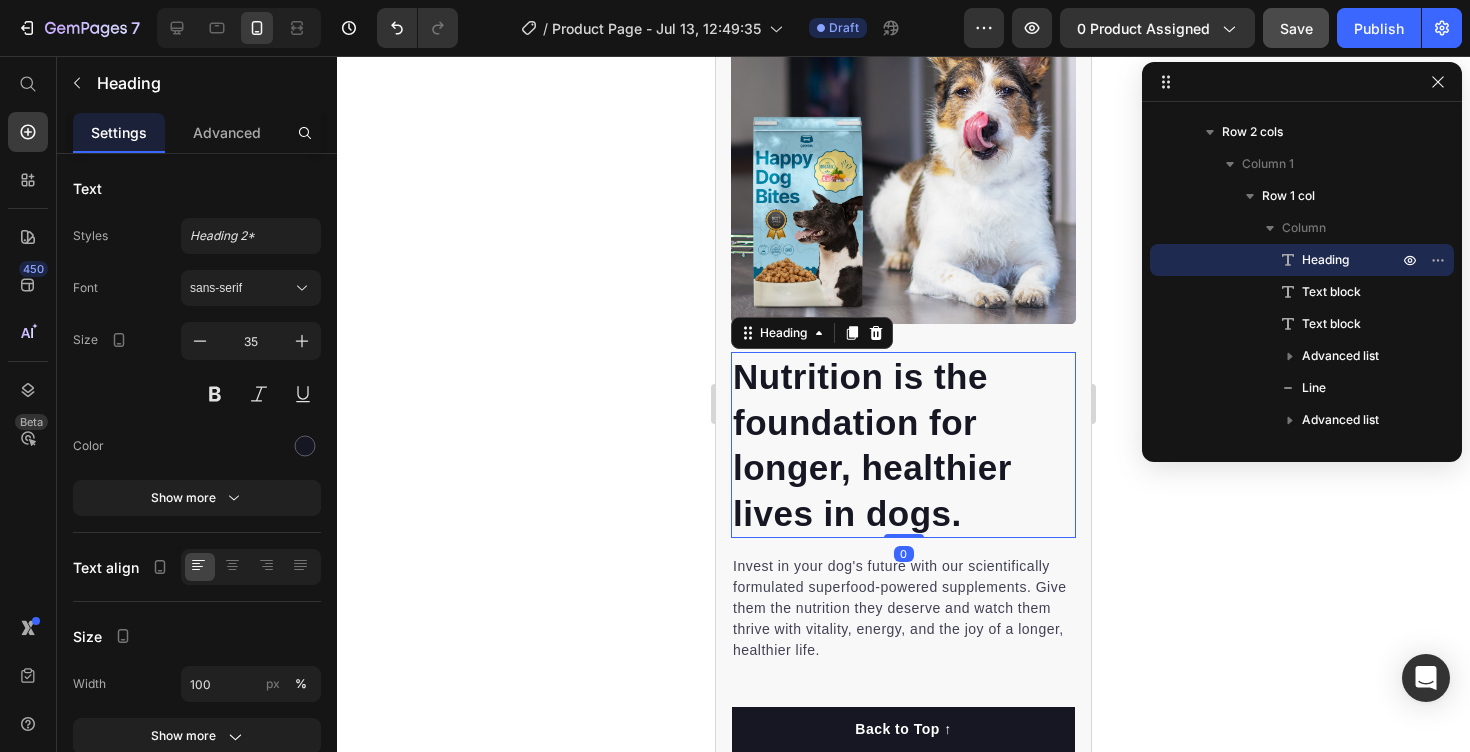 click on "Nutrition is the foundation for longer, healthier lives in dogs." at bounding box center [903, 445] 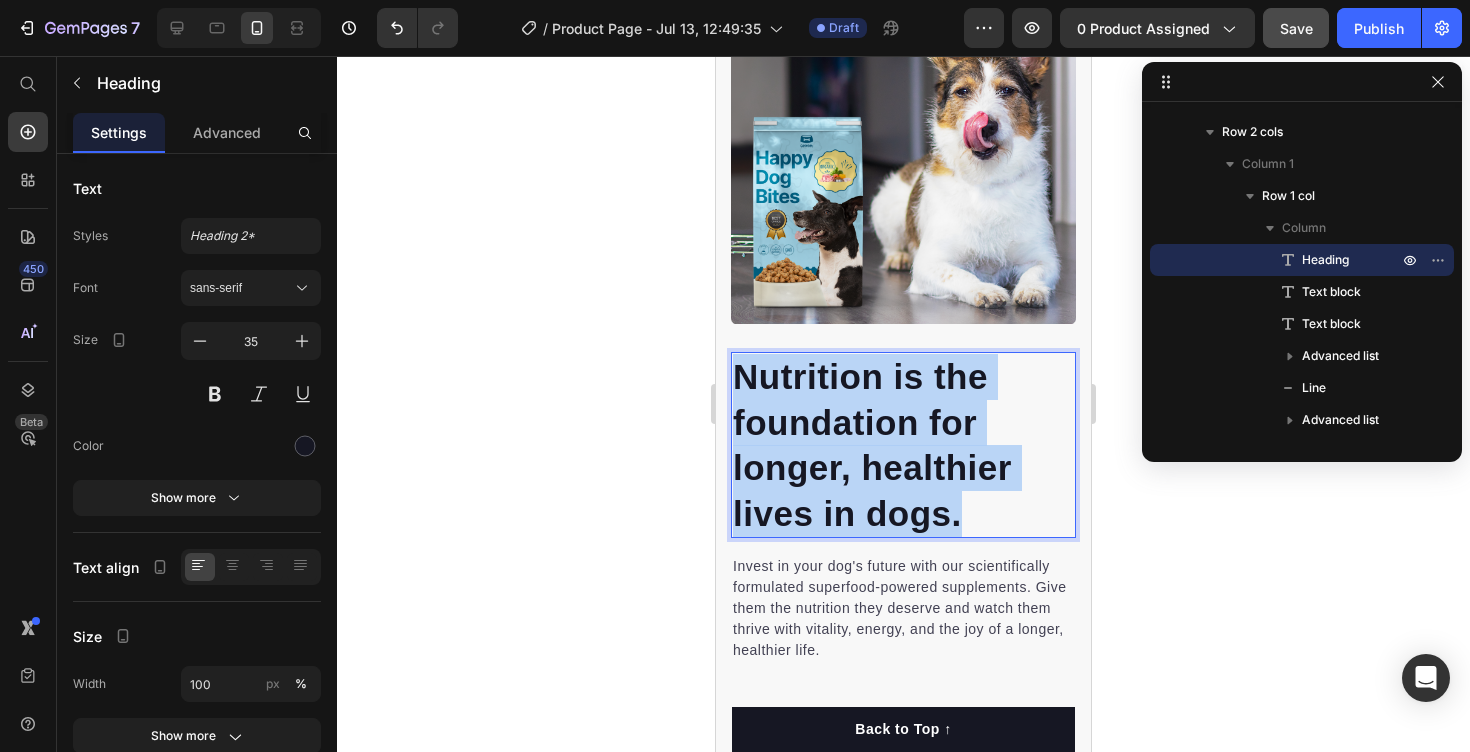 click on "Nutrition is the foundation for longer, healthier lives in dogs." at bounding box center [903, 445] 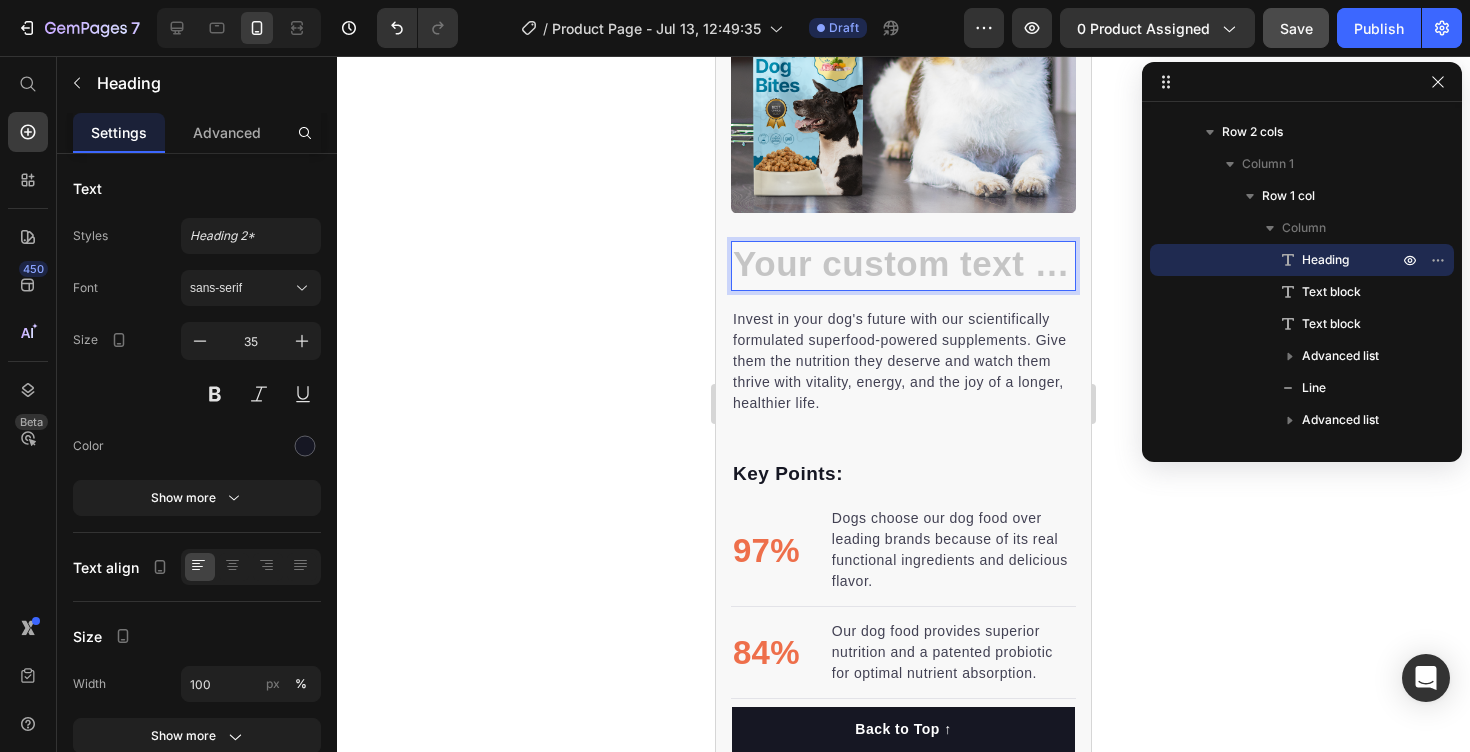 scroll, scrollTop: 1442, scrollLeft: 0, axis: vertical 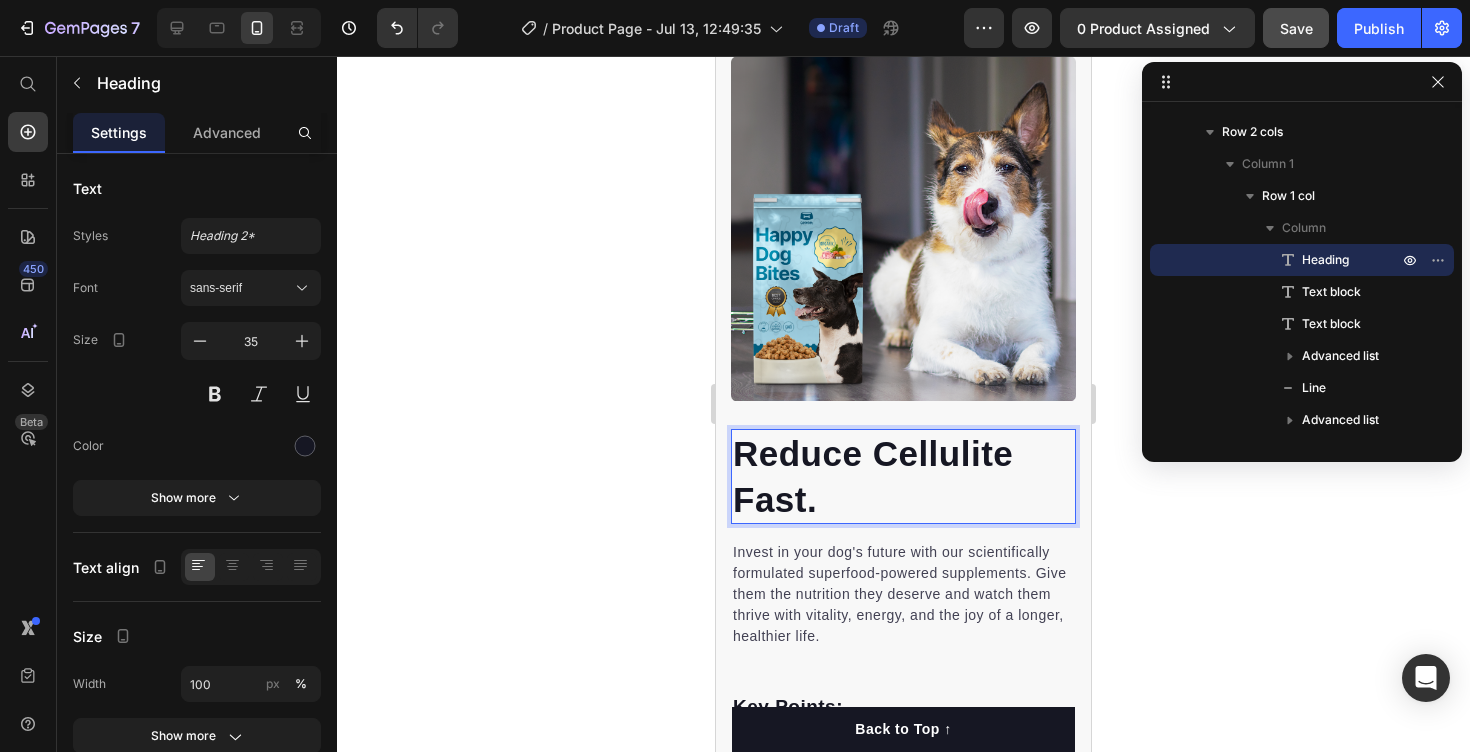 click on "Reduce Cellulite Fast." at bounding box center [903, 476] 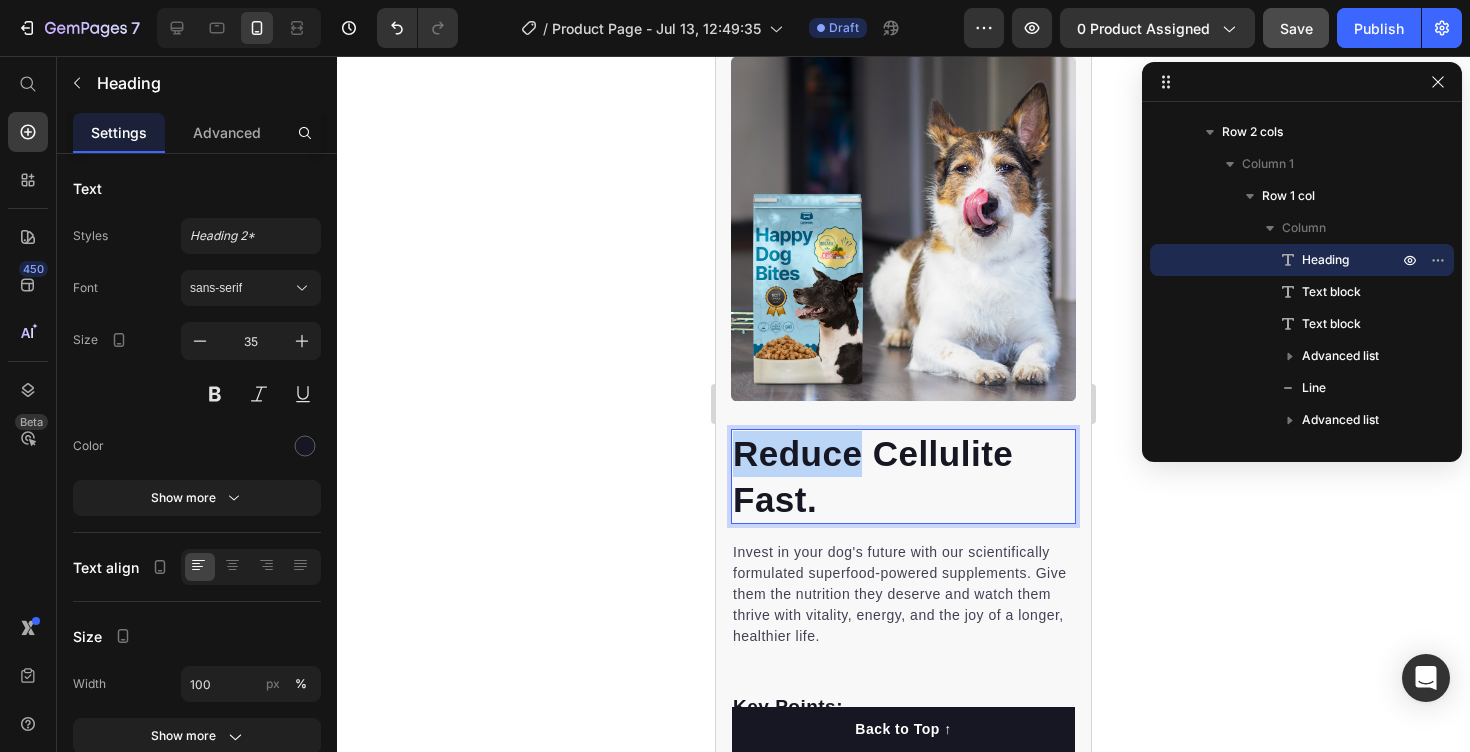 click on "Reduce Cellulite Fast." at bounding box center (903, 476) 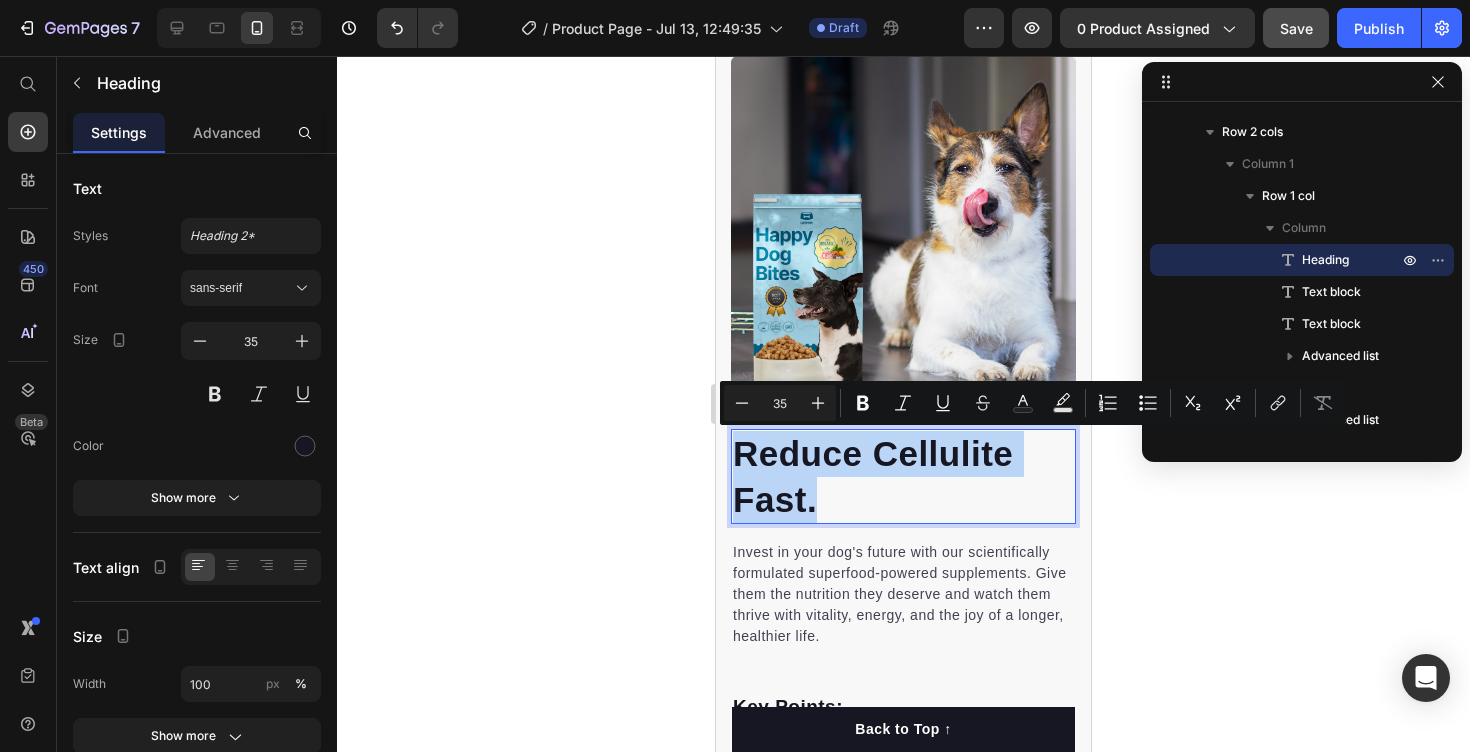 click on "Reduce Cellulite Fast." at bounding box center [903, 476] 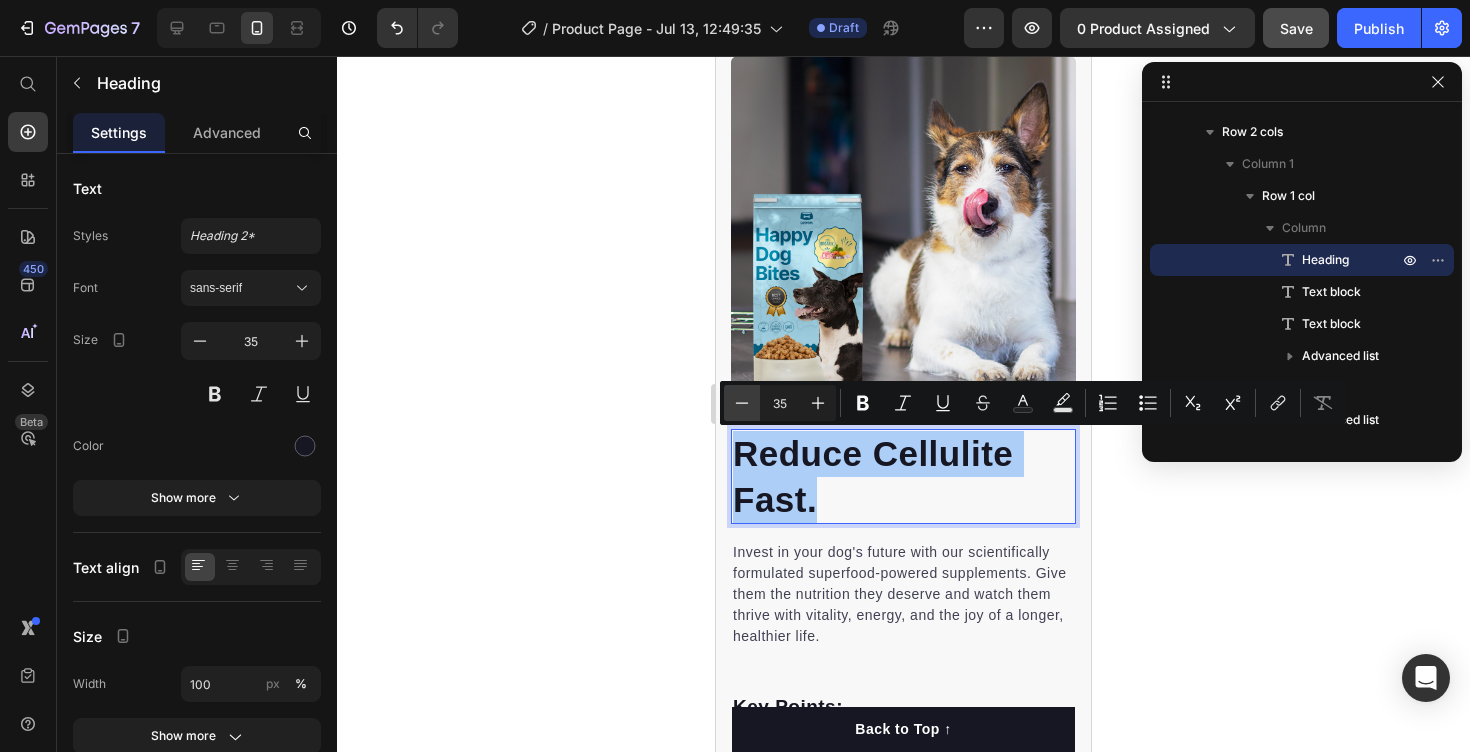 click on "Minus" at bounding box center (742, 403) 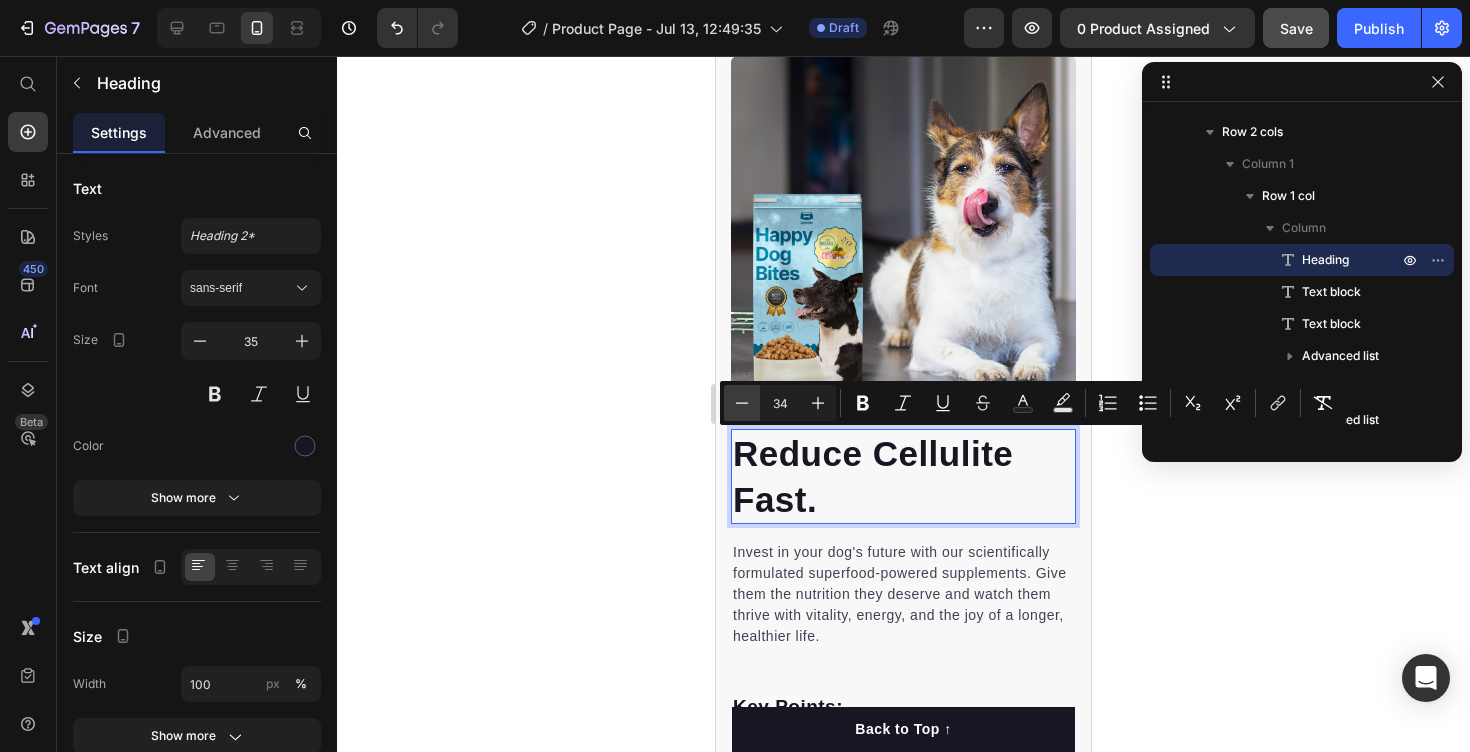 click on "Minus" at bounding box center (742, 403) 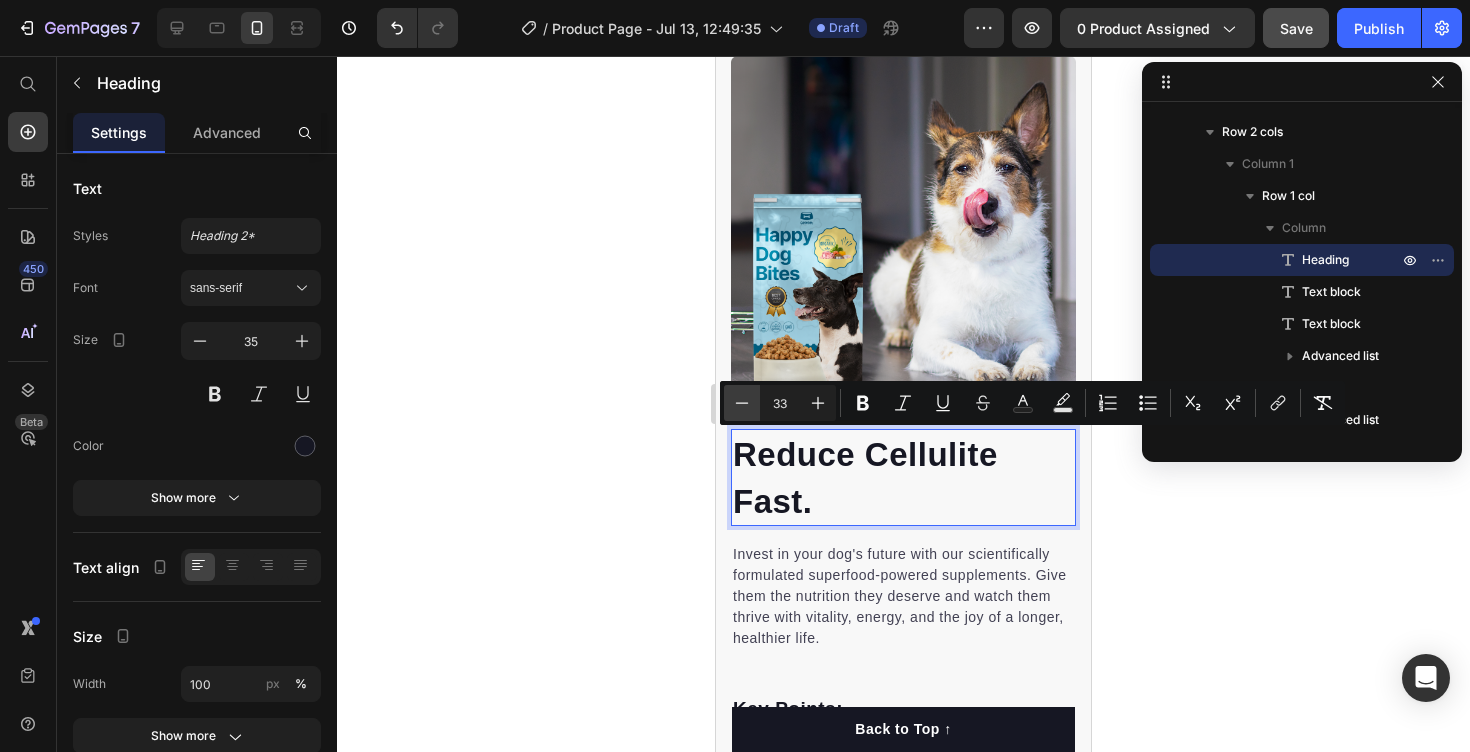 click on "Minus" at bounding box center (742, 403) 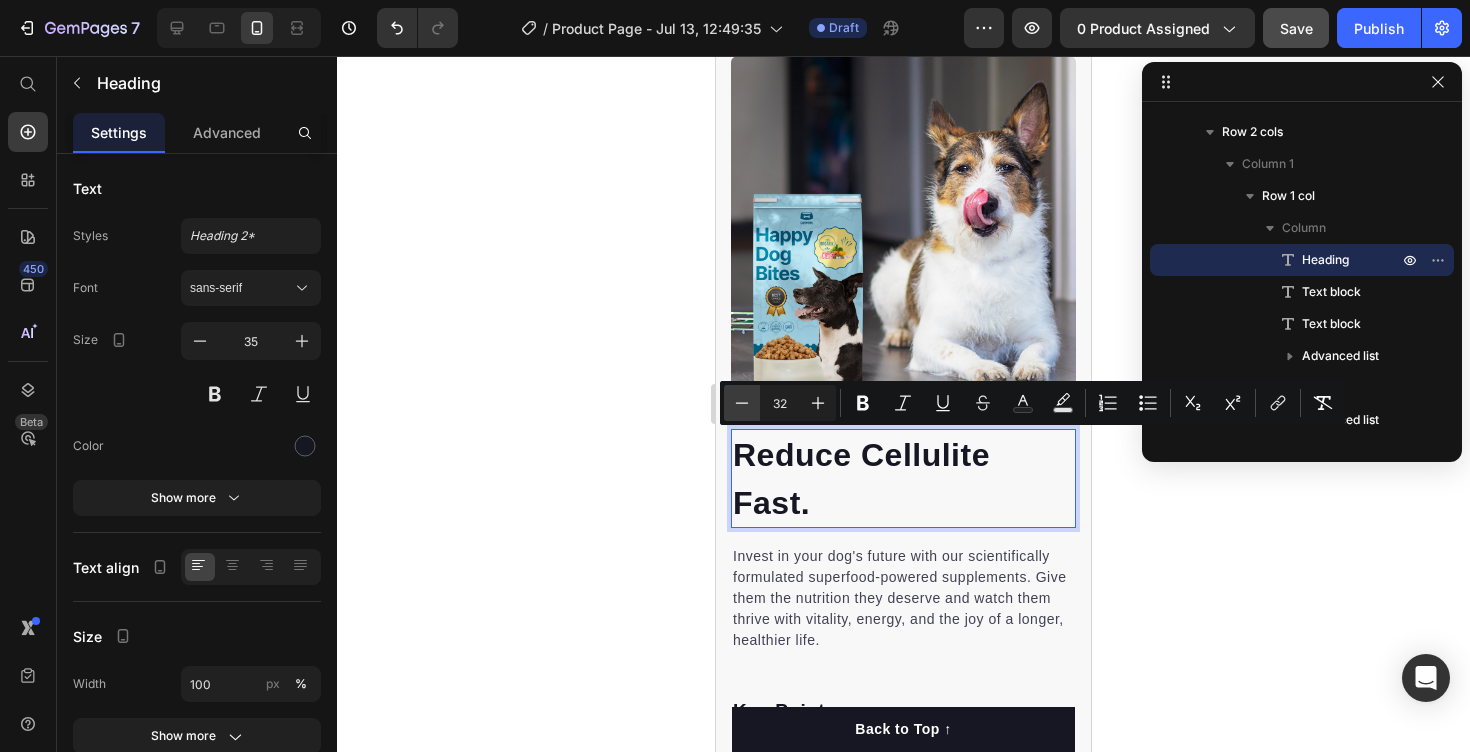 click on "Minus" at bounding box center [742, 403] 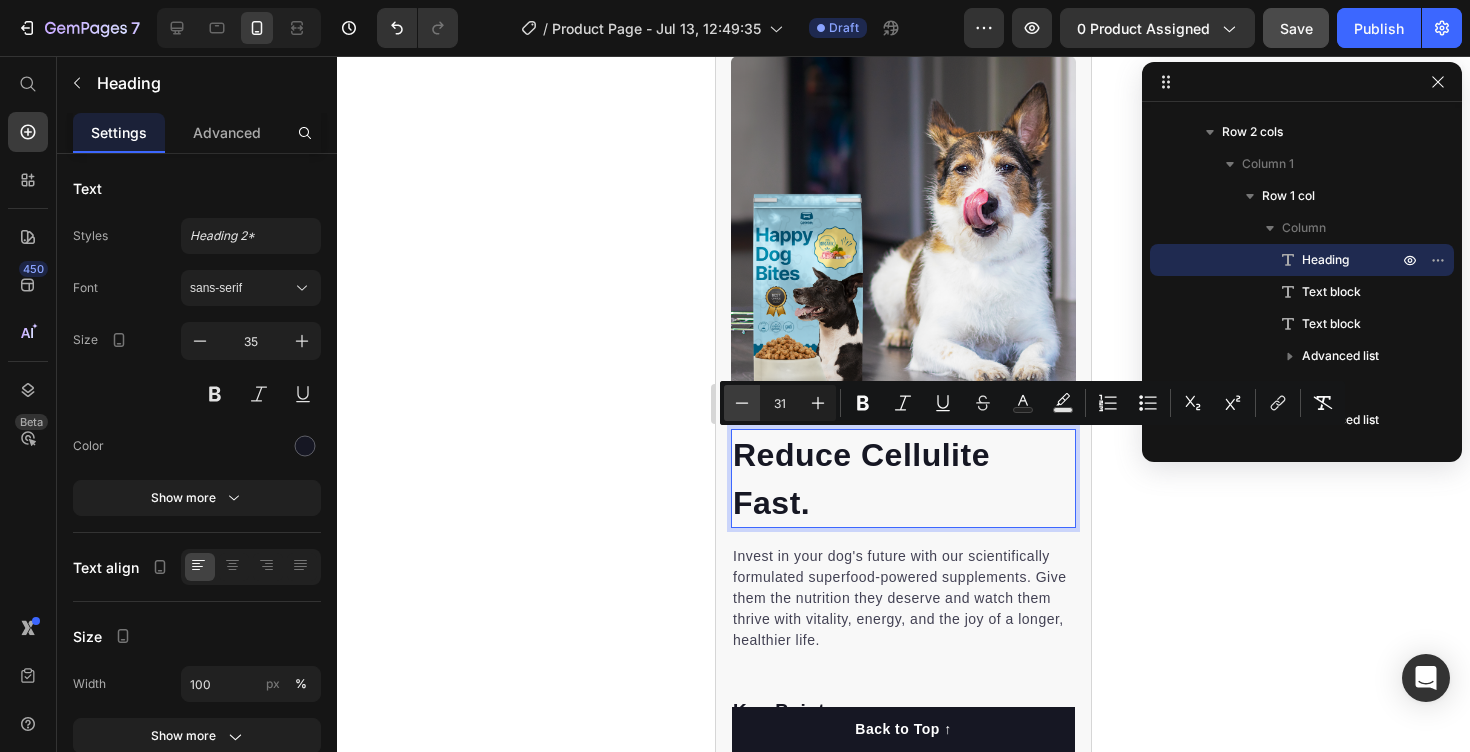 click on "Minus" at bounding box center [742, 403] 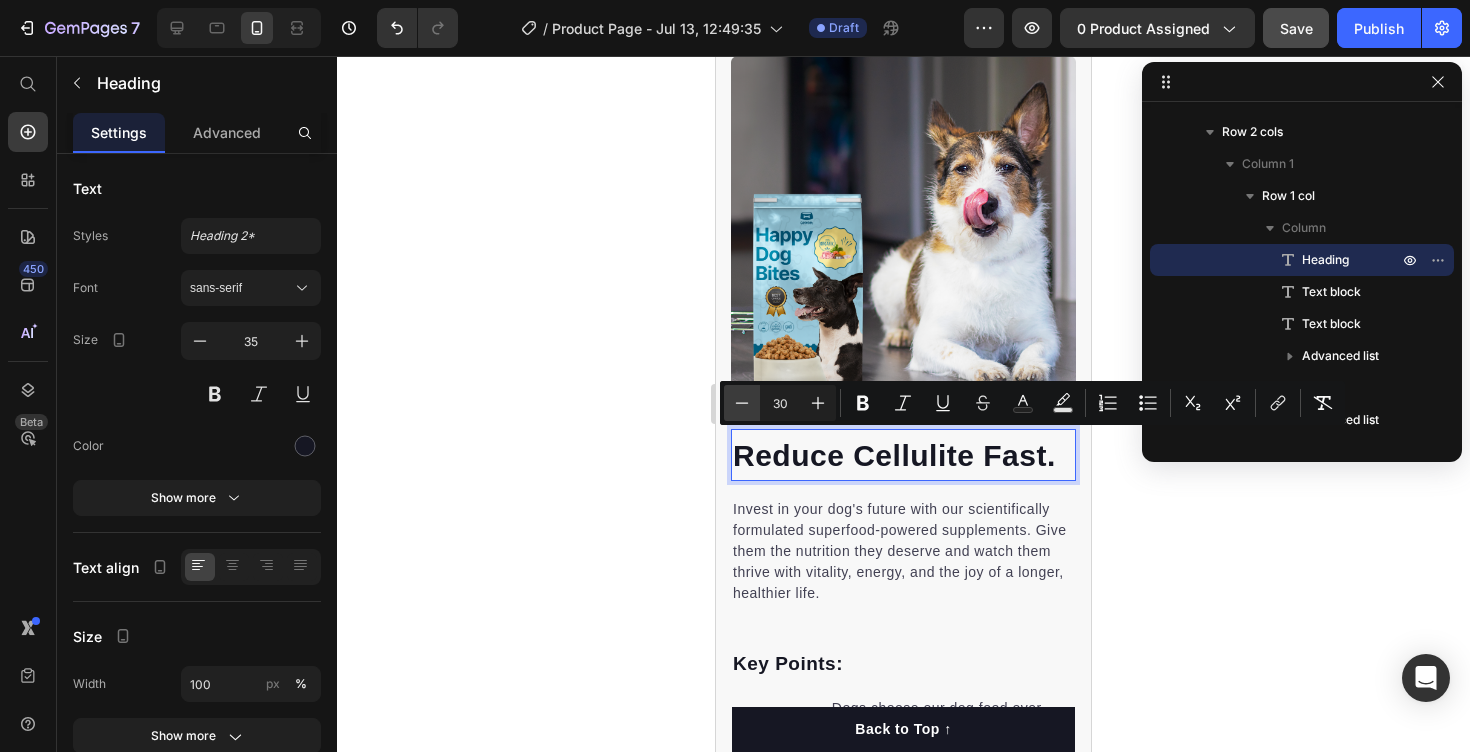 click on "Minus" at bounding box center [742, 403] 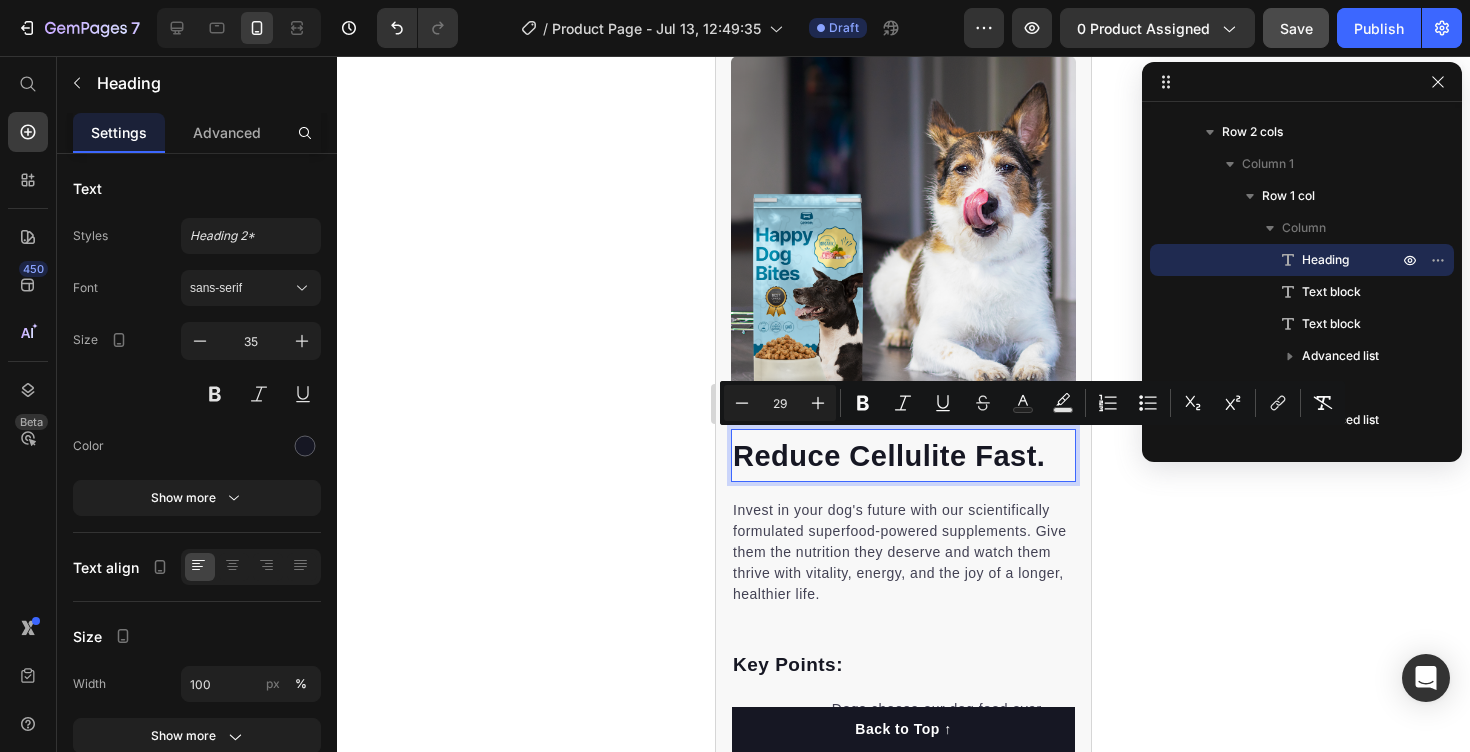 click on "29" at bounding box center [780, 403] 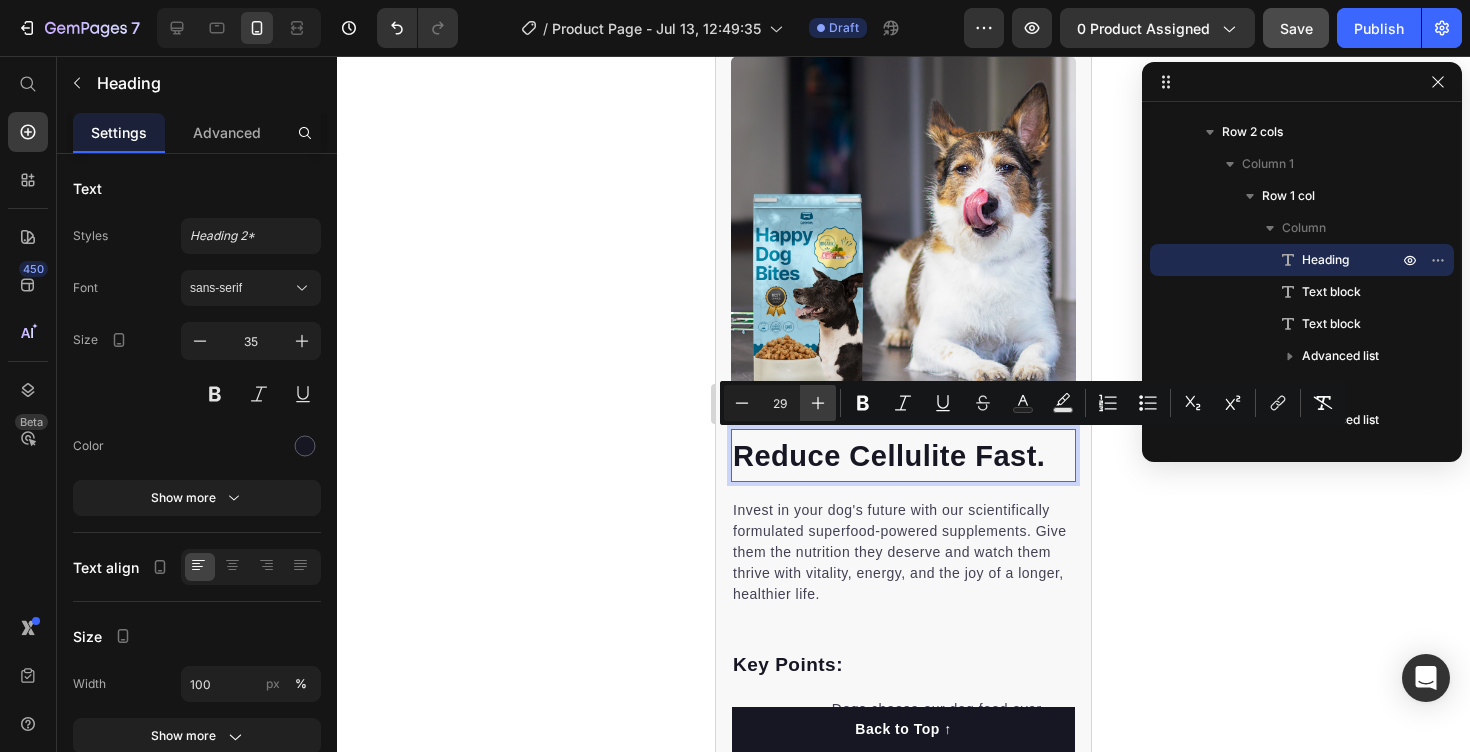 click 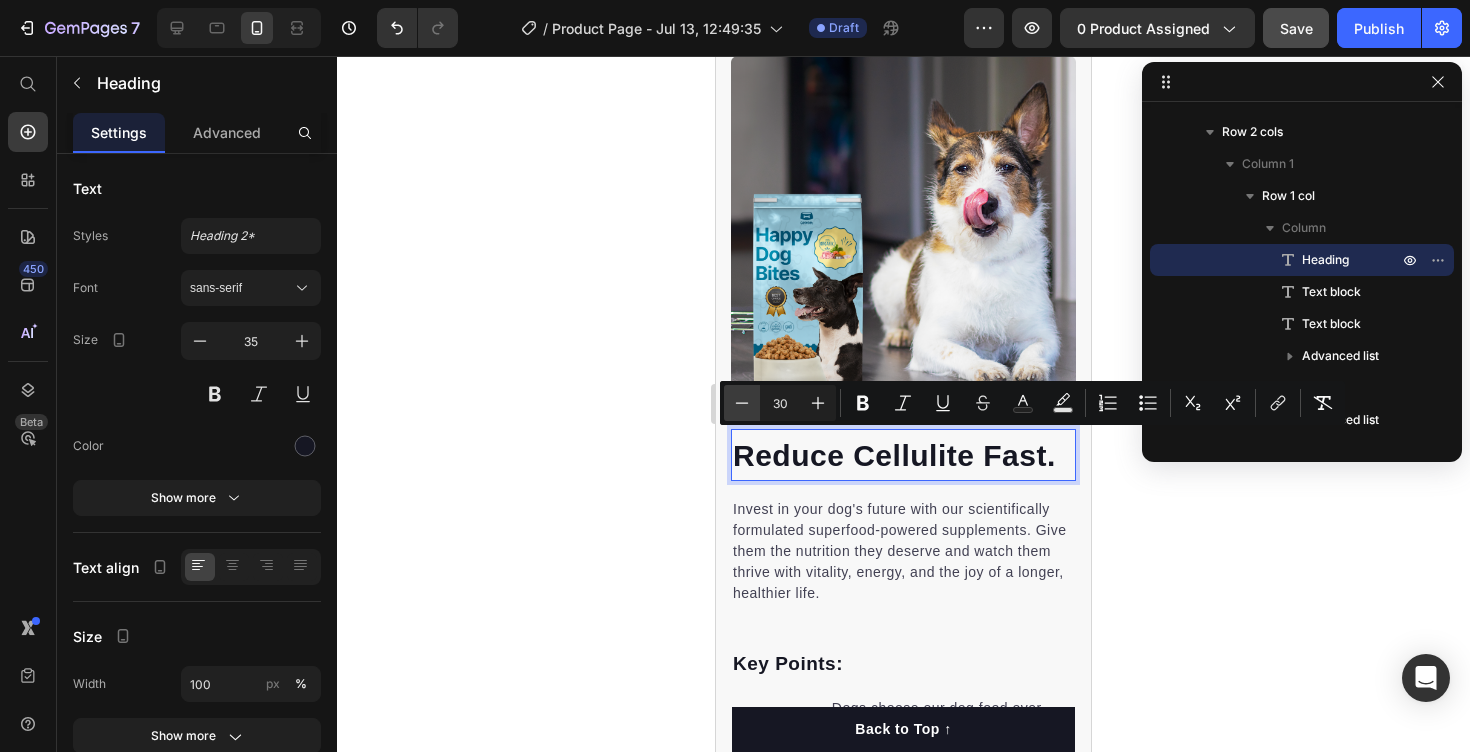 click on "Minus" at bounding box center (742, 403) 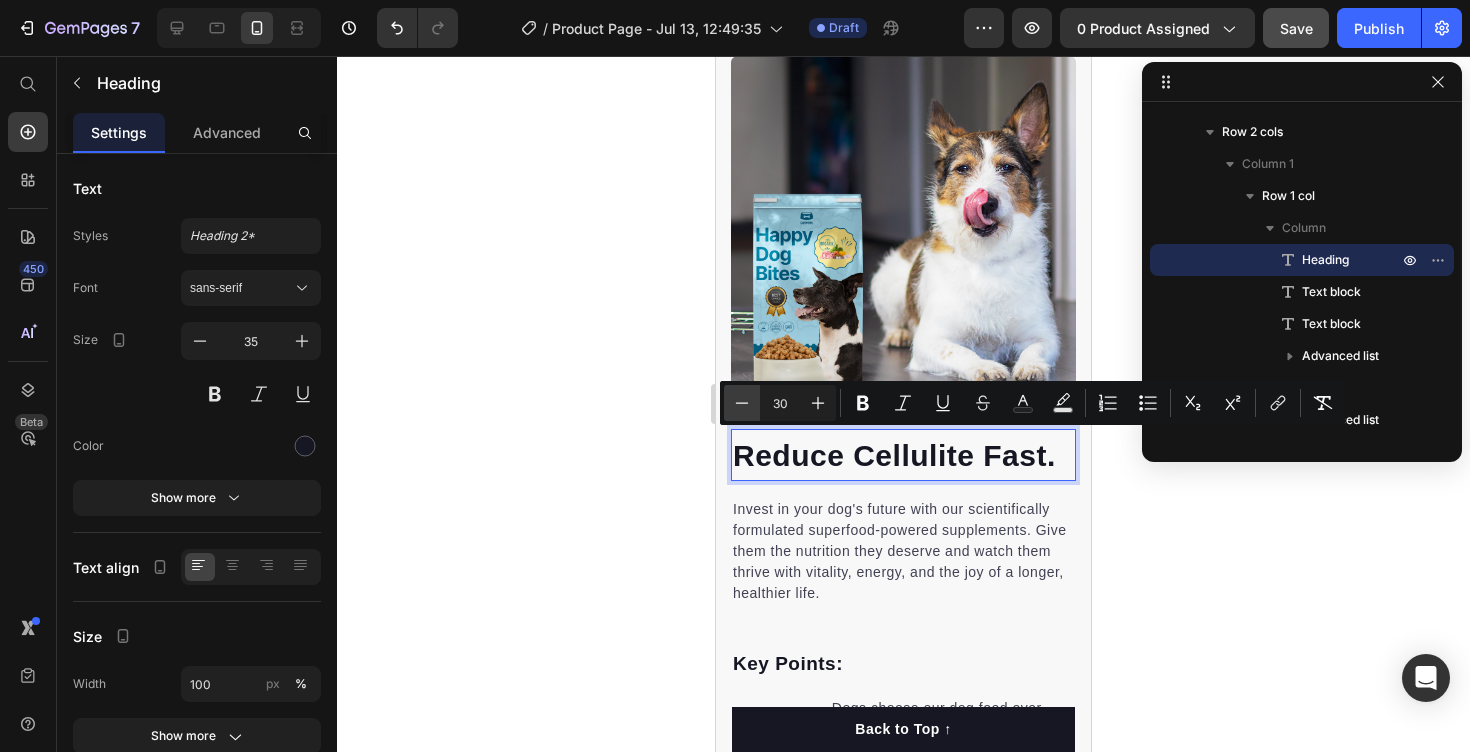 click on "Minus" at bounding box center [742, 403] 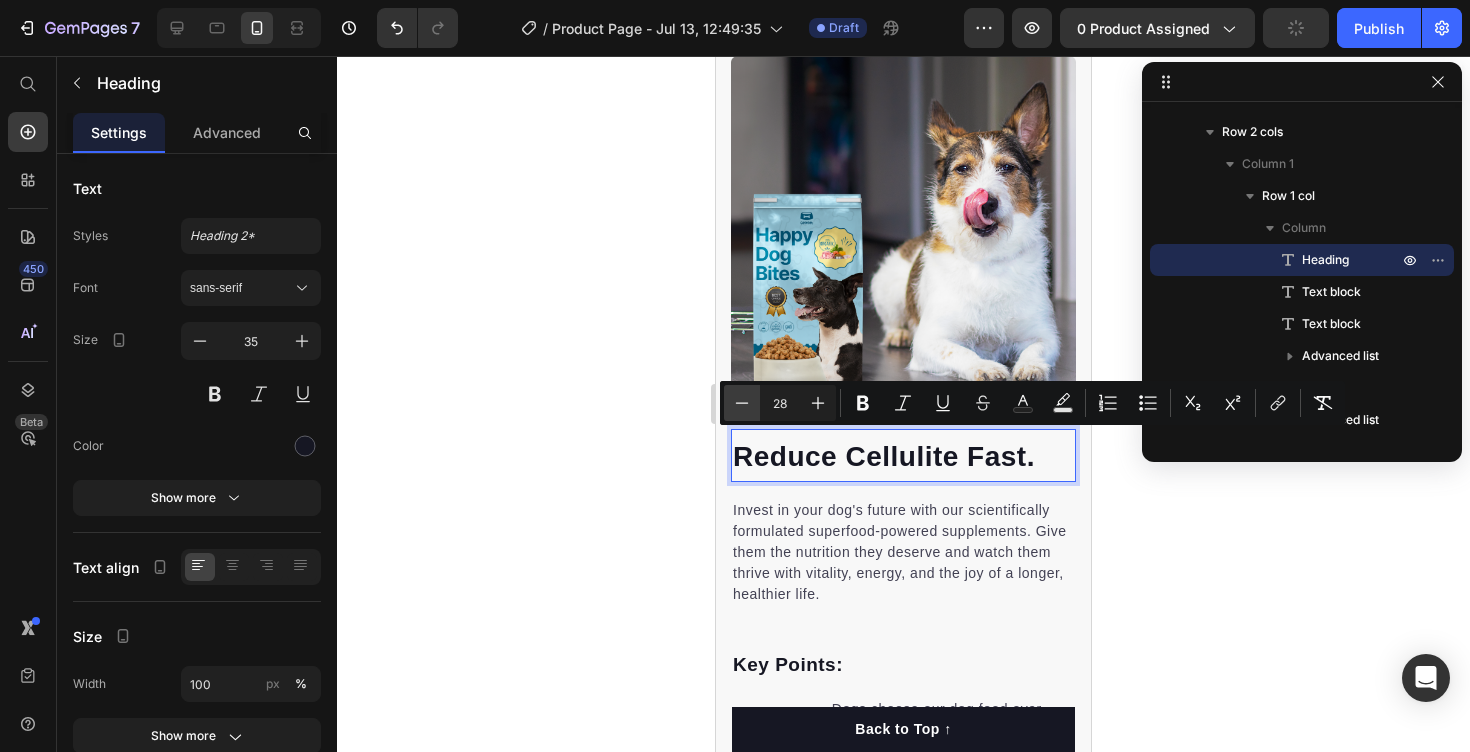 click on "Minus" at bounding box center (742, 403) 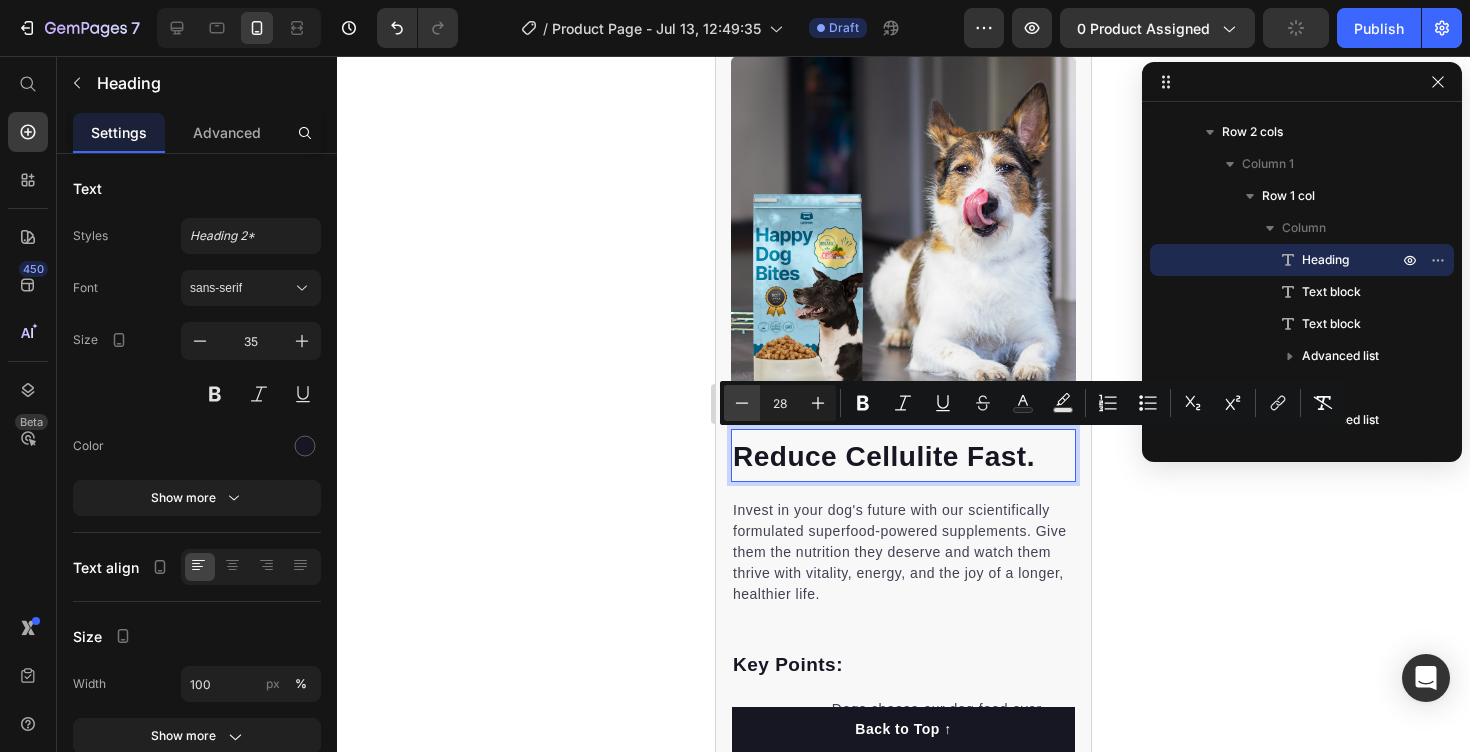 type on "27" 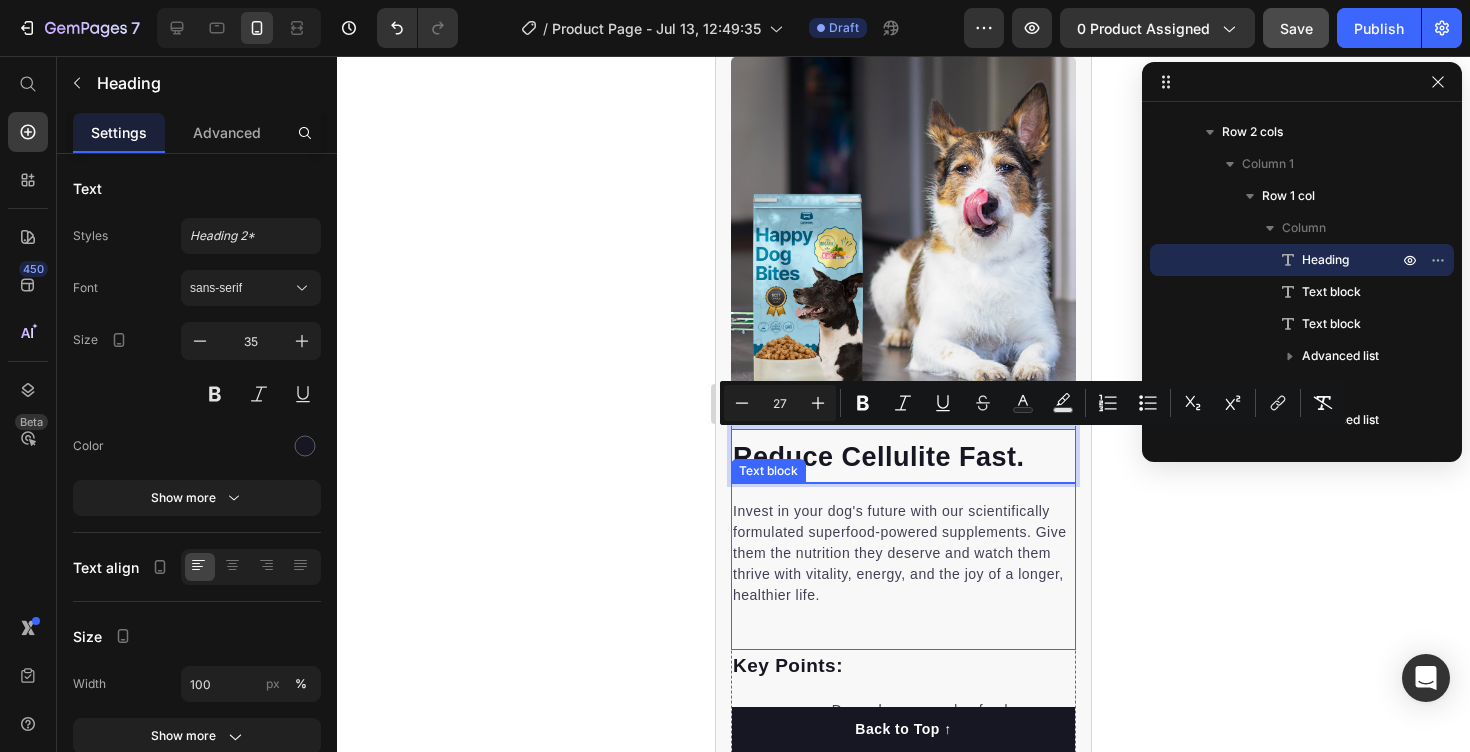 click on "Invest in your dog's future with our scientifically formulated superfood-powered supplements. Give them the nutrition they deserve and watch them thrive with vitality, energy, and the joy of a longer, healthier life." at bounding box center [903, 553] 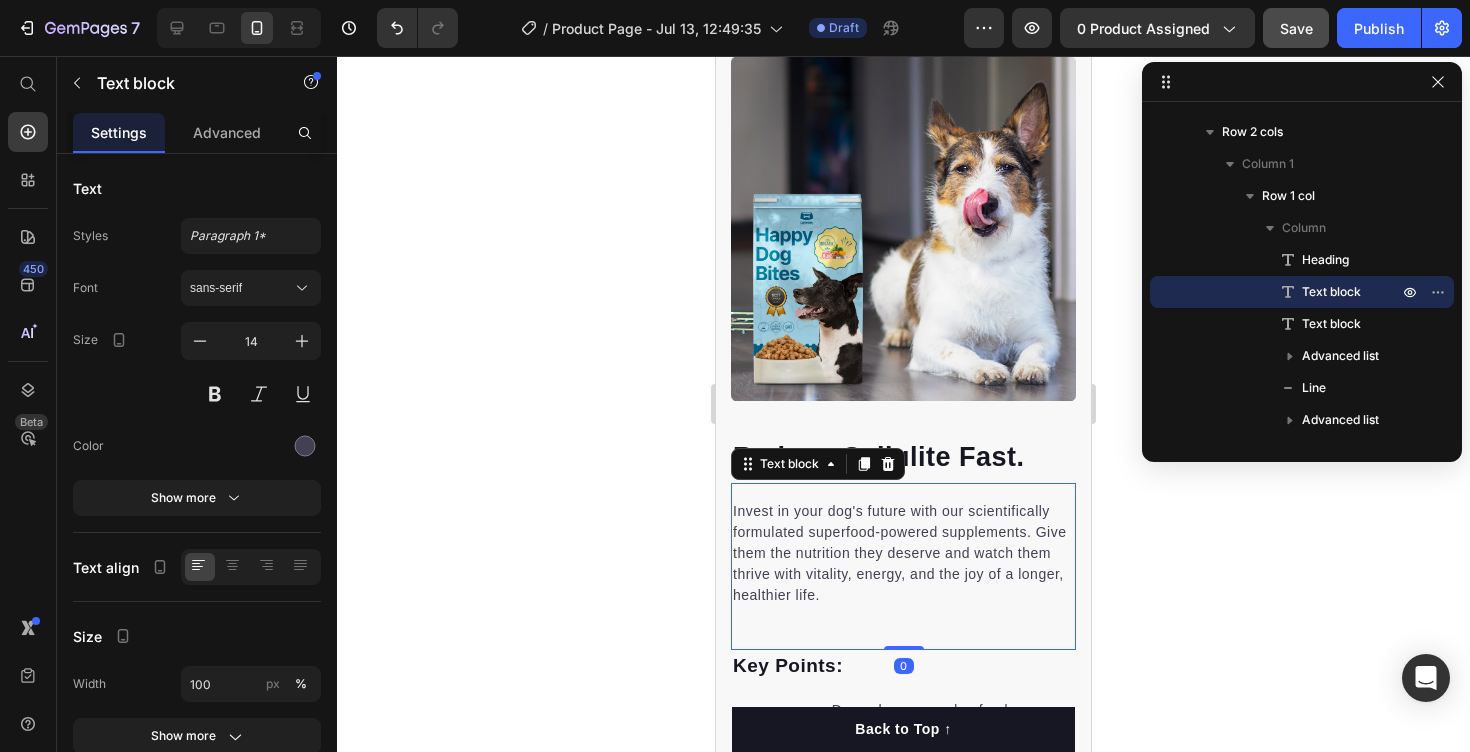 click on "Invest in your dog's future with our scientifically formulated superfood-powered supplements. Give them the nutrition they deserve and watch them thrive with vitality, energy, and the joy of a longer, healthier life." at bounding box center [903, 553] 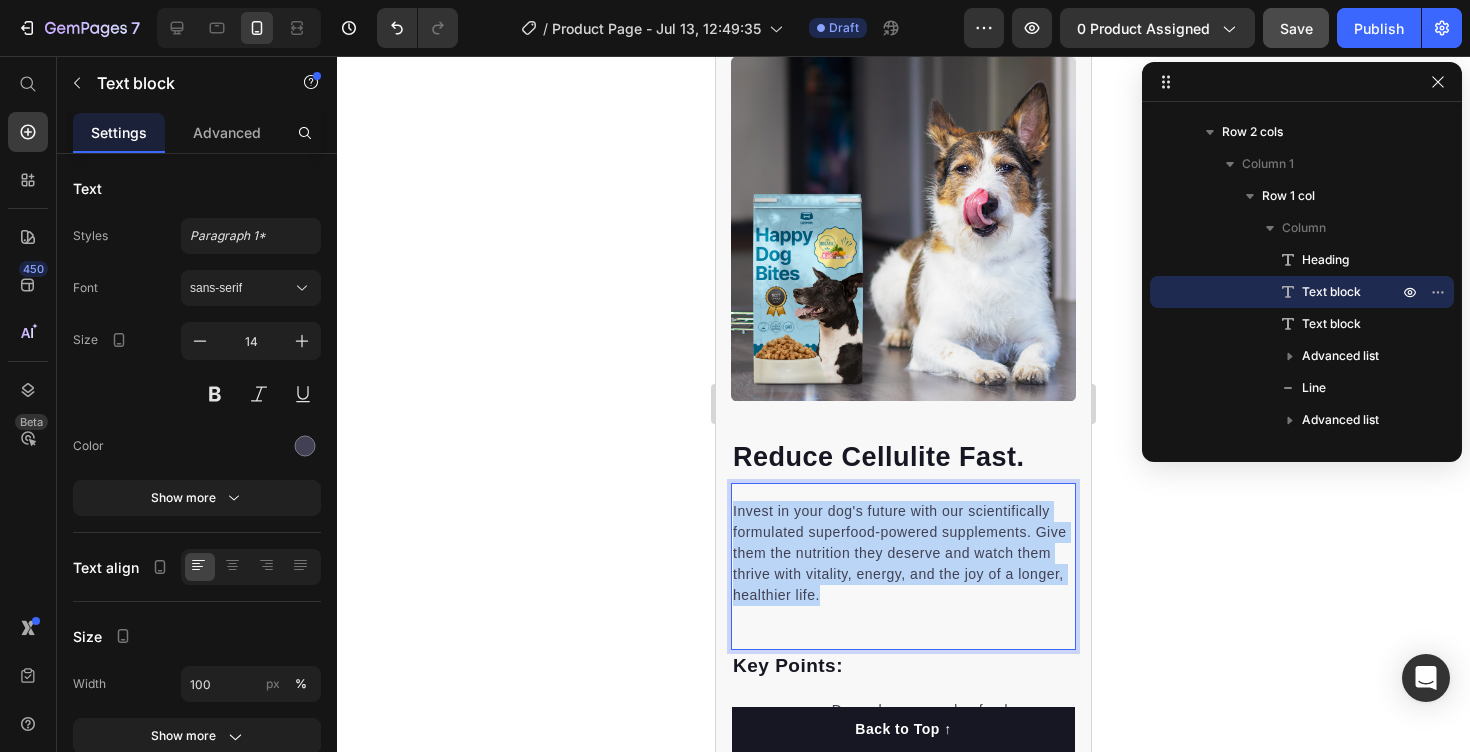 click on "Invest in your dog's future with our scientifically formulated superfood-powered supplements. Give them the nutrition they deserve and watch them thrive with vitality, energy, and the joy of a longer, healthier life." at bounding box center (903, 553) 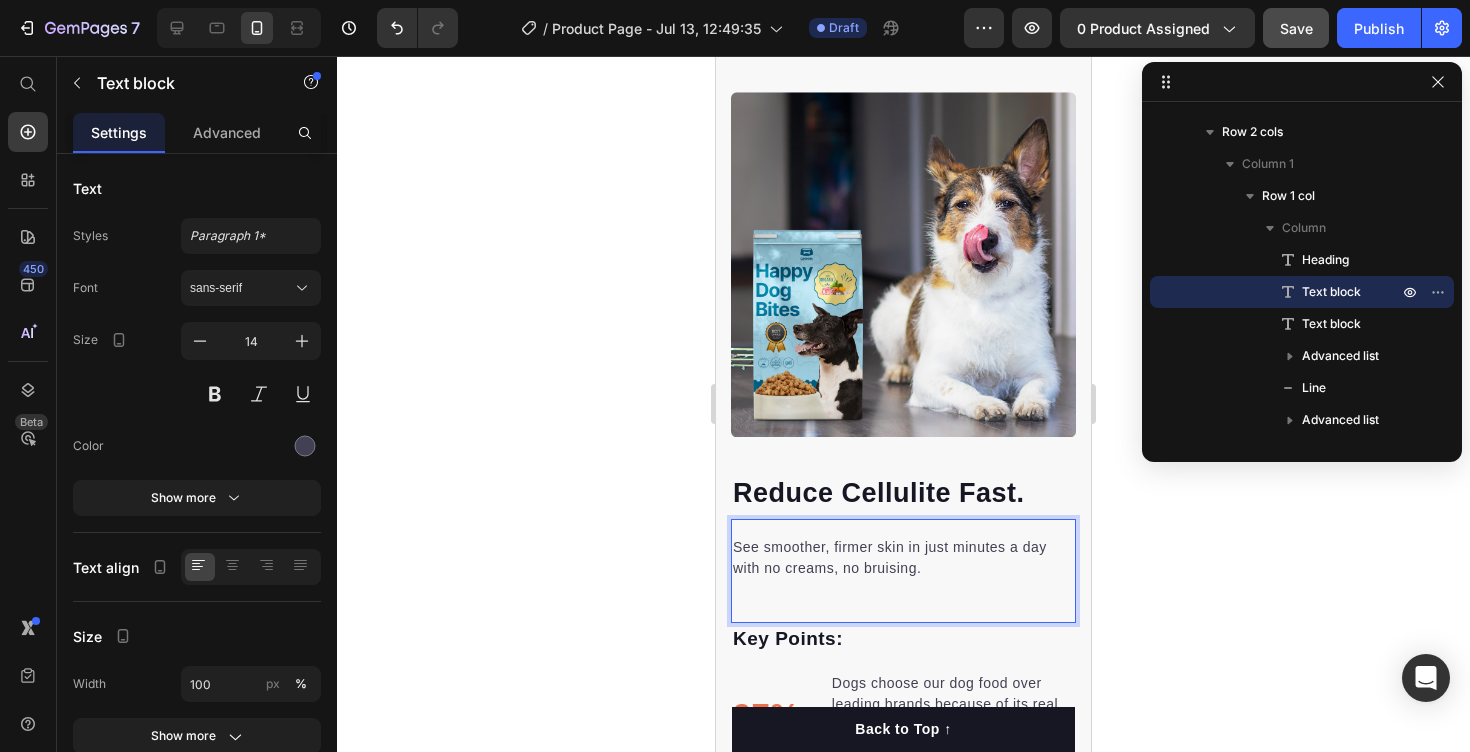 scroll, scrollTop: 1318, scrollLeft: 0, axis: vertical 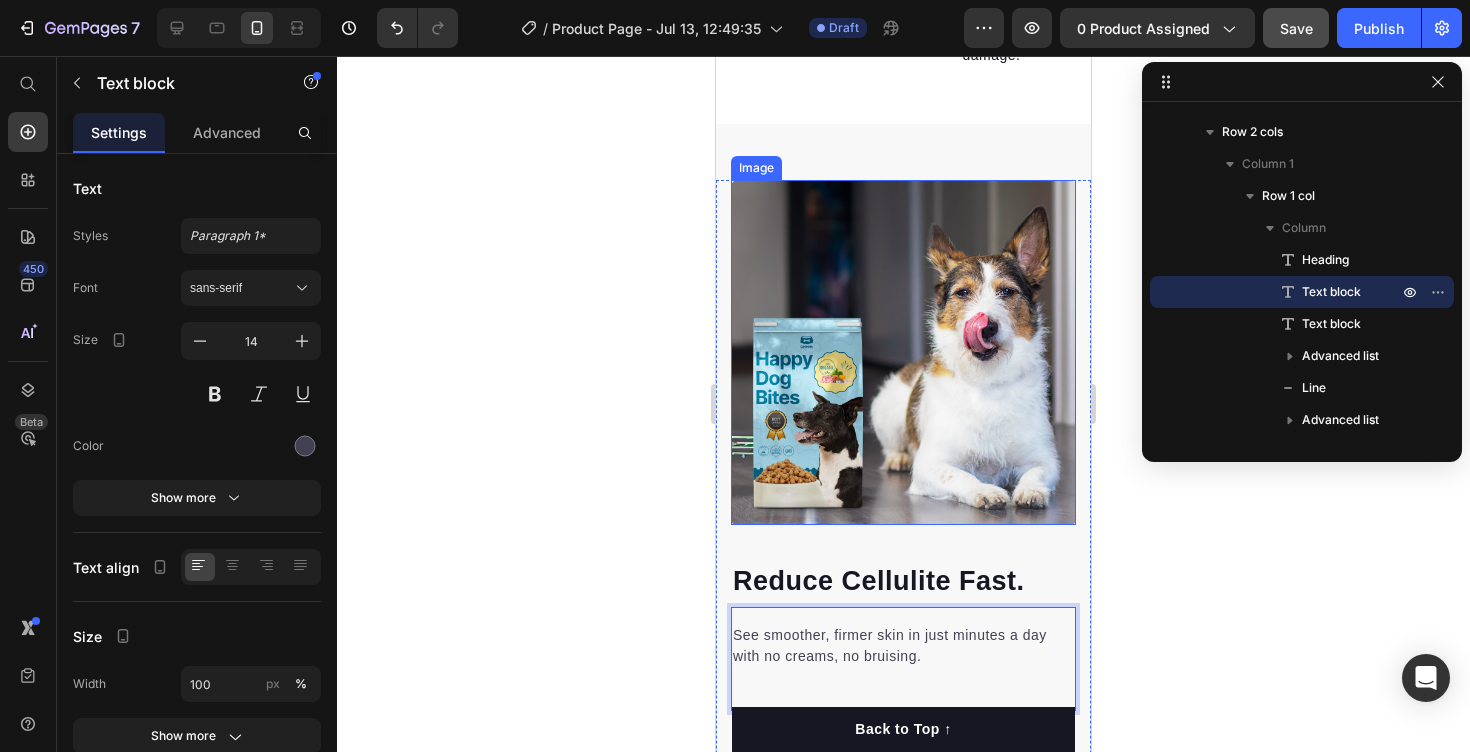 click at bounding box center [903, 352] 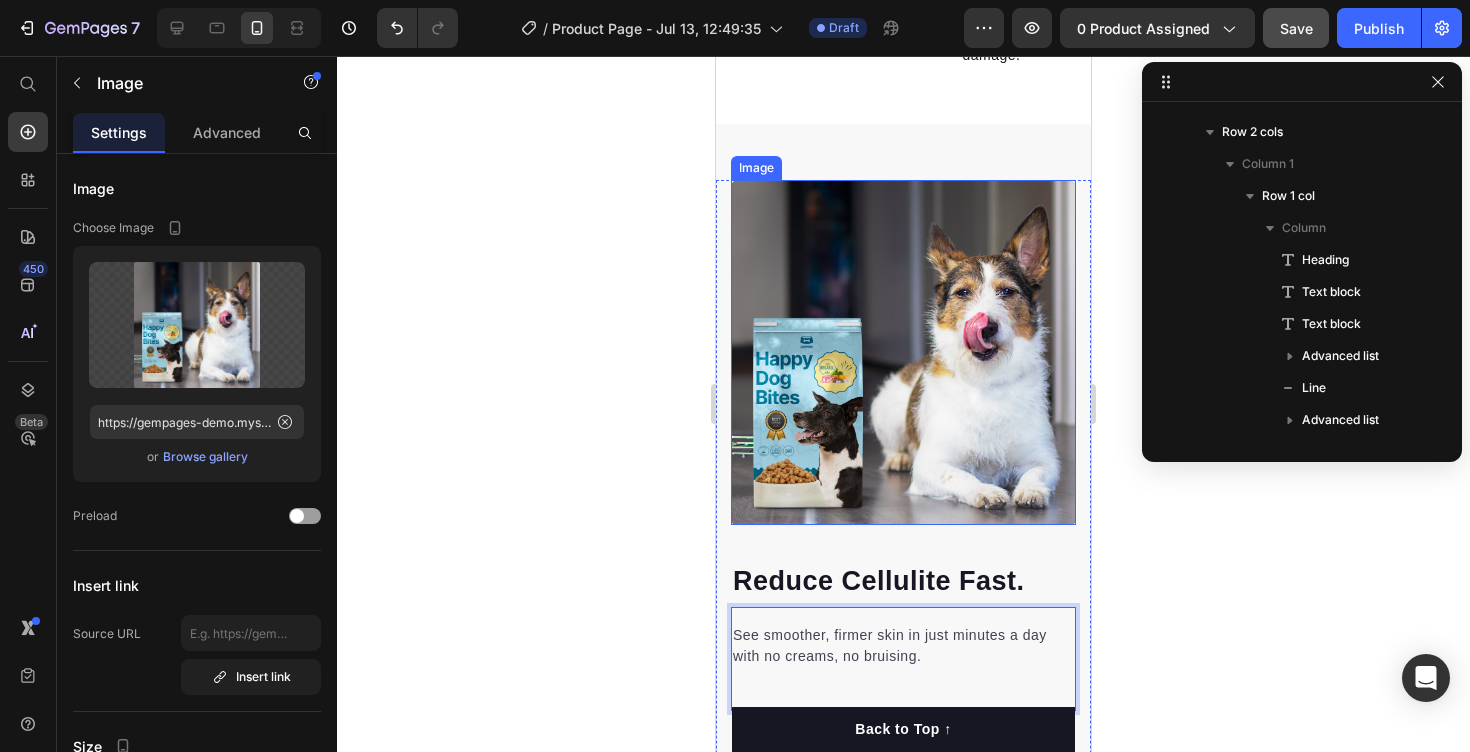 scroll, scrollTop: 1402, scrollLeft: 0, axis: vertical 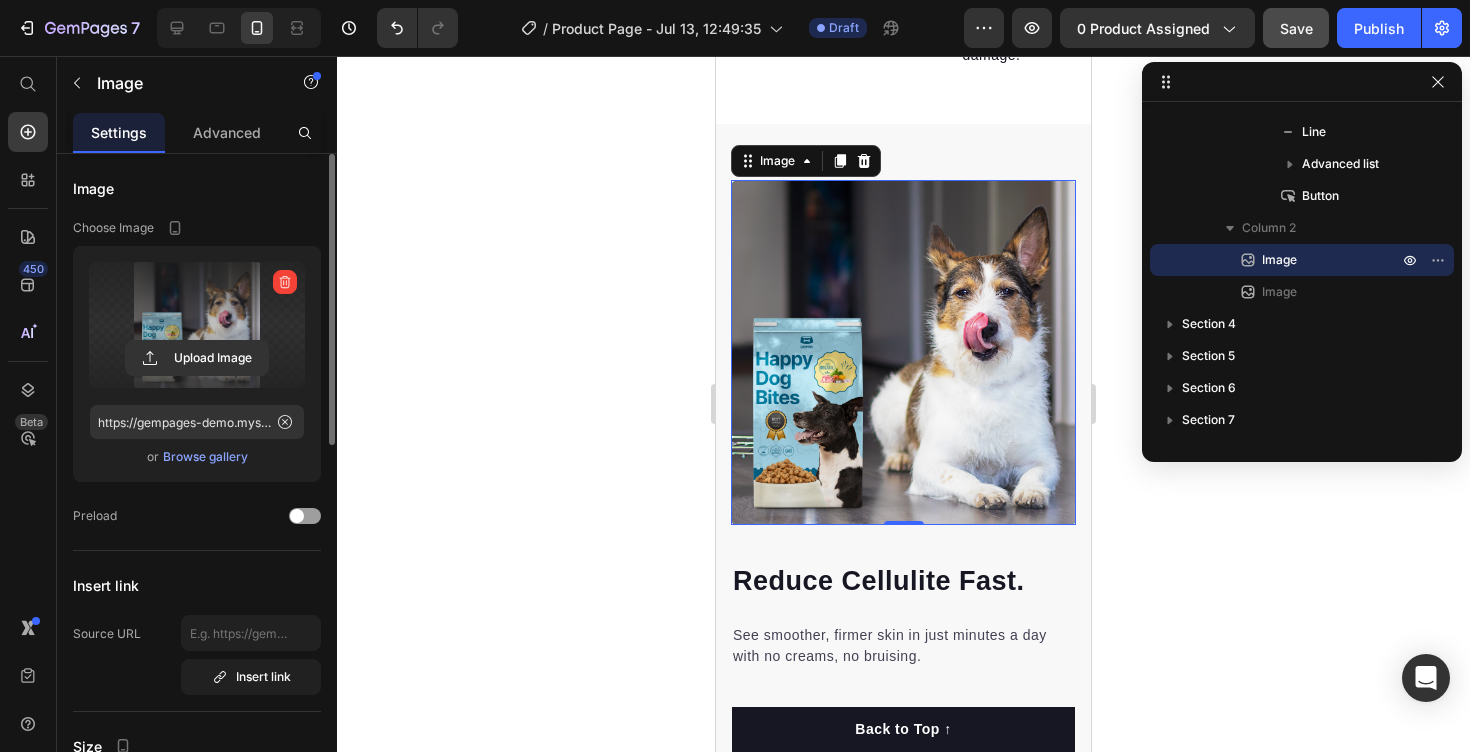 click at bounding box center (197, 325) 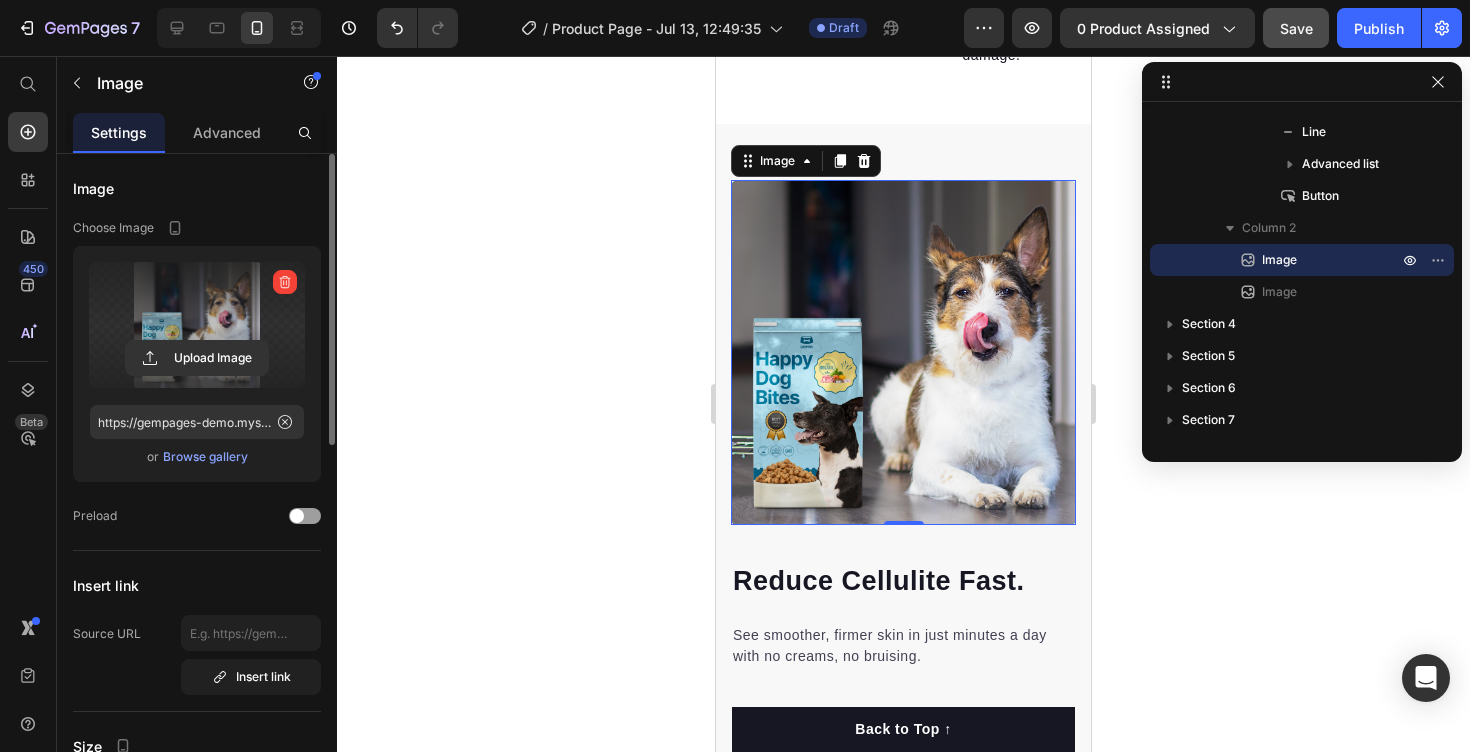 click 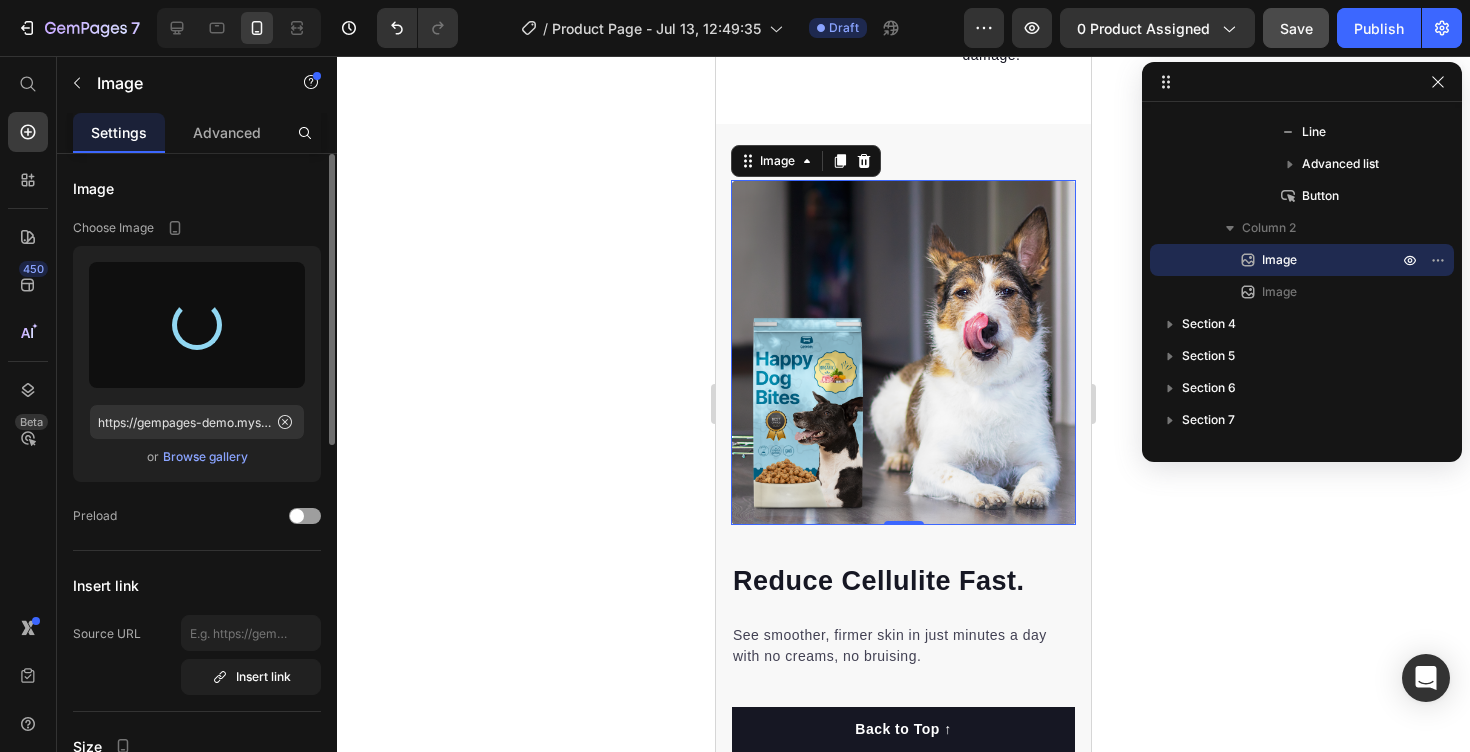 type on "https://cdn.shopify.com/s/files/1/0713/6611/5527/files/gempages_575298191914697247-d607fcd1-f779-47c0-aebf-0f0368de8455.png" 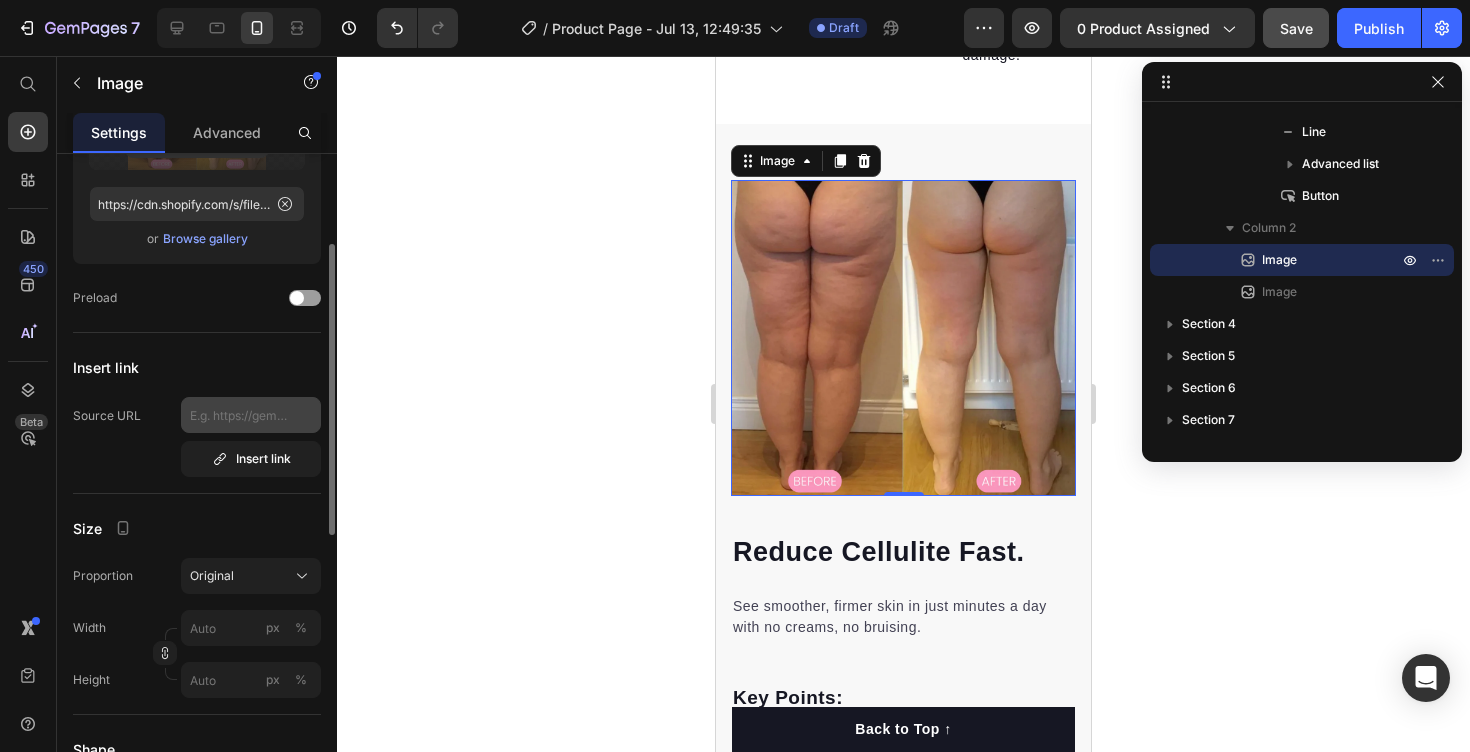 scroll, scrollTop: 219, scrollLeft: 0, axis: vertical 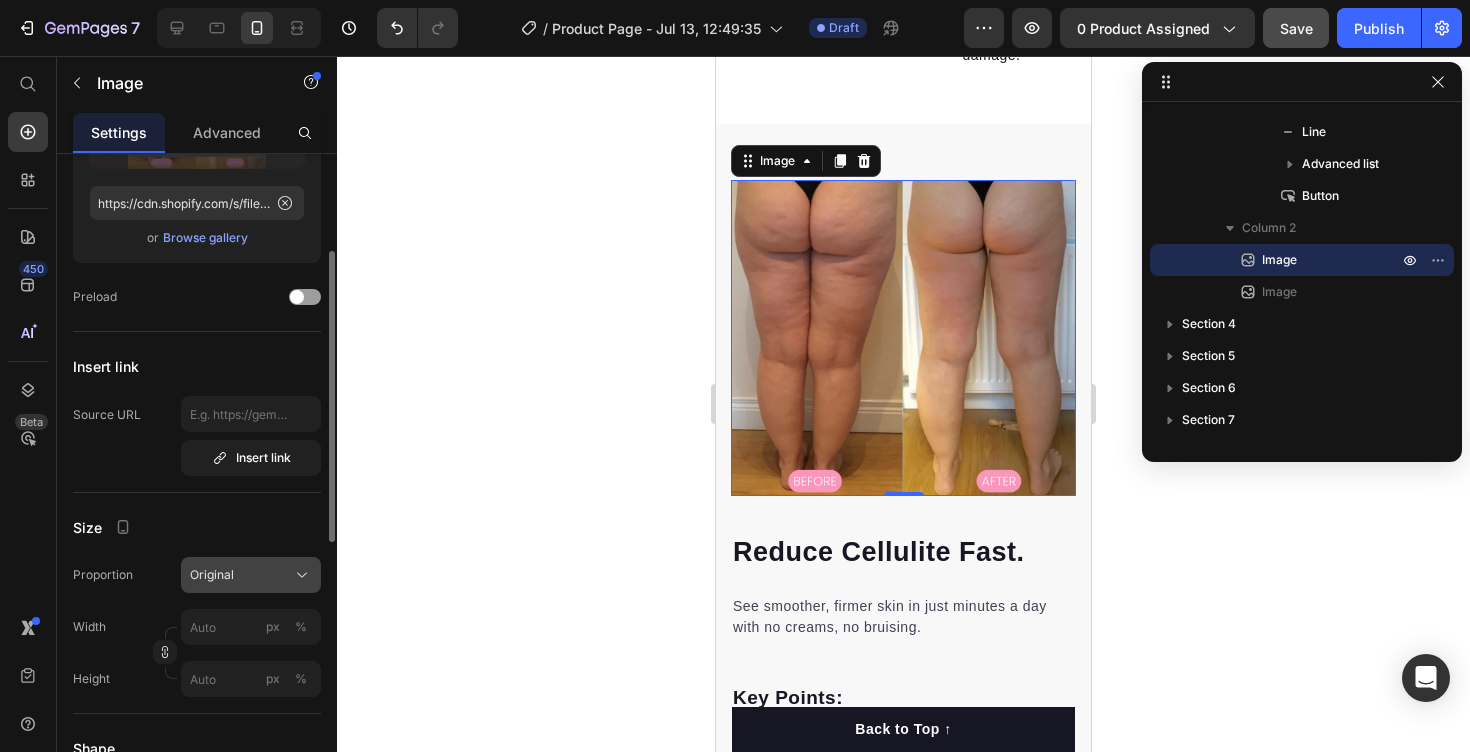 click on "Original" at bounding box center (212, 575) 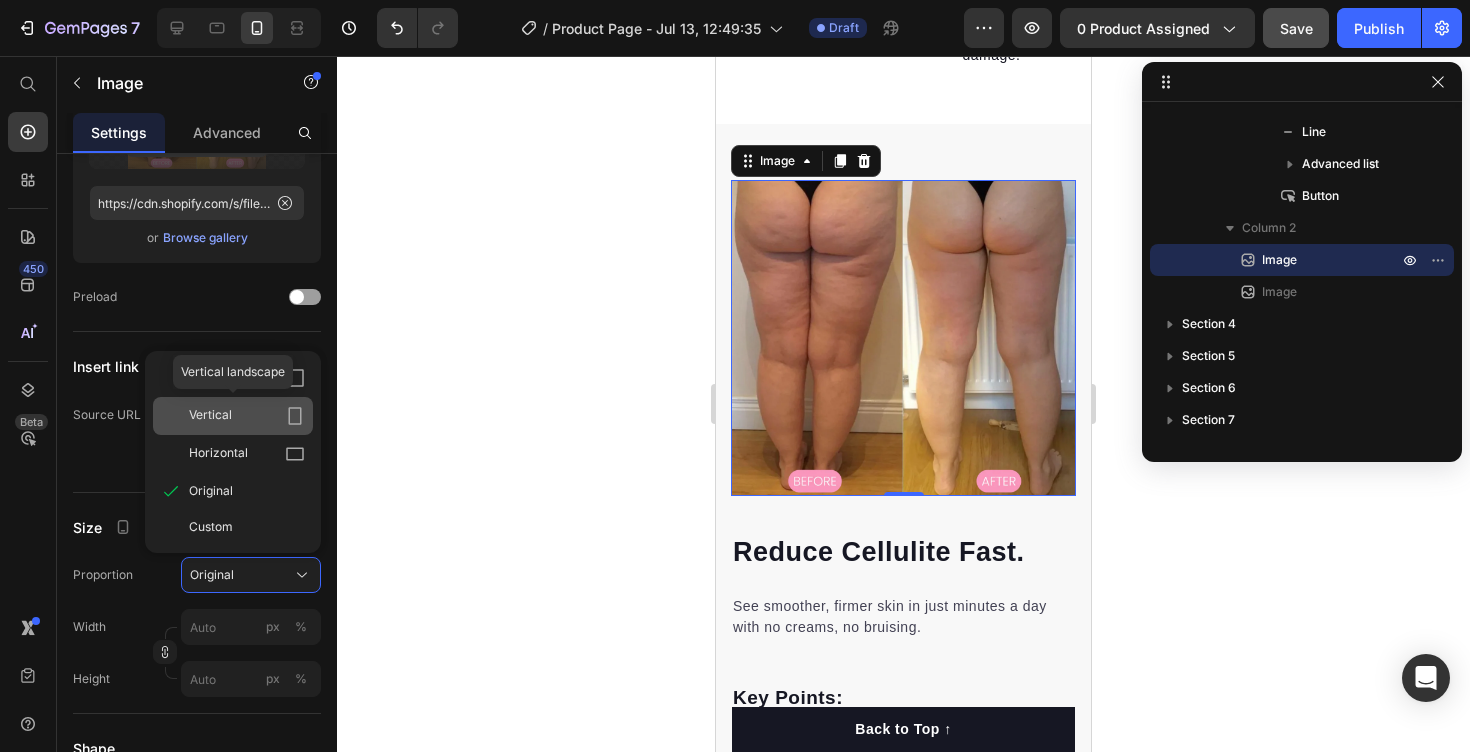click on "Vertical" 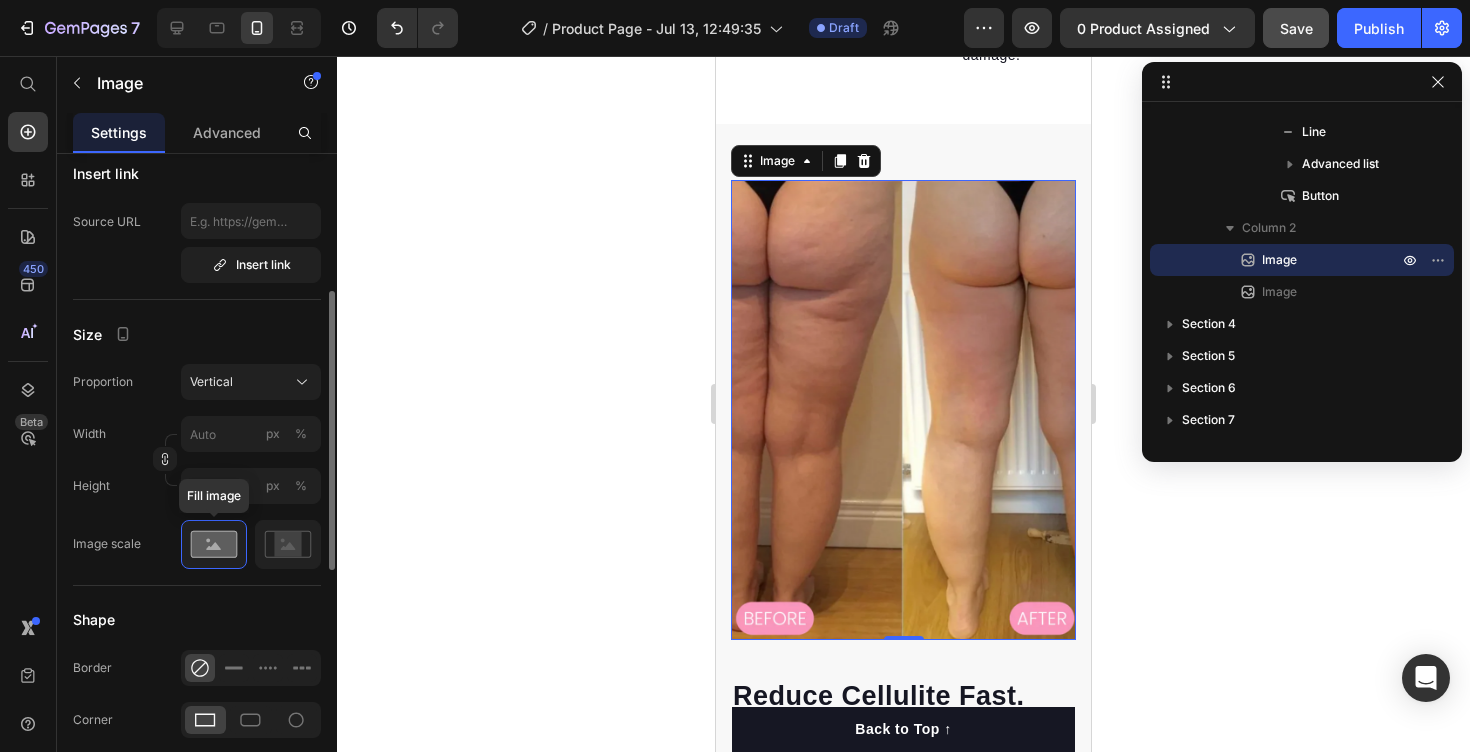 scroll, scrollTop: 424, scrollLeft: 0, axis: vertical 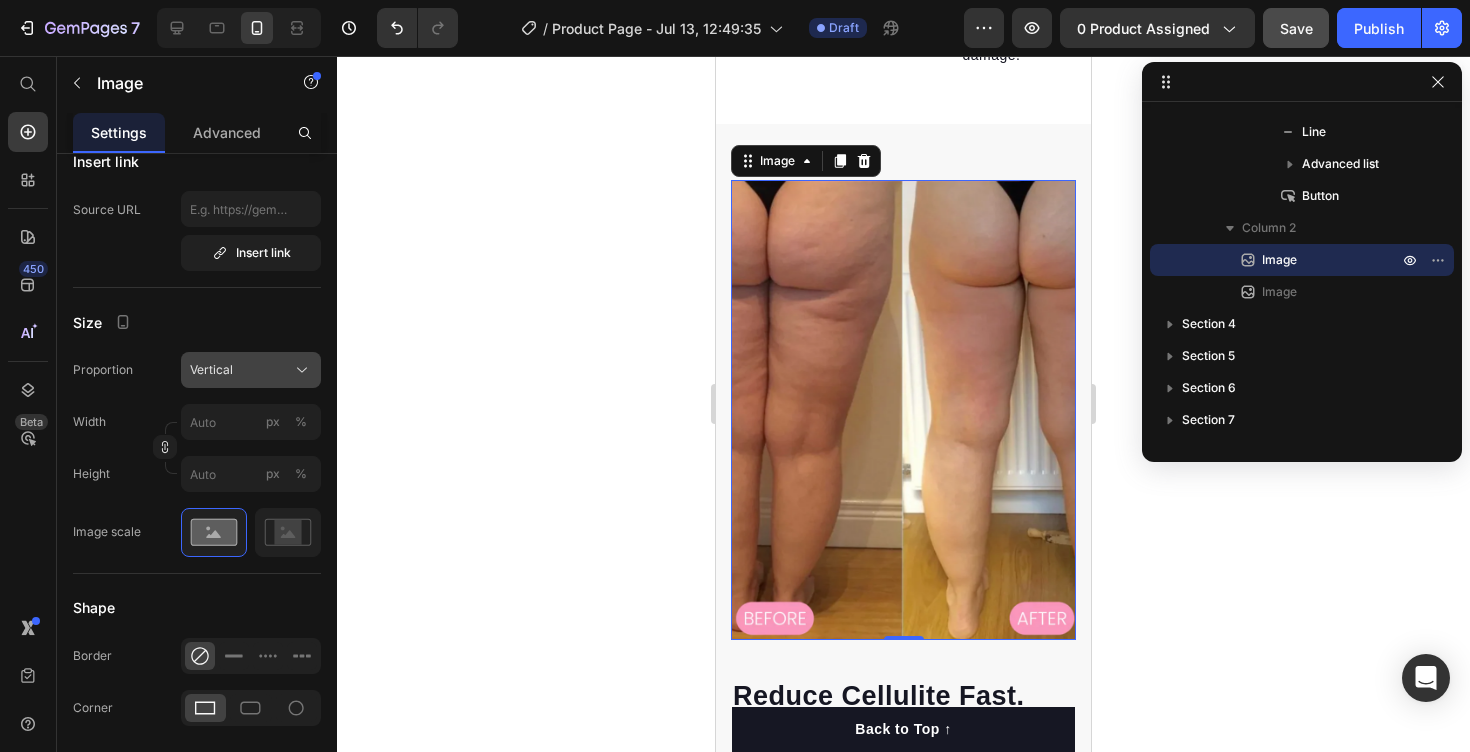 click on "Vertical" 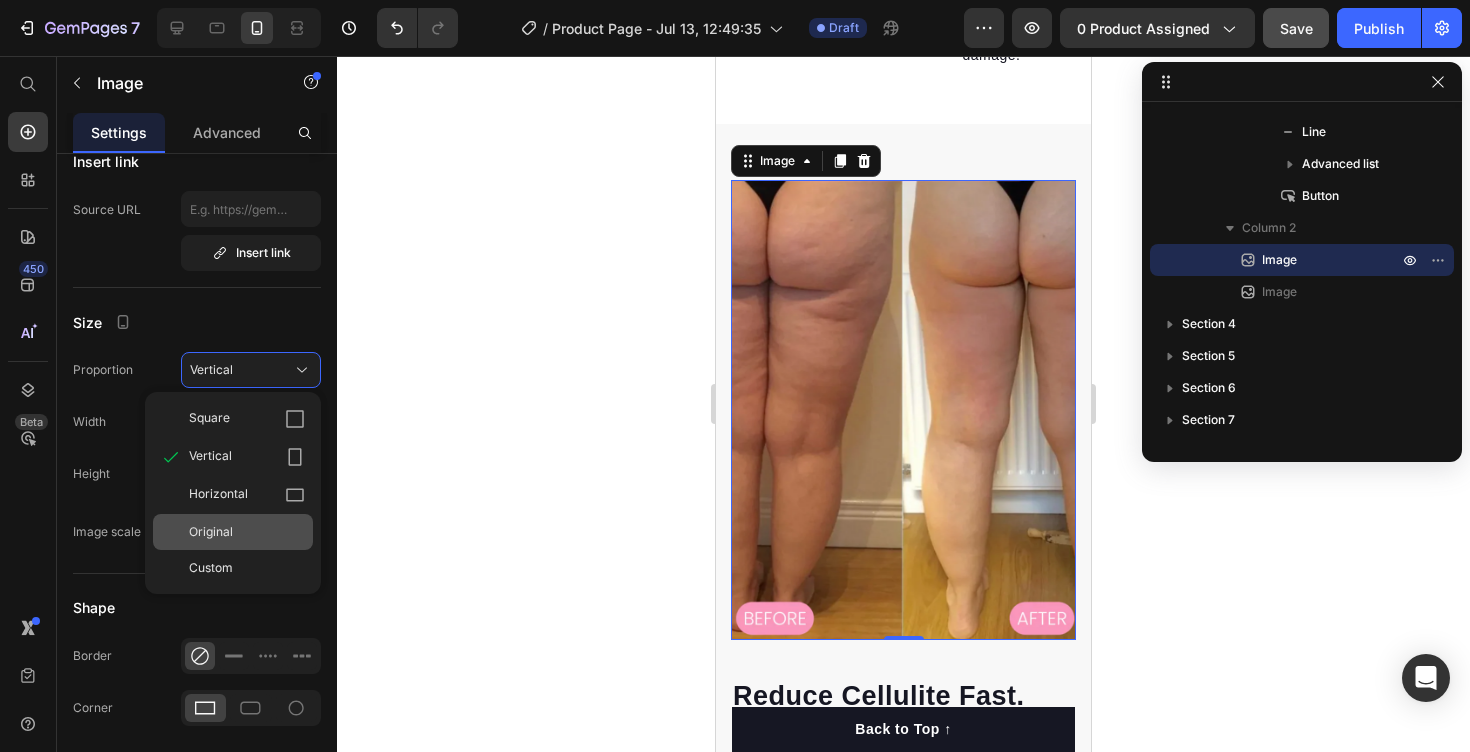 click on "Original" 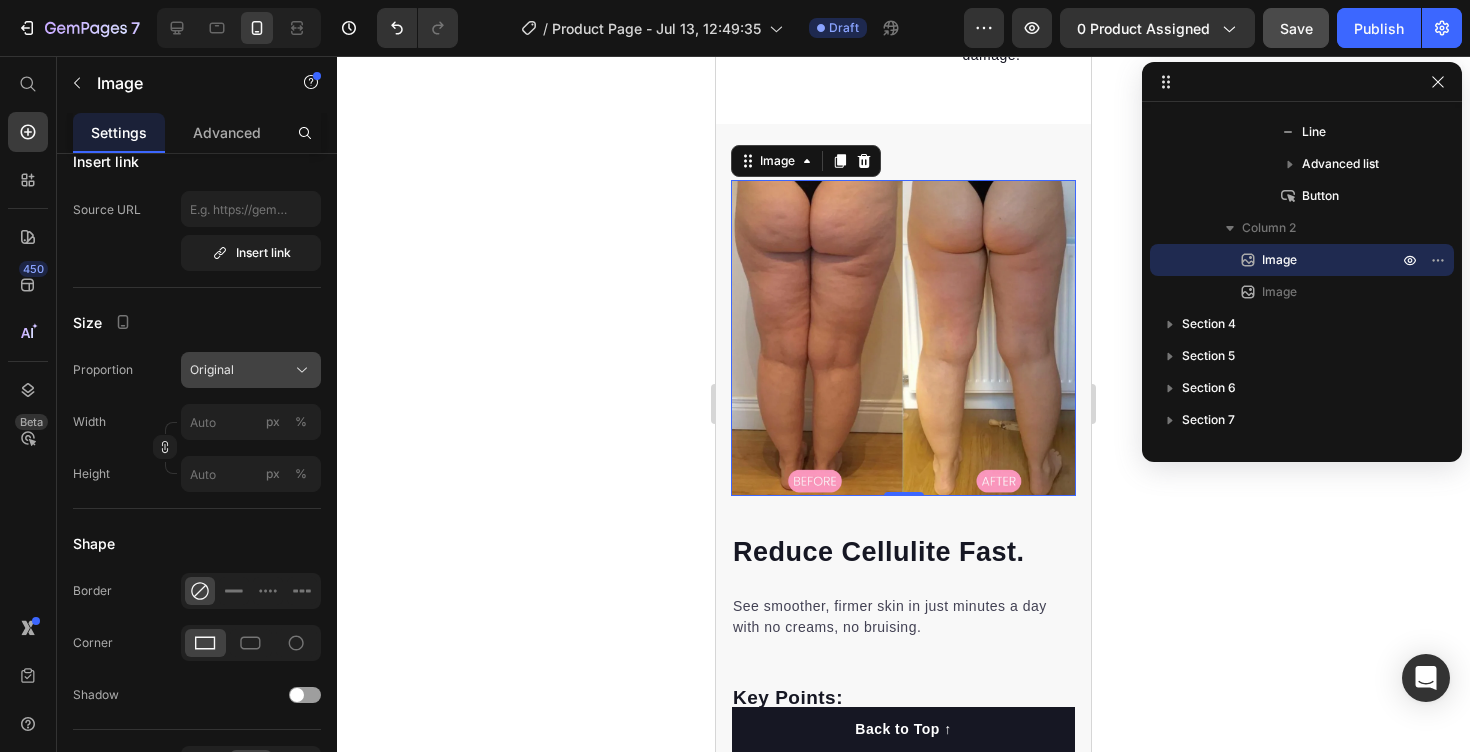 click on "Original" 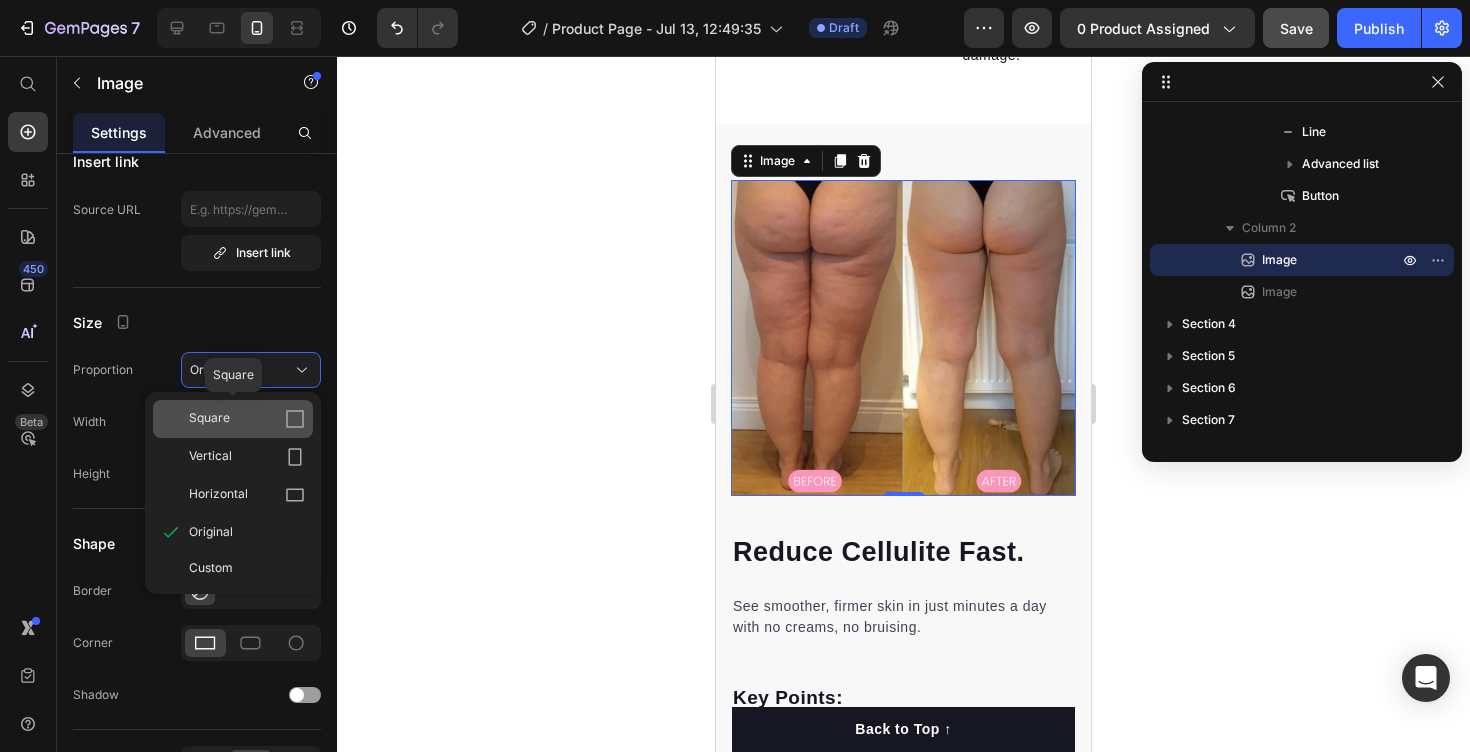 click on "Square" at bounding box center [247, 419] 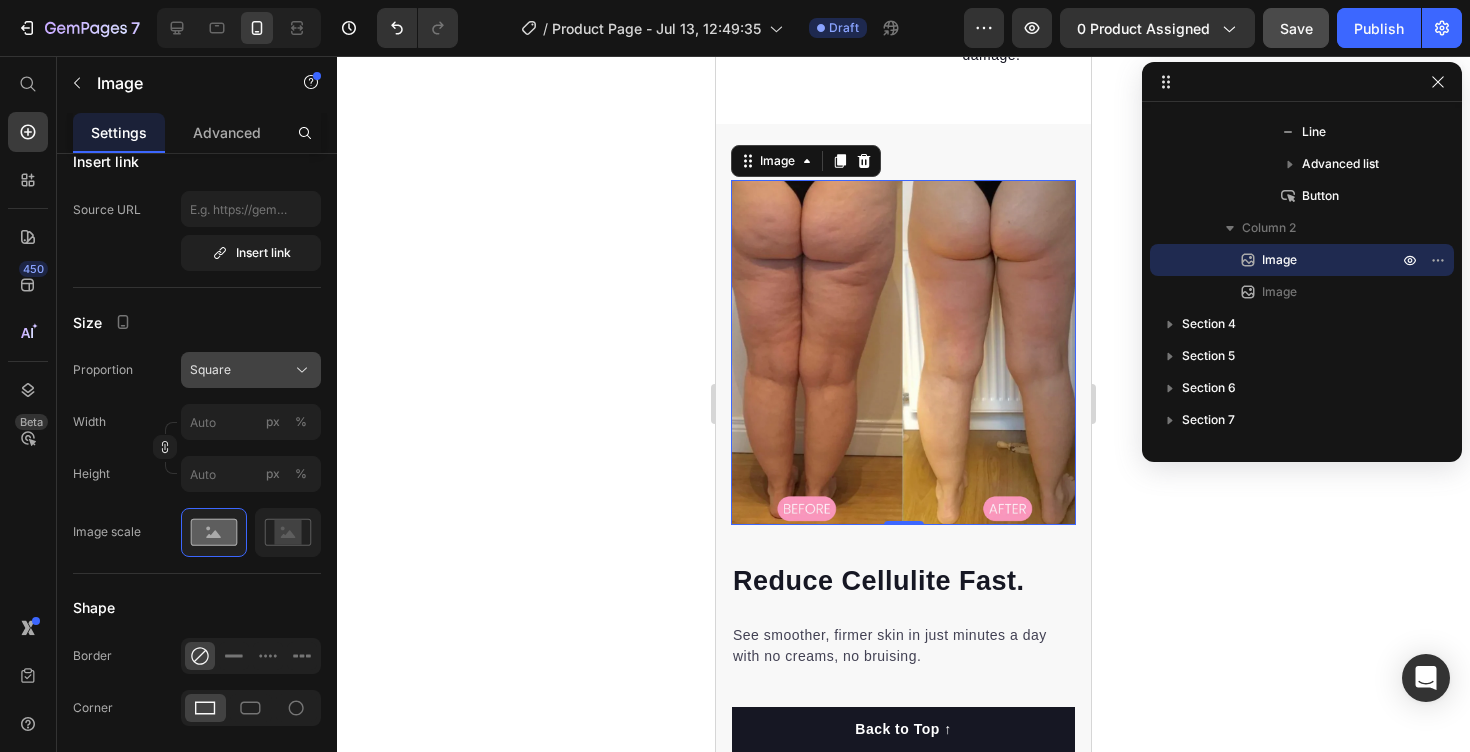 click on "Square" at bounding box center (251, 370) 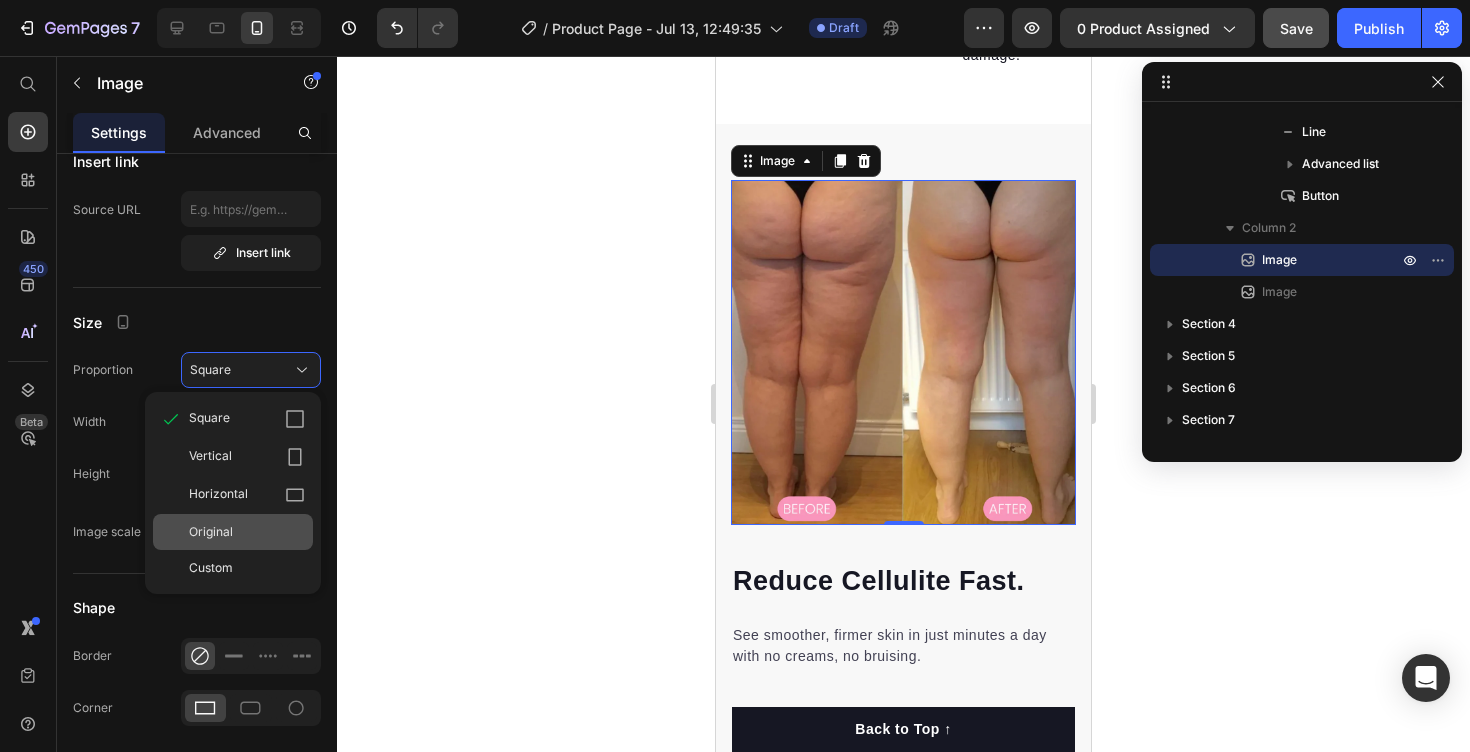 click on "Original" at bounding box center (247, 532) 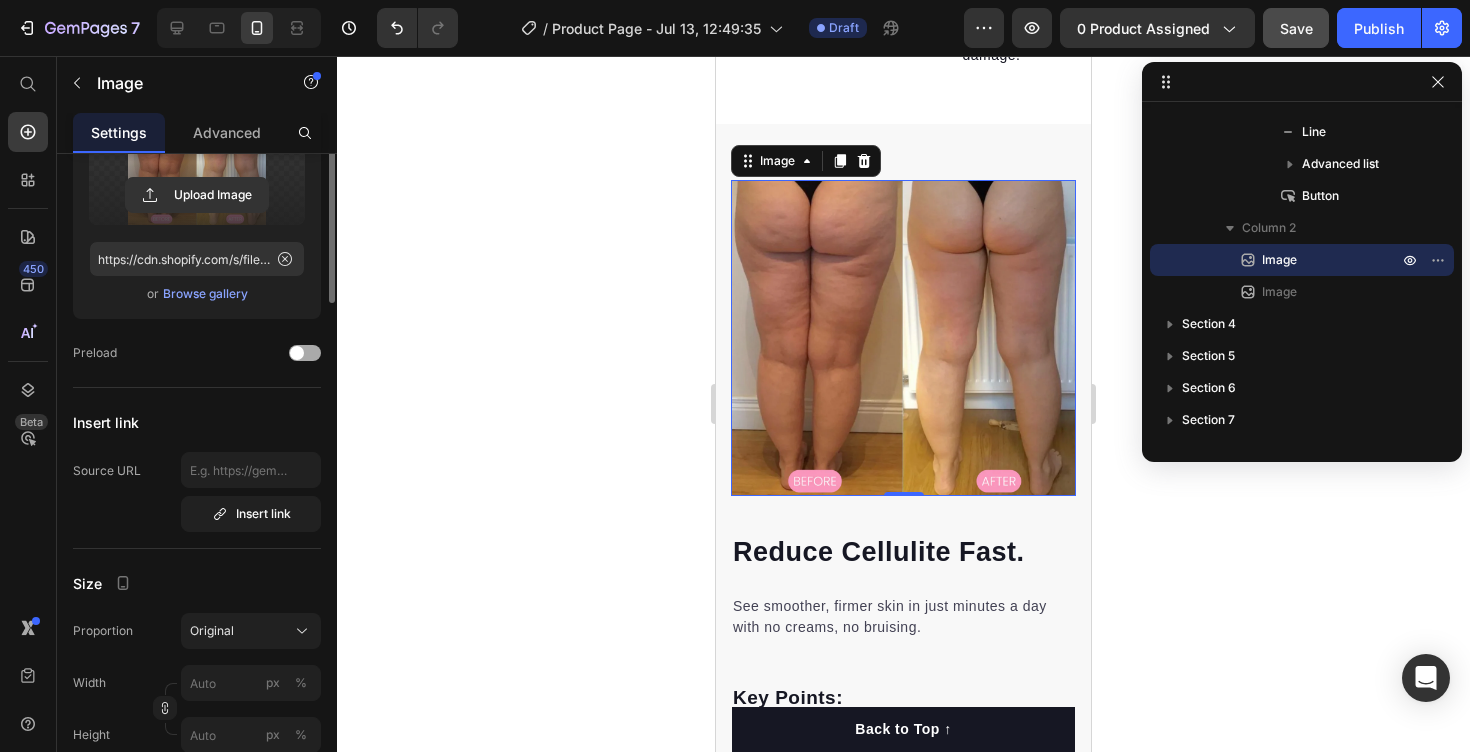 scroll, scrollTop: 0, scrollLeft: 0, axis: both 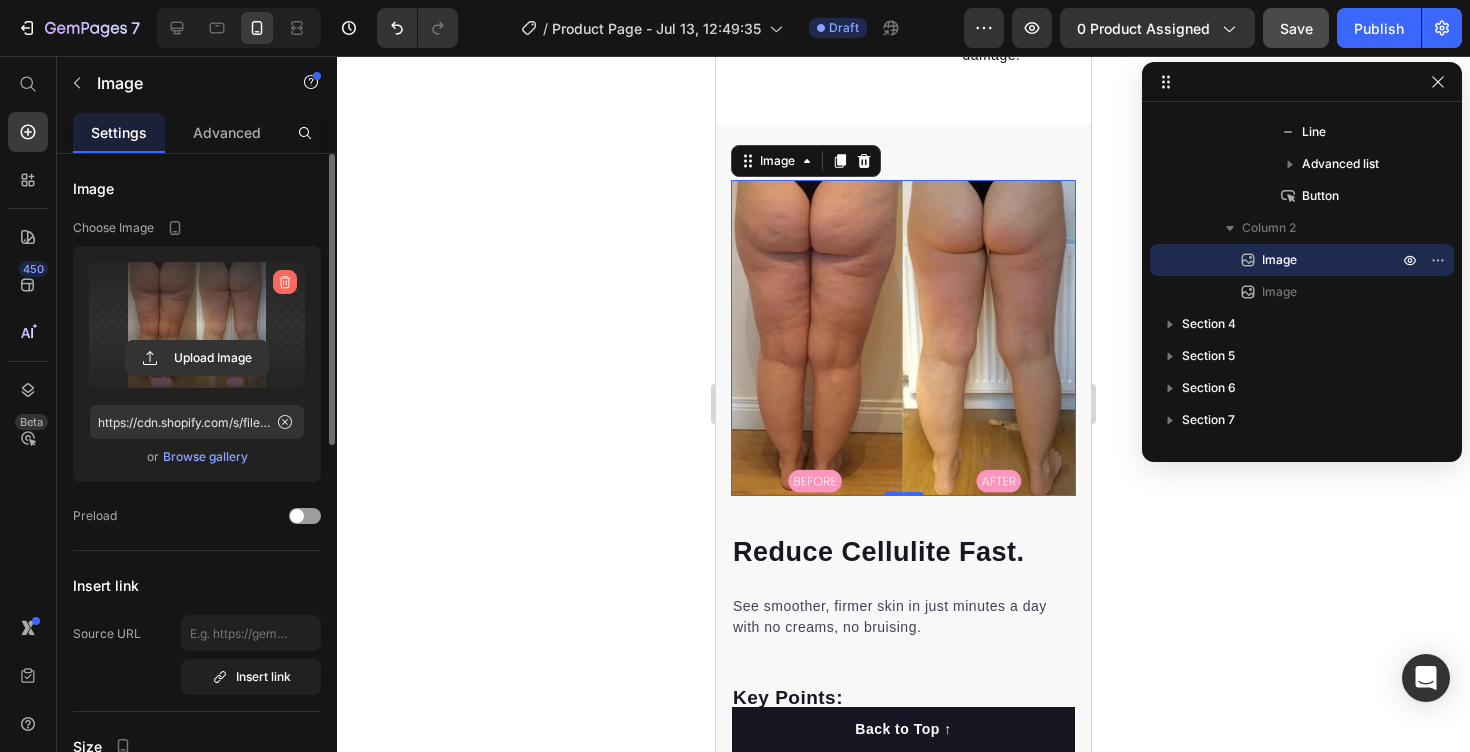 click 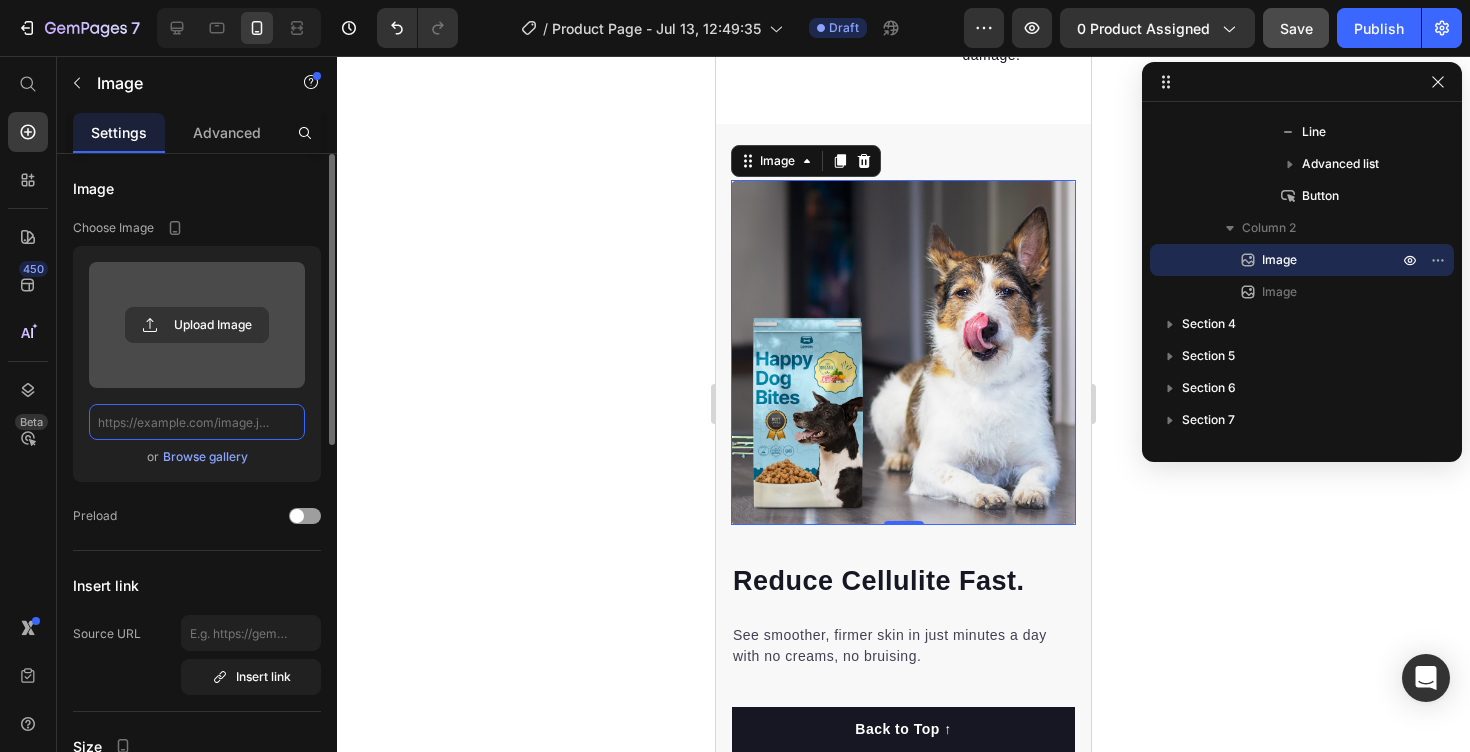 scroll, scrollTop: 0, scrollLeft: 0, axis: both 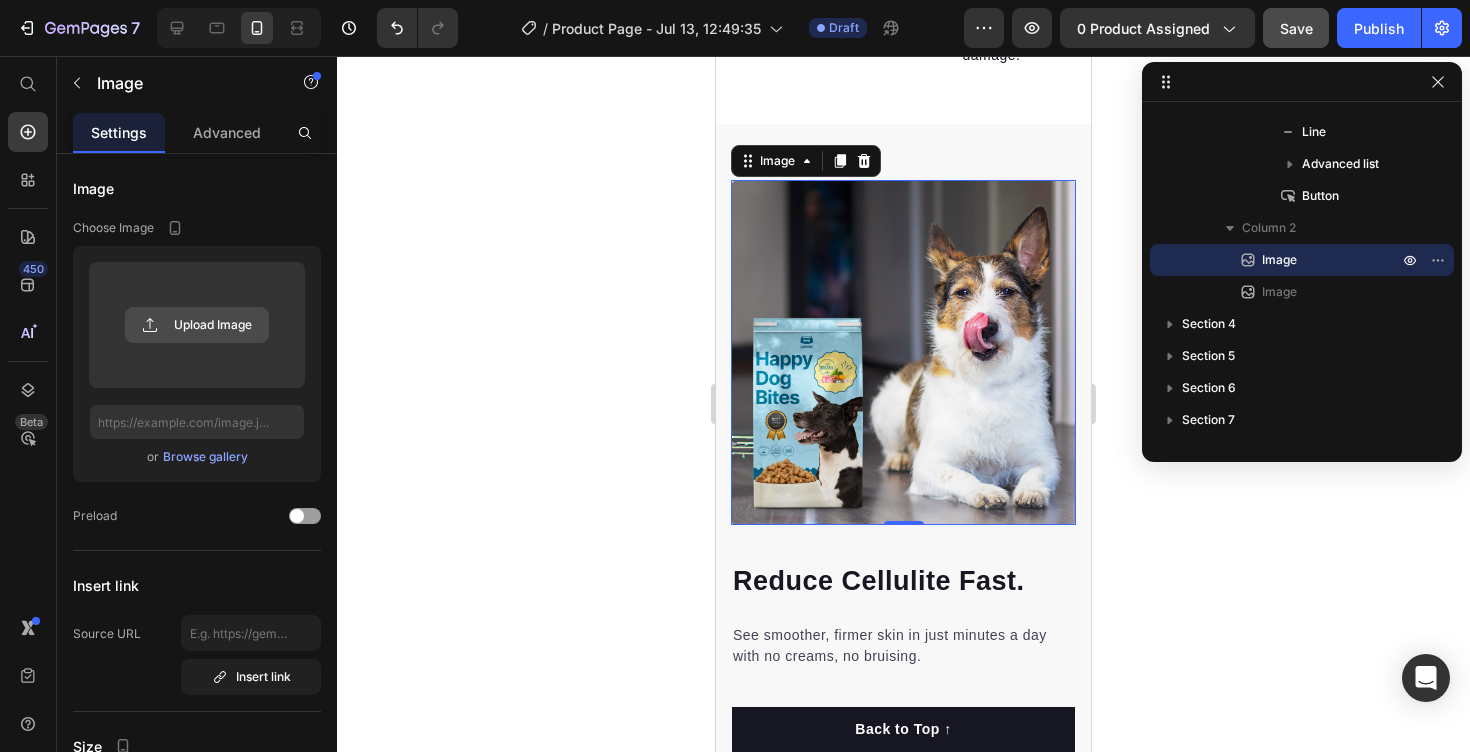 click 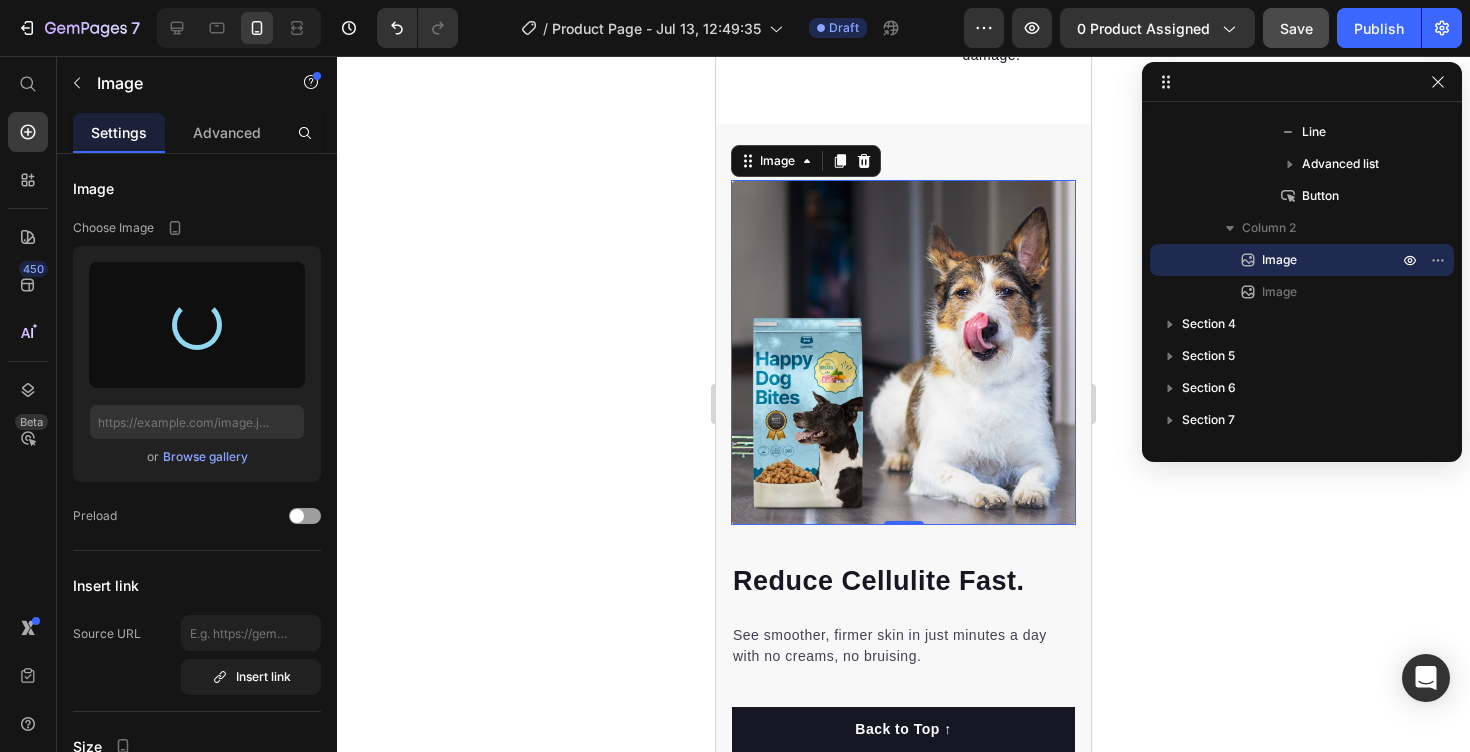 type on "https://cdn.shopify.com/s/files/1/0713/6611/5527/files/gempages_575298191914697247-9dddb47a-1523-4077-926b-615665752611.png" 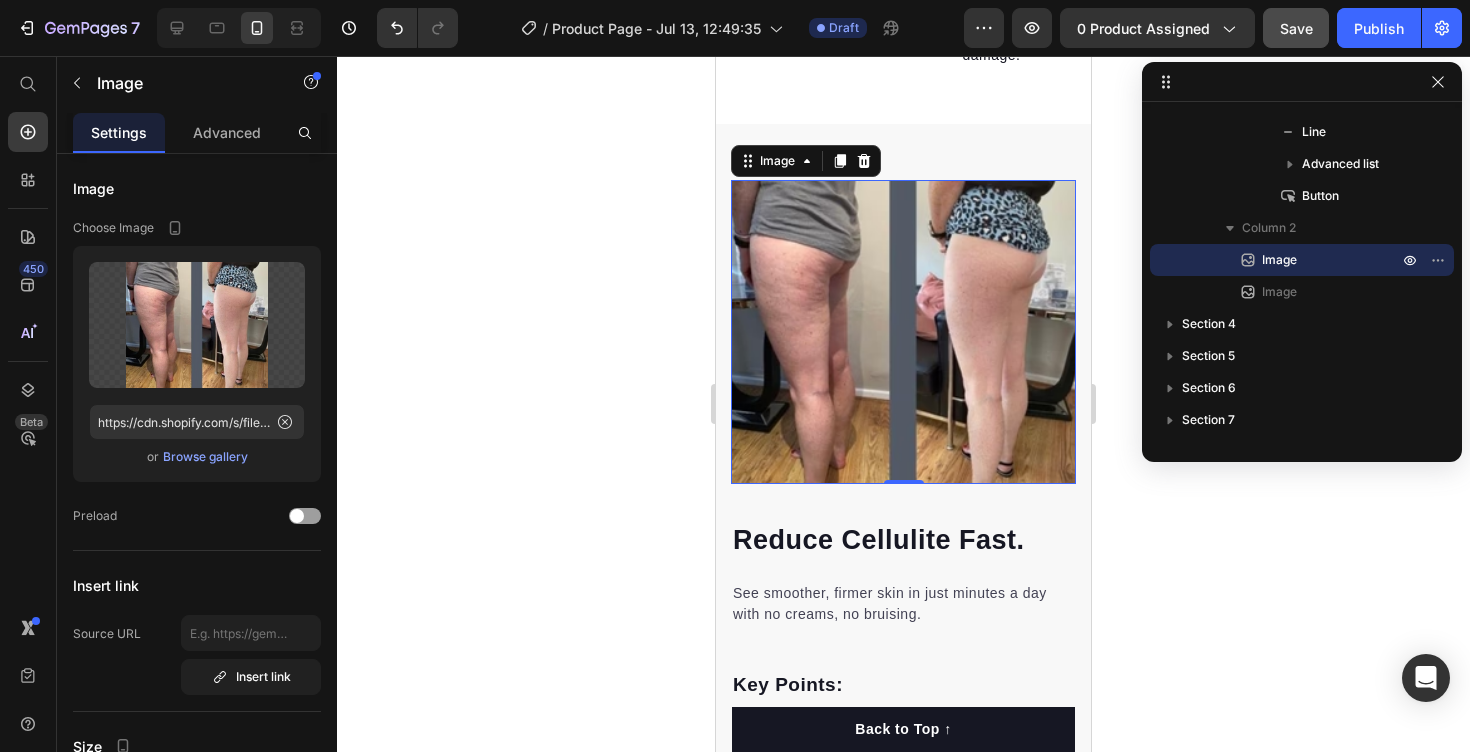 click 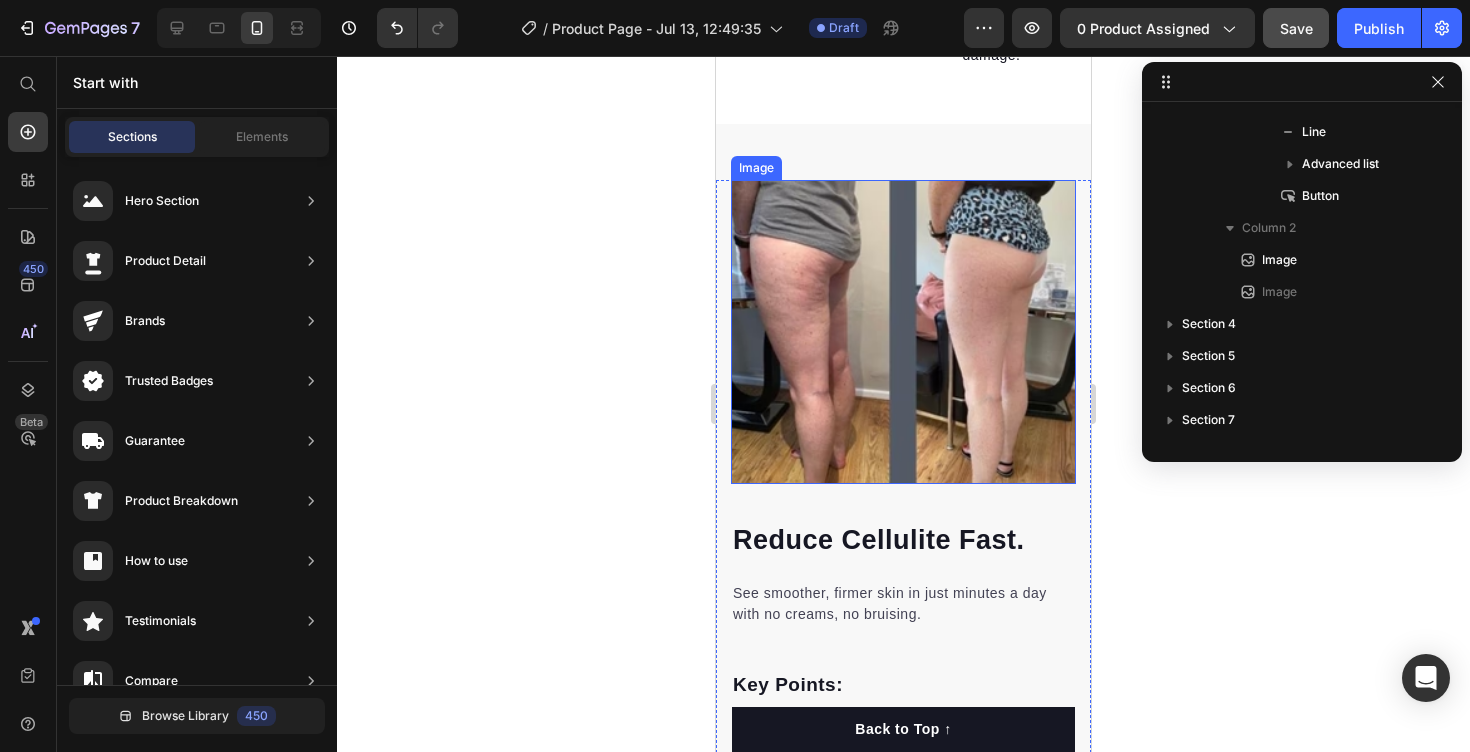 click at bounding box center (903, 332) 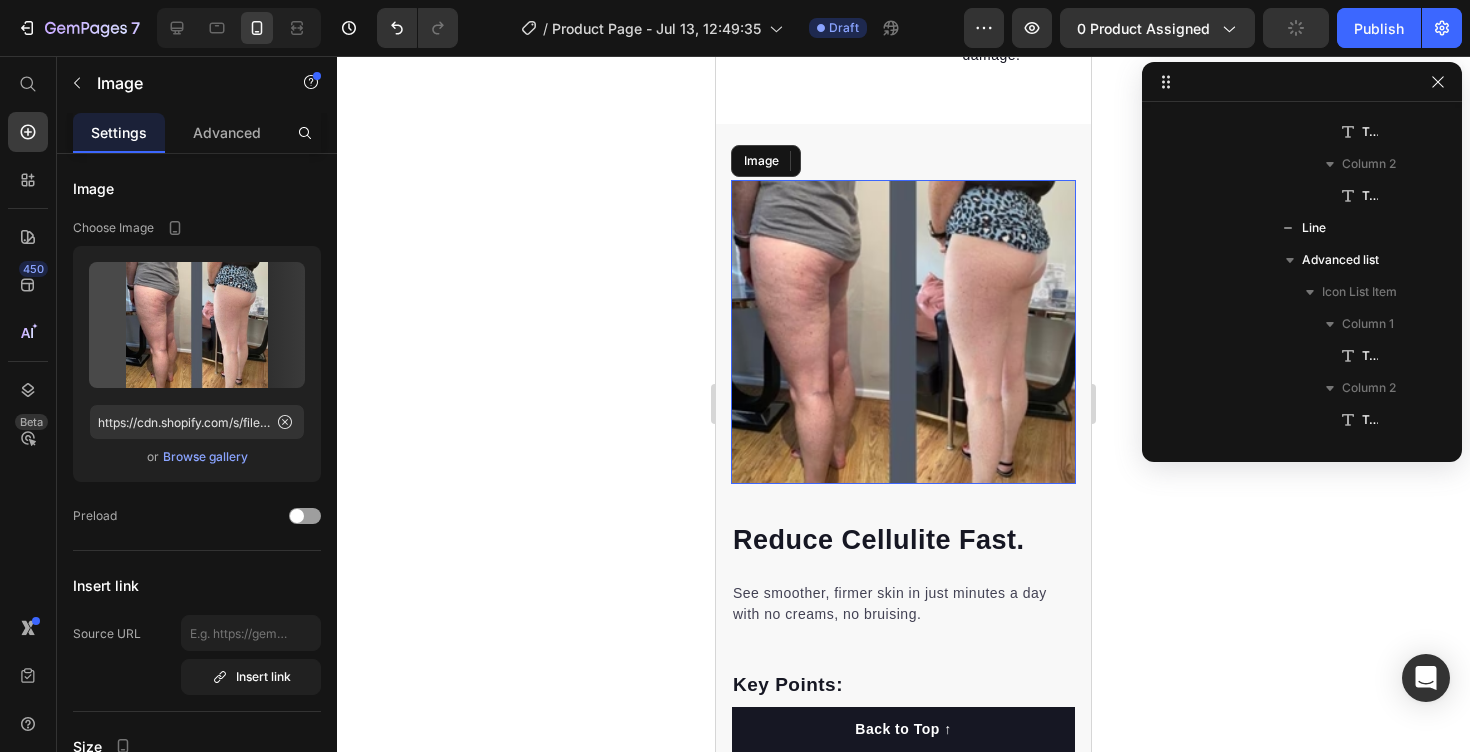 scroll, scrollTop: 1882, scrollLeft: 0, axis: vertical 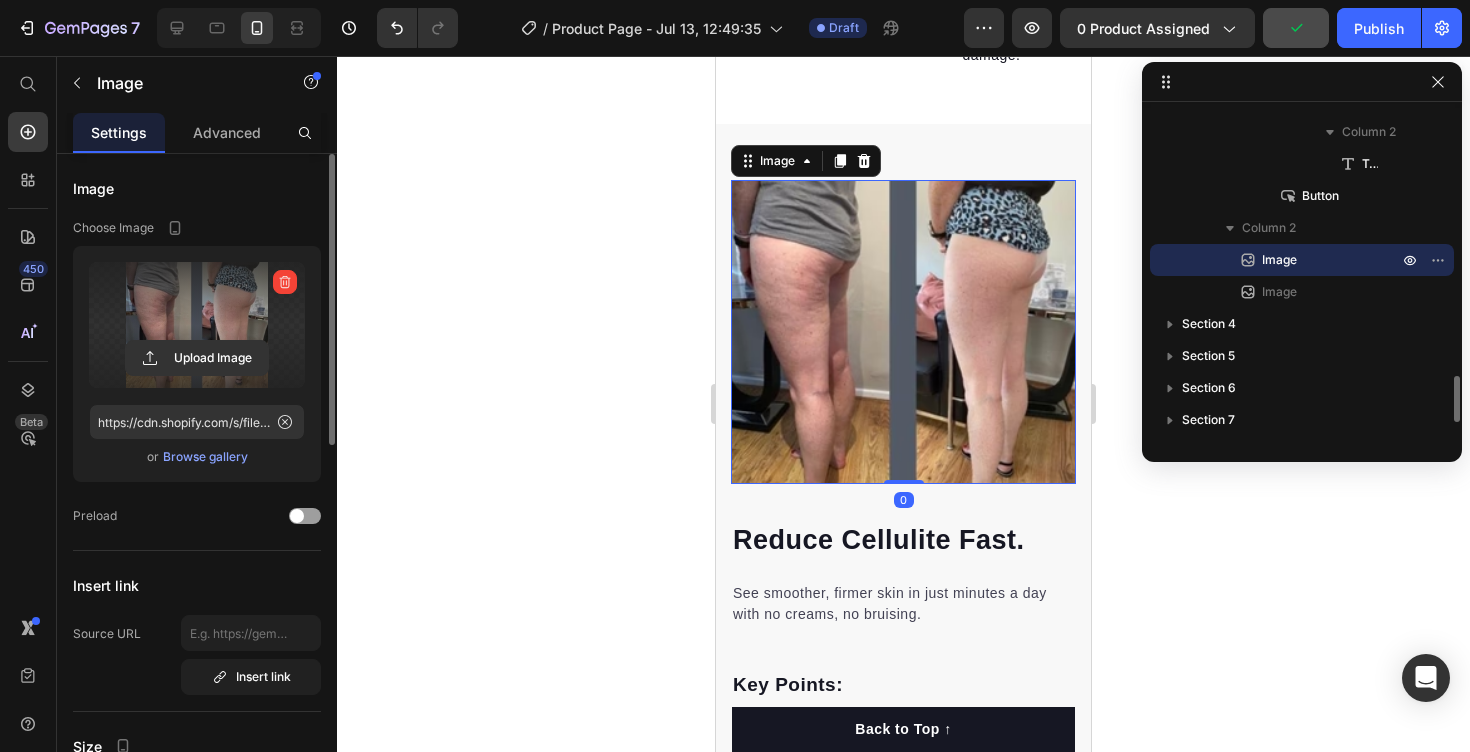 click at bounding box center (197, 325) 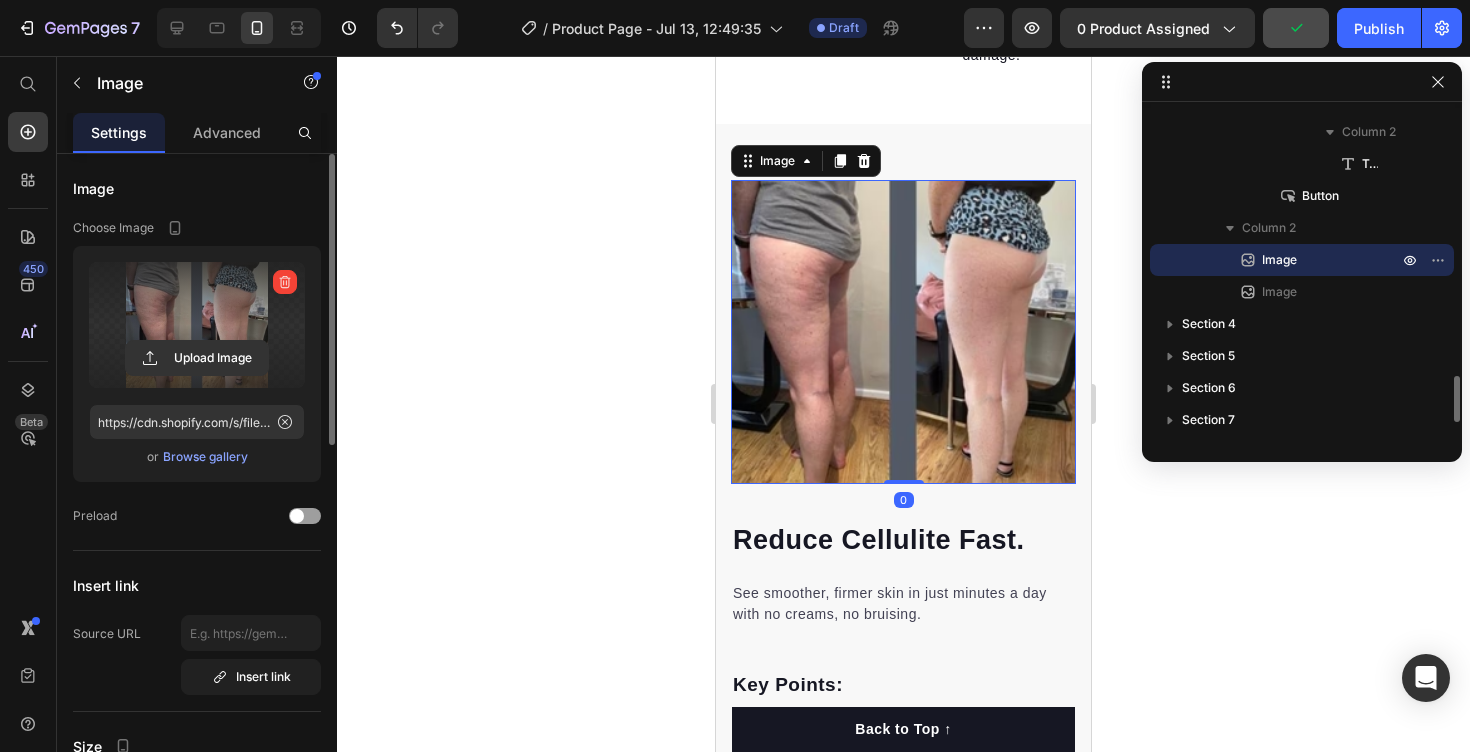 click 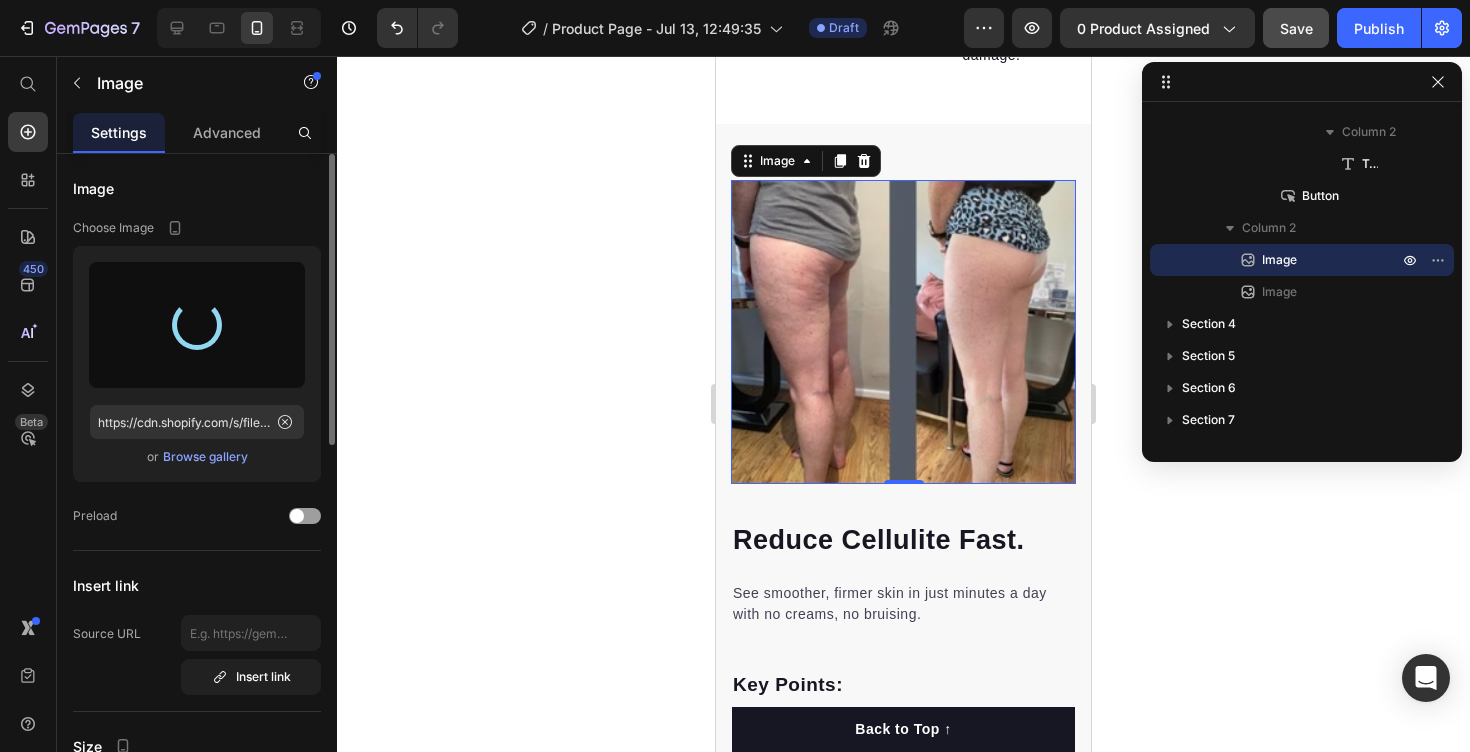 type on "https://cdn.shopify.com/s/files/1/0713/6611/5527/files/gempages_575298191914697247-2b4d731f-5ded-4580-87b1-7a6dbc057969.png" 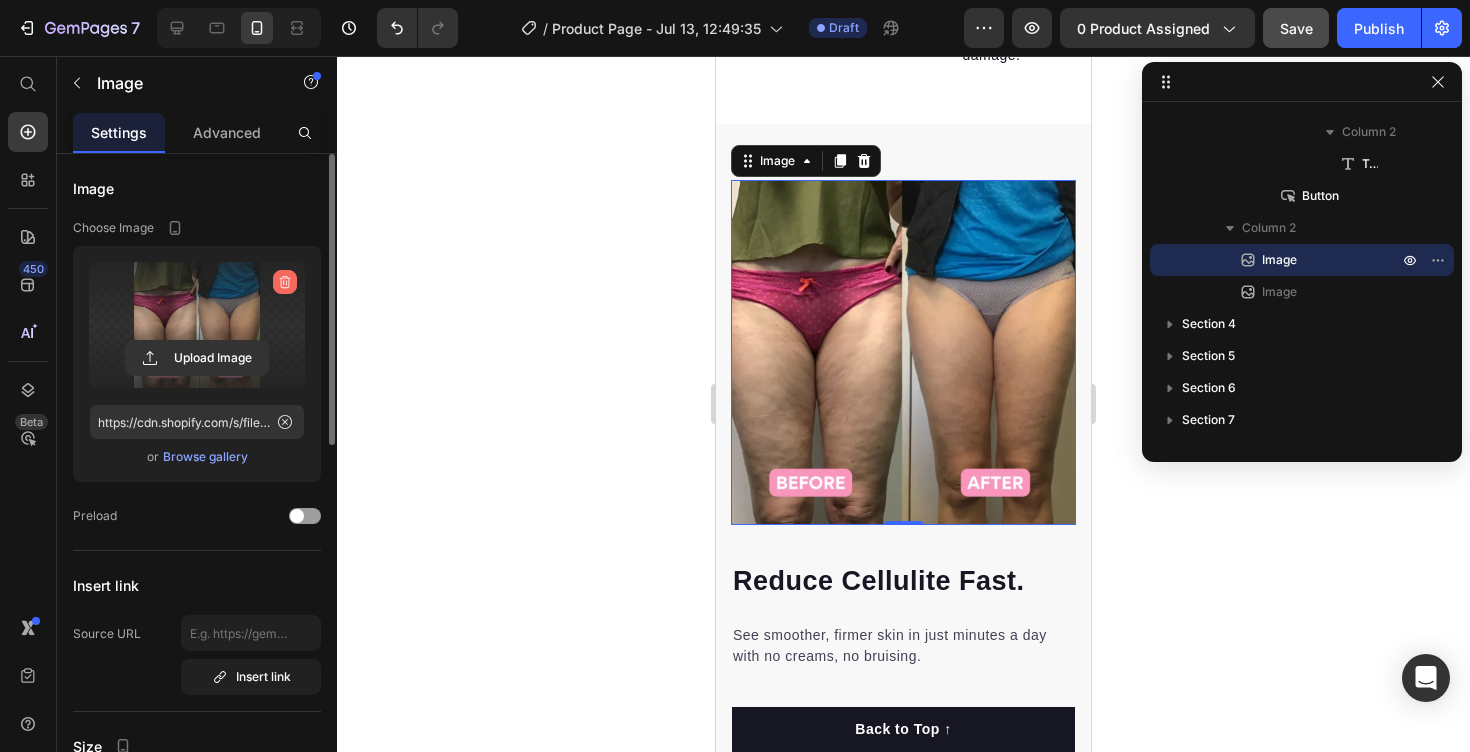 click 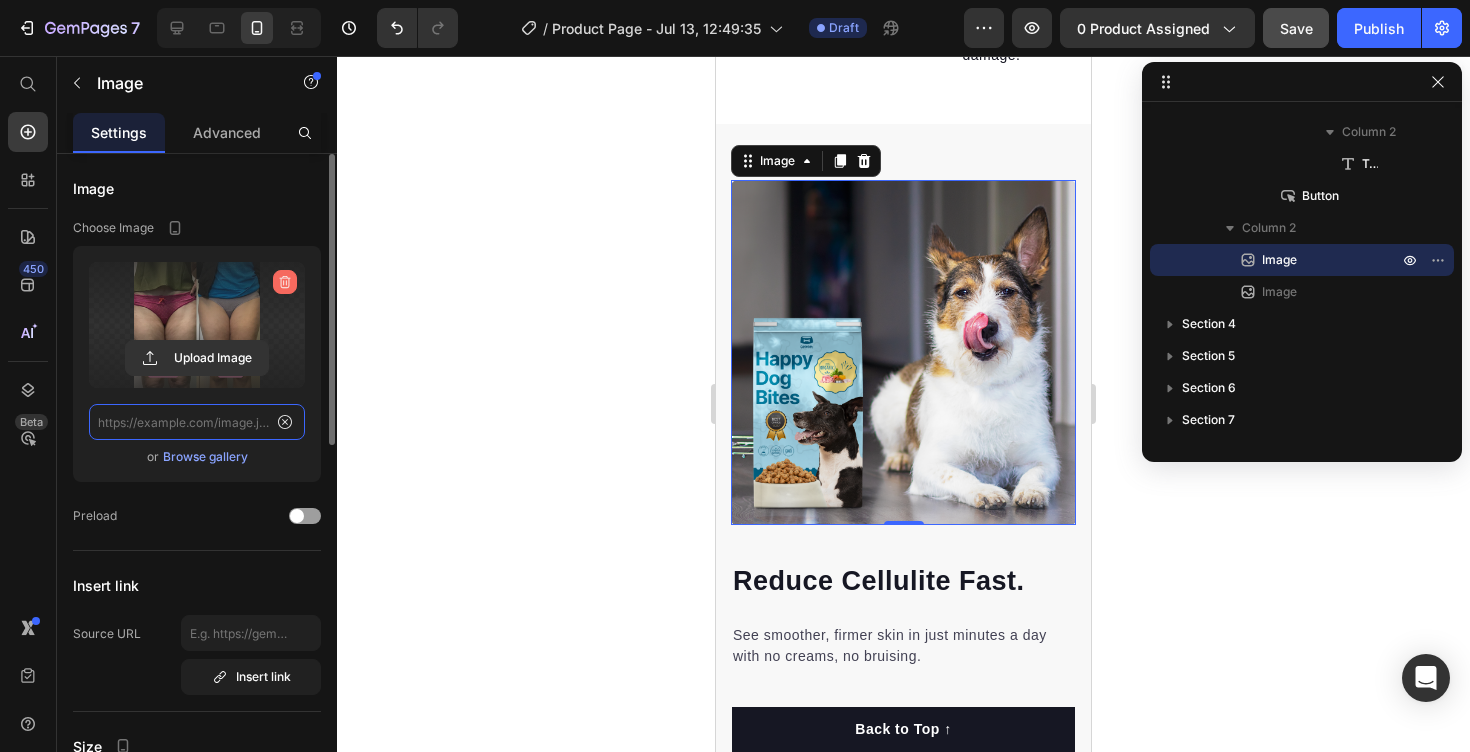 scroll, scrollTop: 0, scrollLeft: 0, axis: both 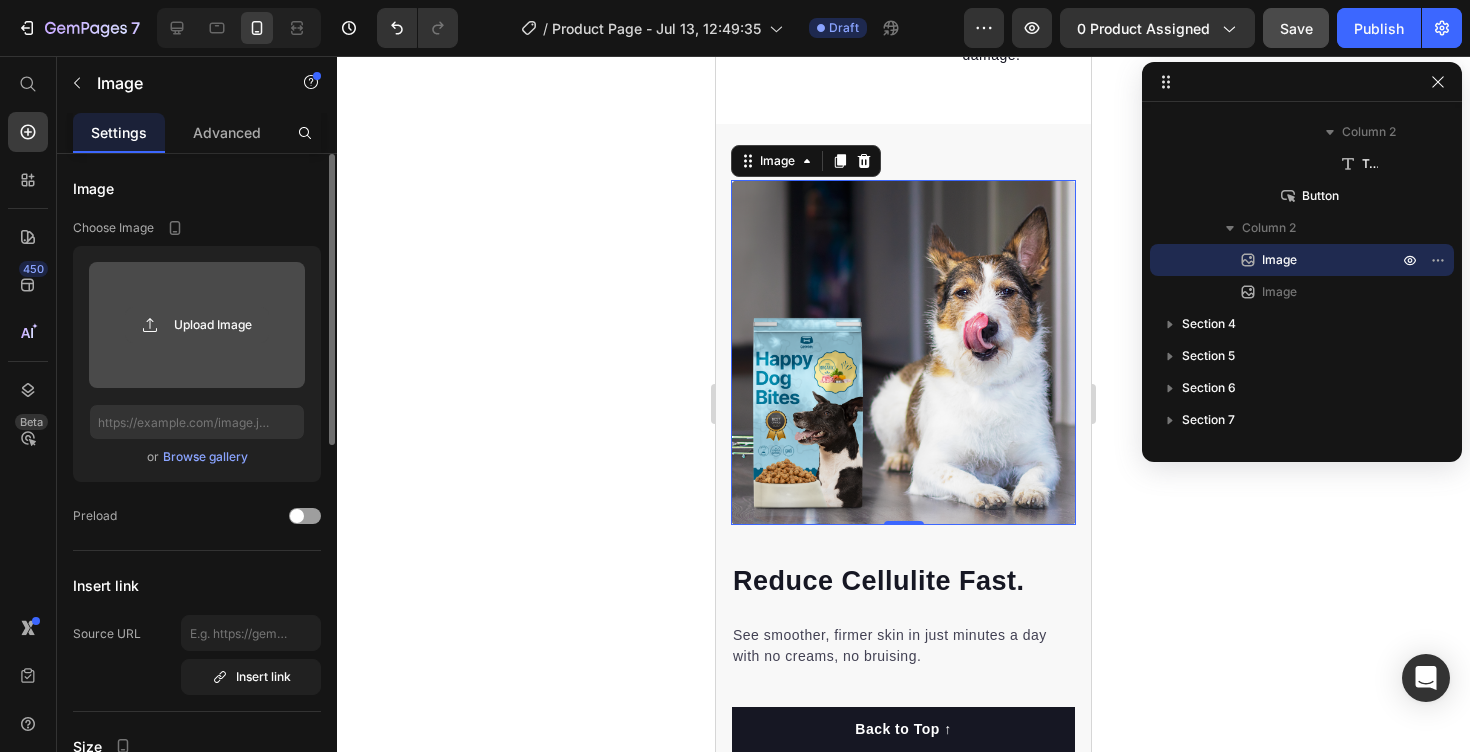 click 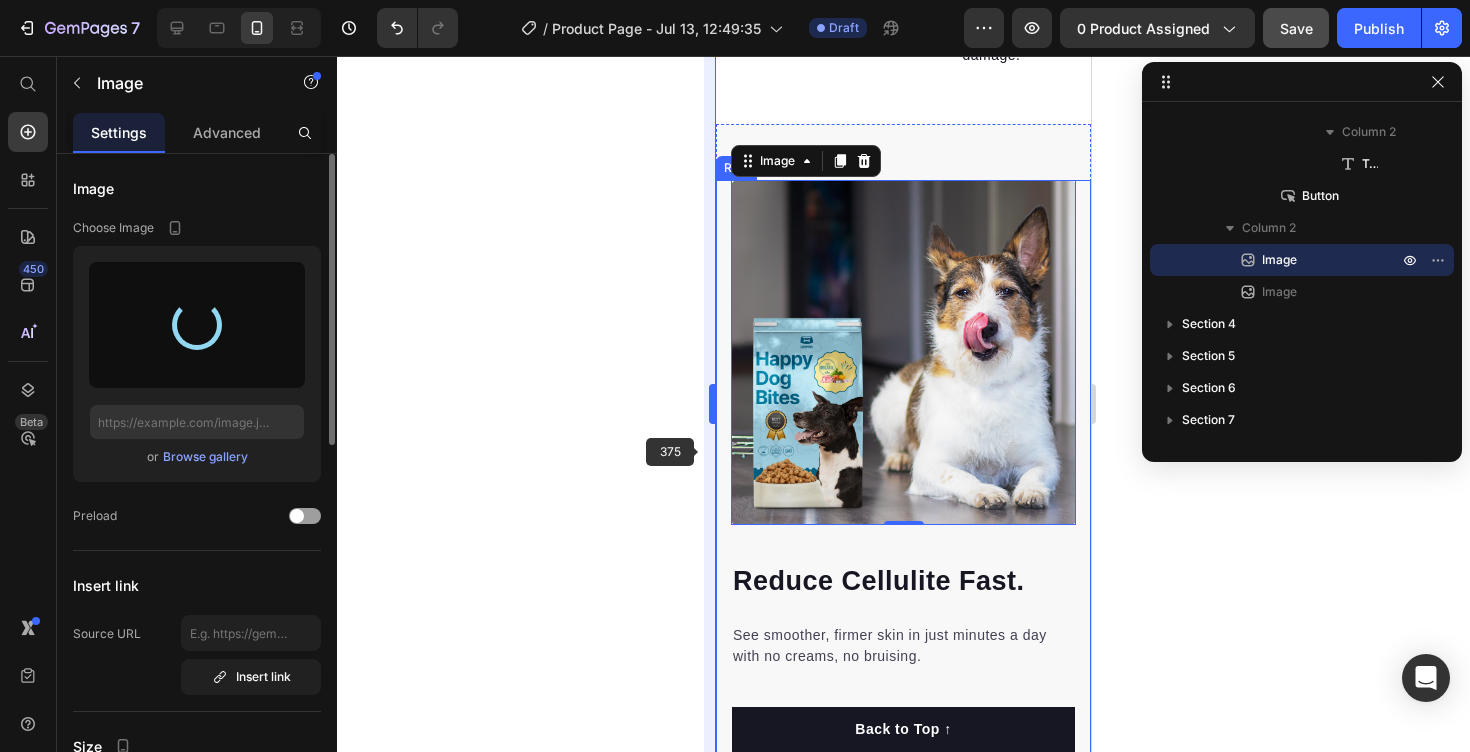 type on "https://cdn.shopify.com/s/files/1/0713/6611/5527/files/gempages_575298191914697247-d607fcd1-f779-47c0-aebf-0f0368de8455.png" 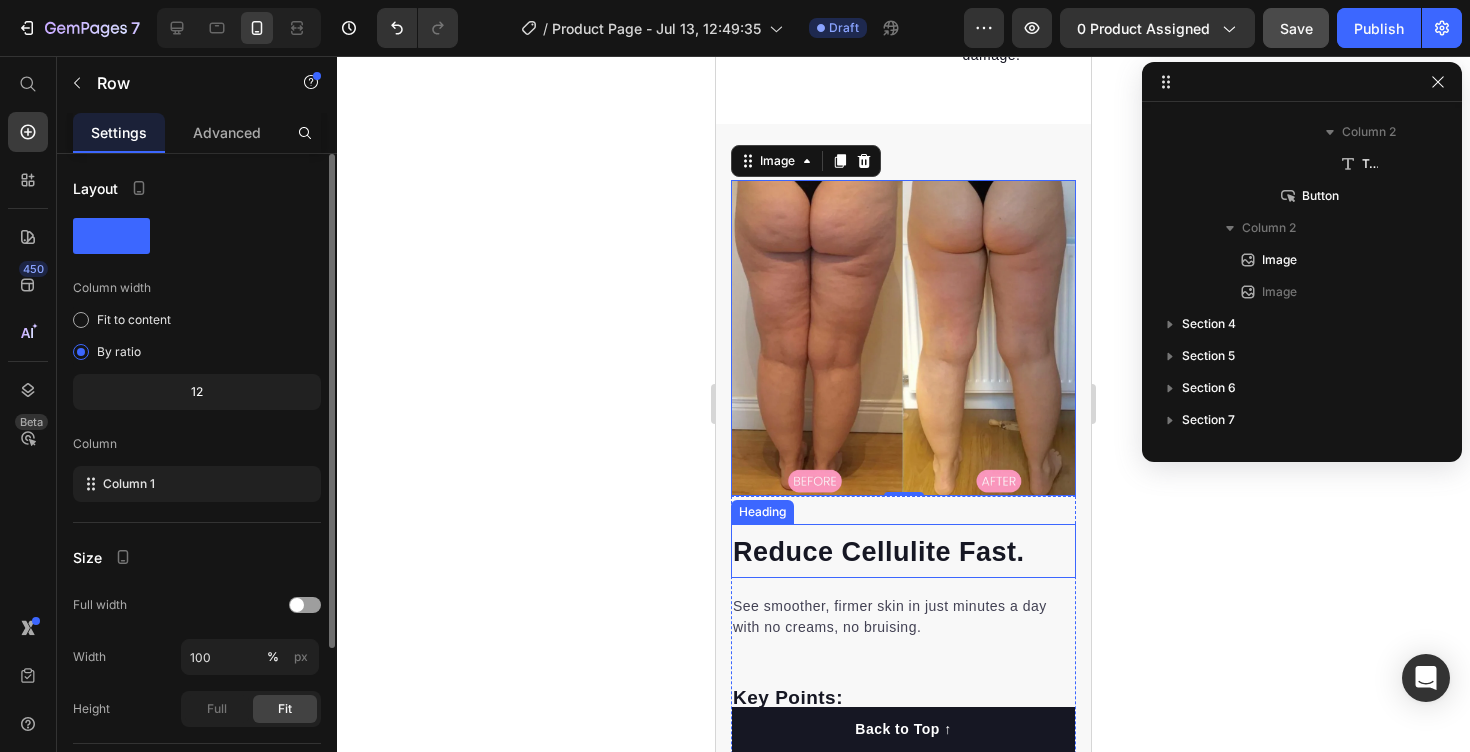 scroll, scrollTop: 1018, scrollLeft: 0, axis: vertical 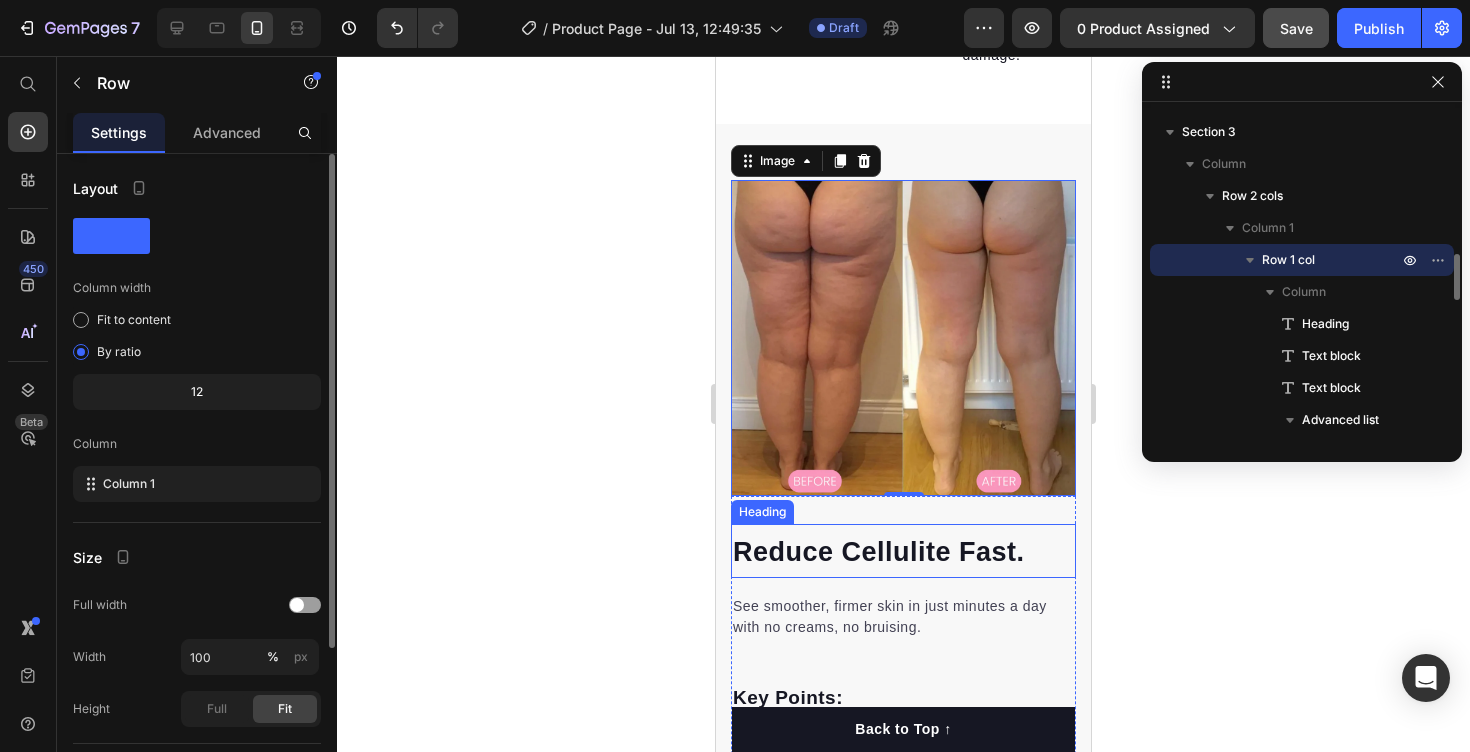 click on "⁠⁠⁠⁠⁠⁠⁠ Reduce Cellulite Fast. Heading See smoother, firmer skin in just minutes a day with no creams, no bruising.  Text block Key Points: Text block 97% Text block Dogs choose our dog food over leading brands because of its real functional ingredients and delicious flavor. Text block Advanced list                Title Line 84% Text block Our dog food provides superior nutrition and a patented probiotic for optimal nutrient absorption. Text block Advanced list                Title Line 92% Text block Our dog food's high protein and fat digestibility contribute to ideal stool quality. Text block Advanced list Give your furry friend the gift of wholesome nutrition Button Row" at bounding box center (903, 803) 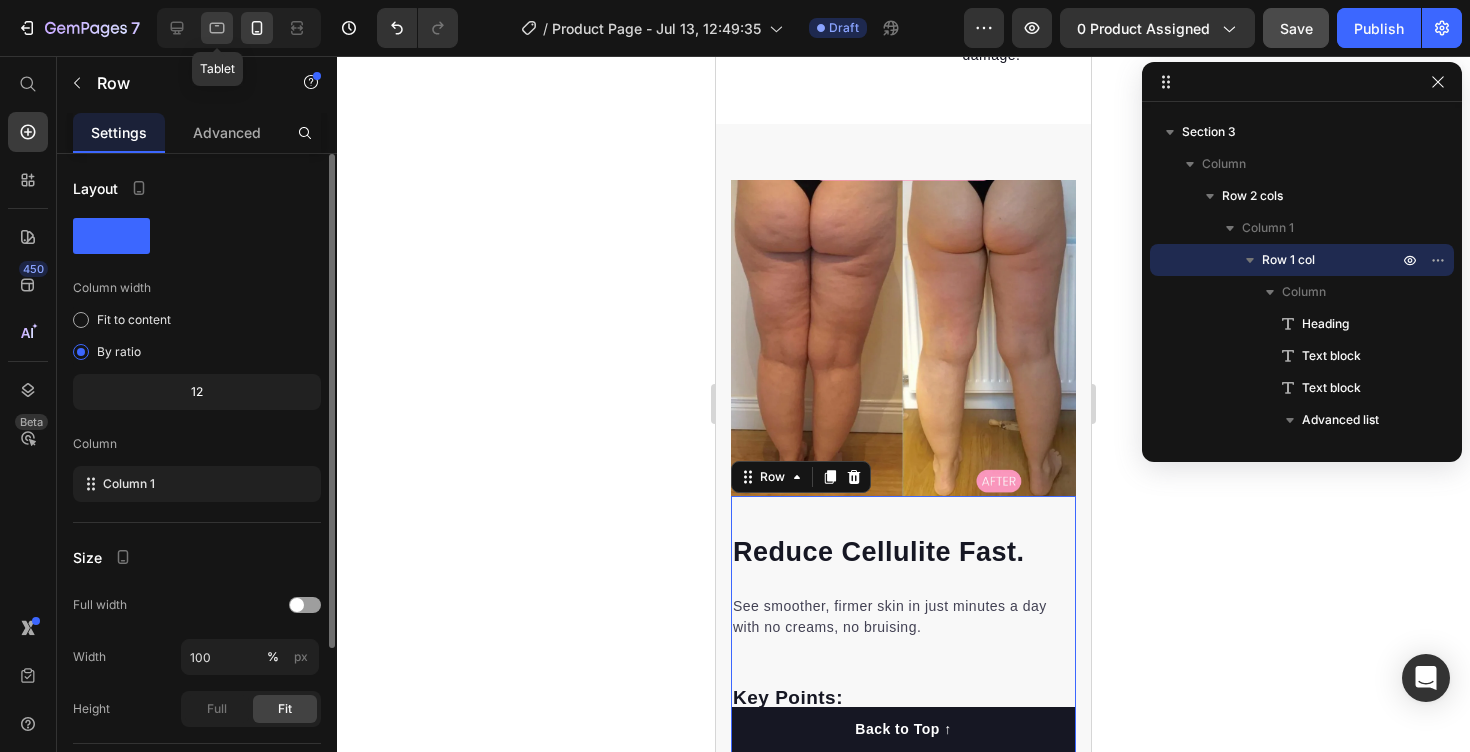 click 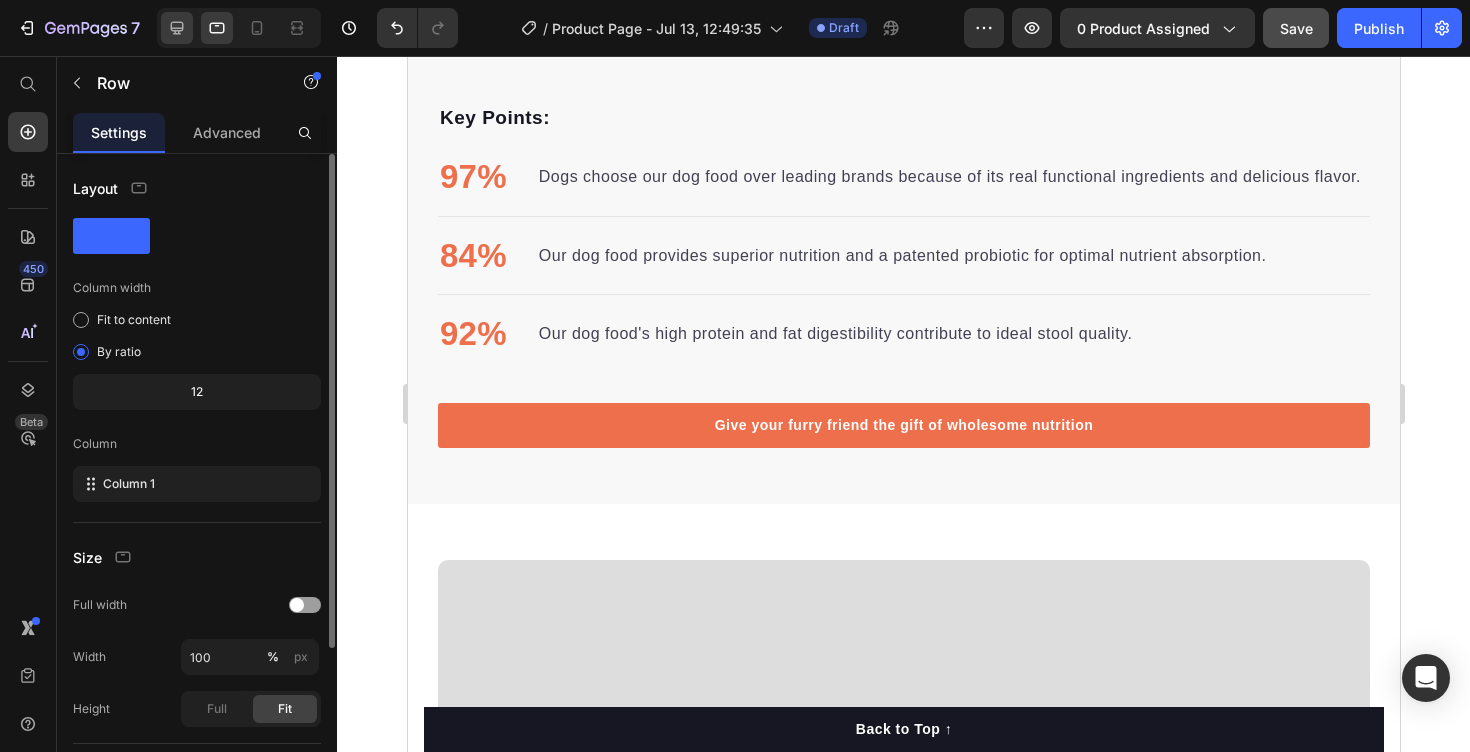 click 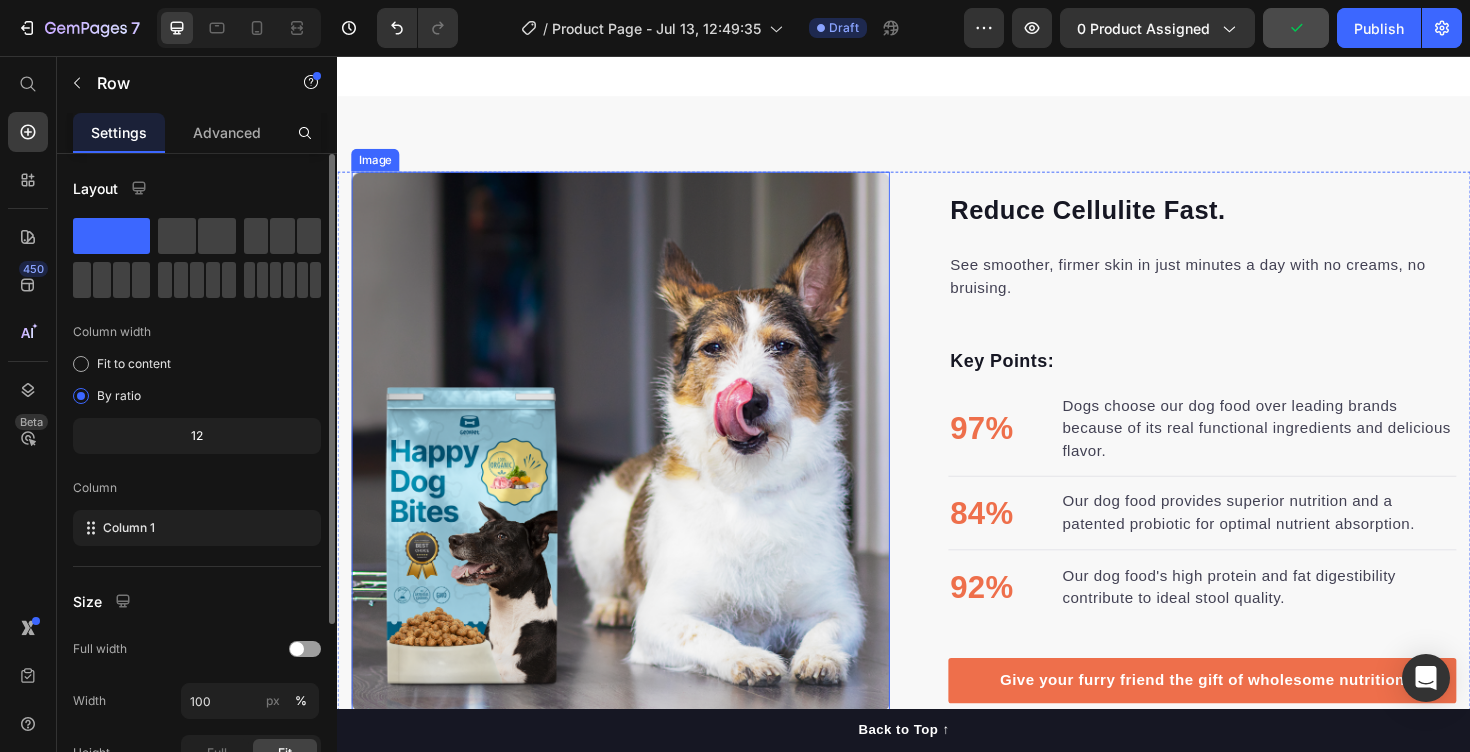 scroll, scrollTop: 1063, scrollLeft: 0, axis: vertical 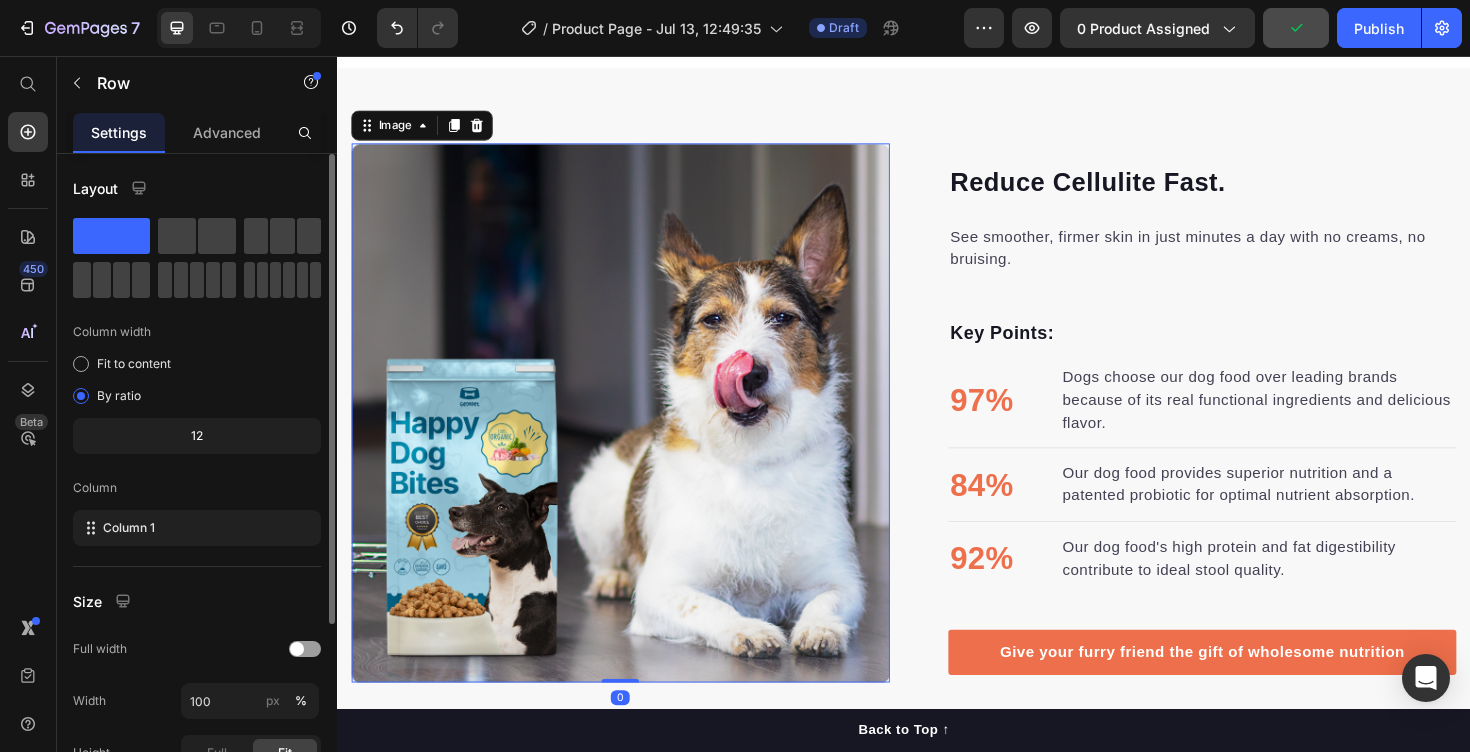 click at bounding box center (637, 434) 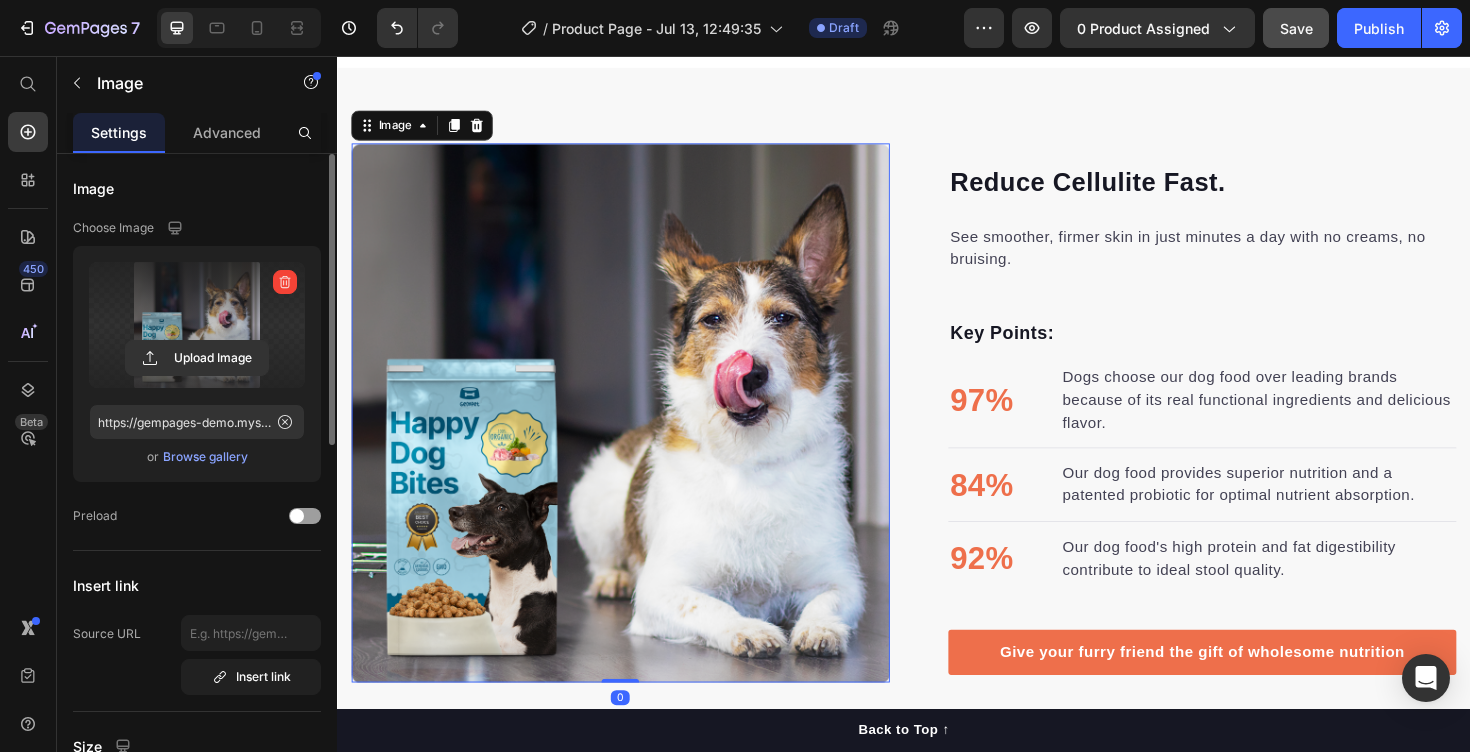 click at bounding box center (197, 325) 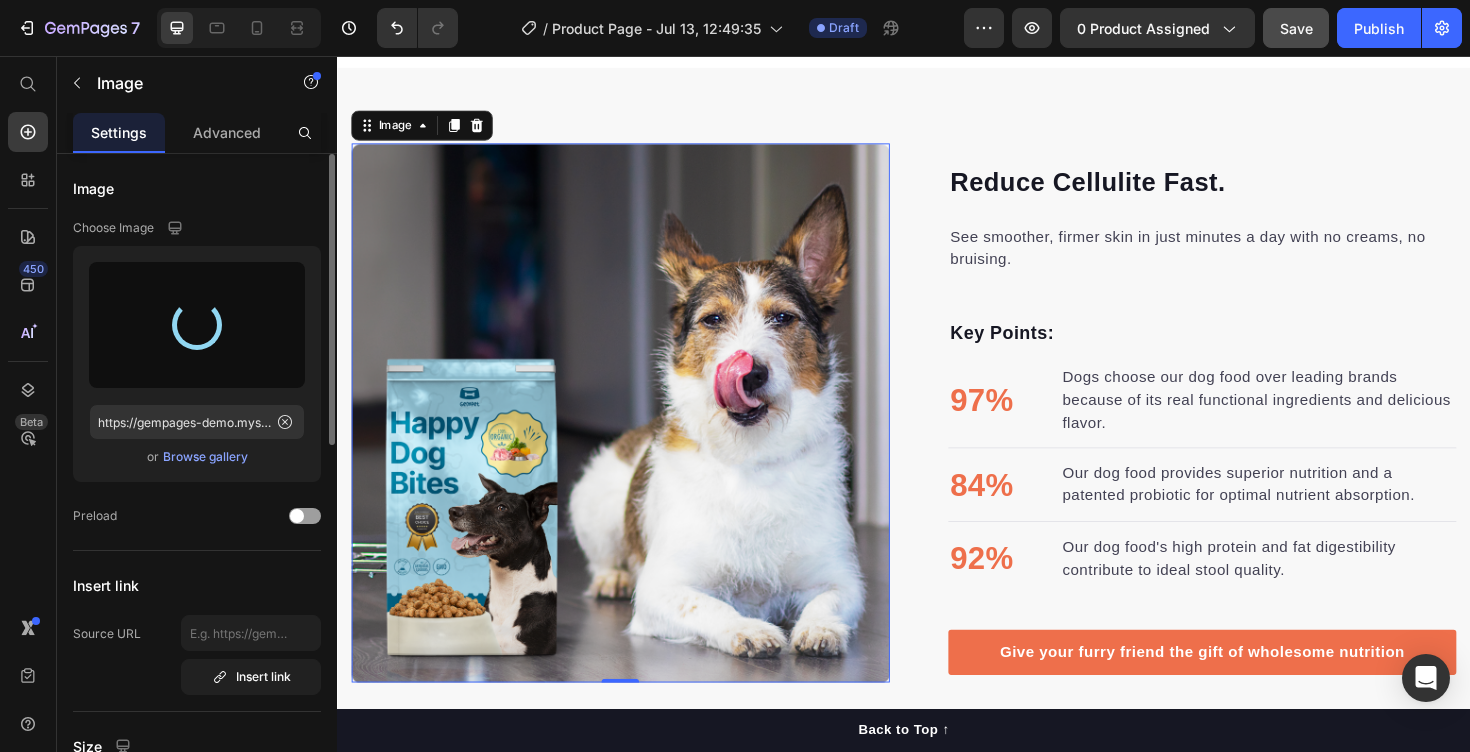 type on "https://cdn.shopify.com/s/files/1/0713/6611/5527/files/gempages_575298191914697247-d607fcd1-f779-47c0-aebf-0f0368de8455.png" 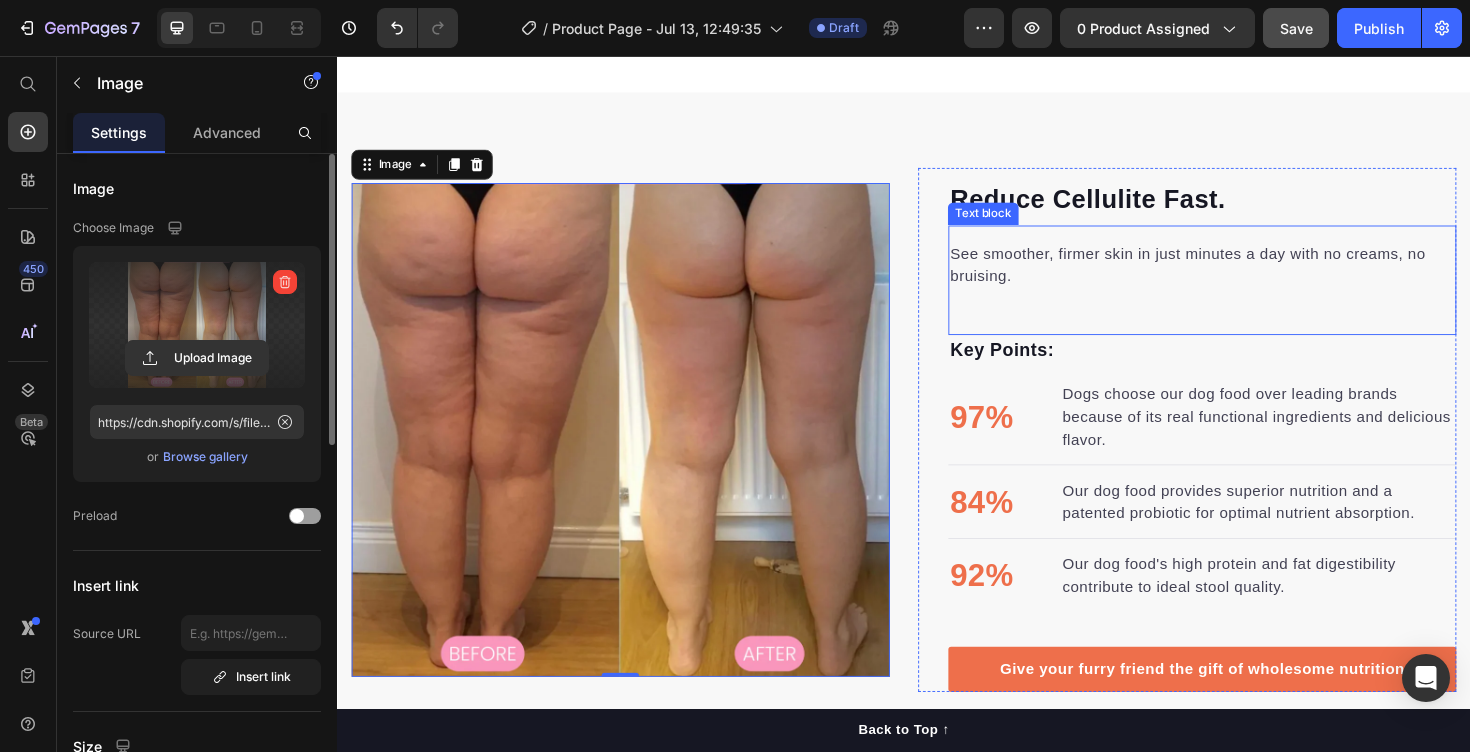 scroll, scrollTop: 1020, scrollLeft: 0, axis: vertical 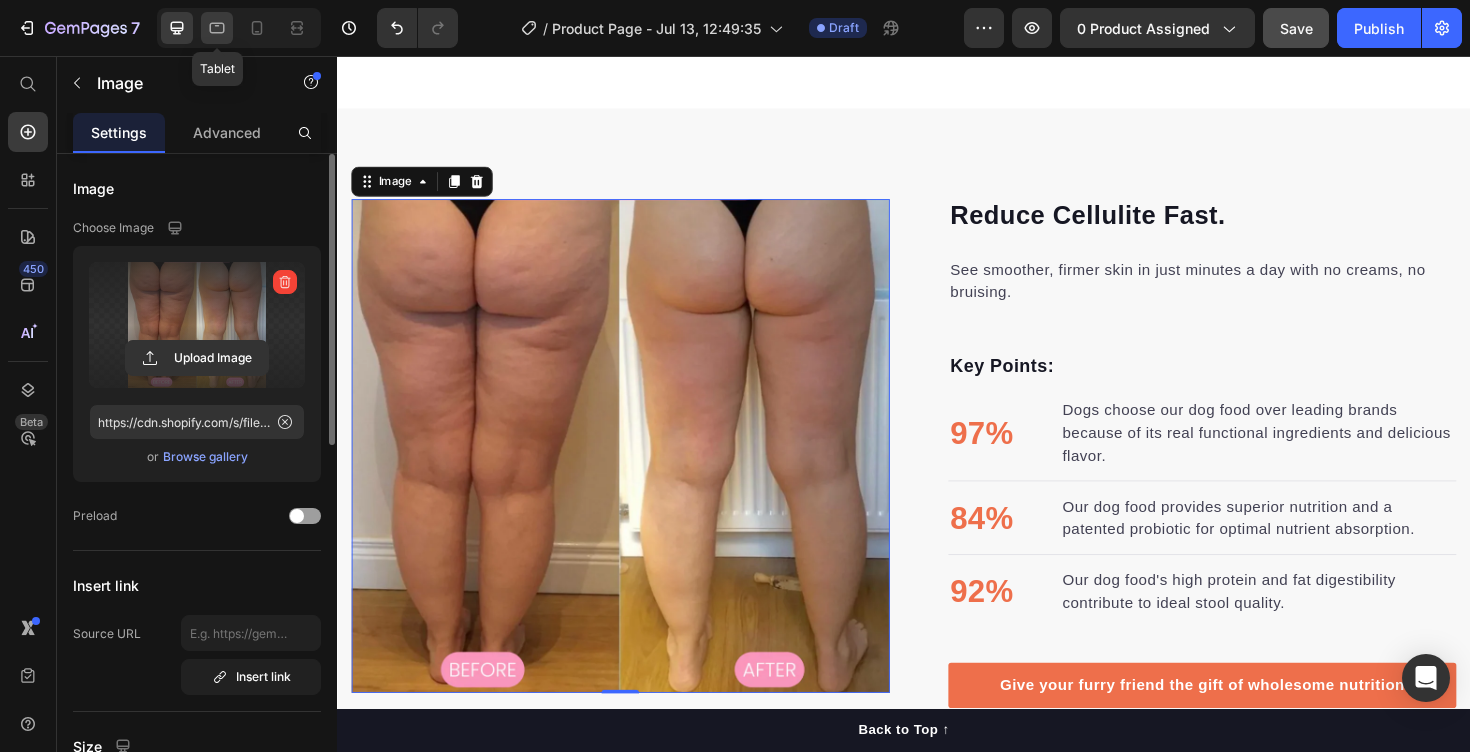 click 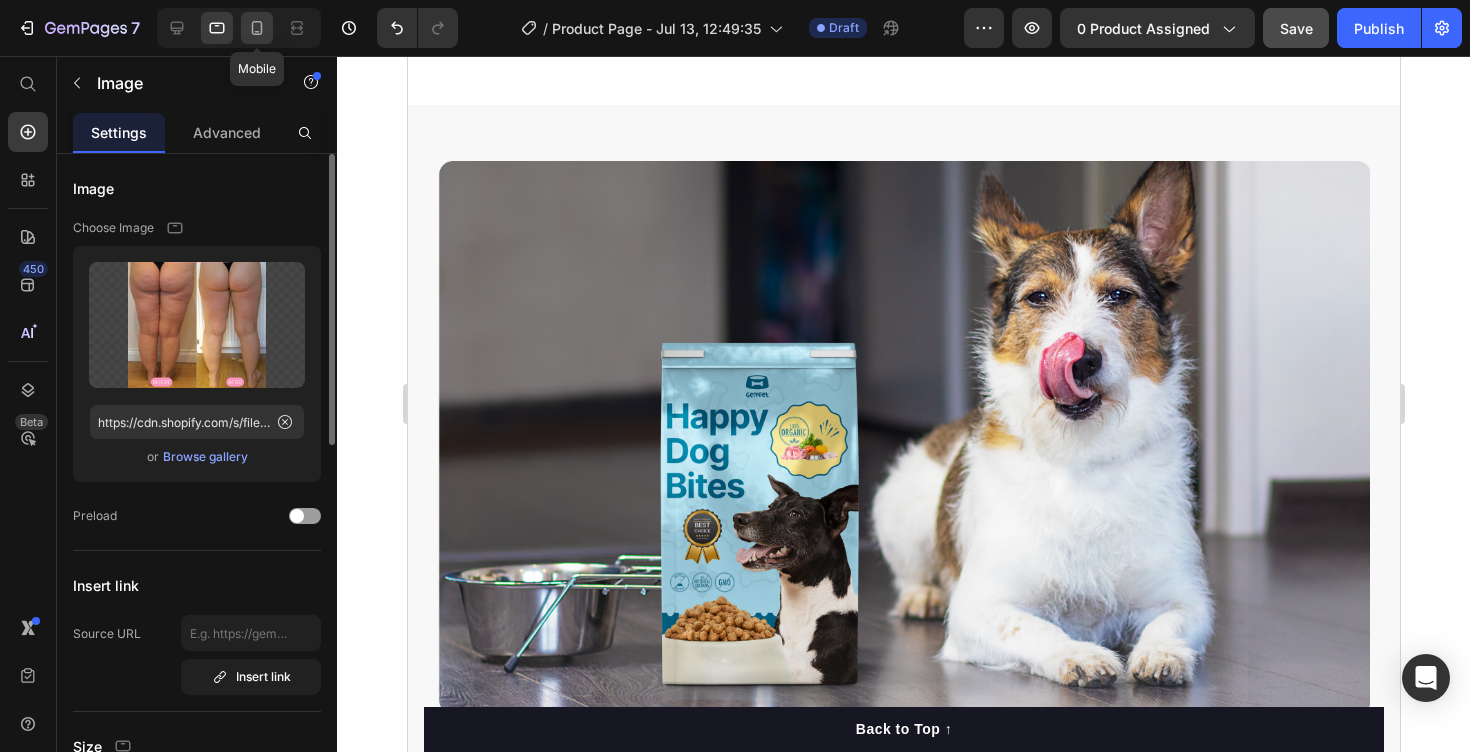 click 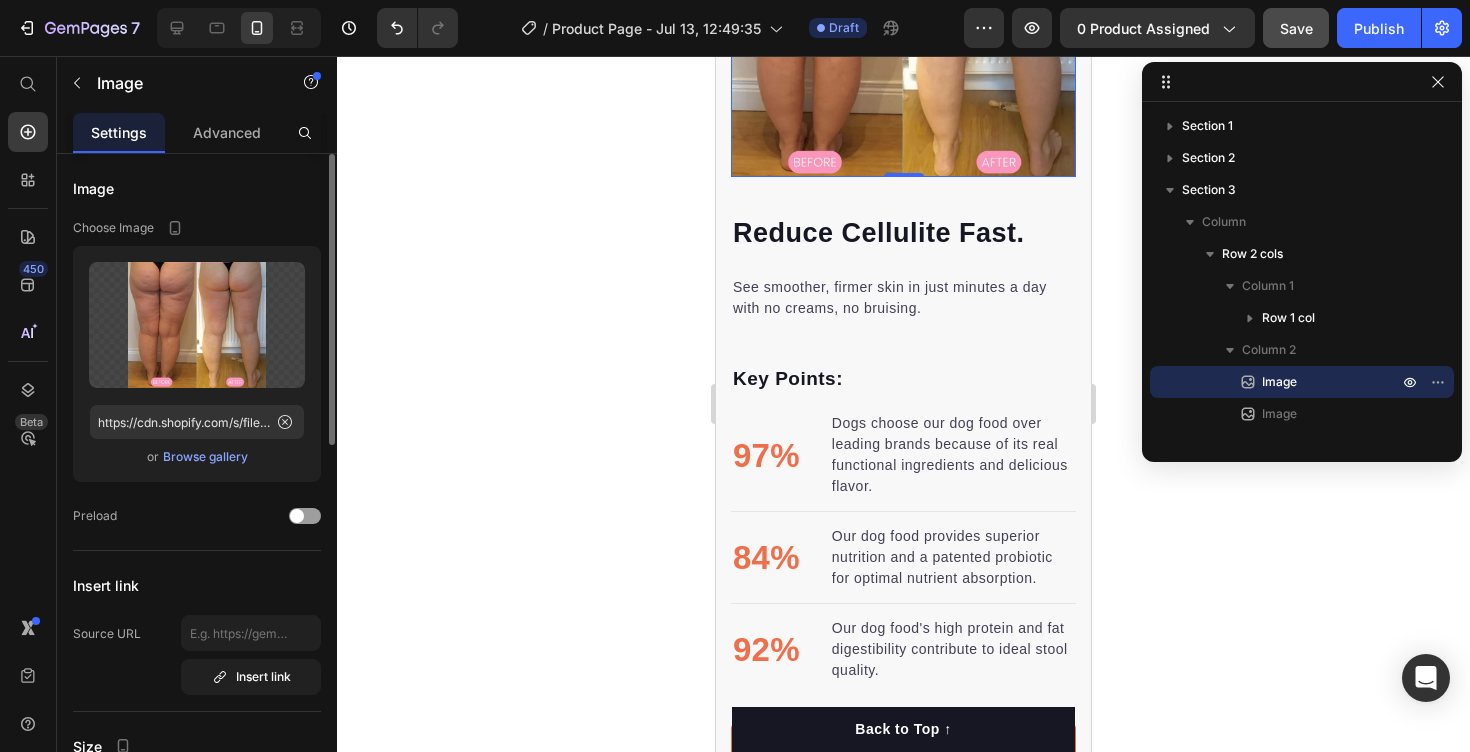 scroll, scrollTop: 1722, scrollLeft: 0, axis: vertical 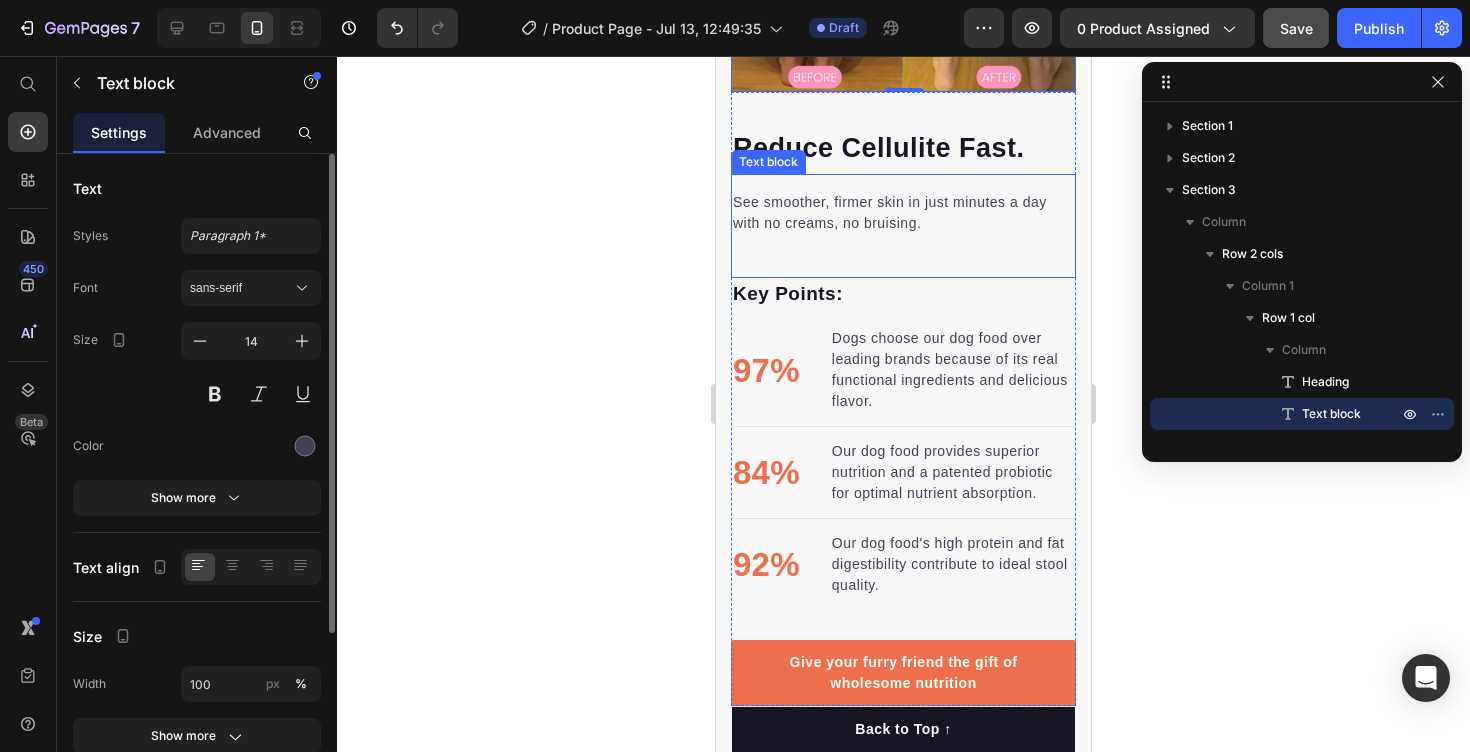 click on "See smoother, firmer skin in just minutes a day with no creams, no bruising.  Text block" at bounding box center (903, 226) 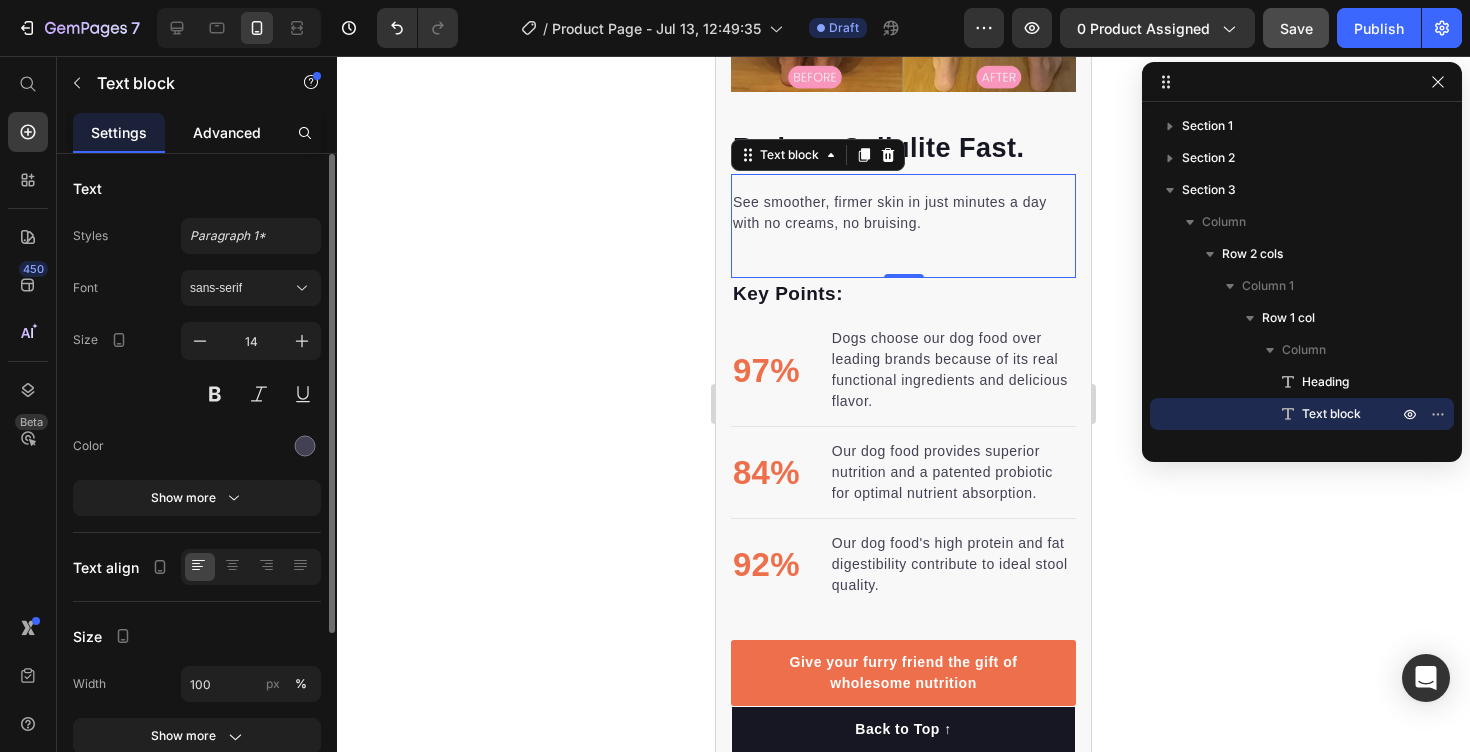 click on "Advanced" at bounding box center (227, 132) 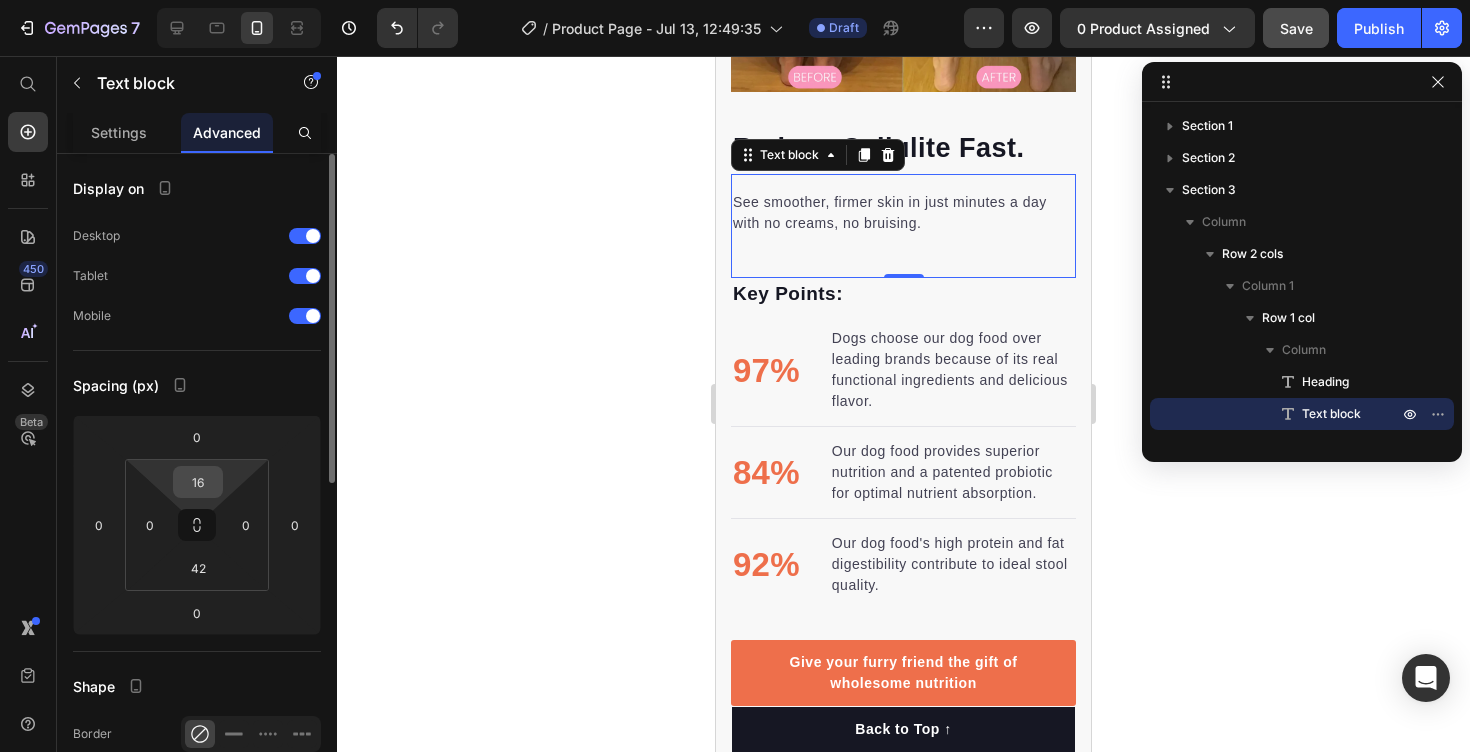 click on "16" at bounding box center (198, 482) 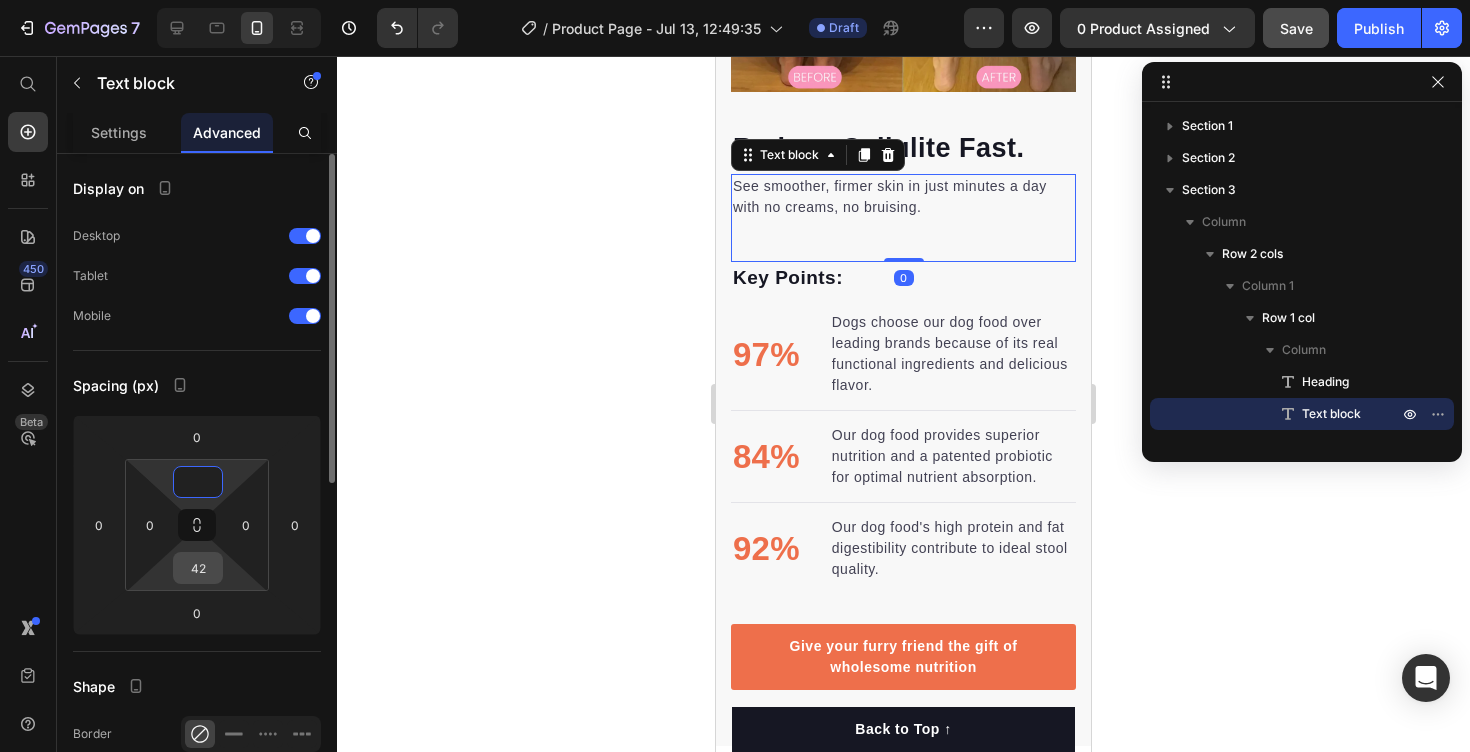 type on "0" 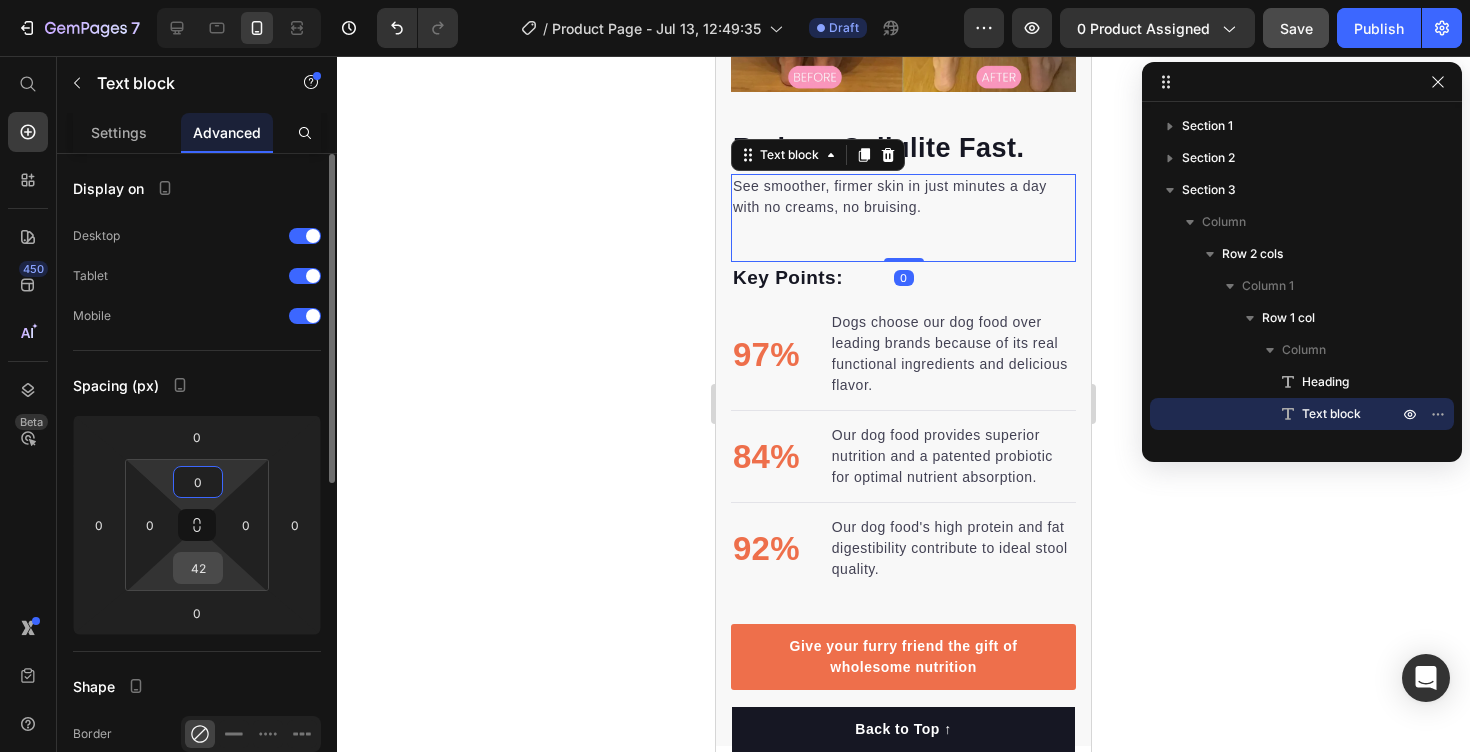 click on "42" at bounding box center [198, 568] 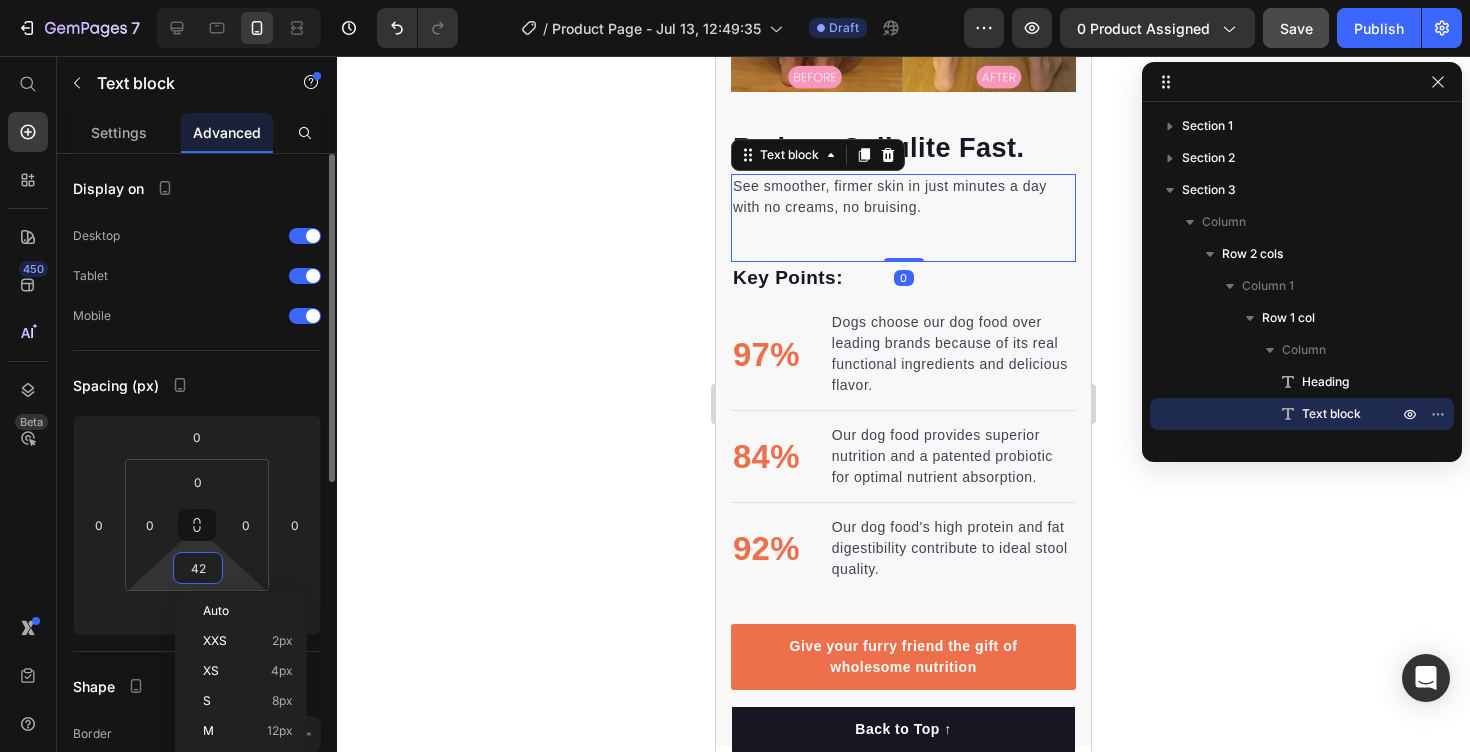 type 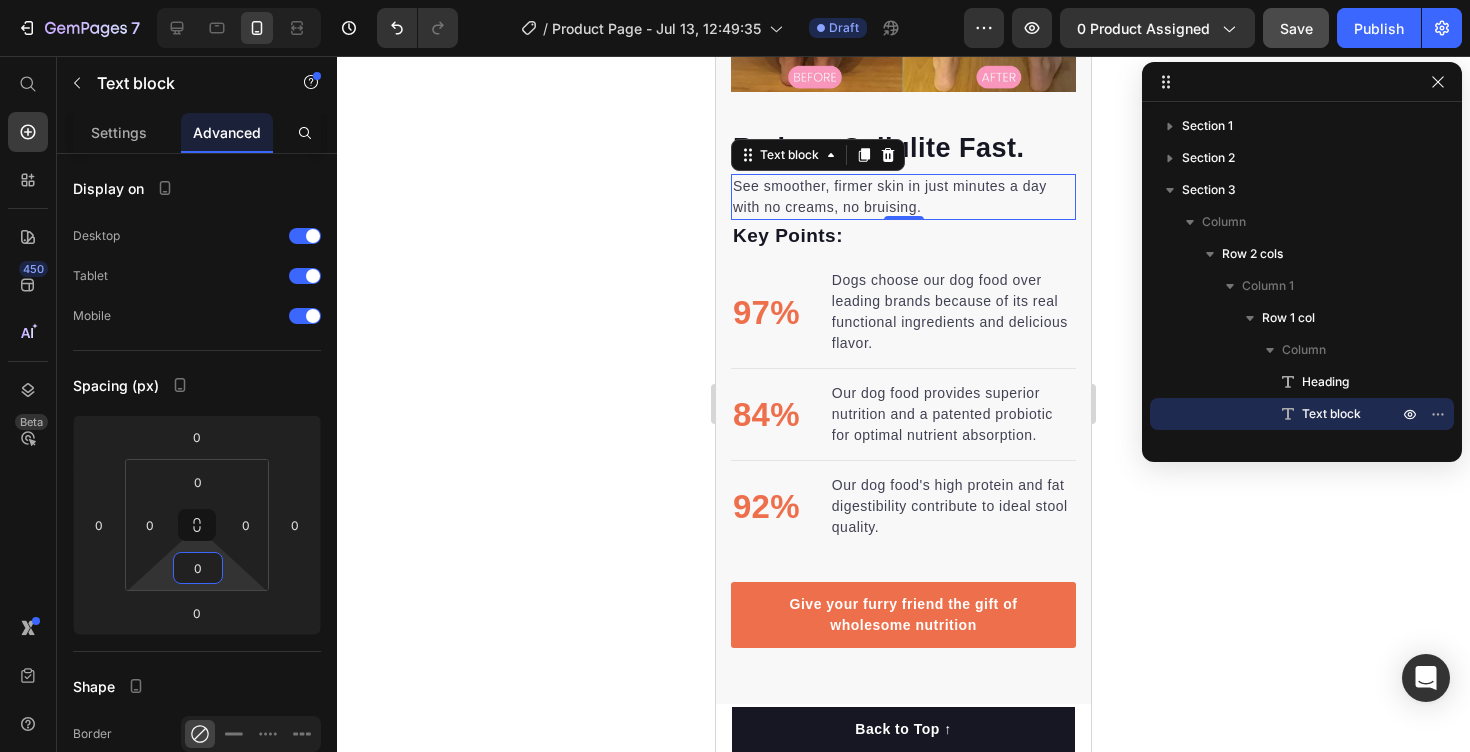 click 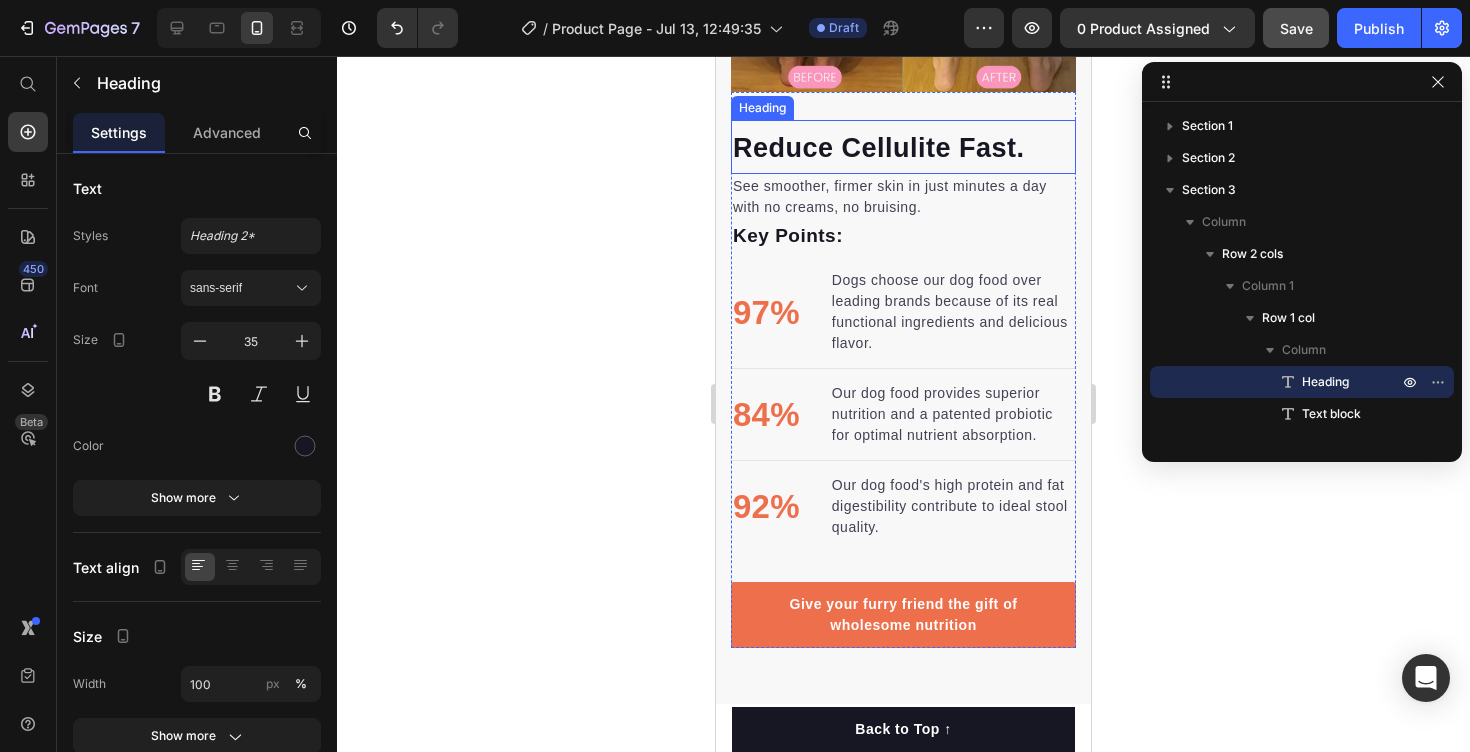 click on "Reduce Cellulite Fast." at bounding box center (903, 147) 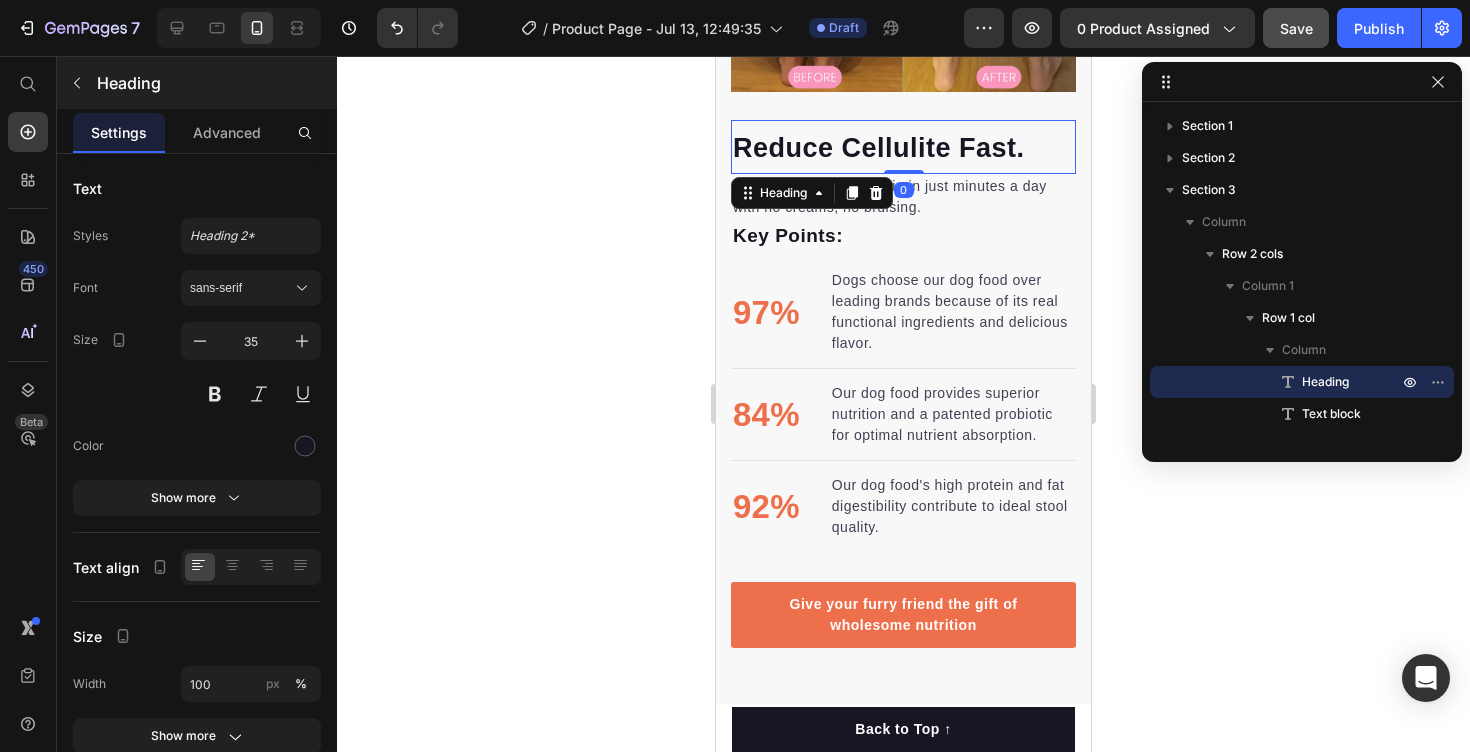 click on "Heading" at bounding box center [197, 83] 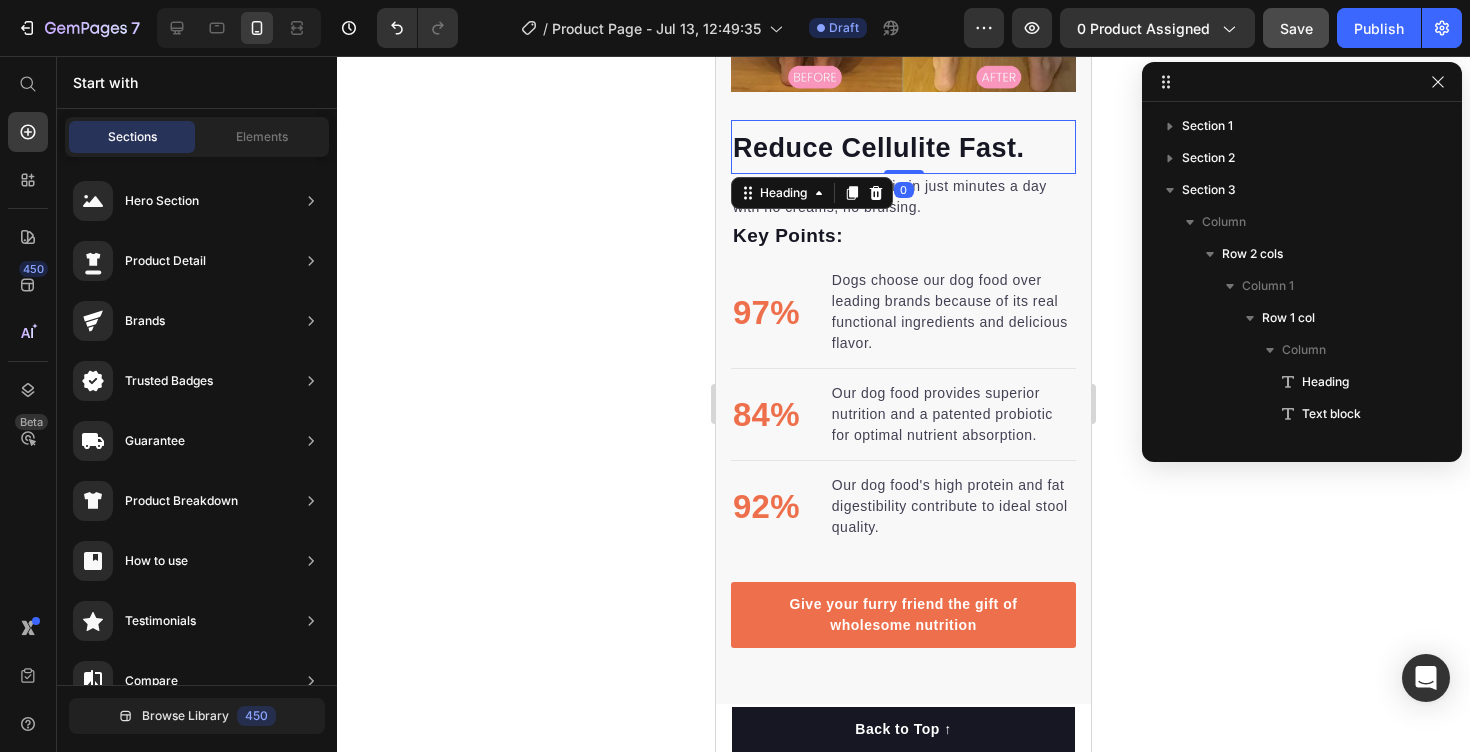 click on "Reduce Cellulite Fast." at bounding box center (879, 148) 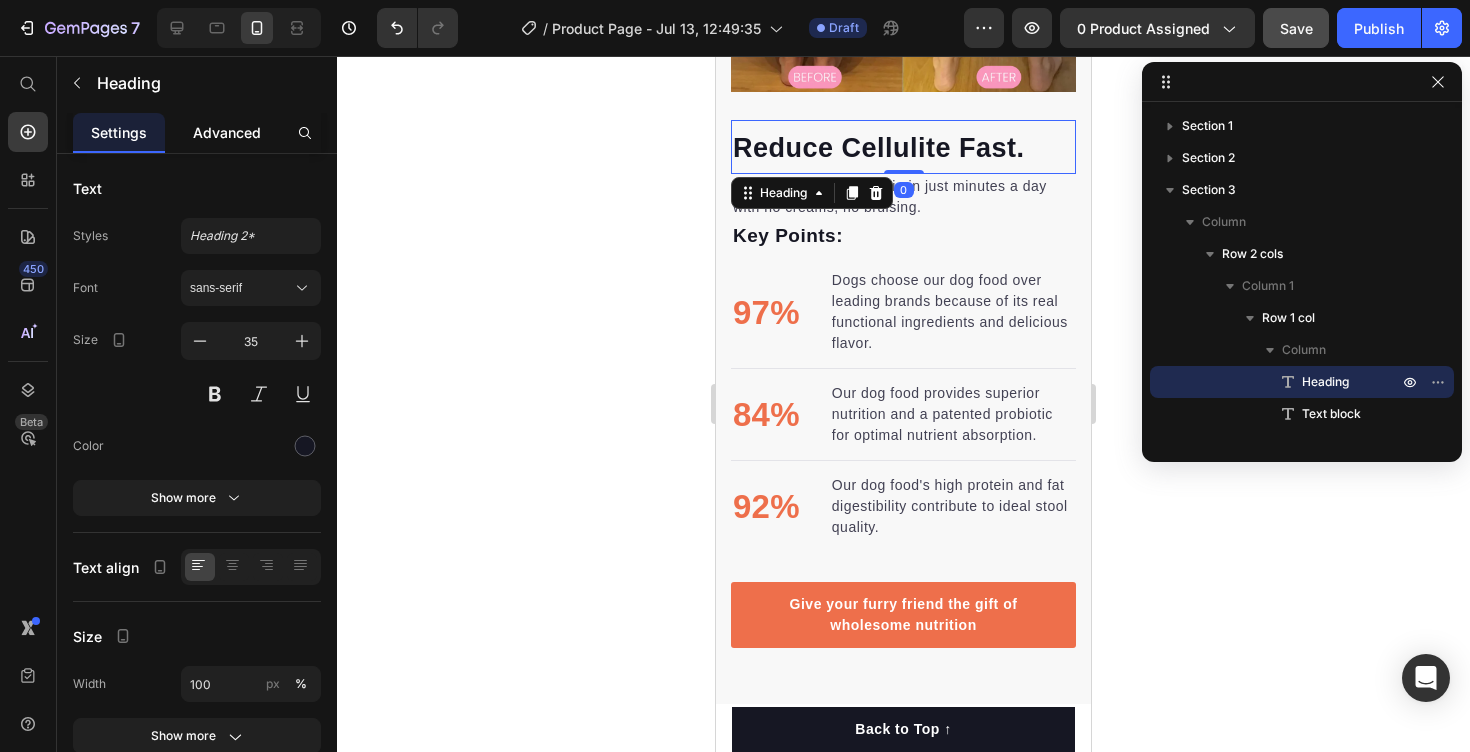 click on "Advanced" at bounding box center (227, 132) 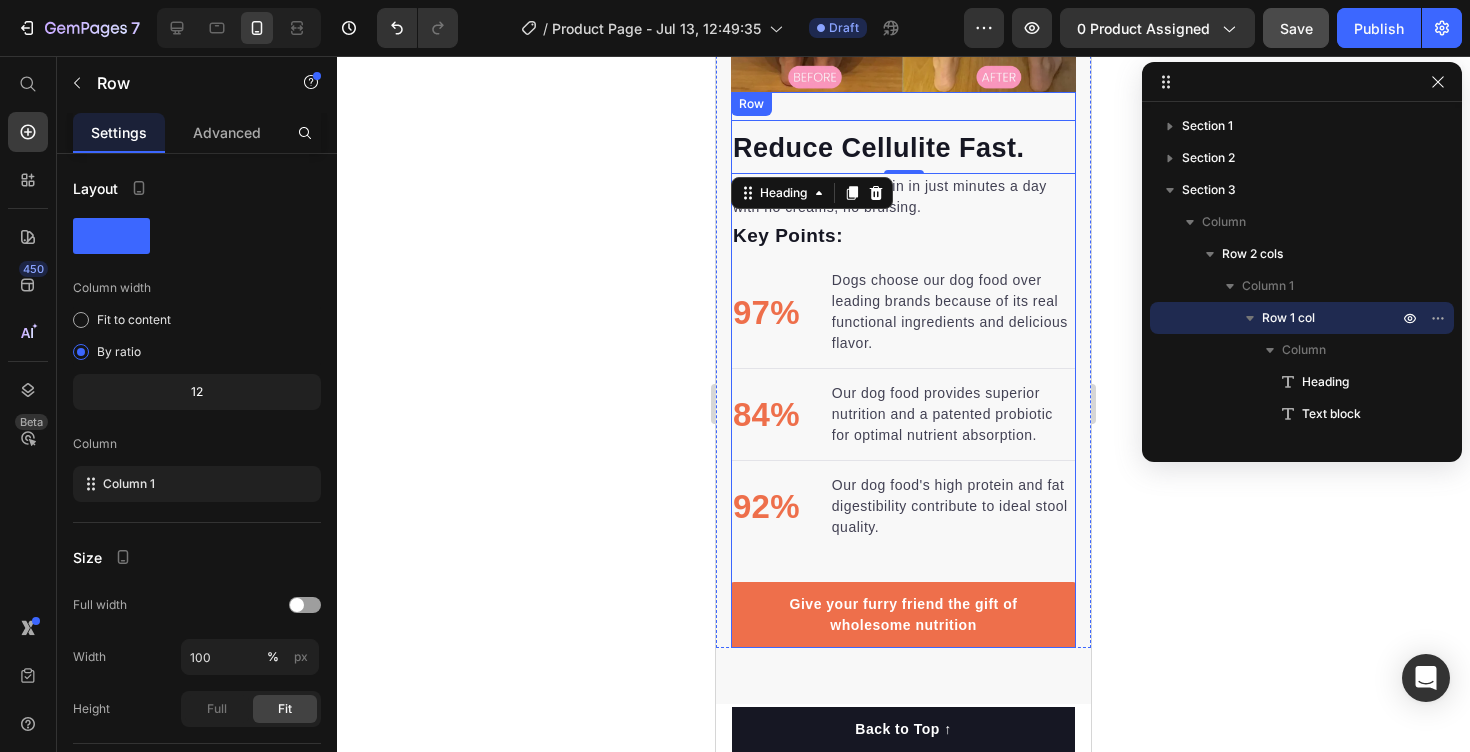 click on "Reduce Cellulite Fast. Heading   0 See smoother, firmer skin in just minutes a day with no creams, no bruising.  Text block Key Points: Text block 97% Text block Dogs choose our dog food over leading brands because of its real functional ingredients and delicious flavor. Text block Advanced list                Title Line 84% Text block Our dog food provides superior nutrition and a patented probiotic for optimal nutrient absorption. Text block Advanced list                Title Line 92% Text block Our dog food's high protein and fat digestibility contribute to ideal stool quality. Text block Advanced list Give your furry friend the gift of wholesome nutrition Button Row" at bounding box center (903, 370) 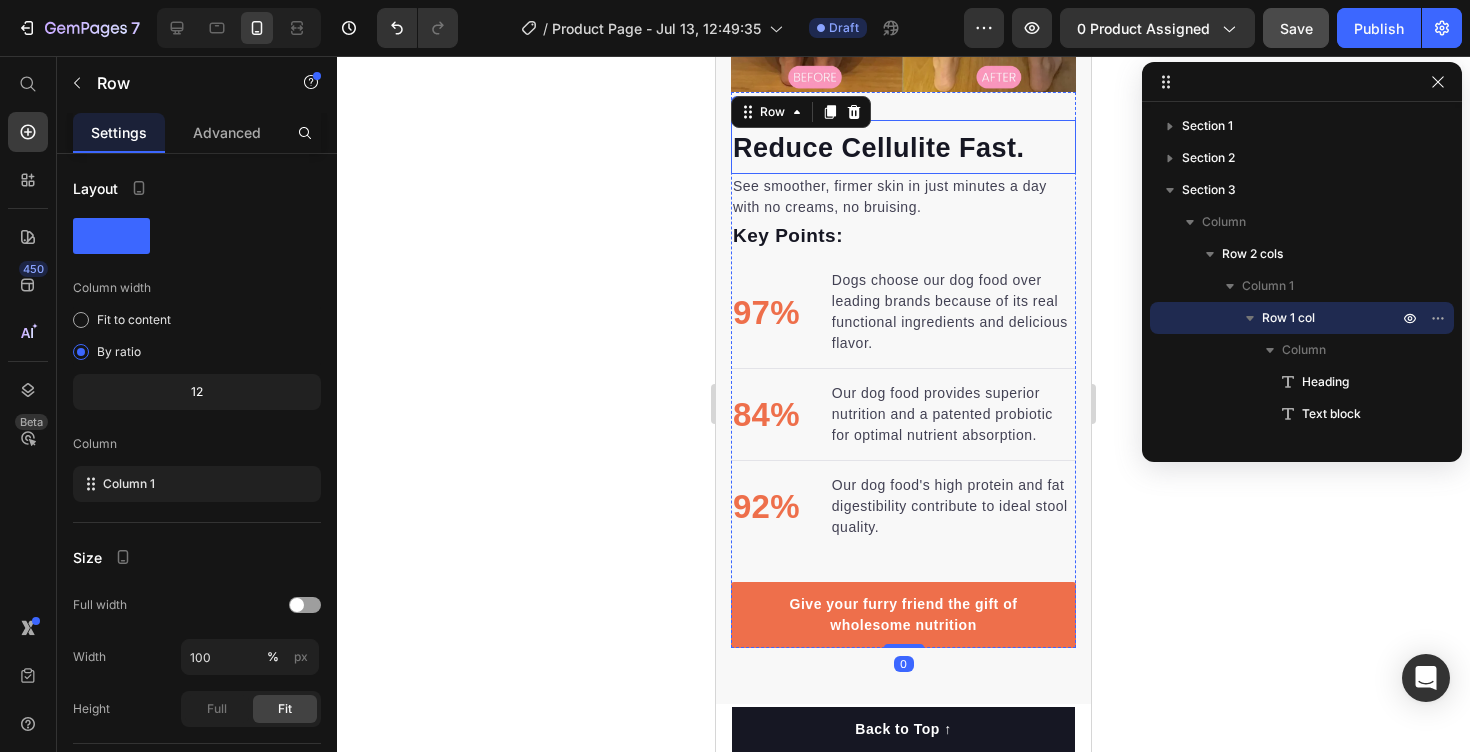 click on "Reduce Cellulite Fast." at bounding box center [903, 147] 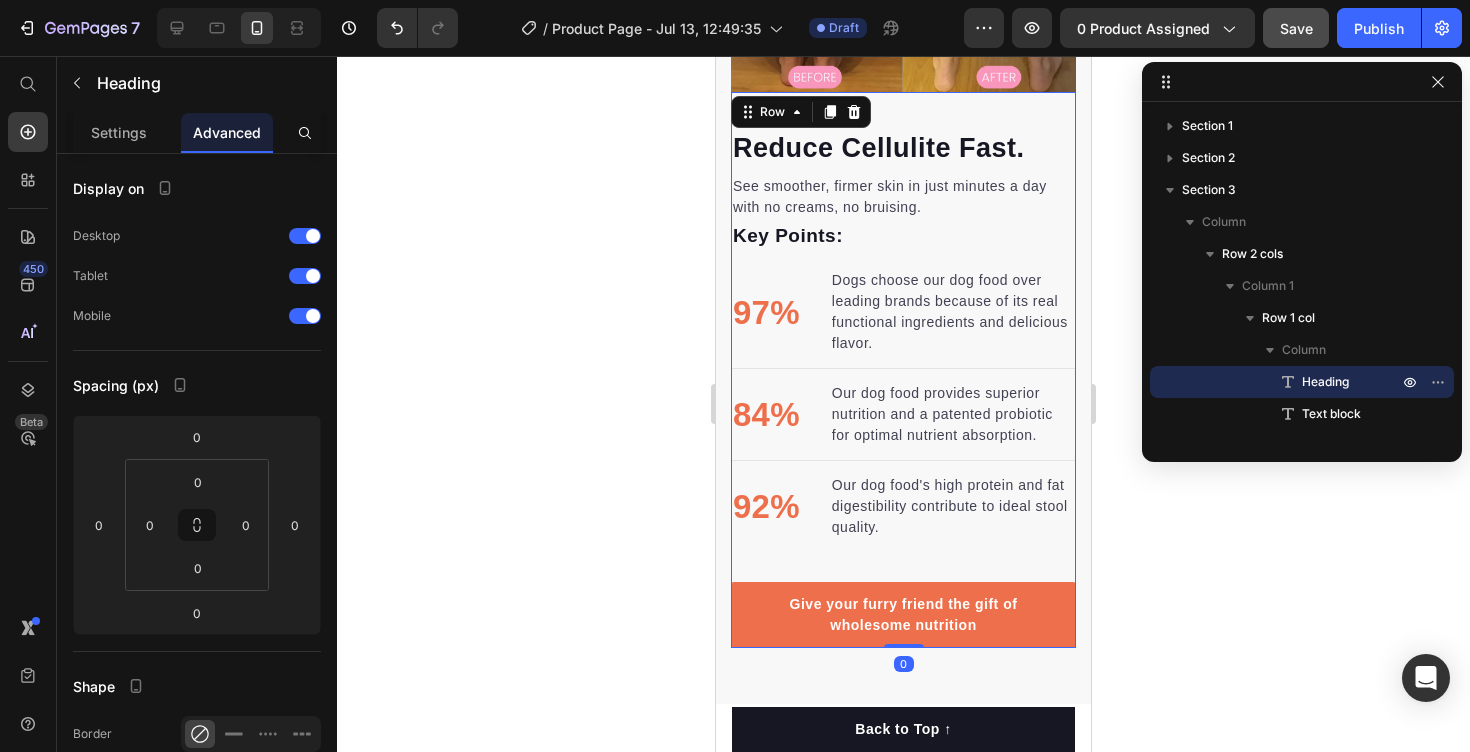 click on "Reduce Cellulite Fast. Heading See smoother, firmer skin in just minutes a day with no creams, no bruising.  Text block Key Points: Text block 97% Text block Dogs choose our dog food over leading brands because of its real functional ingredients and delicious flavor. Text block Advanced list                Title Line 84% Text block Our dog food provides superior nutrition and a patented probiotic for optimal nutrient absorption. Text block Advanced list                Title Line 92% Text block Our dog food's high protein and fat digestibility contribute to ideal stool quality. Text block Advanced list Give your furry friend the gift of wholesome nutrition Button Row   0" at bounding box center [903, 370] 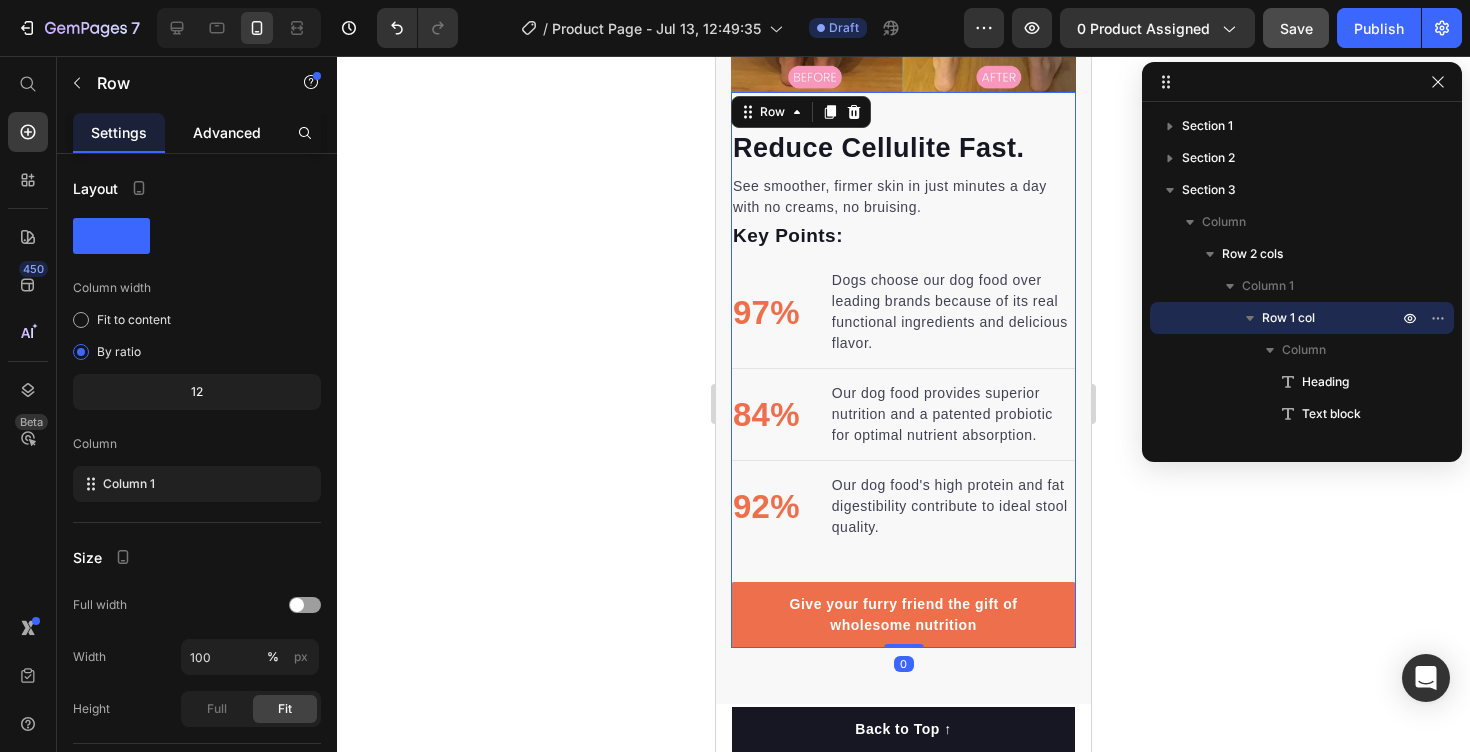 click on "Advanced" at bounding box center (227, 132) 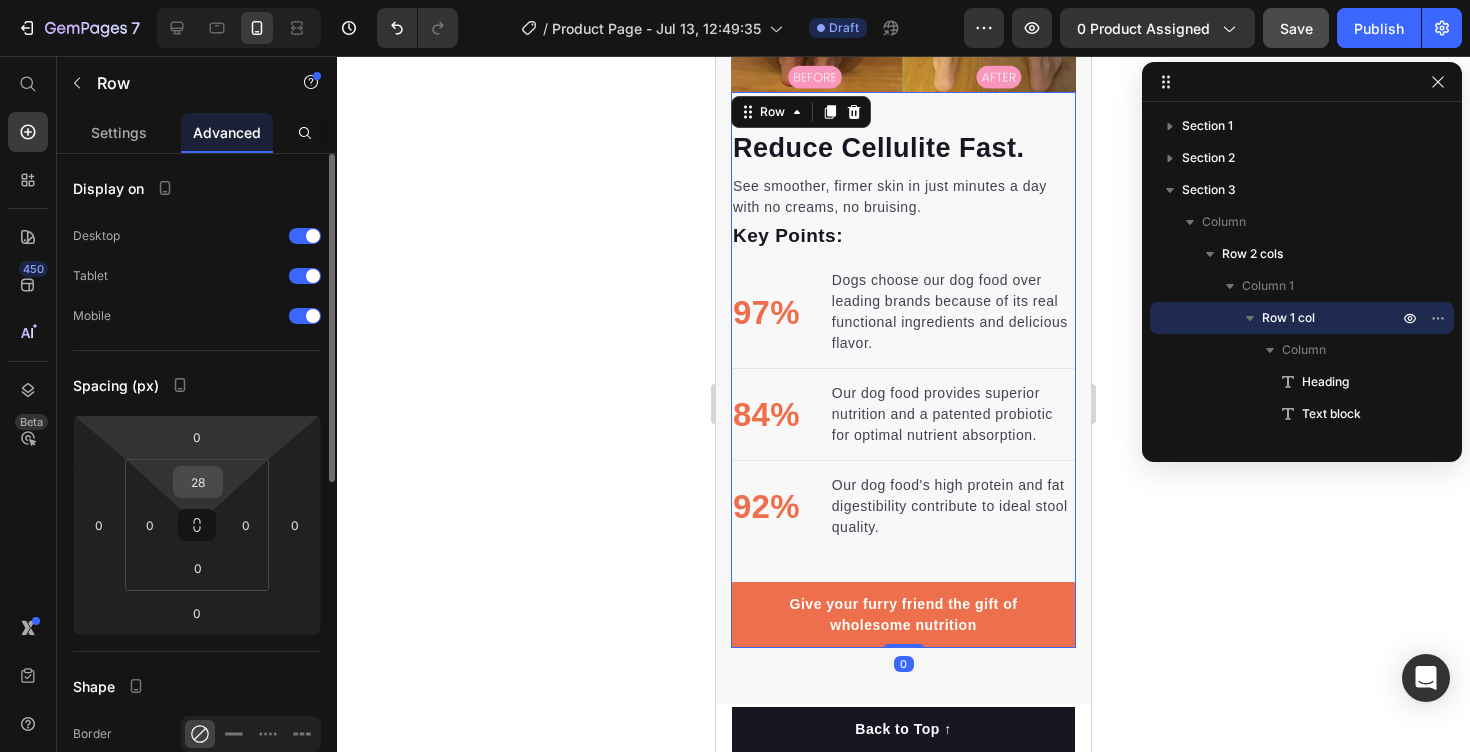 click on "28" at bounding box center (198, 482) 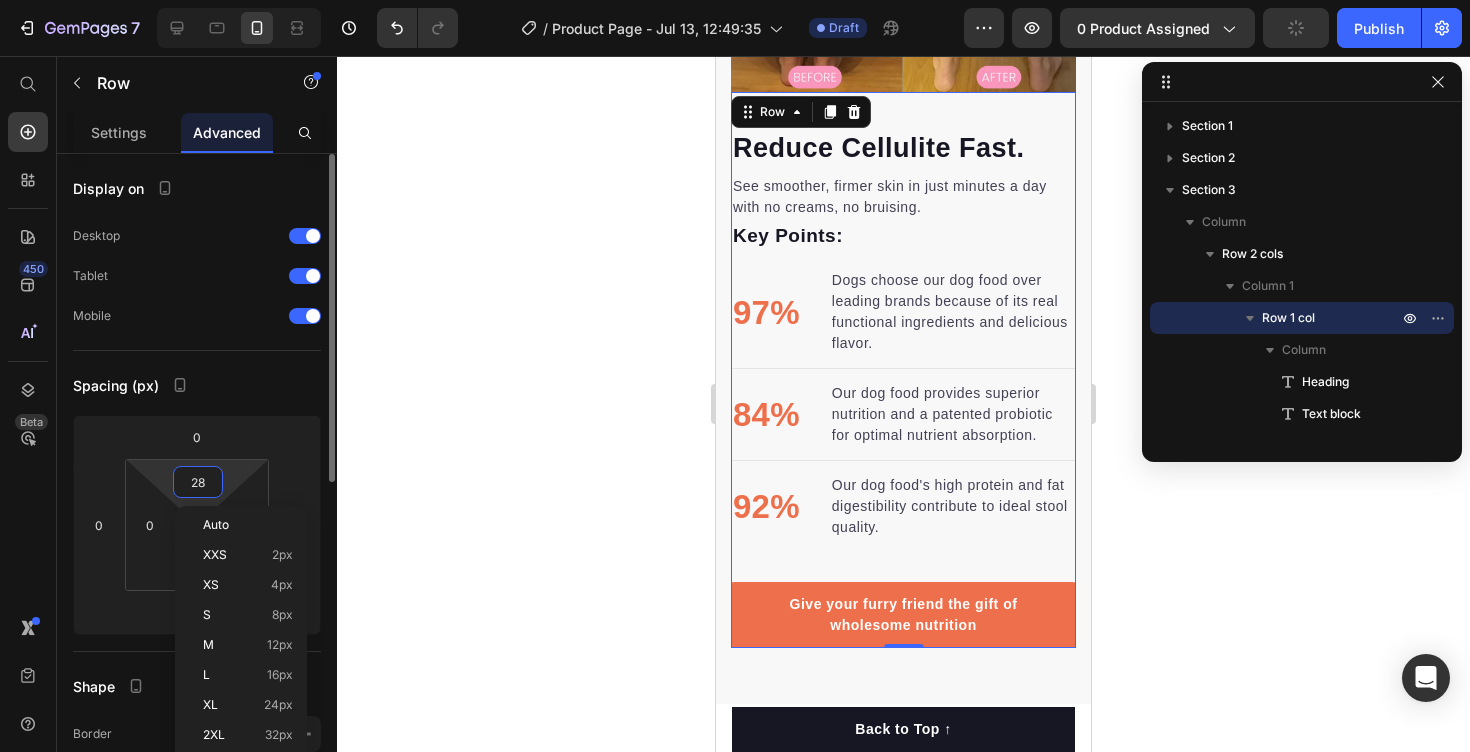 type on "5" 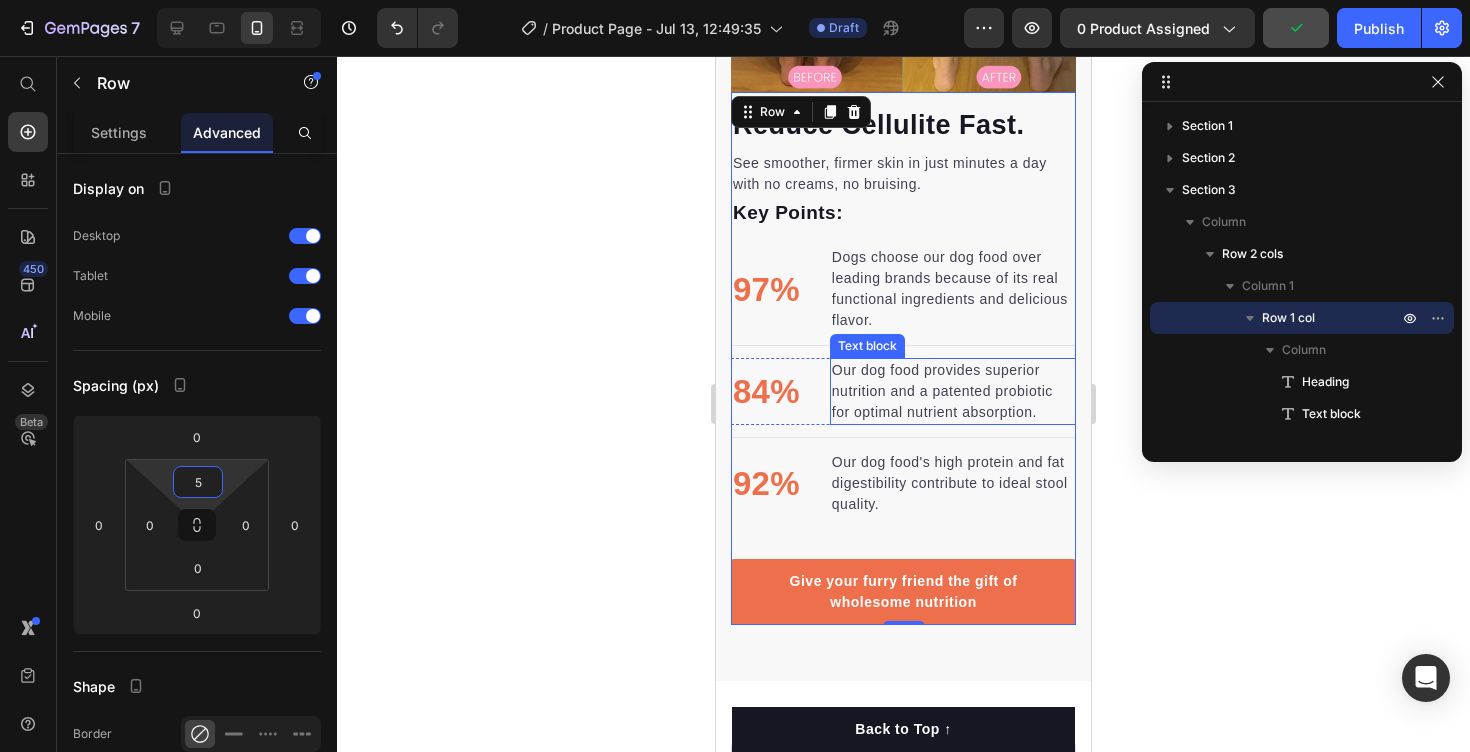 click on "Dogs choose our dog food over leading brands because of its real functional ingredients and delicious flavor." at bounding box center (953, 289) 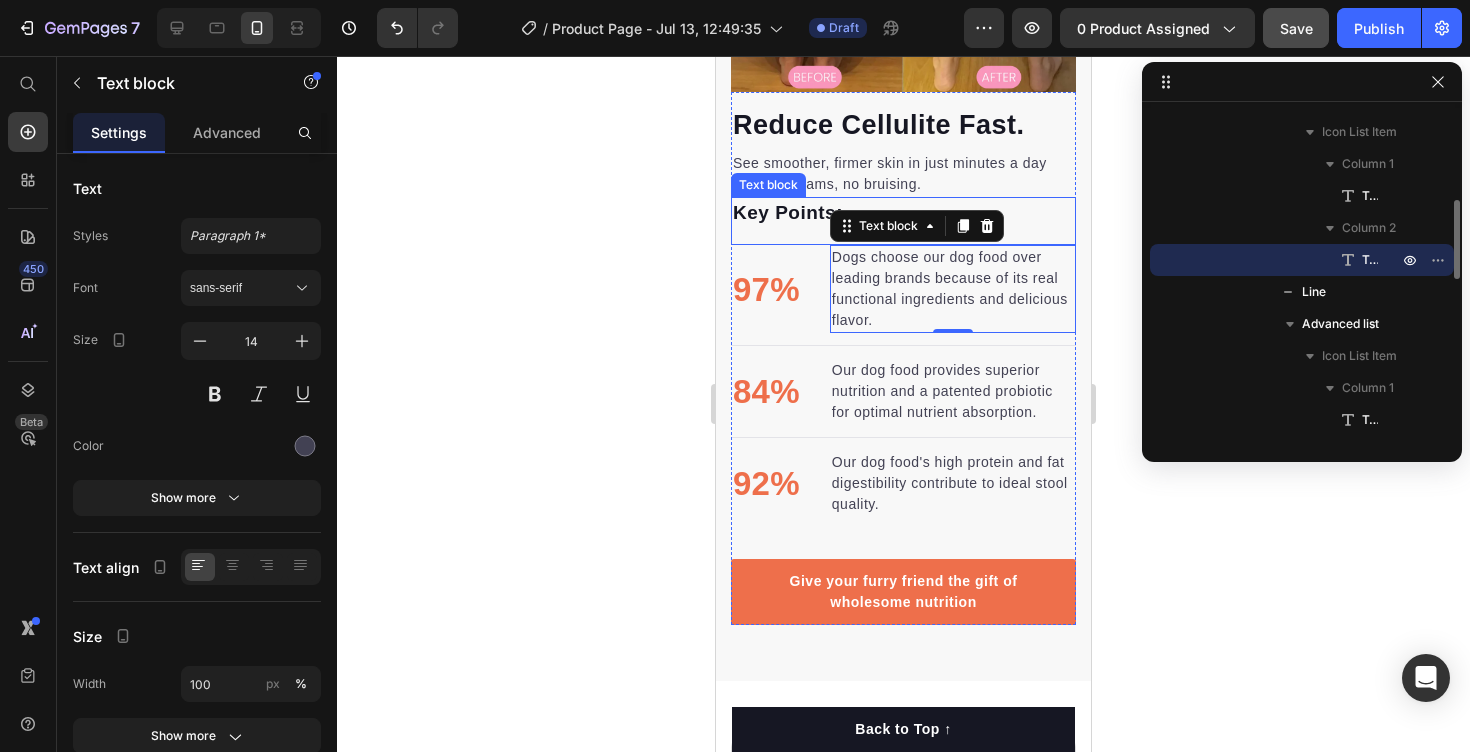 click on "Key Points: Text block" at bounding box center (903, 221) 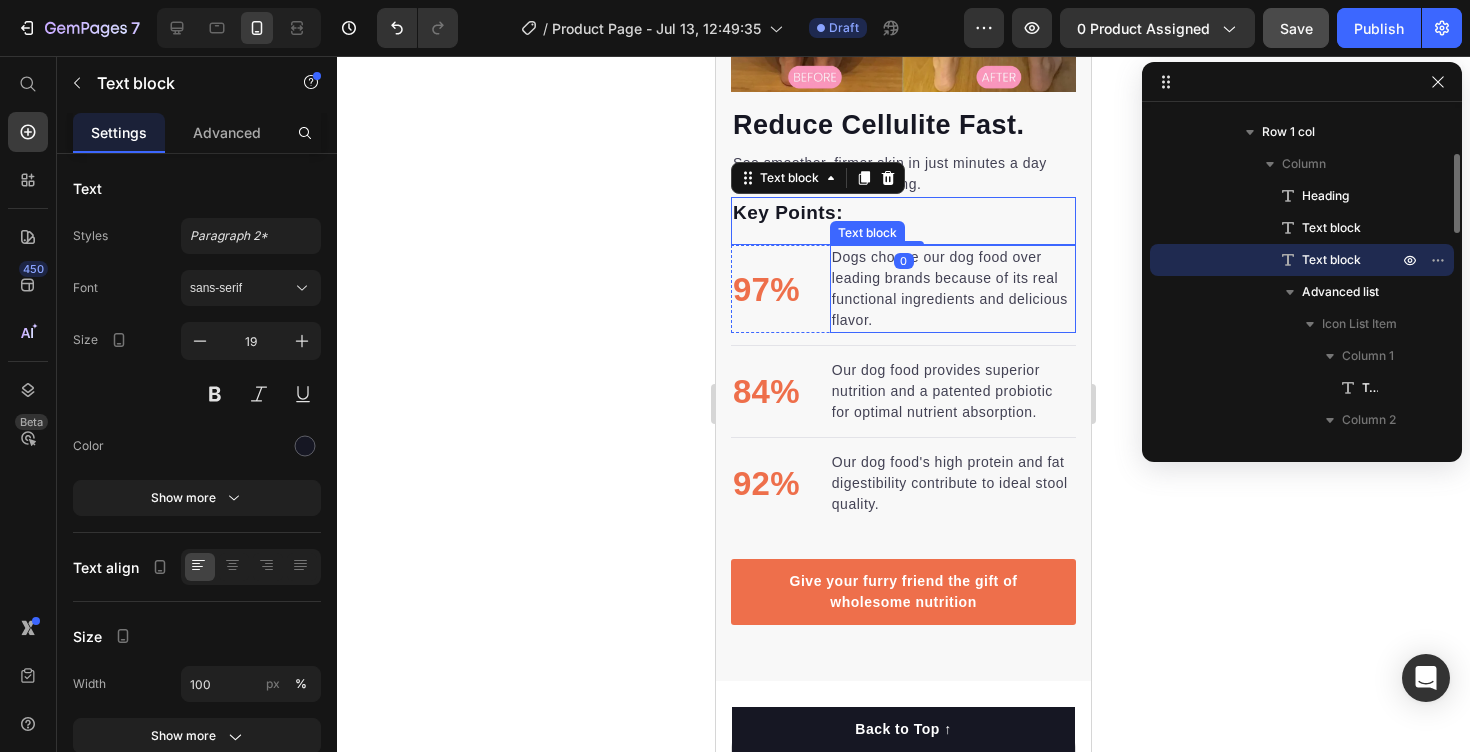 click on "Dogs choose our dog food over leading brands because of its real functional ingredients and delicious flavor." at bounding box center (953, 289) 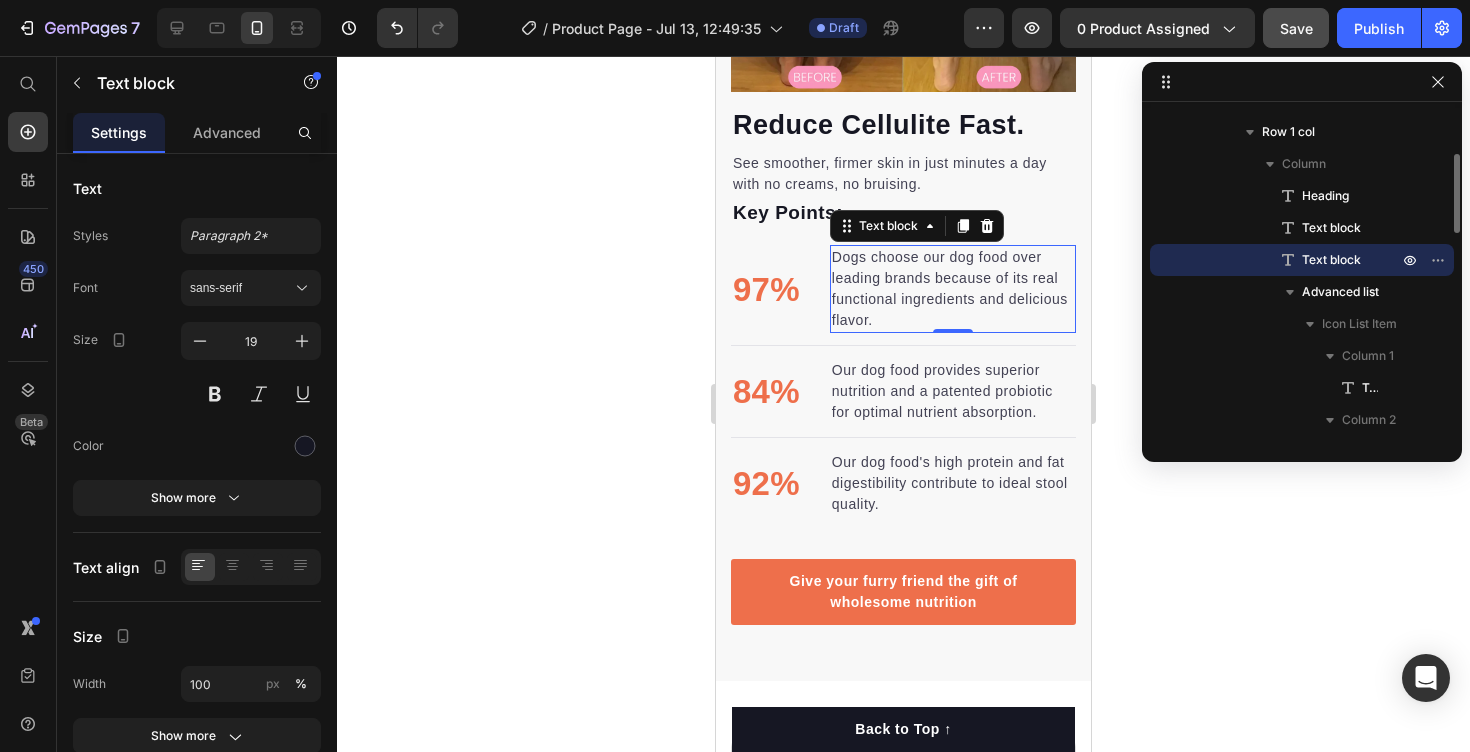scroll, scrollTop: 378, scrollLeft: 0, axis: vertical 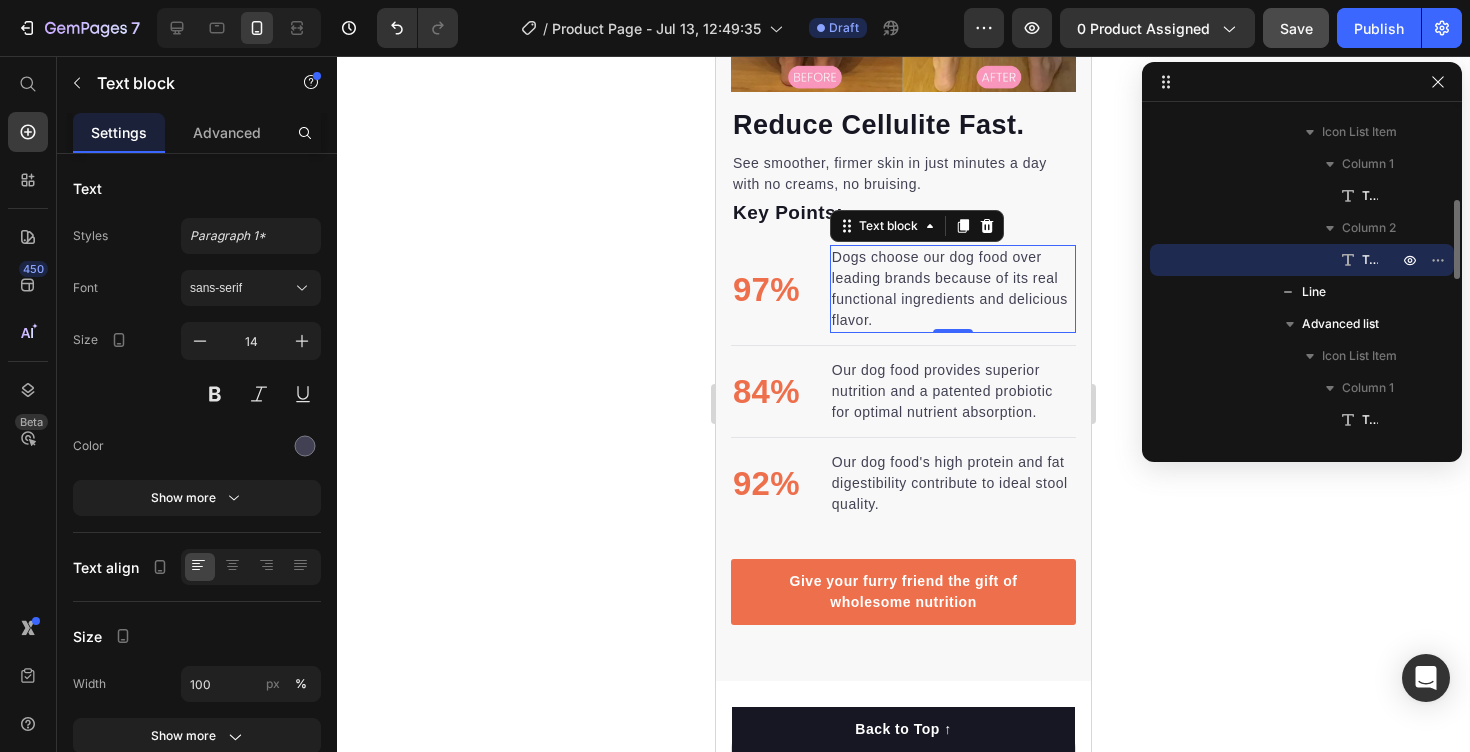 click on "Dogs choose our dog food over leading brands because of its real functional ingredients and delicious flavor." at bounding box center [953, 289] 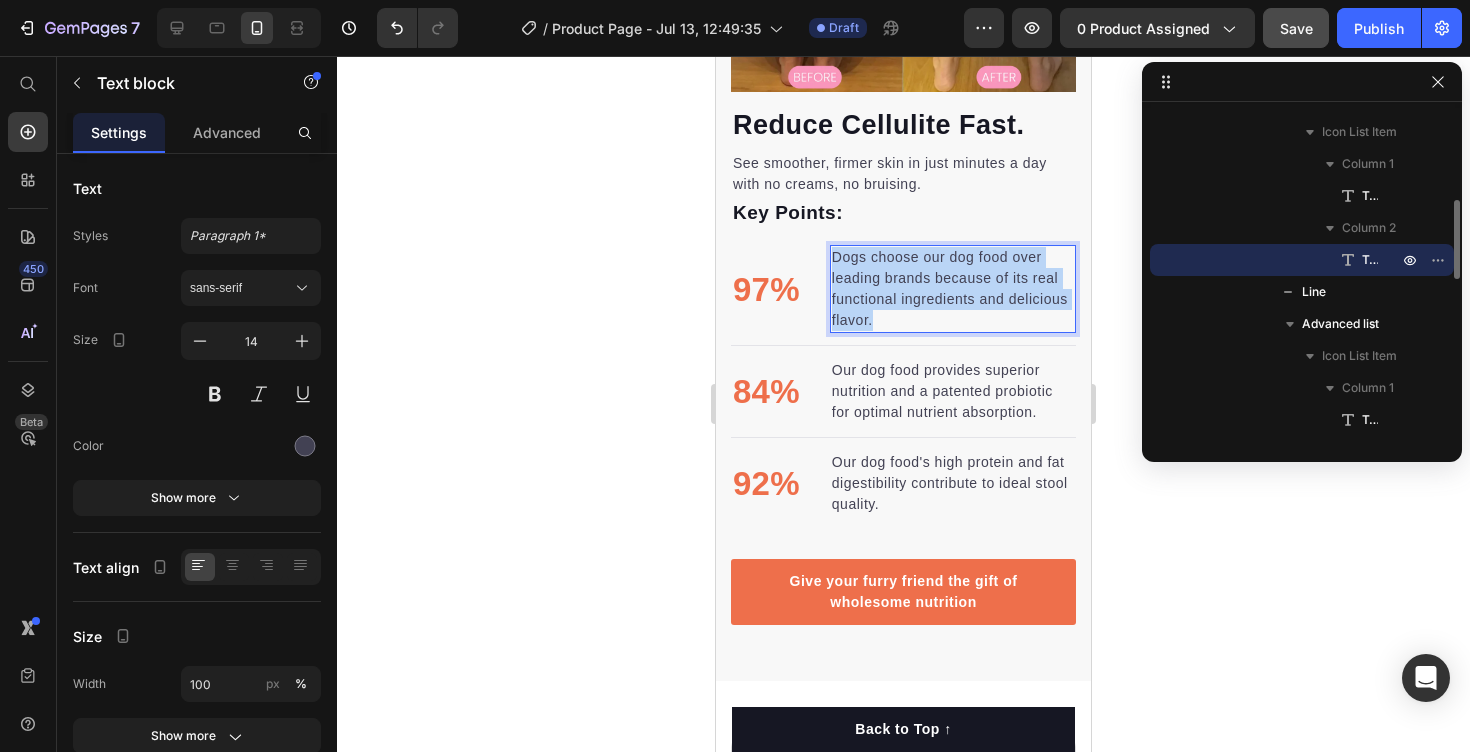 click on "Dogs choose our dog food over leading brands because of its real functional ingredients and delicious flavor." at bounding box center (953, 289) 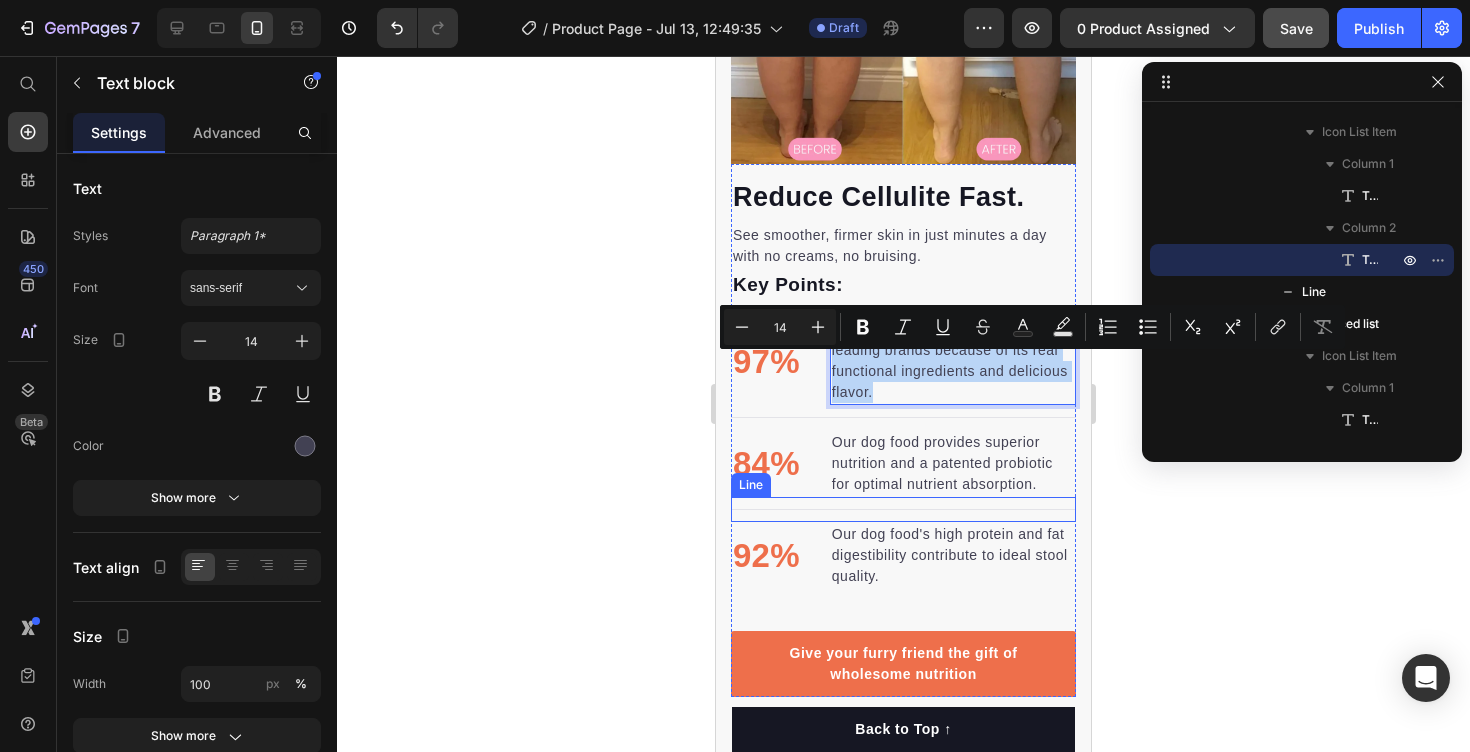 scroll, scrollTop: 1492, scrollLeft: 0, axis: vertical 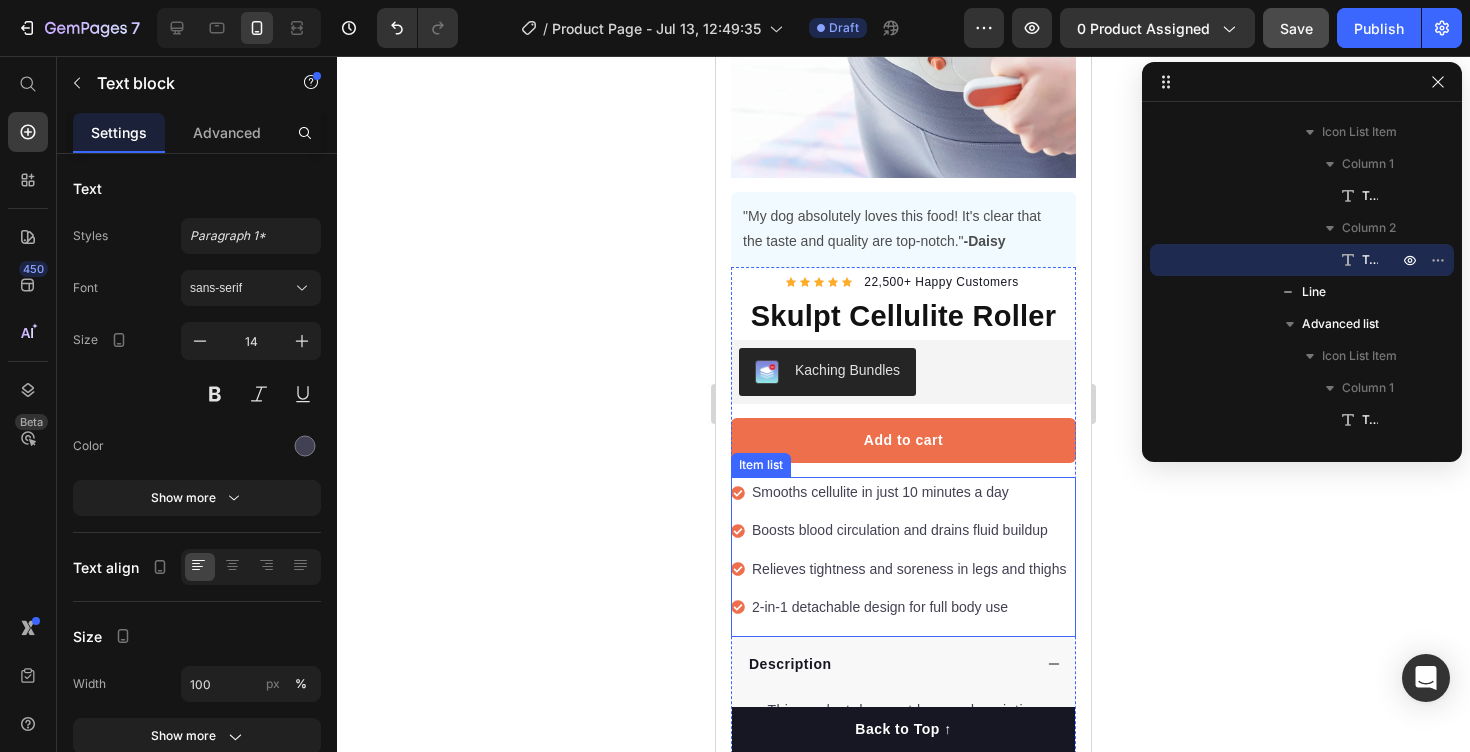 type on "16" 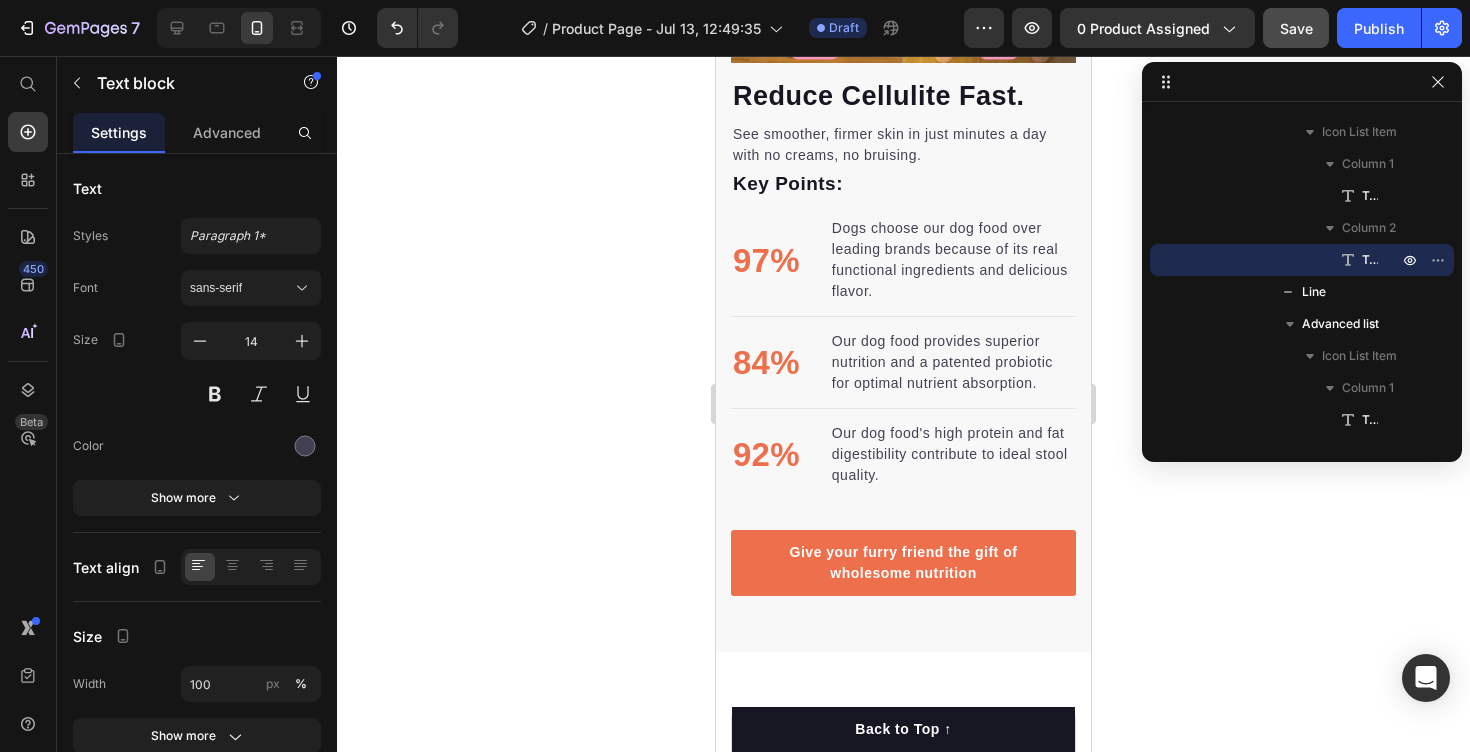 scroll, scrollTop: 1668, scrollLeft: 0, axis: vertical 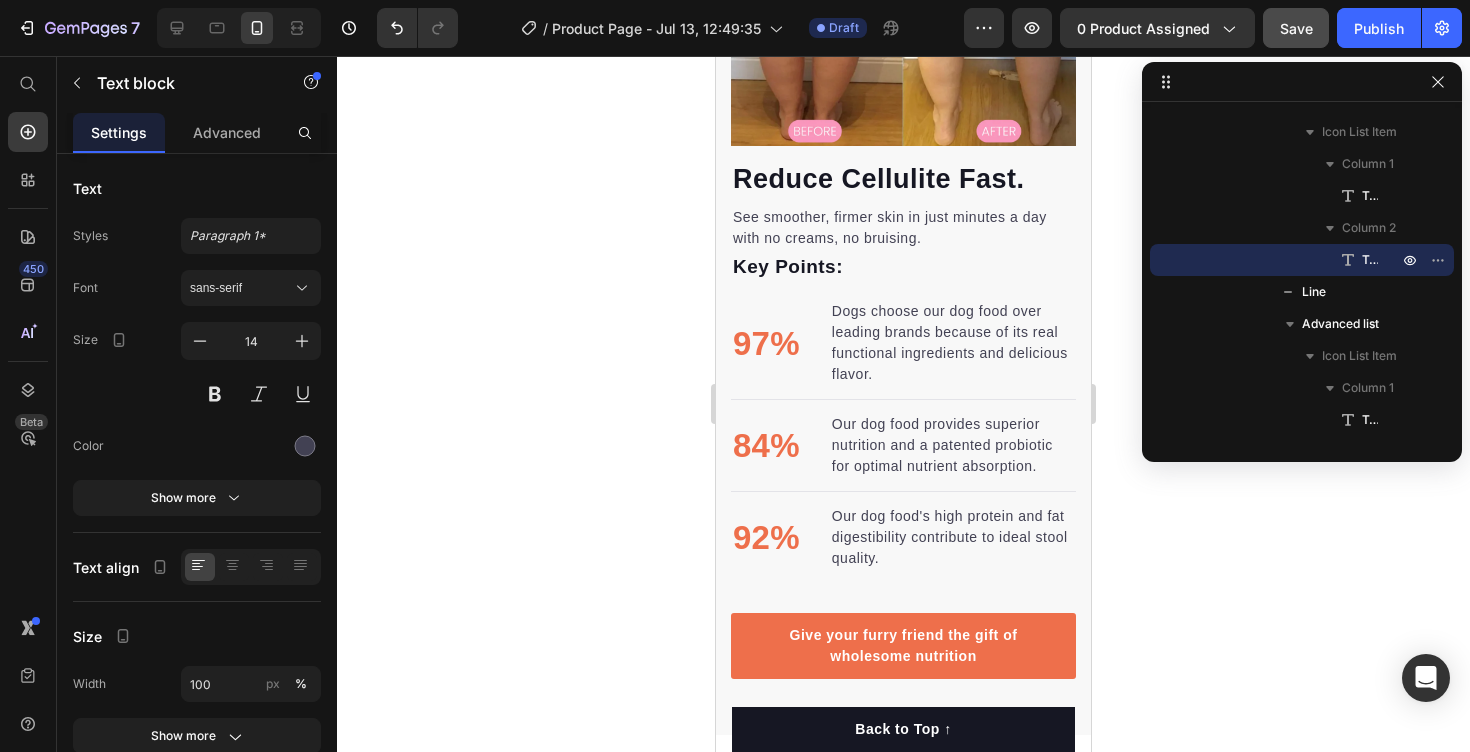 click on "Dogs choose our dog food over leading brands because of its real functional ingredients and delicious flavor." at bounding box center (953, 343) 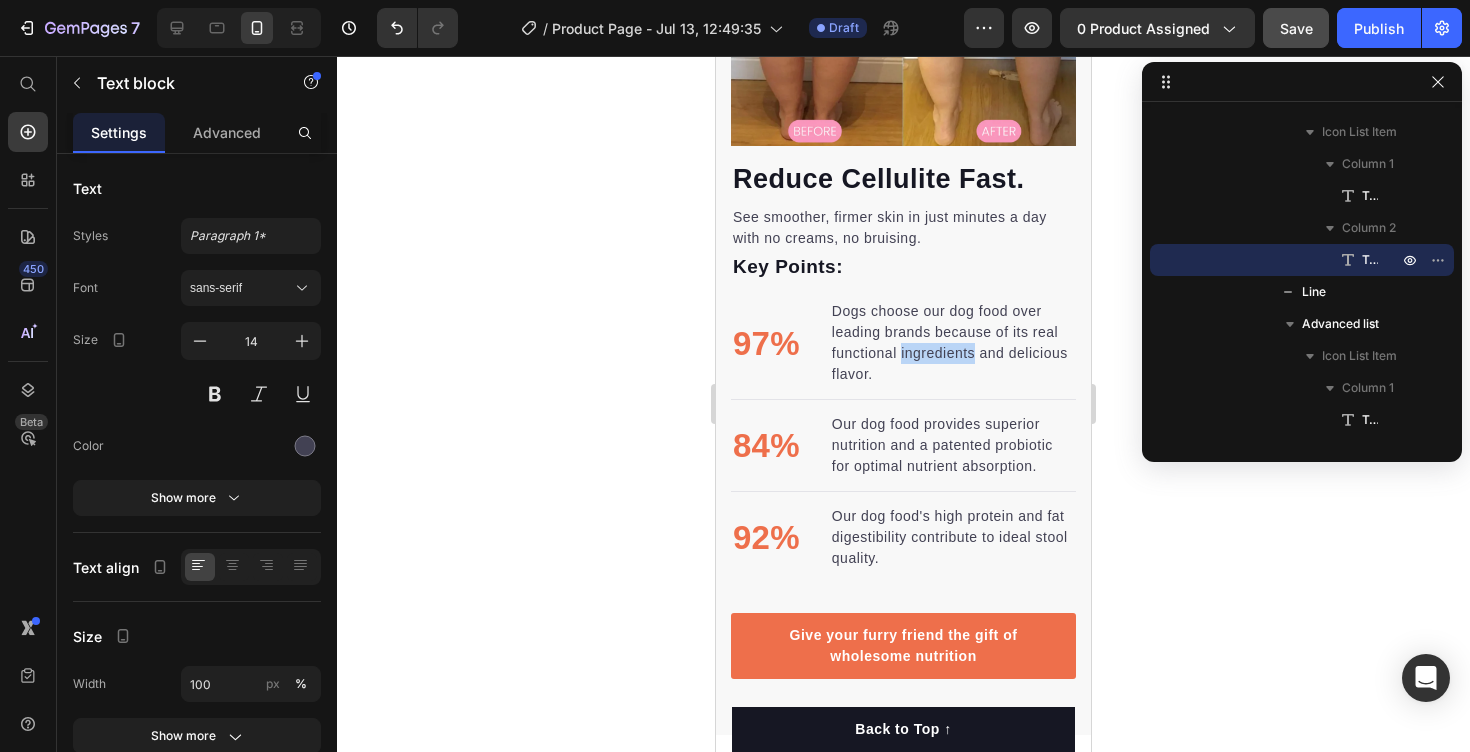 click on "Dogs choose our dog food over leading brands because of its real functional ingredients and delicious flavor." at bounding box center (953, 343) 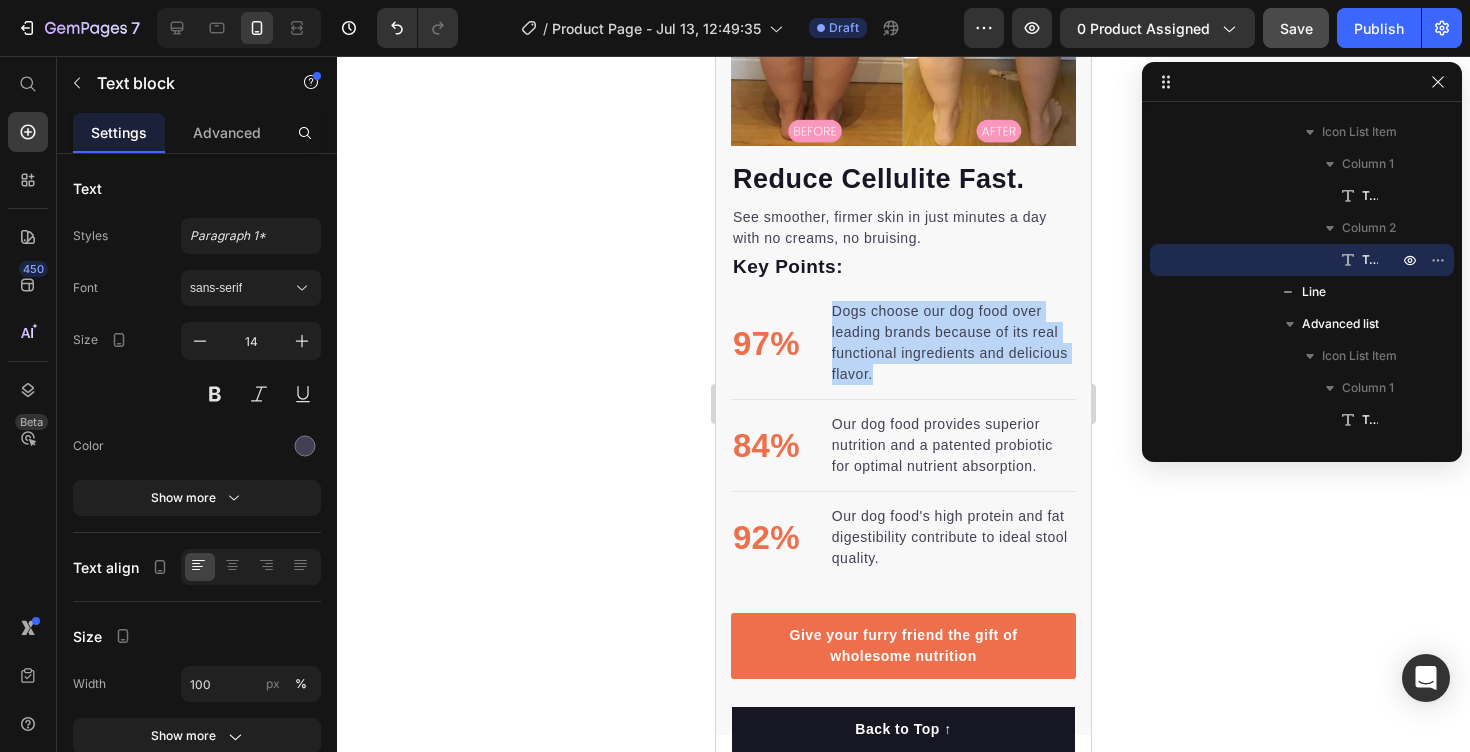 click on "Dogs choose our dog food over leading brands because of its real functional ingredients and delicious flavor." at bounding box center [953, 343] 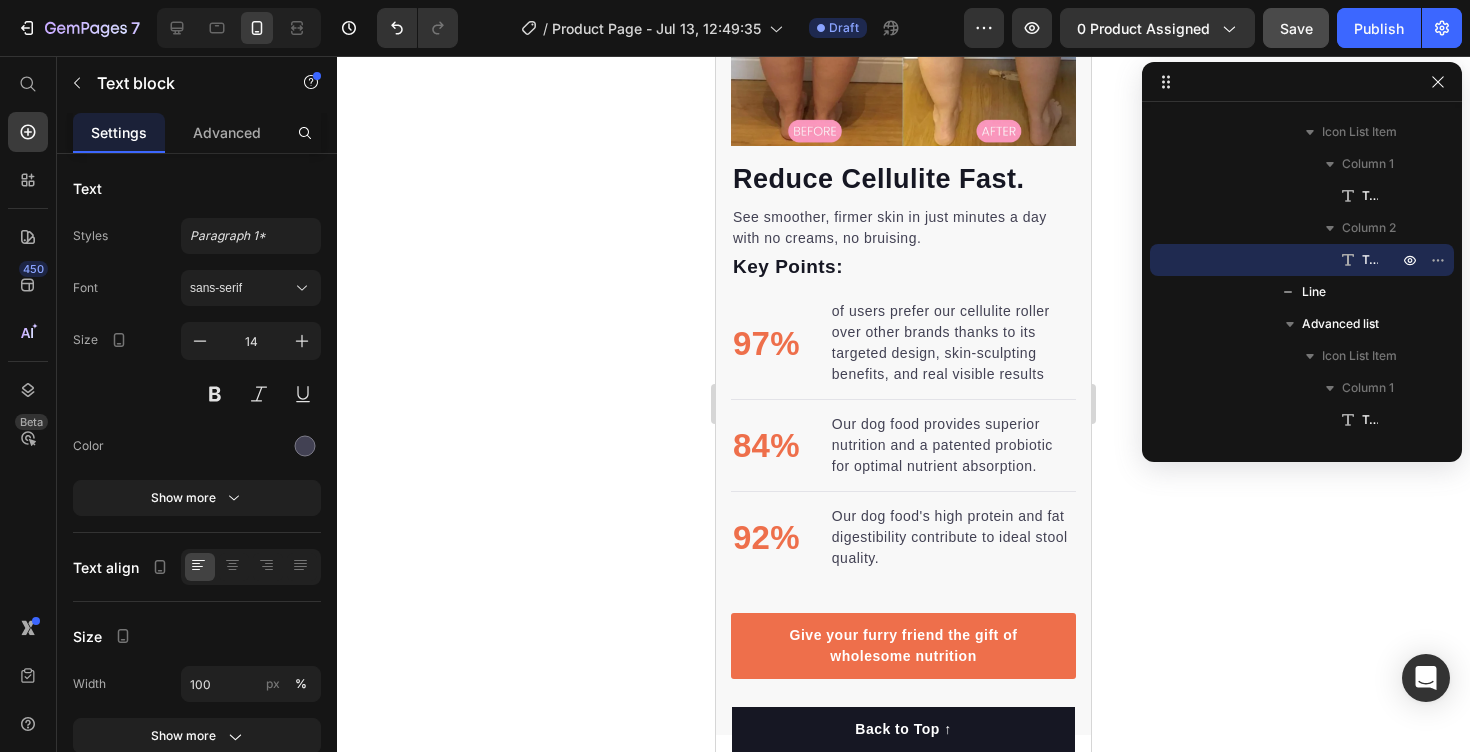 click on "of users prefer our cellulite roller over other brands thanks to its targeted design, skin-sculpting benefits, and real visible results" at bounding box center [953, 343] 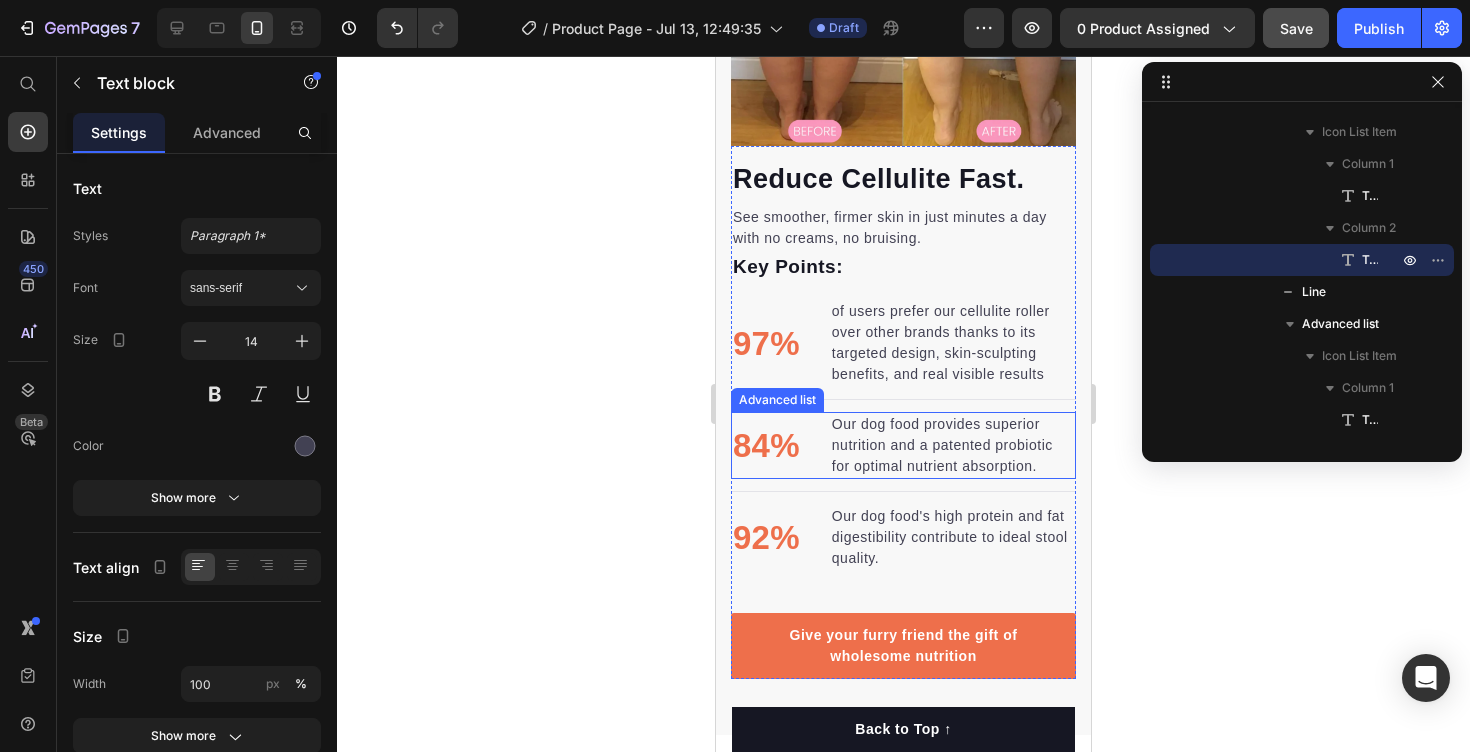 click on "Our dog food provides superior nutrition and a patented probiotic for optimal nutrient absorption." at bounding box center (953, 445) 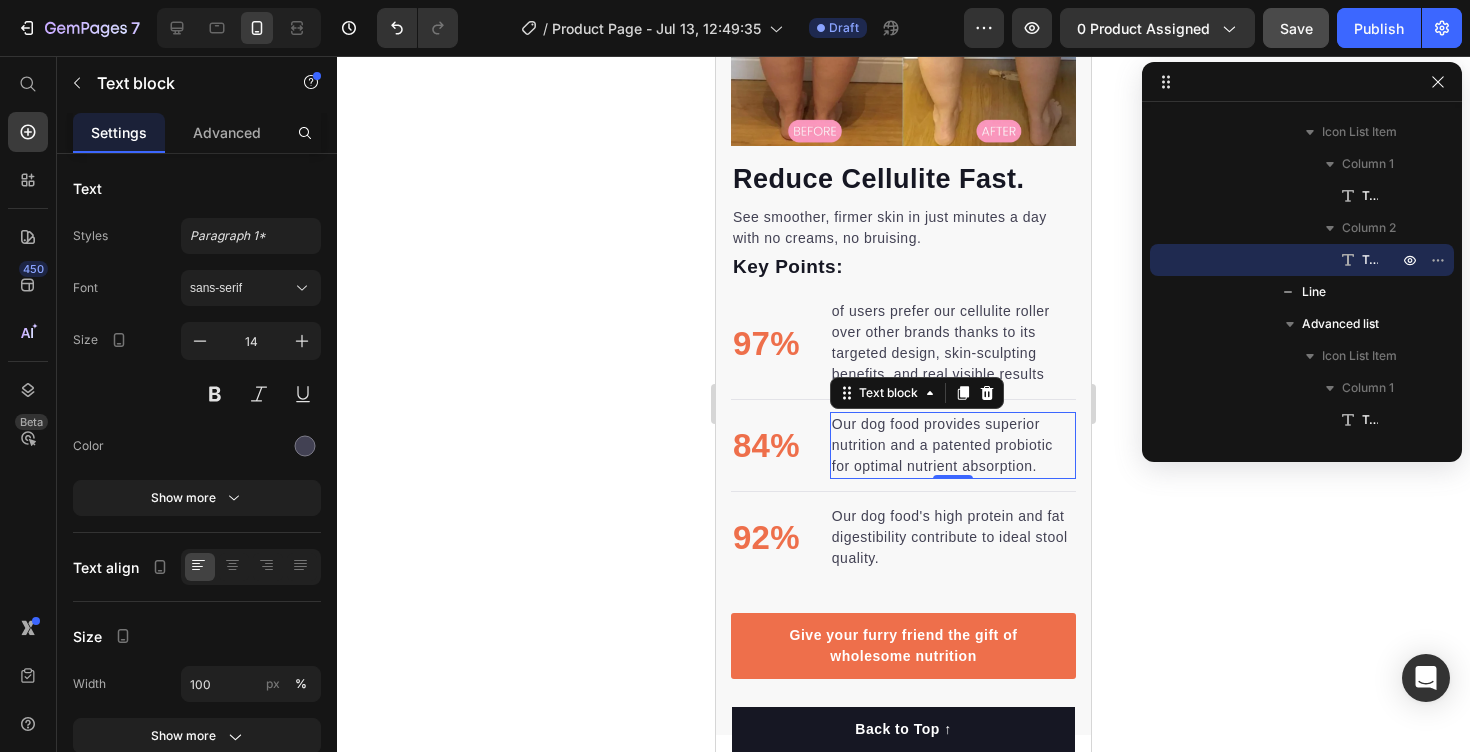 scroll, scrollTop: 602, scrollLeft: 0, axis: vertical 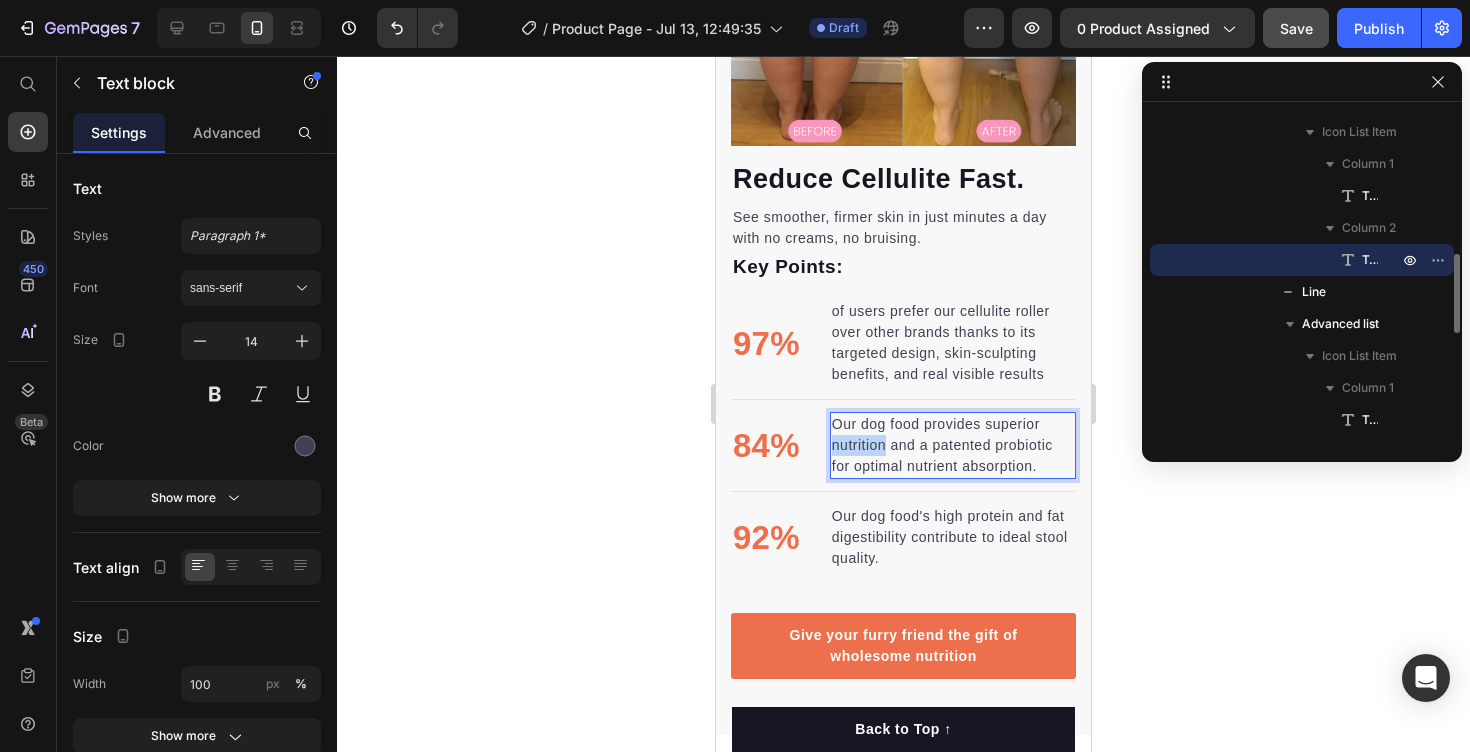 click on "Our dog food provides superior nutrition and a patented probiotic for optimal nutrient absorption." at bounding box center (953, 445) 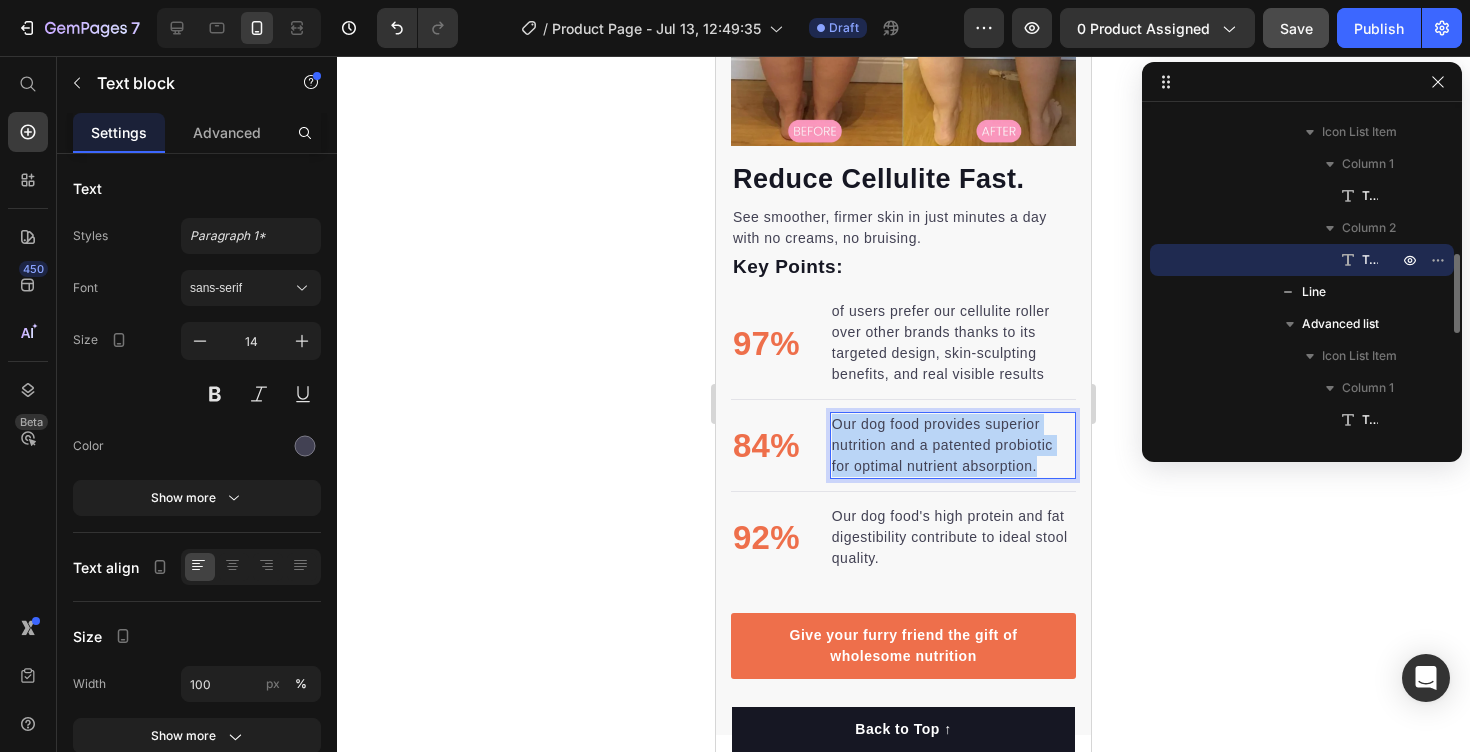 click on "Our dog food provides superior nutrition and a patented probiotic for optimal nutrient absorption." at bounding box center [953, 445] 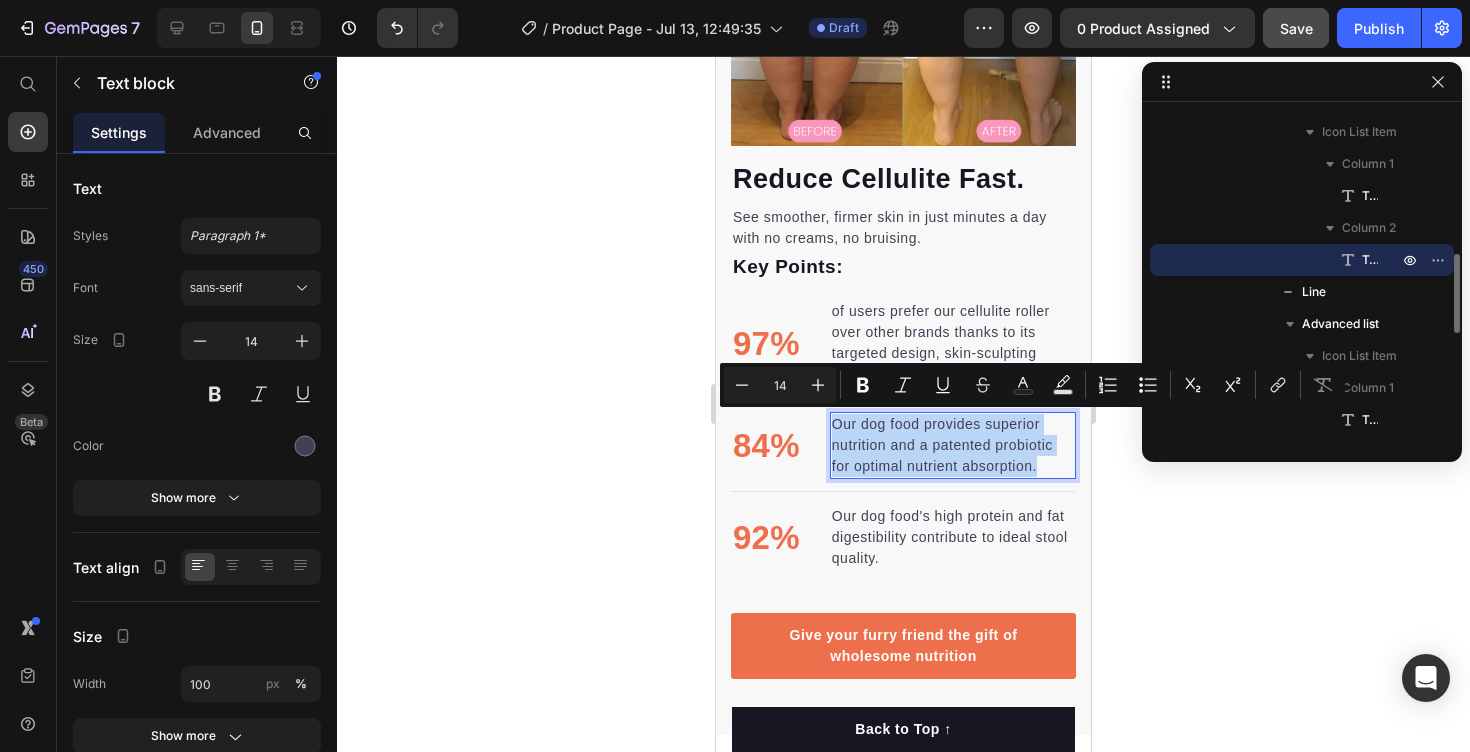 copy on "Our dog food provides superior nutrition and a patented probiotic for optimal nutrient absorption." 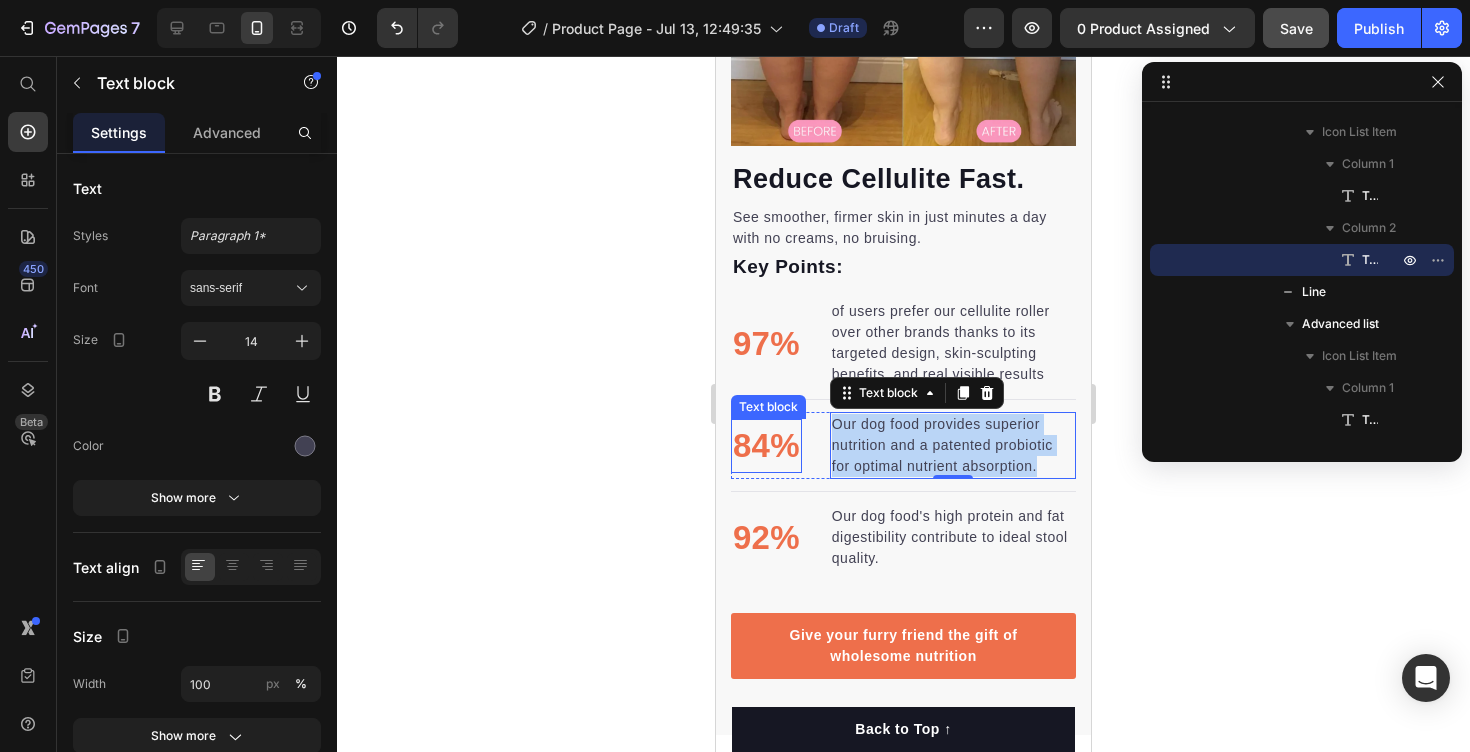 click on "84%" at bounding box center [766, 446] 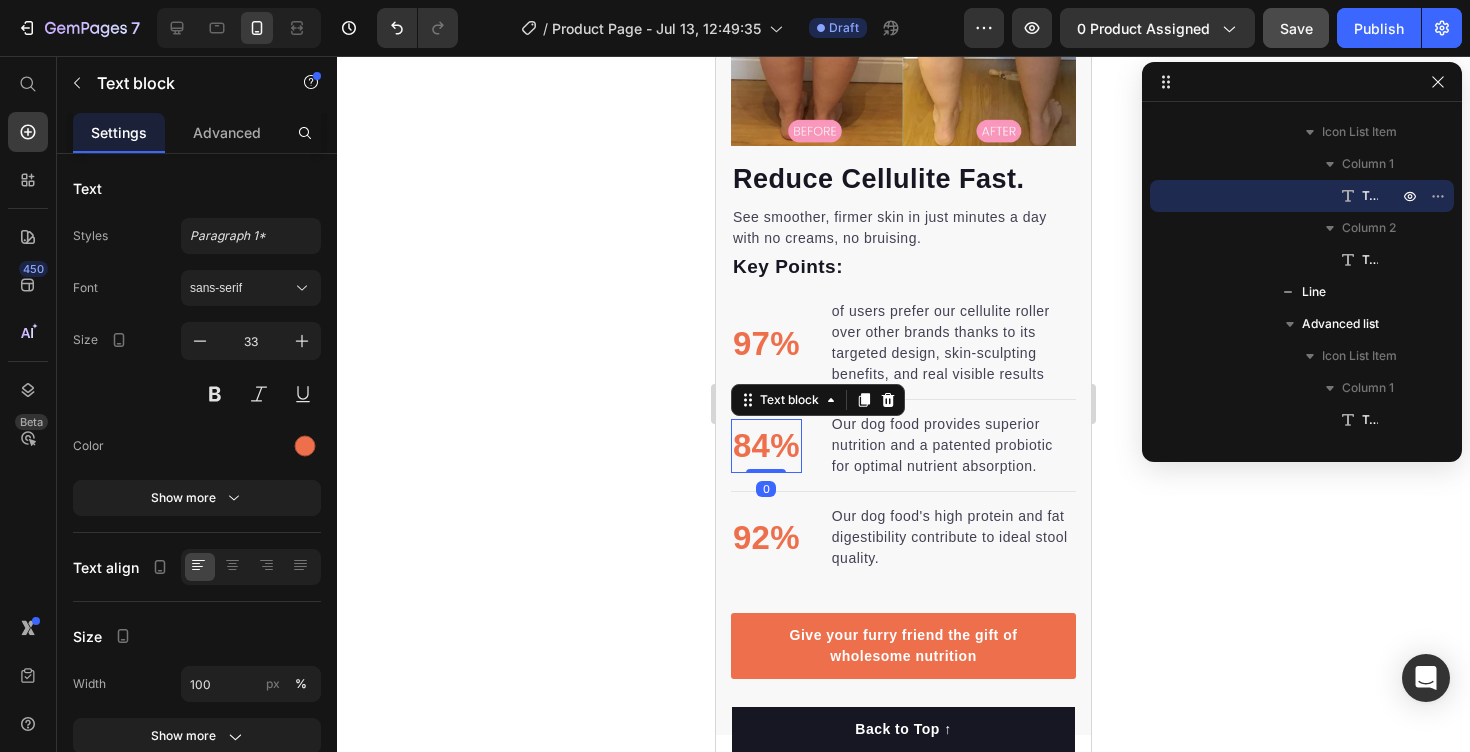 click on "84%" at bounding box center (766, 446) 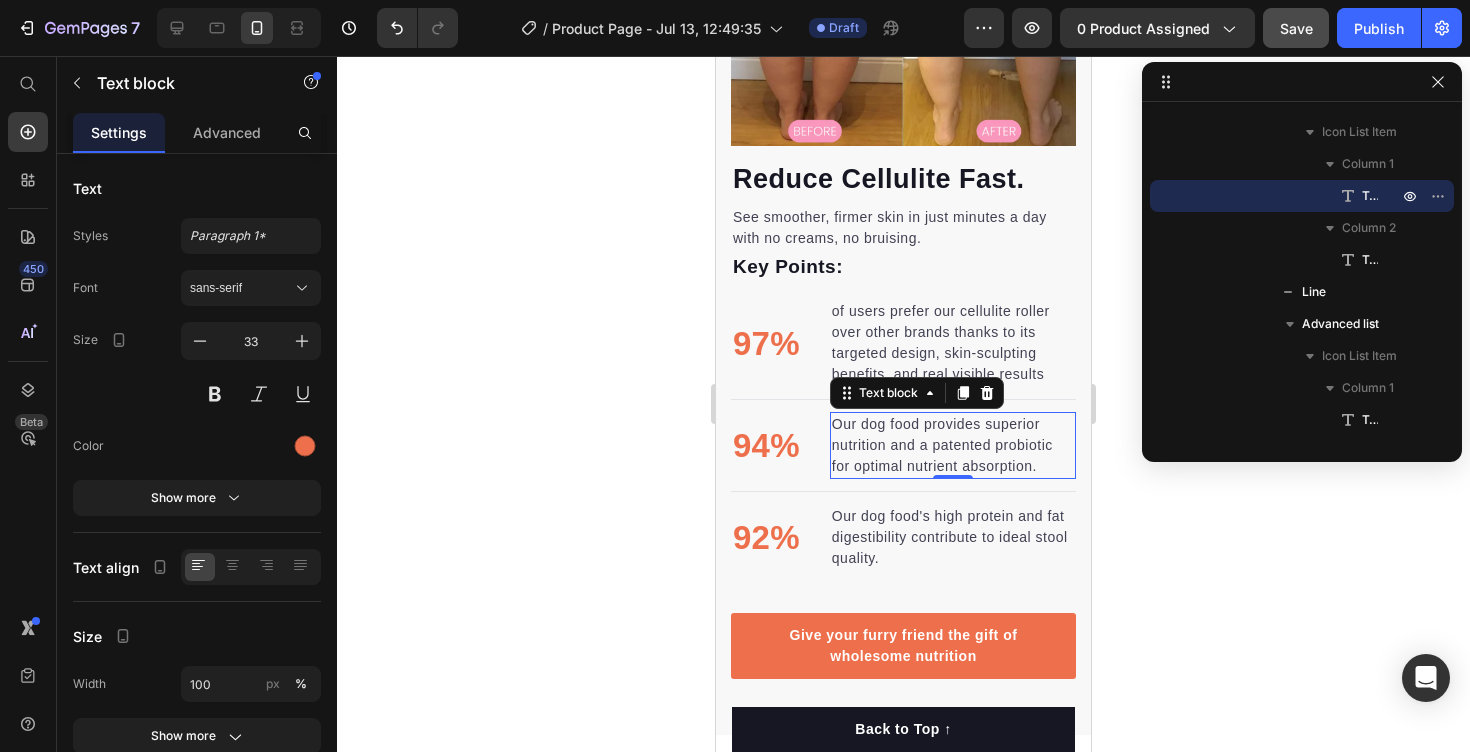 click on "Our dog food provides superior nutrition and a patented probiotic for optimal nutrient absorption." at bounding box center [953, 445] 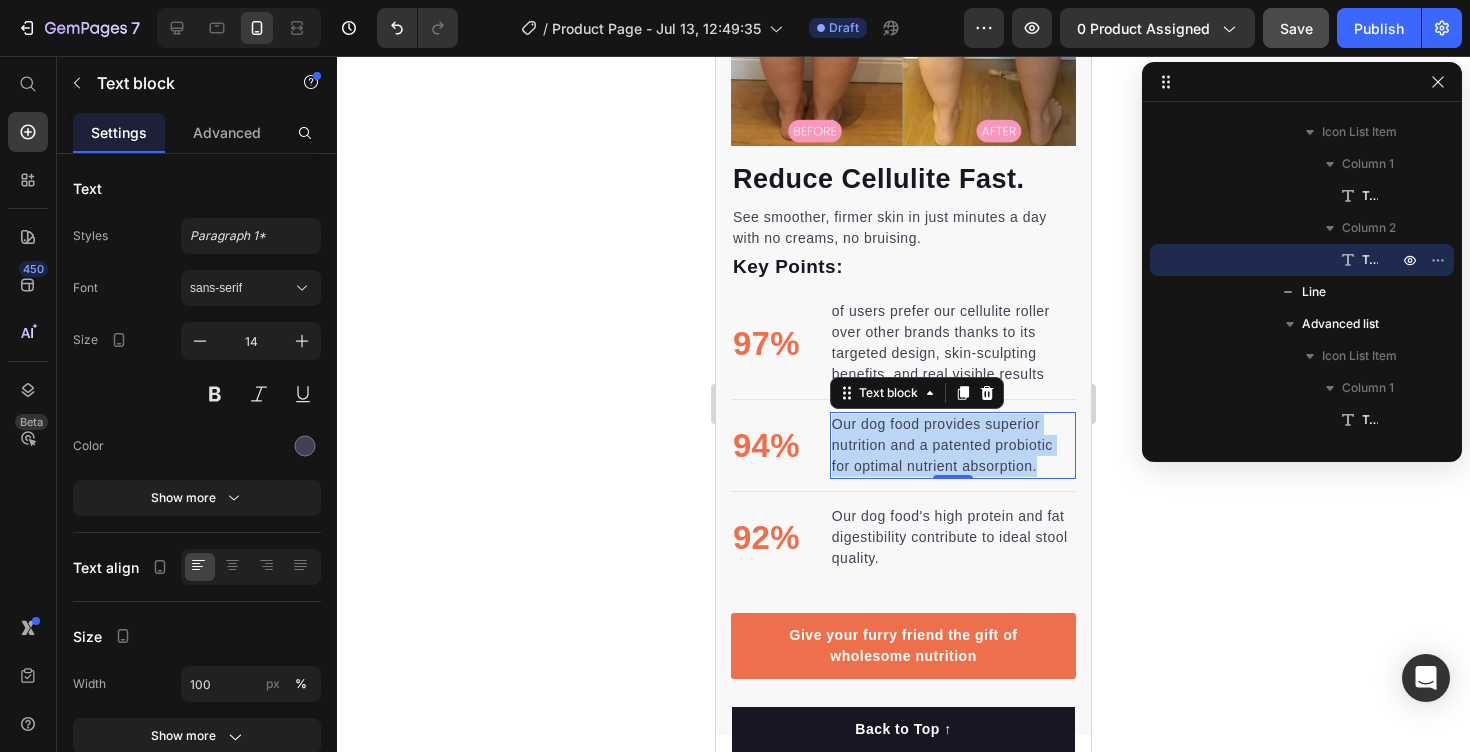 click on "Our dog food provides superior nutrition and a patented probiotic for optimal nutrient absorption." at bounding box center [953, 445] 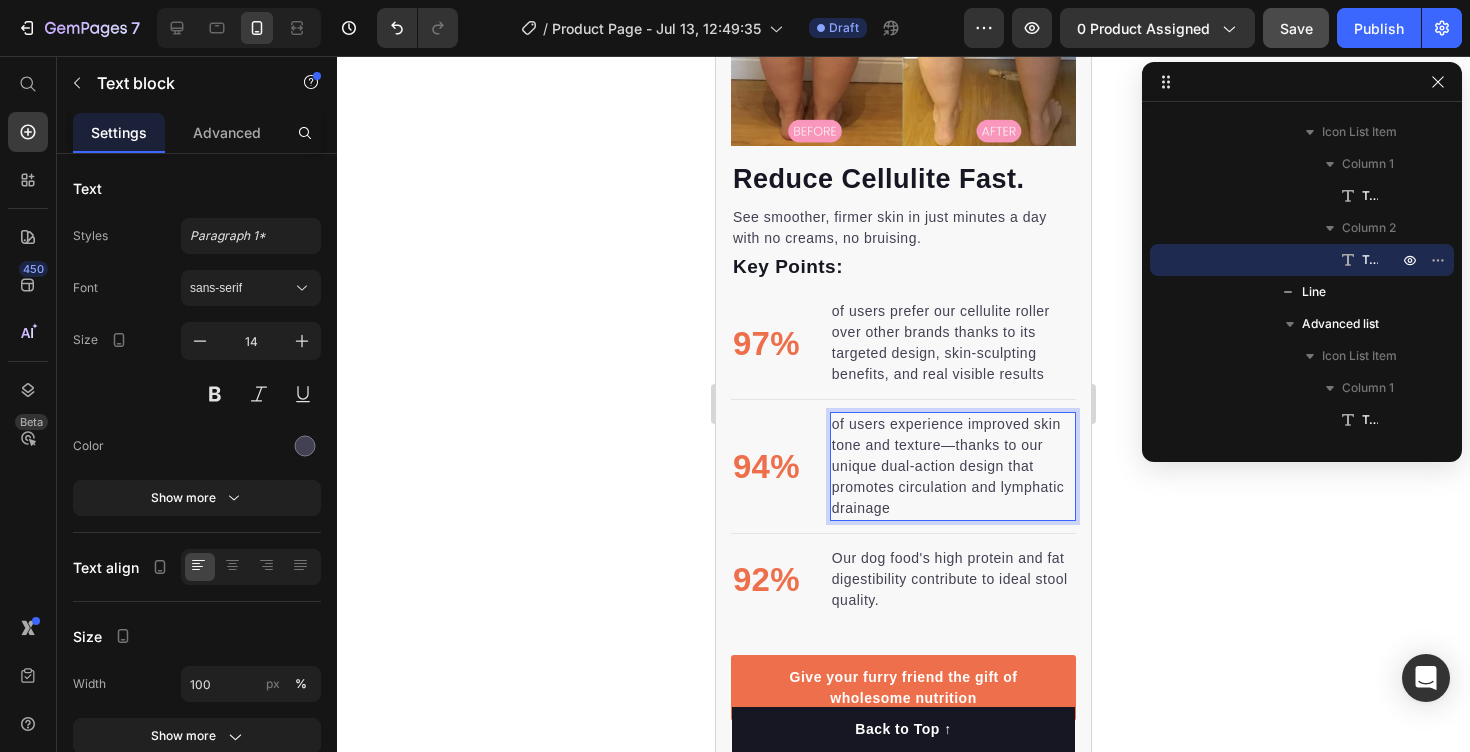 click on "of users experience improved skin tone and texture—thanks to our unique dual-action design that promotes circulation and lymphatic drainage" at bounding box center (953, 466) 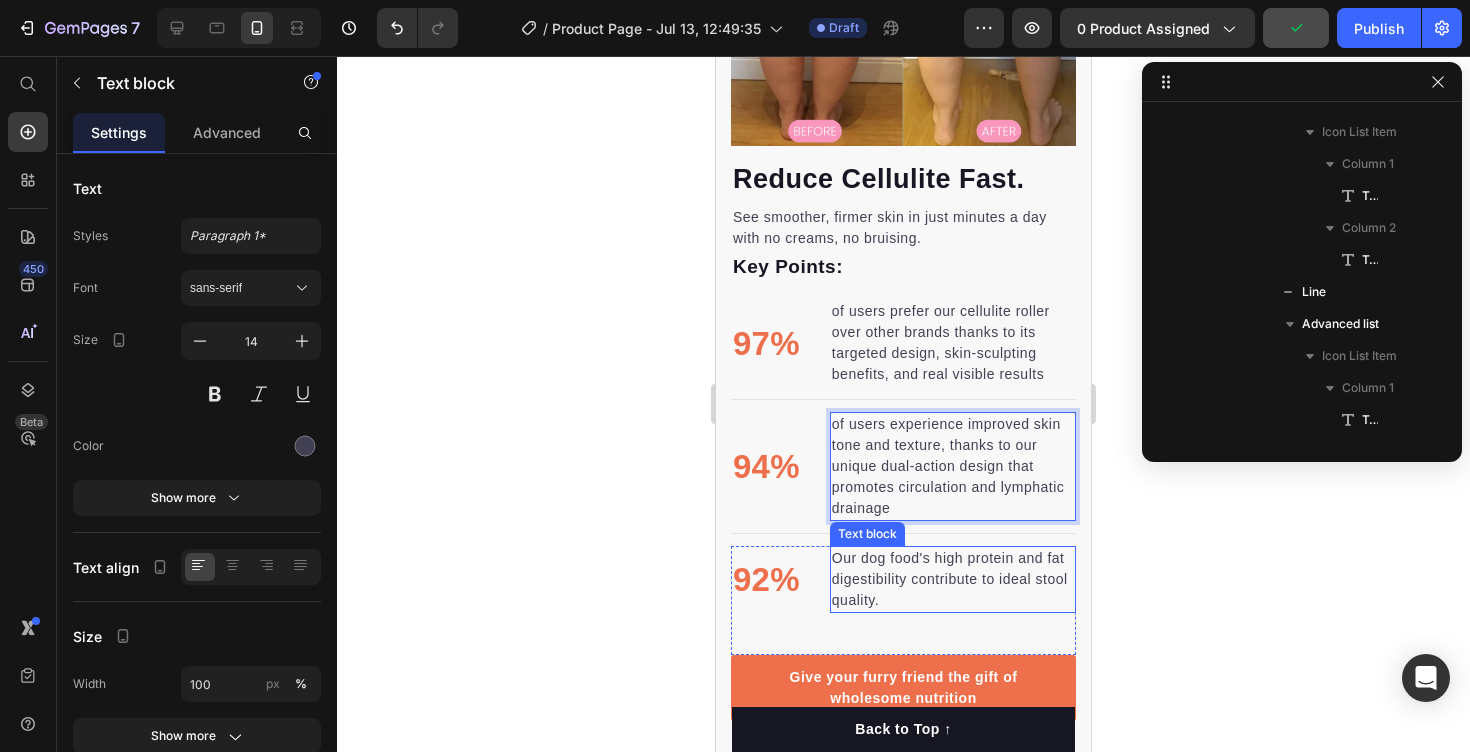 scroll, scrollTop: 826, scrollLeft: 0, axis: vertical 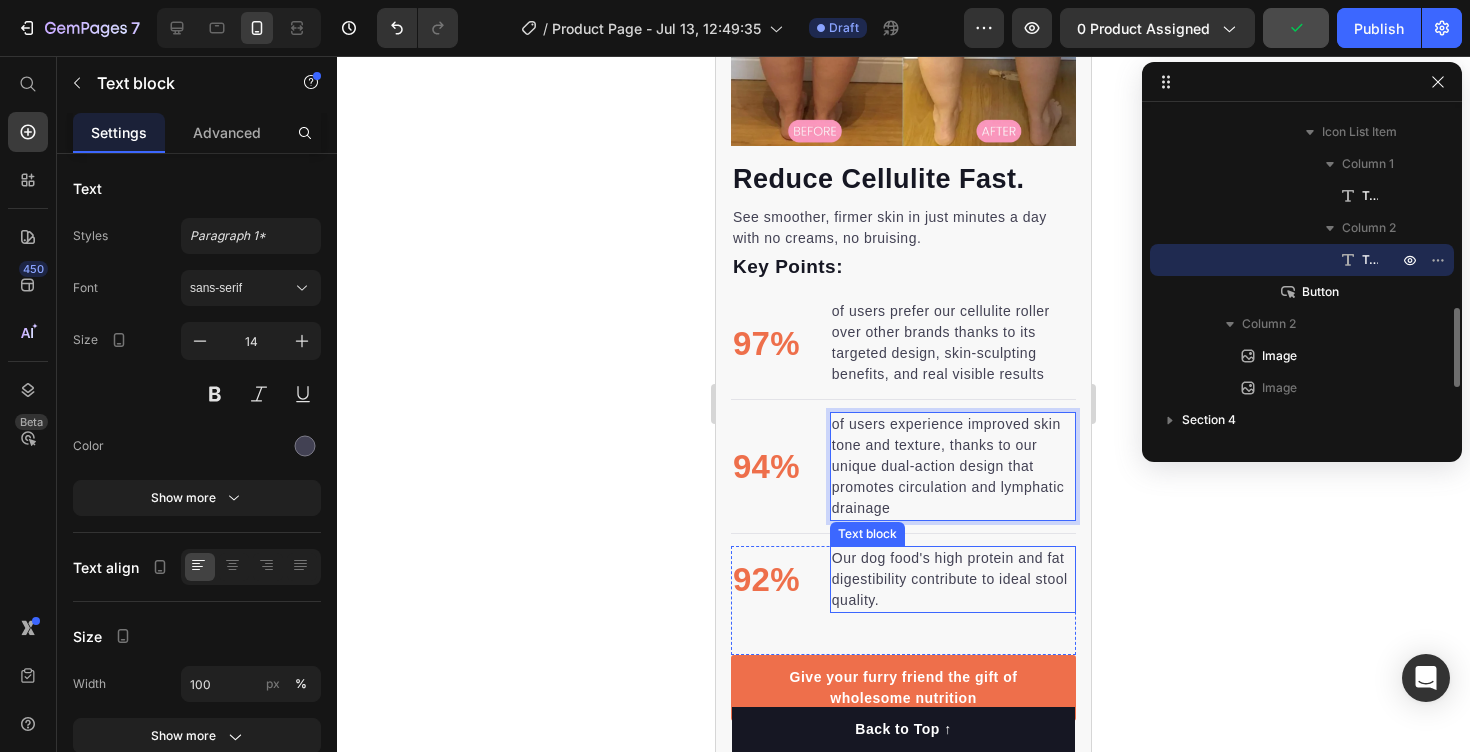 click on "Our dog food's high protein and fat digestibility contribute to ideal stool quality." at bounding box center (953, 579) 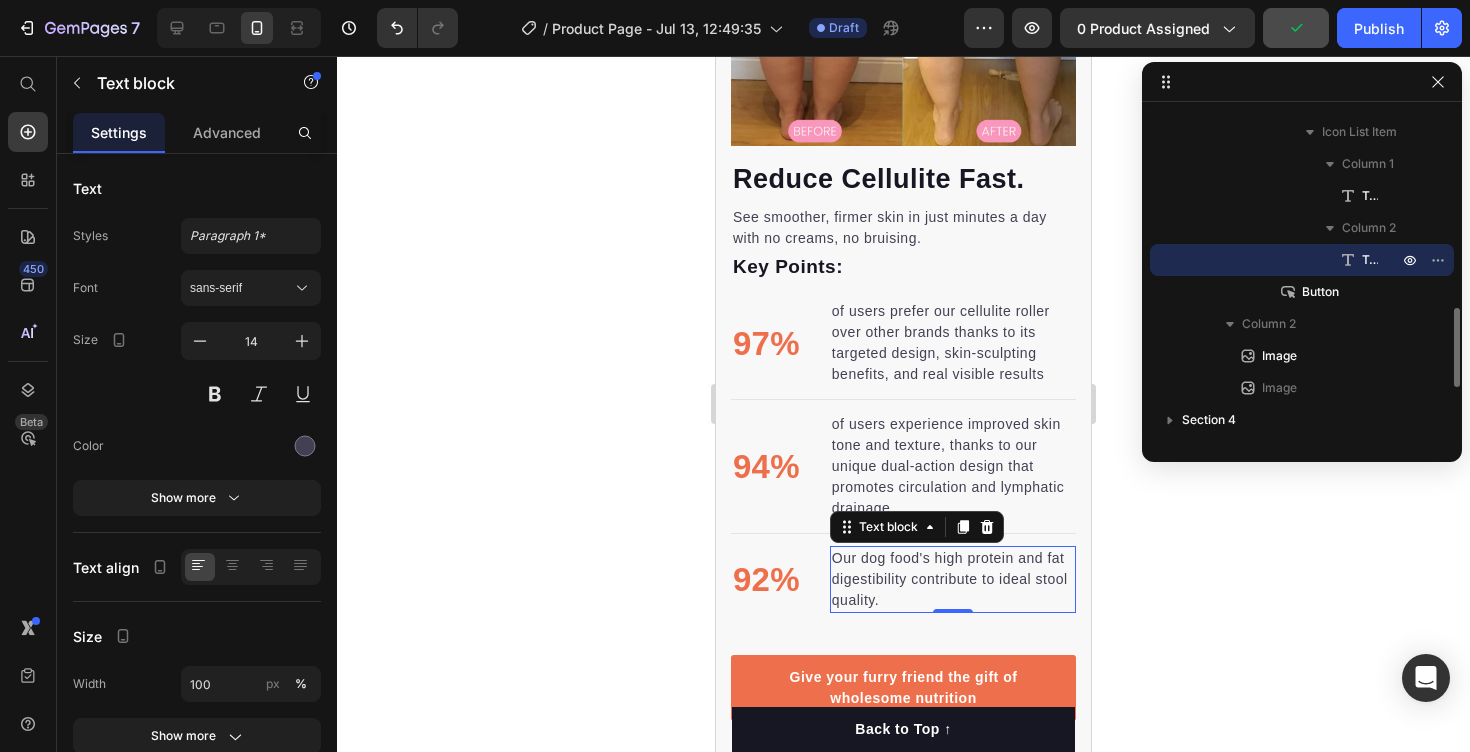 click on "Our dog food's high protein and fat digestibility contribute to ideal stool quality." at bounding box center [953, 579] 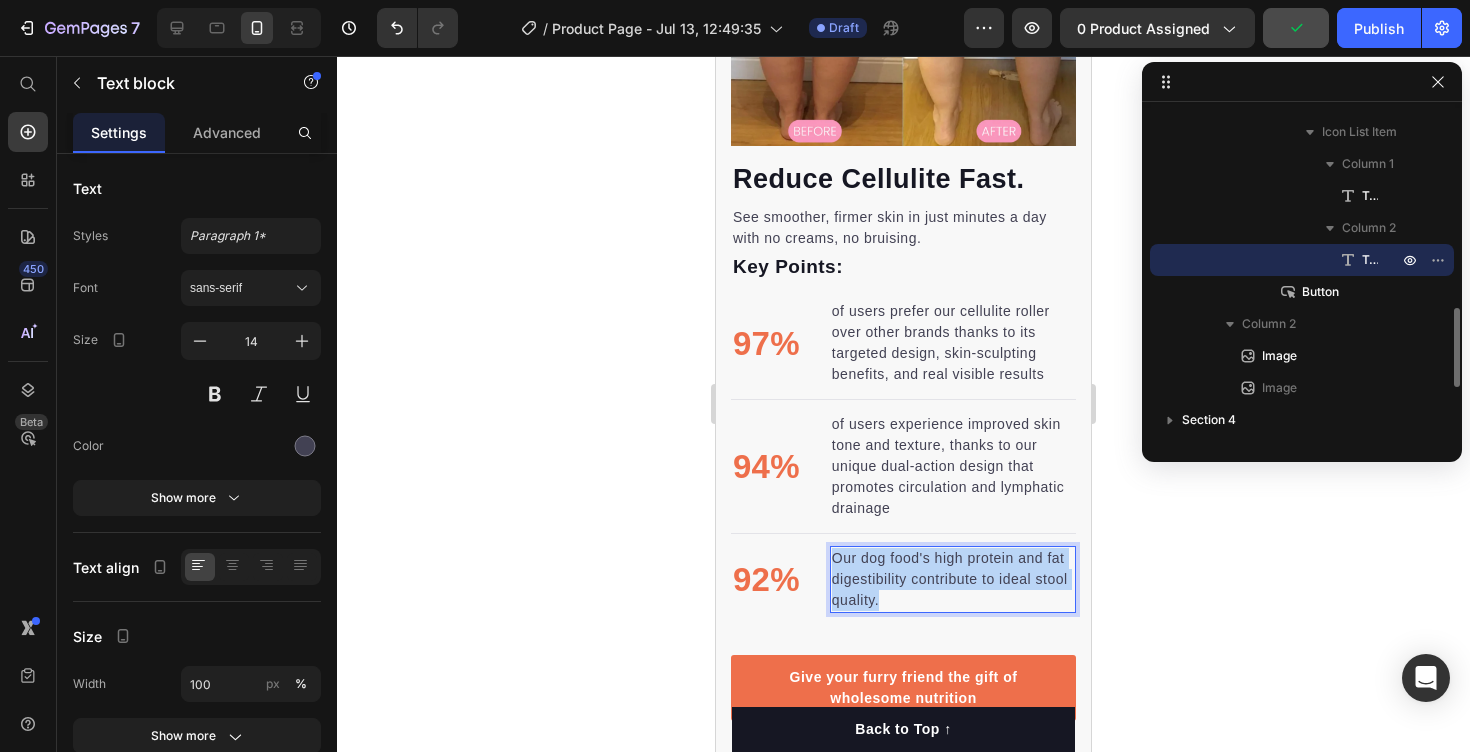 click on "Our dog food's high protein and fat digestibility contribute to ideal stool quality." at bounding box center [953, 579] 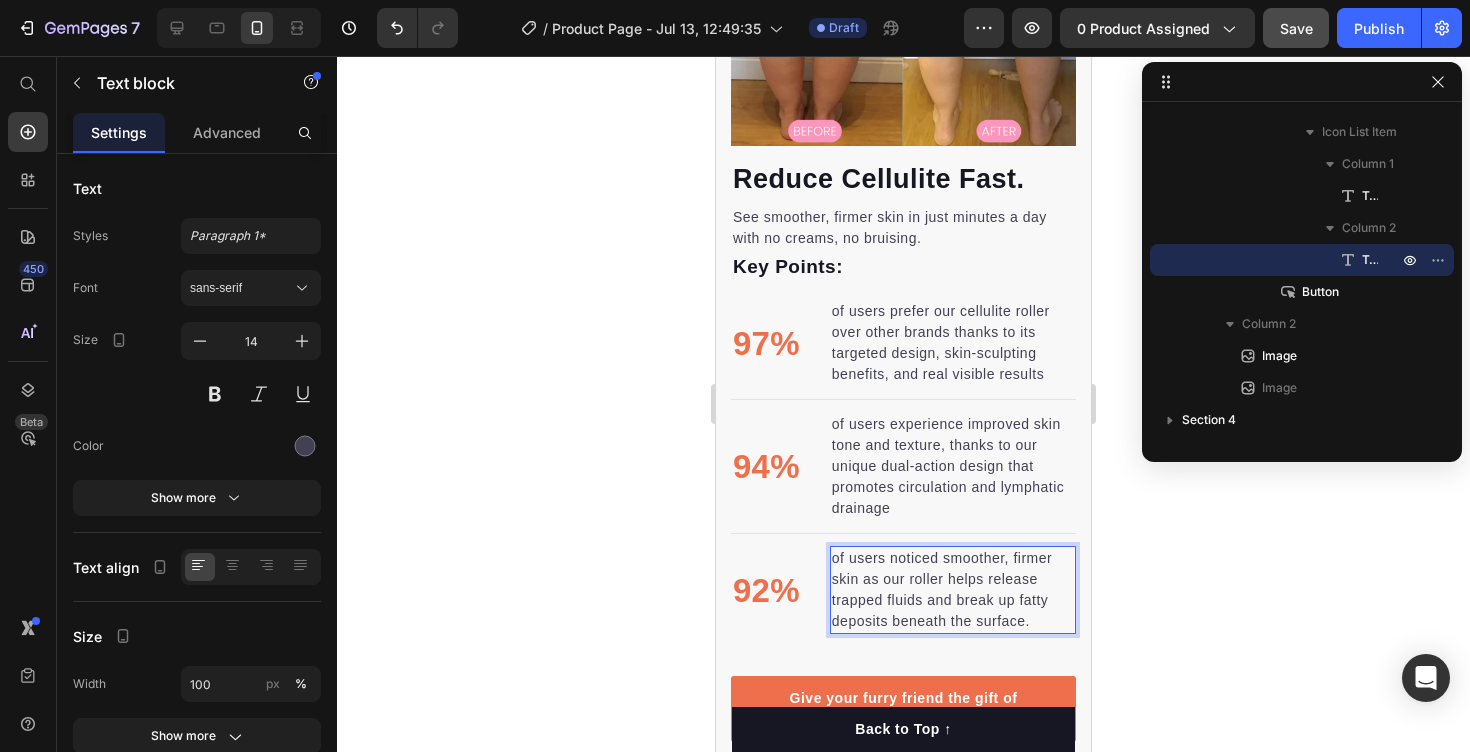 click on "of users noticed smoother, firmer skin as our roller helps release trapped fluids and break up fatty deposits beneath the surface." at bounding box center [953, 590] 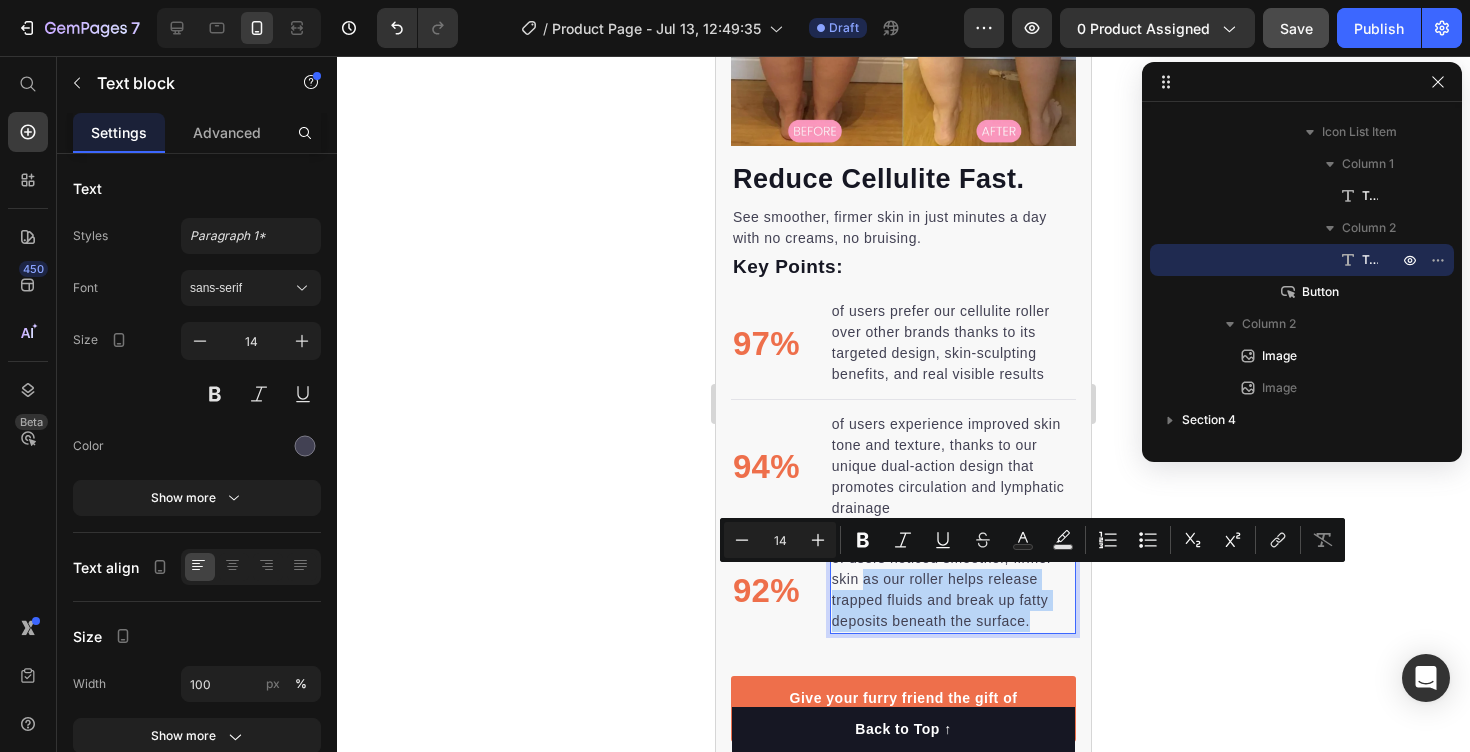 drag, startPoint x: 862, startPoint y: 576, endPoint x: 1028, endPoint y: 615, distance: 170.51979 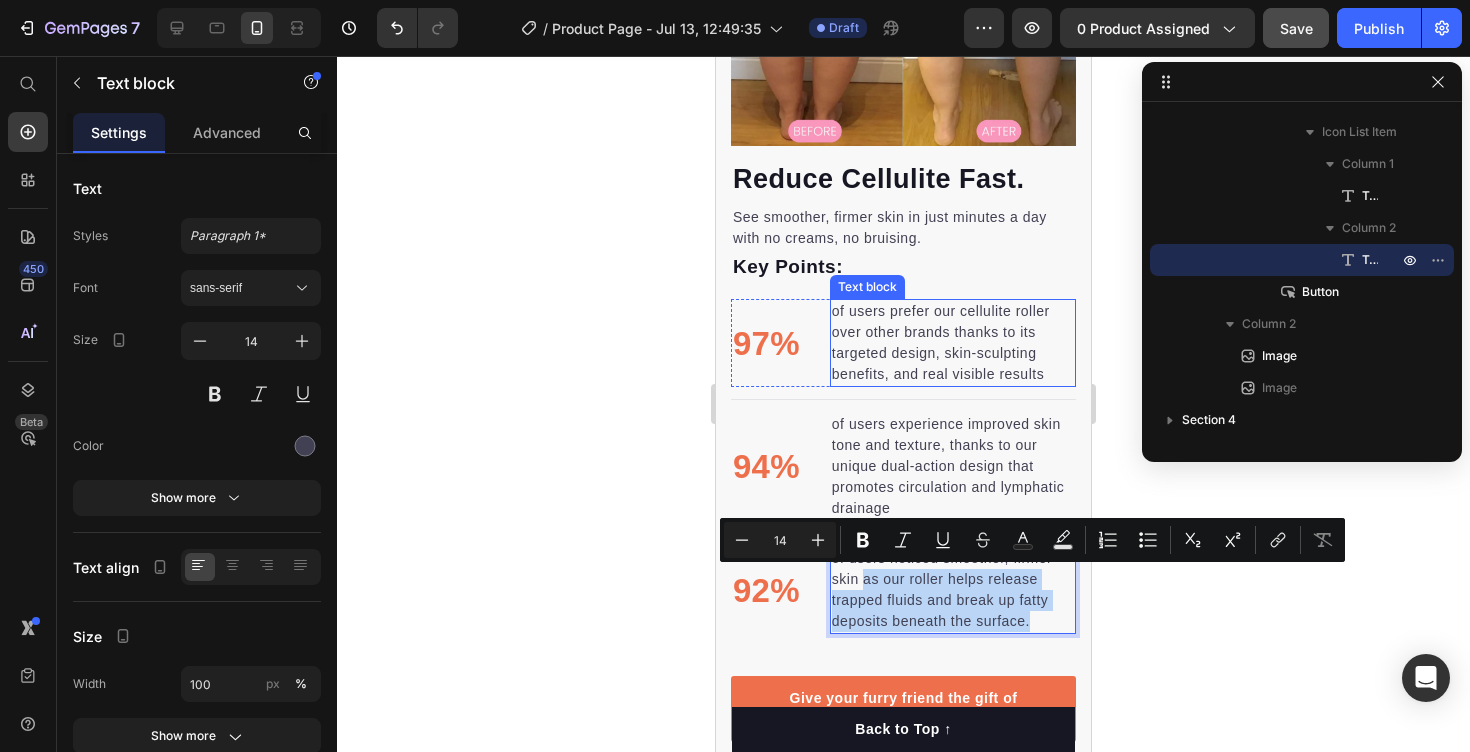 click on "of users prefer our cellulite roller over other brands thanks to its targeted design, skin-sculpting benefits, and real visible results" at bounding box center [953, 343] 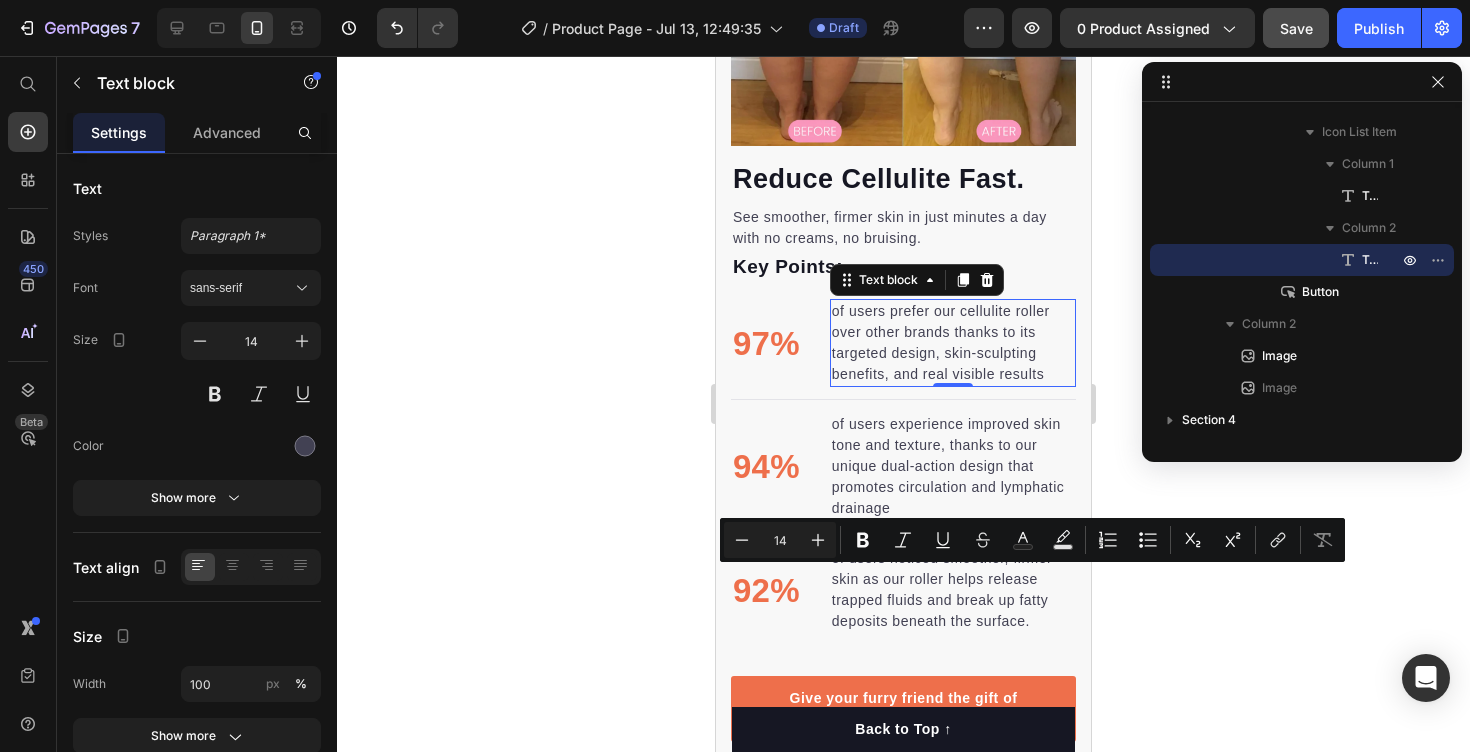 scroll, scrollTop: 378, scrollLeft: 0, axis: vertical 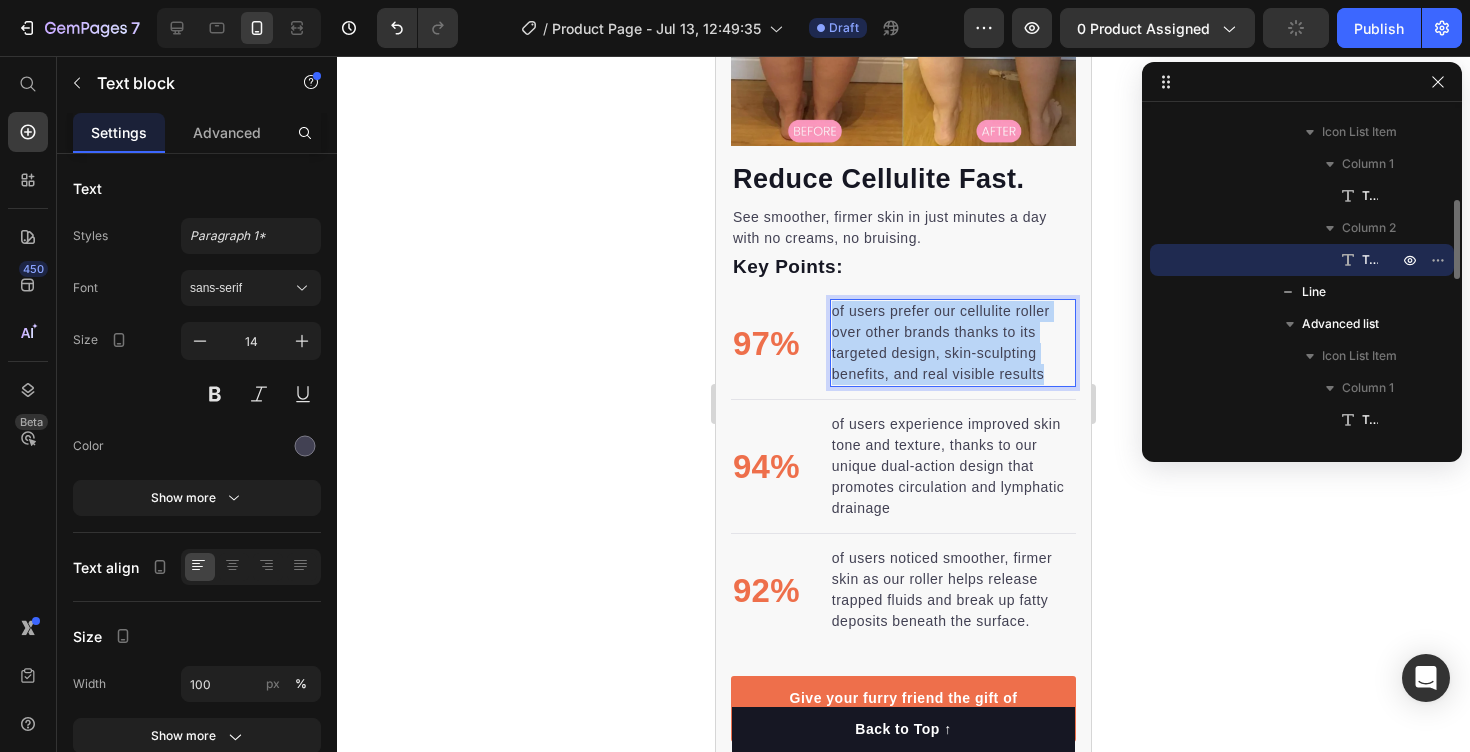 click on "of users prefer our cellulite roller over other brands thanks to its targeted design, skin-sculpting benefits, and real visible results" at bounding box center [953, 343] 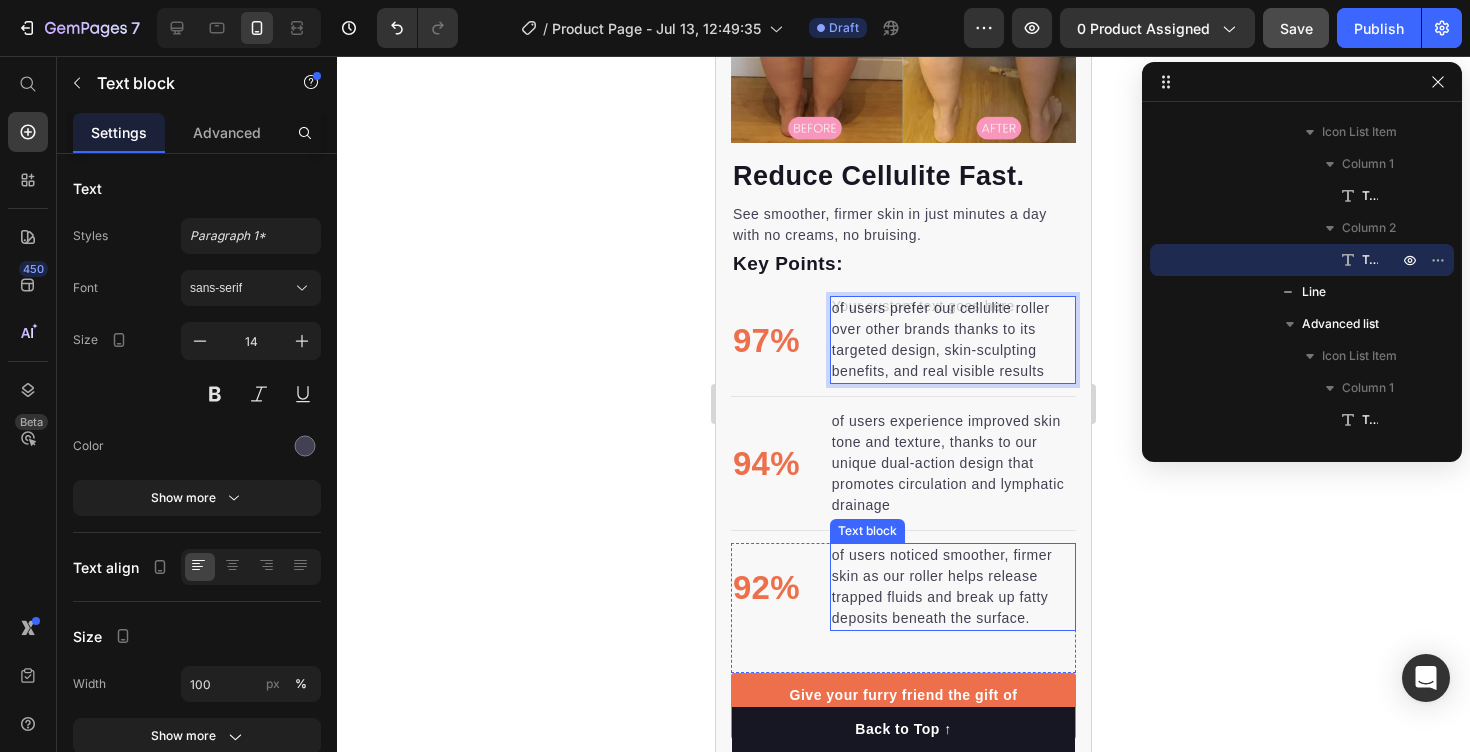 scroll, scrollTop: 1657, scrollLeft: 0, axis: vertical 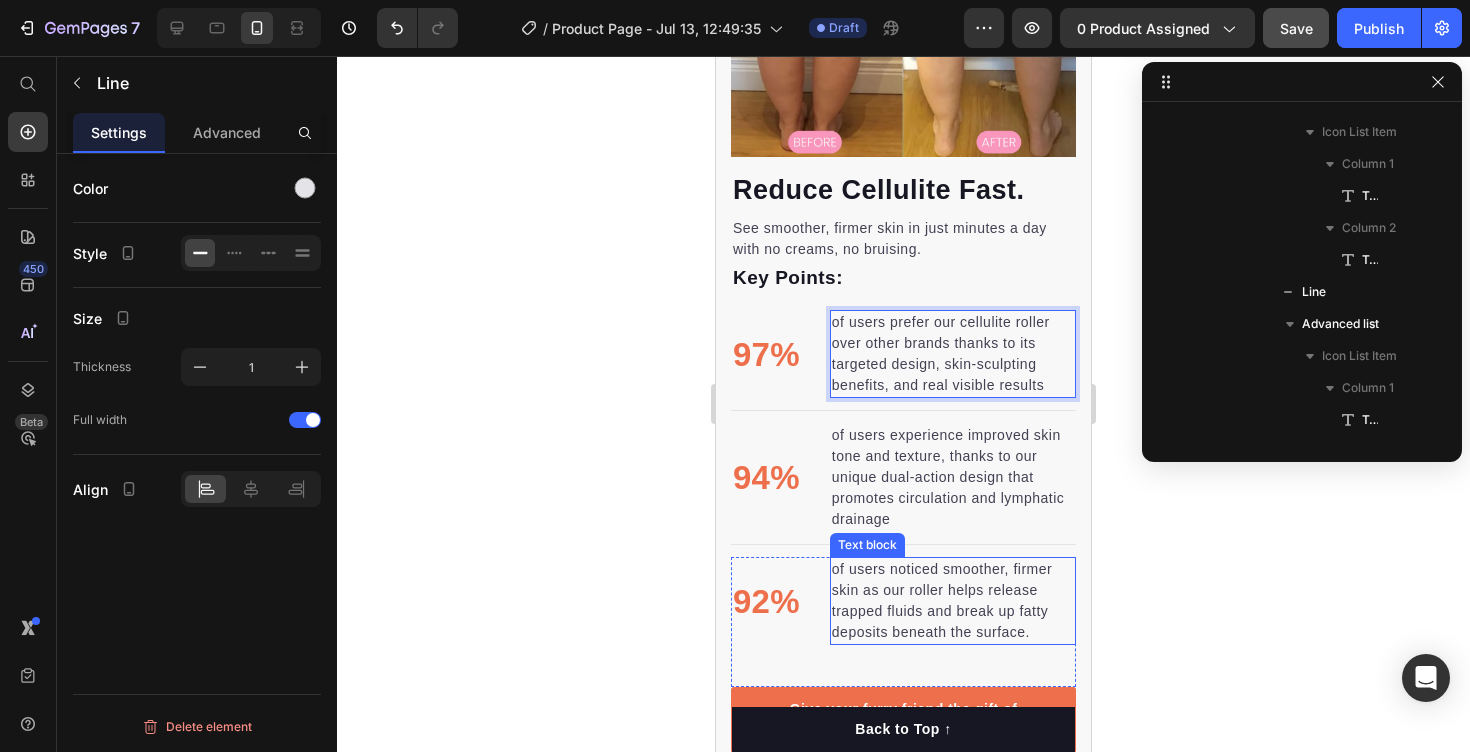 click on "Title Line" at bounding box center [903, 544] 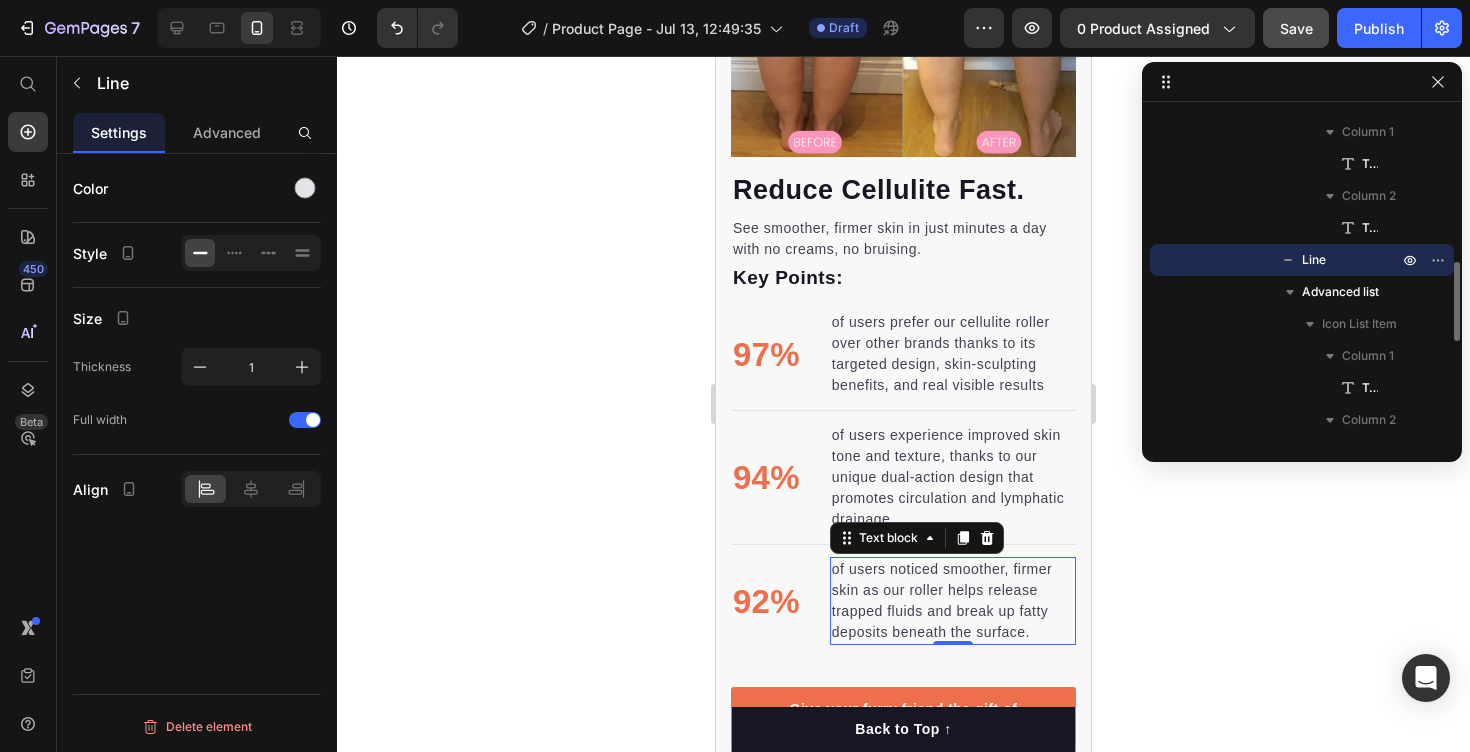click on "of users noticed smoother, firmer skin as our roller helps release trapped fluids and break up fatty deposits beneath the surface." at bounding box center (953, 601) 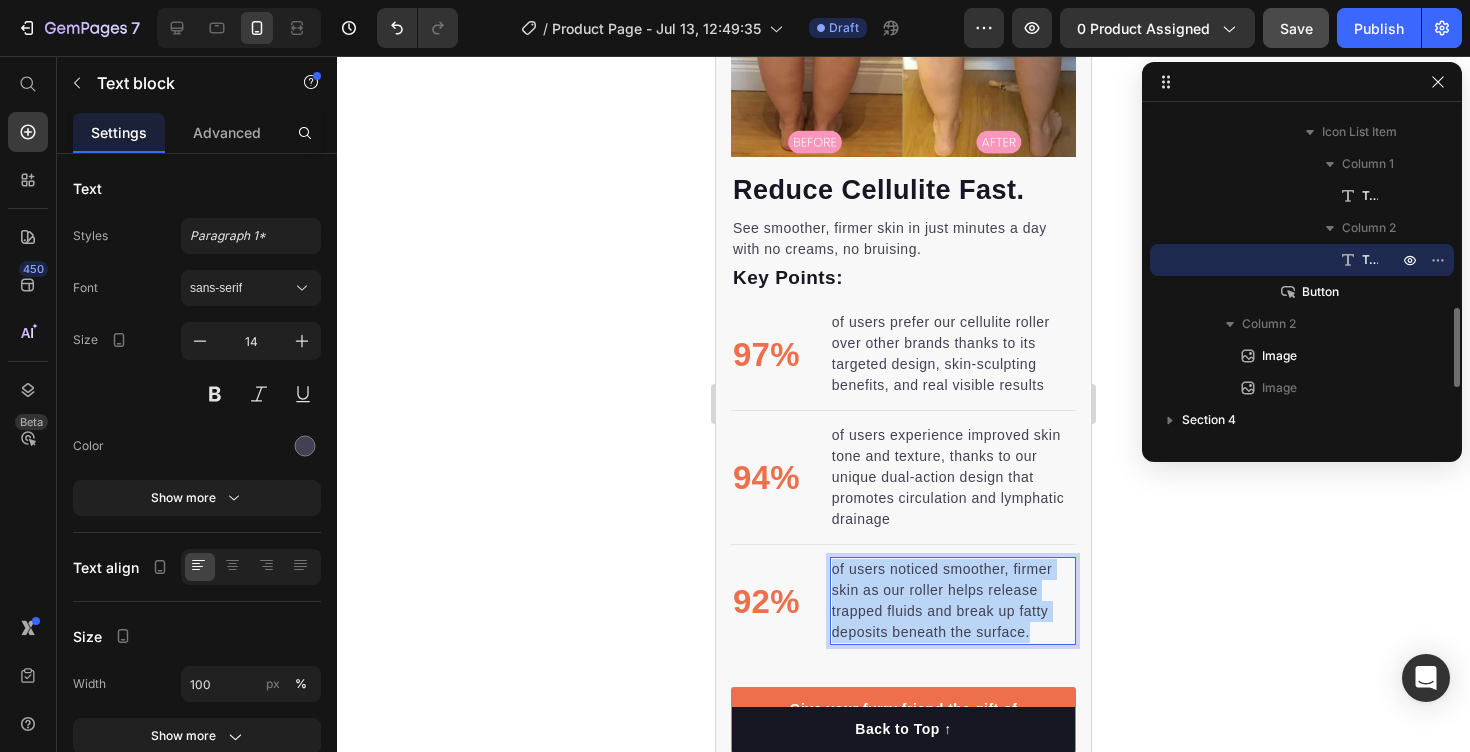 click on "of users noticed smoother, firmer skin as our roller helps release trapped fluids and break up fatty deposits beneath the surface." at bounding box center (953, 601) 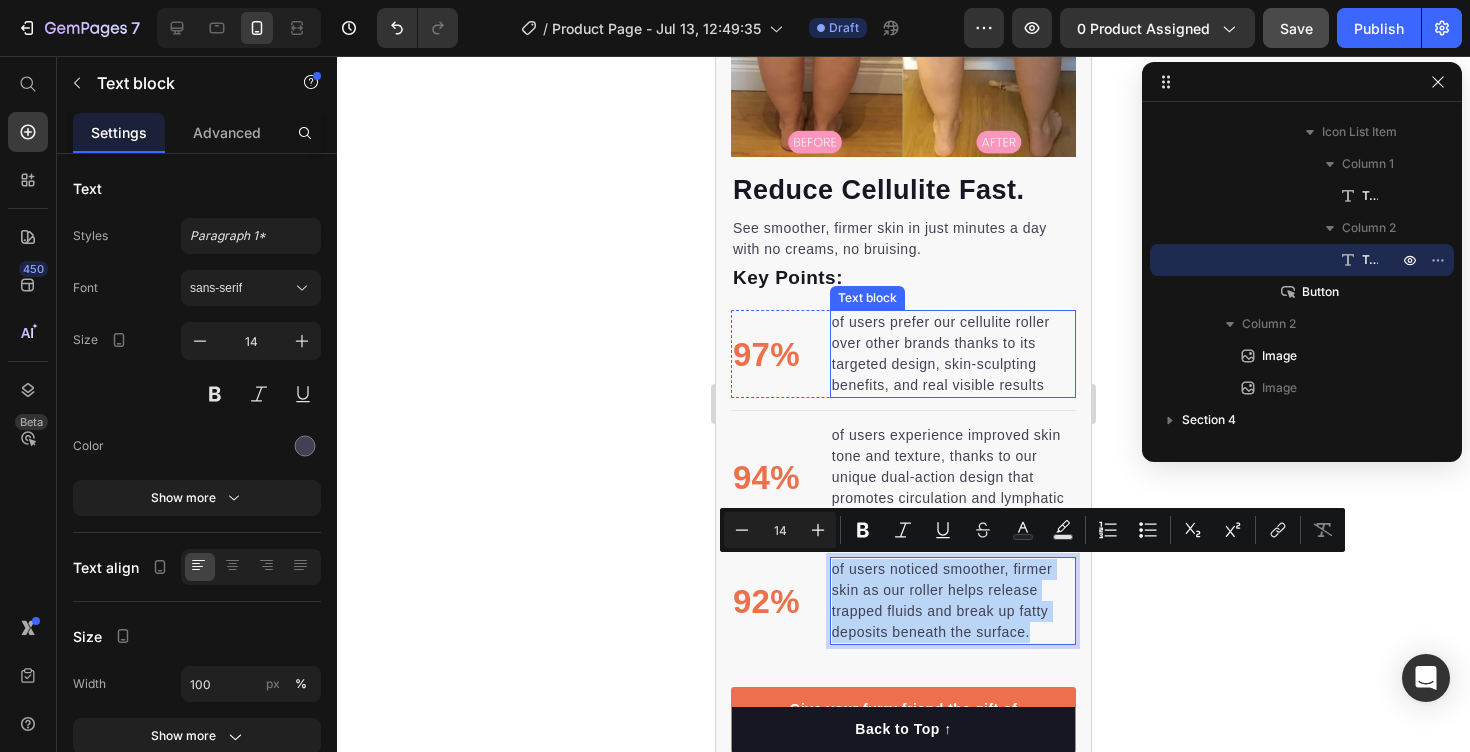 click on "of users prefer our cellulite roller over other brands thanks to its targeted design, skin-sculpting benefits, and real visible results" at bounding box center [953, 354] 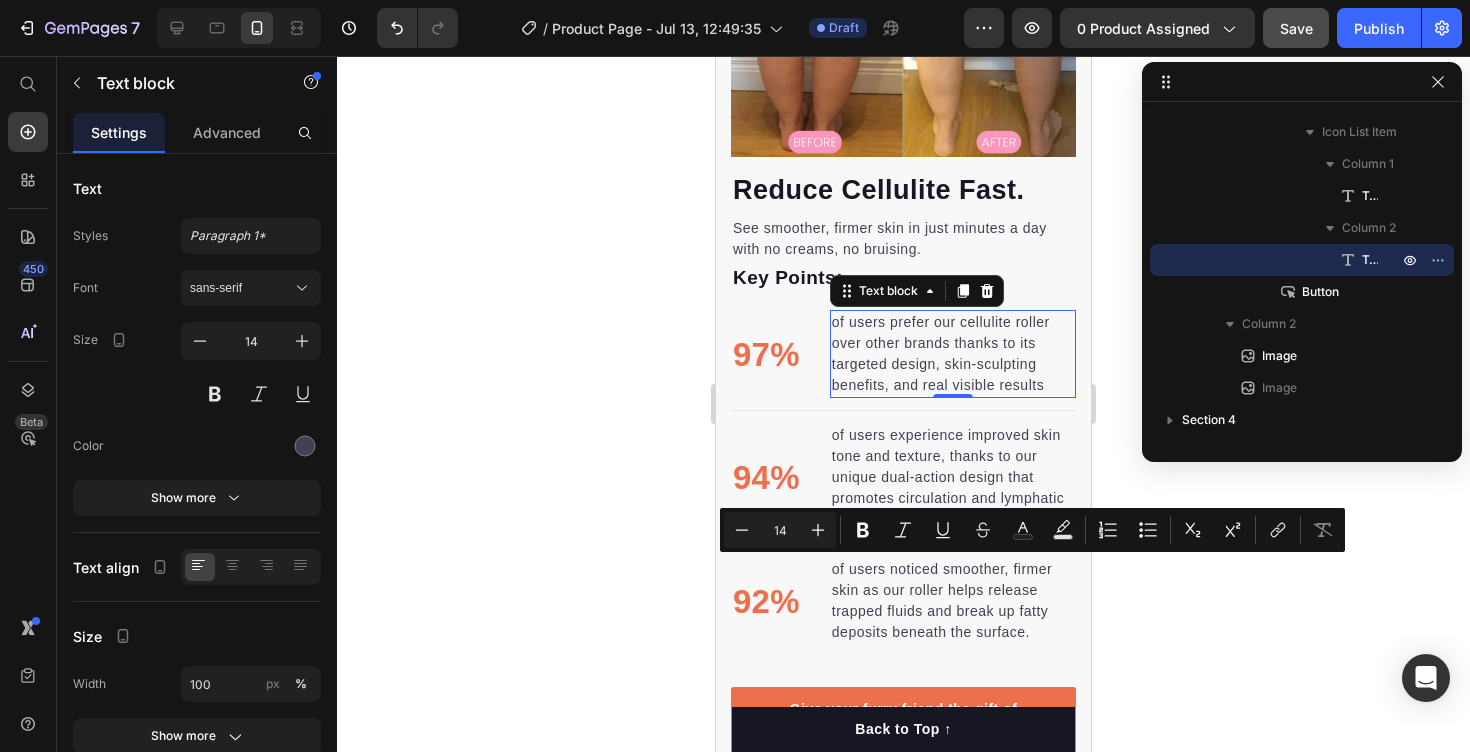 scroll, scrollTop: 378, scrollLeft: 0, axis: vertical 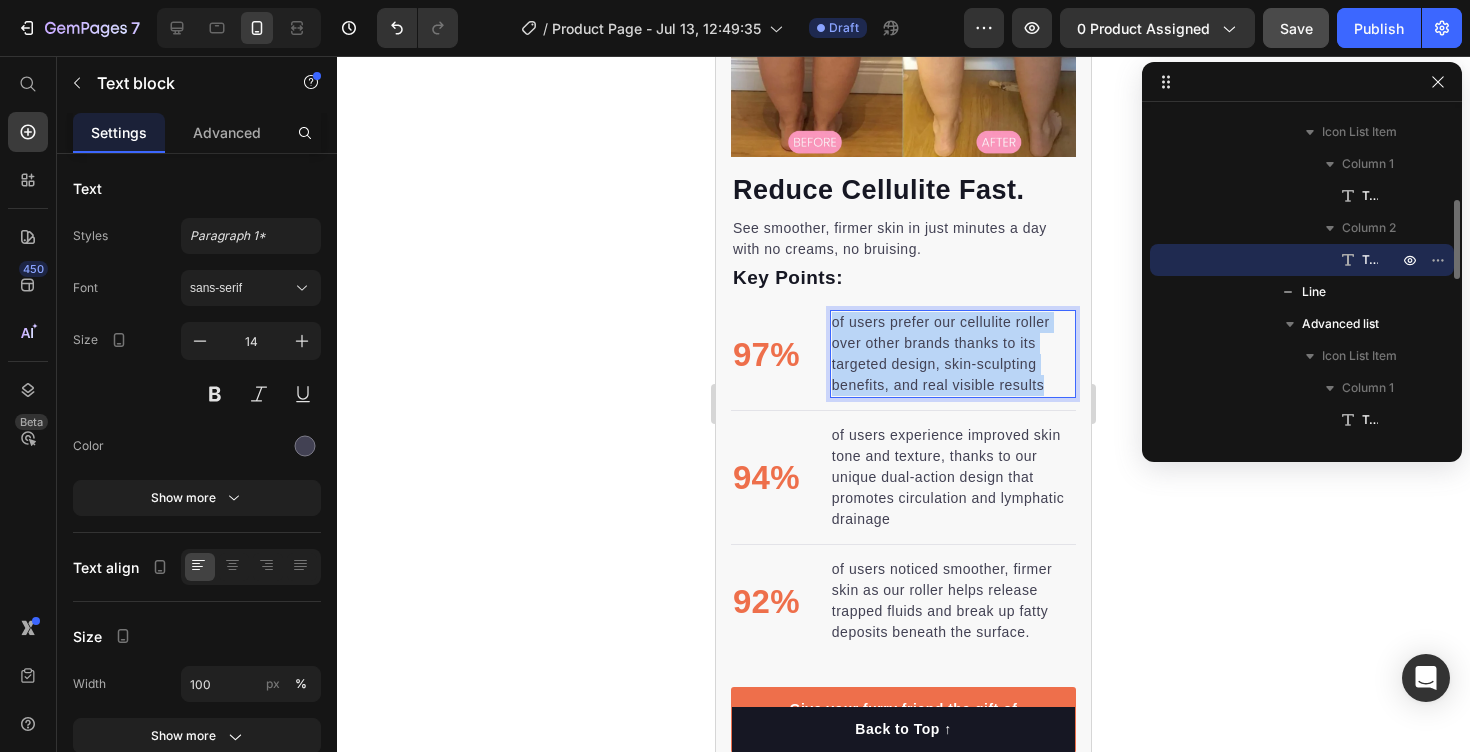 click on "of users prefer our cellulite roller over other brands thanks to its targeted design, skin-sculpting benefits, and real visible results" at bounding box center (953, 354) 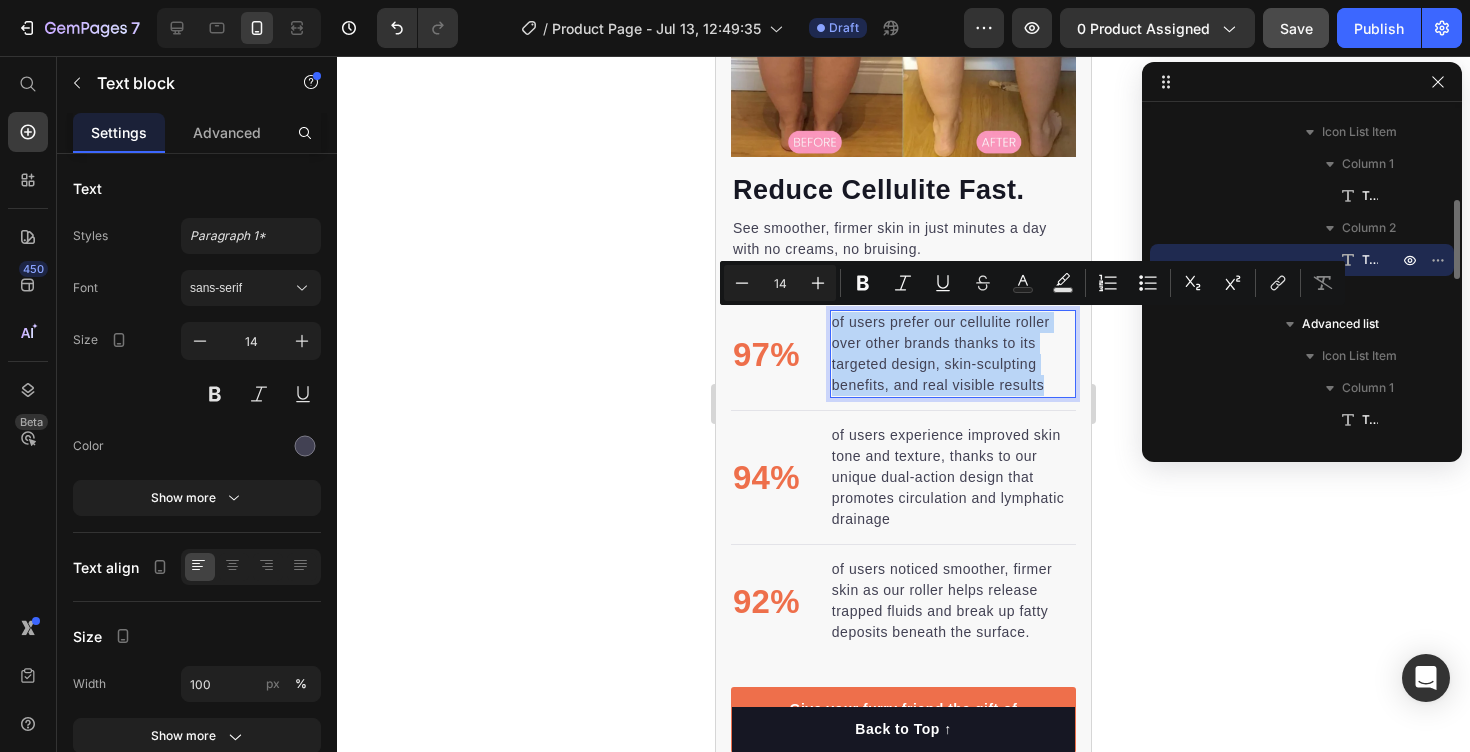 click on "of users prefer our cellulite roller over other brands thanks to its targeted design, skin-sculpting benefits, and real visible results" at bounding box center [953, 354] 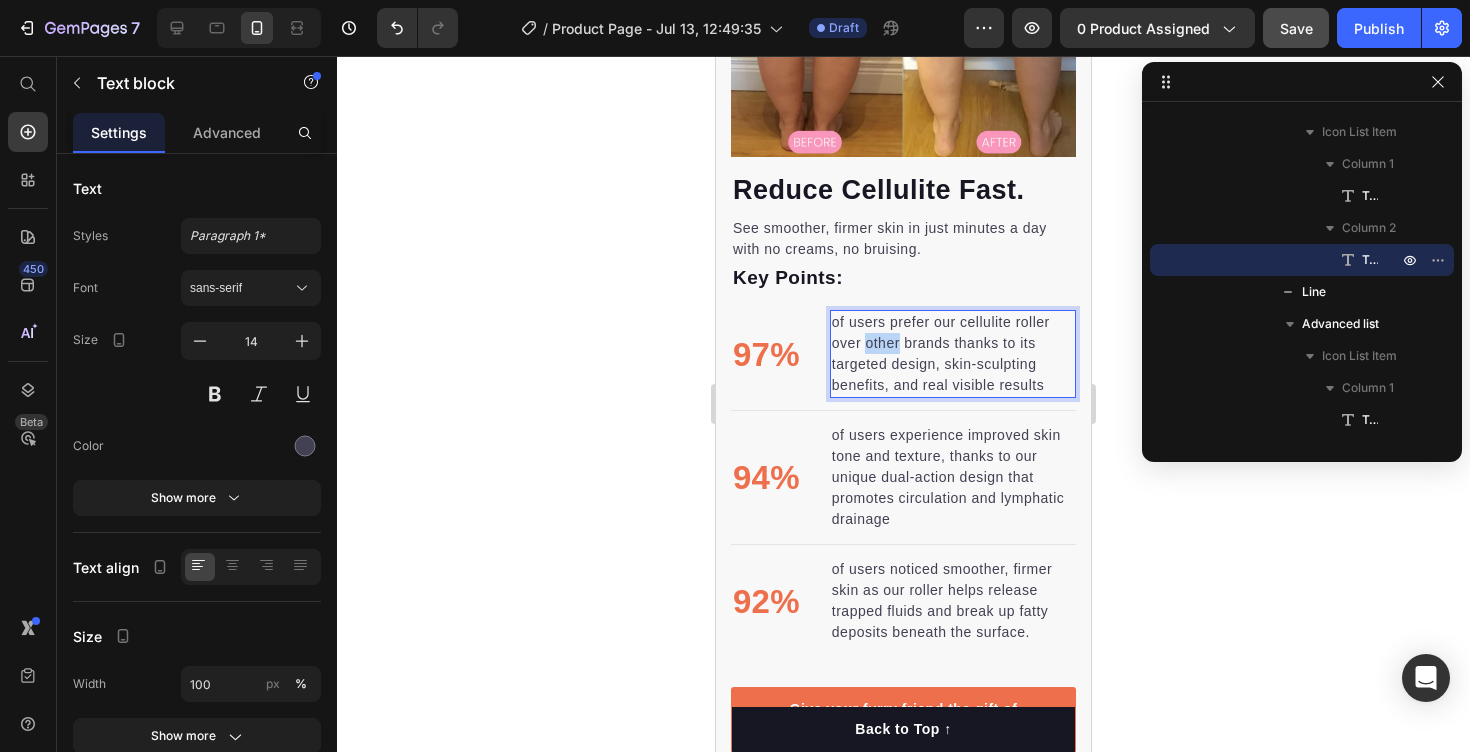 click on "of users prefer our cellulite roller over other brands thanks to its targeted design, skin-sculpting benefits, and real visible results" at bounding box center (953, 354) 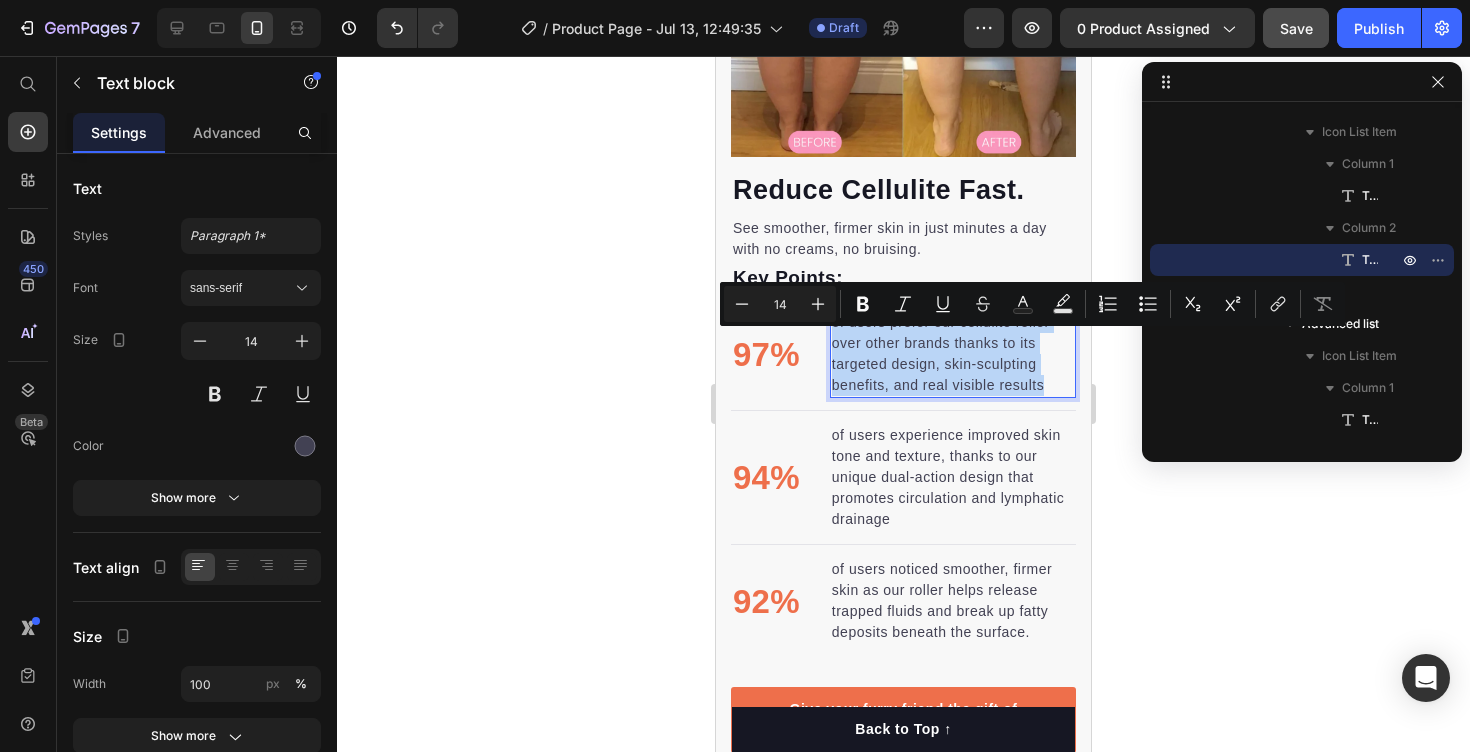 click on "of users prefer our cellulite roller over other brands thanks to its targeted design, skin-sculpting benefits, and real visible results" at bounding box center (953, 354) 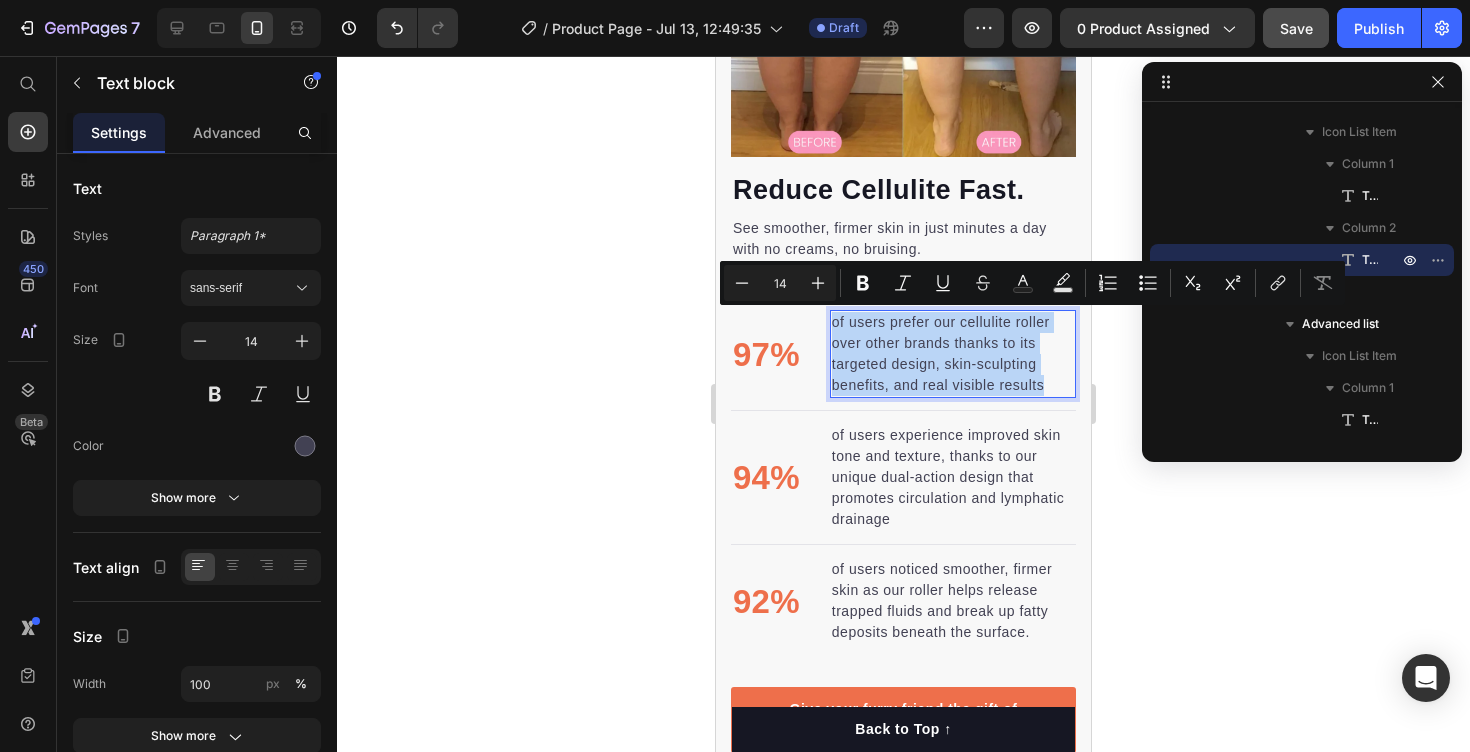 copy on "of users prefer our cellulite roller over other brands thanks to its targeted design, skin-sculpting benefits, and real visible results" 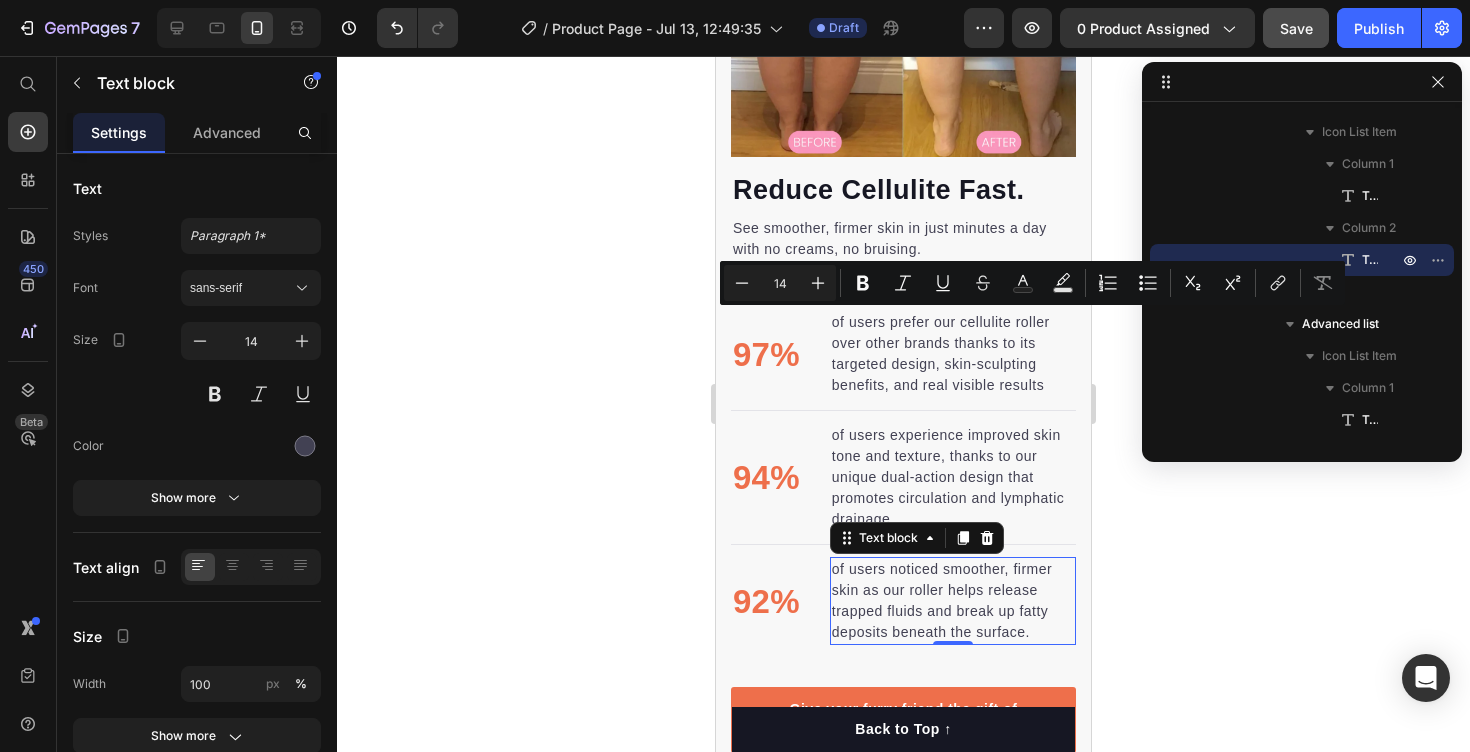 click on "of users noticed smoother, firmer skin as our roller helps release trapped fluids and break up fatty deposits beneath the surface." at bounding box center (953, 601) 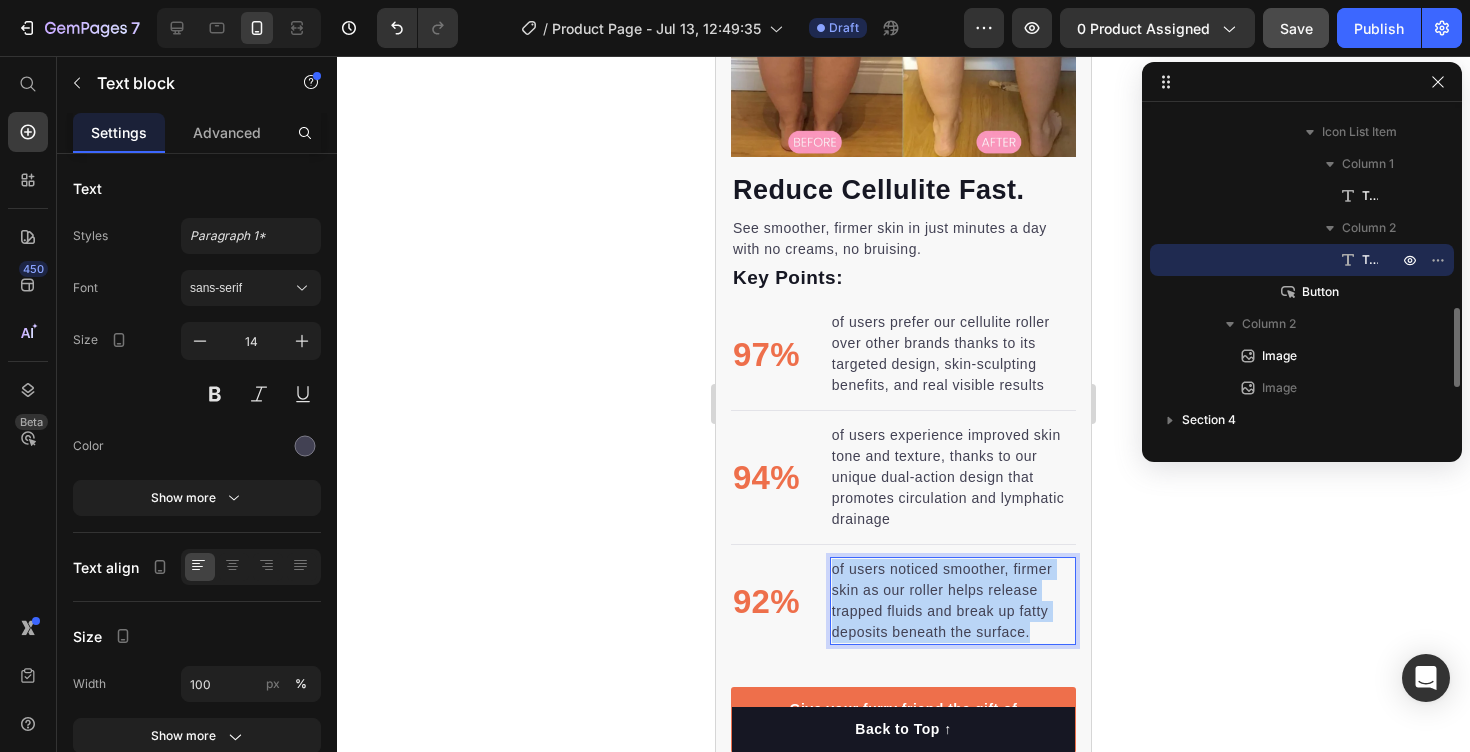 click on "of users noticed smoother, firmer skin as our roller helps release trapped fluids and break up fatty deposits beneath the surface." at bounding box center (953, 601) 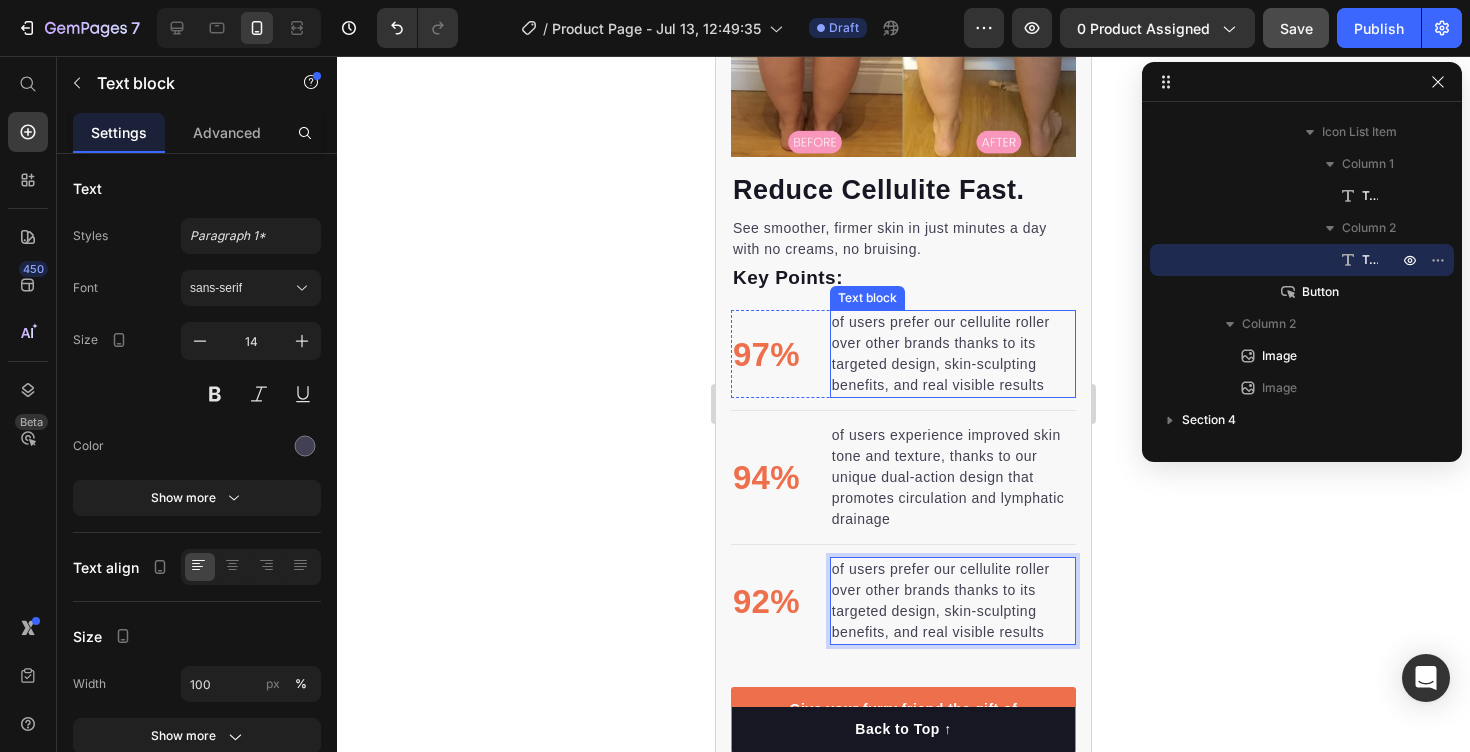 click on "of users prefer our cellulite roller over other brands thanks to its targeted design, skin-sculpting benefits, and real visible results" at bounding box center (953, 354) 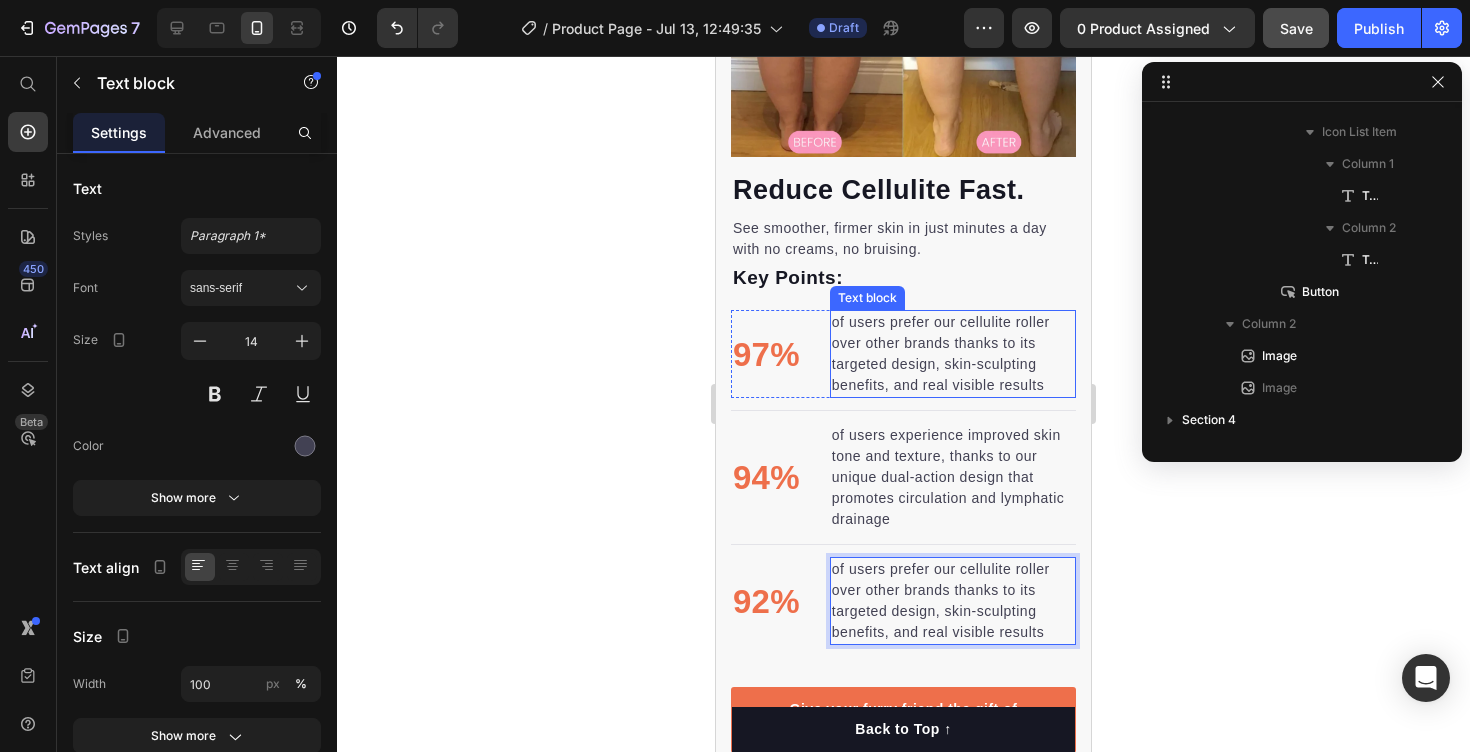 scroll, scrollTop: 378, scrollLeft: 0, axis: vertical 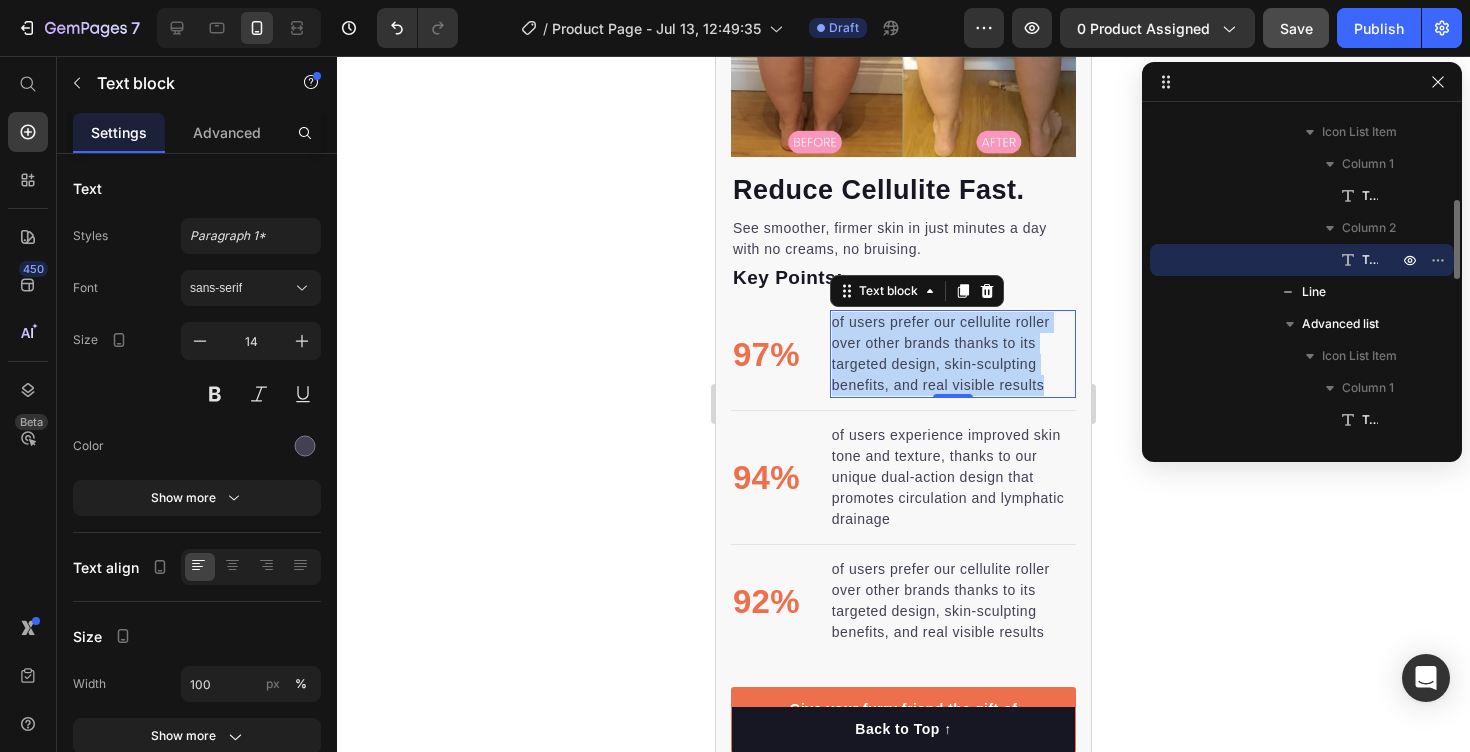 click on "of users prefer our cellulite roller over other brands thanks to its targeted design, skin-sculpting benefits, and real visible results" at bounding box center [953, 354] 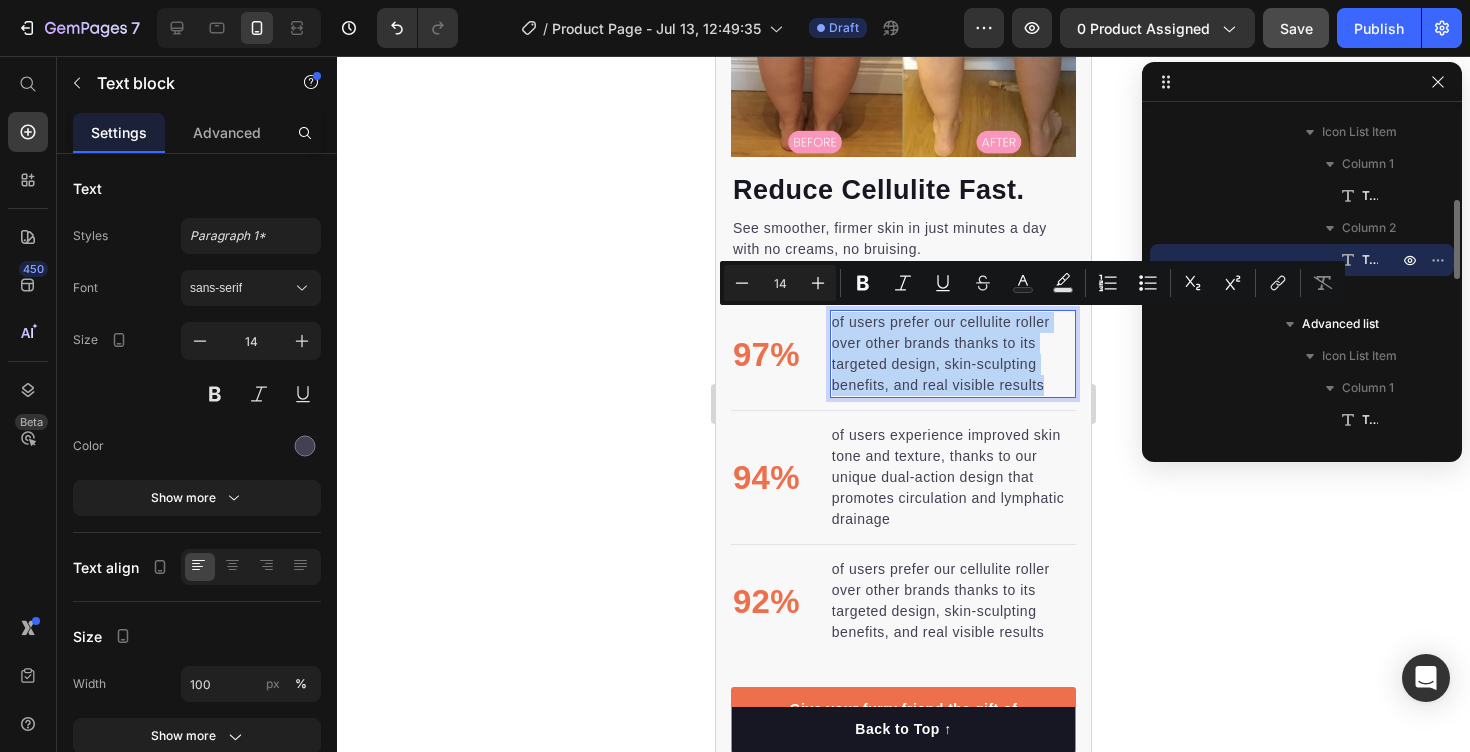 type 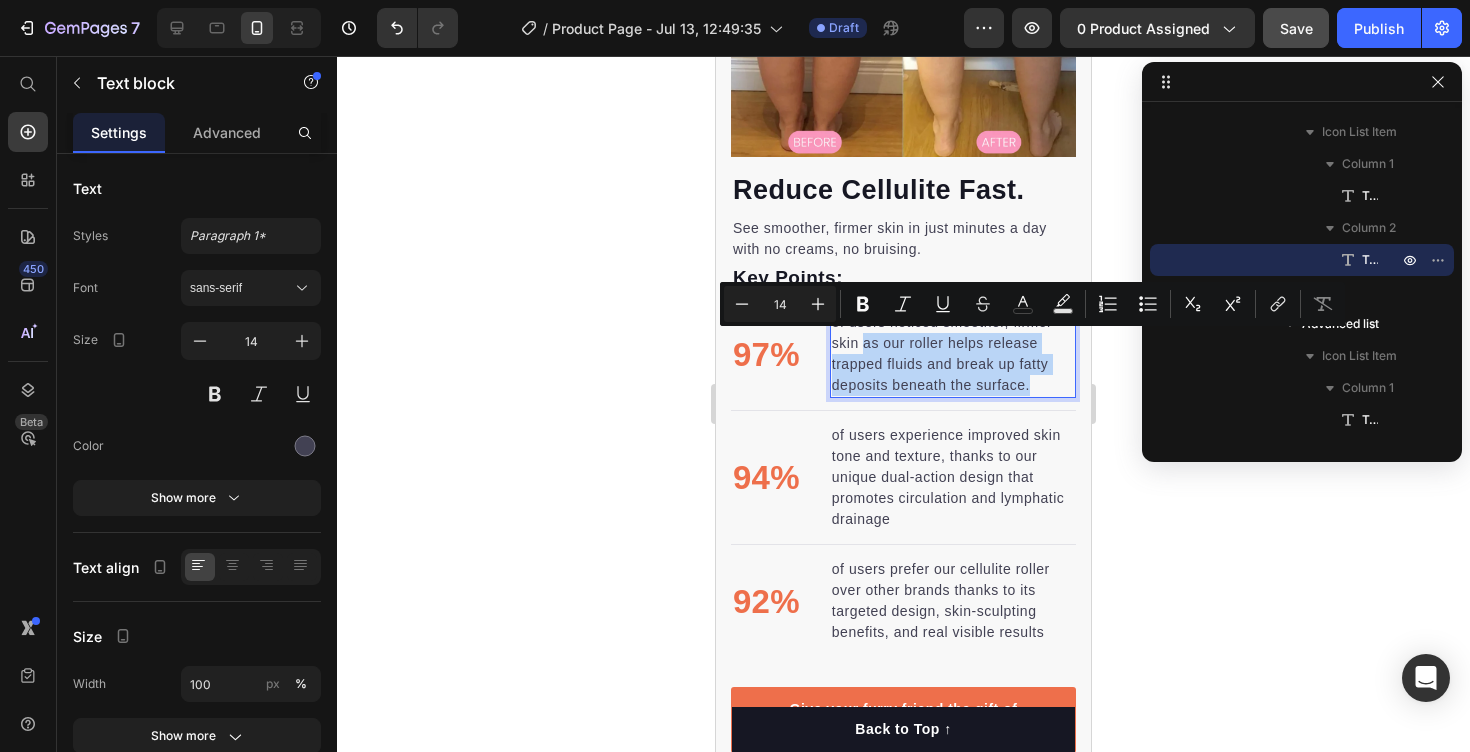 drag, startPoint x: 1029, startPoint y: 374, endPoint x: 866, endPoint y: 347, distance: 165.22107 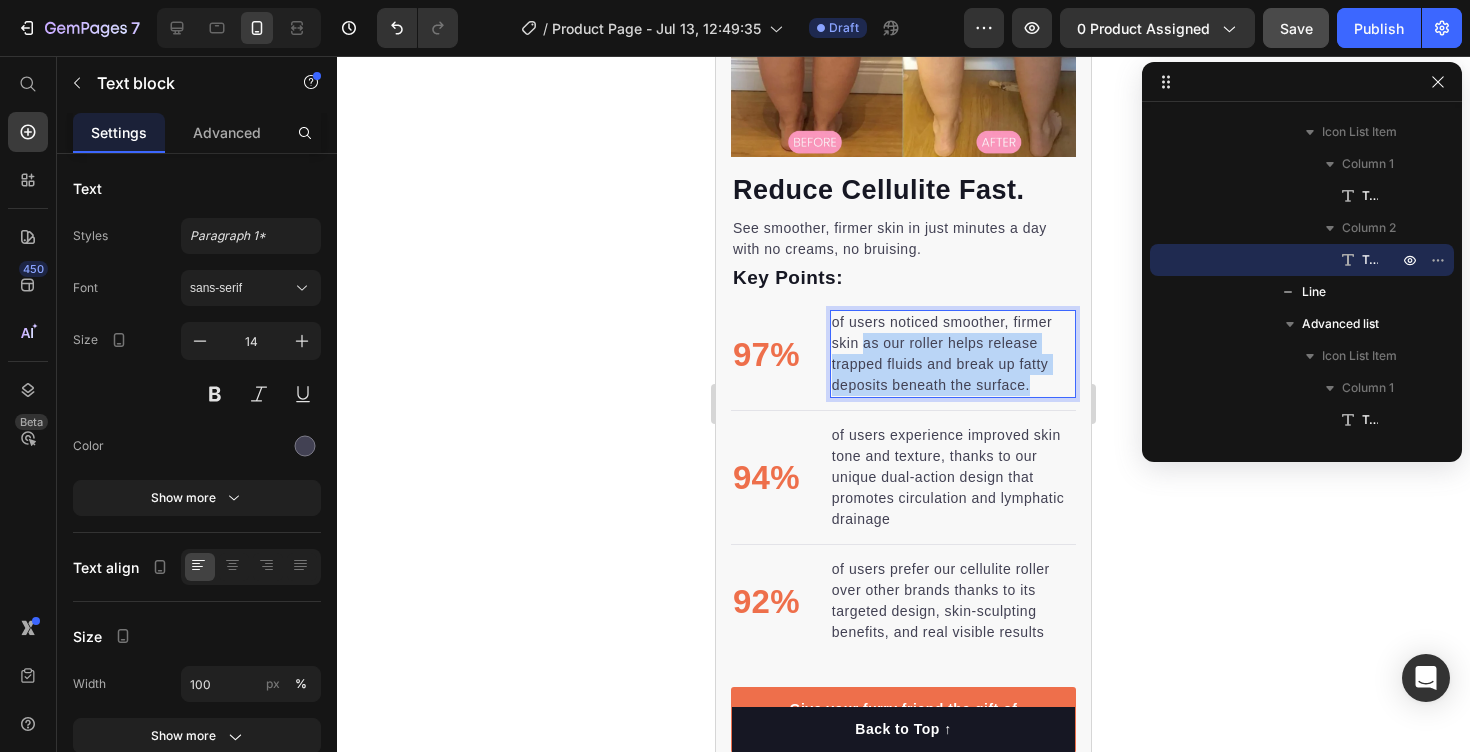 scroll, scrollTop: 1661, scrollLeft: 0, axis: vertical 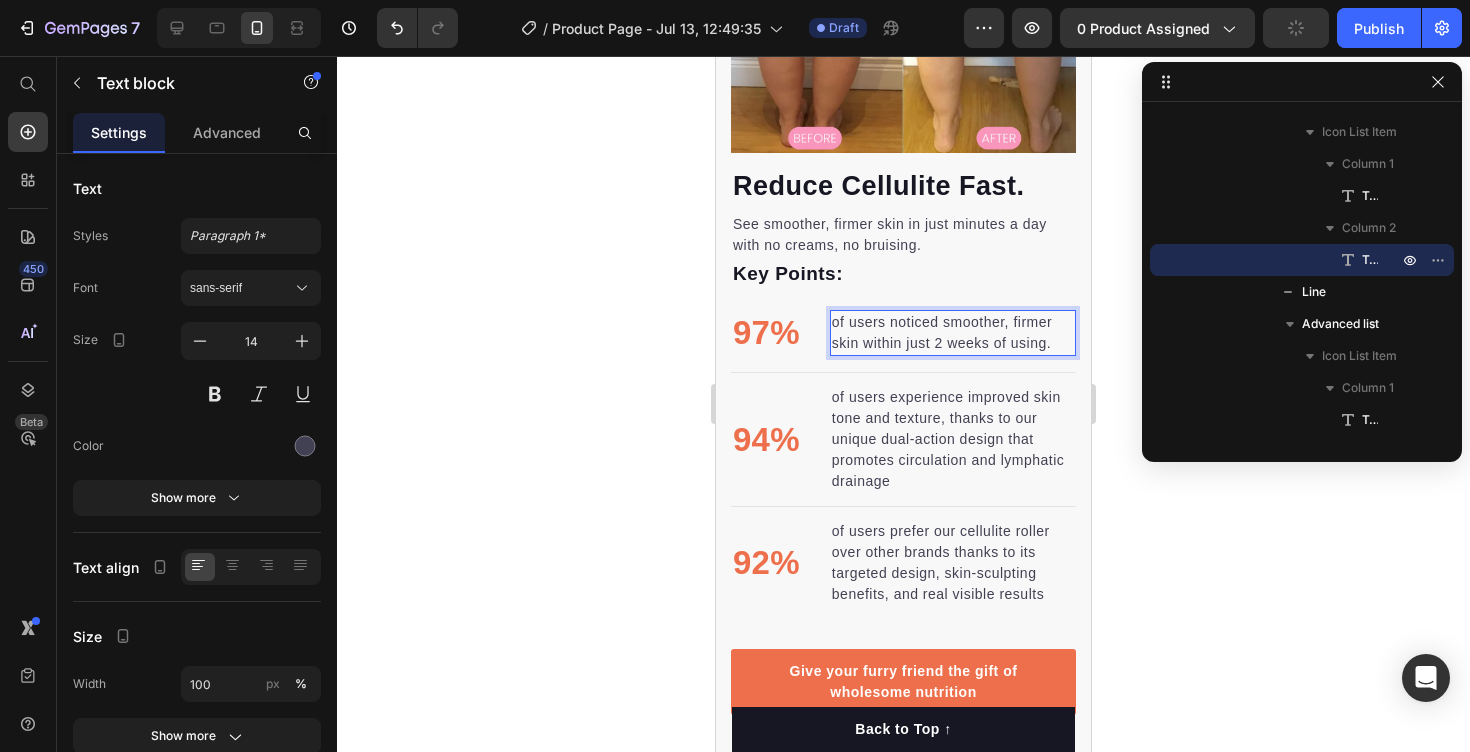 click on "of users noticed smoother, firmer skin within just 2 weeks of using." at bounding box center [953, 333] 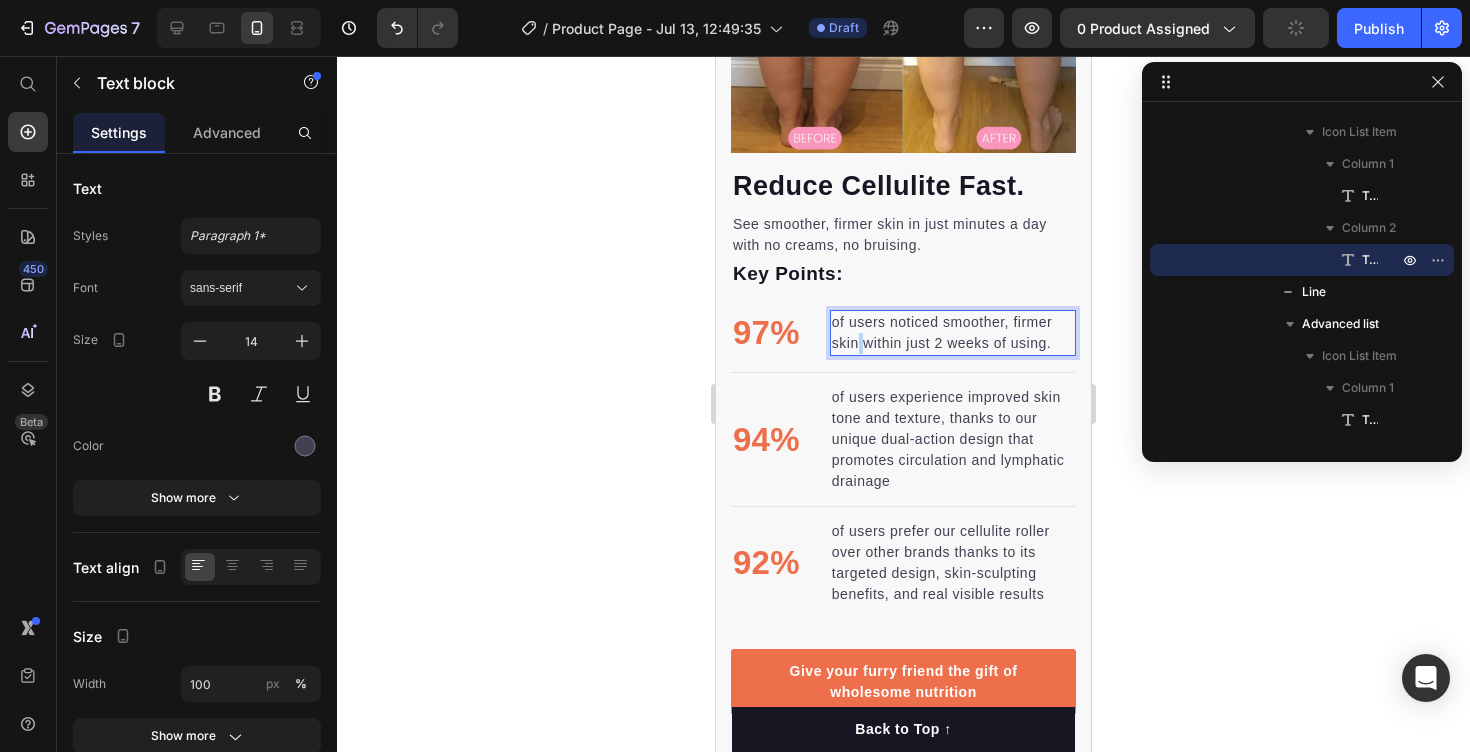 click on "of users noticed smoother, firmer skin within just 2 weeks of using." at bounding box center [953, 333] 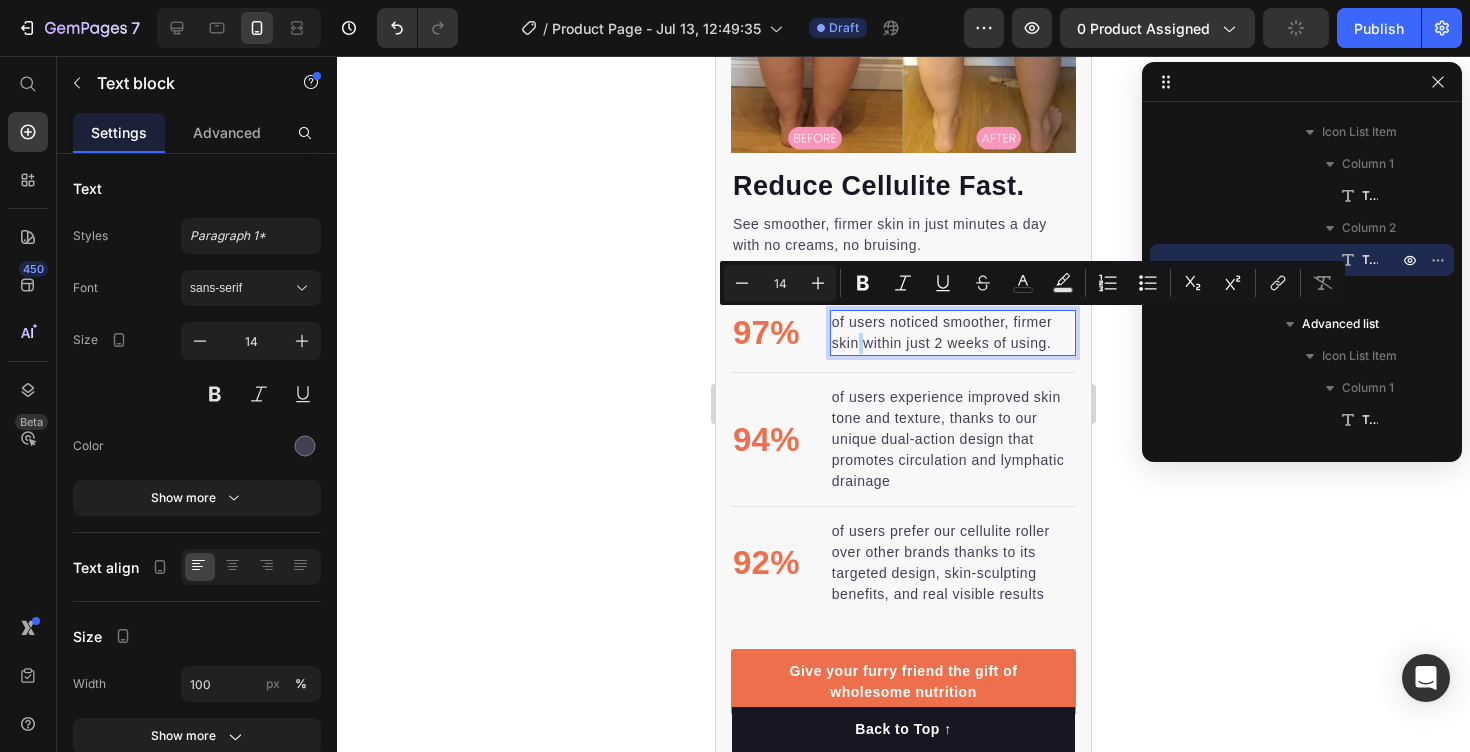 copy on "of users noticed smoother, firmer skin within just 2 weeks of using." 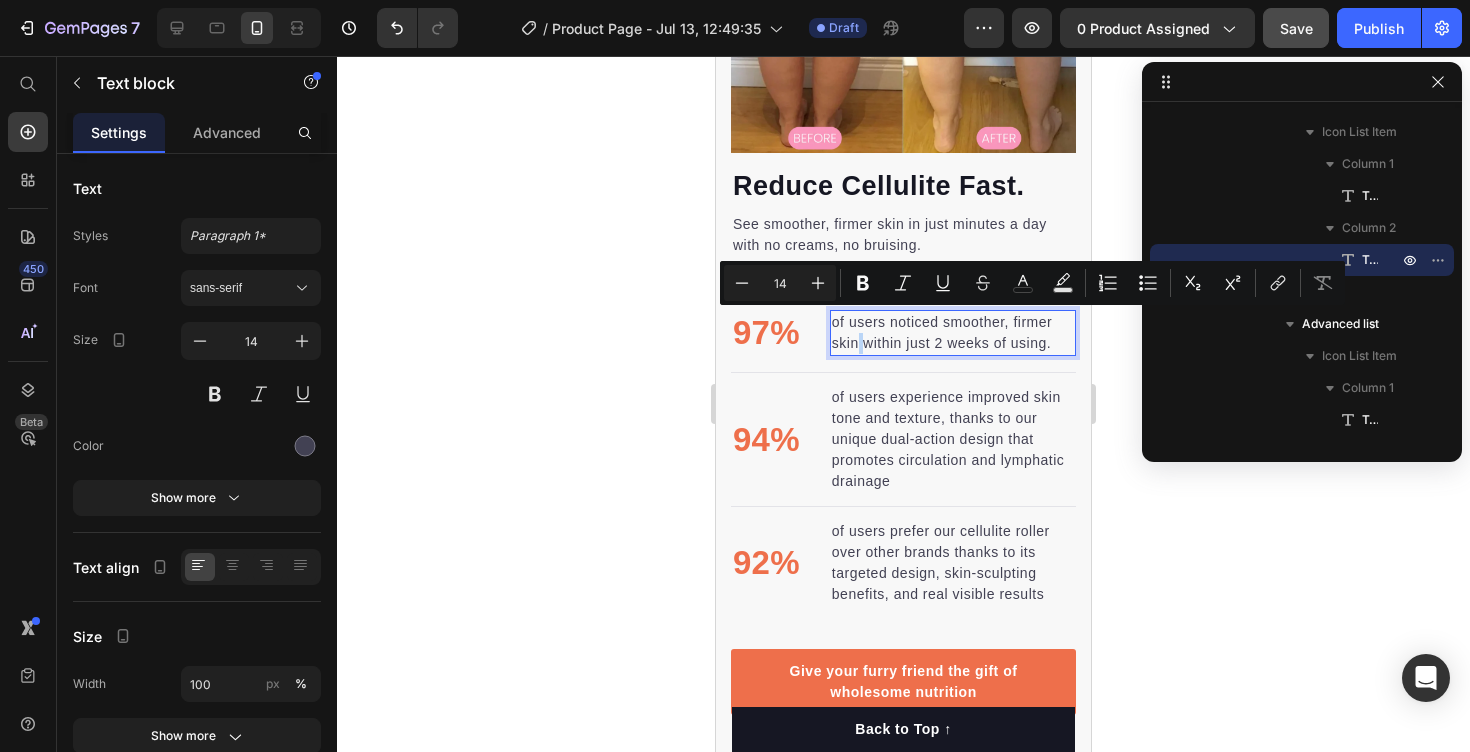 click on "of users noticed smoother, firmer skin within just 2 weeks of using." at bounding box center (953, 333) 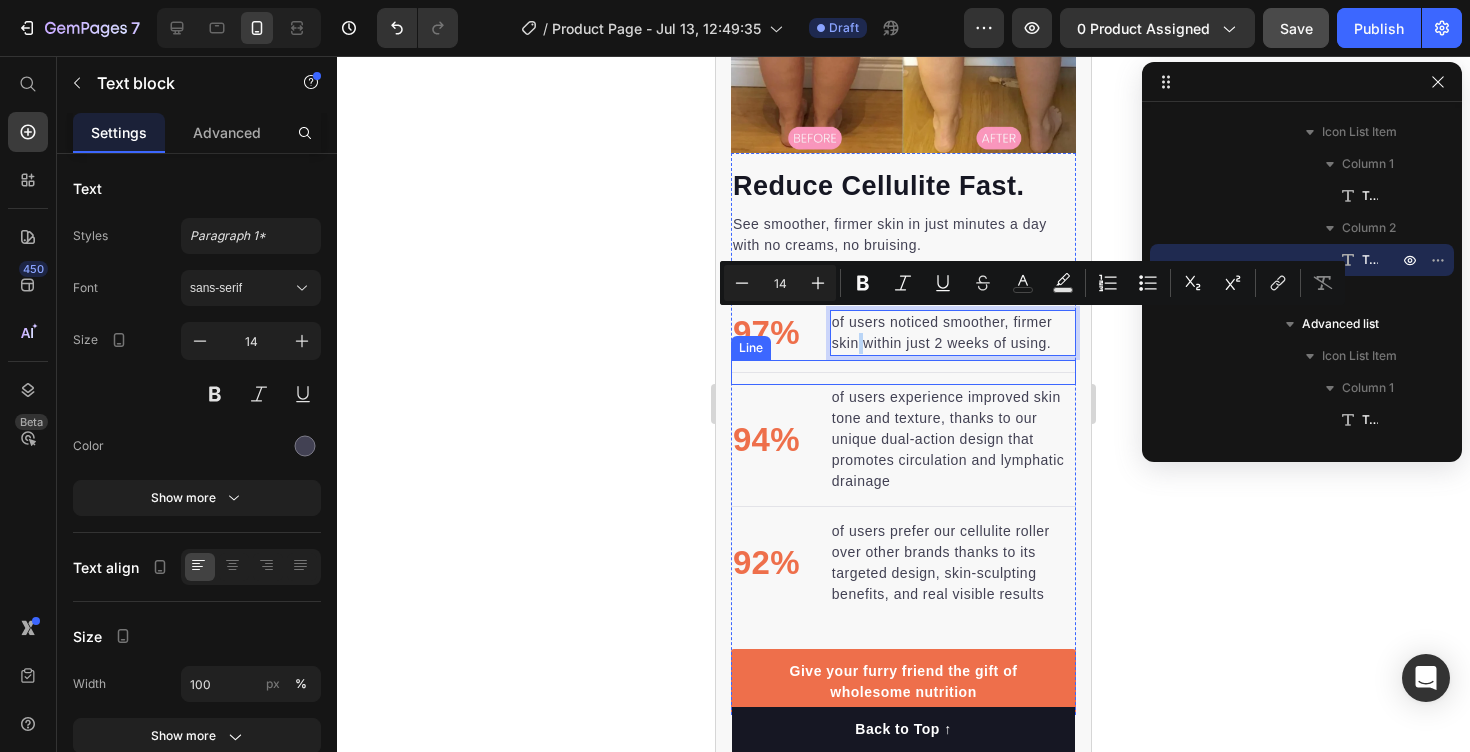 click on "Reduce Cellulite Fast. Heading See smoother, firmer skin in just minutes a day with no creams, no bruising.  Text block Key Points: Text block 97% Text block of users noticed smoother, firmer skin within just 2 weeks of using.  Text block   0 Advanced list                Title Line 94% Text block of users experience improved skin tone and texture, thanks to our unique dual-action design that promotes circulation and lymphatic drainage Text block Advanced list                Title Line 92% Text block of users prefer our cellulite roller over other brands thanks to its targeted design, skin-sculpting benefits, and real visible results Text block Advanced list Give your furry friend the gift of wholesome nutrition Button Row Image Image Row" at bounding box center [903, 276] 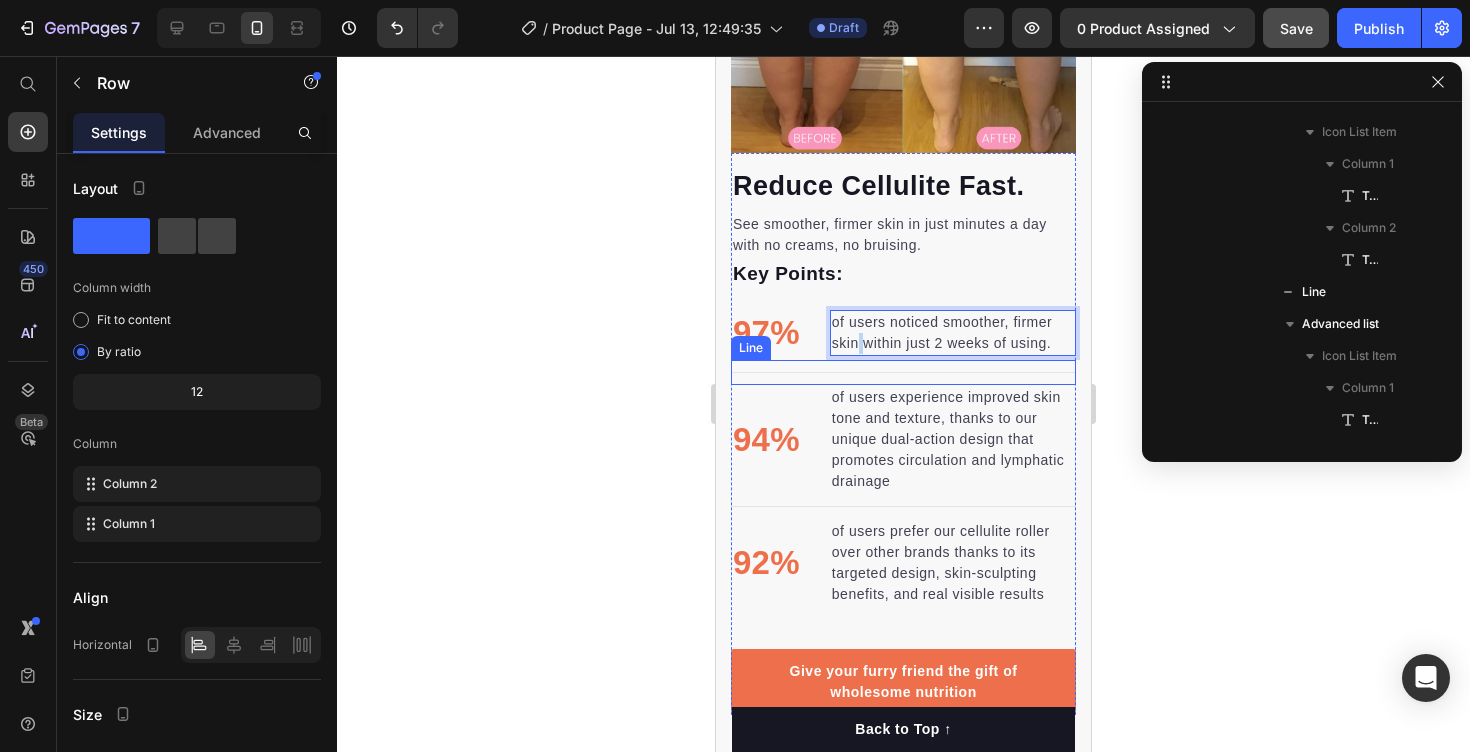 scroll, scrollTop: 0, scrollLeft: 0, axis: both 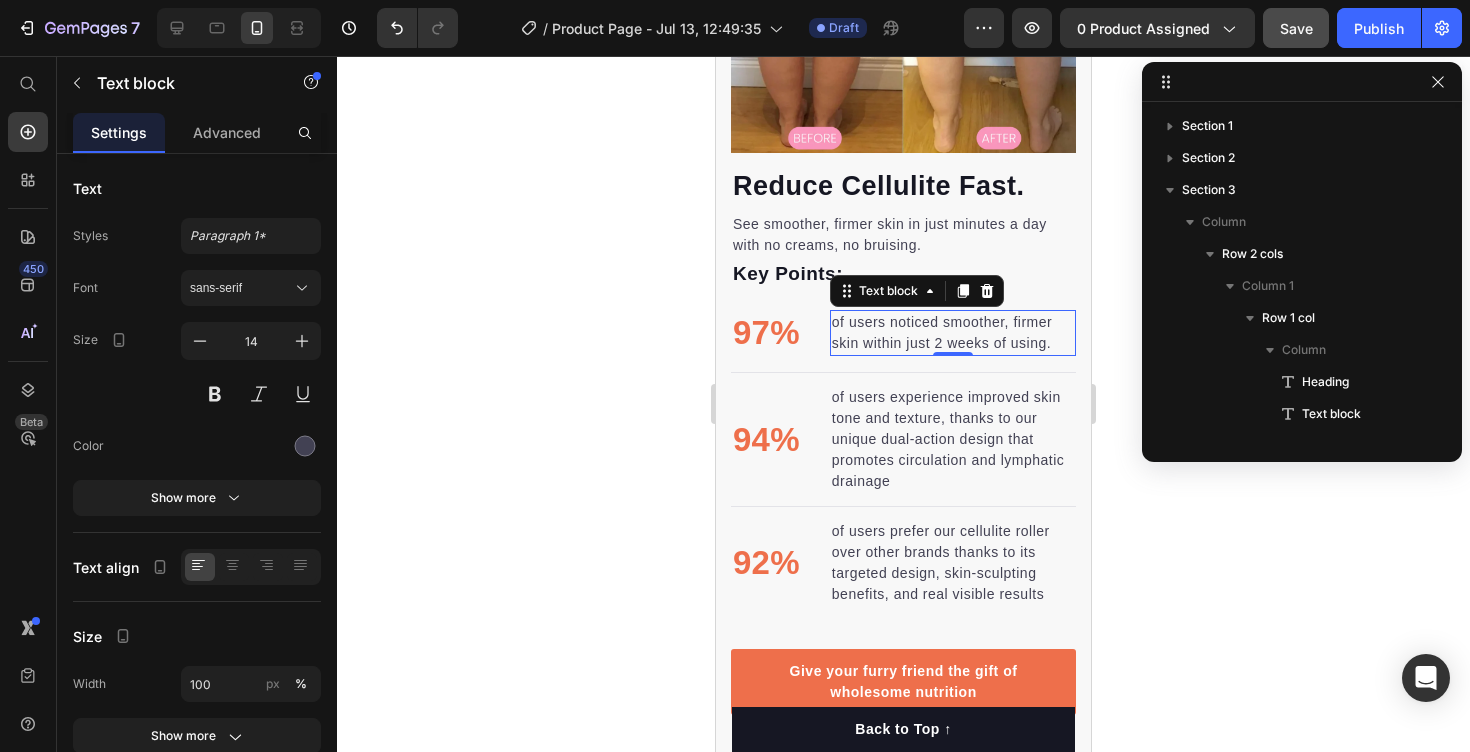 click on "of users noticed smoother, firmer skin within just 2 weeks of using." at bounding box center (953, 333) 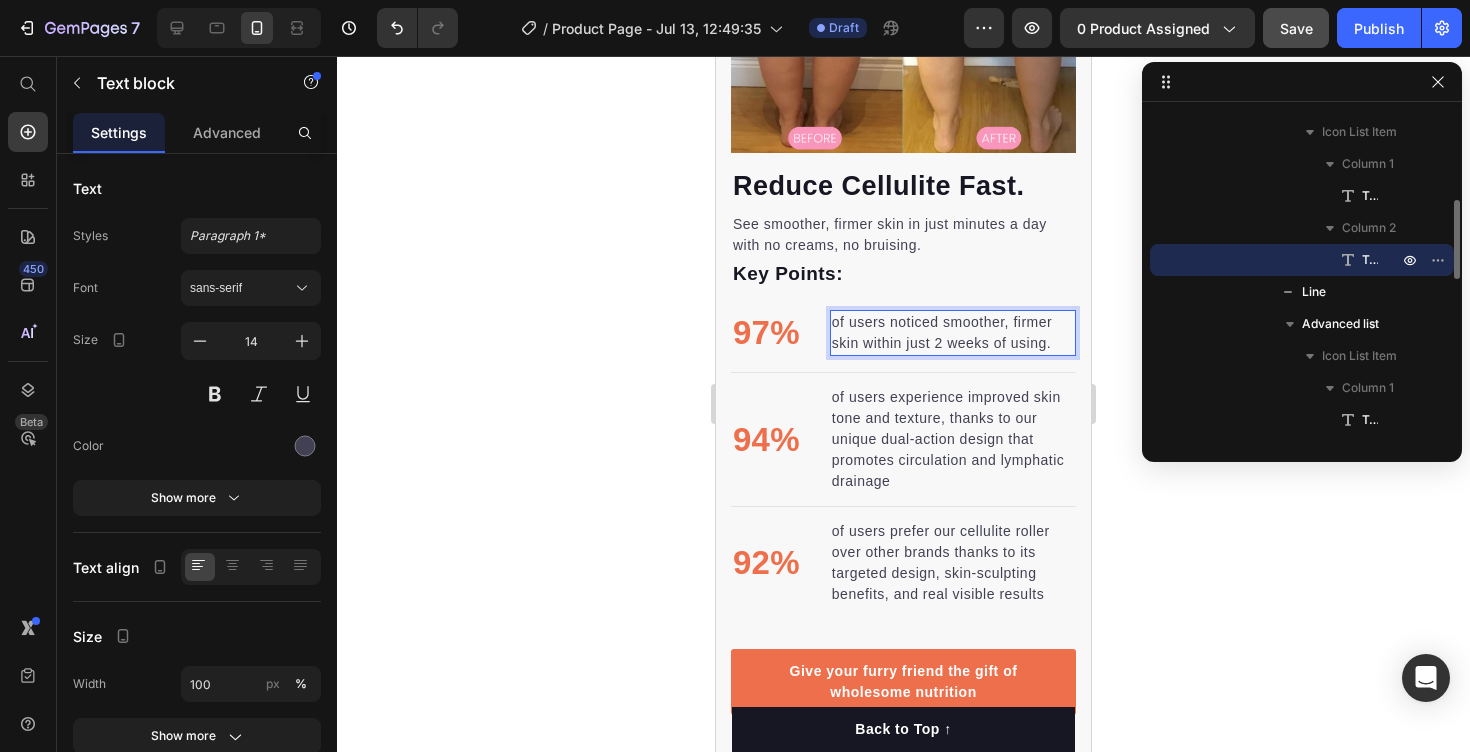 click on "of users noticed smoother, firmer skin within just 2 weeks of using." at bounding box center [953, 333] 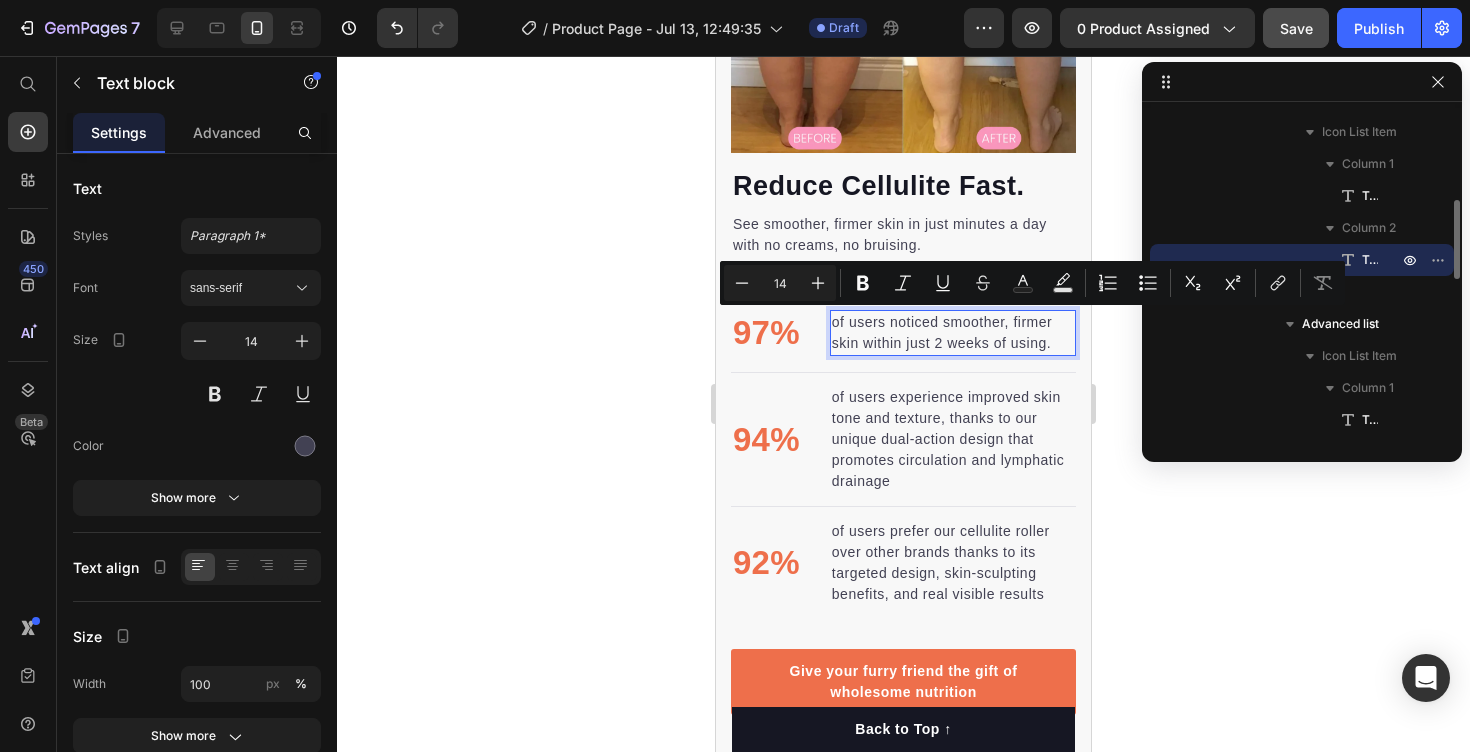 click on "of users noticed smoother, firmer skin within just 2 weeks of using." at bounding box center (953, 333) 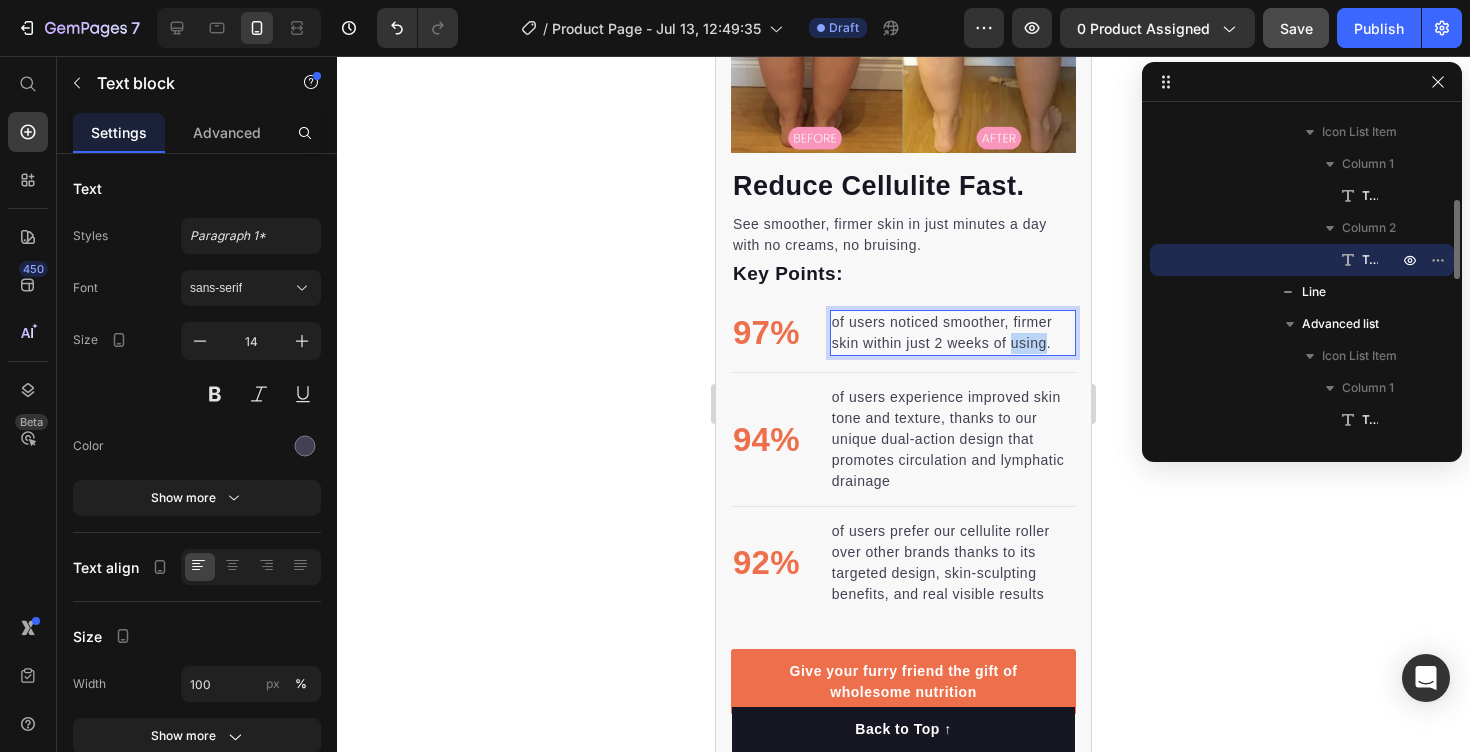 click on "of users noticed smoother, firmer skin within just 2 weeks of using." at bounding box center (953, 333) 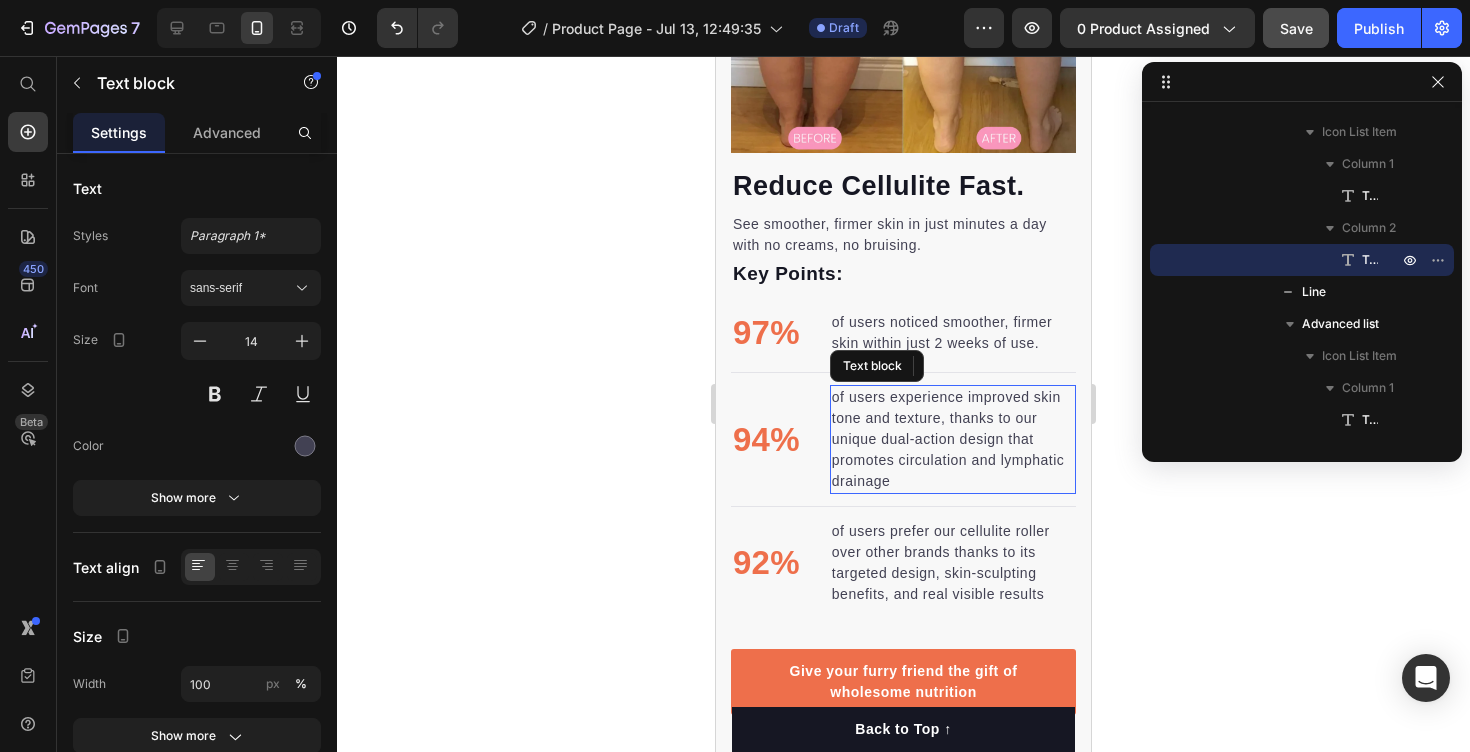click on "of users experience improved skin tone and texture, thanks to our unique dual-action design that promotes circulation and lymphatic drainage" at bounding box center [953, 439] 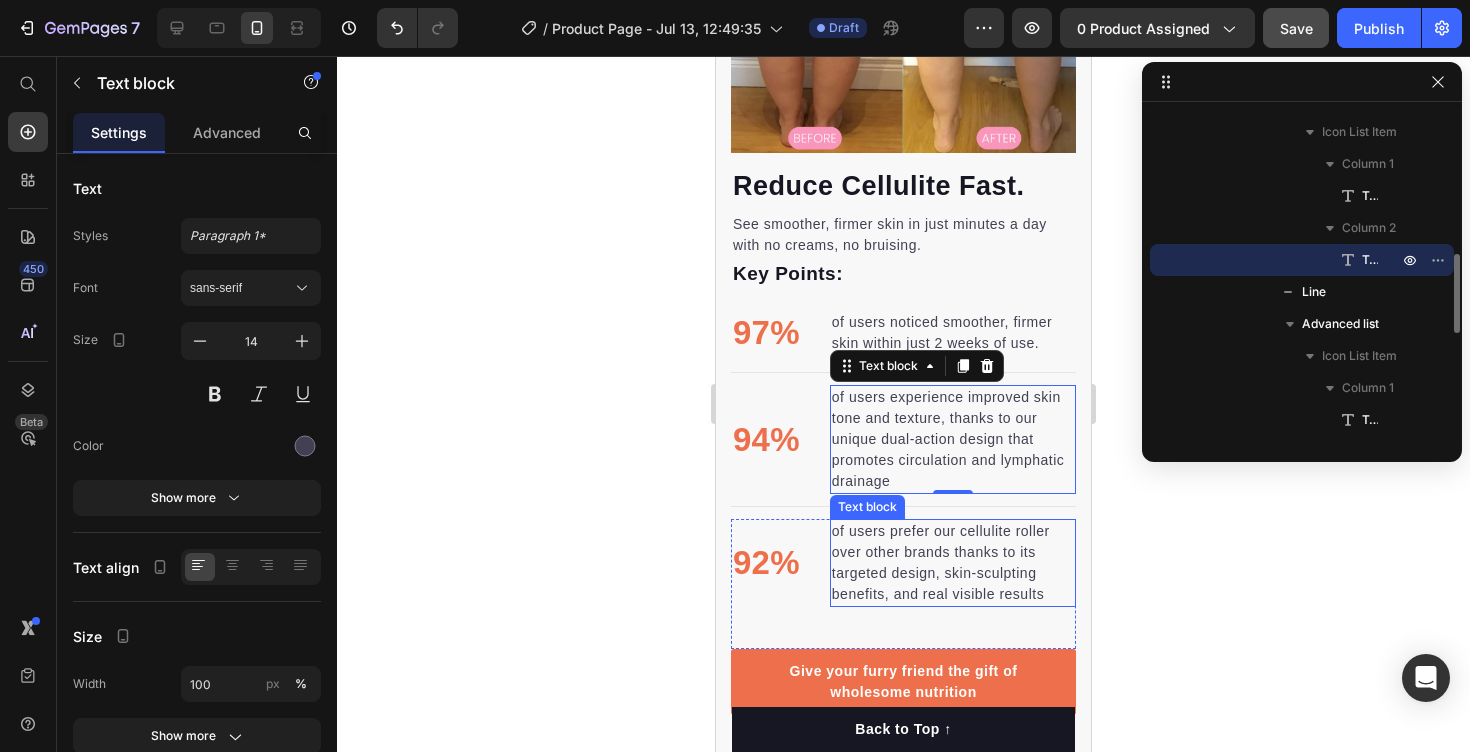 scroll, scrollTop: 1689, scrollLeft: 0, axis: vertical 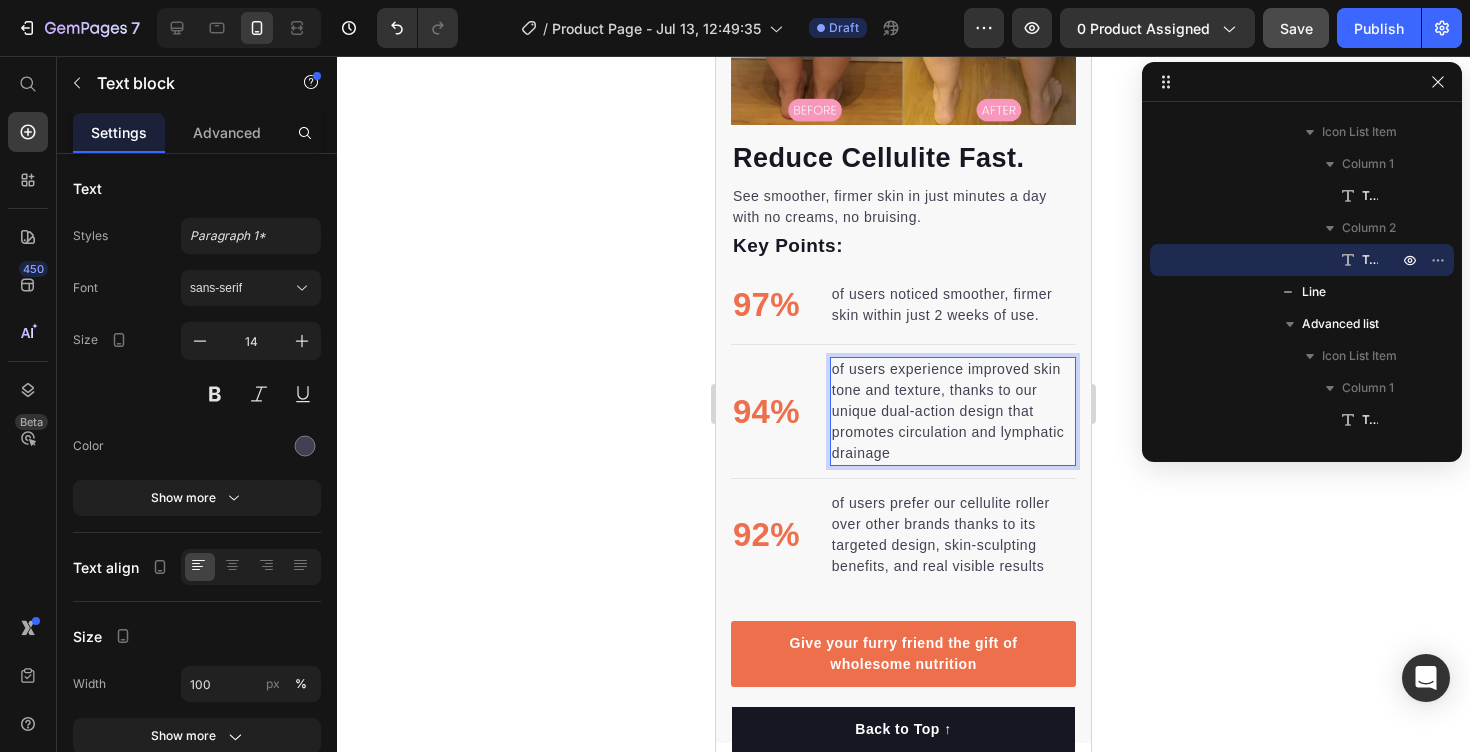 click on "of users experience improved skin tone and texture, thanks to our unique dual-action design that promotes circulation and lymphatic drainage" at bounding box center [953, 411] 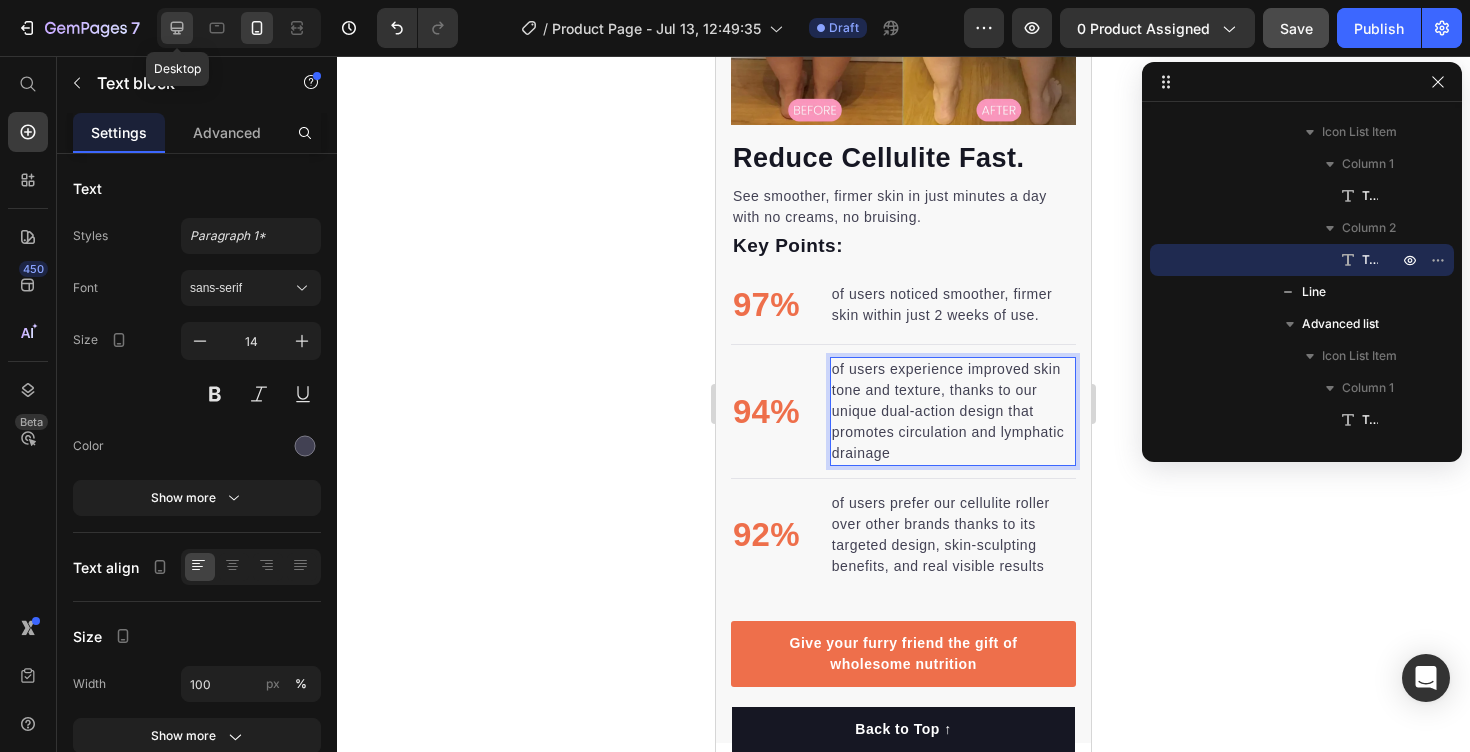 click 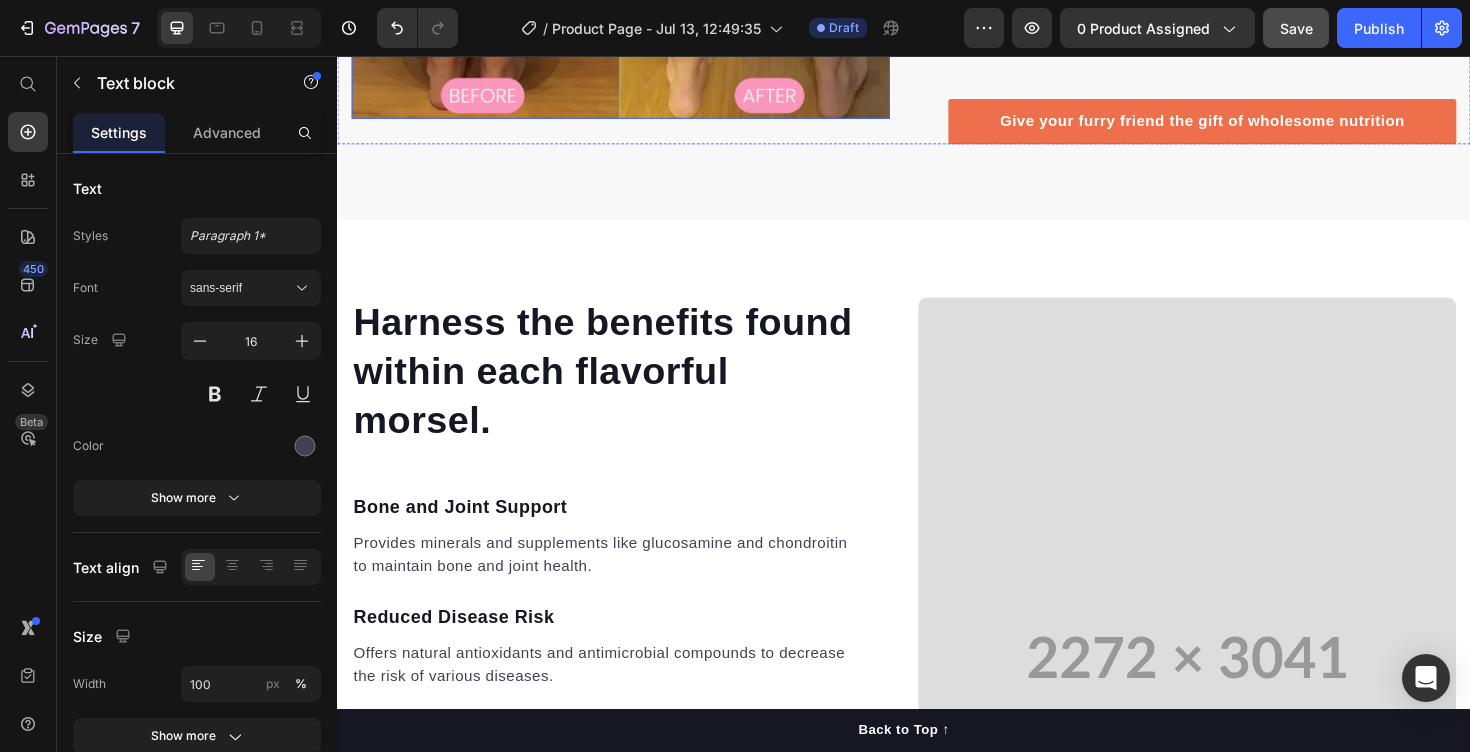 scroll, scrollTop: 1249, scrollLeft: 0, axis: vertical 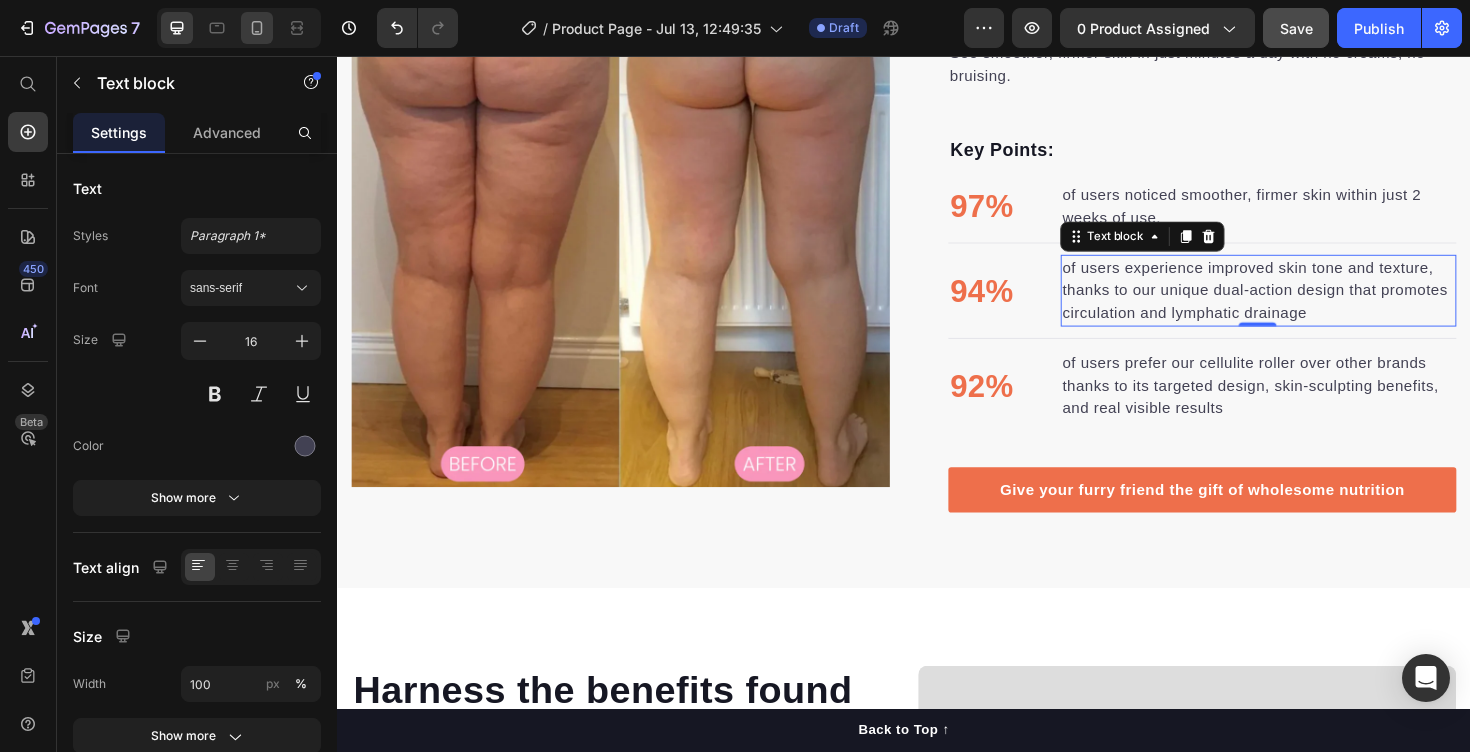 click 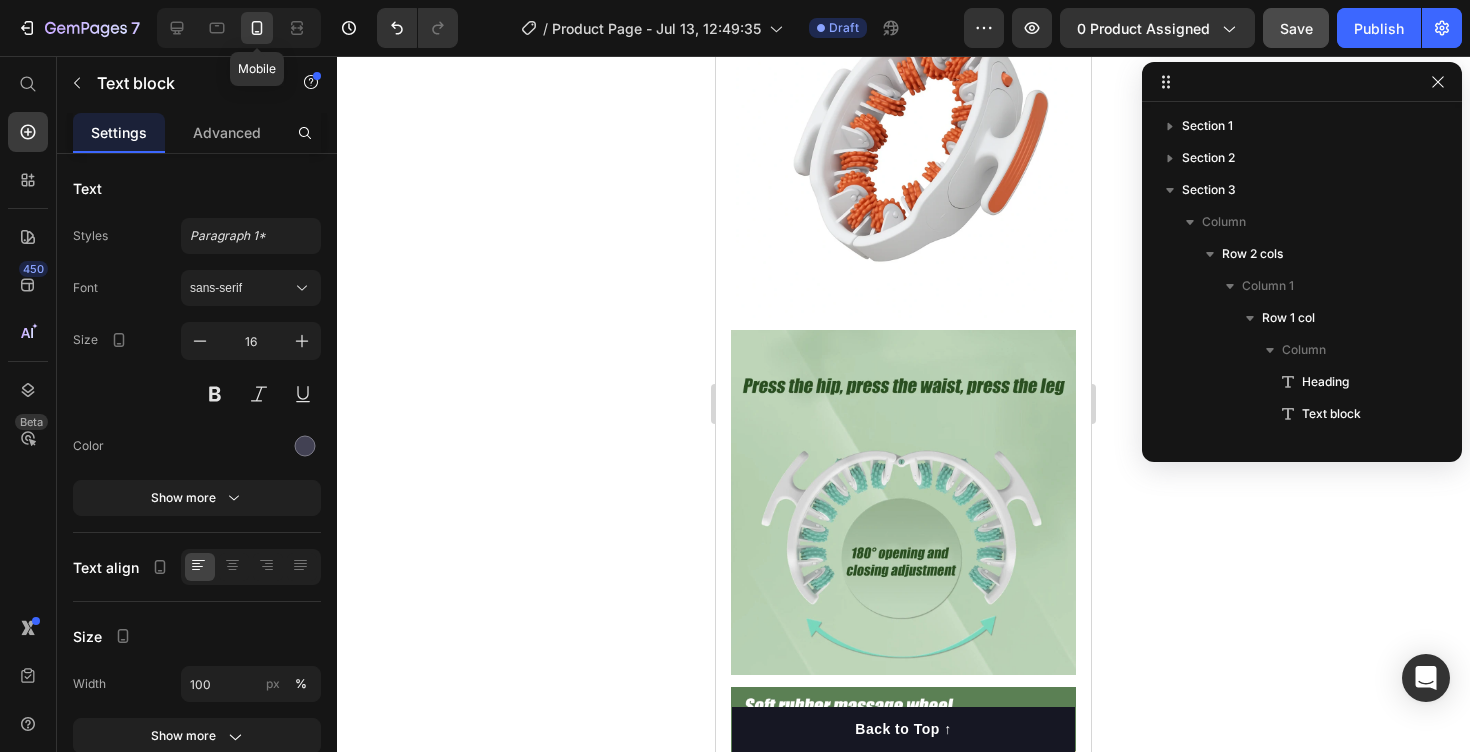 type on "14" 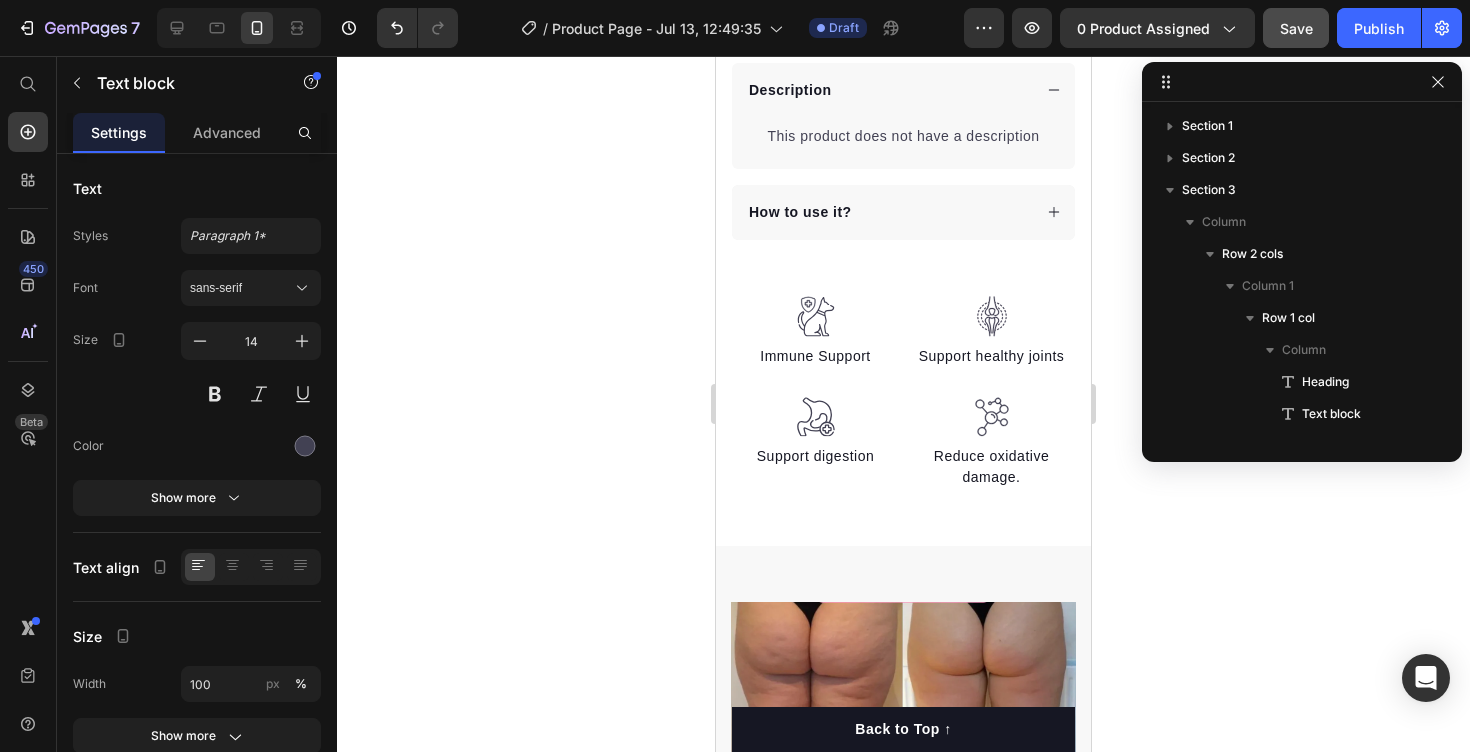 scroll, scrollTop: 442, scrollLeft: 0, axis: vertical 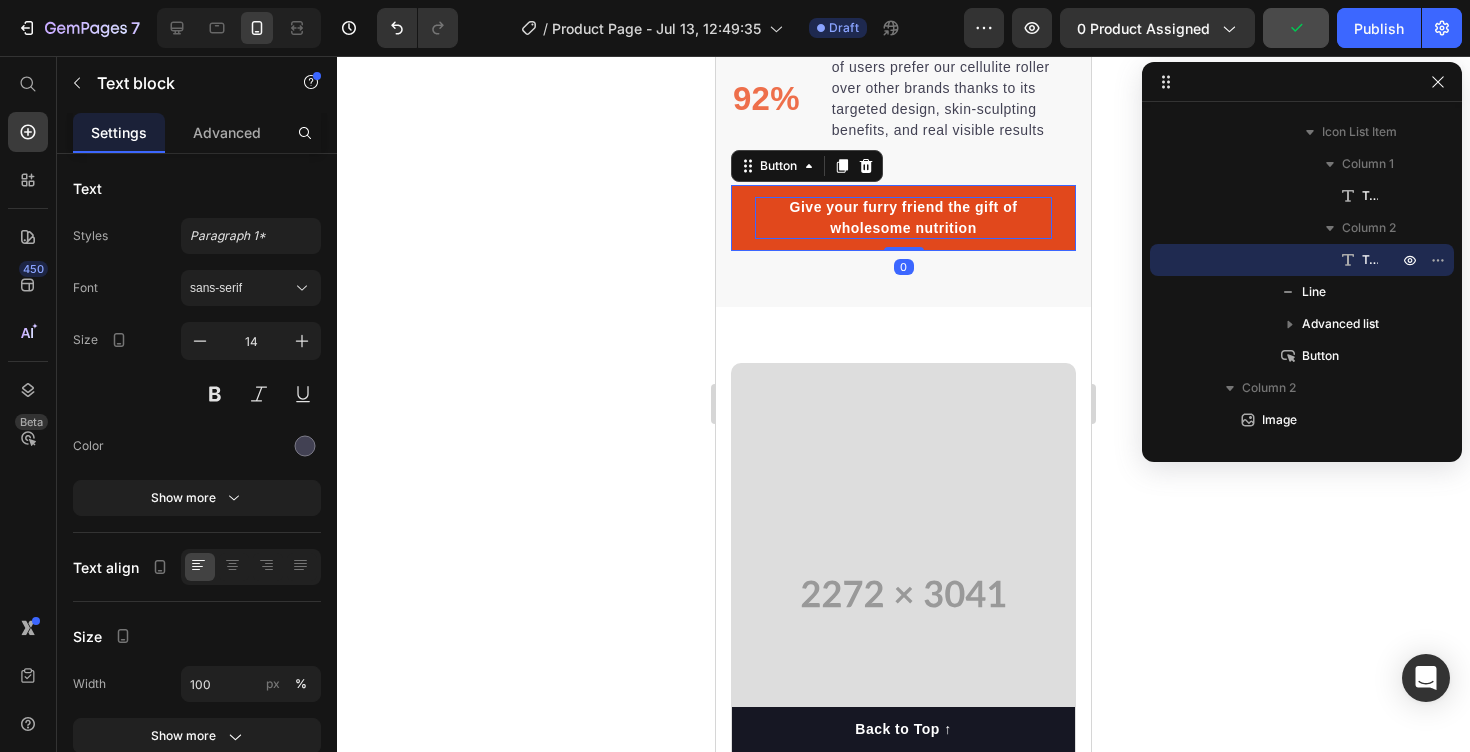 click on "Give your furry friend the gift of wholesome nutrition" at bounding box center (903, 218) 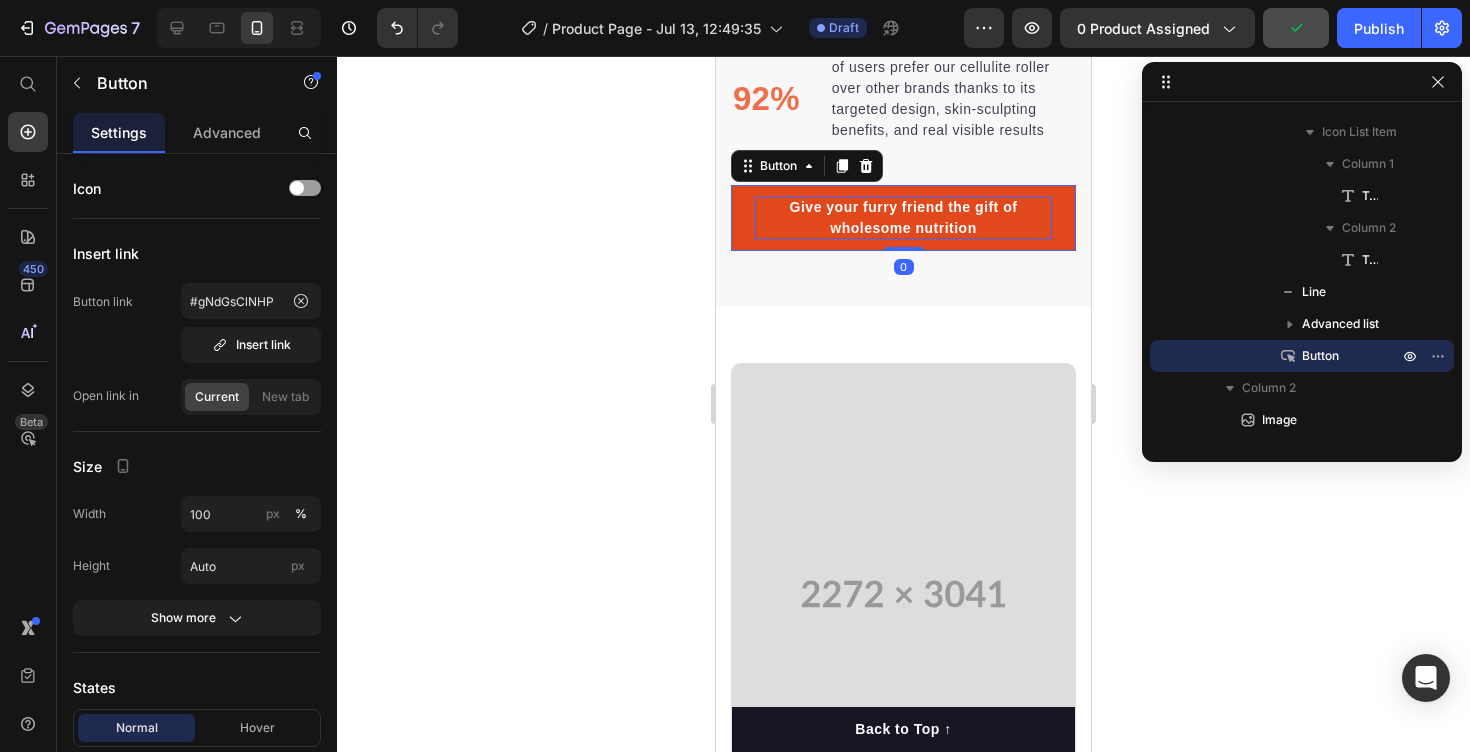 click on "Give your furry friend the gift of wholesome nutrition" at bounding box center (903, 218) 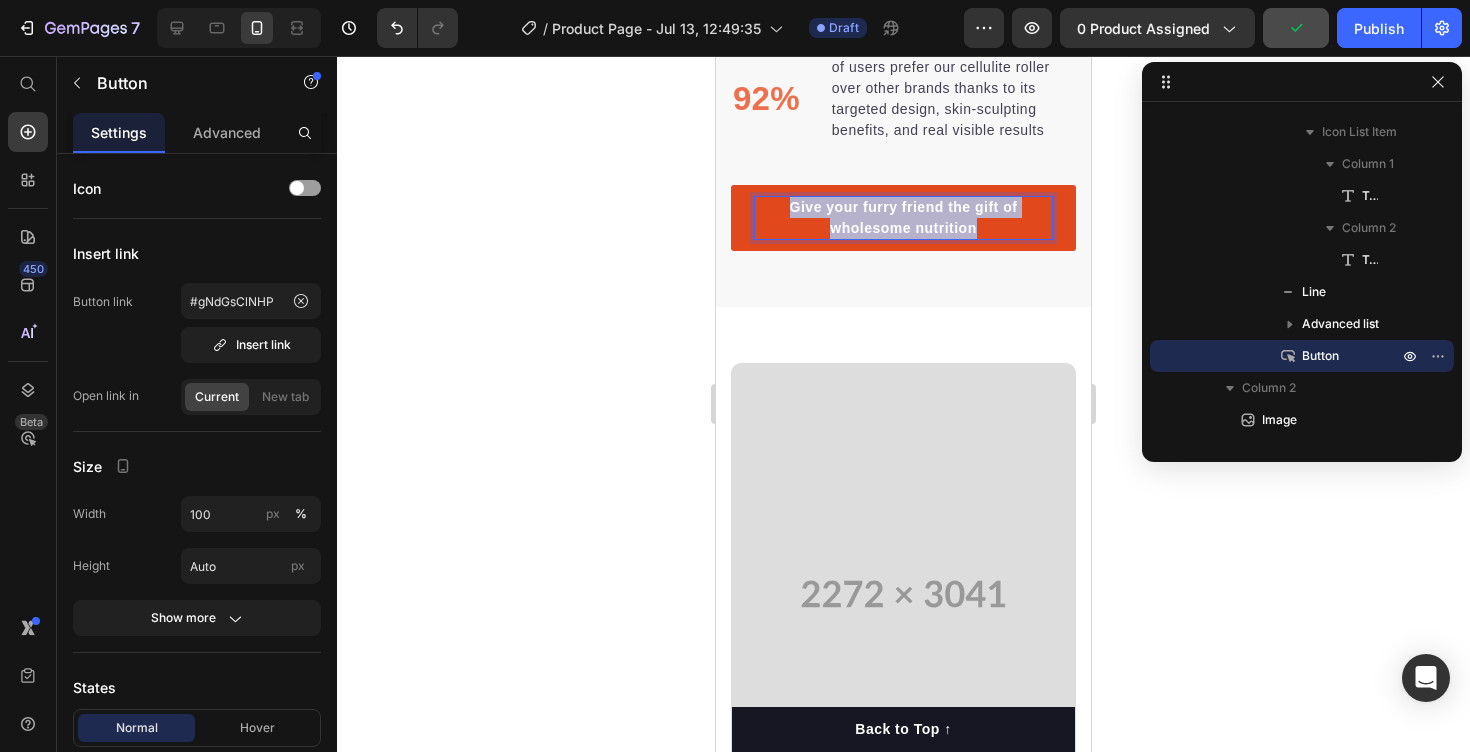 click on "Give your furry friend the gift of wholesome nutrition" at bounding box center [903, 218] 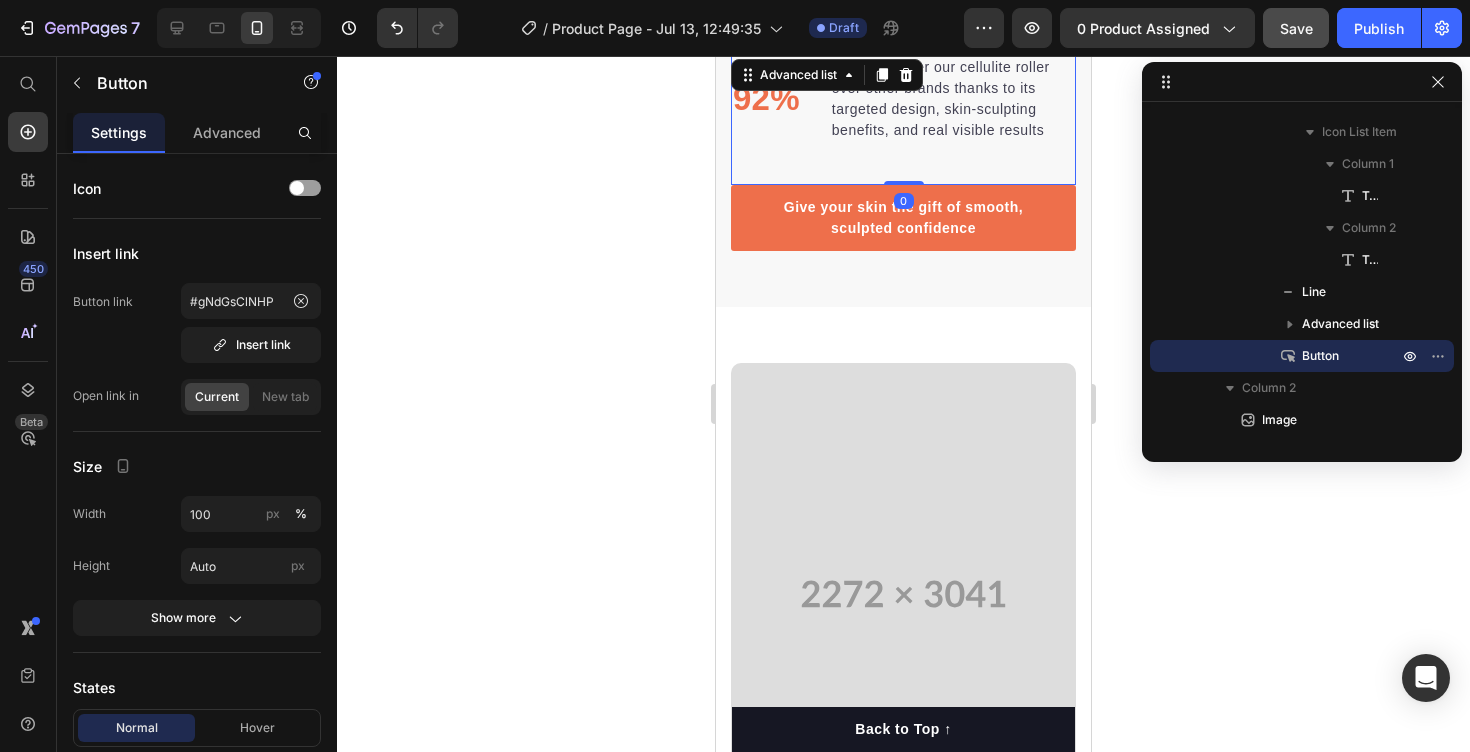 click on "92% Text block of users prefer our cellulite roller over other brands thanks to its targeted design, skin-sculpting benefits, and real visible results Text block" at bounding box center (903, 120) 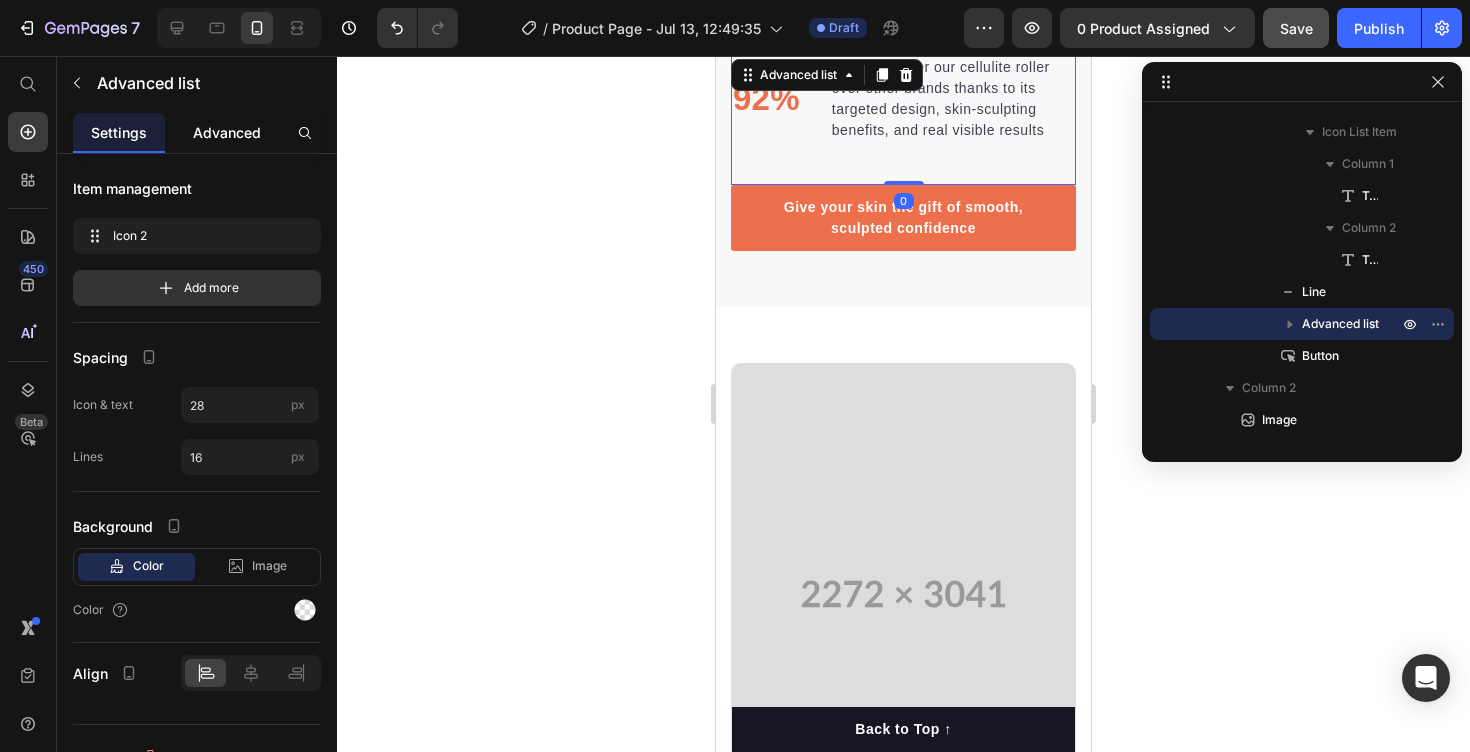 click on "Advanced" 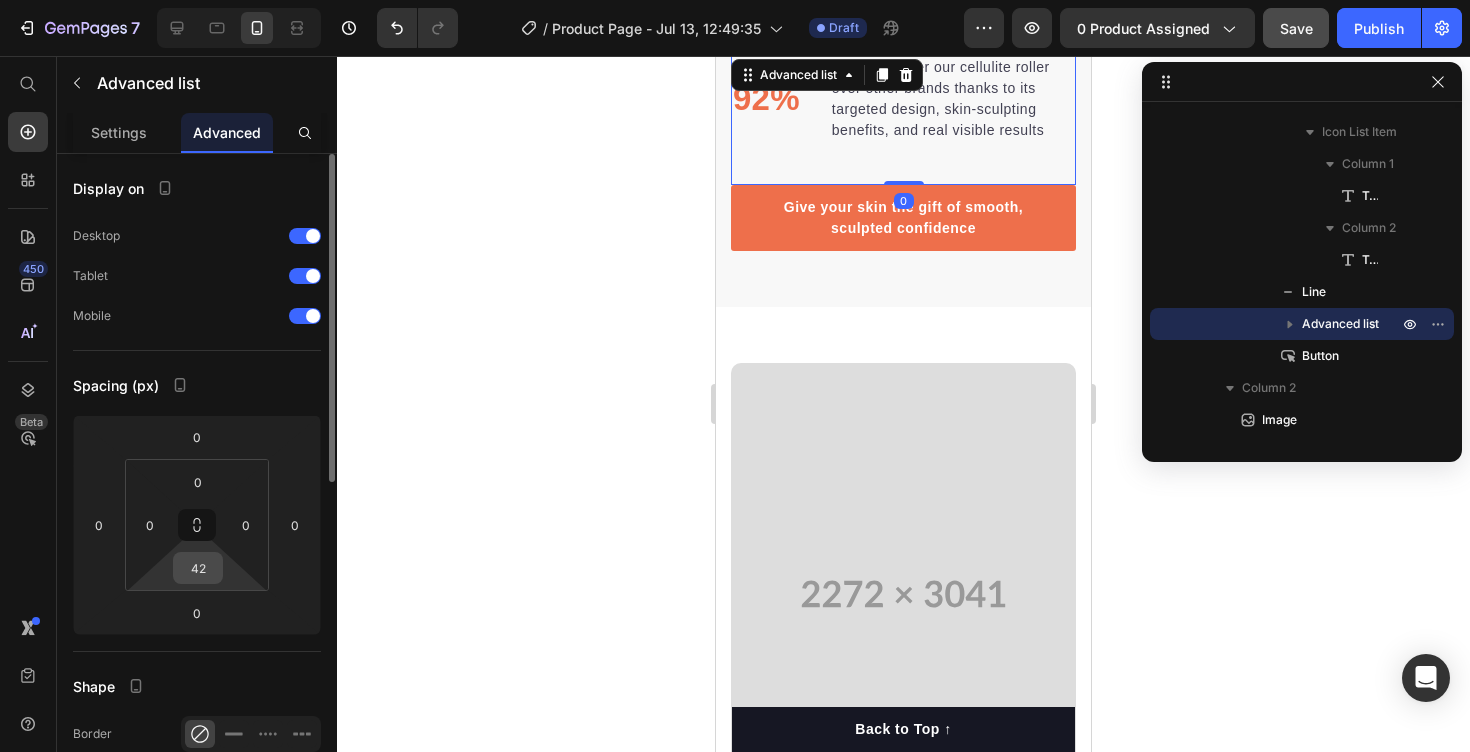 click on "42" at bounding box center [198, 568] 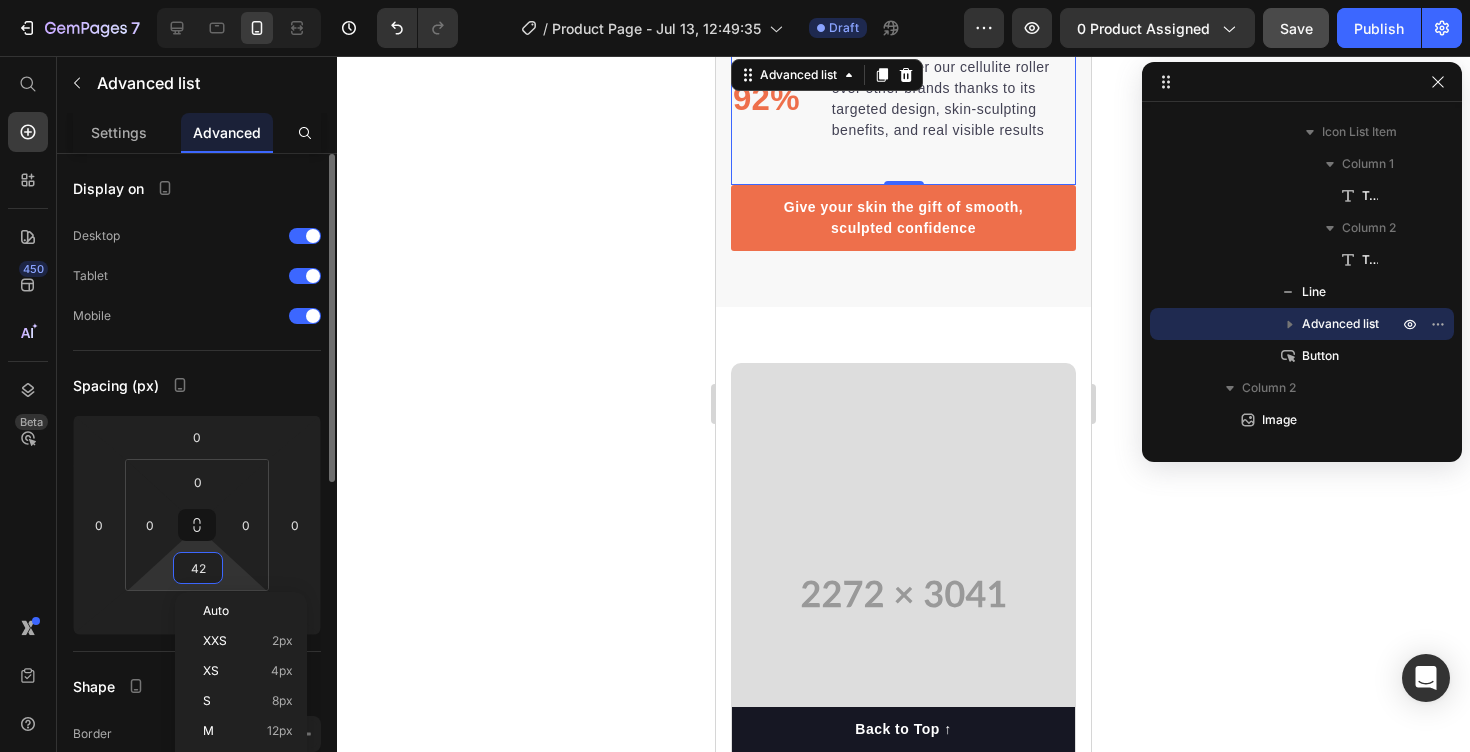 type on "1" 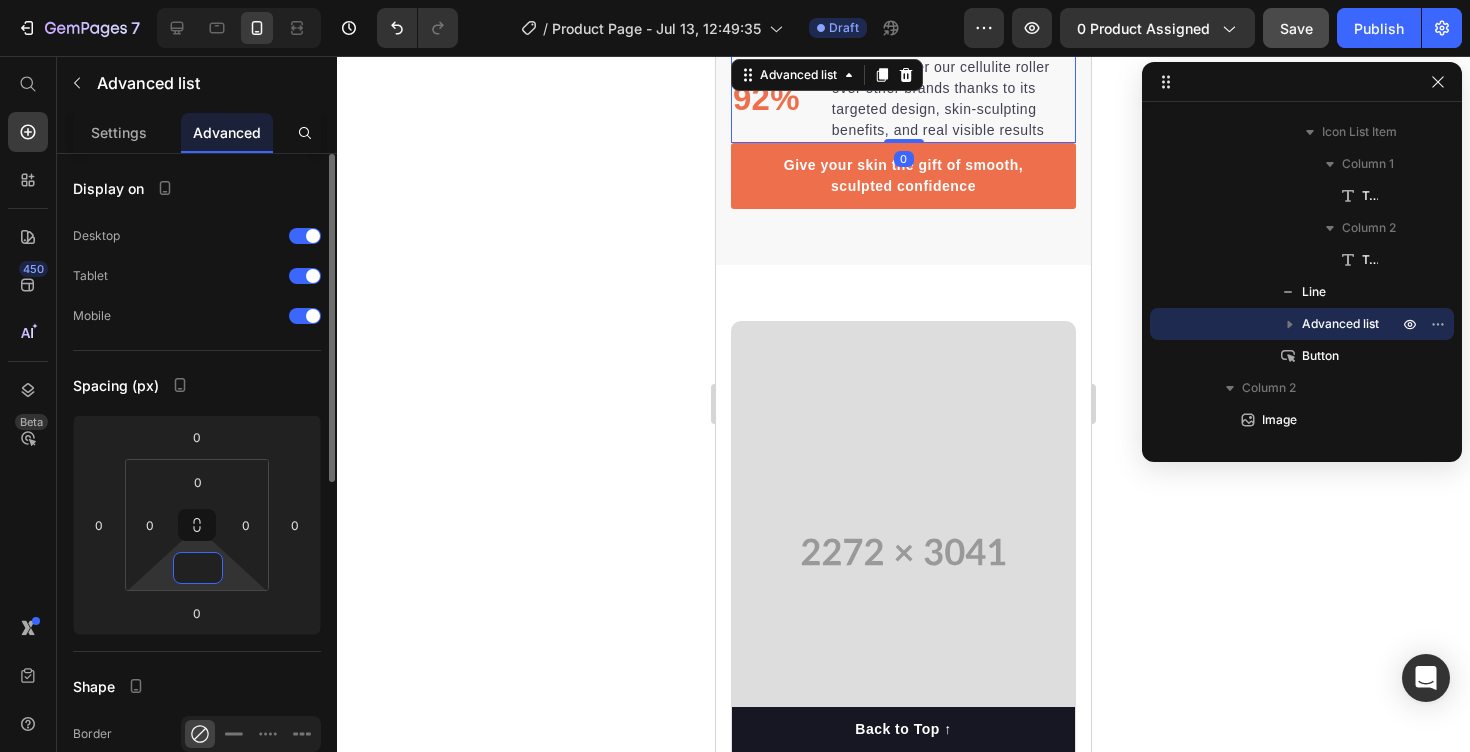type on "5" 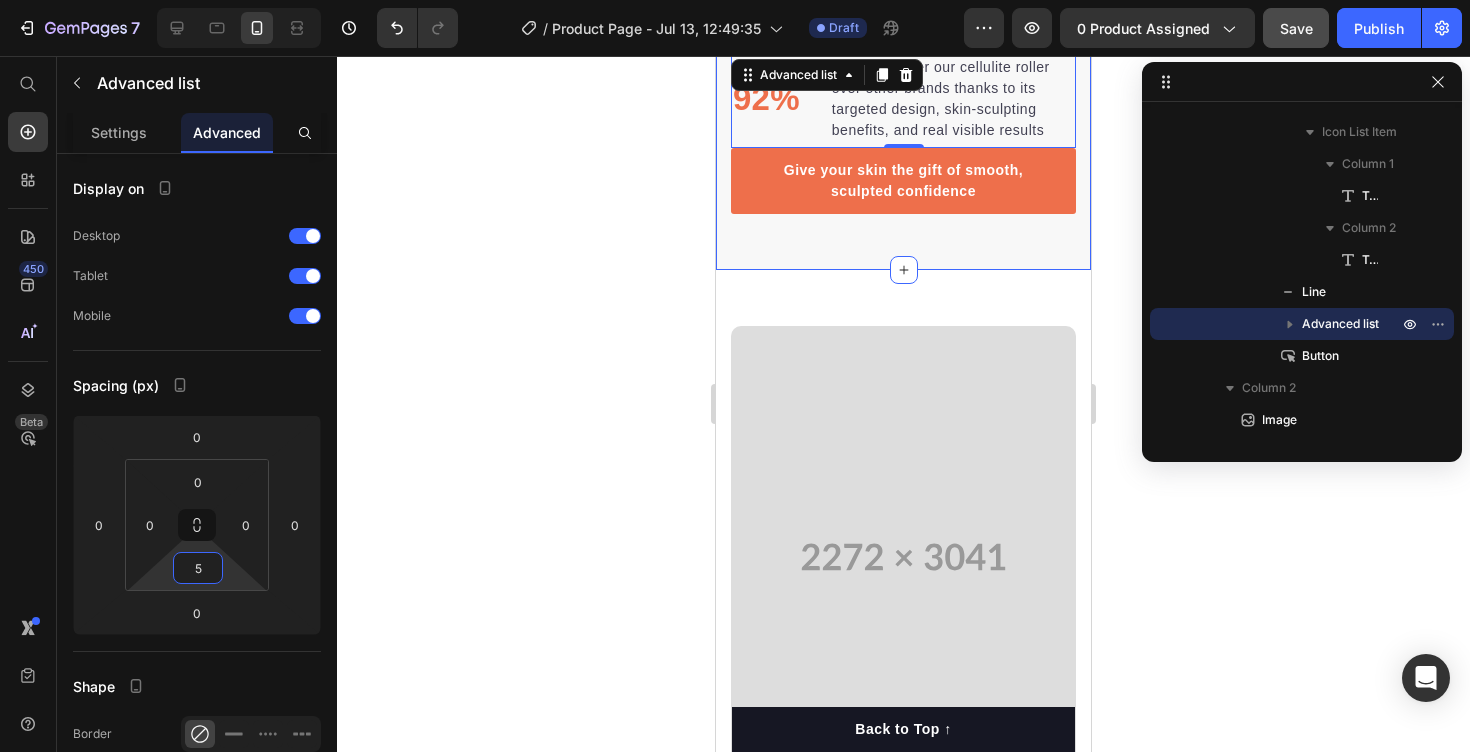 click on "Reduce Cellulite Fast. Heading See smoother, firmer skin in just minutes a day with no creams, no bruising.  Text block Key Points: Text block 97% Text block of users noticed smoother, firmer skin within just 2 weeks of use.  Text block Advanced list                Title Line 94% Text block of users experience improved skin tone and texture, thanks to our unique dual-action design that promotes circulation and lymphatic drainage Text block Advanced list                Title Line 92% Text block of users prefer our cellulite roller over other brands thanks to its targeted design, skin-sculpting benefits, and real visible results Text block Advanced list   0 Give your skin the gift of smooth, sculpted confidence Button Row Image Image Row Section 3" at bounding box center [903, -207] 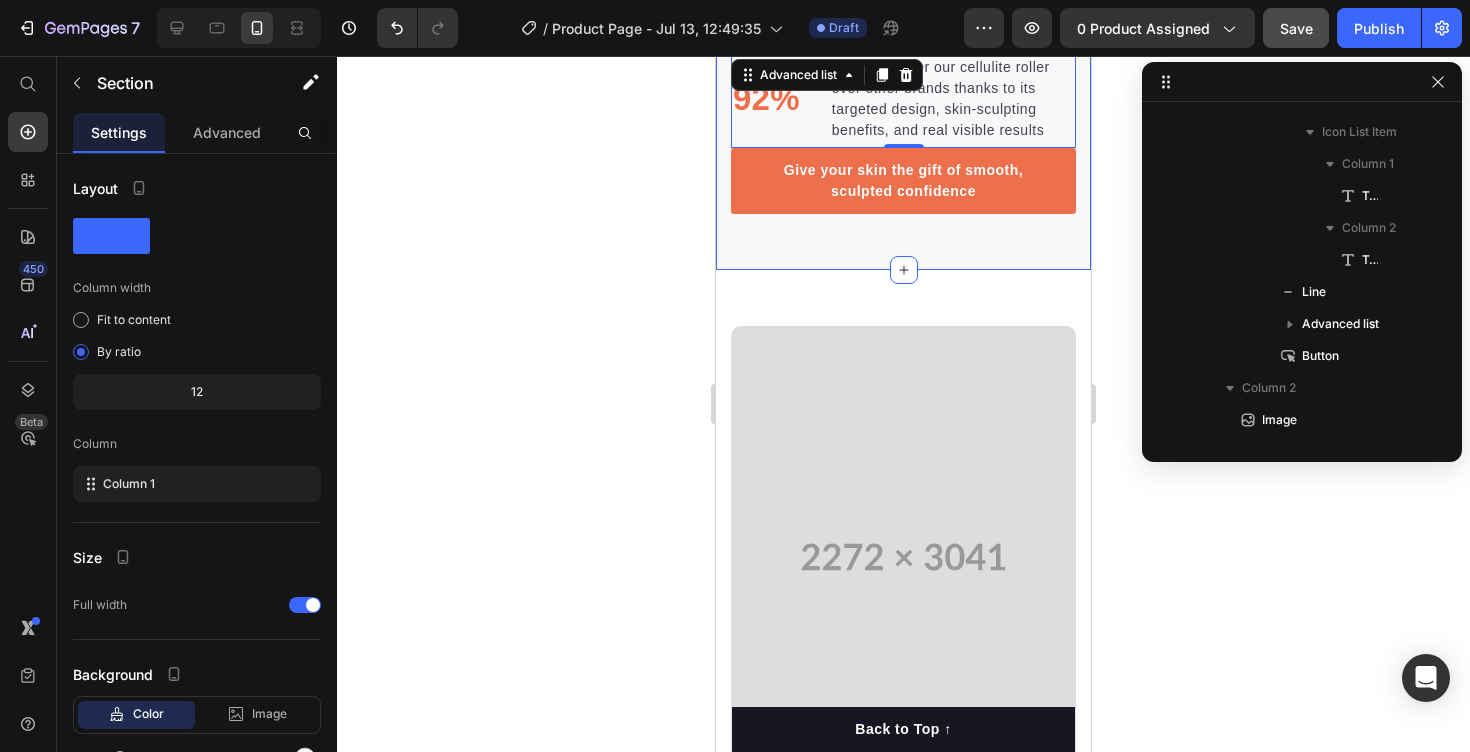 scroll, scrollTop: 0, scrollLeft: 0, axis: both 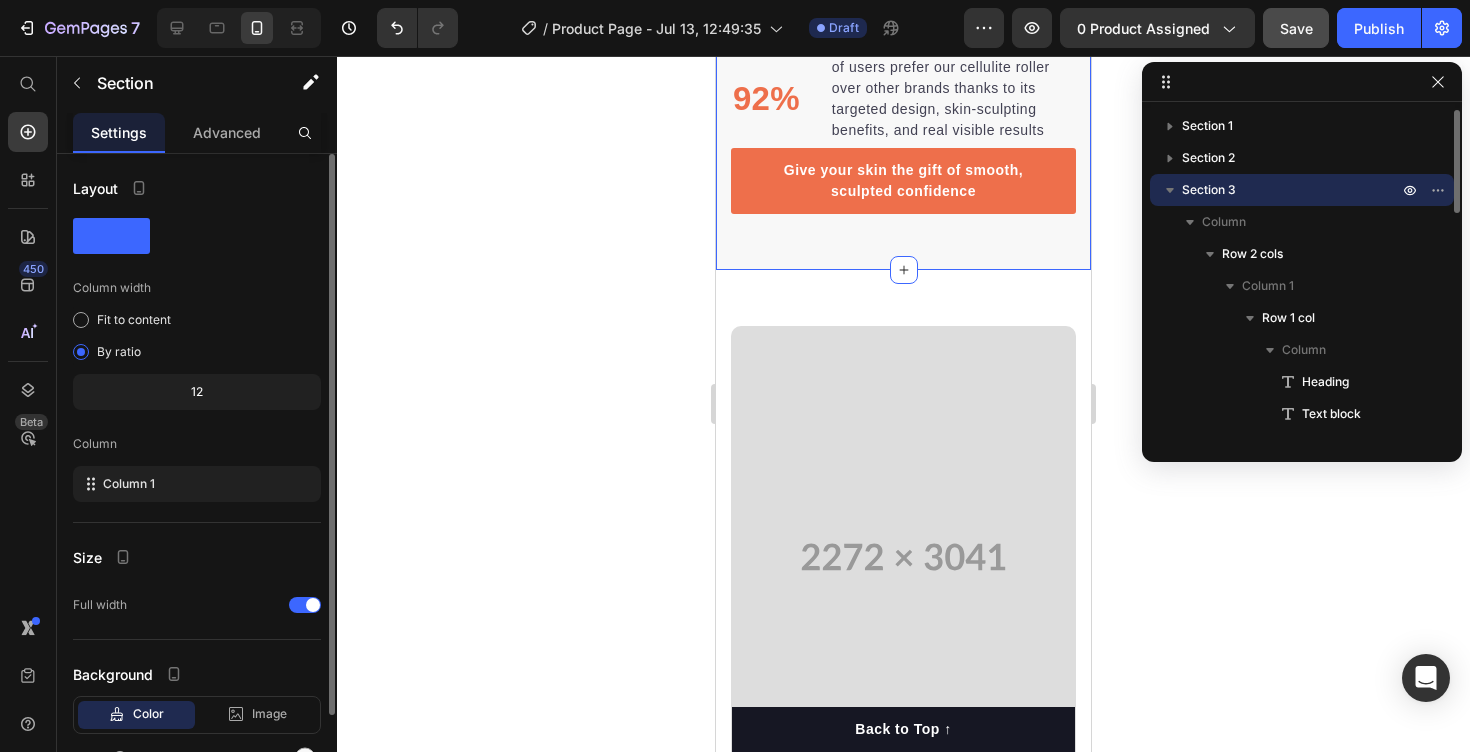 click on "Layout Column width Fit to content By ratio 12 Column Column 1 Size Full width Background Color Image Video  Color   Delete element" at bounding box center (197, 536) 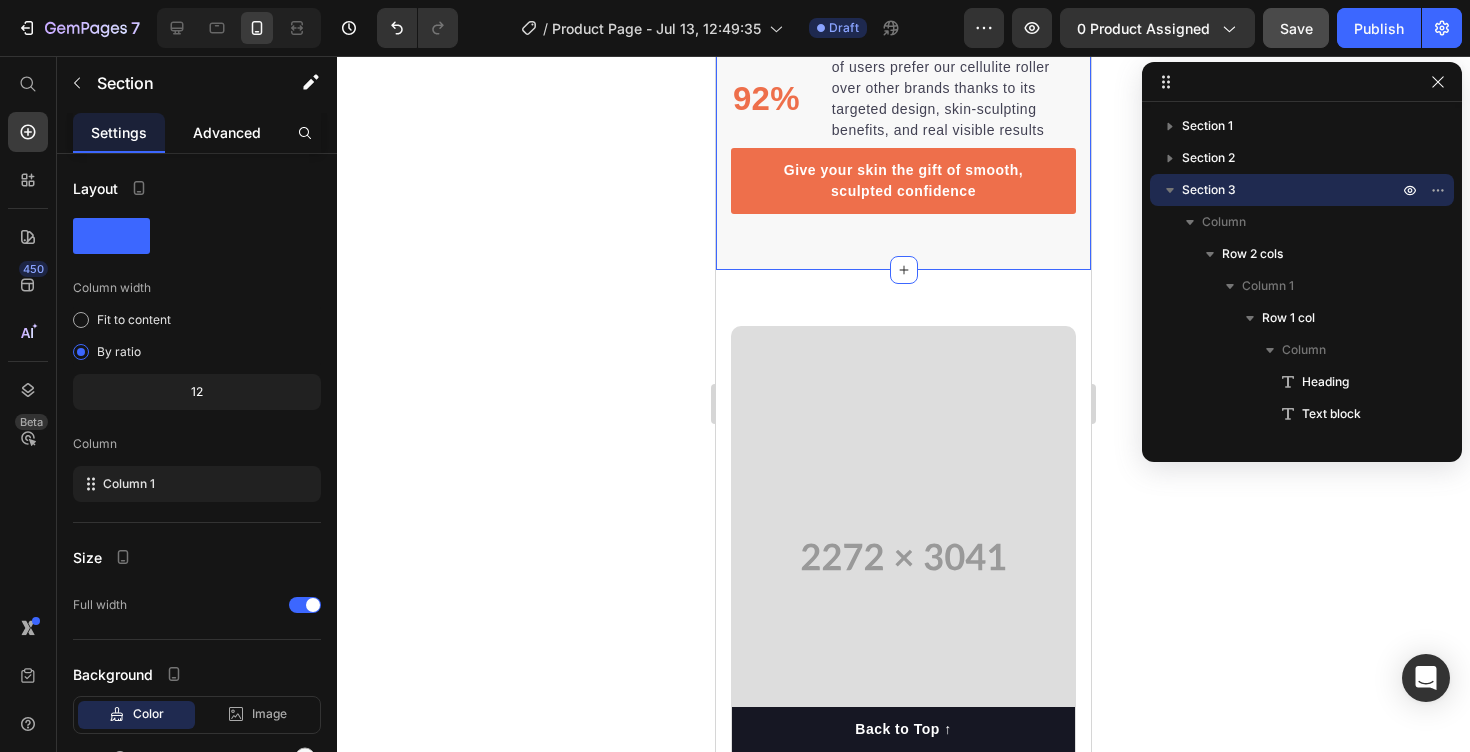 click on "Advanced" 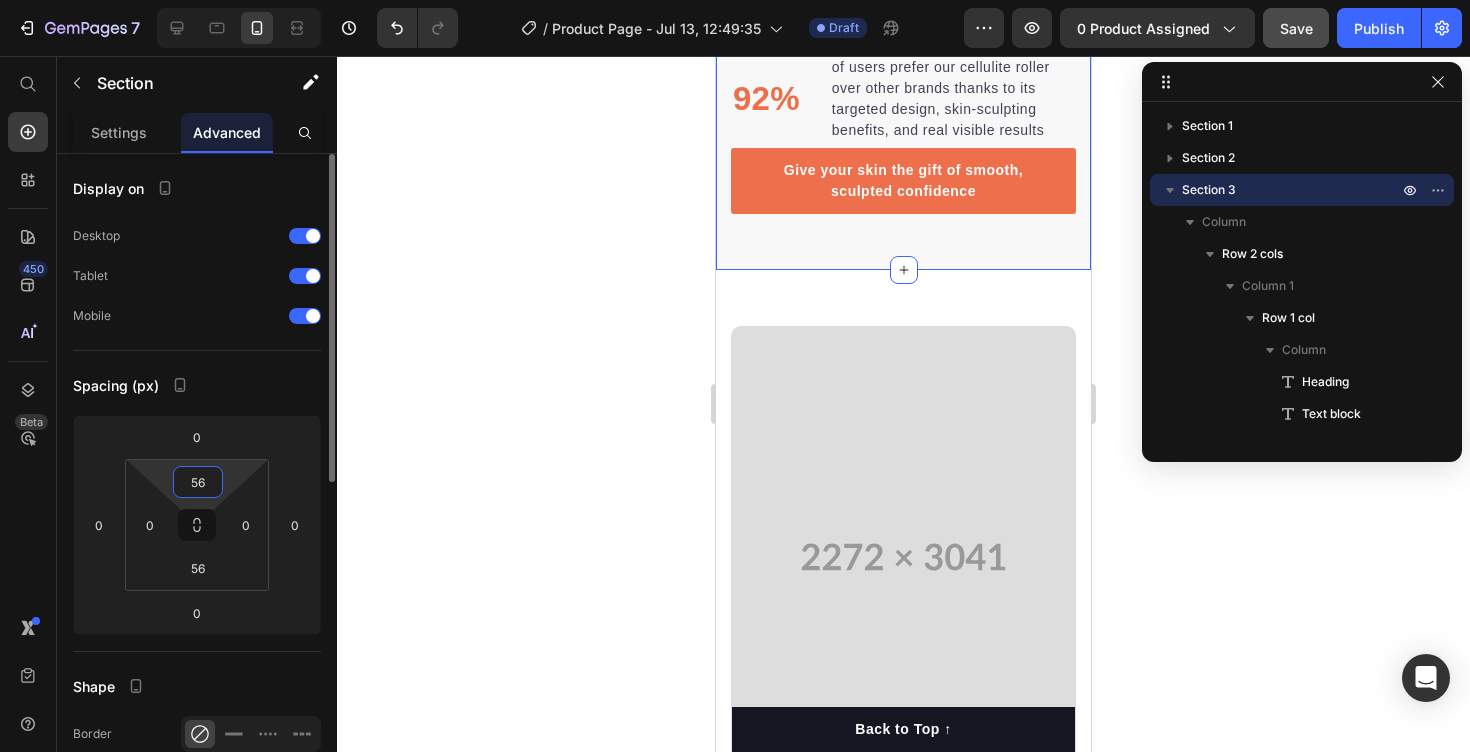 click on "56" at bounding box center [198, 482] 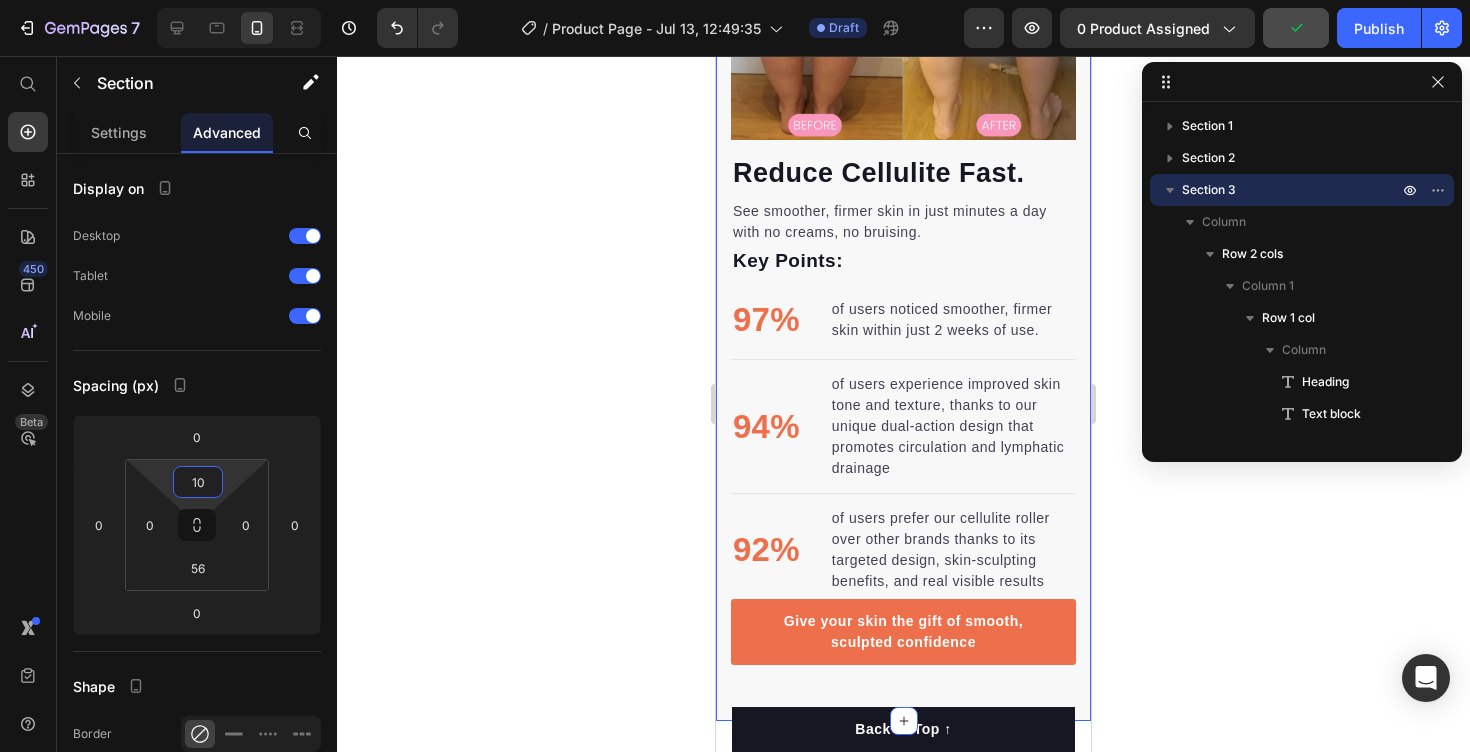 scroll, scrollTop: 1475, scrollLeft: 0, axis: vertical 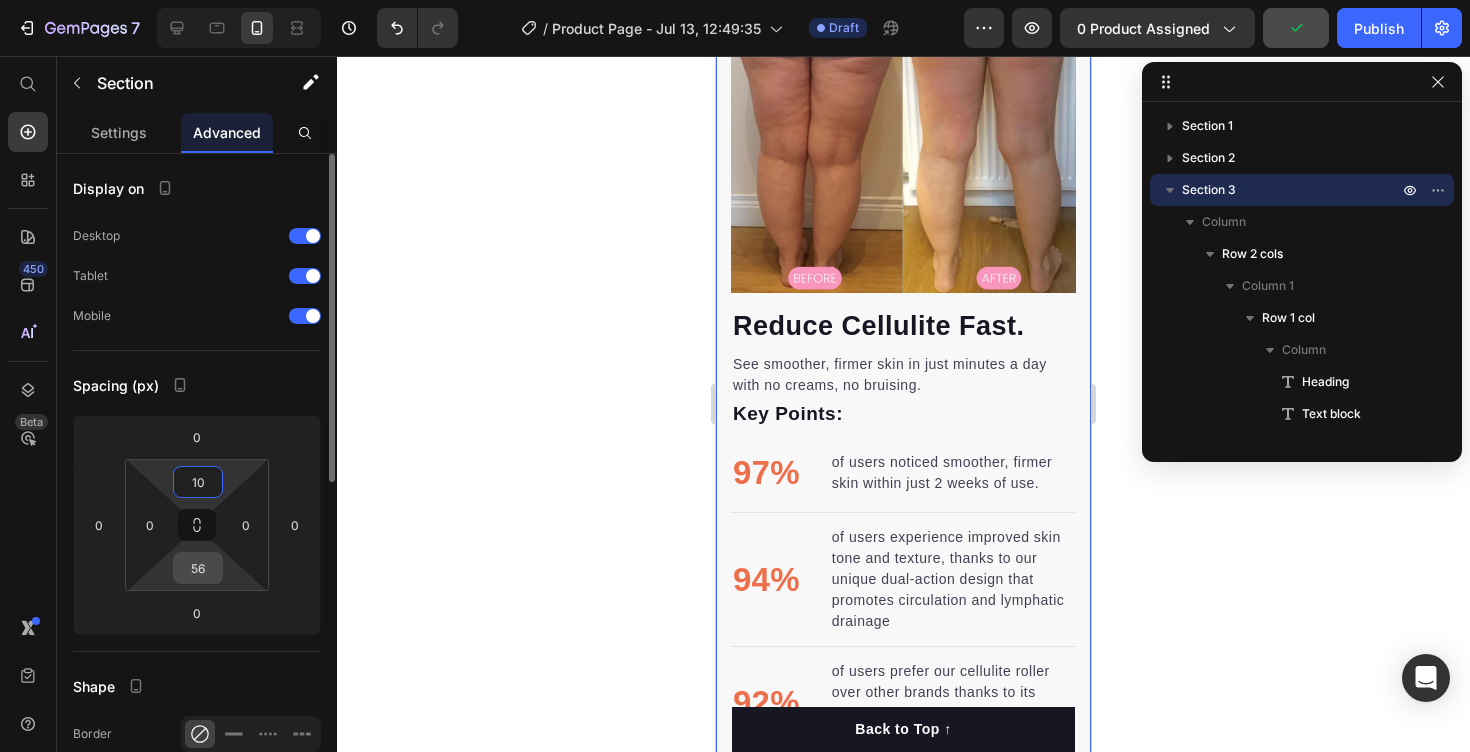 type on "10" 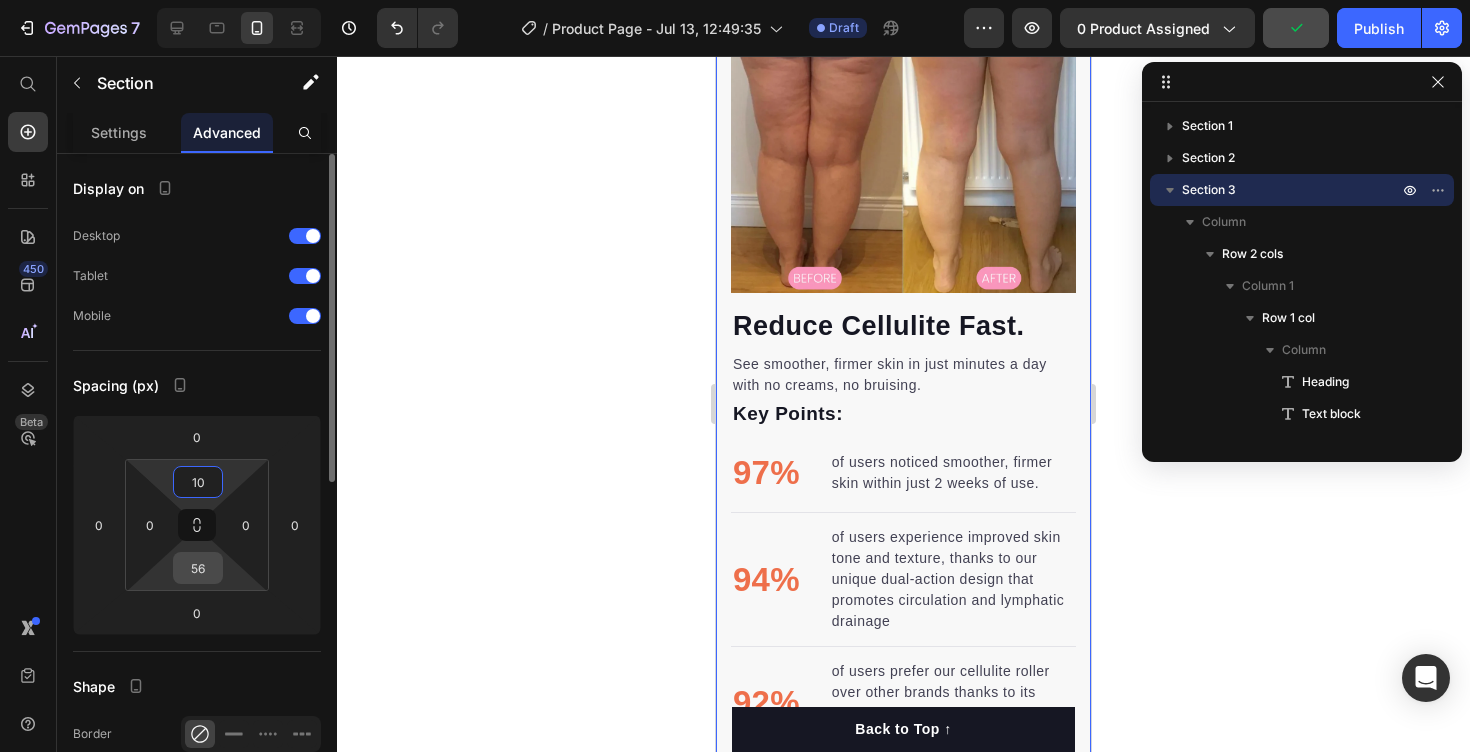 click on "56" at bounding box center [198, 568] 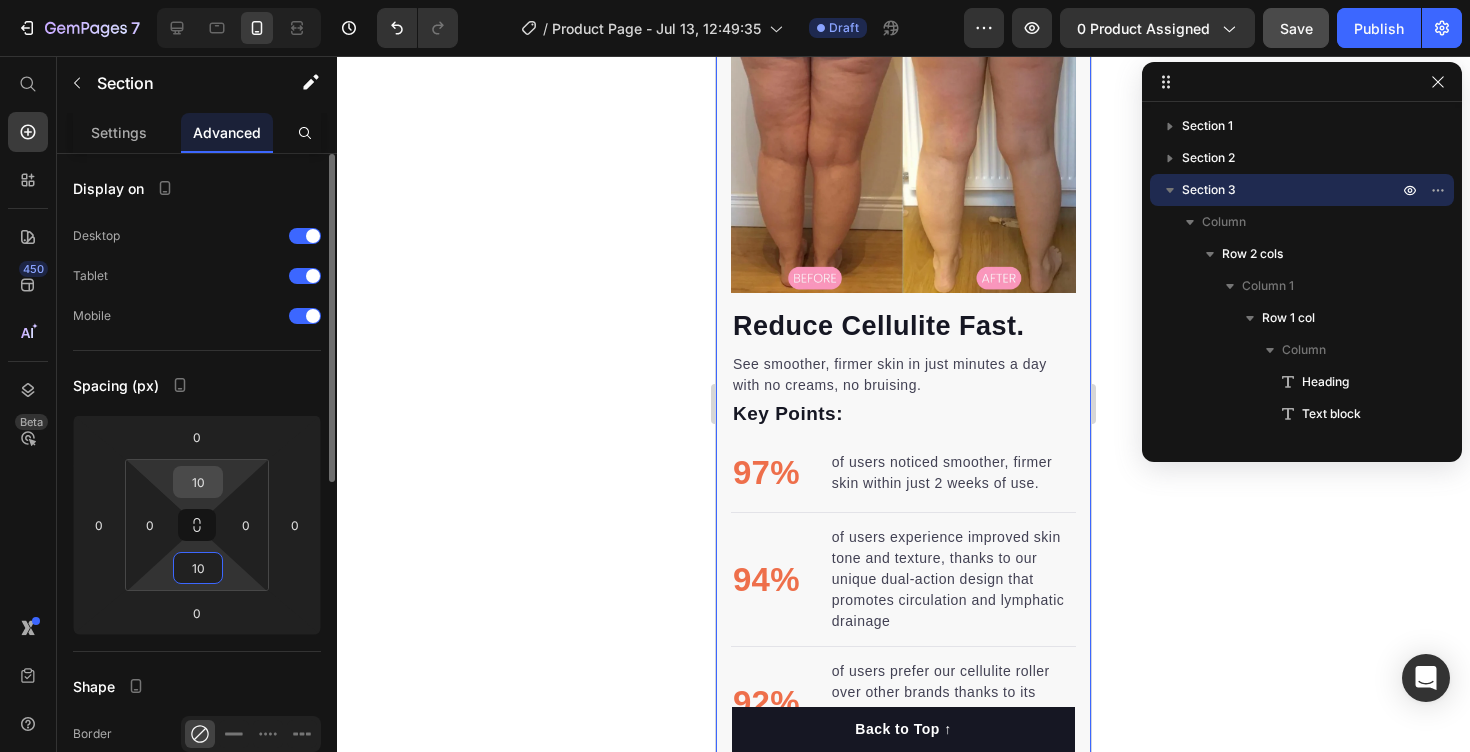 type on "10" 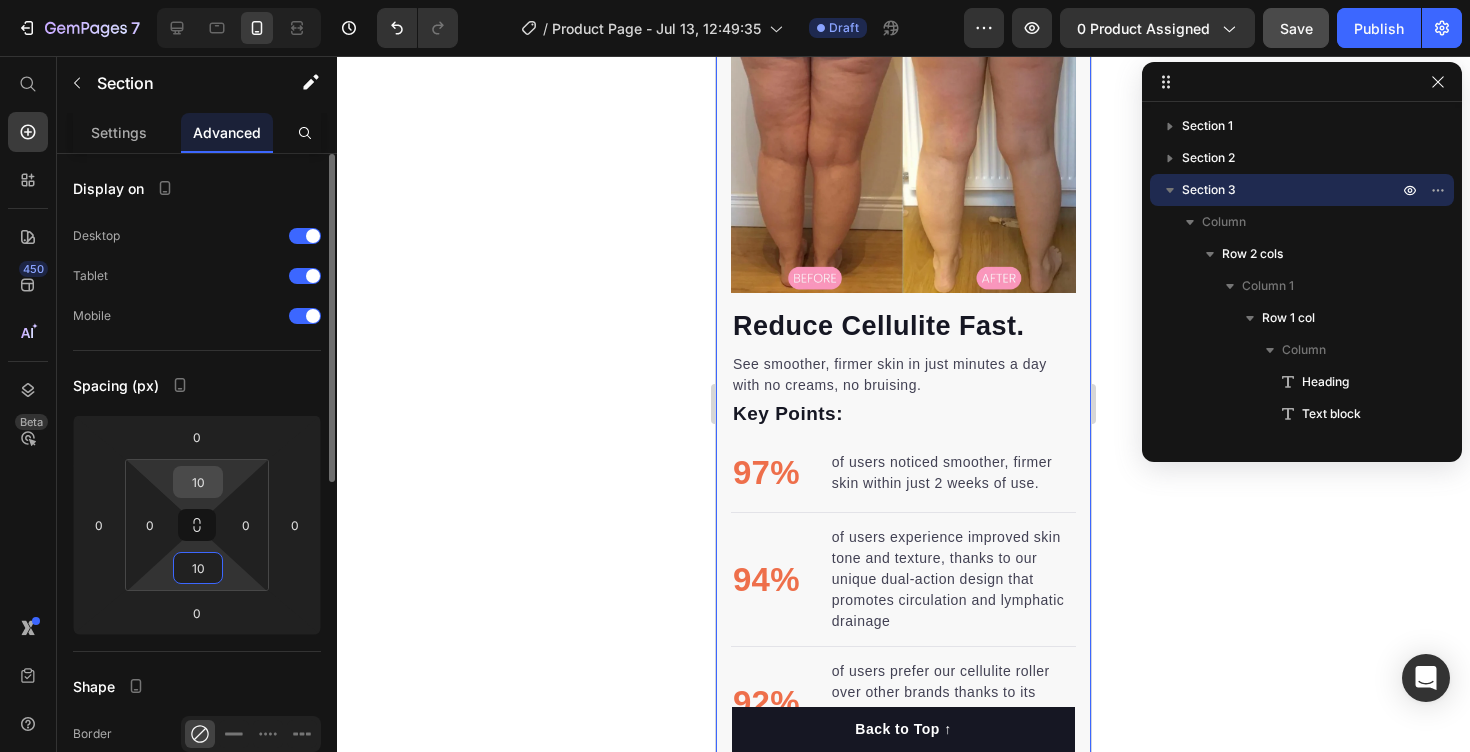 click on "10" at bounding box center [198, 482] 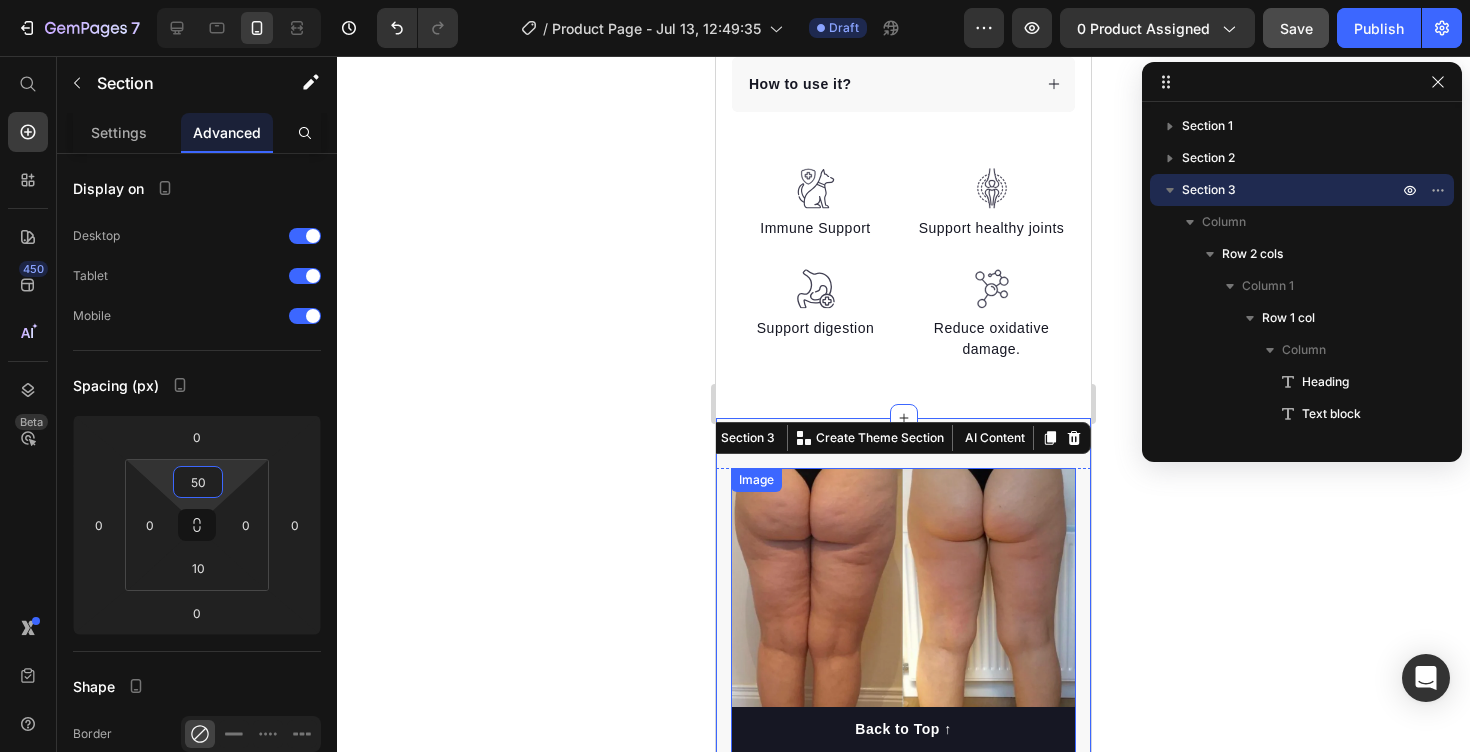 scroll, scrollTop: 1022, scrollLeft: 0, axis: vertical 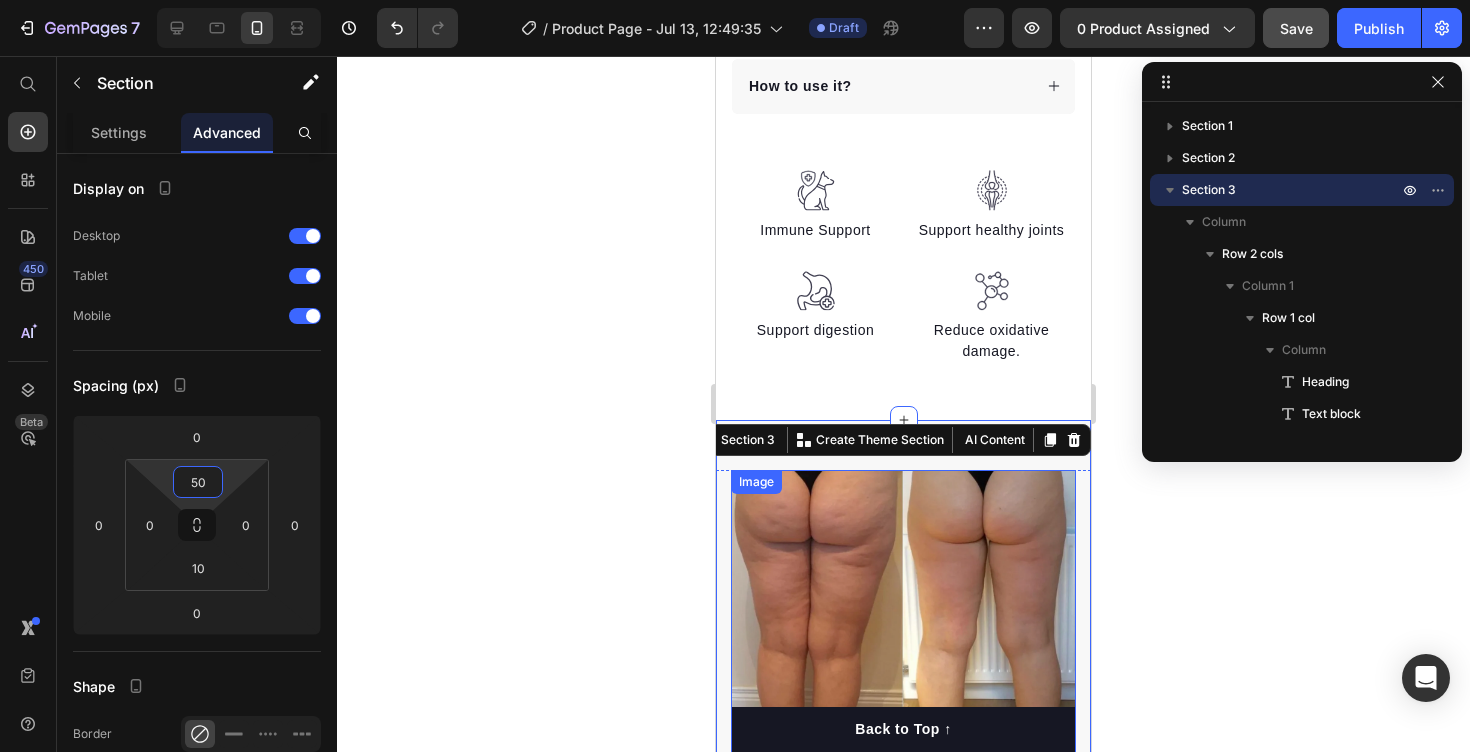 type on "5" 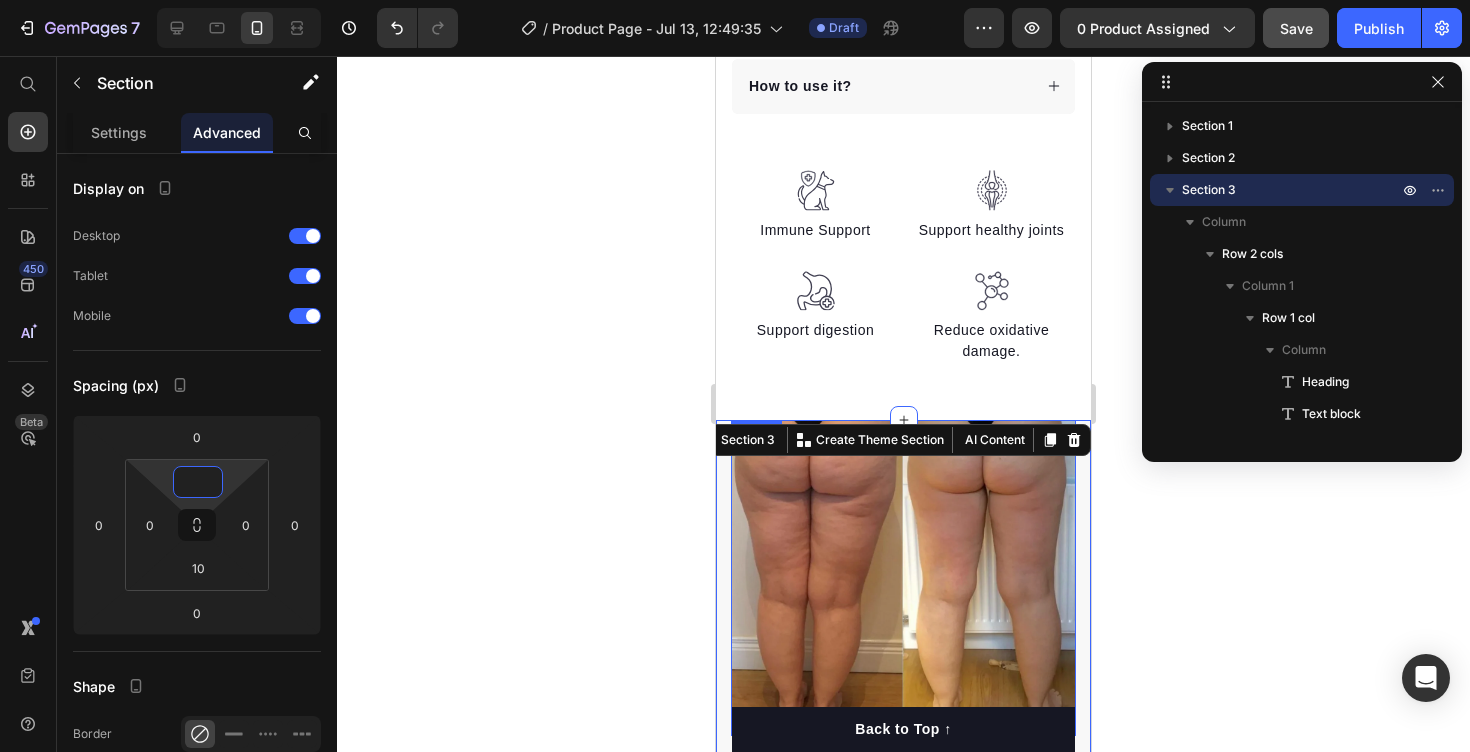 type on "1" 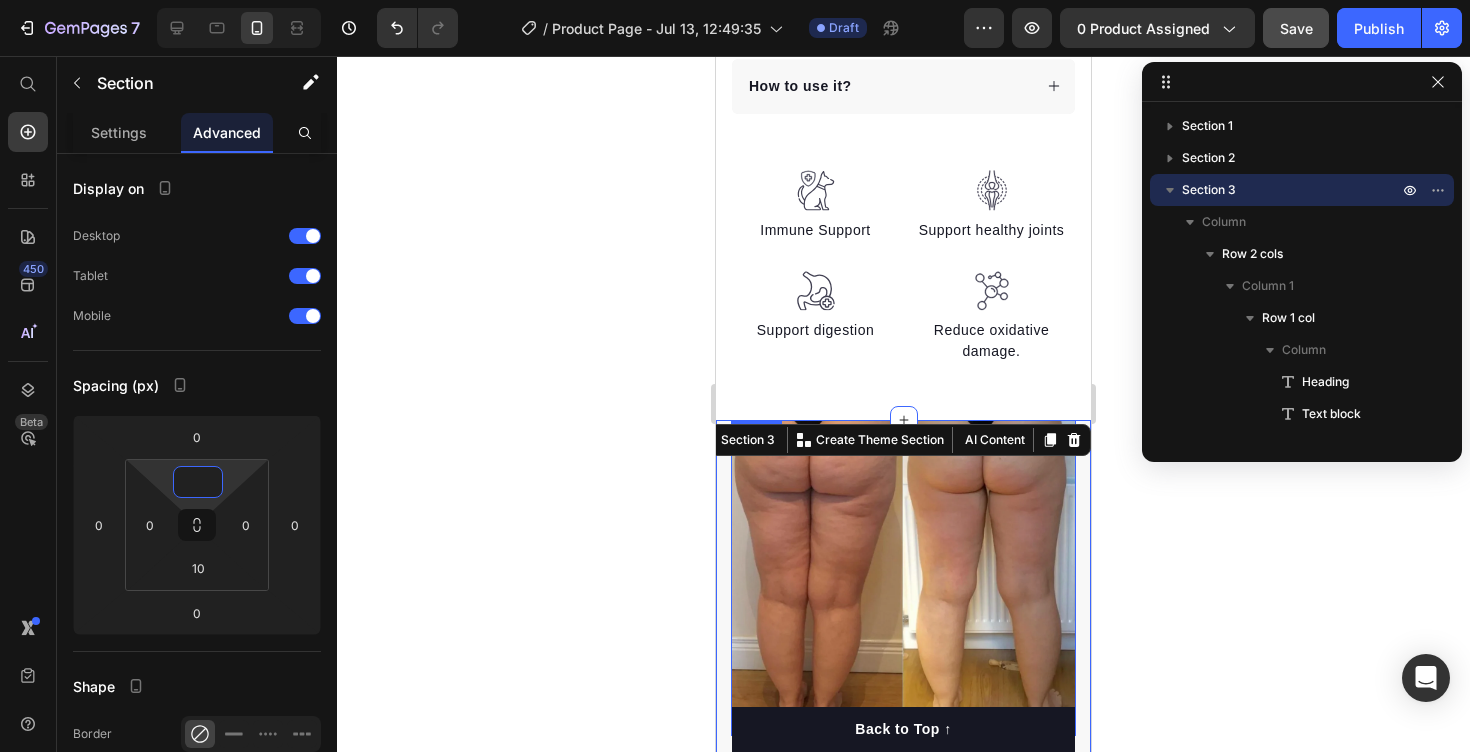type on "5" 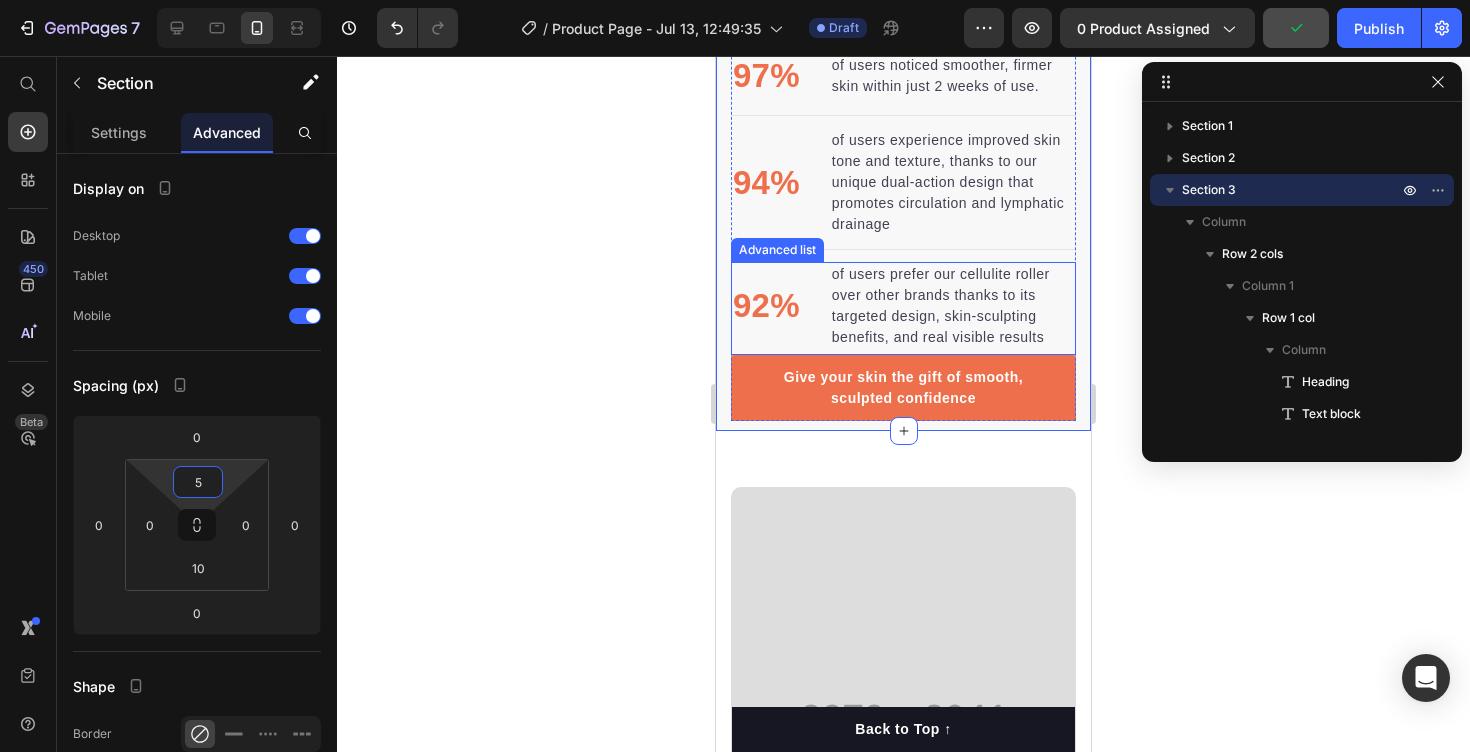 scroll, scrollTop: 1694, scrollLeft: 0, axis: vertical 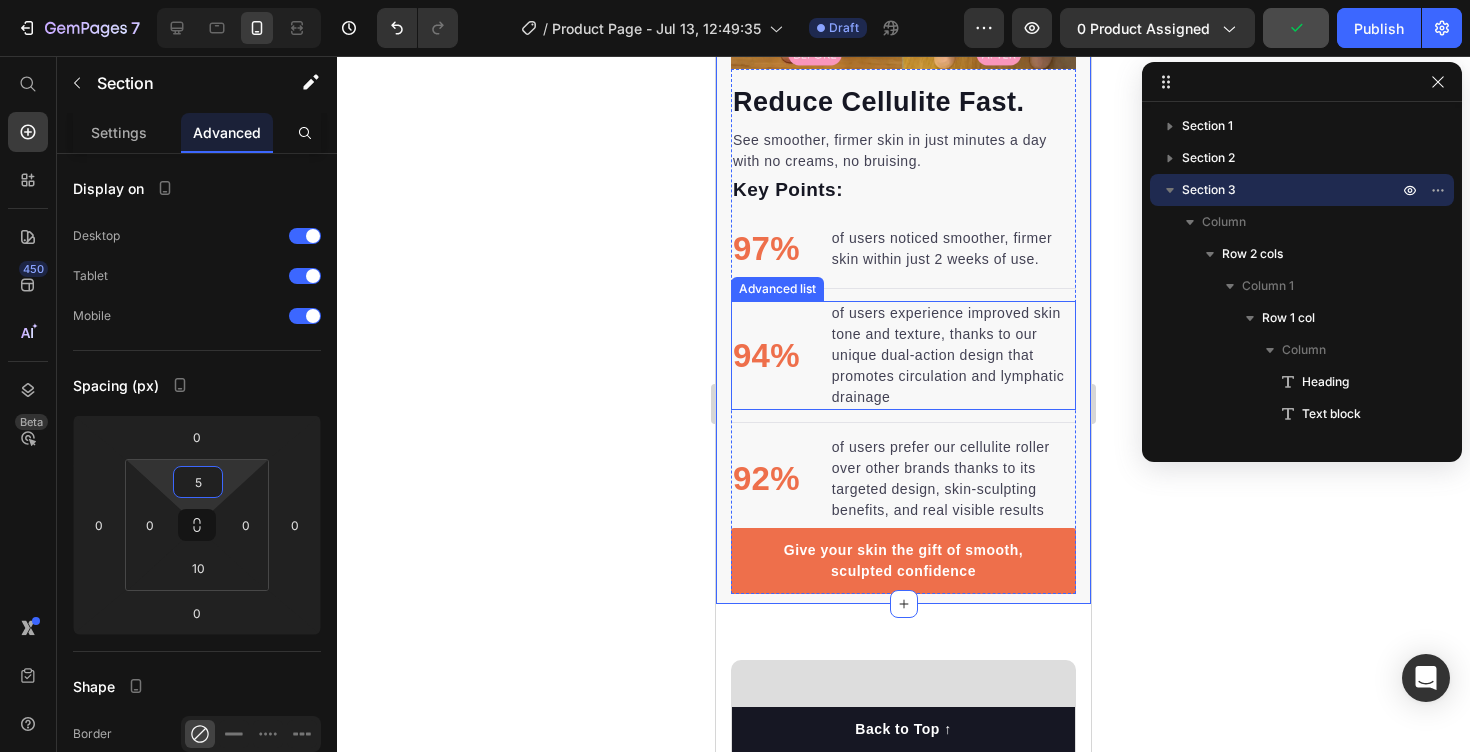 click on "97% Text block of users noticed smoother, firmer skin within just 2 weeks of use.  Text block" at bounding box center (903, 249) 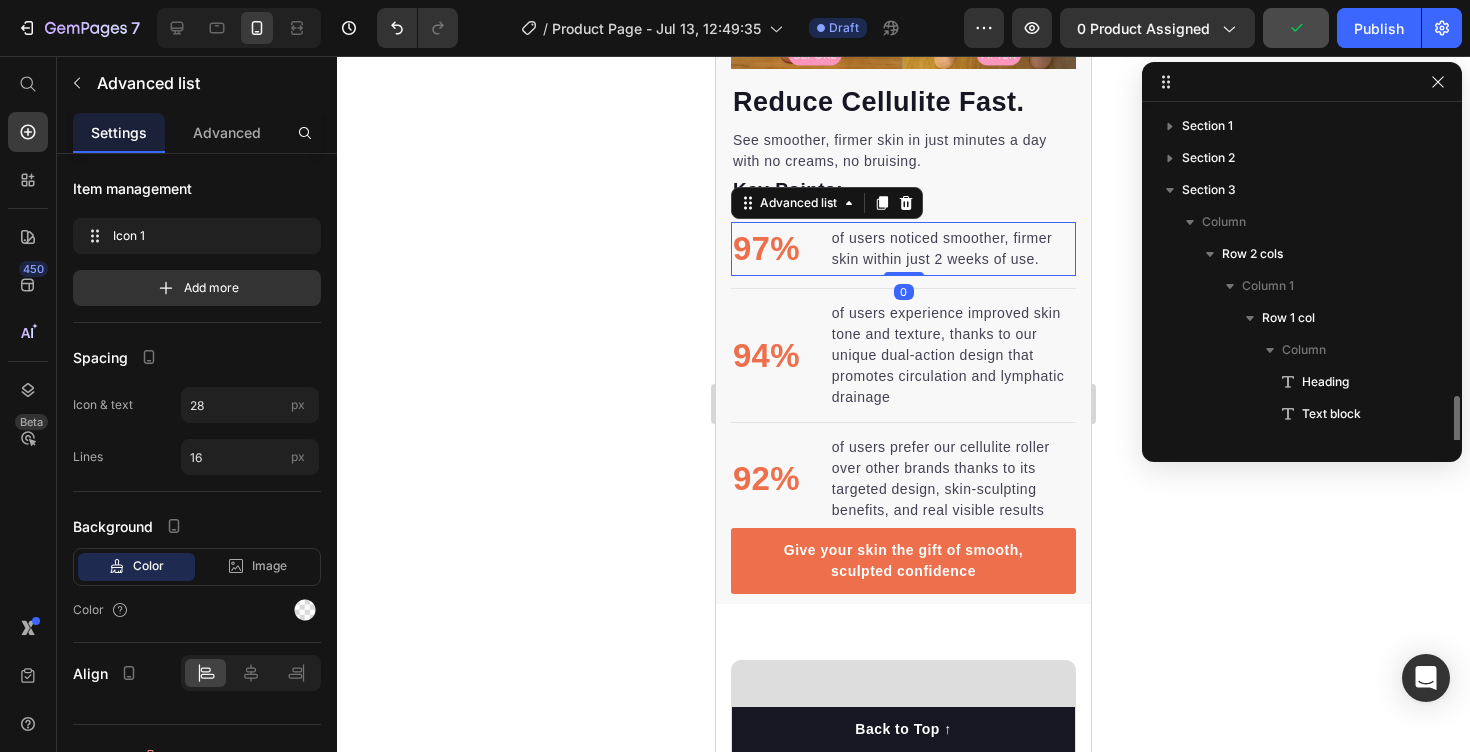 scroll, scrollTop: 218, scrollLeft: 0, axis: vertical 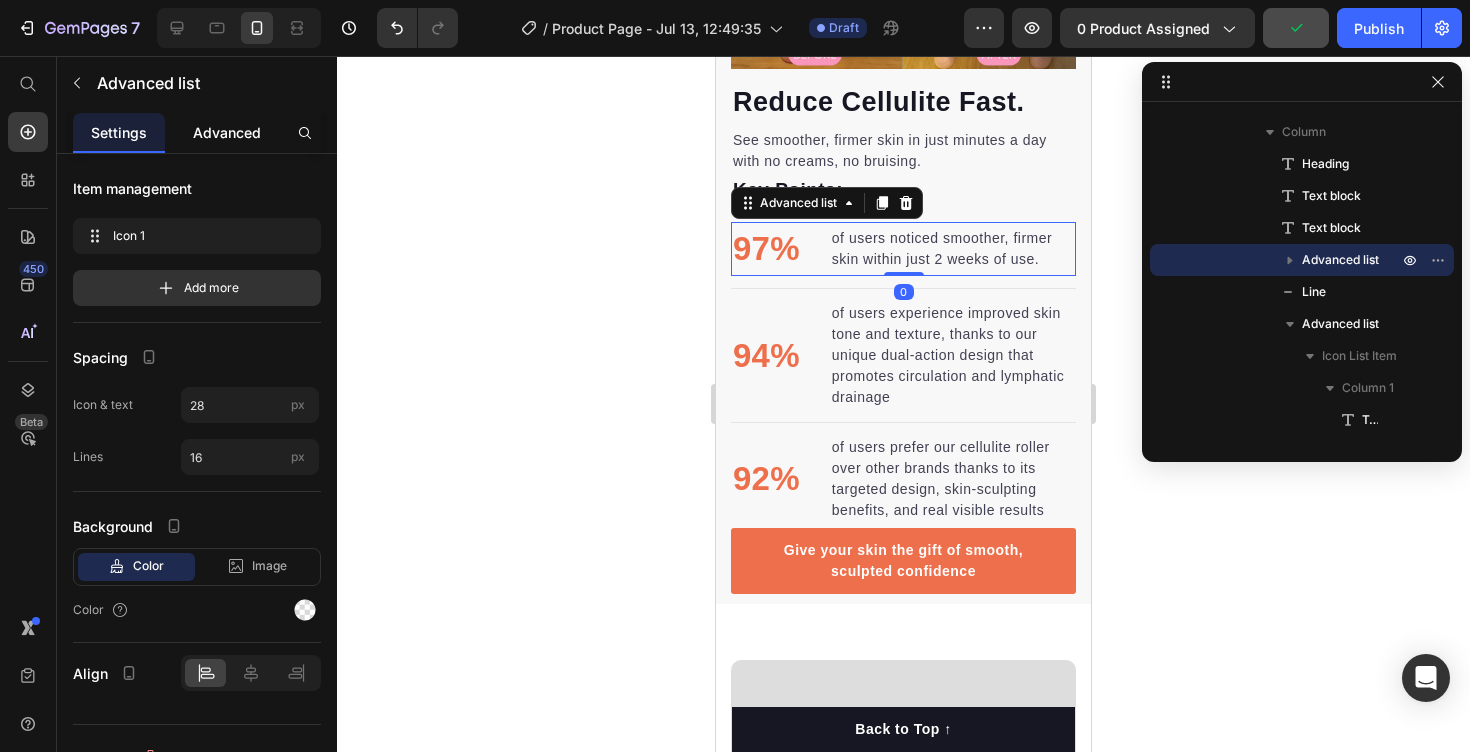 click on "Advanced" 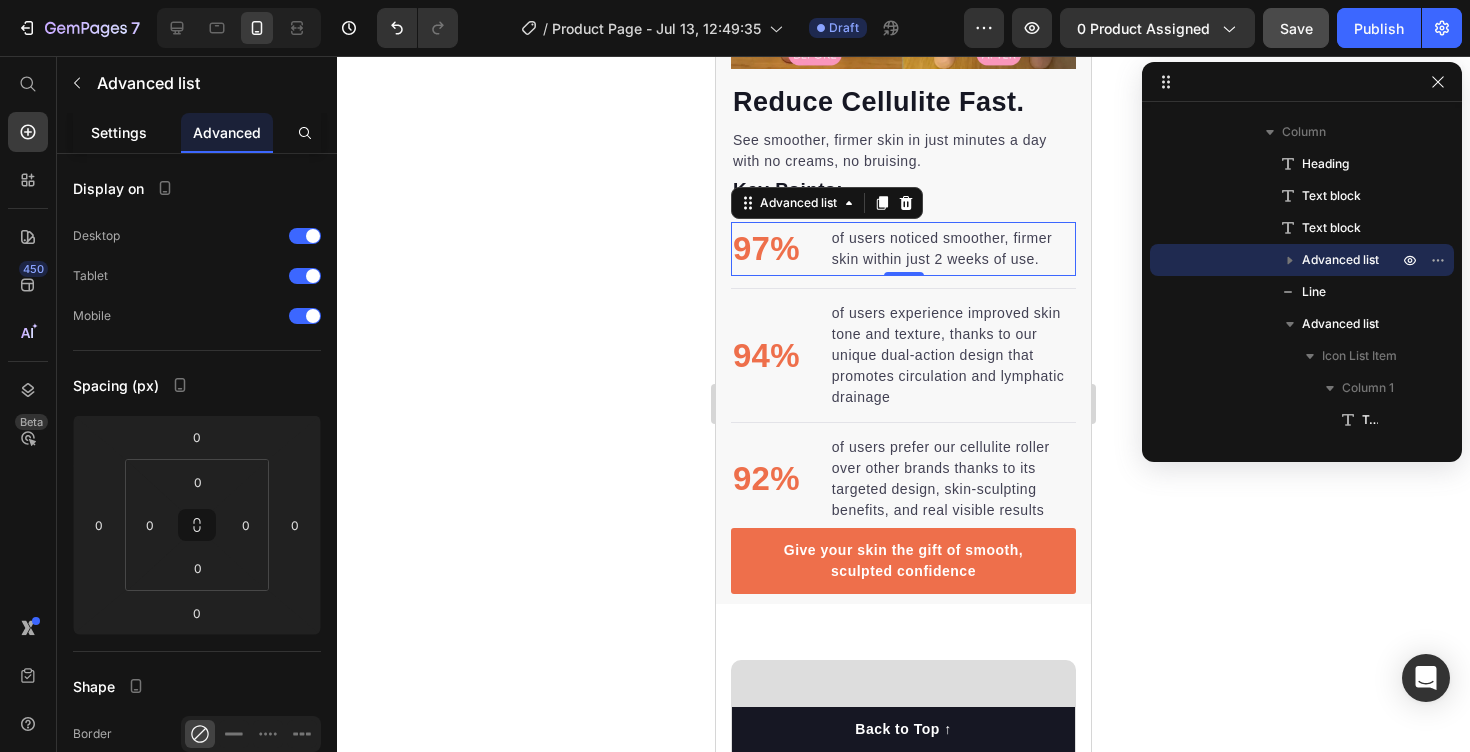 click on "Settings" at bounding box center (119, 132) 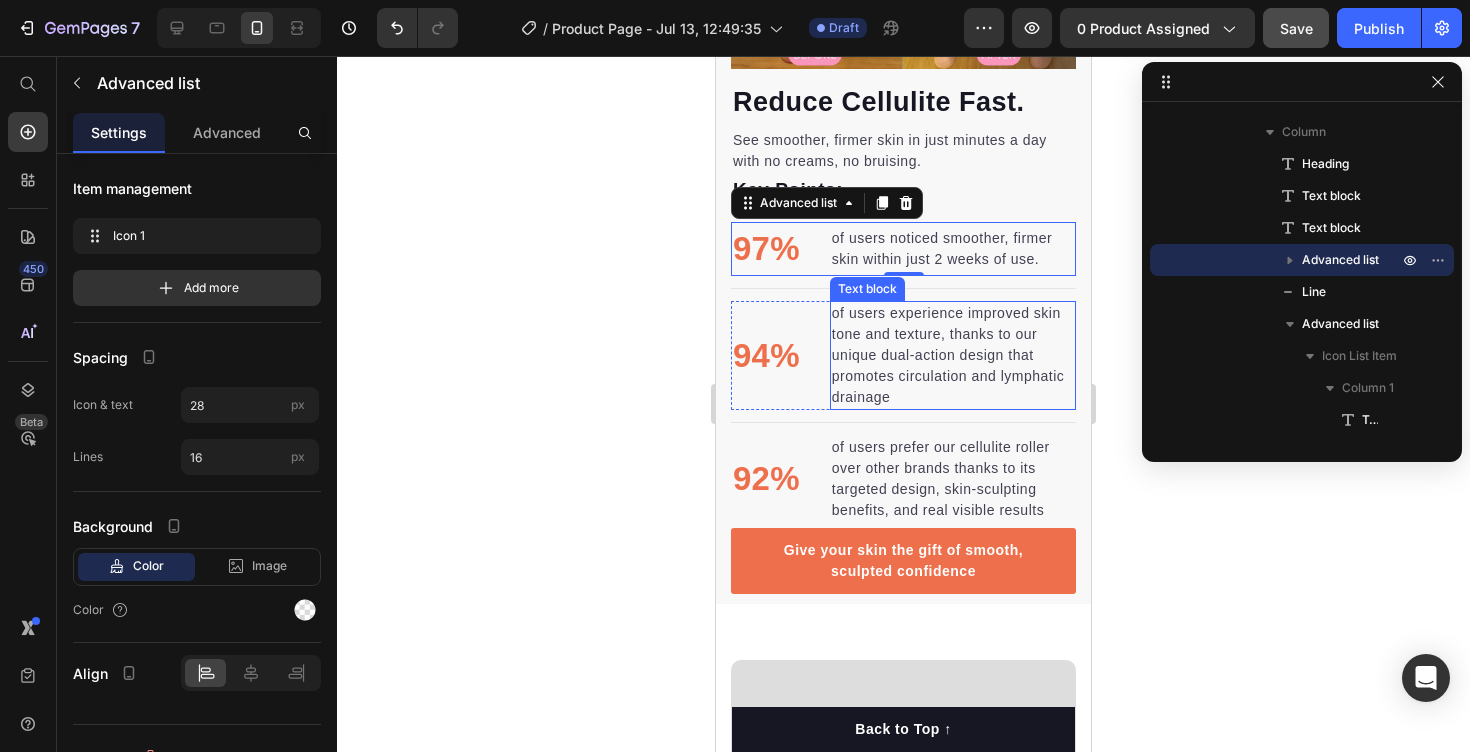click on "of users experience improved skin tone and texture, thanks to our unique dual-action design that promotes circulation and lymphatic drainage" at bounding box center (953, 355) 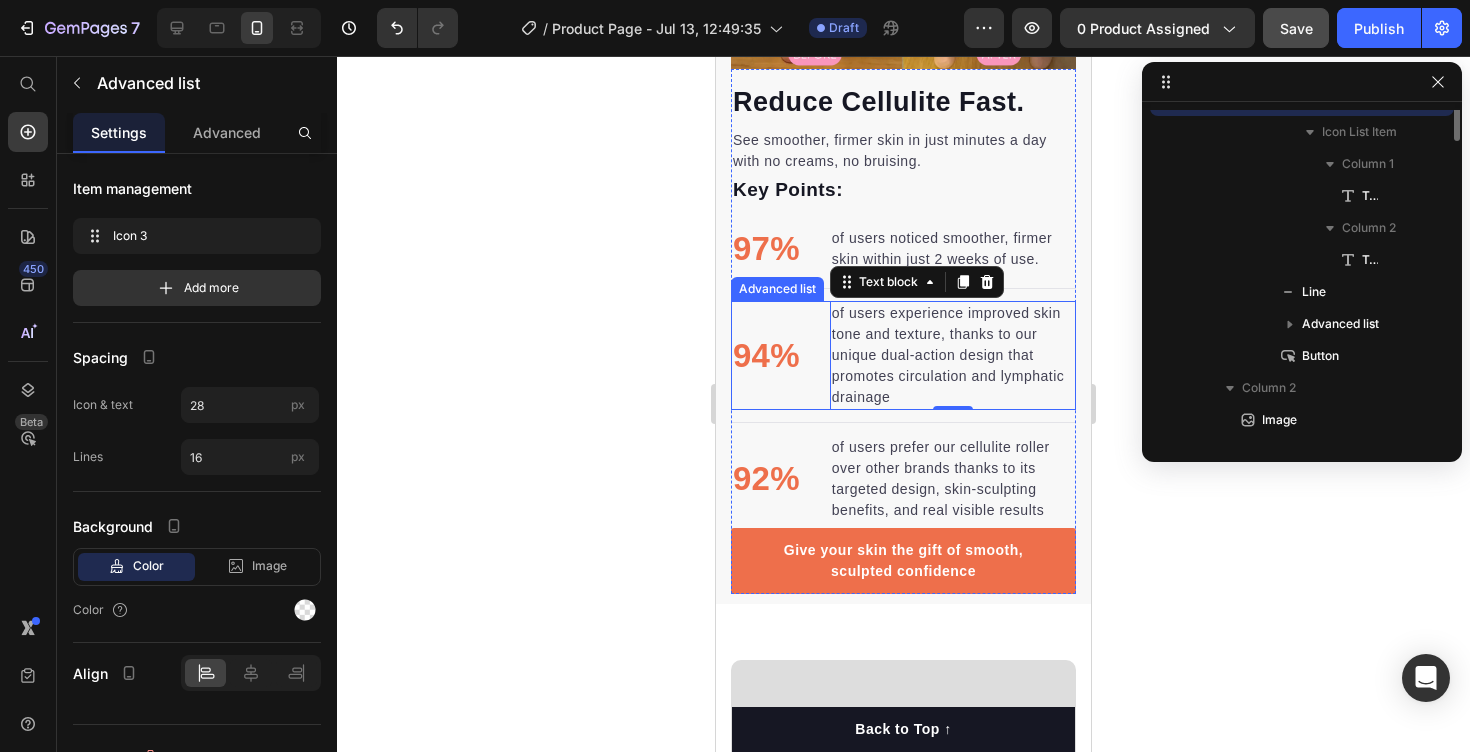 scroll, scrollTop: 282, scrollLeft: 0, axis: vertical 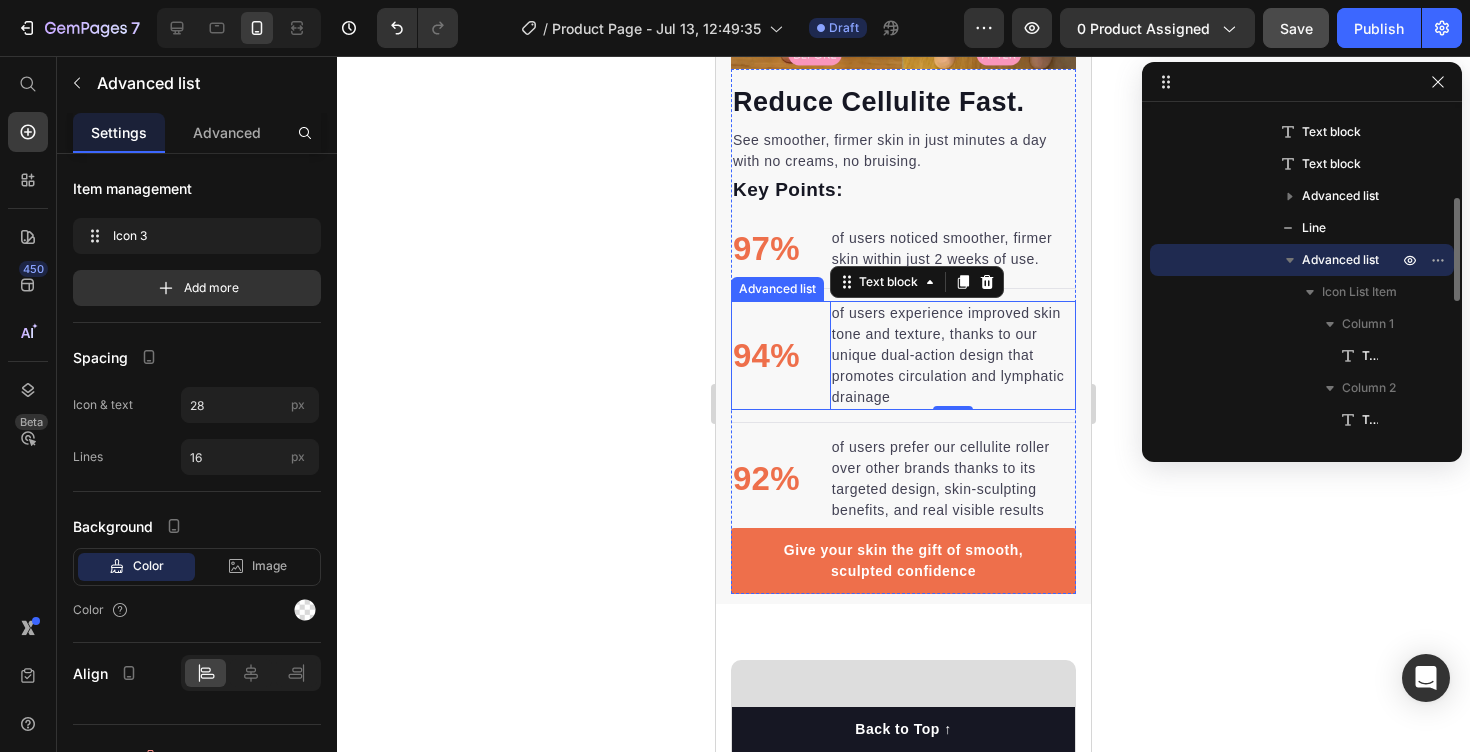 click on "Advanced list" at bounding box center [777, 289] 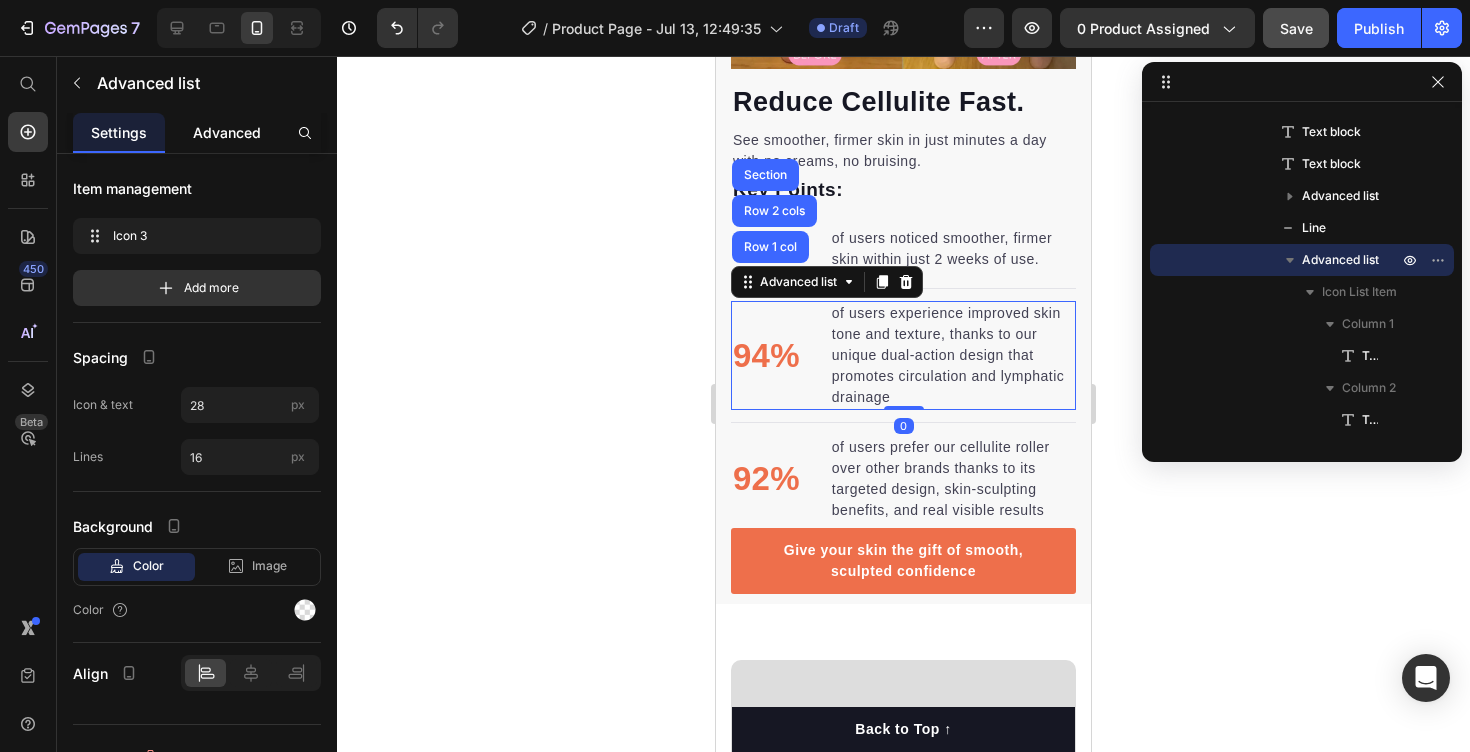 click on "Advanced" 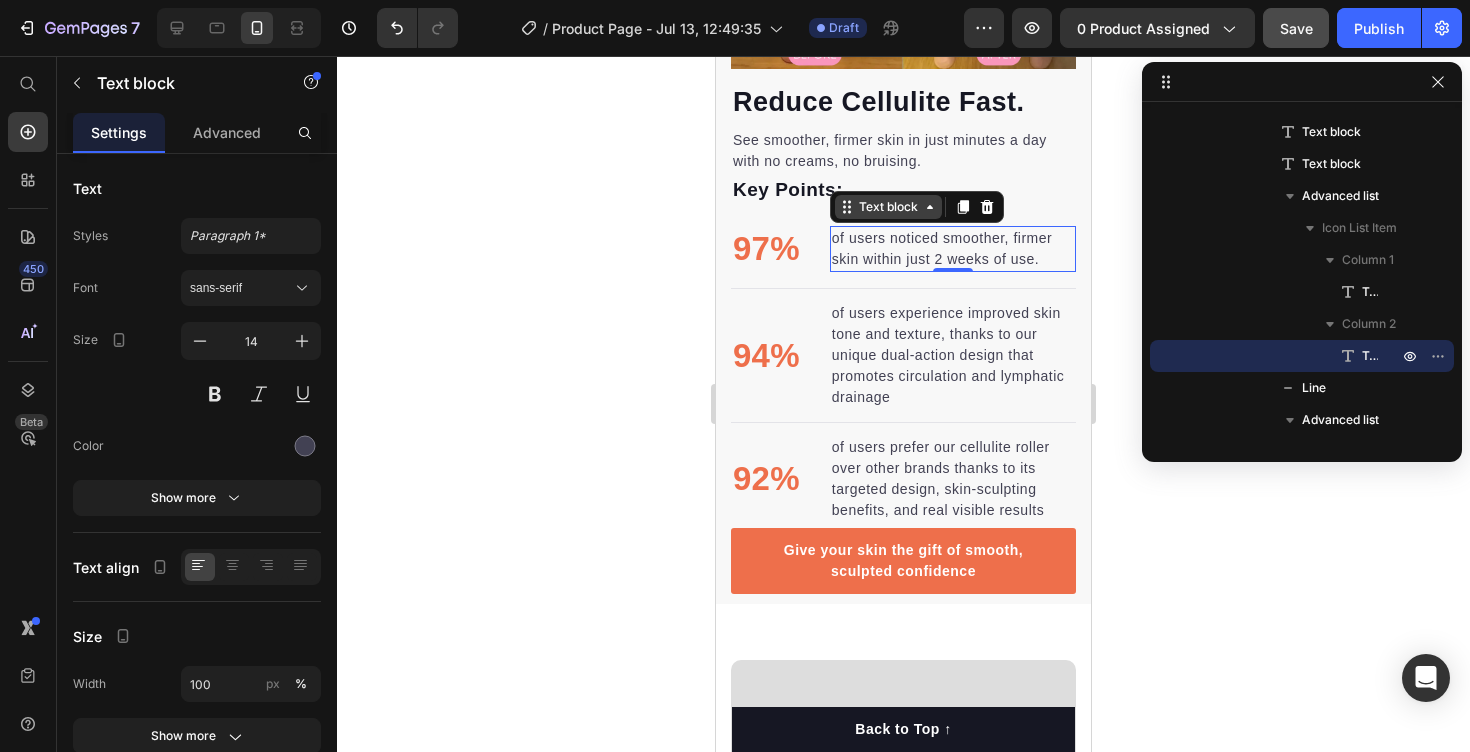 click on "Text block" at bounding box center [888, 207] 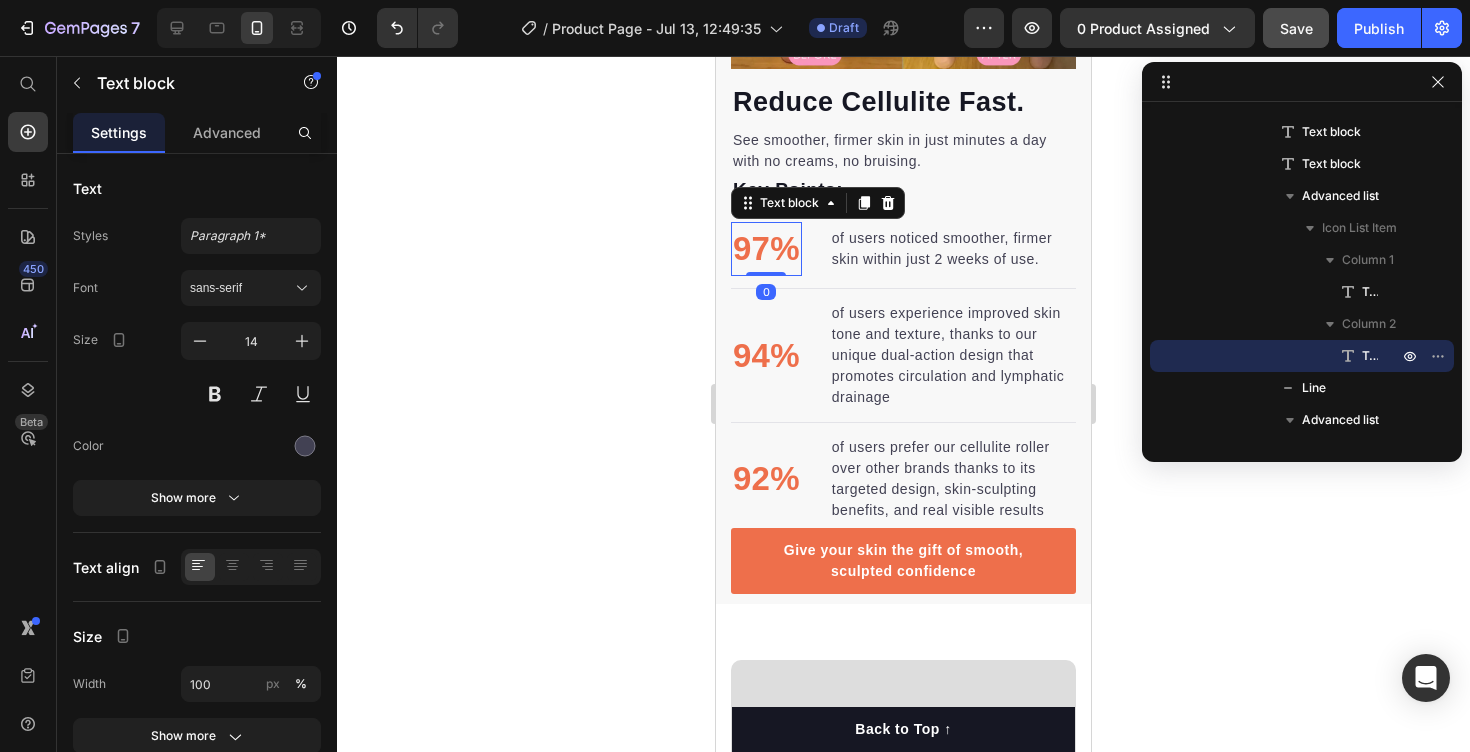 click on "97%" at bounding box center (766, 249) 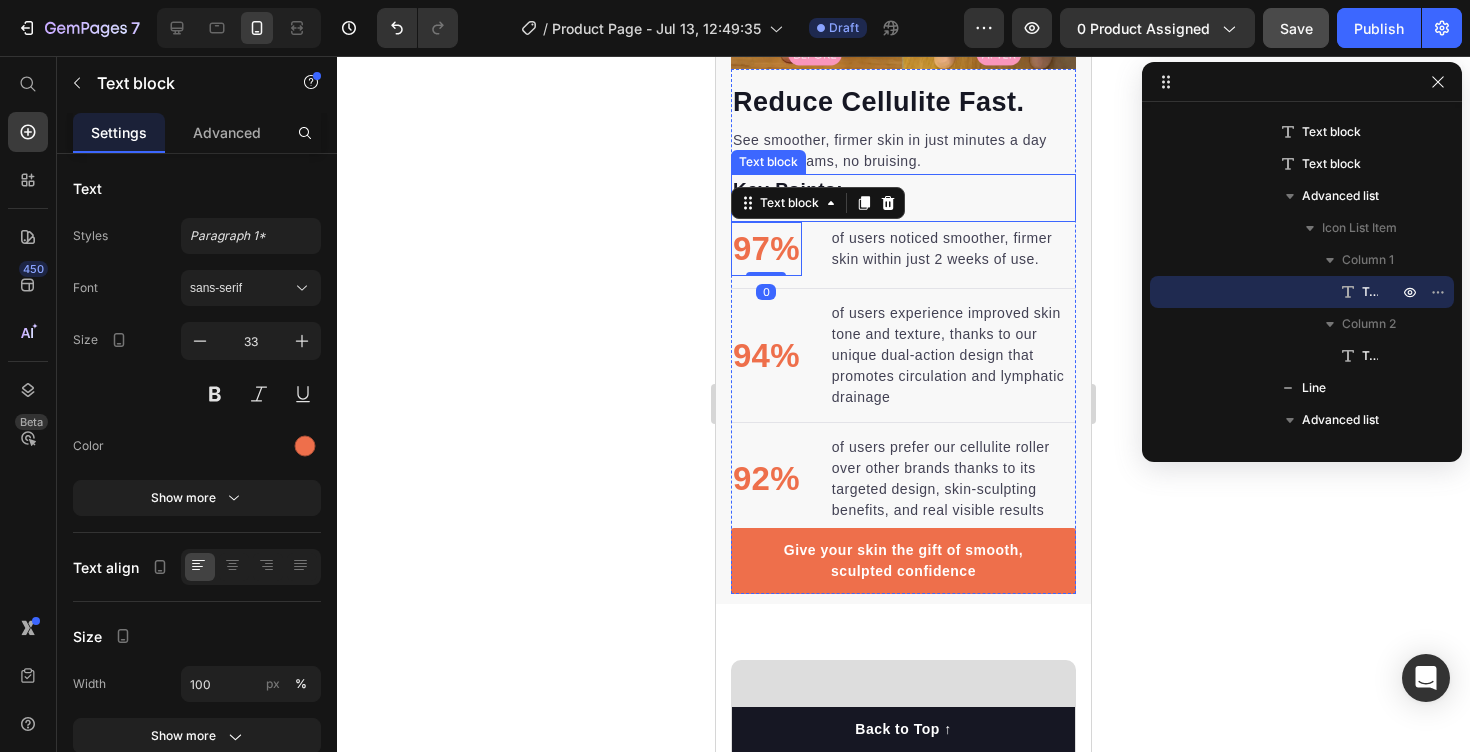 click on "Key Points:" at bounding box center [903, 190] 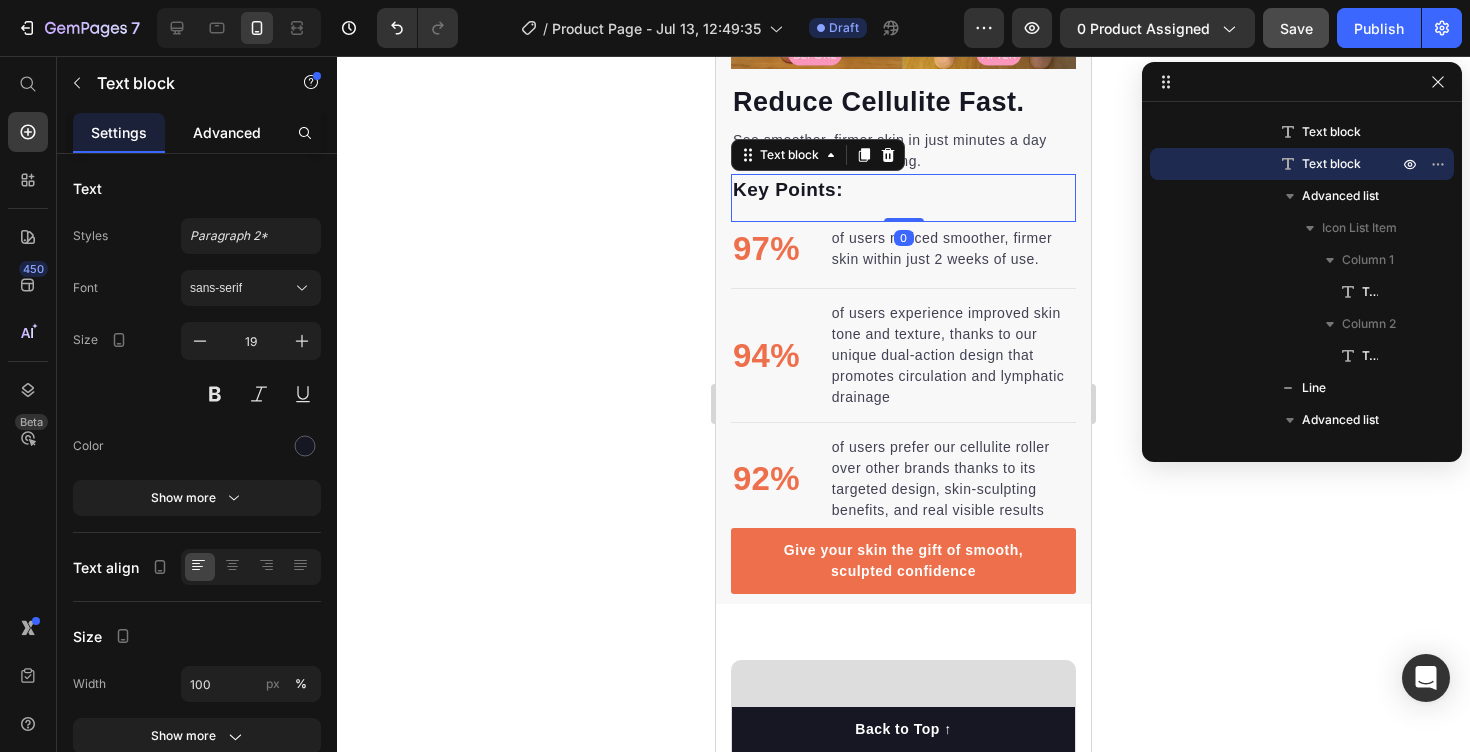 click on "Advanced" 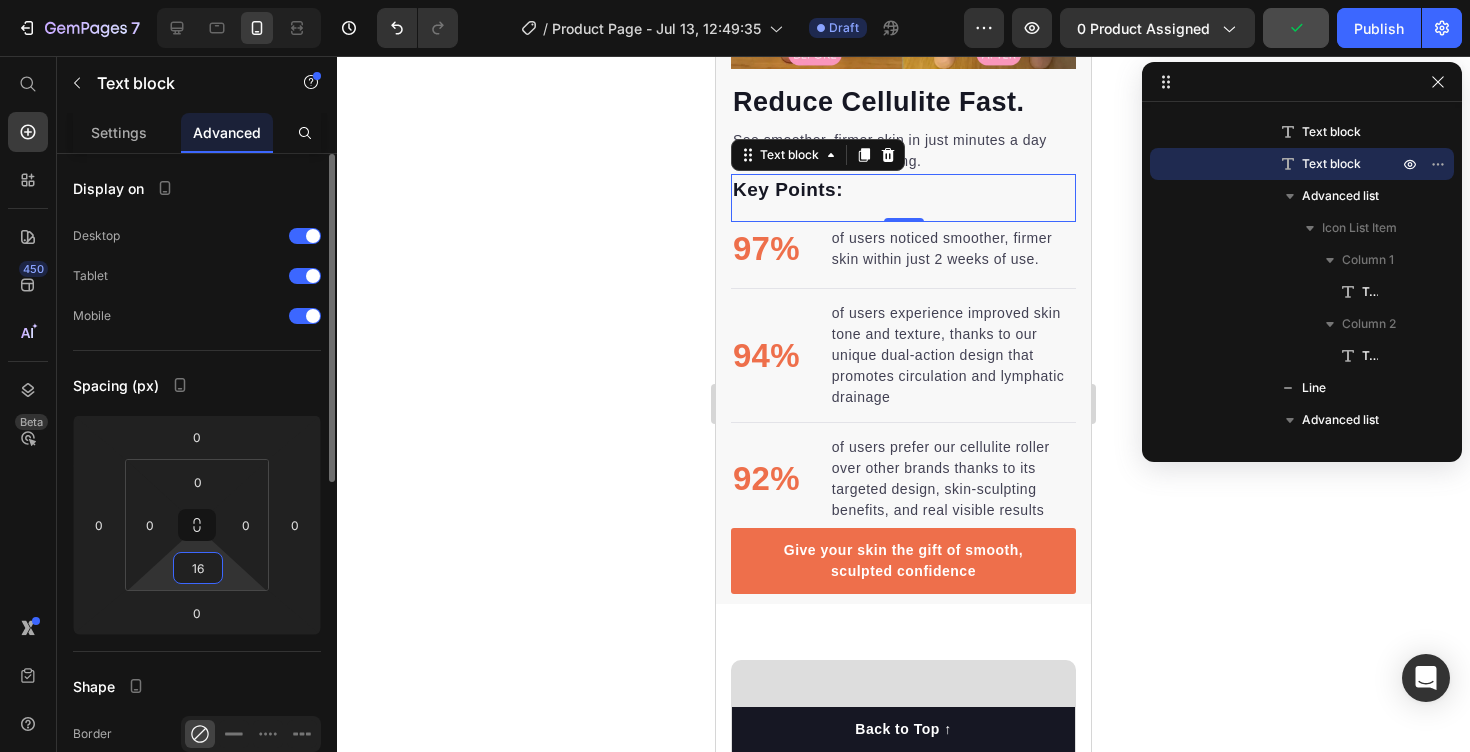 click on "16" at bounding box center (198, 568) 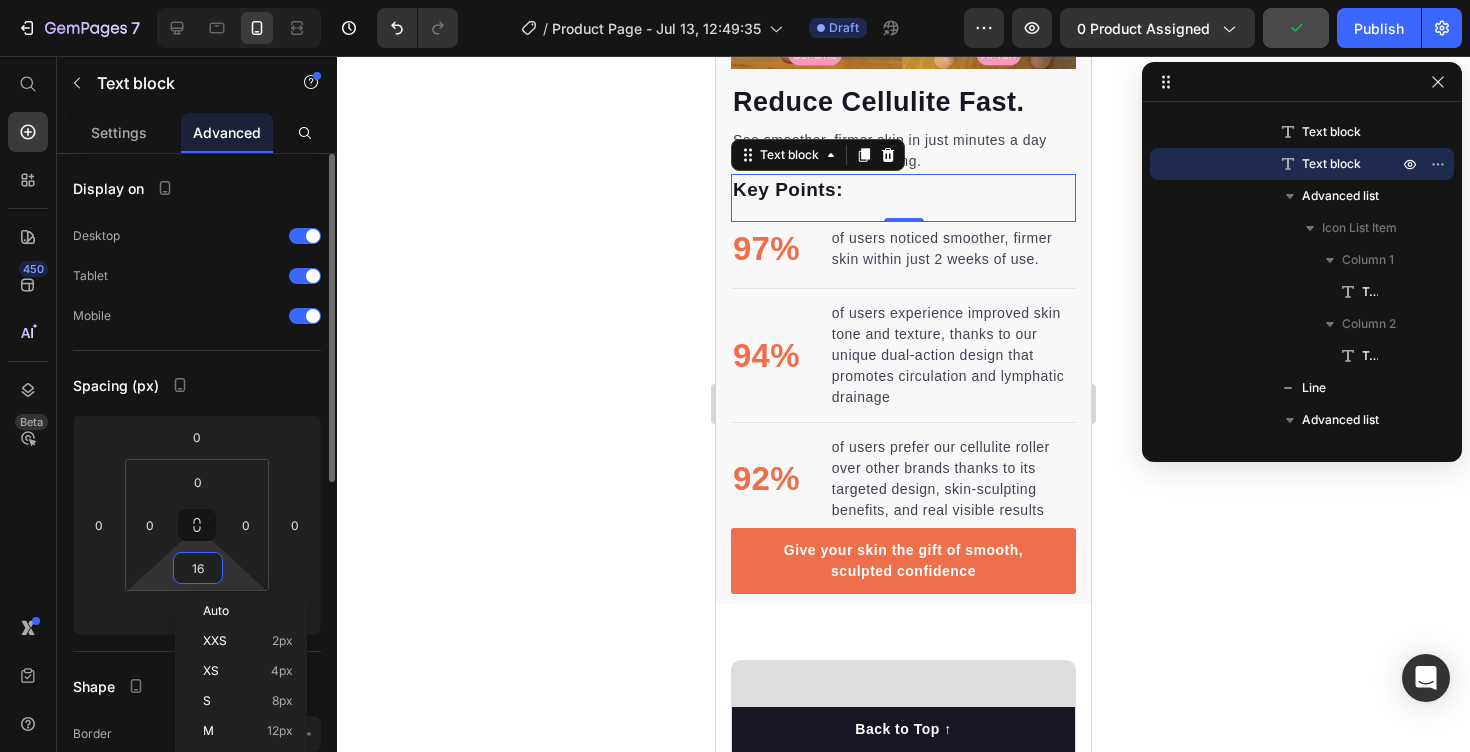type on "5" 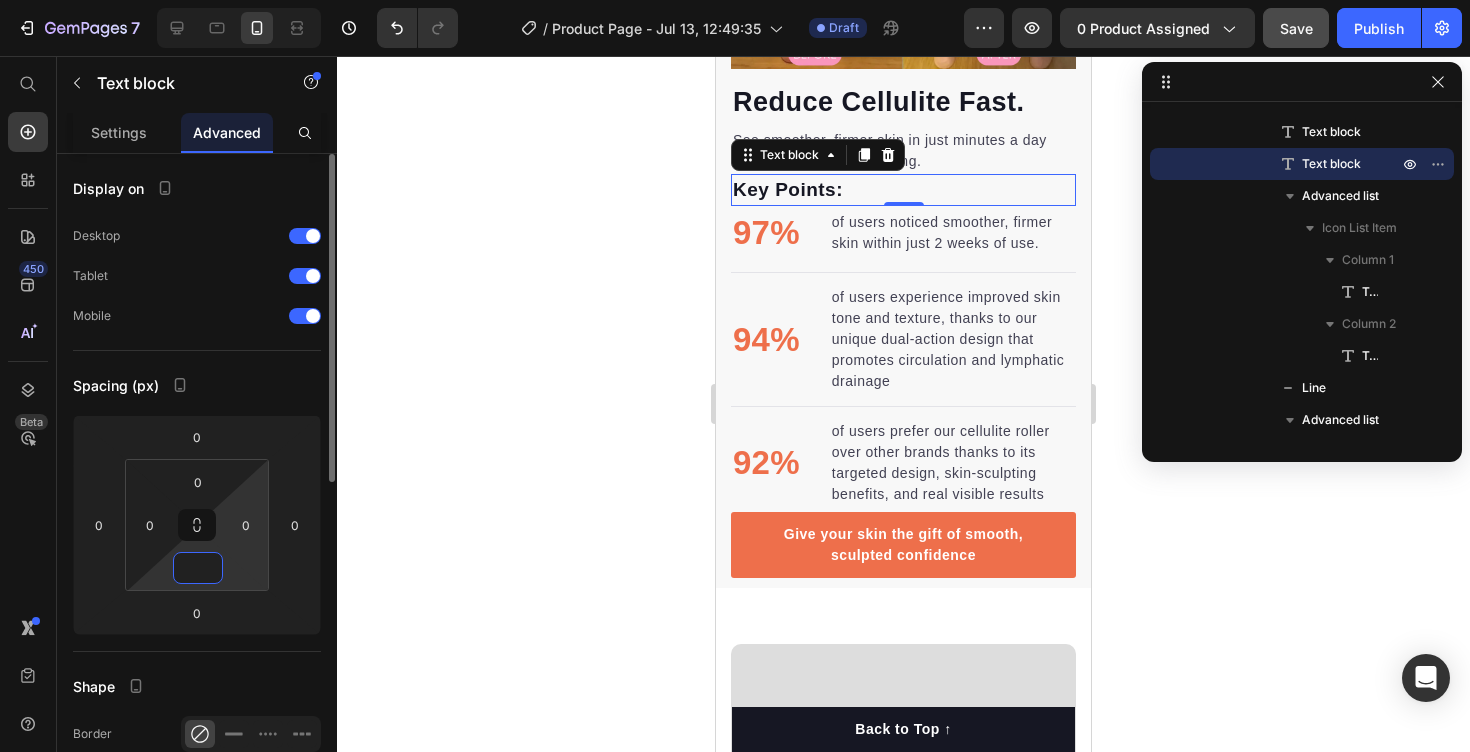 type on "0" 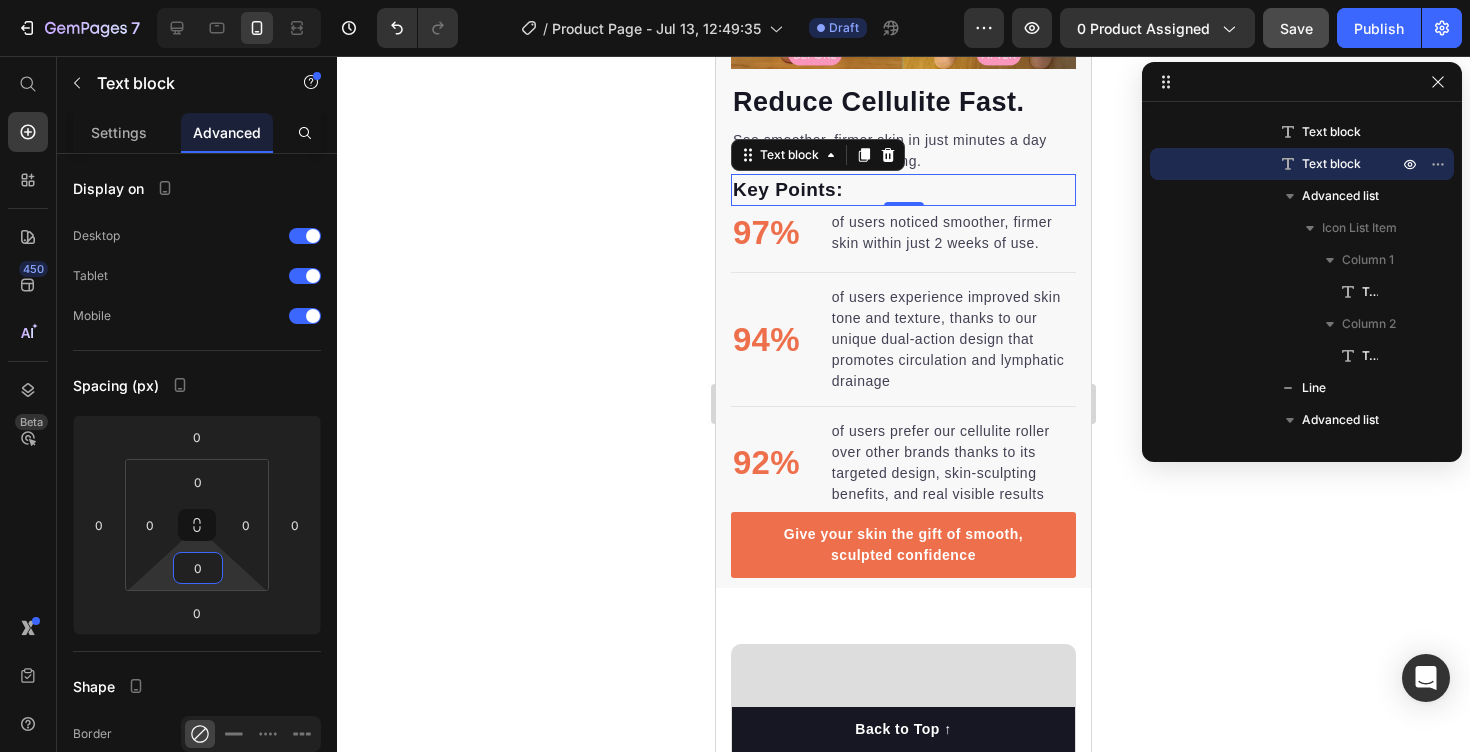 click 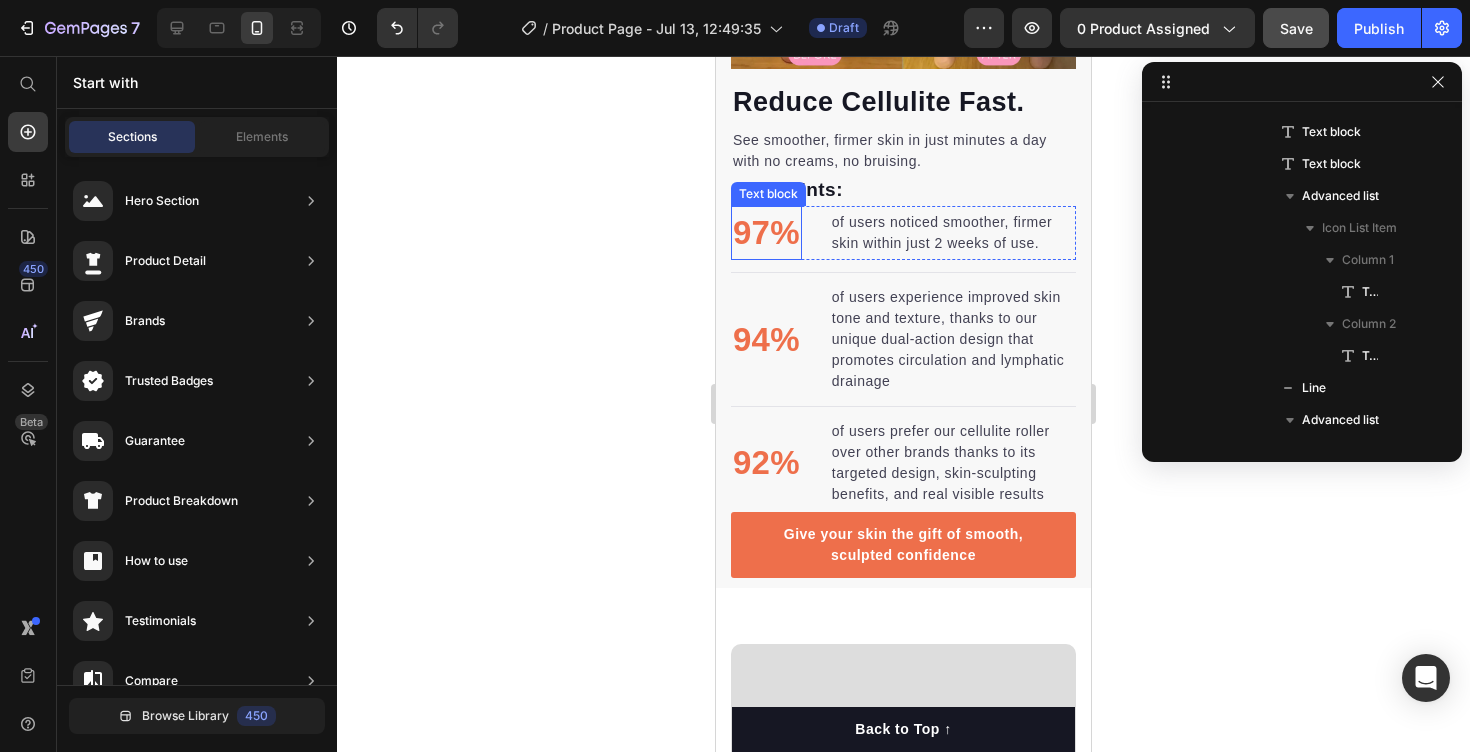 click on "97%" at bounding box center (766, 233) 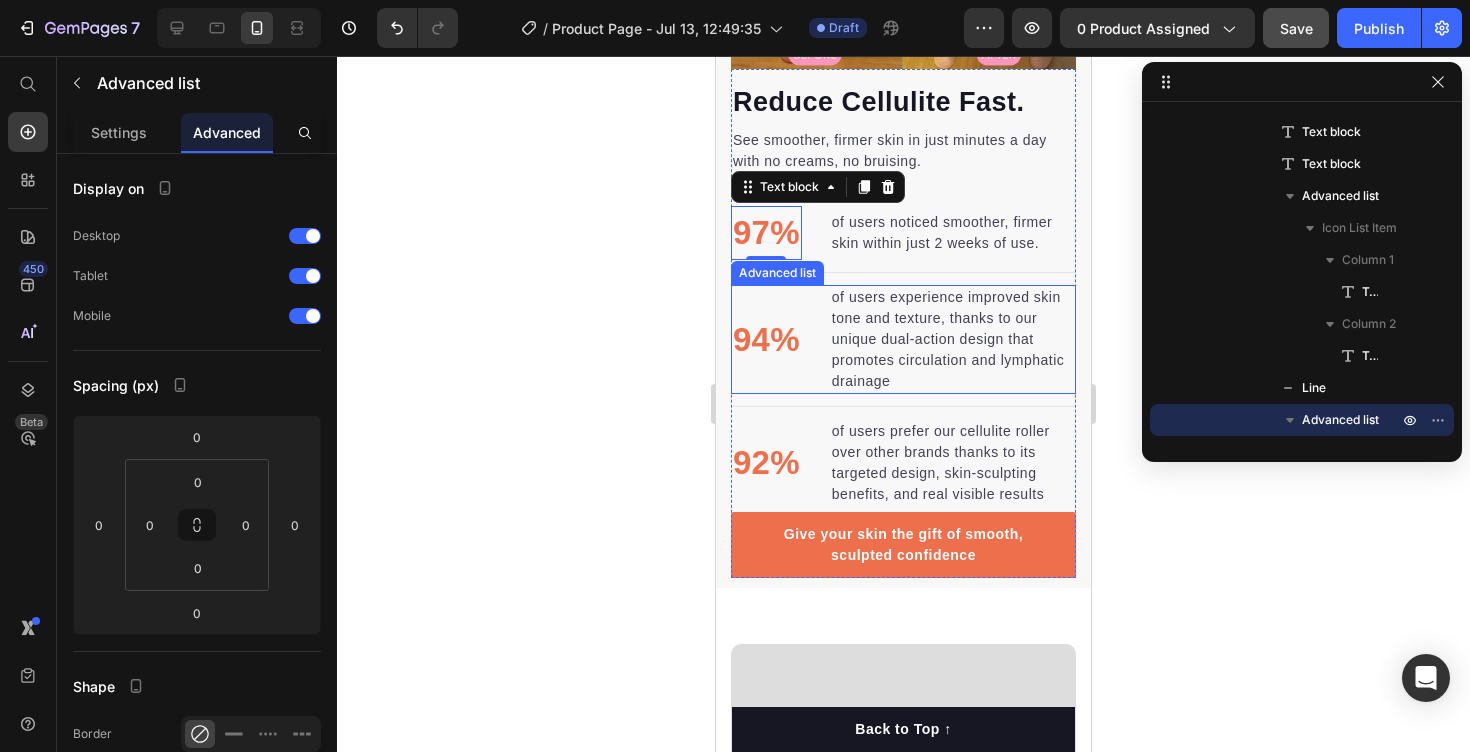 click on "94% Text block of users experience improved skin tone and texture, thanks to our unique dual-action design that promotes circulation and lymphatic drainage Text block" at bounding box center (903, 339) 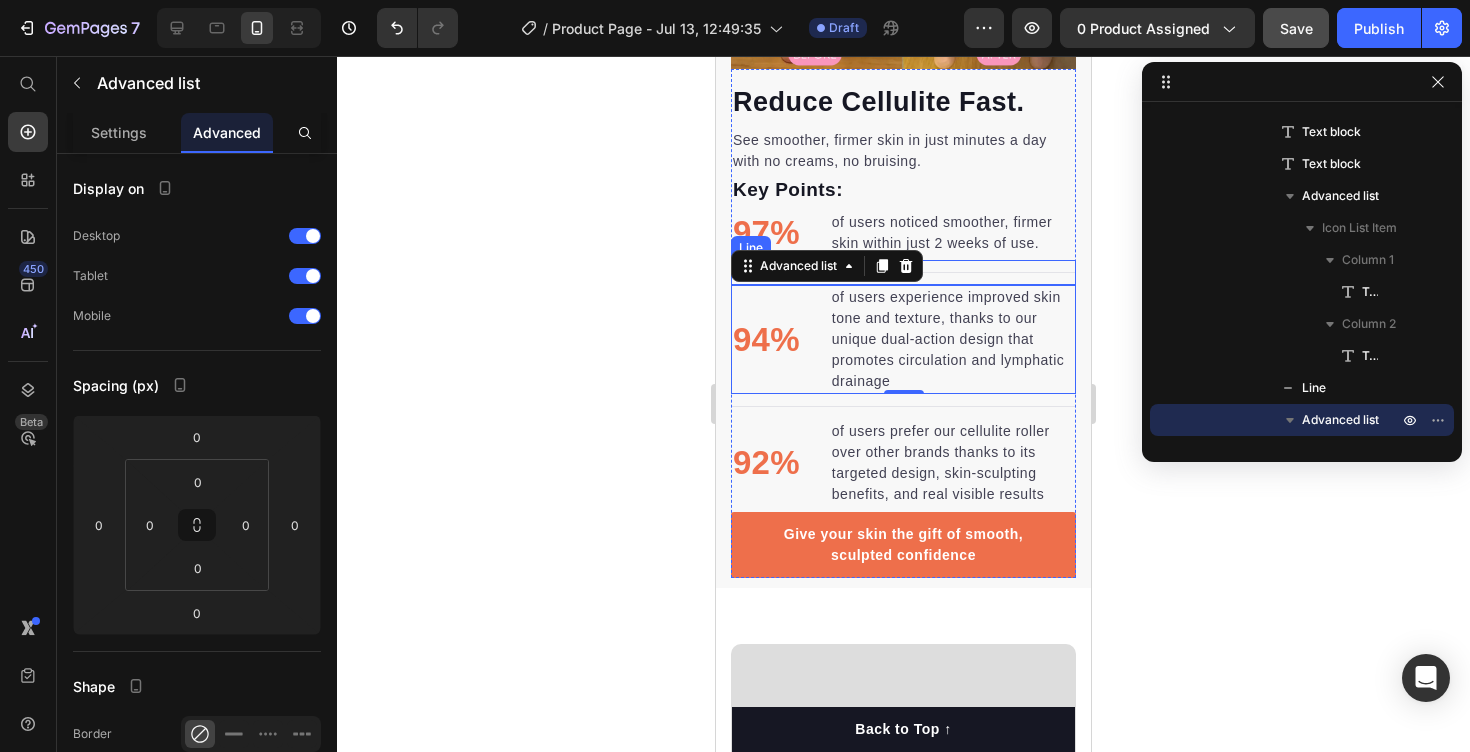 click on "Title Line" at bounding box center [903, 272] 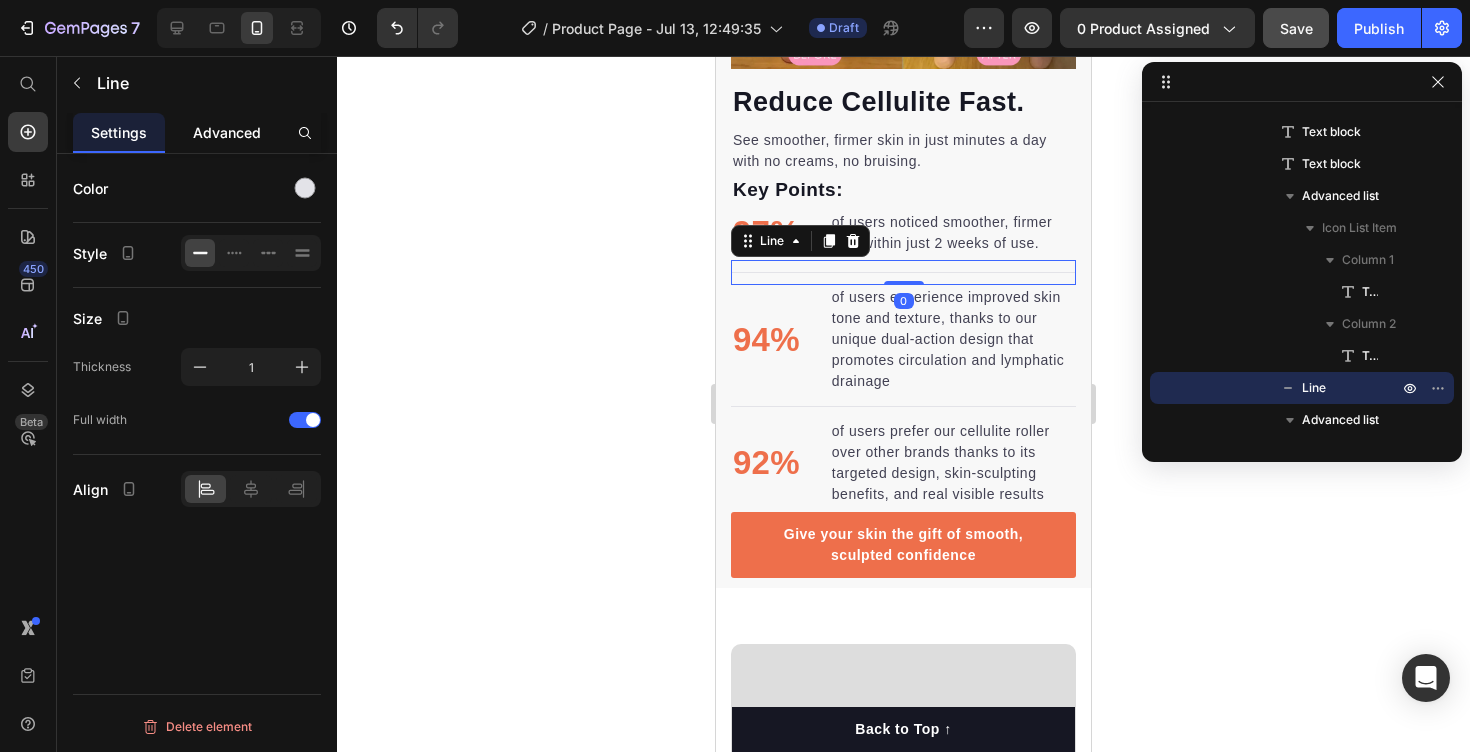 click on "Advanced" 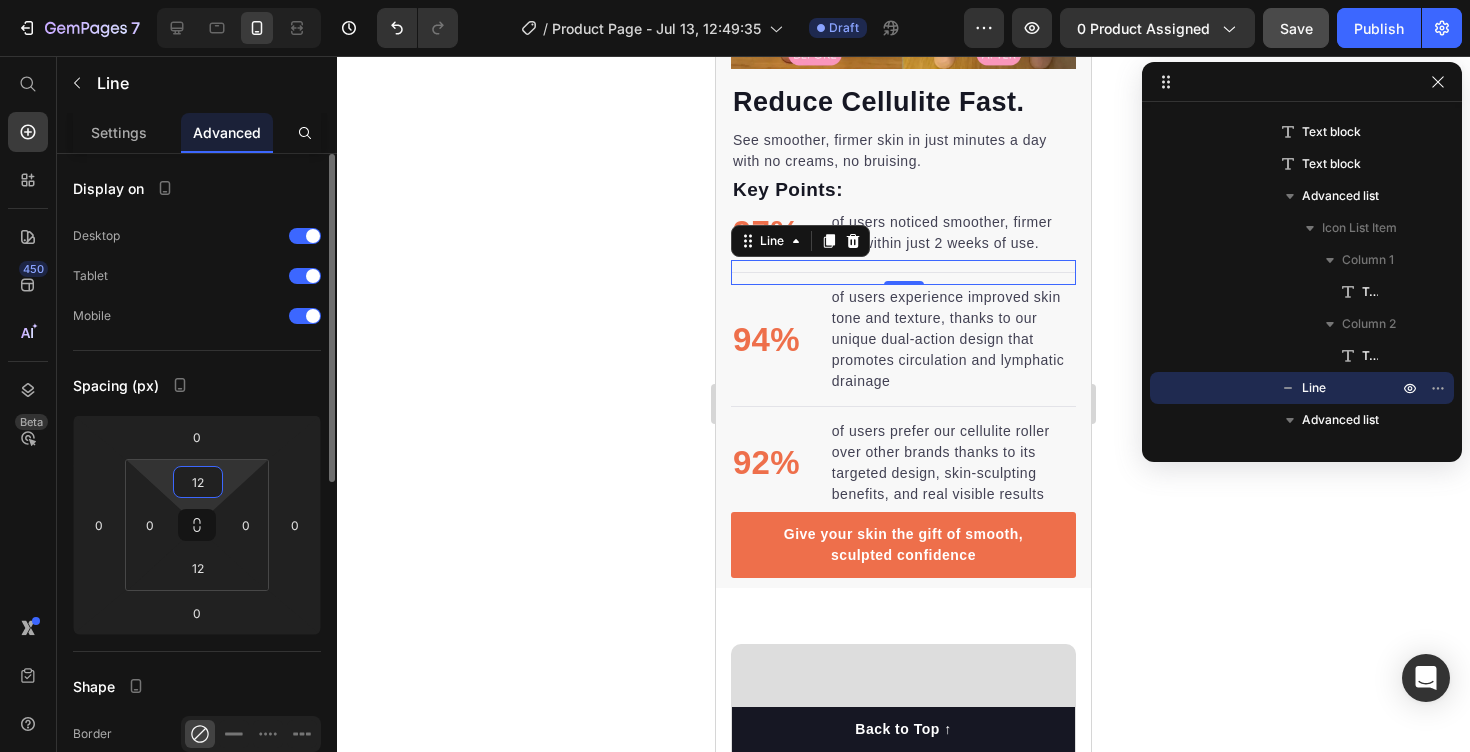 click on "12" at bounding box center [198, 482] 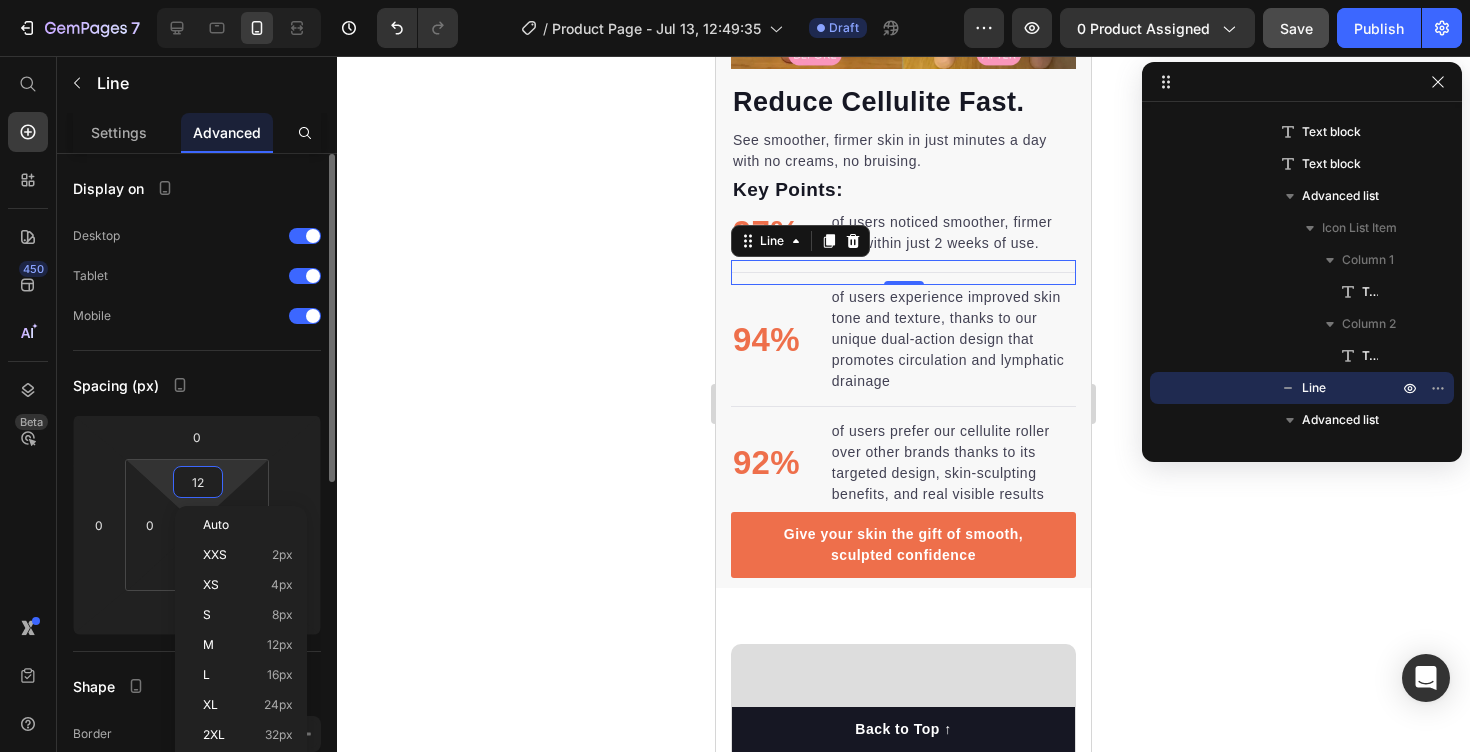 type on "1" 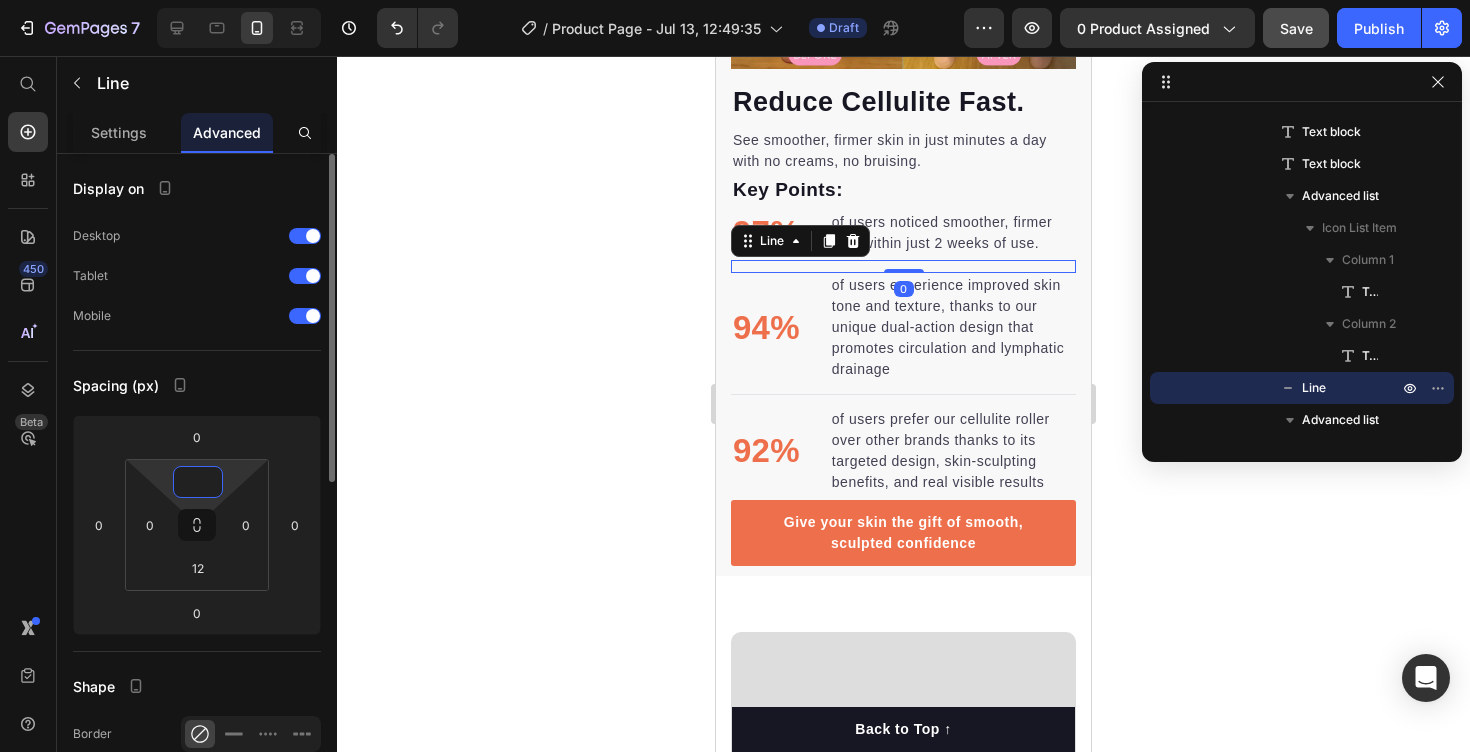 type on "9" 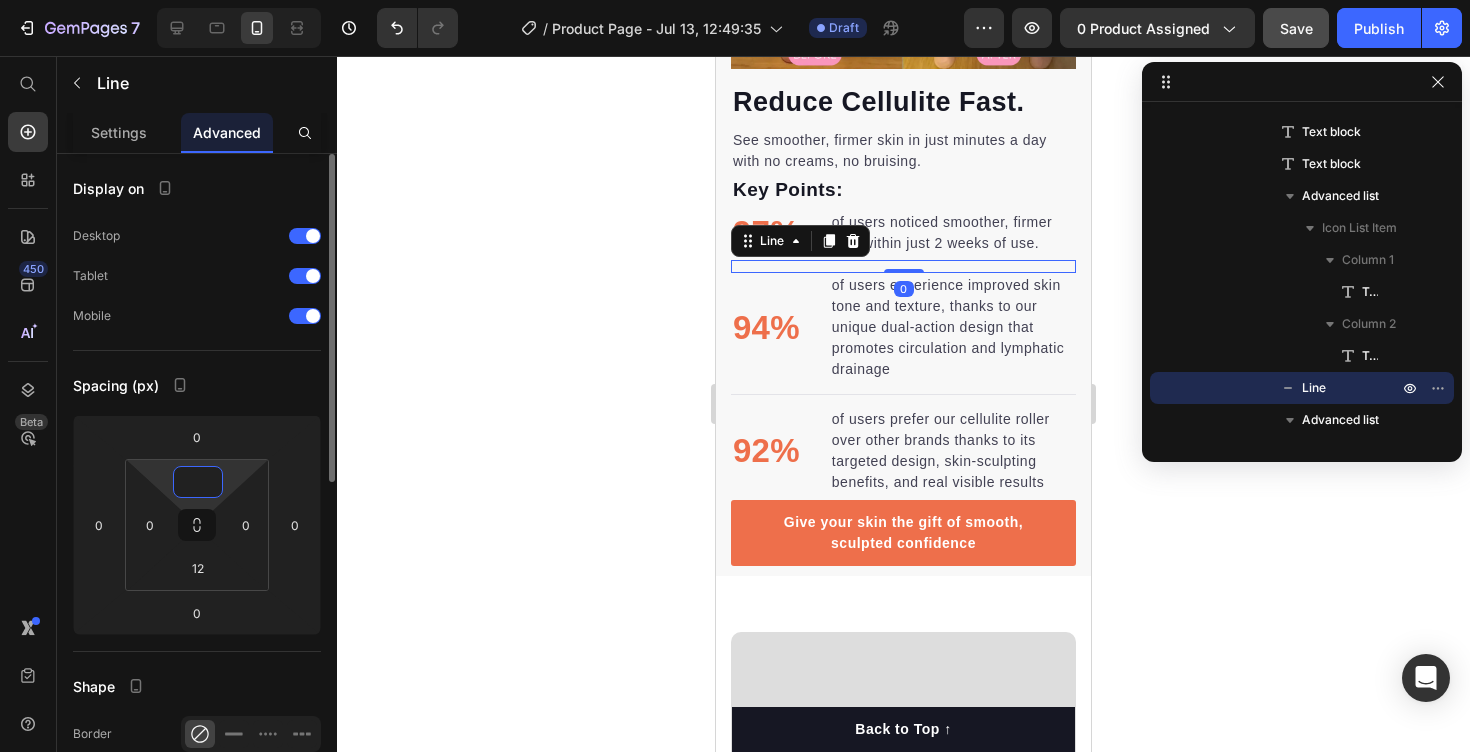 type on "0" 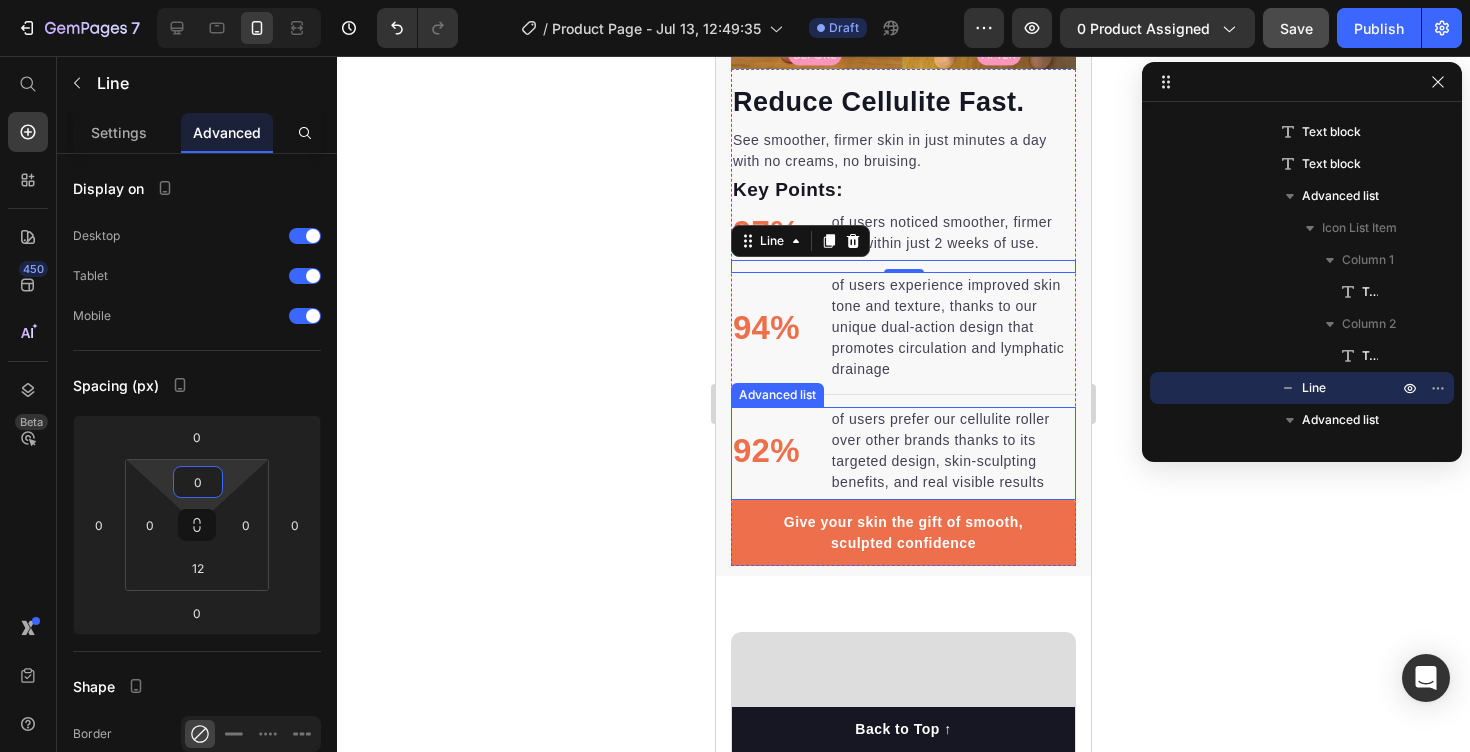 click on "Reduce Cellulite Fast. Heading See smoother, firmer skin in just minutes a day with no creams, no bruising.  Text block Key Points: Text block 97% Text block of users noticed smoother, firmer skin within just 2 weeks of use.  Text block Advanced list                Title Line   0 94% Text block of users experience improved skin tone and texture, thanks to our unique dual-action design that promotes circulation and lymphatic drainage Text block Advanced list                Title Line 92% Text block of users prefer our cellulite roller over other brands thanks to its targeted design, skin-sculpting benefits, and real visible results Text block Advanced list Give your skin the gift of smooth, sculpted confidence Button" at bounding box center (903, 320) 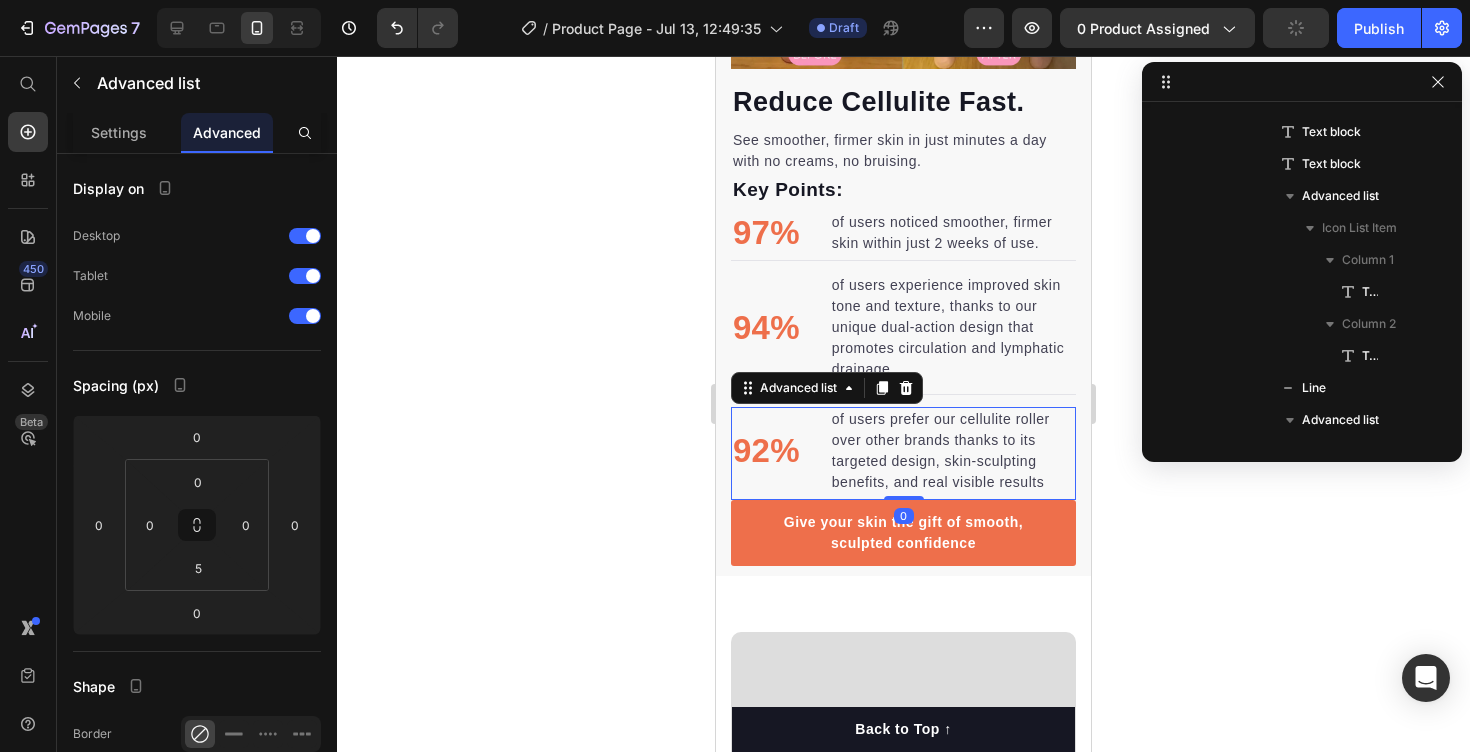 scroll, scrollTop: 666, scrollLeft: 0, axis: vertical 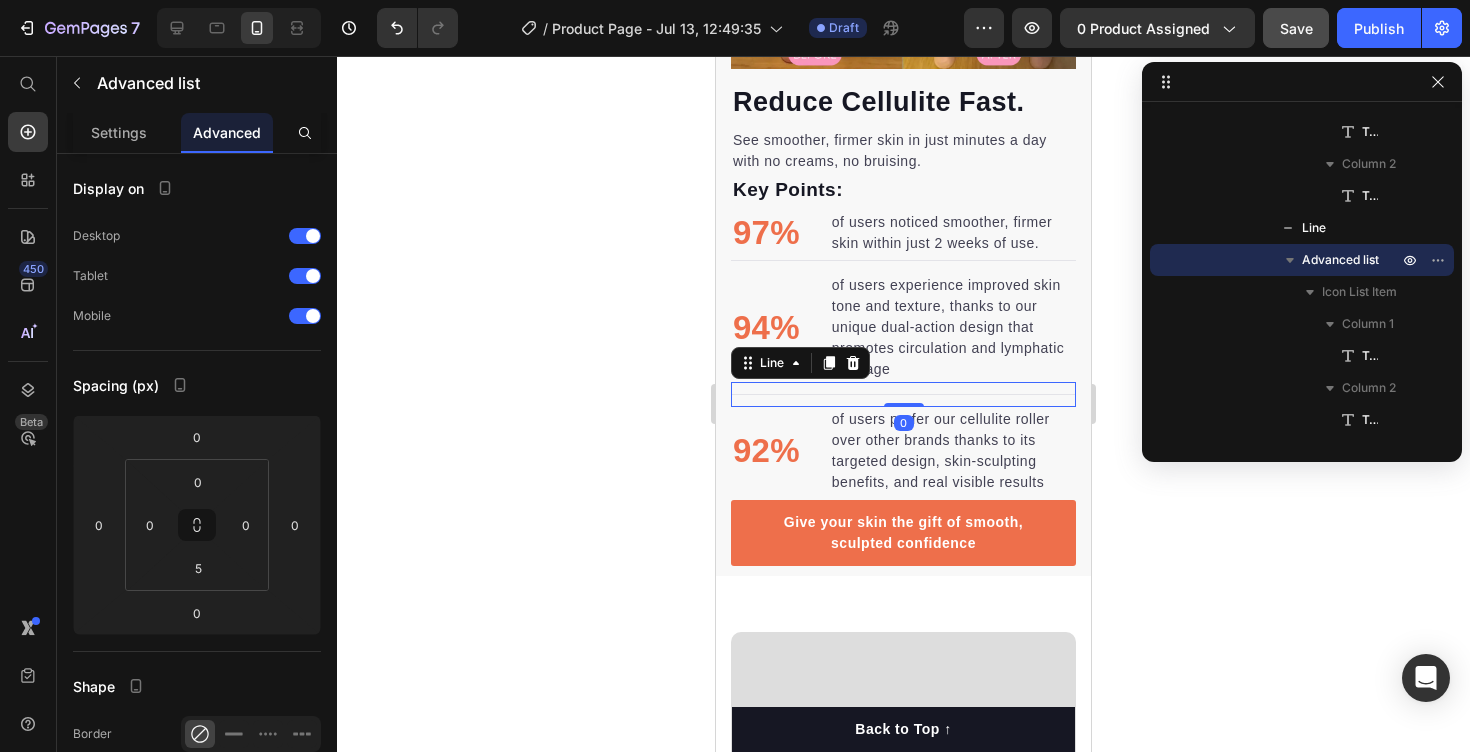 click on "Title Line   0" at bounding box center [903, 394] 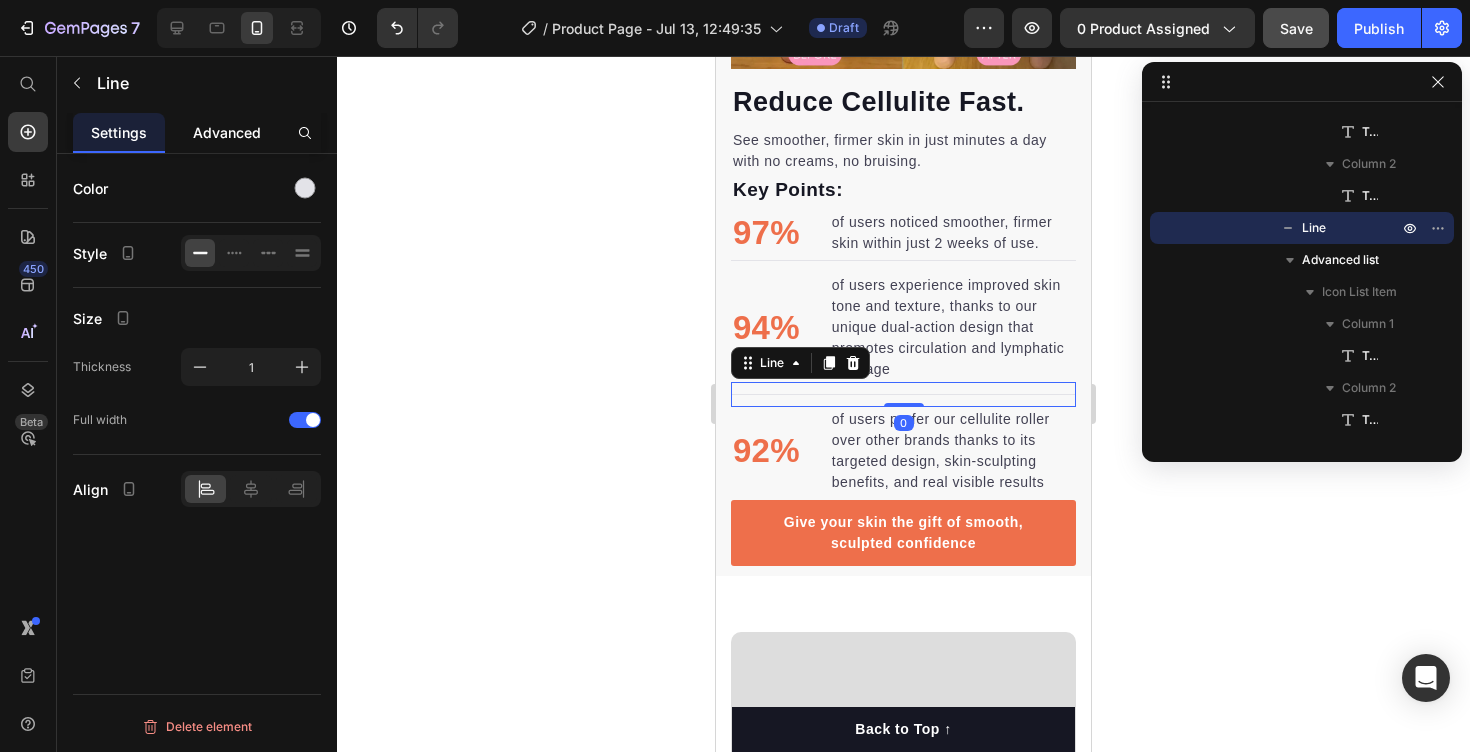 click on "Advanced" 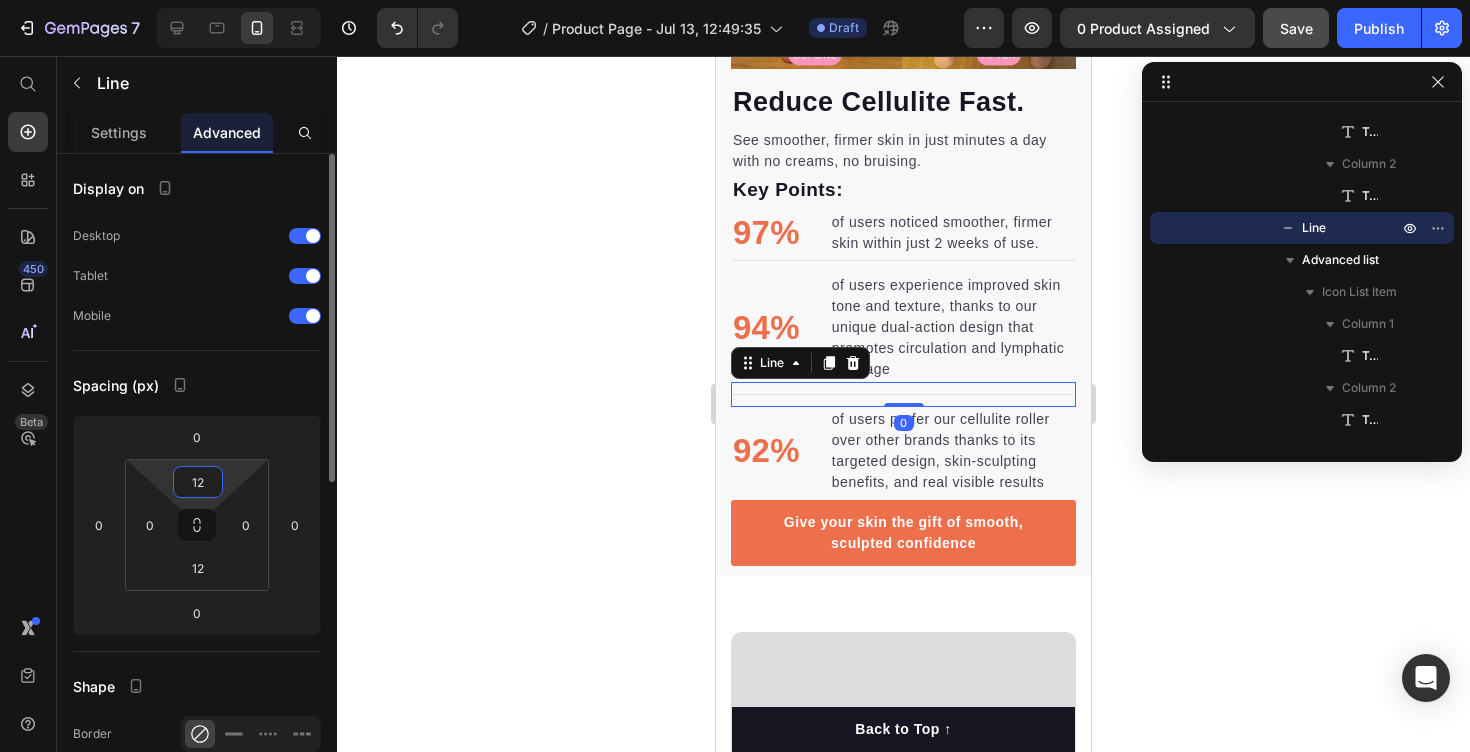 click on "12" at bounding box center [198, 482] 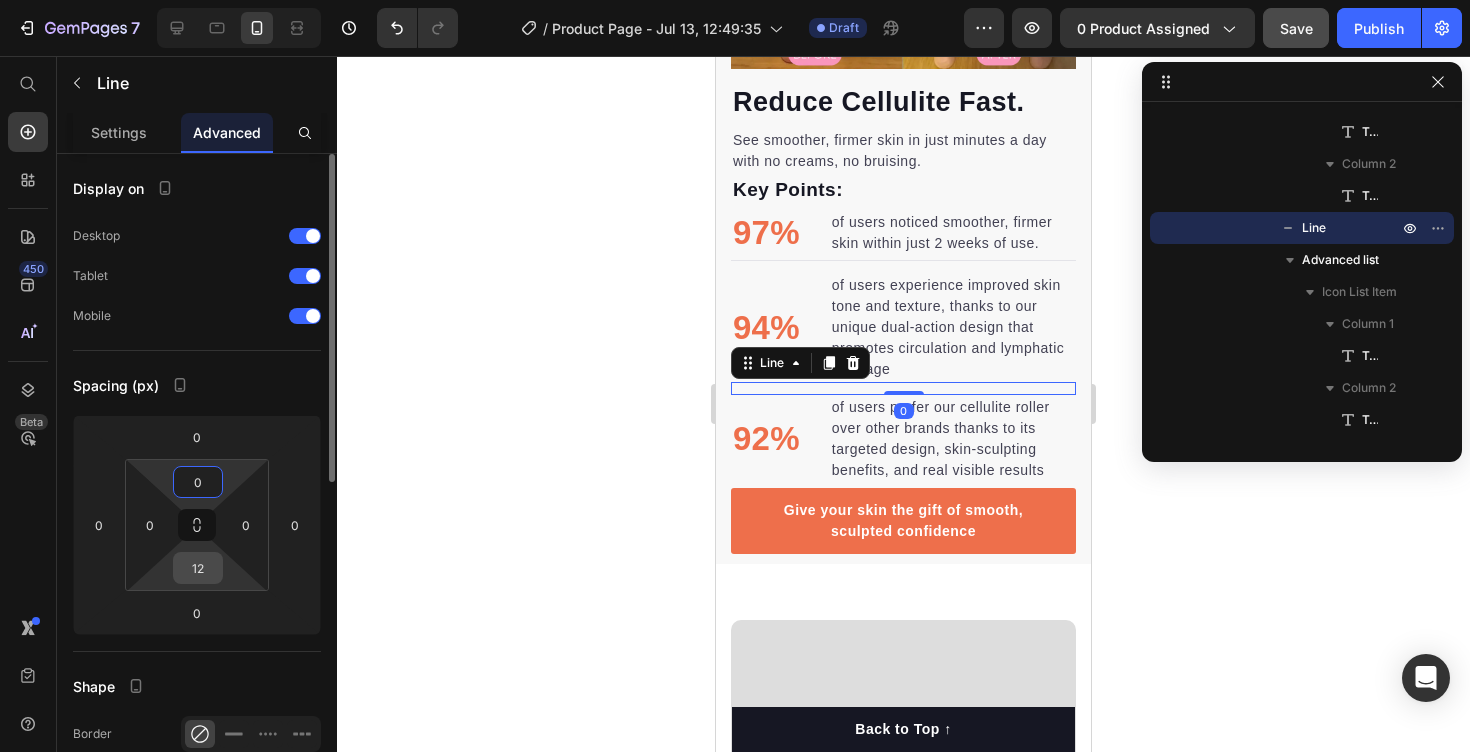type on "0" 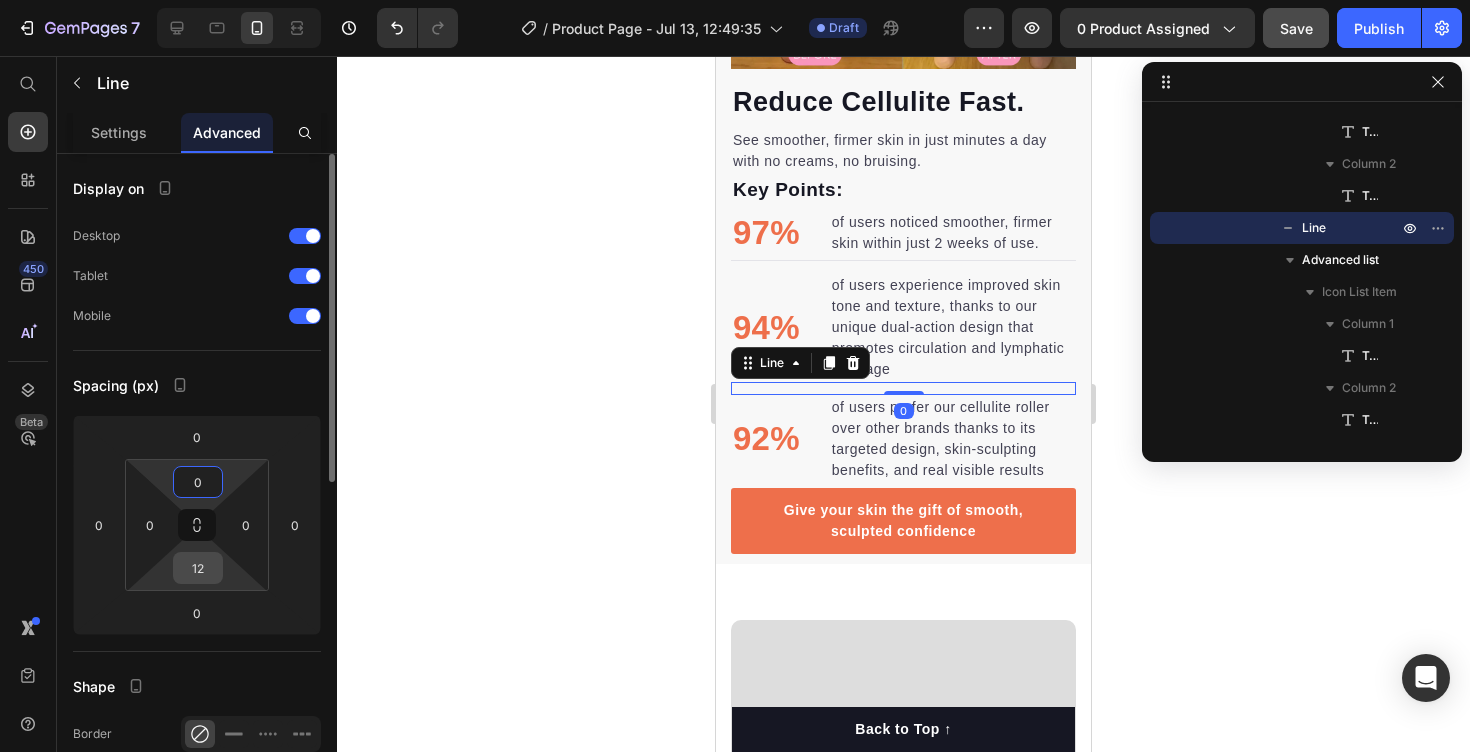 click on "12" at bounding box center (198, 568) 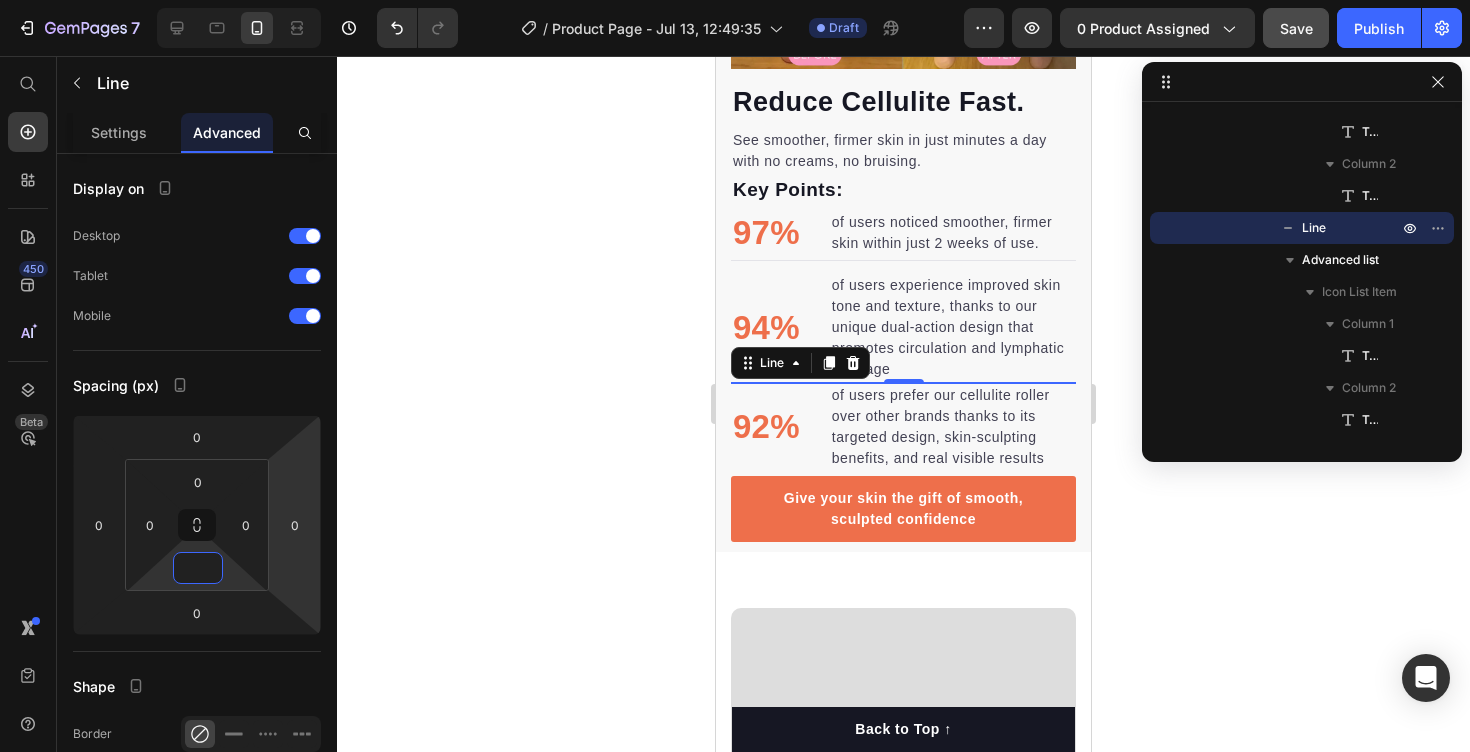 type on "0" 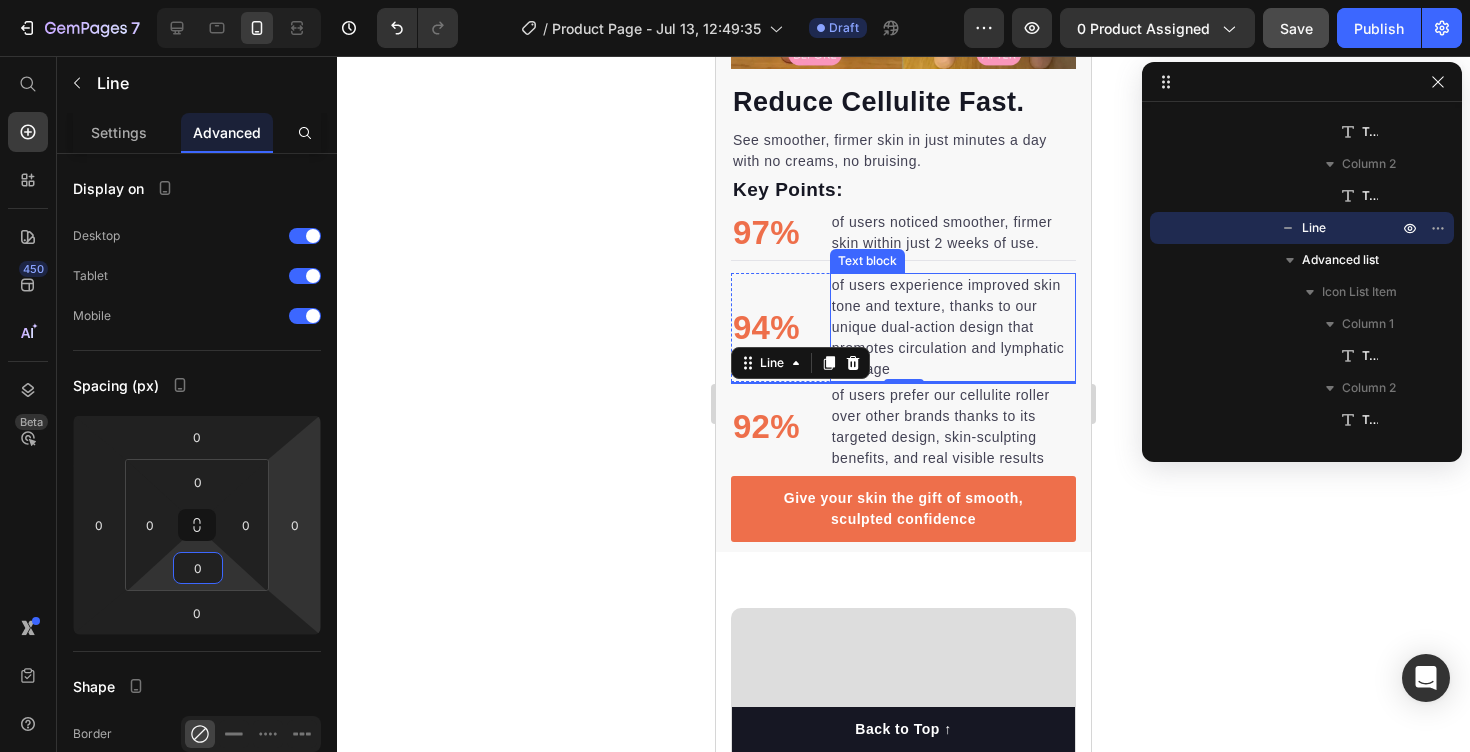 click on "of users experience improved skin tone and texture, thanks to our unique dual-action design that promotes circulation and lymphatic drainage" at bounding box center (953, 327) 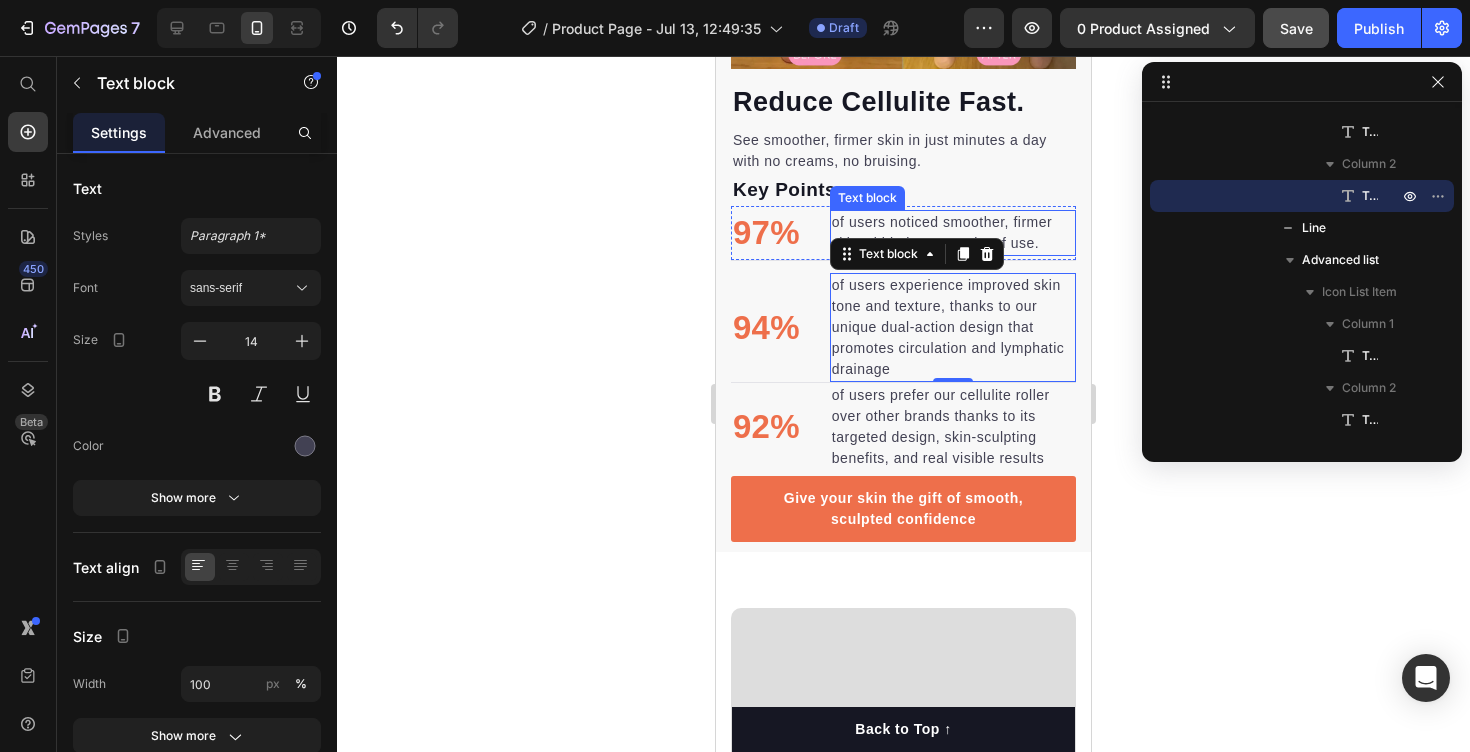 click on "97% Text block of users noticed smoother, firmer skin within just 2 weeks of use.  Text block" at bounding box center [903, 233] 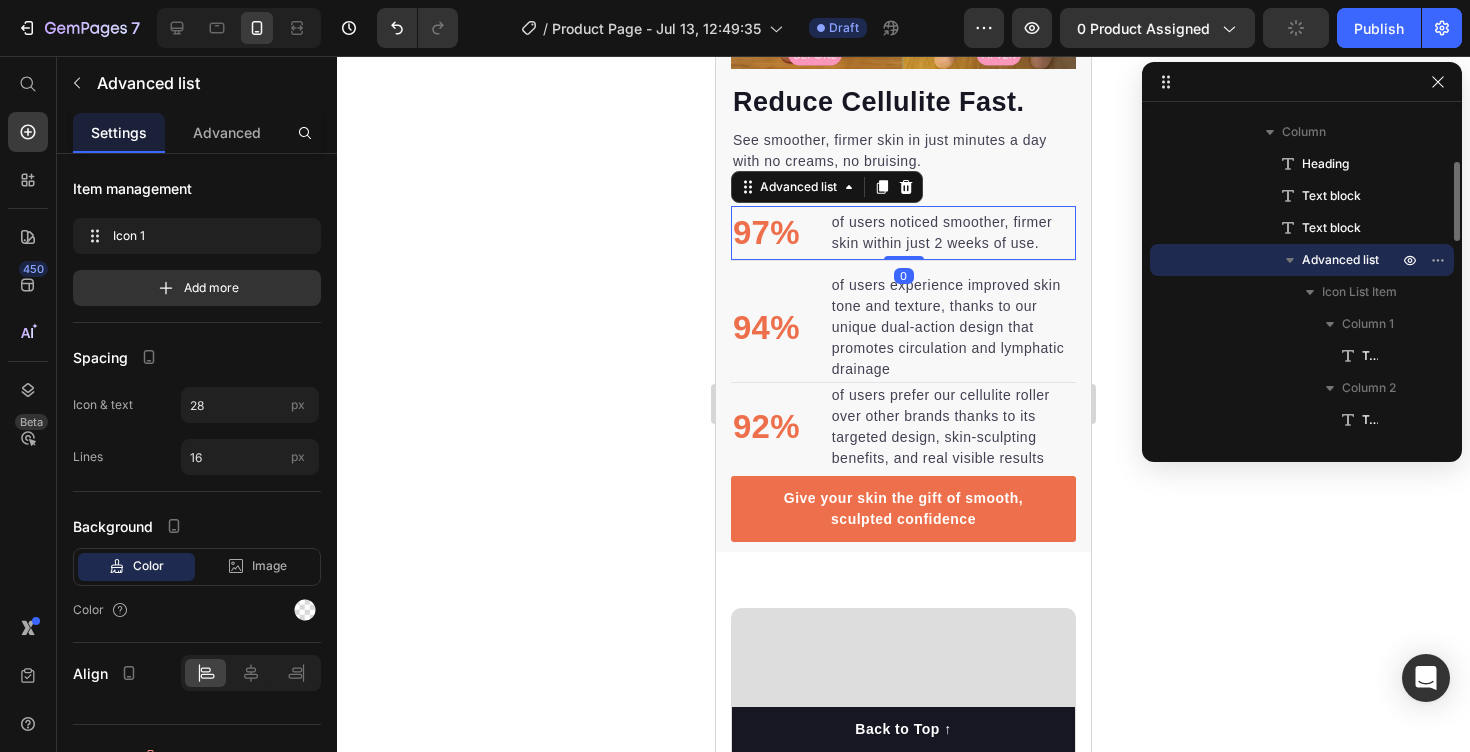 click on "of users experience improved skin tone and texture, thanks to our unique dual-action design that promotes circulation and lymphatic drainage" at bounding box center (953, 327) 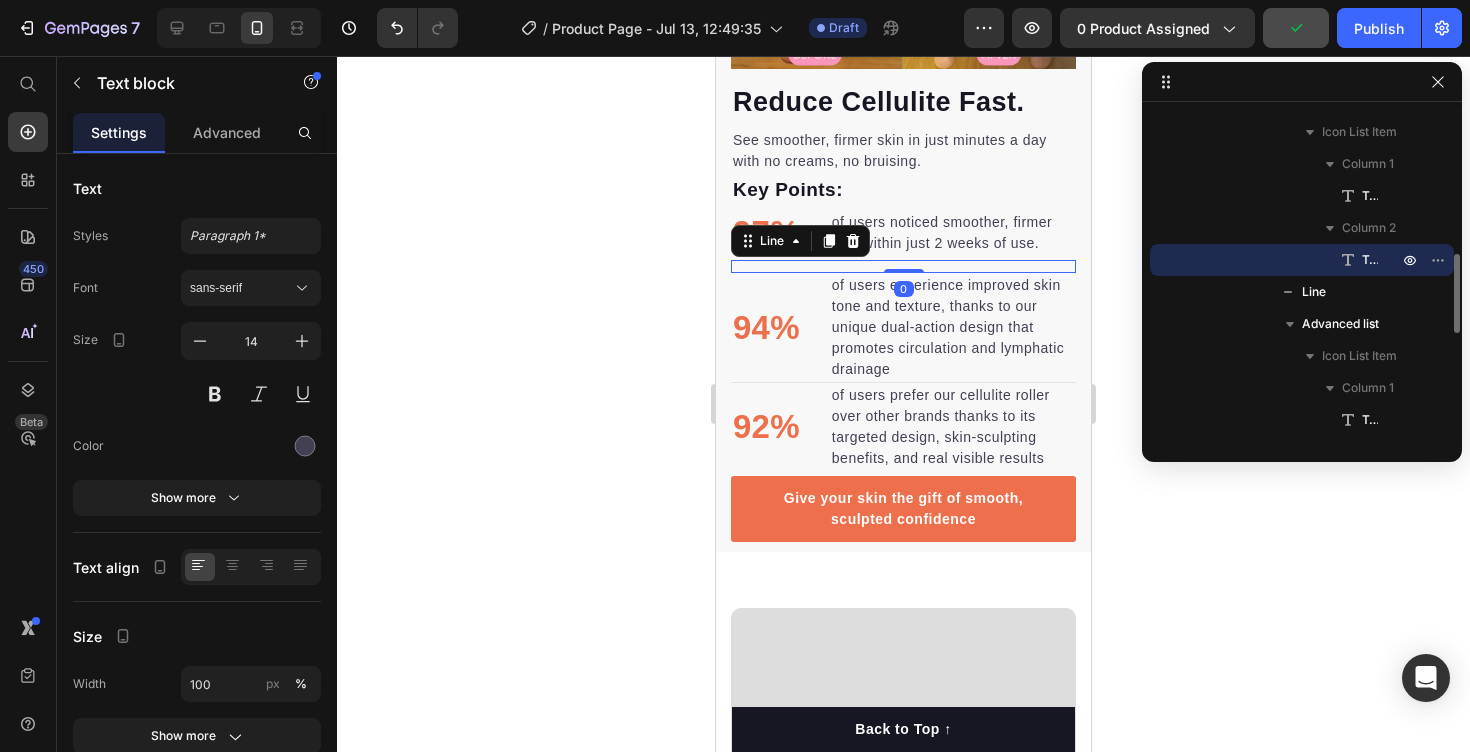 click on "Title Line   0" at bounding box center [903, 266] 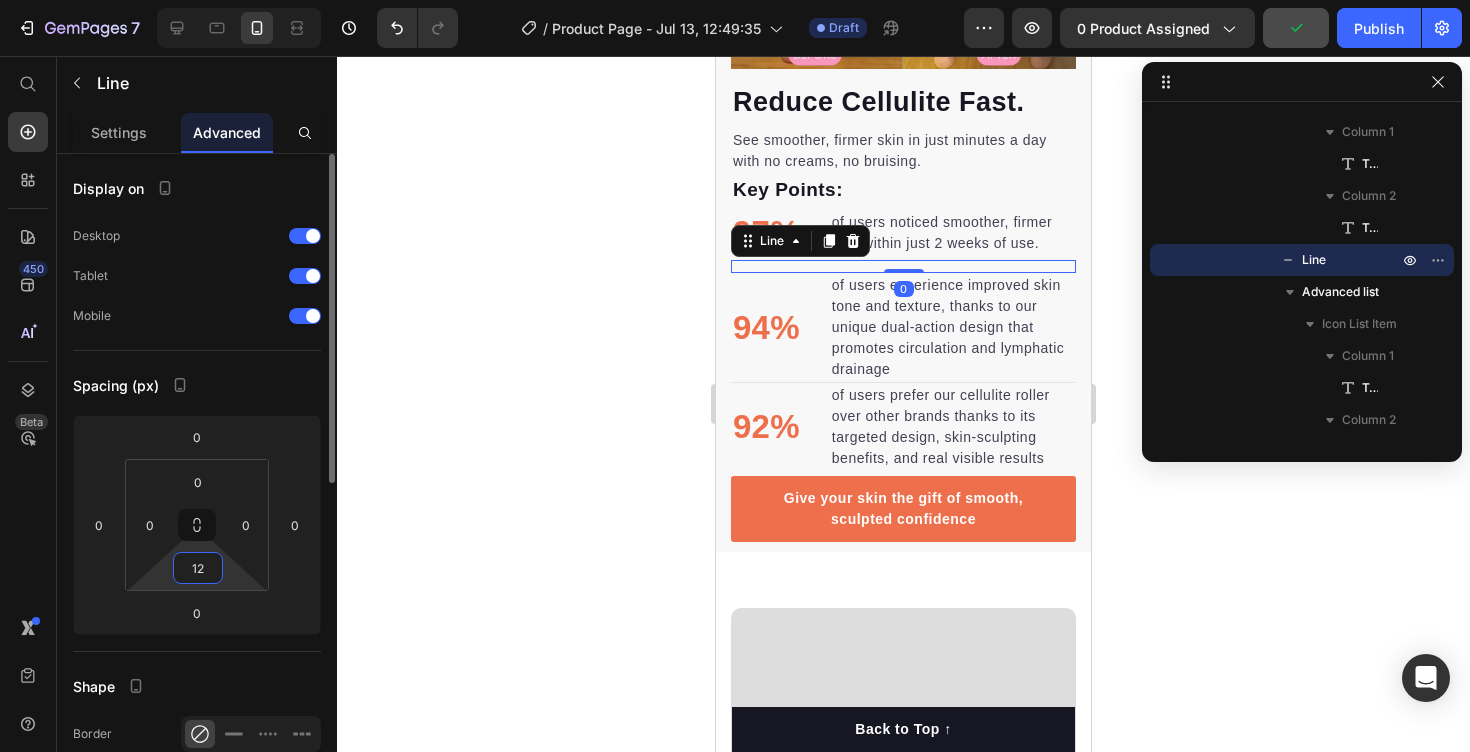 click on "12" at bounding box center (198, 568) 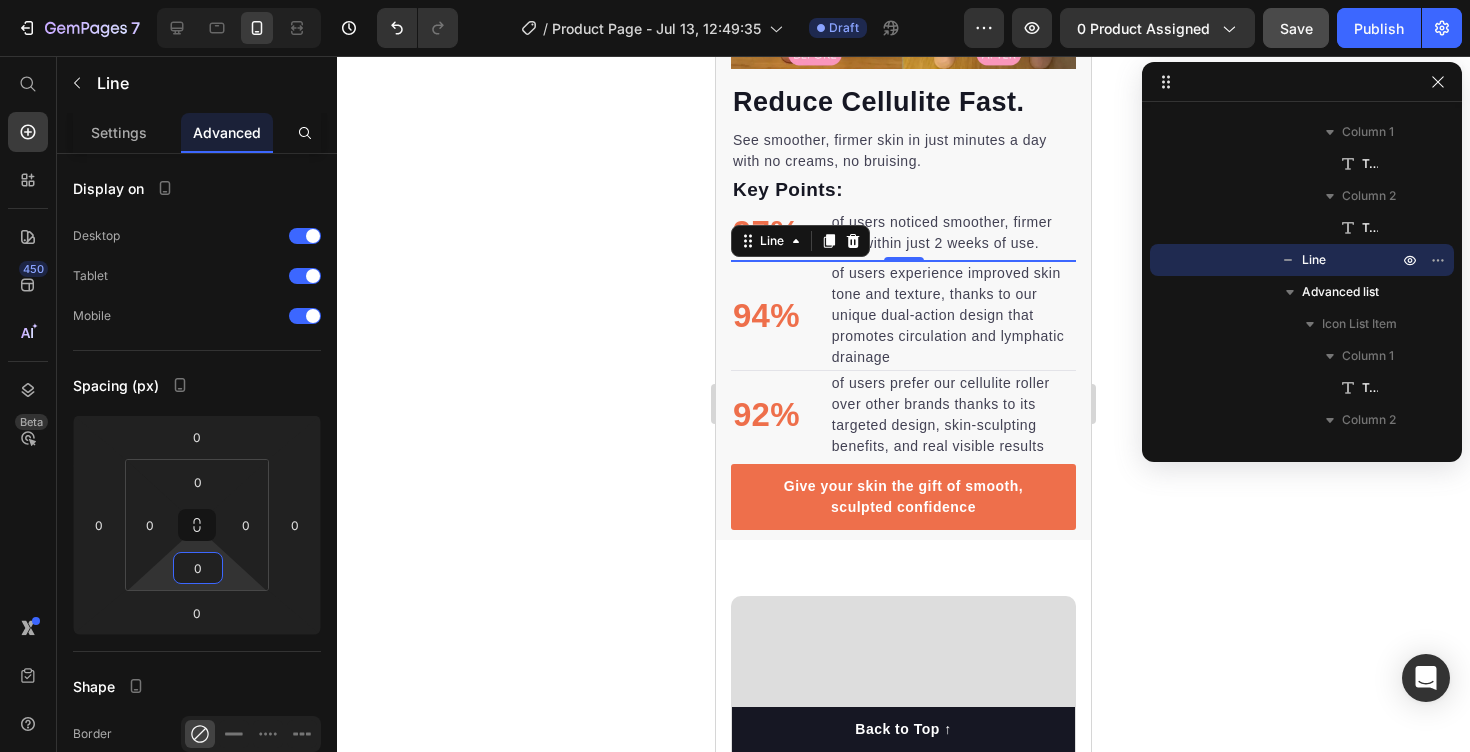 type on "0" 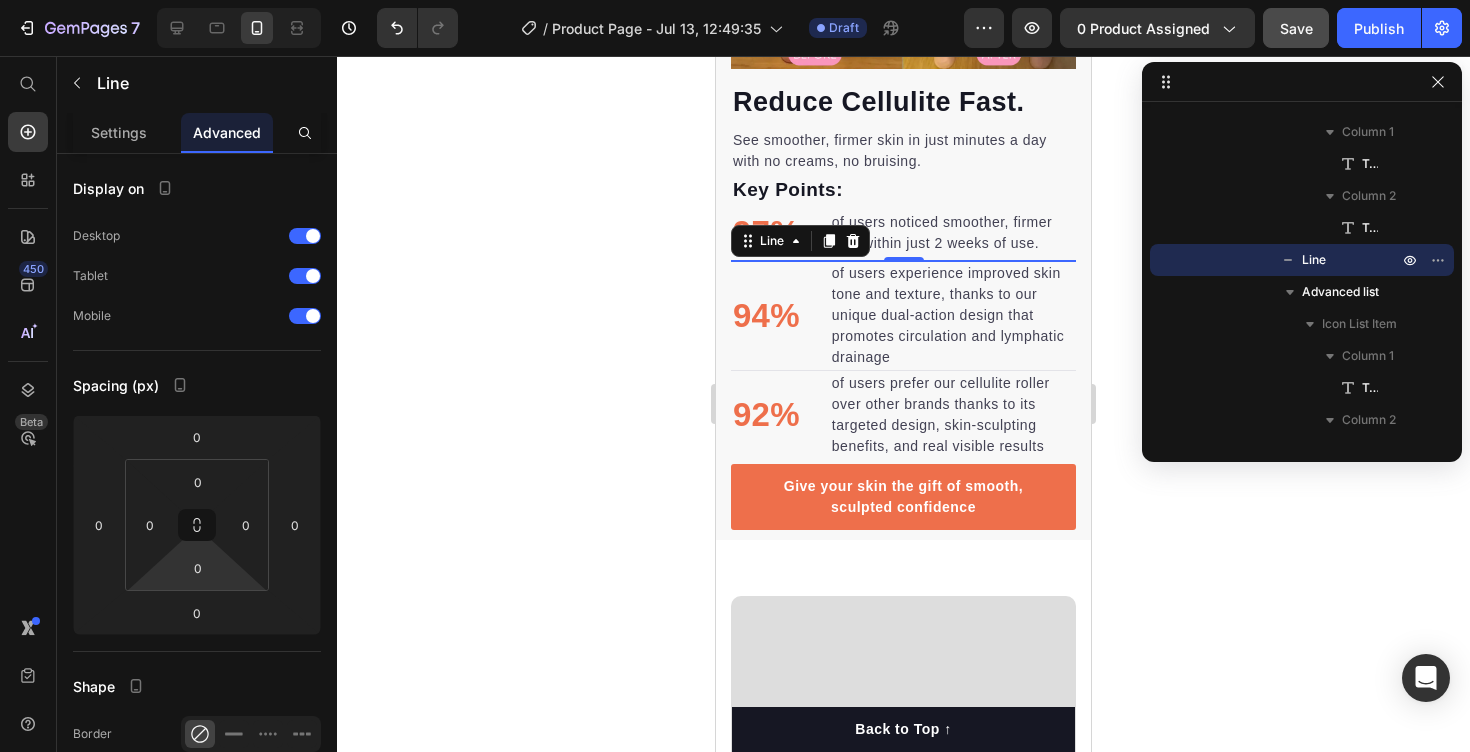 click 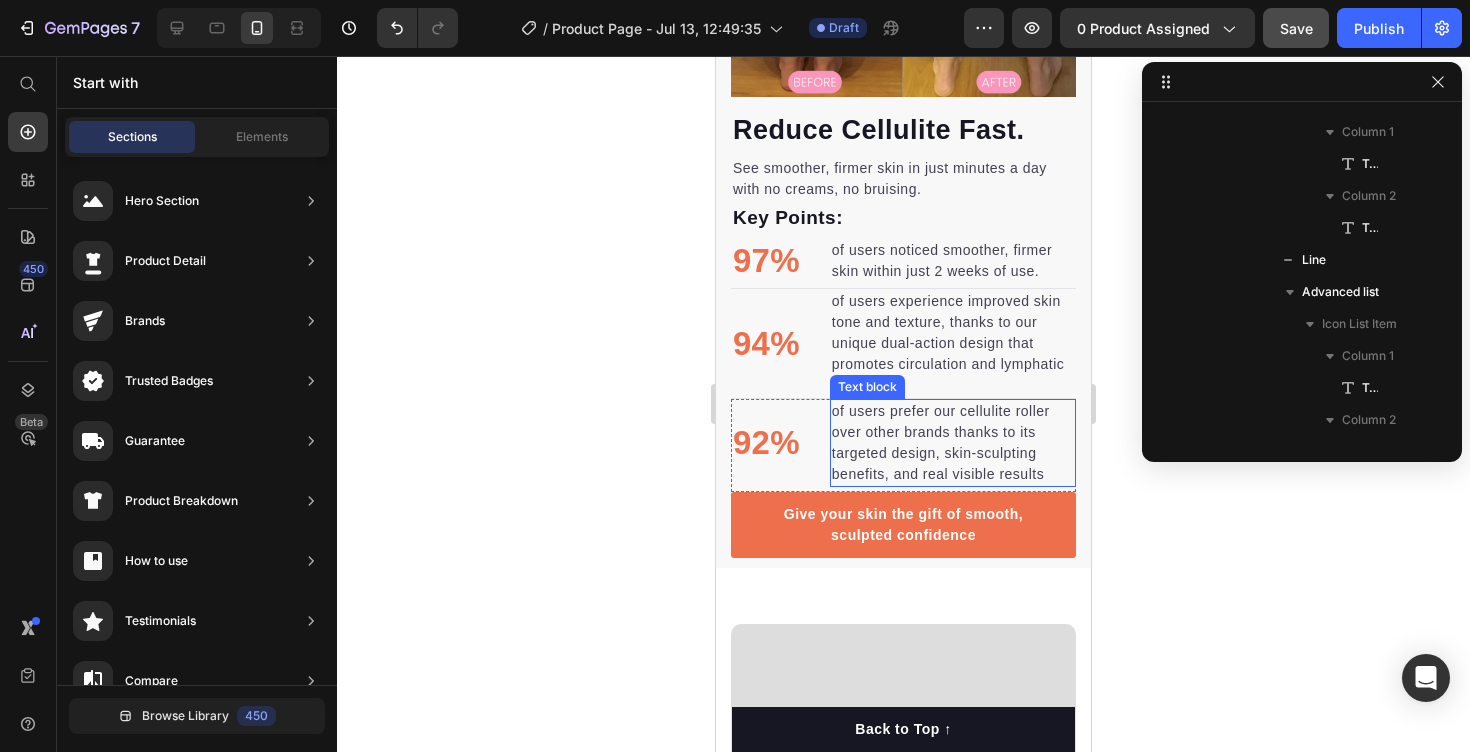 scroll, scrollTop: 1651, scrollLeft: 0, axis: vertical 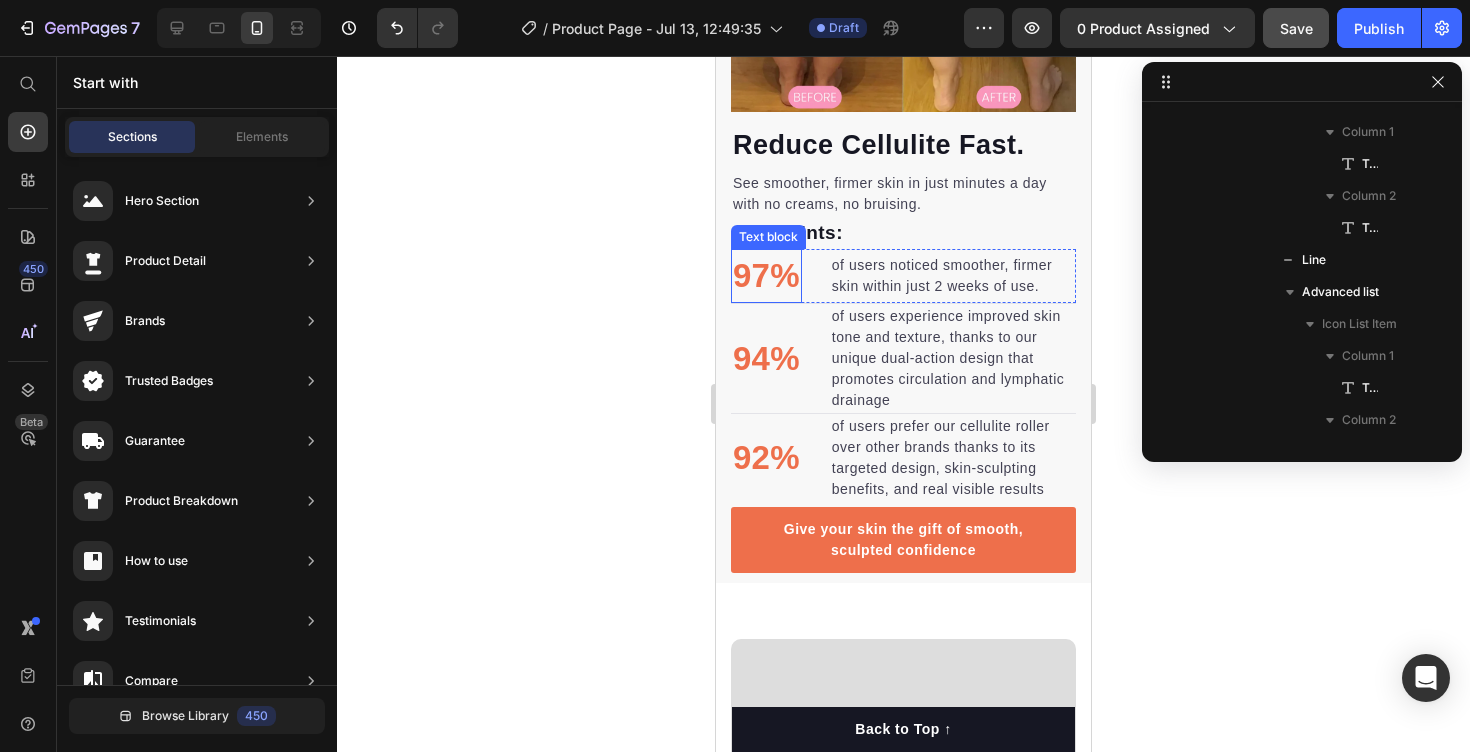 click on "97%" at bounding box center (766, 276) 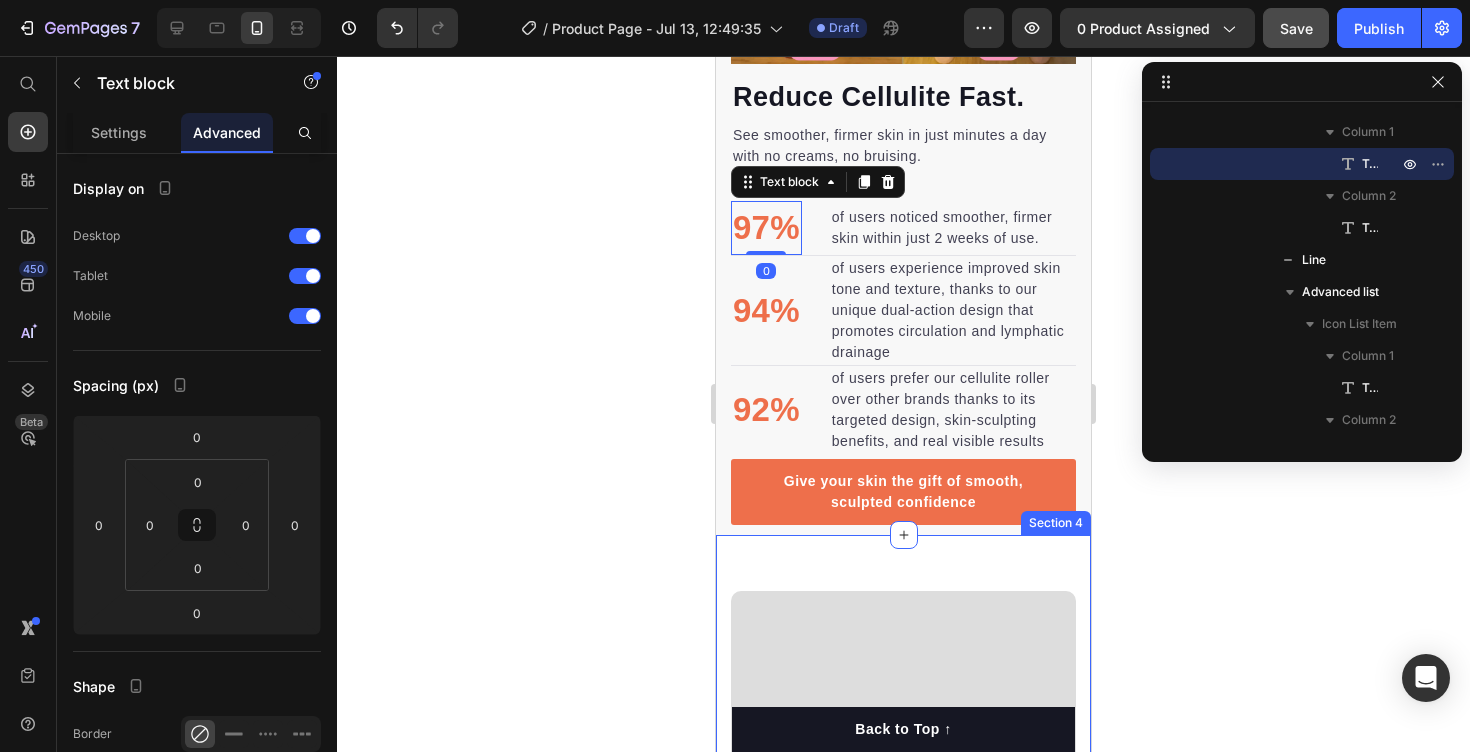 scroll, scrollTop: 1713, scrollLeft: 0, axis: vertical 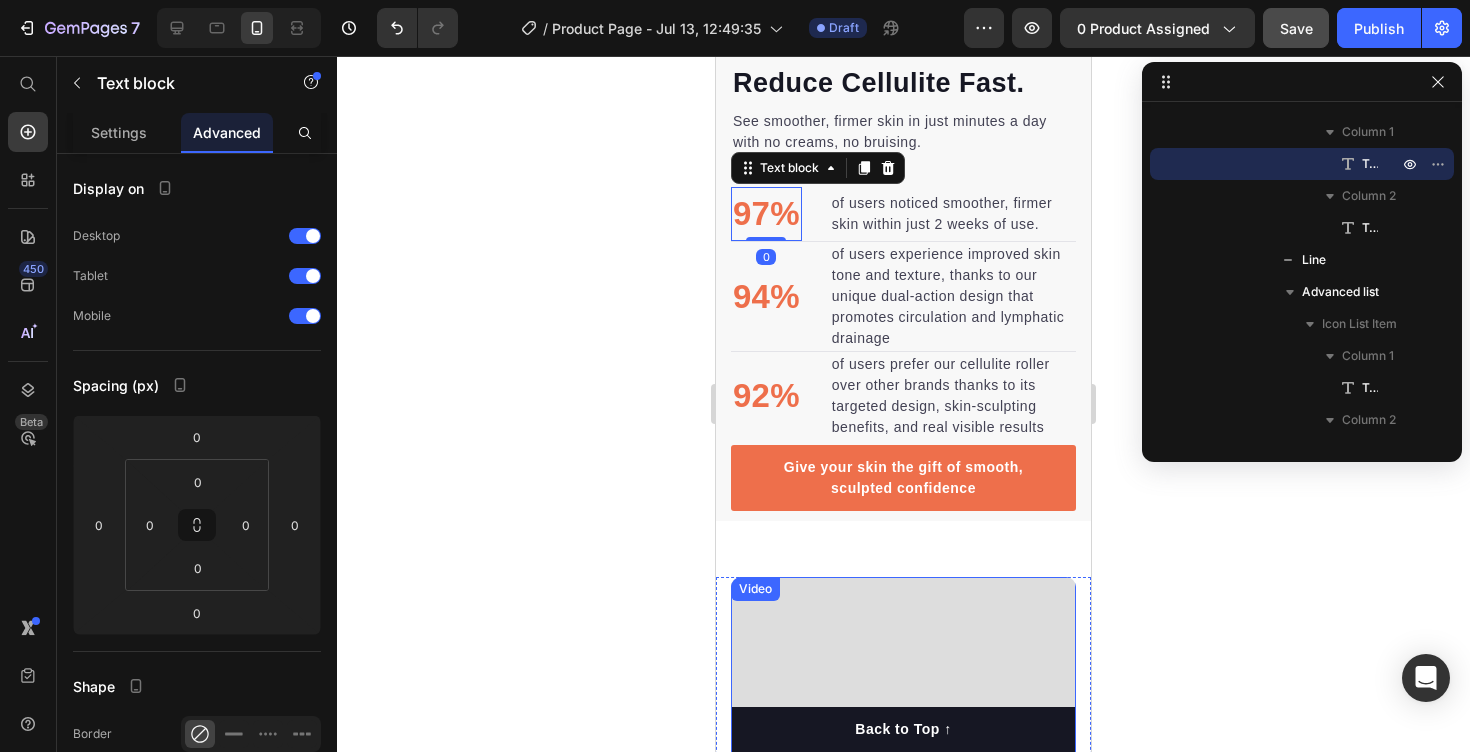 click on "Harness the benefits found within each flavorful morsel. Heading Bone and Joint Support Text block Provides minerals and supplements like glucosamine and chondroitin to maintain bone and joint health. Text block Reduced Disease Risk Text block Offers natural antioxidants and antimicrobial compounds to decrease the risk of various diseases. Text block Enhanced Nutrient Absorption Text block Processed to enhance nutrient absorption, ensuring optimal utilization of essential nutrients. Text block Cardiovascular Health Support Text block Contains antioxidants and Omega-3 fatty acids to maintain cardiovascular health. Text block Increased Strength and Endurance Text block Natural plant-based supplements provide energy and enhance muscle strength and endurance in dogs. Text block Row Video Row Section 4" at bounding box center (903, 1233) 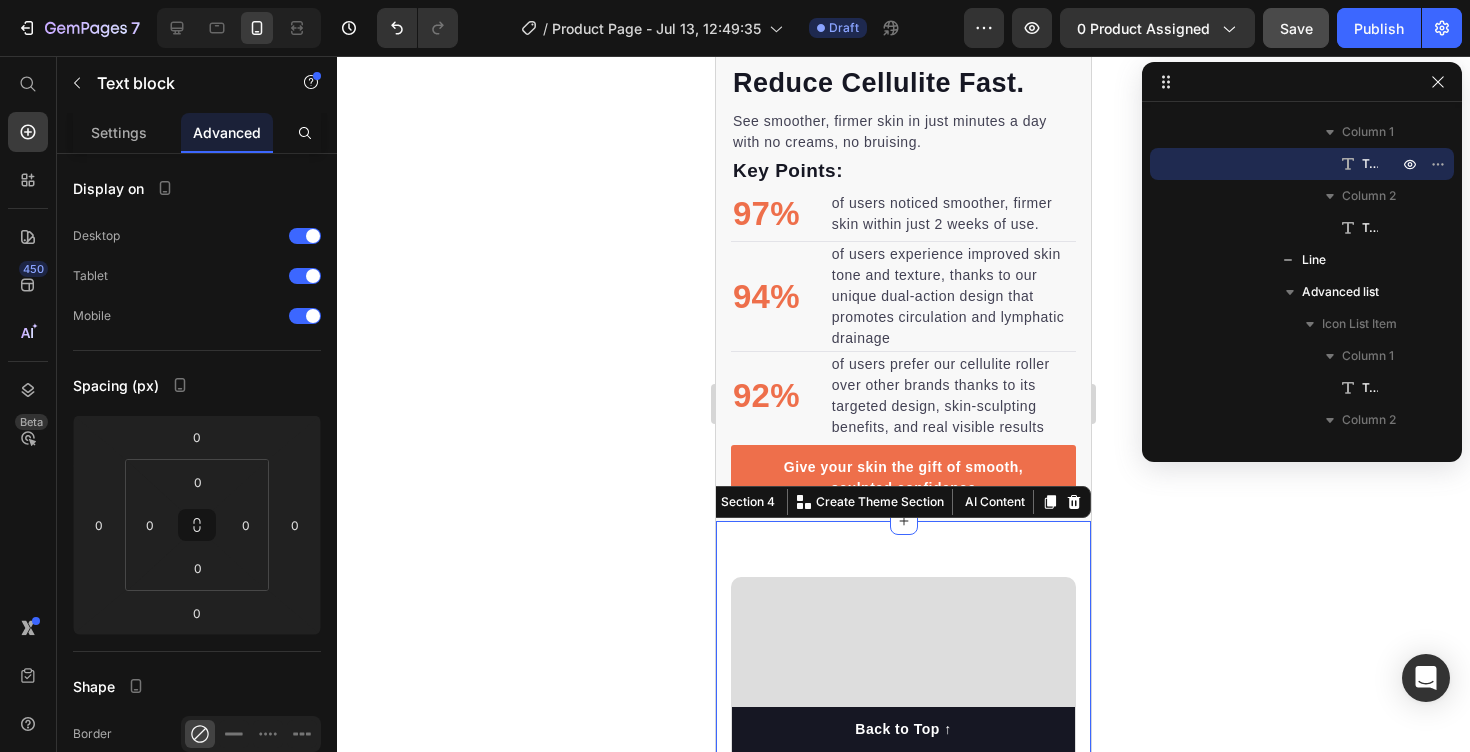 scroll, scrollTop: 986, scrollLeft: 0, axis: vertical 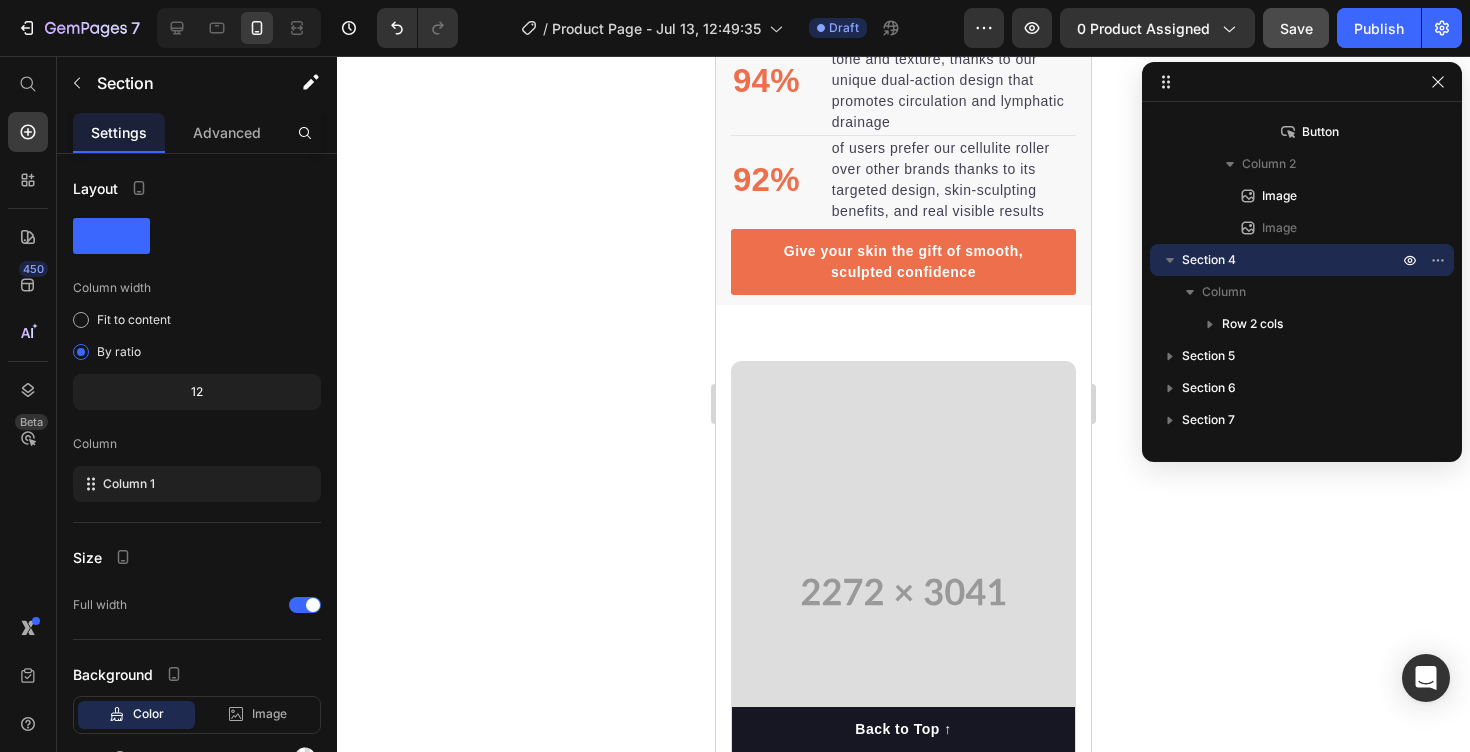 click on "Harness the benefits found within each flavorful morsel. Heading Bone and Joint Support Text block Provides minerals and supplements like glucosamine and chondroitin to maintain bone and joint health. Text block Reduced Disease Risk Text block Offers natural antioxidants and antimicrobial compounds to decrease the risk of various diseases. Text block Enhanced Nutrient Absorption Text block Processed to enhance nutrient absorption, ensuring optimal utilization of essential nutrients. Text block Cardiovascular Health Support Text block Contains antioxidants and Omega-3 fatty acids to maintain cardiovascular health. Text block Increased Strength and Endurance Text block Natural plant-based supplements provide energy and enhance muscle strength and endurance in dogs. Text block Row Video Row Section 4" at bounding box center [903, 1017] 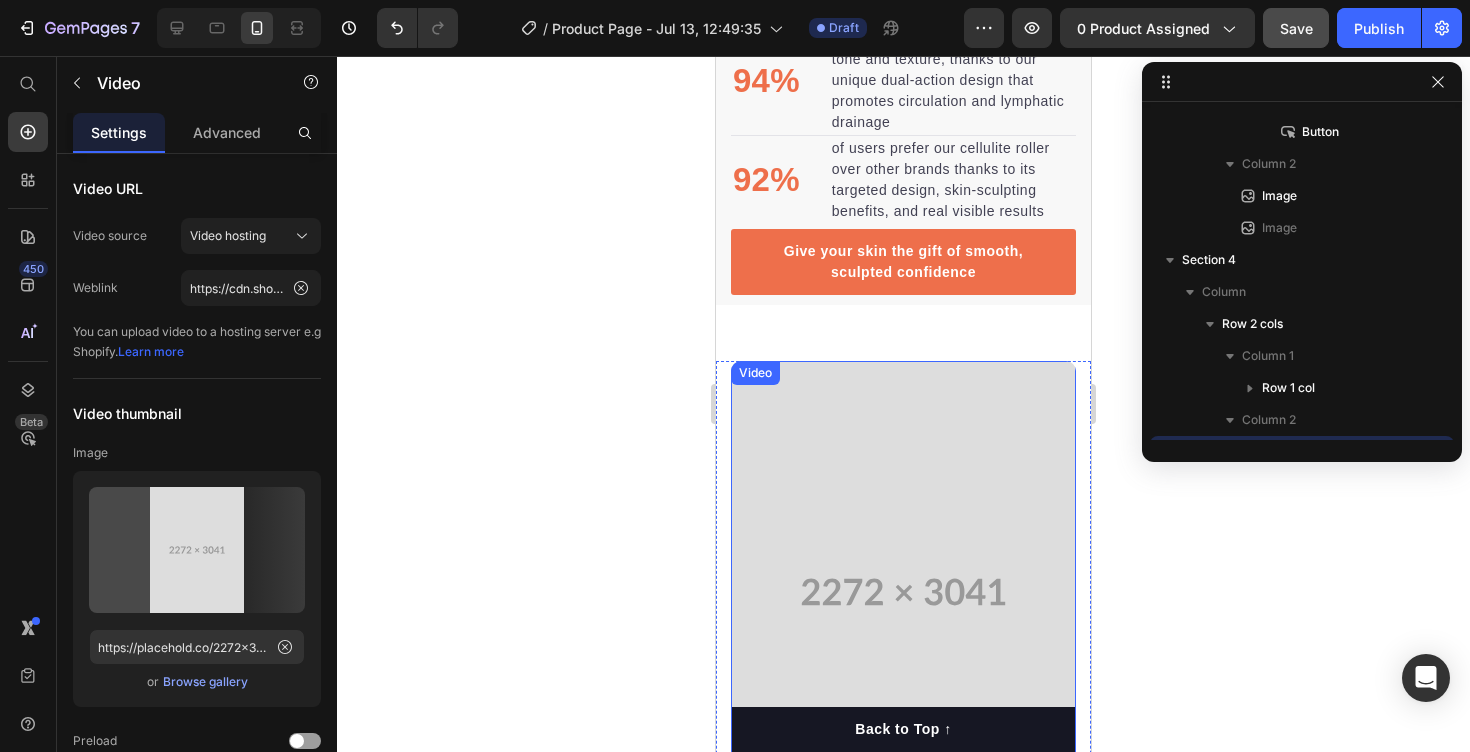 click at bounding box center [903, 592] 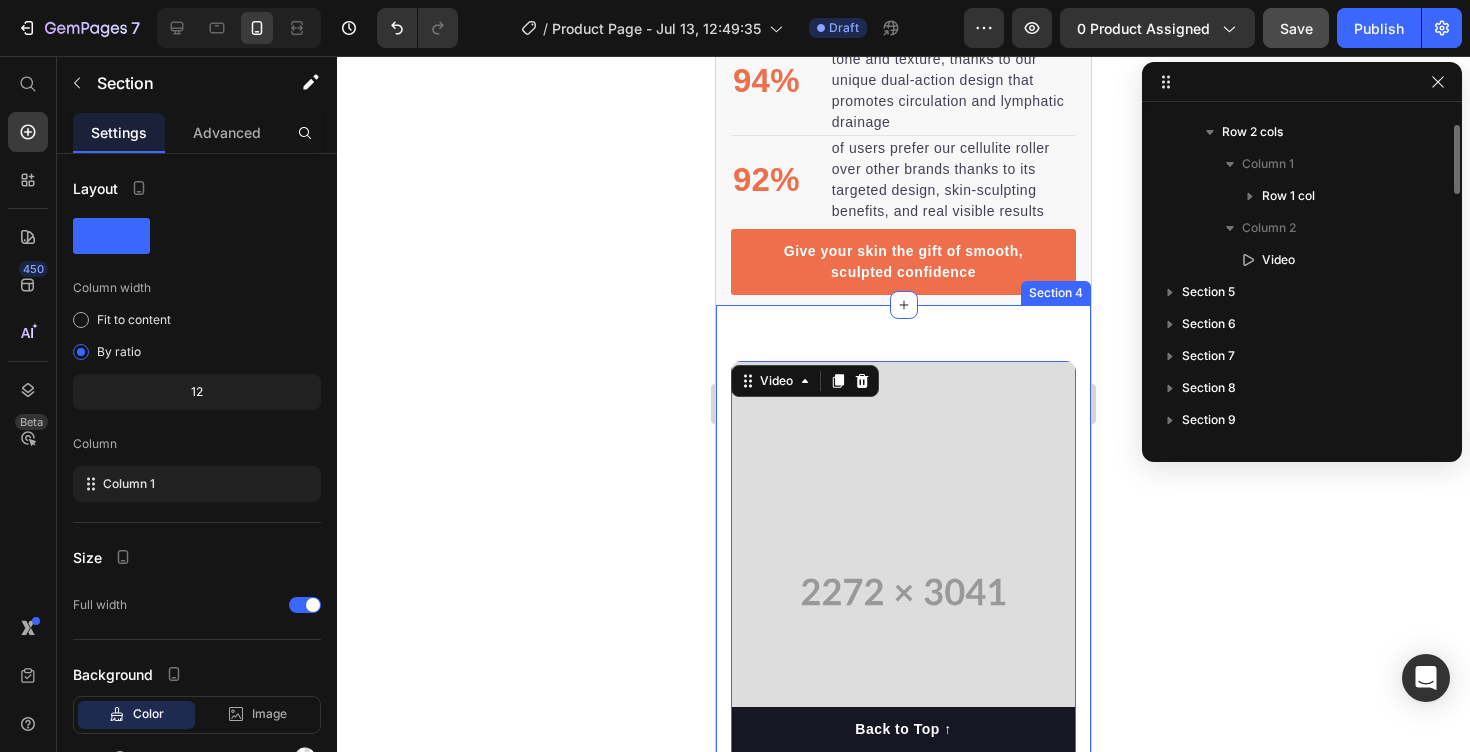 click on "Harness the benefits found within each flavorful morsel. Heading Bone and Joint Support Text block Provides minerals and supplements like glucosamine and chondroitin to maintain bone and joint health. Text block Reduced Disease Risk Text block Offers natural antioxidants and antimicrobial compounds to decrease the risk of various diseases. Text block Enhanced Nutrient Absorption Text block Processed to enhance nutrient absorption, ensuring optimal utilization of essential nutrients. Text block Cardiovascular Health Support Text block Contains antioxidants and Omega-3 fatty acids to maintain cardiovascular health. Text block Increased Strength and Endurance Text block Natural plant-based supplements provide energy and enhance muscle strength and endurance in dogs. Text block Row Video   0 Row Section 4" at bounding box center (903, 1017) 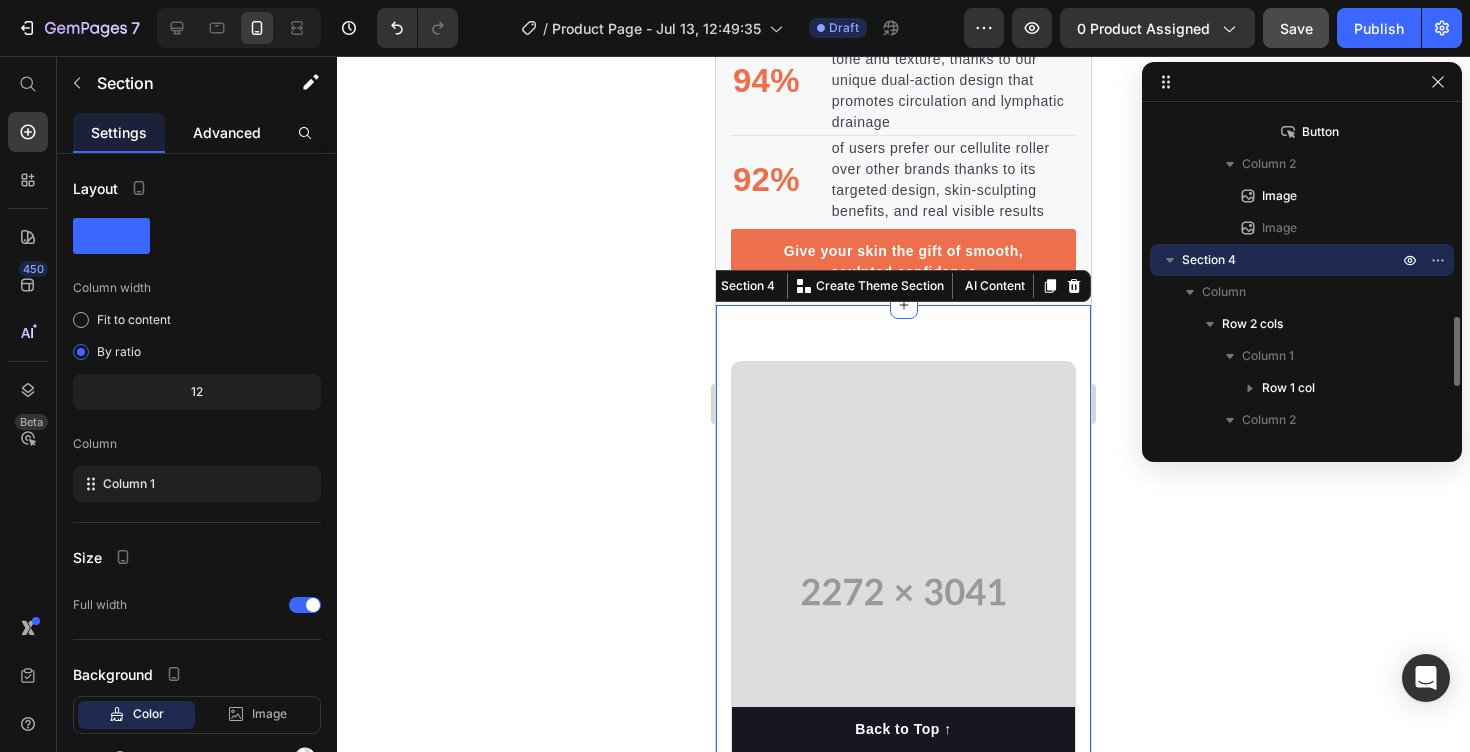 click on "Advanced" 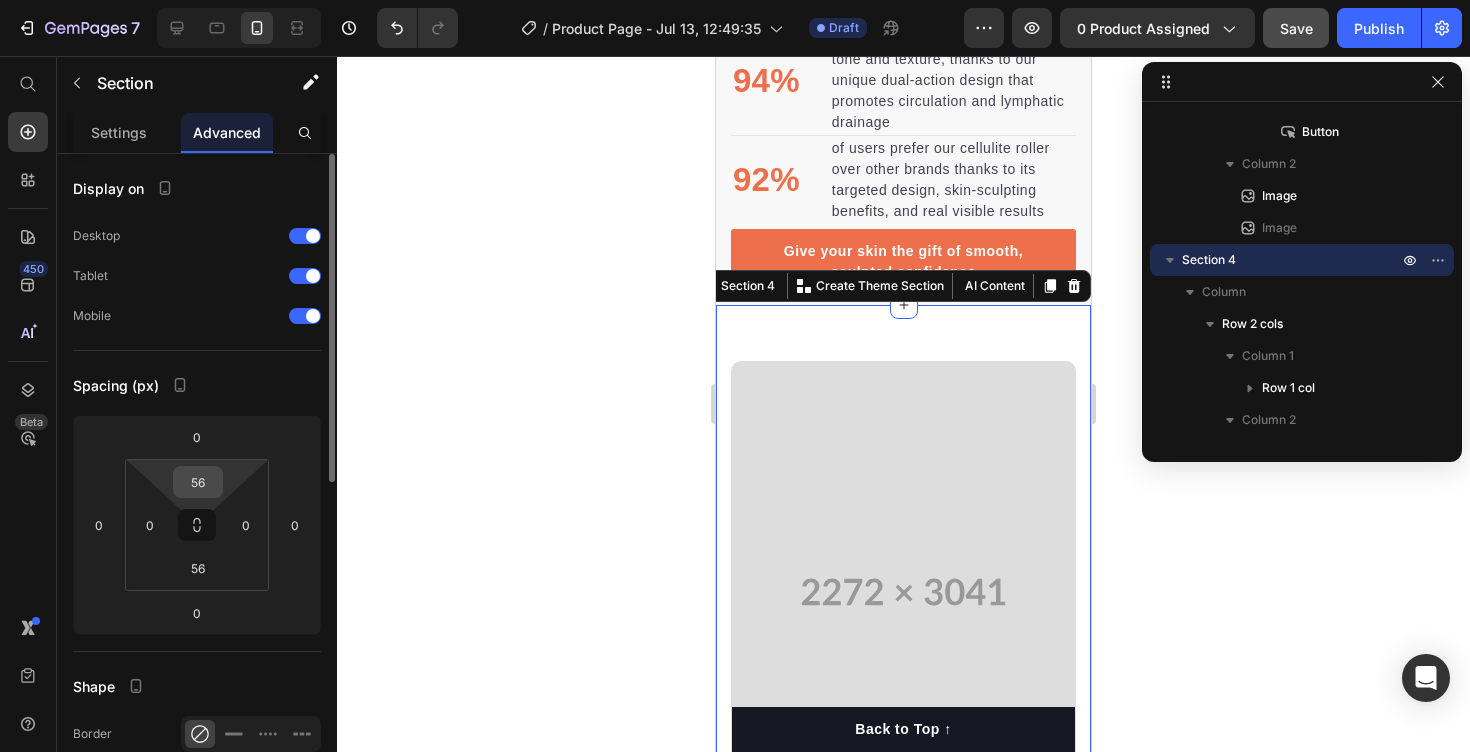 click on "56" at bounding box center [198, 482] 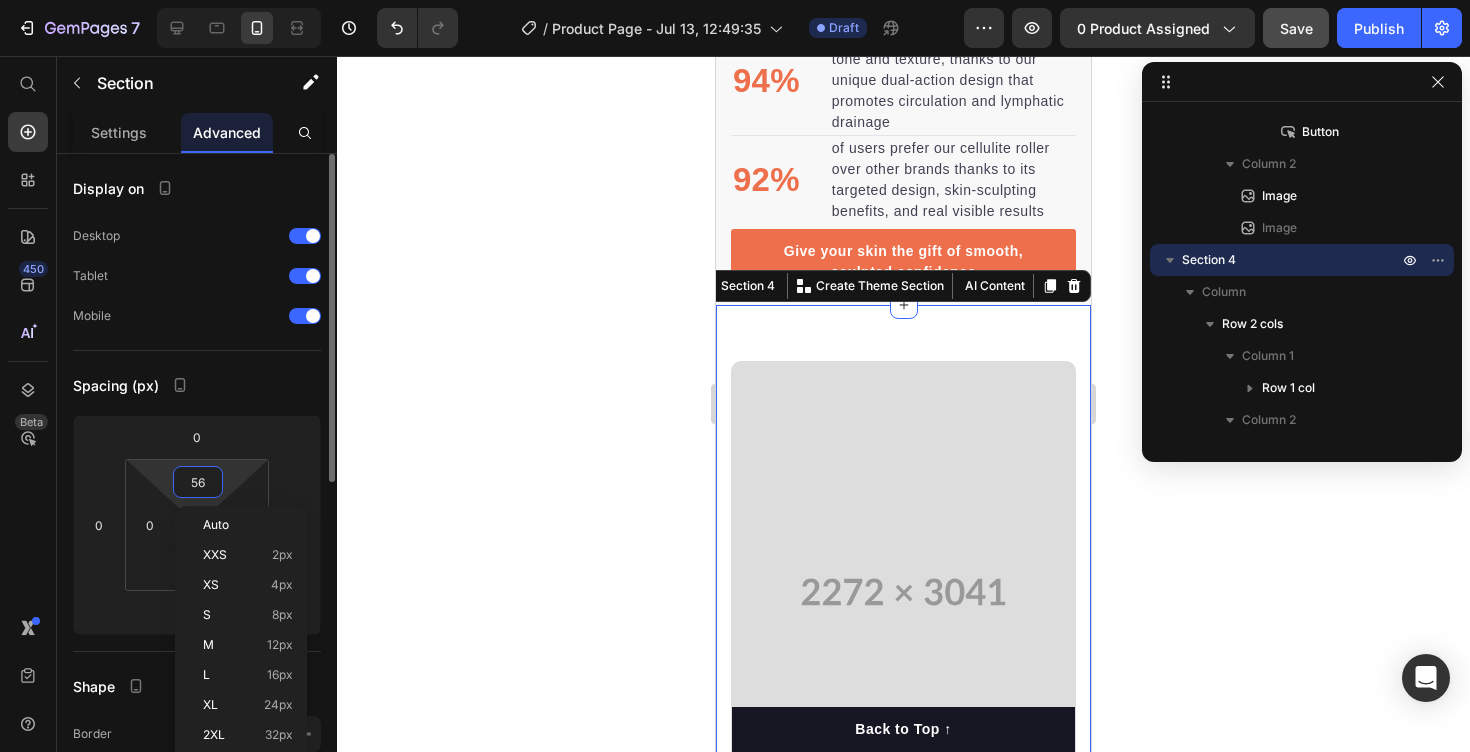 type on "5" 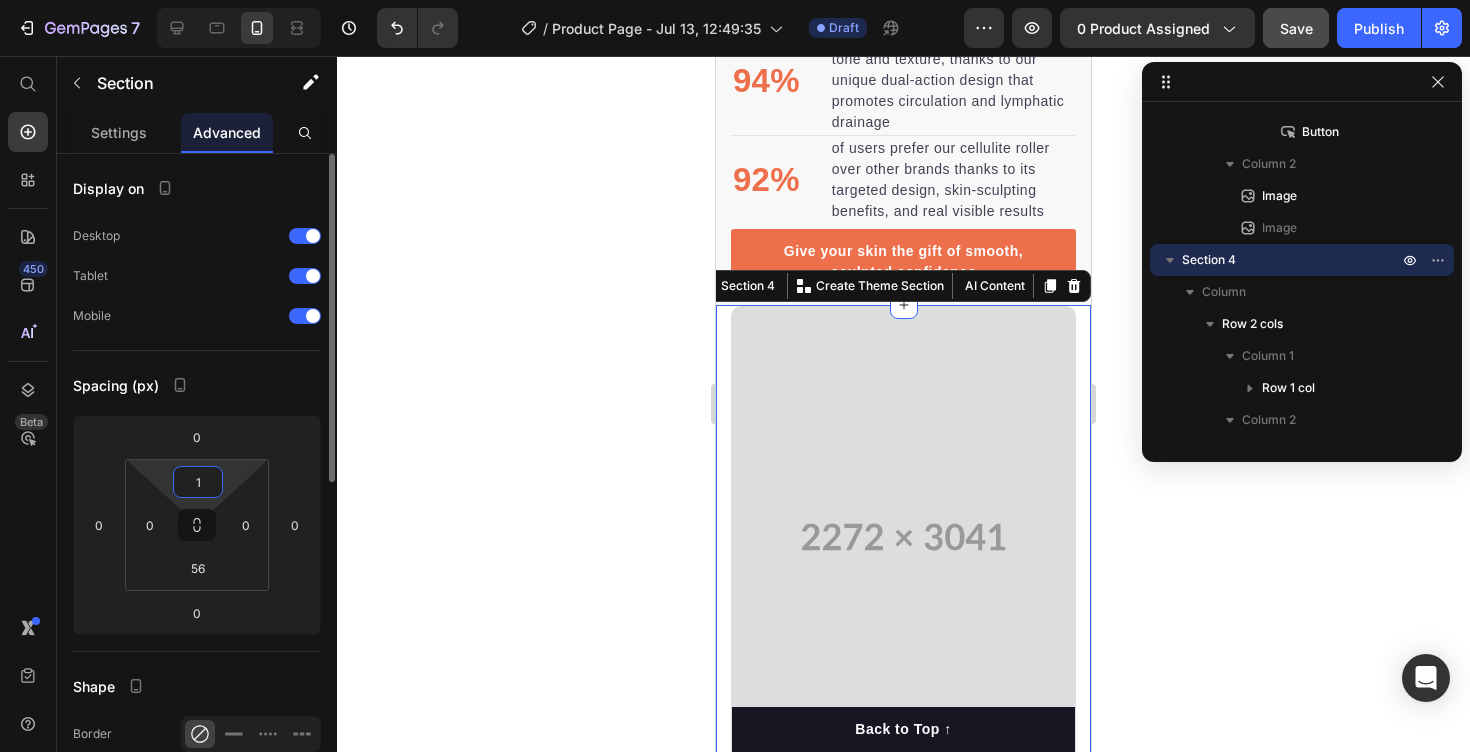 type on "10" 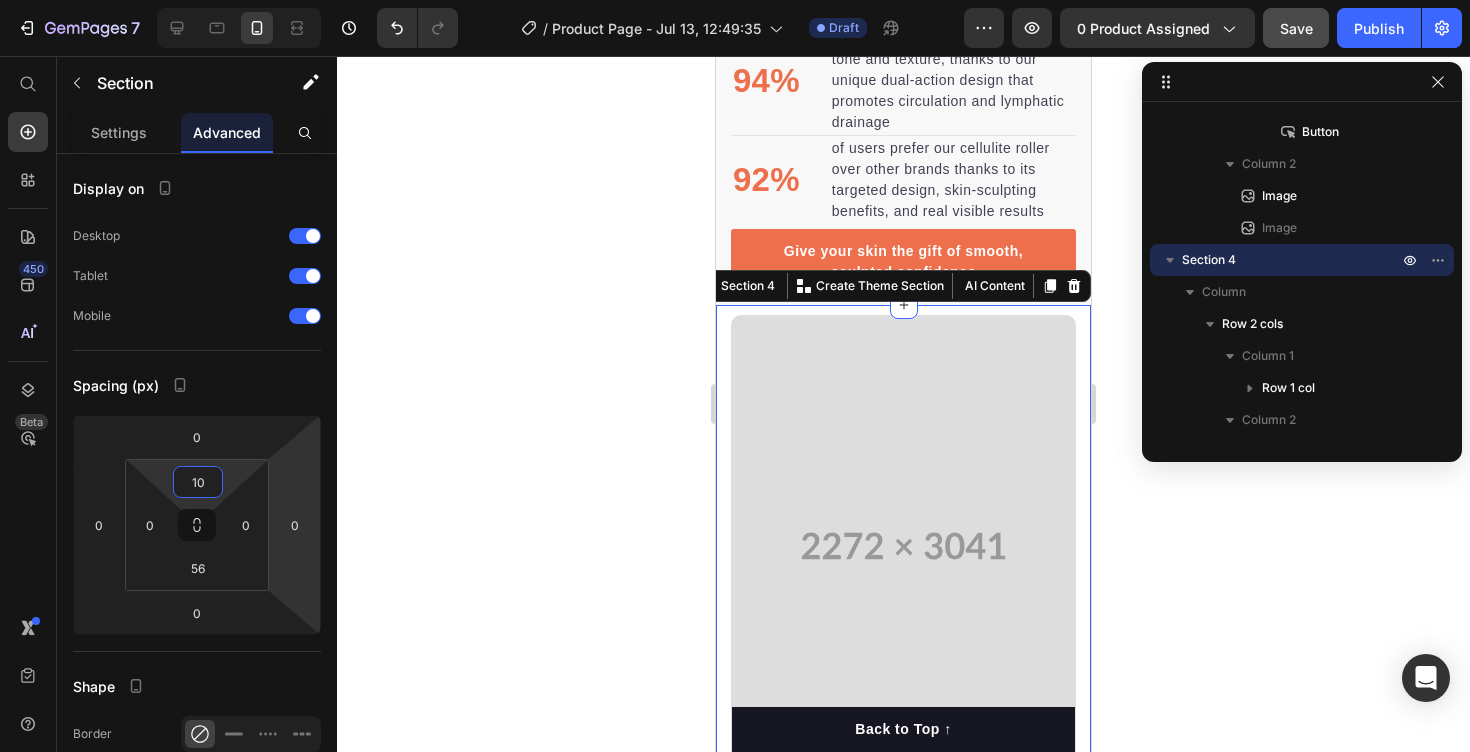 click at bounding box center [903, 546] 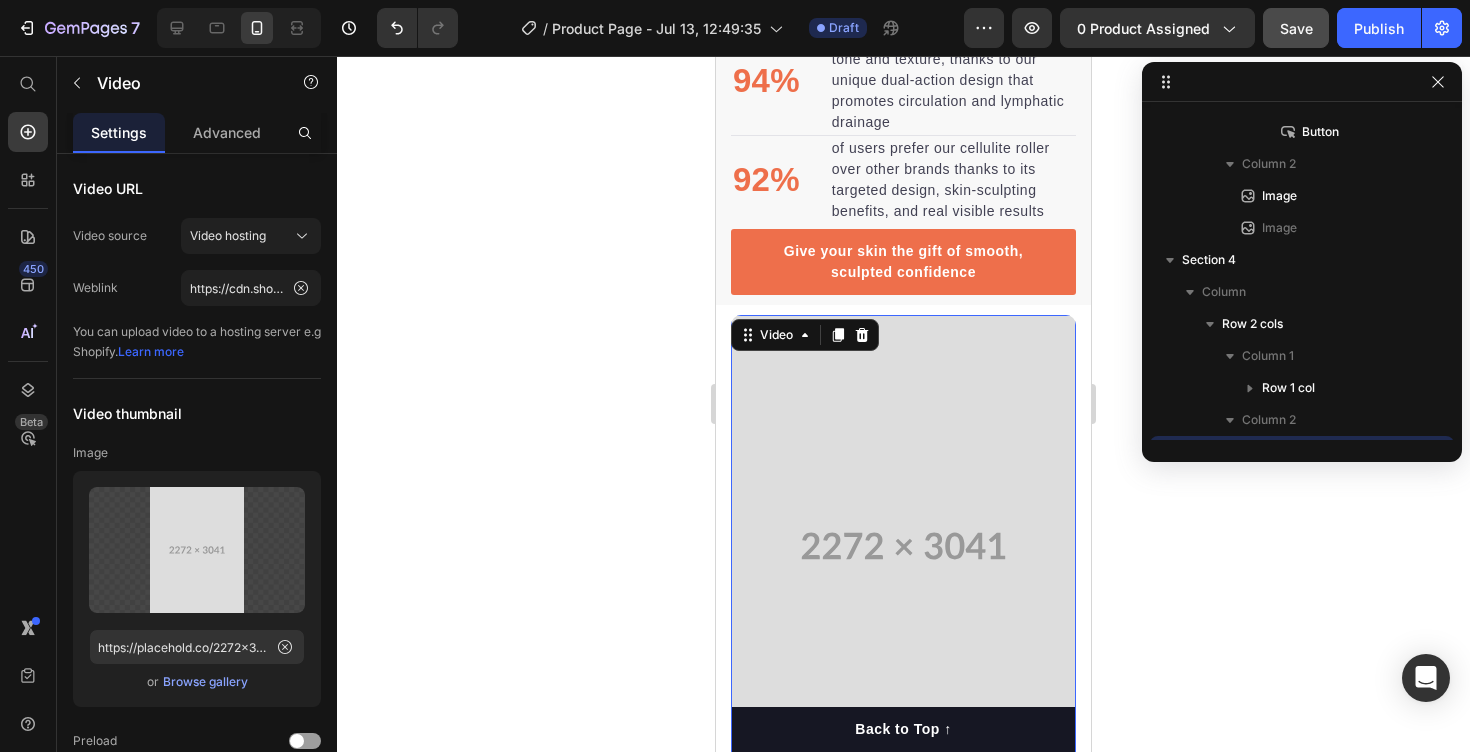 scroll, scrollTop: 1178, scrollLeft: 0, axis: vertical 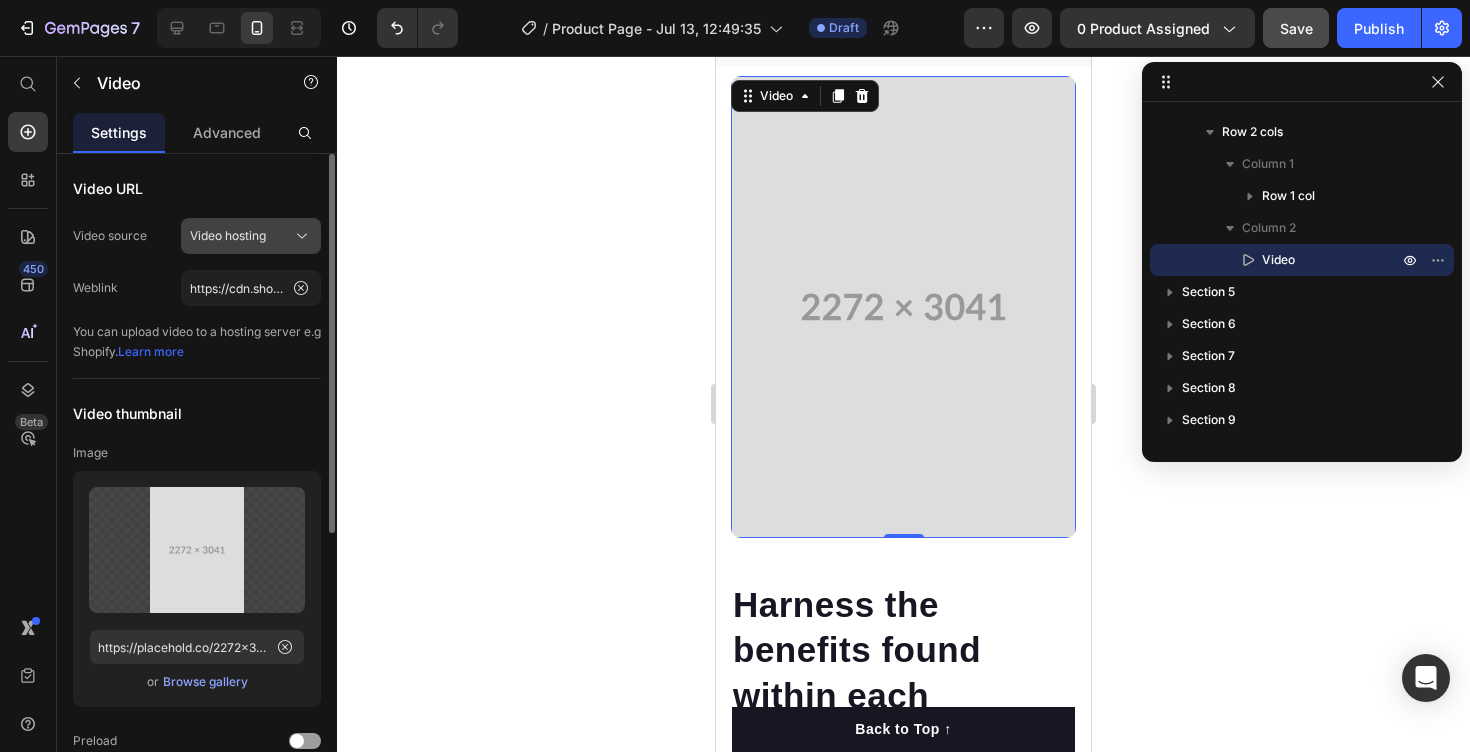 click on "Video hosting" at bounding box center (228, 236) 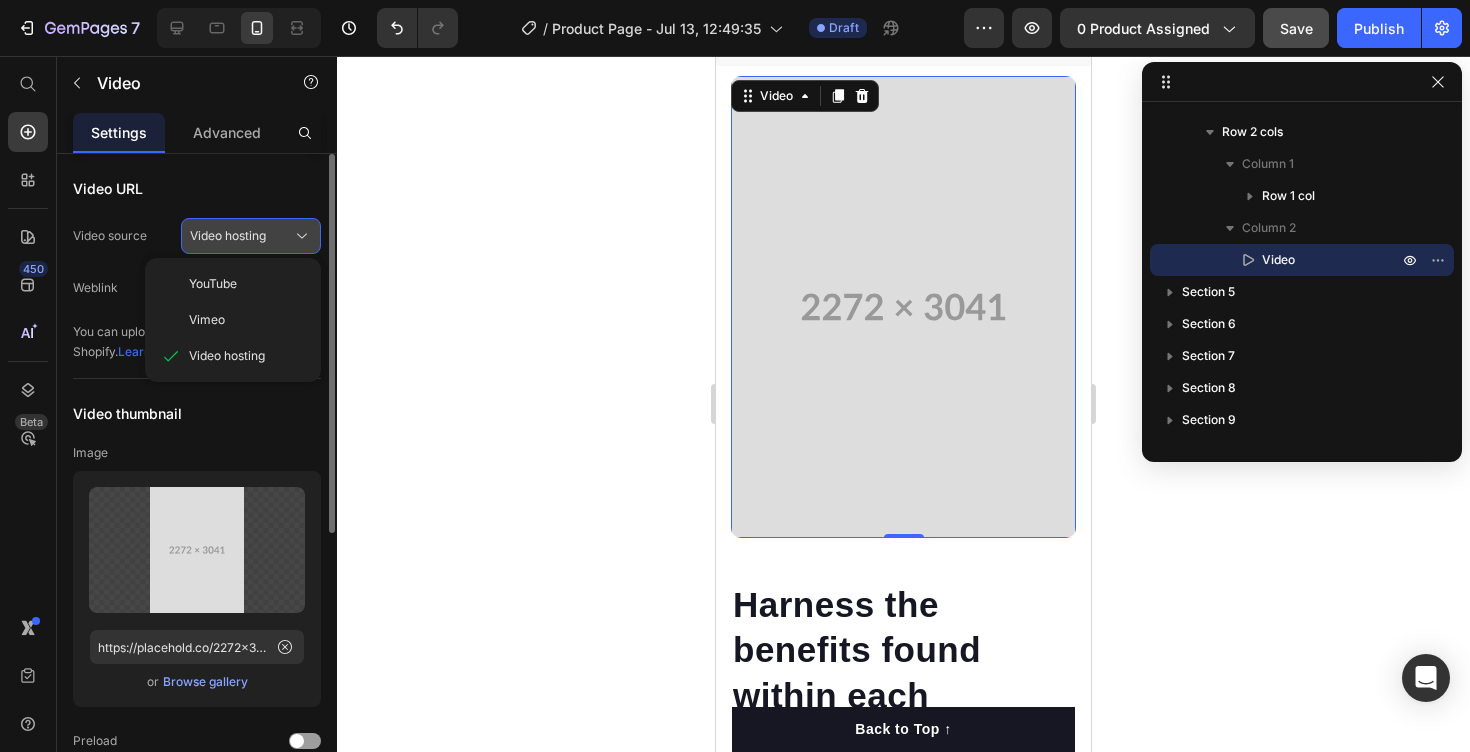 click on "Video hosting" at bounding box center (228, 236) 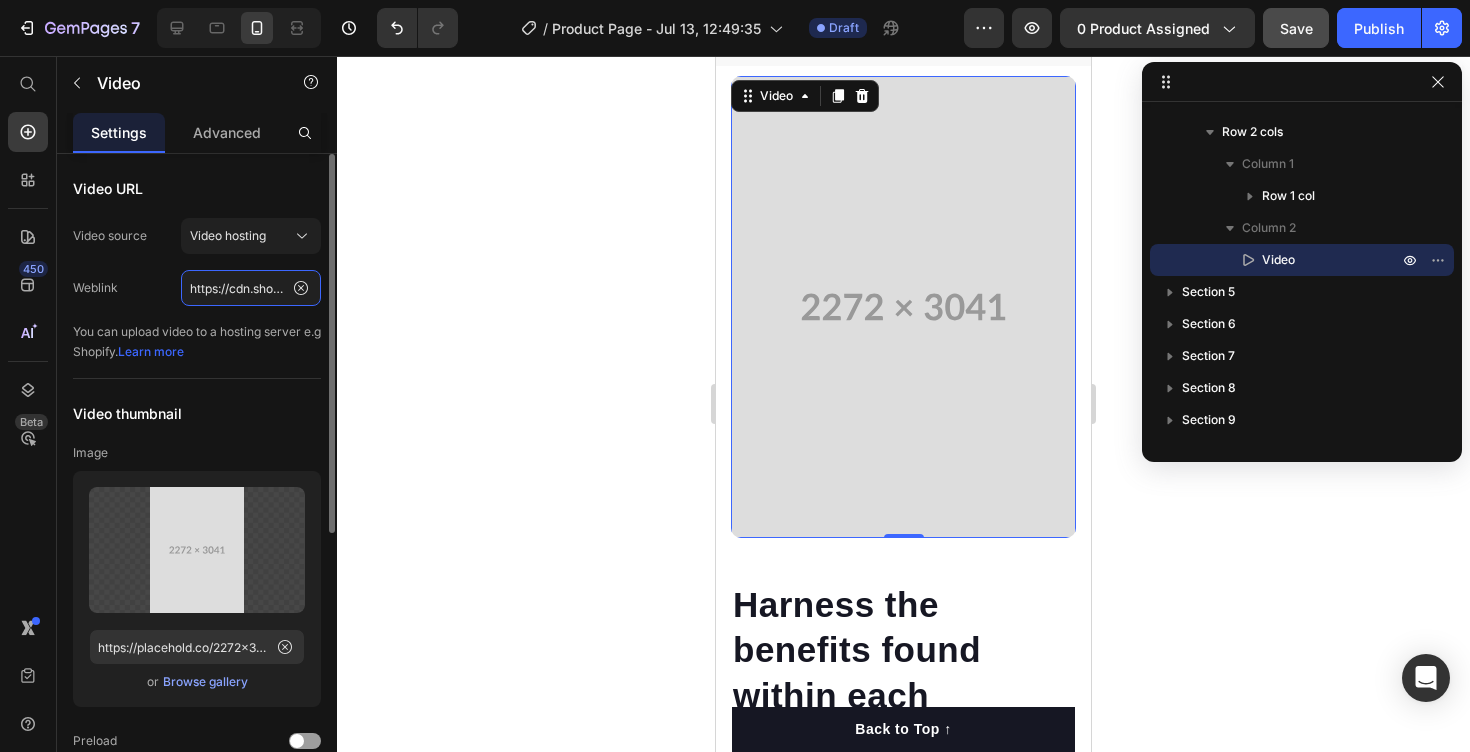 click on "https://cdn.shopify.com/videos/c/o/v/bfcc4e4eae1b48d28f6b67140666e21b.mp4" 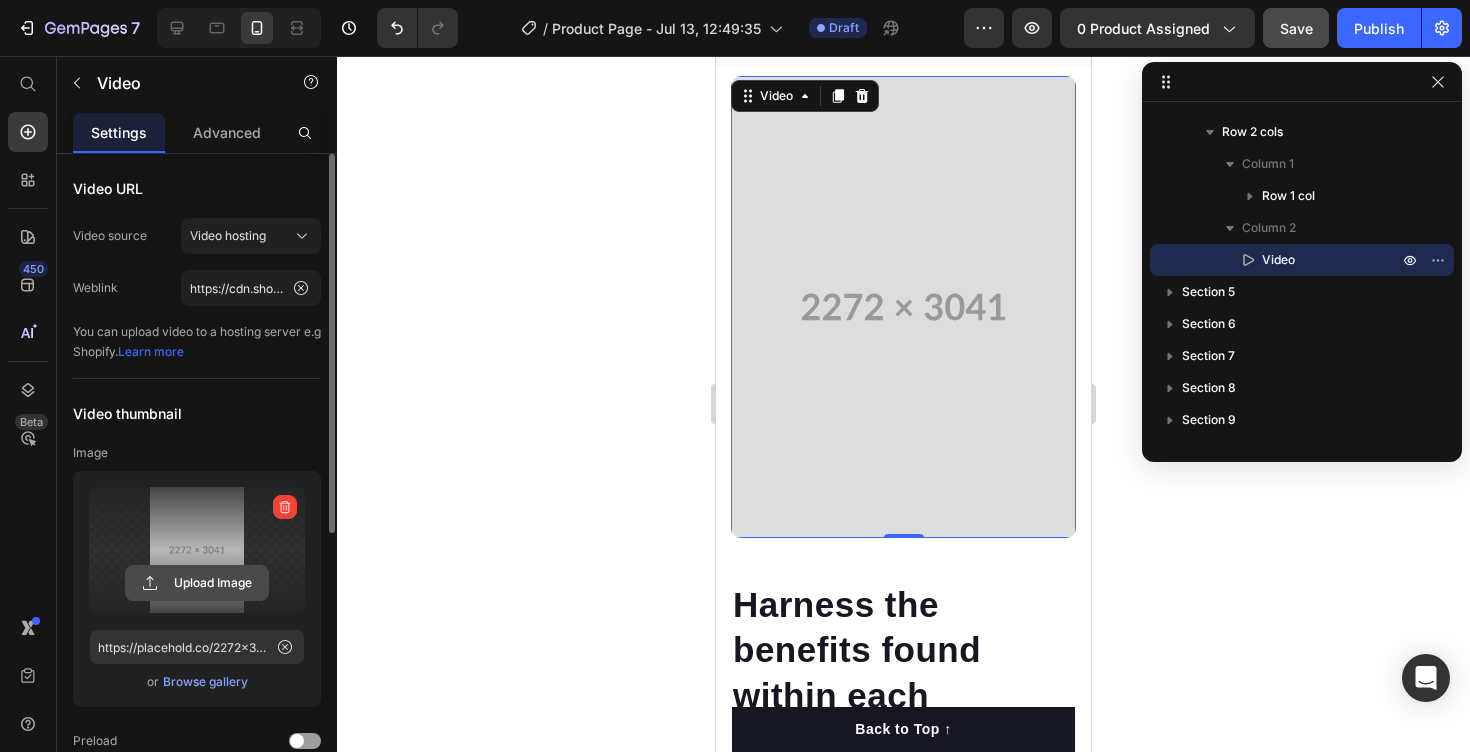 click 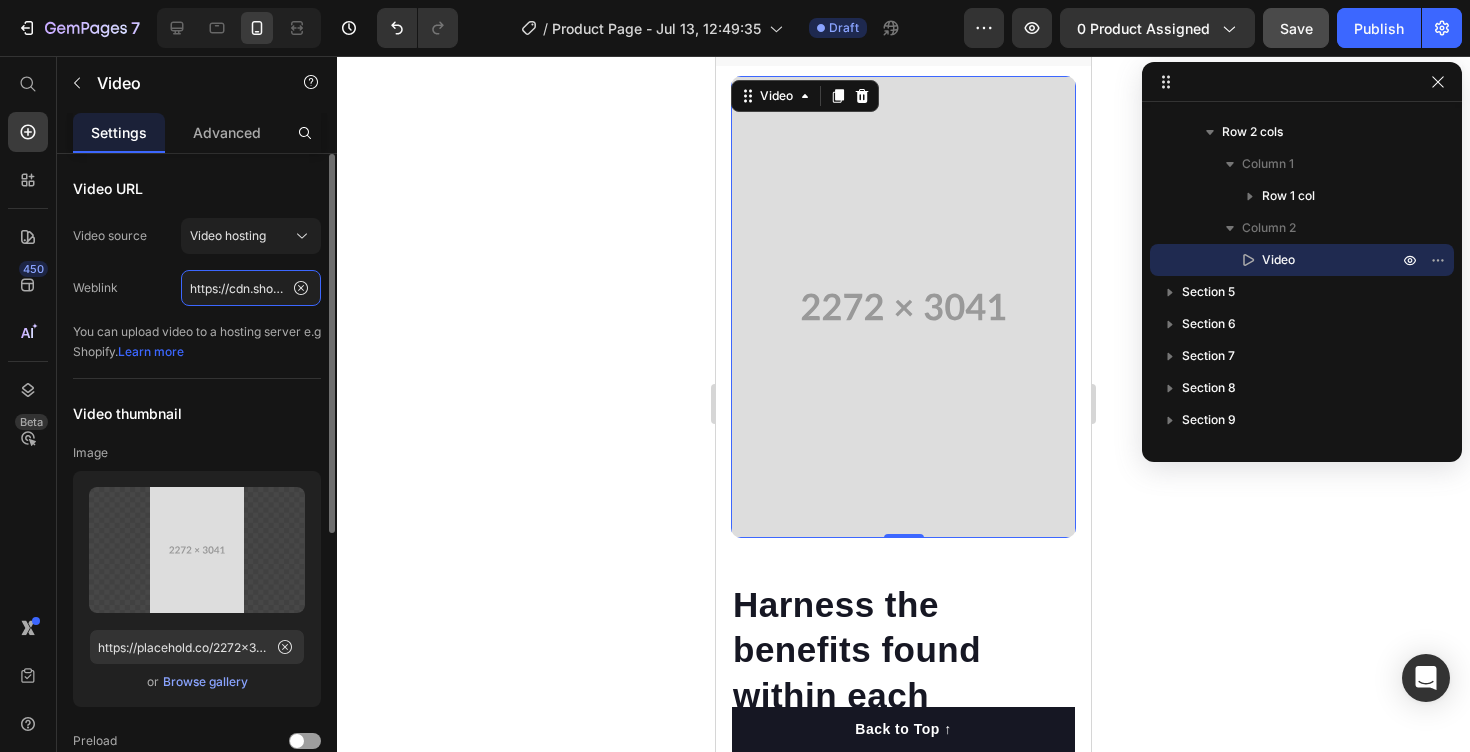 click on "https://cdn.shopify.com/videos/c/o/v/bfcc4e4eae1b48d28f6b67140666e21b.mp4" 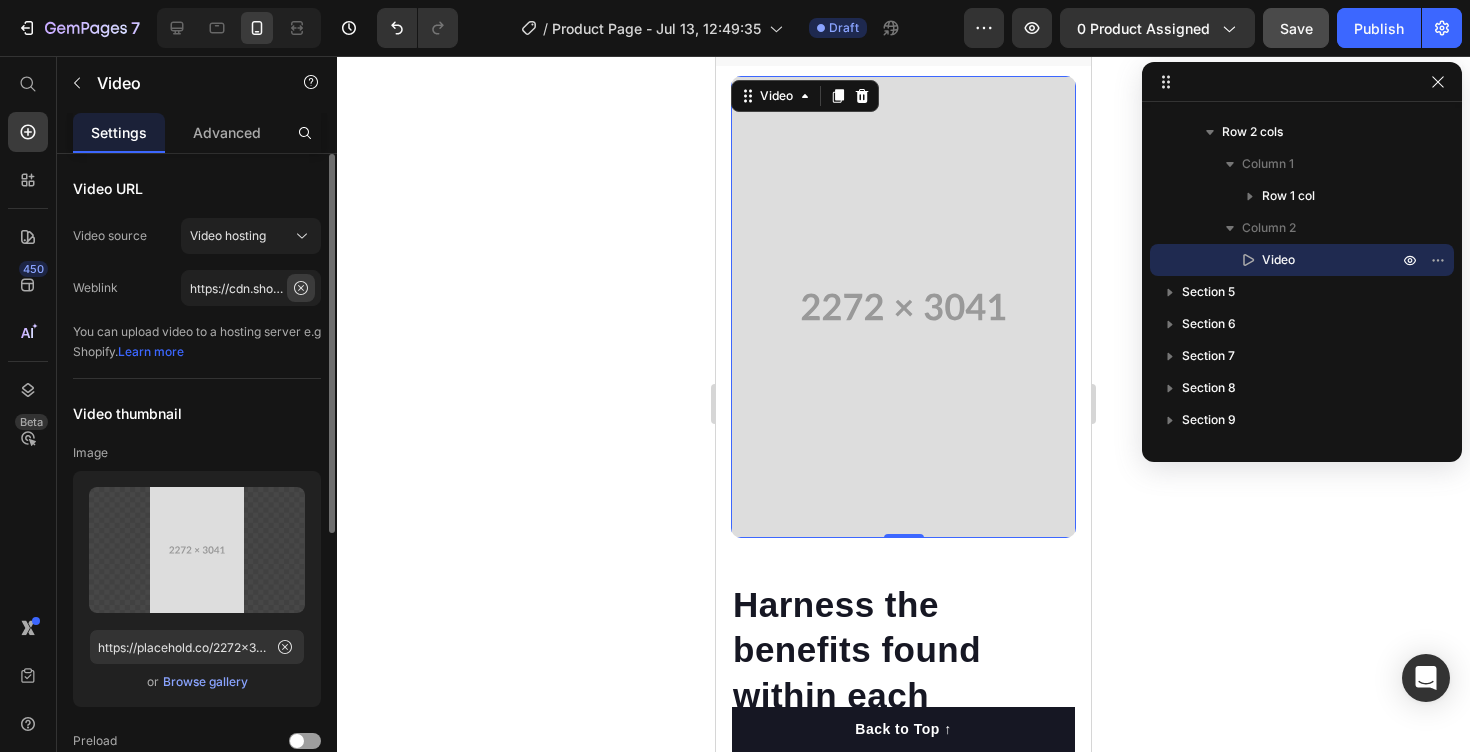 click 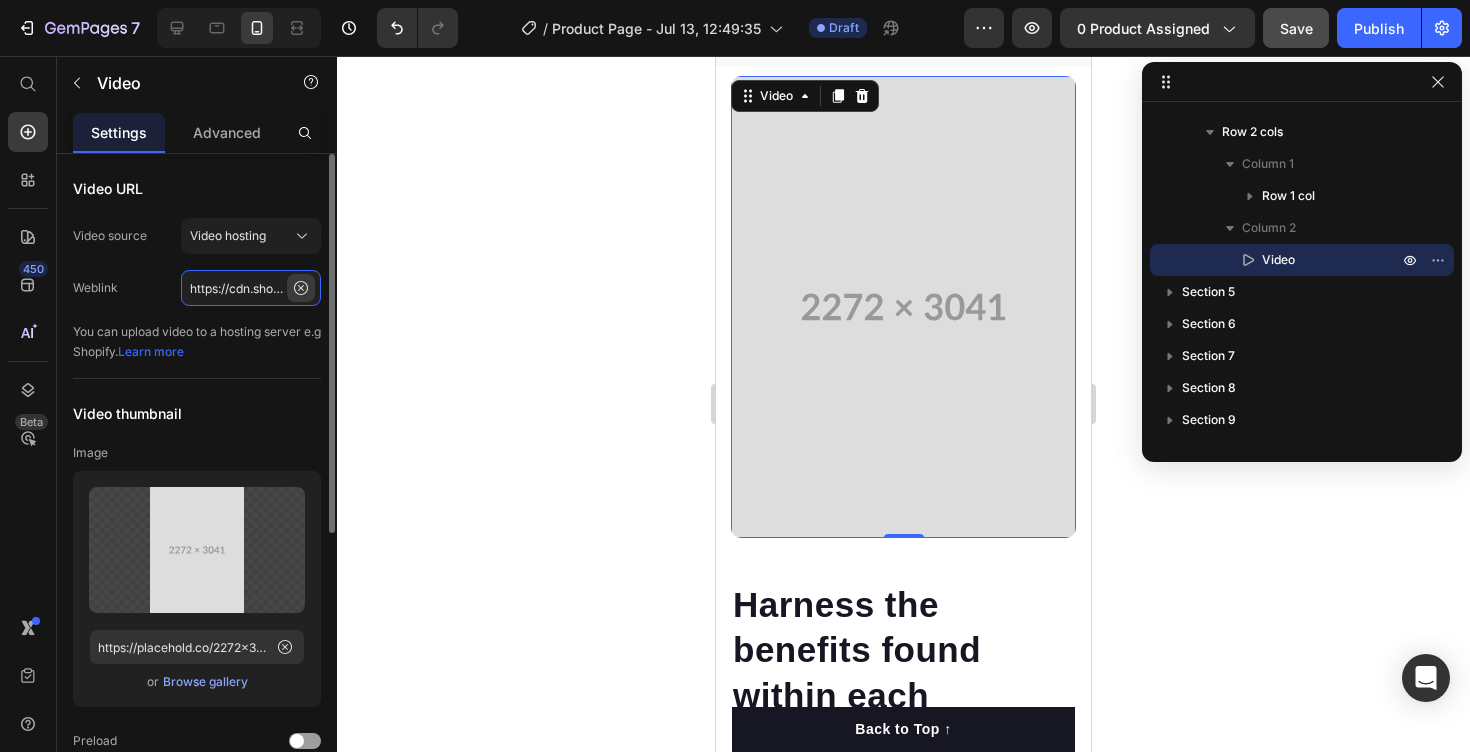 type 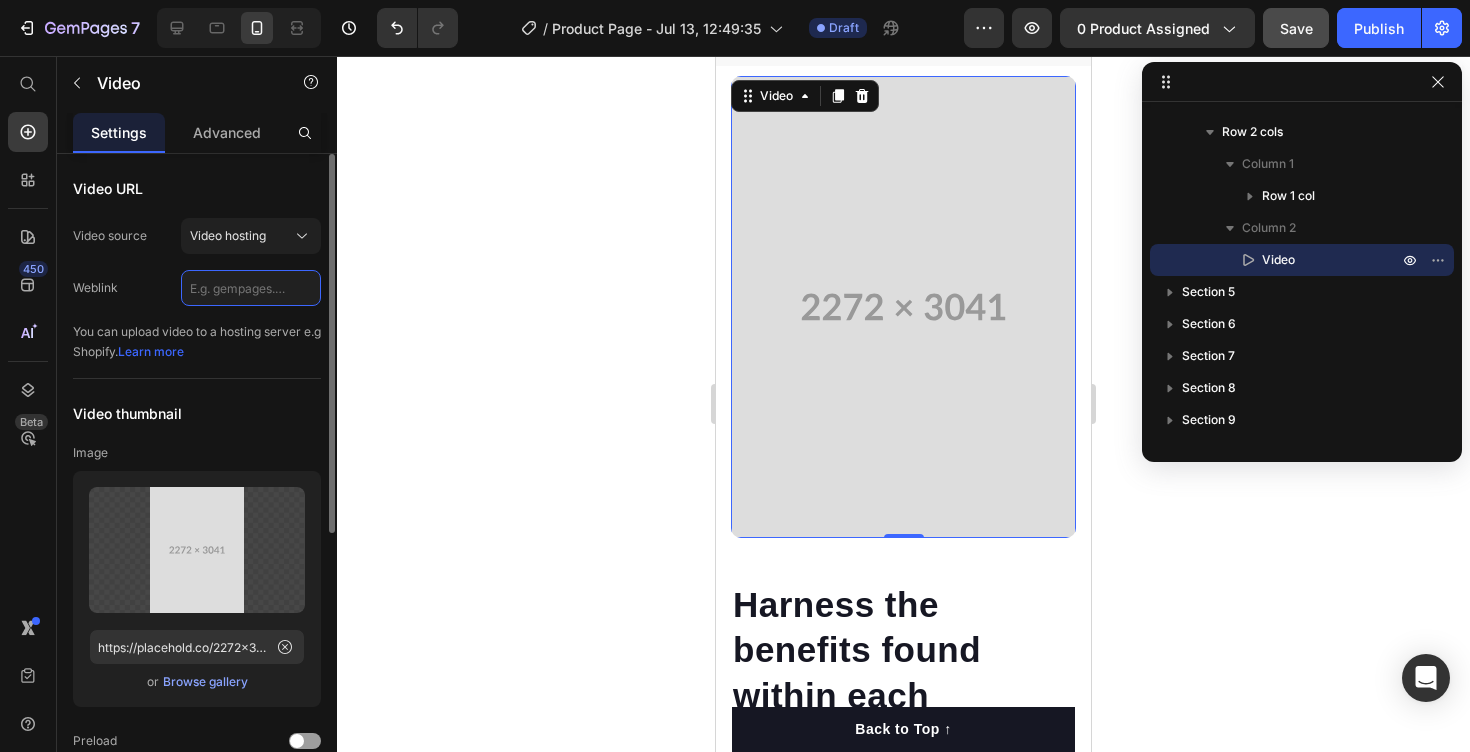 click 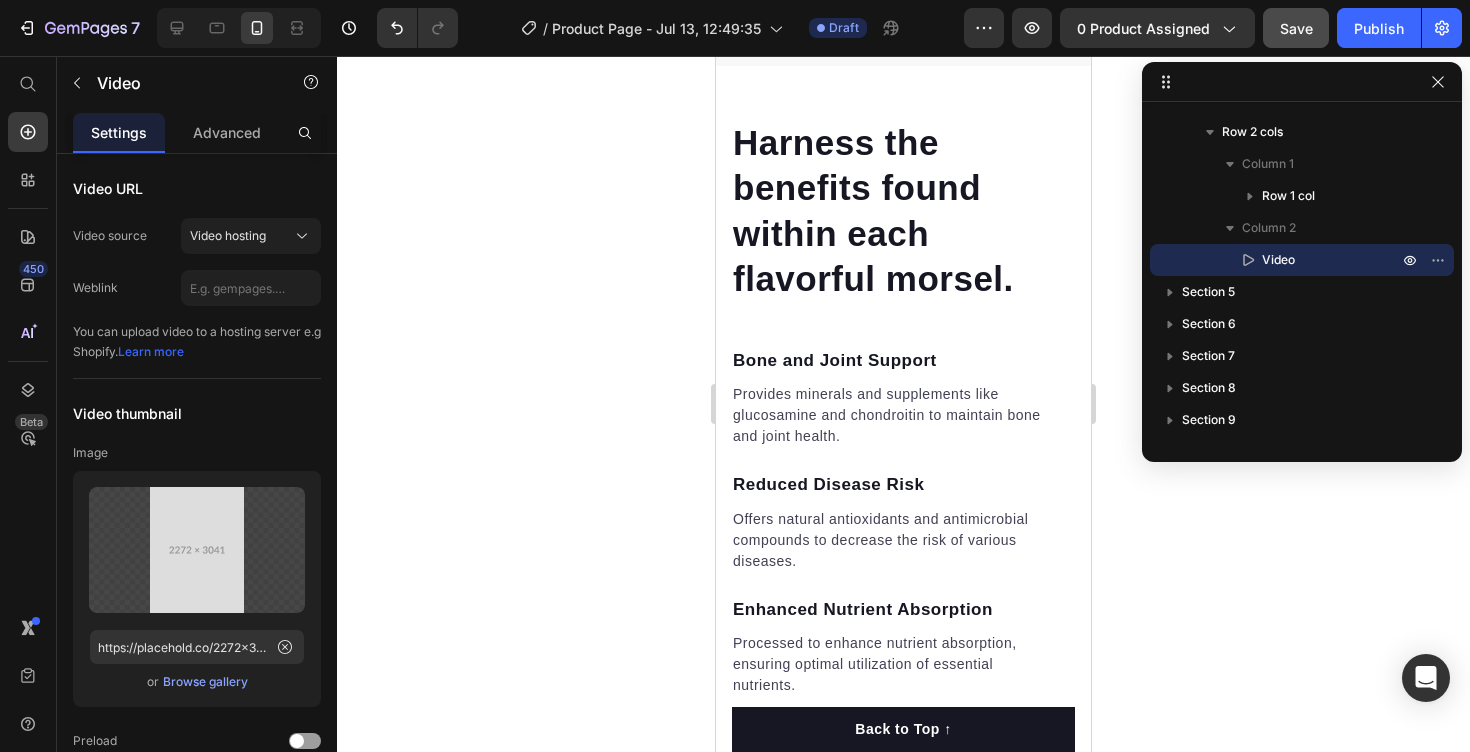 click 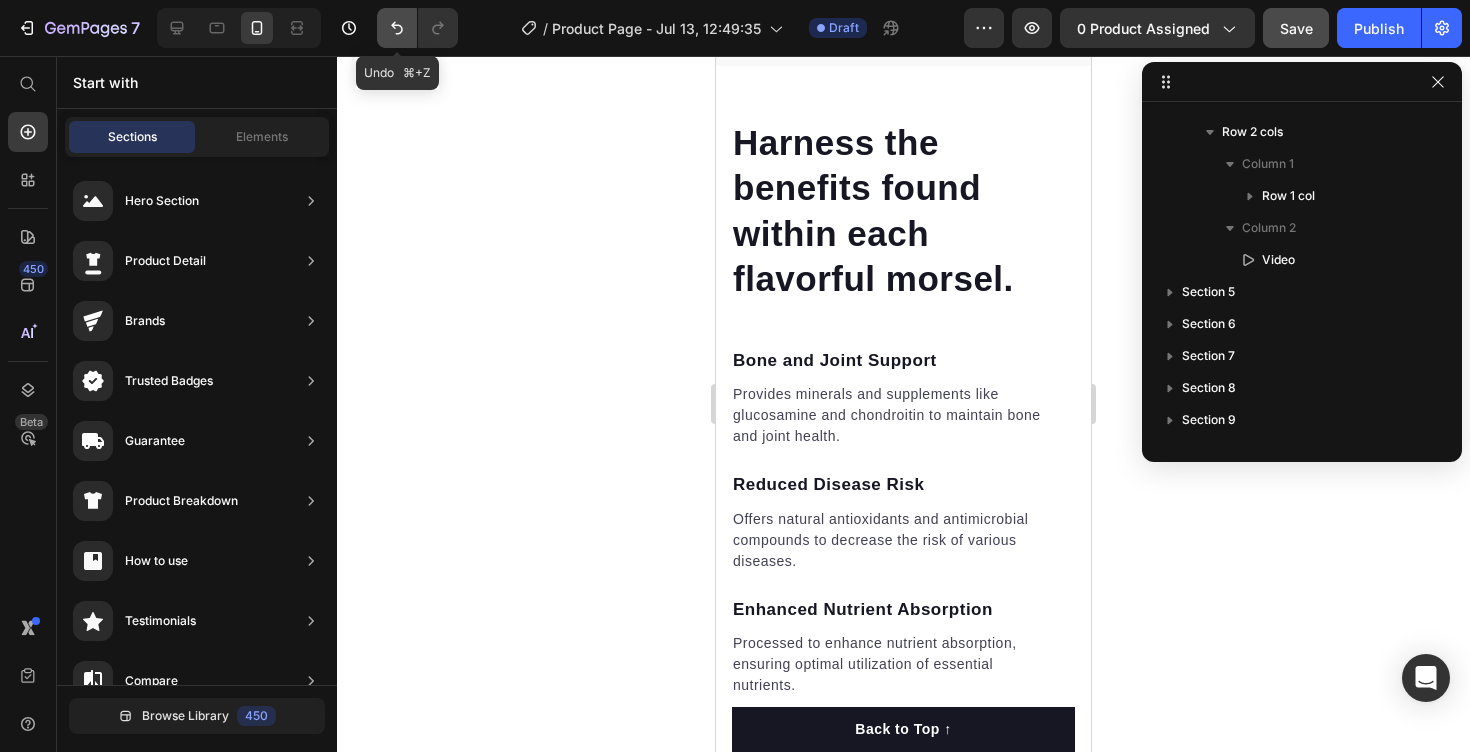click 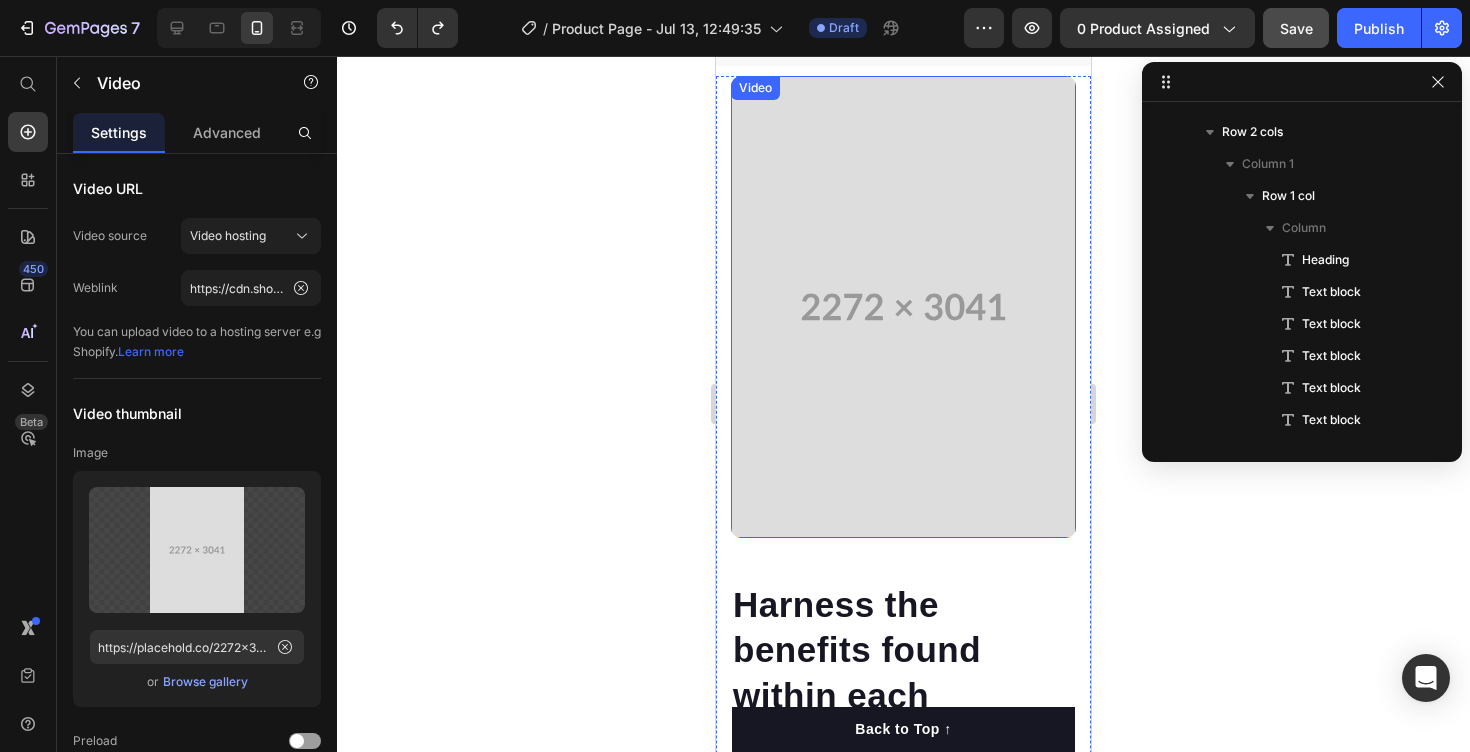 click at bounding box center [903, 307] 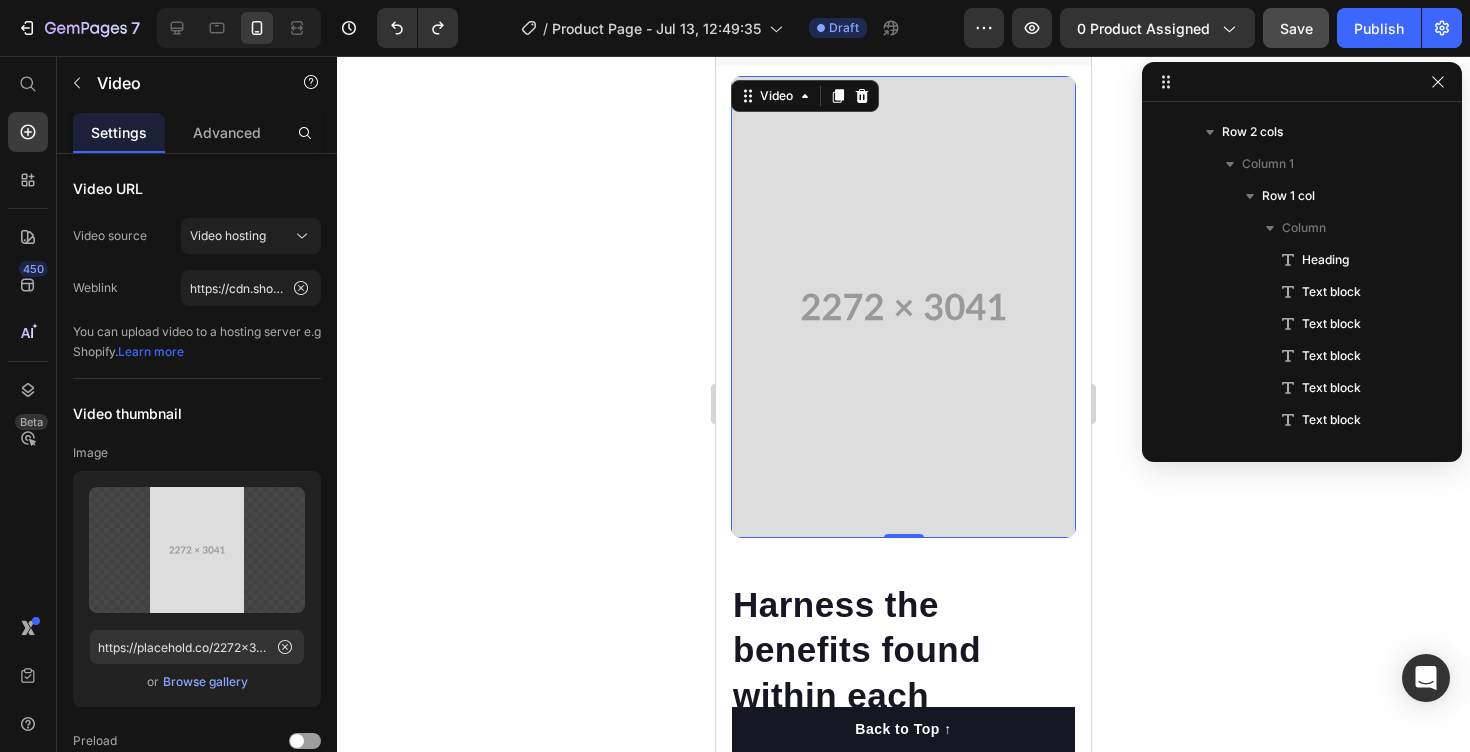 scroll, scrollTop: 1562, scrollLeft: 0, axis: vertical 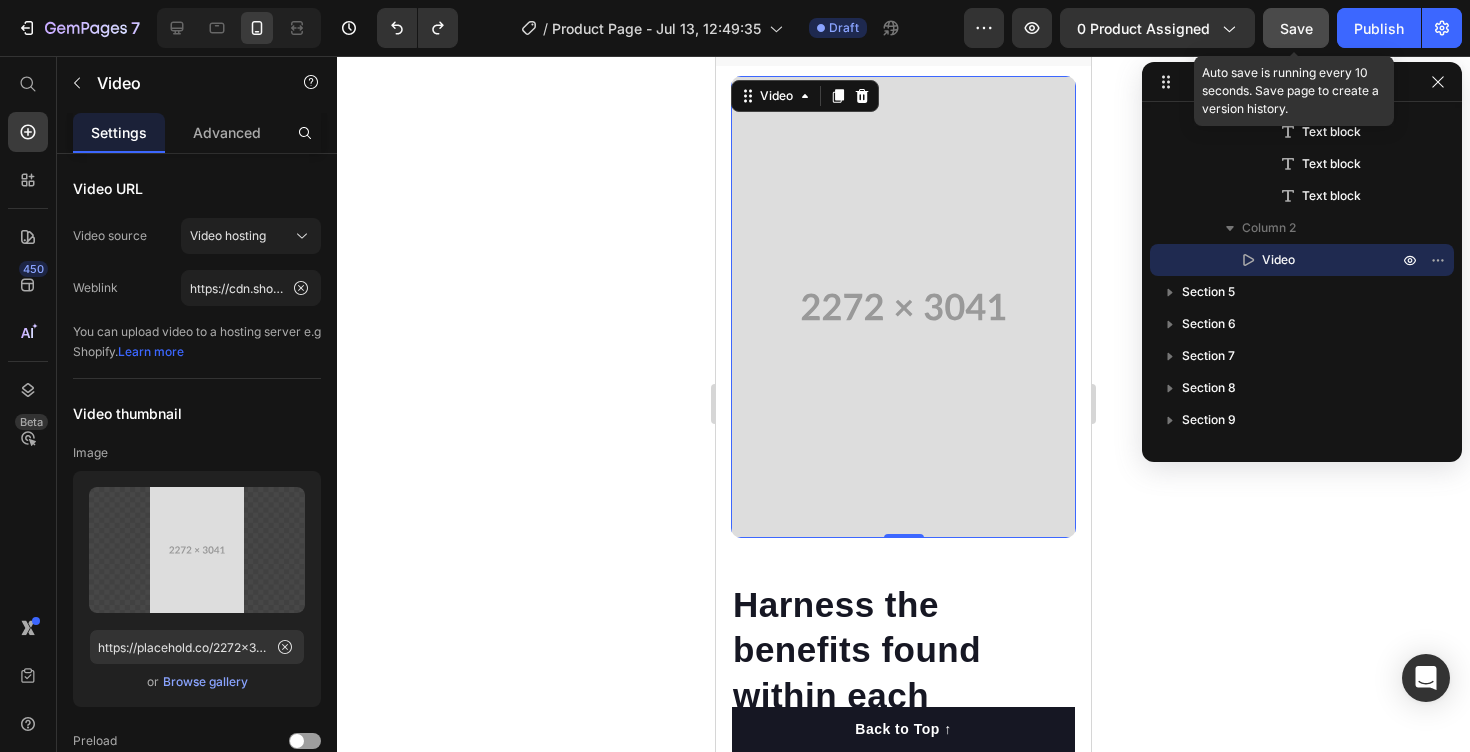 click on "Save" 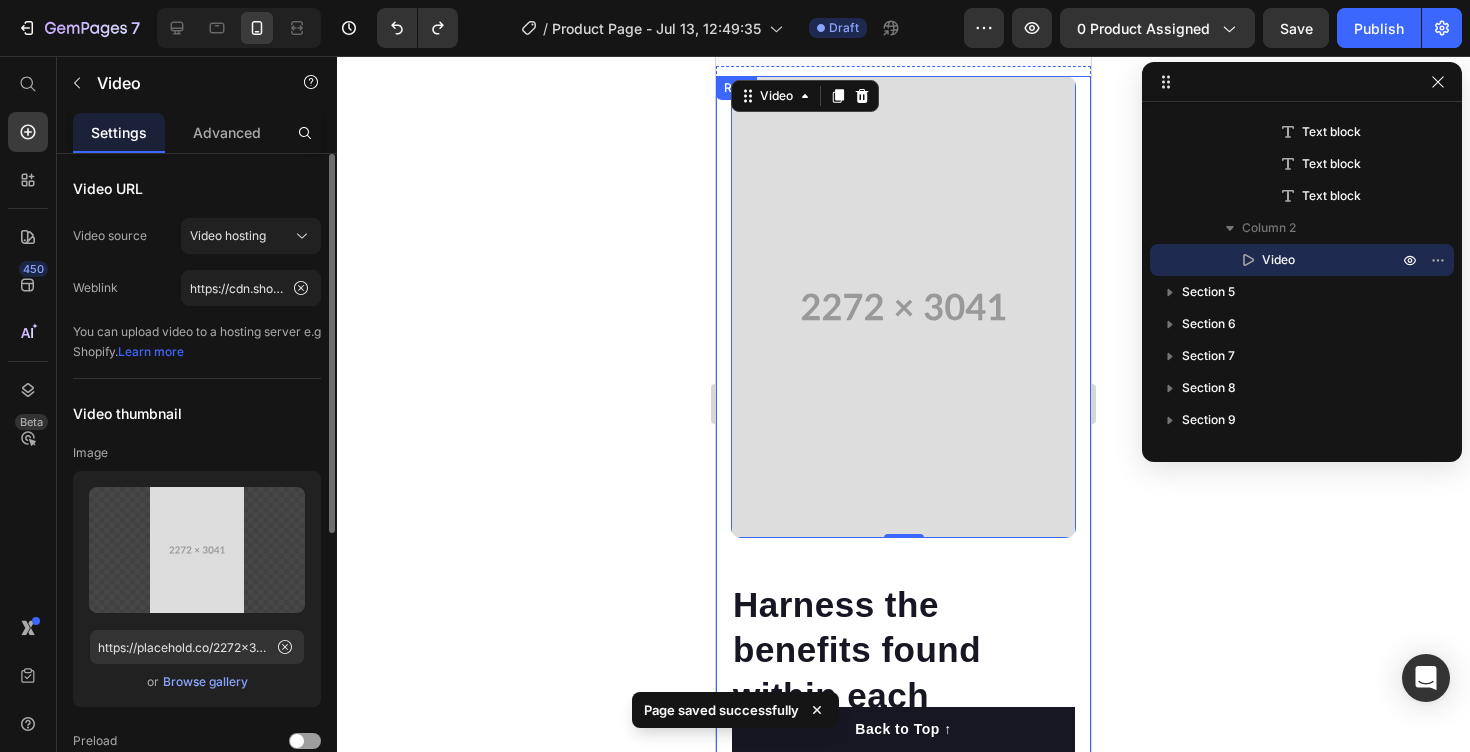 click on "Learn more" at bounding box center [151, 351] 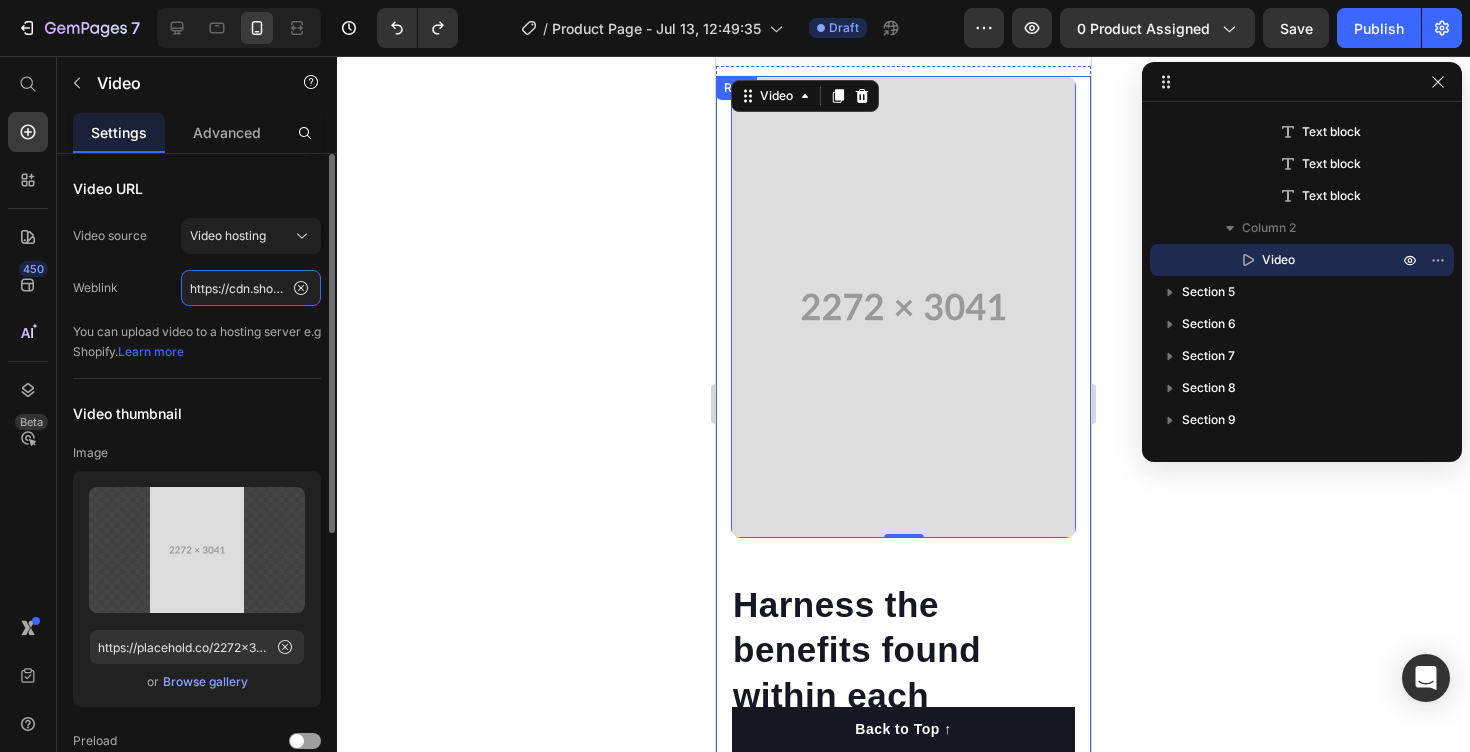 click on "https://cdn.shopify.com/videos/c/o/v/bfcc4e4eae1b48d28f6b67140666e21b.mp4" 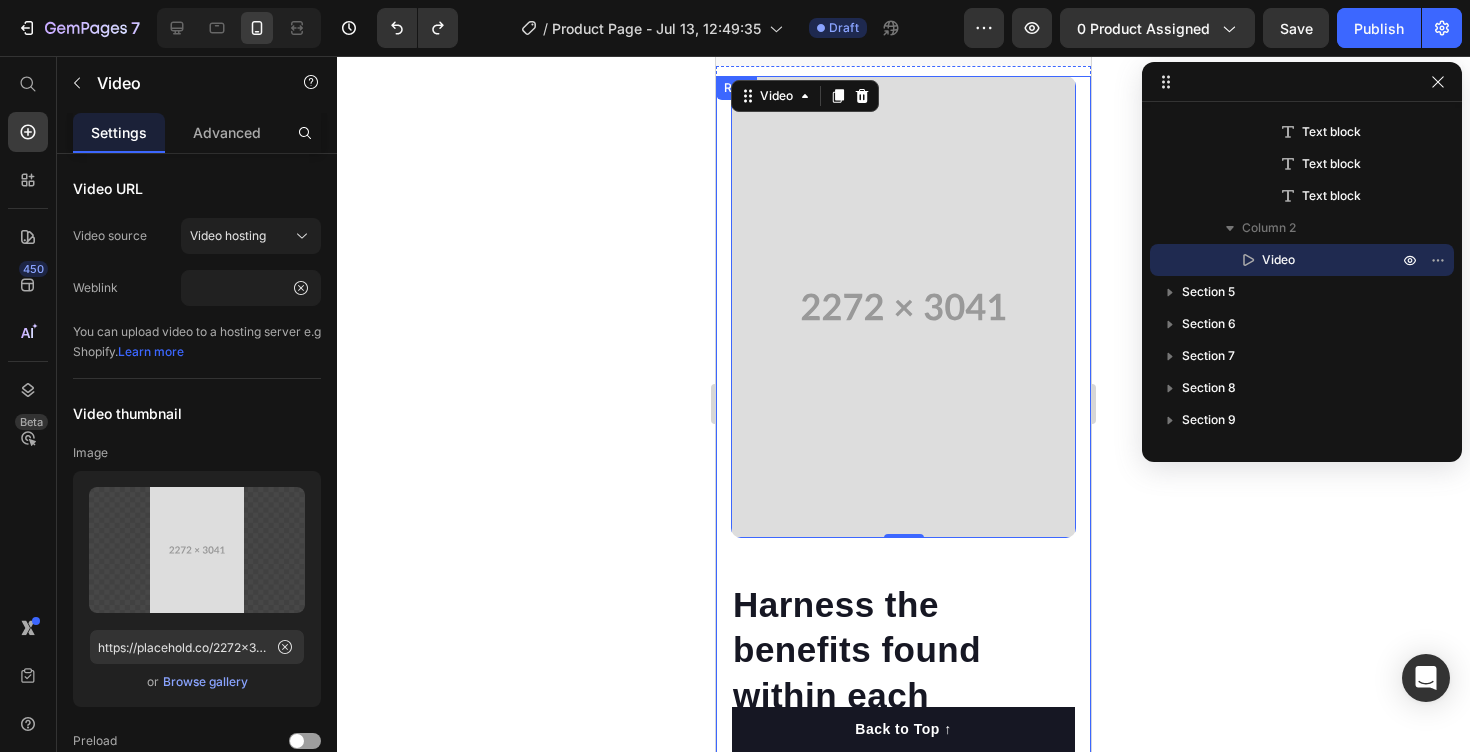 click 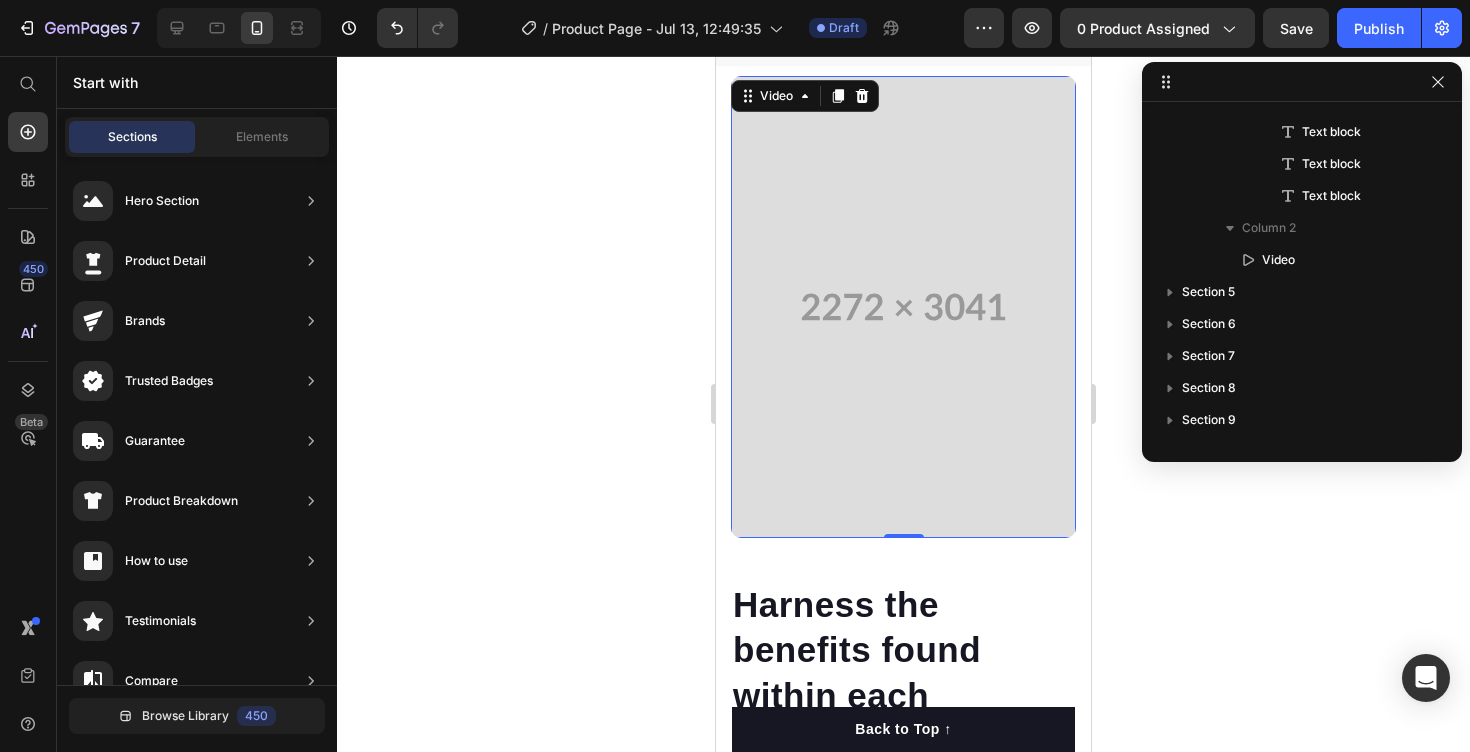 click at bounding box center [903, 307] 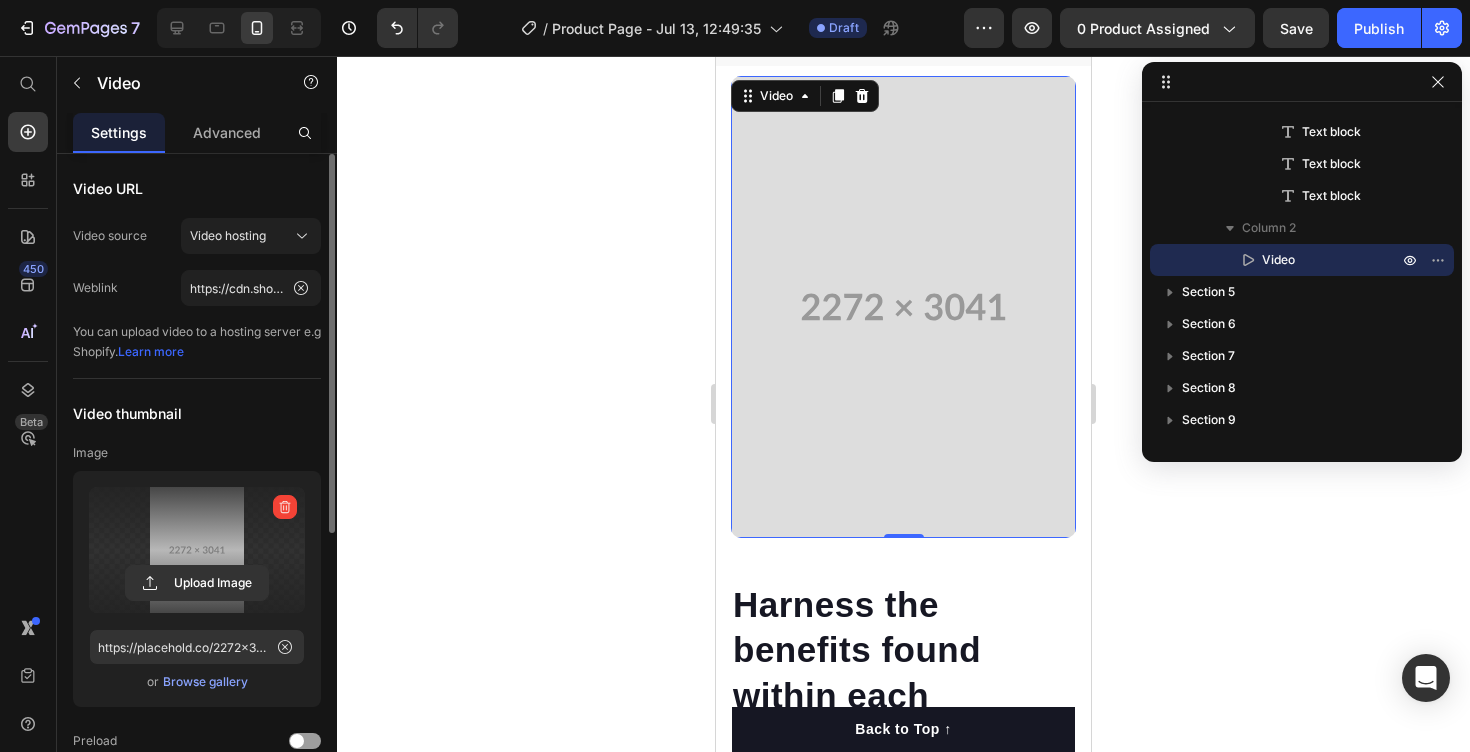 click at bounding box center [197, 550] 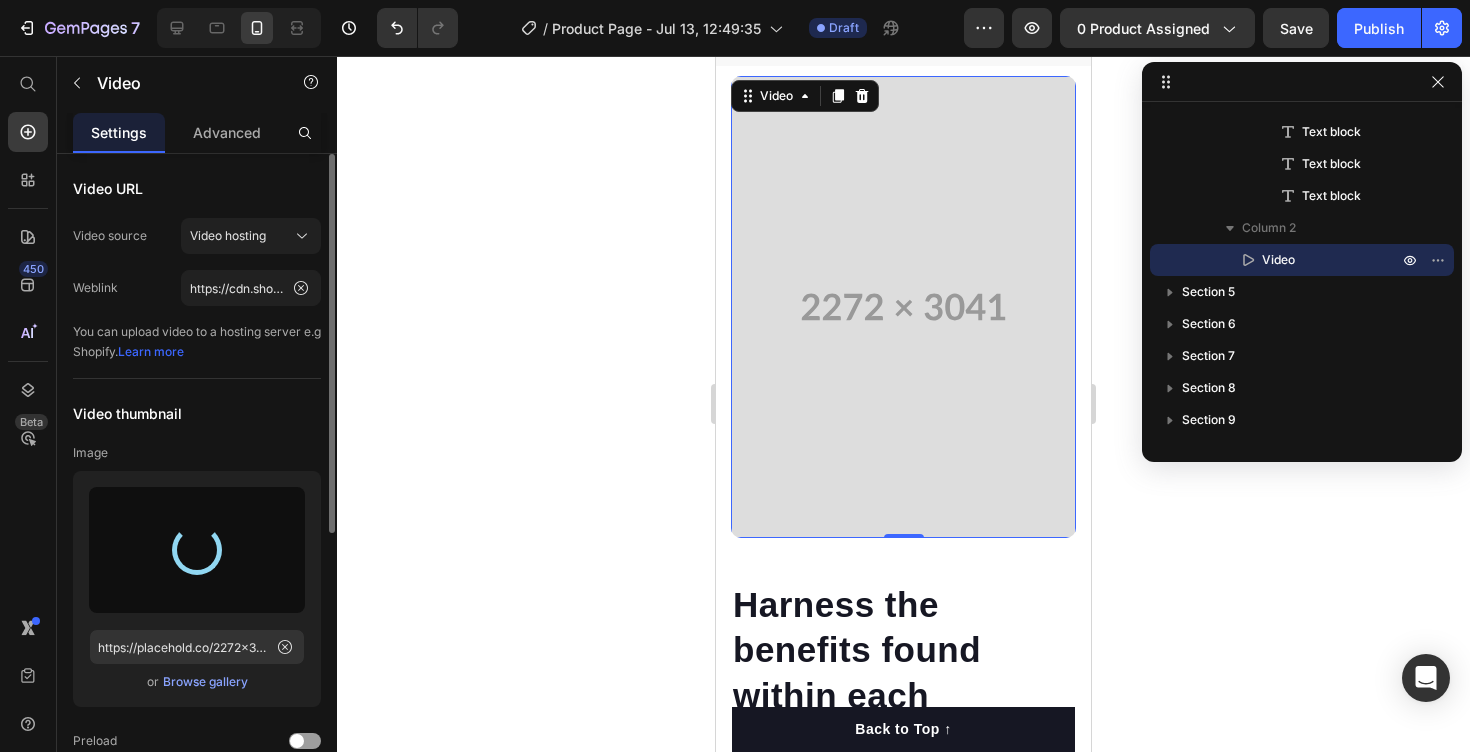 type on "https://cdn.shopify.com/s/files/1/0713/6611/5527/files/gempages_575298191914697247-09dff4f9-4fa5-40c6-b644-797e546f3f6a.gif" 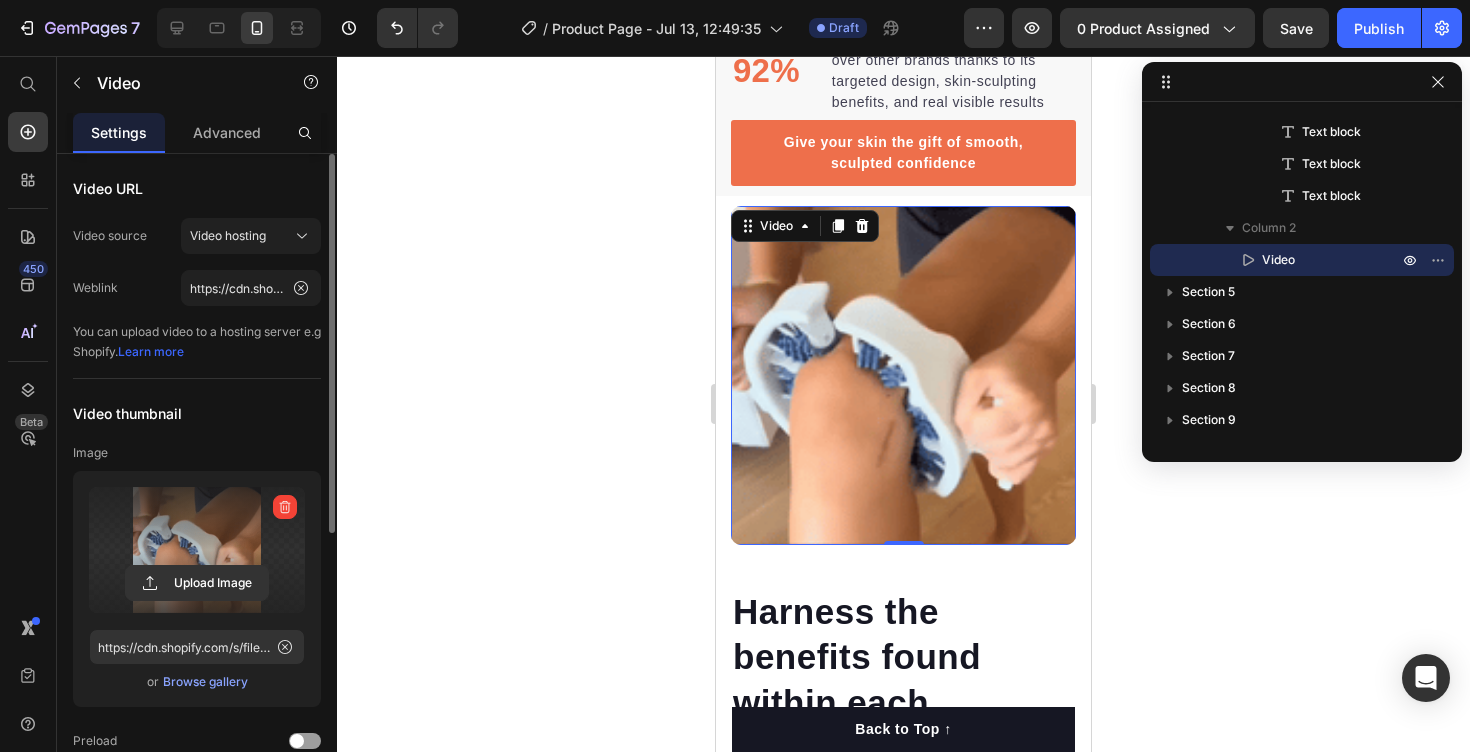 scroll, scrollTop: 2037, scrollLeft: 0, axis: vertical 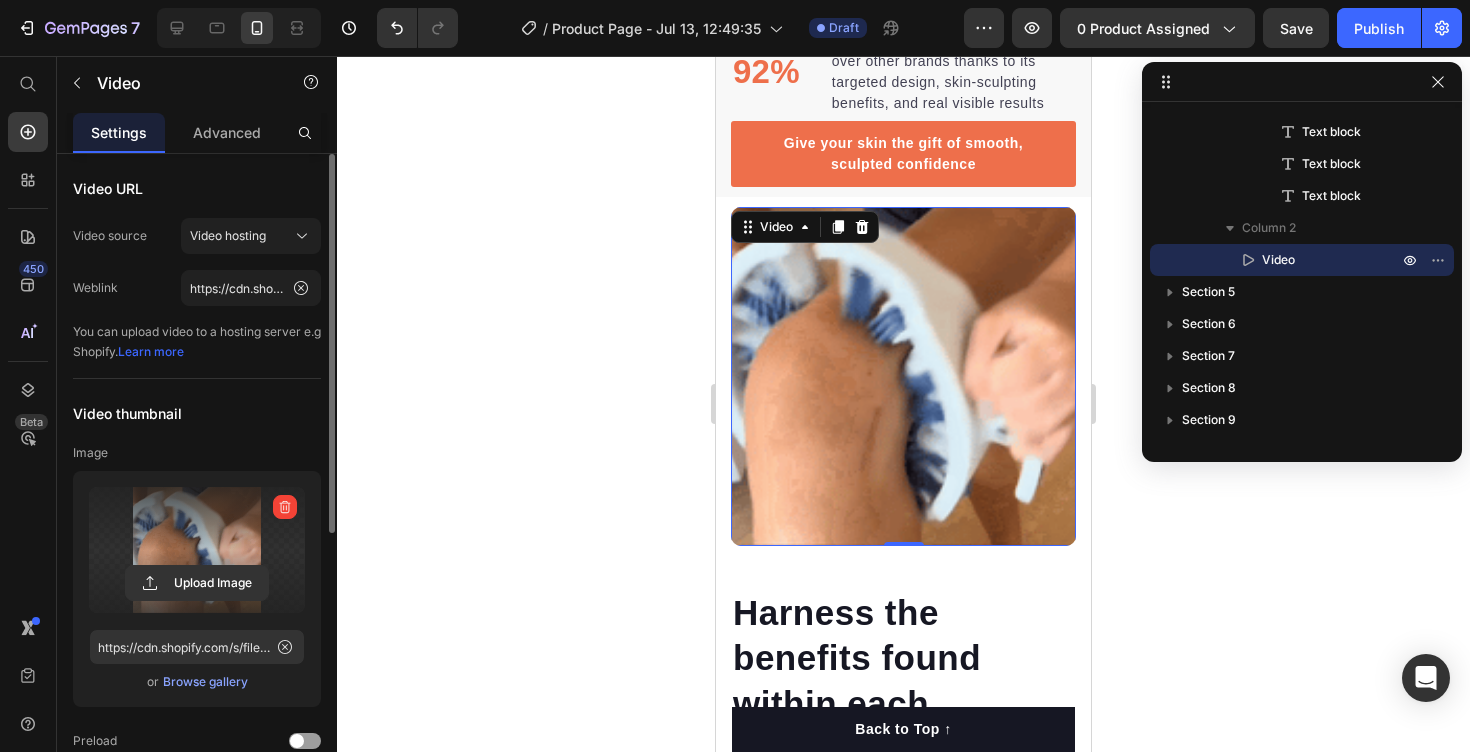 click 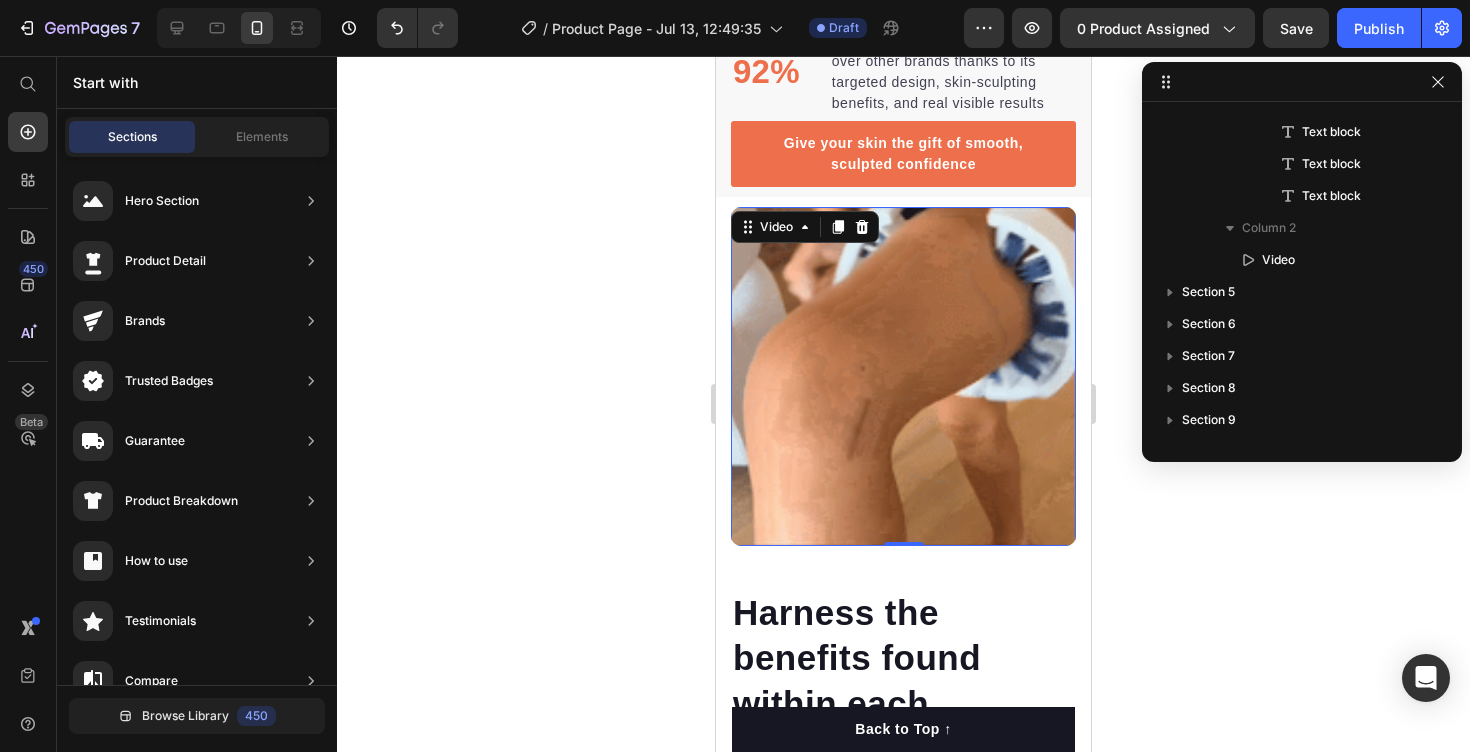 click at bounding box center (903, 376) 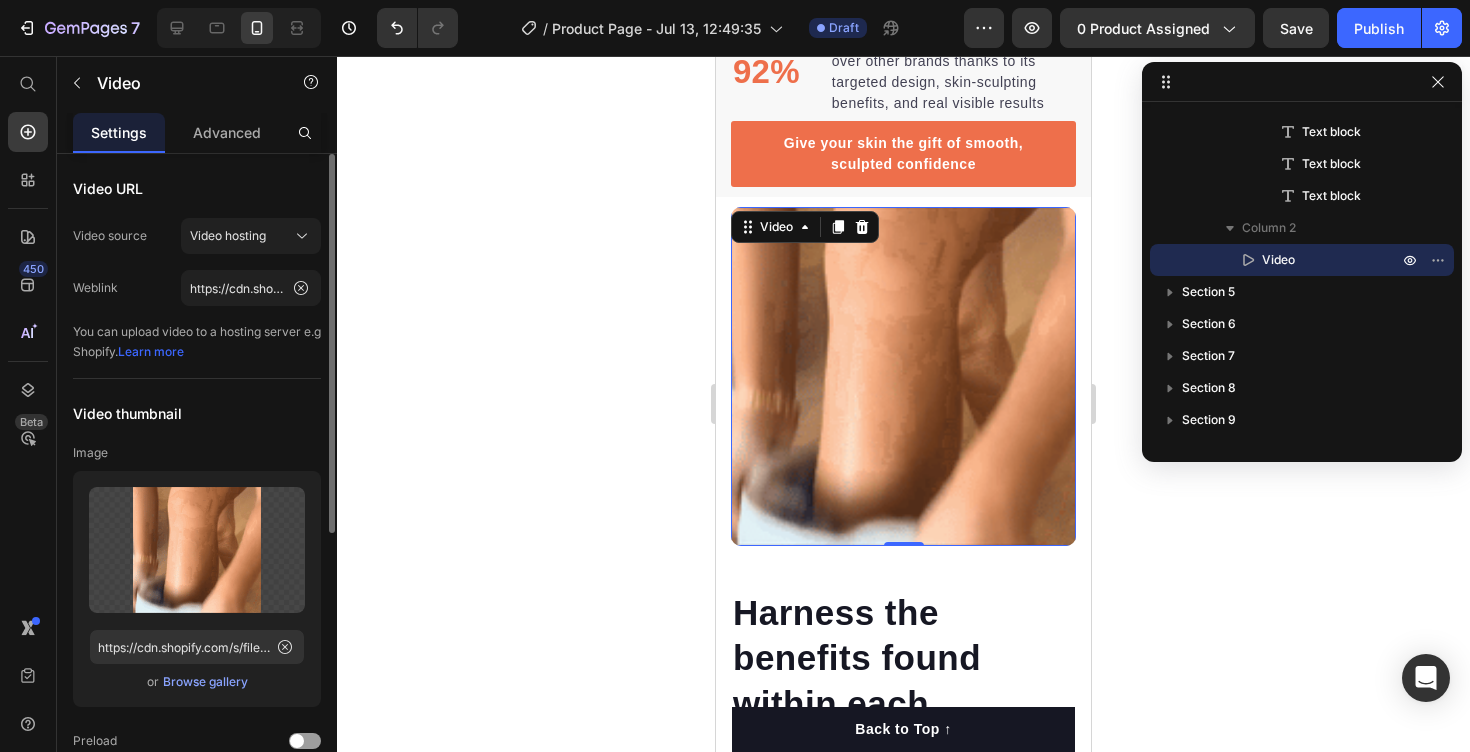 click 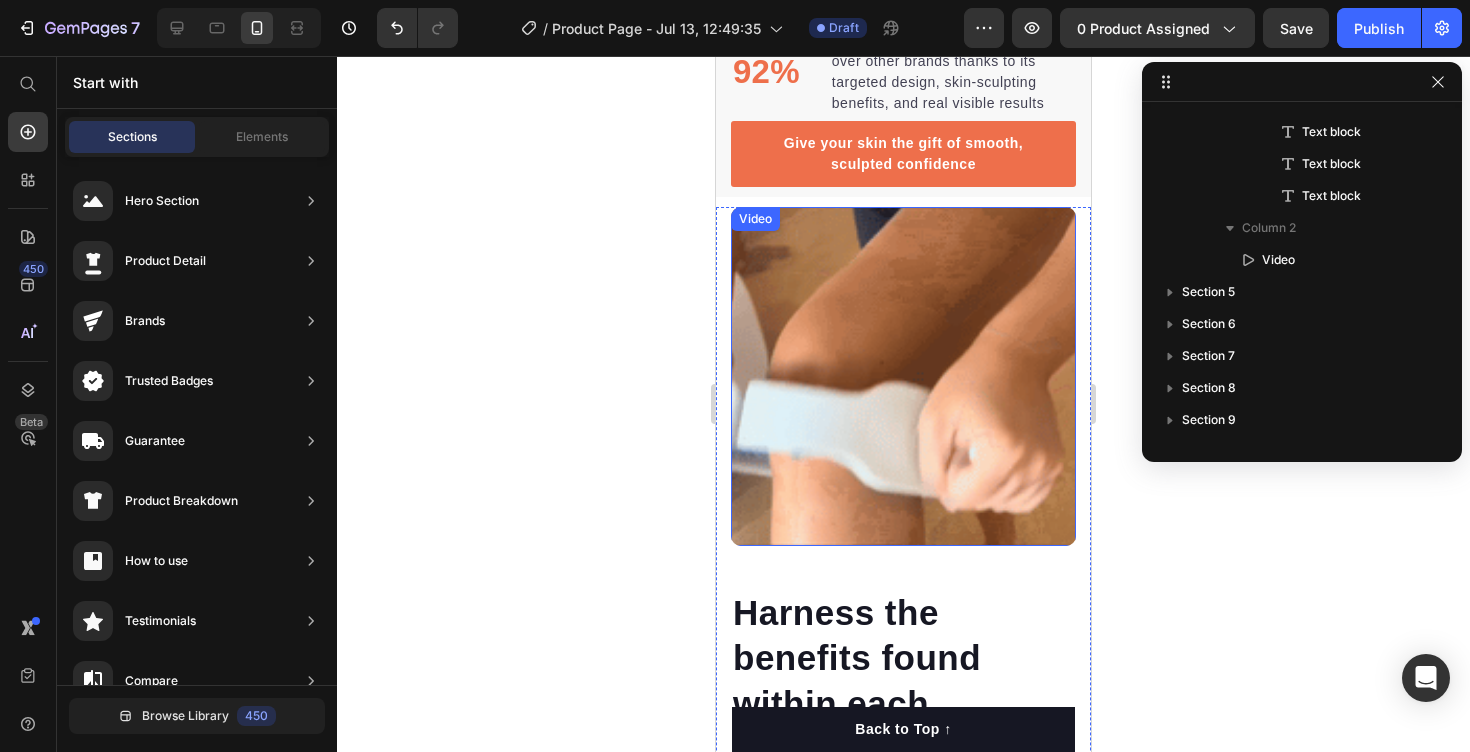 click at bounding box center (903, 376) 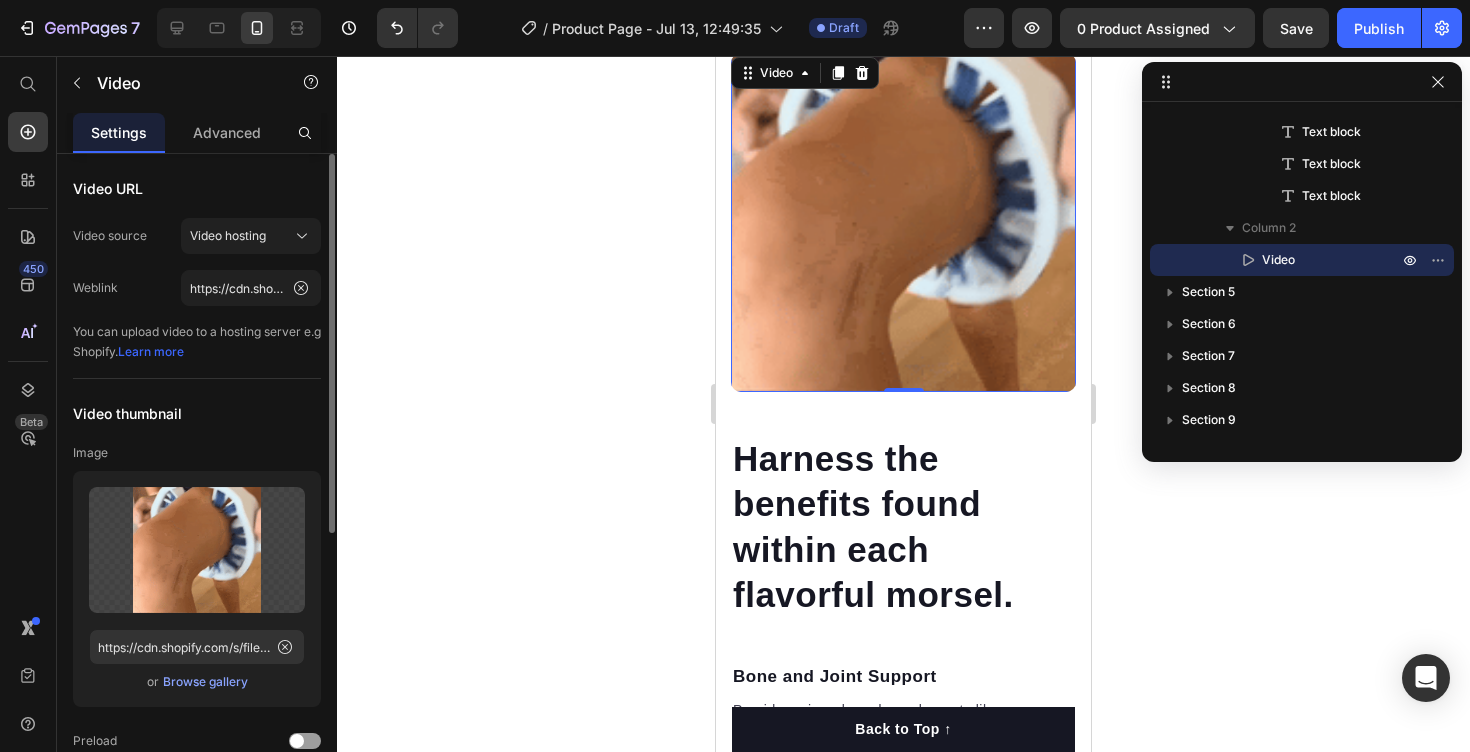 scroll, scrollTop: 2240, scrollLeft: 0, axis: vertical 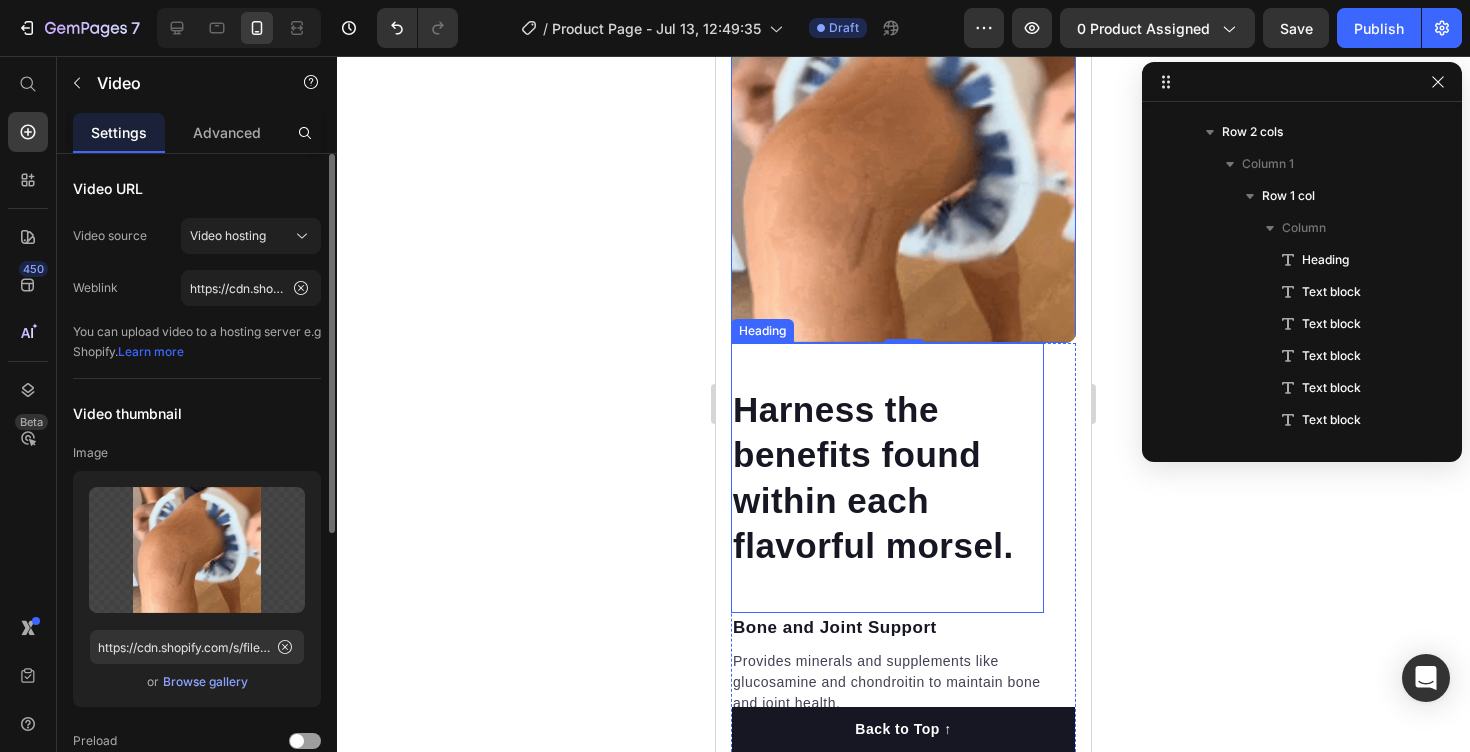 click on "Harness the benefits found within each flavorful morsel." at bounding box center [887, 478] 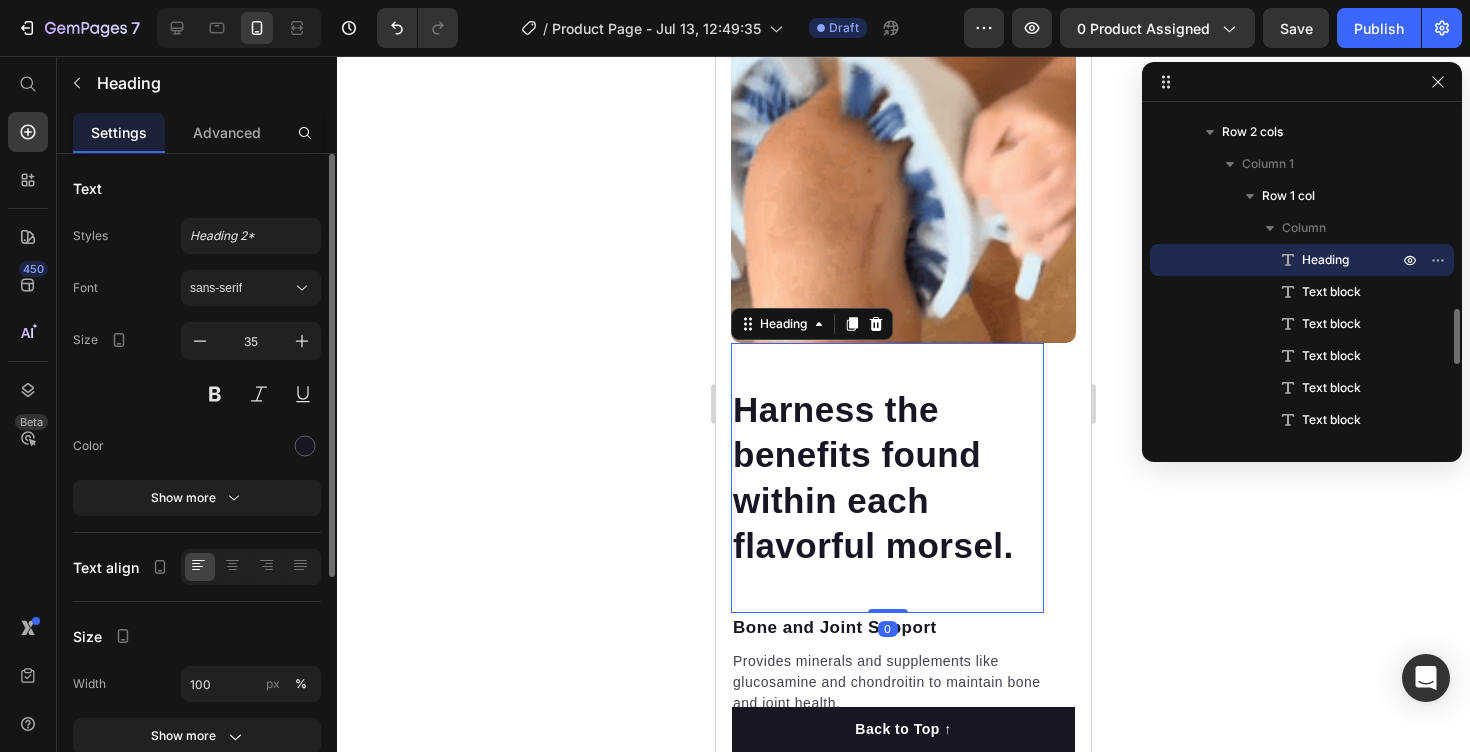 click on "Harness the benefits found within each flavorful morsel." at bounding box center [887, 478] 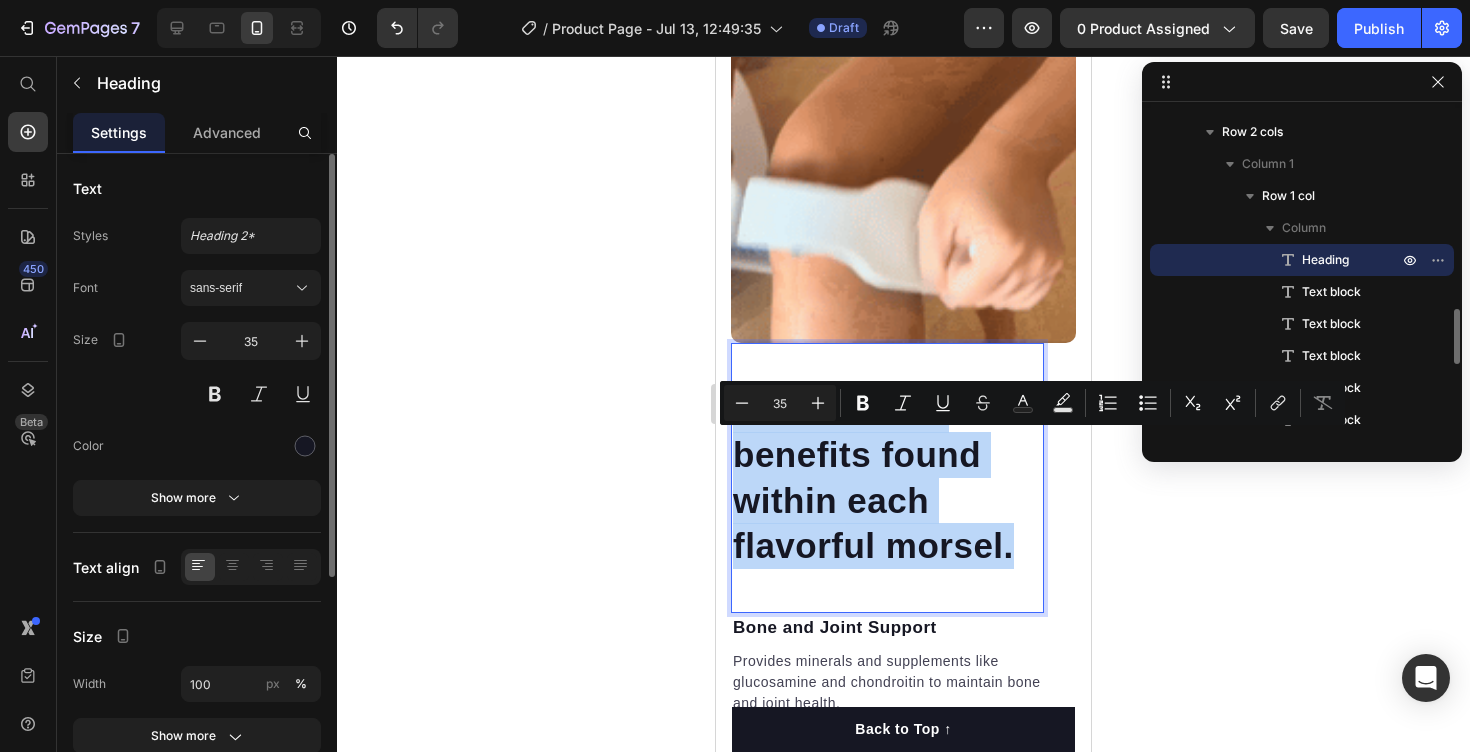 click on "Harness the benefits found within each flavorful morsel." at bounding box center [887, 478] 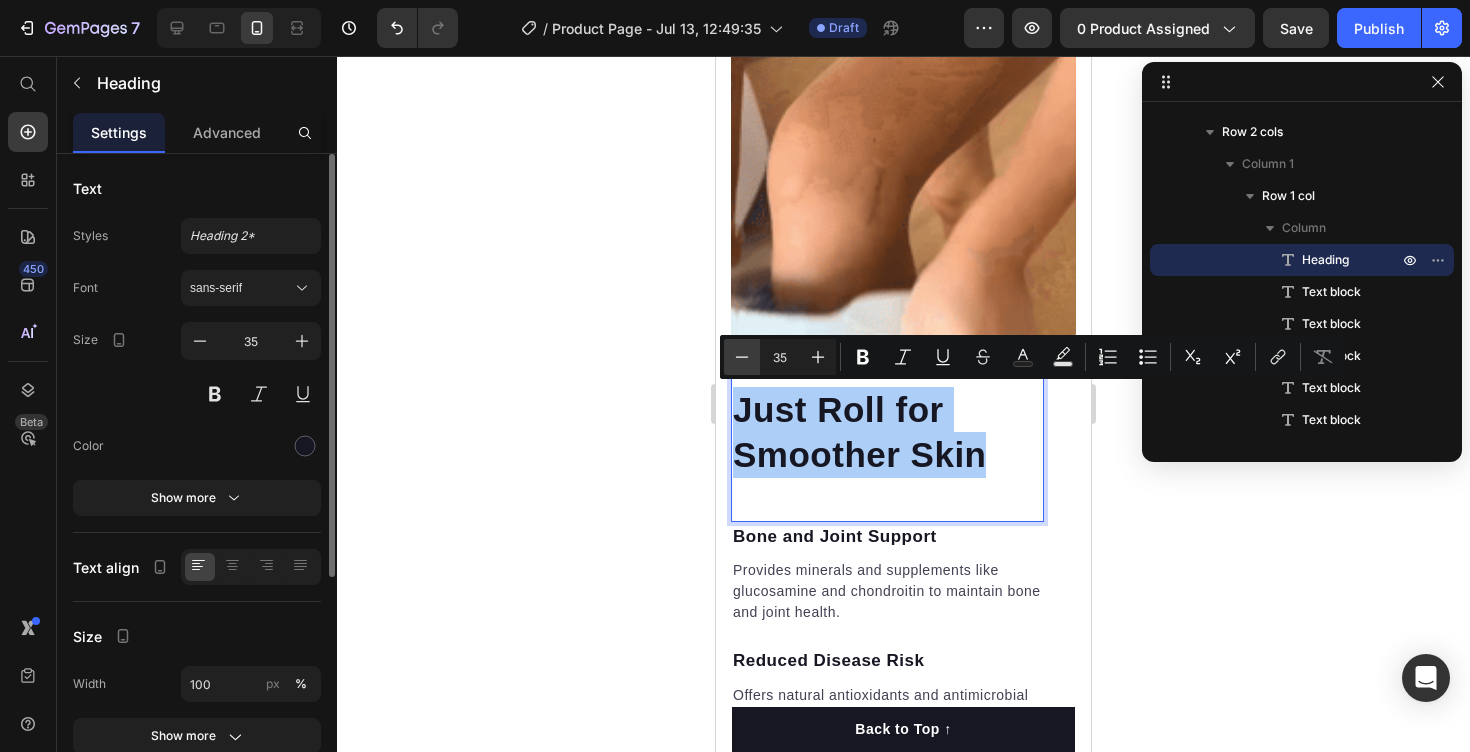 click 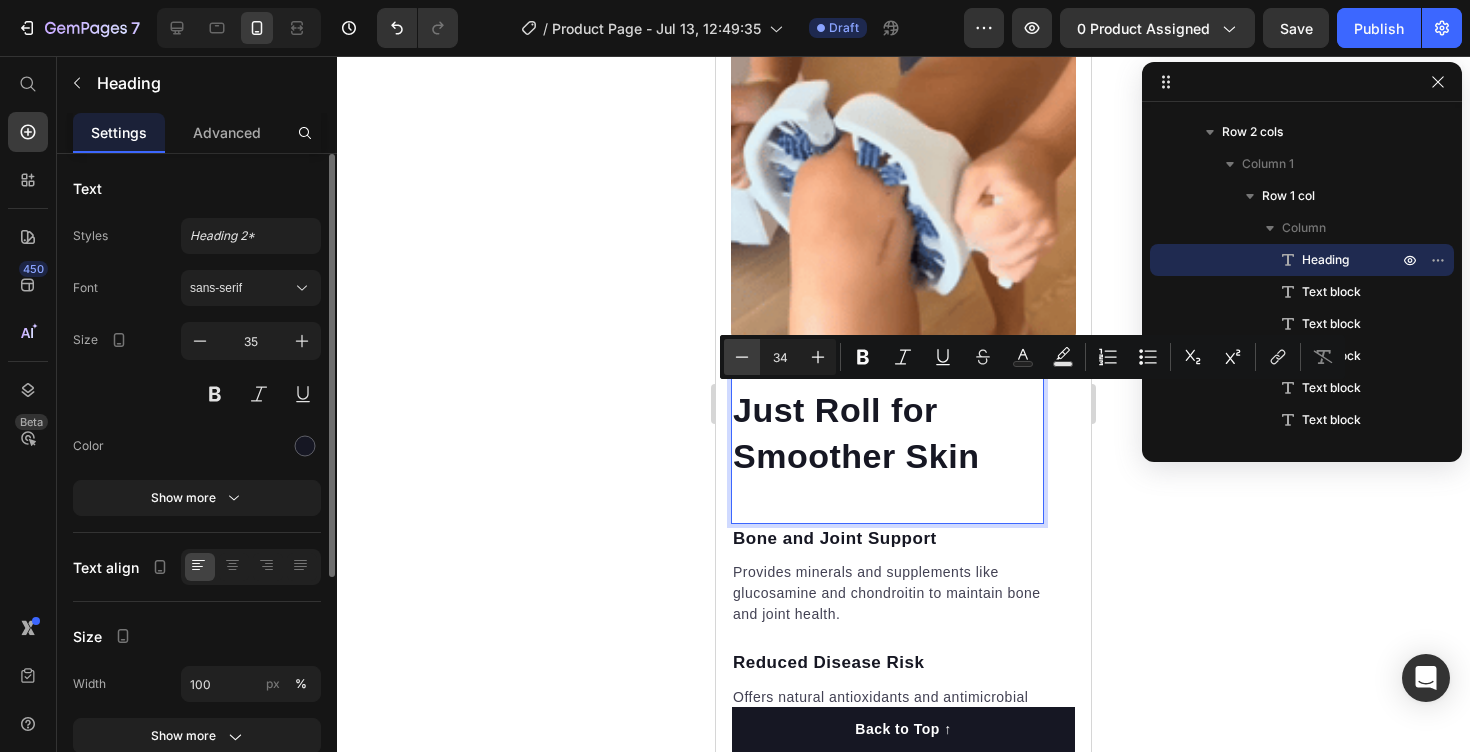click 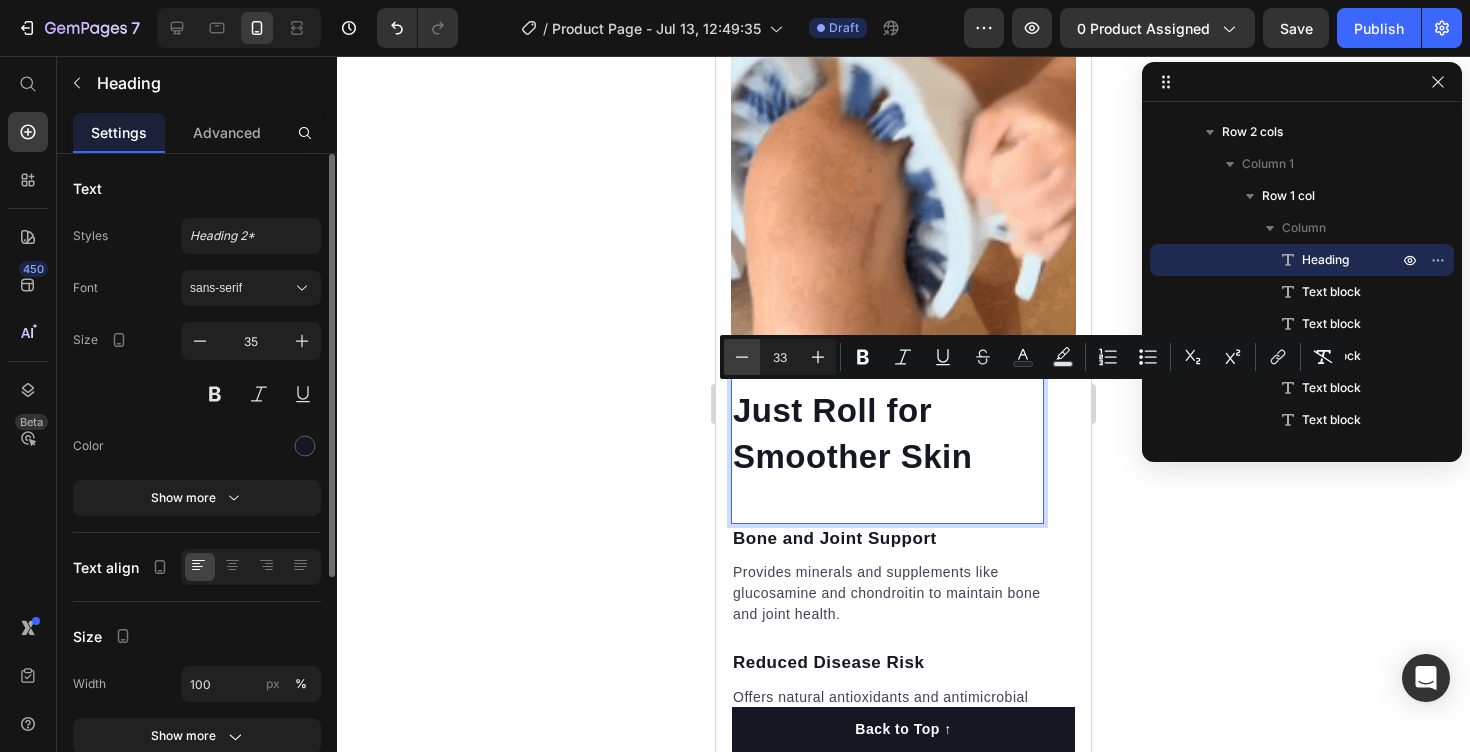 click 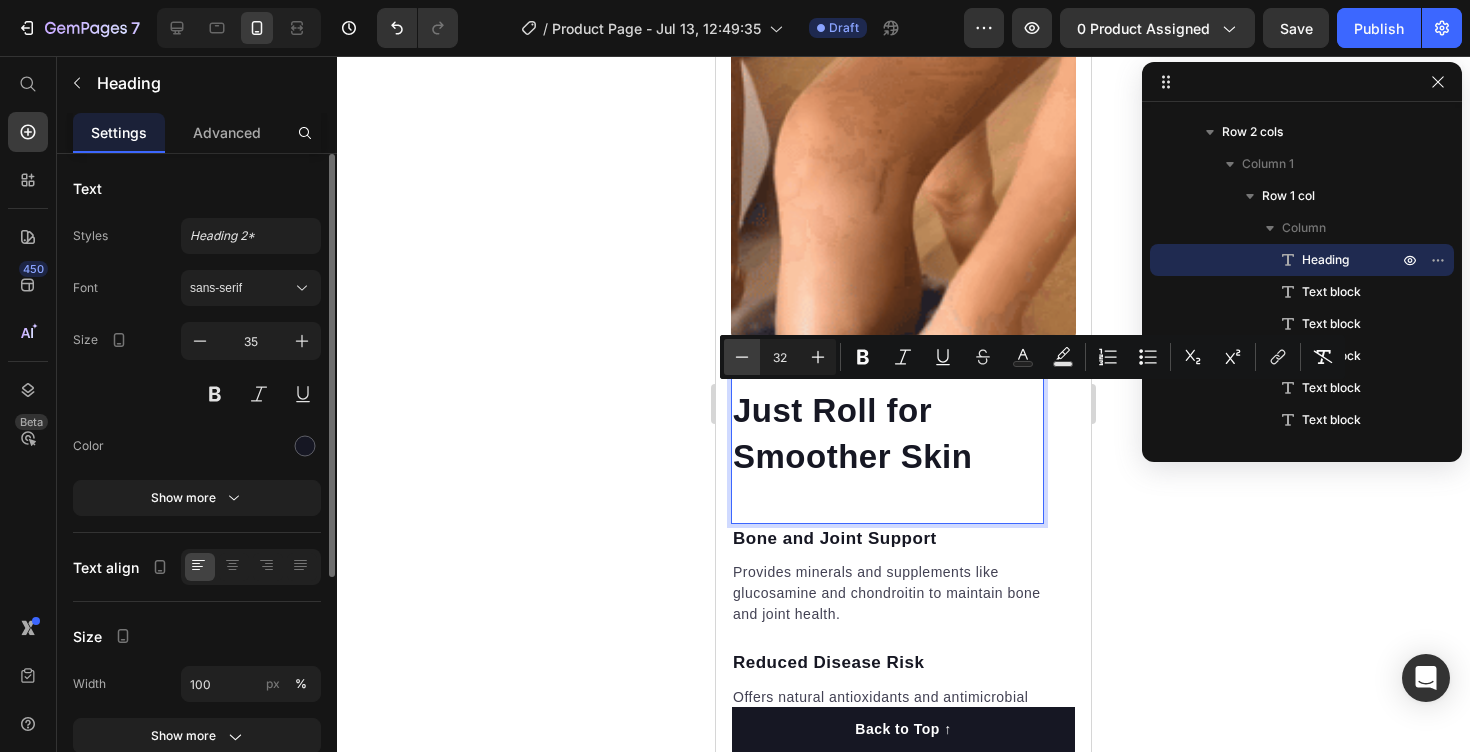 click 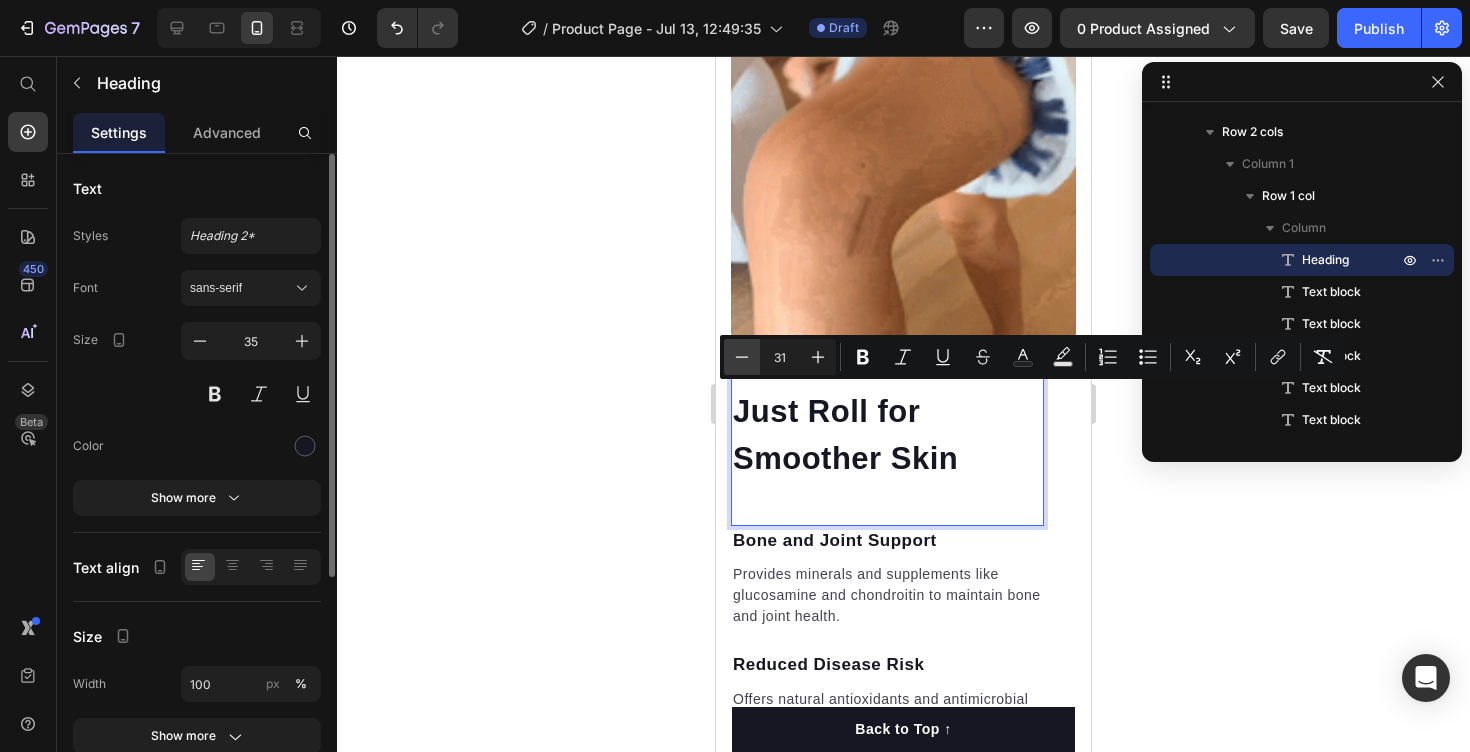 click 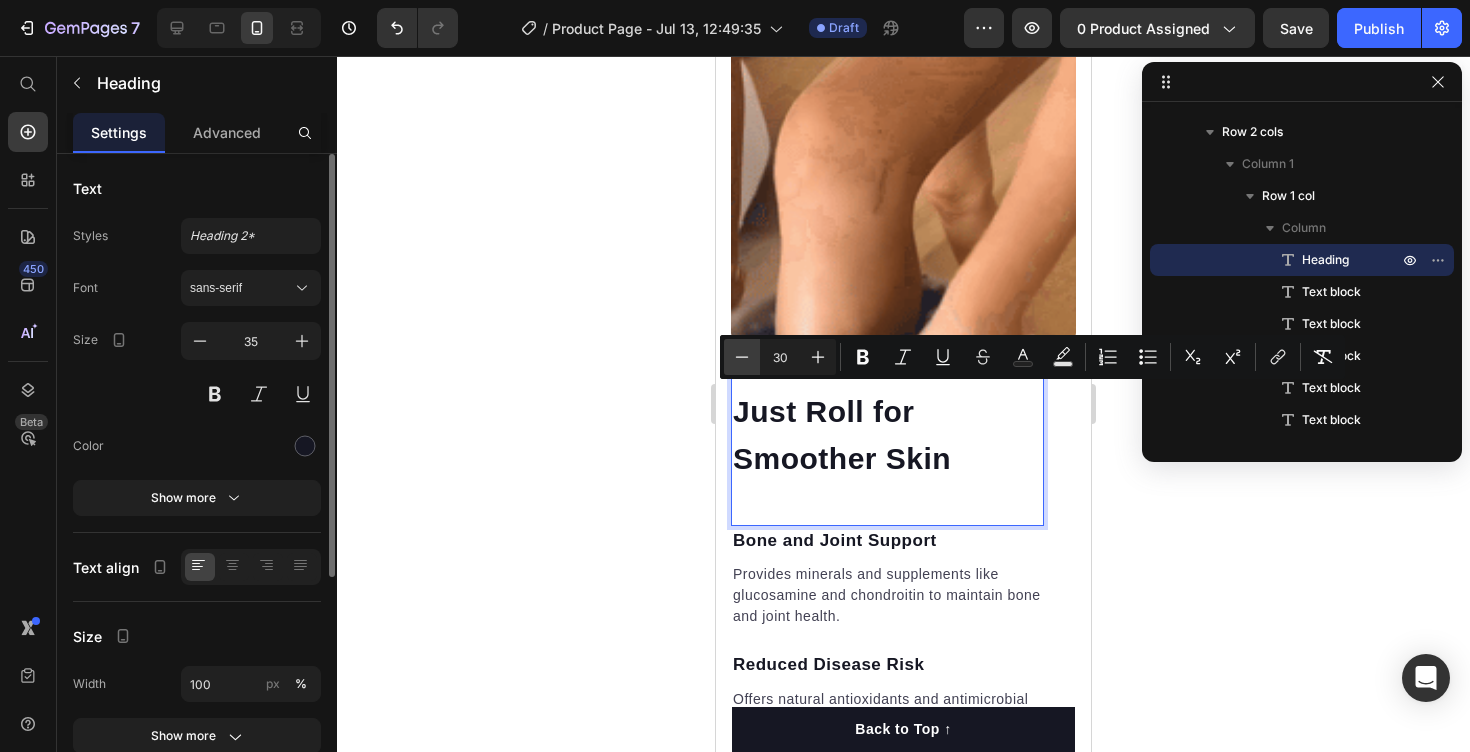 click 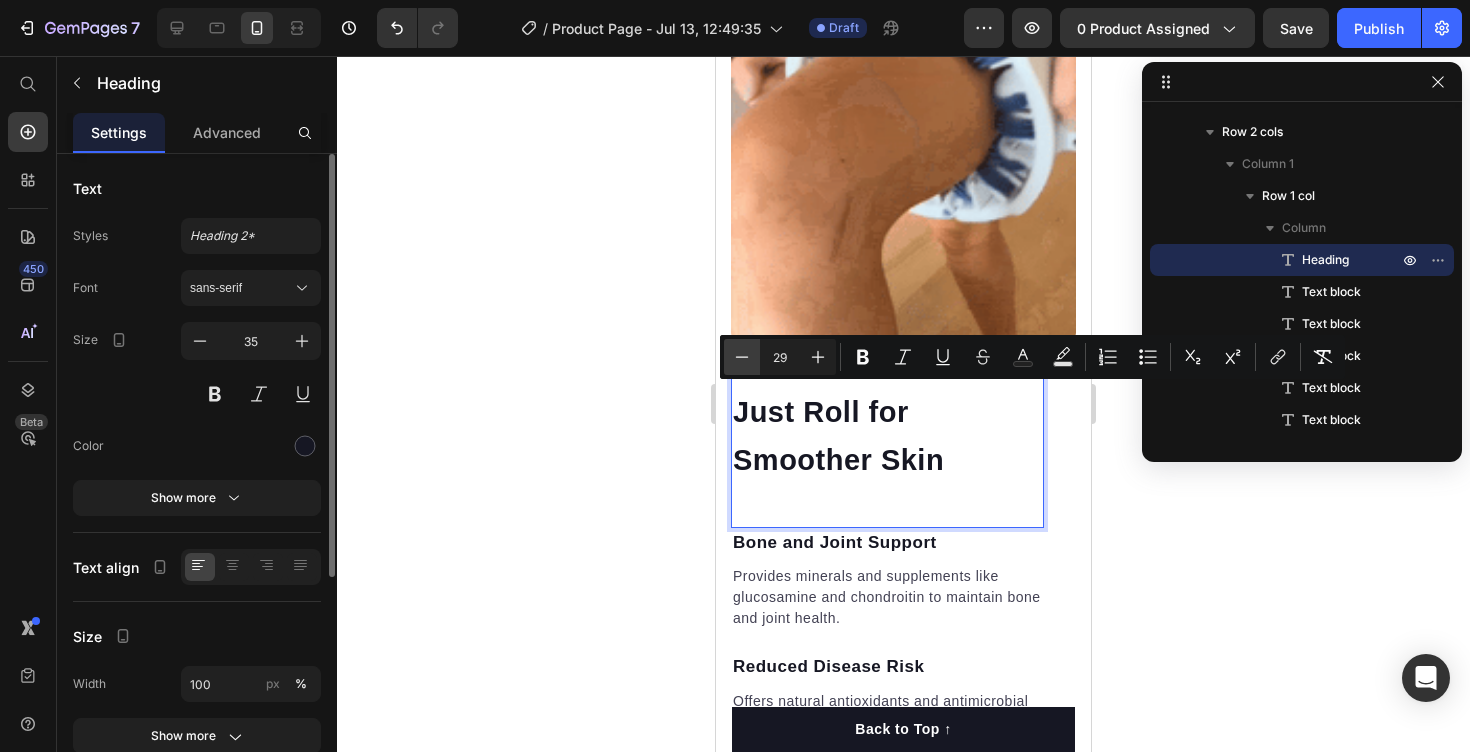 click 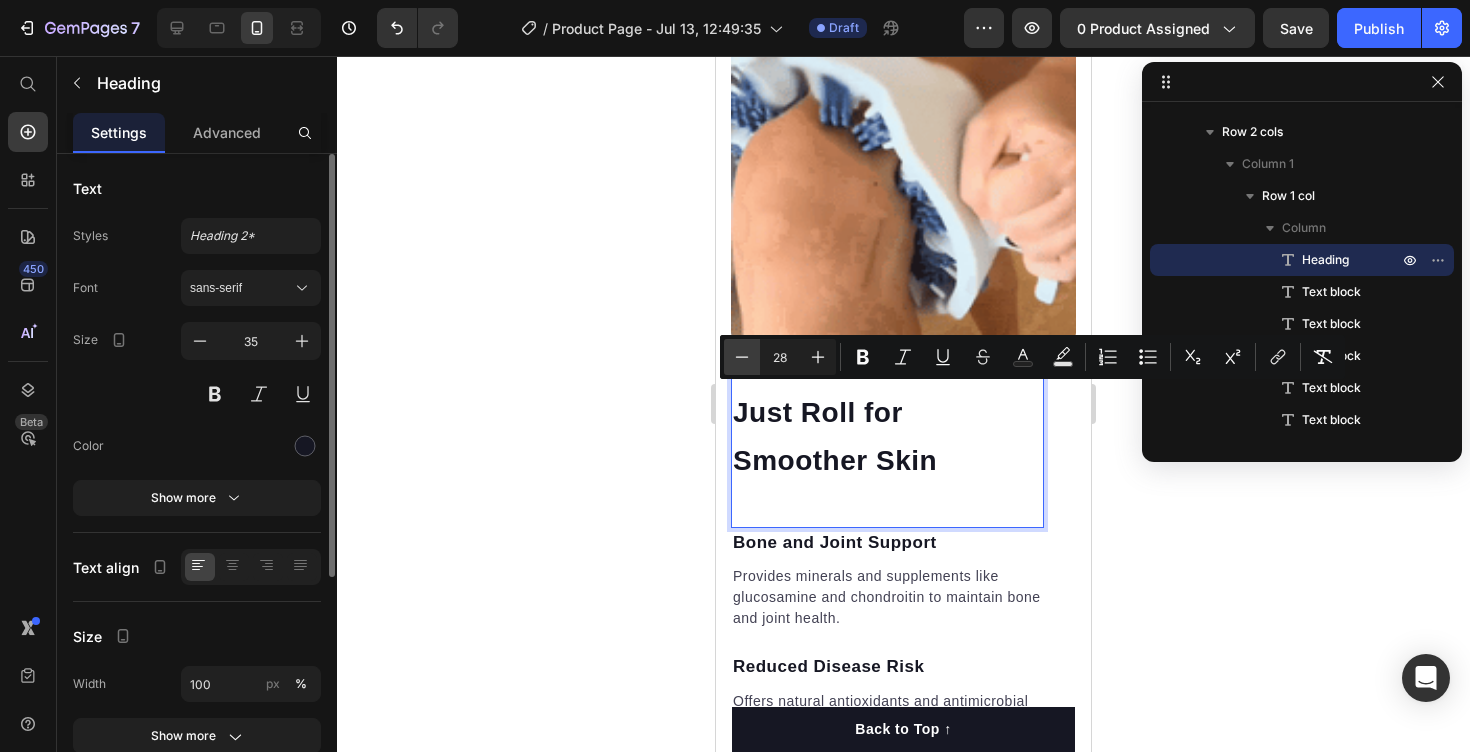 click 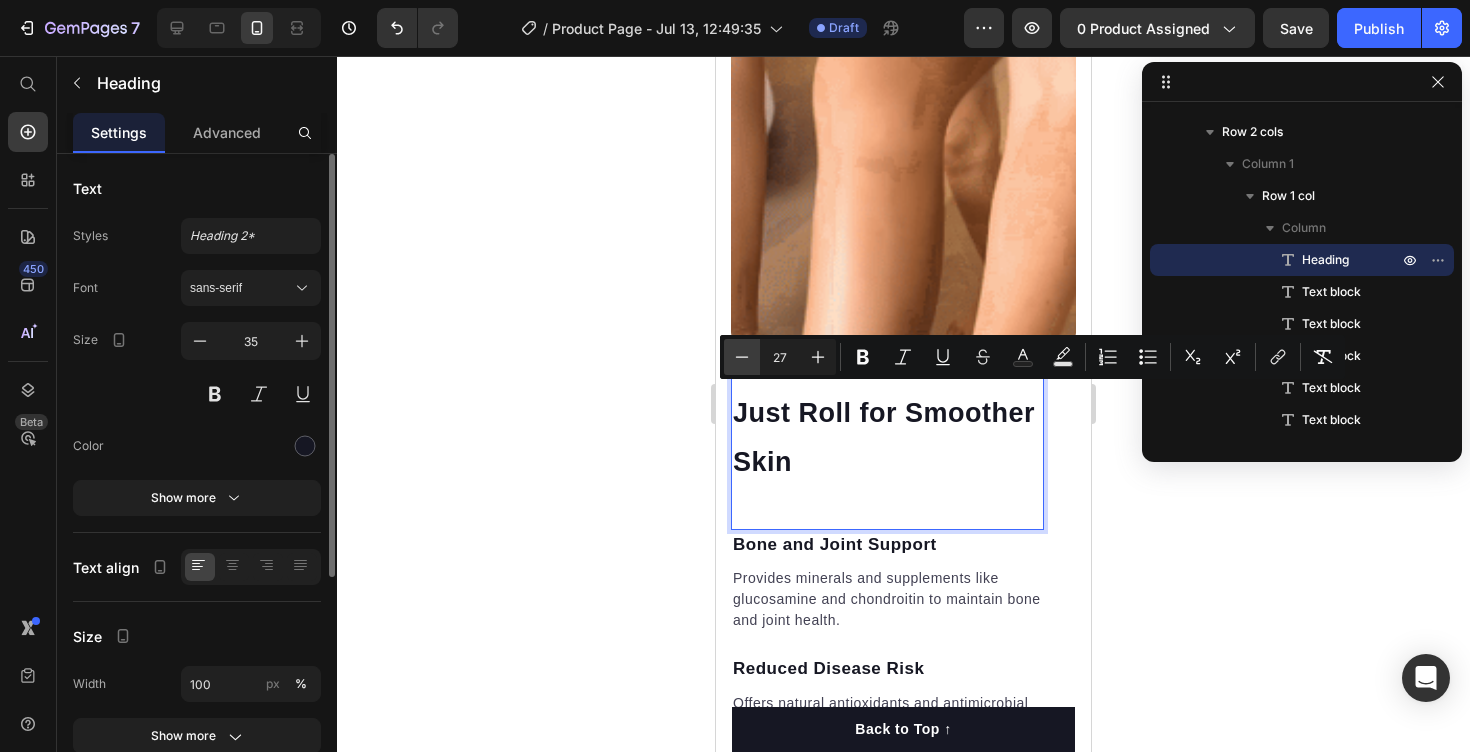 click 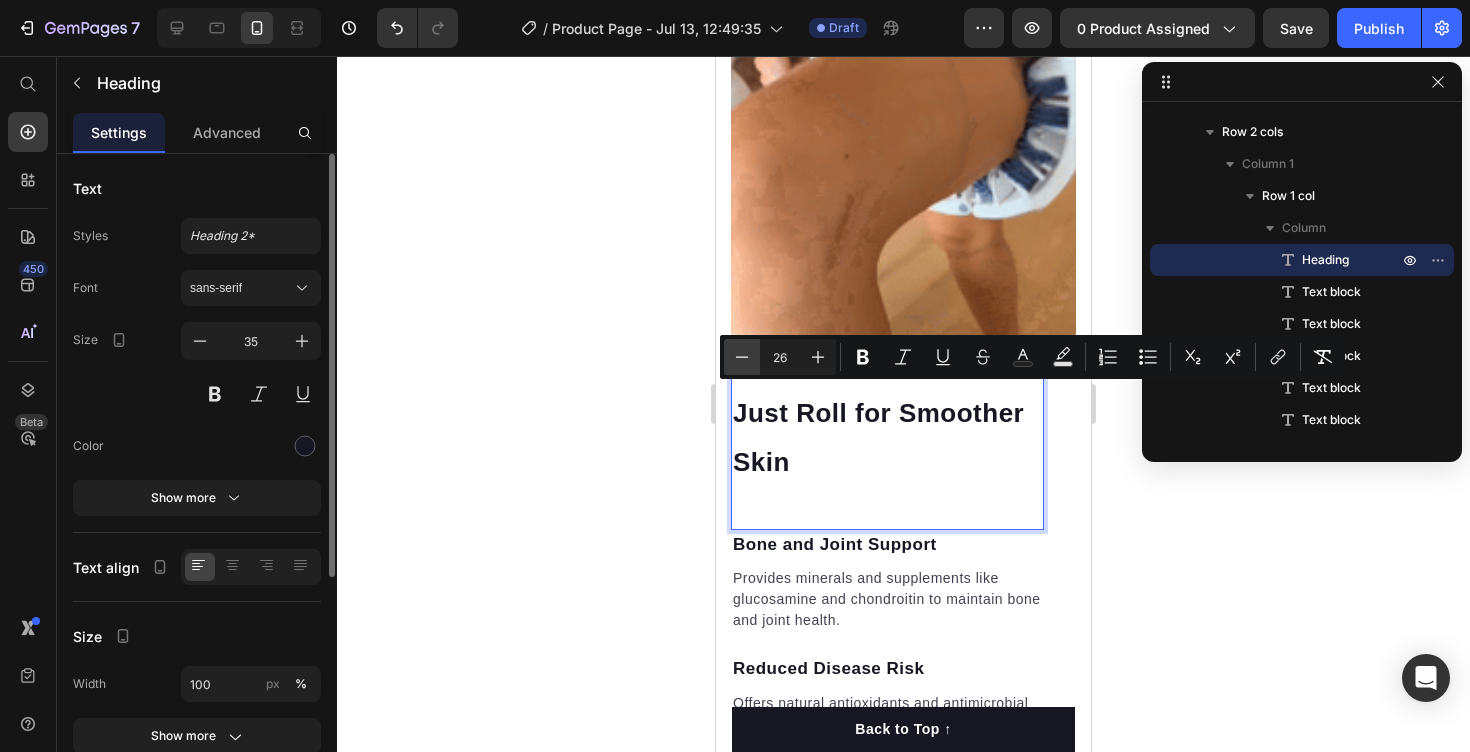 click 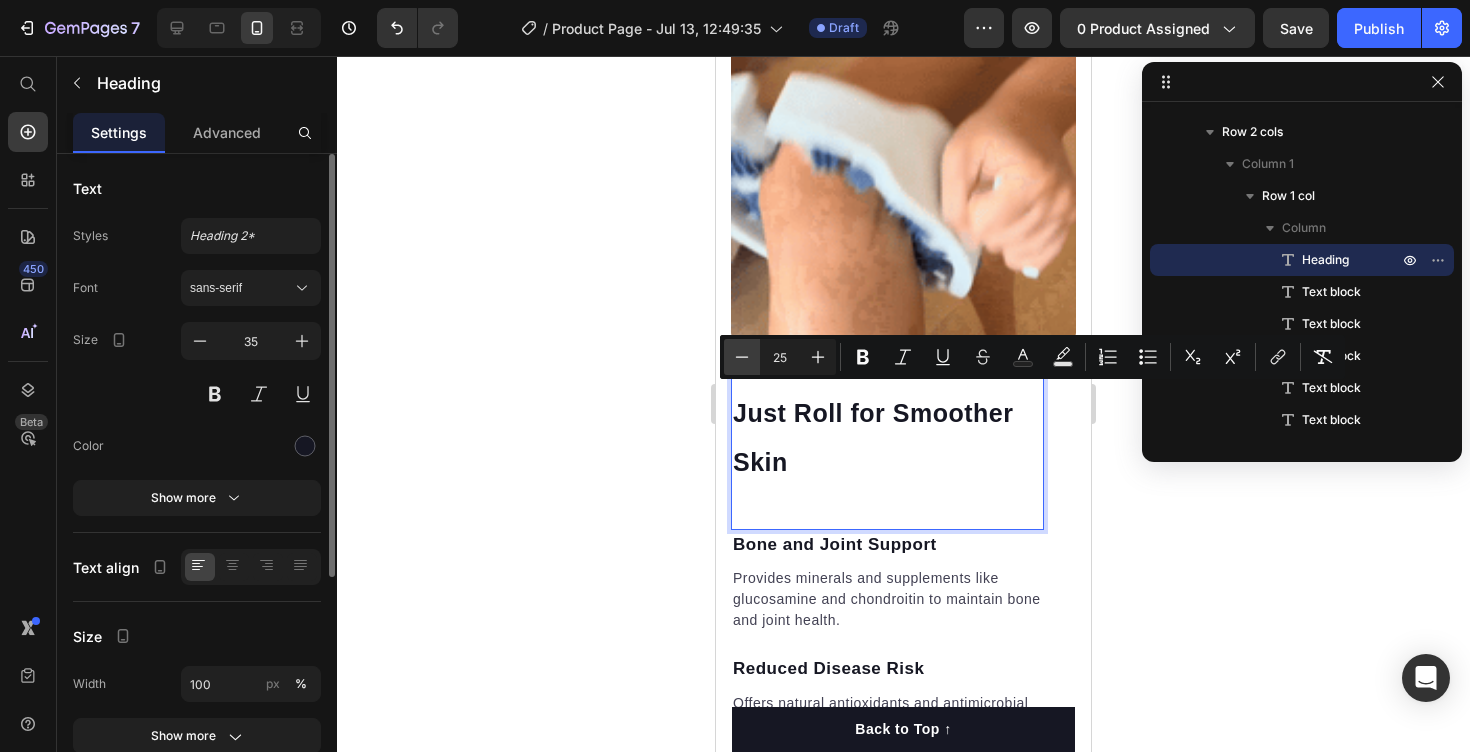 click 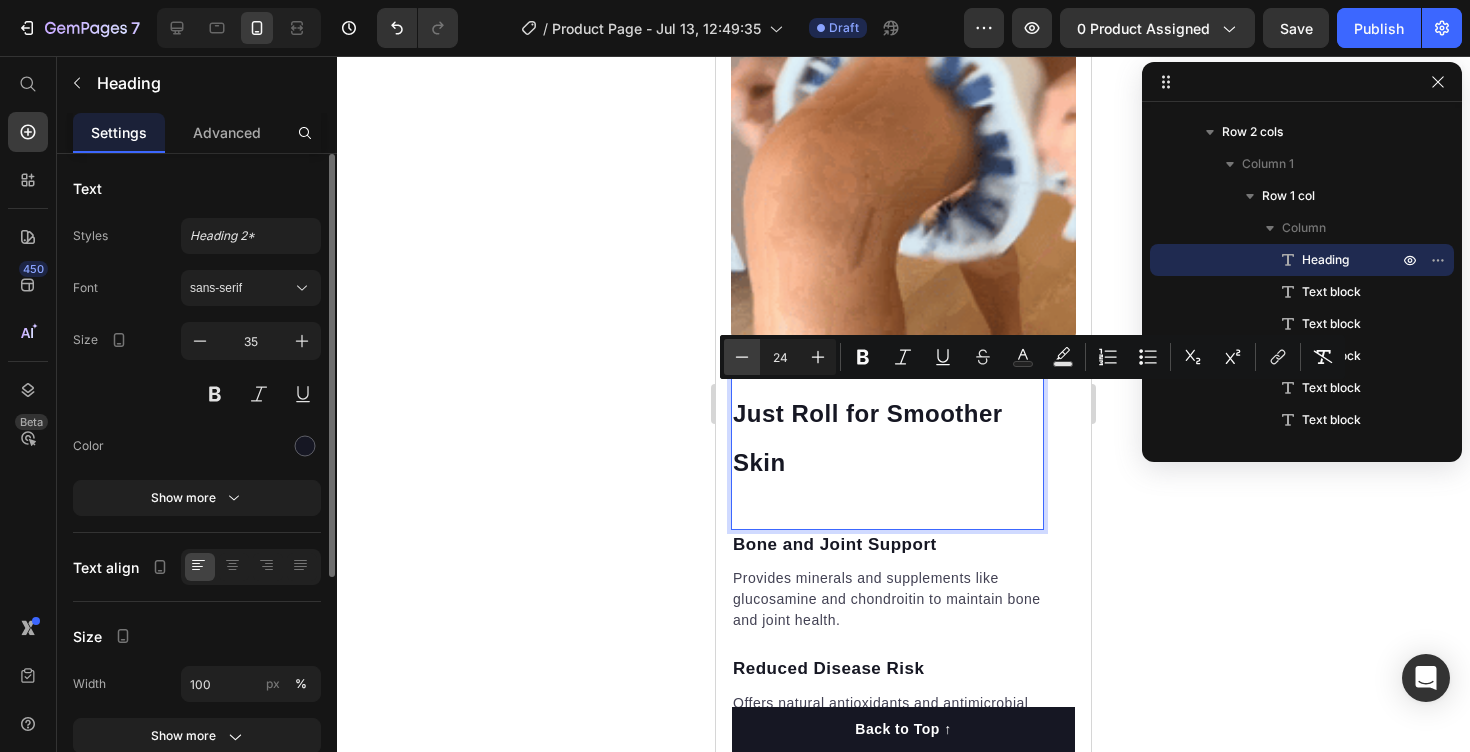 click 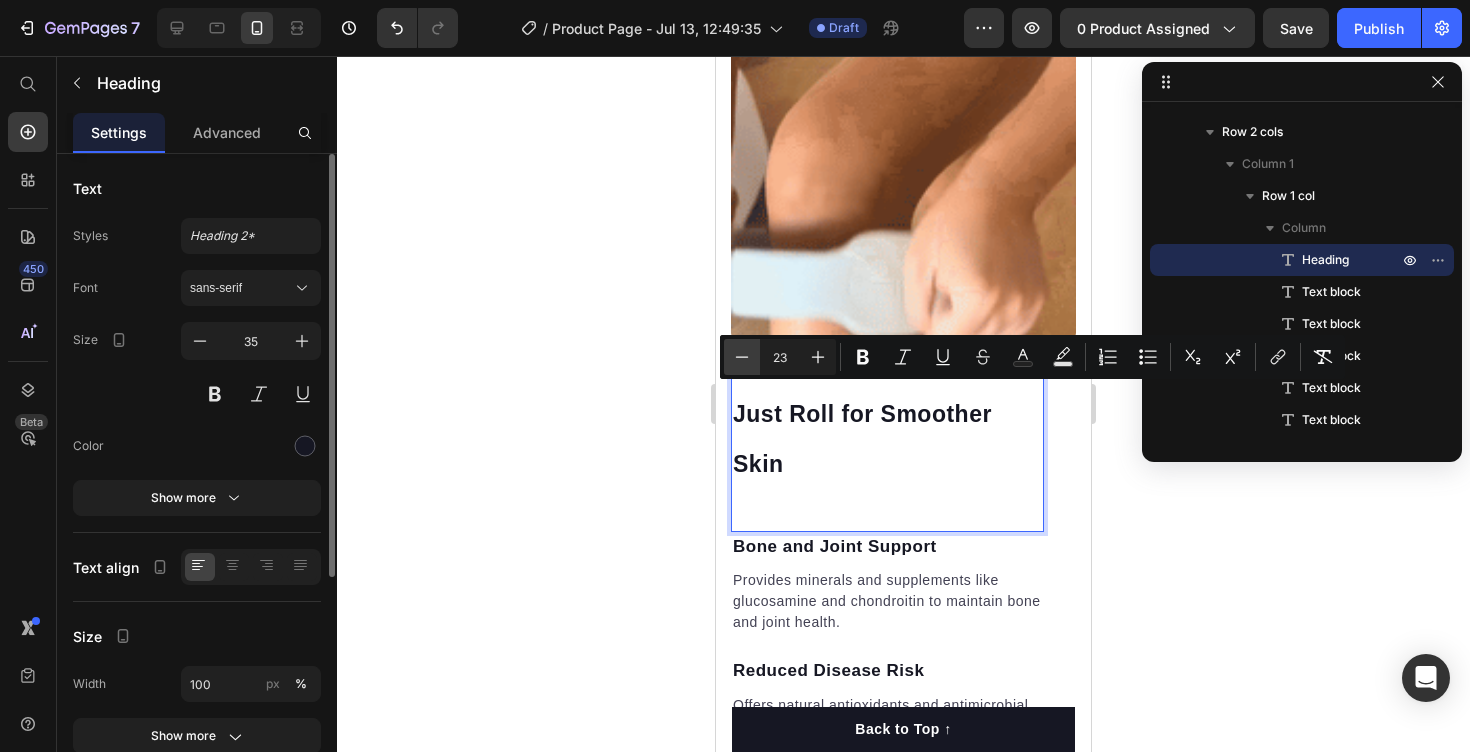 click 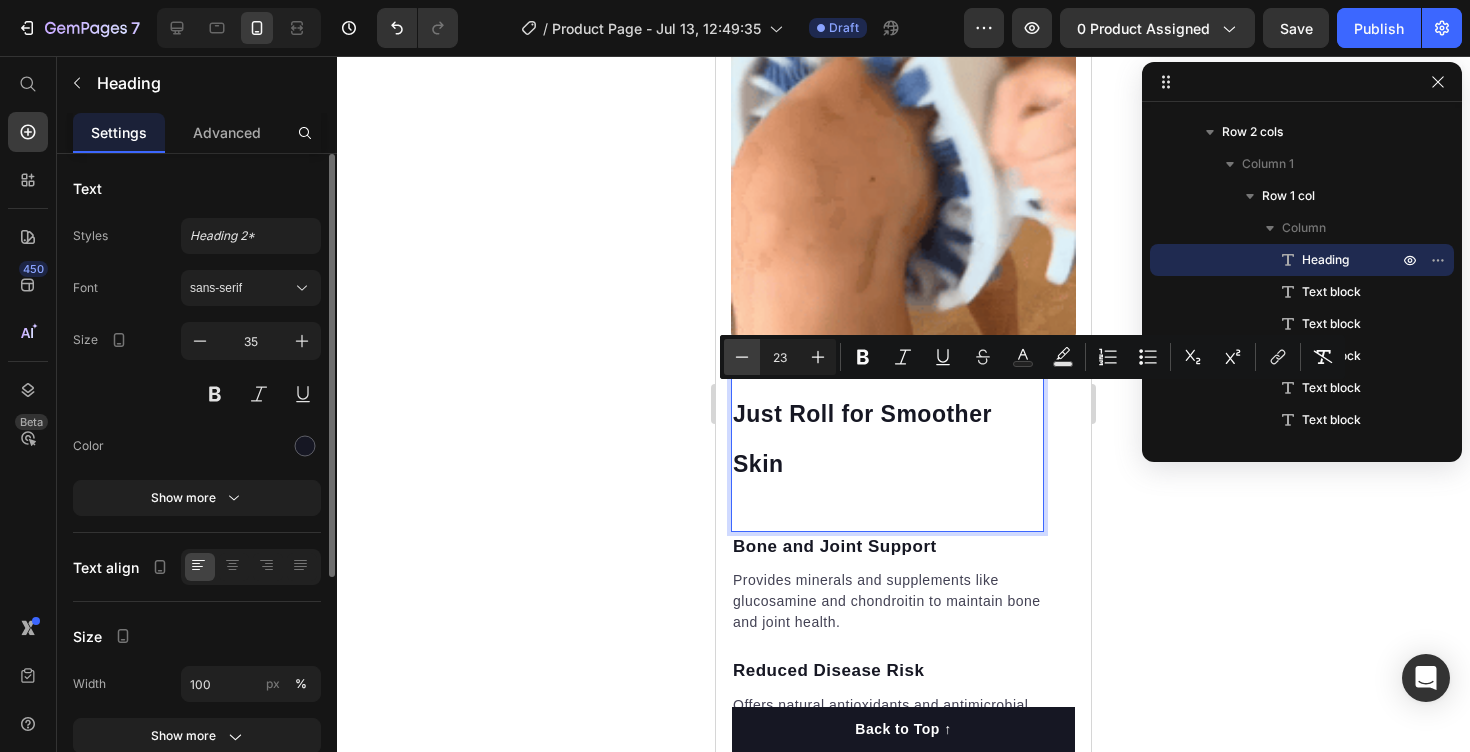 type on "22" 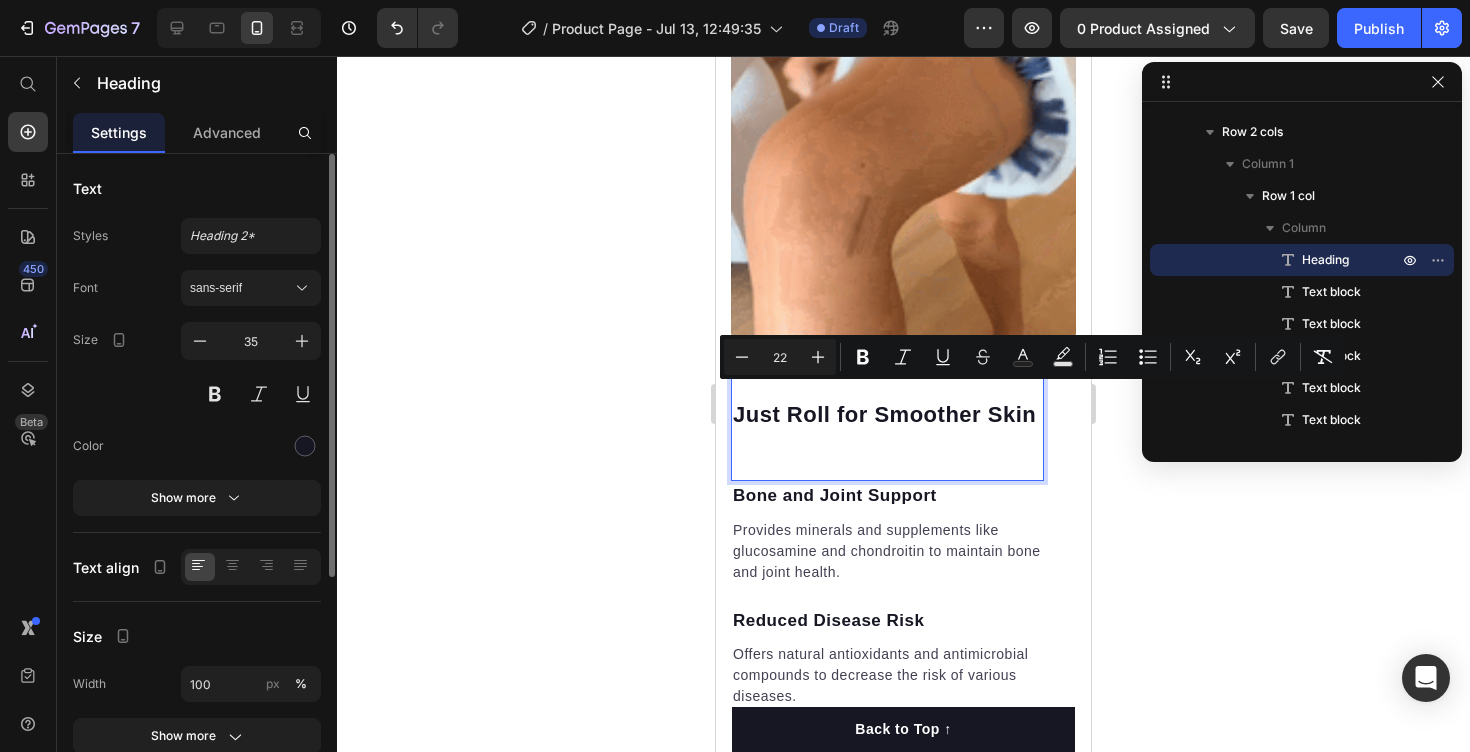 click 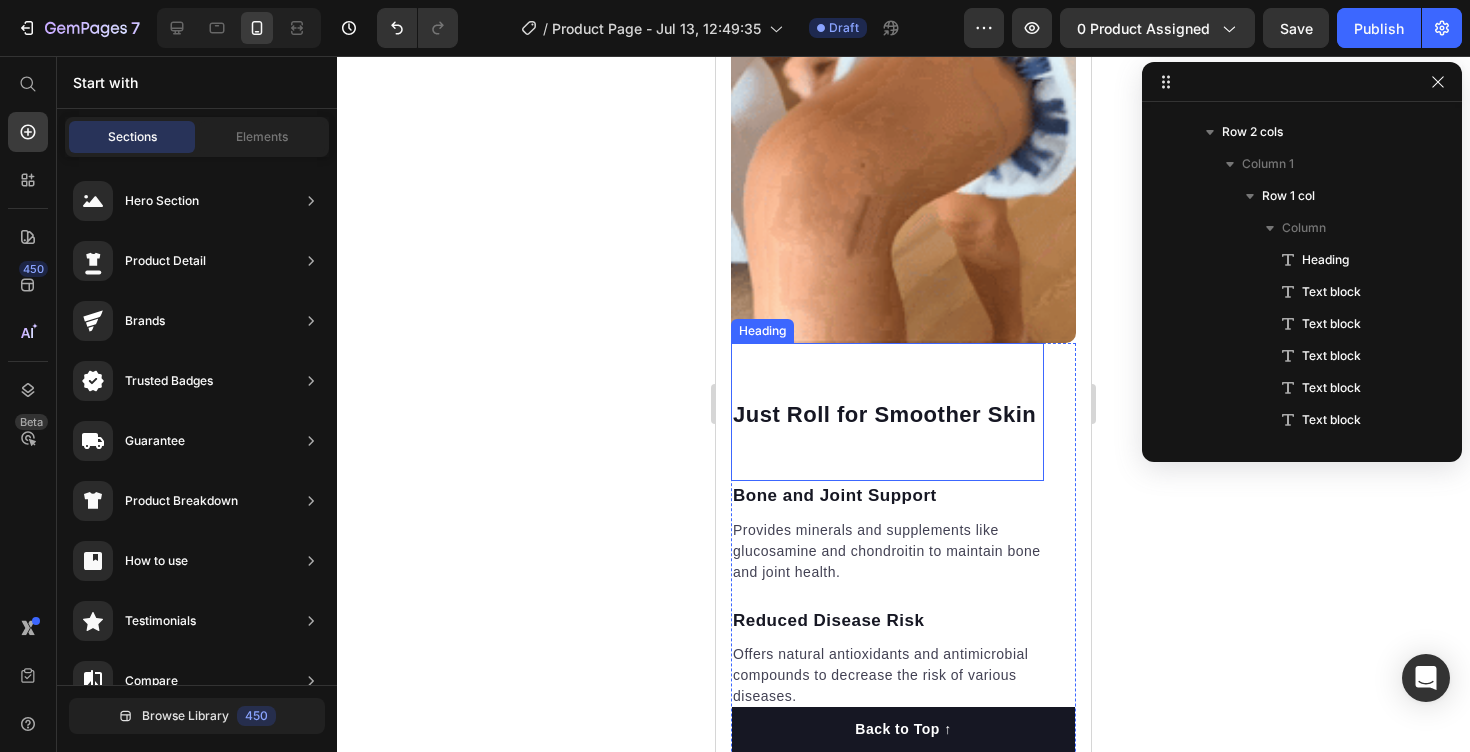 click on "Just Roll for Smoother Skin" at bounding box center [884, 414] 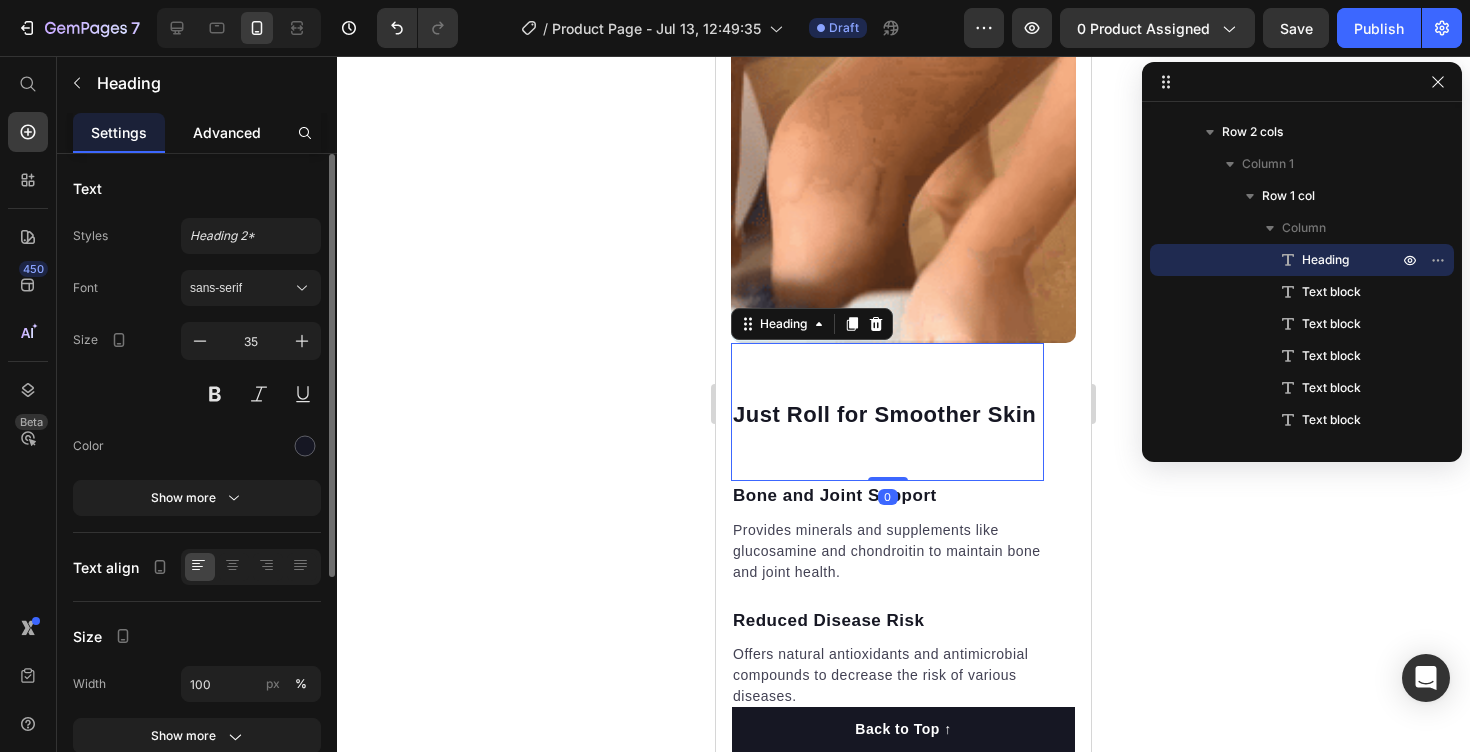 click on "Advanced" at bounding box center (227, 132) 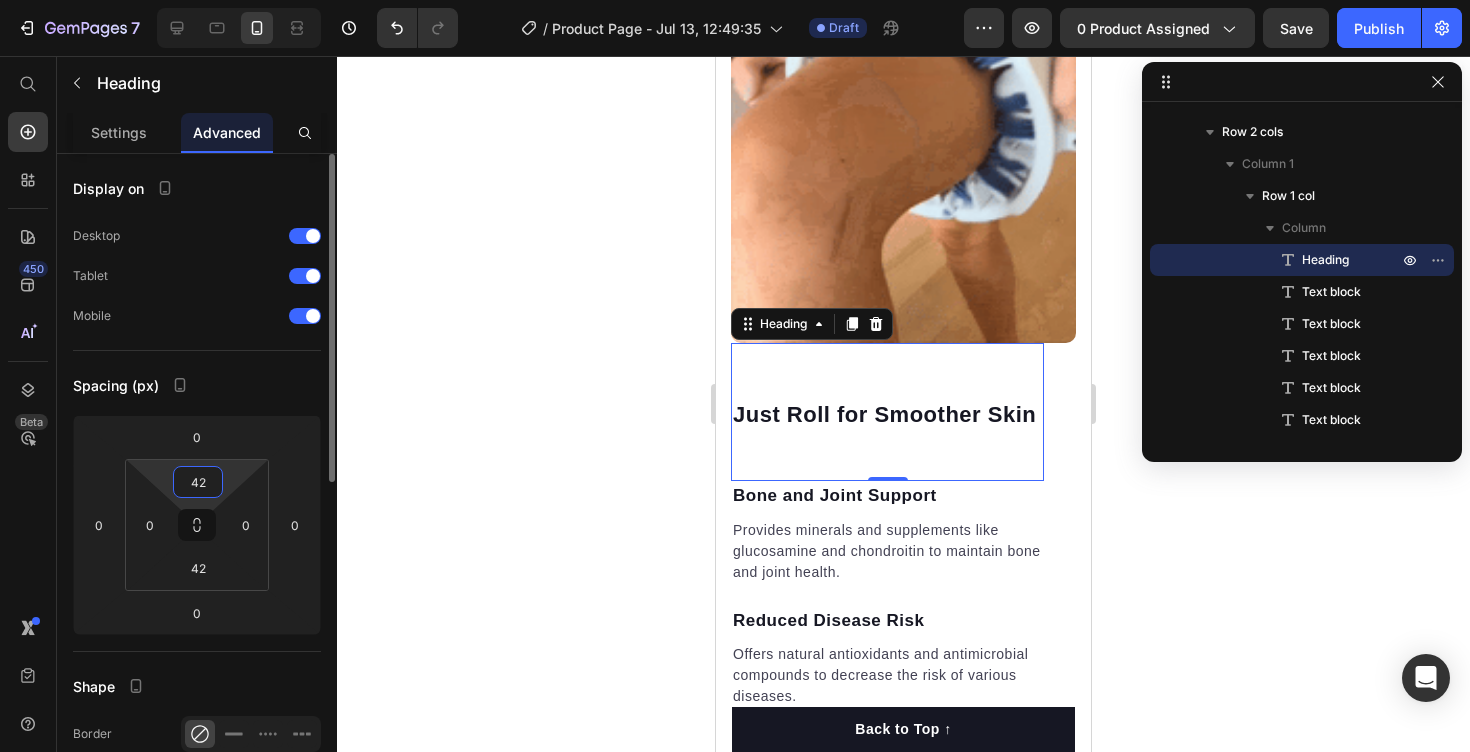 click on "42" at bounding box center (198, 482) 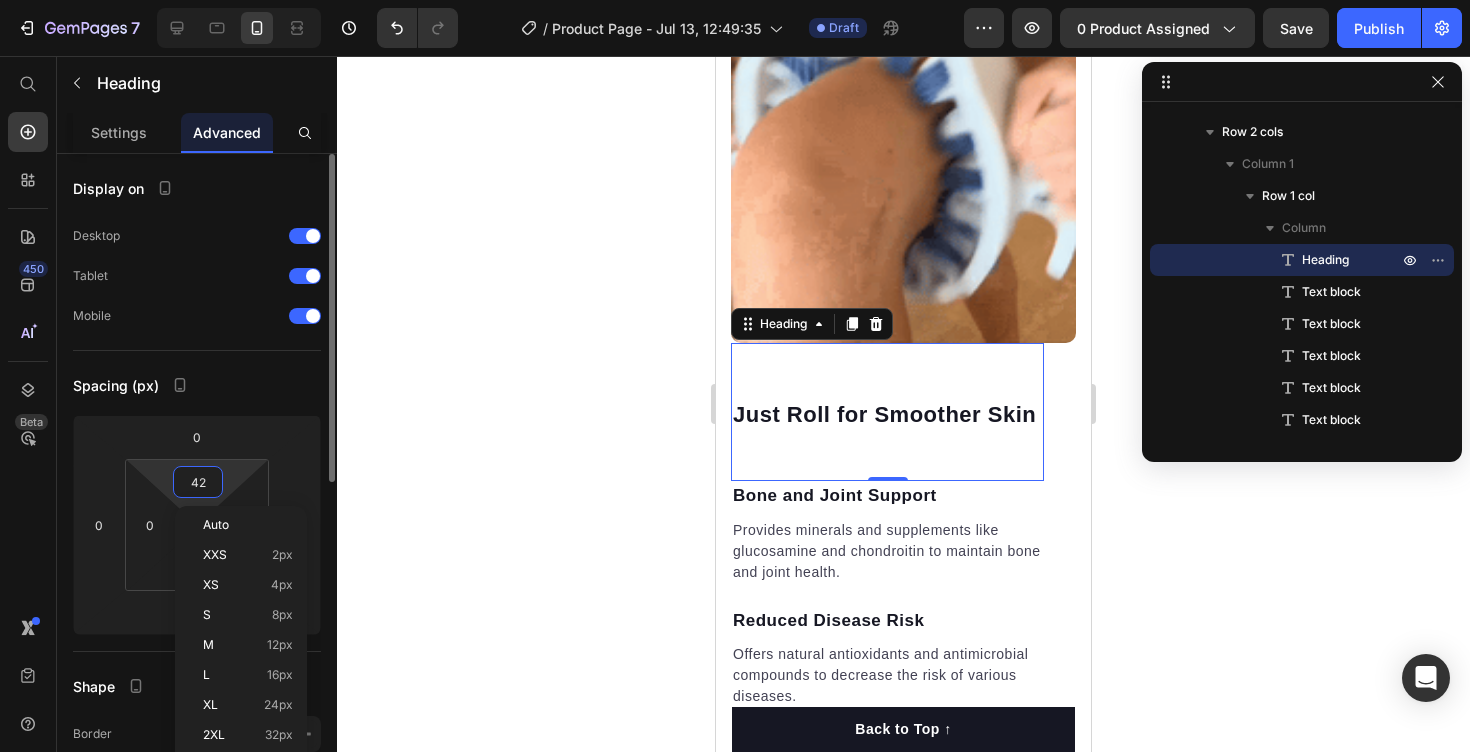 type on "1" 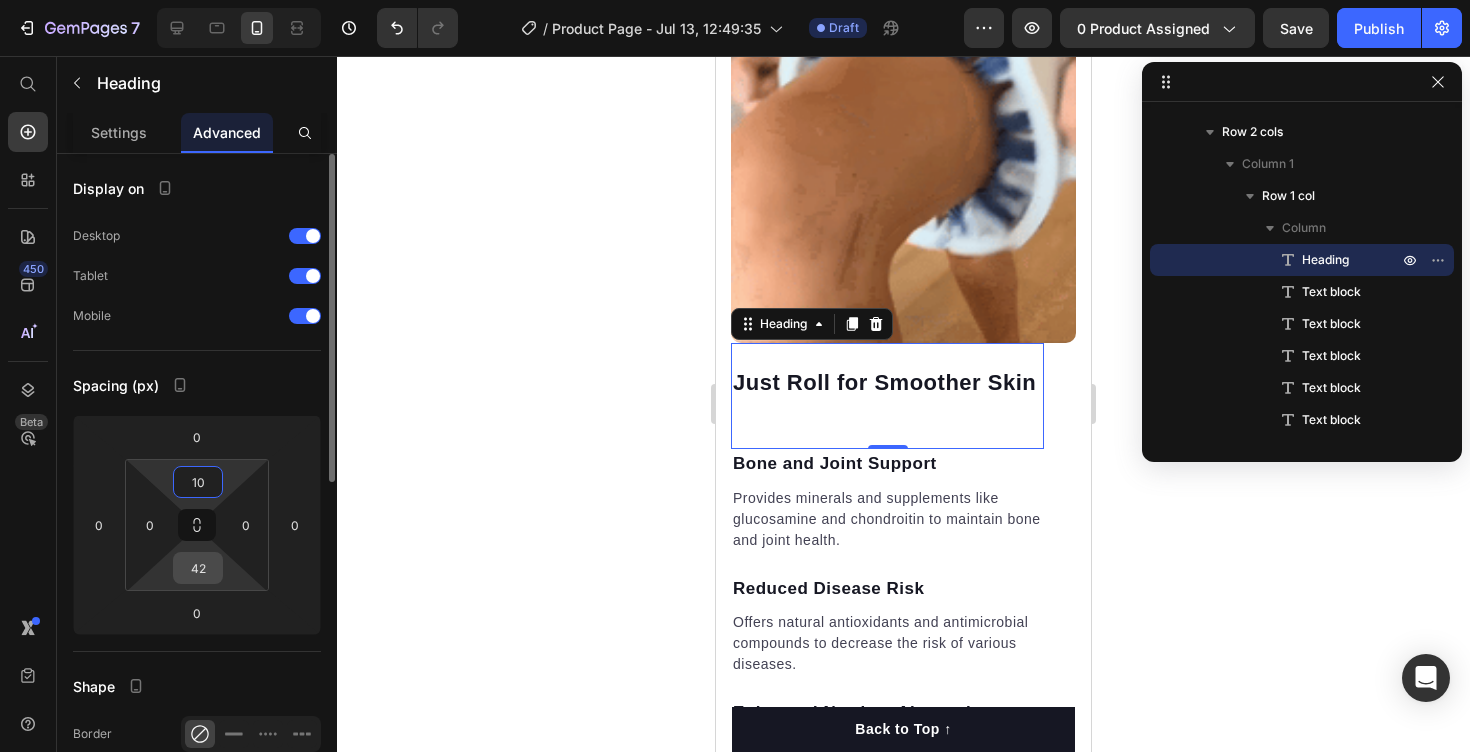 type on "10" 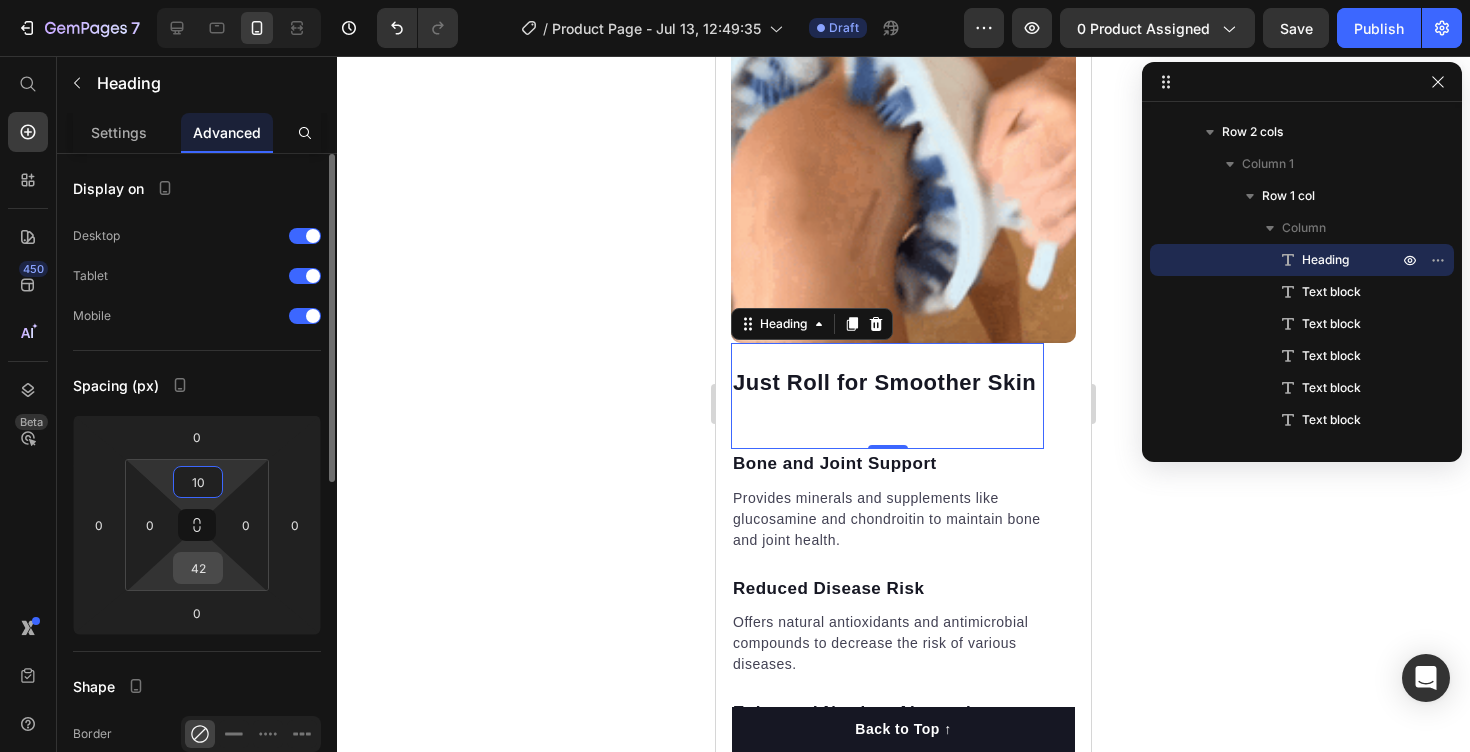 click on "42" at bounding box center [198, 568] 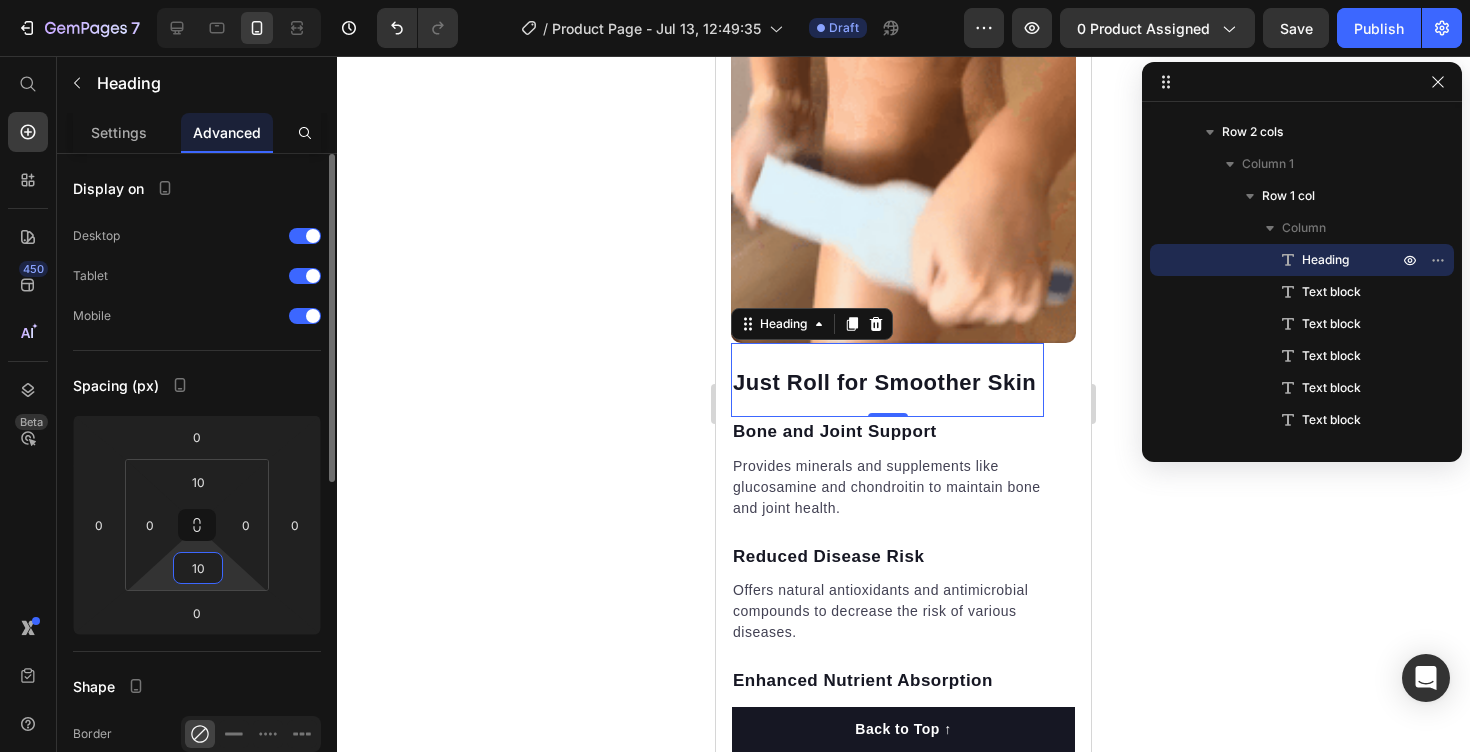 type on "1" 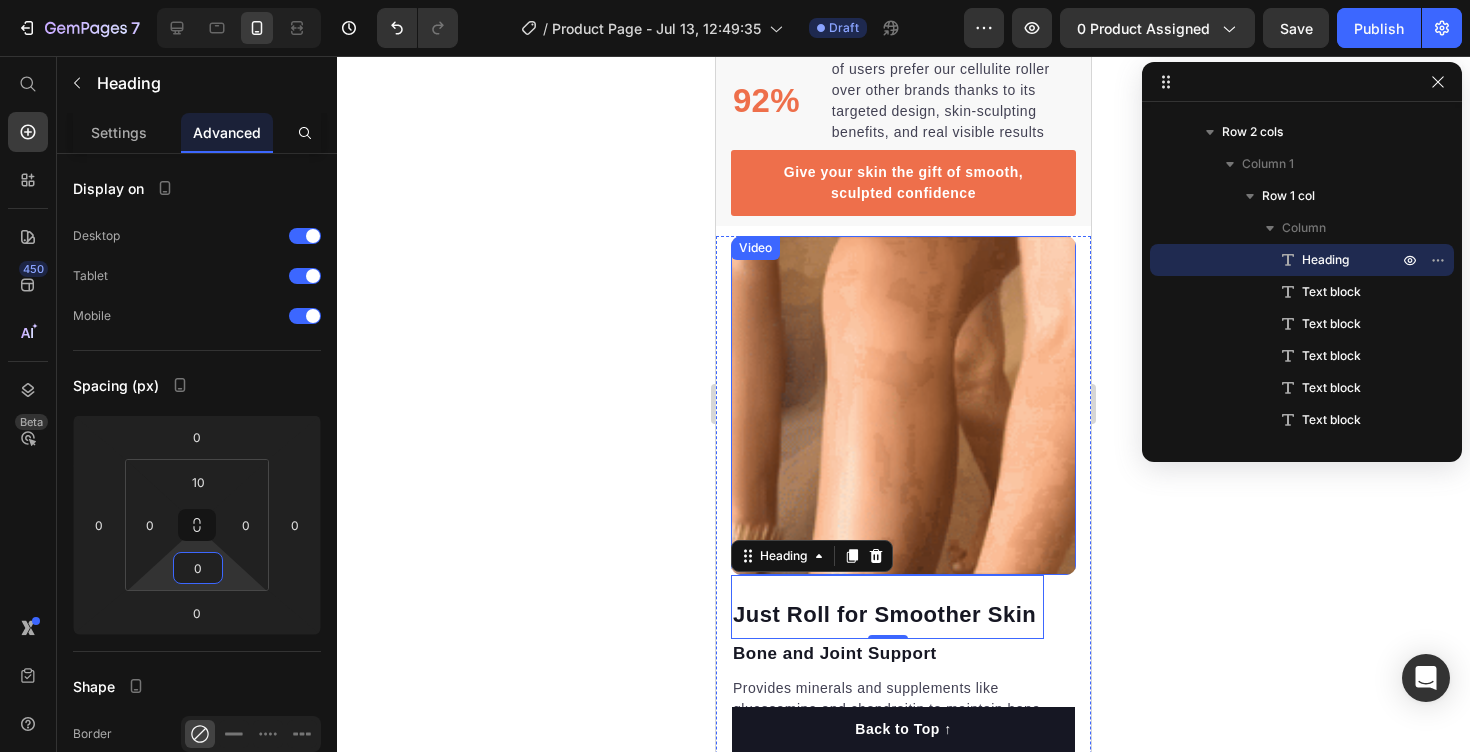 scroll, scrollTop: 2056, scrollLeft: 0, axis: vertical 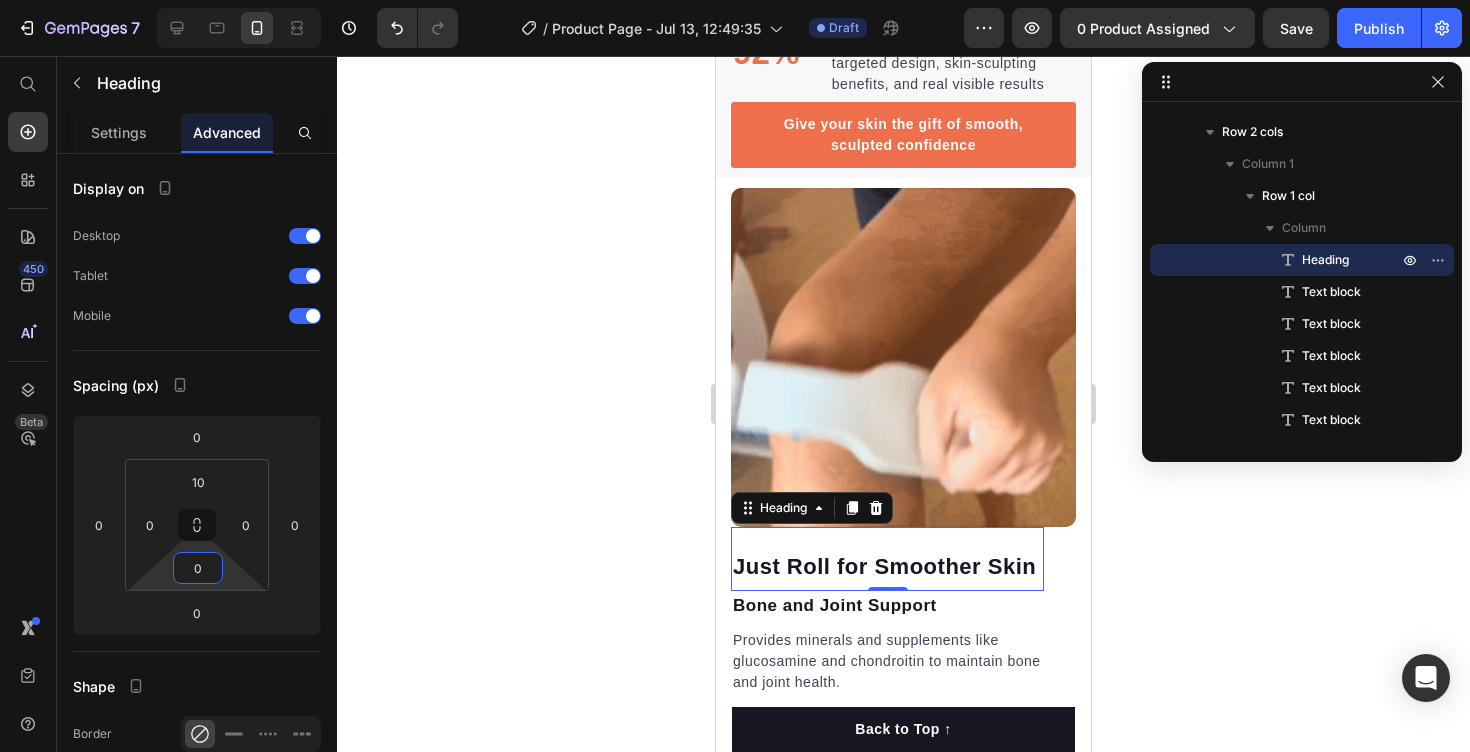 type on "0" 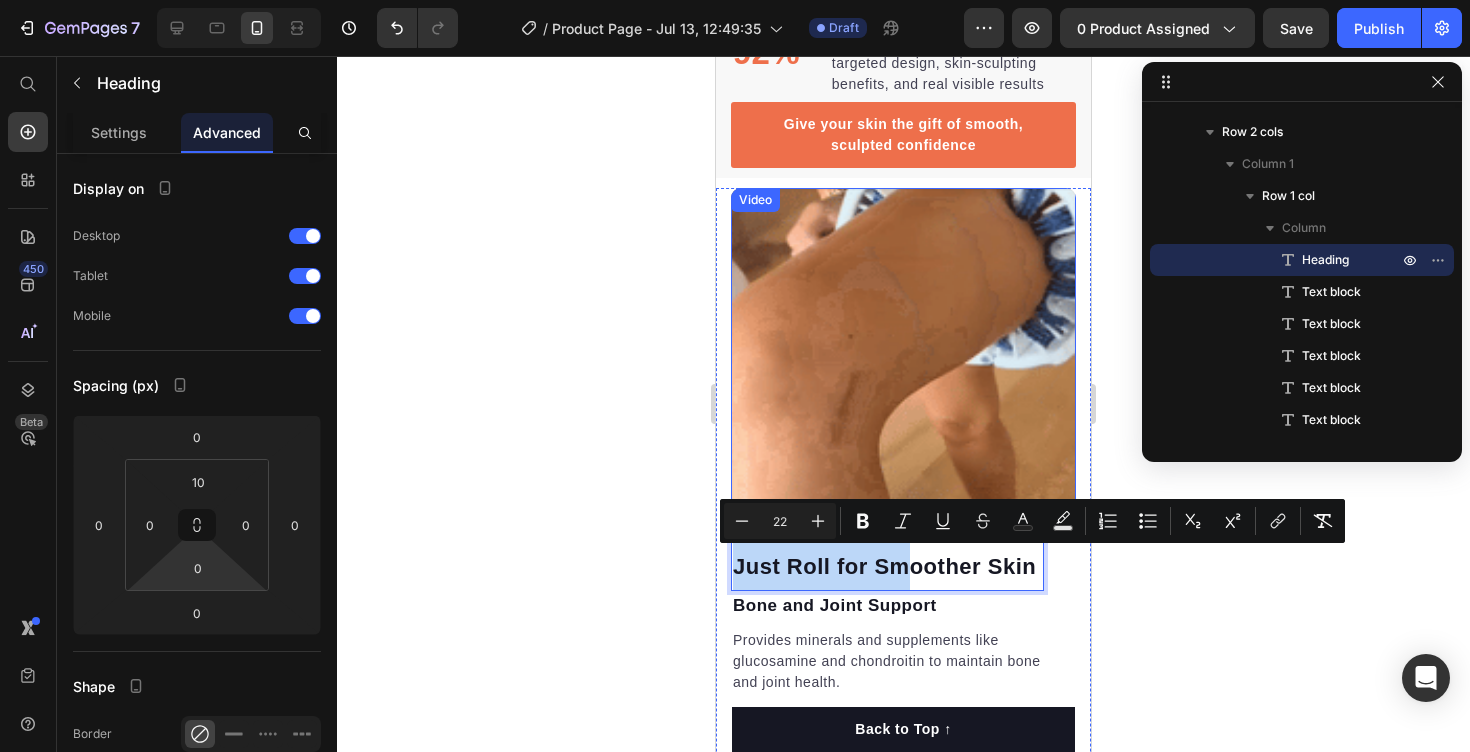 drag, startPoint x: 912, startPoint y: 547, endPoint x: 940, endPoint y: 488, distance: 65.30697 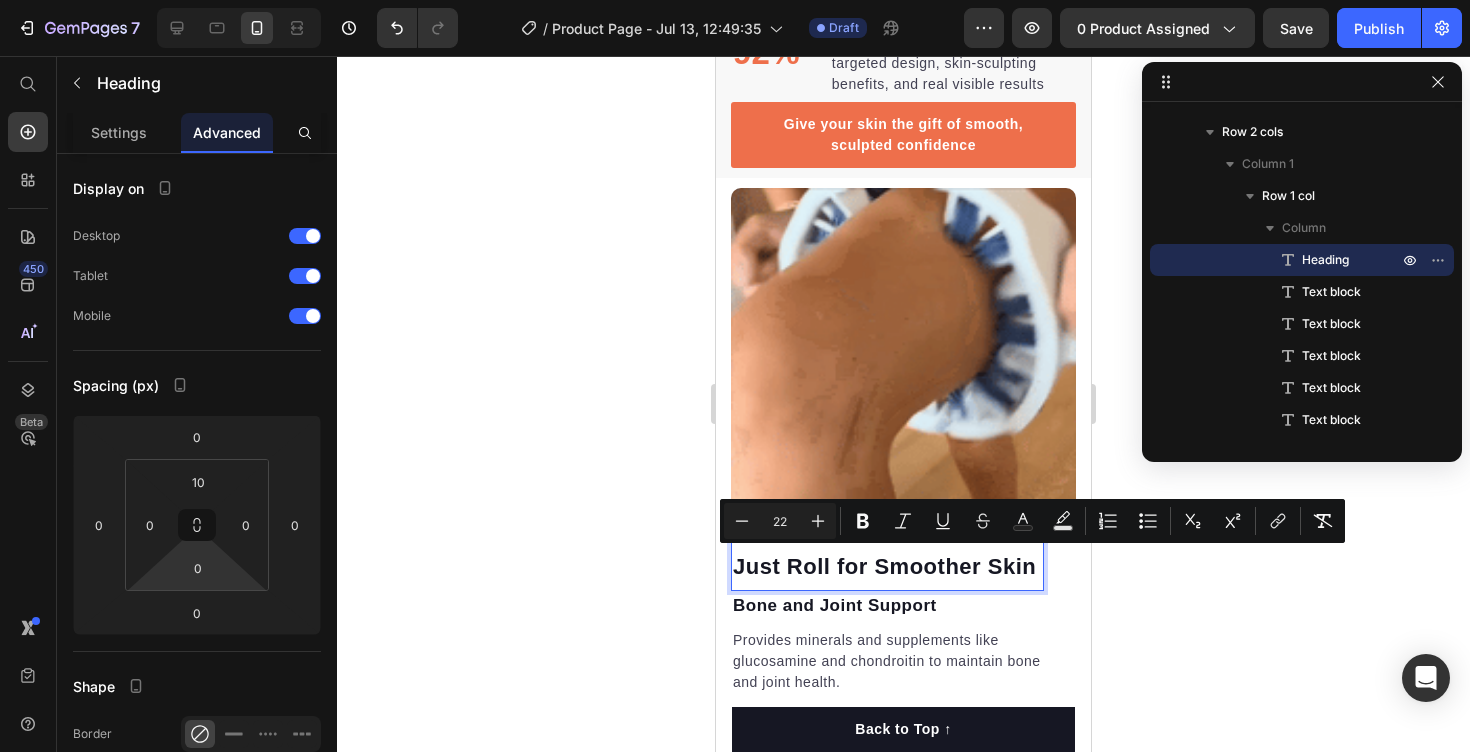 click on "Just Roll for Smoother Skin" at bounding box center [884, 566] 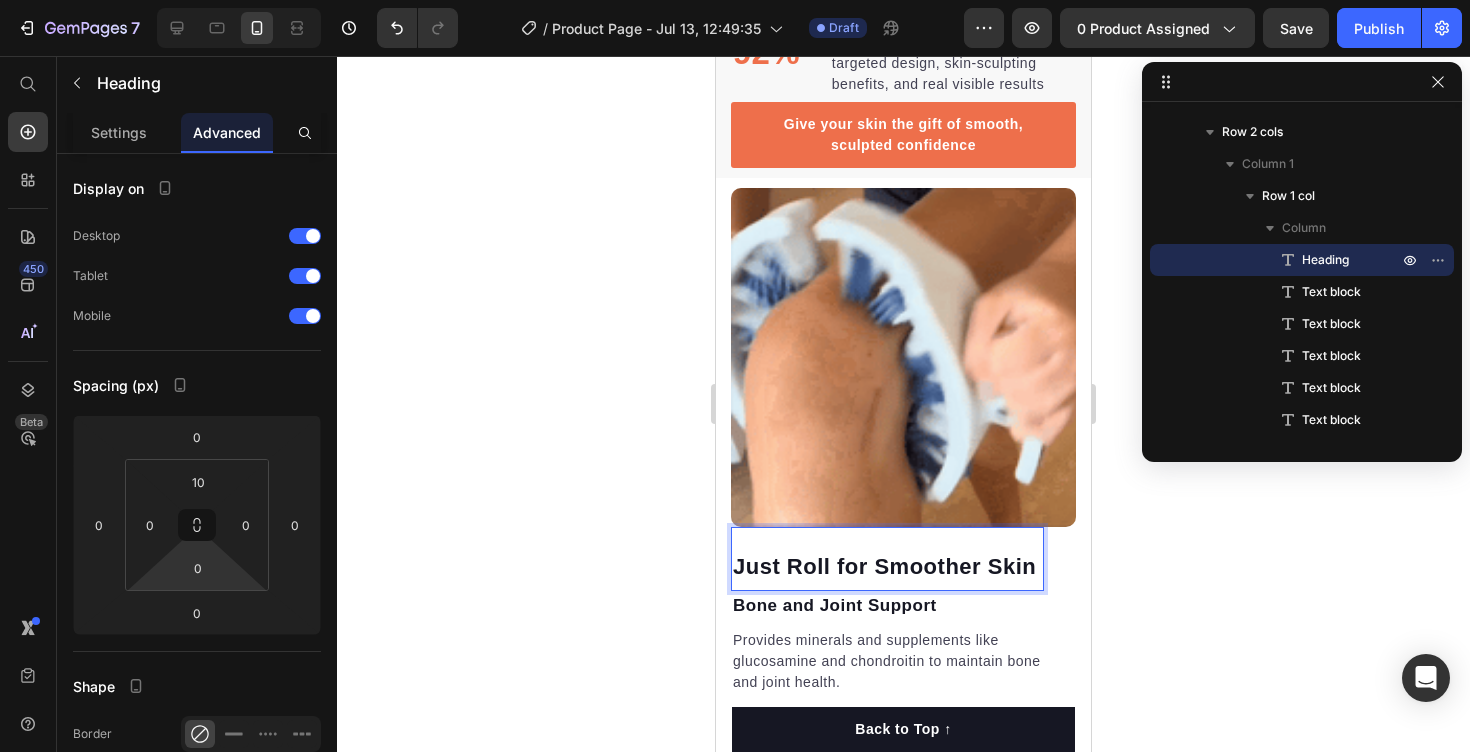 click on "Just Roll for Smoother Skin" at bounding box center [887, 564] 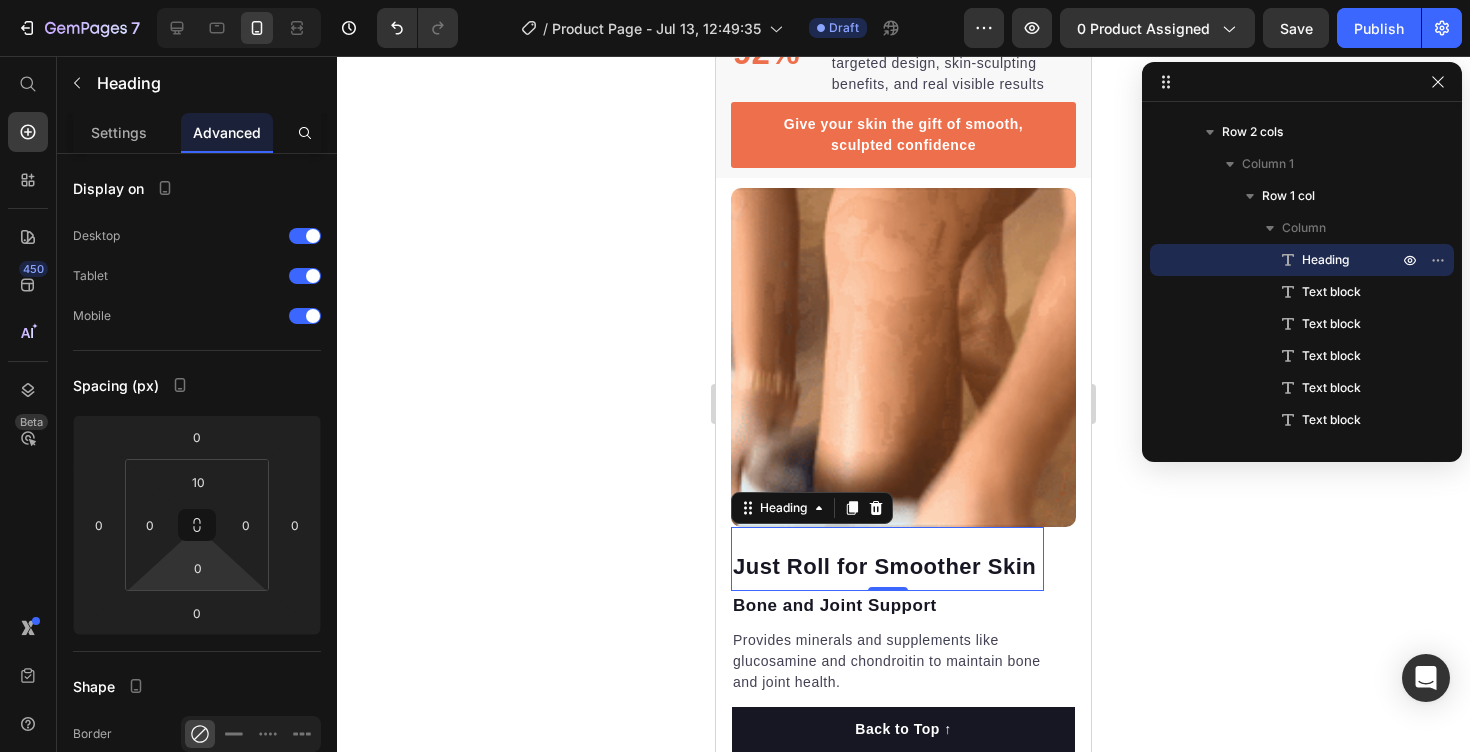 click on "Just Roll for Smoother Skin Heading   0" at bounding box center (887, 559) 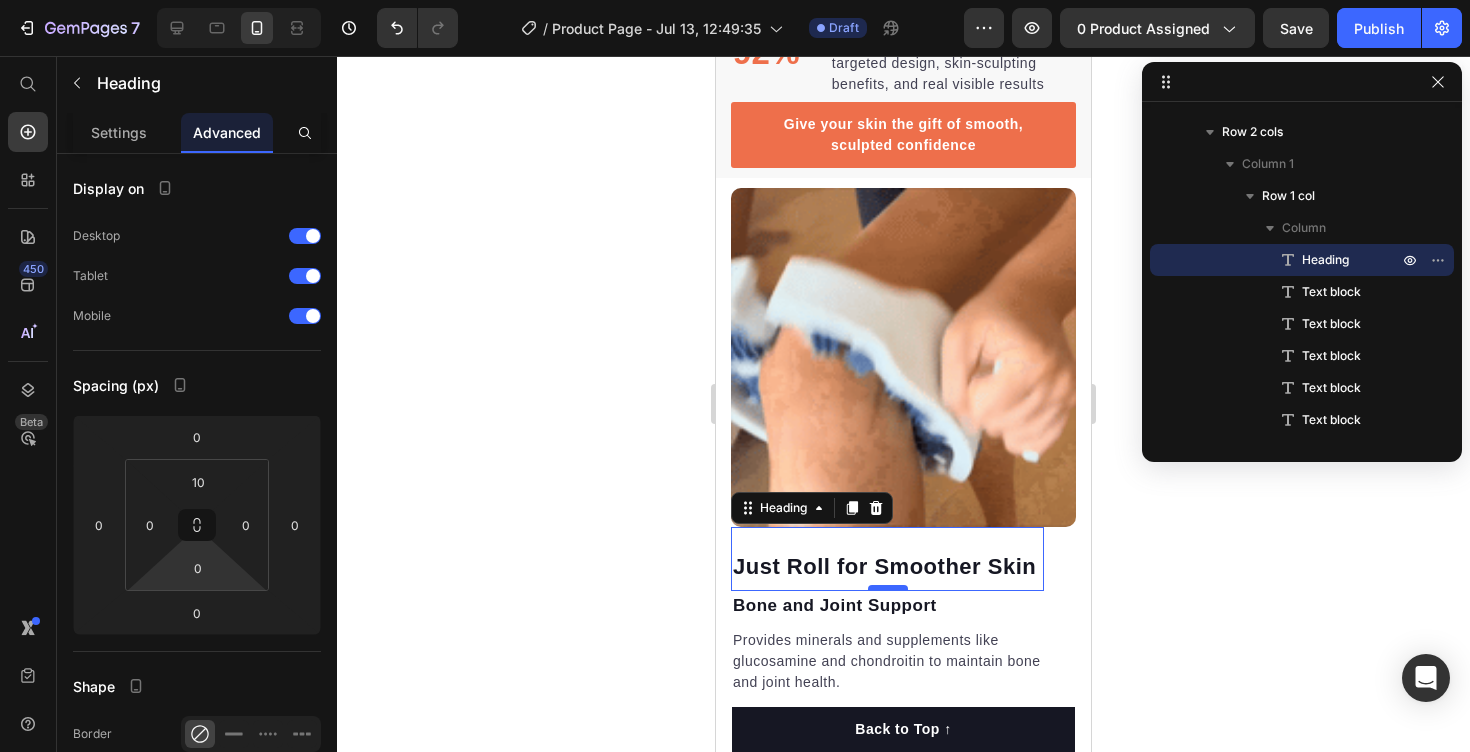 click at bounding box center (888, 588) 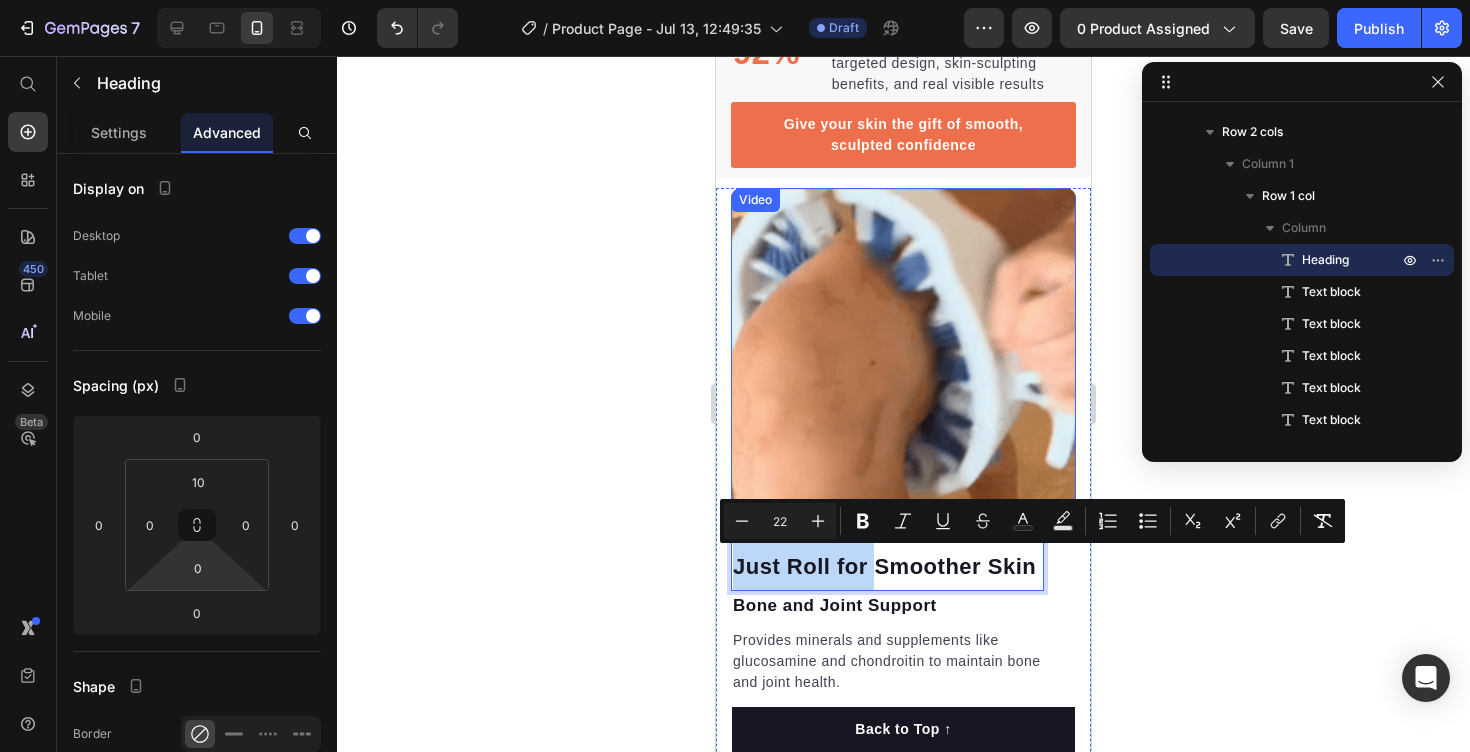 drag, startPoint x: 880, startPoint y: 582, endPoint x: 862, endPoint y: 518, distance: 66.48308 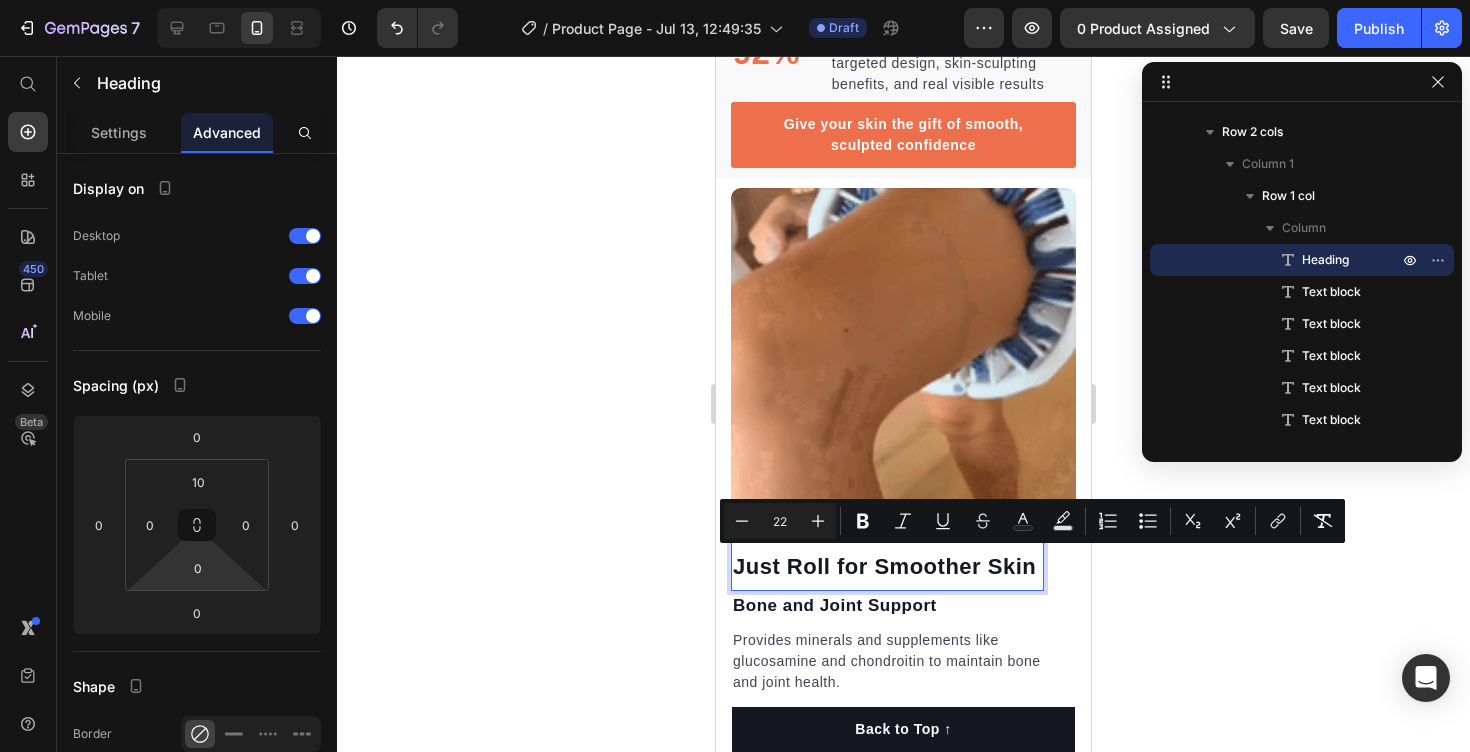click on "Just Roll for Smoother Skin" at bounding box center [884, 566] 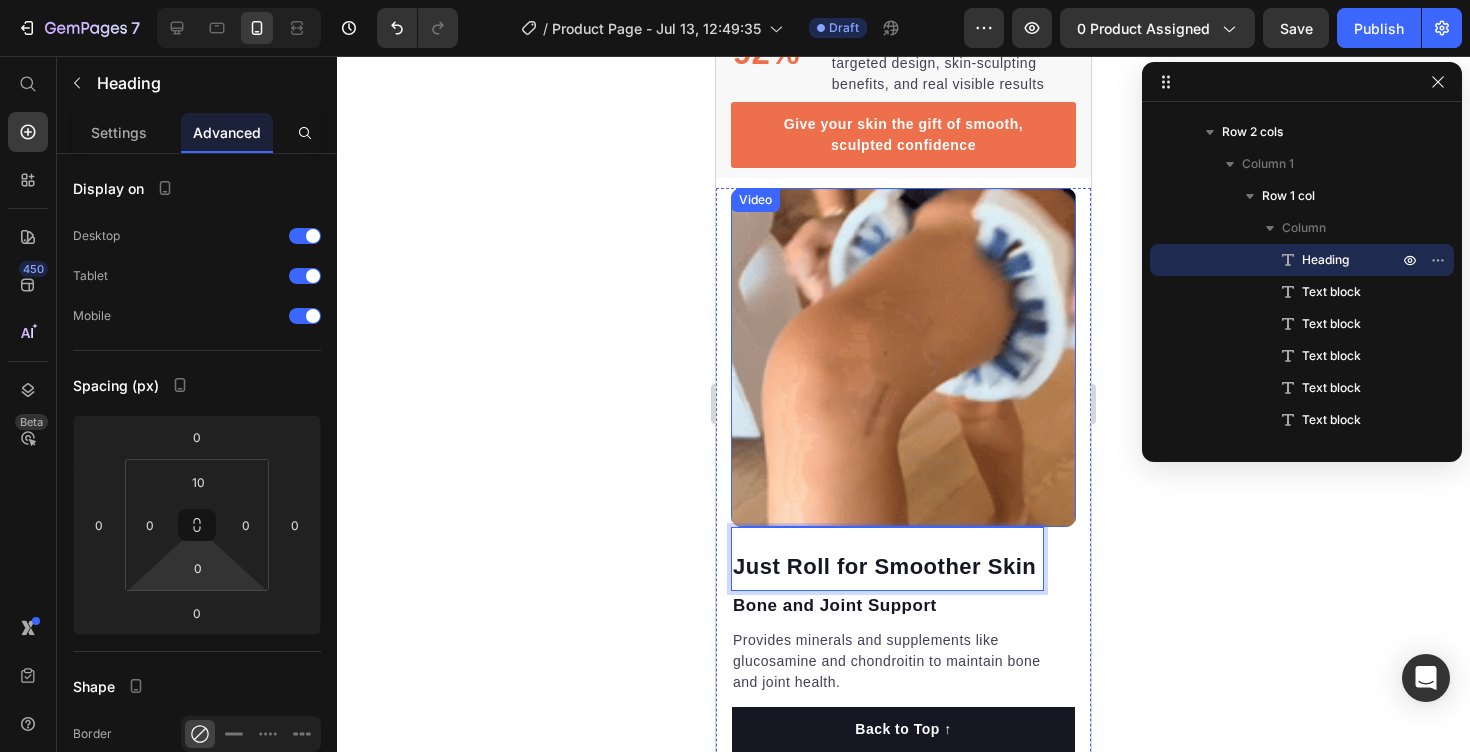 drag, startPoint x: 922, startPoint y: 535, endPoint x: 905, endPoint y: 502, distance: 37.12142 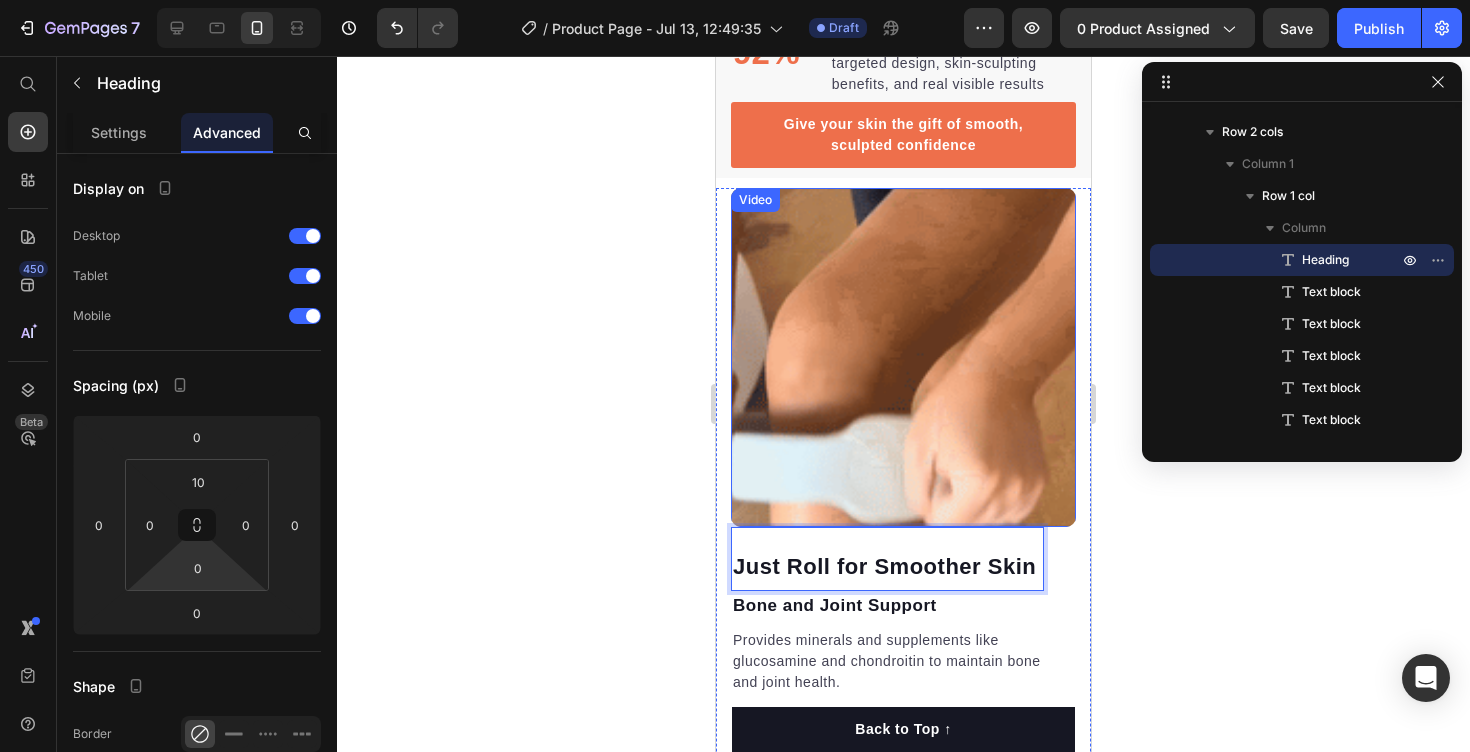 click on "Just Roll for Smoother Skin Heading   0 Bone and Joint Support Text block Provides minerals and supplements like glucosamine and chondroitin to maintain bone and joint health. Text block Reduced Disease Risk Text block Offers natural antioxidants and antimicrobial compounds to decrease the risk of various diseases. Text block Enhanced Nutrient Absorption Text block Processed to enhance nutrient absorption, ensuring optimal utilization of essential nutrients. Text block Cardiovascular Health Support Text block Contains antioxidants and Omega-3 fatty acids to maintain cardiovascular health. Text block Increased Strength and Endurance Text block Natural plant-based supplements provide energy and enhance muscle strength and endurance in dogs. Text block Row Video Row" at bounding box center (903, 680) 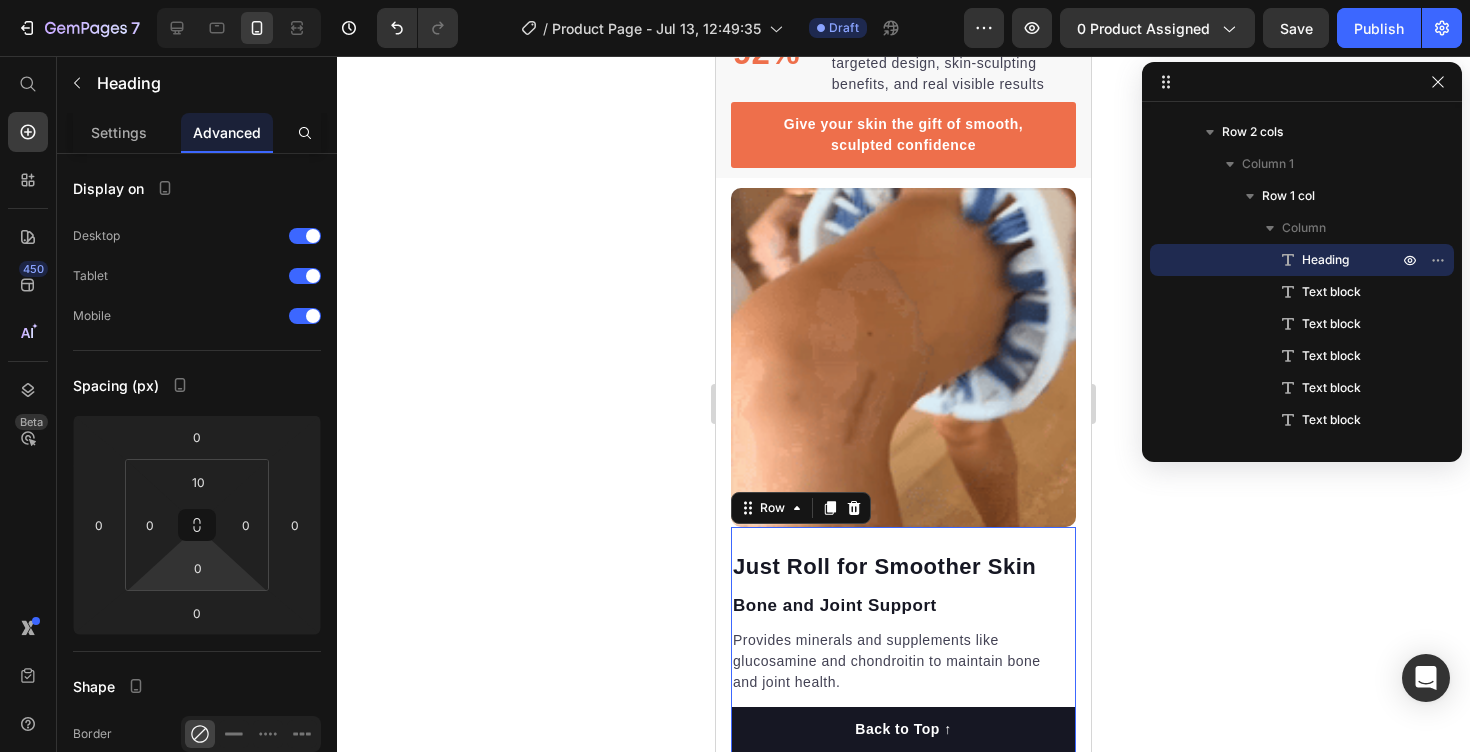click on "⁠⁠⁠⁠⁠⁠⁠ Just Roll for Smoother Skin Heading Bone and Joint Support Text block Provides minerals and supplements like glucosamine and chondroitin to maintain bone and joint health. Text block Reduced Disease Risk Text block Offers natural antioxidants and antimicrobial compounds to decrease the risk of various diseases. Text block Enhanced Nutrient Absorption Text block Processed to enhance nutrient absorption, ensuring optimal utilization of essential nutrients. Text block Cardiovascular Health Support Text block Contains antioxidants and Omega-3 fatty acids to maintain cardiovascular health. Text block Increased Strength and Endurance Text block Natural plant-based supplements provide energy and enhance muscle strength and endurance in dogs. Text block Row   0" at bounding box center (903, 849) 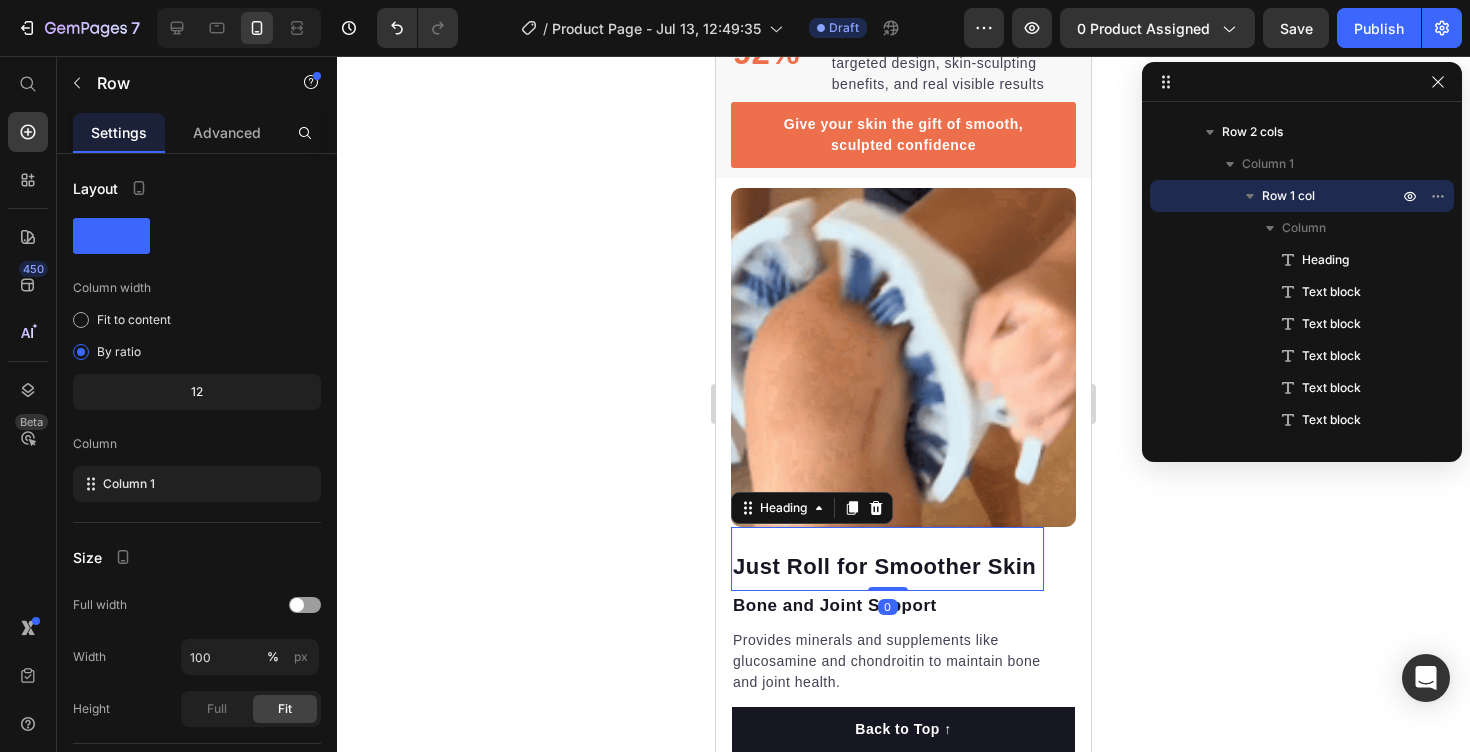 click on "⁠⁠⁠⁠⁠⁠⁠ Just Roll for Smoother Skin" at bounding box center (887, 564) 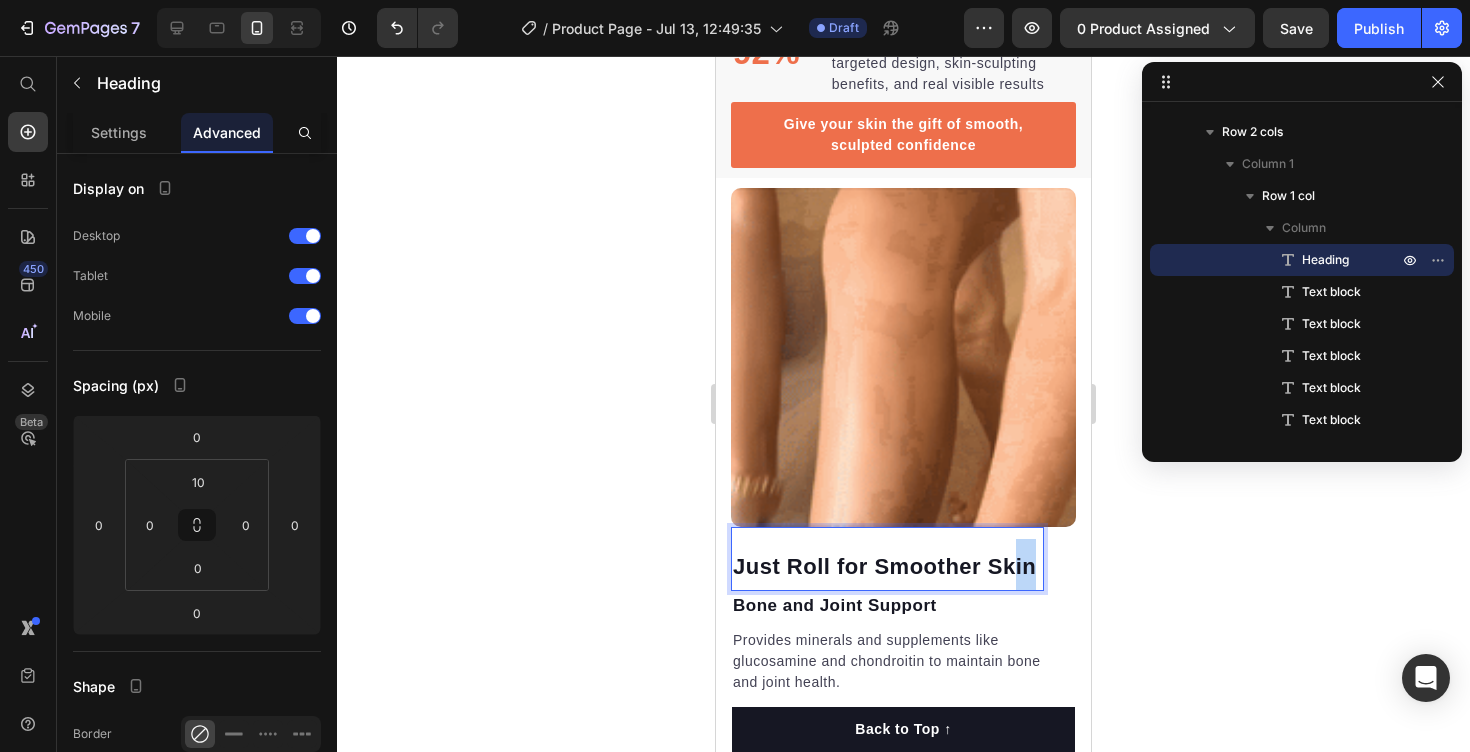 drag, startPoint x: 1040, startPoint y: 549, endPoint x: 1010, endPoint y: 553, distance: 30.265491 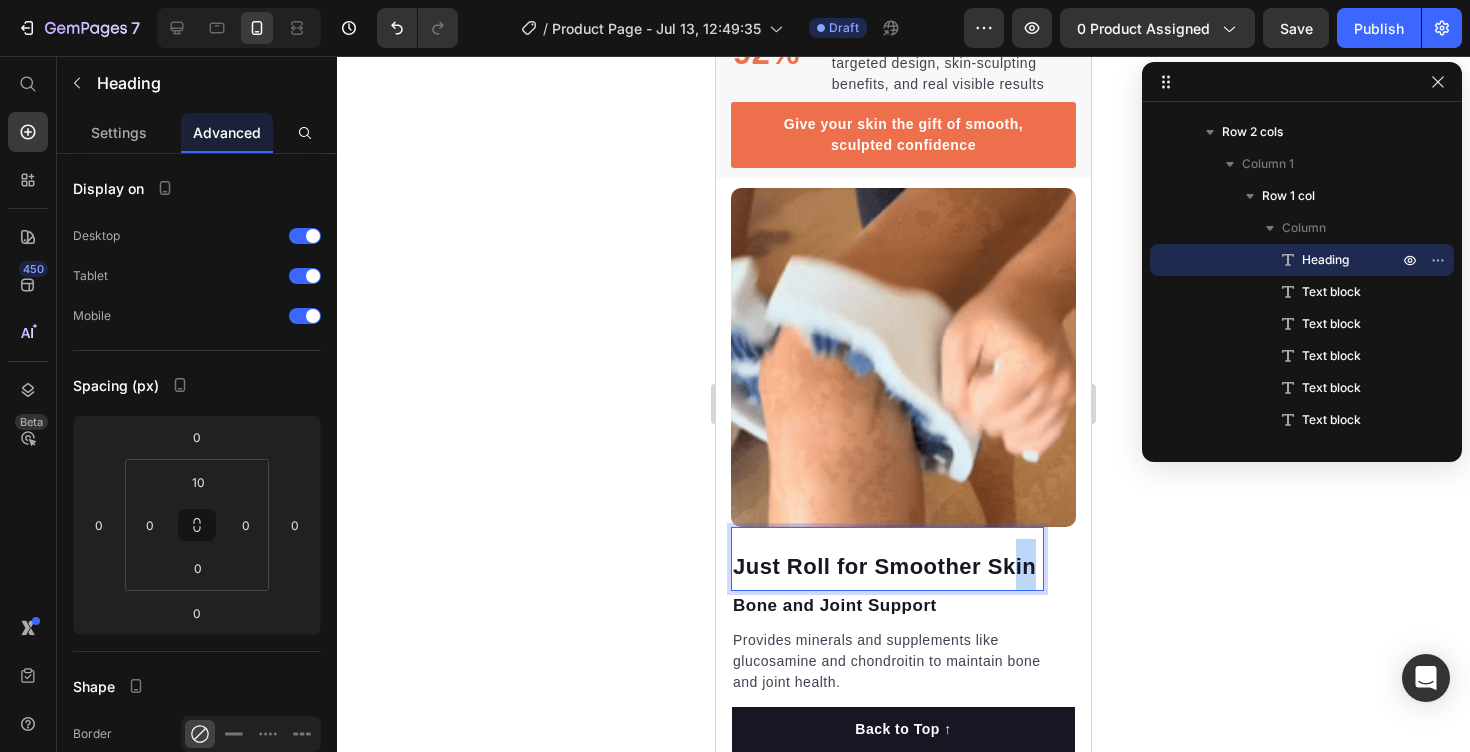 click on "Just Roll for Smoother Skin" at bounding box center (887, 564) 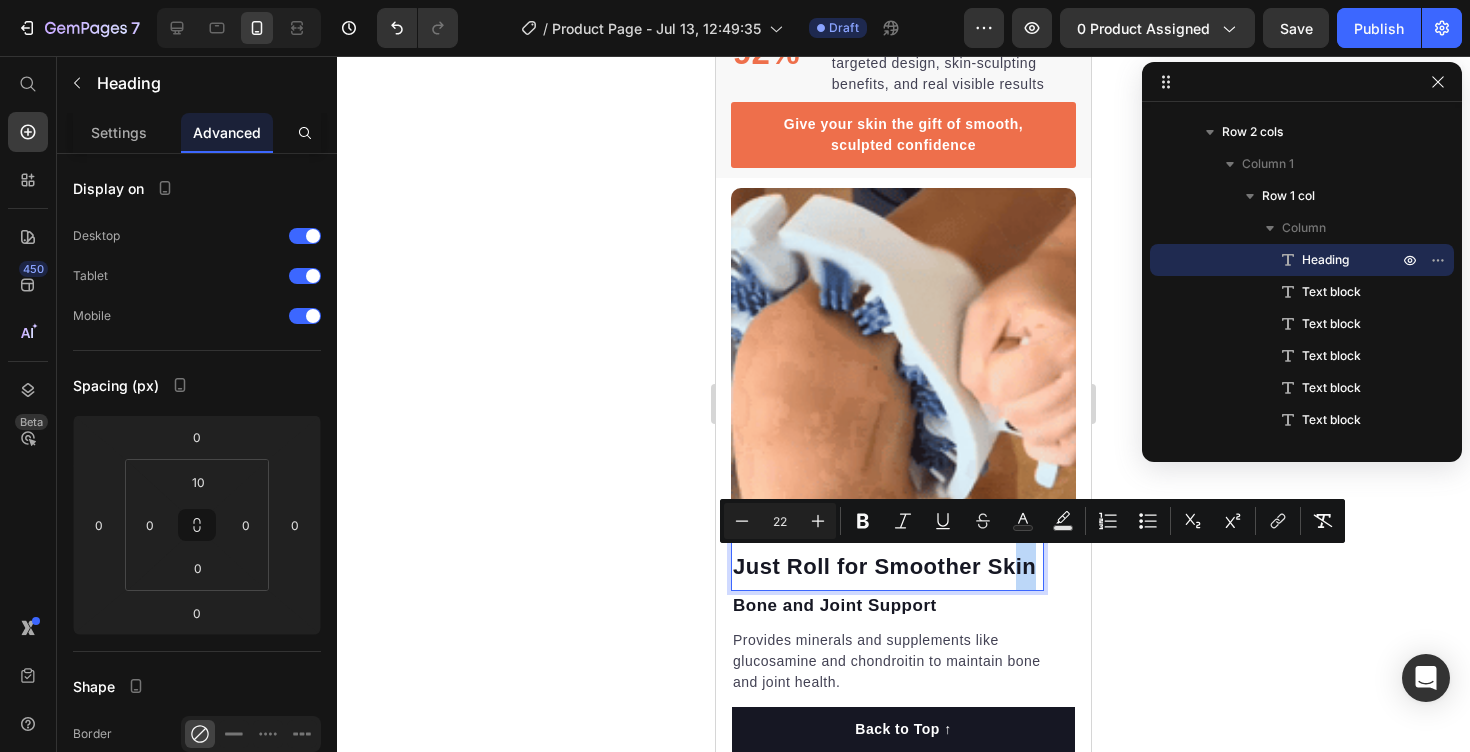 click on "Just Roll for Smoother Skin" at bounding box center (884, 566) 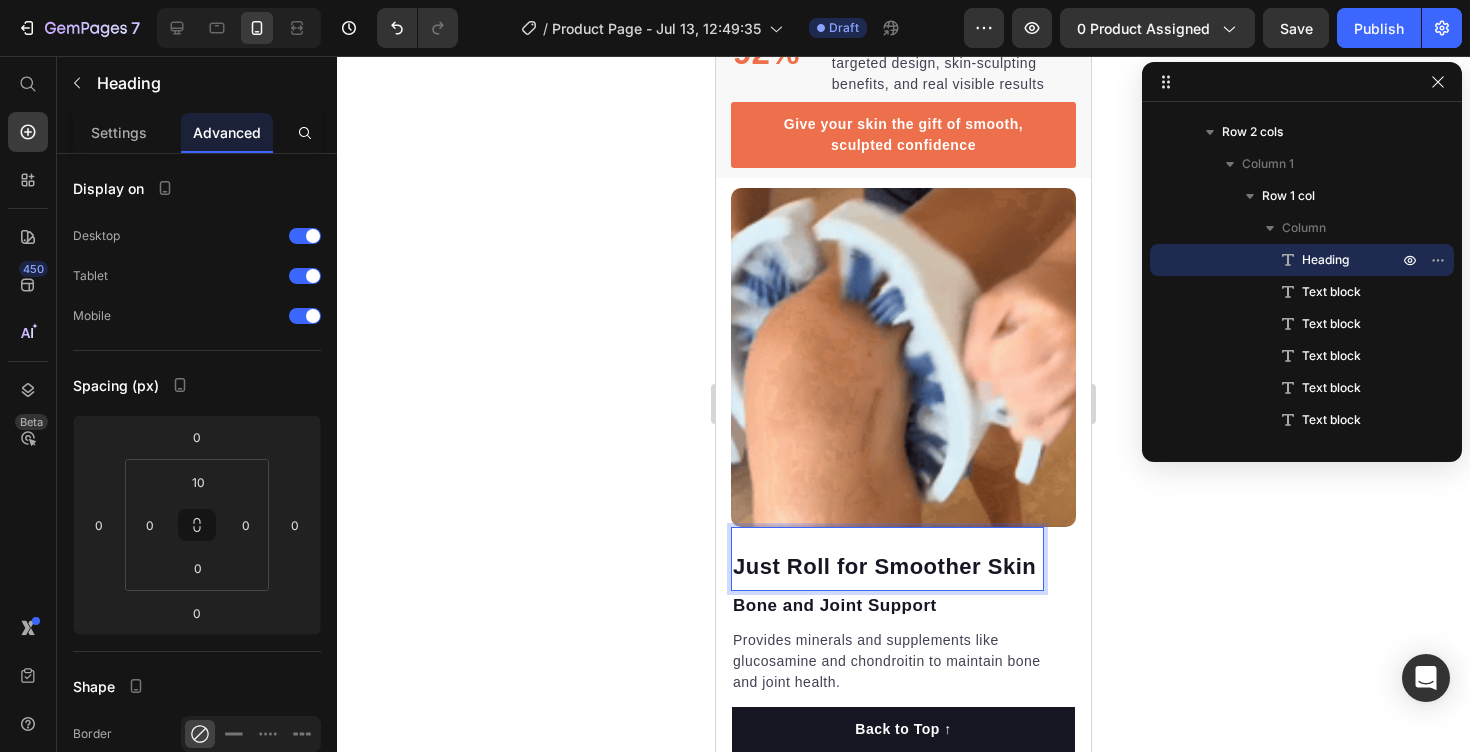 click on "Just Roll for Smoother Skin" at bounding box center [884, 566] 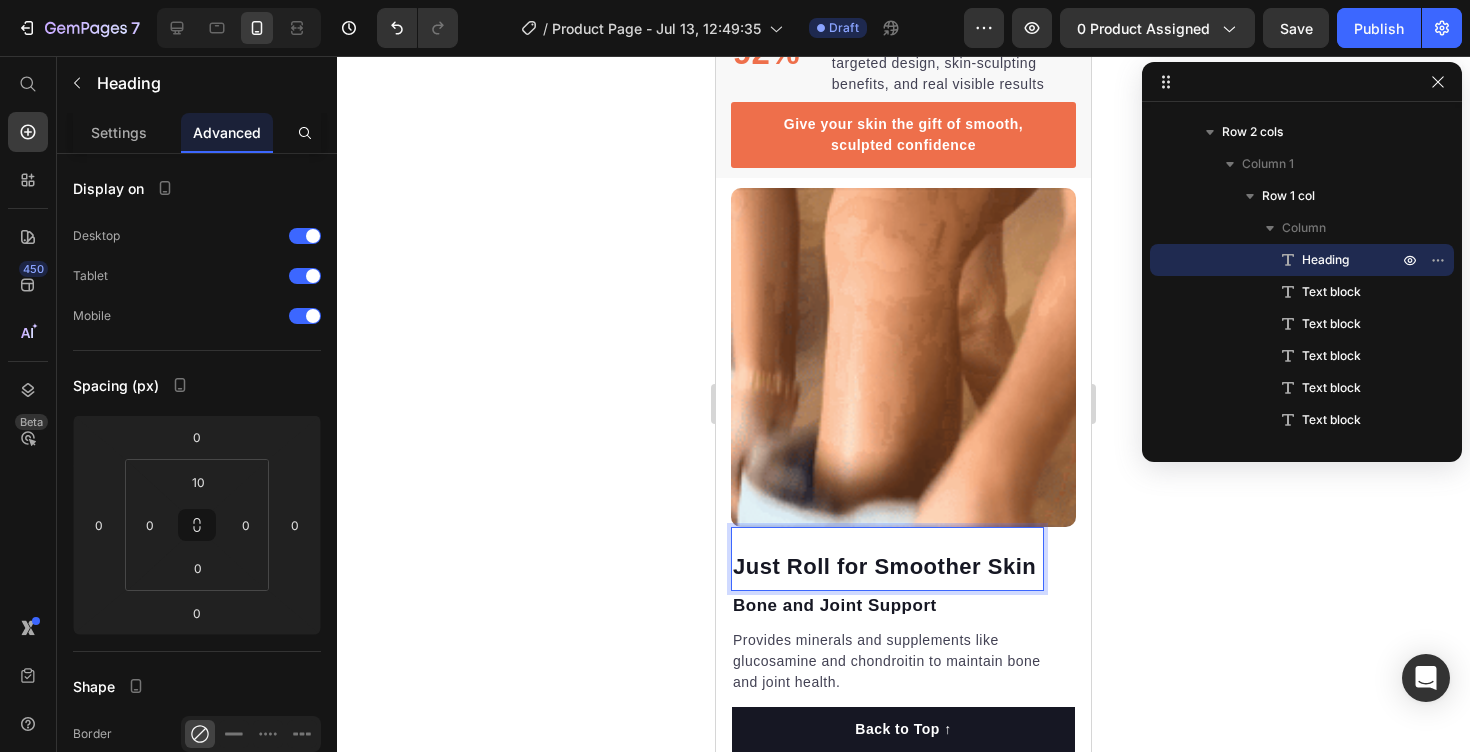 click on "Just Roll for Smoother Skin" at bounding box center (884, 566) 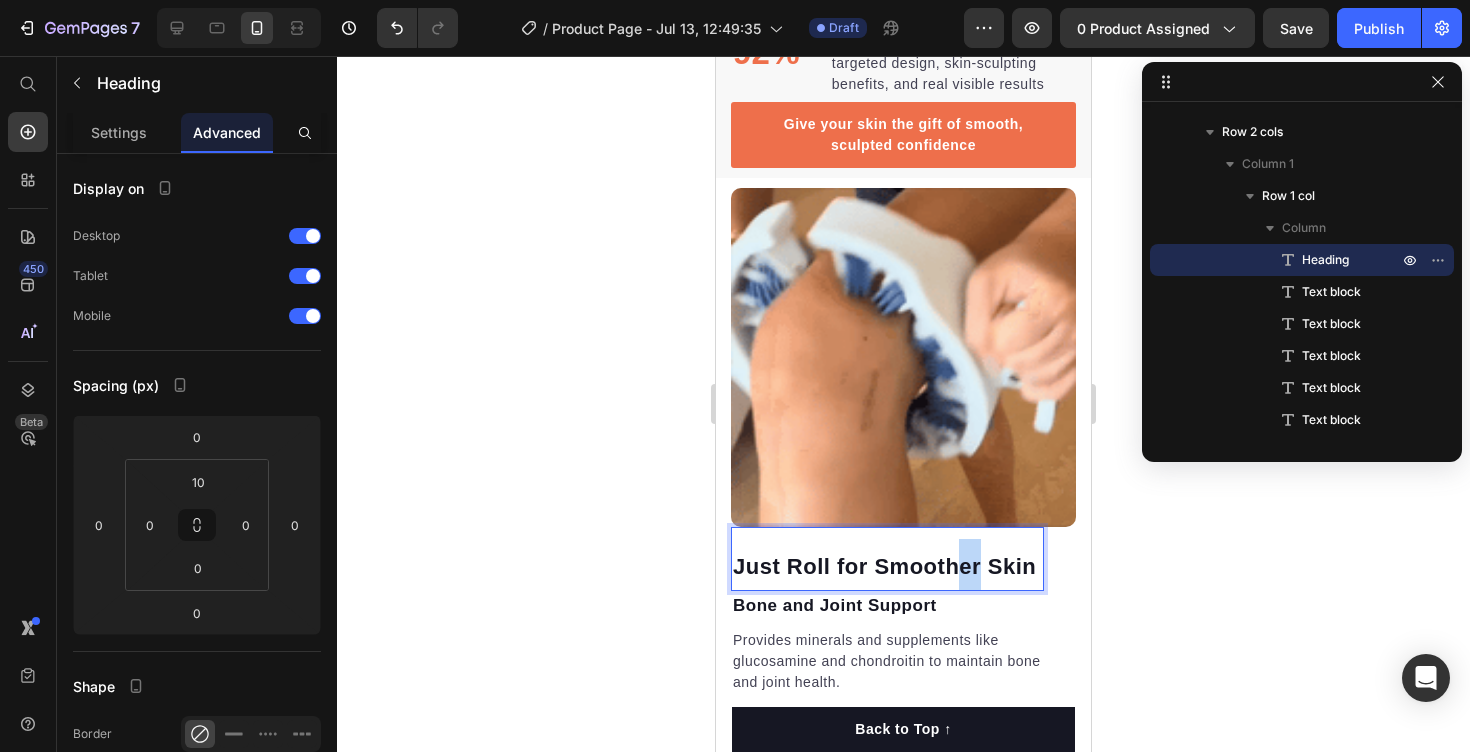 drag, startPoint x: 960, startPoint y: 561, endPoint x: 983, endPoint y: 559, distance: 23.086792 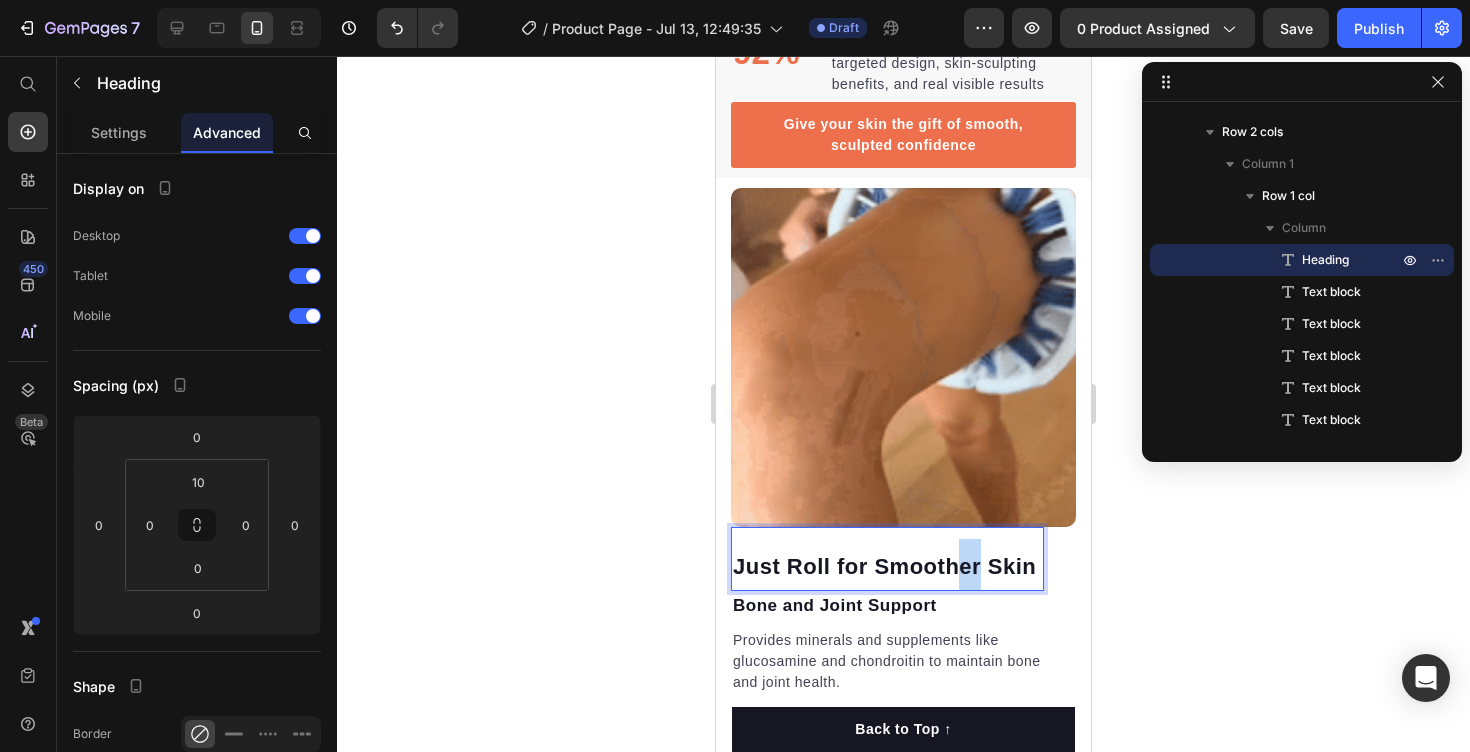 click on "Just Roll for Smoother Skin" at bounding box center (884, 566) 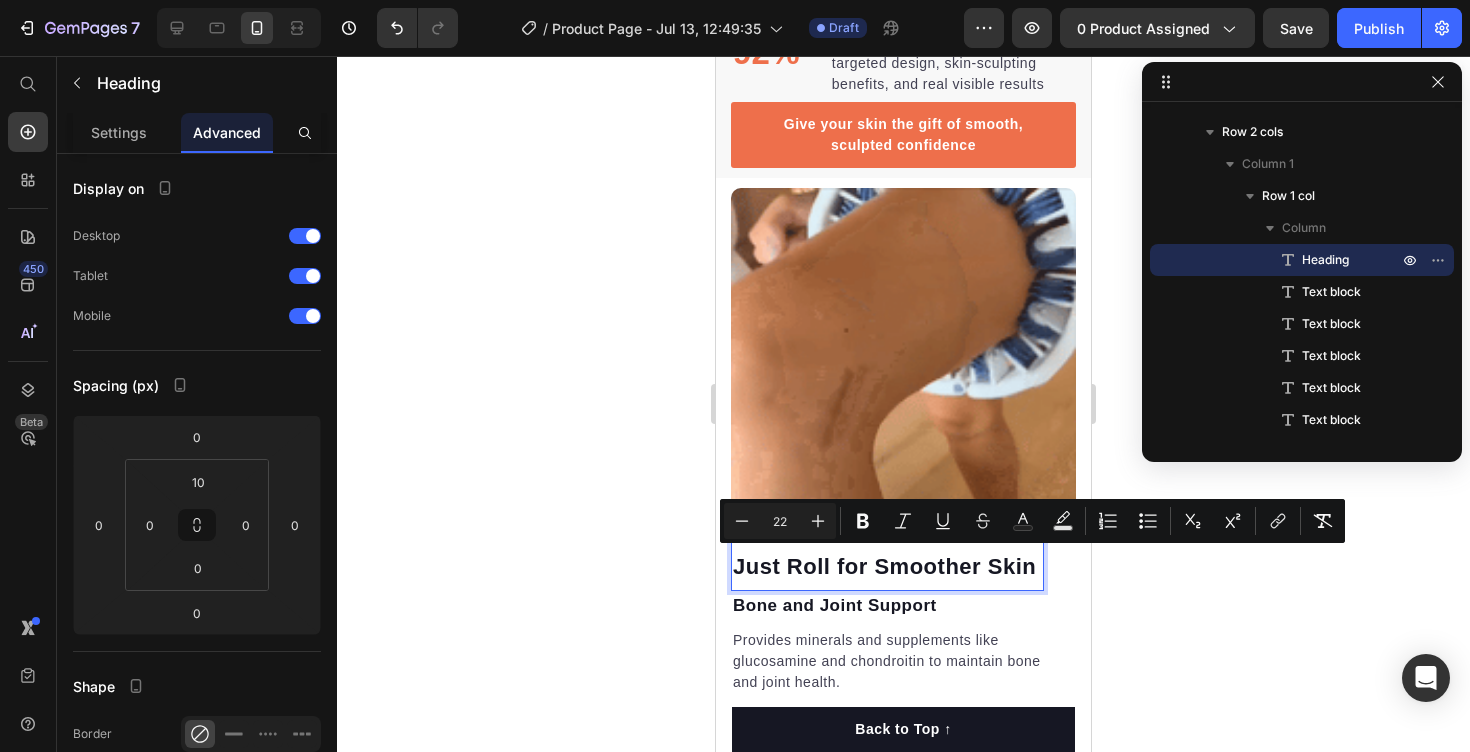 click on "Just Roll for Smoother Skin" at bounding box center (884, 566) 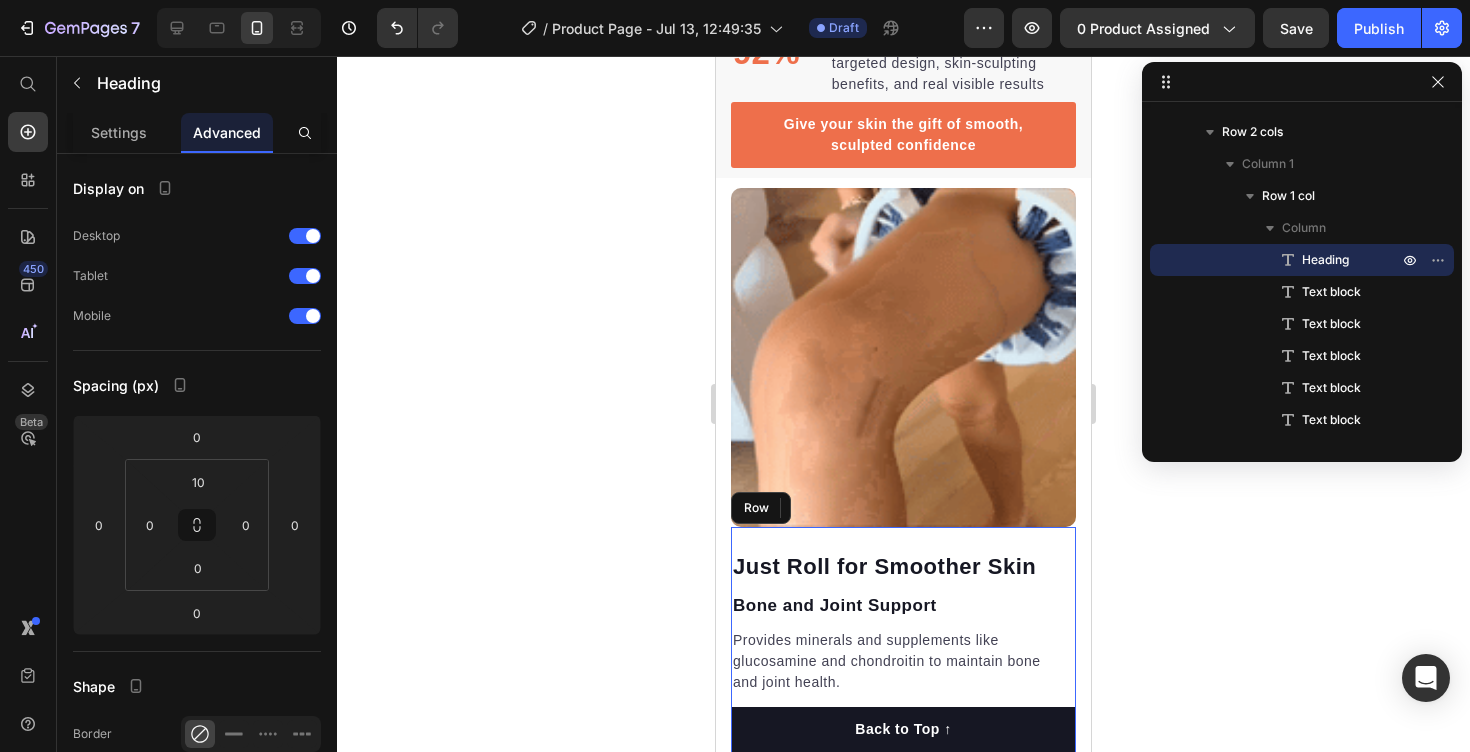 click on "⁠⁠⁠⁠⁠⁠⁠ Just Roll for Smoother Skin Heading   0 Bone and Joint Support Text block Provides minerals and supplements like glucosamine and chondroitin to maintain bone and joint health. Text block Reduced Disease Risk Text block Offers natural antioxidants and antimicrobial compounds to decrease the risk of various diseases. Text block Enhanced Nutrient Absorption Text block Processed to enhance nutrient absorption, ensuring optimal utilization of essential nutrients. Text block Cardiovascular Health Support Text block Contains antioxidants and Omega-3 fatty acids to maintain cardiovascular health. Text block Increased Strength and Endurance Text block Natural plant-based supplements provide energy and enhance muscle strength and endurance in dogs. Text block Row" at bounding box center [903, 849] 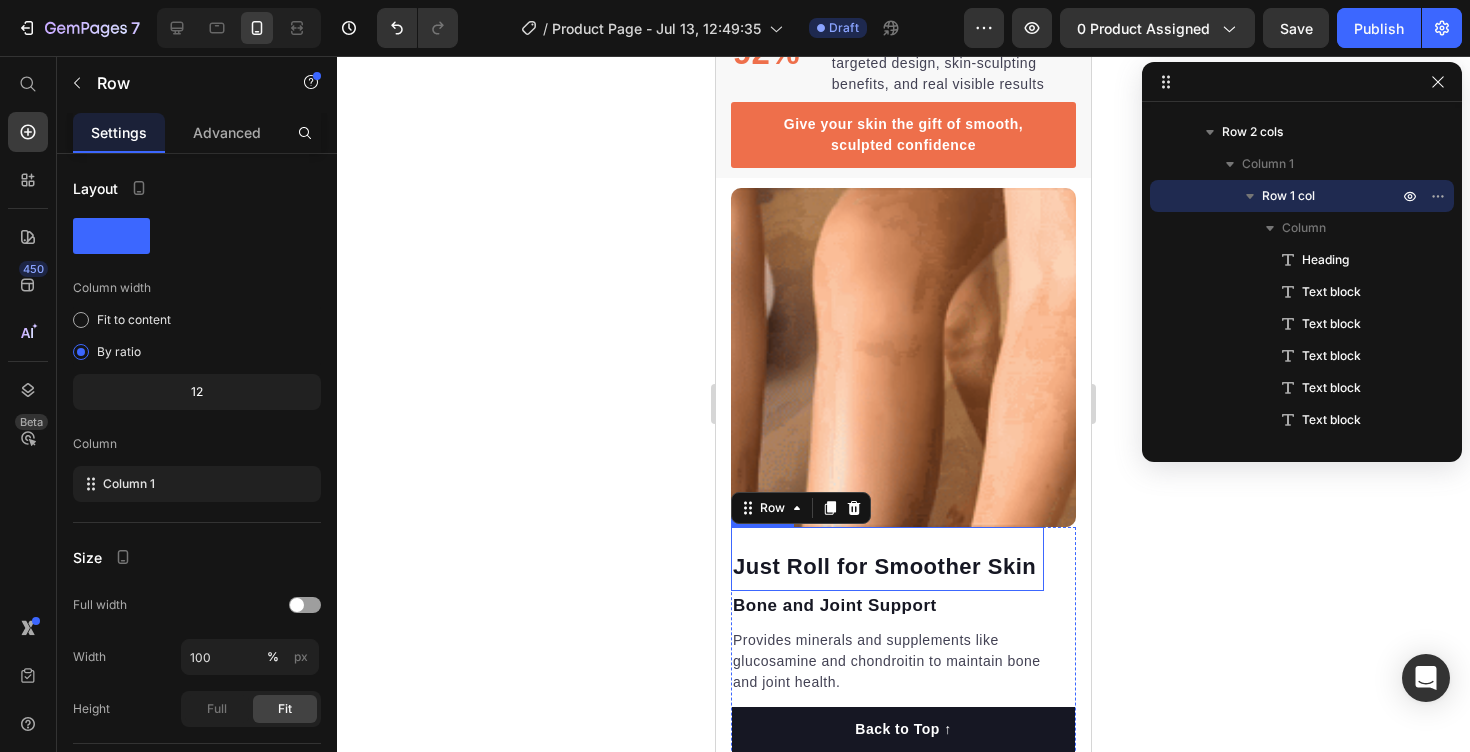 click on "Just Roll for Smoother Skin" at bounding box center (884, 566) 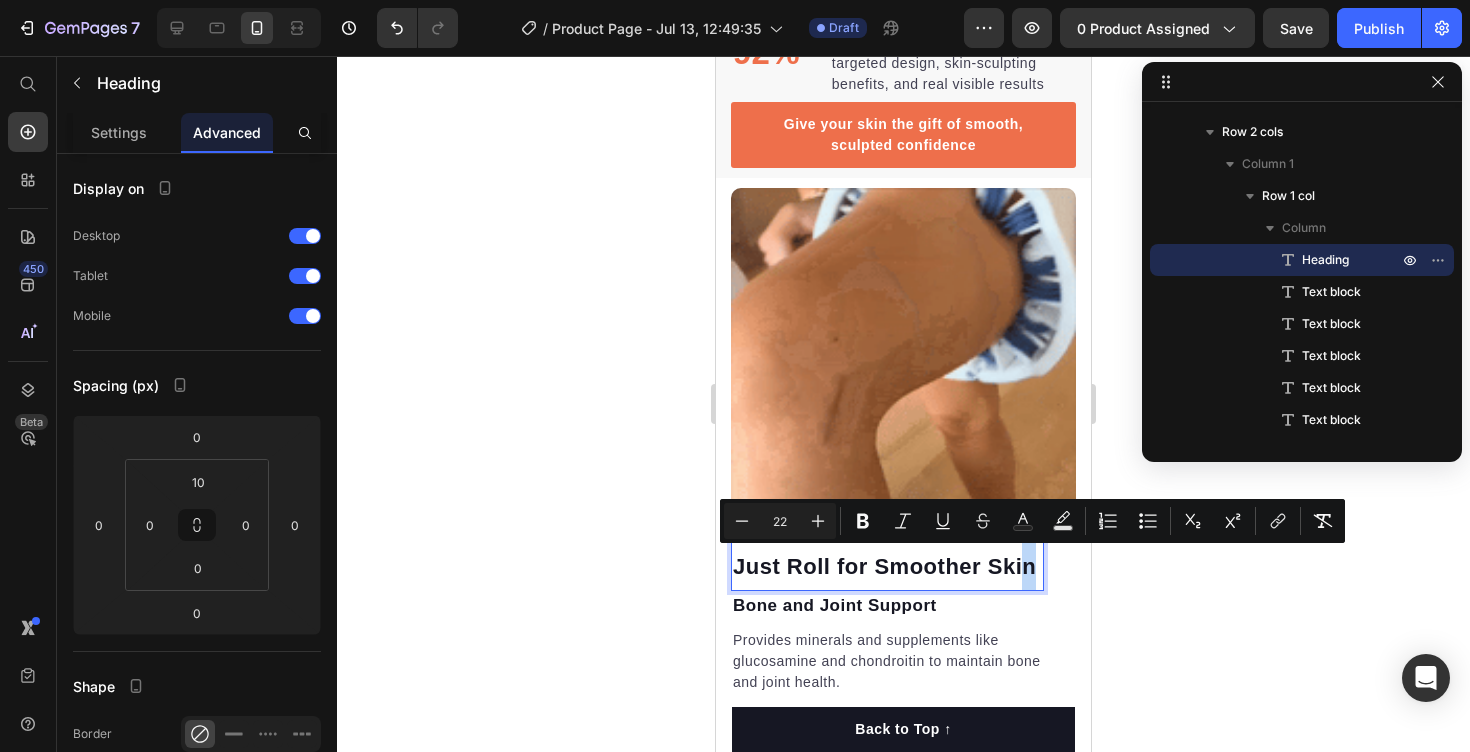 click on "Just Roll for Smoother Skin" at bounding box center (884, 566) 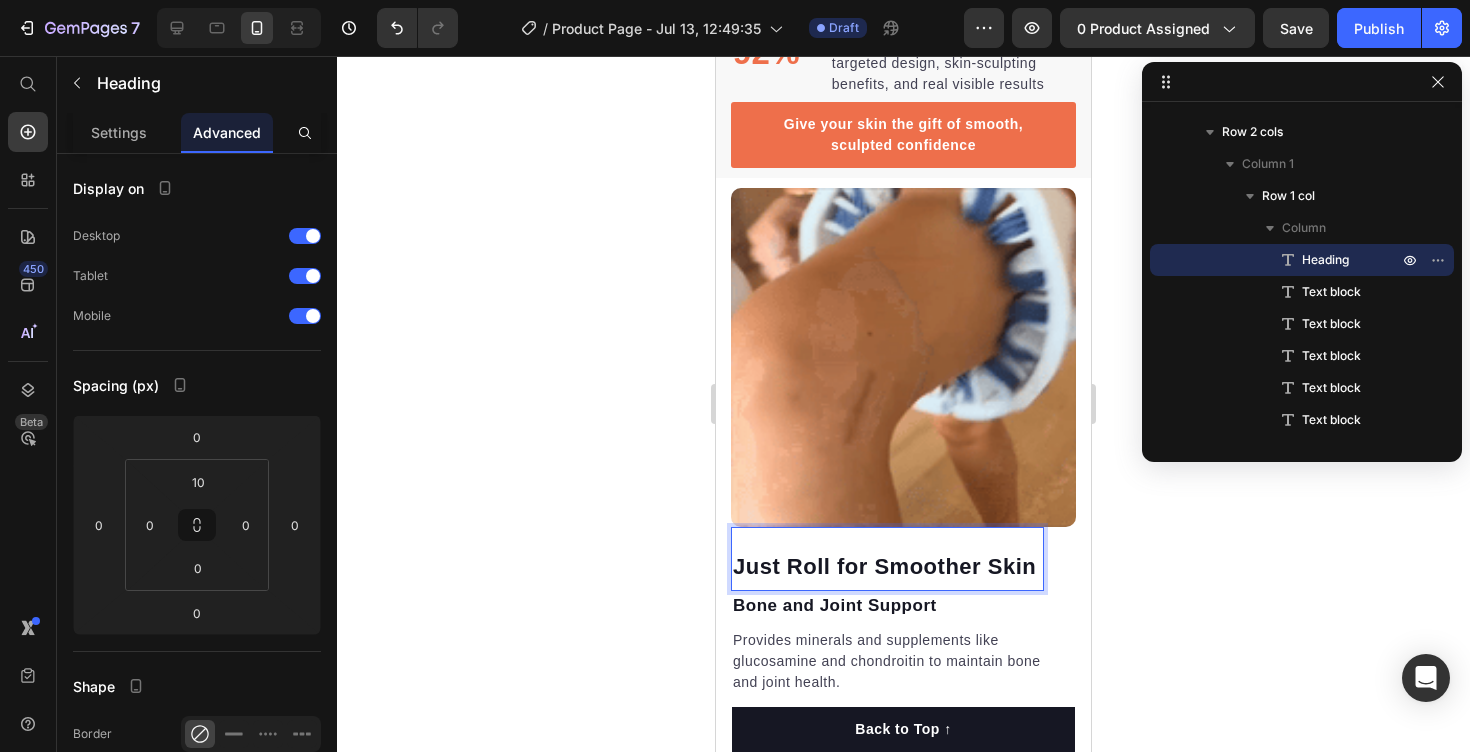 click on "Just Roll for Smoother Skin" at bounding box center [887, 564] 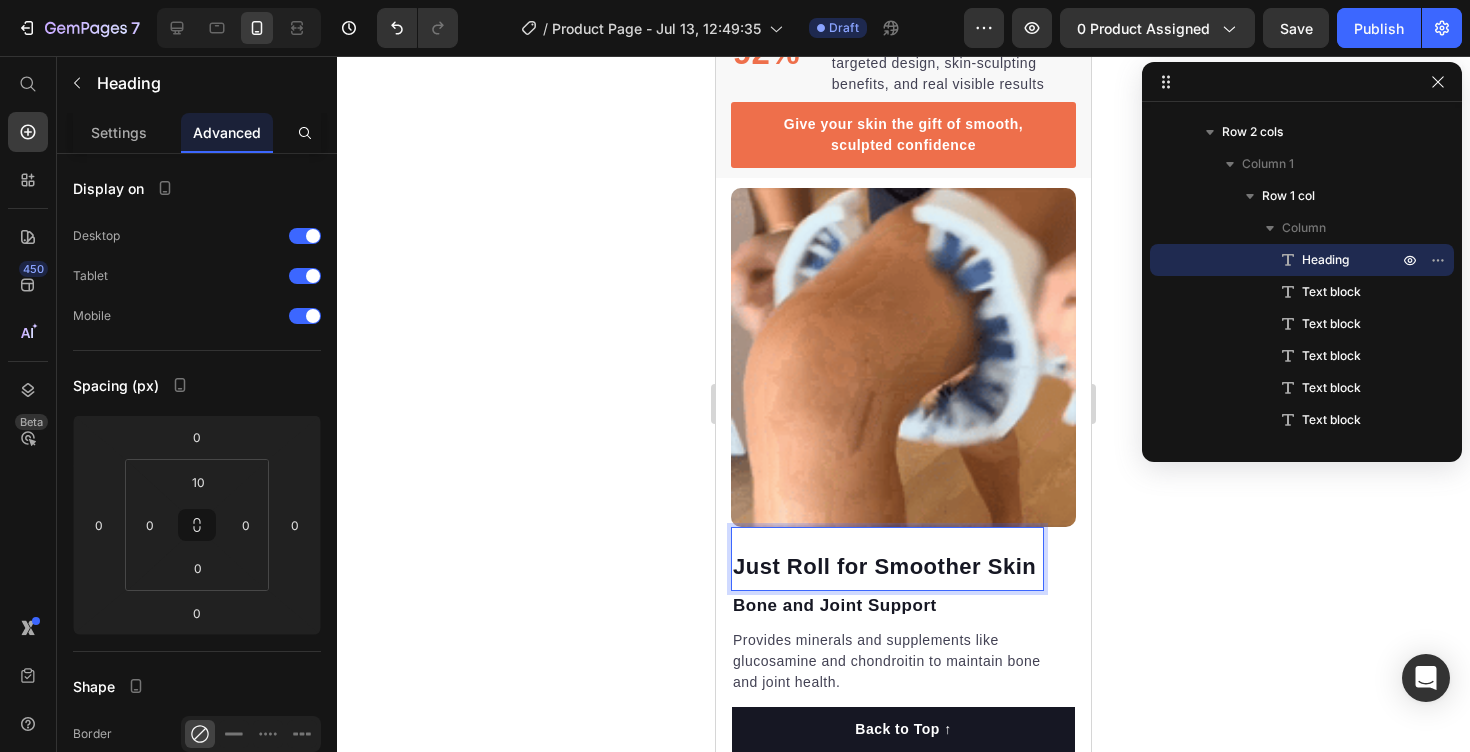 click on "Just Roll for Smoother Skin" at bounding box center [884, 566] 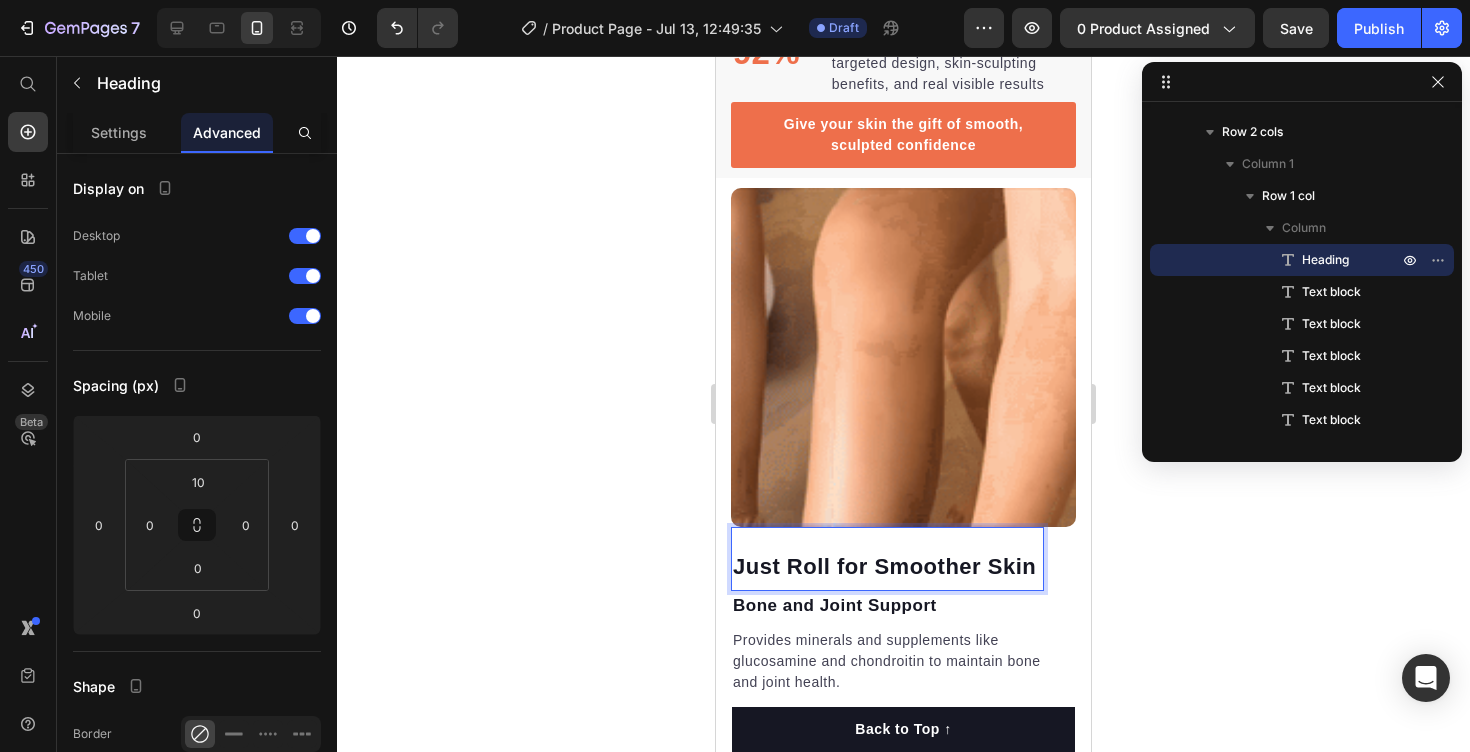 click on "Just Roll for Smoother Skin" at bounding box center (884, 566) 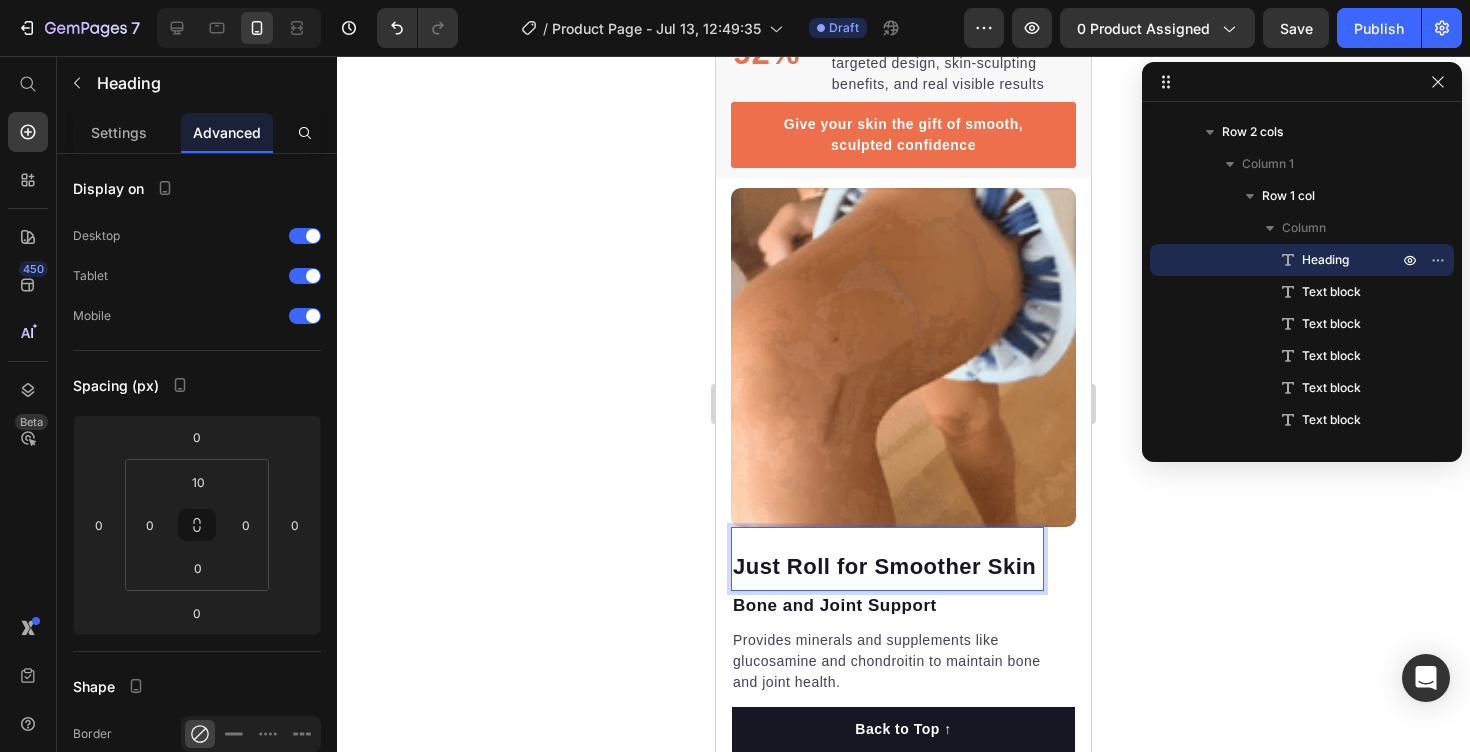 click on "Just Roll for Smoother Skin" at bounding box center [887, 564] 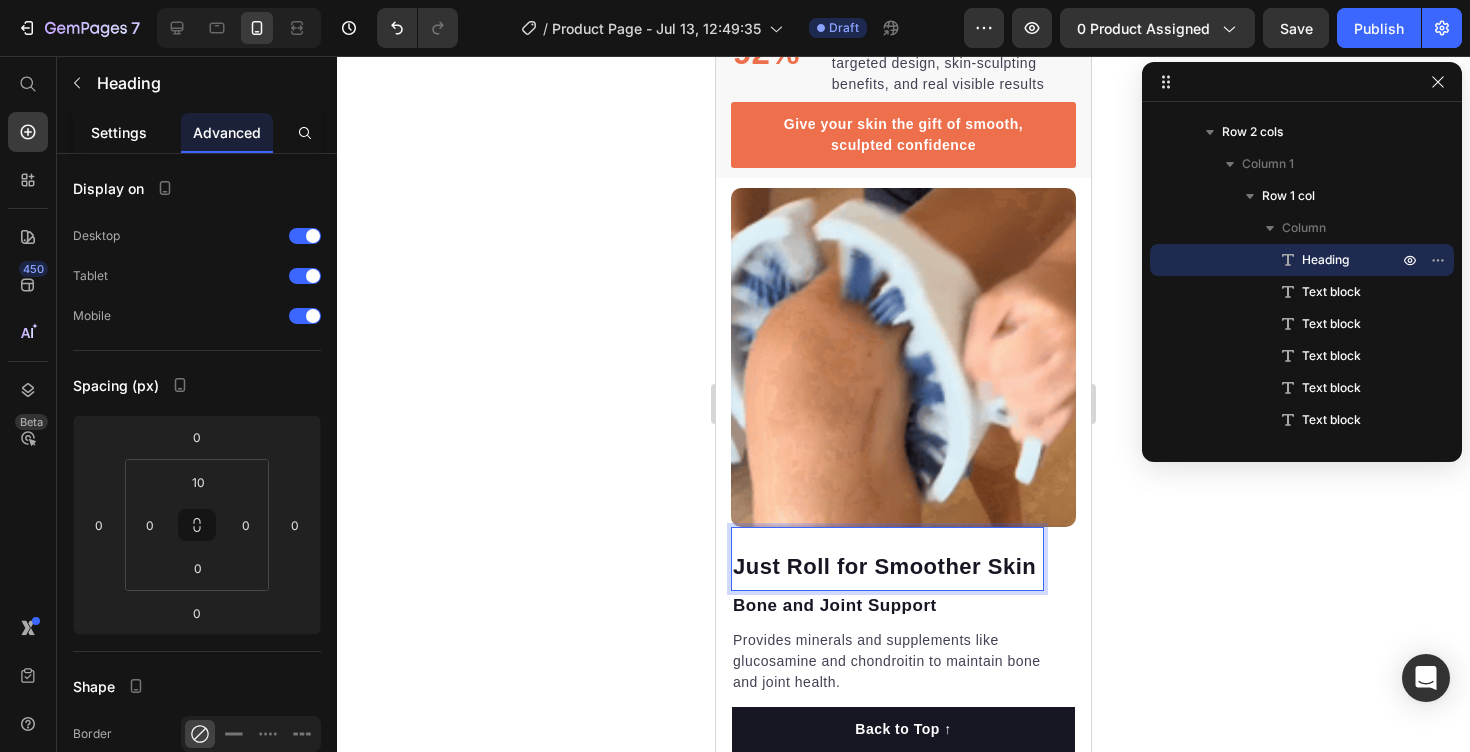 click on "Settings" 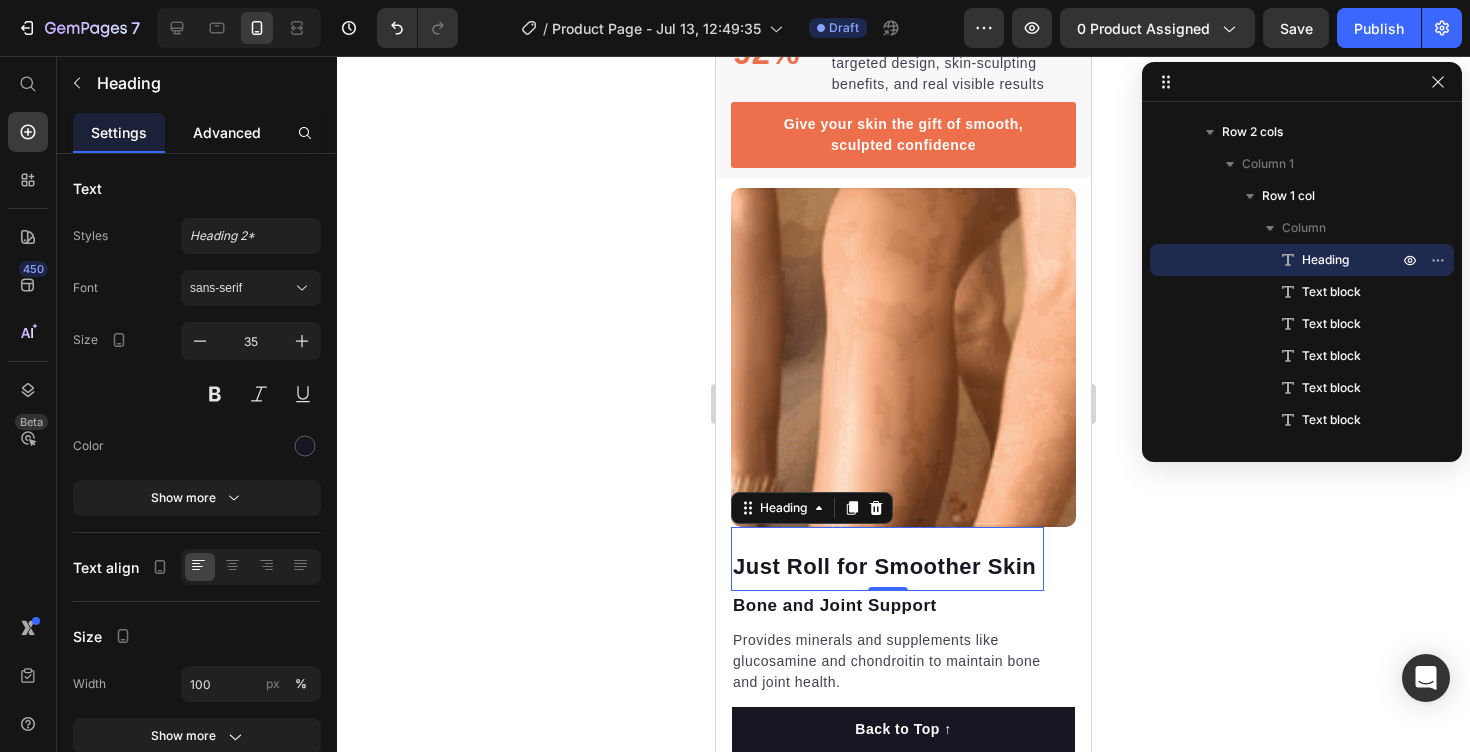 click on "Advanced" at bounding box center (227, 132) 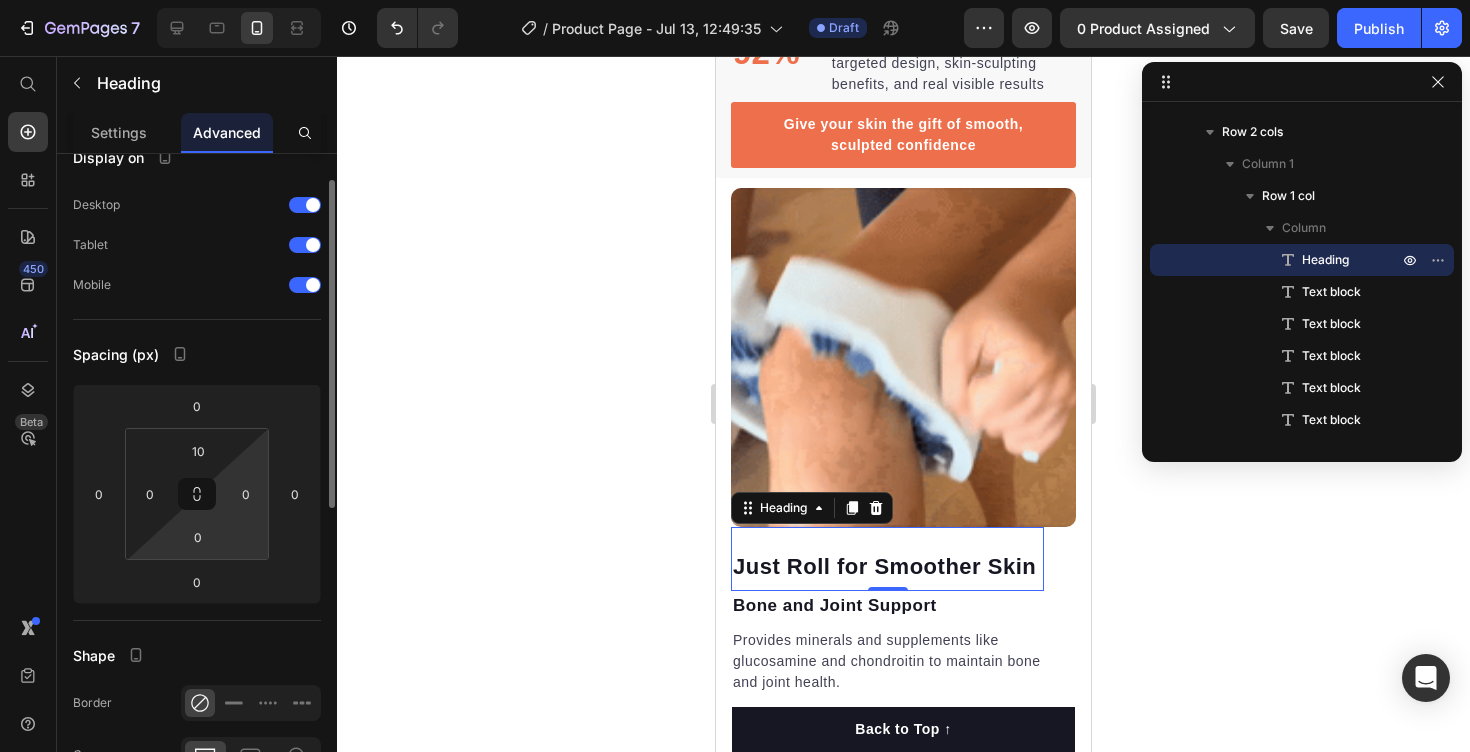 scroll, scrollTop: 38, scrollLeft: 0, axis: vertical 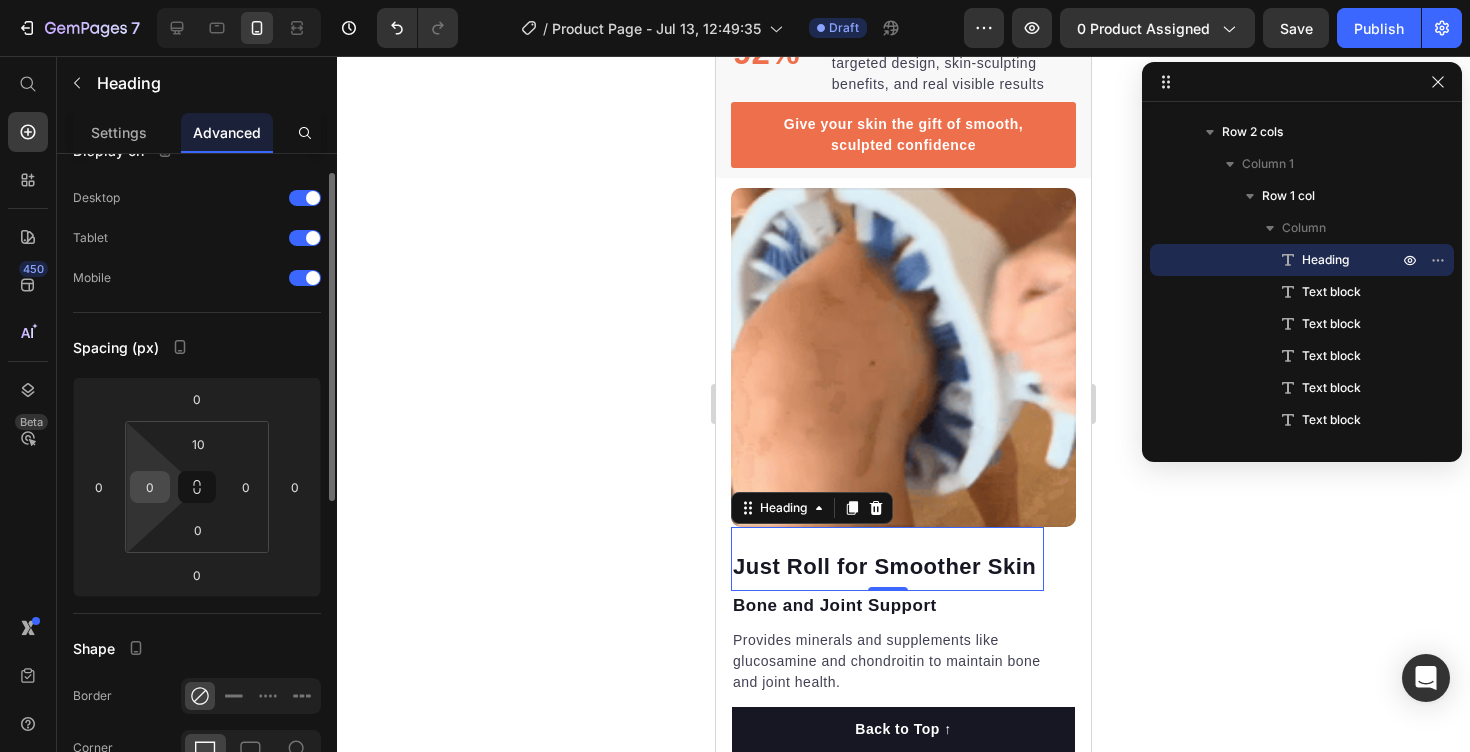 click on "0" at bounding box center [150, 487] 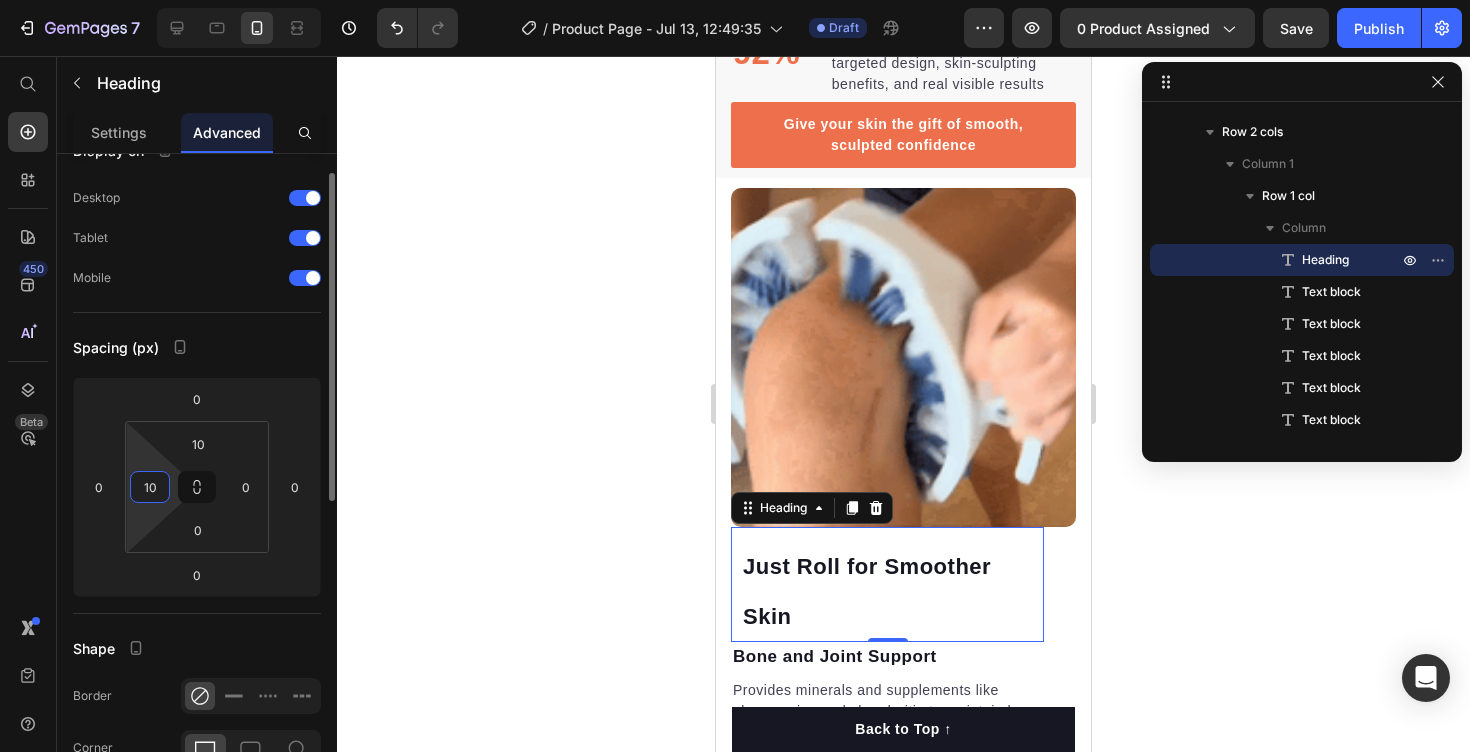 type on "1" 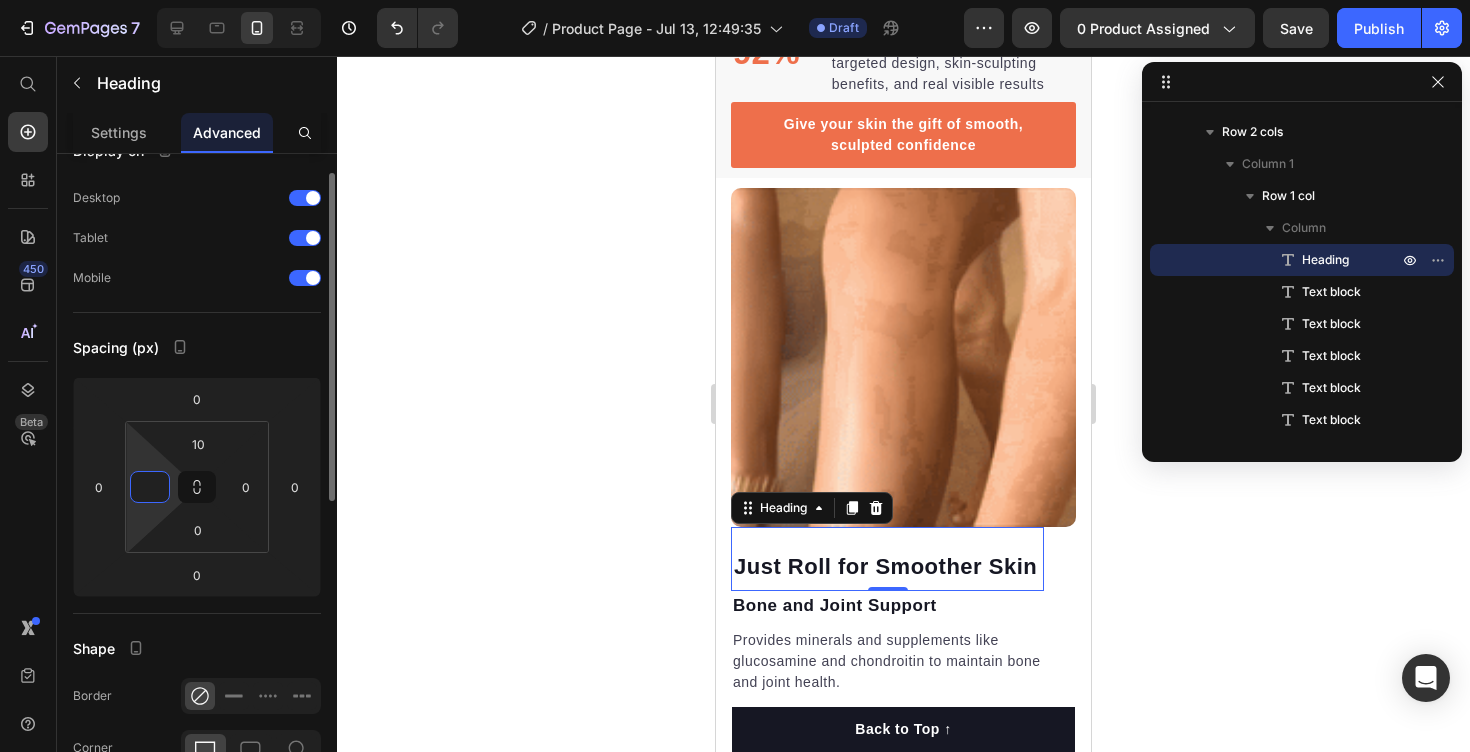 type on "1" 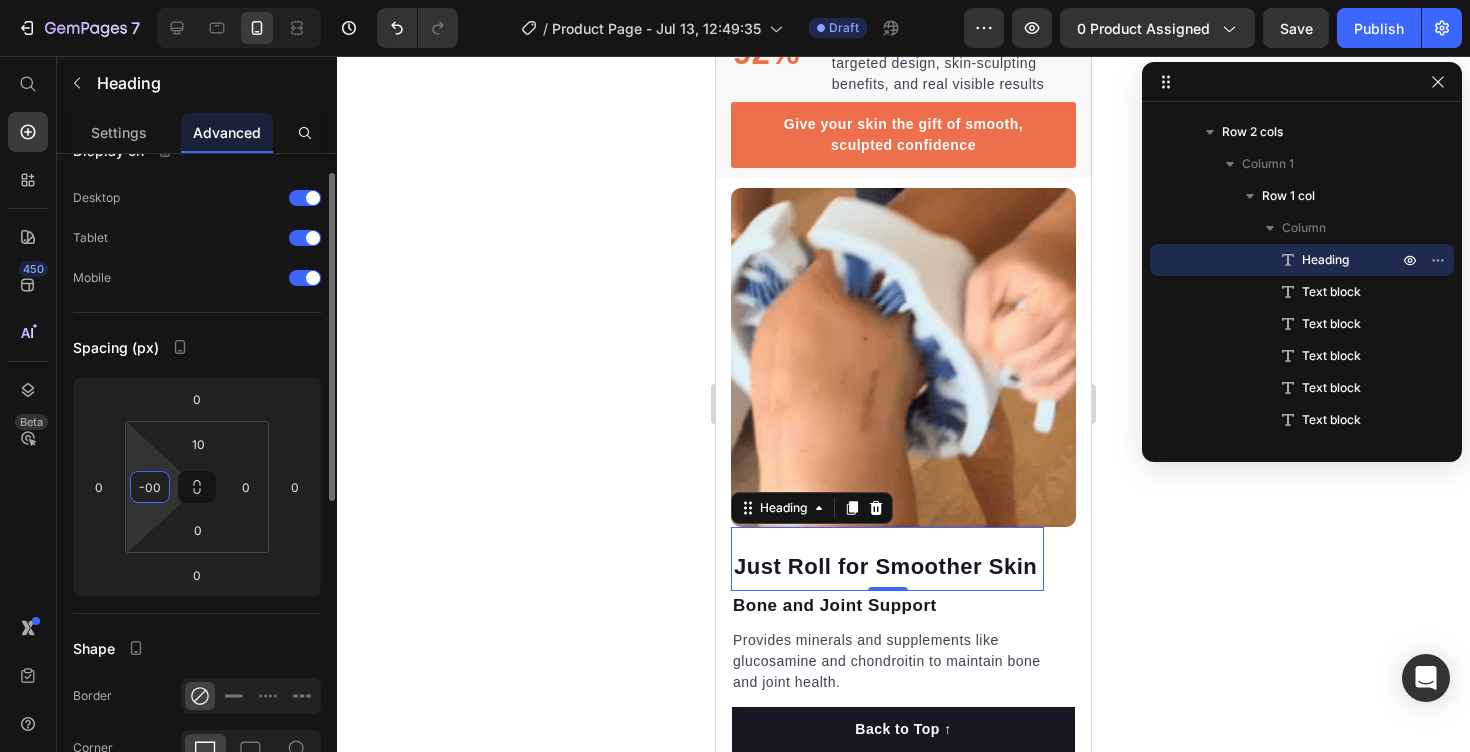 type on "-0" 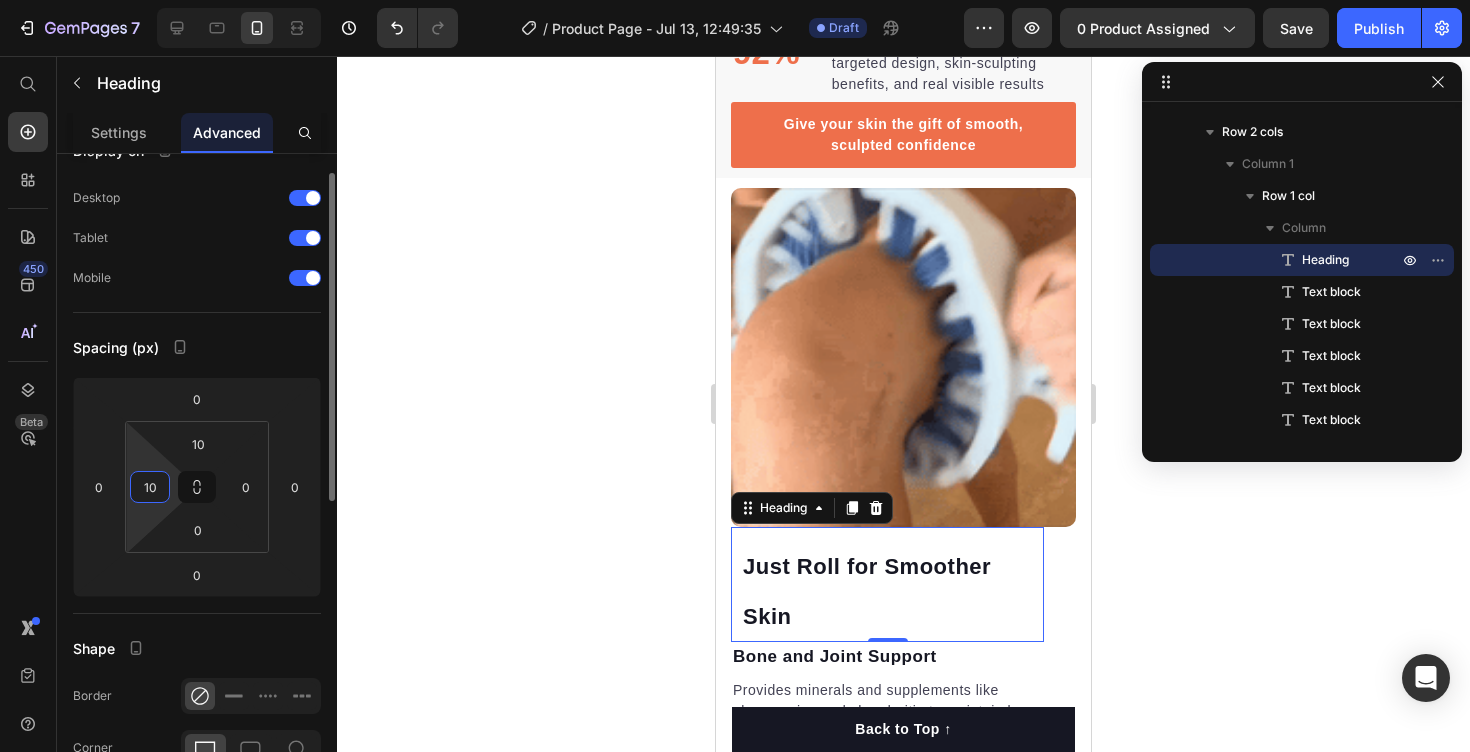 type on "1" 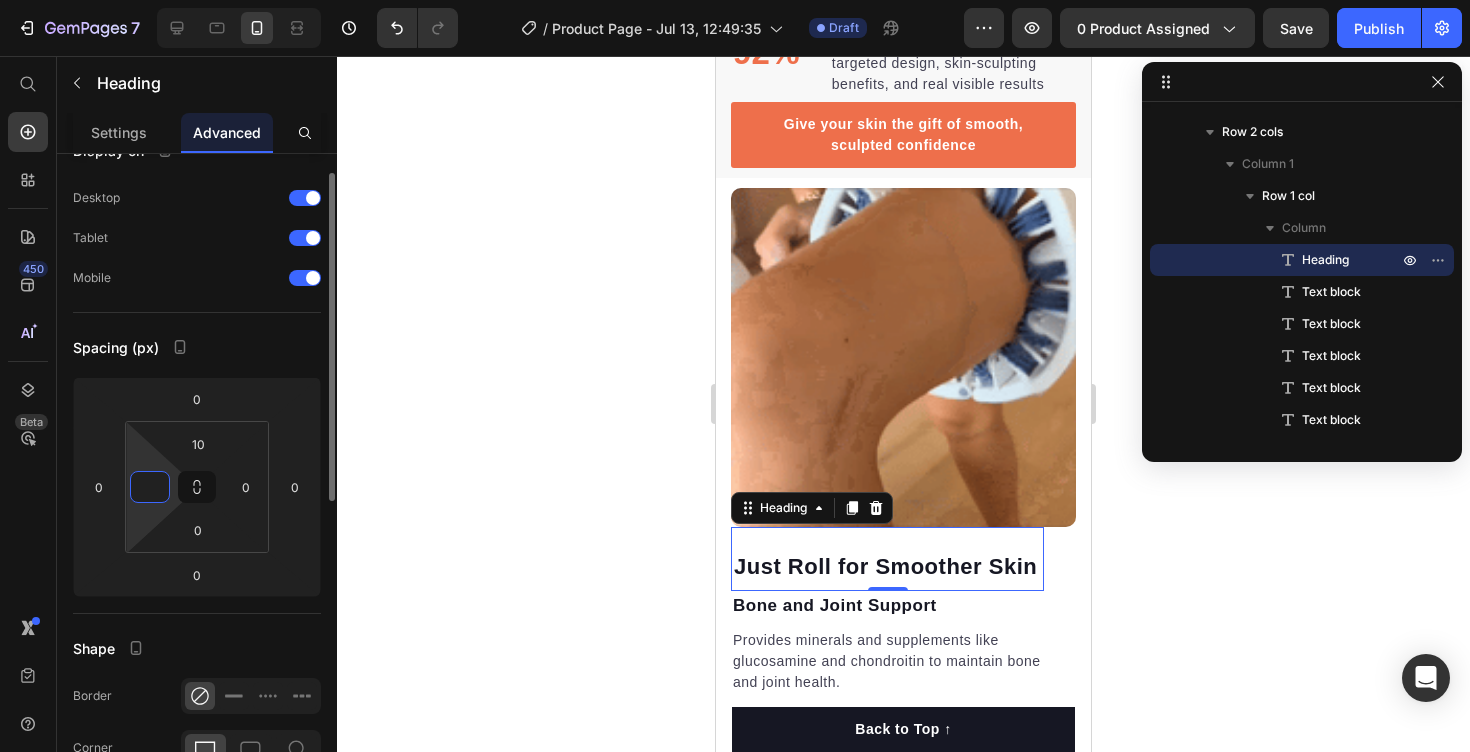 type on "0" 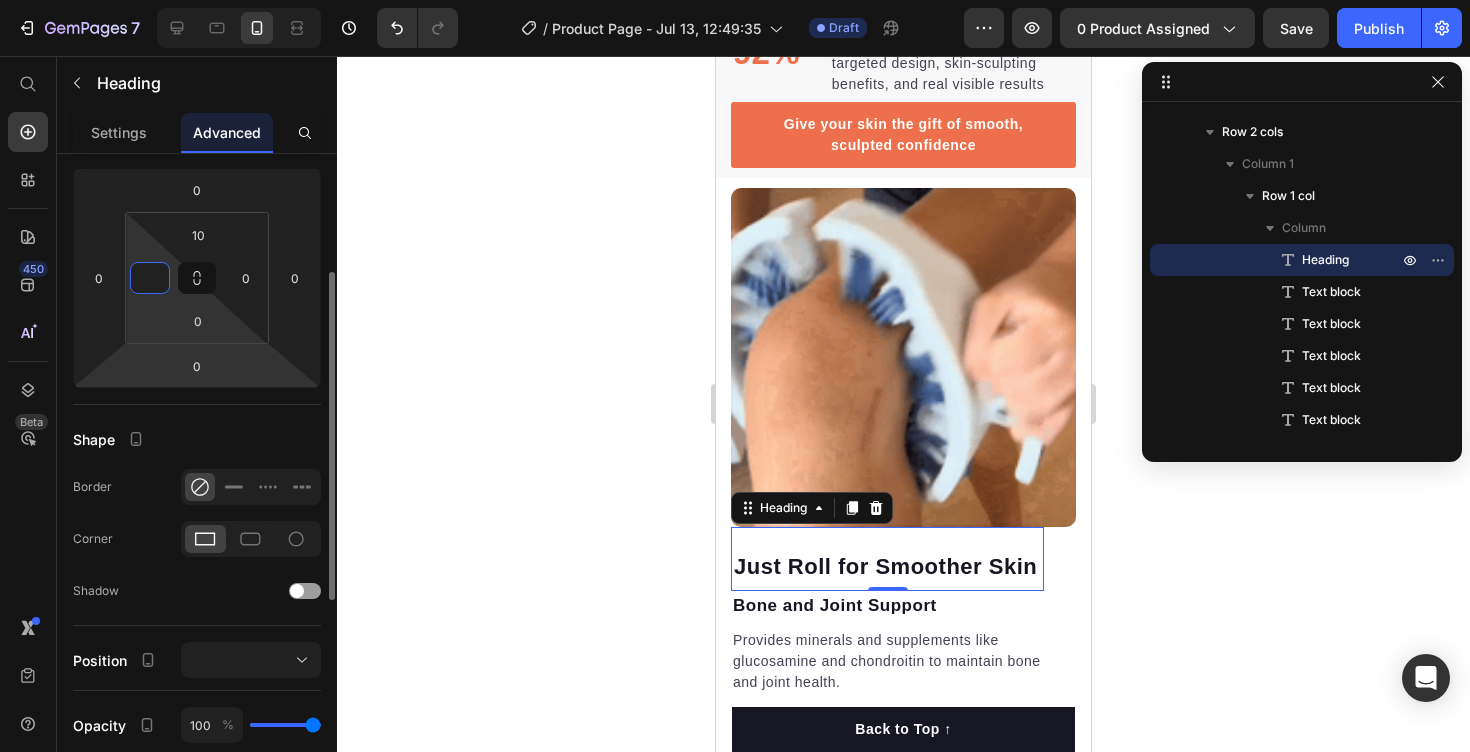 scroll, scrollTop: 248, scrollLeft: 0, axis: vertical 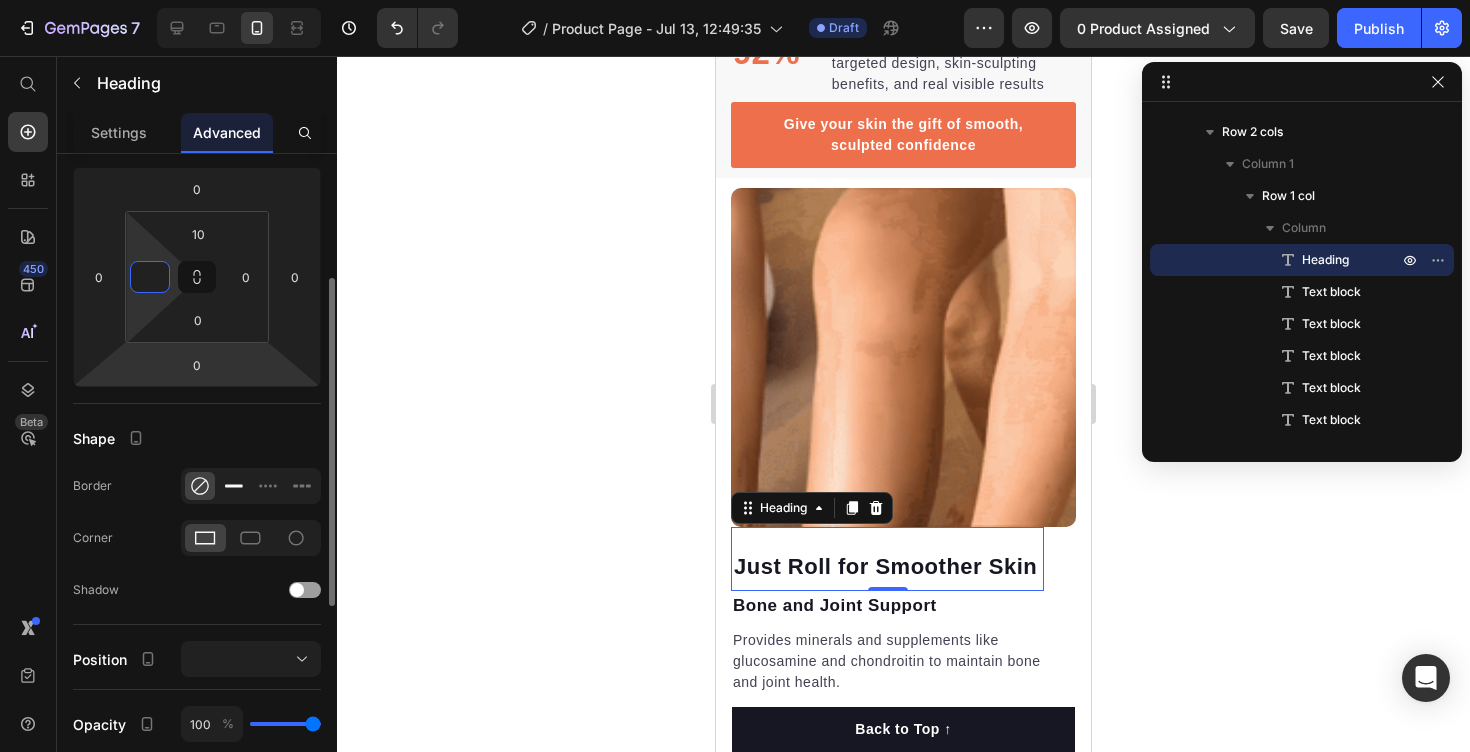 type on "0" 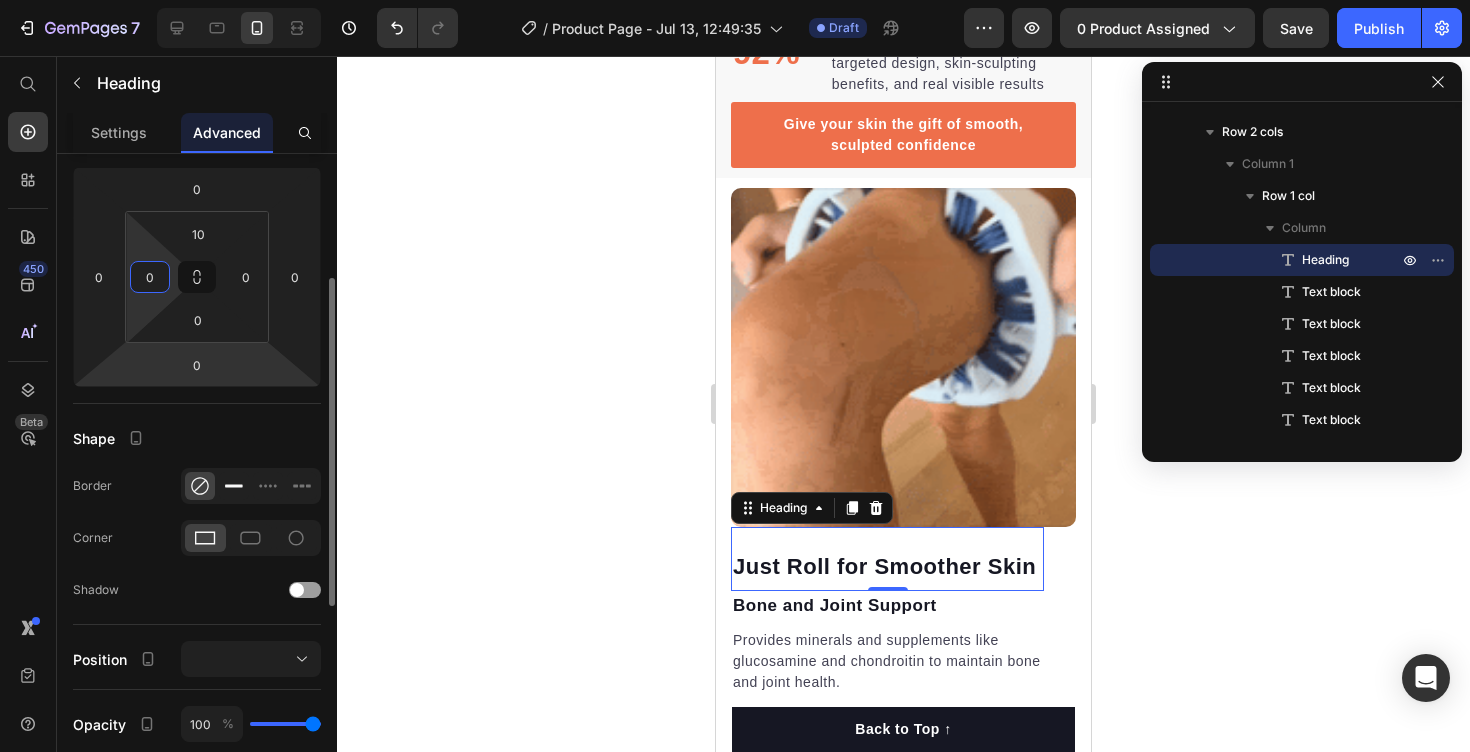 click 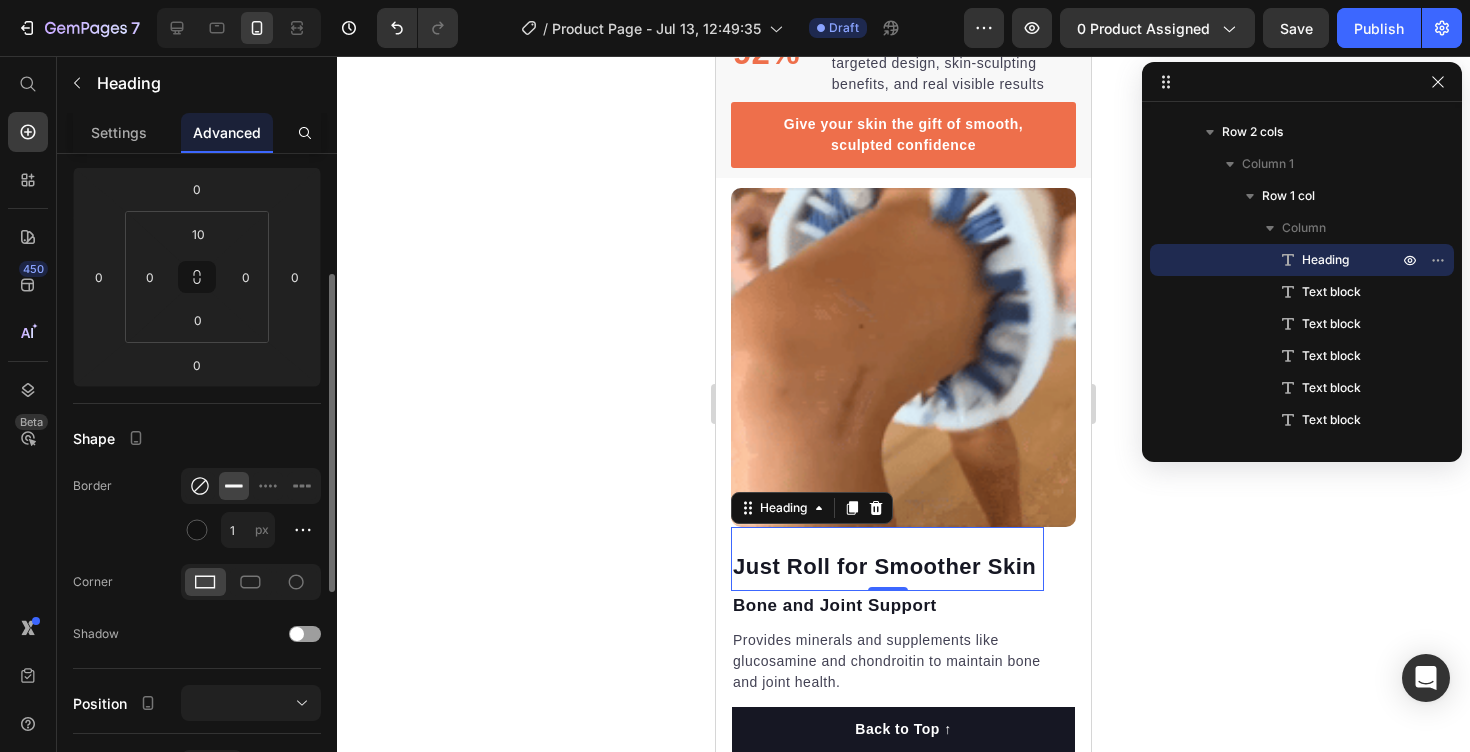 click 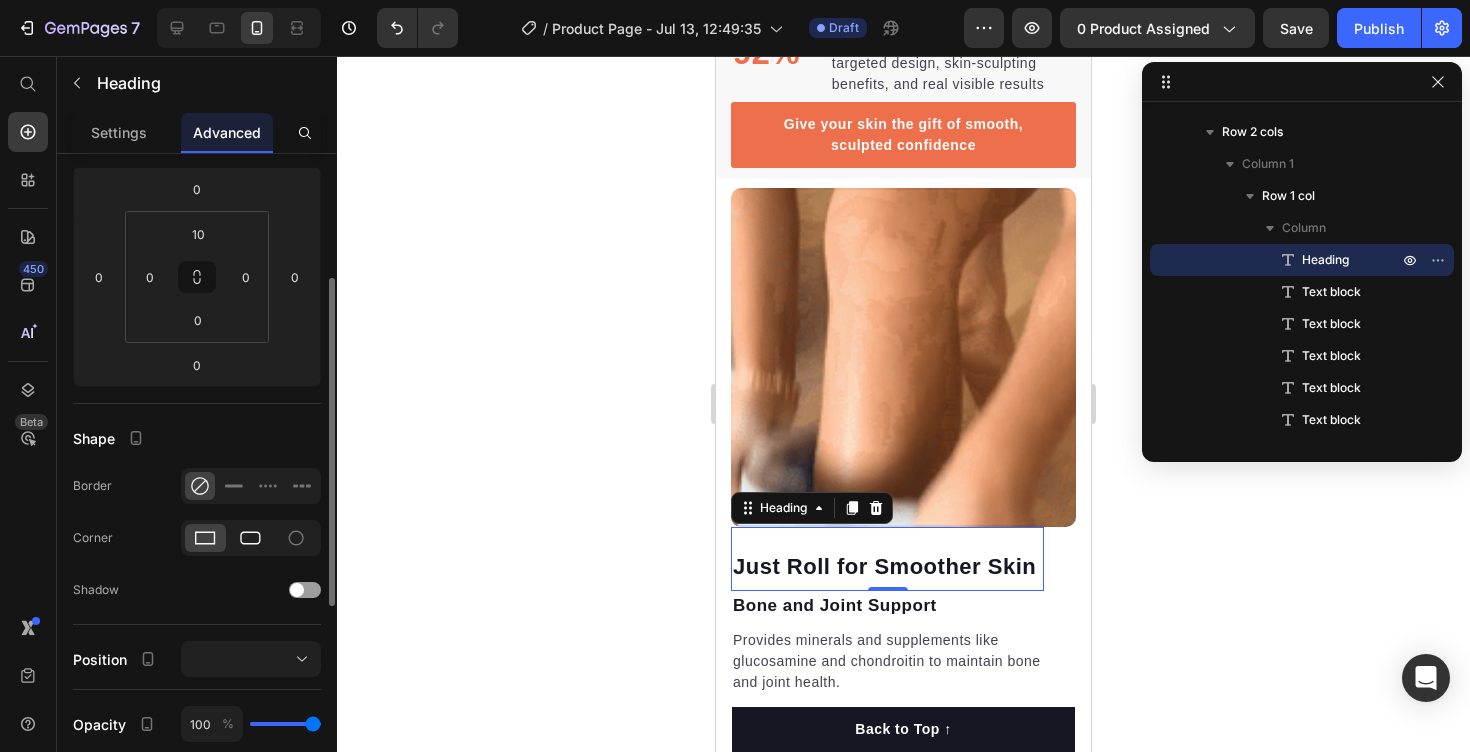 click 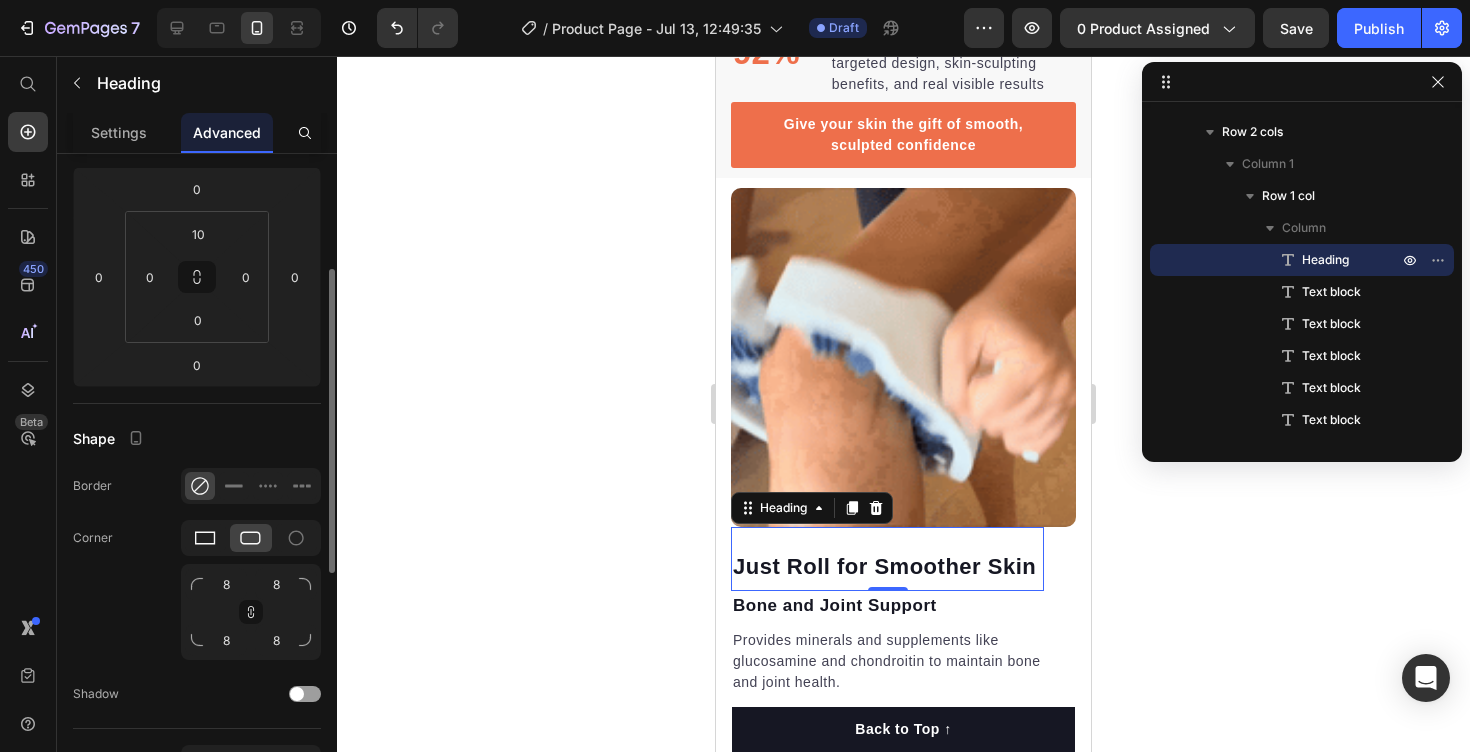 click 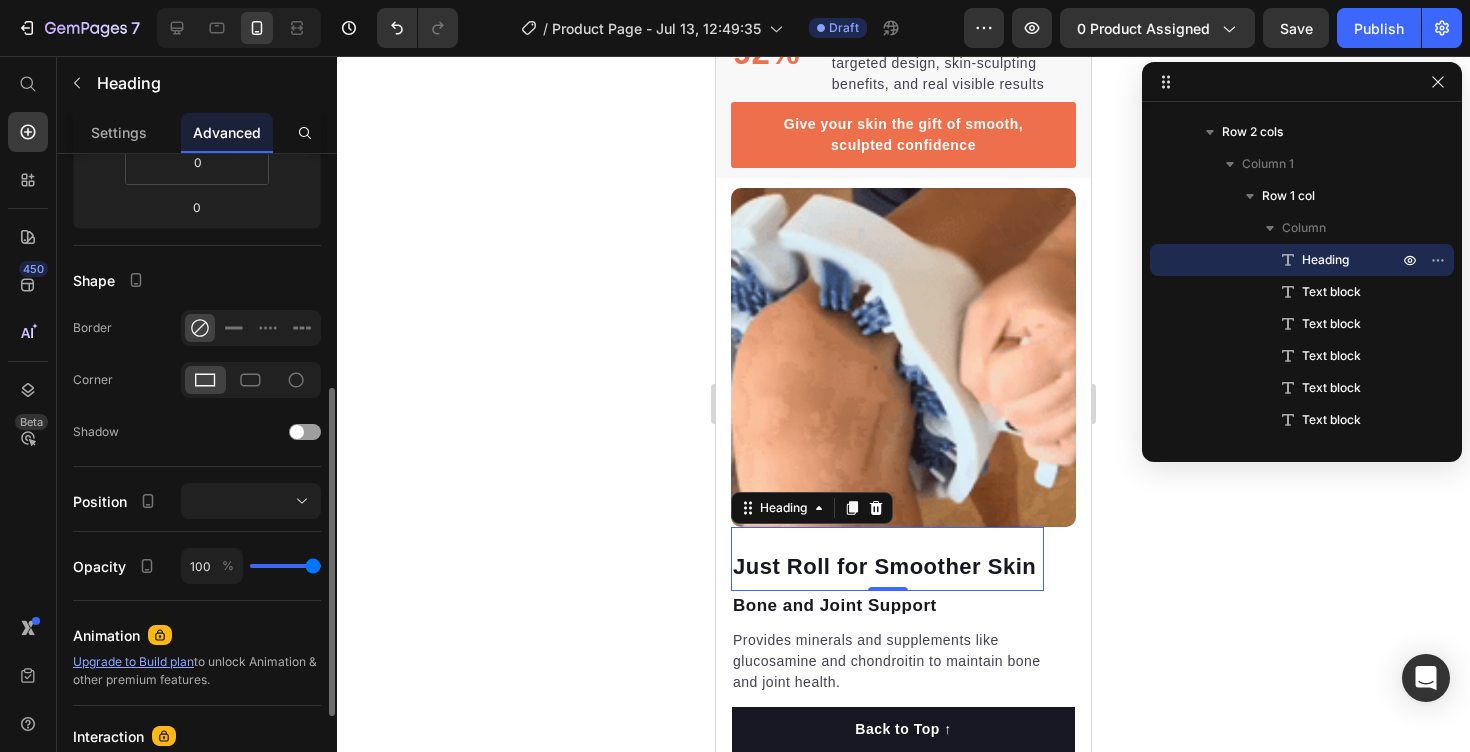 scroll, scrollTop: 429, scrollLeft: 0, axis: vertical 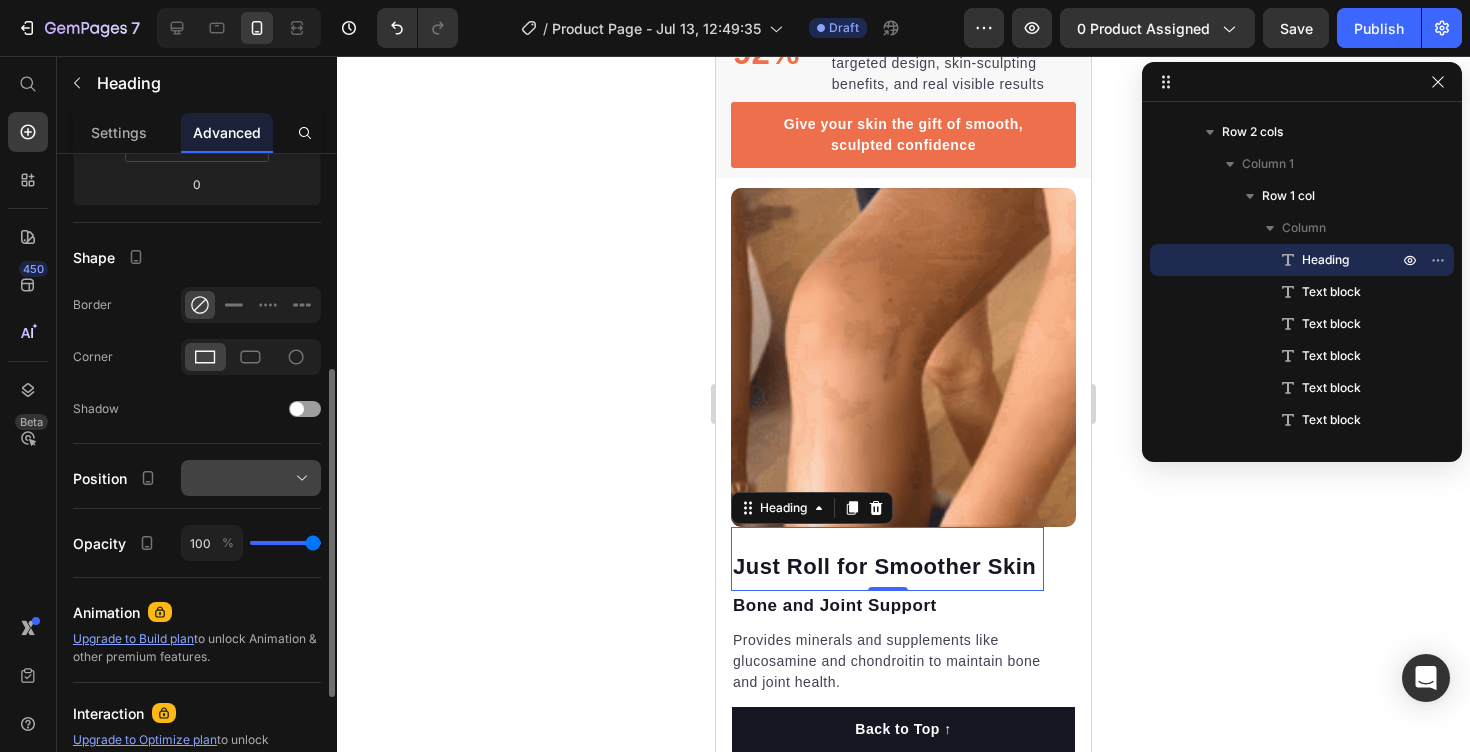 click at bounding box center [251, 478] 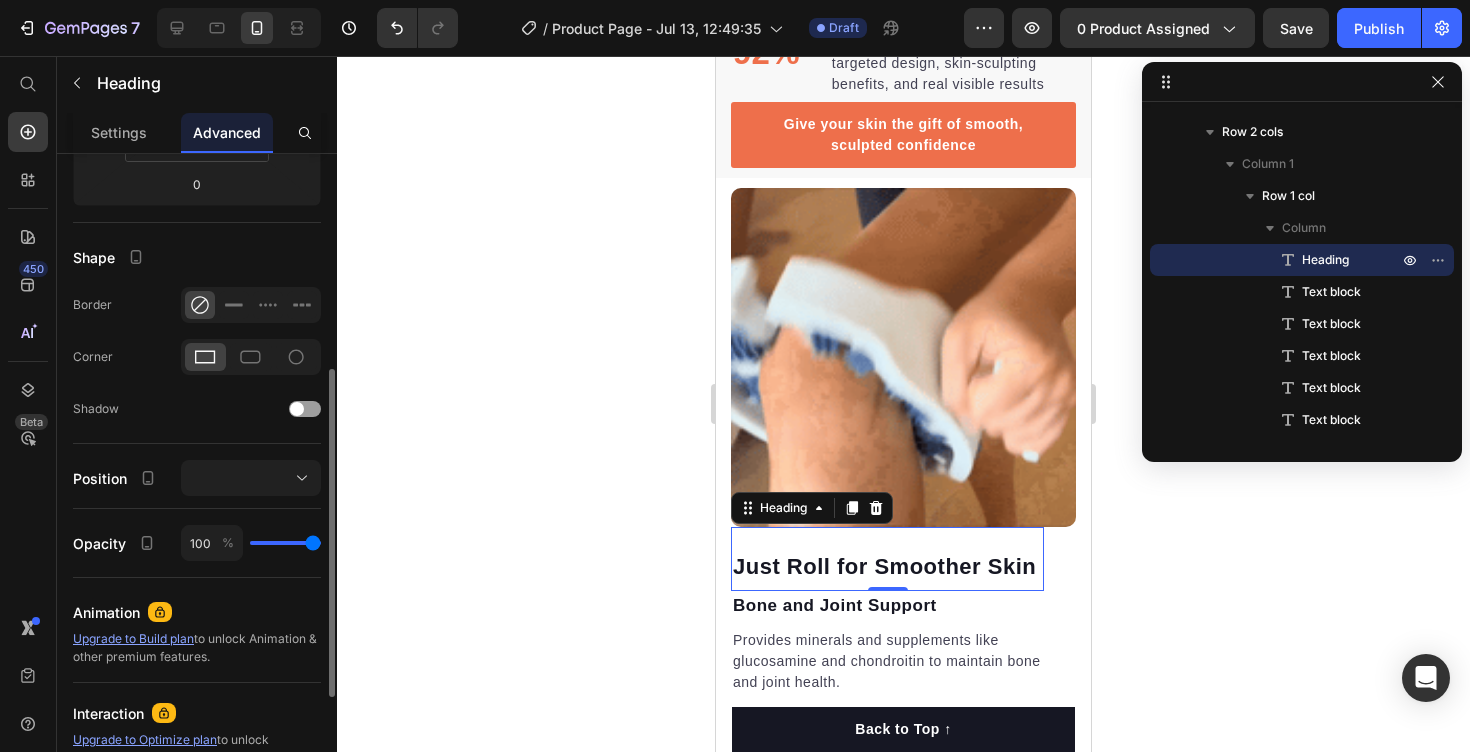 click on "Shape Border Corner Shadow" 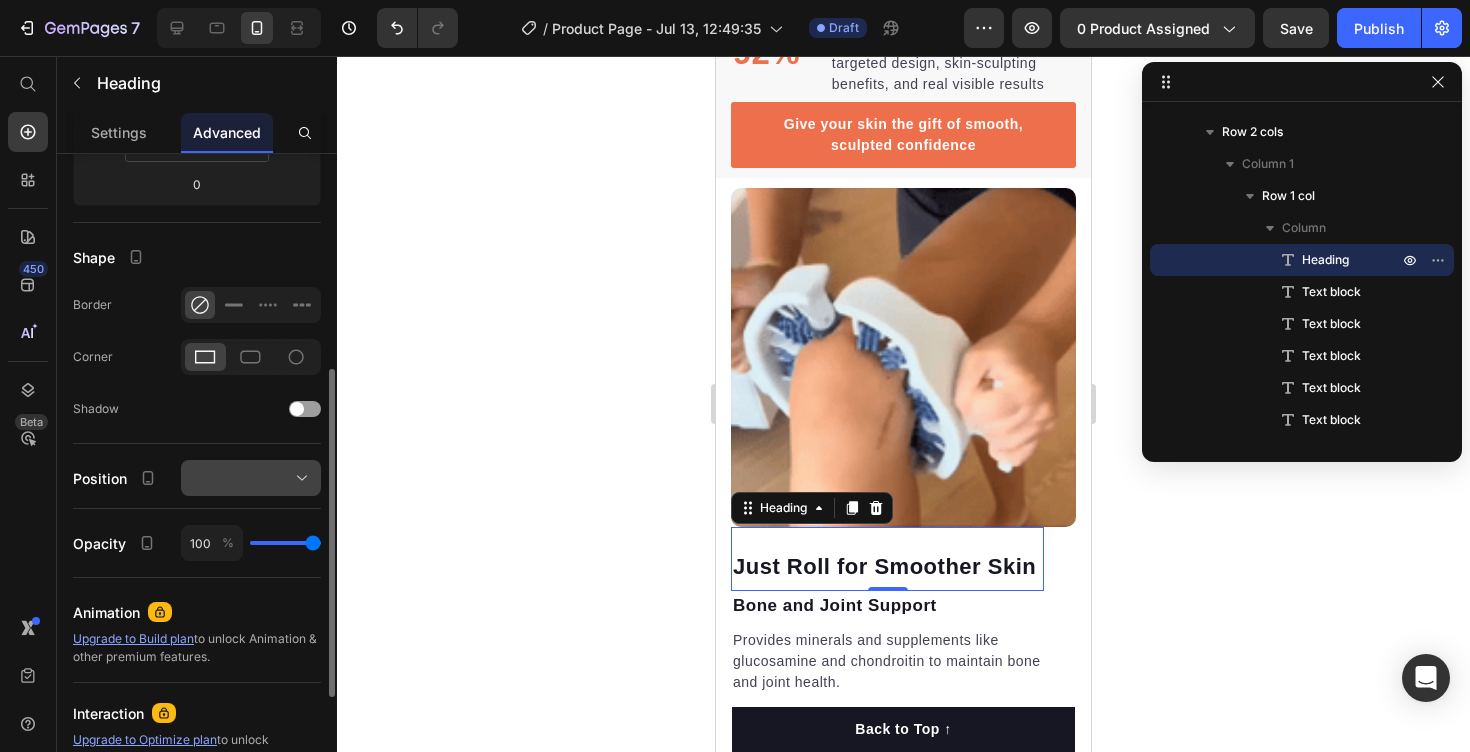 click at bounding box center [251, 478] 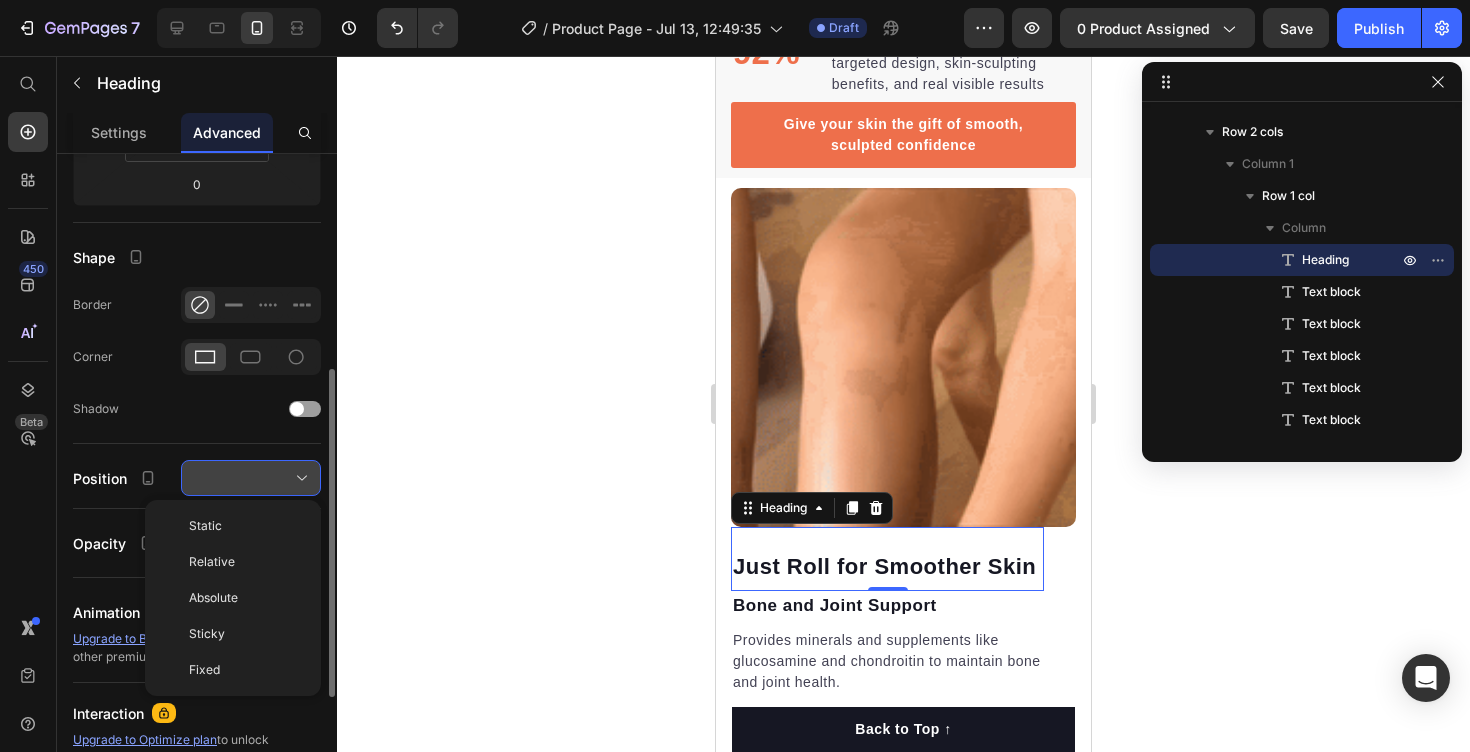 click at bounding box center (251, 478) 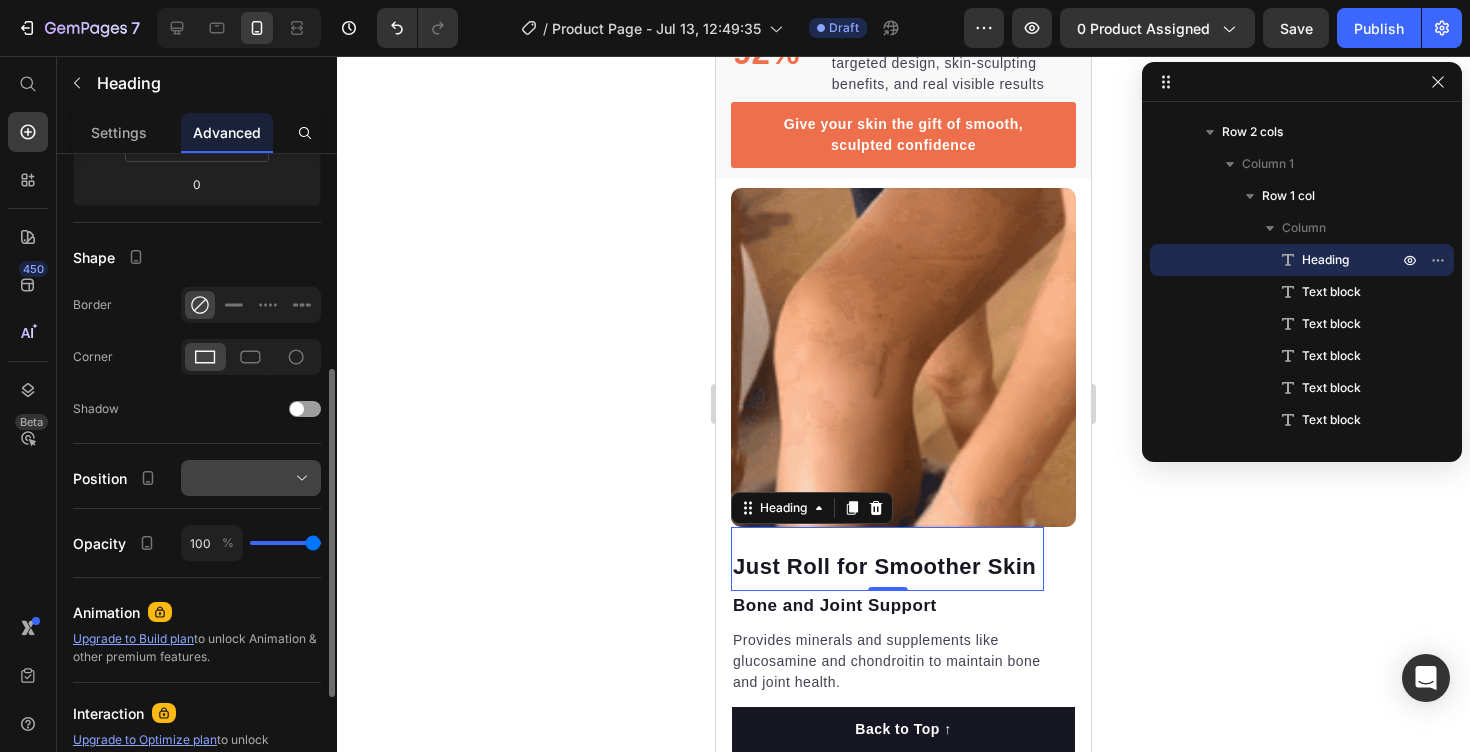 click at bounding box center [251, 478] 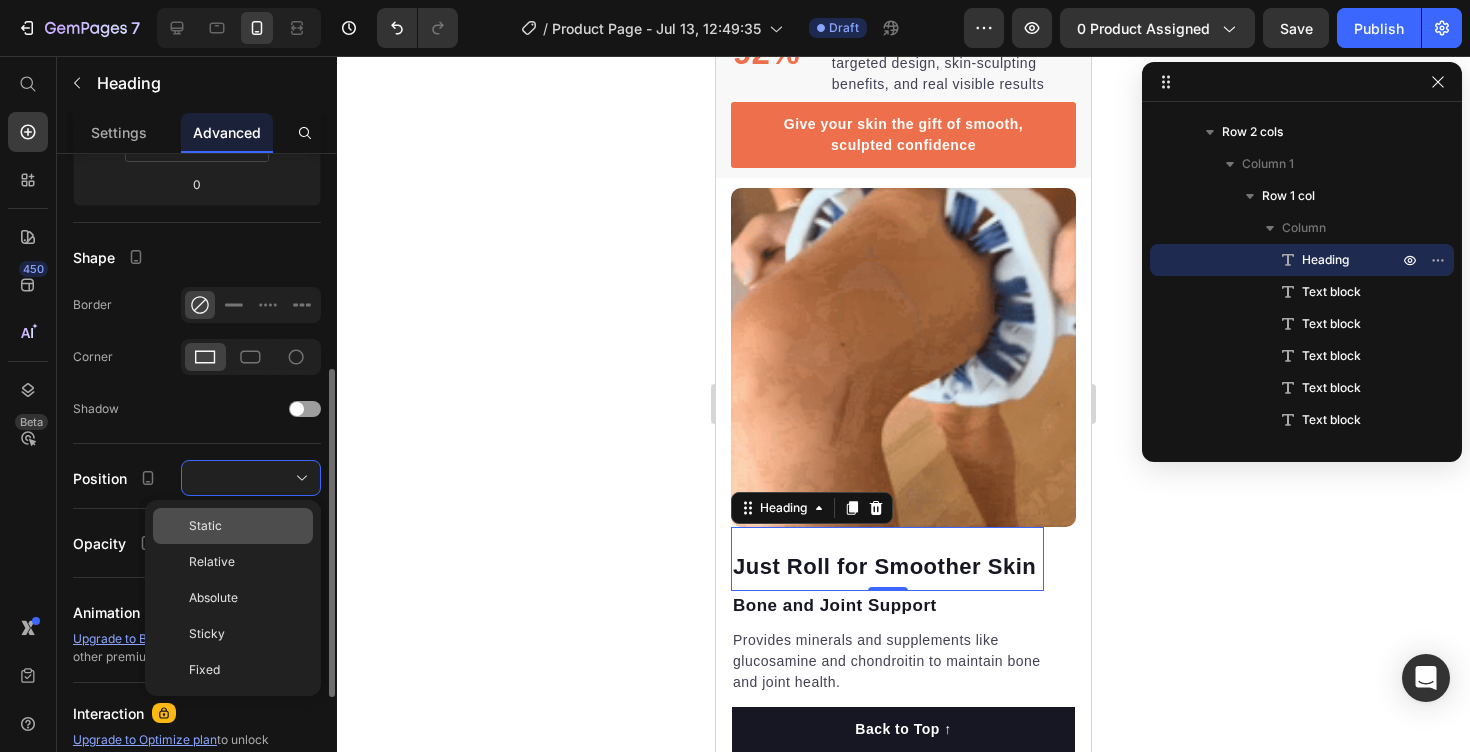 click on "Static" at bounding box center (247, 526) 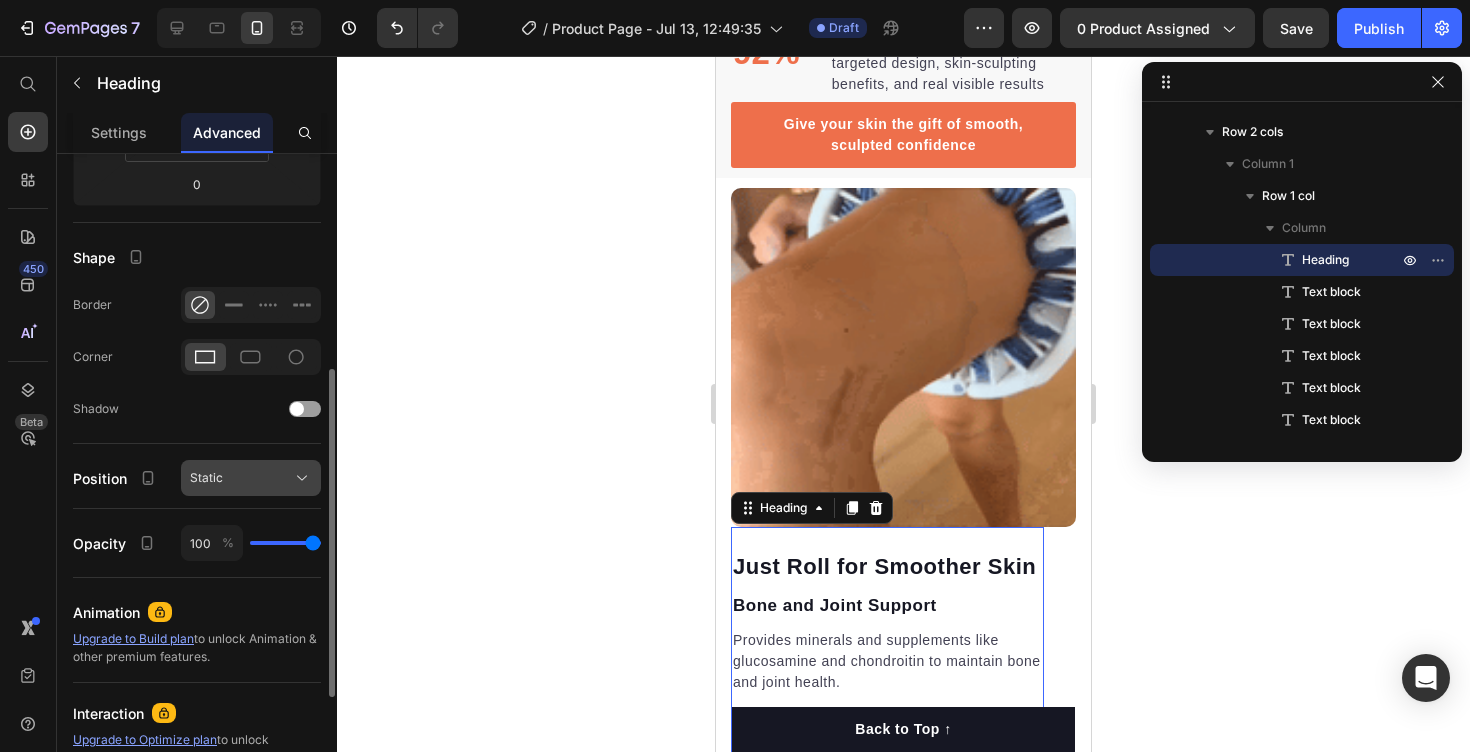 click on "Static" 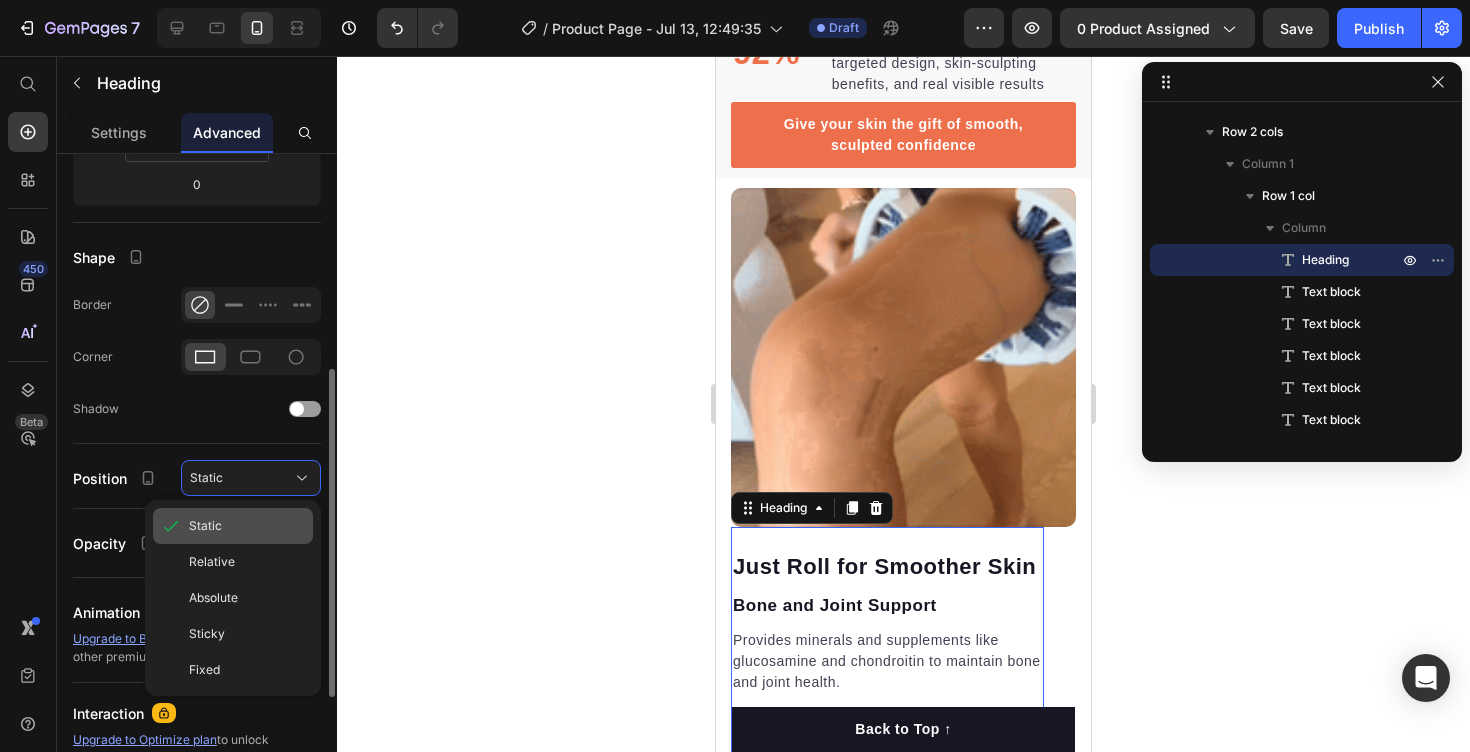 click on "Static" 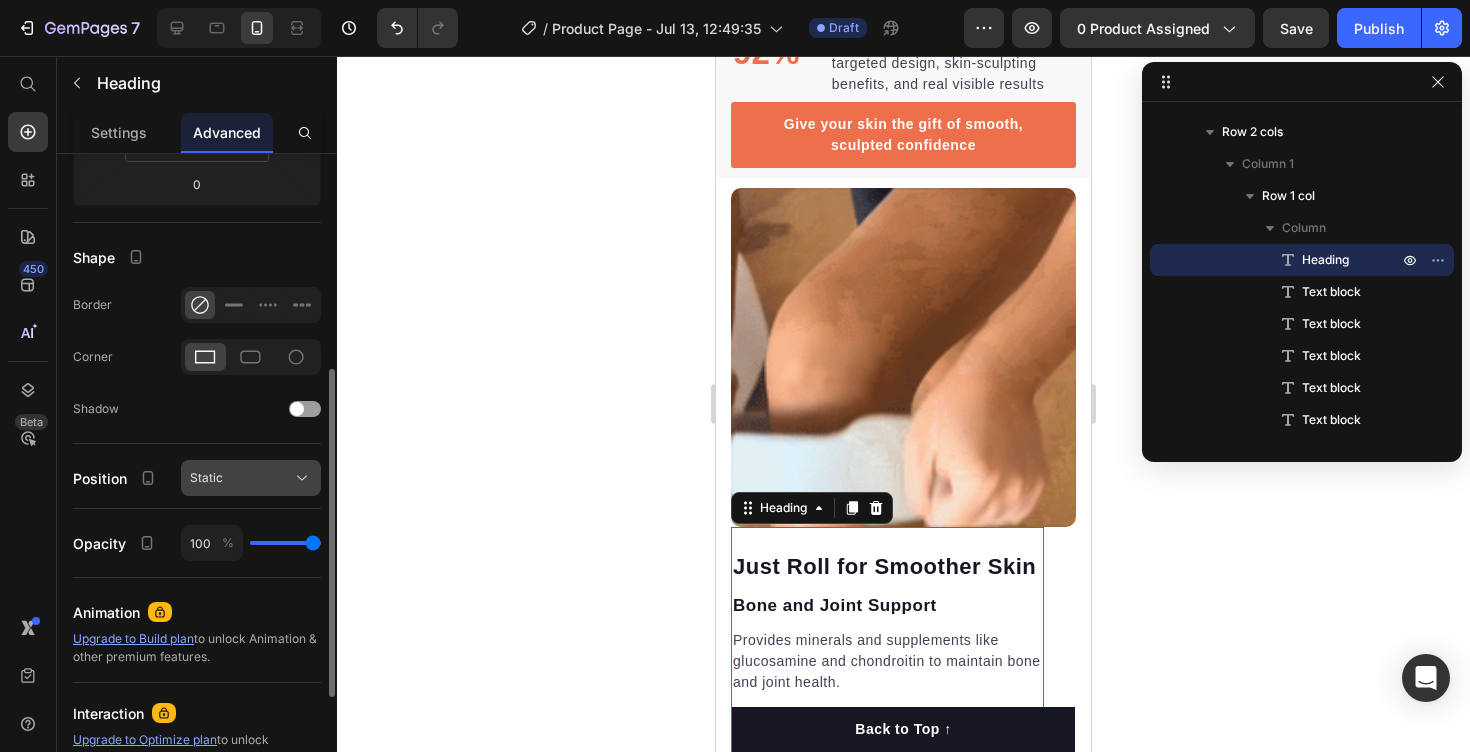 click on "Static" at bounding box center [251, 478] 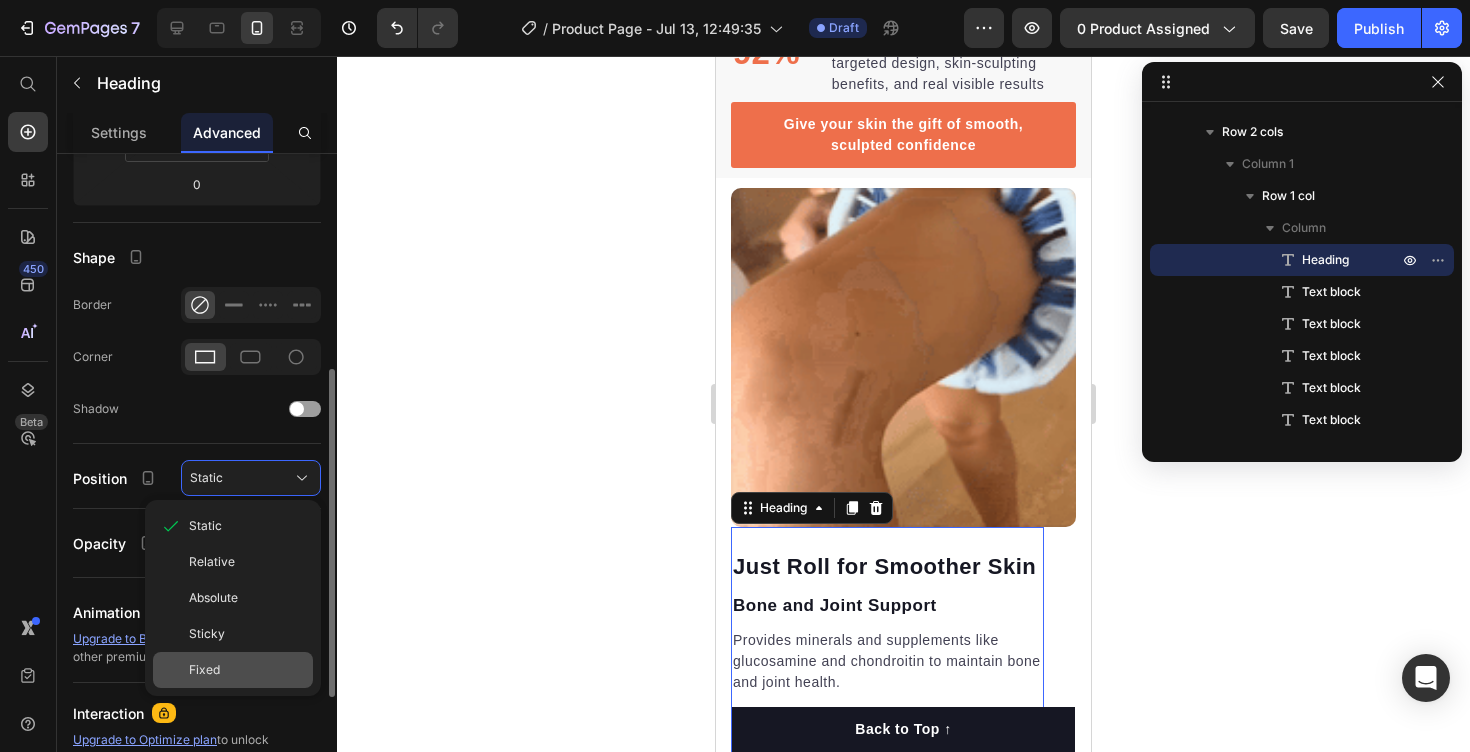 click on "Fixed" at bounding box center [204, 670] 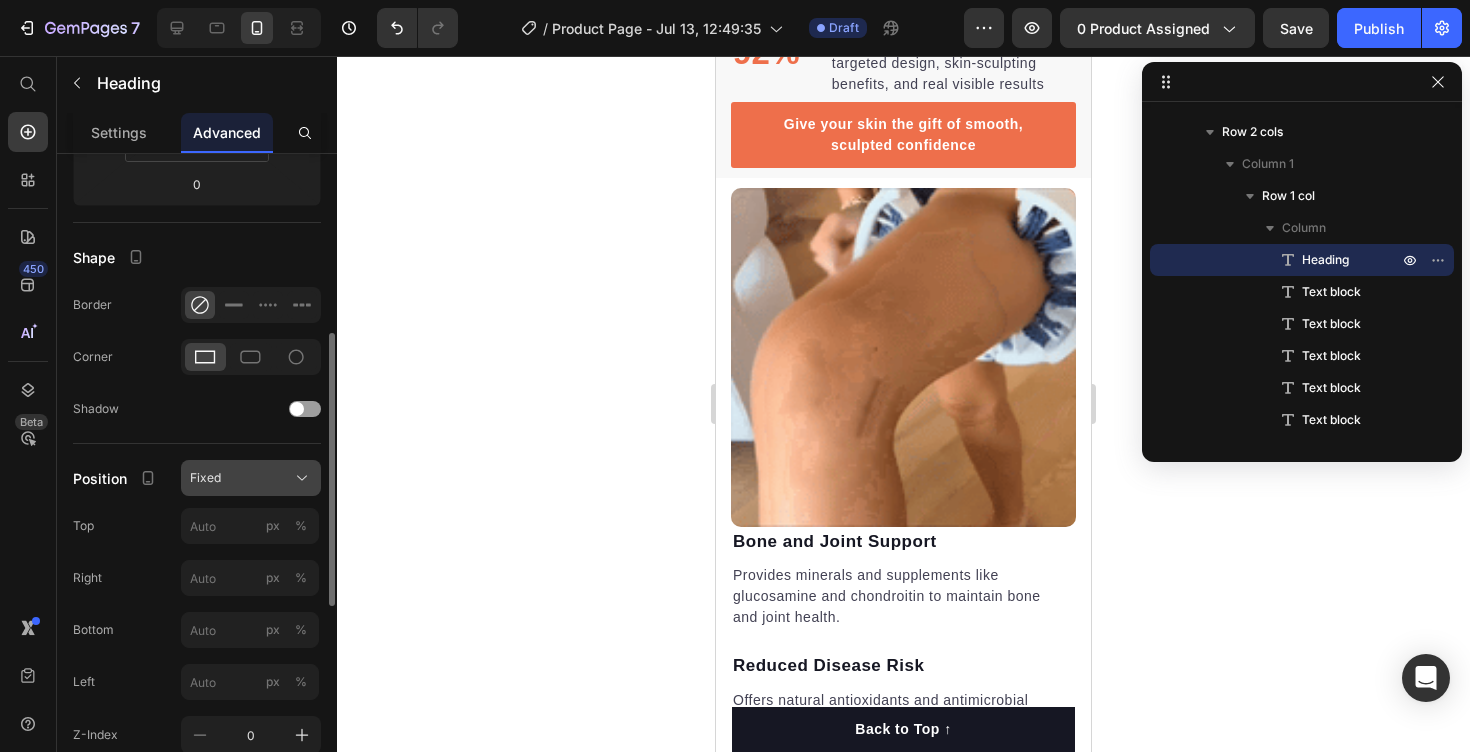click on "Fixed" 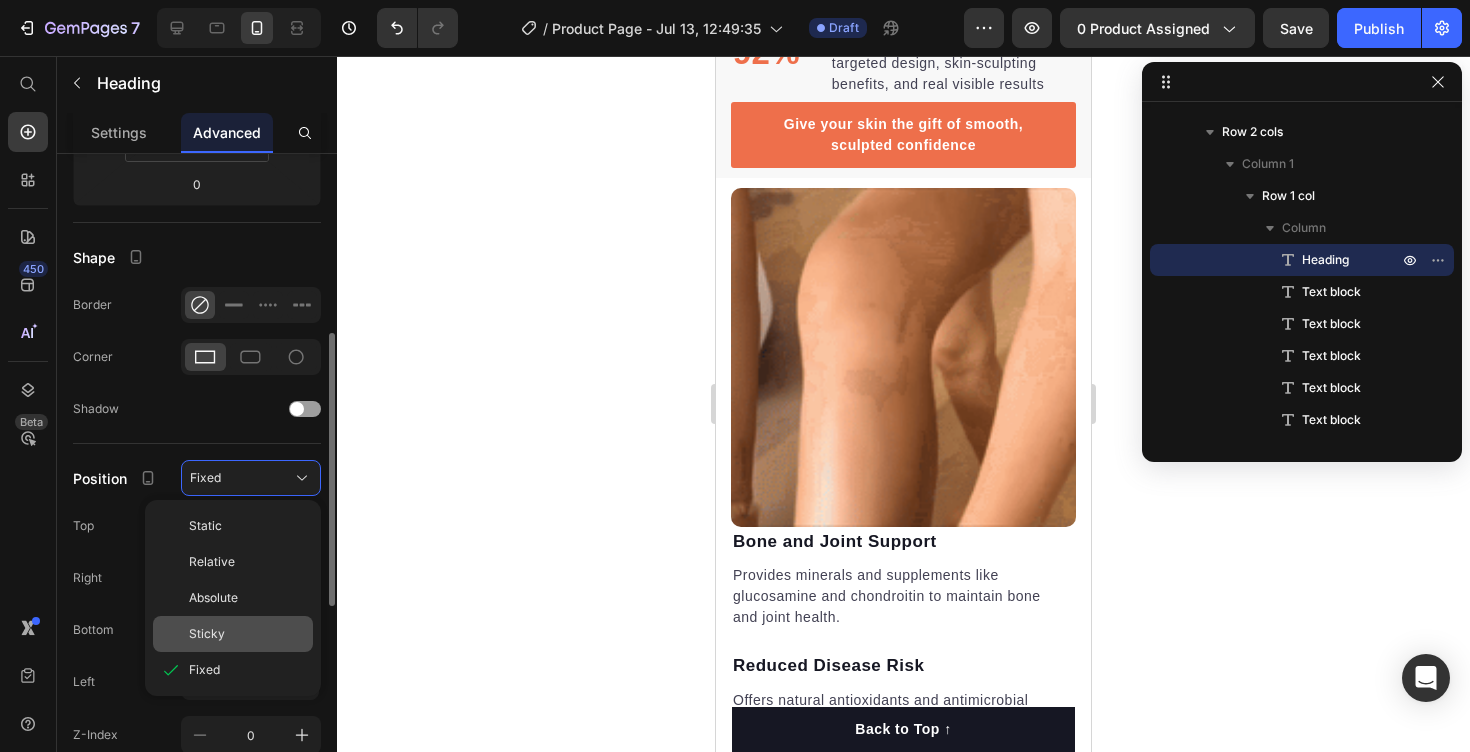 click on "Sticky" 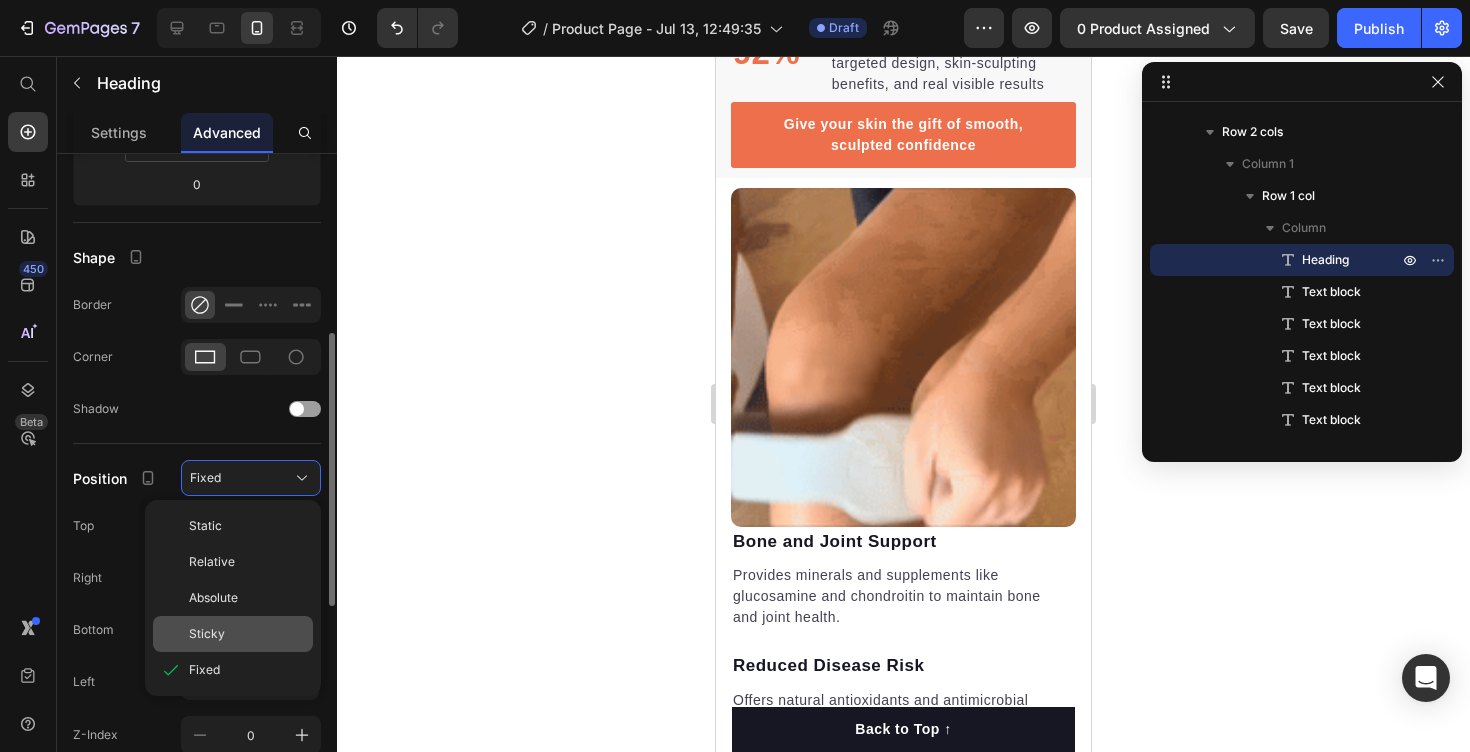 type on "0" 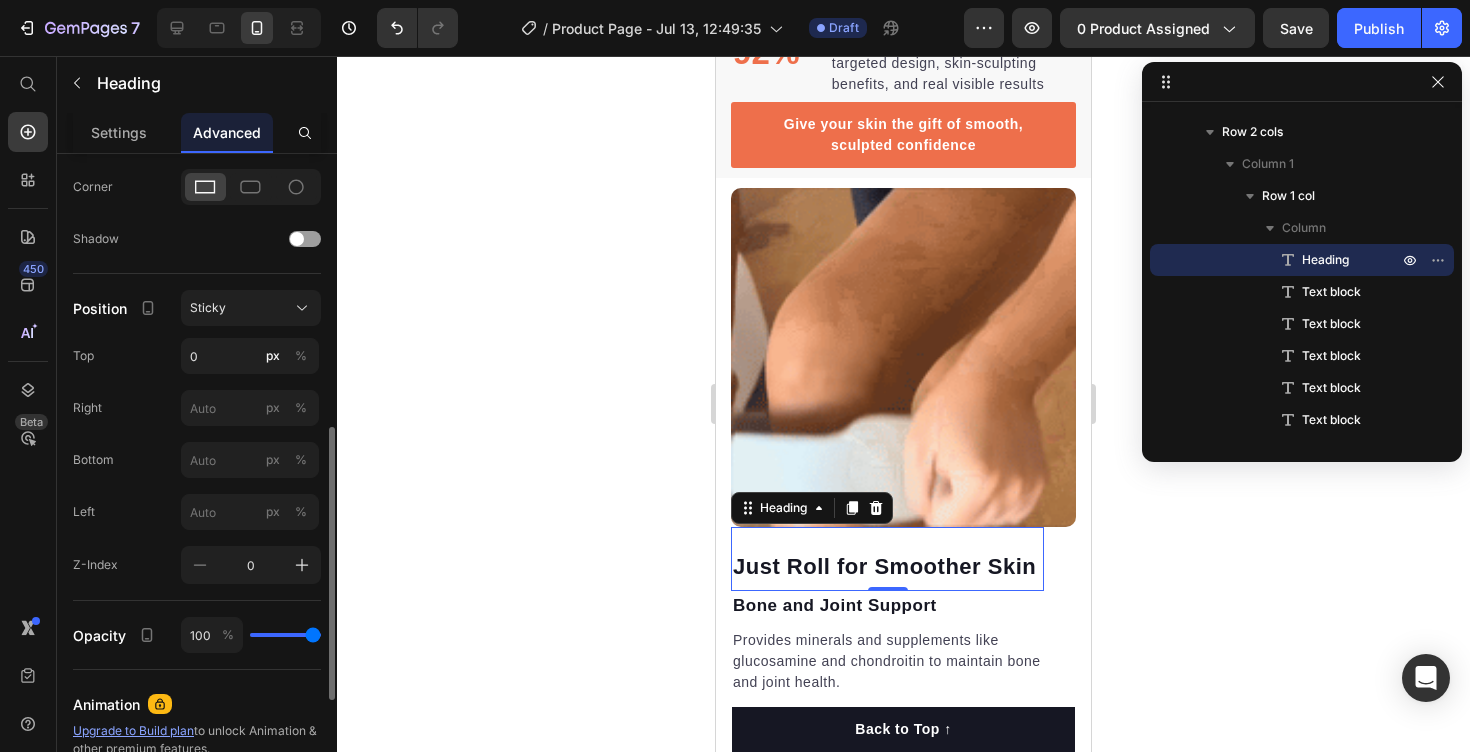 scroll, scrollTop: 615, scrollLeft: 0, axis: vertical 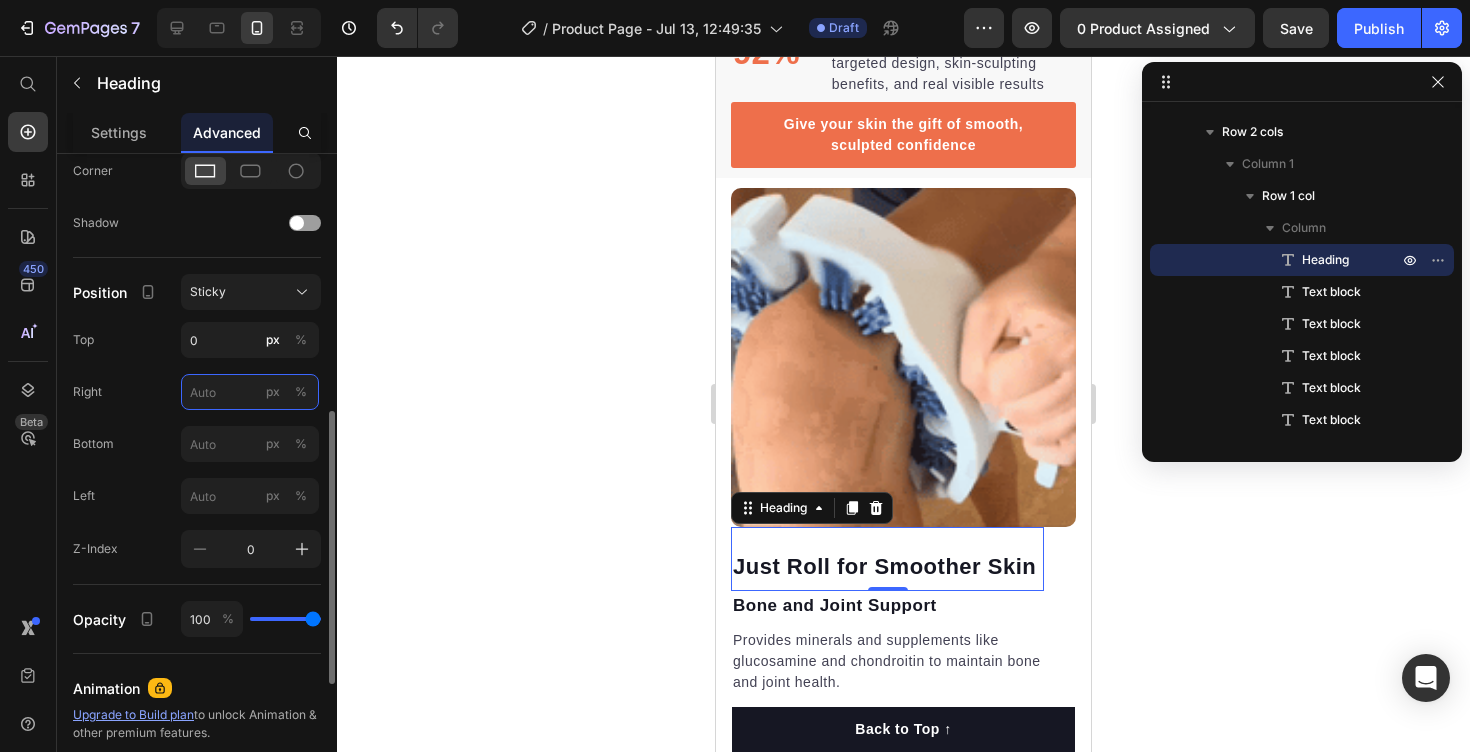 click on "px %" at bounding box center (250, 392) 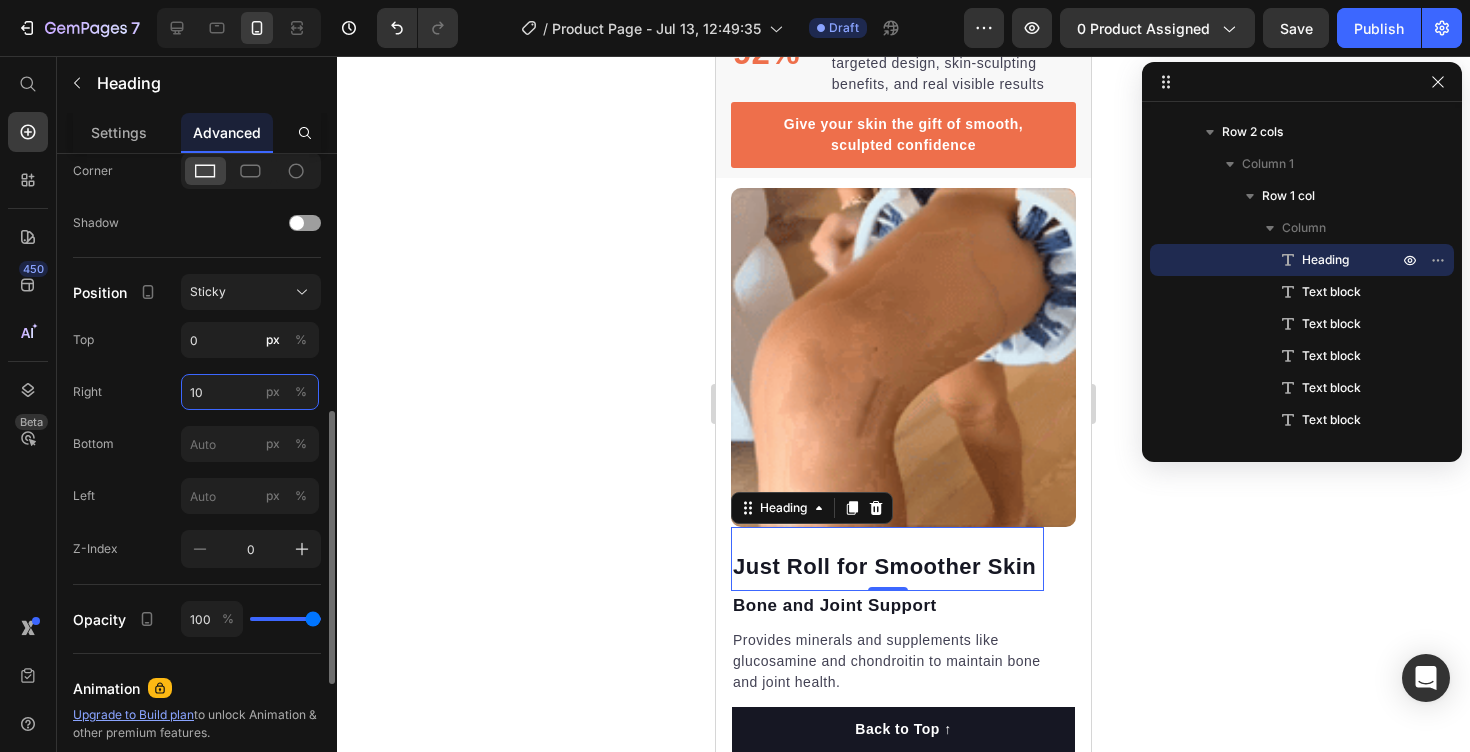 type on "1" 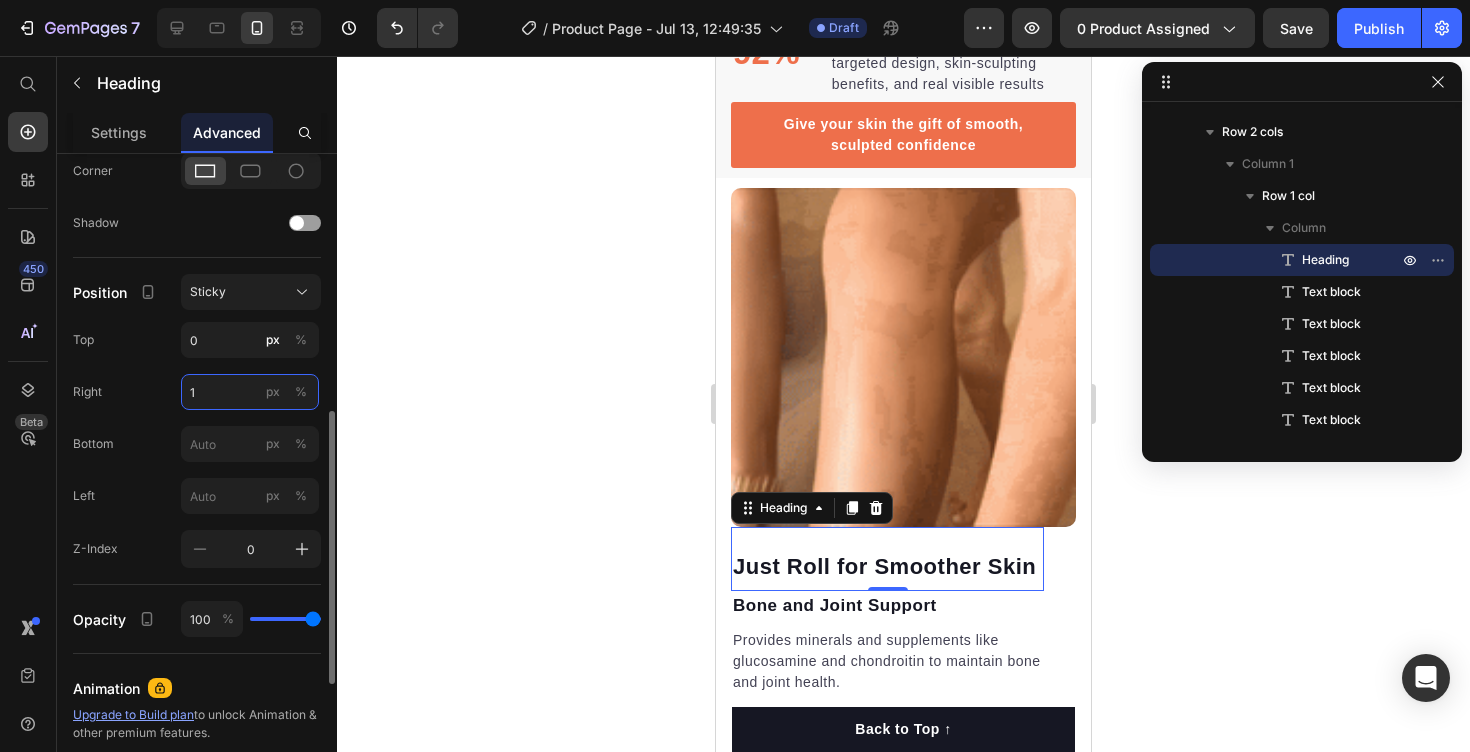 type 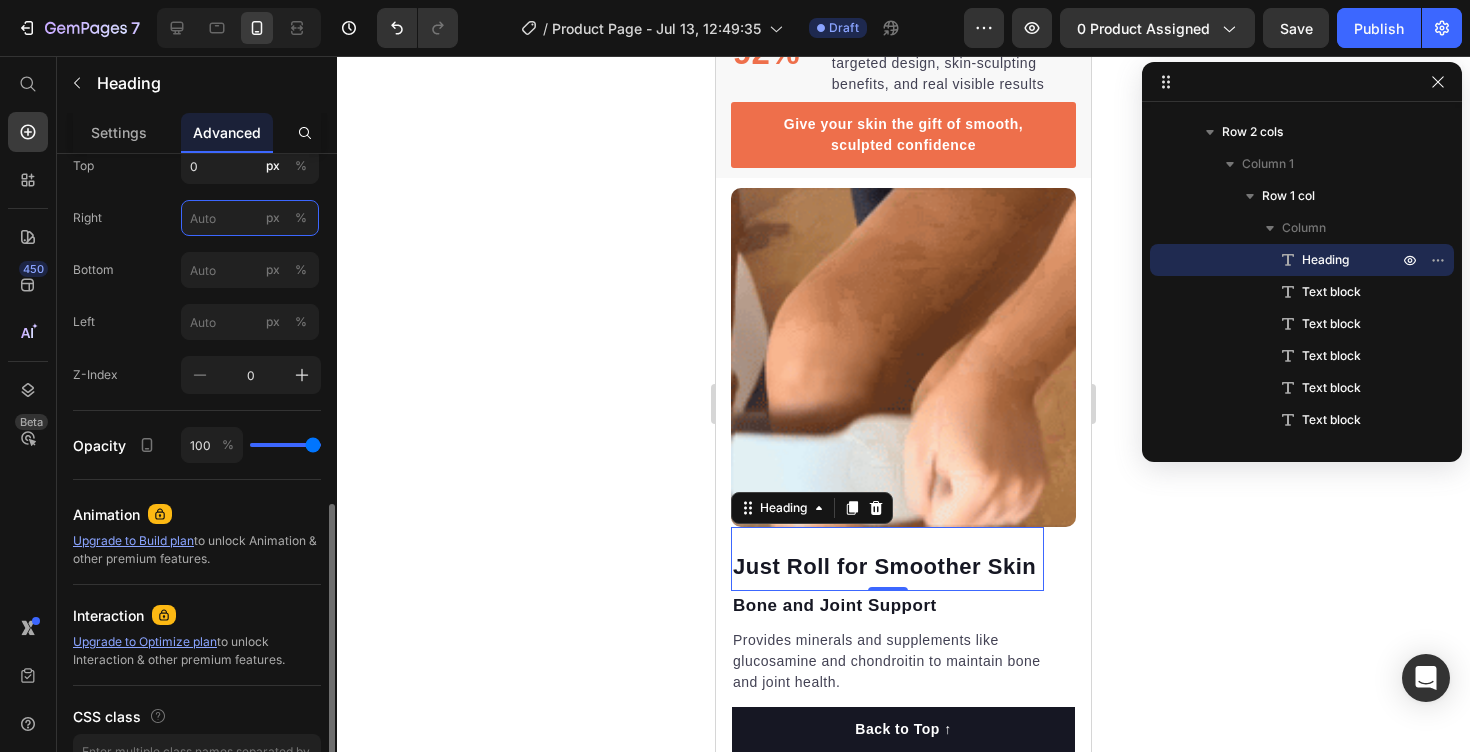 scroll, scrollTop: 803, scrollLeft: 0, axis: vertical 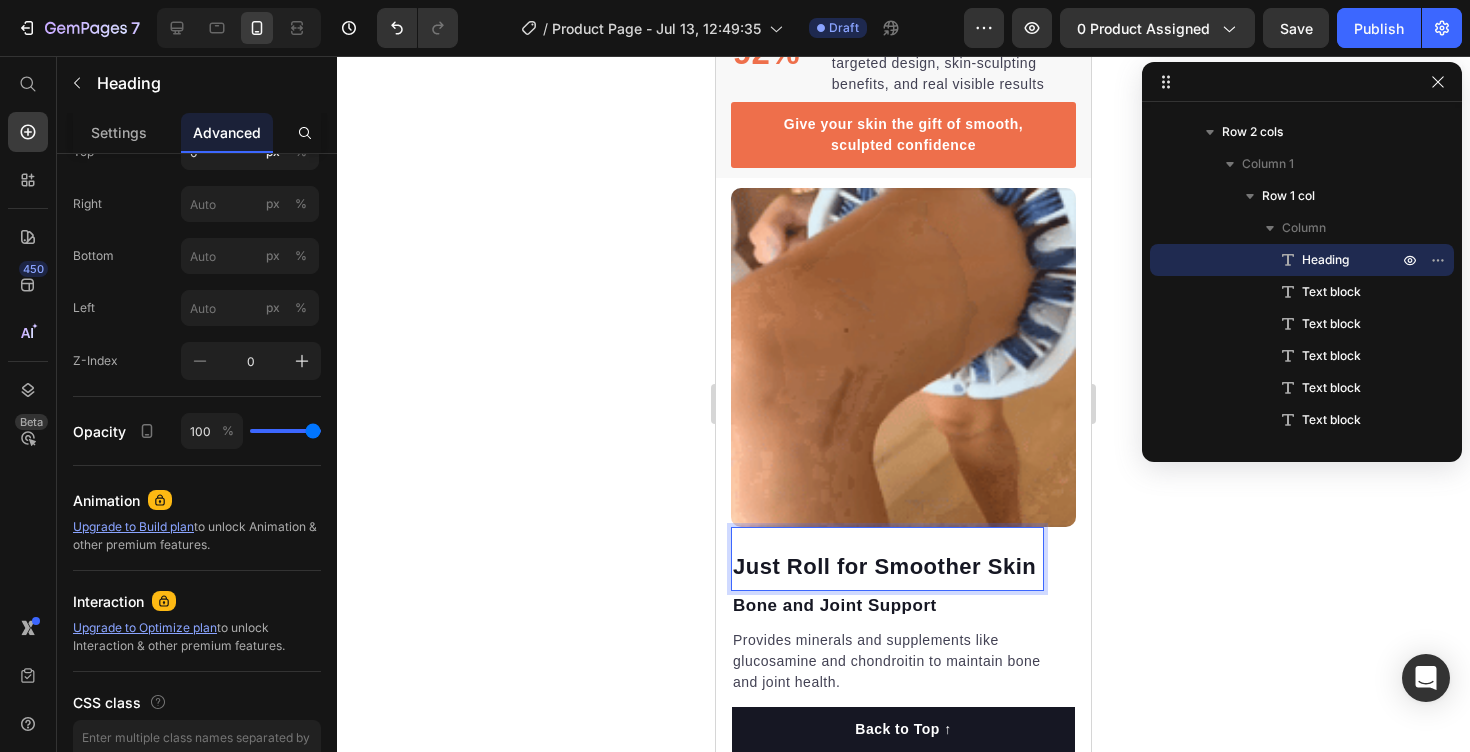 click 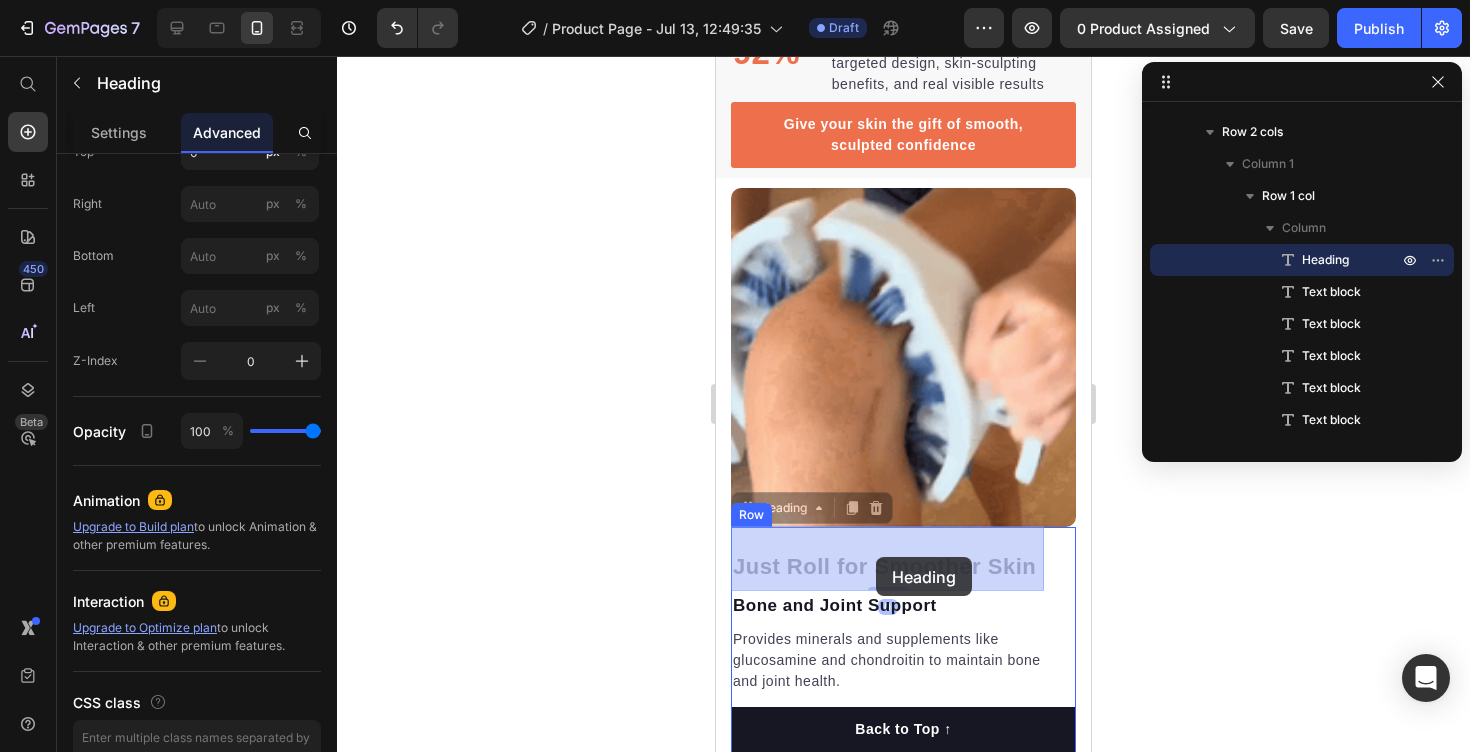 drag, startPoint x: 818, startPoint y: 557, endPoint x: 884, endPoint y: 556, distance: 66.007576 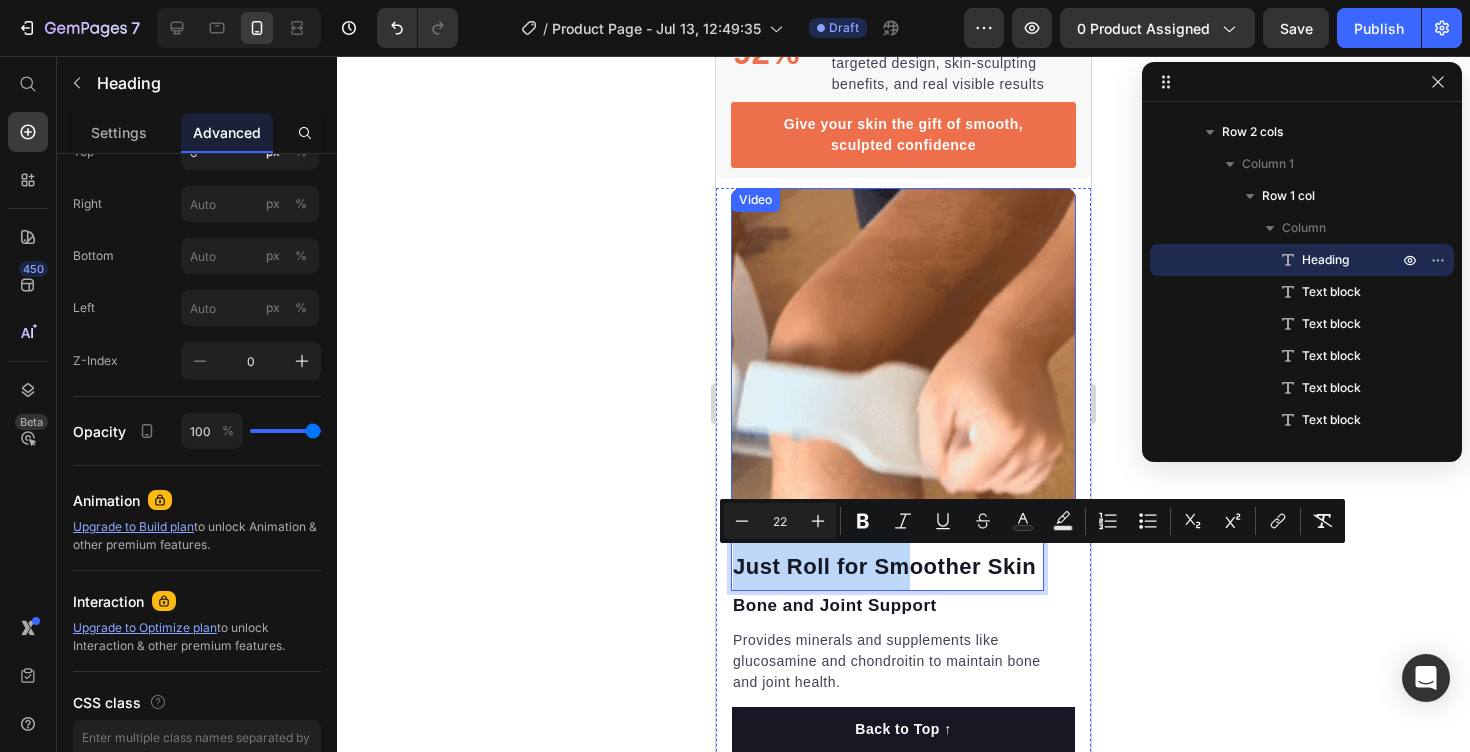 drag, startPoint x: 907, startPoint y: 547, endPoint x: 977, endPoint y: 531, distance: 71.80529 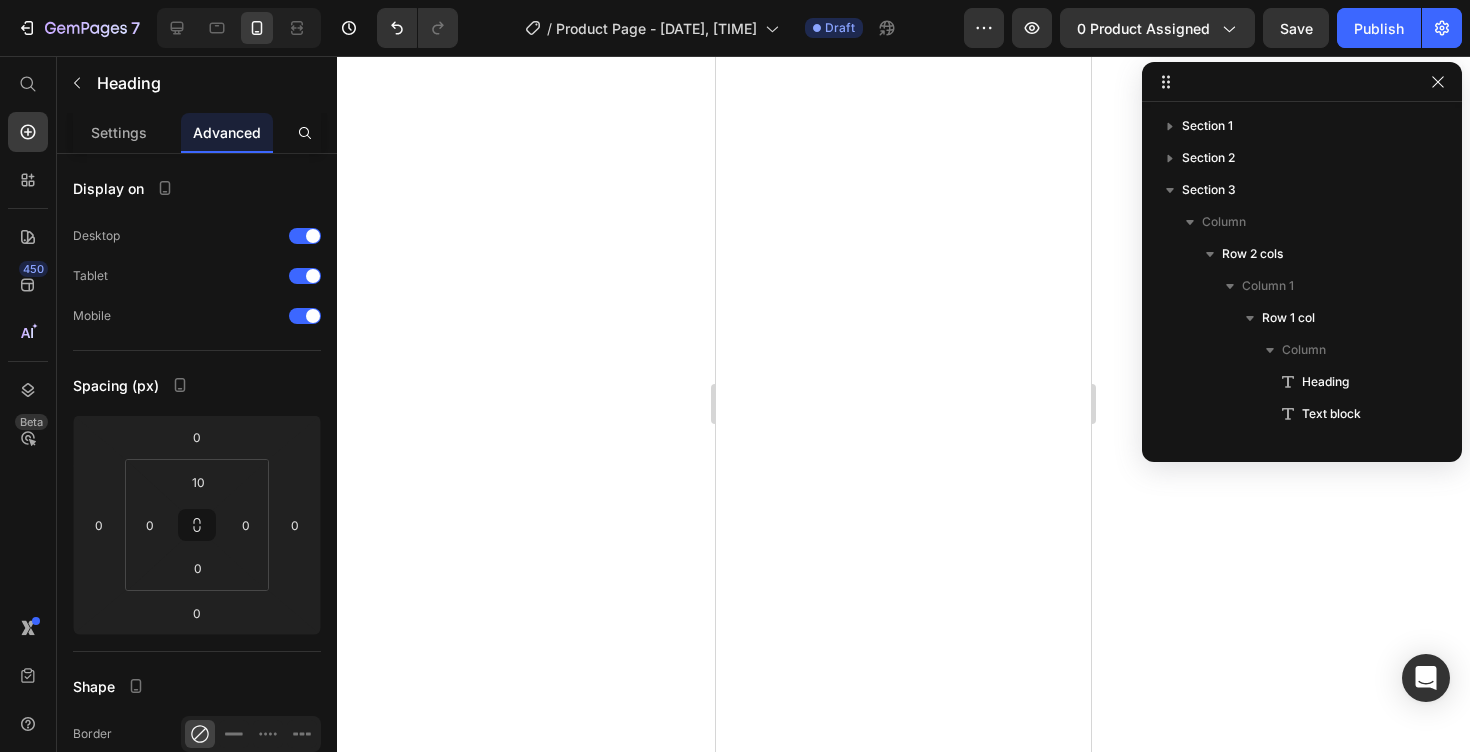 scroll, scrollTop: 0, scrollLeft: 0, axis: both 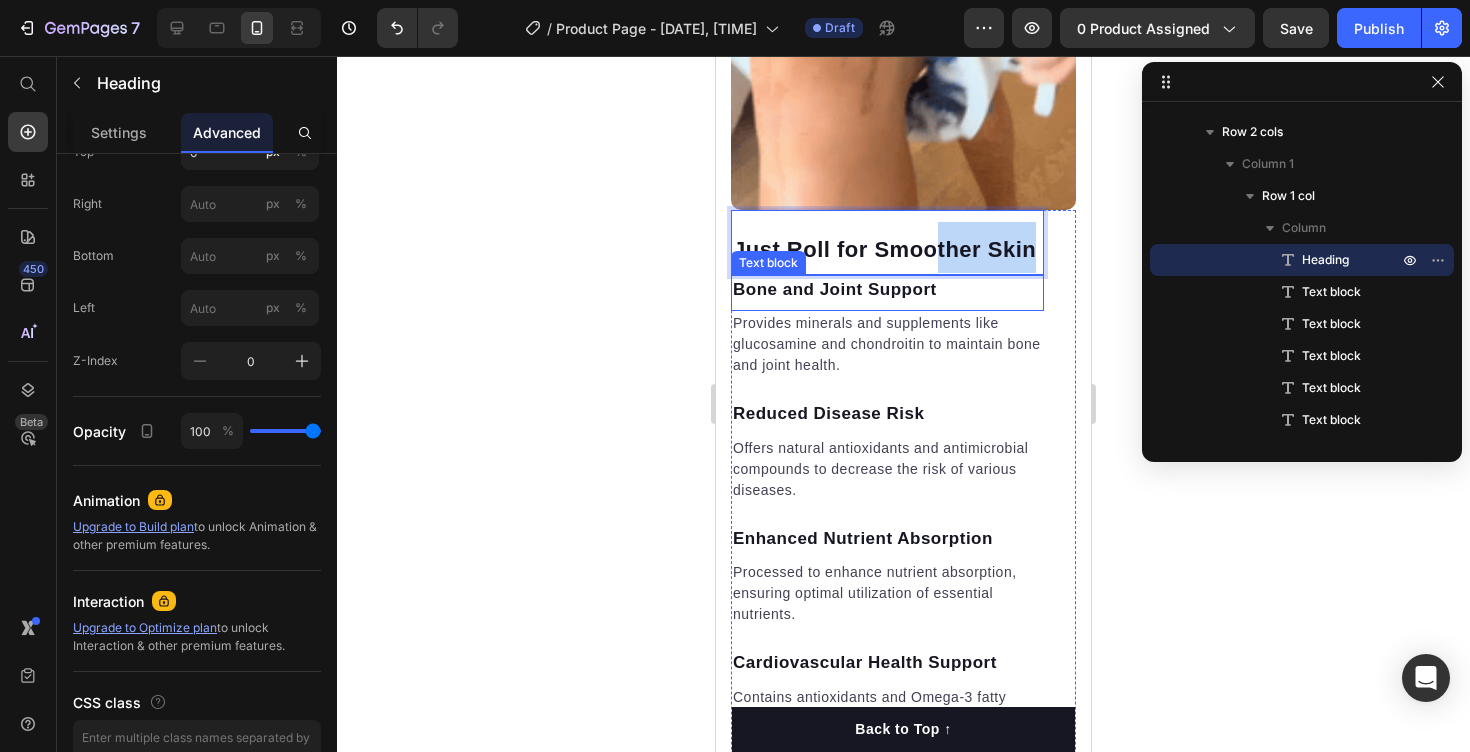 drag, startPoint x: 716, startPoint y: 56, endPoint x: 990, endPoint y: 600, distance: 609.10754 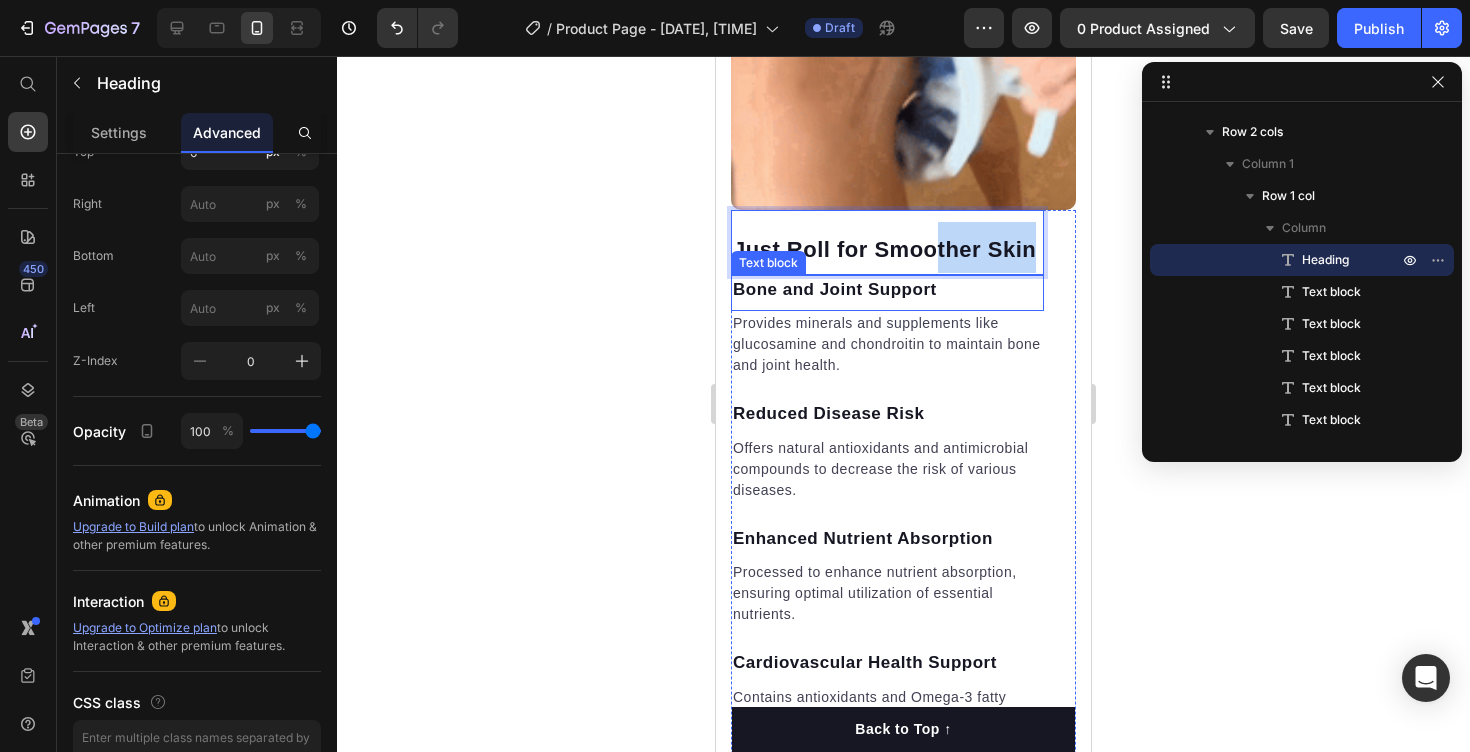 click on "Just Roll for Smoother Skin Heading   0 Bone and Joint Support Text block Provides minerals and supplements like glucosamine and chondroitin to maintain bone and joint health. Text block Reduced Disease Risk Text block Offers natural antioxidants and antimicrobial compounds to decrease the risk of various diseases. Text block Enhanced Nutrient Absorption Text block Processed to enhance nutrient absorption, ensuring optimal utilization of essential nutrients. Text block Cardiovascular Health Support Text block Contains antioxidants and Omega-3 fatty acids to maintain cardiovascular health. Text block Increased Strength and Endurance Text block Natural plant-based supplements provide energy and enhance muscle strength and endurance in dogs. Text block" at bounding box center [887, 532] 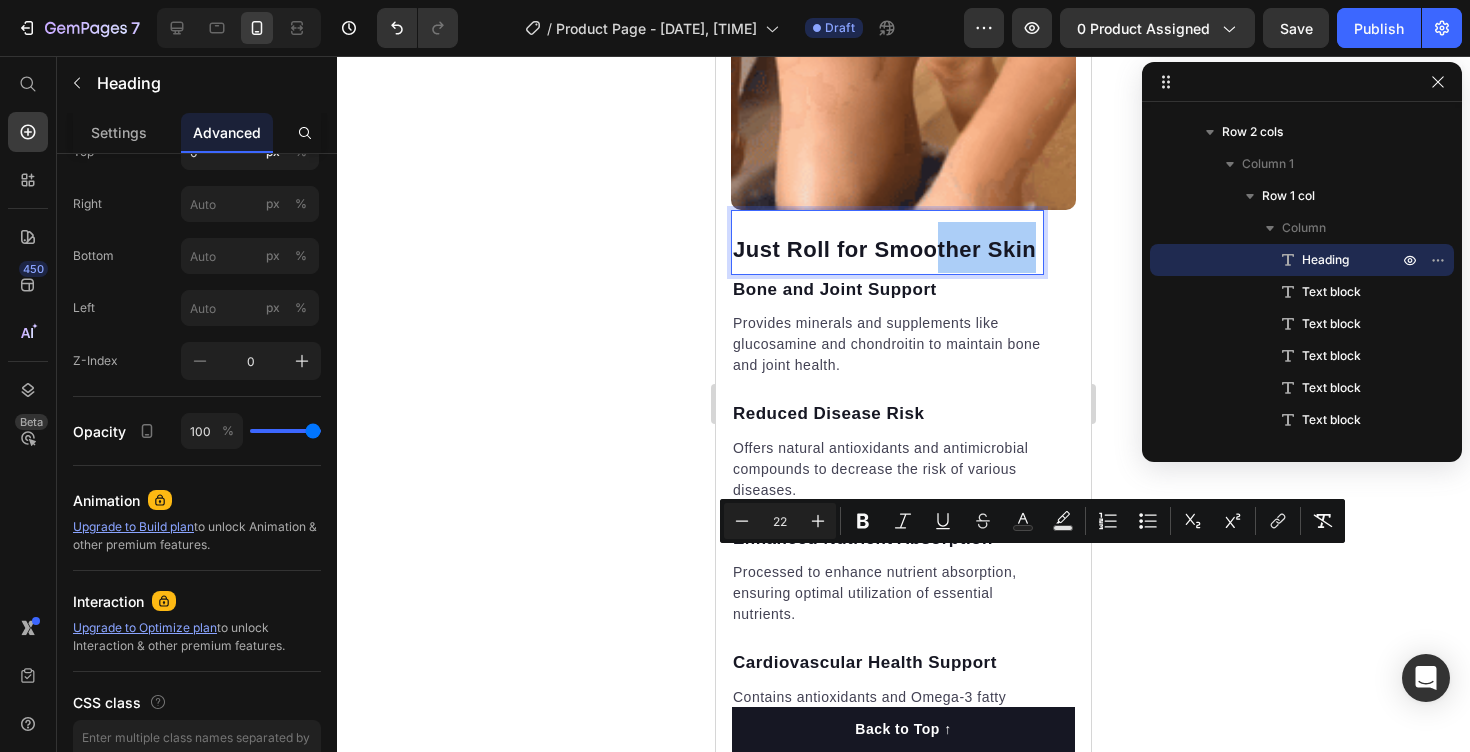 click 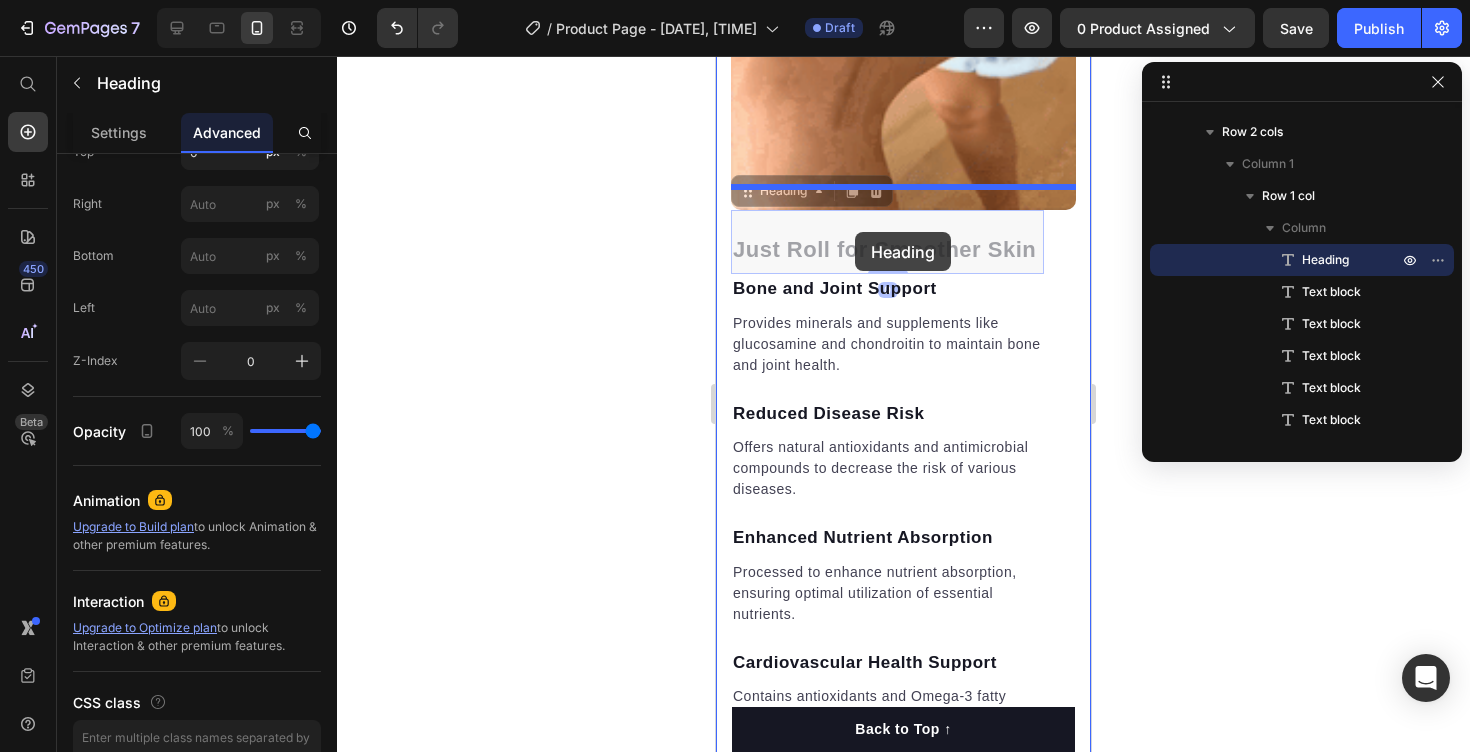 drag, startPoint x: 830, startPoint y: 580, endPoint x: 855, endPoint y: 229, distance: 351.8892 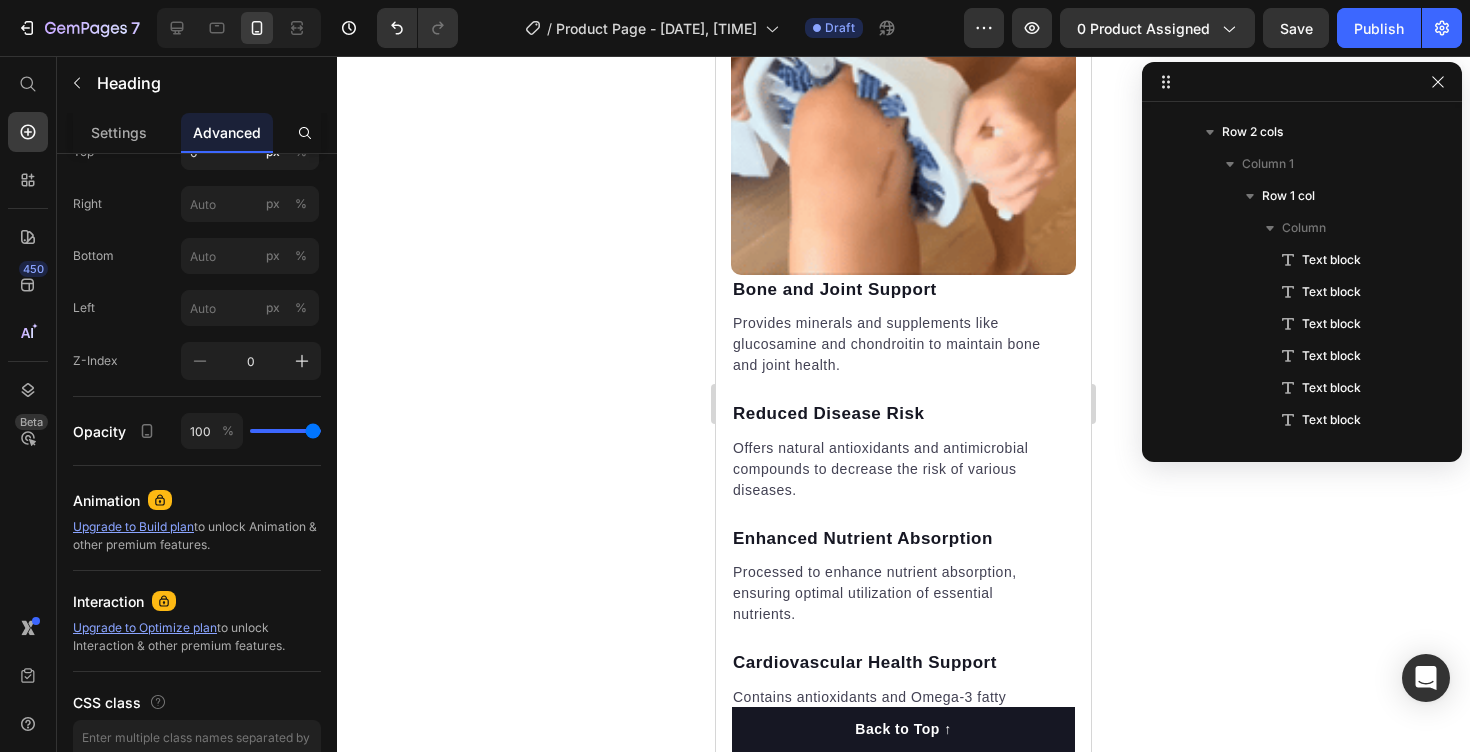 click on "Just Roll for Smoother Skin" at bounding box center [903, 93] 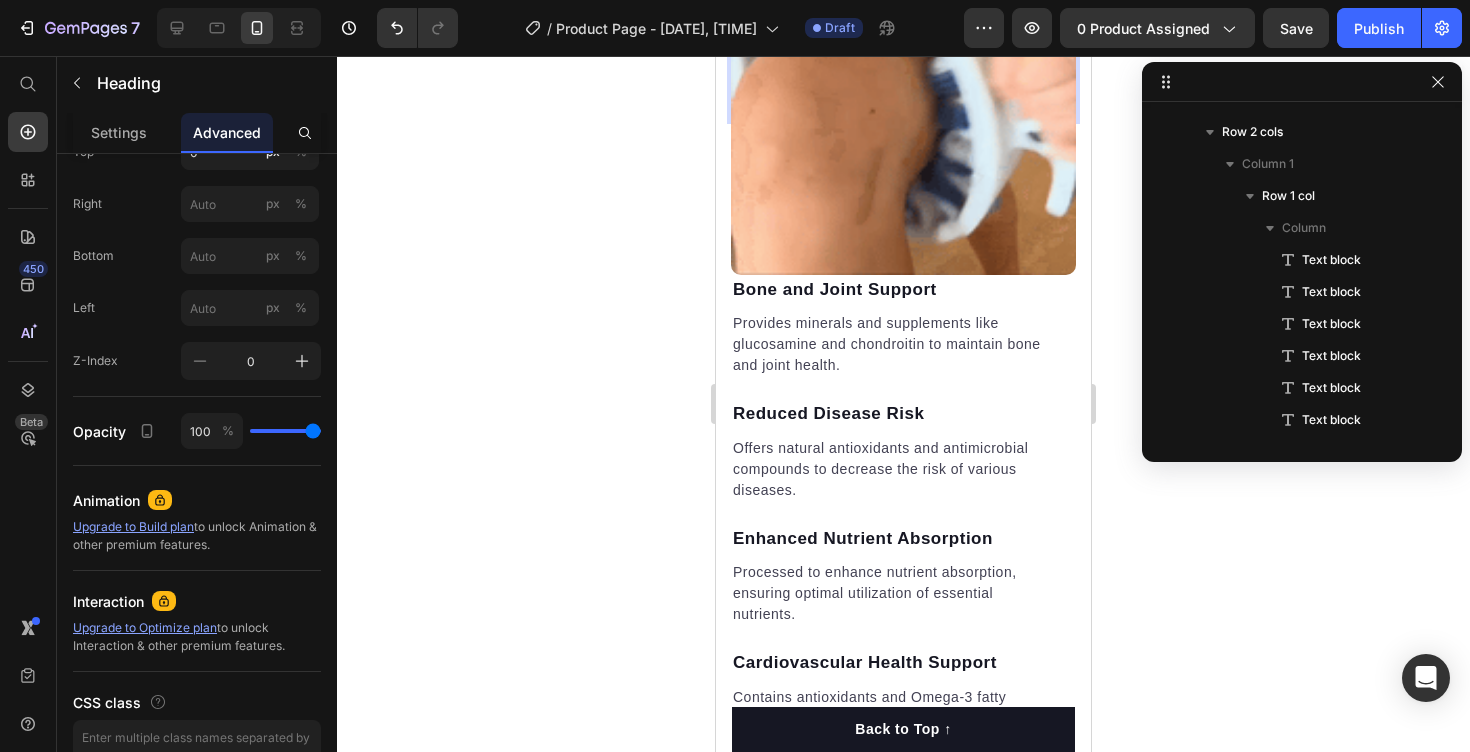 click on "Just Roll for Smoother Skin" at bounding box center (903, 93) 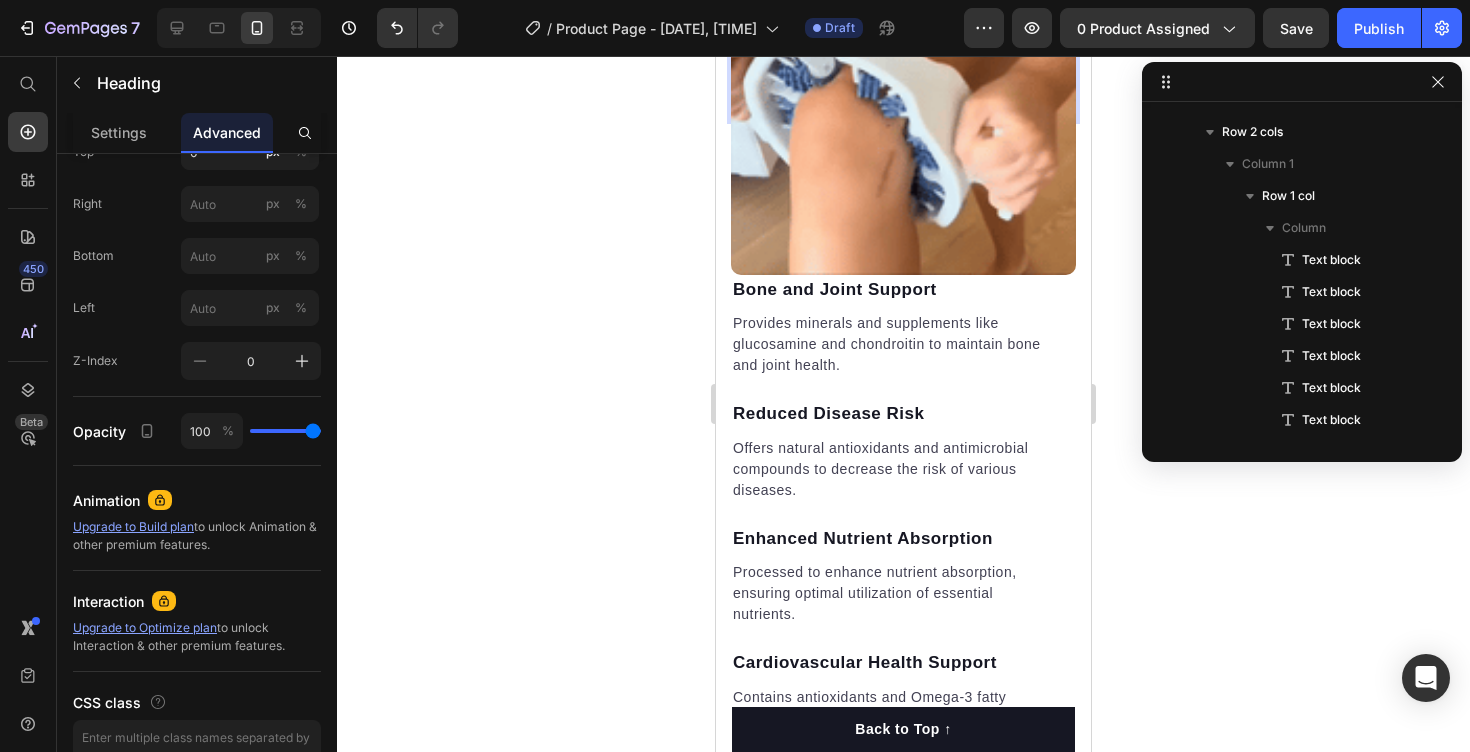 click on "Just Roll for Smoother Skin" at bounding box center [903, 93] 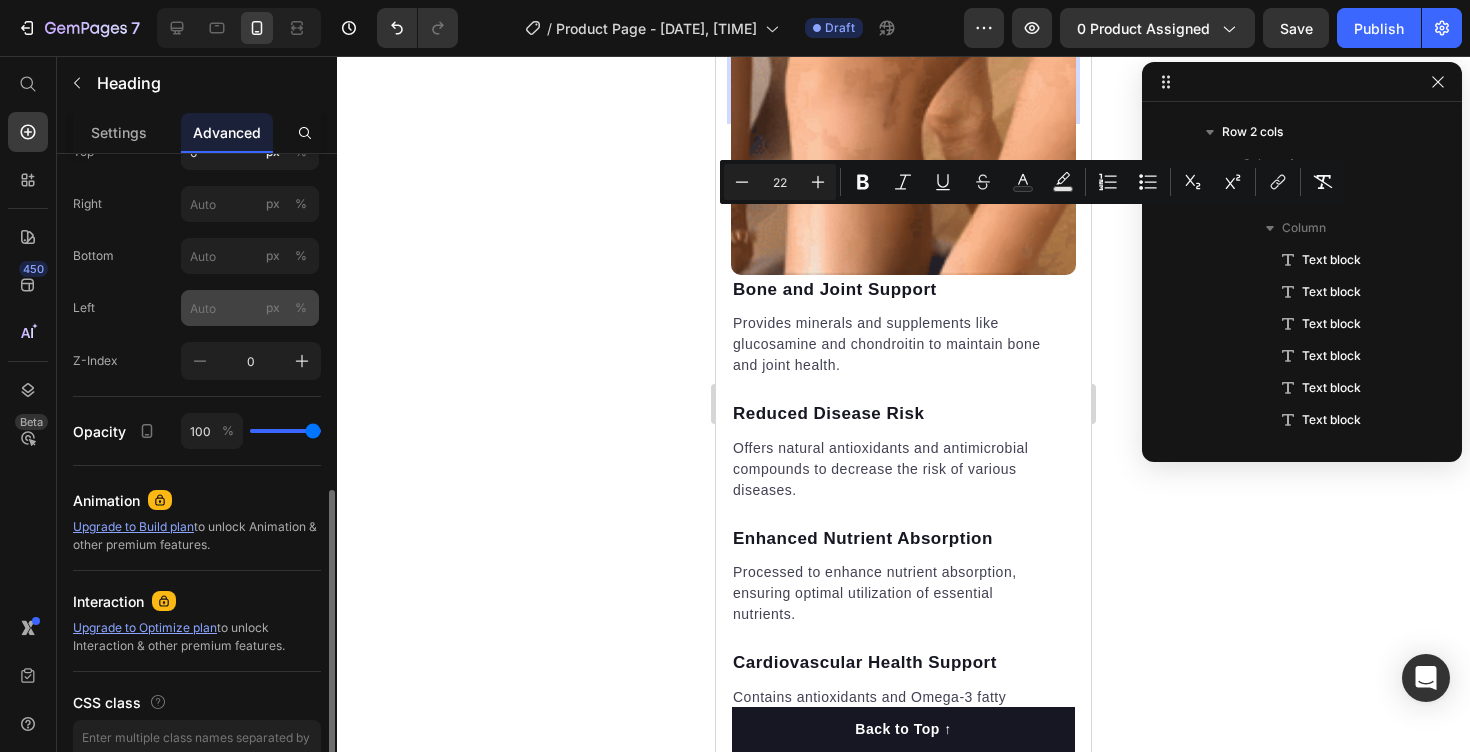 scroll, scrollTop: 0, scrollLeft: 0, axis: both 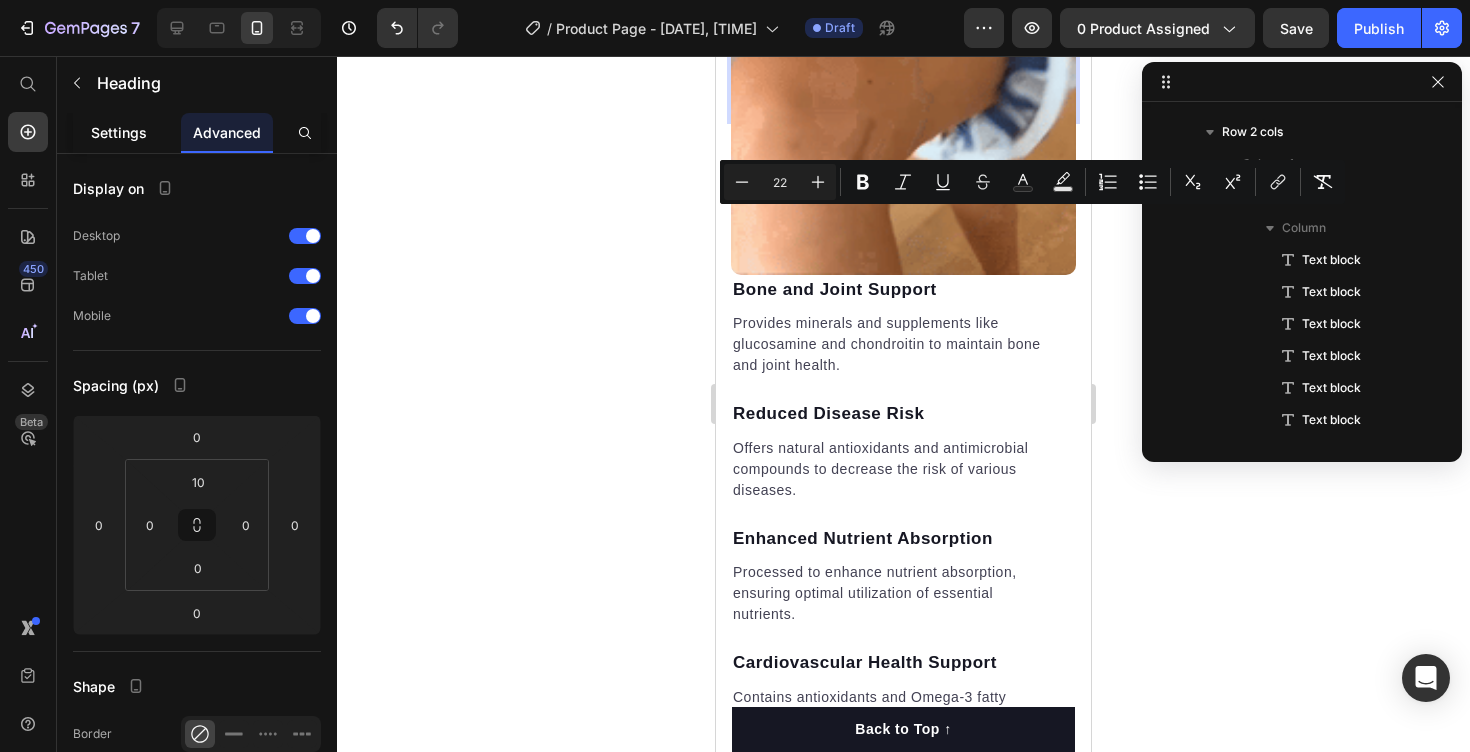 click on "Settings" at bounding box center (119, 132) 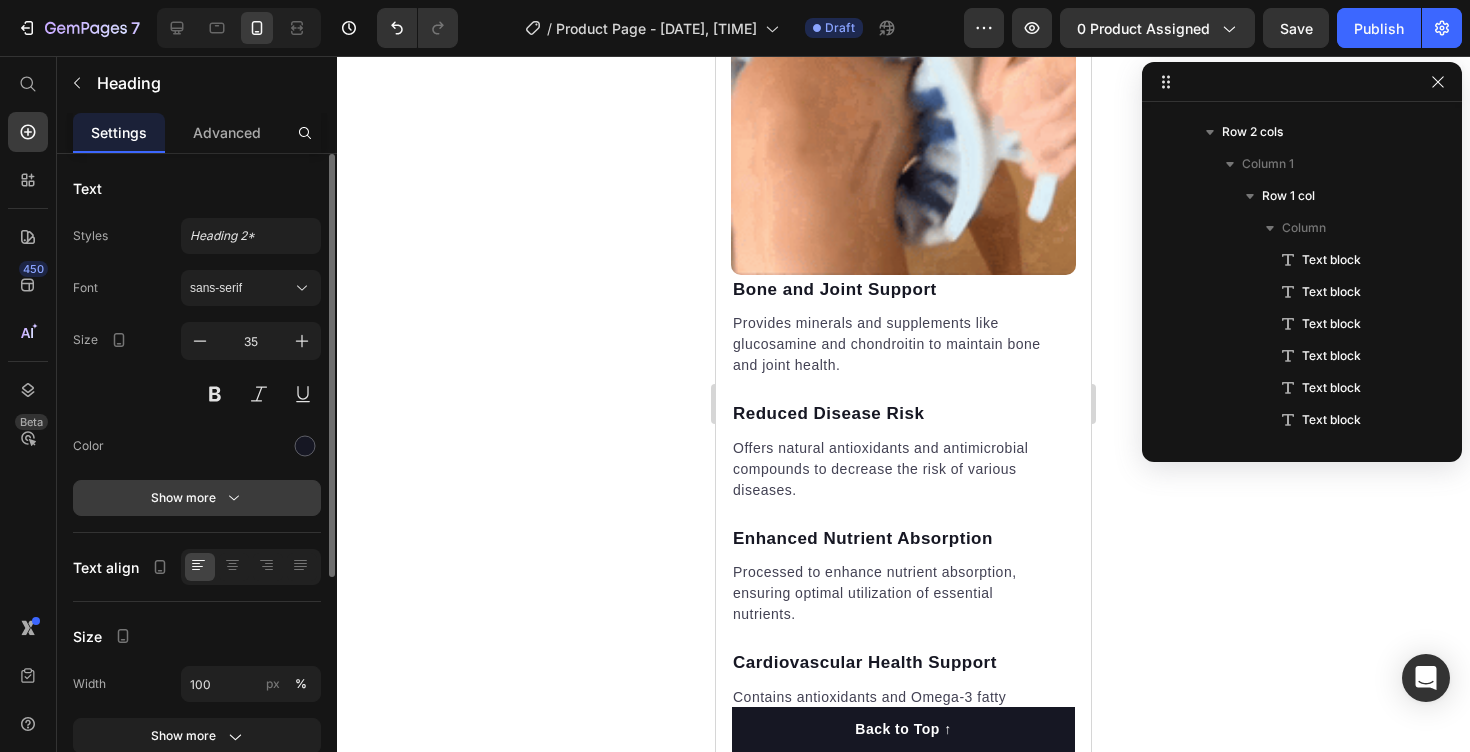click 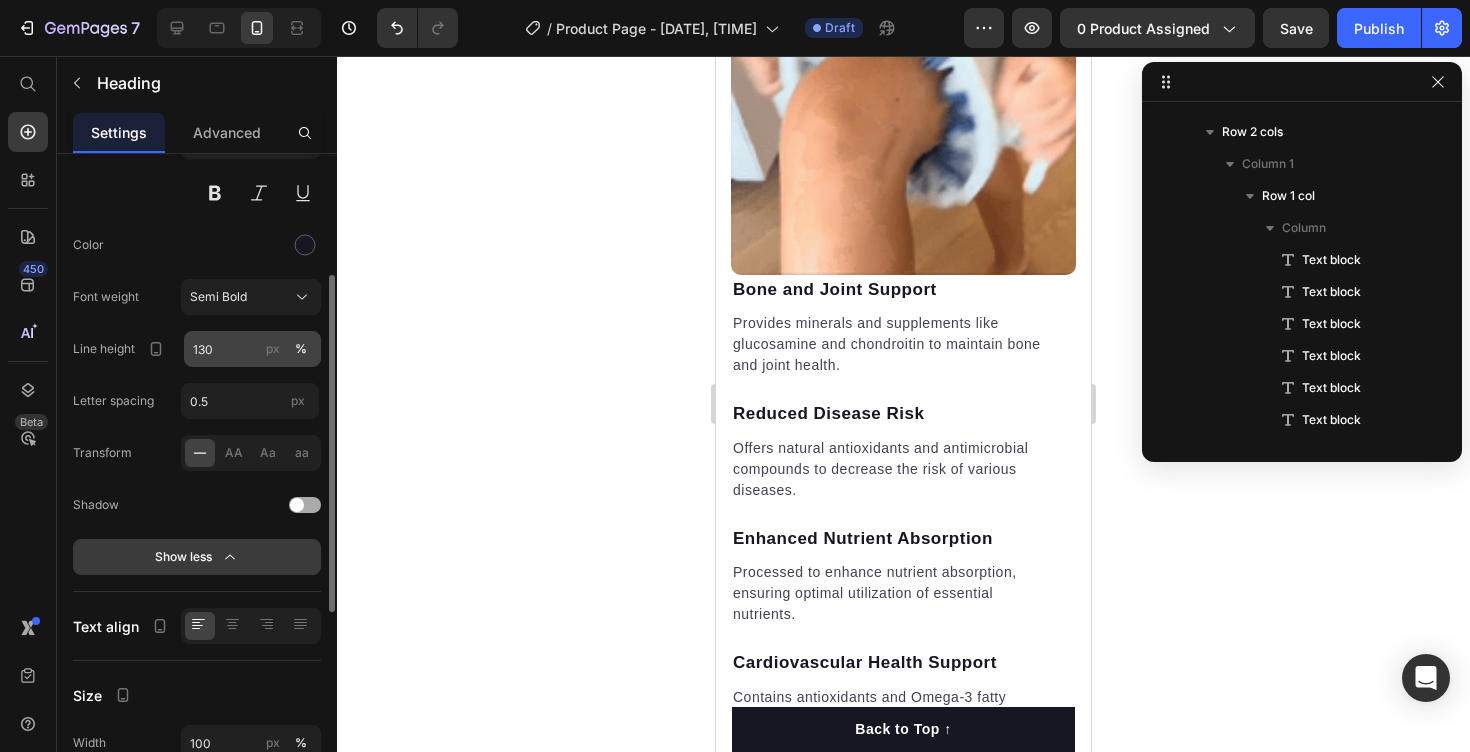 scroll, scrollTop: 219, scrollLeft: 0, axis: vertical 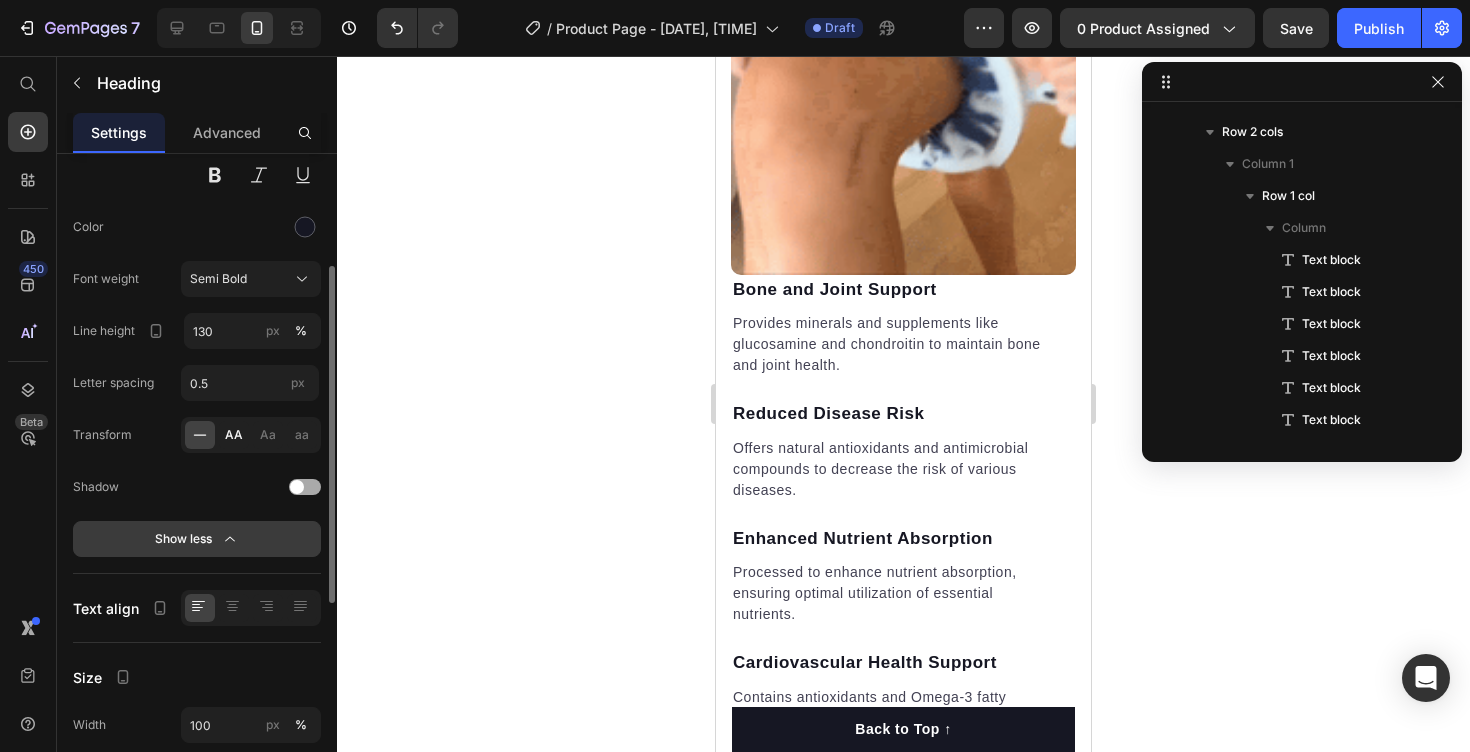 click on "AA" 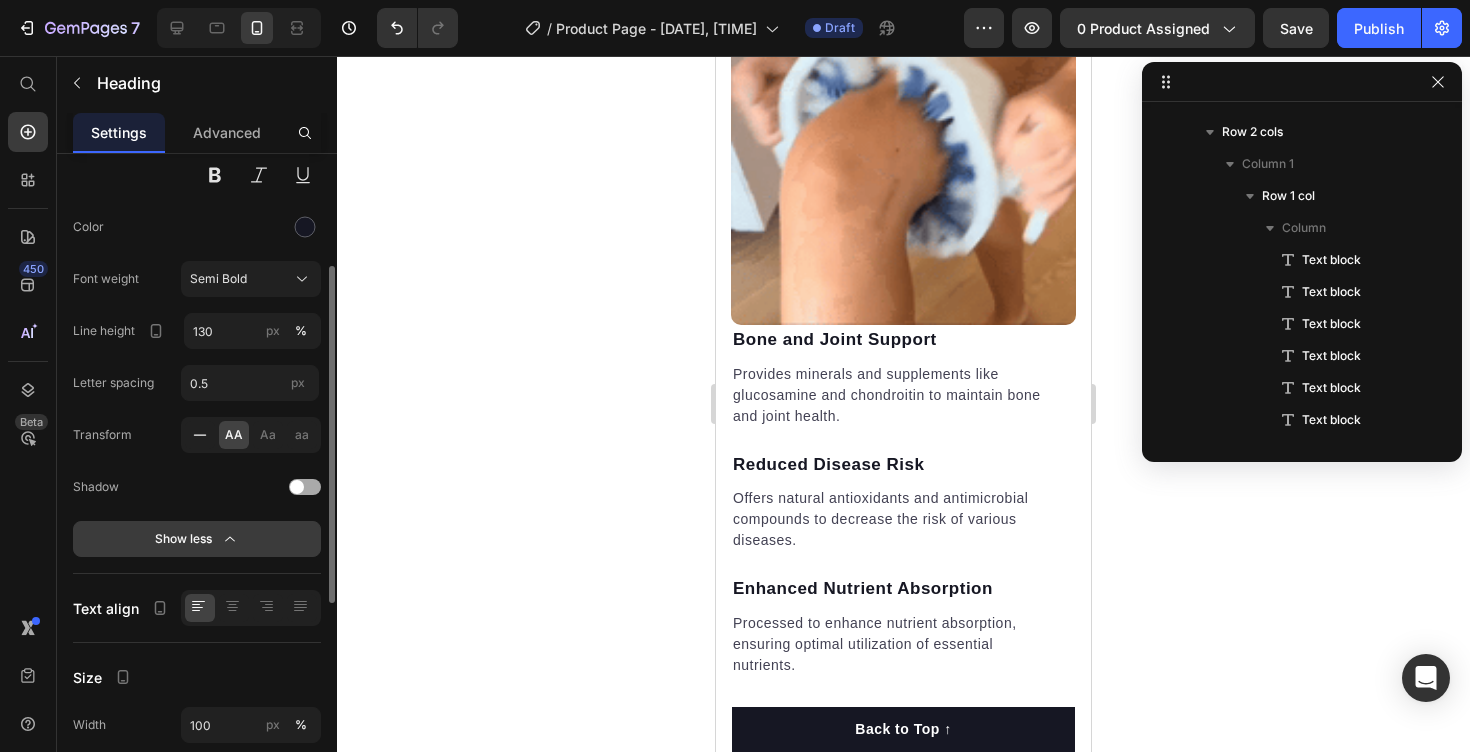 click 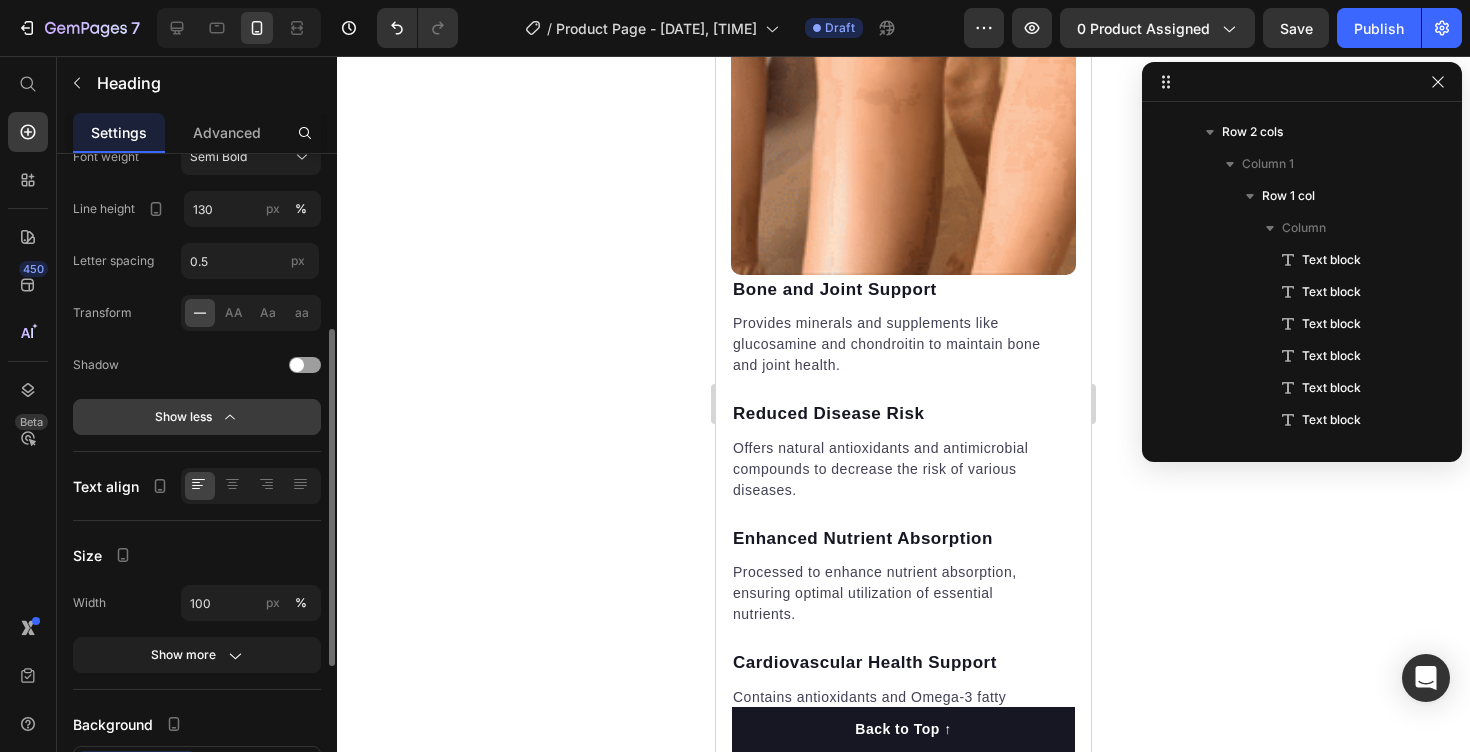 scroll, scrollTop: 348, scrollLeft: 0, axis: vertical 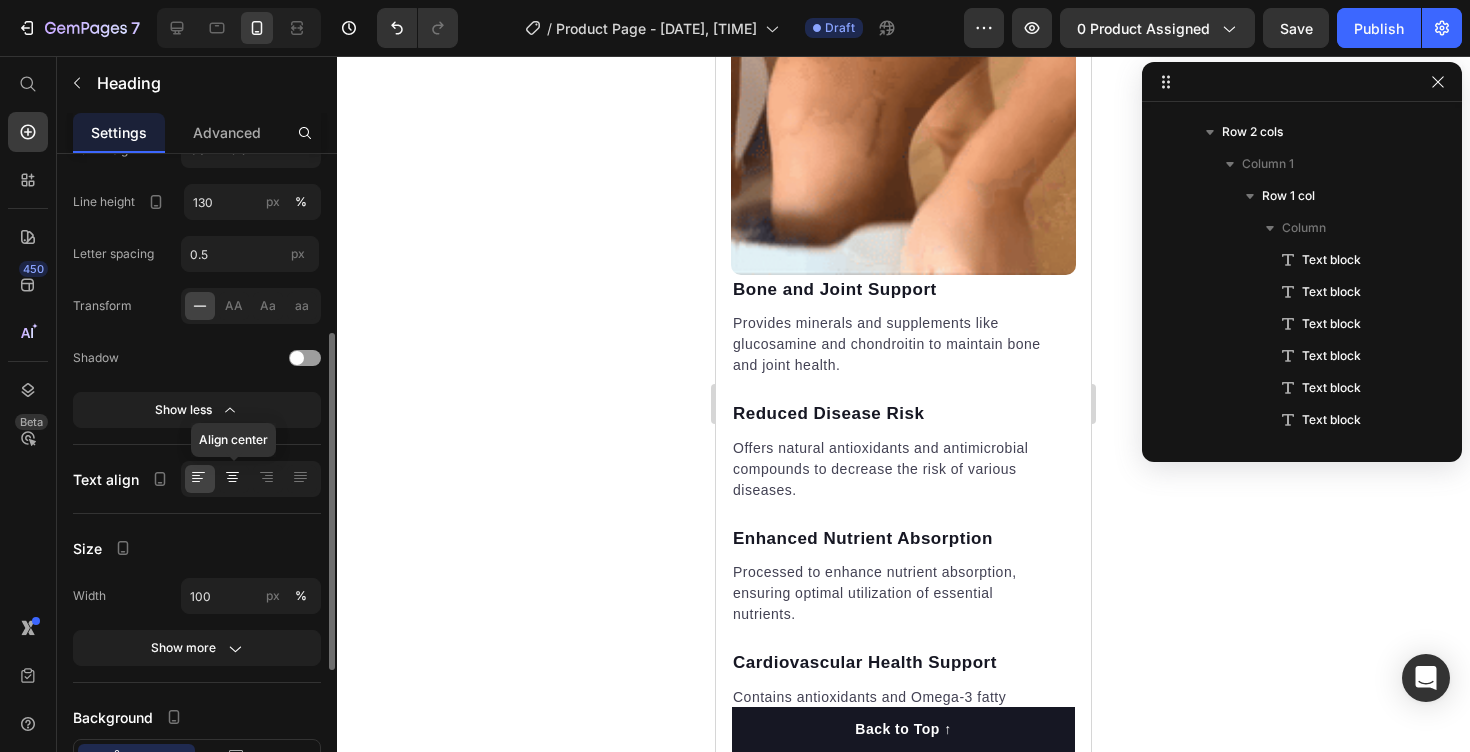 click 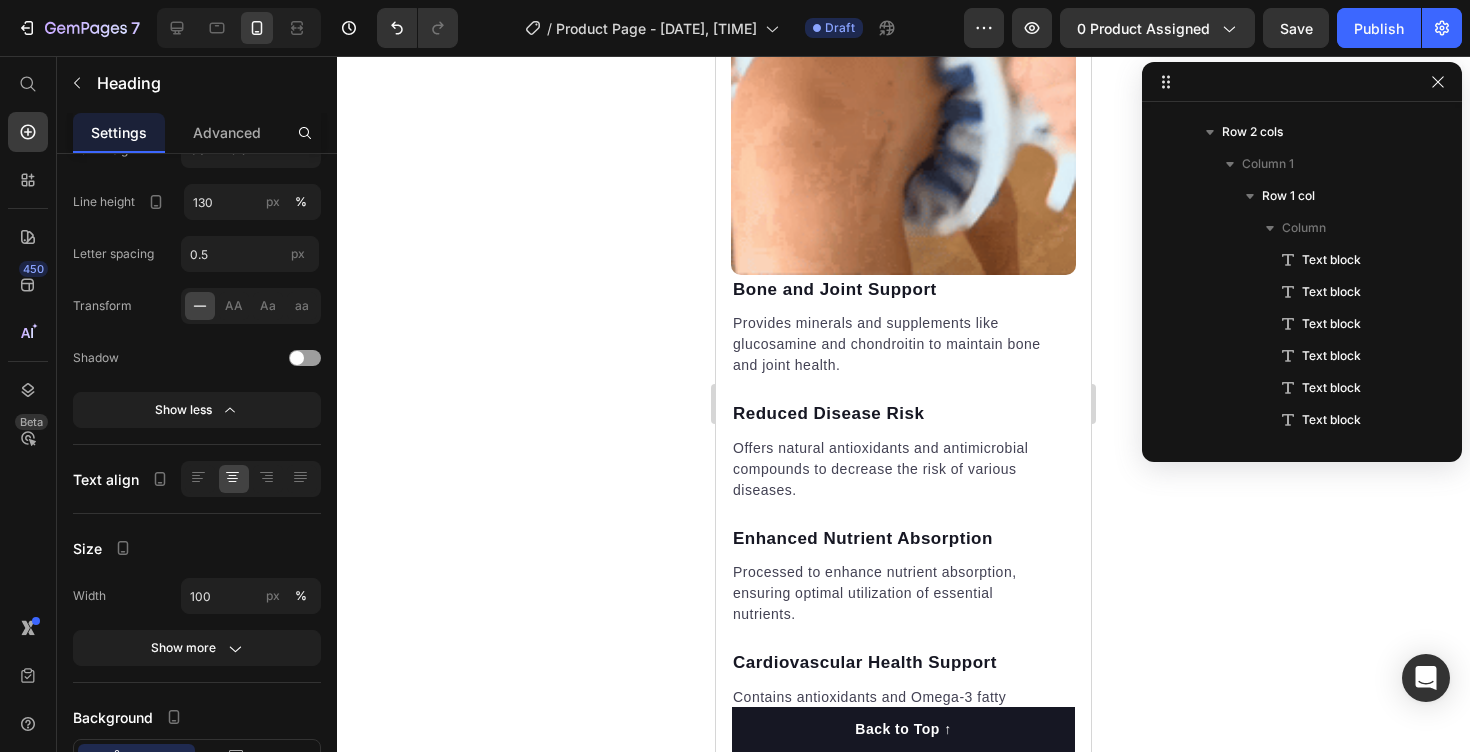 click 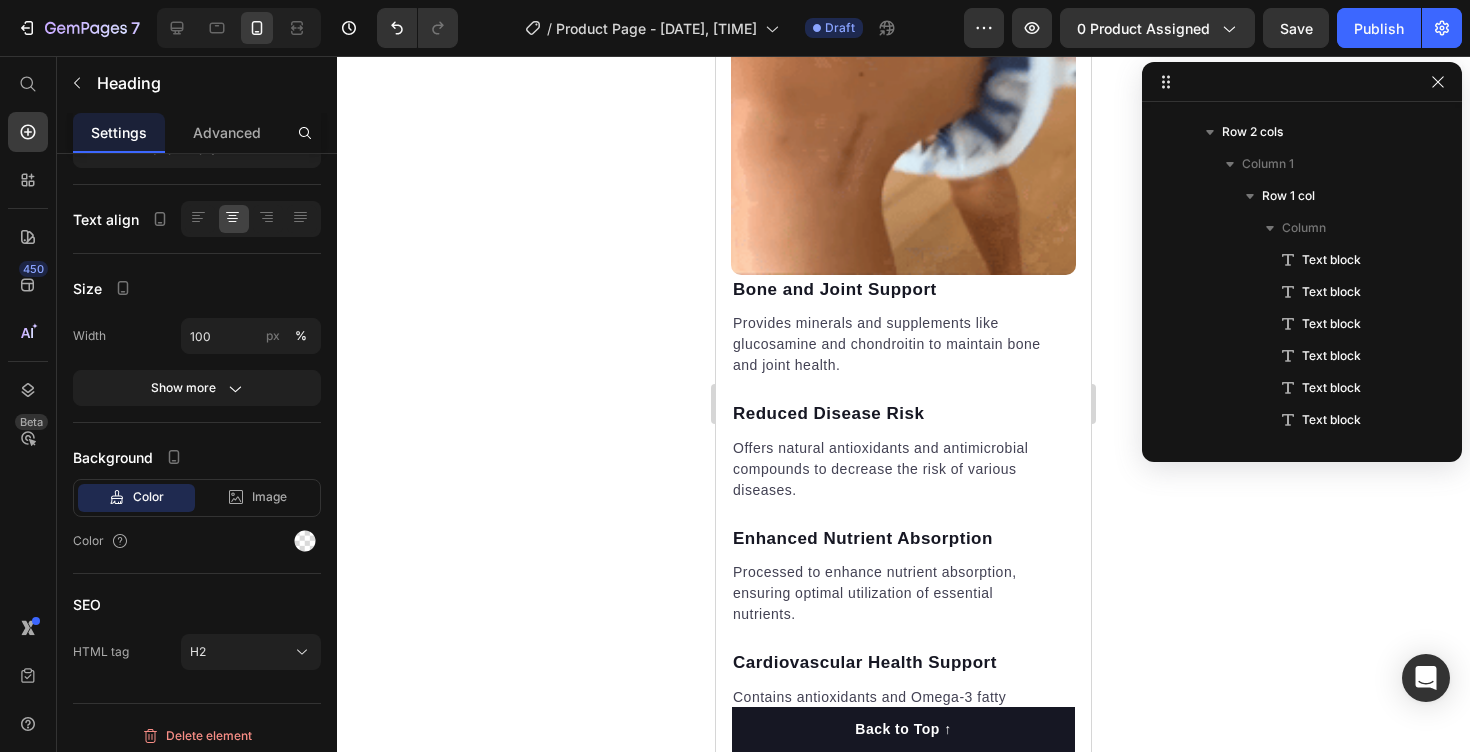 scroll, scrollTop: 1530, scrollLeft: 0, axis: vertical 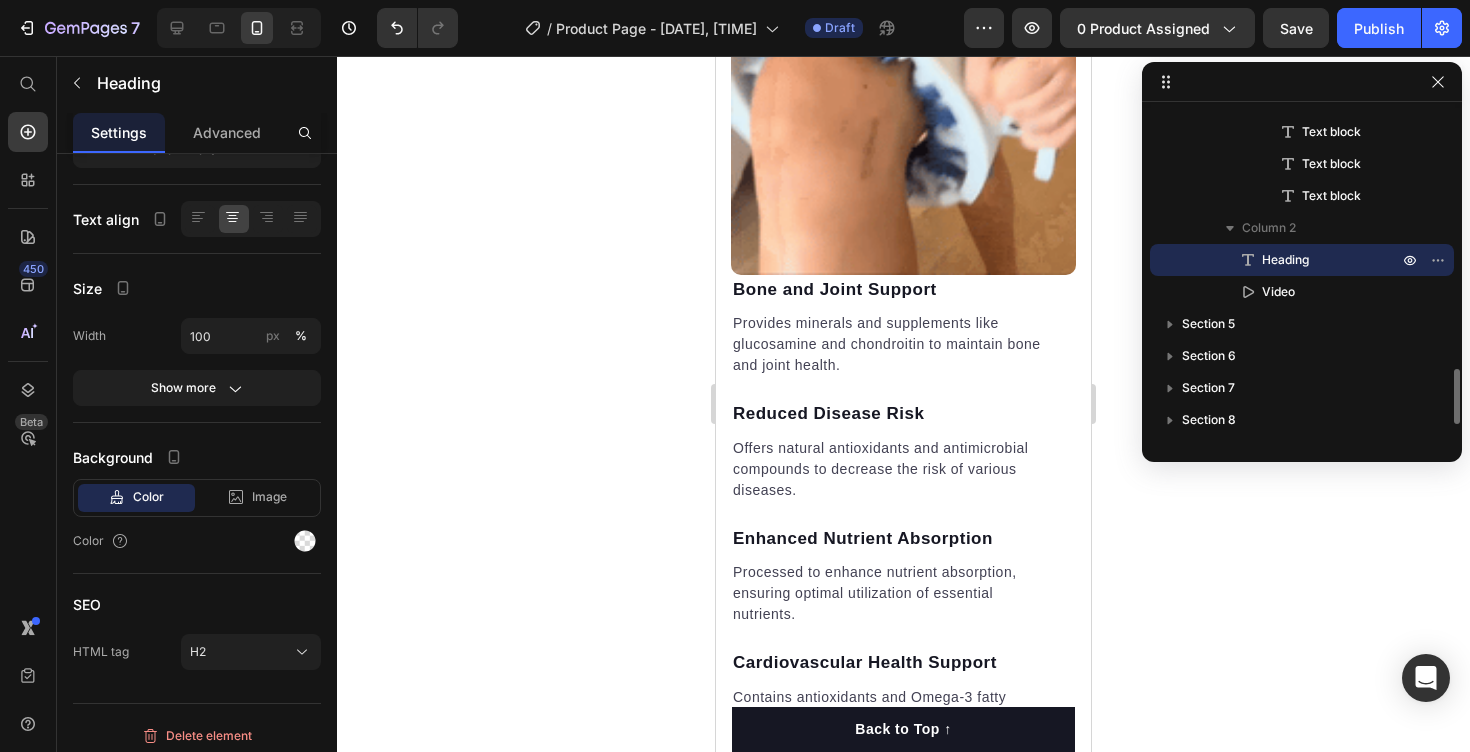 click on "⁠⁠⁠⁠⁠⁠⁠ Just Roll for Smoother Skin" at bounding box center [903, 93] 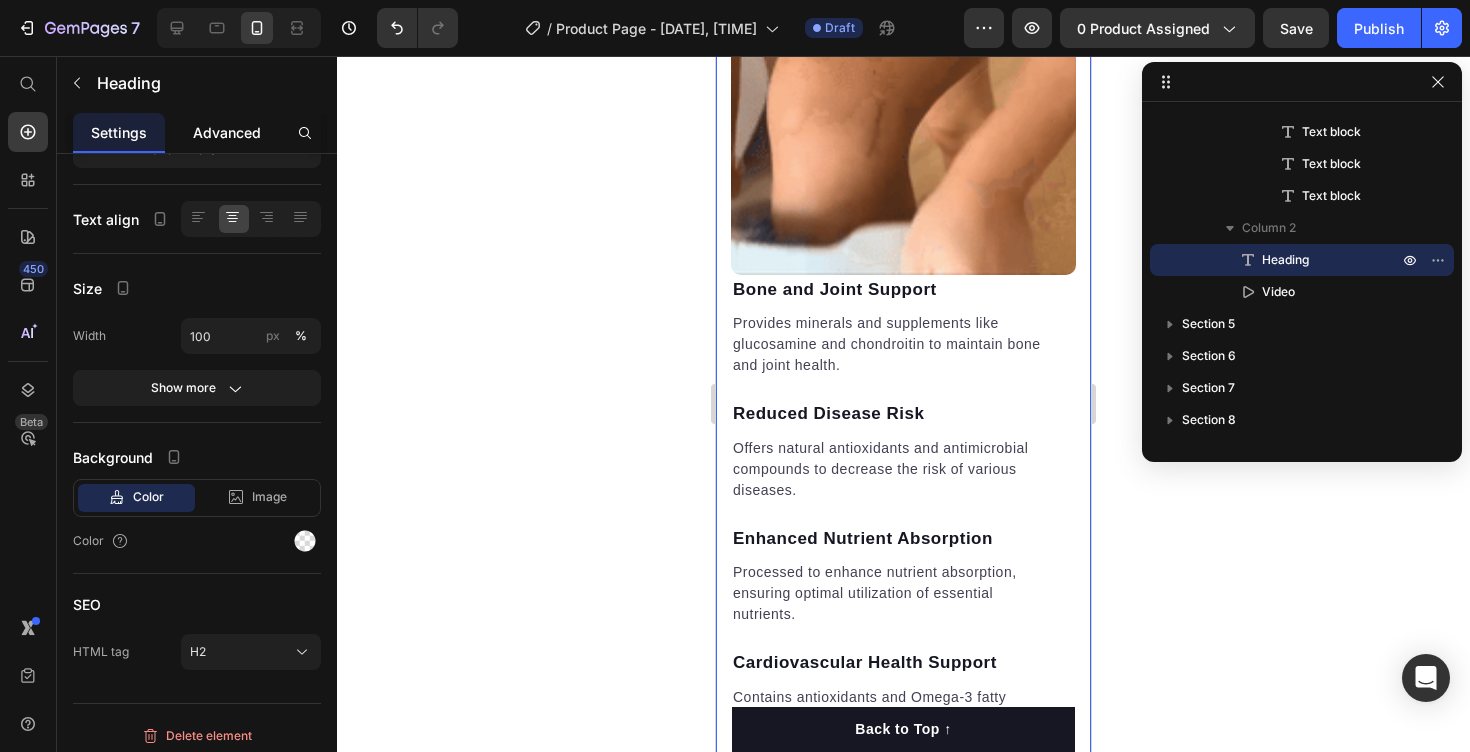 click on "Advanced" 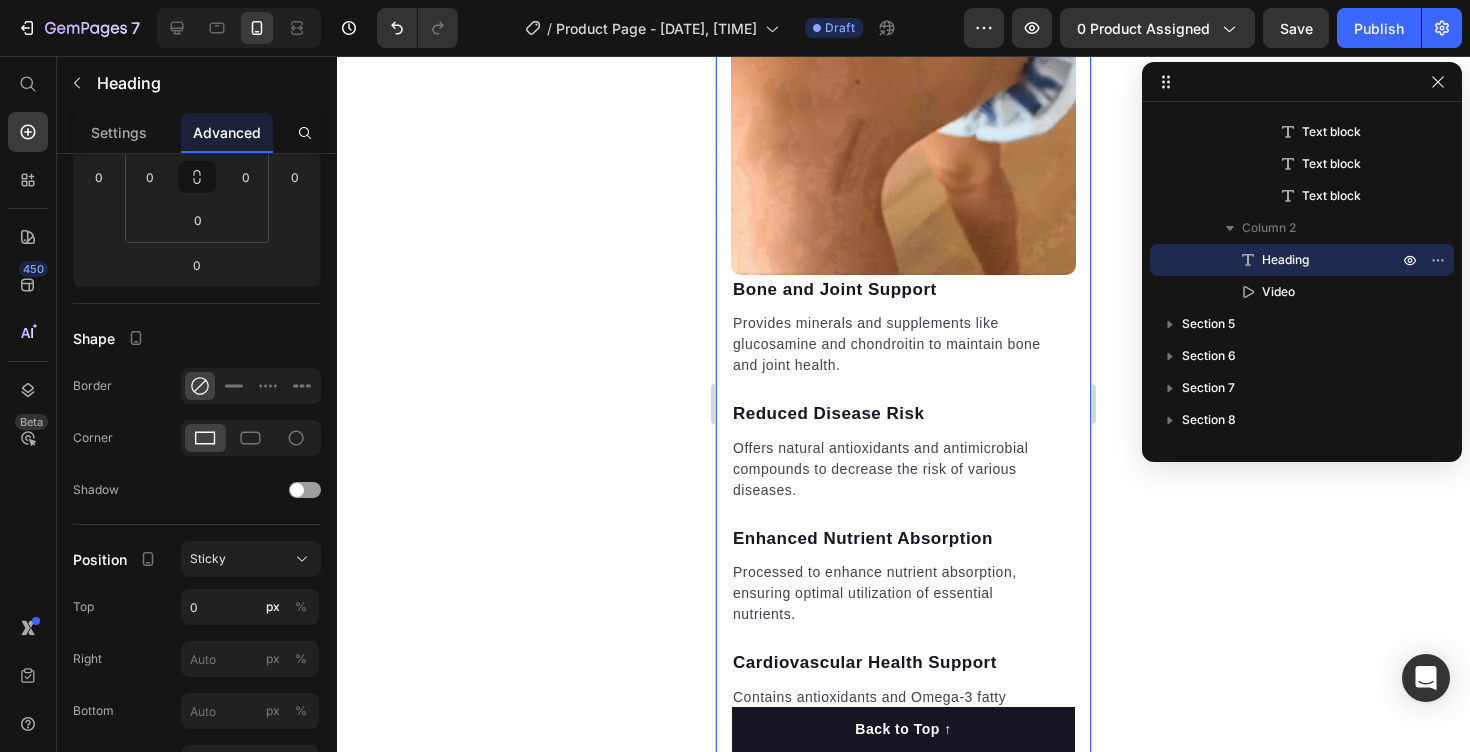scroll, scrollTop: 0, scrollLeft: 0, axis: both 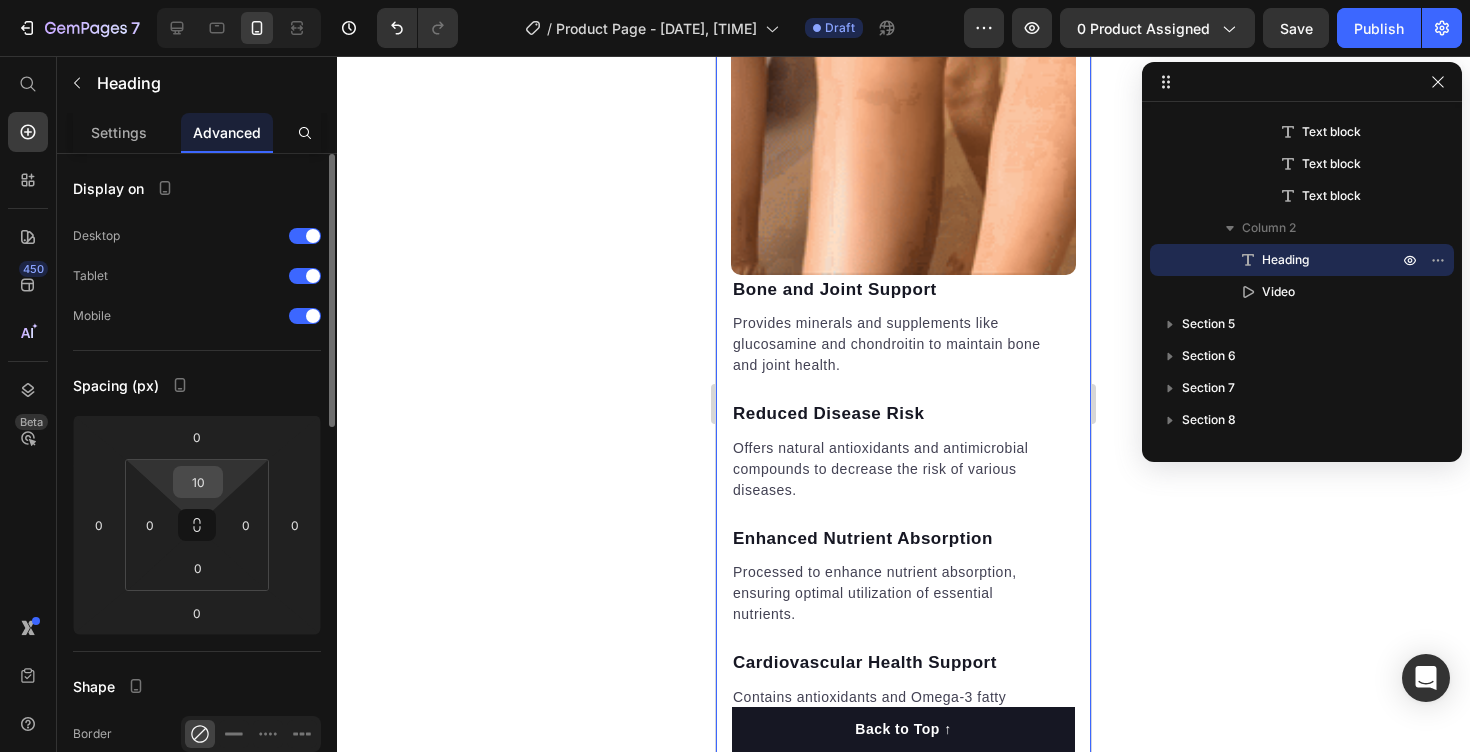 click on "10" at bounding box center (198, 482) 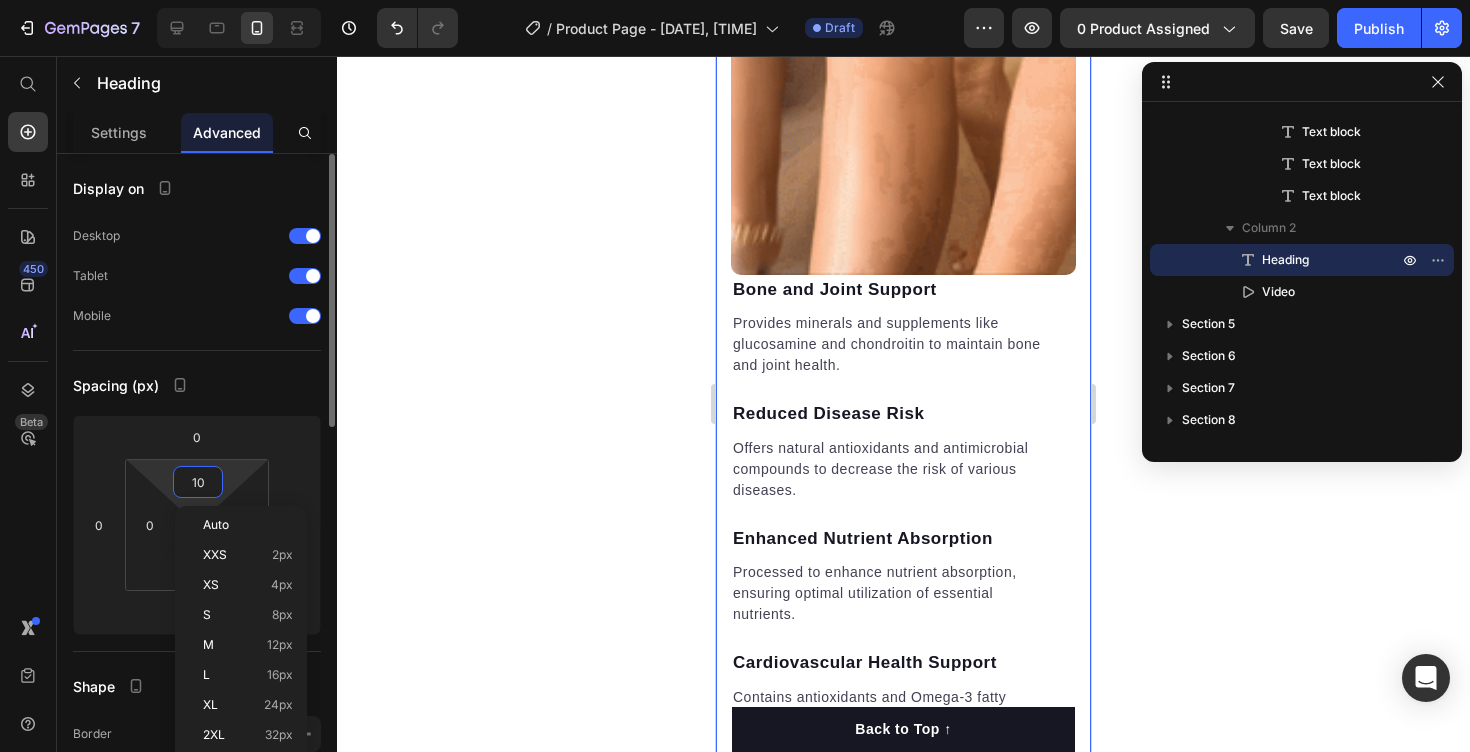 type on "0" 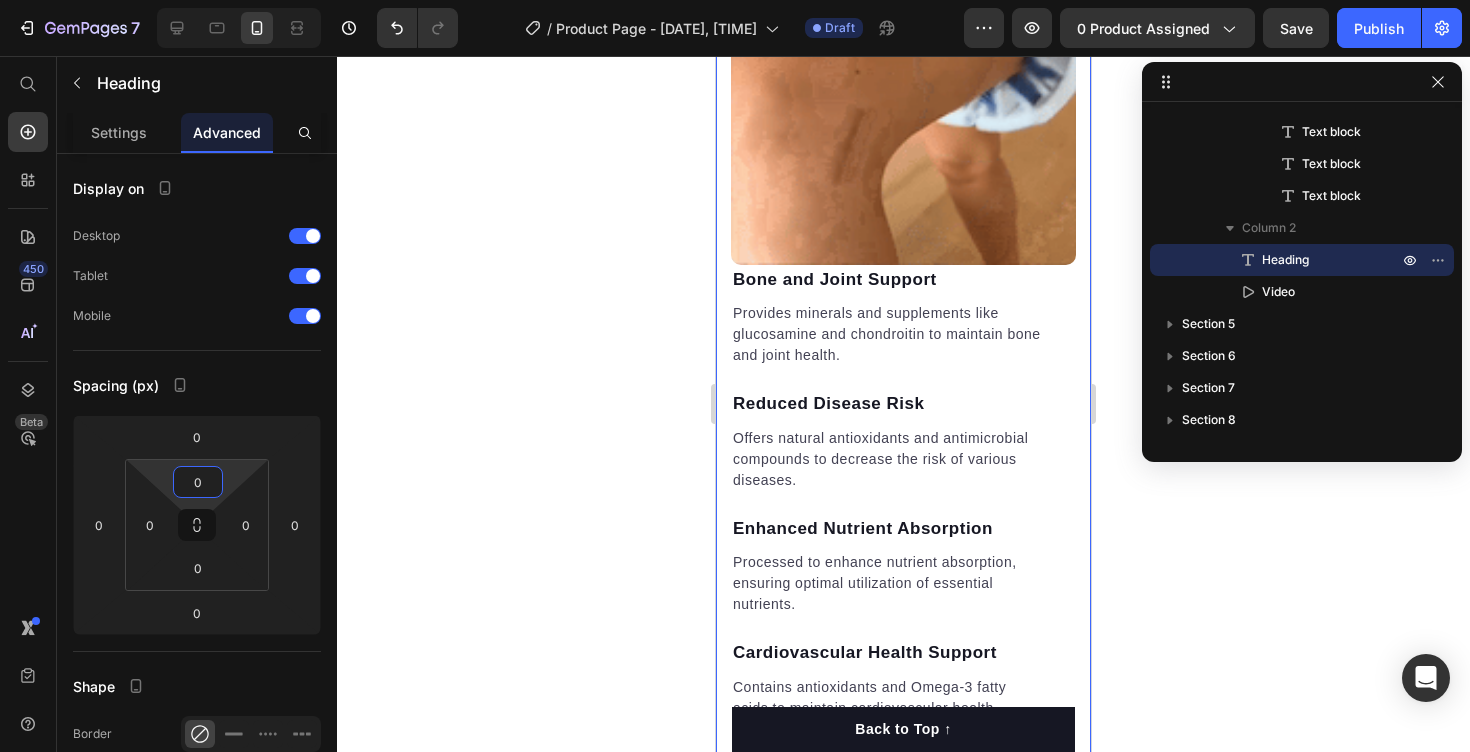 click 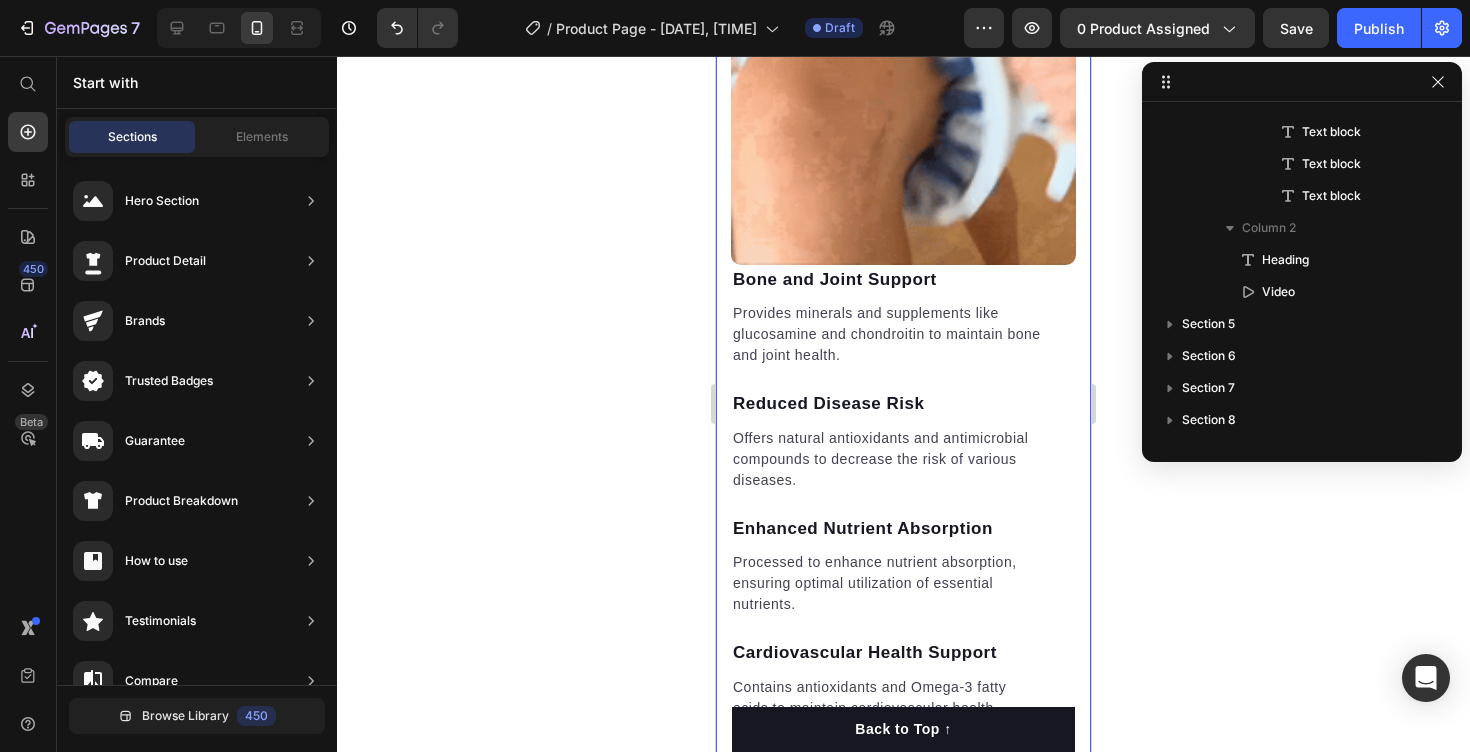 click on "Bone and Joint Support Text block Provides minerals and supplements like glucosamine and chondroitin to maintain bone and joint health. Text block Reduced Disease Risk Text block Offers natural antioxidants and antimicrobial compounds to decrease the risk of various diseases. Text block Enhanced Nutrient Absorption Text block Processed to enhance nutrient absorption, ensuring optimal utilization of essential nutrients. Text block Cardiovascular Health Support Text block Contains antioxidants and Omega-3 fatty acids to maintain cardiovascular health. Text block Increased Strength and Endurance Text block Natural plant-based supplements provide energy and enhance muscle strength and endurance in dogs. Text block Row ⁠⁠⁠⁠⁠⁠⁠ Just Roll for Smoother Skin Heading Video Row" at bounding box center (903, 359) 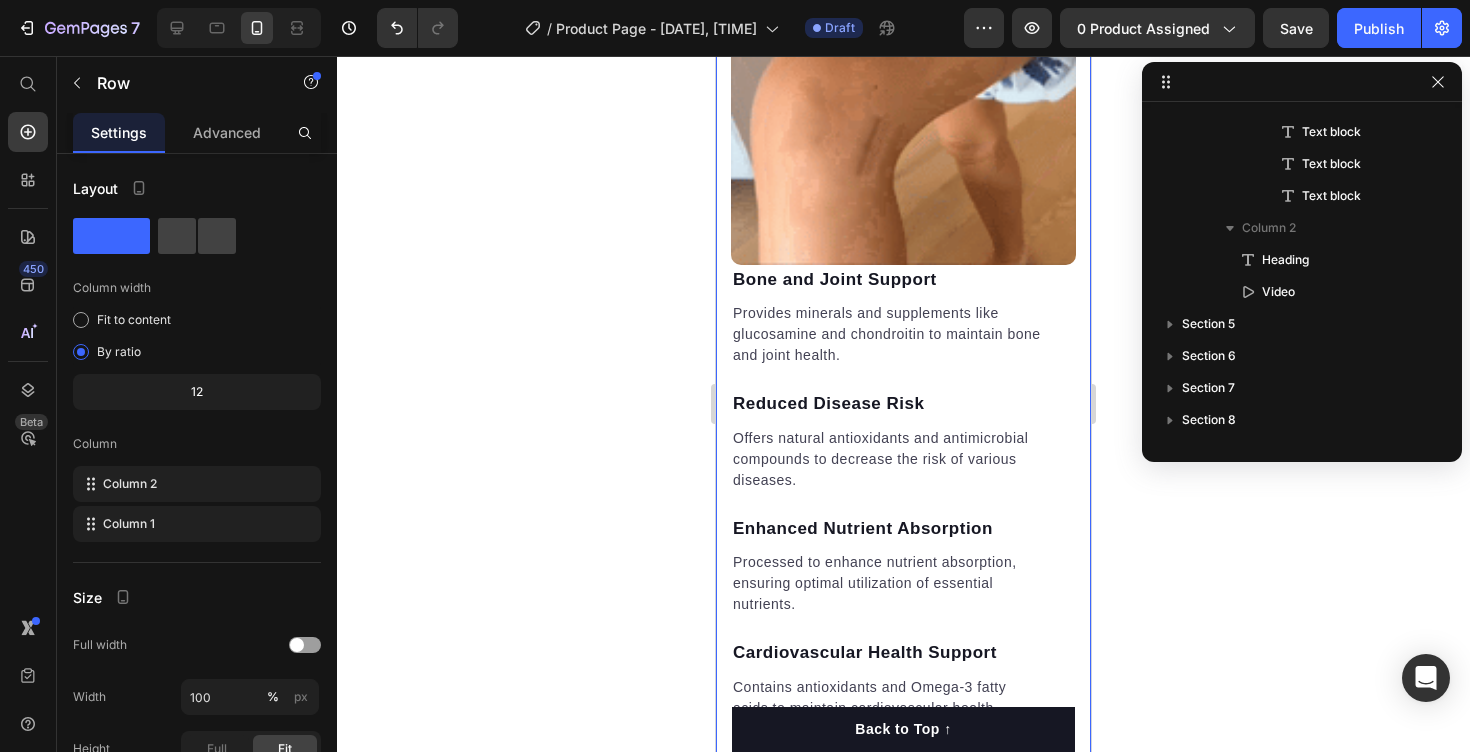 scroll, scrollTop: 1050, scrollLeft: 0, axis: vertical 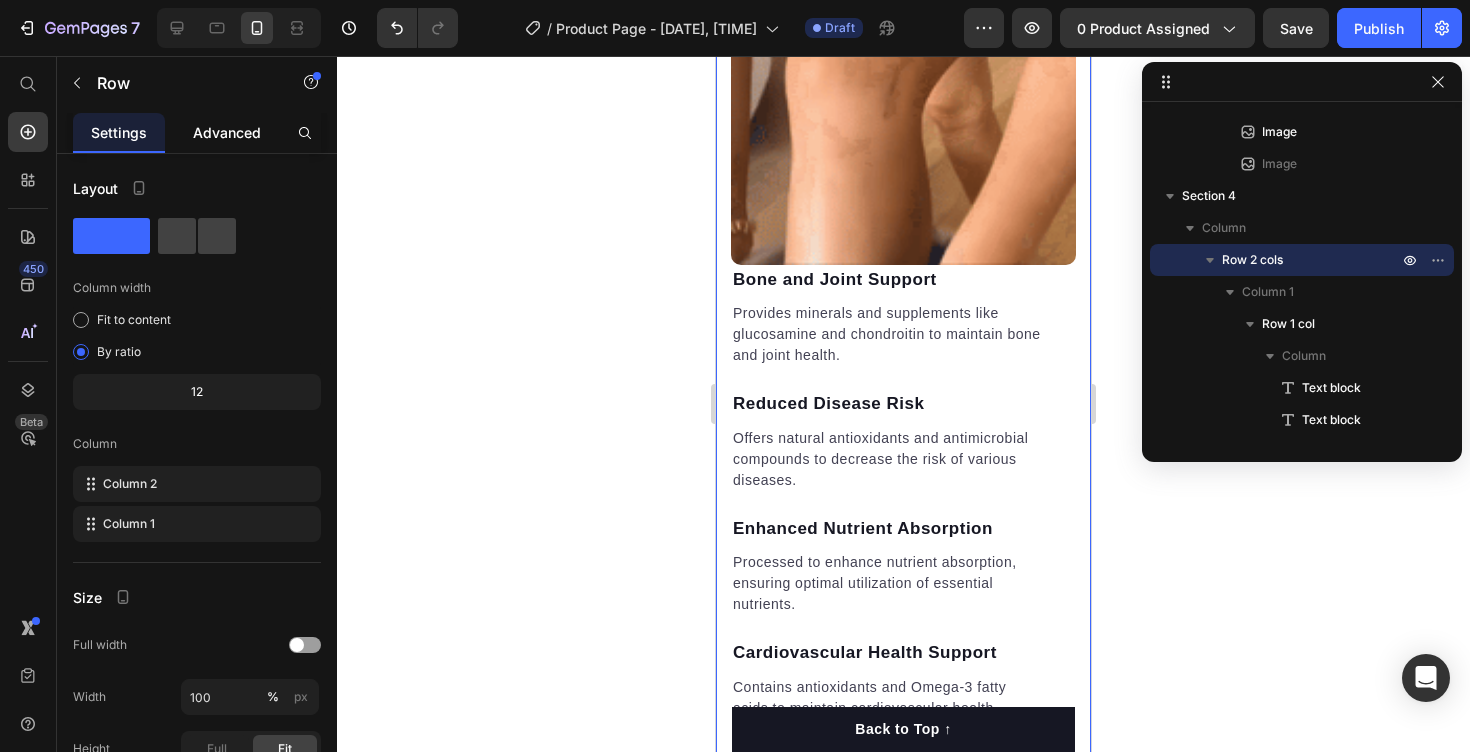 click on "Advanced" at bounding box center [227, 132] 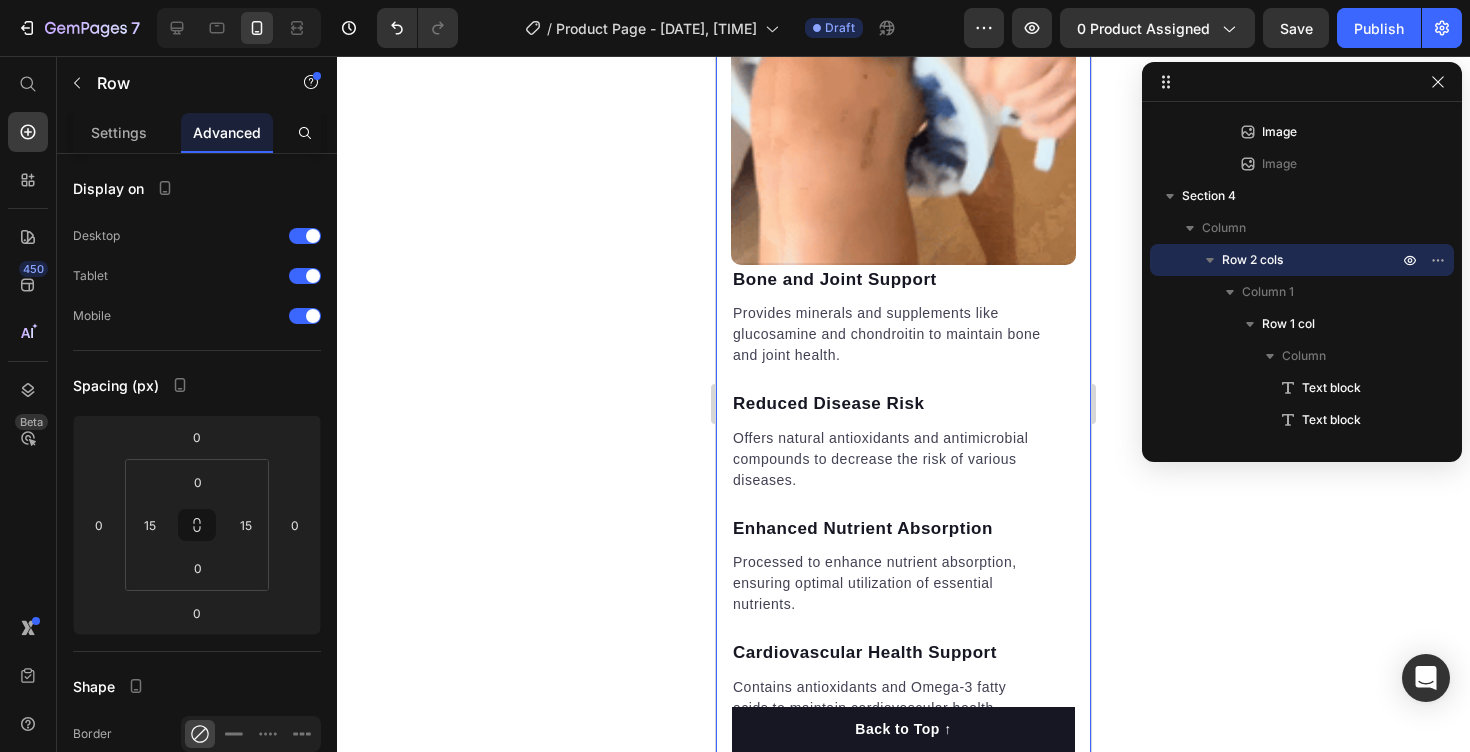 click on "Bone and Joint Support Text block Provides minerals and supplements like glucosamine and chondroitin to maintain bone and joint health. Text block Reduced Disease Risk Text block Offers natural antioxidants and antimicrobial compounds to decrease the risk of various diseases. Text block Enhanced Nutrient Absorption Text block Processed to enhance nutrient absorption, ensuring optimal utilization of essential nutrients. Text block Cardiovascular Health Support Text block Contains antioxidants and Omega-3 fatty acids to maintain cardiovascular health. Text block Increased Strength and Endurance Text block Natural plant-based supplements provide energy and enhance muscle strength and endurance in dogs. Text block Row ⁠⁠⁠⁠⁠⁠⁠ Just Roll for Smoother Skin Heading Video Row   0" at bounding box center (903, 359) 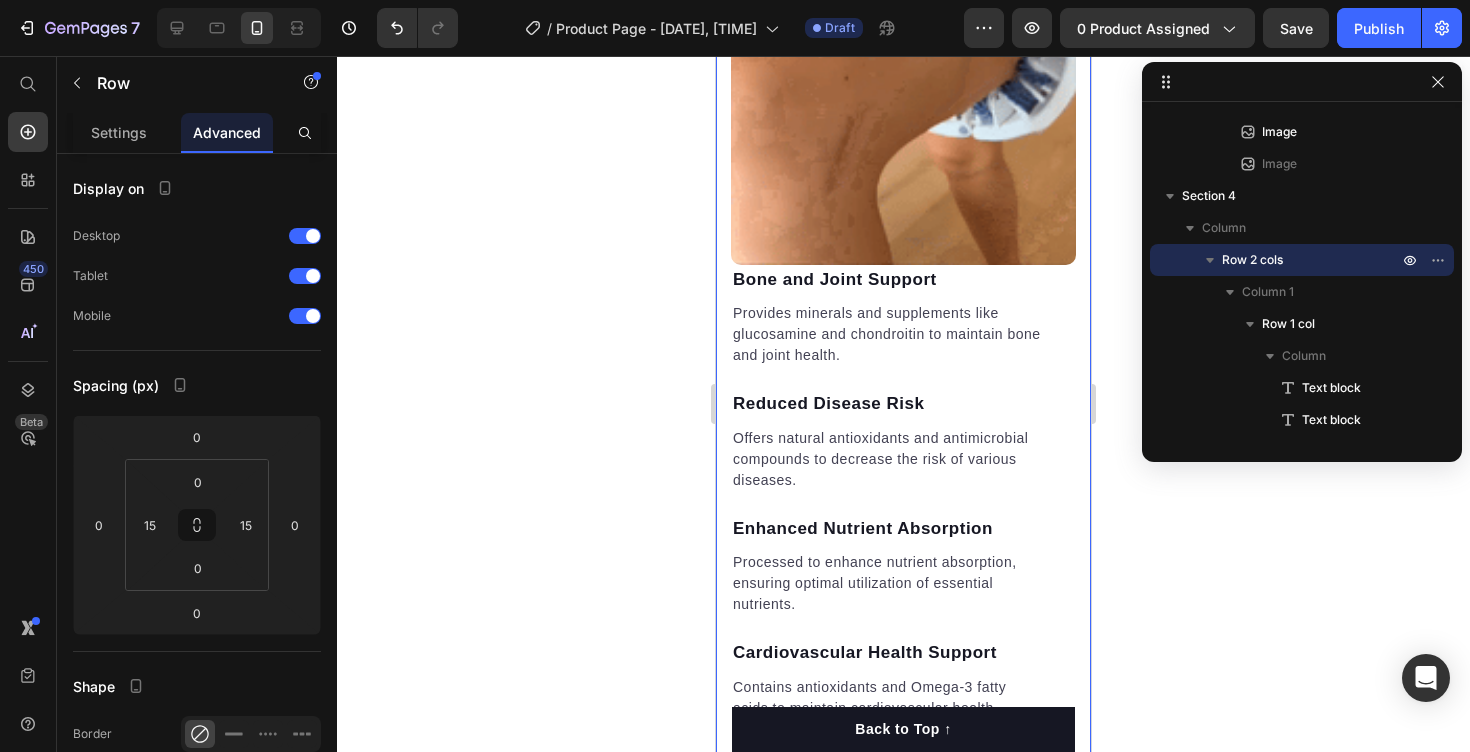 click on "Bone and Joint Support Text block Provides minerals and supplements like glucosamine and chondroitin to maintain bone and joint health. Text block Reduced Disease Risk Text block Offers natural antioxidants and antimicrobial compounds to decrease the risk of various diseases. Text block Enhanced Nutrient Absorption Text block Processed to enhance nutrient absorption, ensuring optimal utilization of essential nutrients. Text block Cardiovascular Health Support Text block Contains antioxidants and Omega-3 fatty acids to maintain cardiovascular health. Text block Increased Strength and Endurance Text block Natural plant-based supplements provide energy and enhance muscle strength and endurance in dogs. Text block Row ⁠⁠⁠⁠⁠⁠⁠ Just Roll for Smoother Skin Heading Video Row   0" at bounding box center [903, 359] 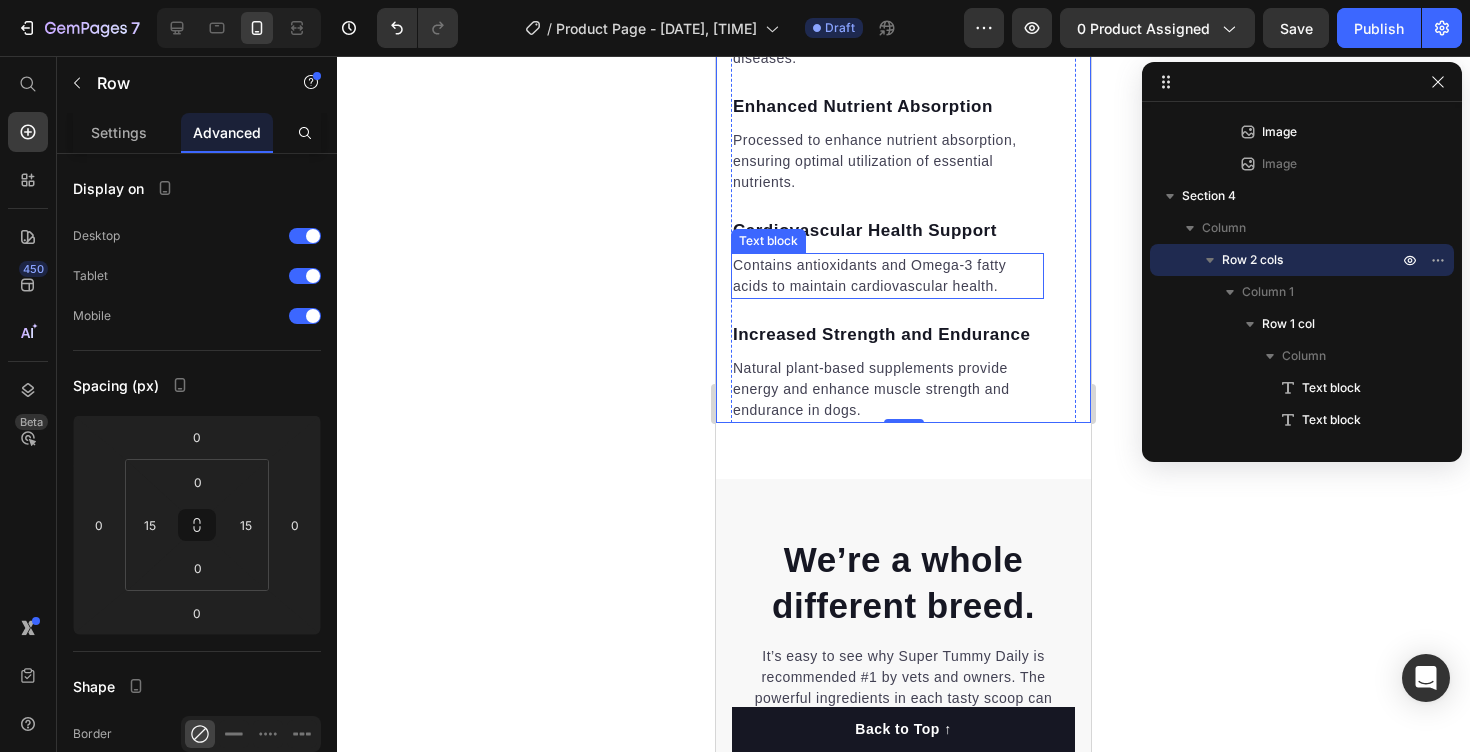 scroll, scrollTop: 2476, scrollLeft: 0, axis: vertical 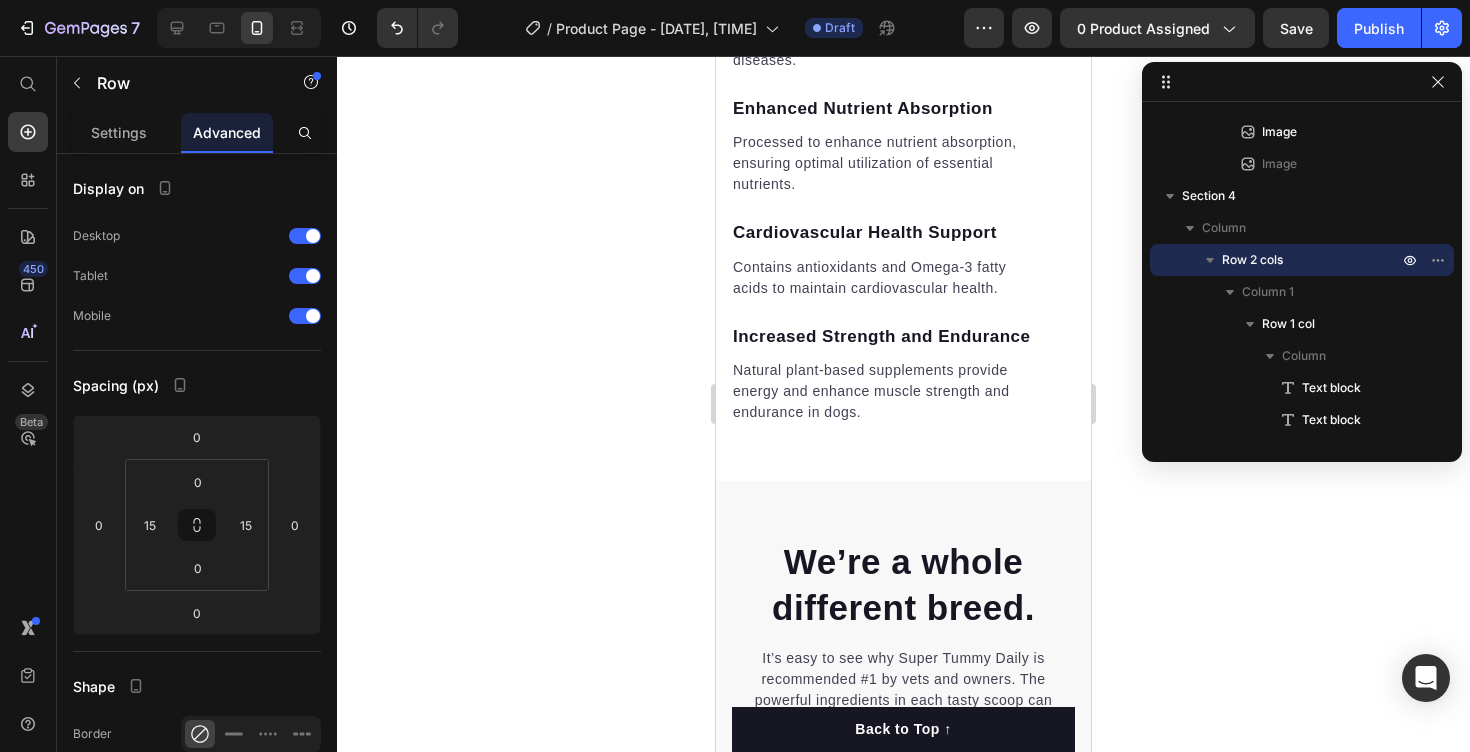 click on "Bone and Joint Support" at bounding box center [887, -140] 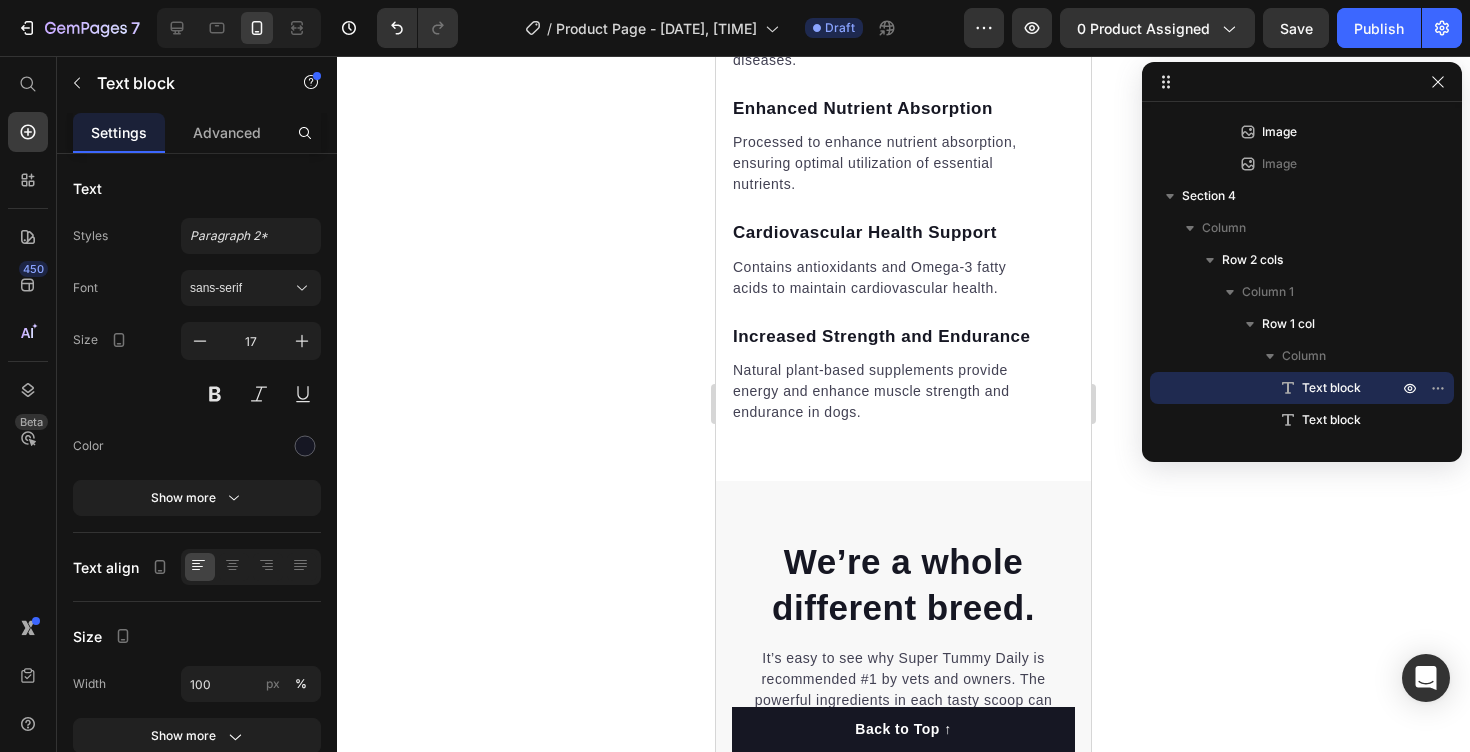 click on "Bone and Joint Support" at bounding box center [887, -140] 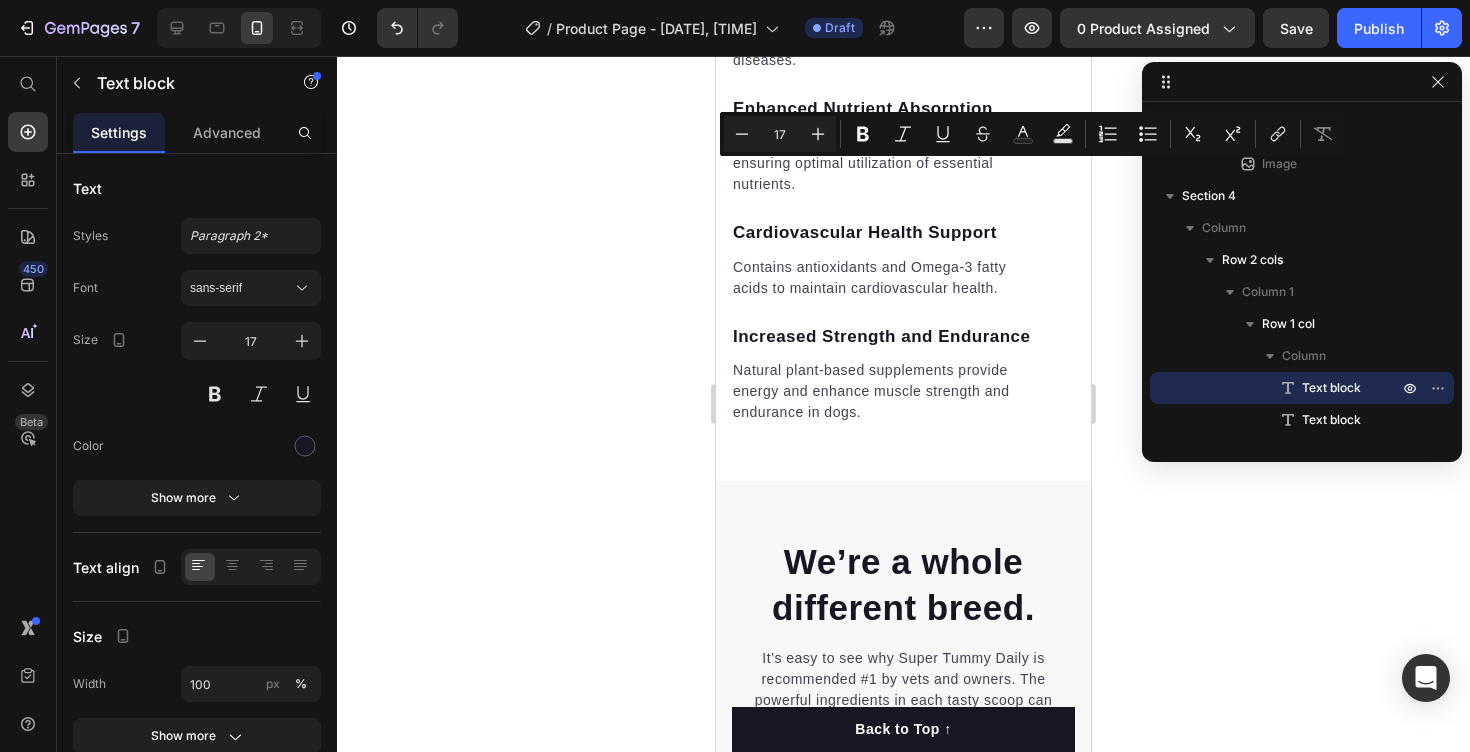 click on "Bone and Joint Support" at bounding box center (887, -140) 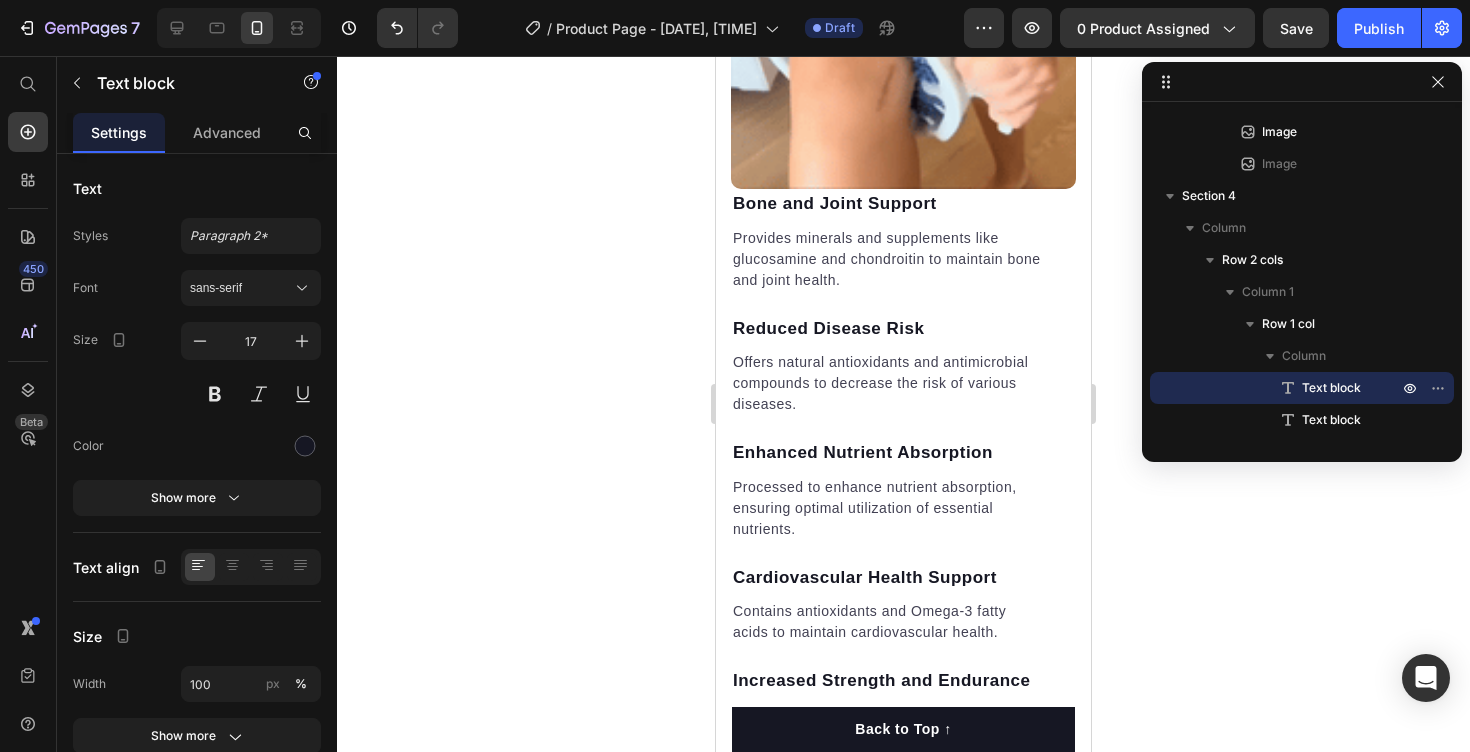 scroll, scrollTop: 2478, scrollLeft: 0, axis: vertical 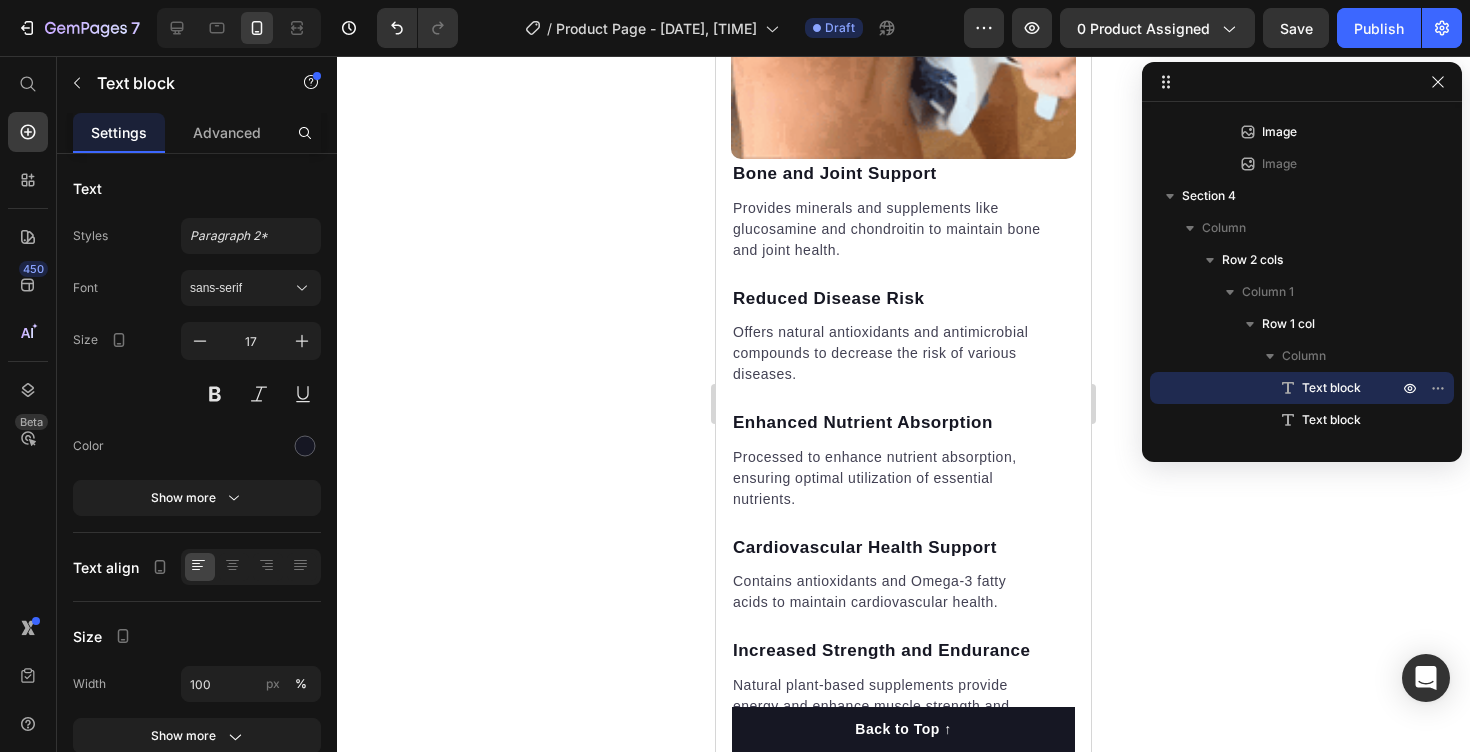 click on "Bone and Joint Support" at bounding box center (887, 174) 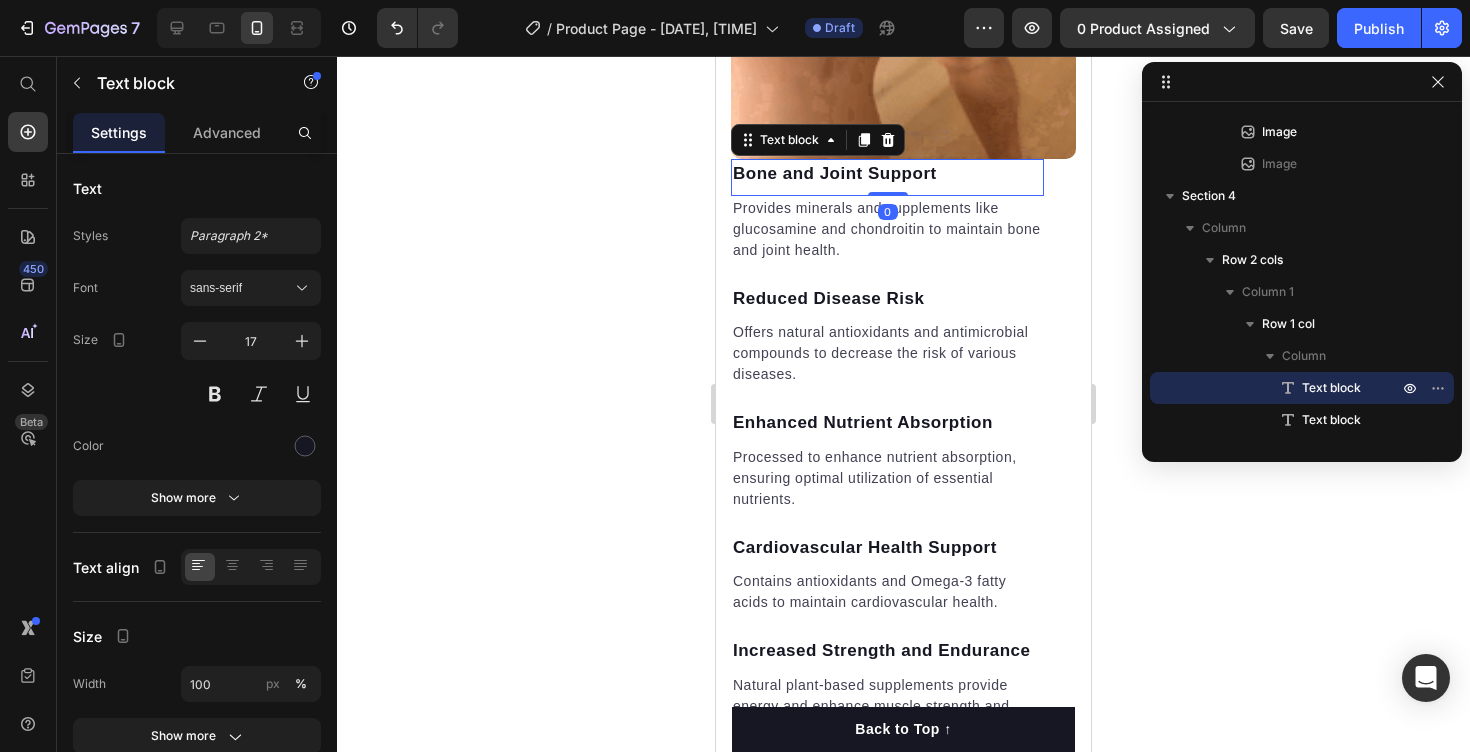 click on "Bone and Joint Support" at bounding box center (887, 174) 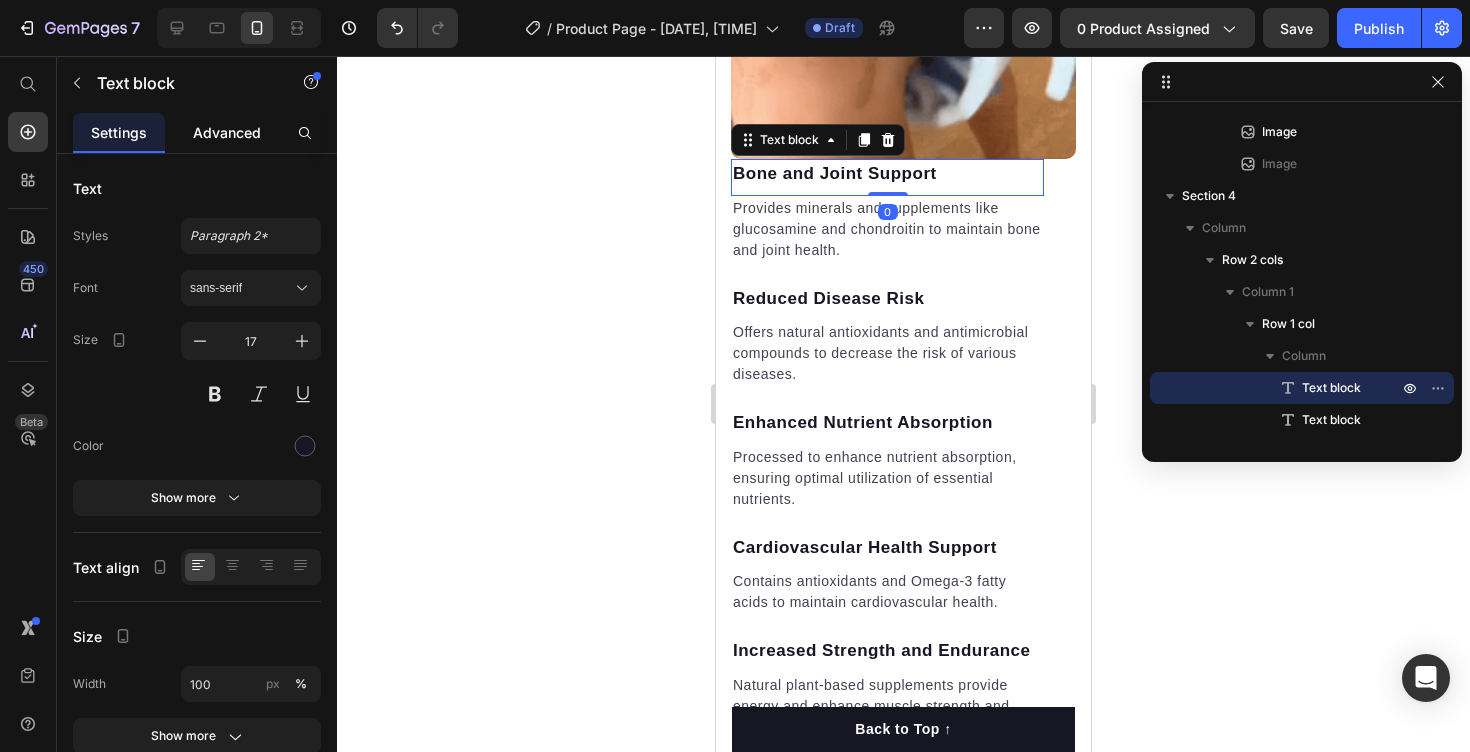 click on "Advanced" 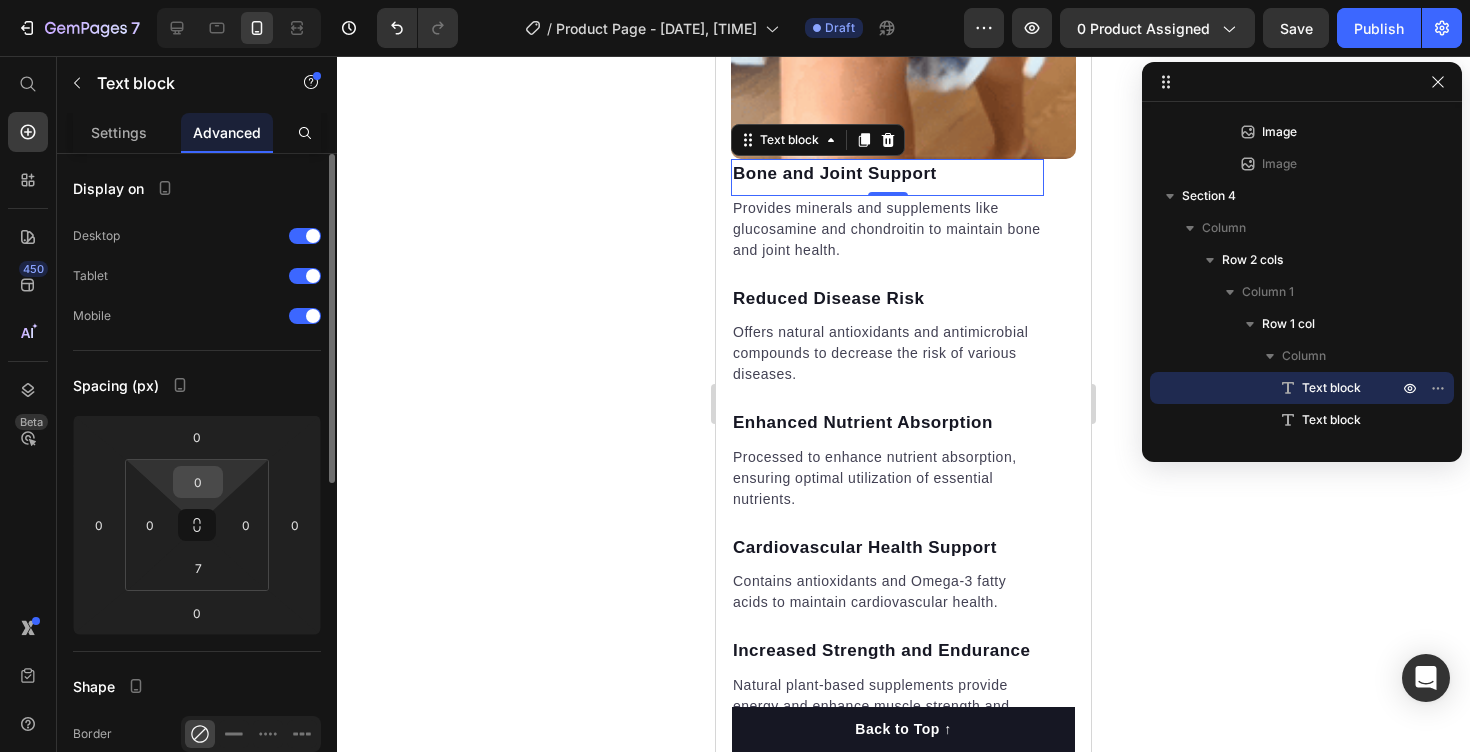 click on "0" at bounding box center (198, 482) 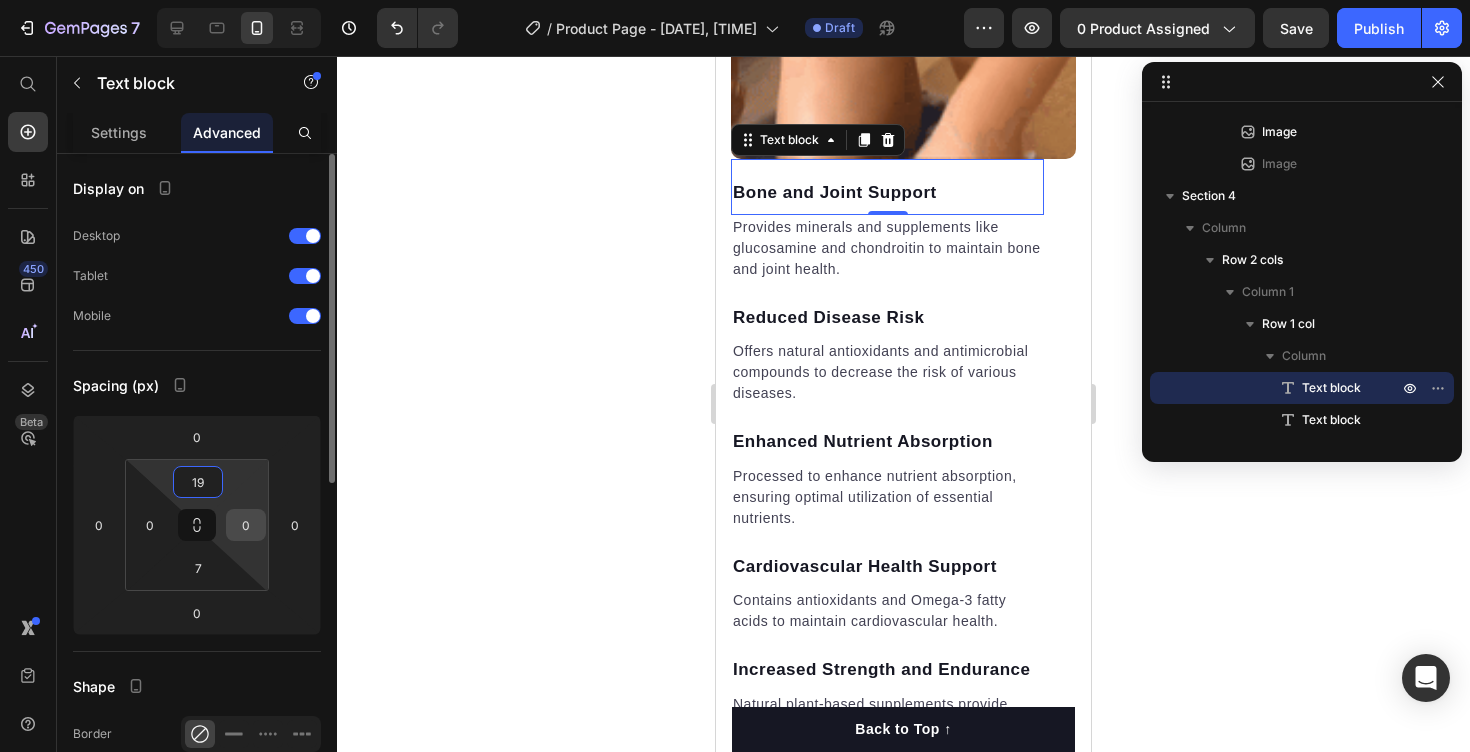 type on "1" 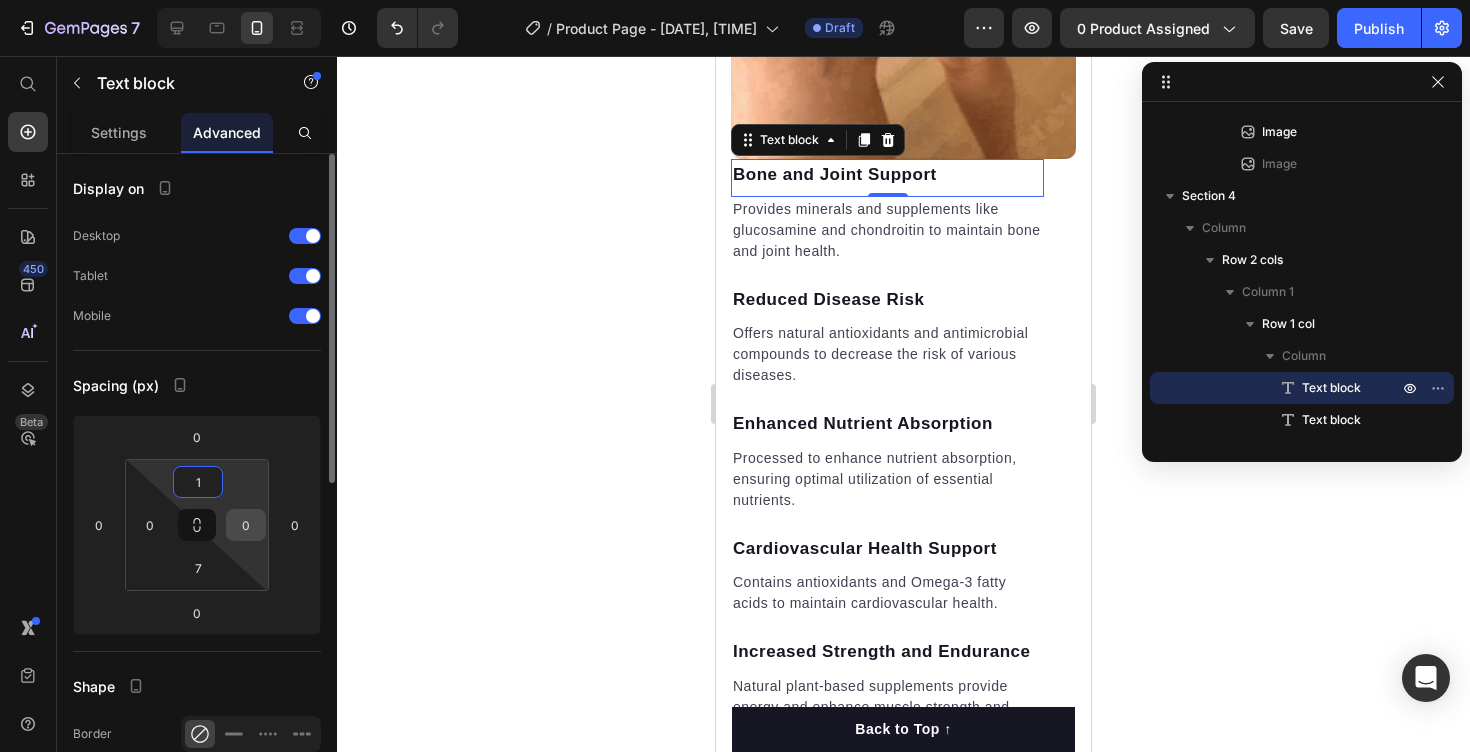 type on "10" 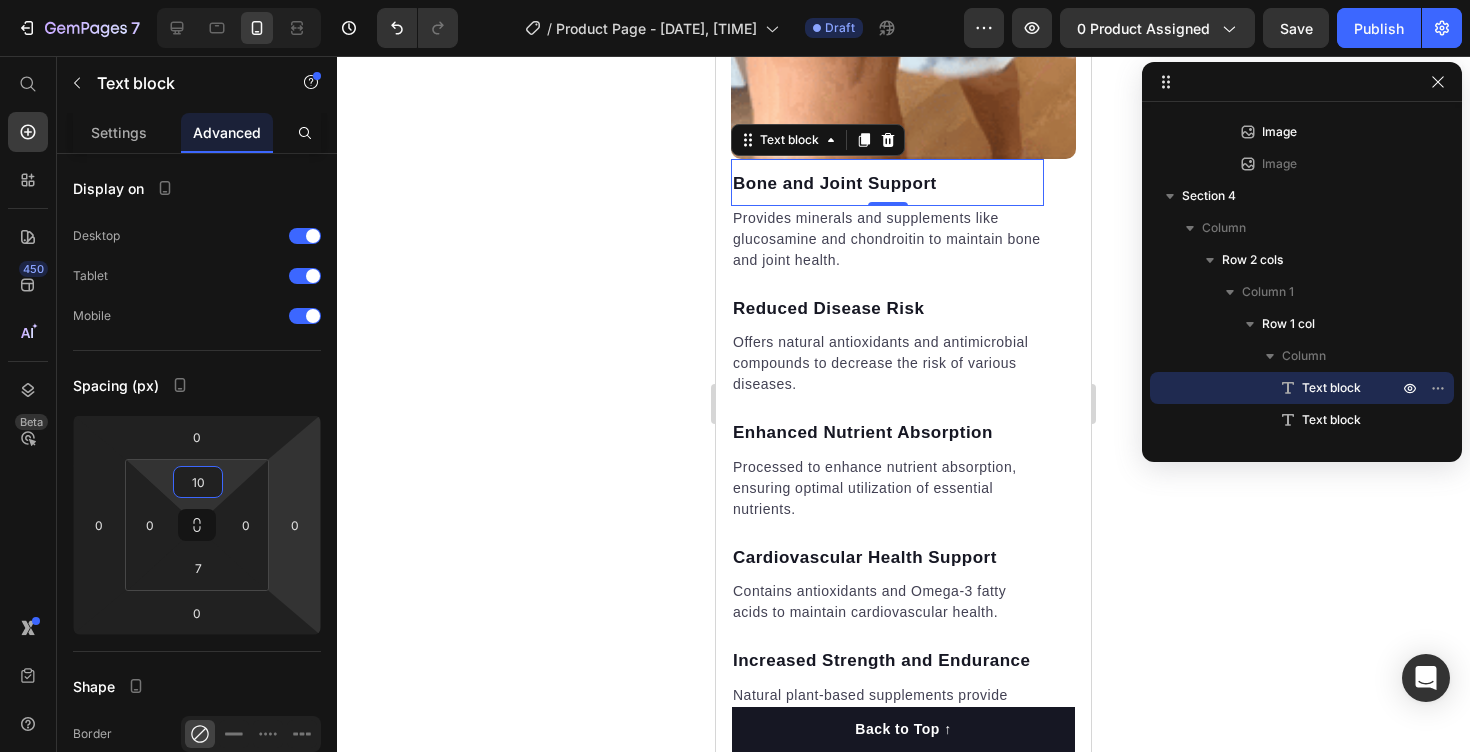 click 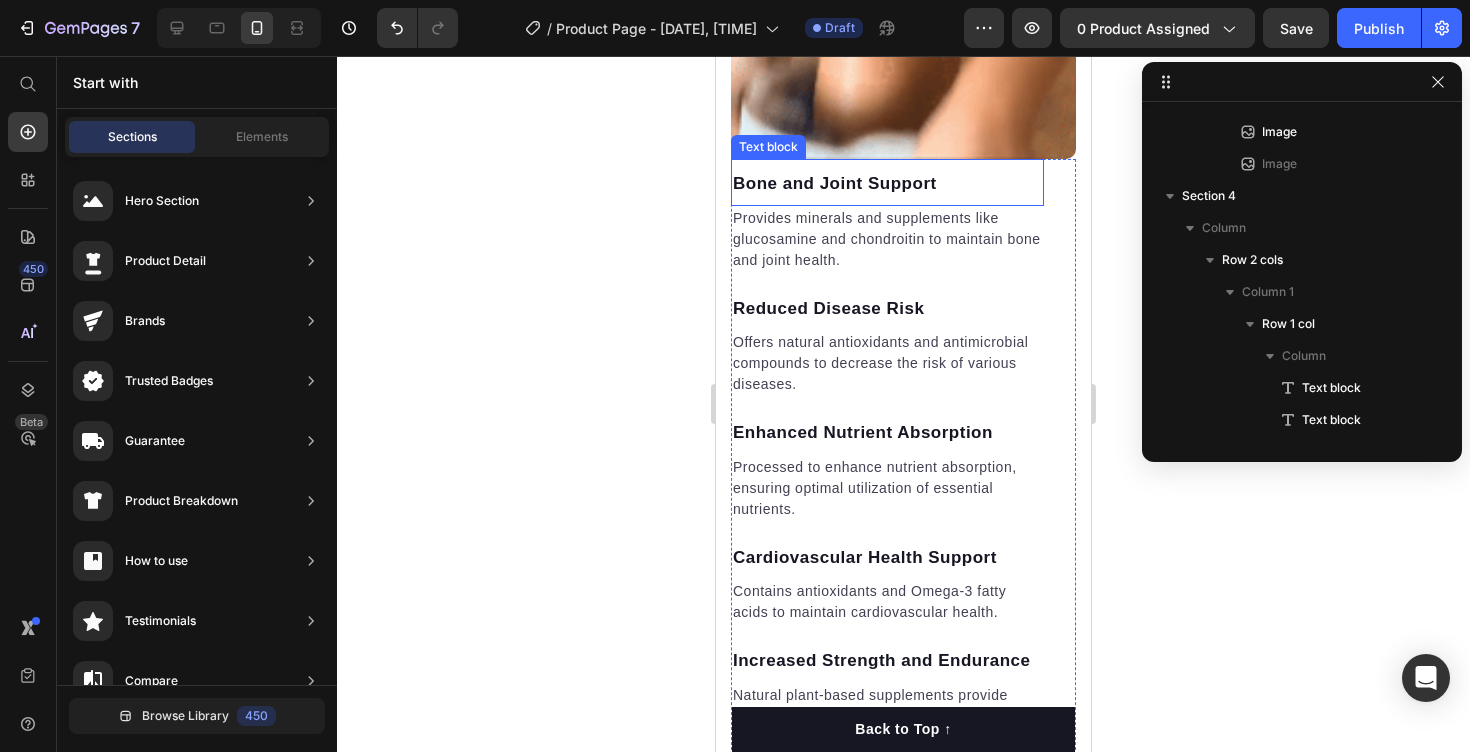 click on "Bone and Joint Support" at bounding box center (887, 184) 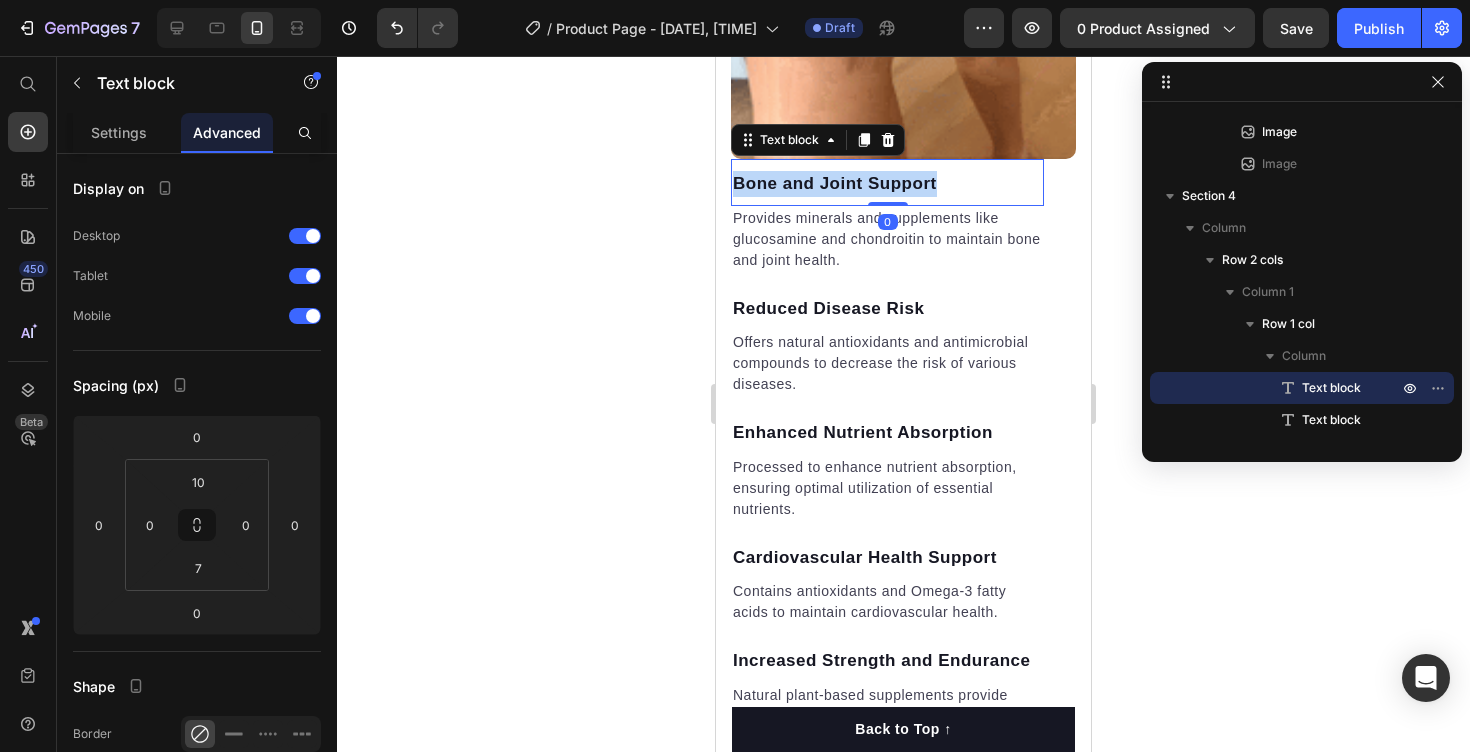 click on "Bone and Joint Support" at bounding box center (887, 184) 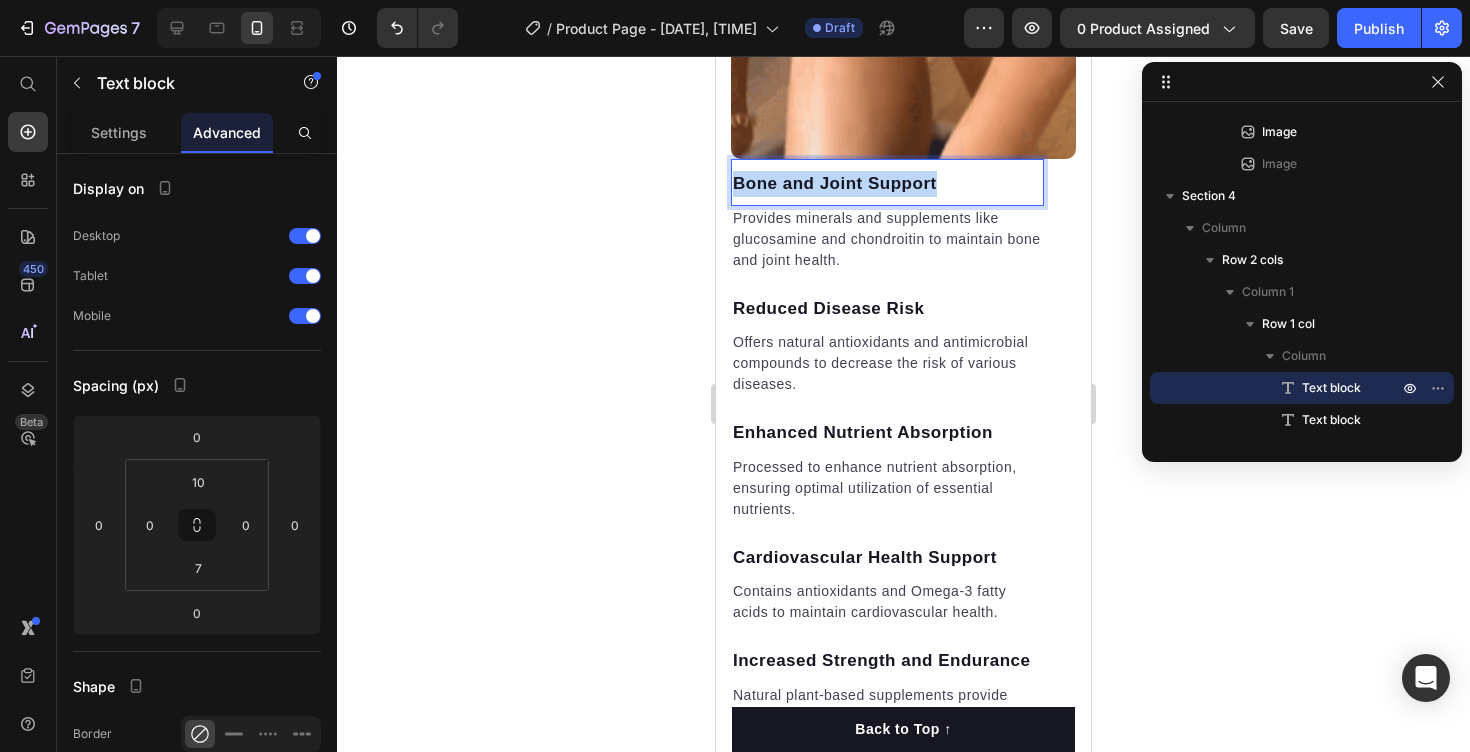 copy on "Bone and Joint Support" 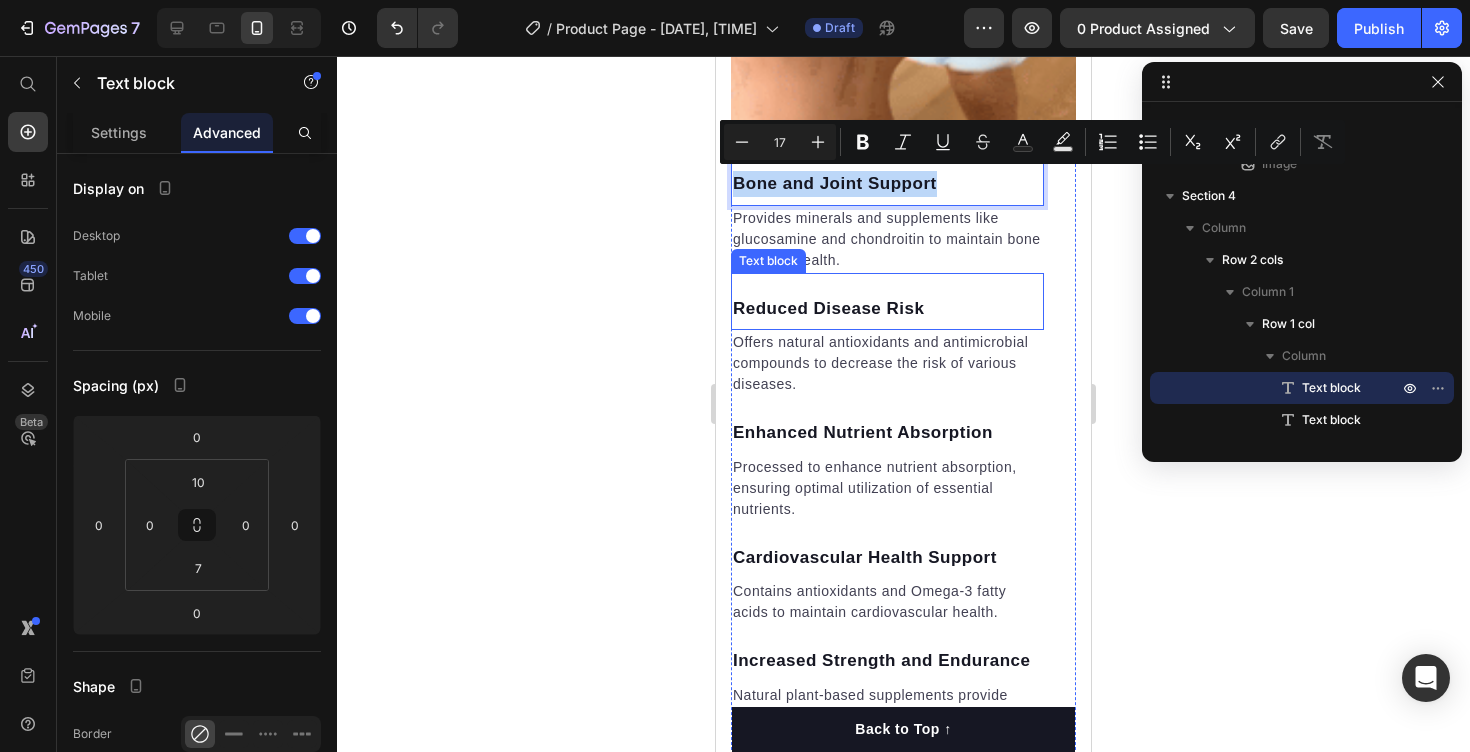 click on "Provides minerals and supplements like glucosamine and chondroitin to maintain bone and joint health." at bounding box center [887, 239] 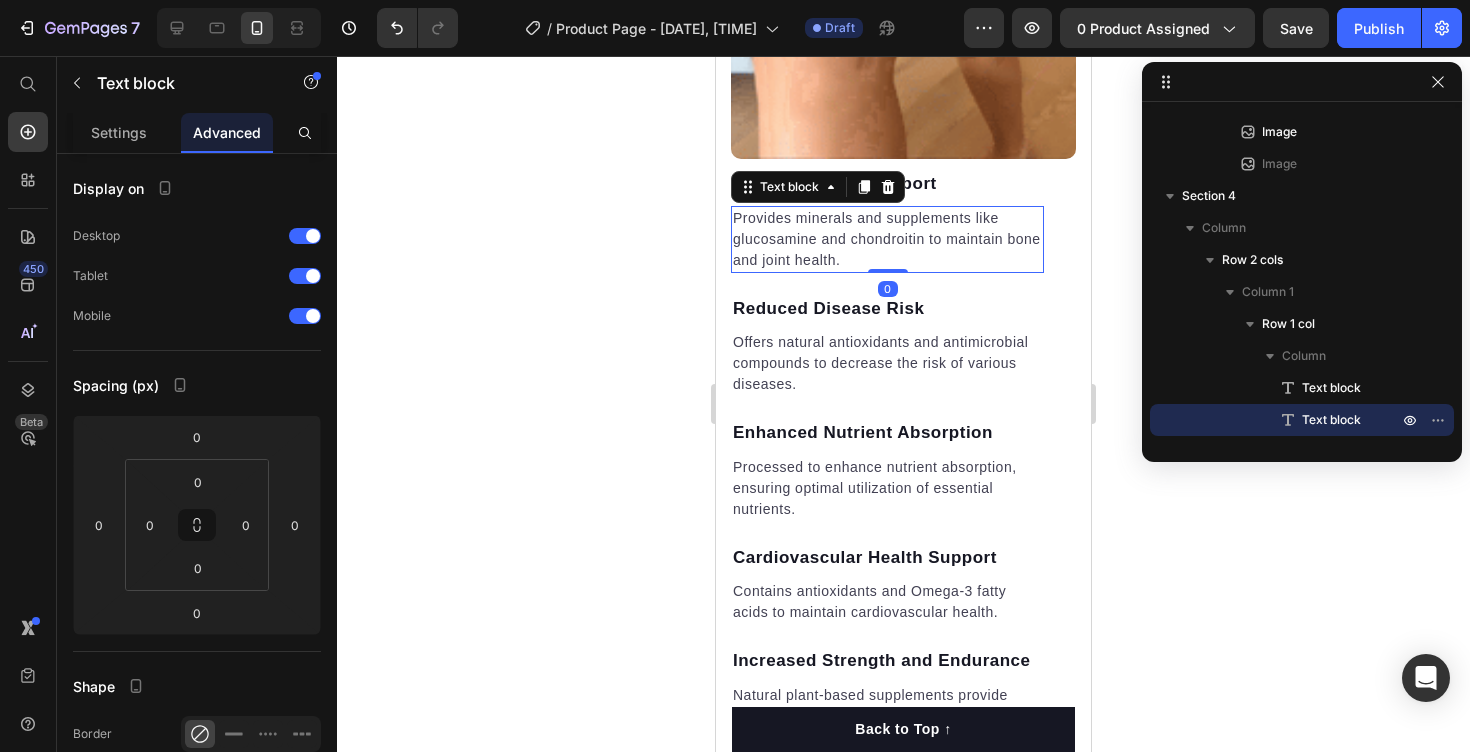 click 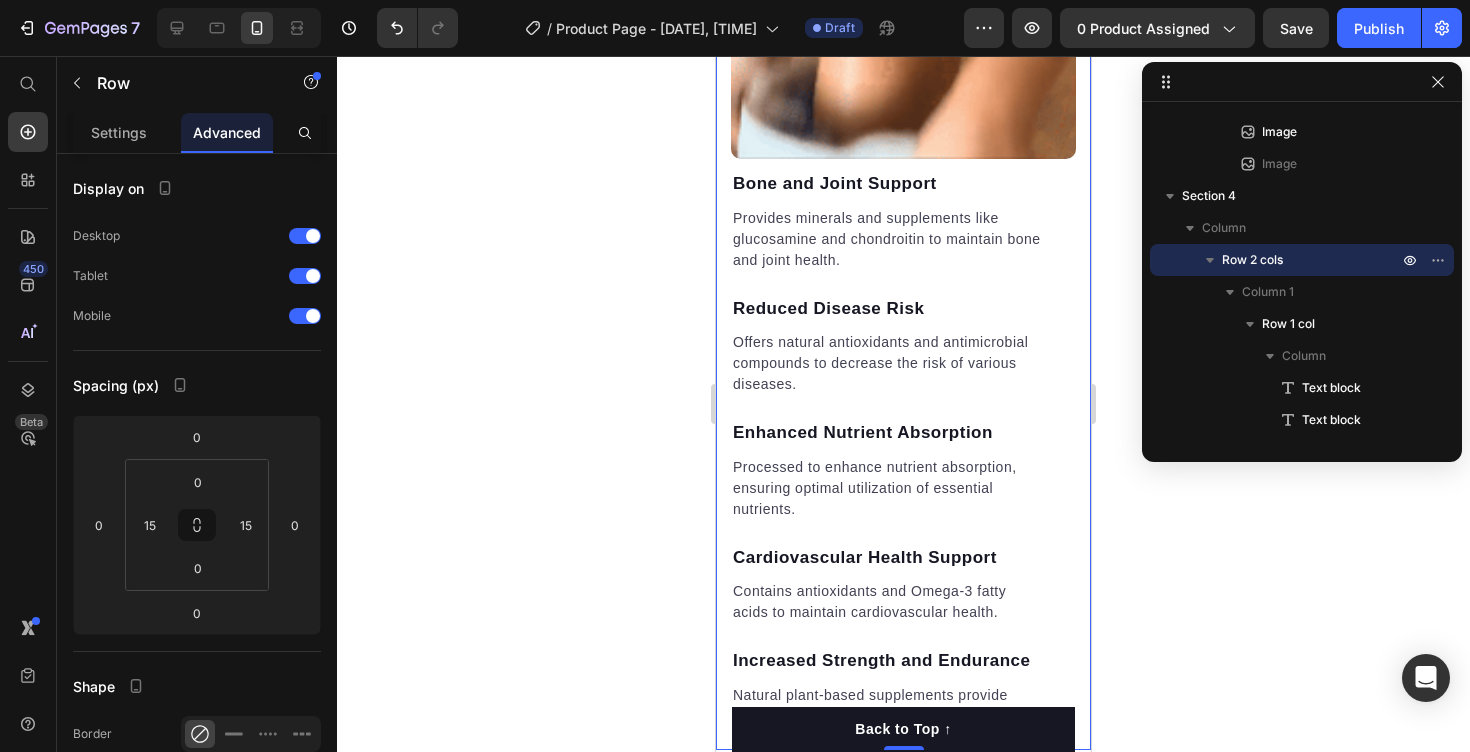 click 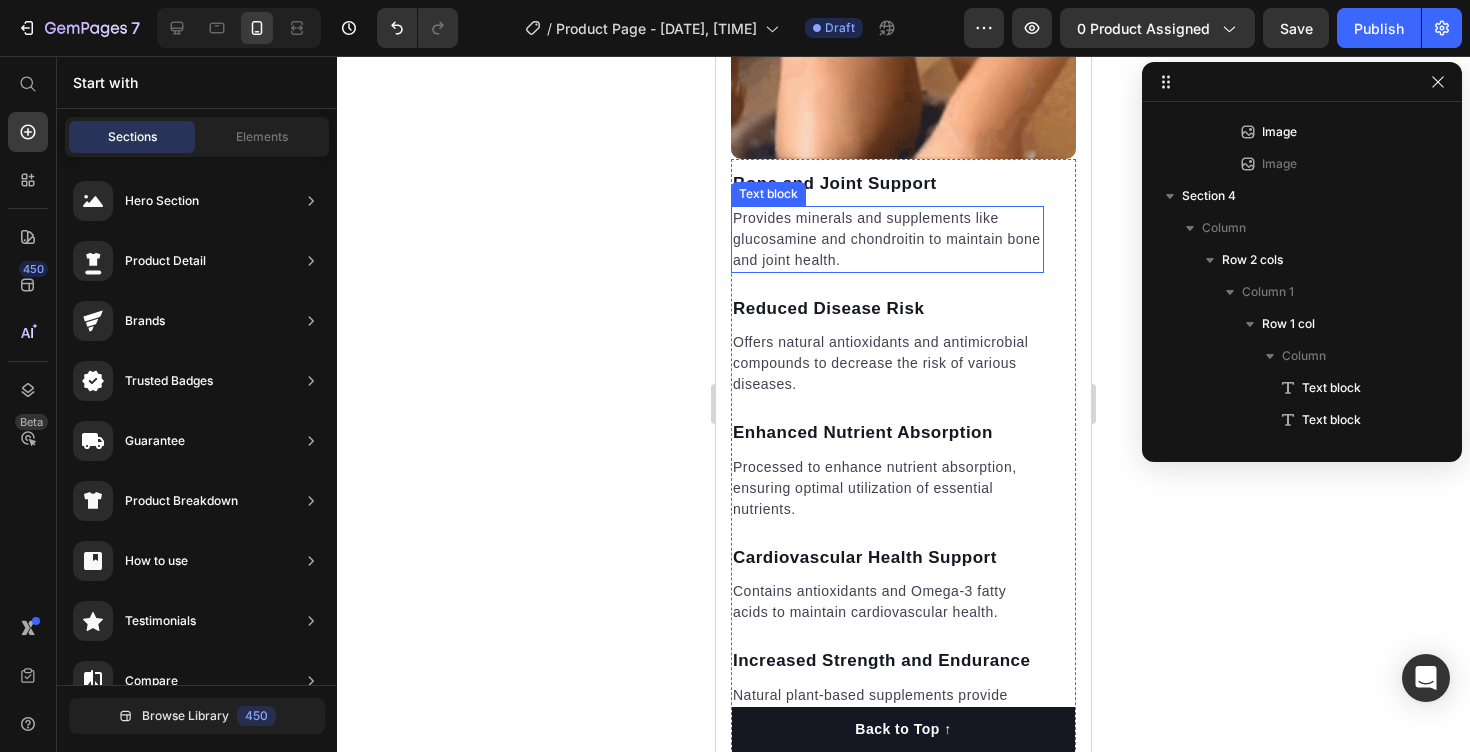 click on "Text block" at bounding box center [768, 194] 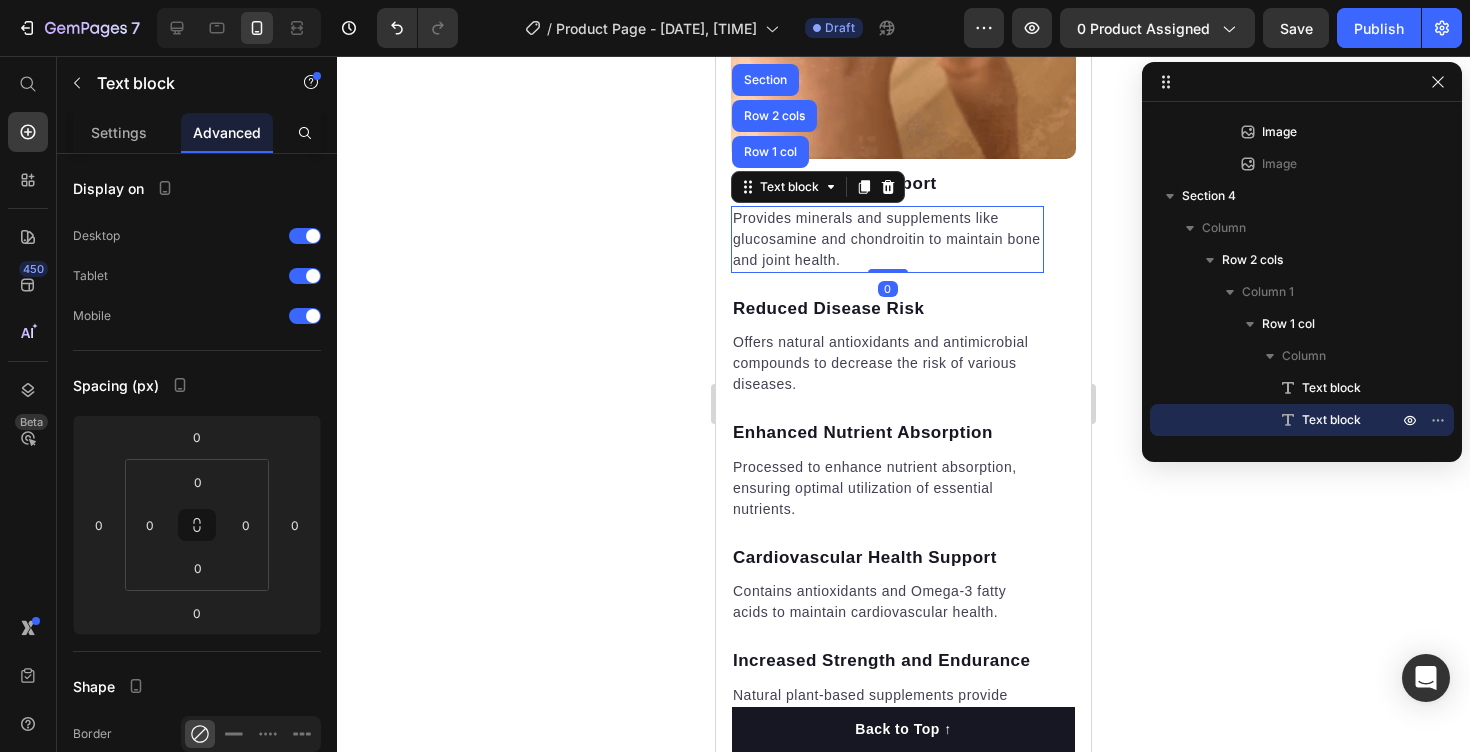 click 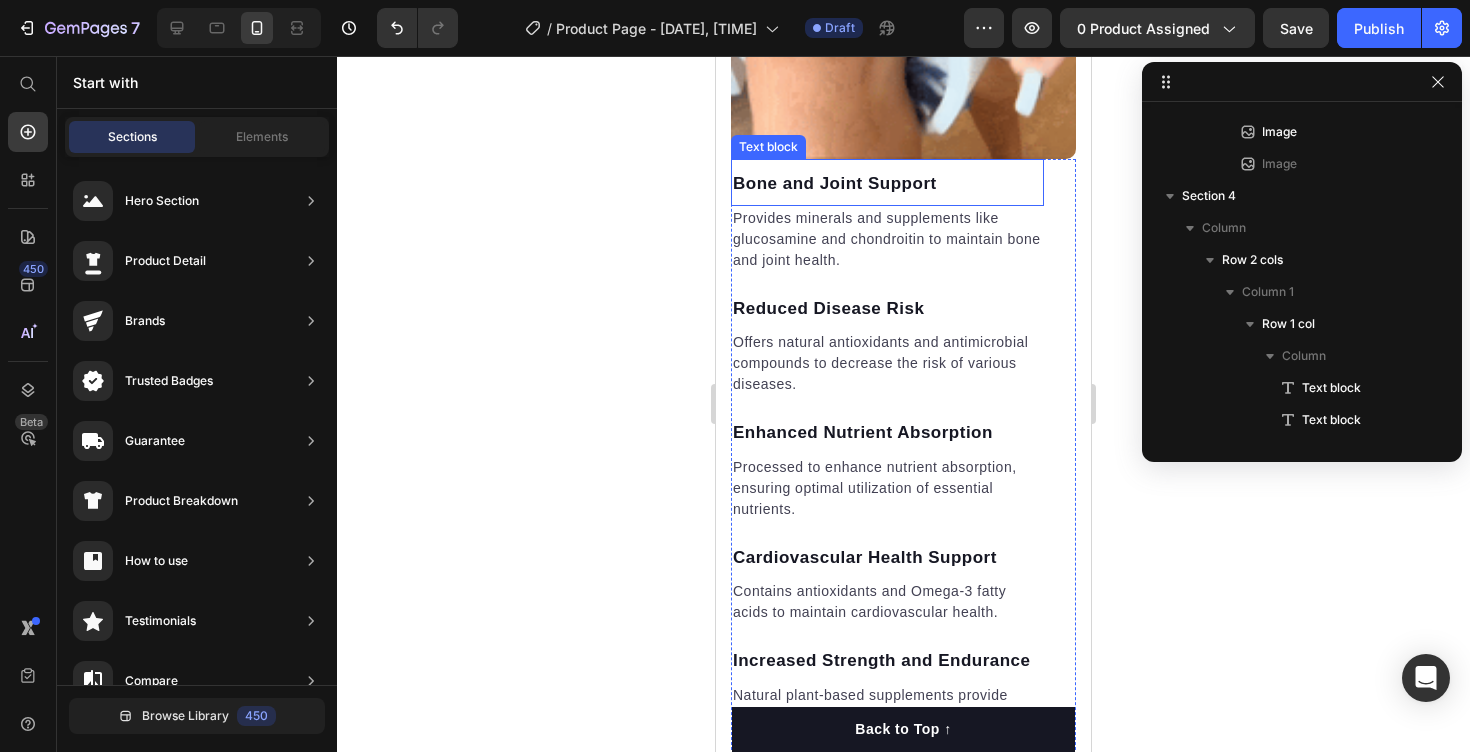 click on "Bone and Joint Support" at bounding box center (887, 184) 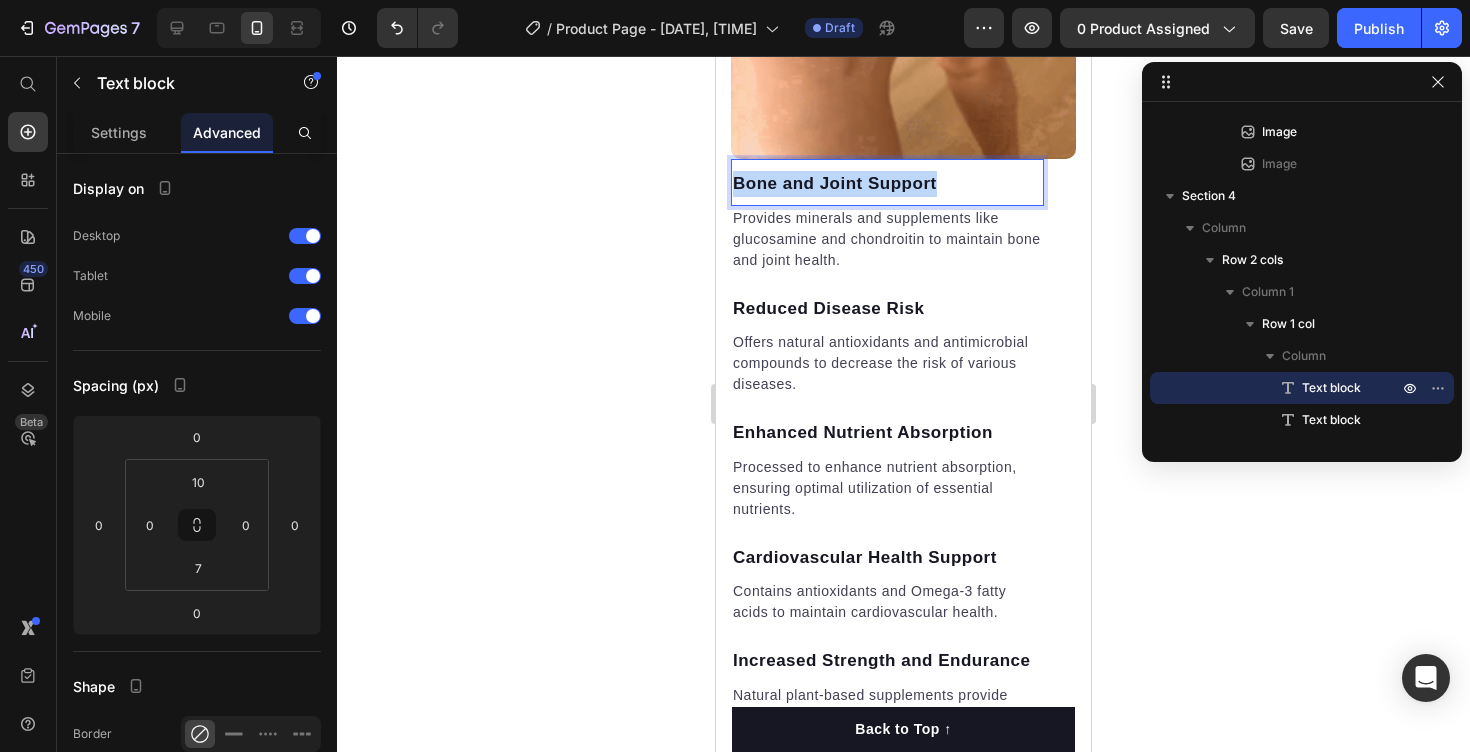 click on "Bone and Joint Support" at bounding box center (887, 184) 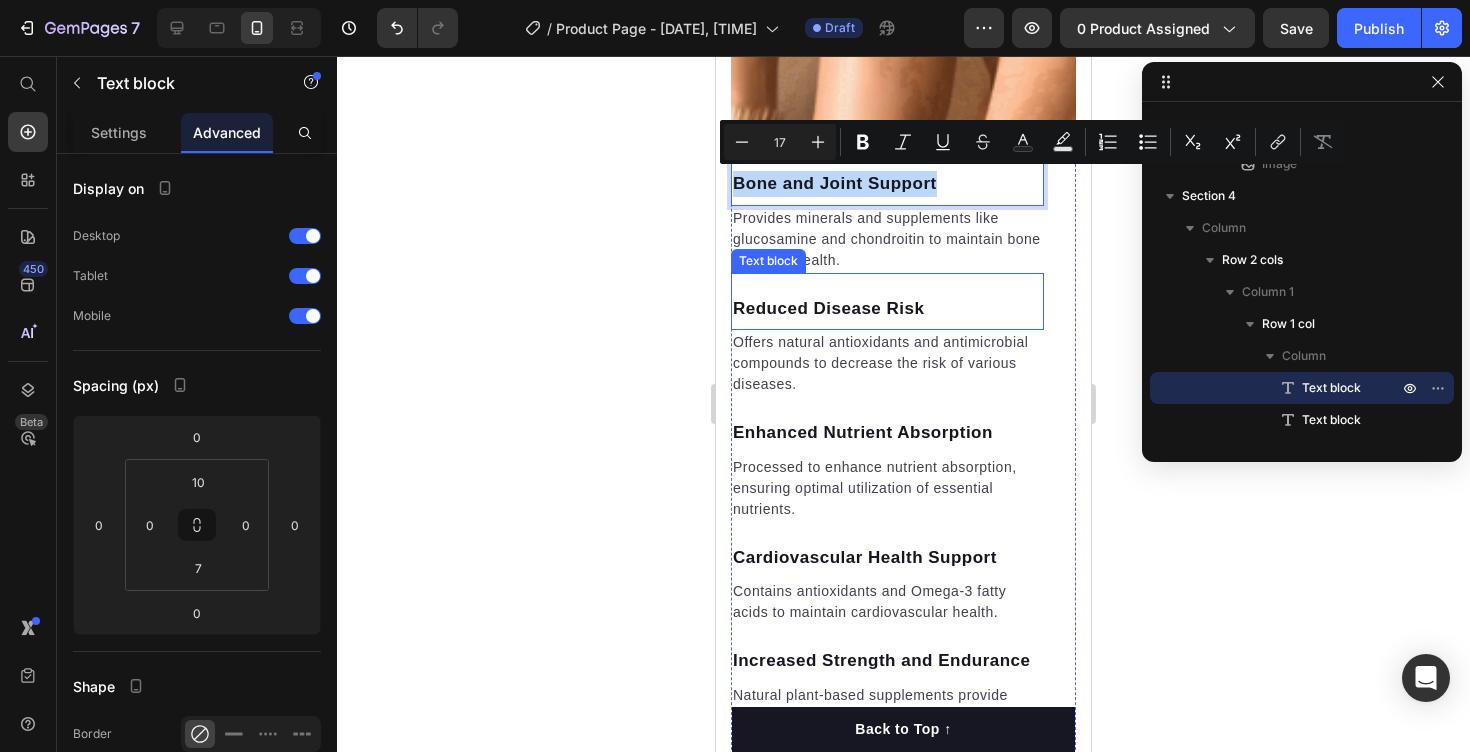 click on "Provides minerals and supplements like glucosamine and chondroitin to maintain bone and joint health." at bounding box center [887, 239] 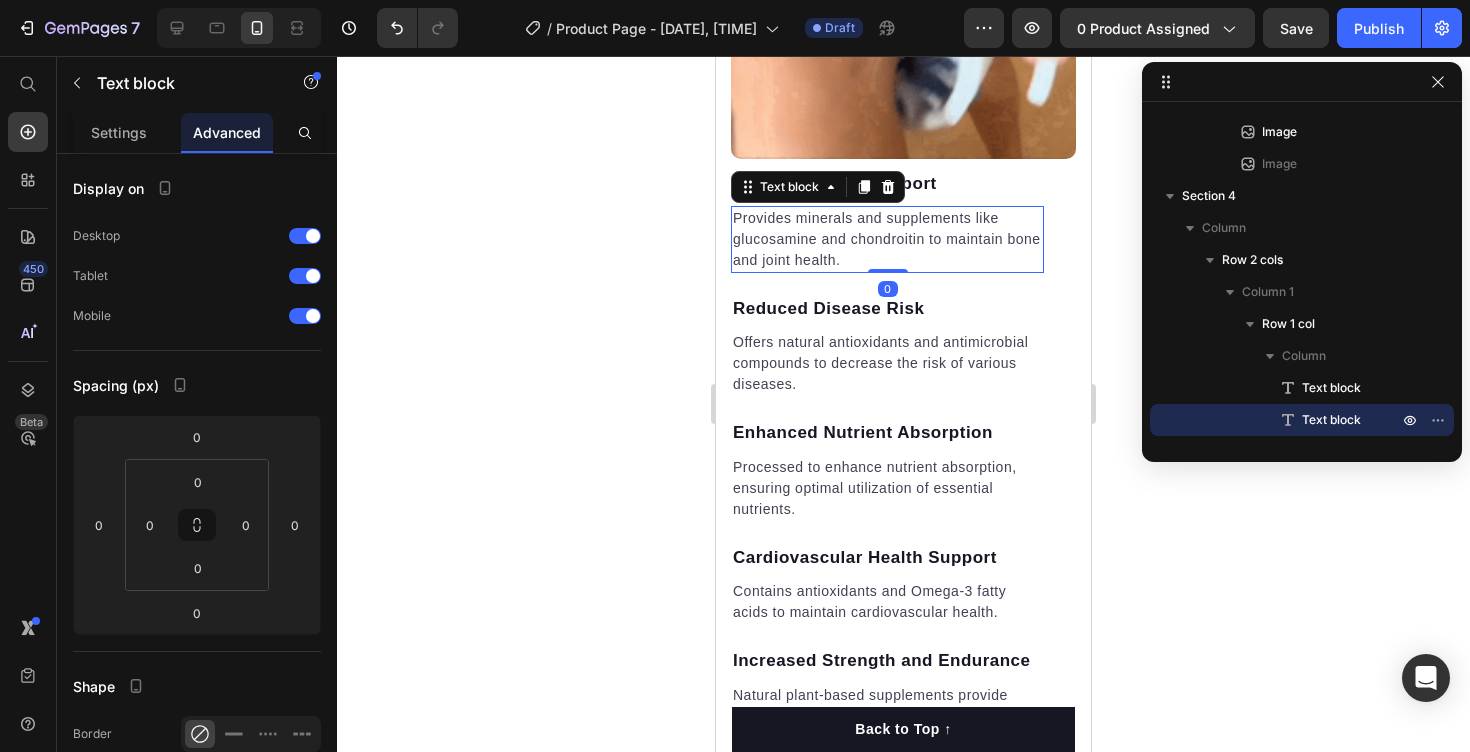 click on "Provides minerals and supplements like glucosamine and chondroitin to maintain bone and joint health." at bounding box center (887, 239) 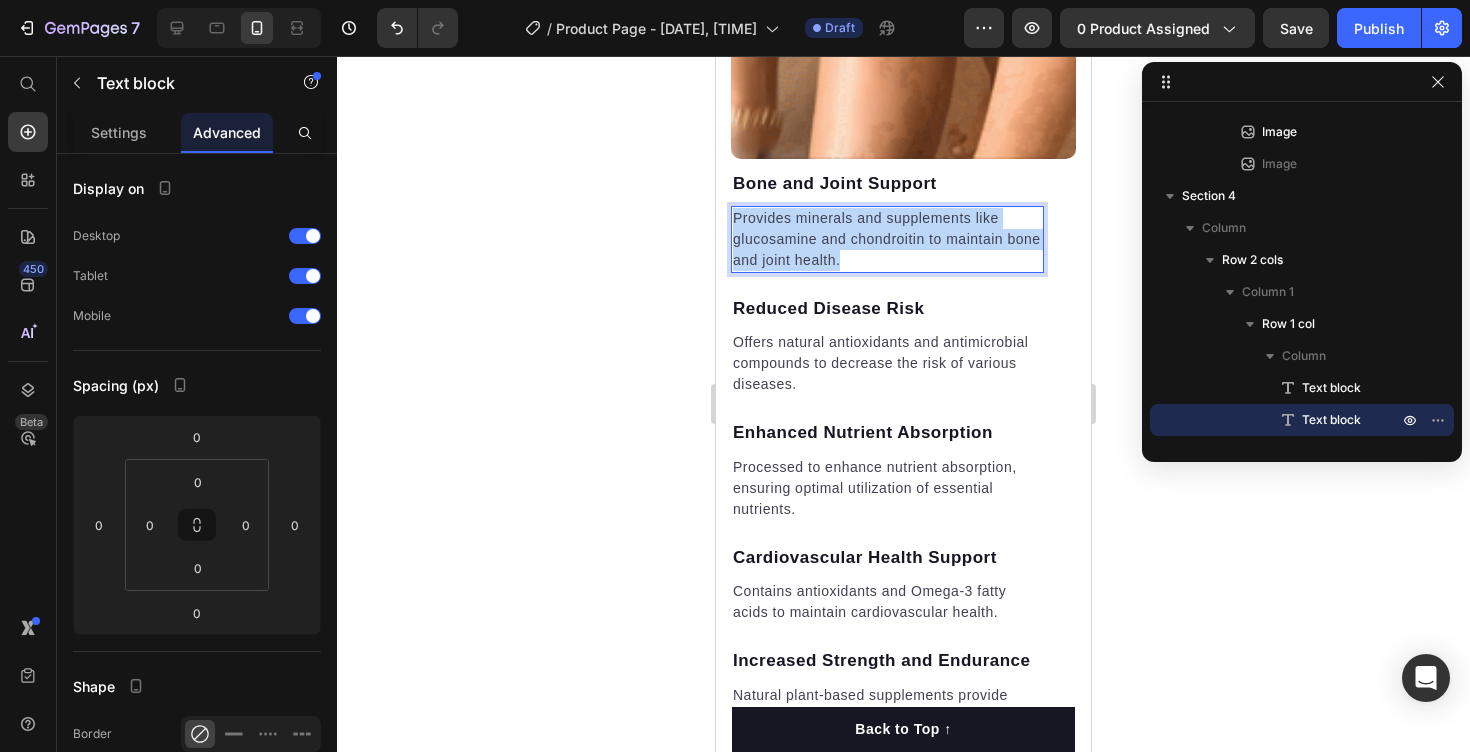 click on "Provides minerals and supplements like glucosamine and chondroitin to maintain bone and joint health." at bounding box center (887, 239) 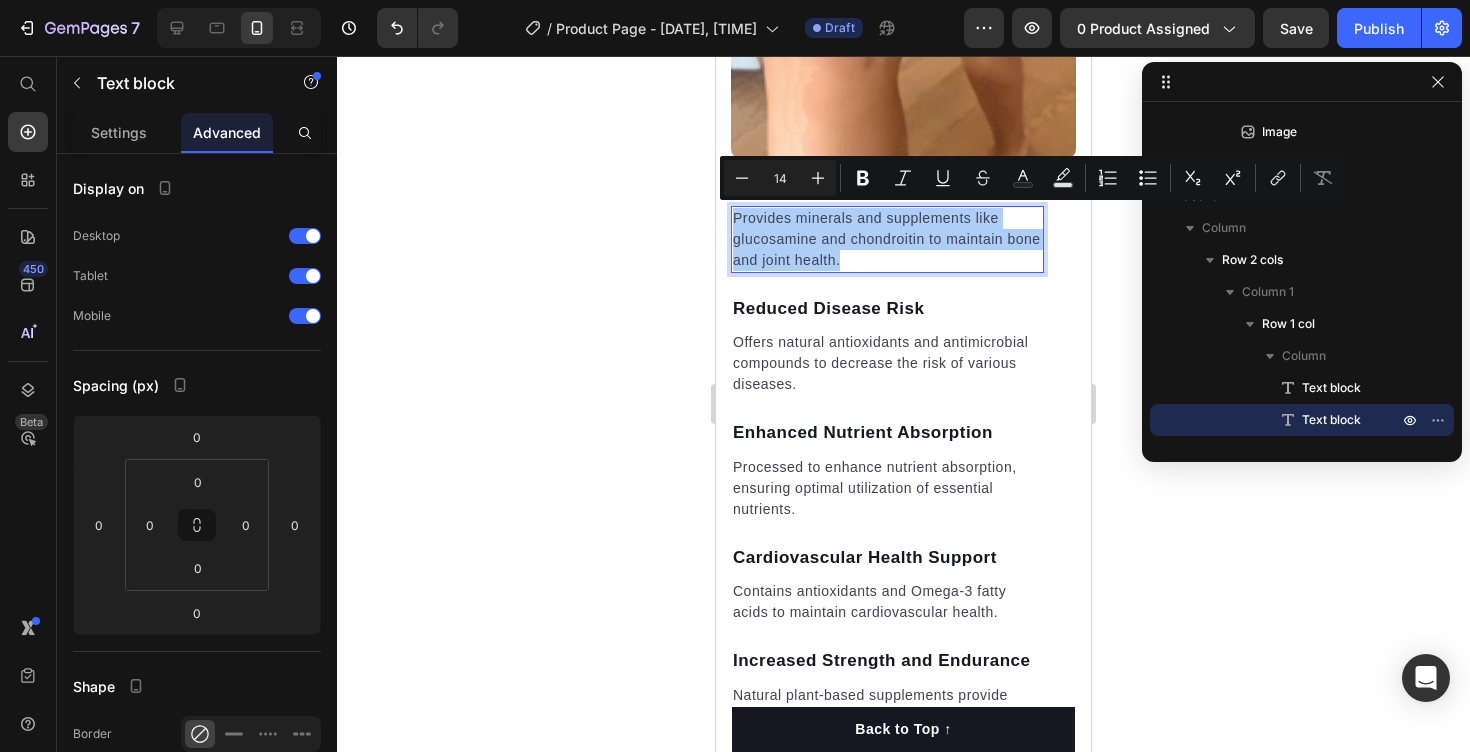 click 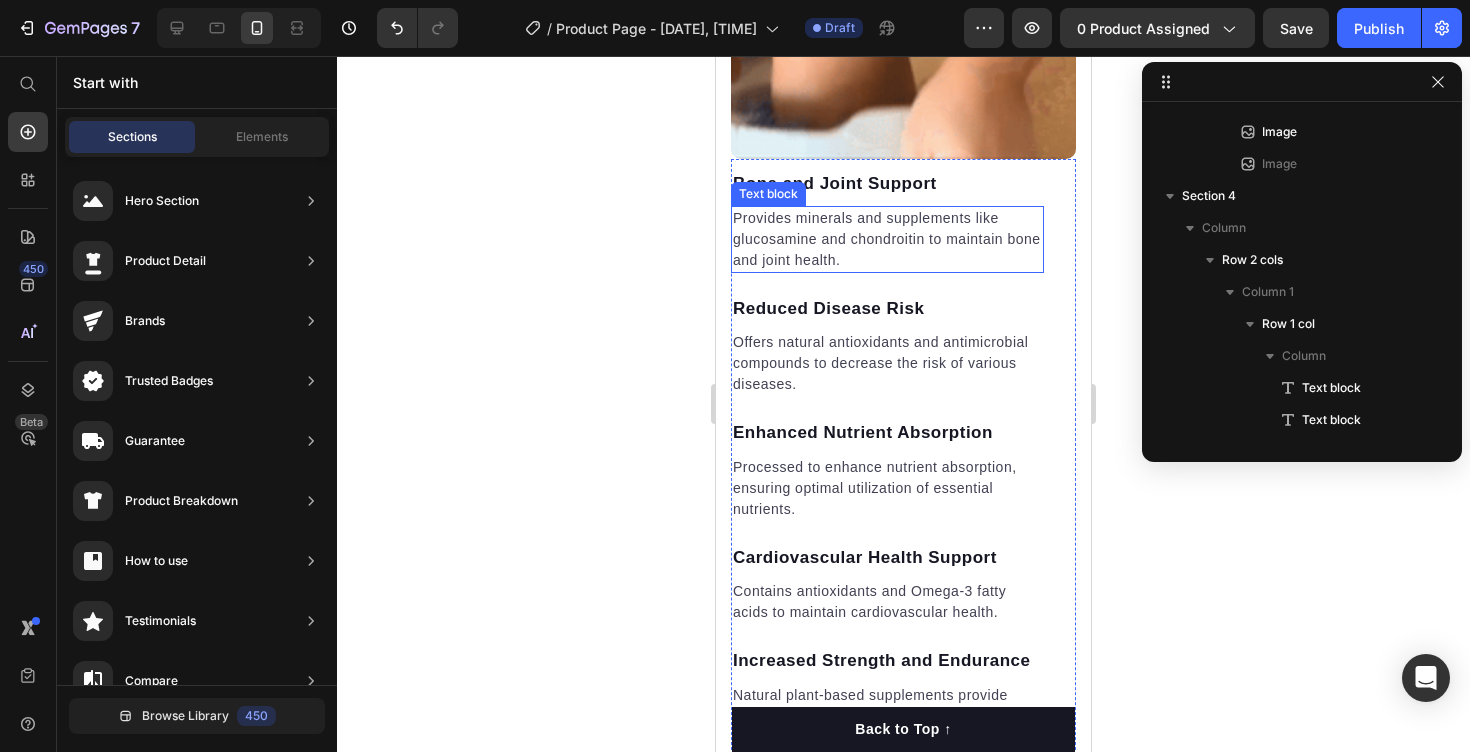 click on "Text block" at bounding box center [768, 194] 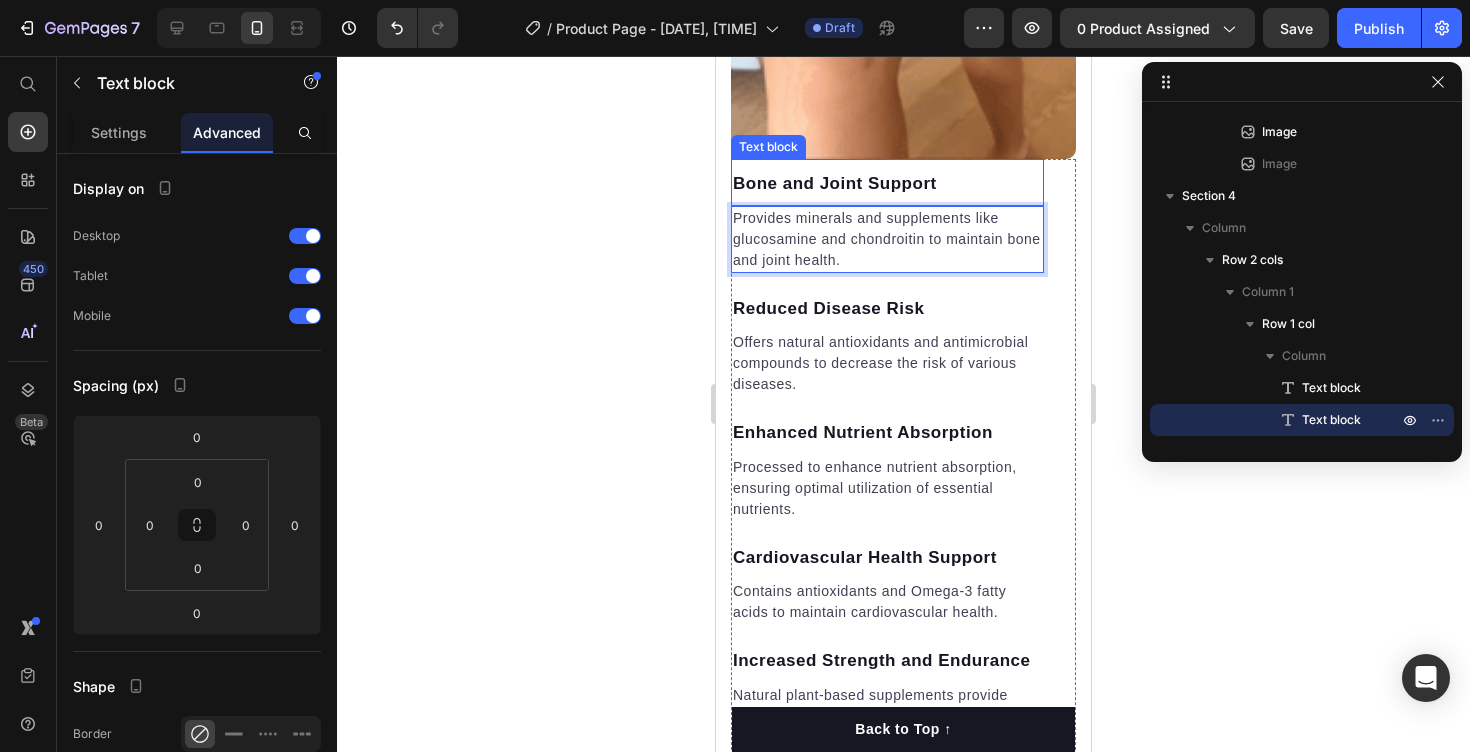 click on "Bone and Joint Support" at bounding box center (887, 184) 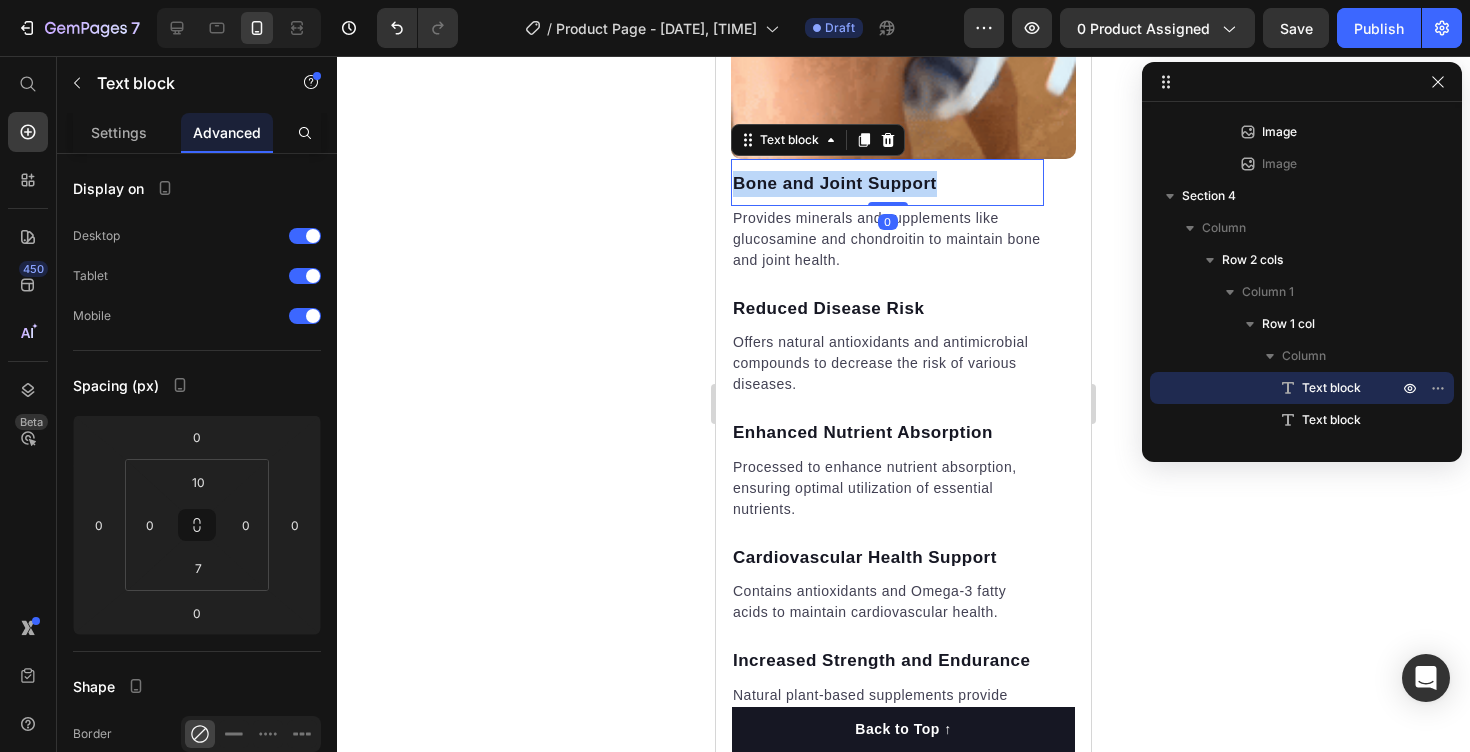 click on "Bone and Joint Support" at bounding box center [887, 184] 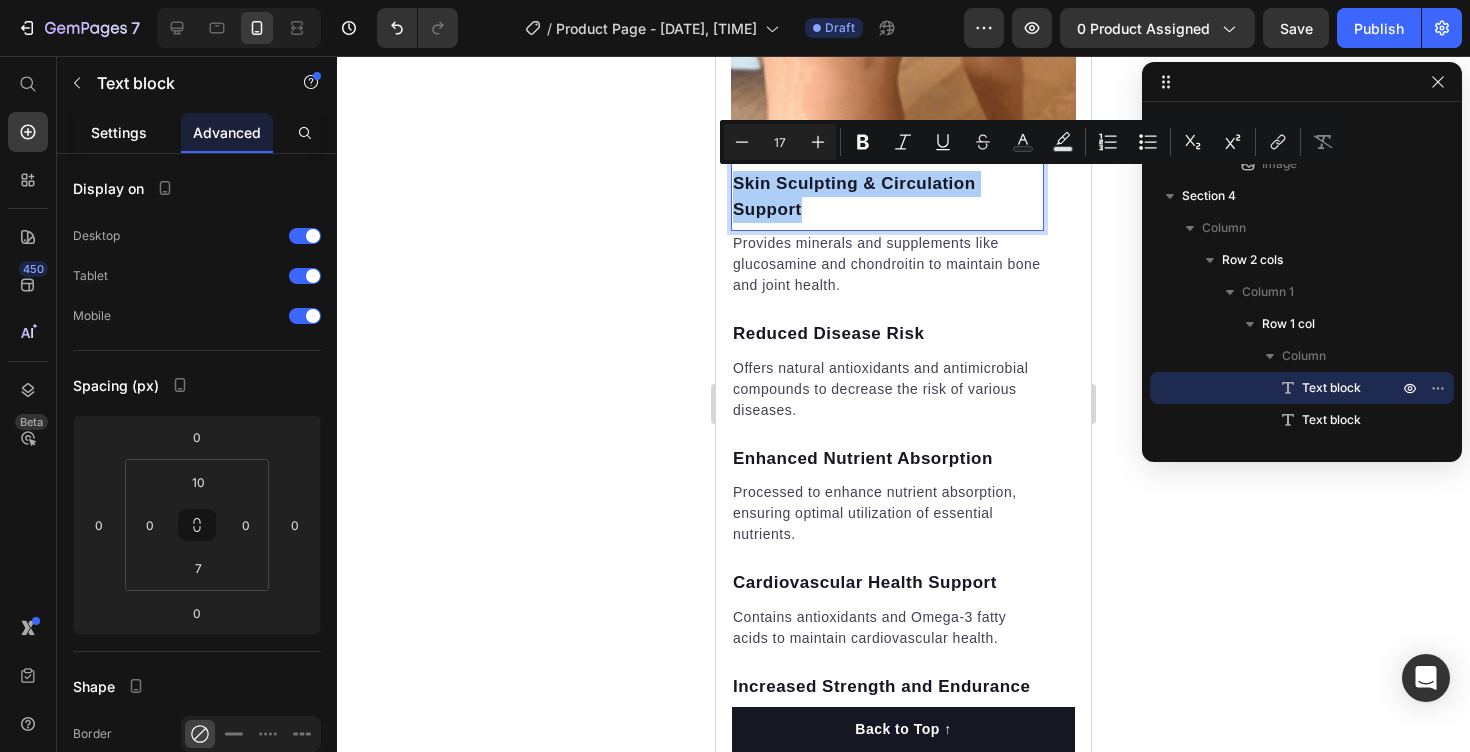 click on "Settings" 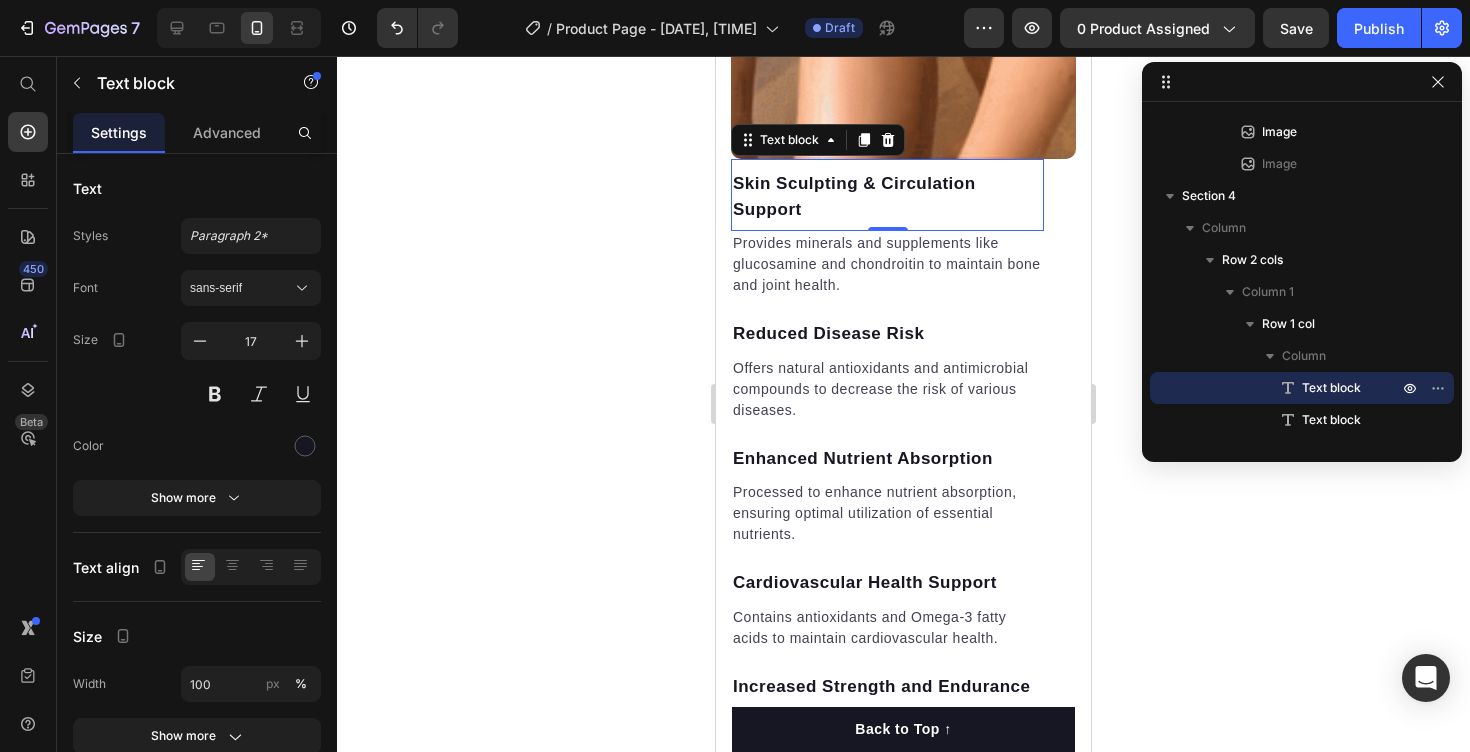 click on "Skin Sculpting & Circulation Support Text block   0" at bounding box center (887, 195) 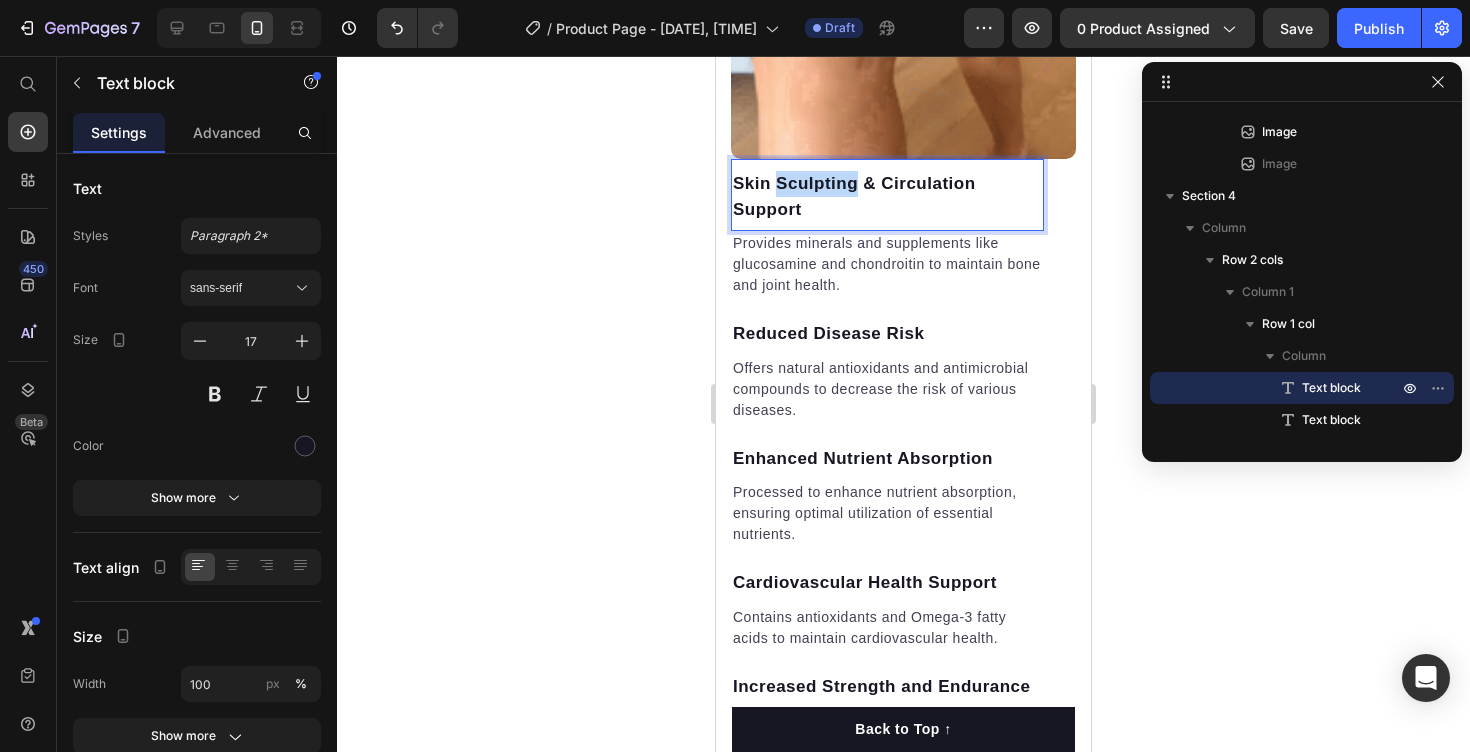 click on "Skin Sculpting & Circulation Support" at bounding box center [887, 196] 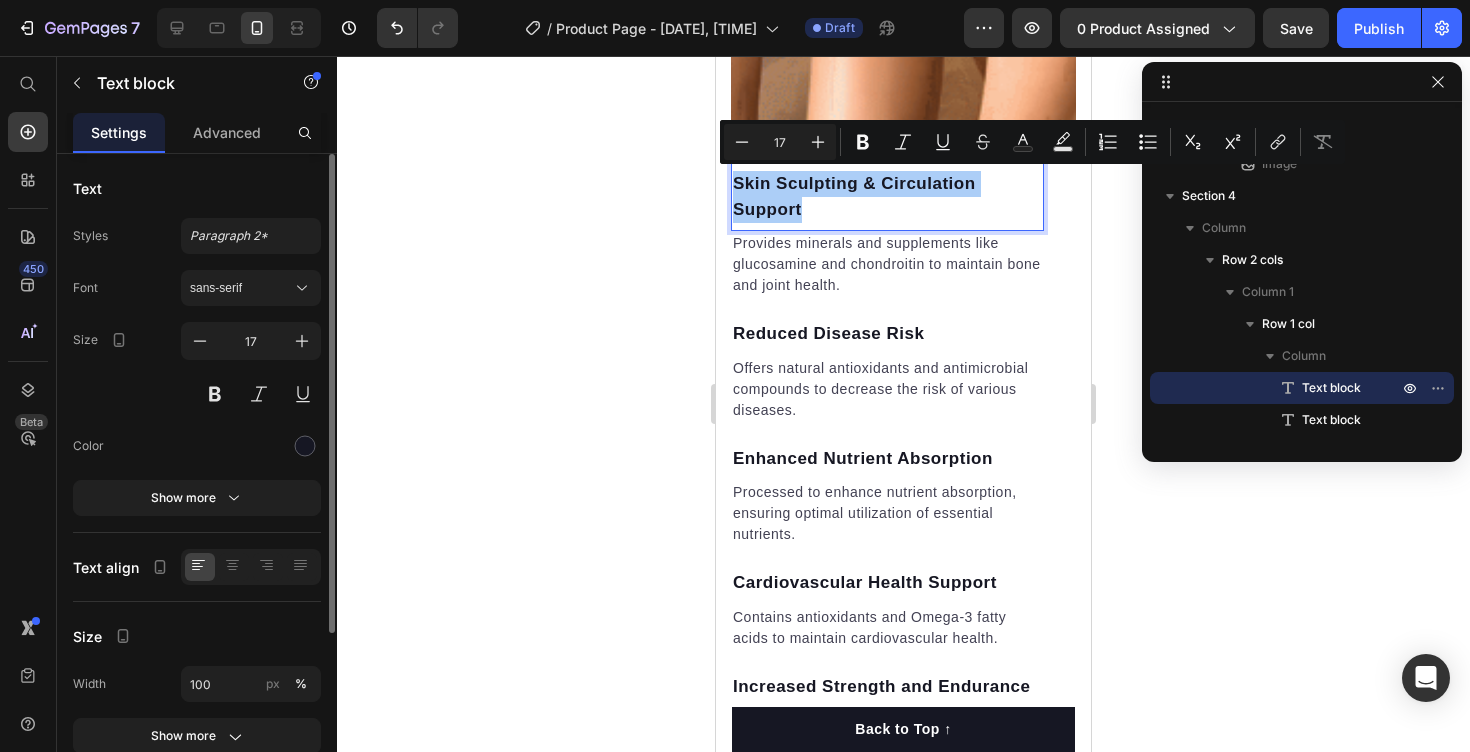 click on "17" at bounding box center (251, 367) 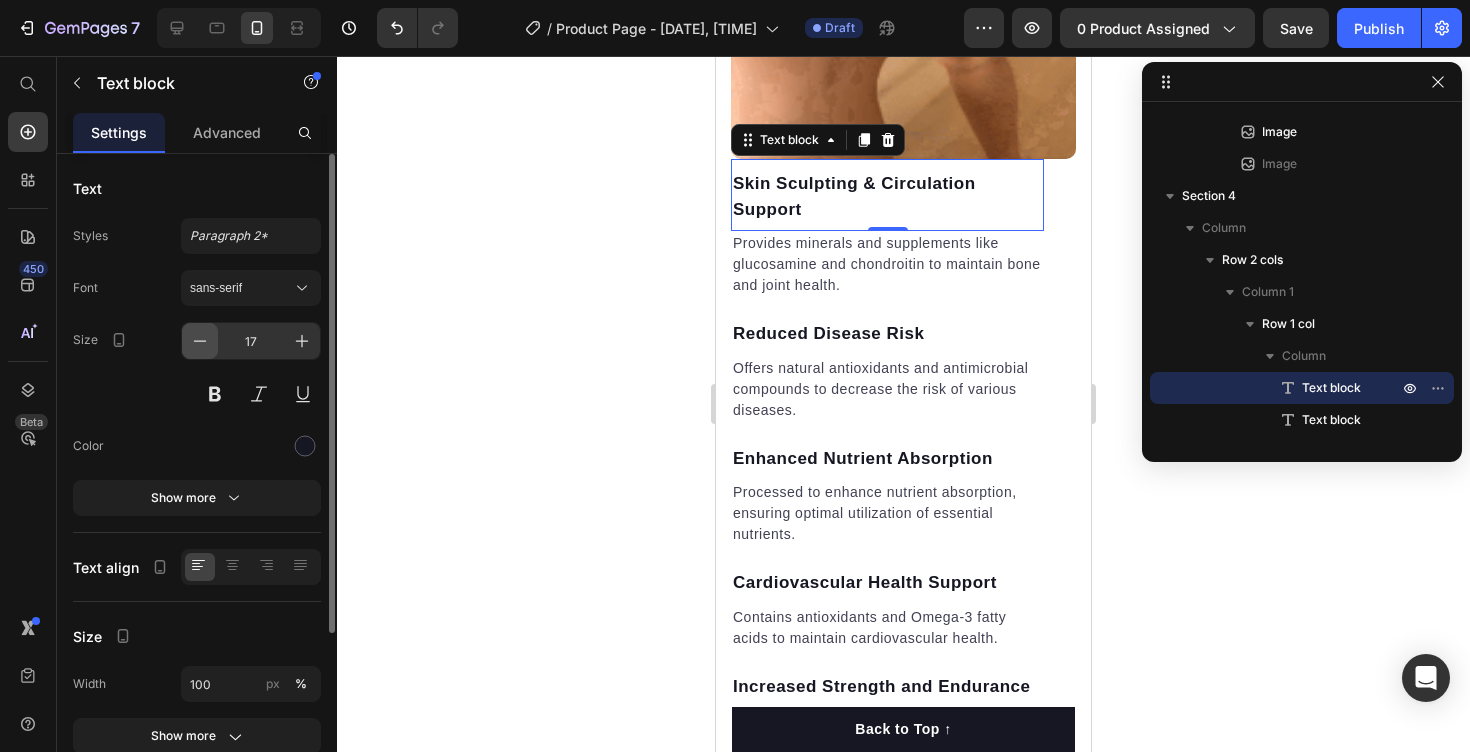 click at bounding box center (200, 341) 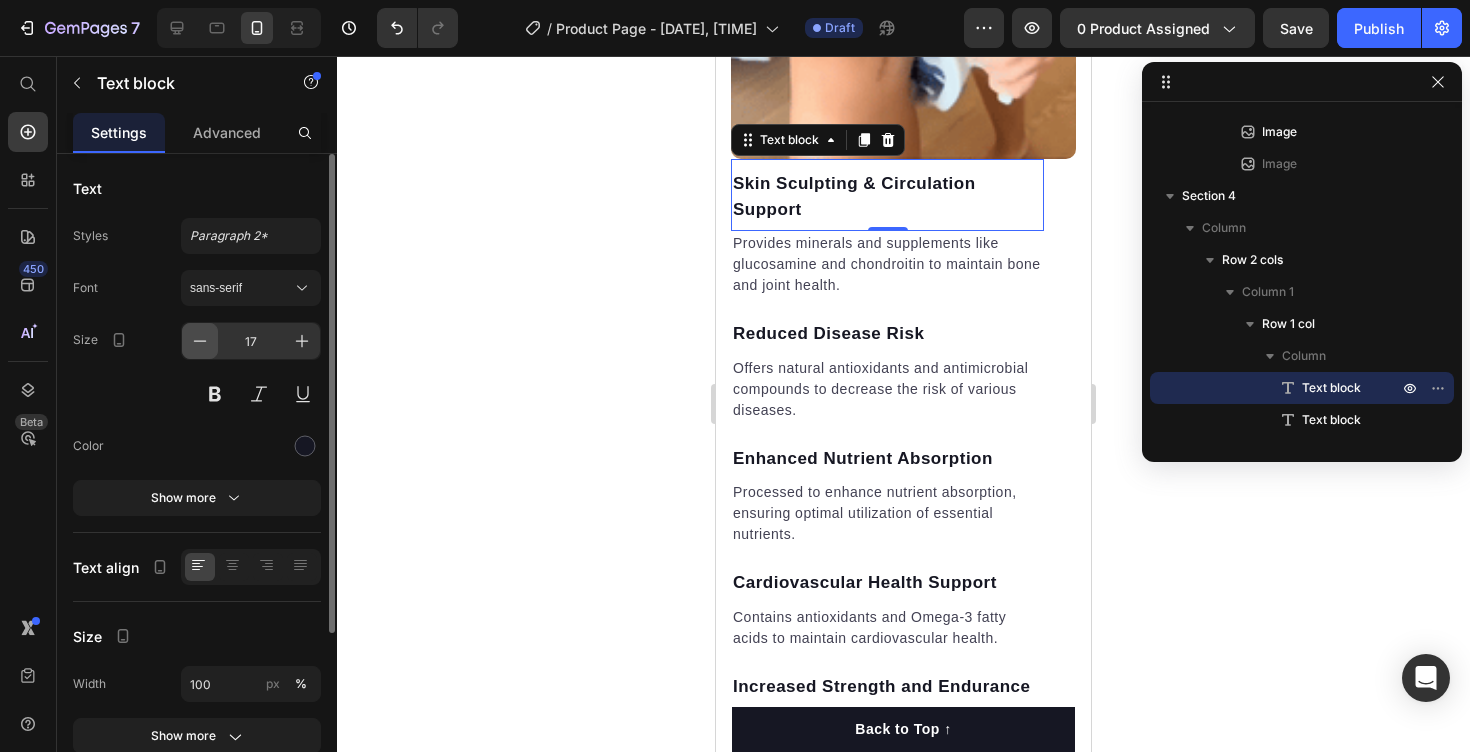 type on "16" 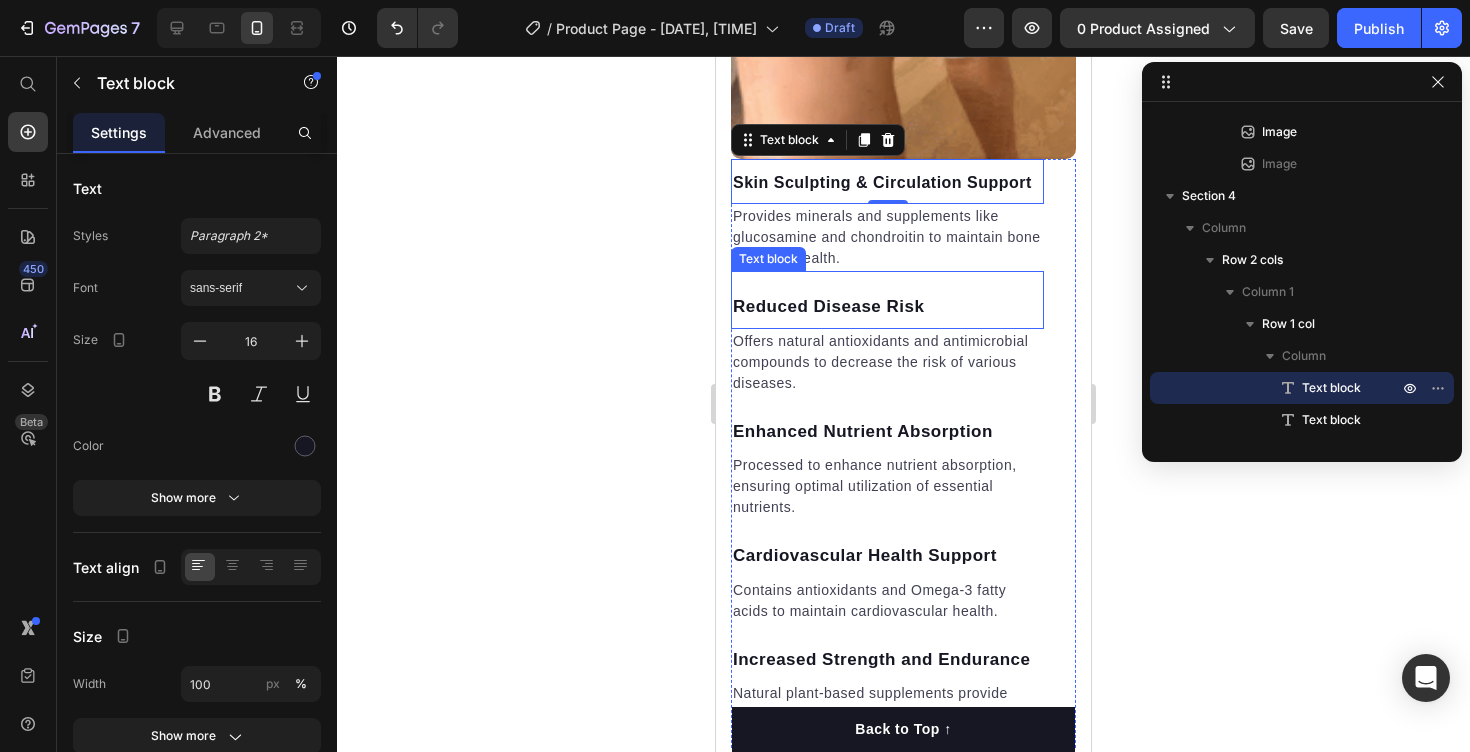 click on "Text block" at bounding box center [768, 259] 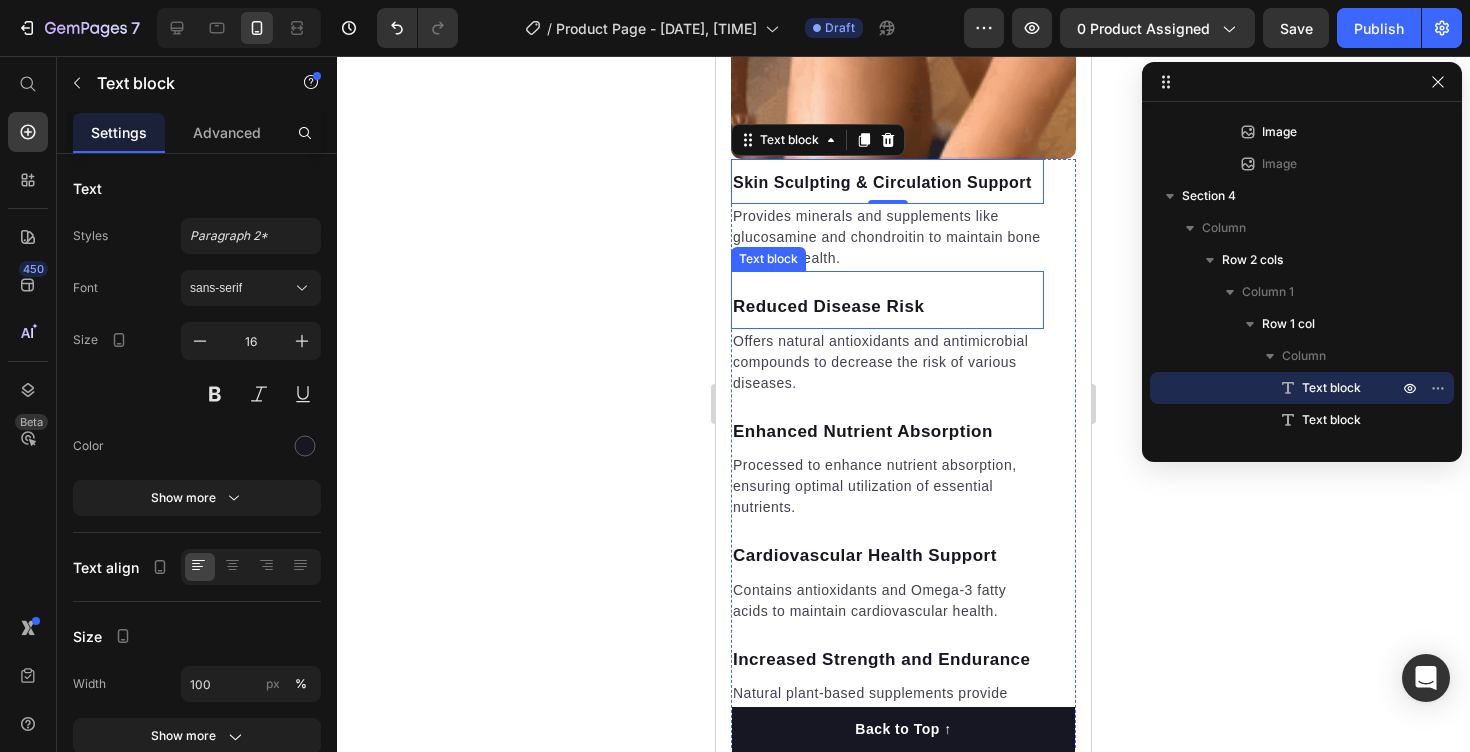 scroll, scrollTop: 1242, scrollLeft: 0, axis: vertical 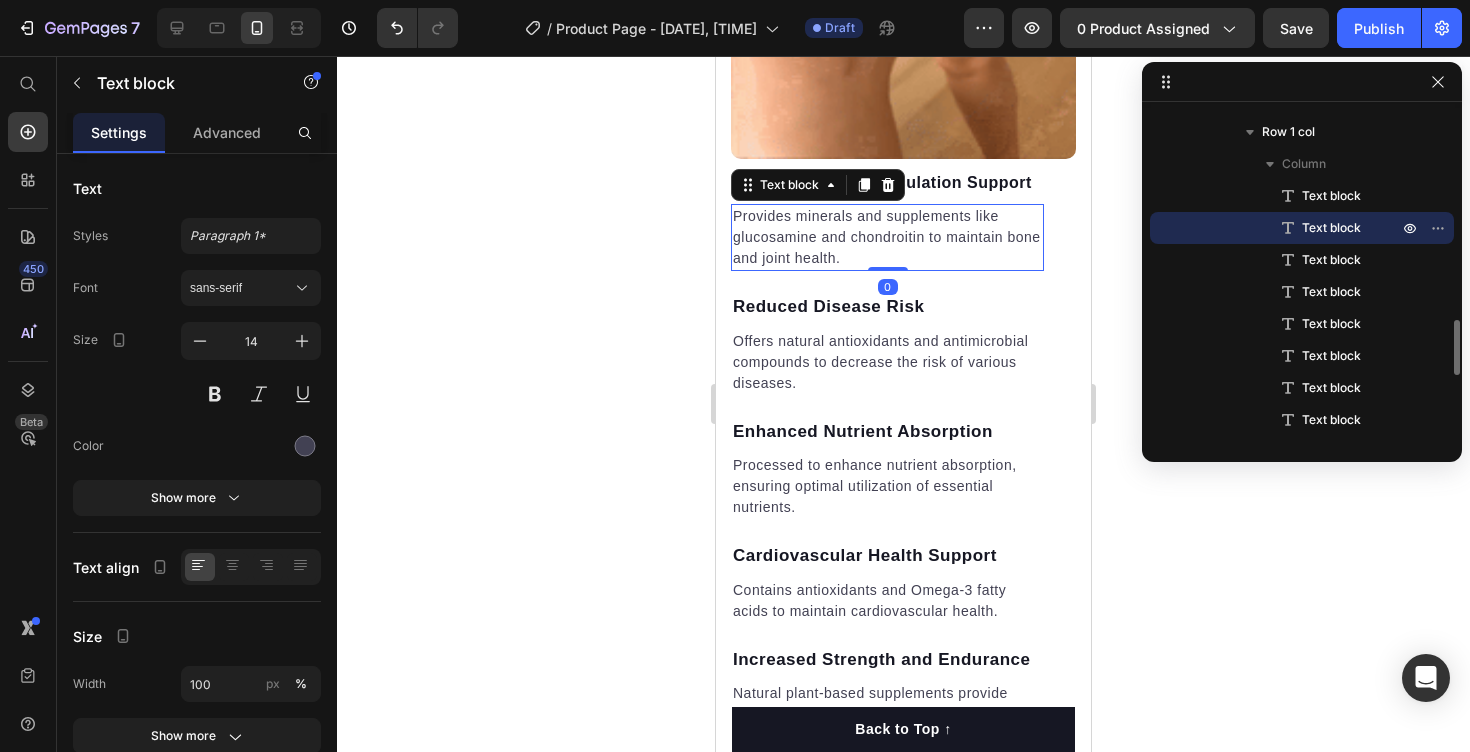 click on "Provides minerals and supplements like glucosamine and chondroitin to maintain bone and joint health." at bounding box center (887, 237) 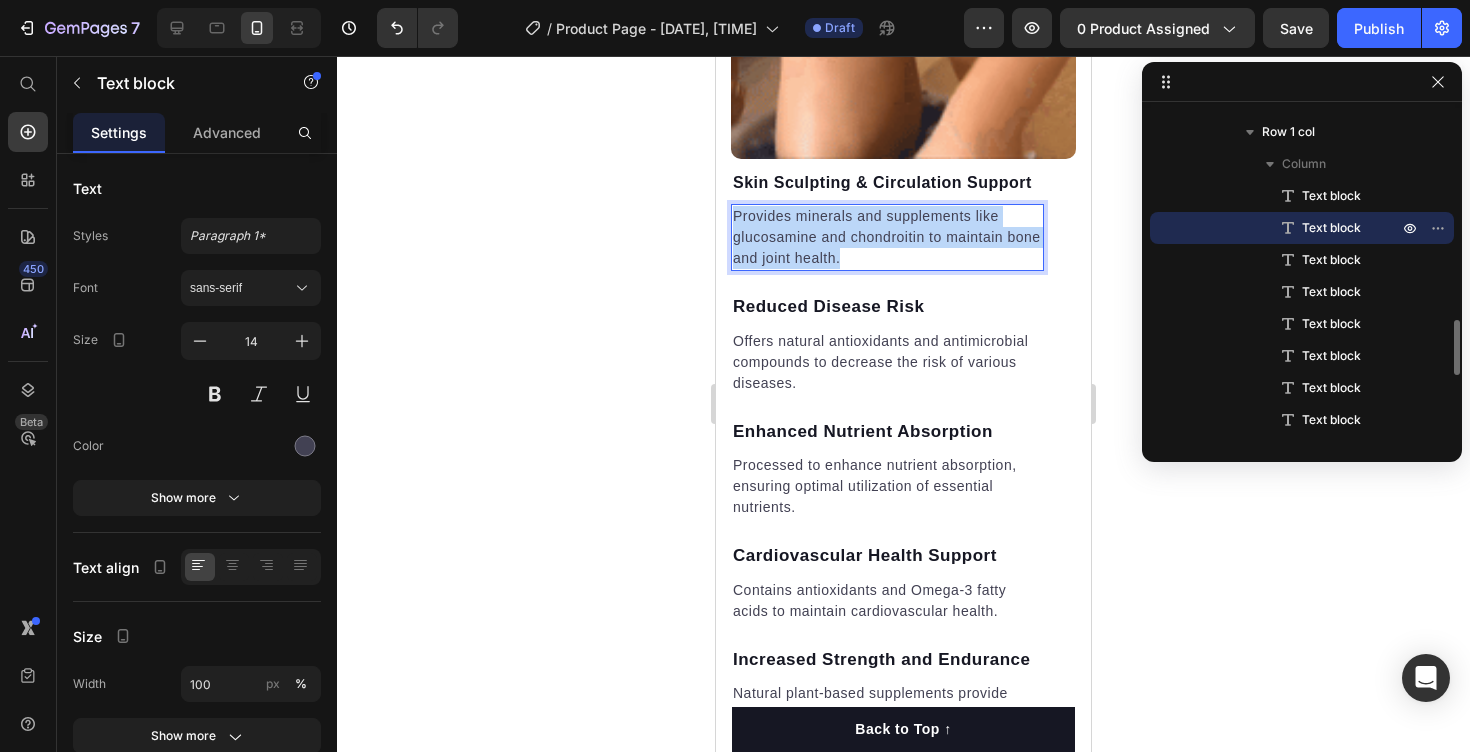 click on "Provides minerals and supplements like glucosamine and chondroitin to maintain bone and joint health." at bounding box center [887, 237] 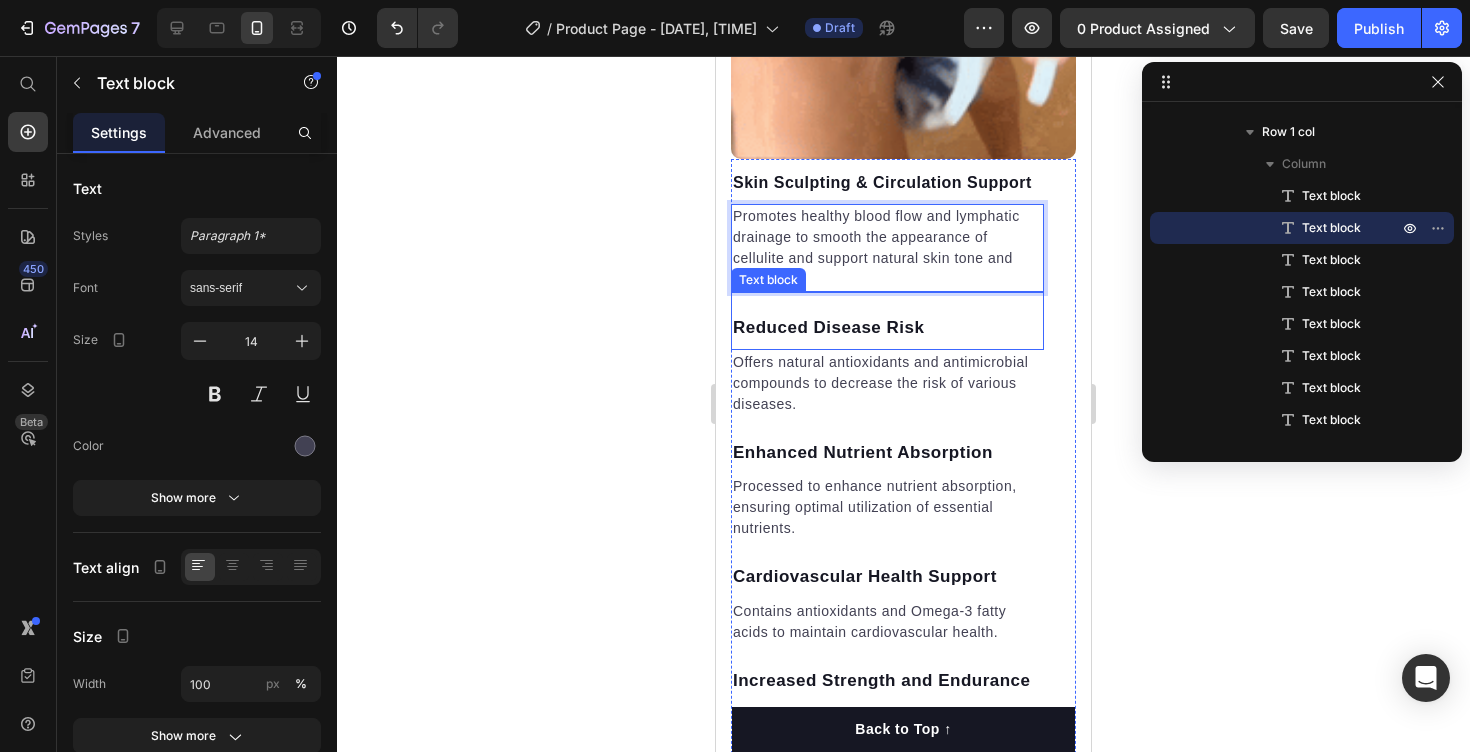 click on "Reduced Disease Risk" at bounding box center [887, 328] 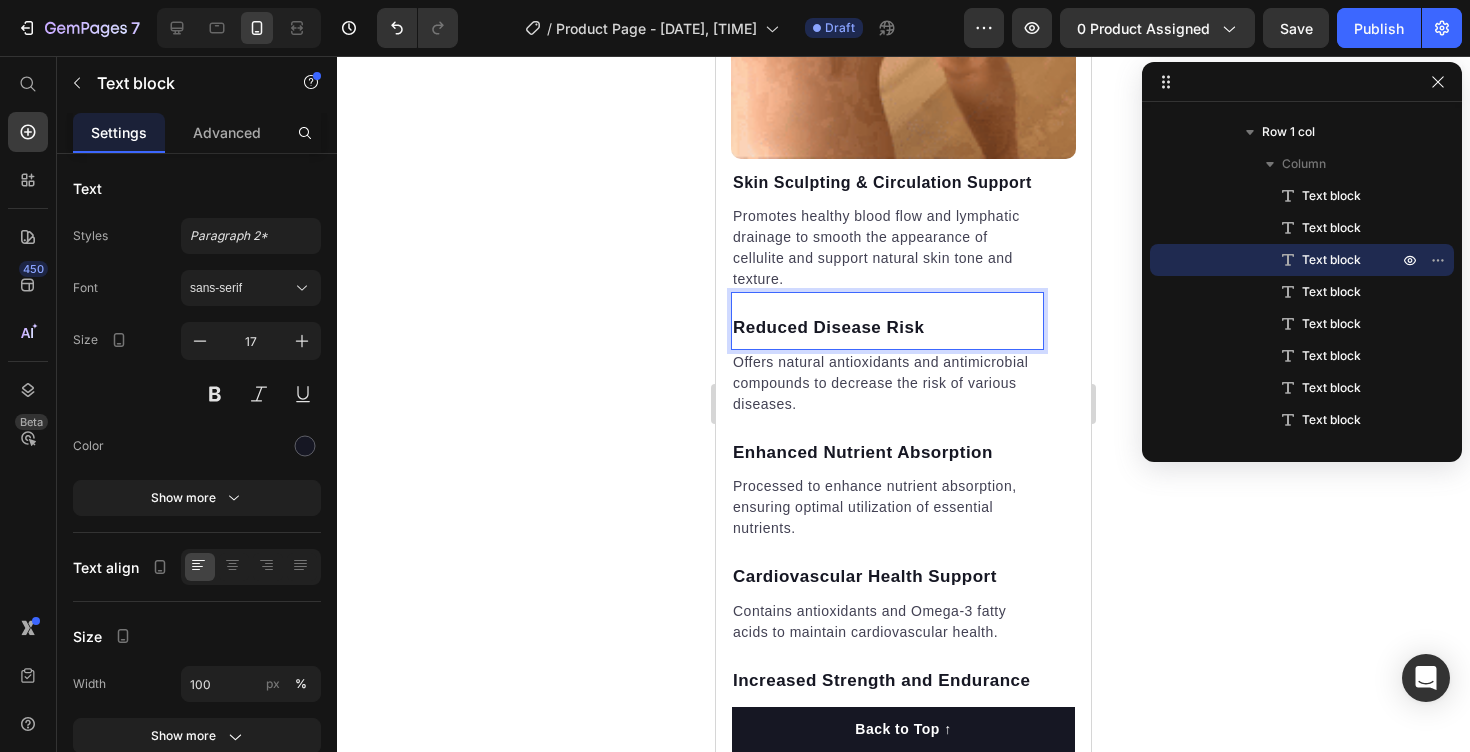 click on "Reduced Disease Risk" at bounding box center (887, 328) 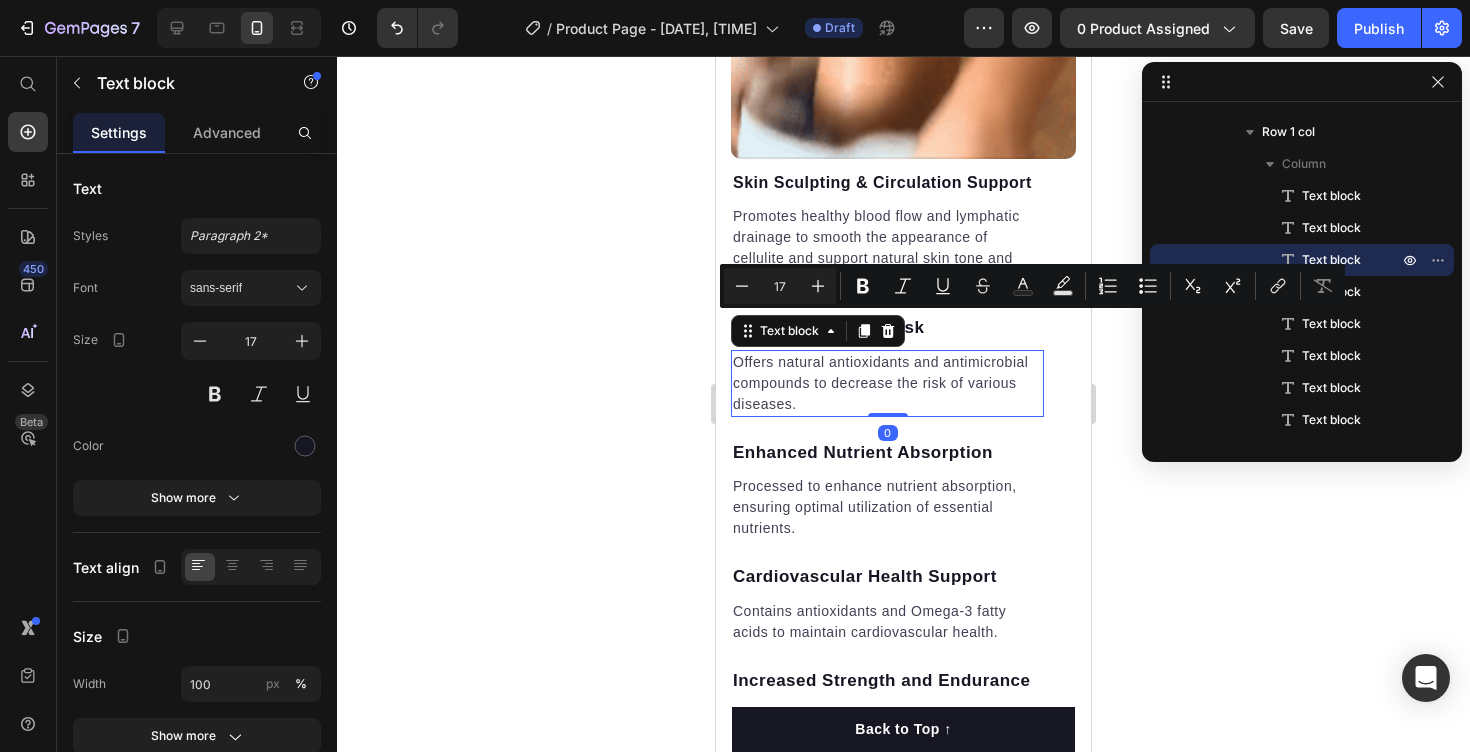 click on "Offers natural antioxidants and antimicrobial compounds to decrease the risk of various diseases." at bounding box center [887, 383] 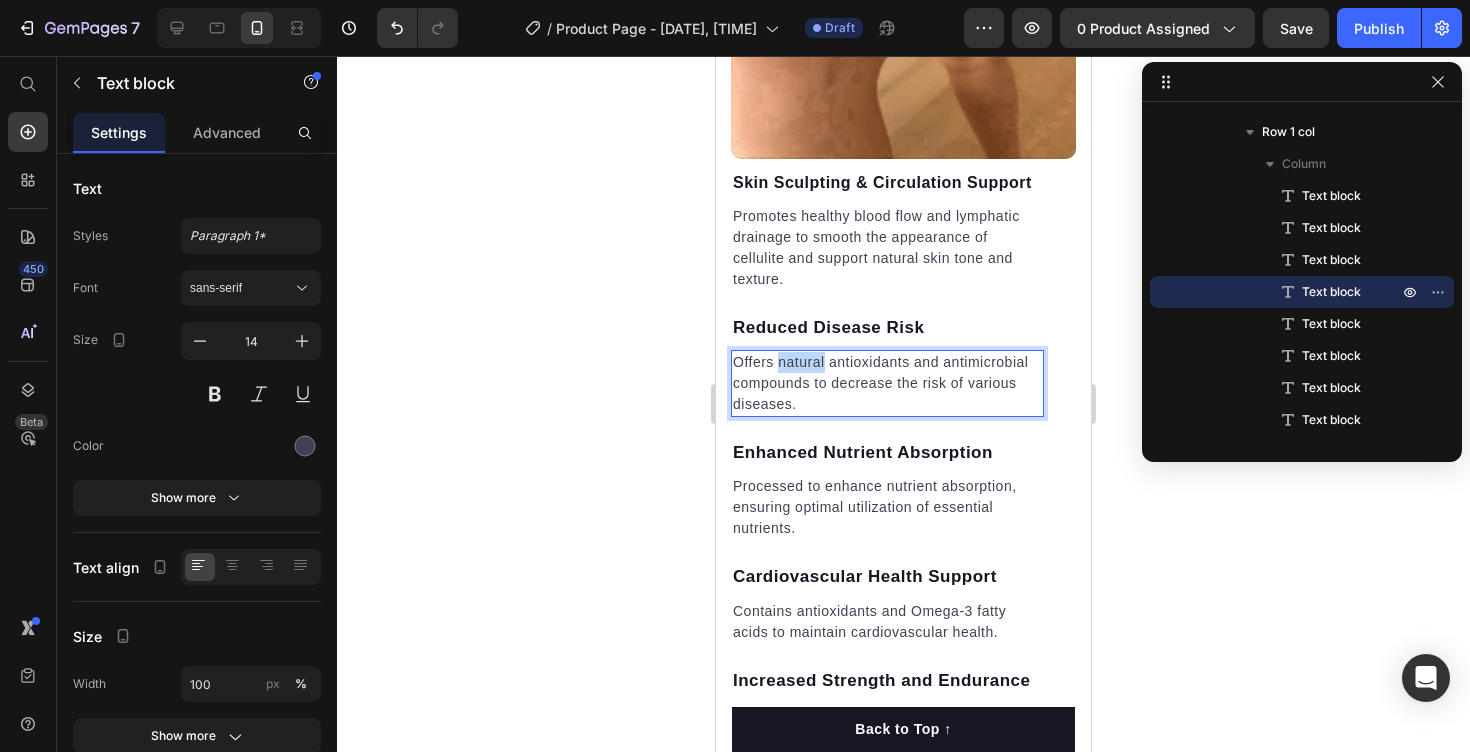 click on "Offers natural antioxidants and antimicrobial compounds to decrease the risk of various diseases." at bounding box center [887, 383] 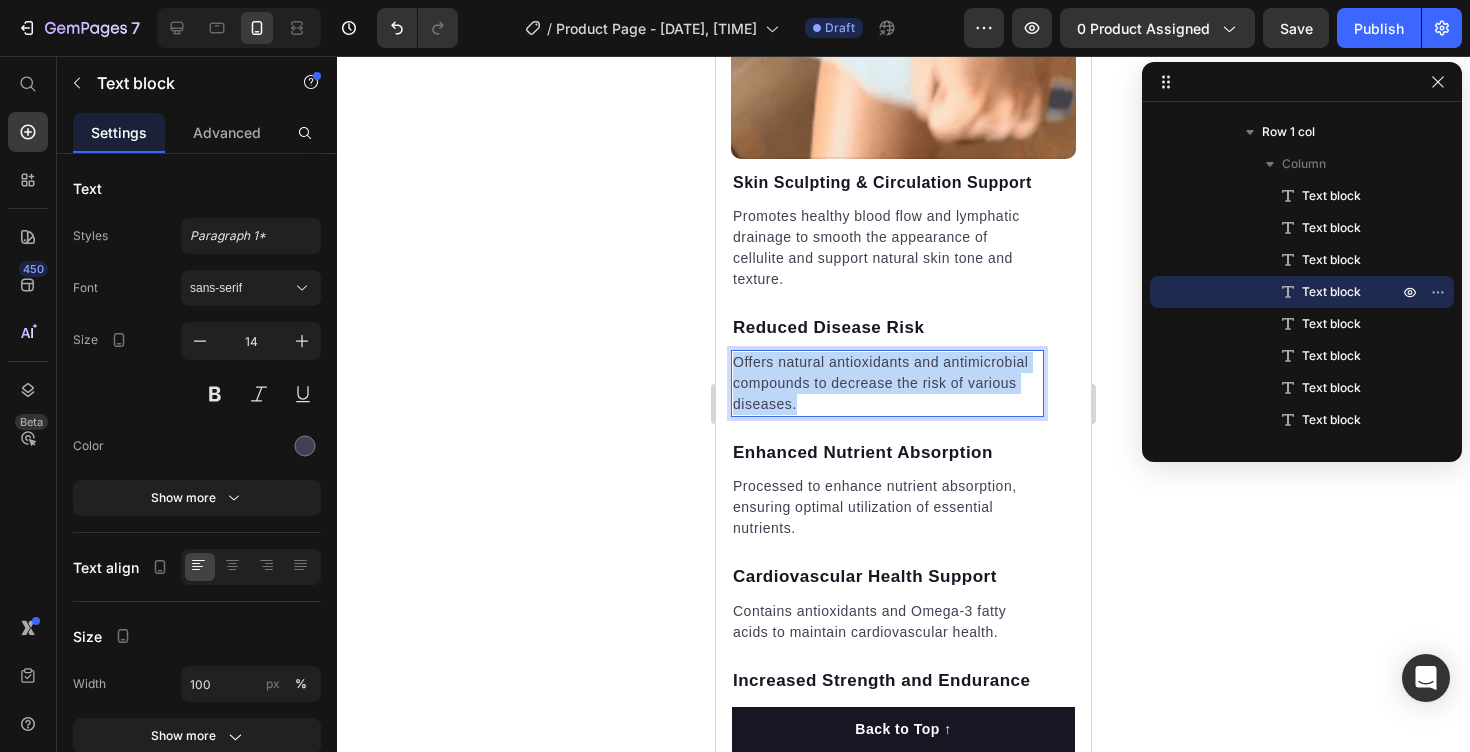 click on "Offers natural antioxidants and antimicrobial compounds to decrease the risk of various diseases." at bounding box center (887, 383) 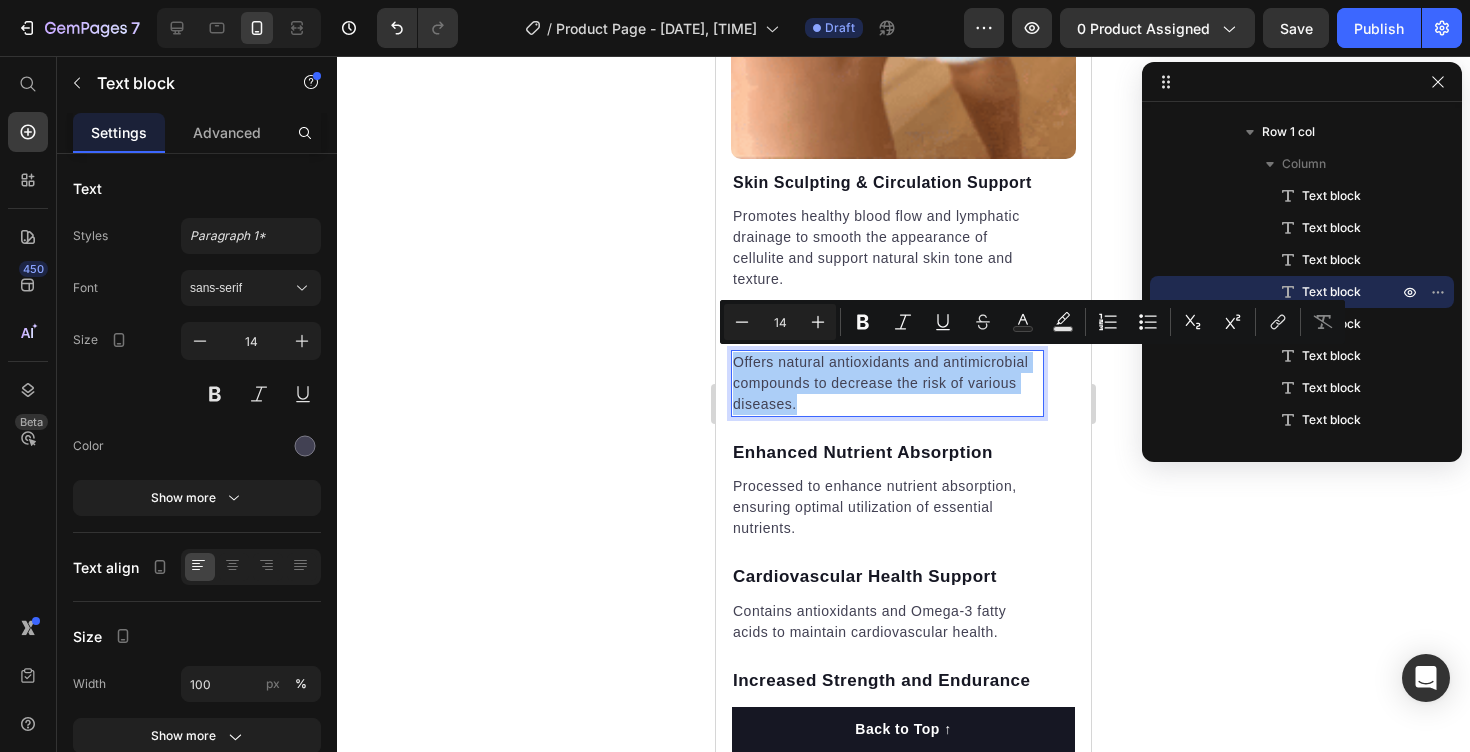 click 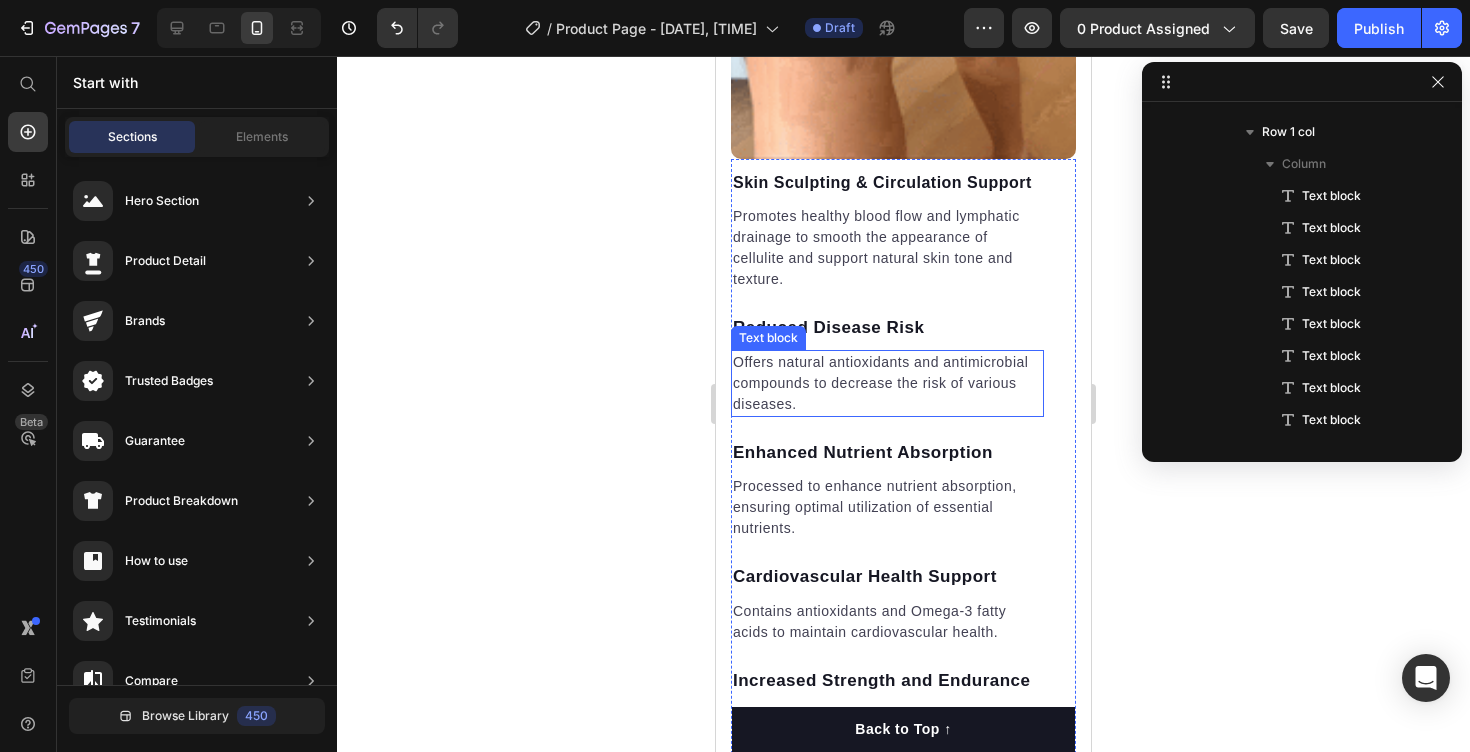 click on "Reduced Disease Risk" at bounding box center (887, 328) 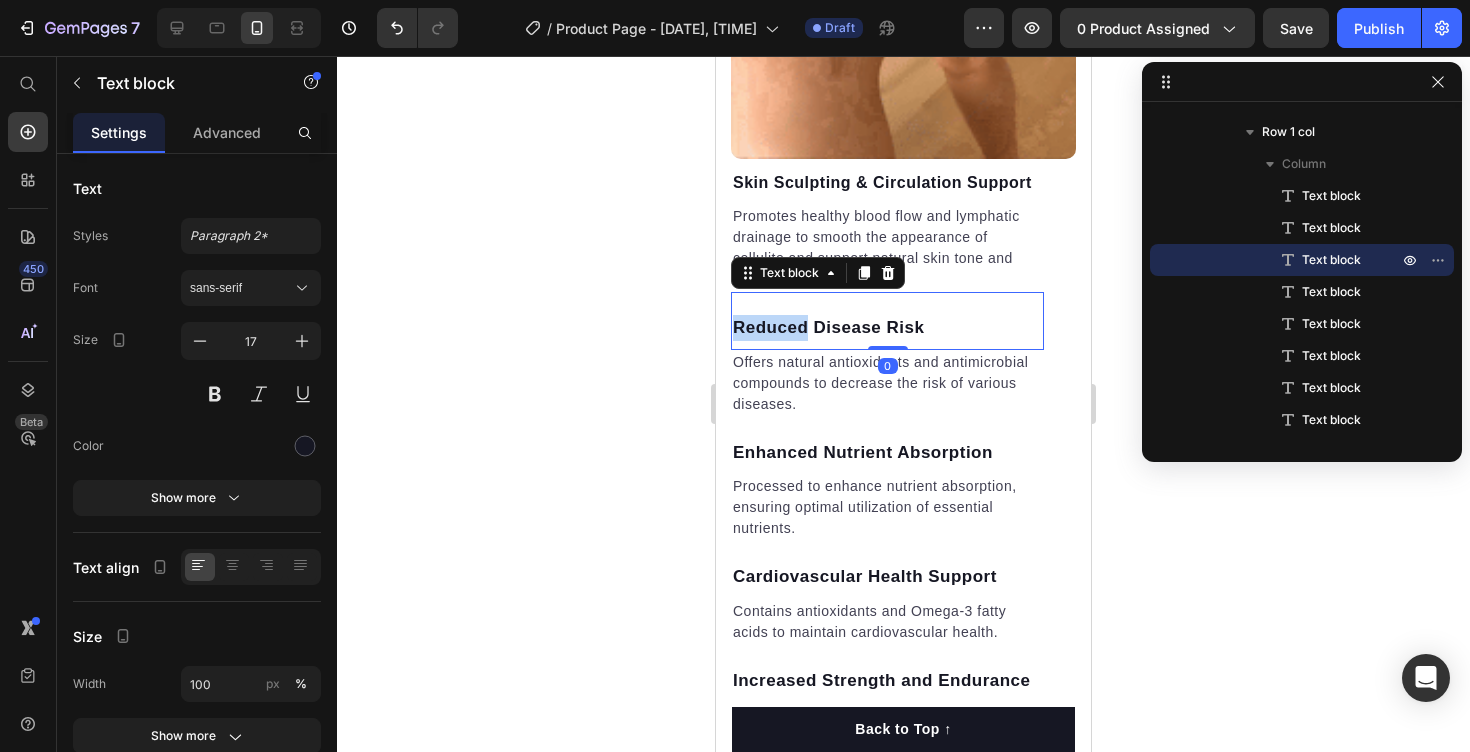 click on "Reduced Disease Risk" at bounding box center [887, 328] 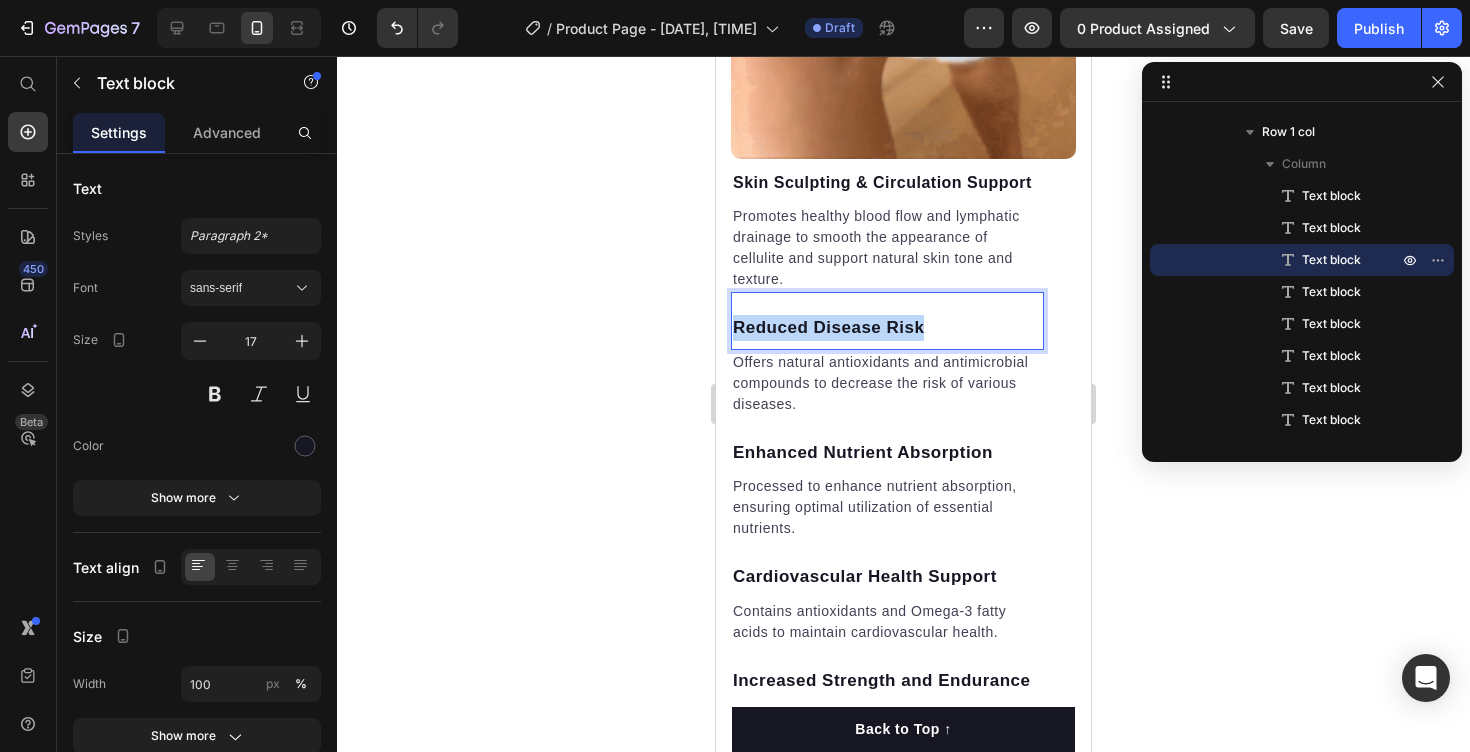 click on "Reduced Disease Risk" at bounding box center (887, 328) 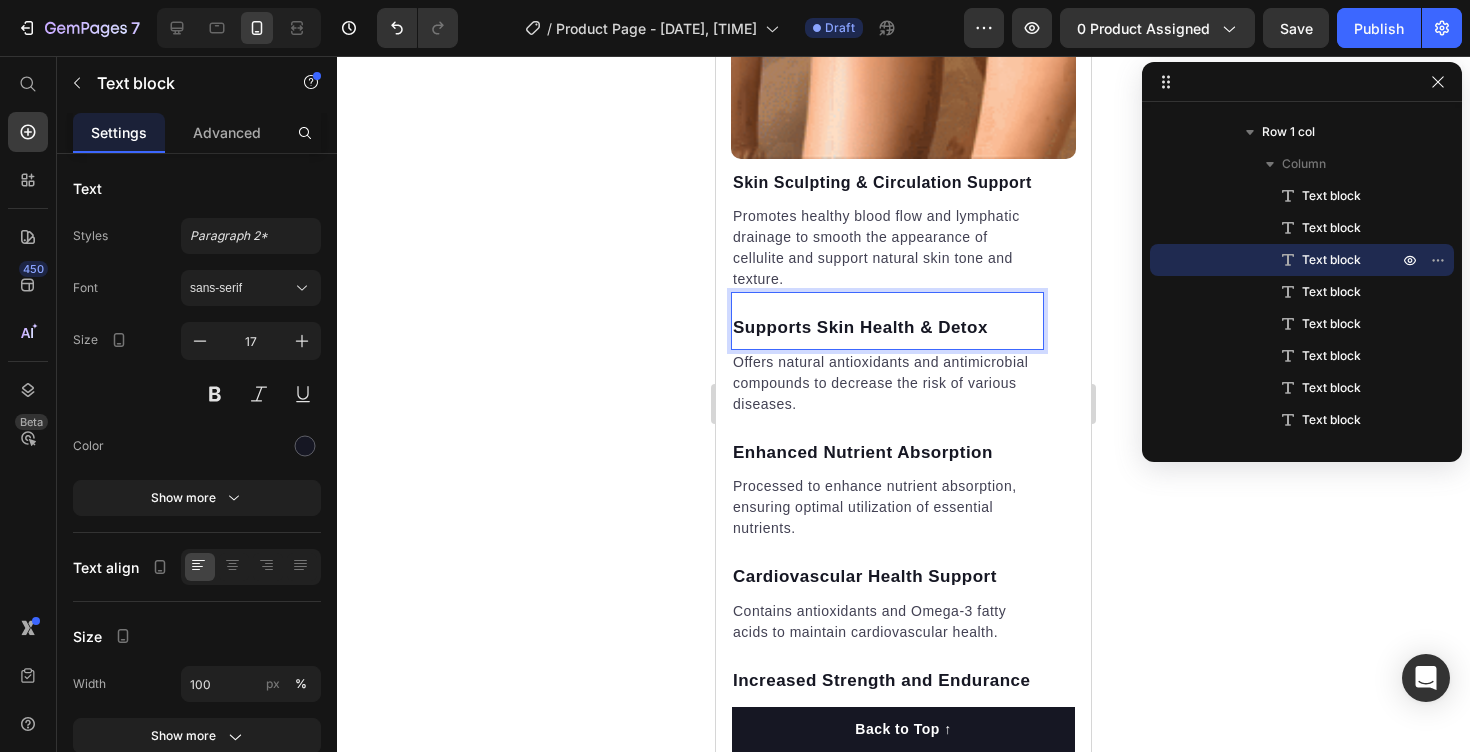 click on "Supports Skin Health & Detox" at bounding box center (887, 328) 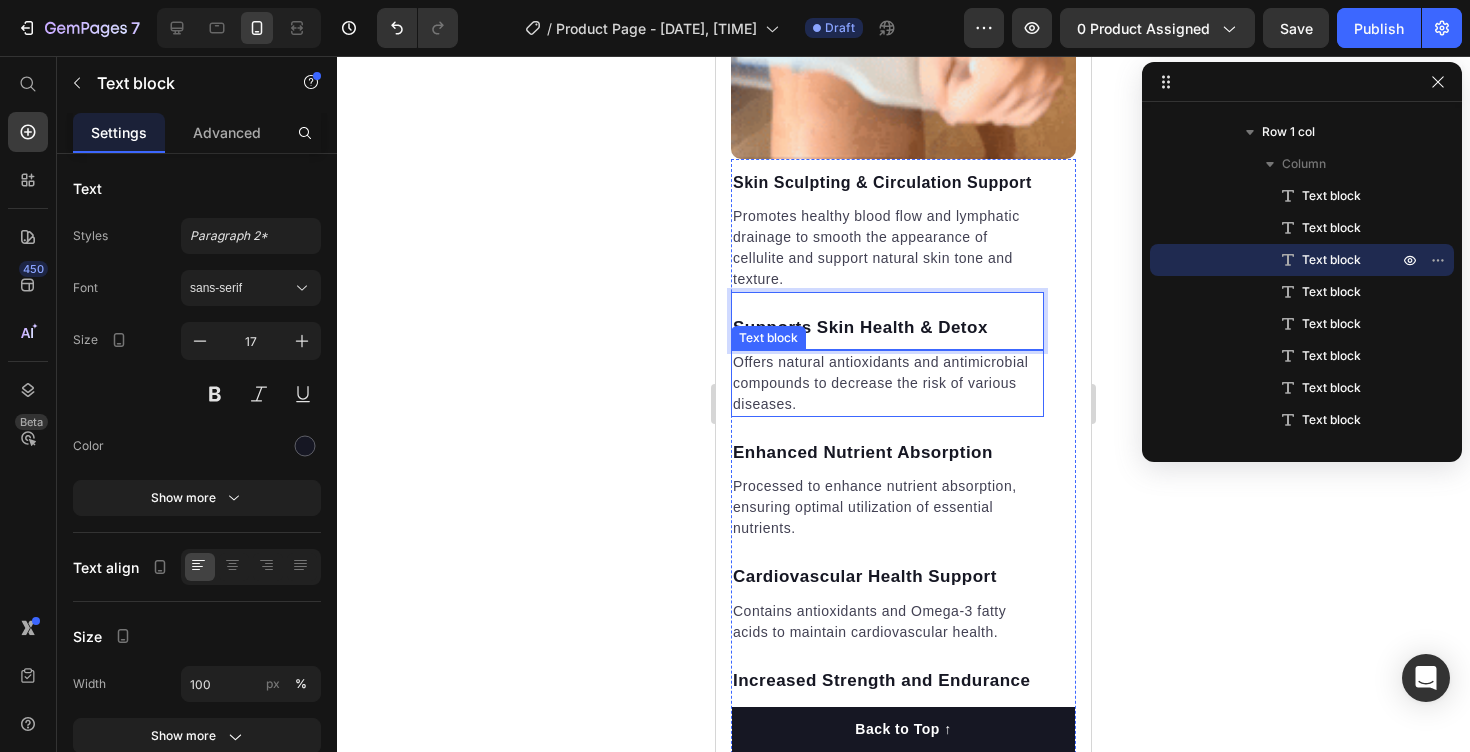 click on "Offers natural antioxidants and antimicrobial compounds to decrease the risk of various diseases." at bounding box center [887, 383] 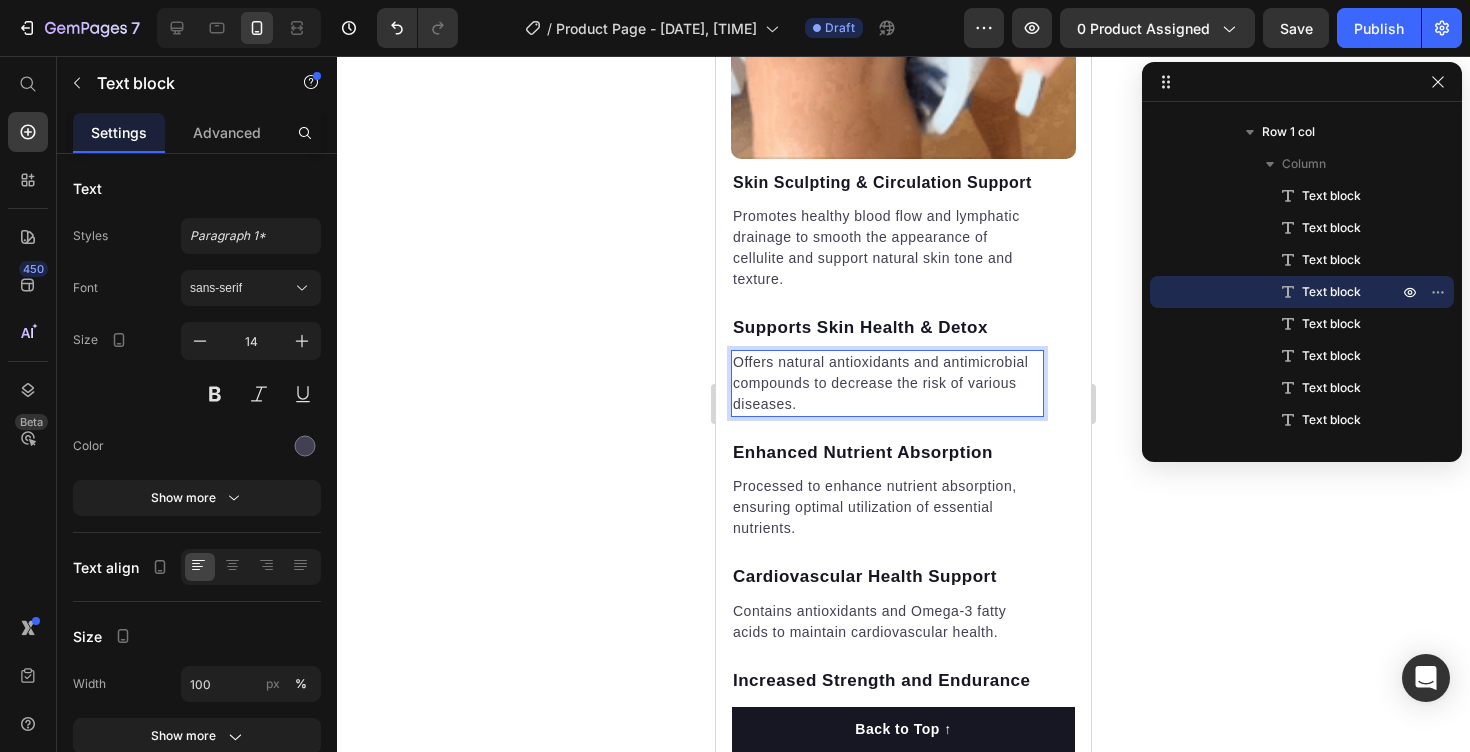 click on "Offers natural antioxidants and antimicrobial compounds to decrease the risk of various diseases." at bounding box center [887, 383] 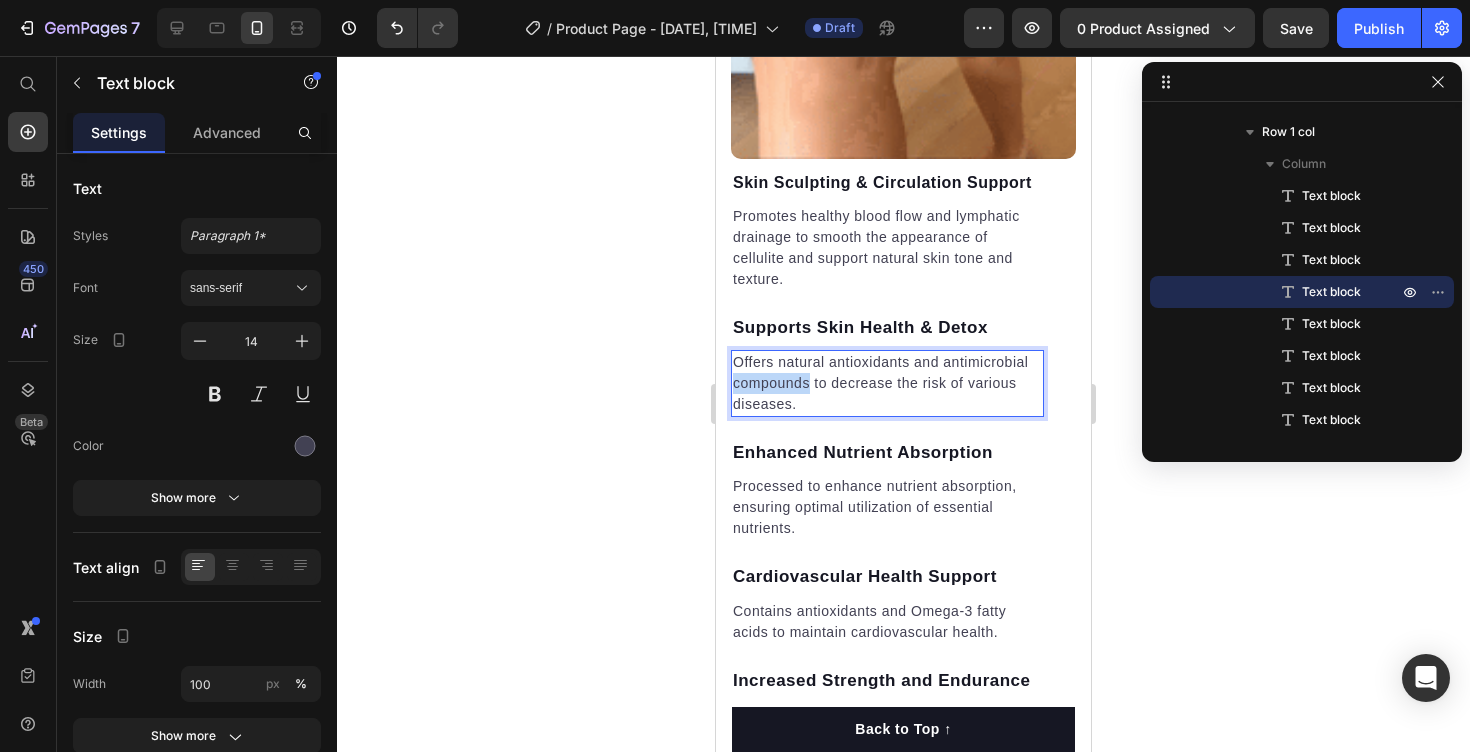 click on "Offers natural antioxidants and antimicrobial compounds to decrease the risk of various diseases." at bounding box center [887, 383] 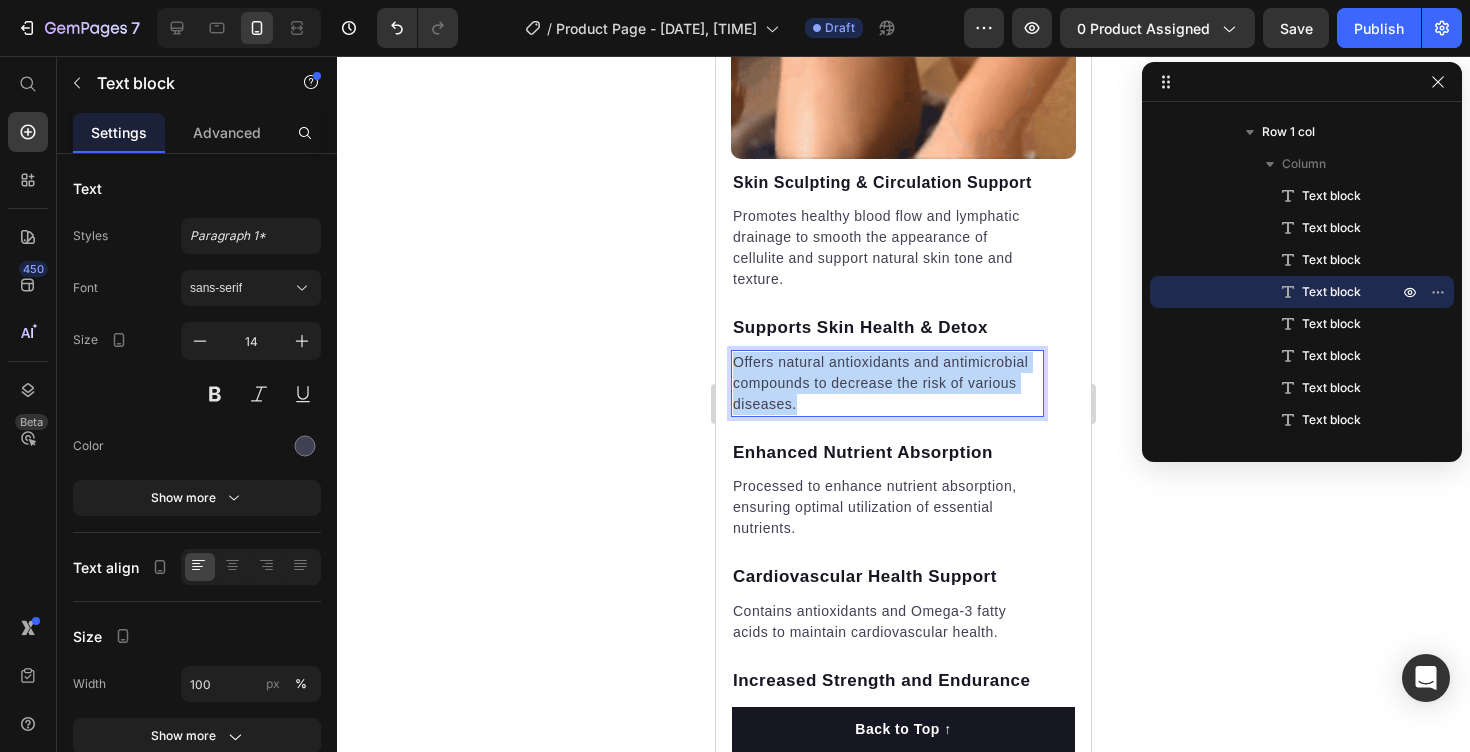 click on "Offers natural antioxidants and antimicrobial compounds to decrease the risk of various diseases." at bounding box center [887, 383] 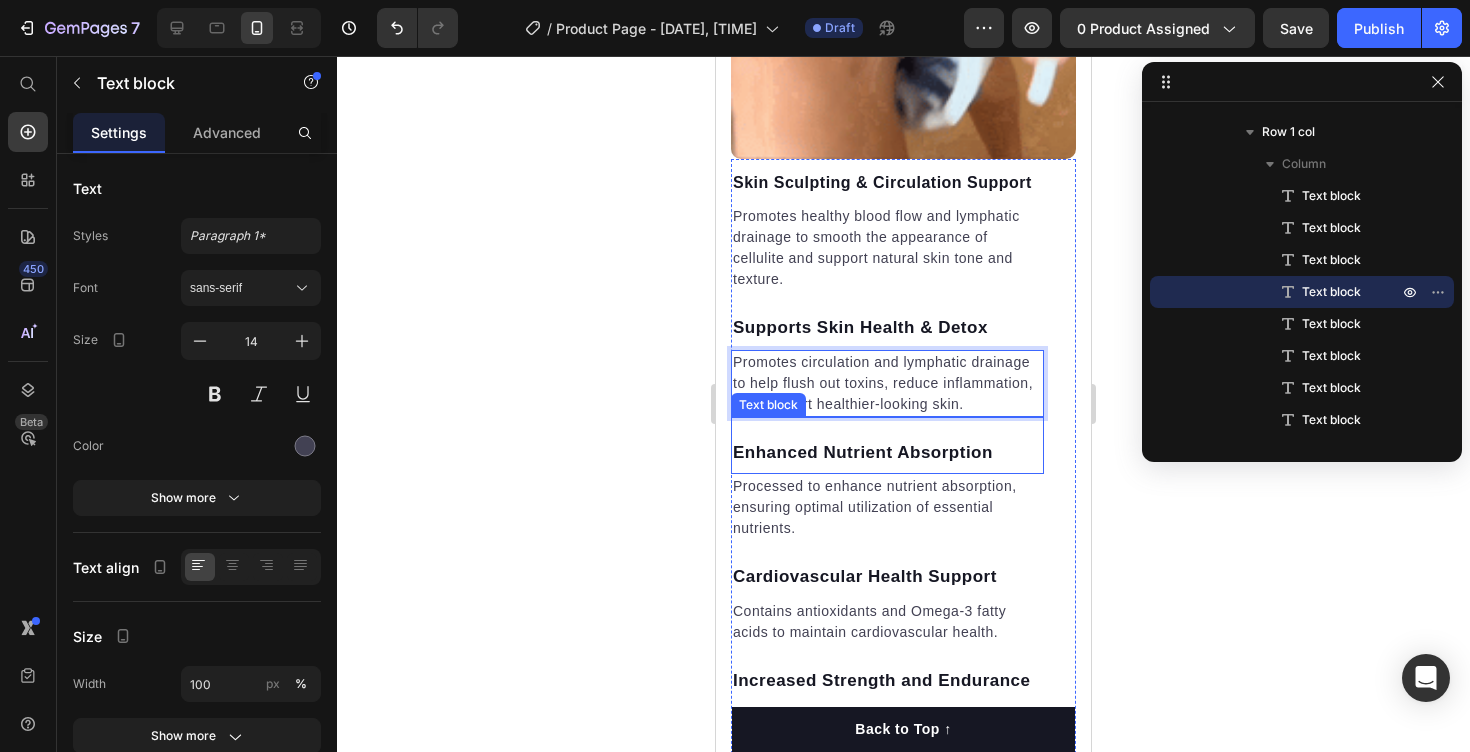 click on "Enhanced Nutrient Absorption" at bounding box center (887, 453) 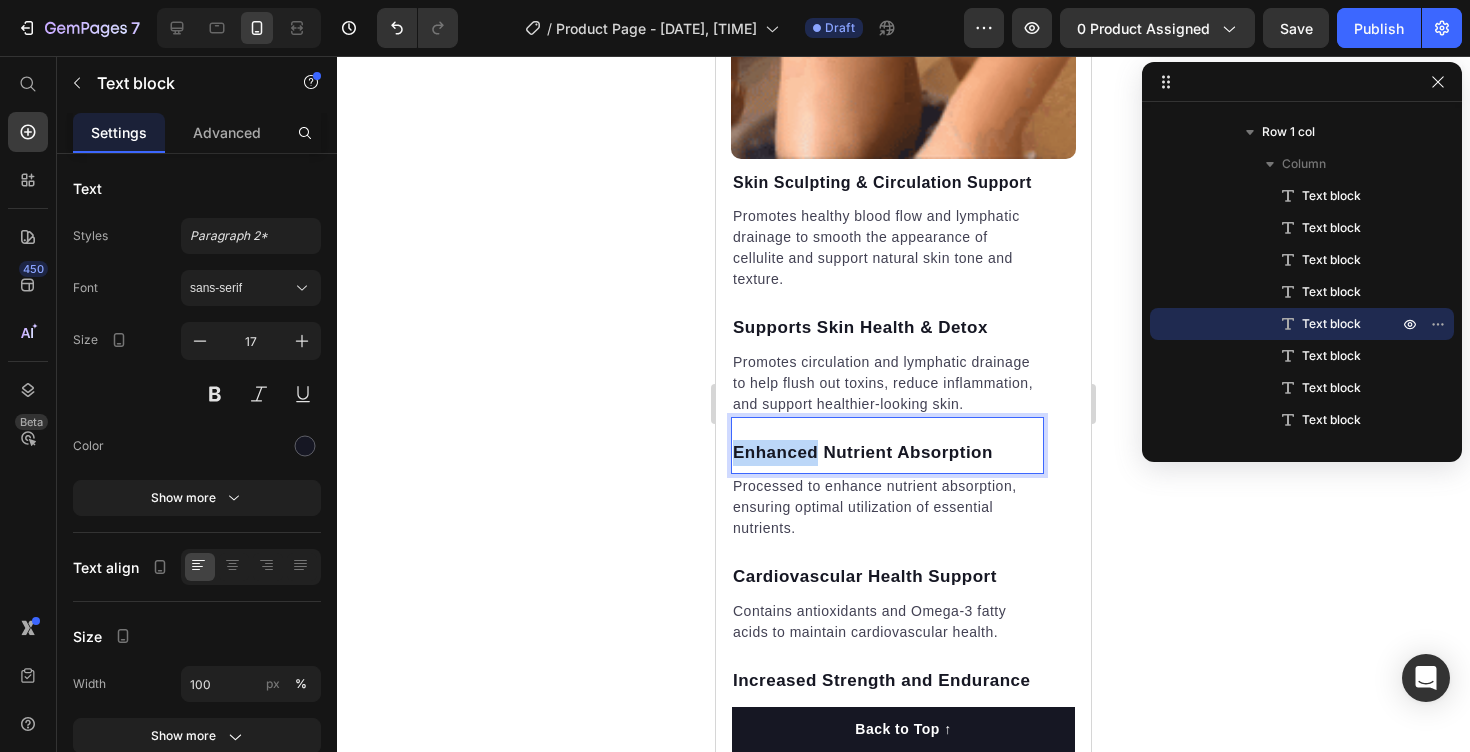 click on "Enhanced Nutrient Absorption" at bounding box center (887, 453) 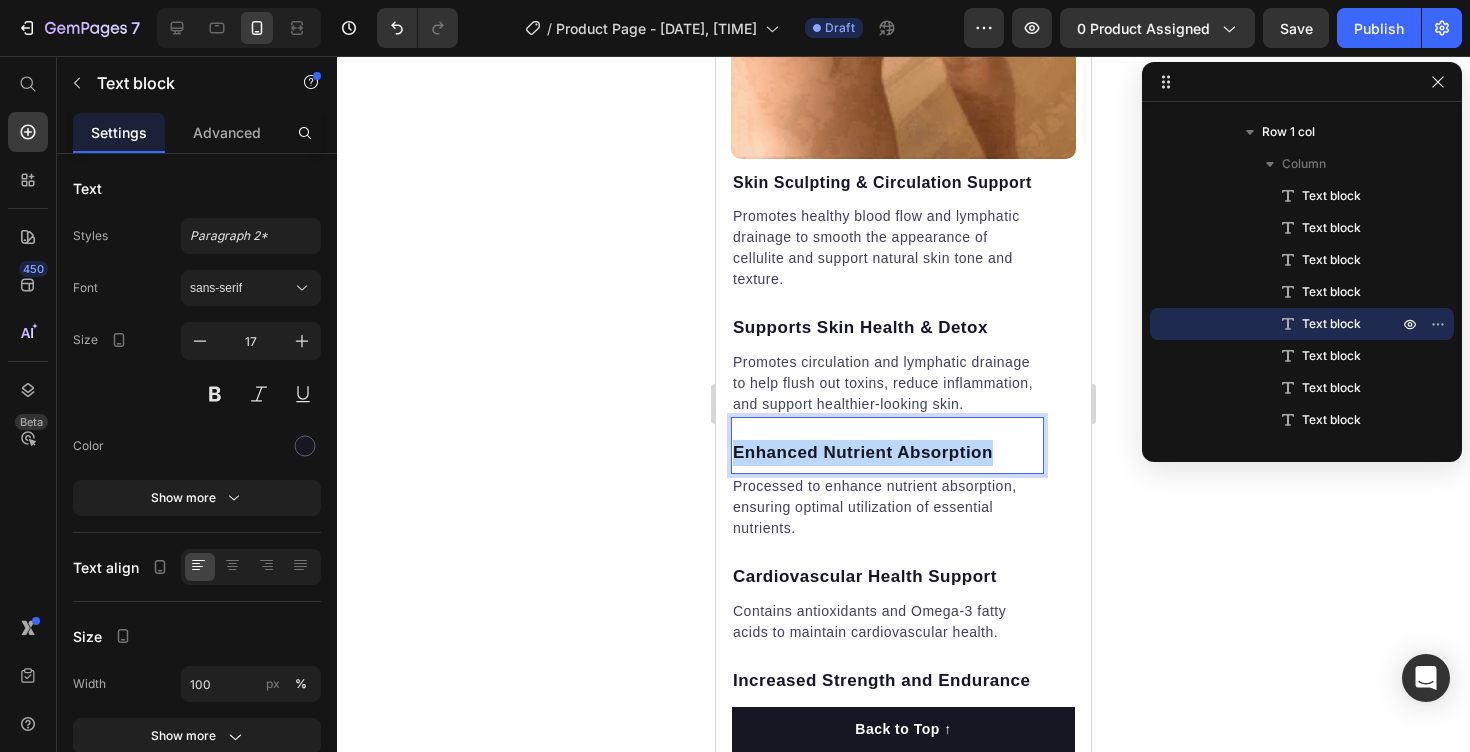 click on "Enhanced Nutrient Absorption" at bounding box center (887, 453) 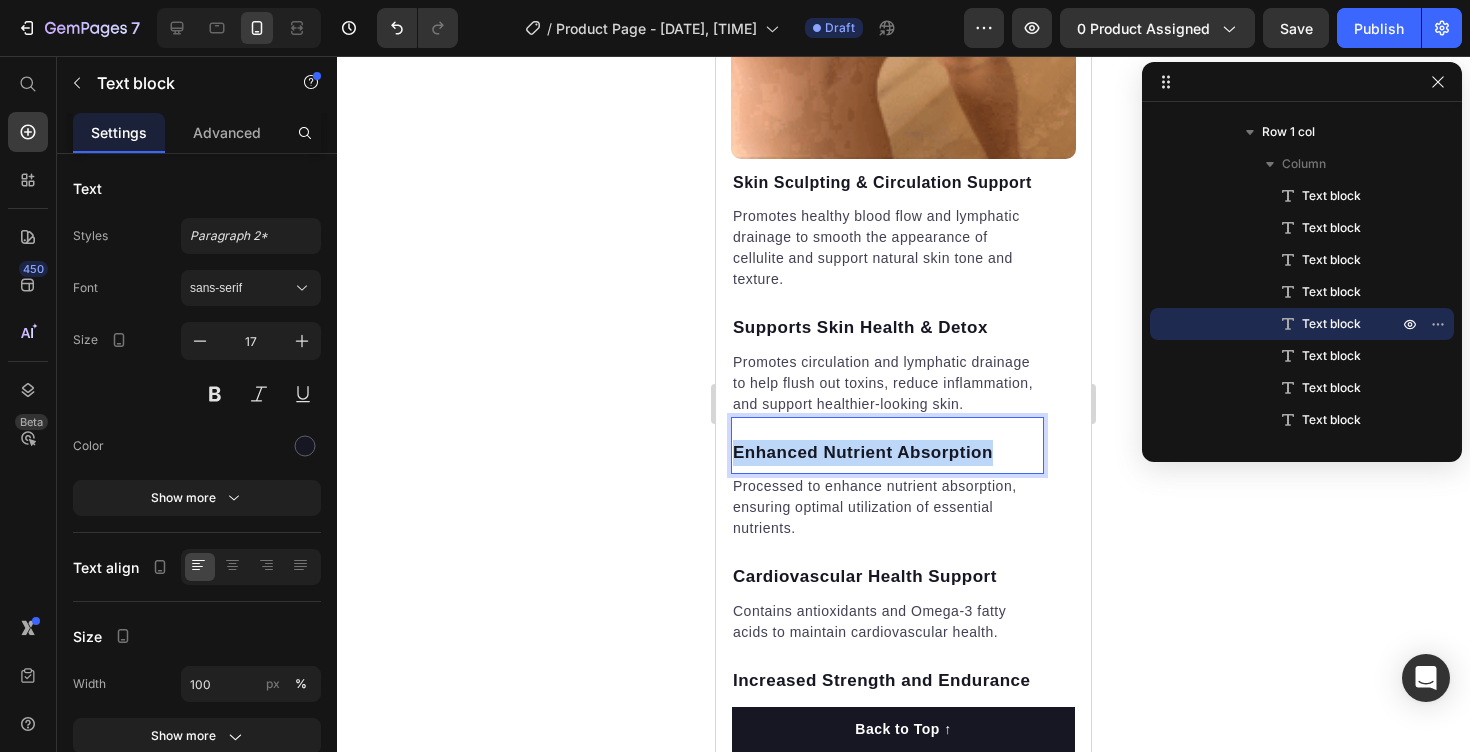 copy on "Enhanced Nutrient Absorption" 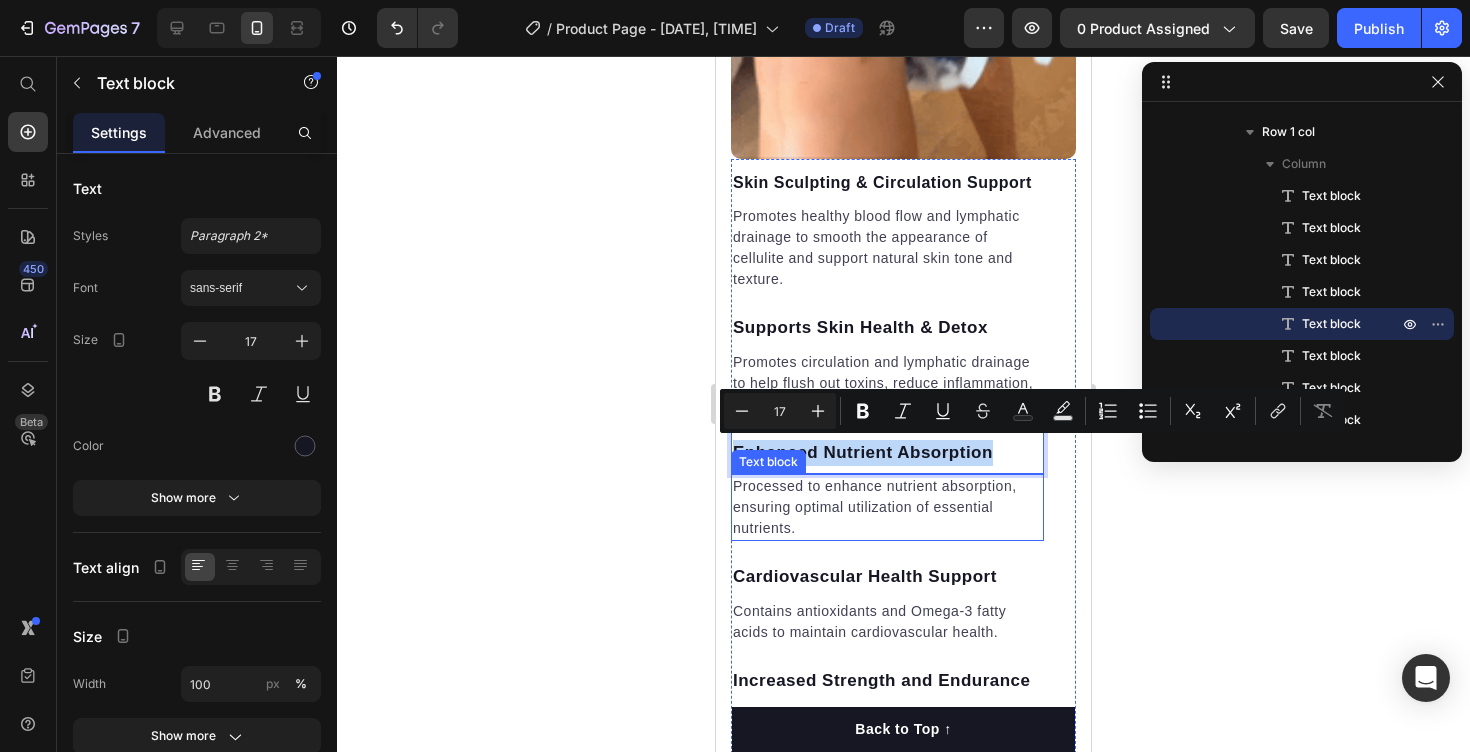 click on "Processed to enhance nutrient absorption, ensuring optimal utilization of essential nutrients." at bounding box center [887, 507] 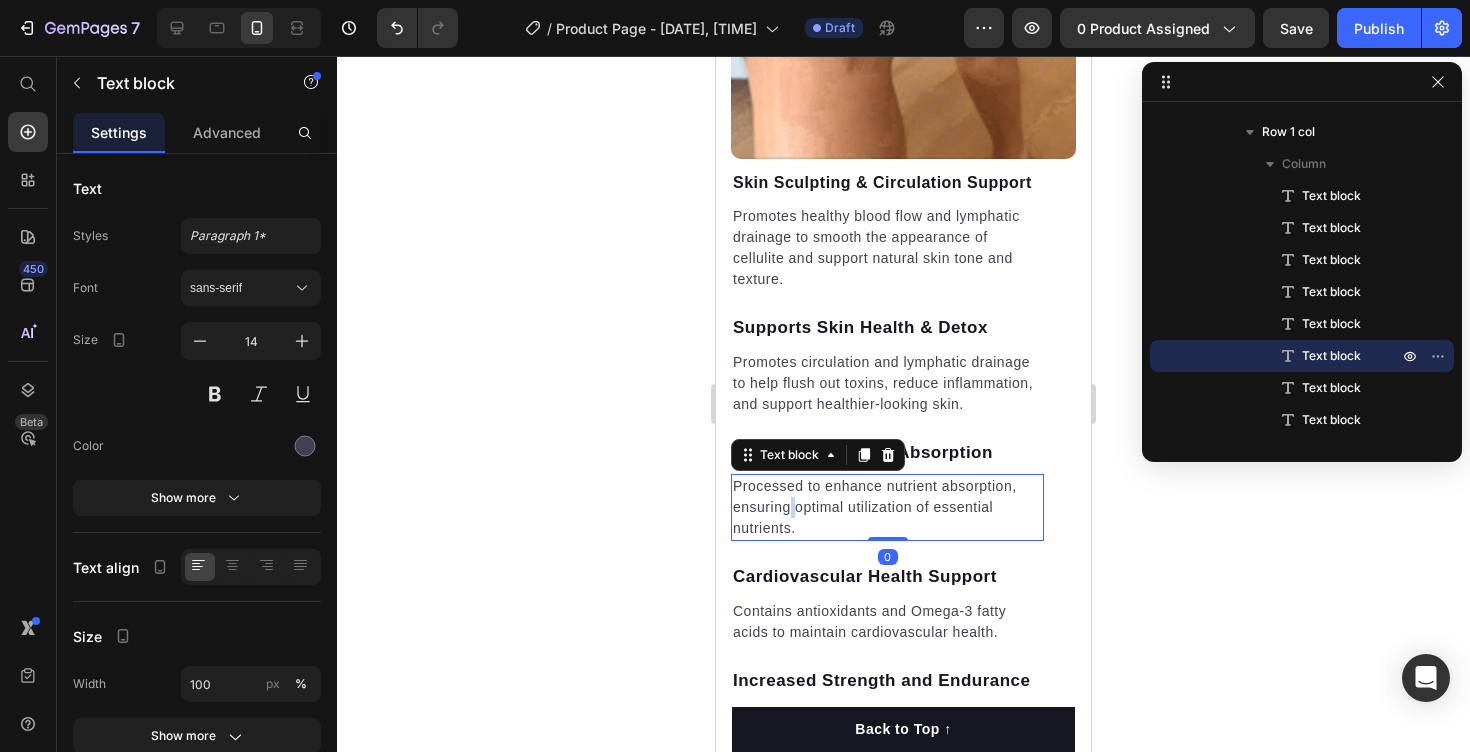 click on "Processed to enhance nutrient absorption, ensuring optimal utilization of essential nutrients." at bounding box center (887, 507) 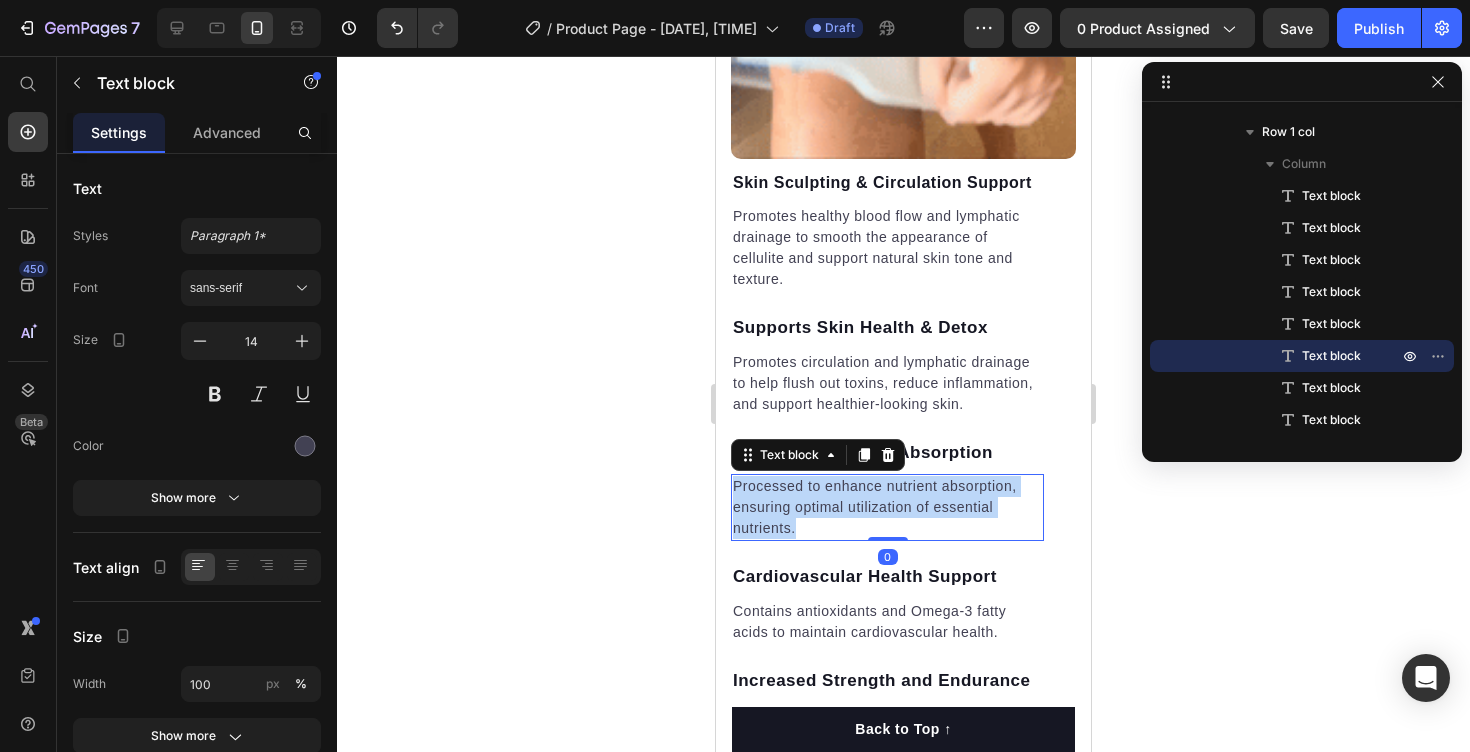 click on "Processed to enhance nutrient absorption, ensuring optimal utilization of essential nutrients." at bounding box center [887, 507] 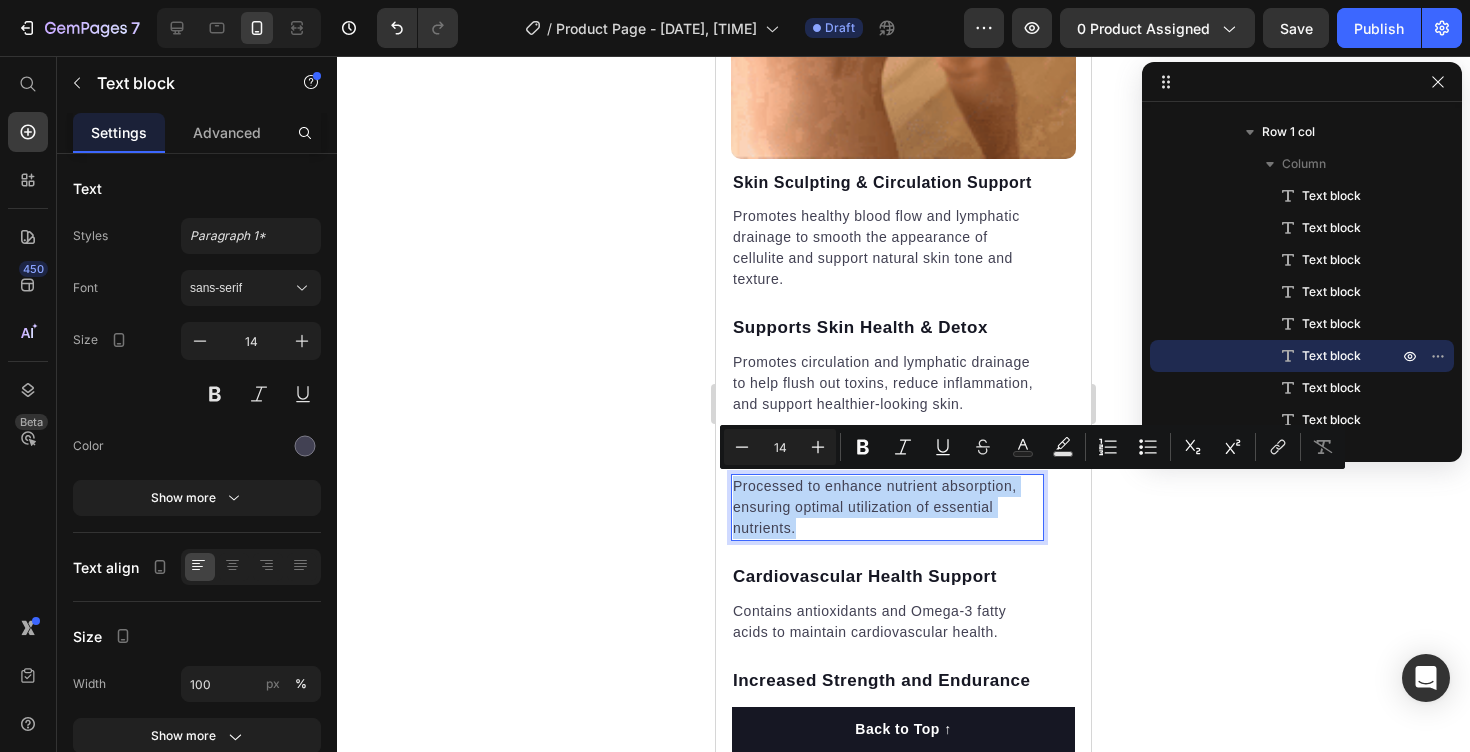 copy on "Processed to enhance nutrient absorption, ensuring optimal utilization of essential nutrients." 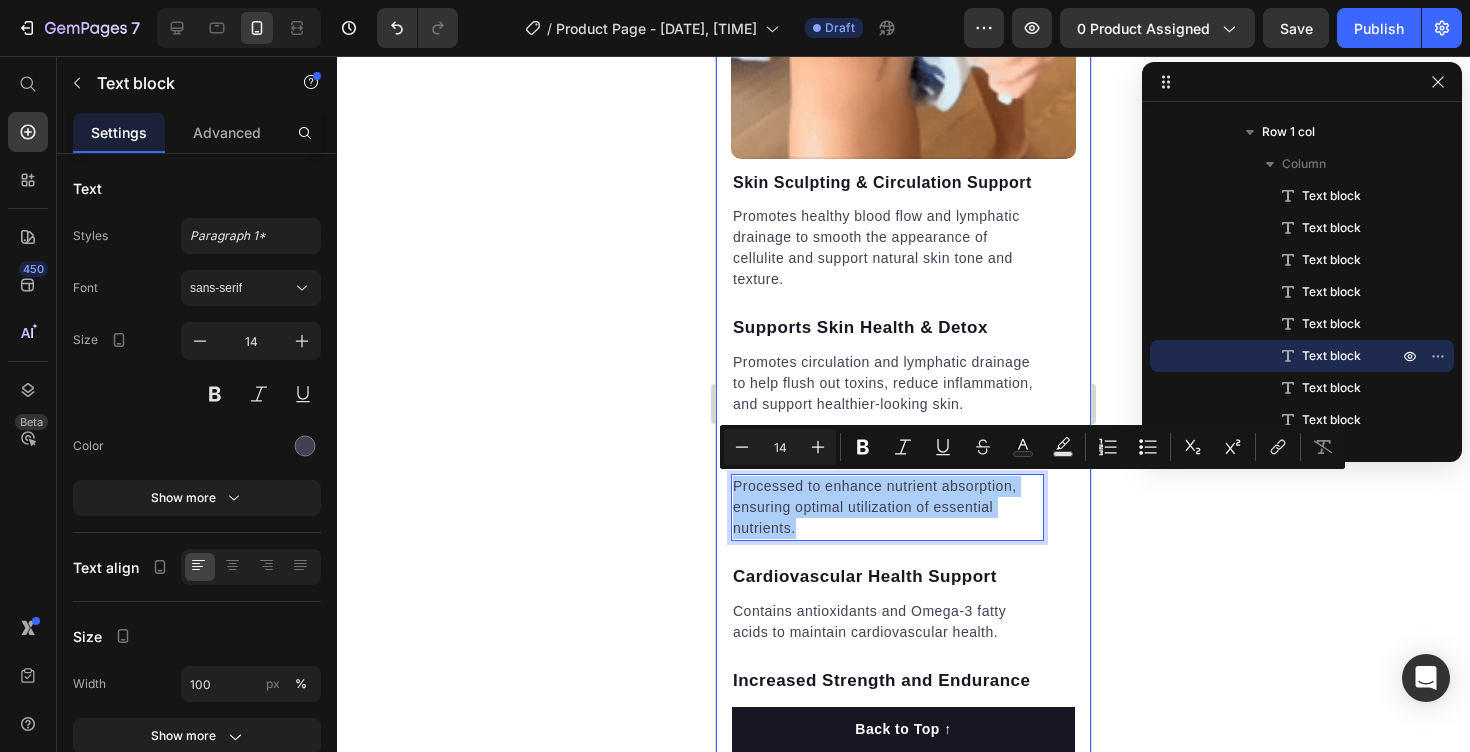 click 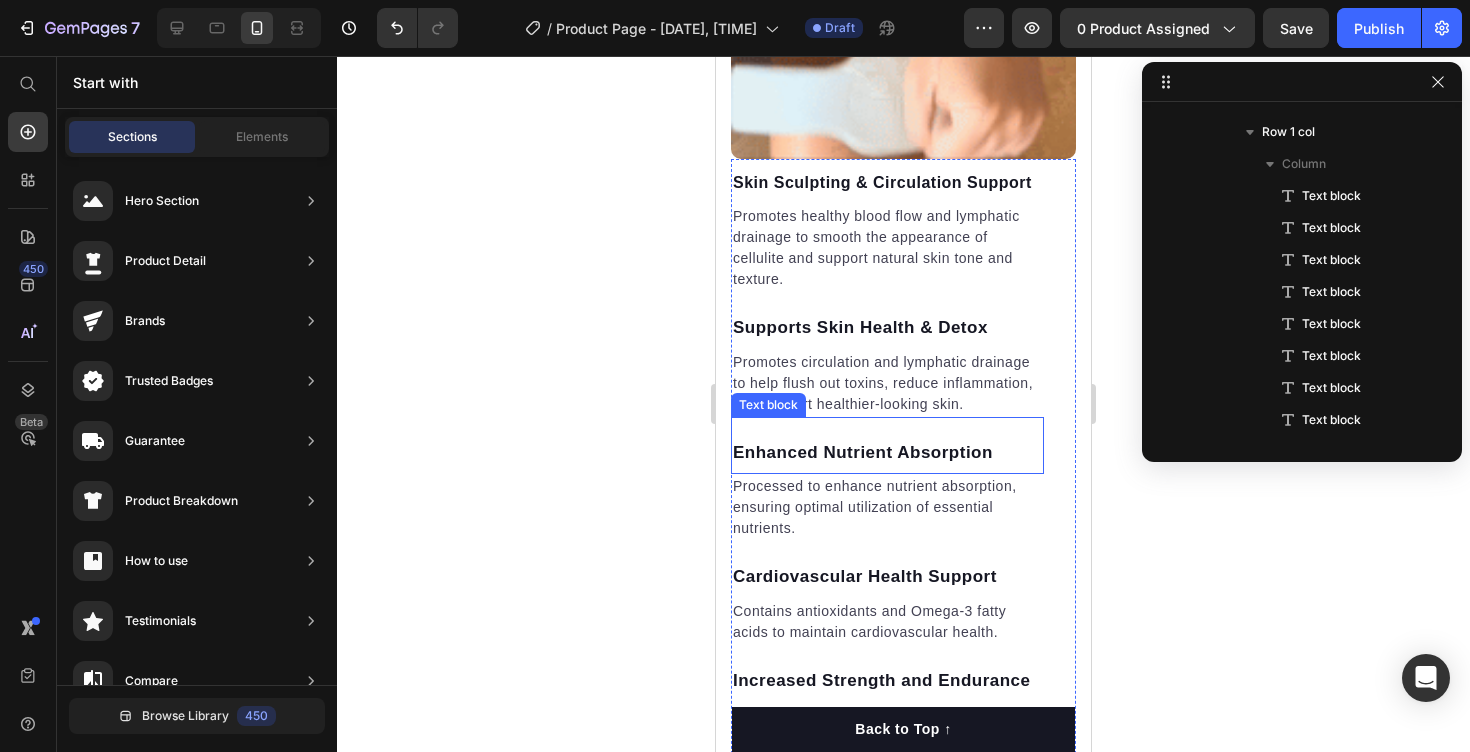 click on "Enhanced Nutrient Absorption" at bounding box center [887, 453] 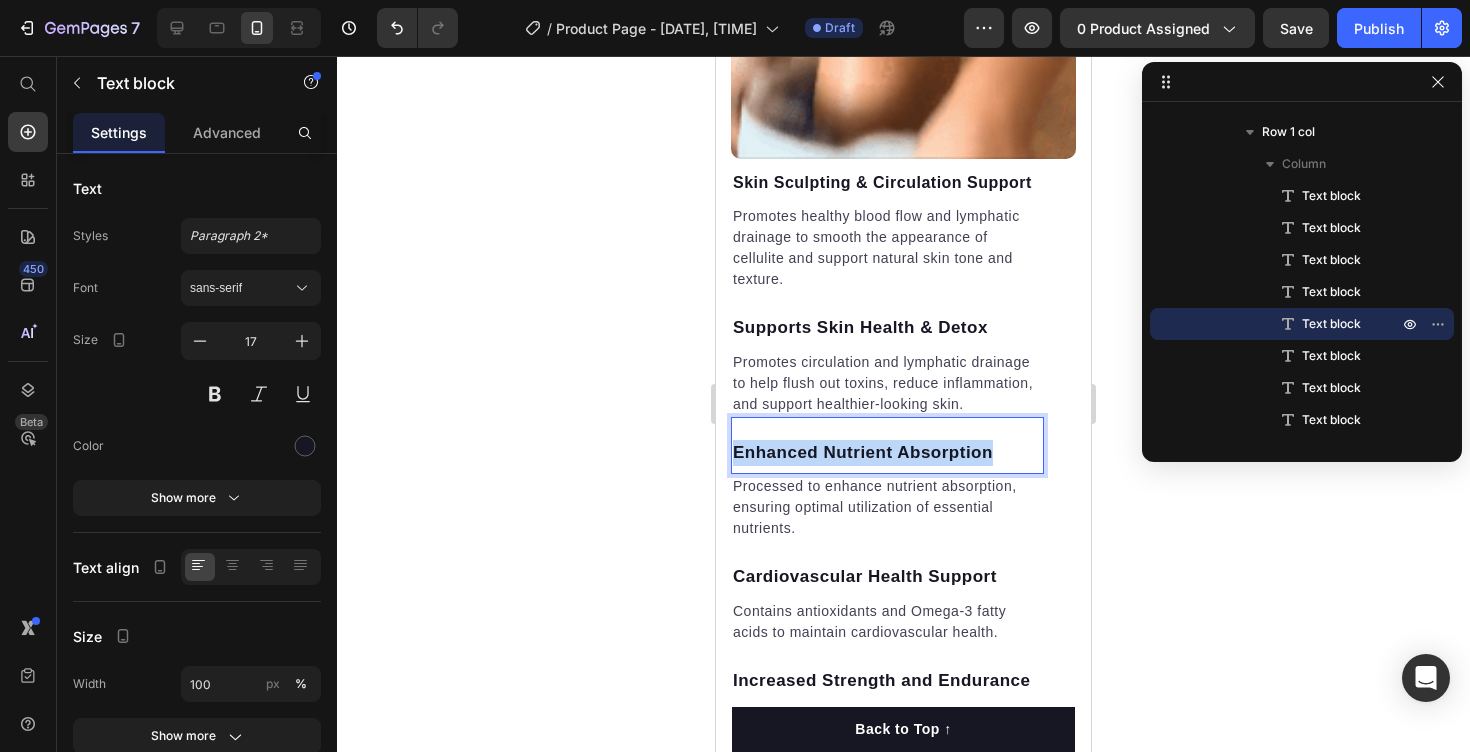 click on "Enhanced Nutrient Absorption" at bounding box center [887, 453] 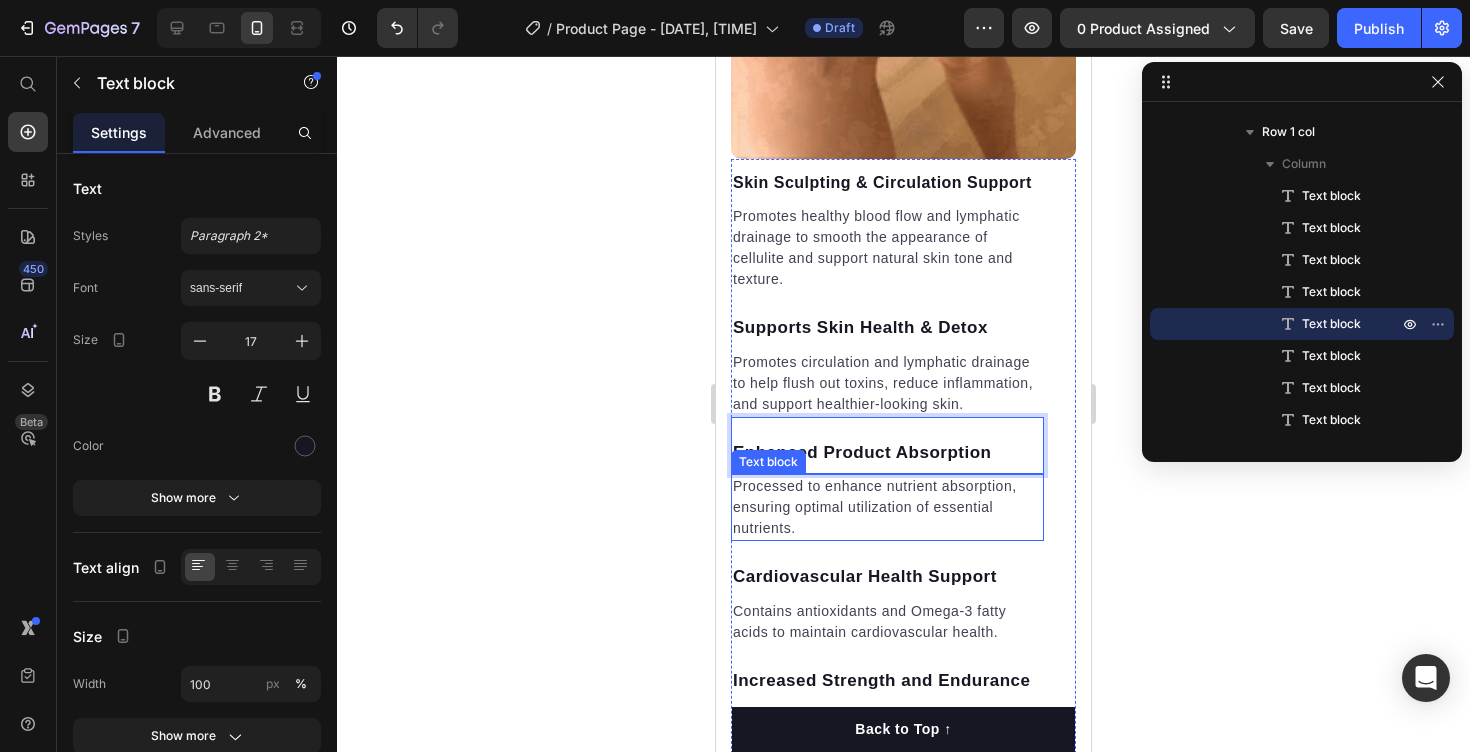 click on "Processed to enhance nutrient absorption, ensuring optimal utilization of essential nutrients." at bounding box center [887, 507] 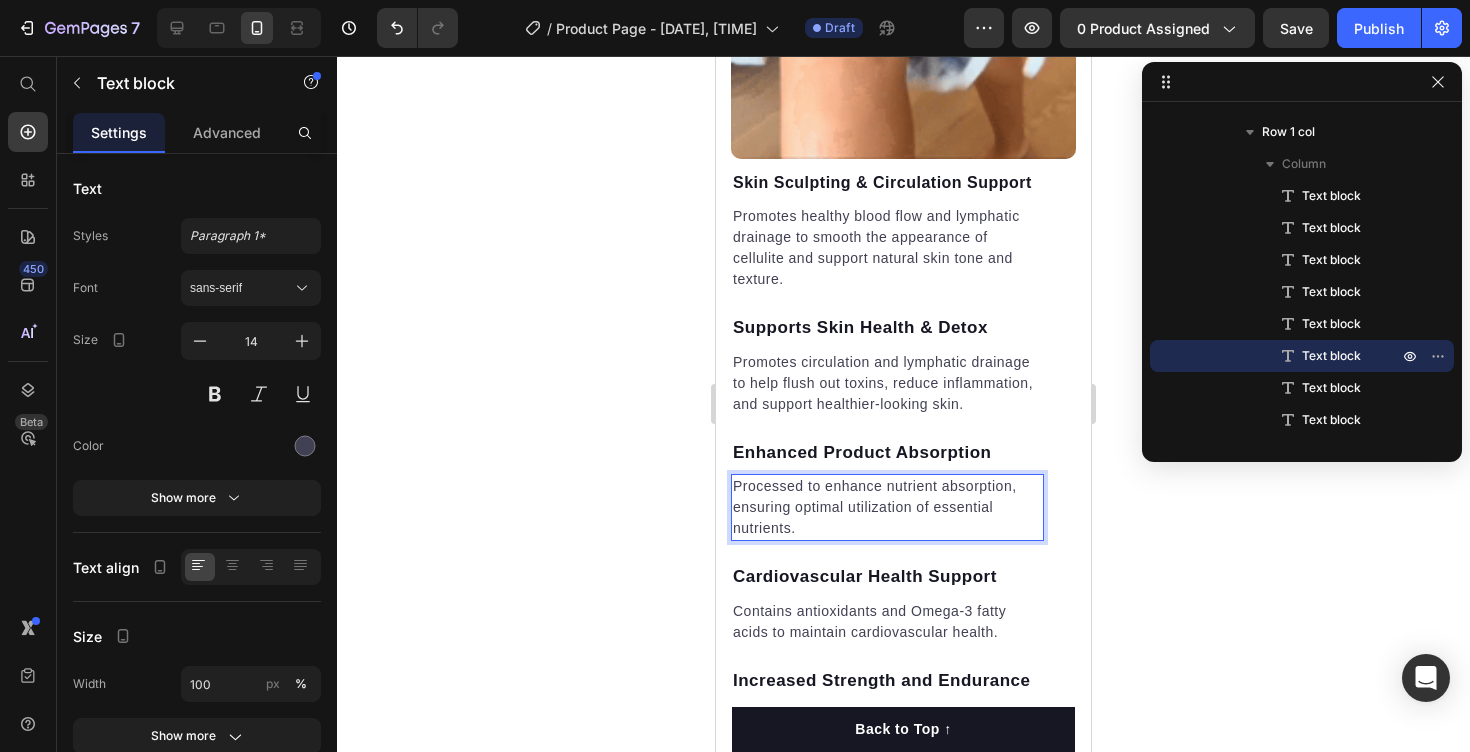 click on "Processed to enhance nutrient absorption, ensuring optimal utilization of essential nutrients." at bounding box center [887, 507] 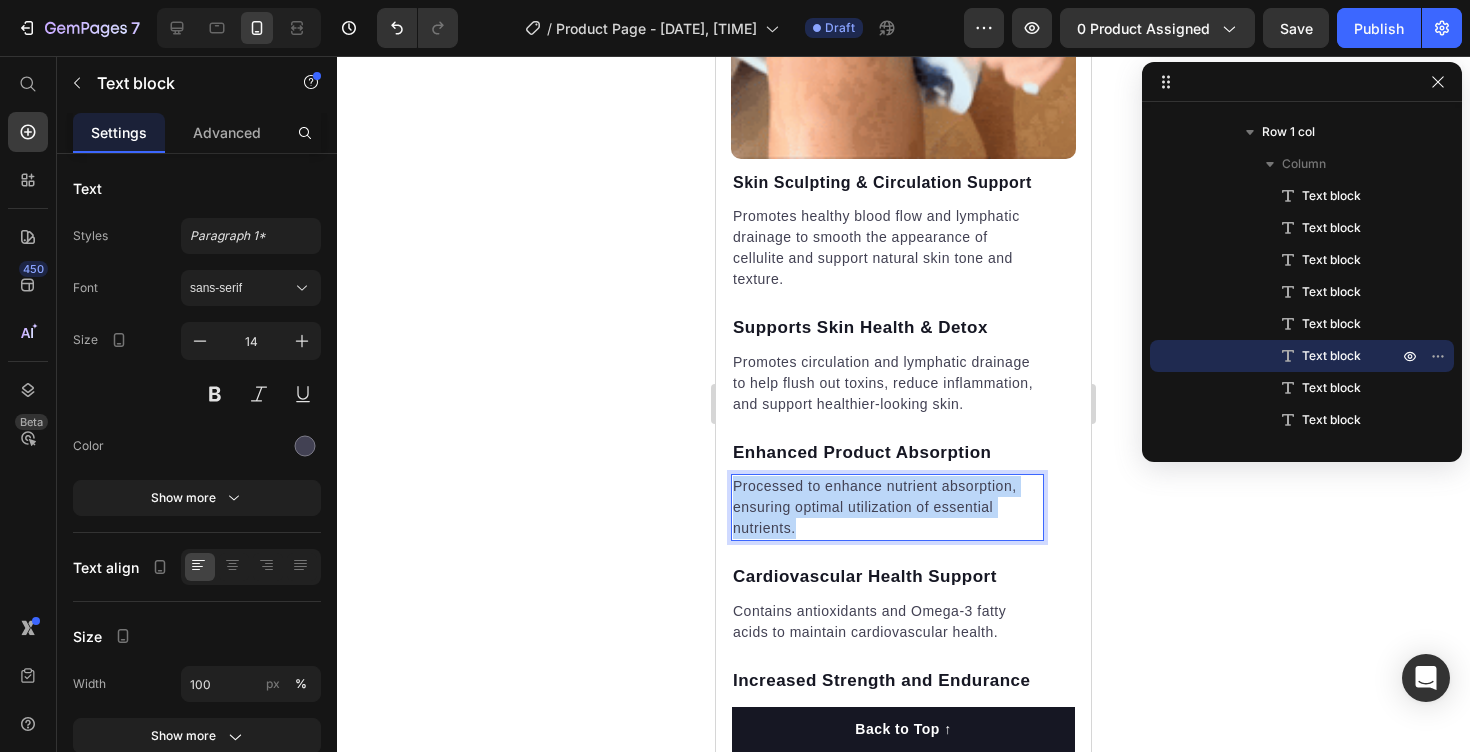 click on "Processed to enhance nutrient absorption, ensuring optimal utilization of essential nutrients." at bounding box center [887, 507] 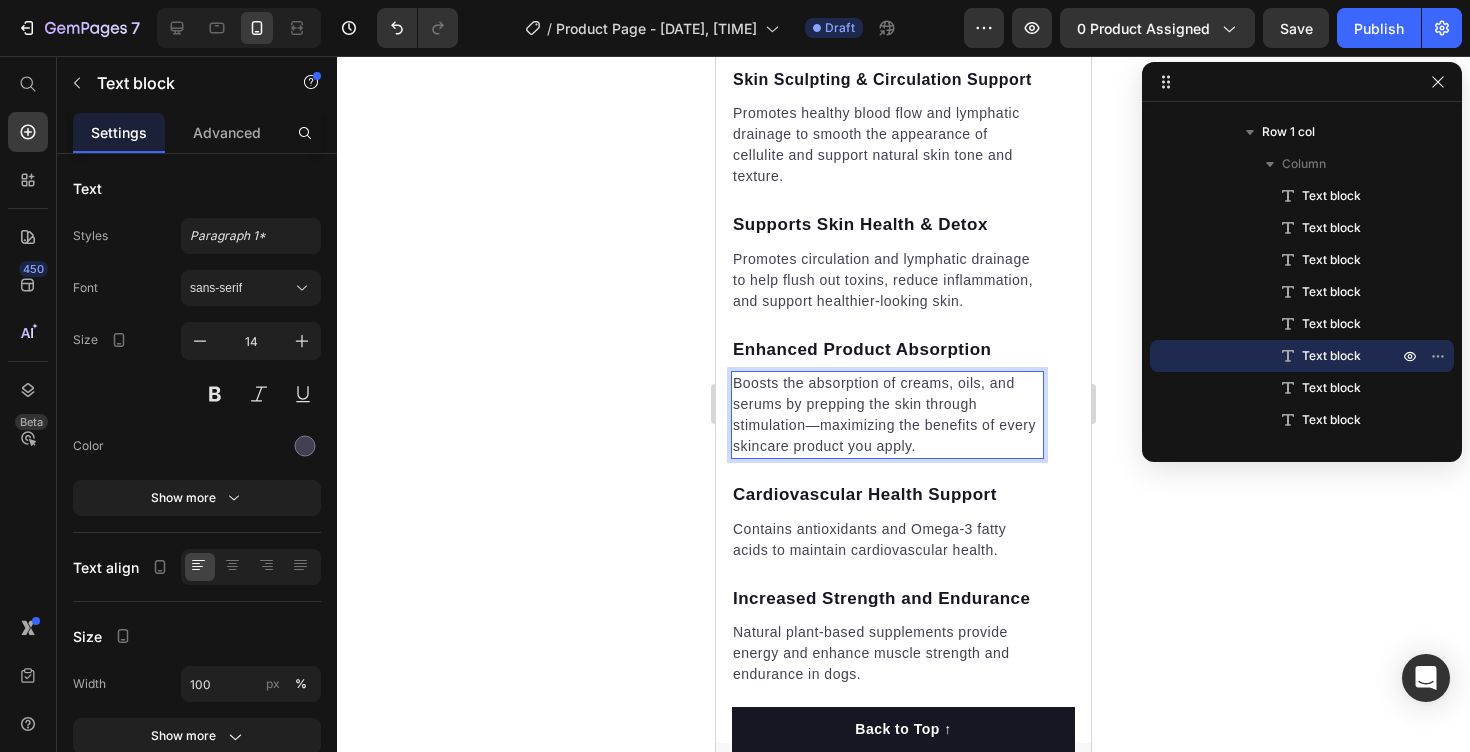 scroll, scrollTop: 2710, scrollLeft: 0, axis: vertical 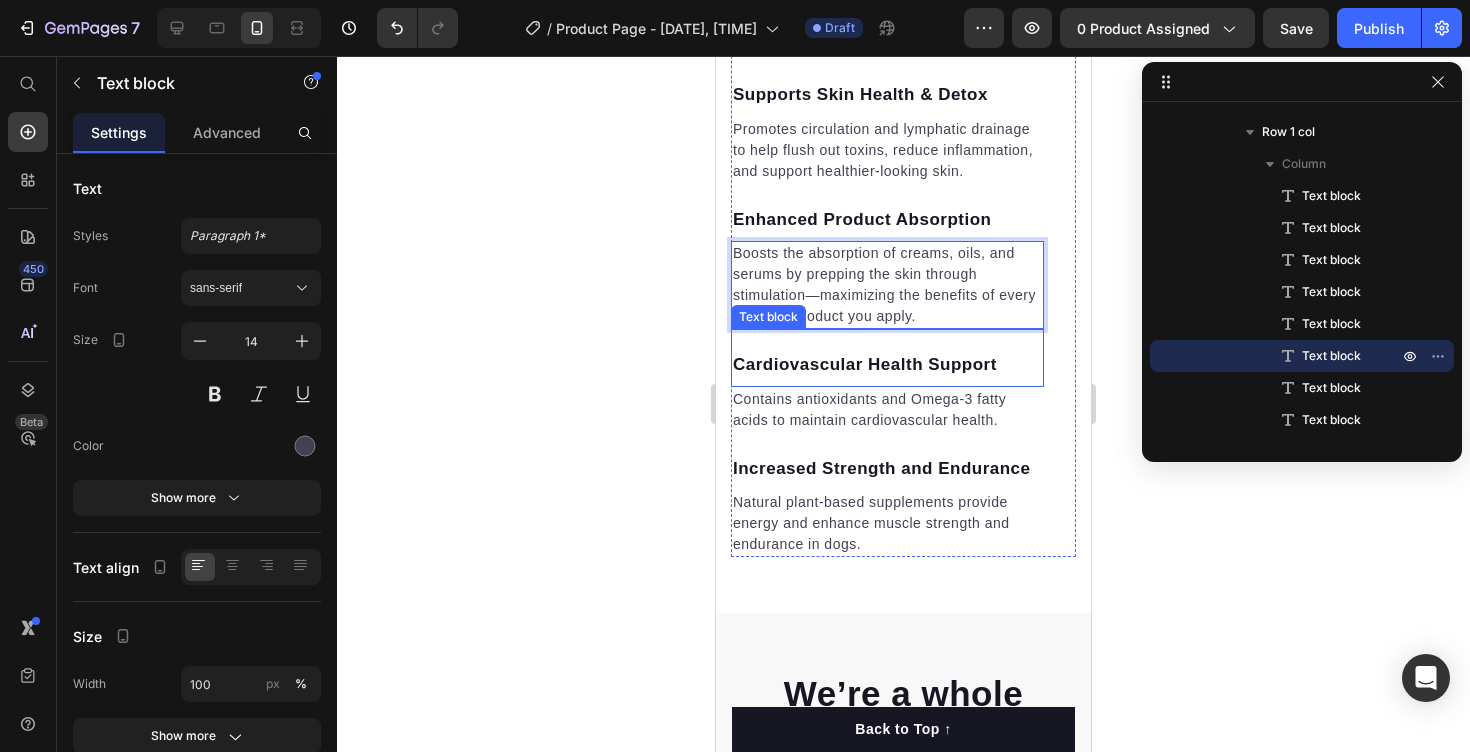 click on "Cardiovascular Health Support" at bounding box center [887, 365] 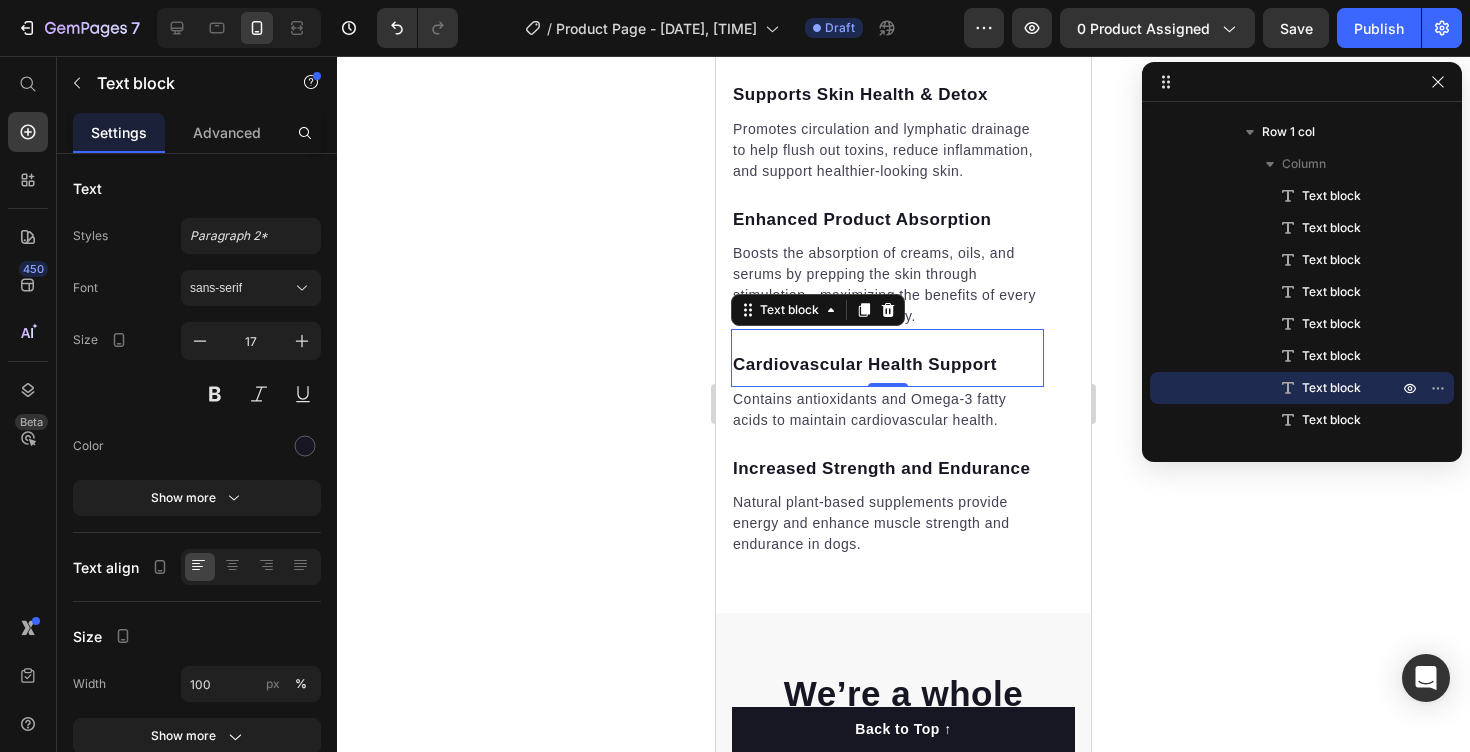 click on "Cardiovascular Health Support" at bounding box center (887, 365) 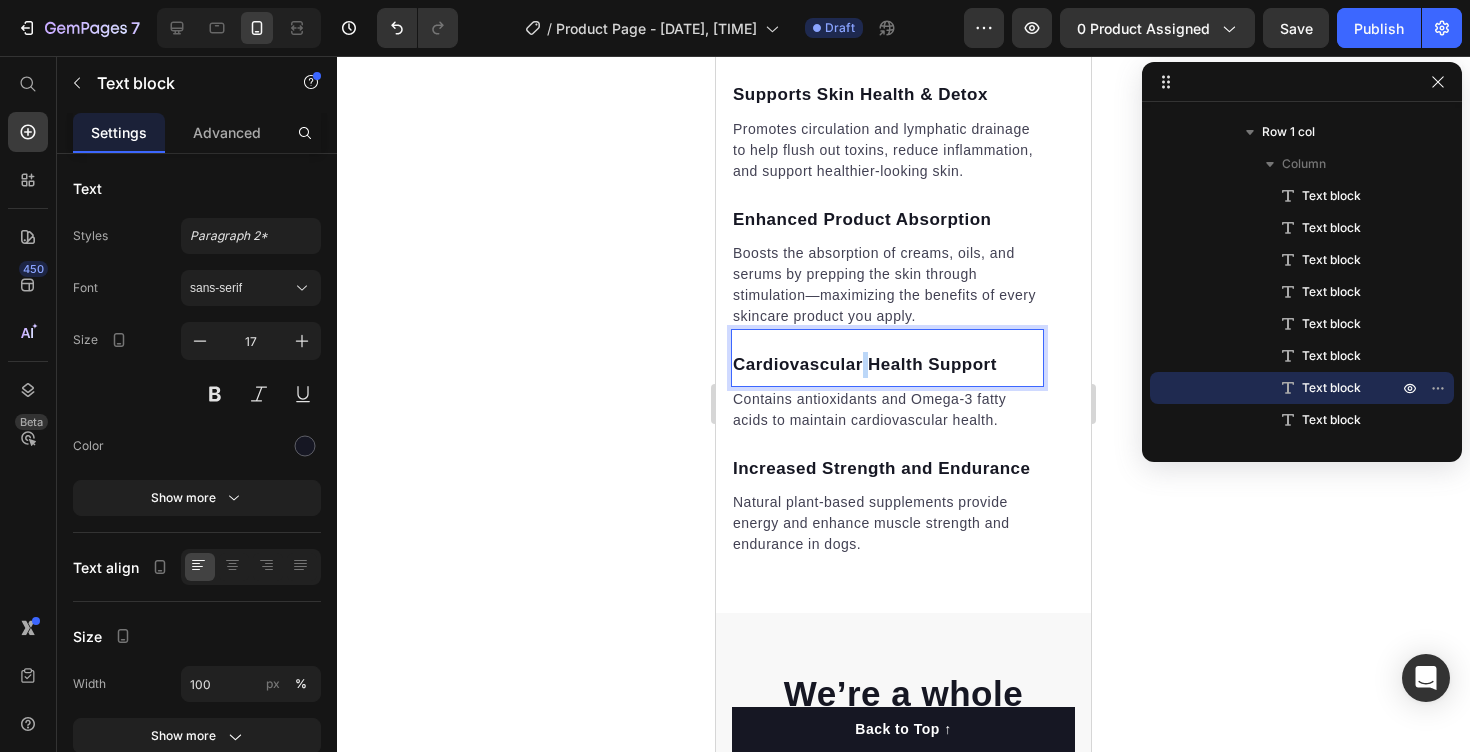 click on "Cardiovascular Health Support" at bounding box center [887, 365] 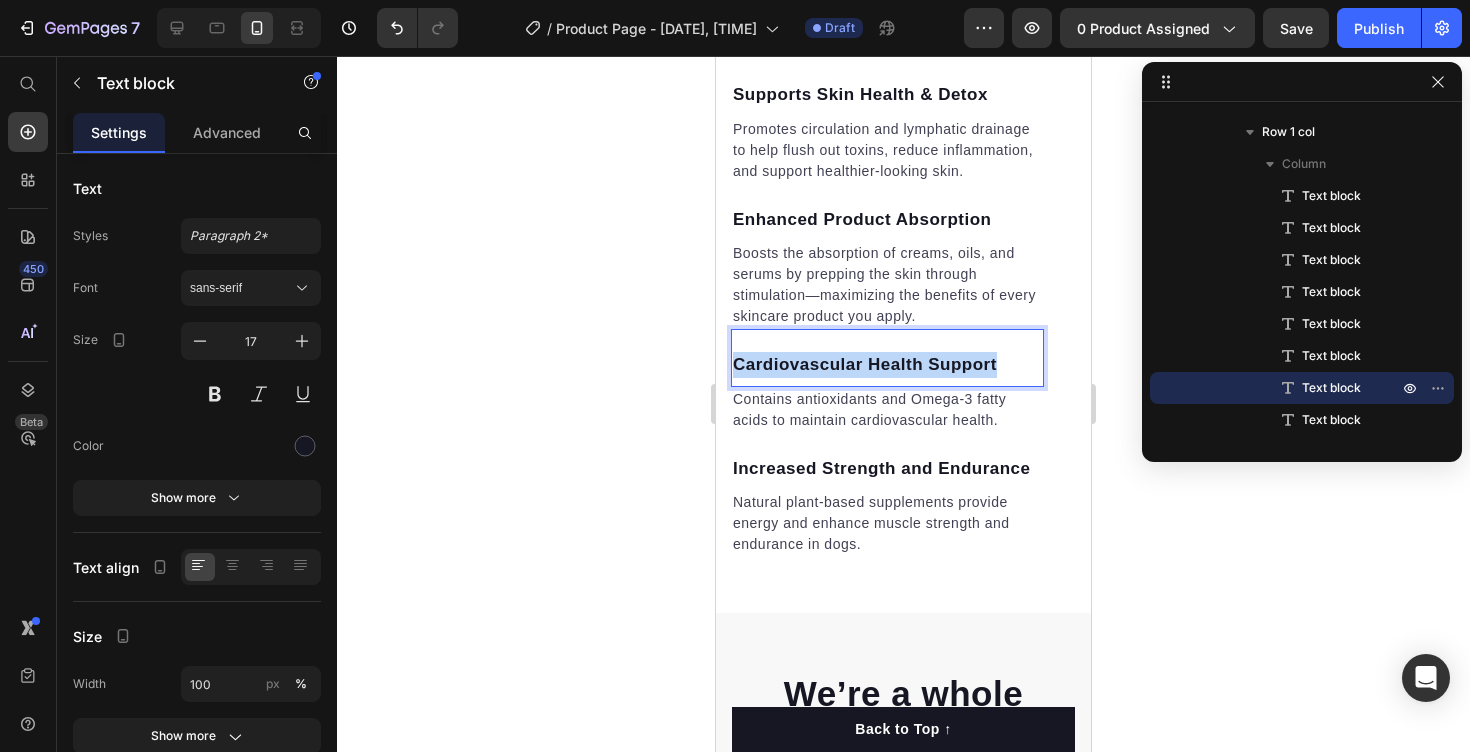 click on "Cardiovascular Health Support" at bounding box center [887, 365] 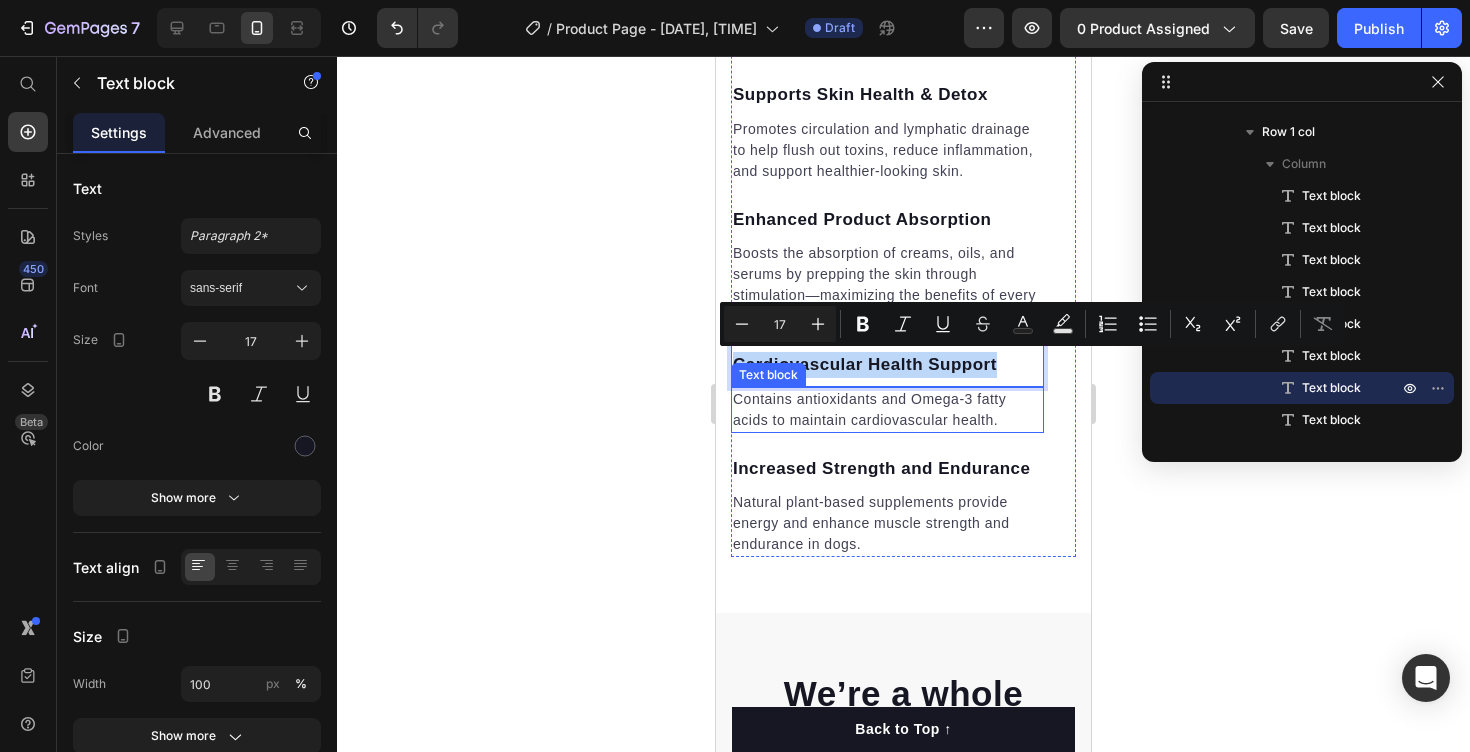 click on "Contains antioxidants and Omega-3 fatty acids to maintain cardiovascular health." at bounding box center (887, 410) 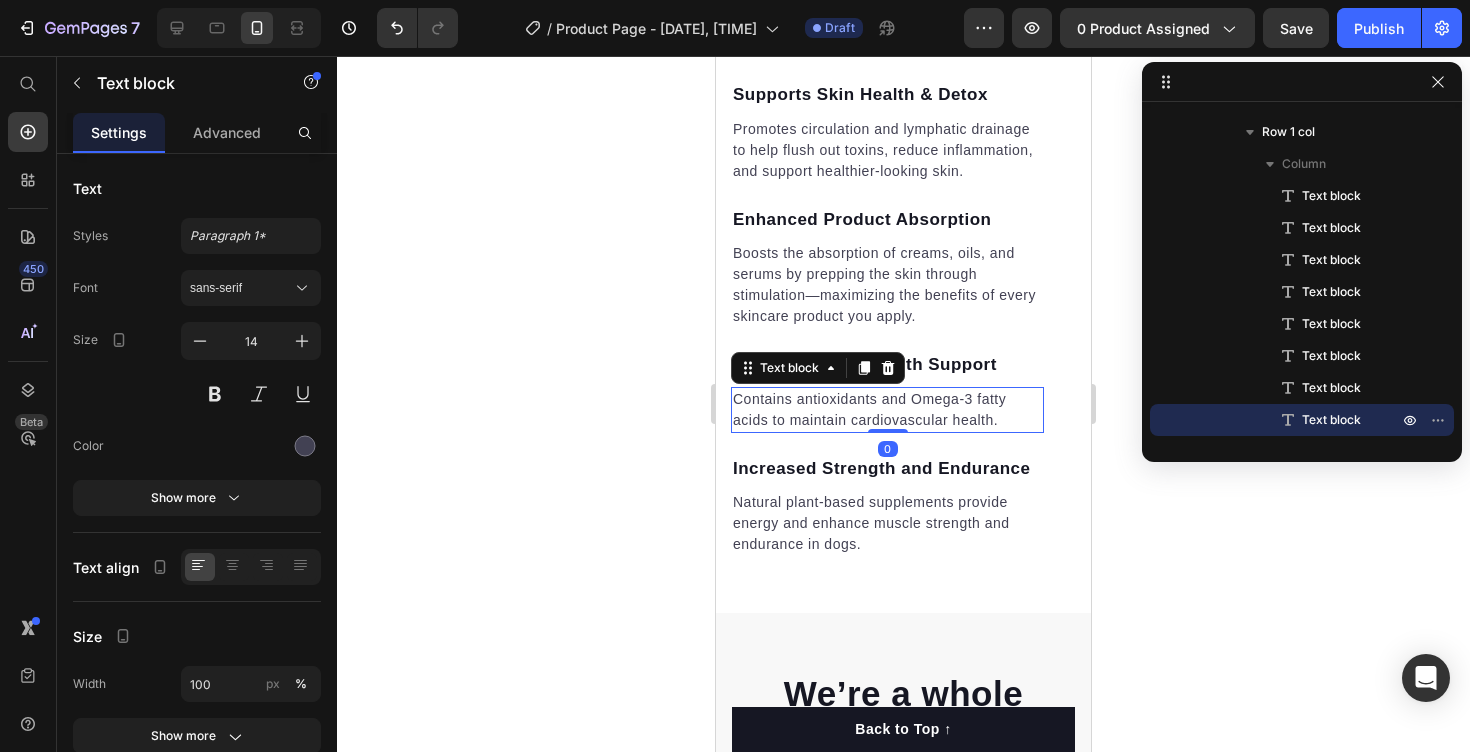 click on "Contains antioxidants and Omega-3 fatty acids to maintain cardiovascular health." at bounding box center [887, 410] 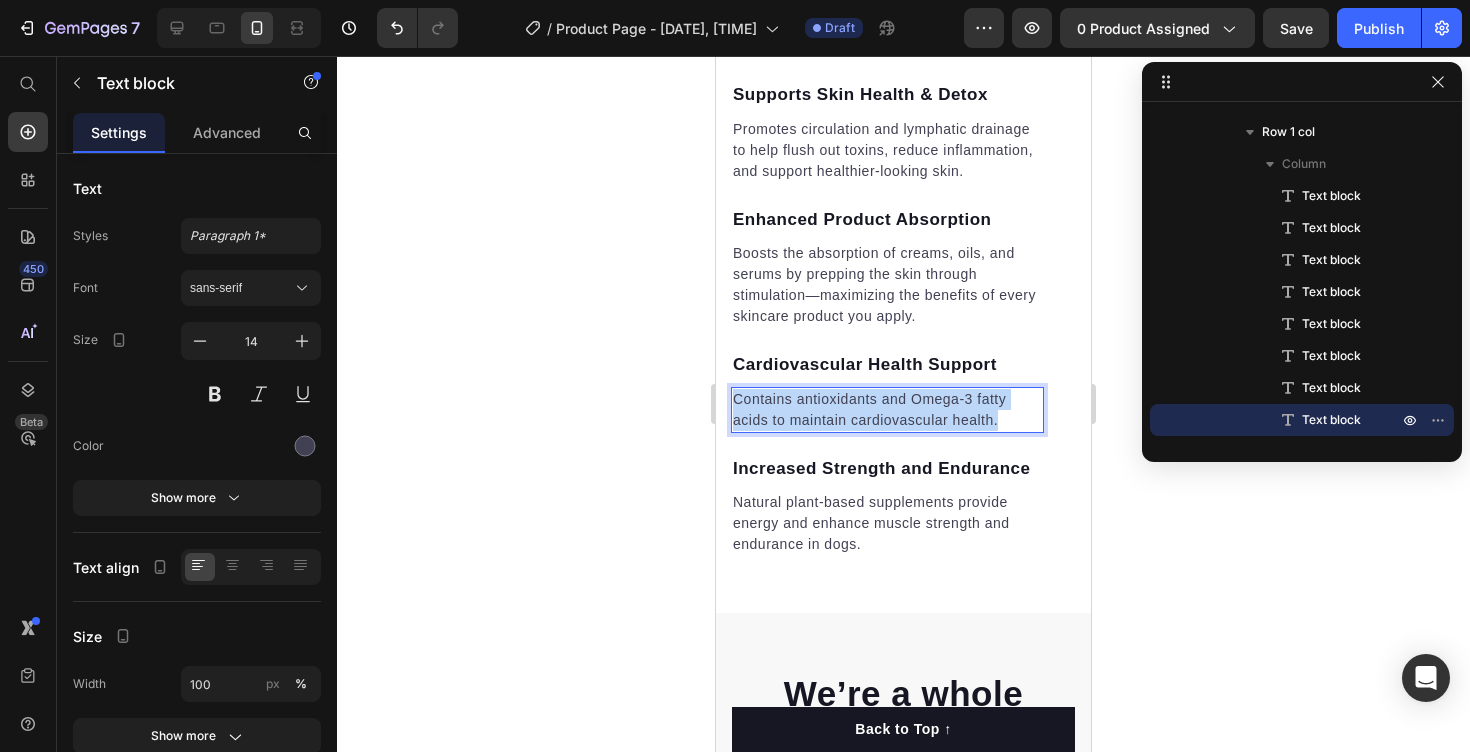 click on "Contains antioxidants and Omega-3 fatty acids to maintain cardiovascular health." at bounding box center (887, 410) 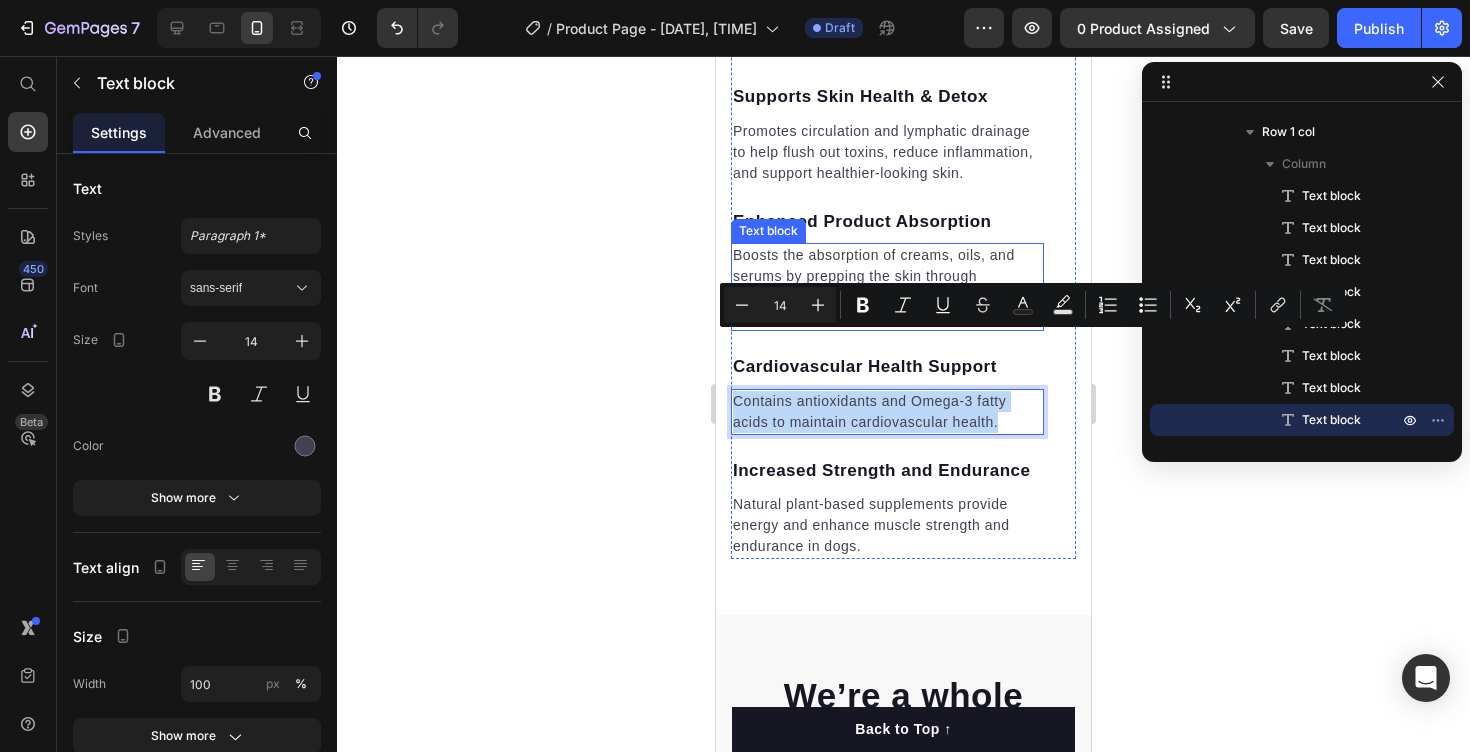 scroll, scrollTop: 2765, scrollLeft: 0, axis: vertical 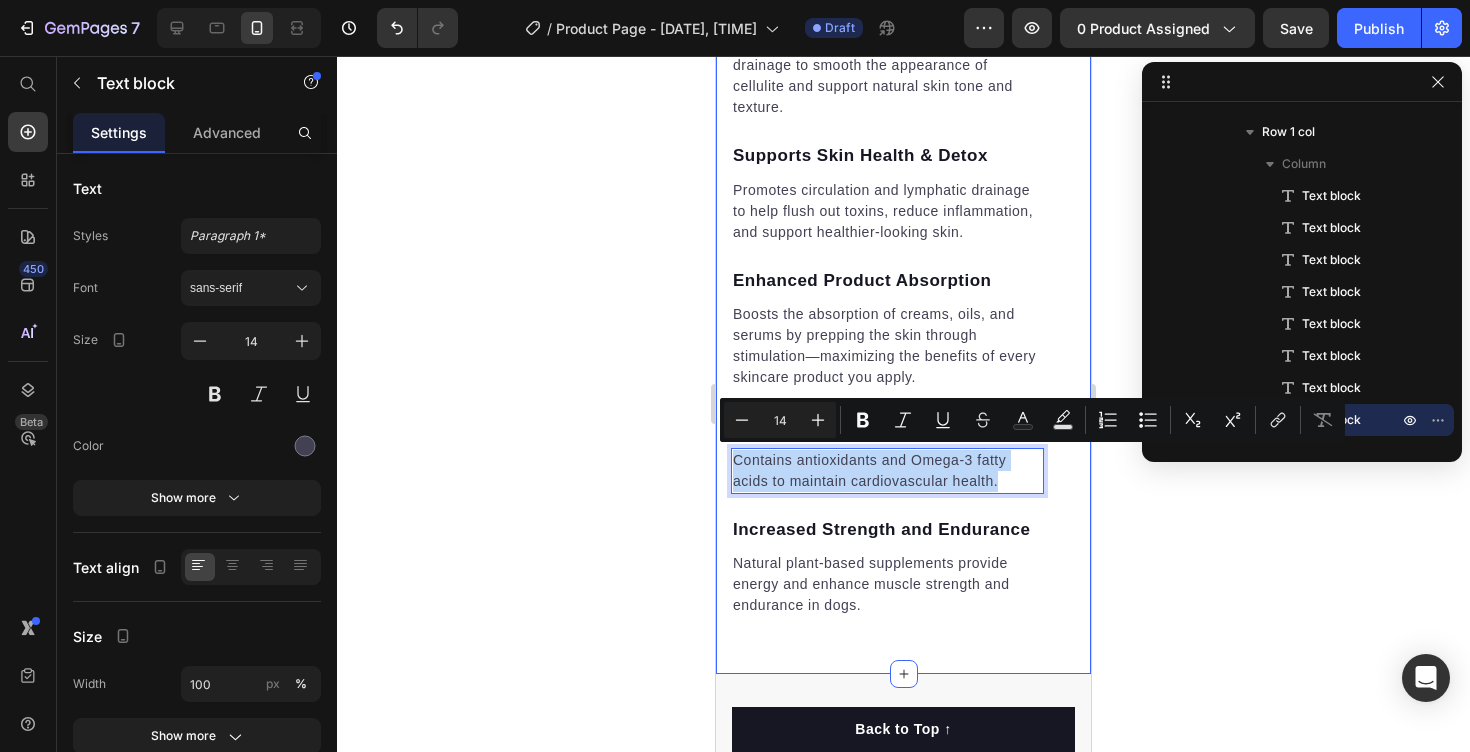 click on "Increased Strength and Endurance" at bounding box center [887, 530] 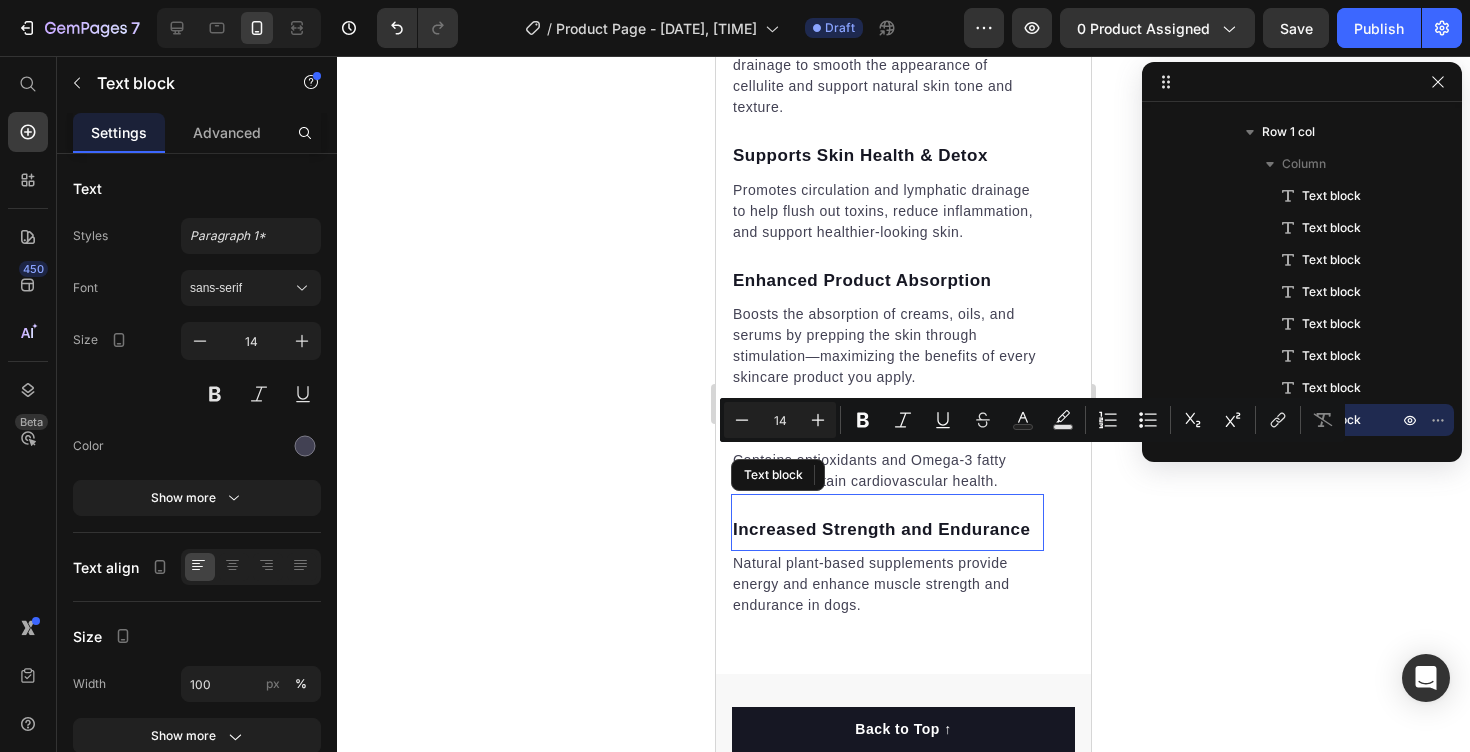 scroll, scrollTop: 1434, scrollLeft: 0, axis: vertical 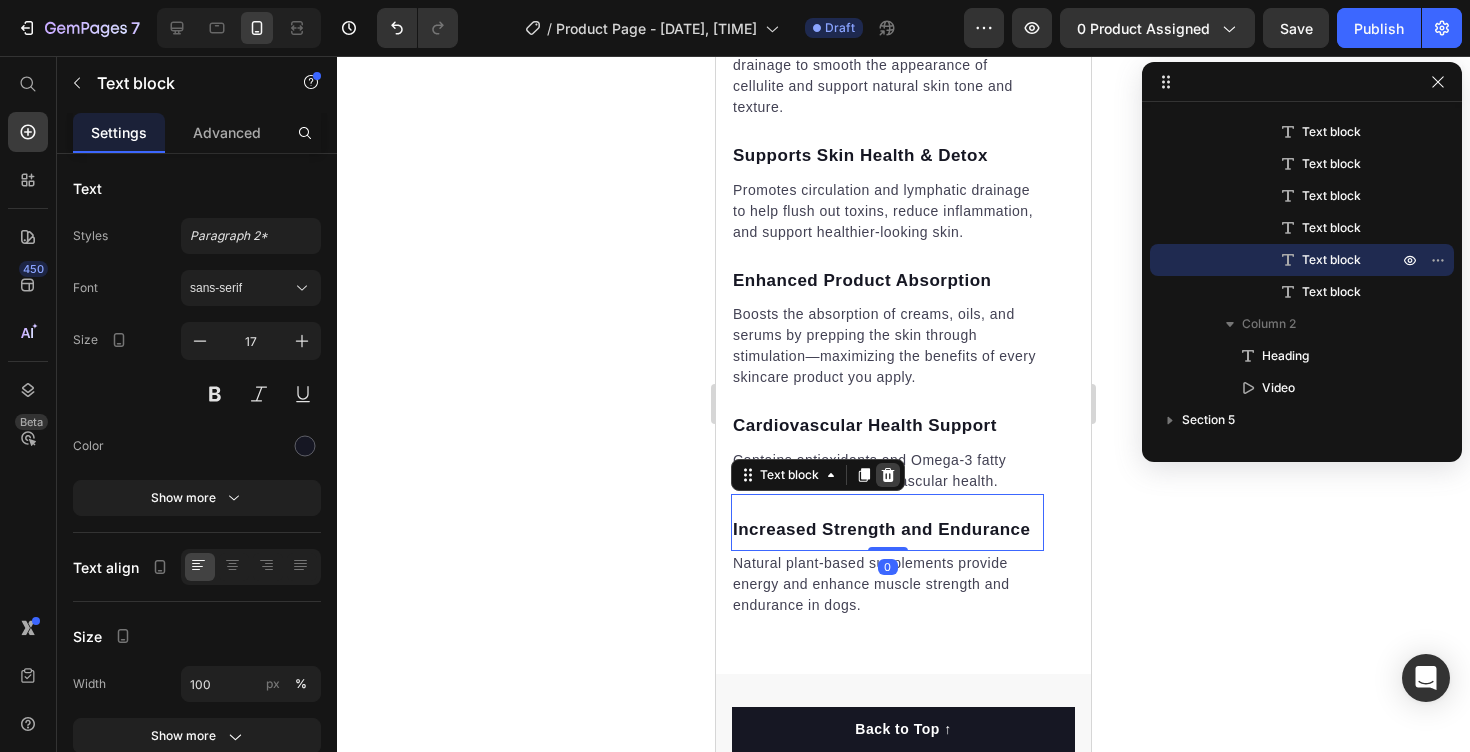 click 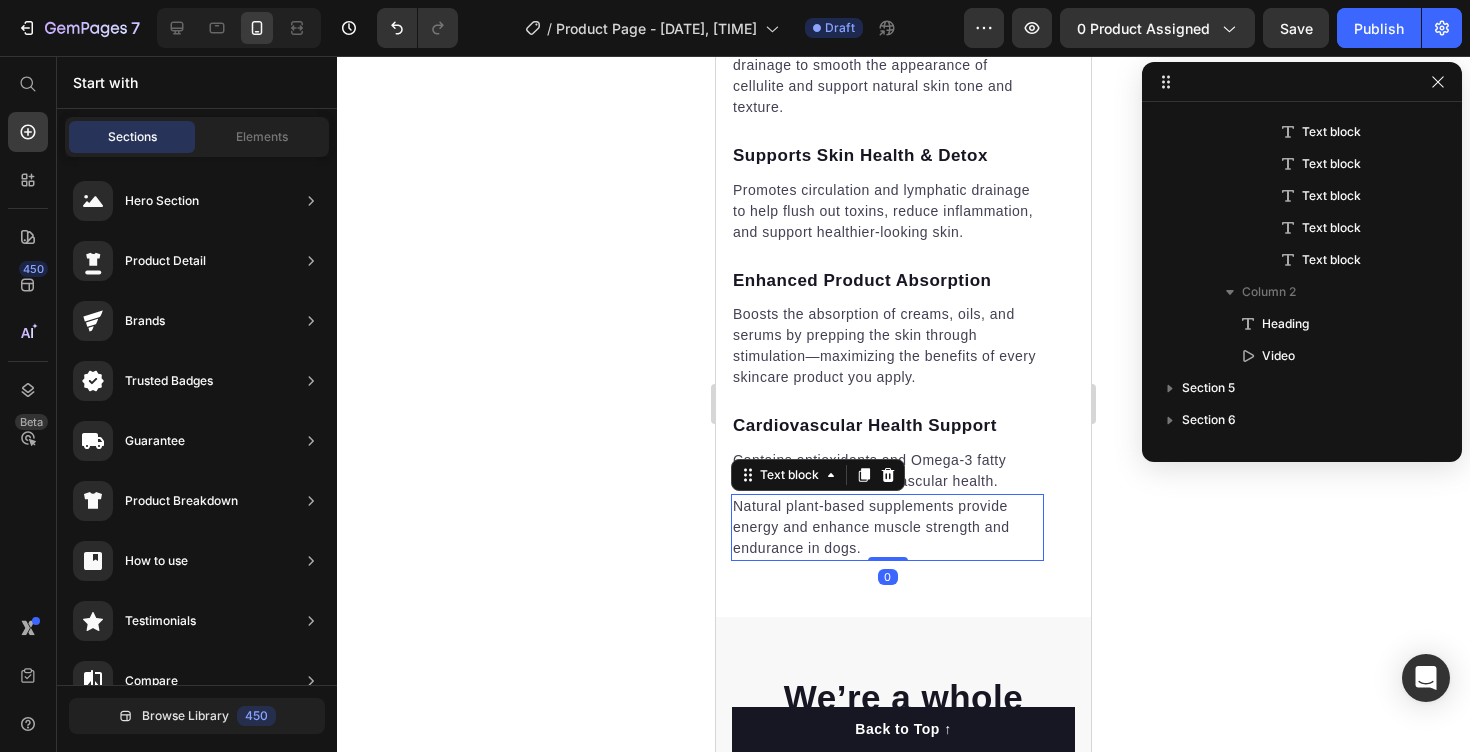 click on "Natural plant-based supplements provide energy and enhance muscle strength and endurance in dogs." at bounding box center (887, 527) 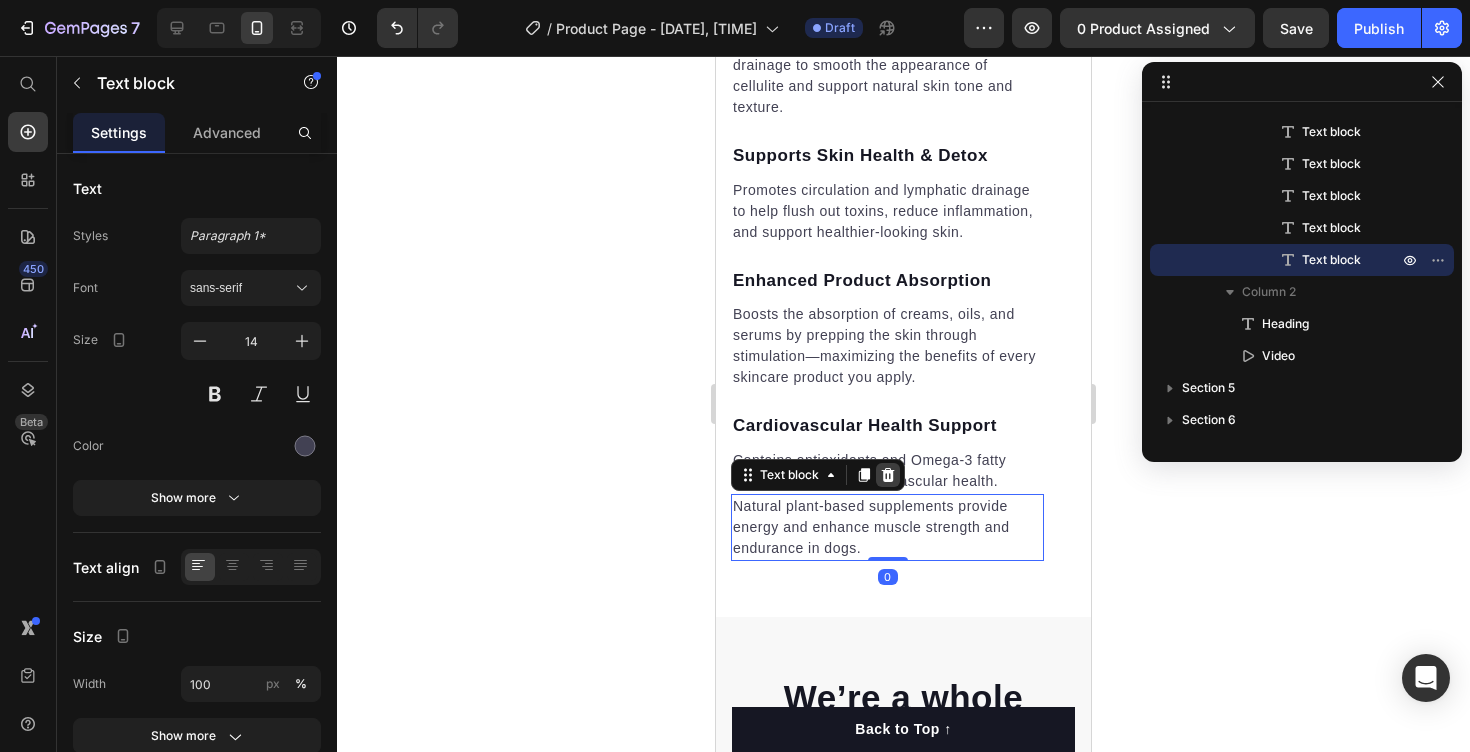 click at bounding box center (888, 475) 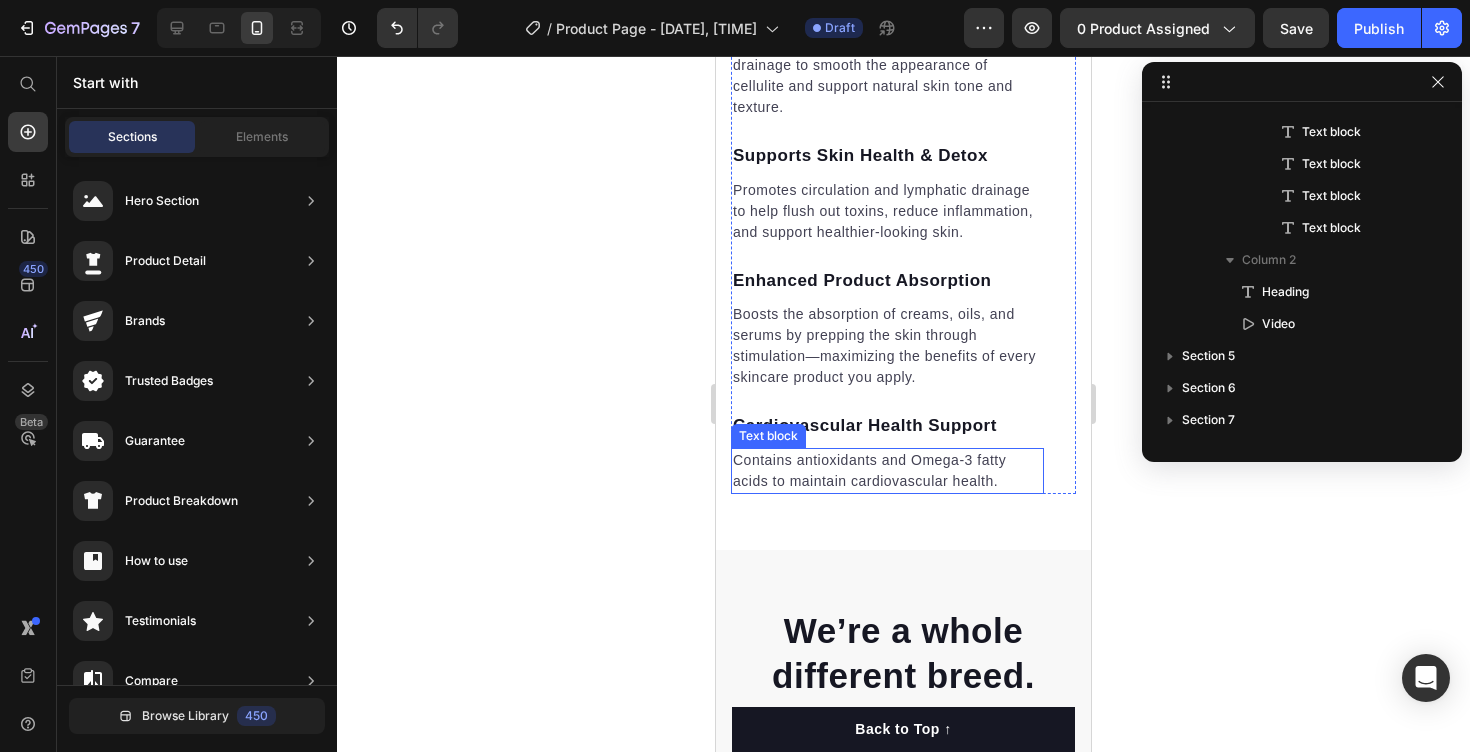 click on "Contains antioxidants and Omega-3 fatty acids to maintain cardiovascular health." at bounding box center (887, 471) 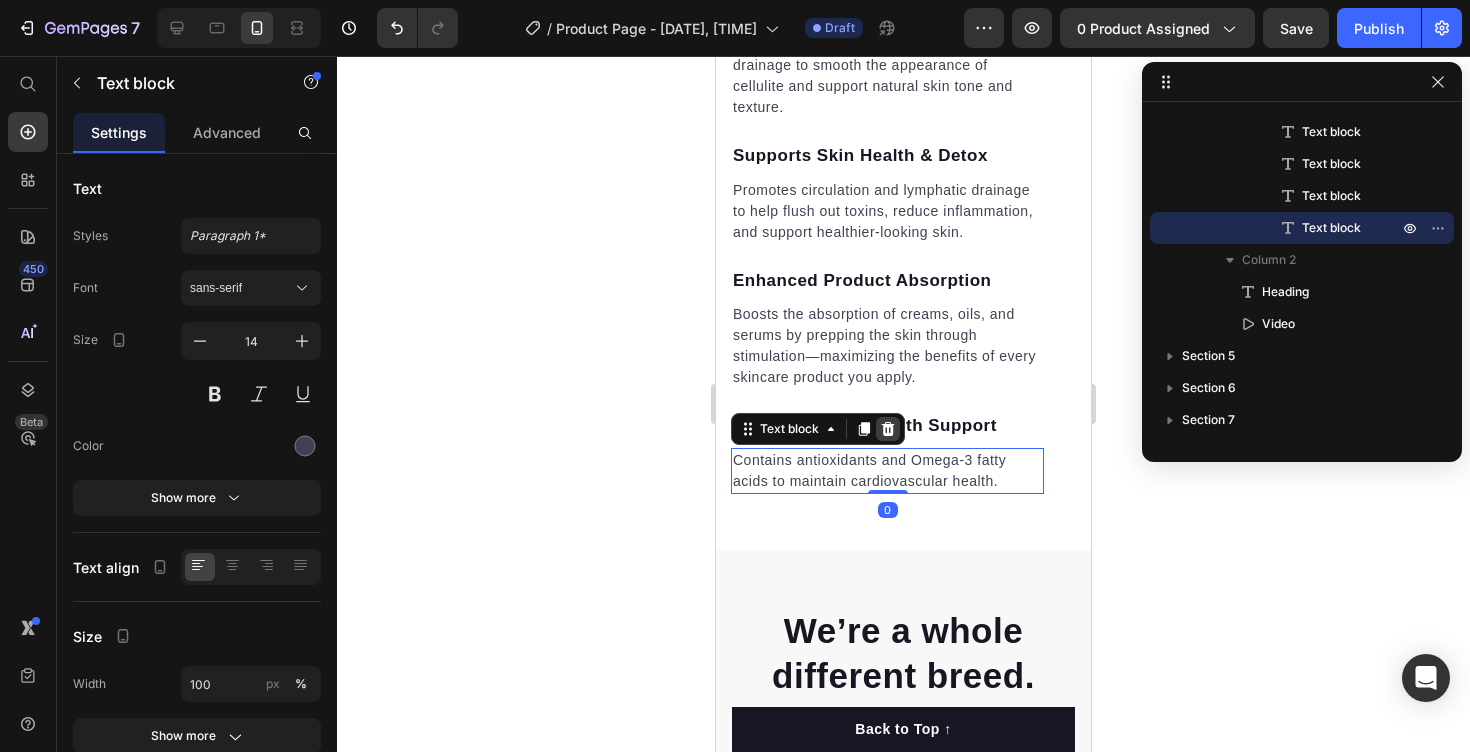 click 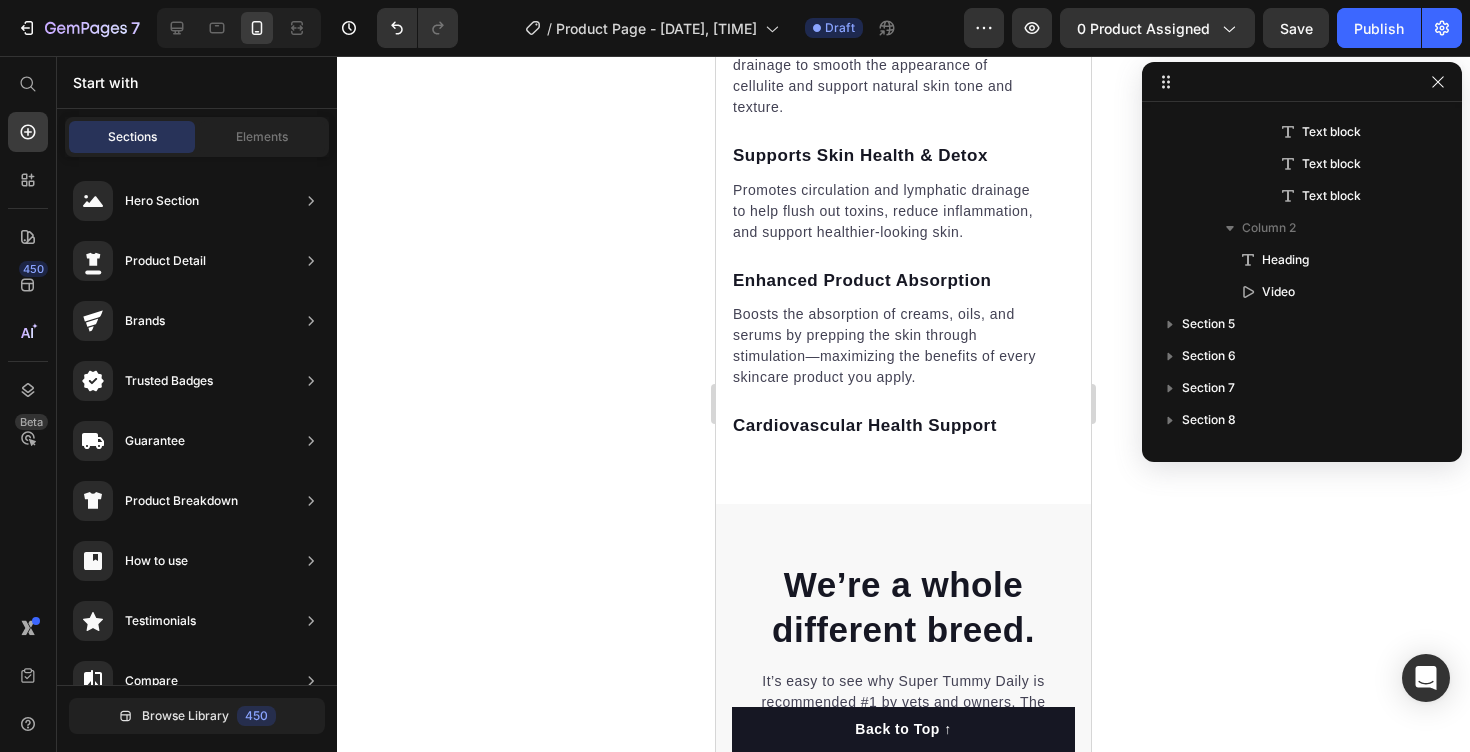 click on "Cardiovascular Health Support" at bounding box center (887, 426) 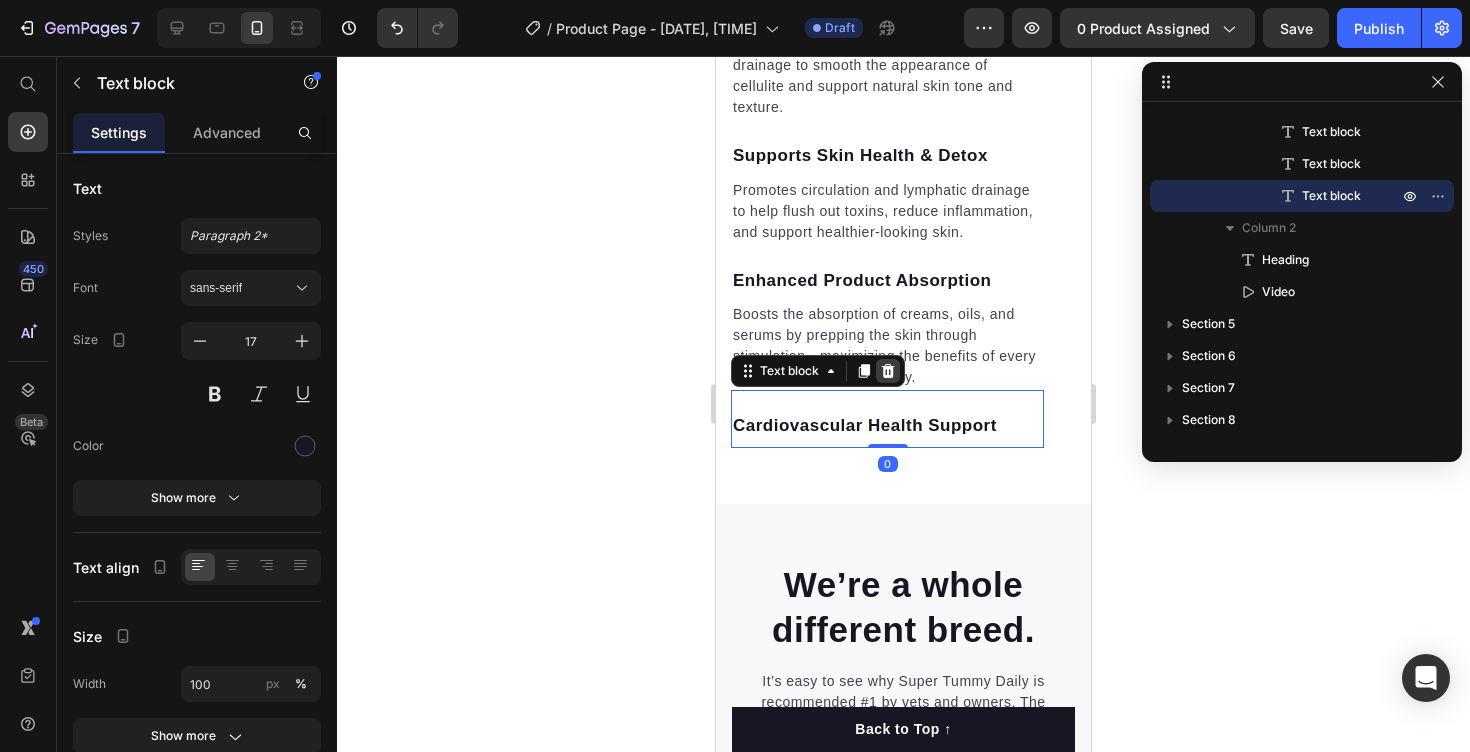 click 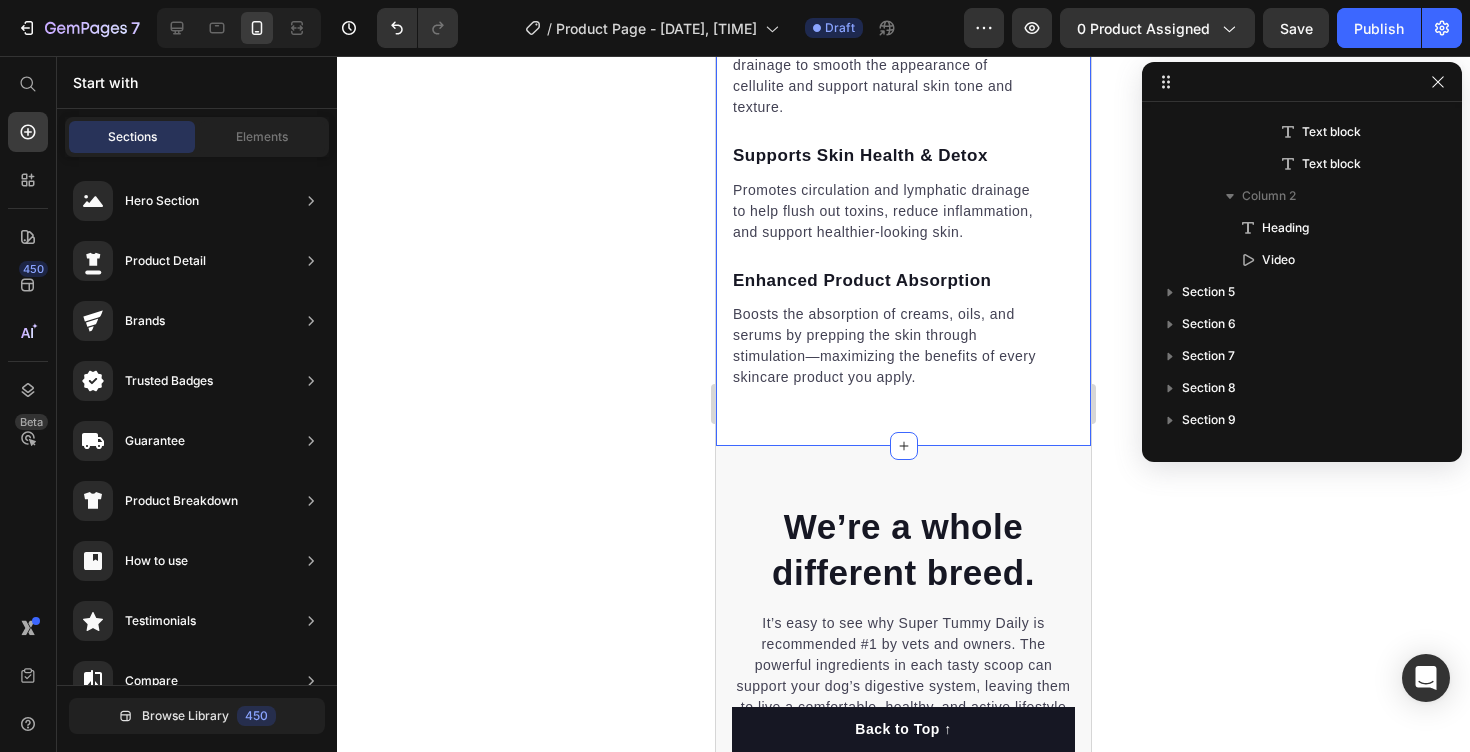 click on "Skin Sculpting & Circulation Support Text block Promotes healthy blood flow and lymphatic drainage to smooth the appearance of cellulite and support natural skin tone and texture. Text block Supports Skin Health & Detox Text block Promotes circulation and lymphatic drainage to help flush out toxins, reduce inflammation, and support healthier-looking skin. Text block Enhanced Product Absorption Text block Boosts the absorption of creams, oils, and serums by prepping the skin through stimulation—maximizing the benefits of every skincare product you apply. Text block Row Just Roll for Smoother Skin Heading Video Row Section 4" at bounding box center (903, 15) 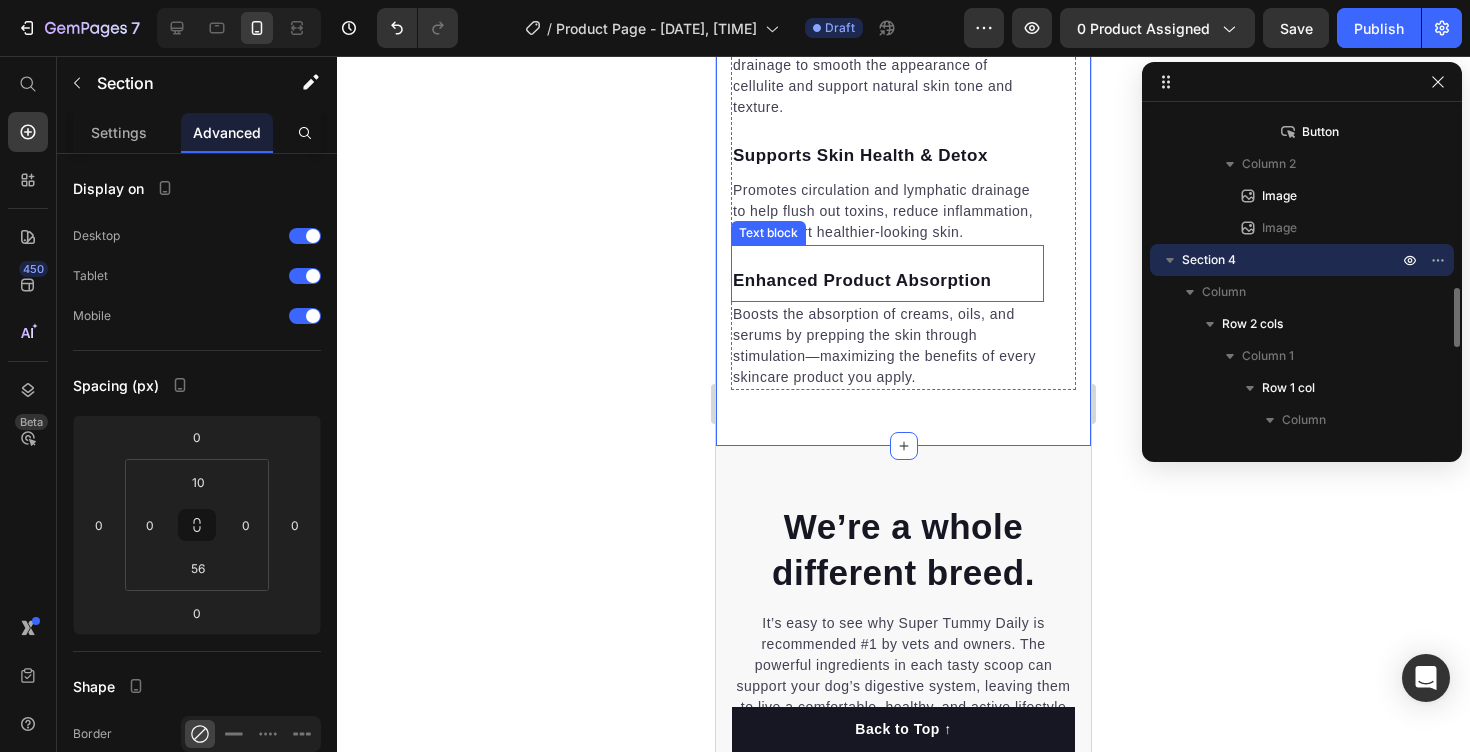click on "Enhanced Product Absorption Text block" at bounding box center (887, 274) 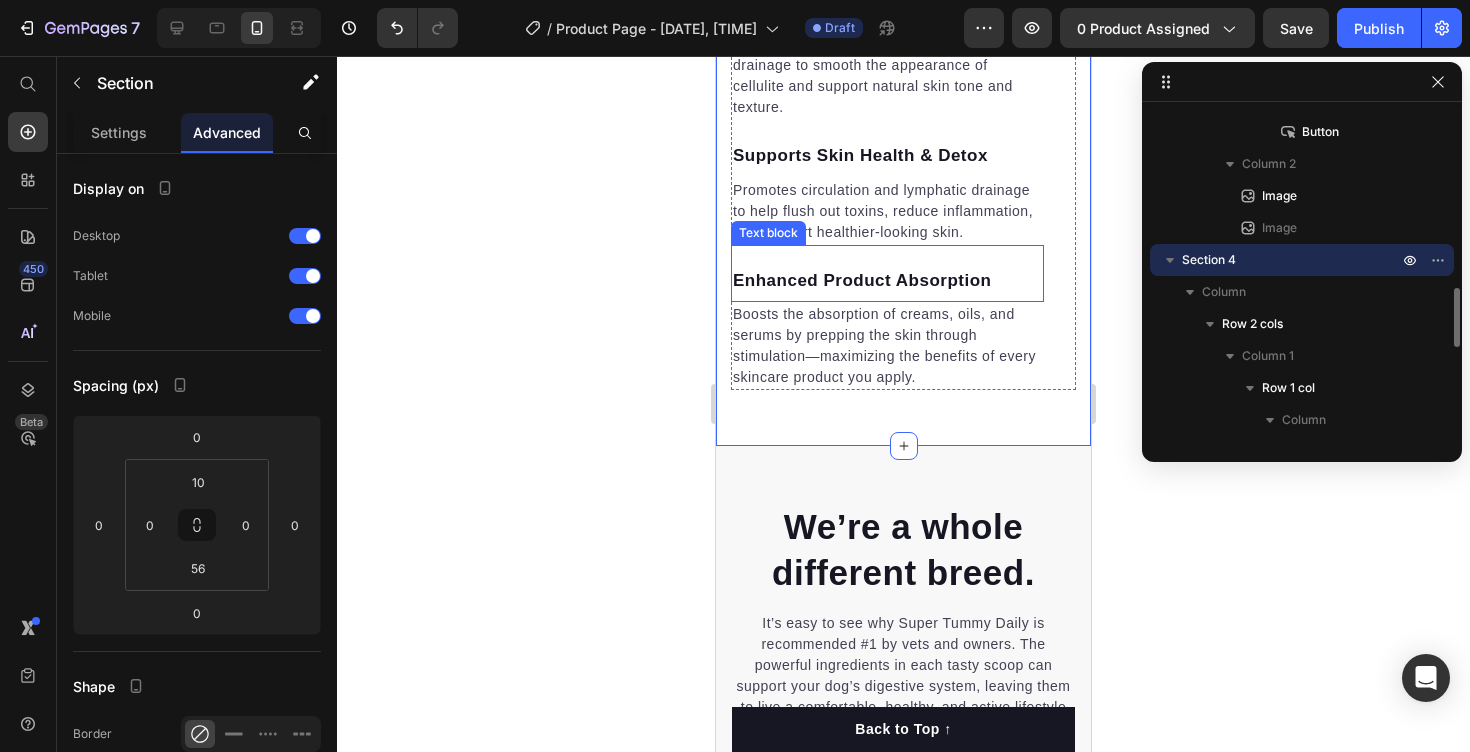 scroll, scrollTop: 1306, scrollLeft: 0, axis: vertical 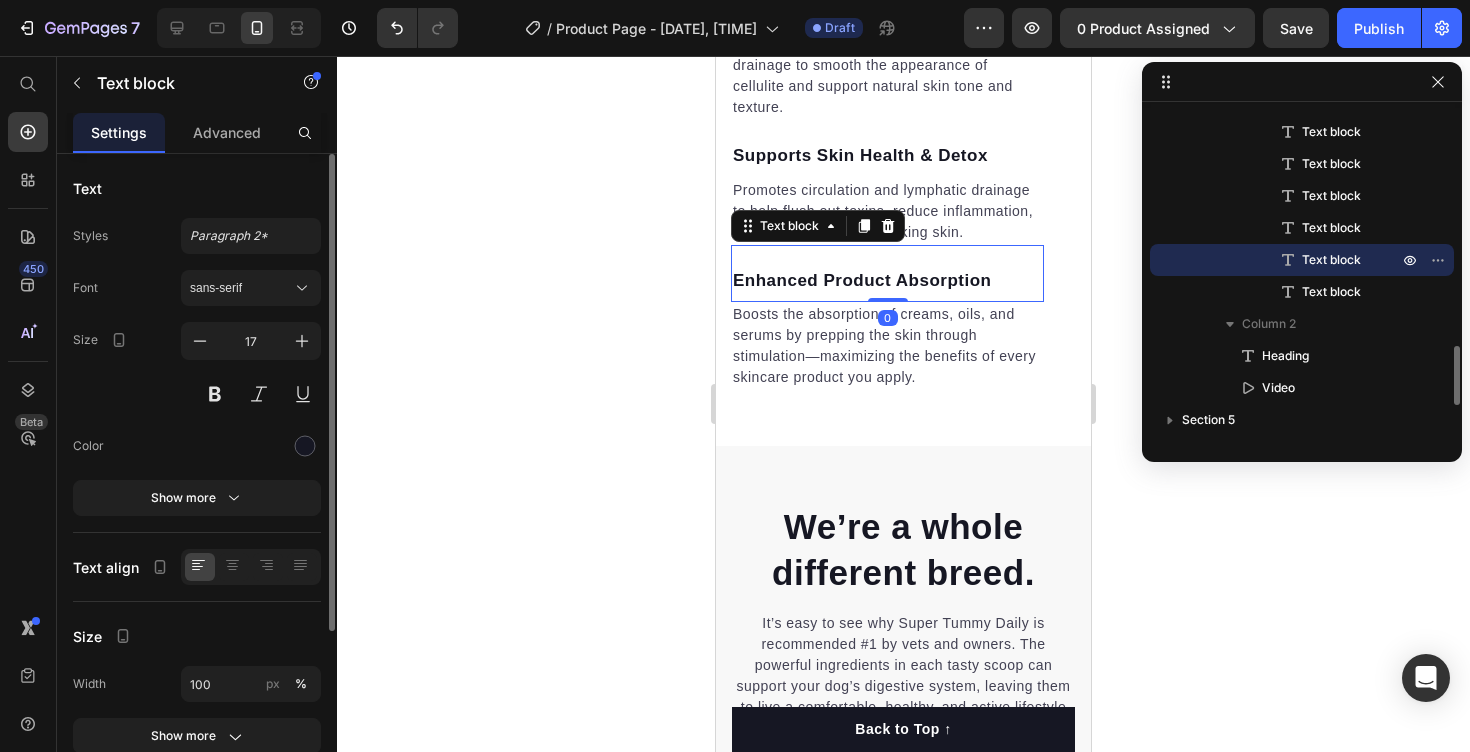 click on "Text Styles Paragraph 2* Font sans-serif Size 17 Color Show more Text align Size Width 100 px % Show more Background Color Image Video  Color   Delete element" at bounding box center (197, 601) 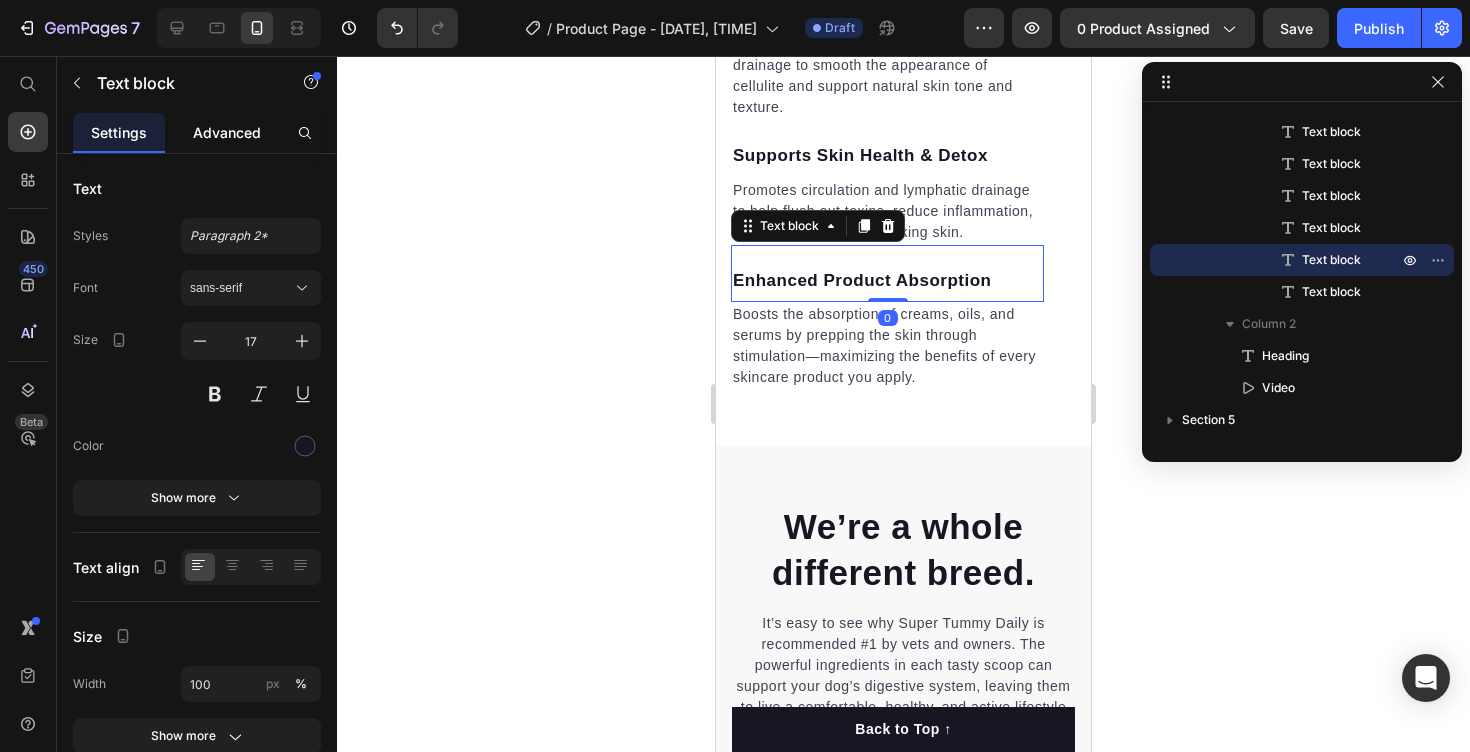 click on "Advanced" 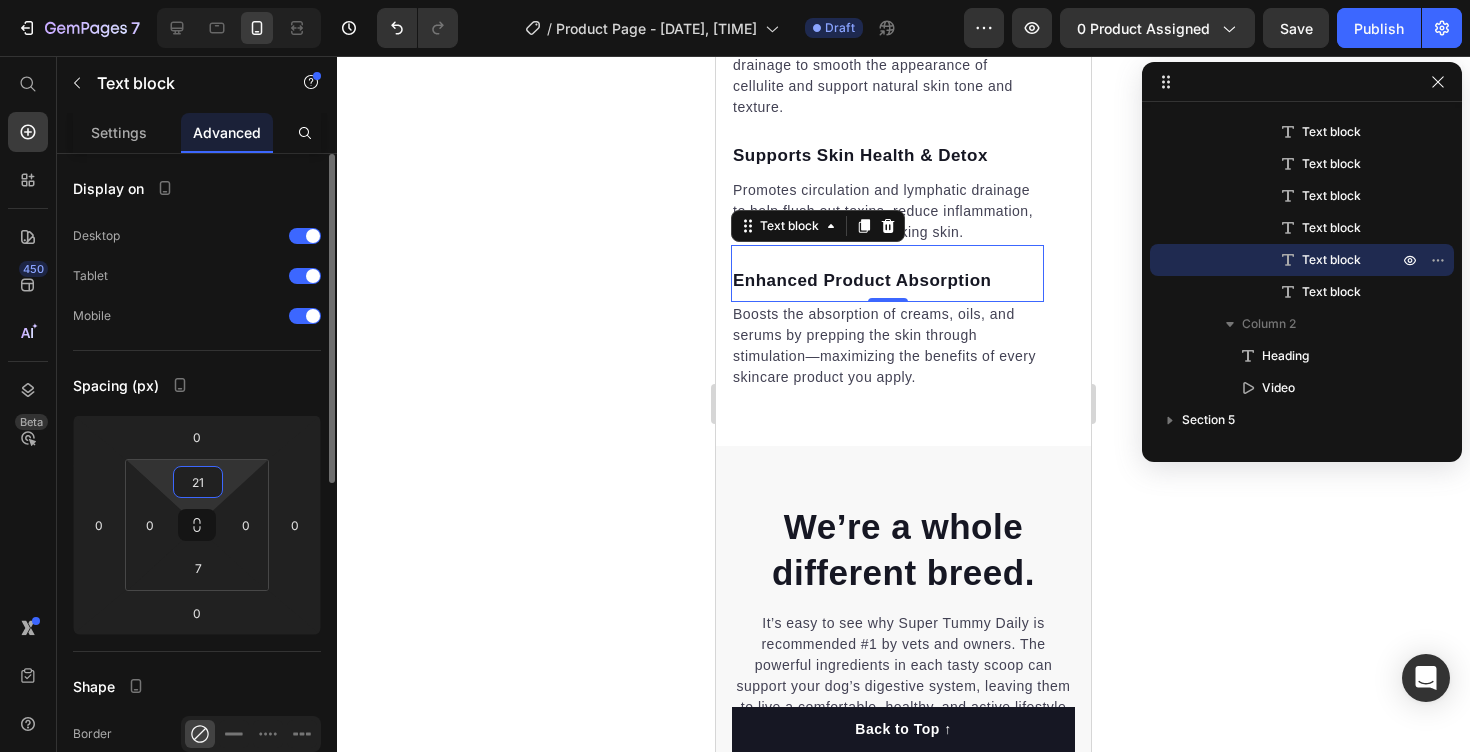 click on "21" at bounding box center (198, 482) 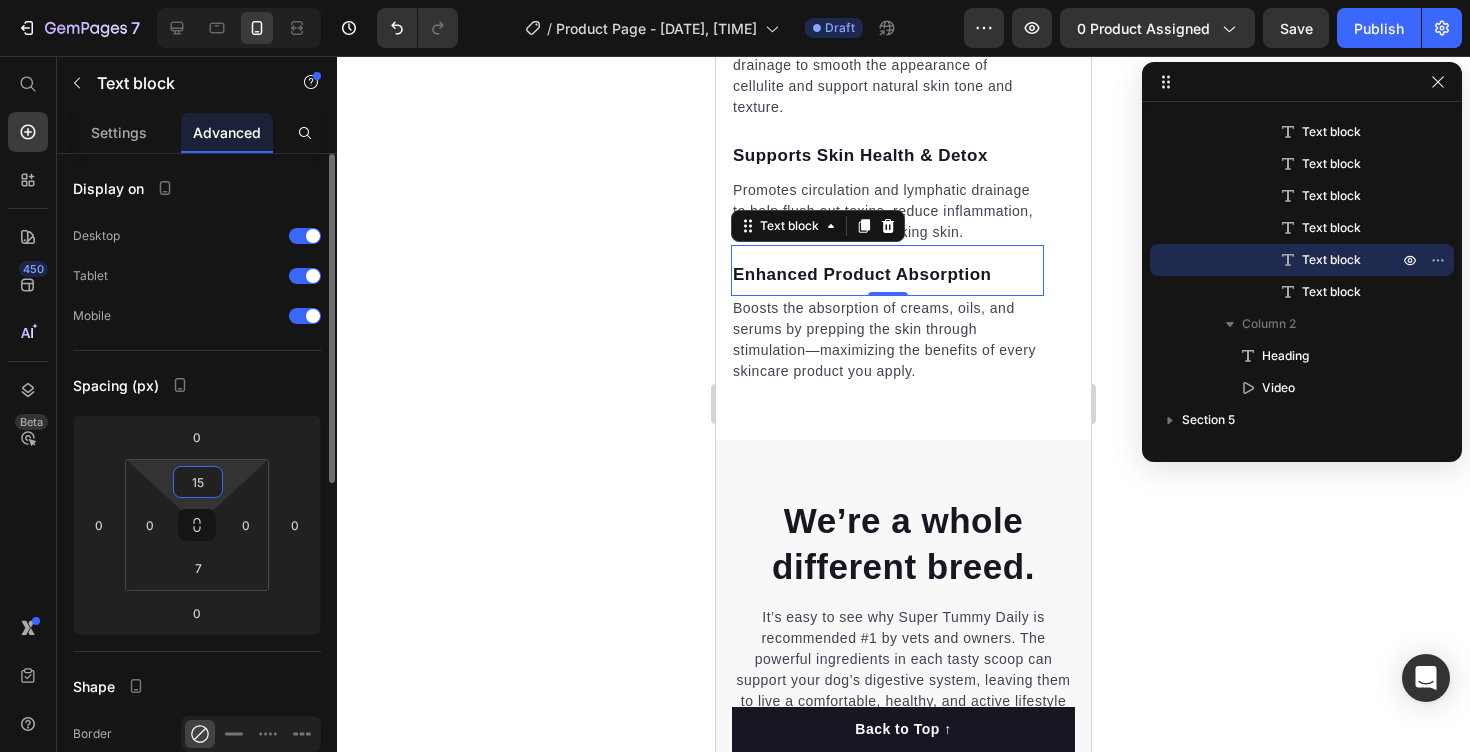 type on "1" 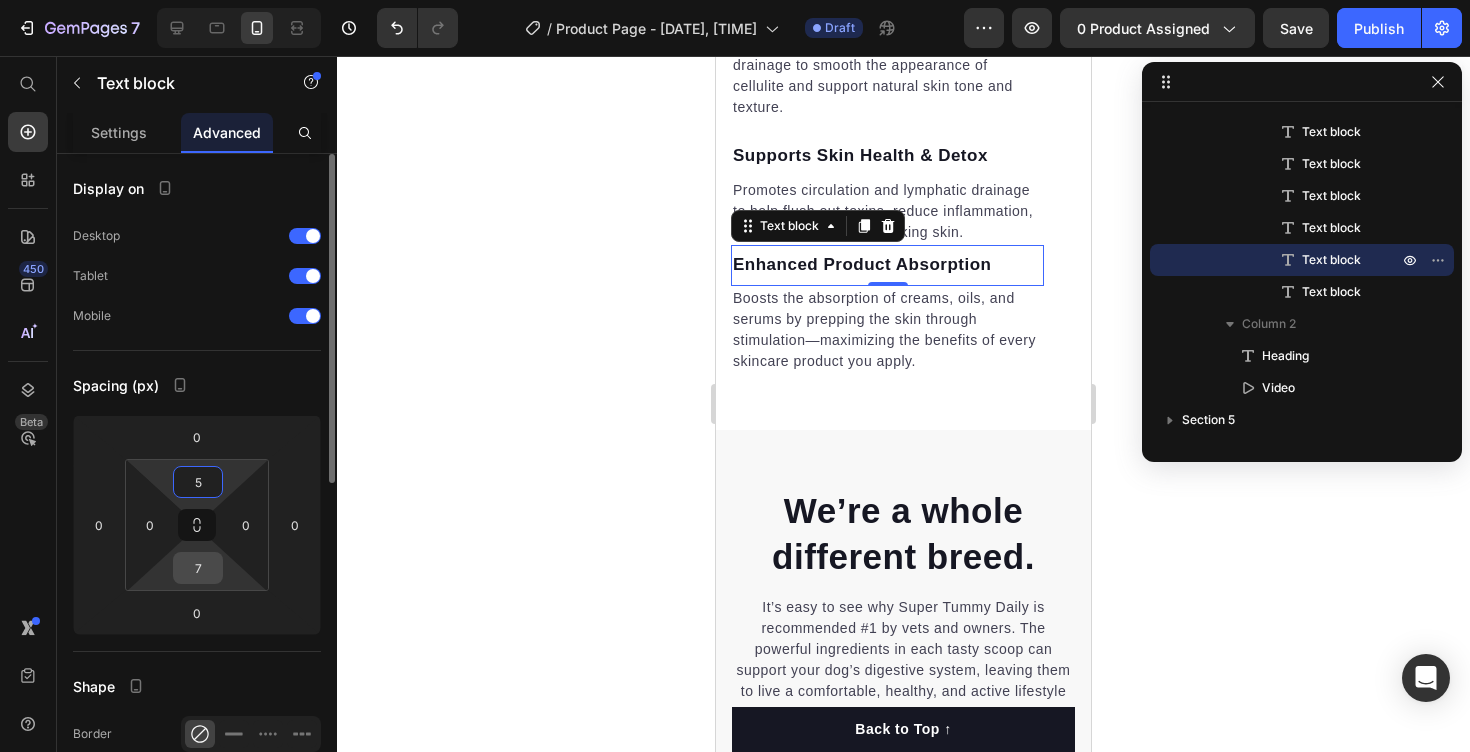 type on "5" 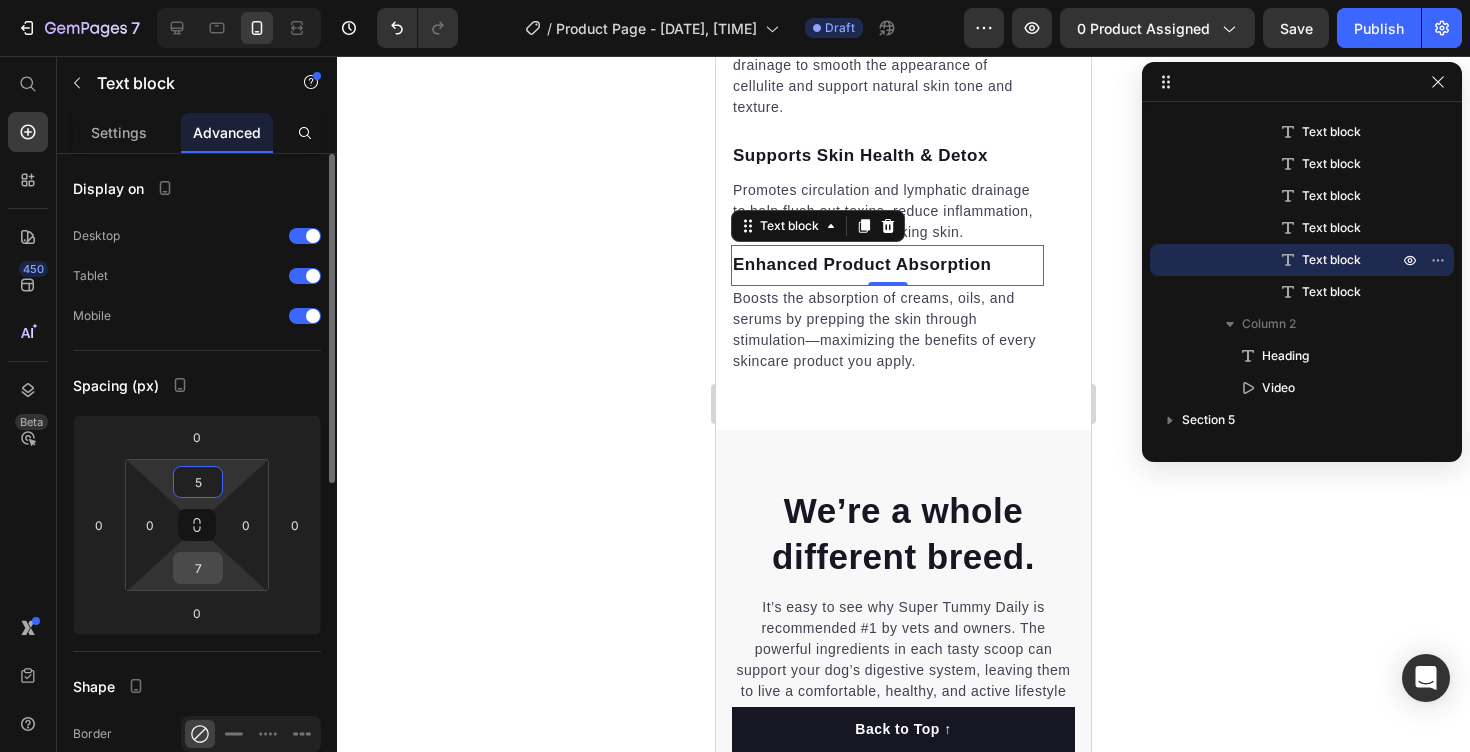 click on "7" at bounding box center [198, 568] 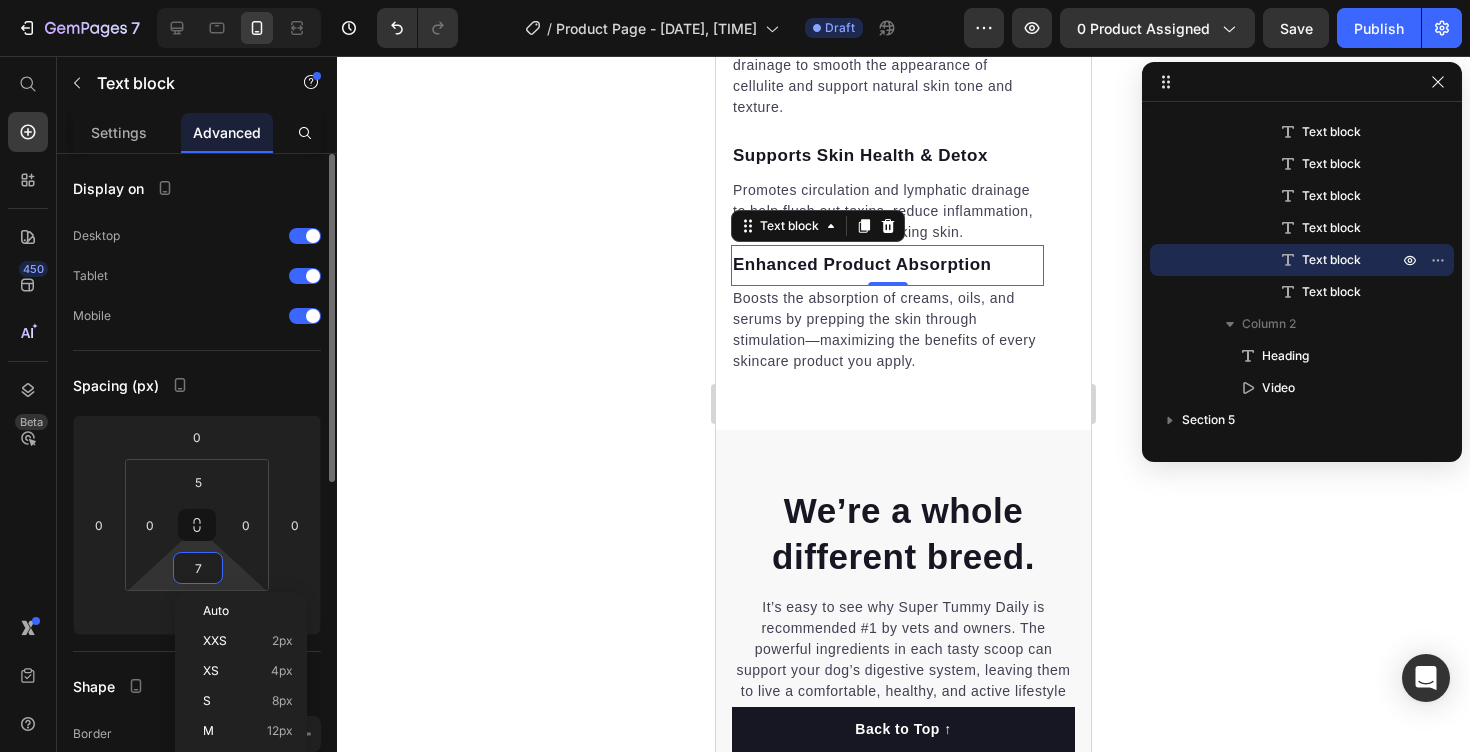 type on "5" 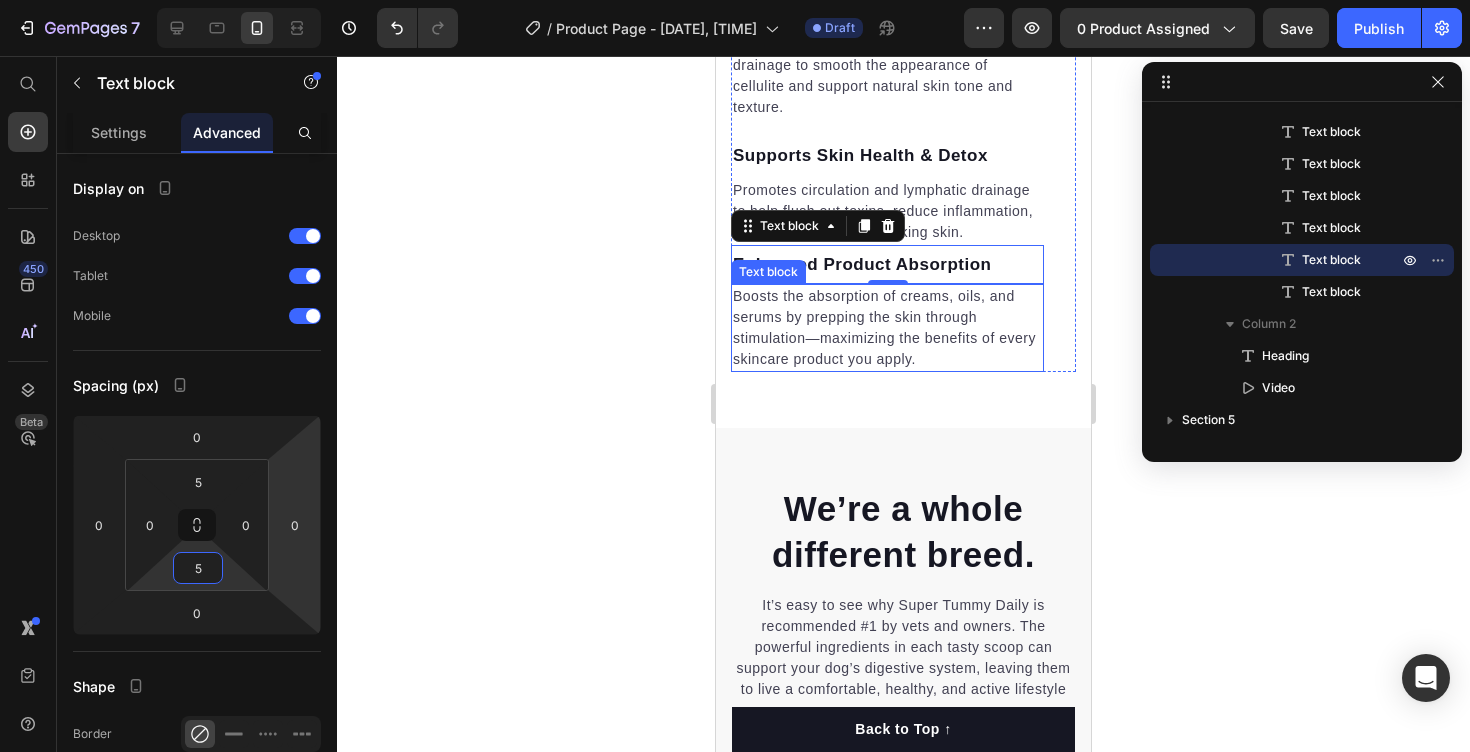 click on "Boosts the absorption of creams, oils, and serums by prepping the skin through stimulation—maximizing the benefits of every skincare product you apply." at bounding box center (887, 328) 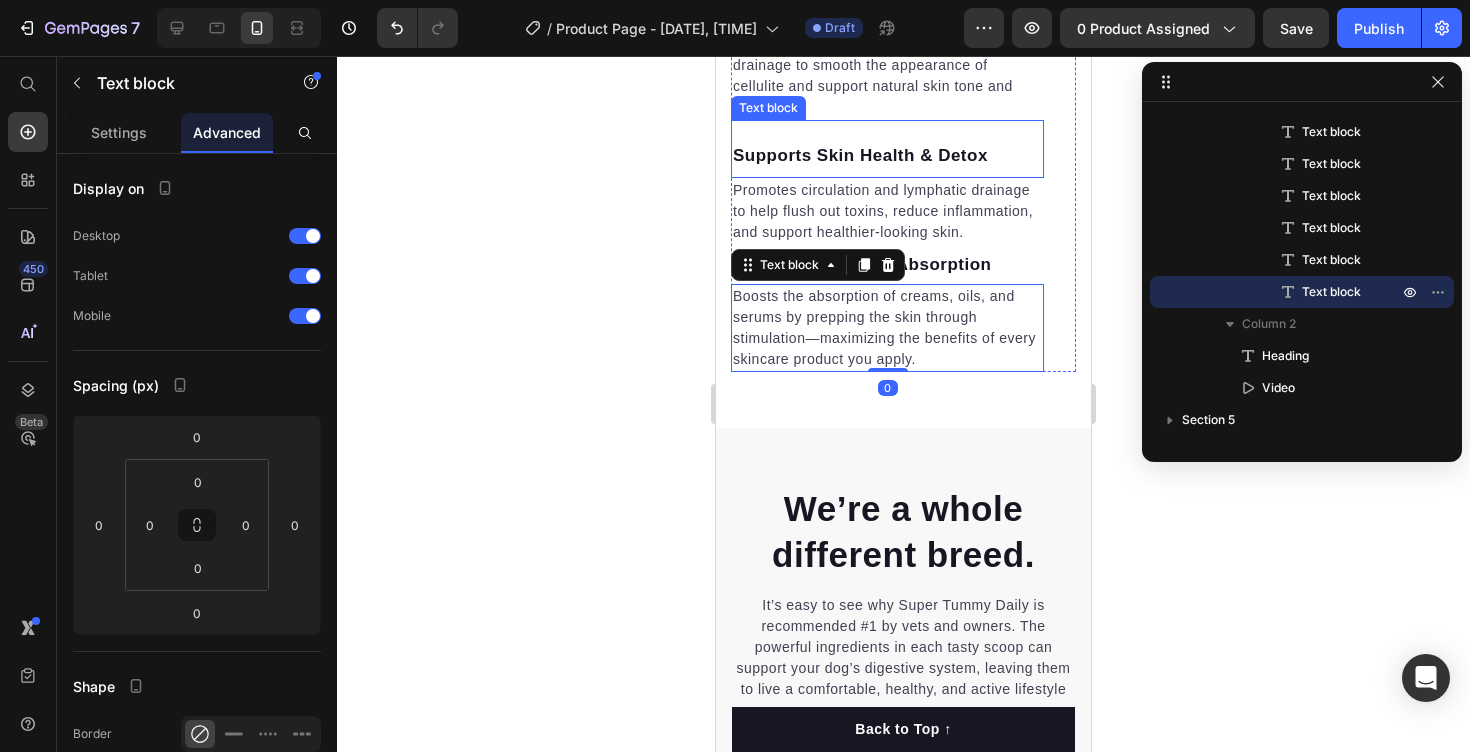 click on "Supports Skin Health & Detox" at bounding box center (887, 156) 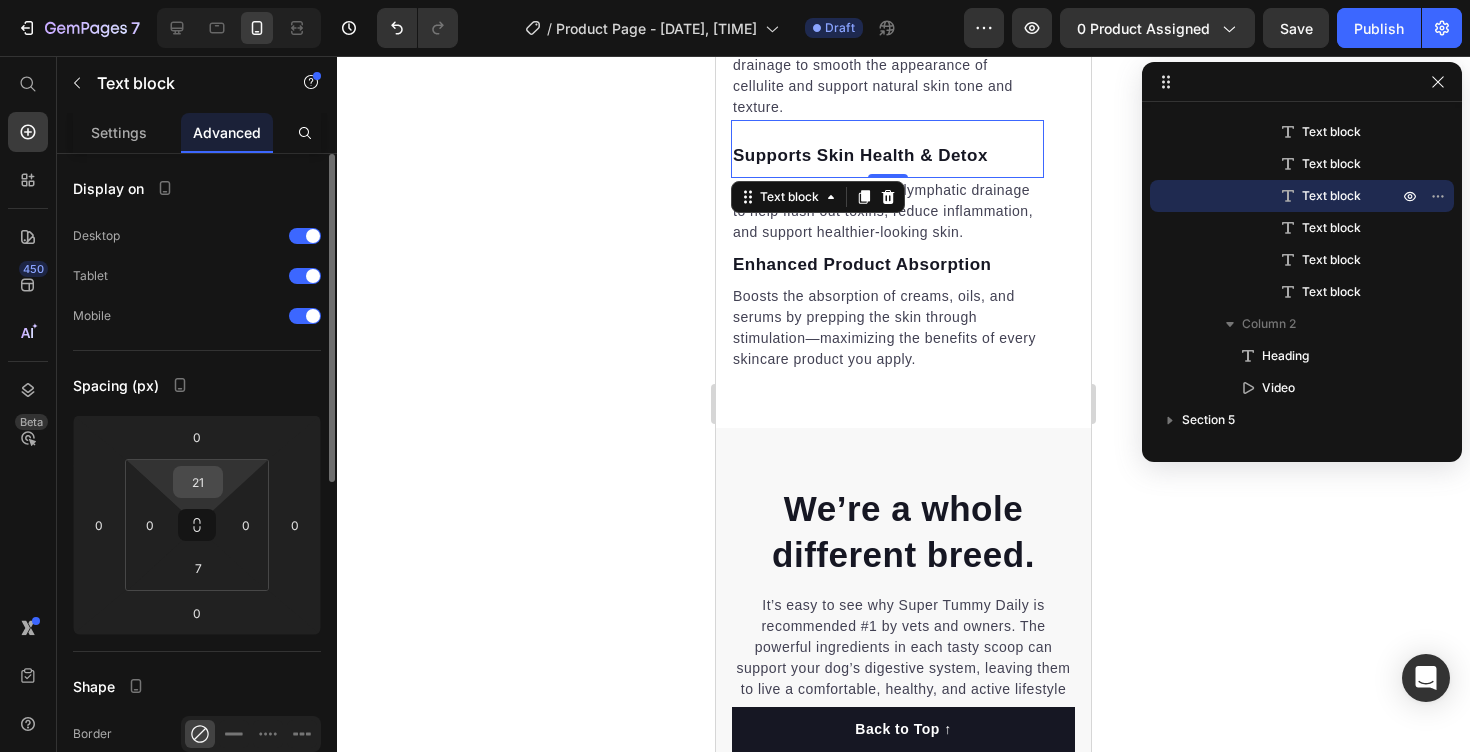 click on "21" at bounding box center (198, 482) 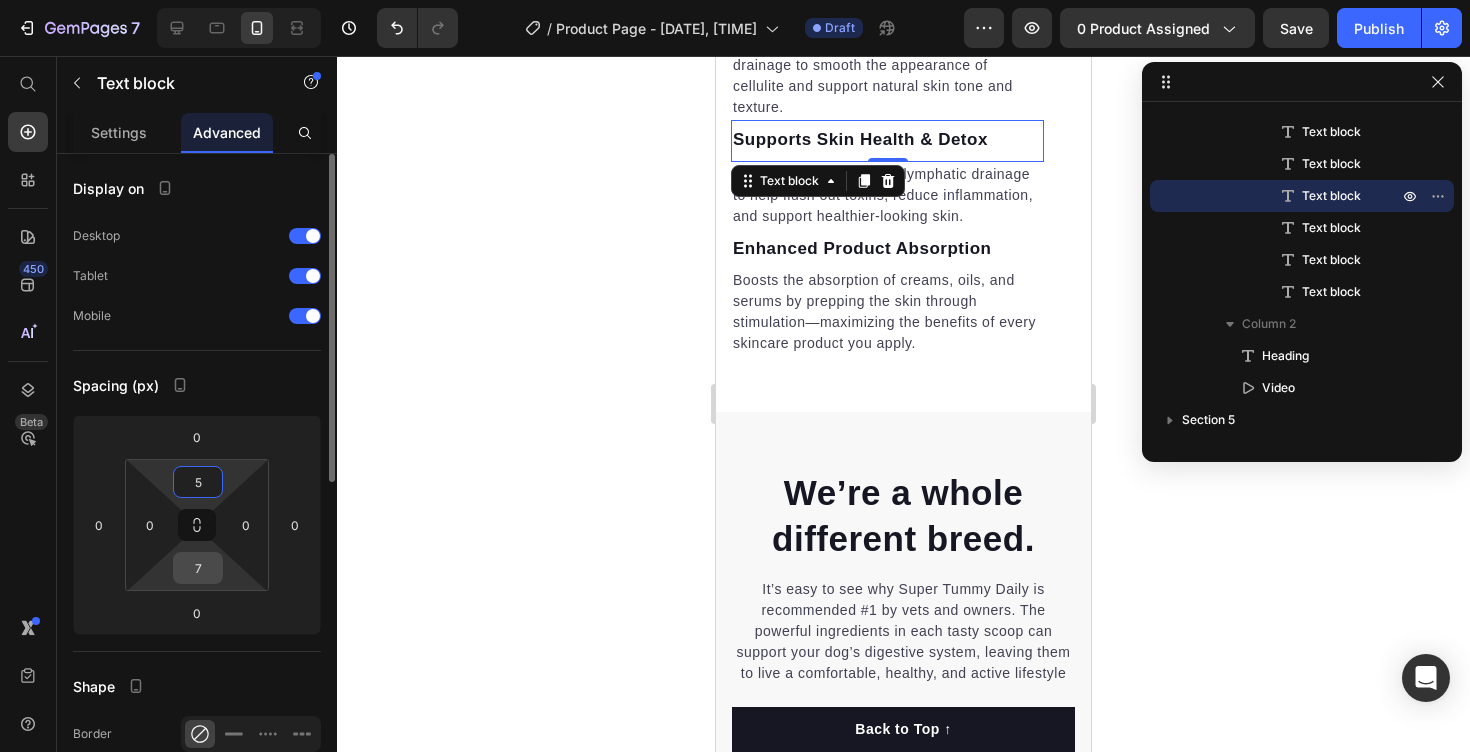 type on "5" 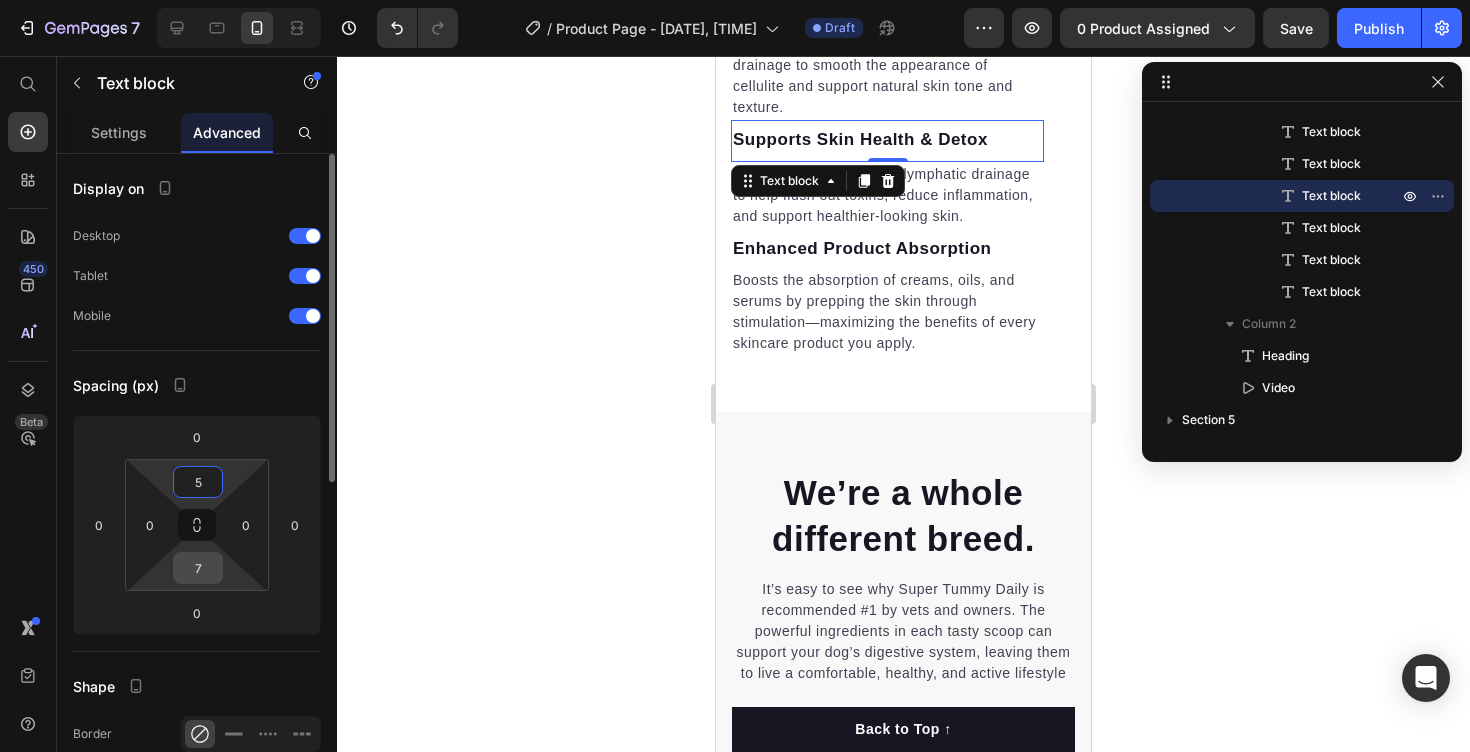 click on "7" at bounding box center (198, 568) 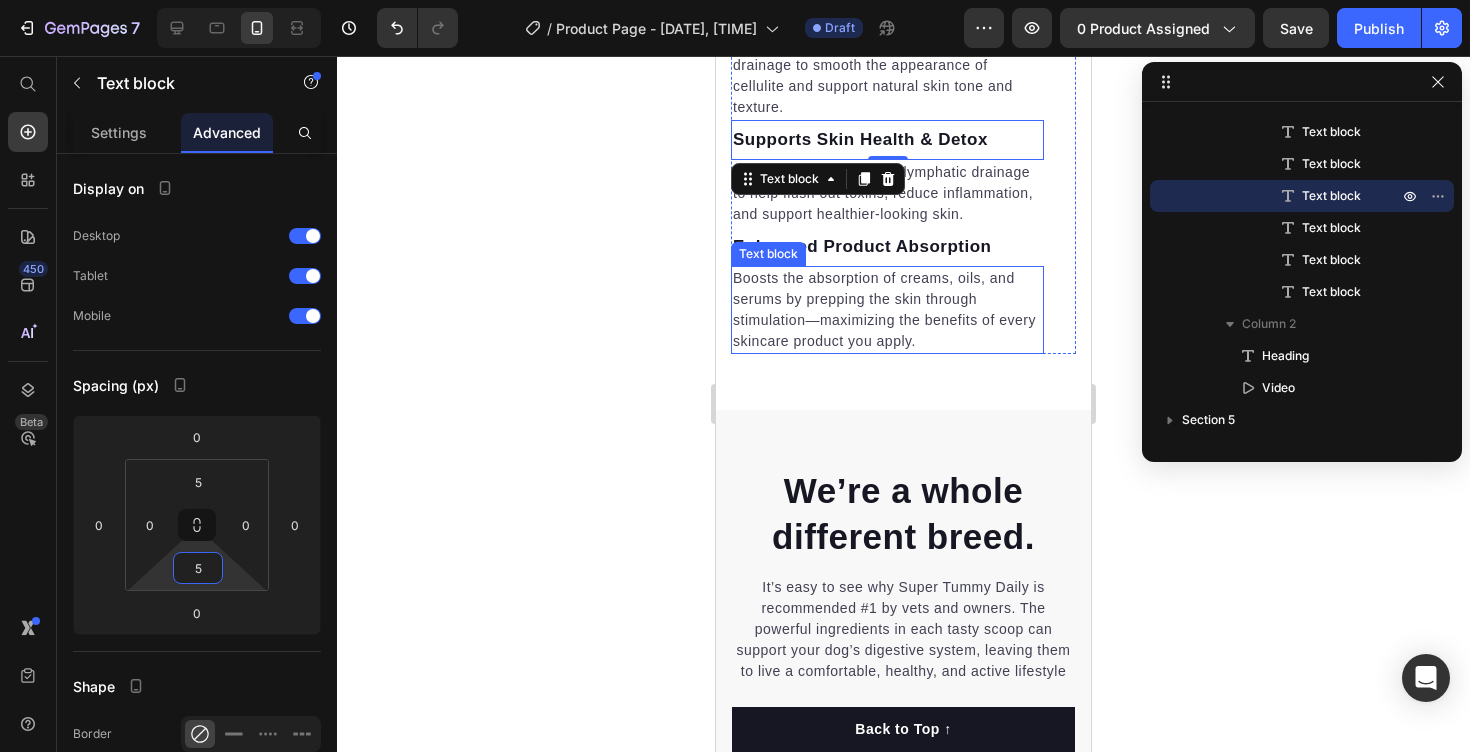 click on "Enhanced Product Absorption" at bounding box center [887, 247] 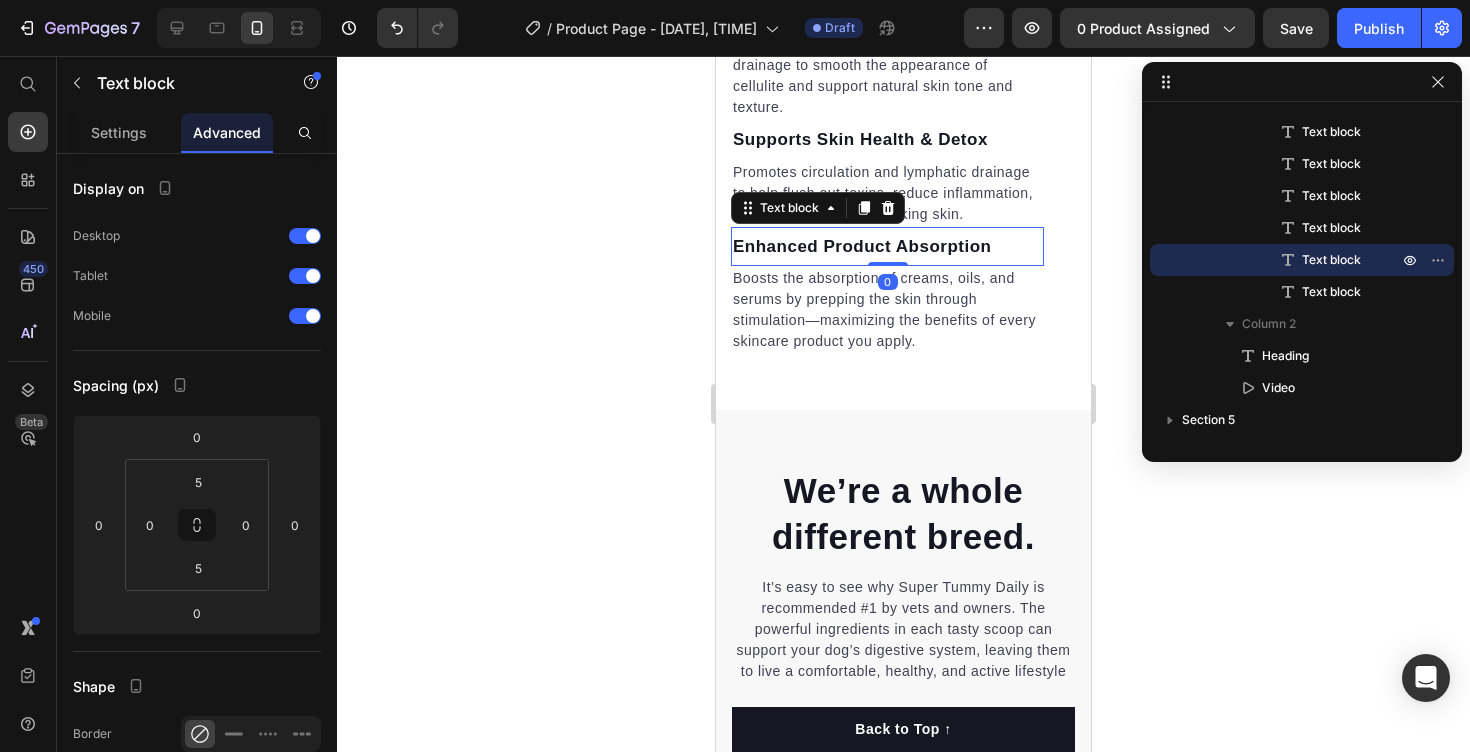 click 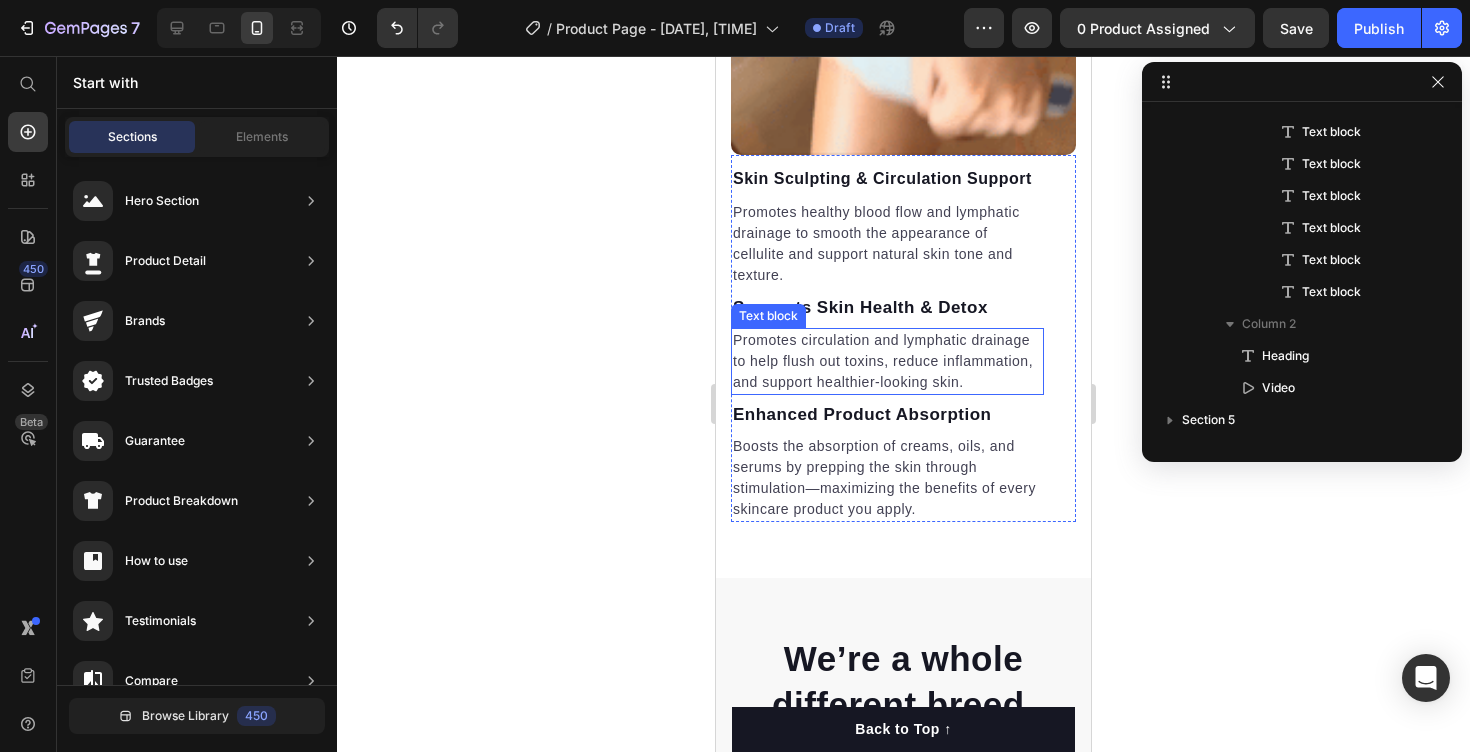 scroll, scrollTop: 2476, scrollLeft: 0, axis: vertical 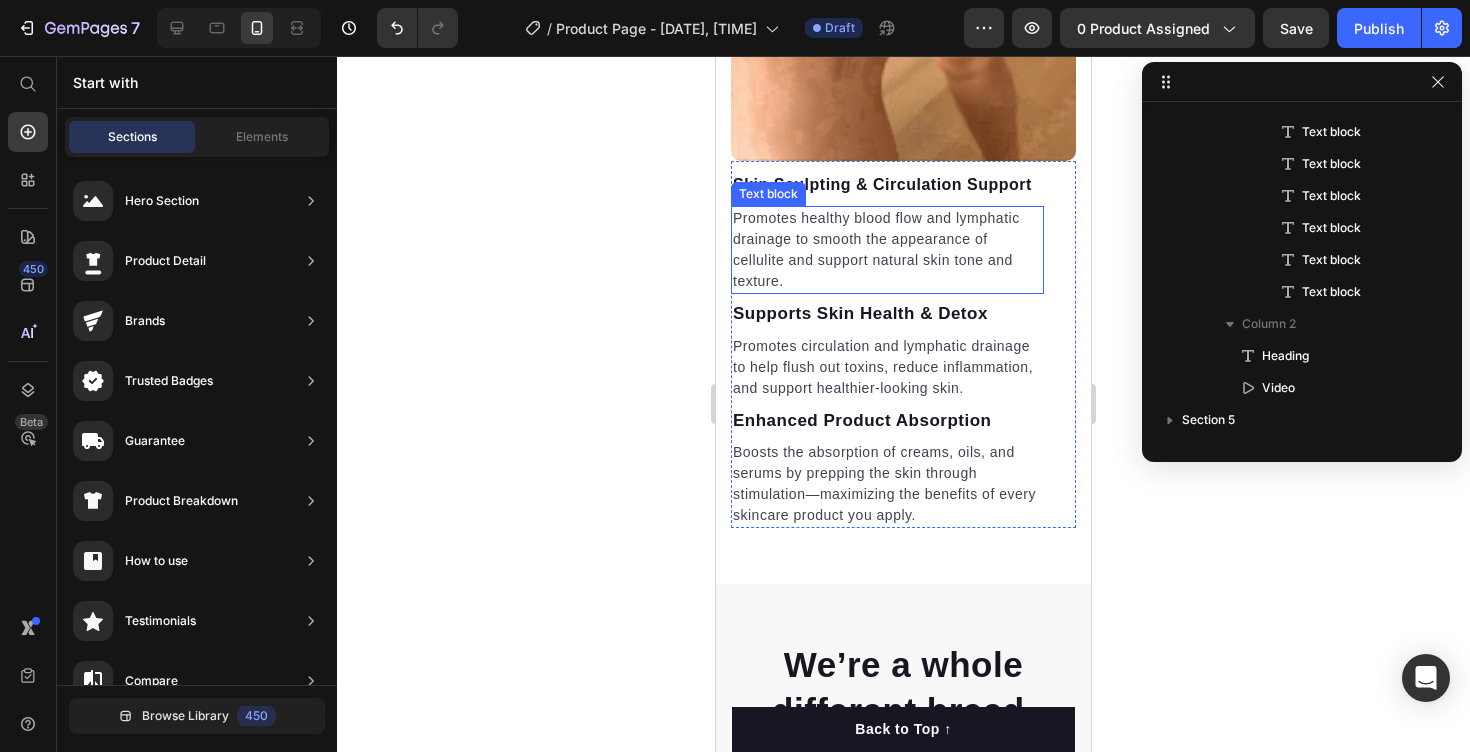 click on "Promotes healthy blood flow and lymphatic drainage to smooth the appearance of cellulite and support natural skin tone and texture." at bounding box center [887, 250] 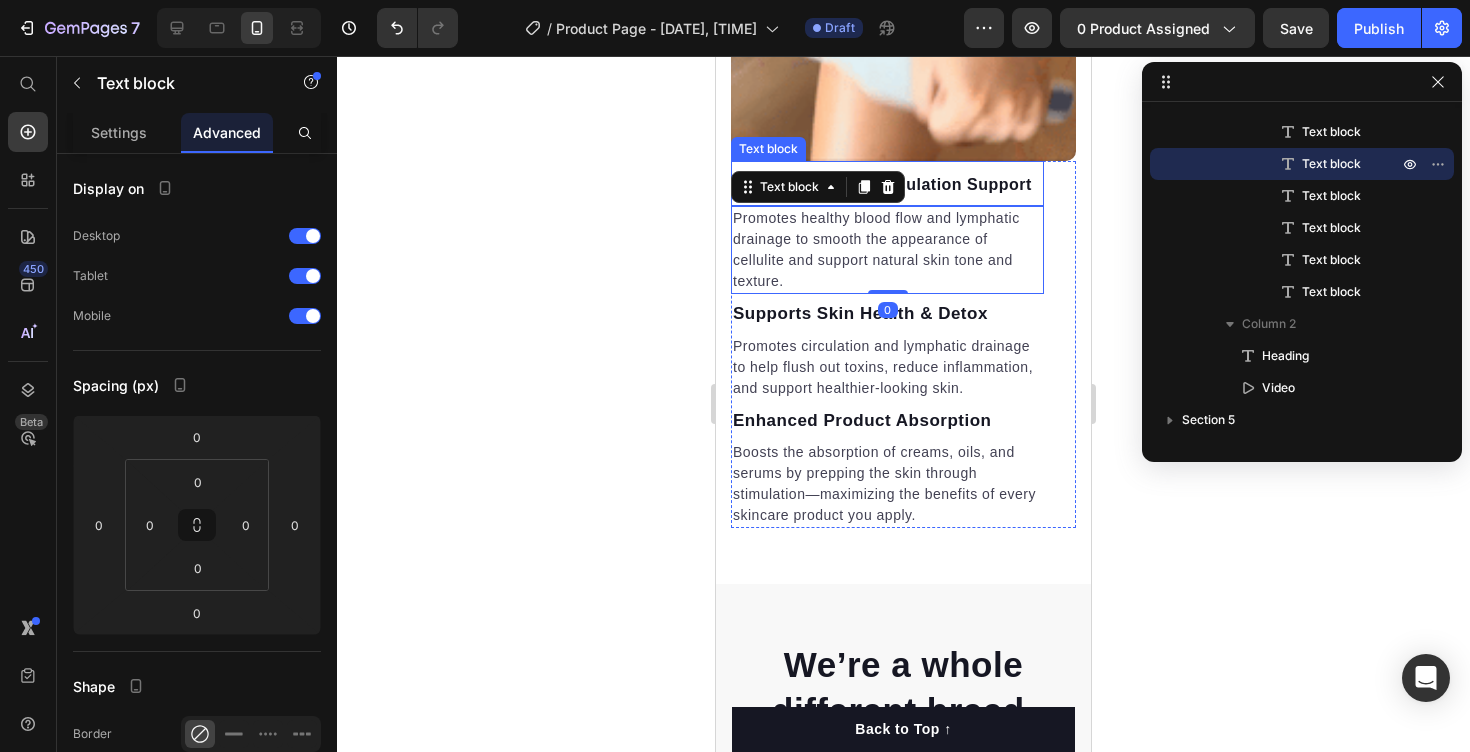 click on "Skin Sculpting & Circulation Support" at bounding box center [887, 185] 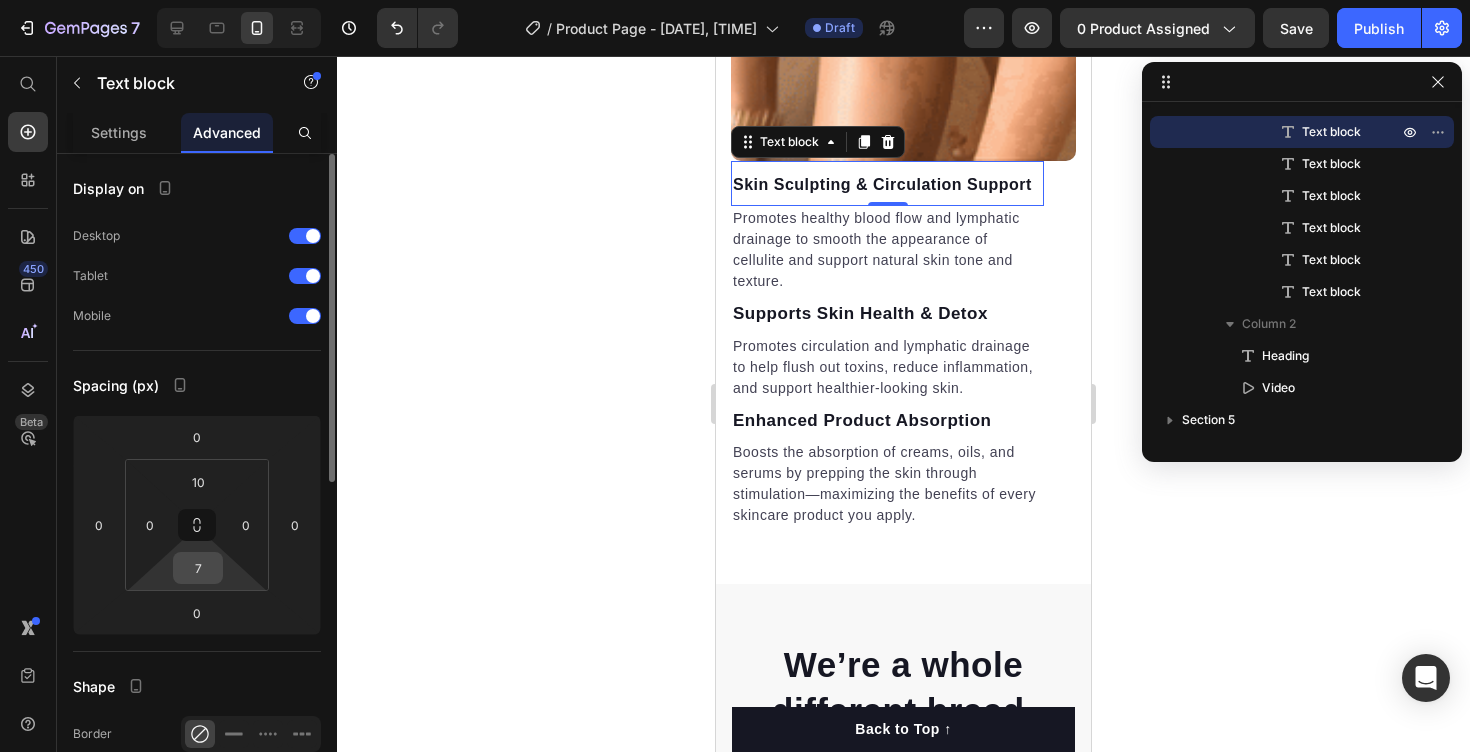 click on "7" at bounding box center [198, 568] 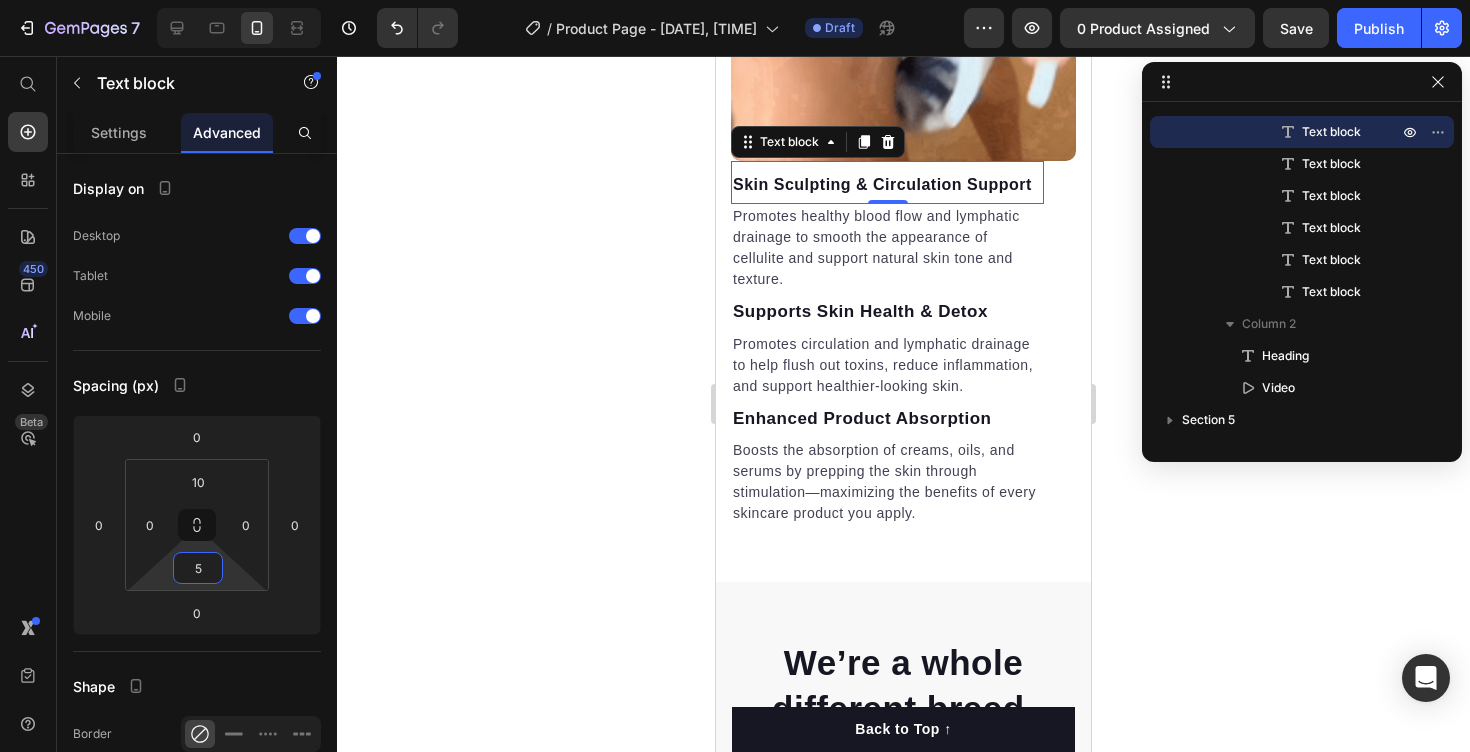 click 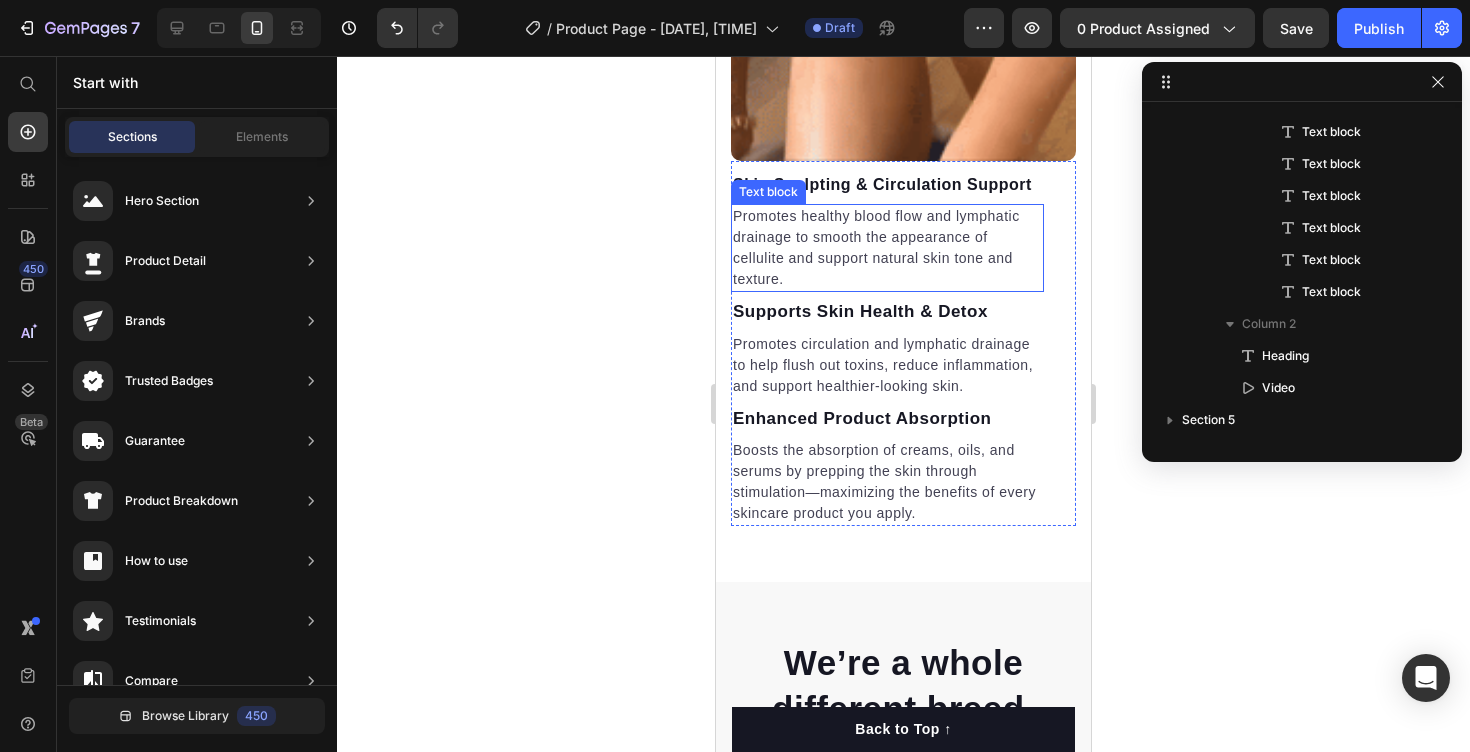 click on "Promotes healthy blood flow and lymphatic drainage to smooth the appearance of cellulite and support natural skin tone and texture." at bounding box center (887, 248) 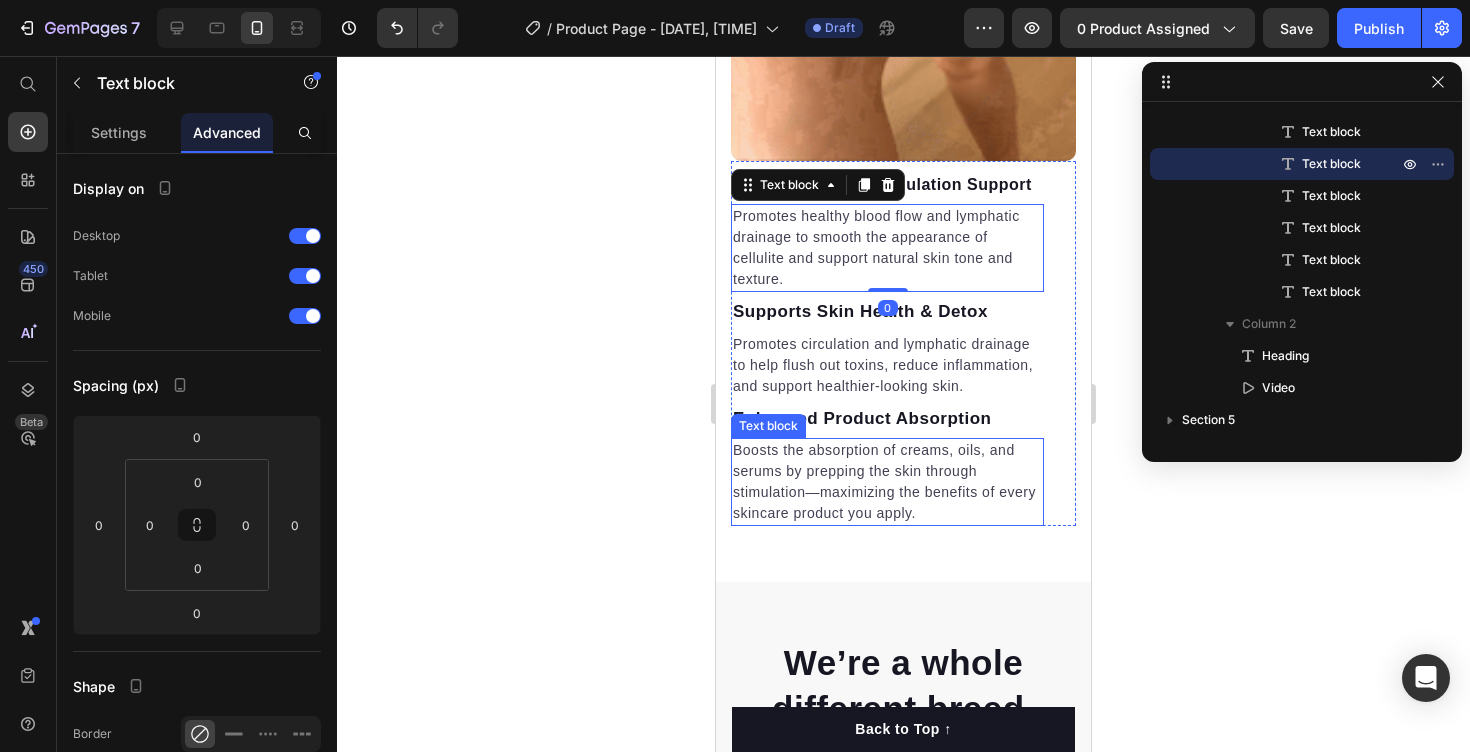 click on "Promotes circulation and lymphatic drainage to help flush out toxins, reduce inflammation, and support healthier-looking skin." at bounding box center [887, 365] 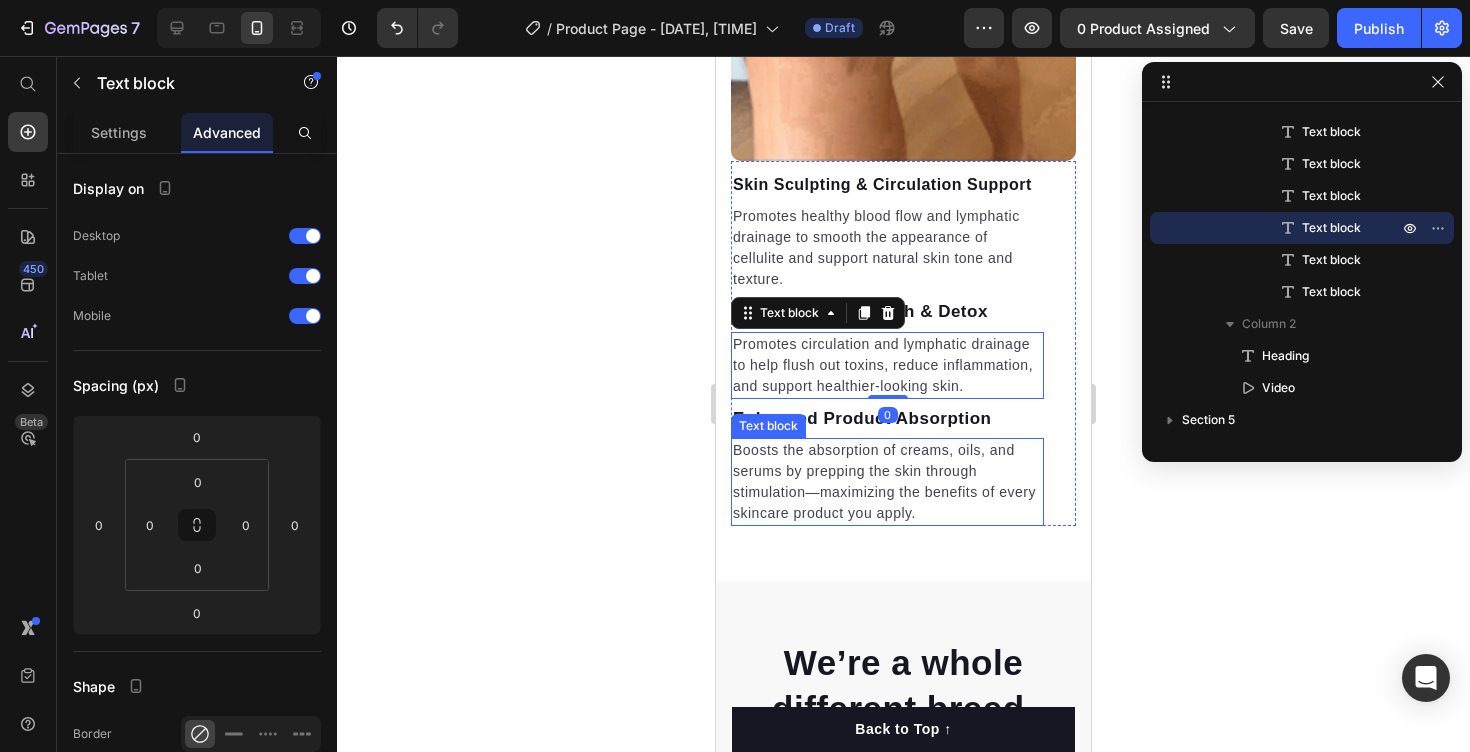 click on "Boosts the absorption of creams, oils, and serums by prepping the skin through stimulation—maximizing the benefits of every skincare product you apply." at bounding box center (887, 482) 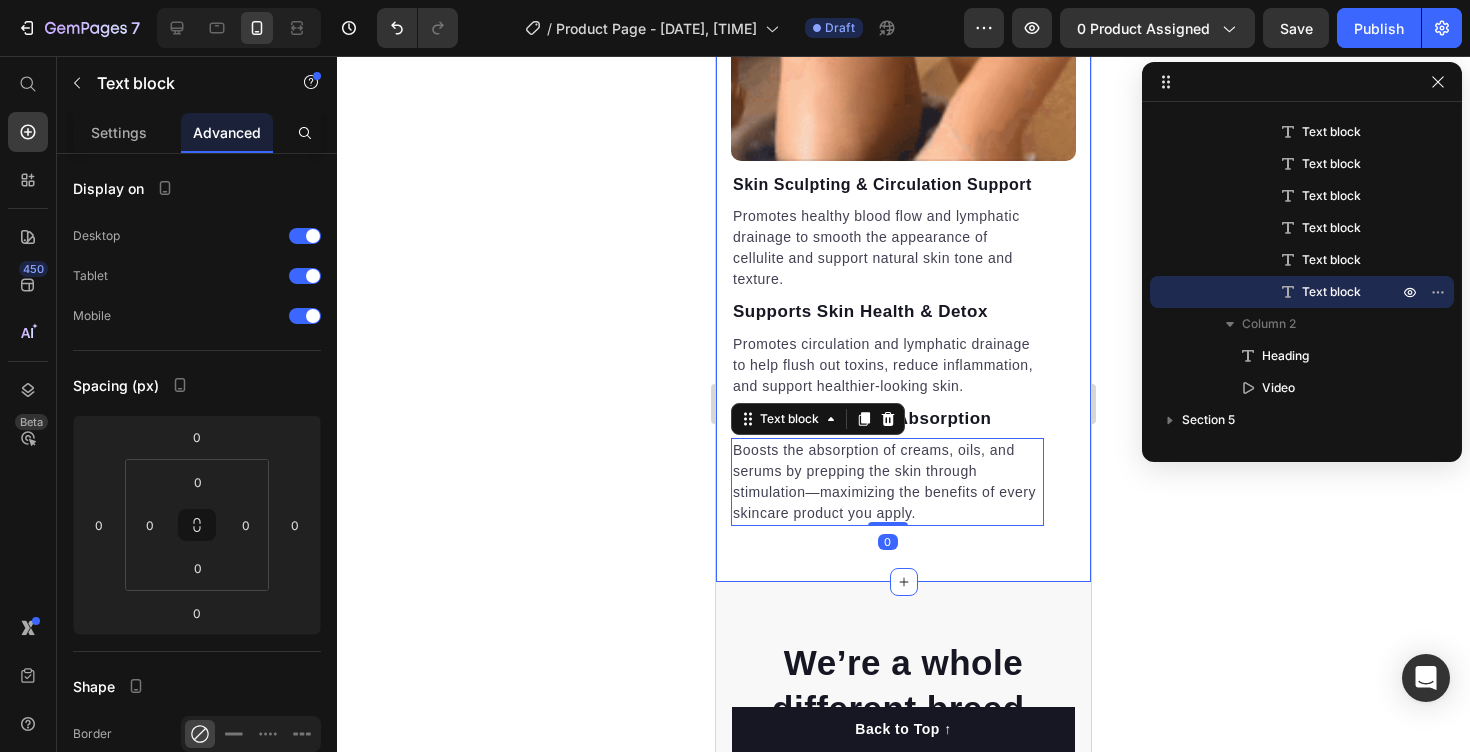 click on "Skin Sculpting & Circulation Support Text block Promotes healthy blood flow and lymphatic drainage to smooth the appearance of cellulite and support natural skin tone and texture. Text block Supports Skin Health & Detox Text block Promotes circulation and lymphatic drainage to help flush out toxins, reduce inflammation, and support healthier-looking skin. Text block Enhanced Product Absorption Text block Boosts the absorption of creams, oils, and serums by prepping the skin through stimulation—maximizing the benefits of every skincare product you apply. Text block   0 Row Just Roll for Smoother Skin Heading Video Row Section 4" at bounding box center (903, 170) 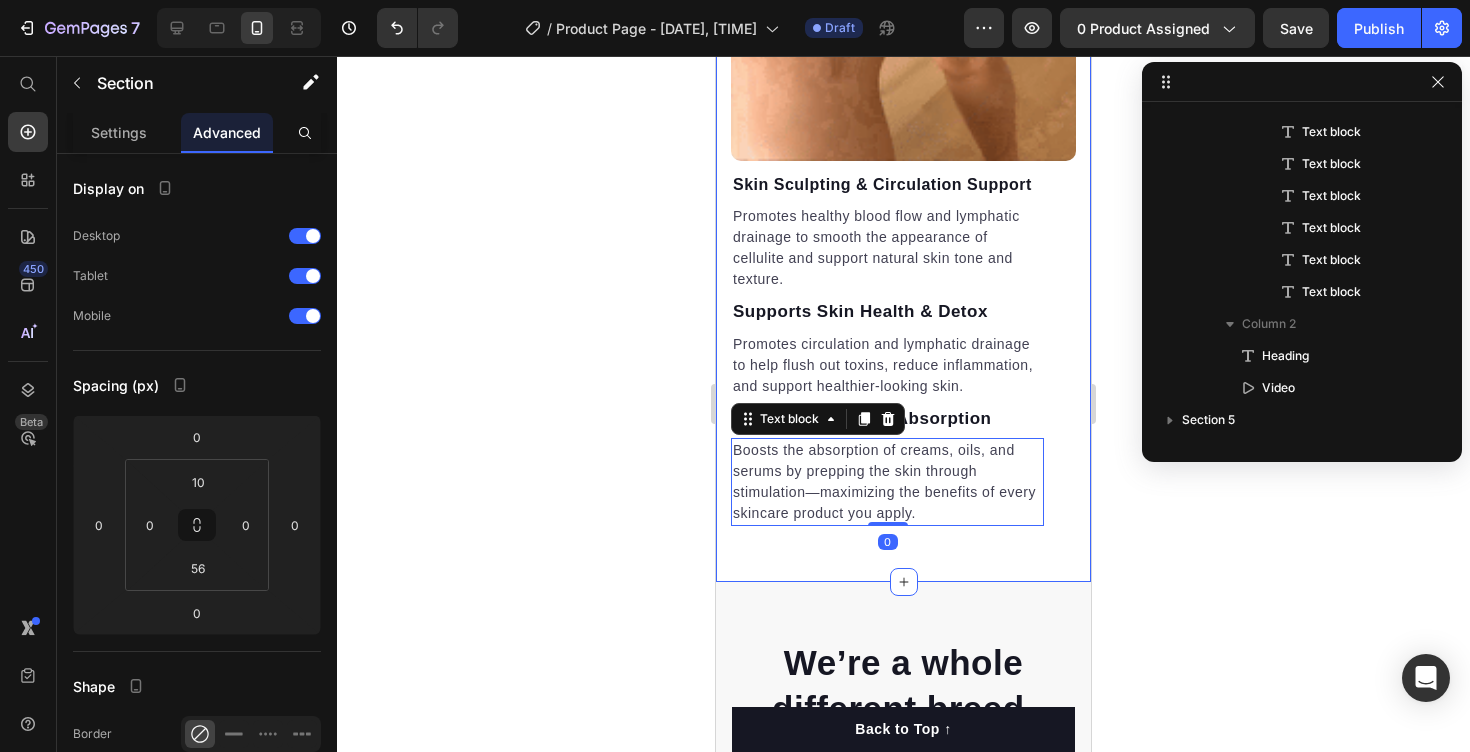 scroll, scrollTop: 986, scrollLeft: 0, axis: vertical 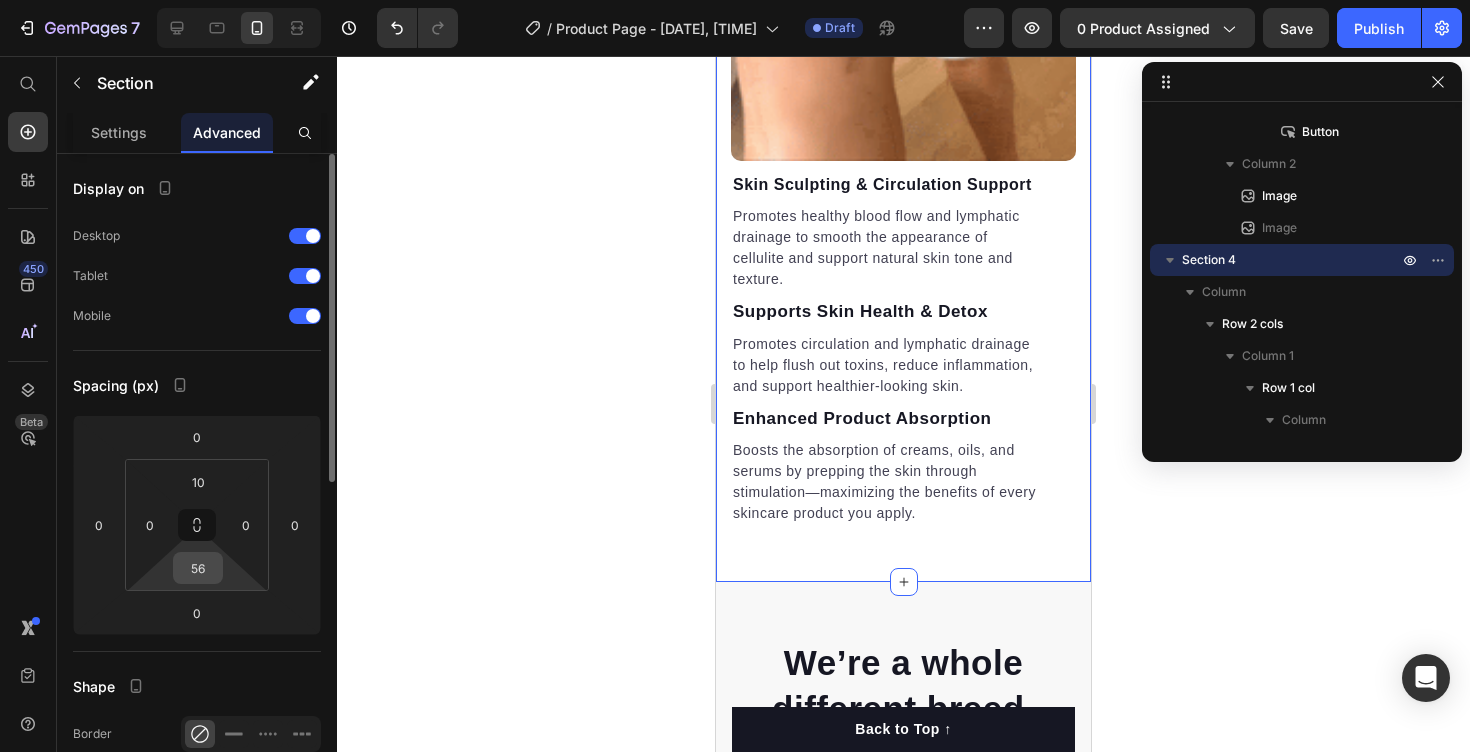 click on "56" at bounding box center [198, 568] 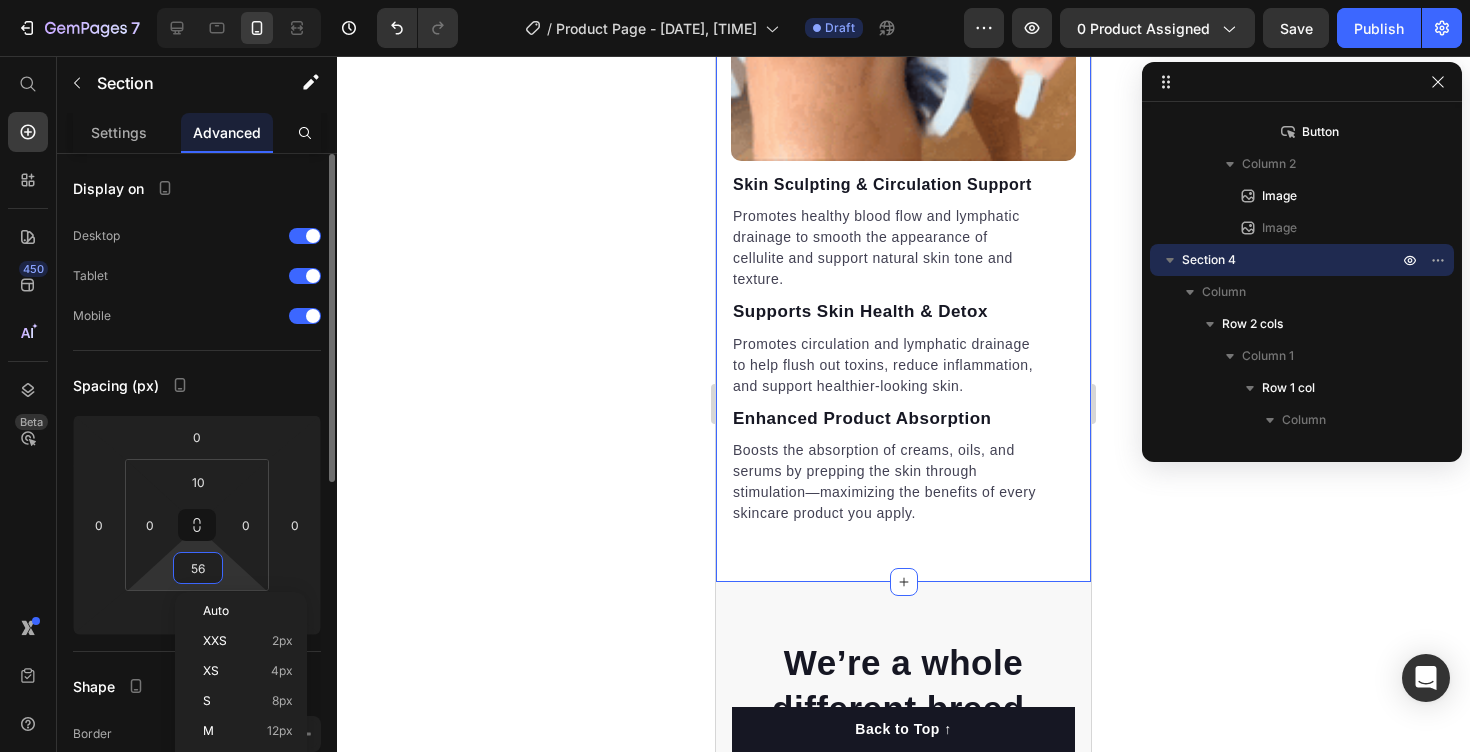 type on "5" 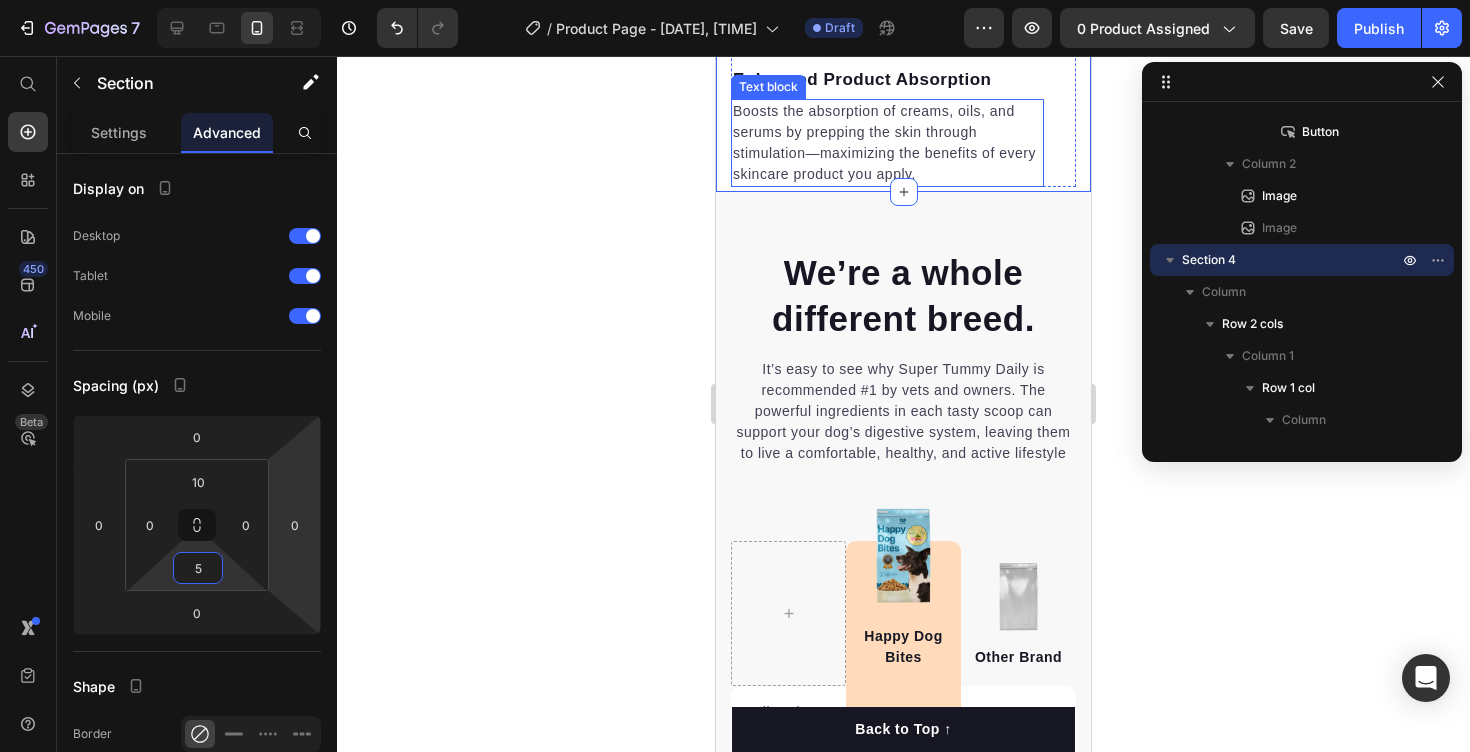 scroll, scrollTop: 2840, scrollLeft: 0, axis: vertical 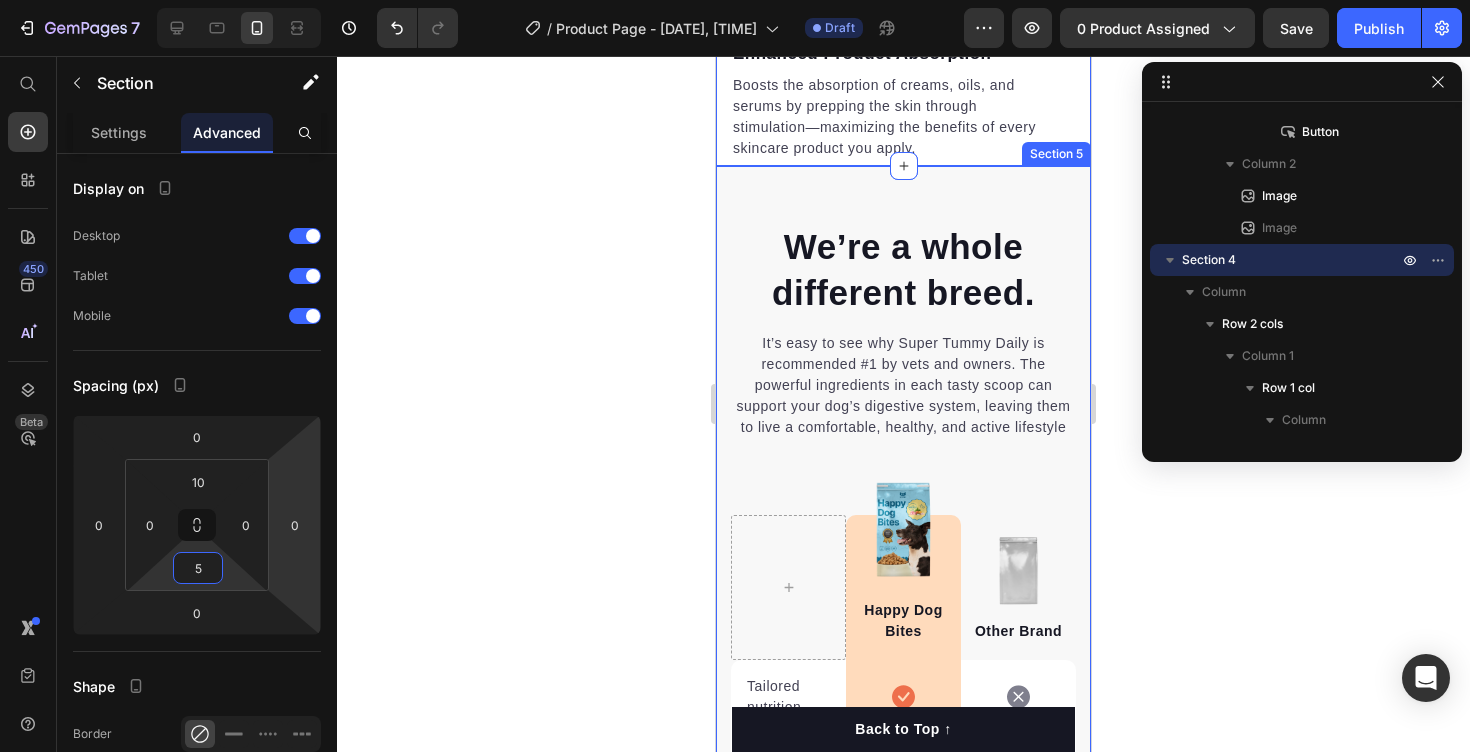 click on "We’re a whole different breed. Heading It’s easy to see why Super Tummy Daily is recommended #1 by vets and owners. The powerful ingredients in each tasty scoop can support your dog’s digestive system, leaving them to live a comfortable, healthy, and active lifestyle Text block Row
Image Happy Dog Bites Text block Row Image Other Brand Text block Row Tailored nutrition Text block
Icon Row
Icon Row Irresistible taste Text block
Icon Row
Icon Row Natural, whole ingredients Text block
Icon Row
Icon Row Optimal palatability Text block
Icon Row
Icon Row Pet-loving formulation Text block
Icon Row
Icon Row High digestibility Text block
Icon Row
Icon Row Row Start baking doggy delights Button *100% satisfaction. No fuss, 30-day money-back guarantee Text block Row Section 5" at bounding box center (903, 748) 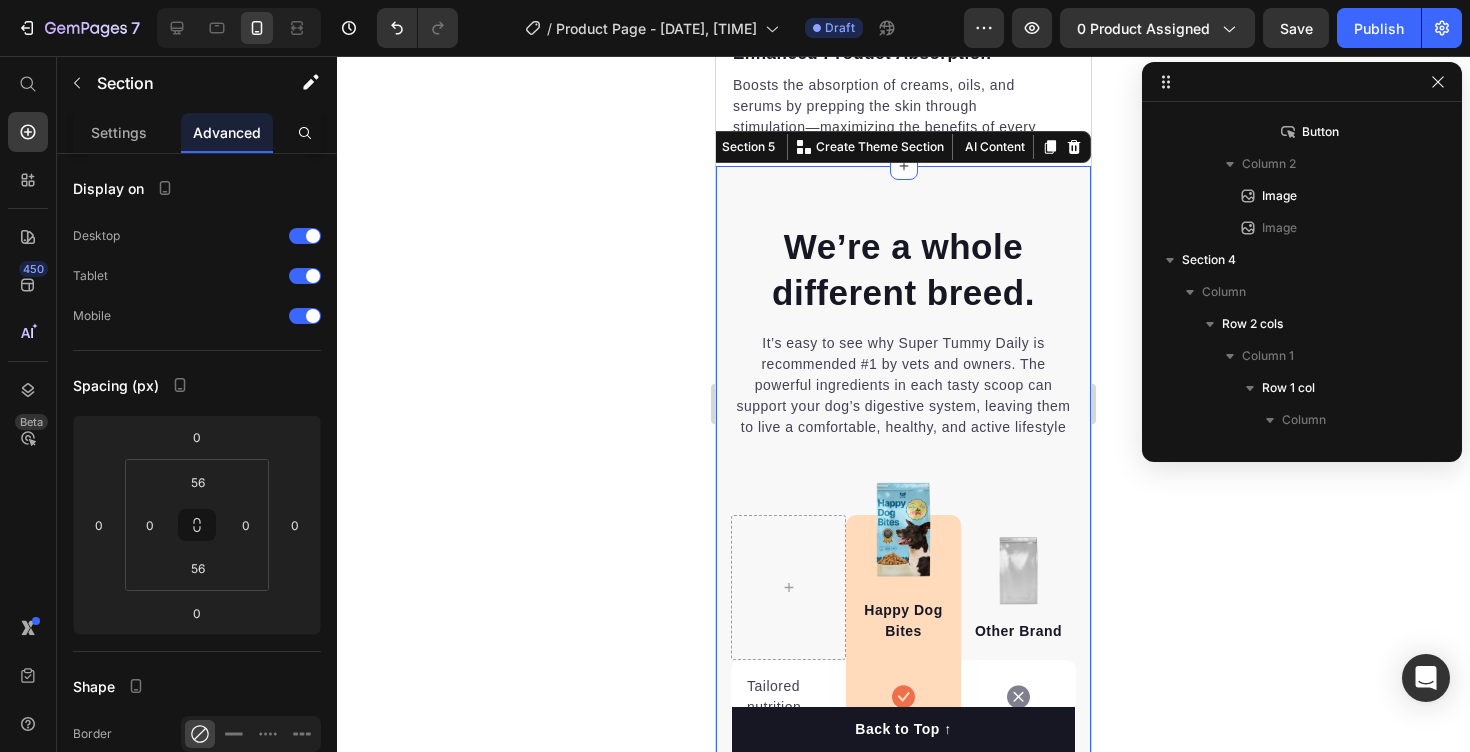 scroll, scrollTop: 1466, scrollLeft: 0, axis: vertical 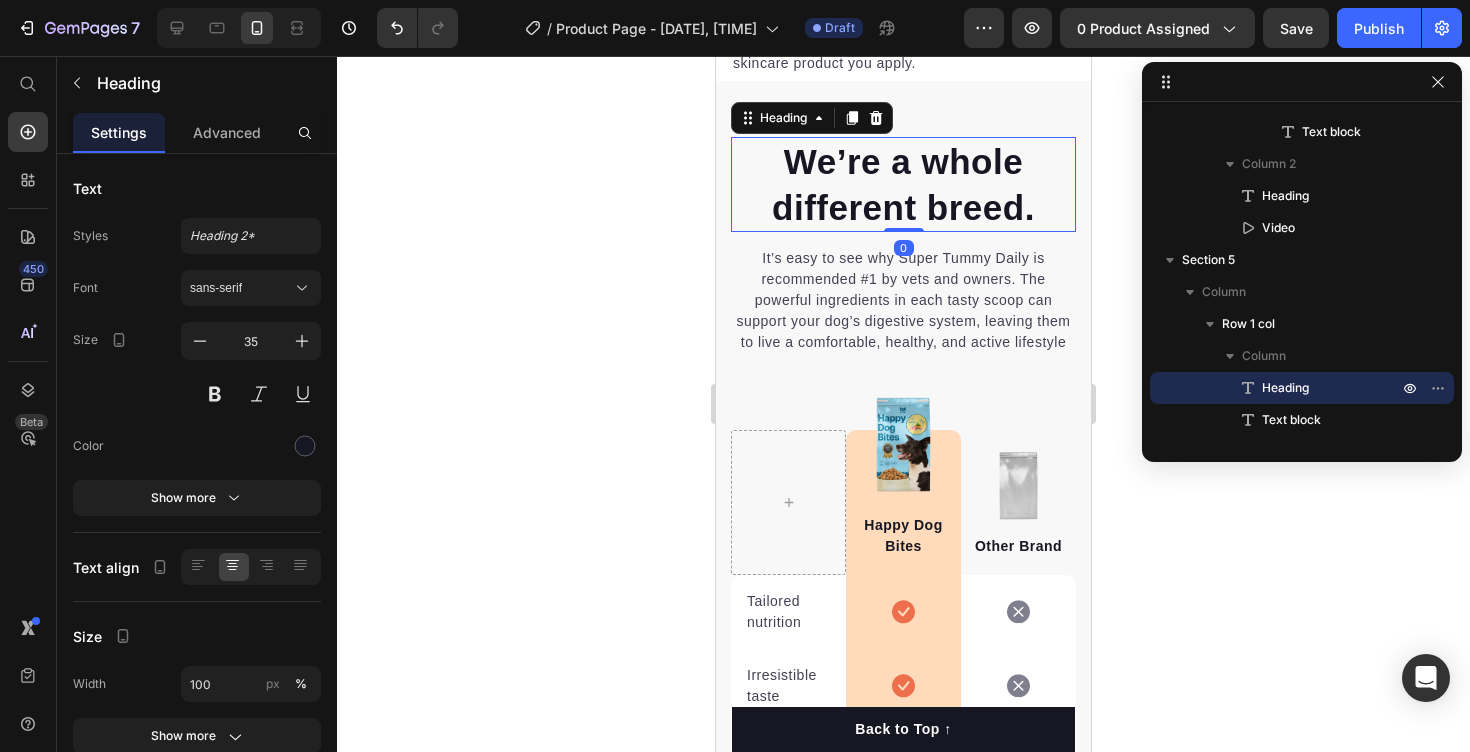click on "We’re a whole different breed." at bounding box center (903, 184) 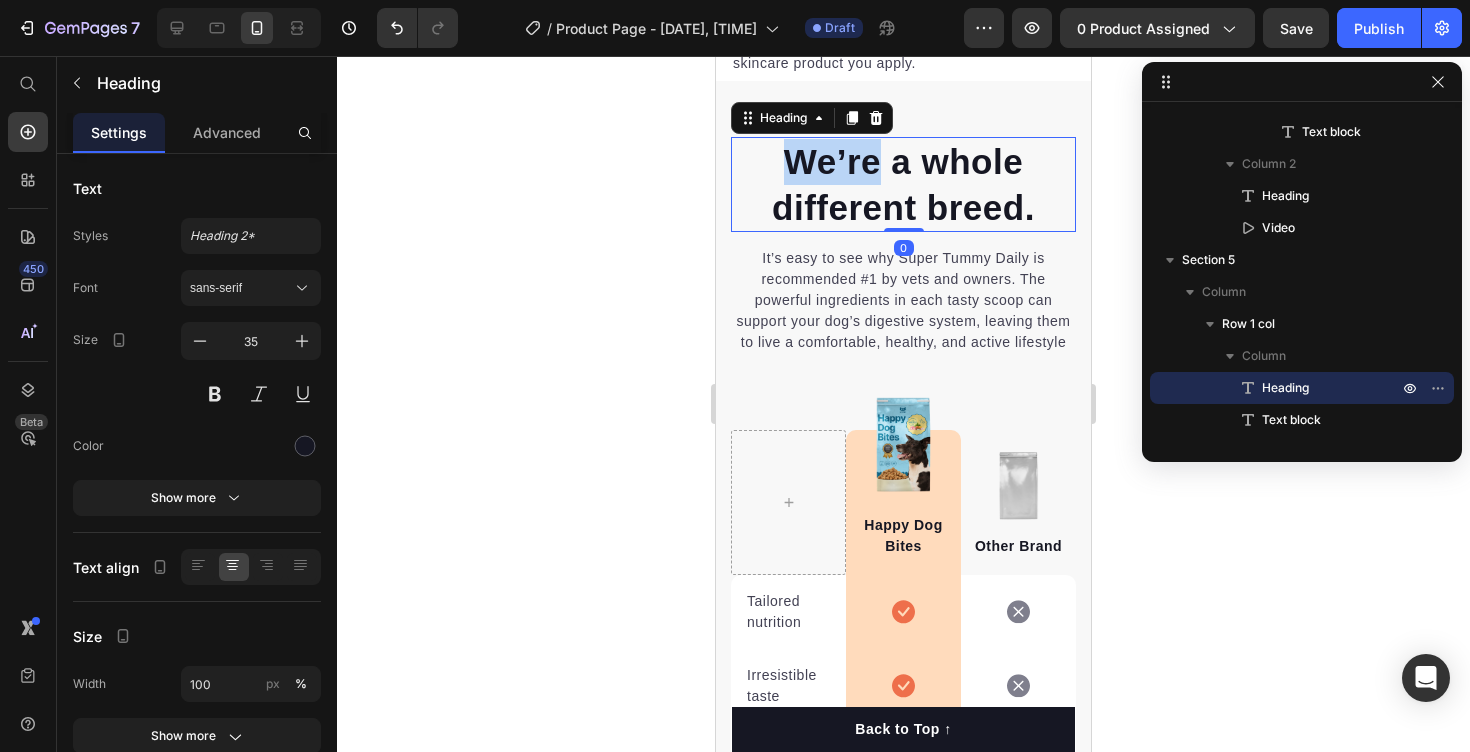 click on "We’re a whole different breed." at bounding box center [903, 184] 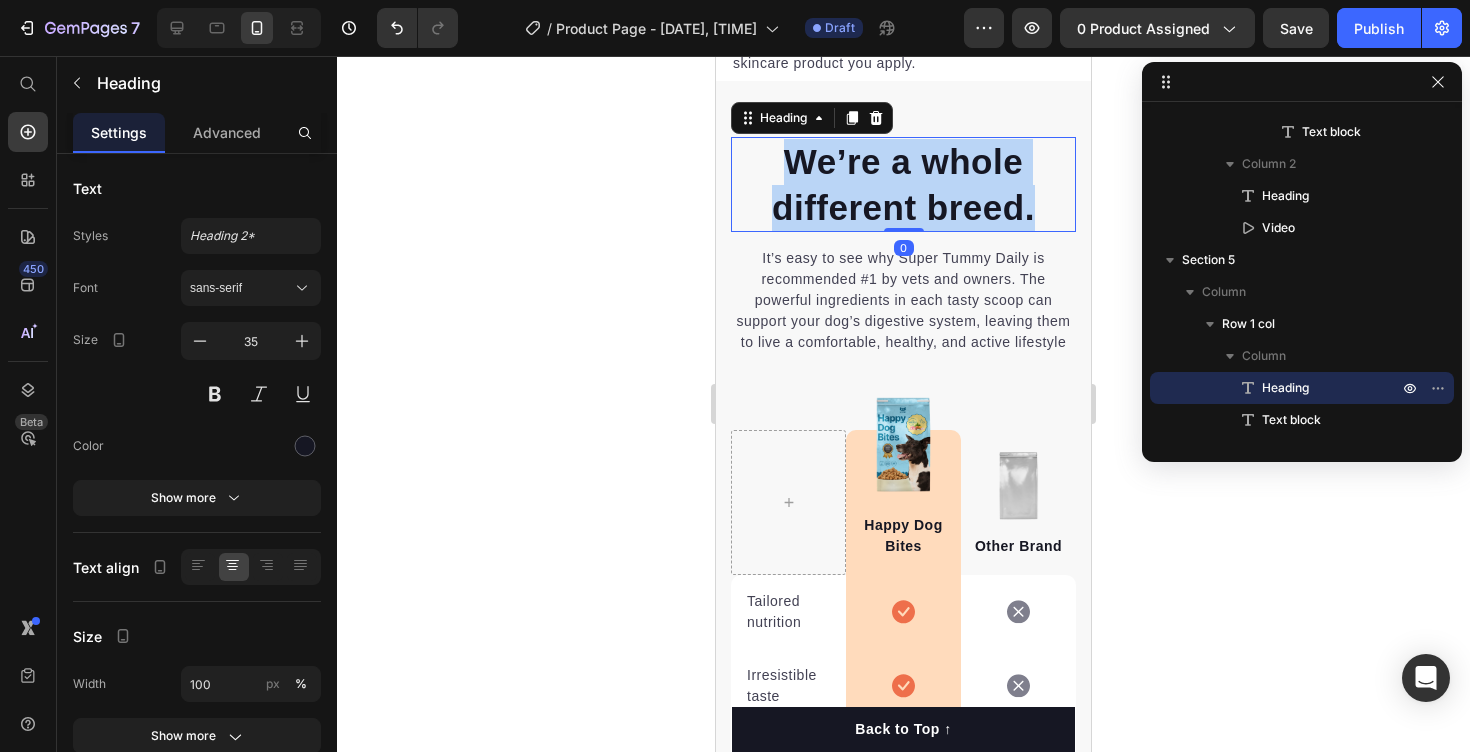 click on "We’re a whole different breed." at bounding box center [903, 184] 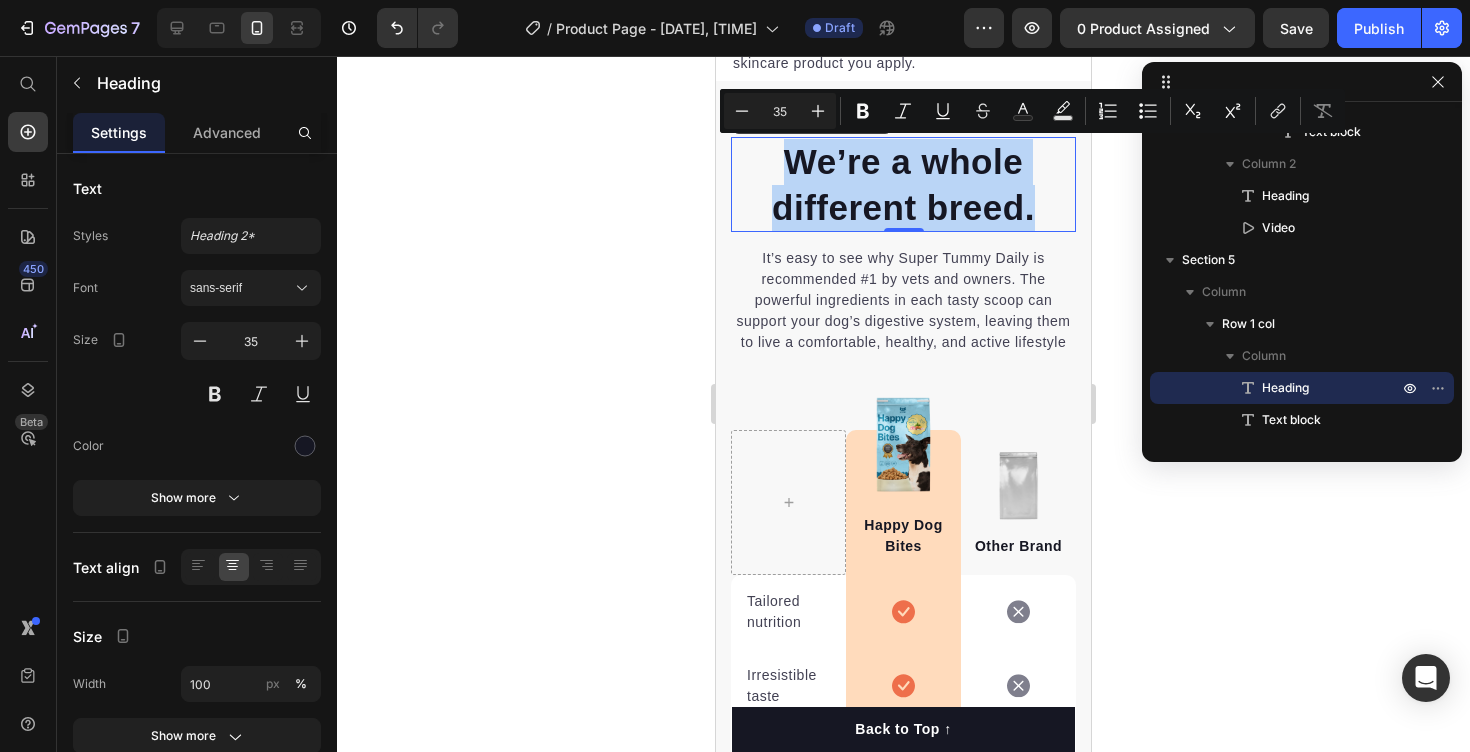 copy on "We’re a whole different breed." 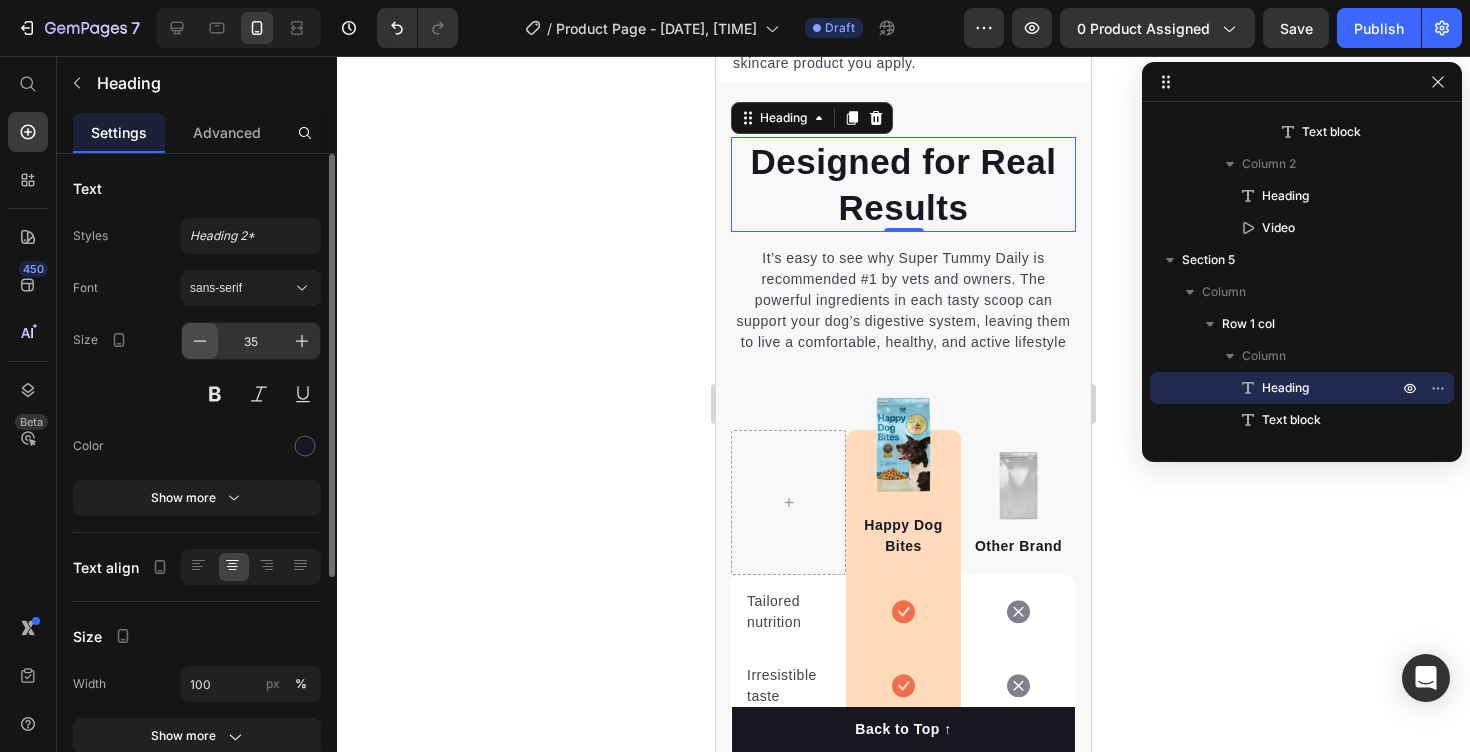 click 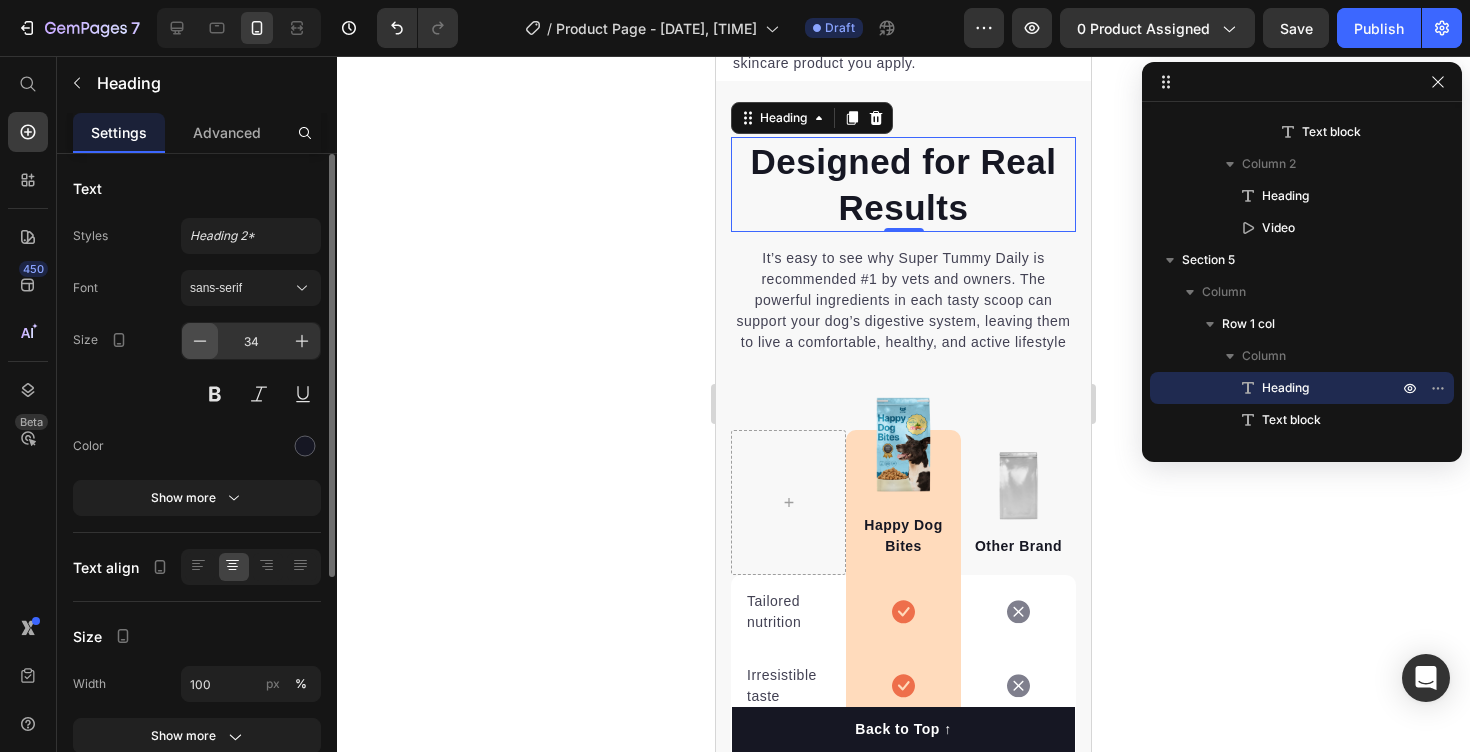 click 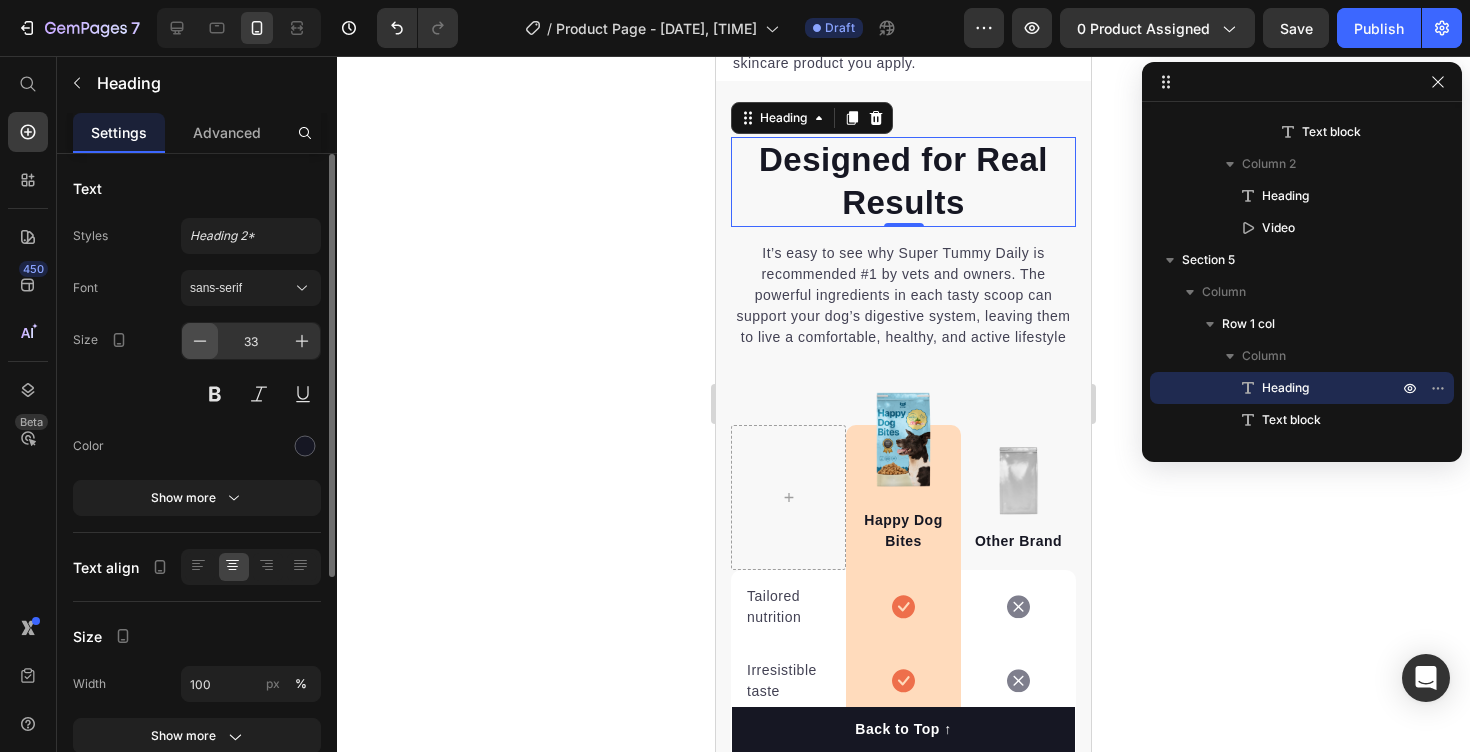 click 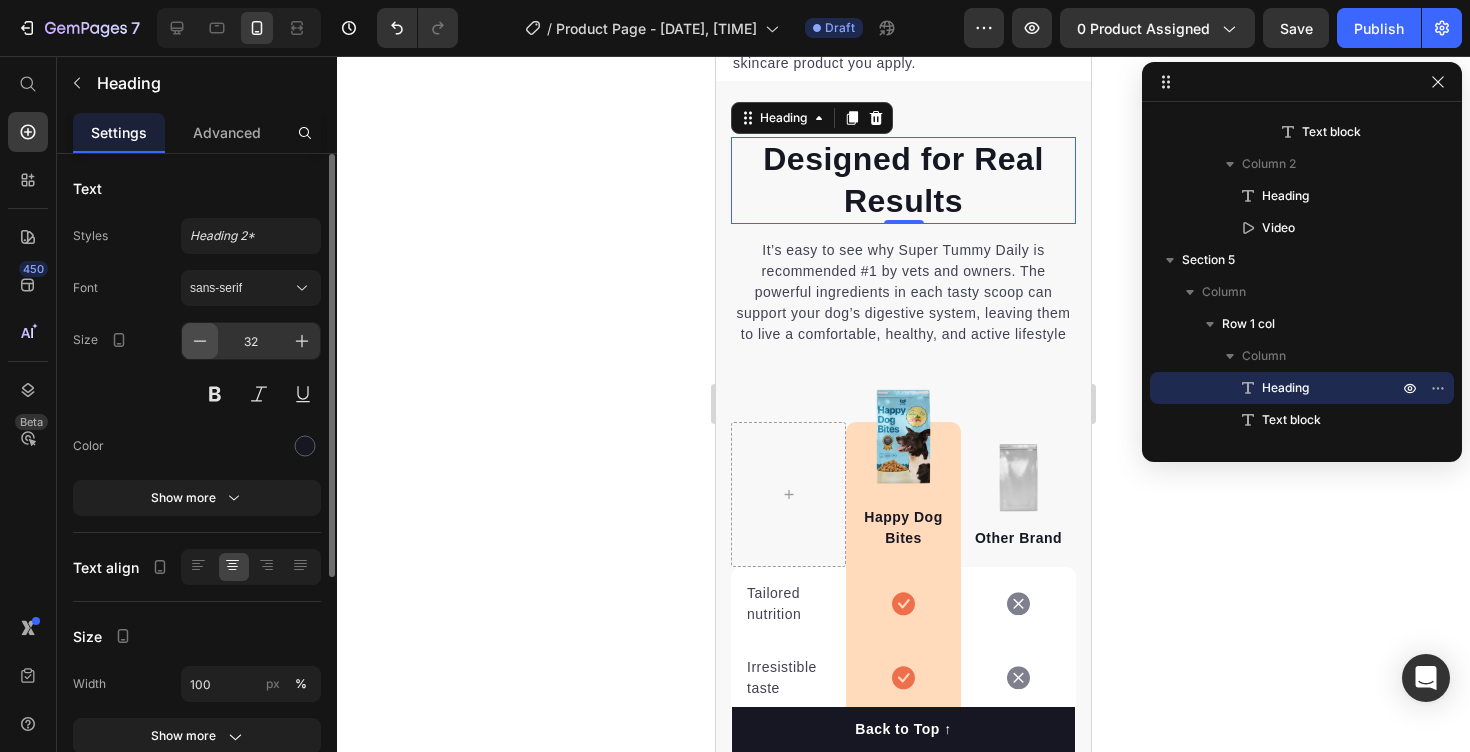 click 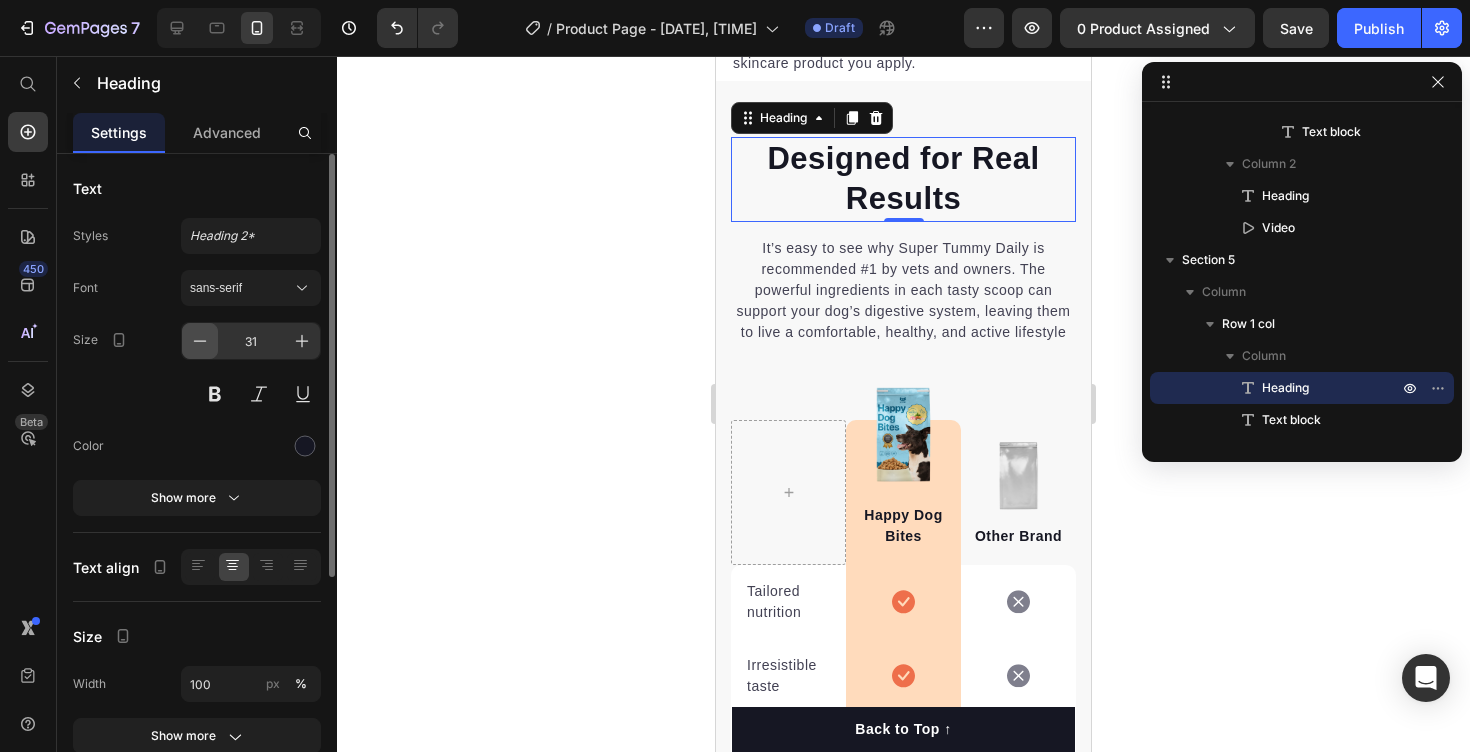 click 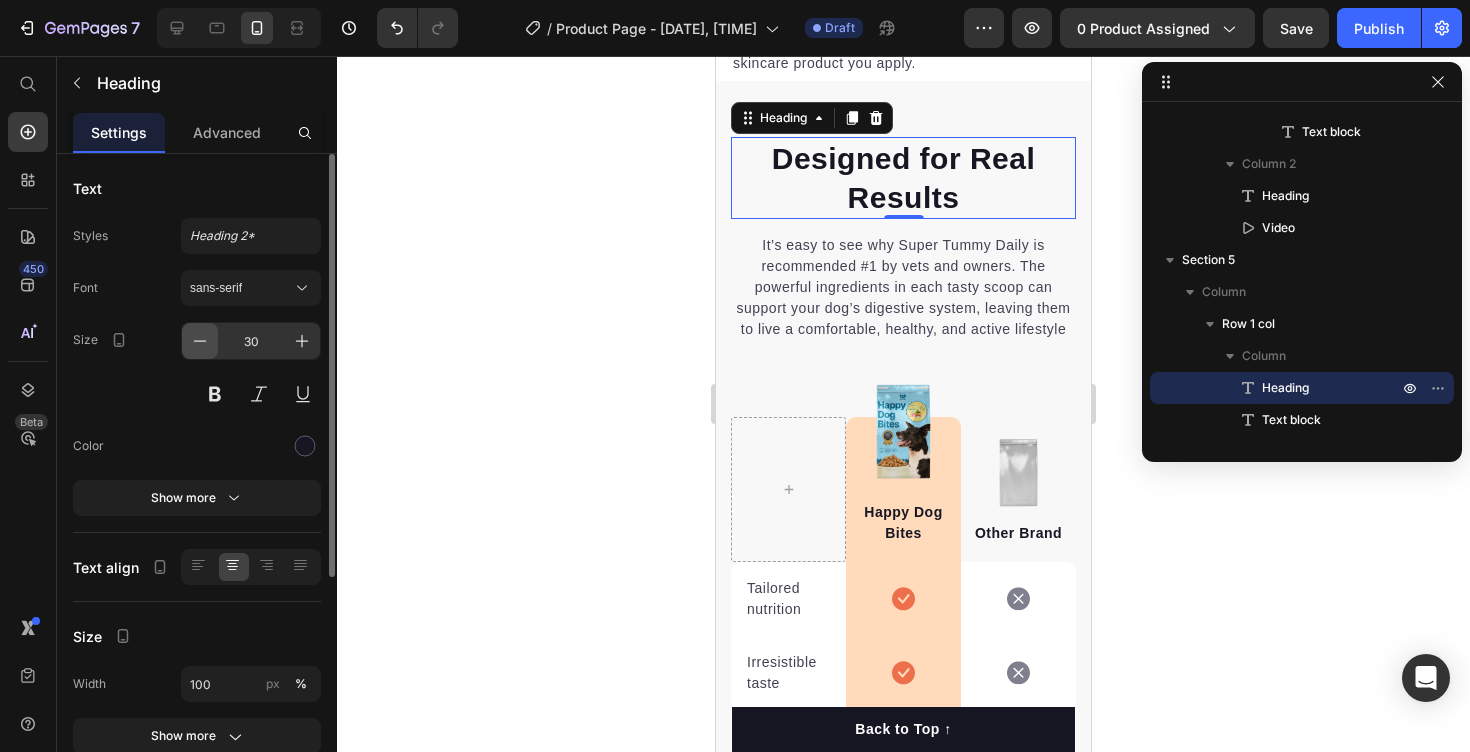 click 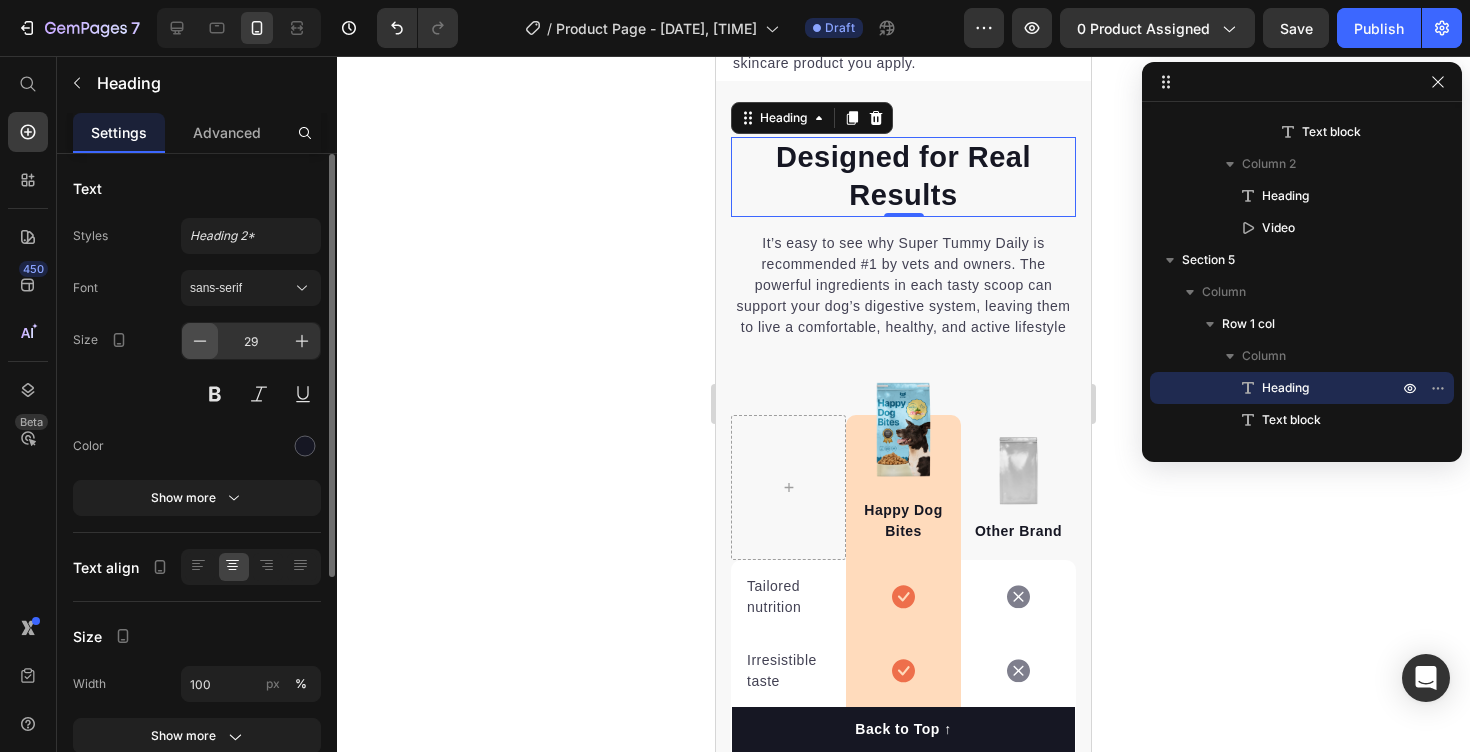 click 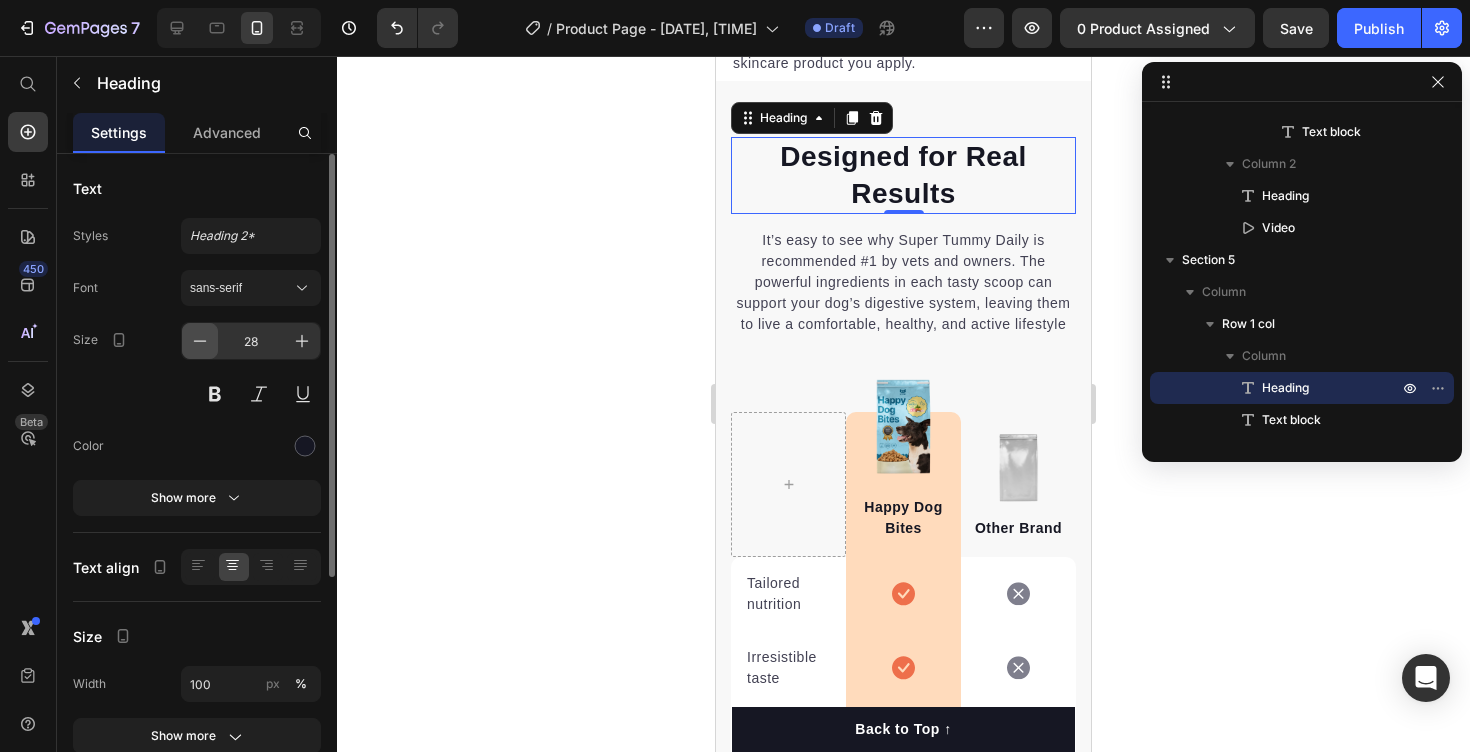 click 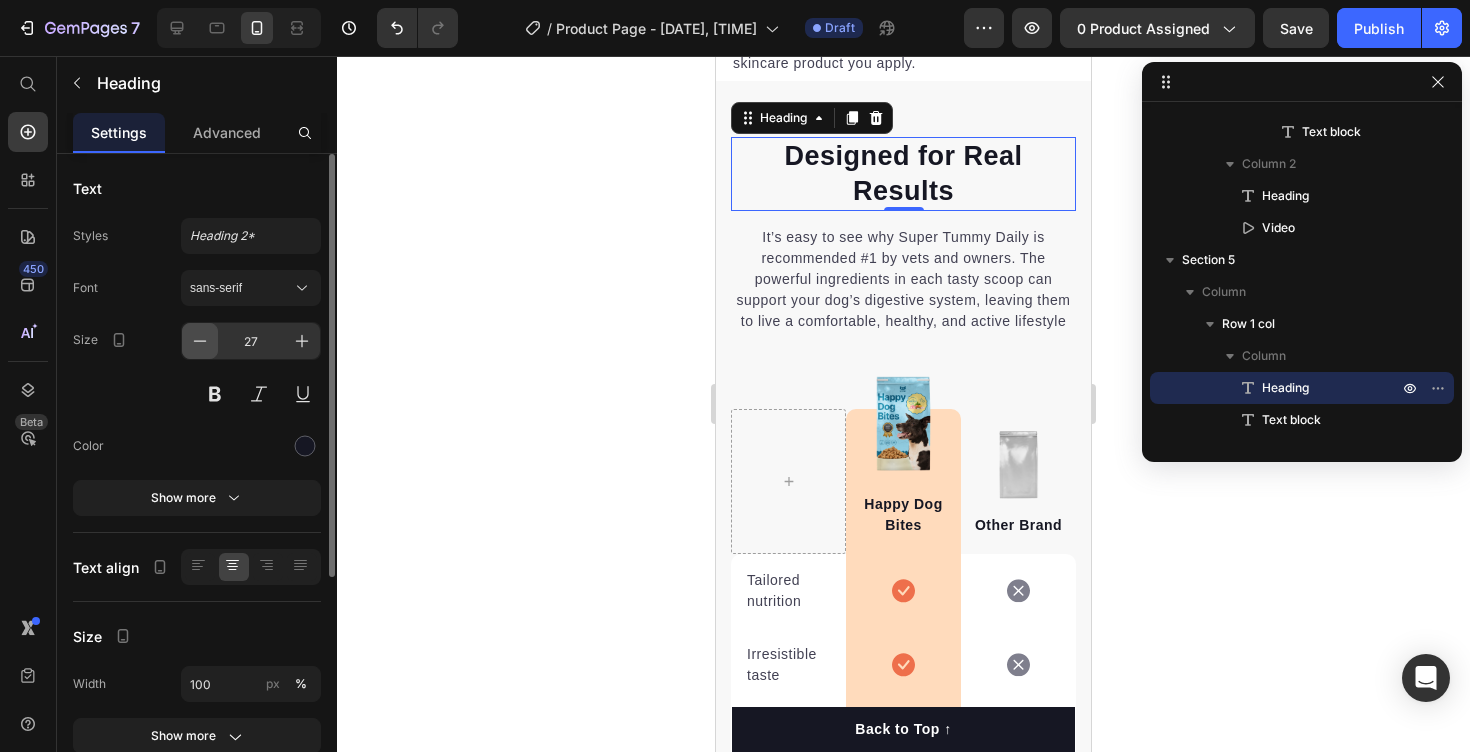 click 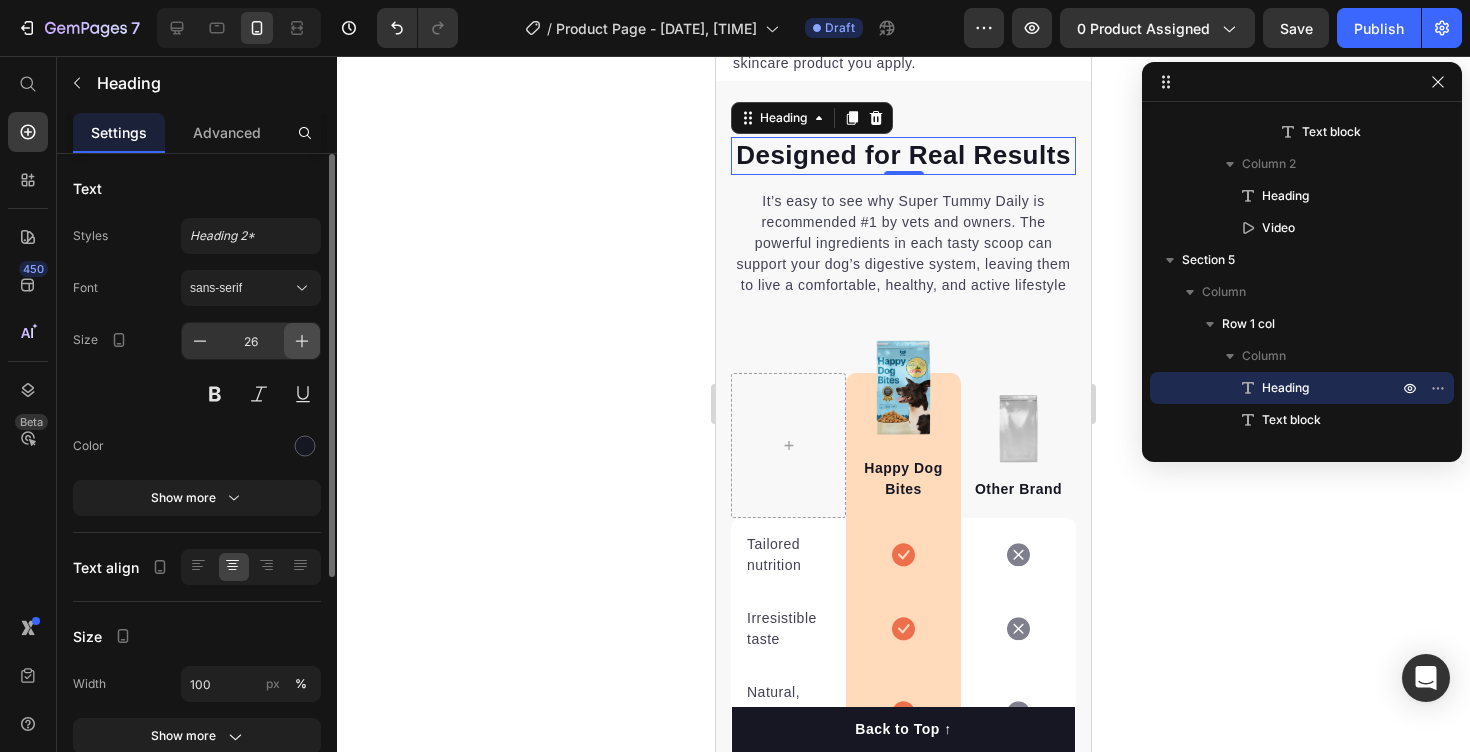 click 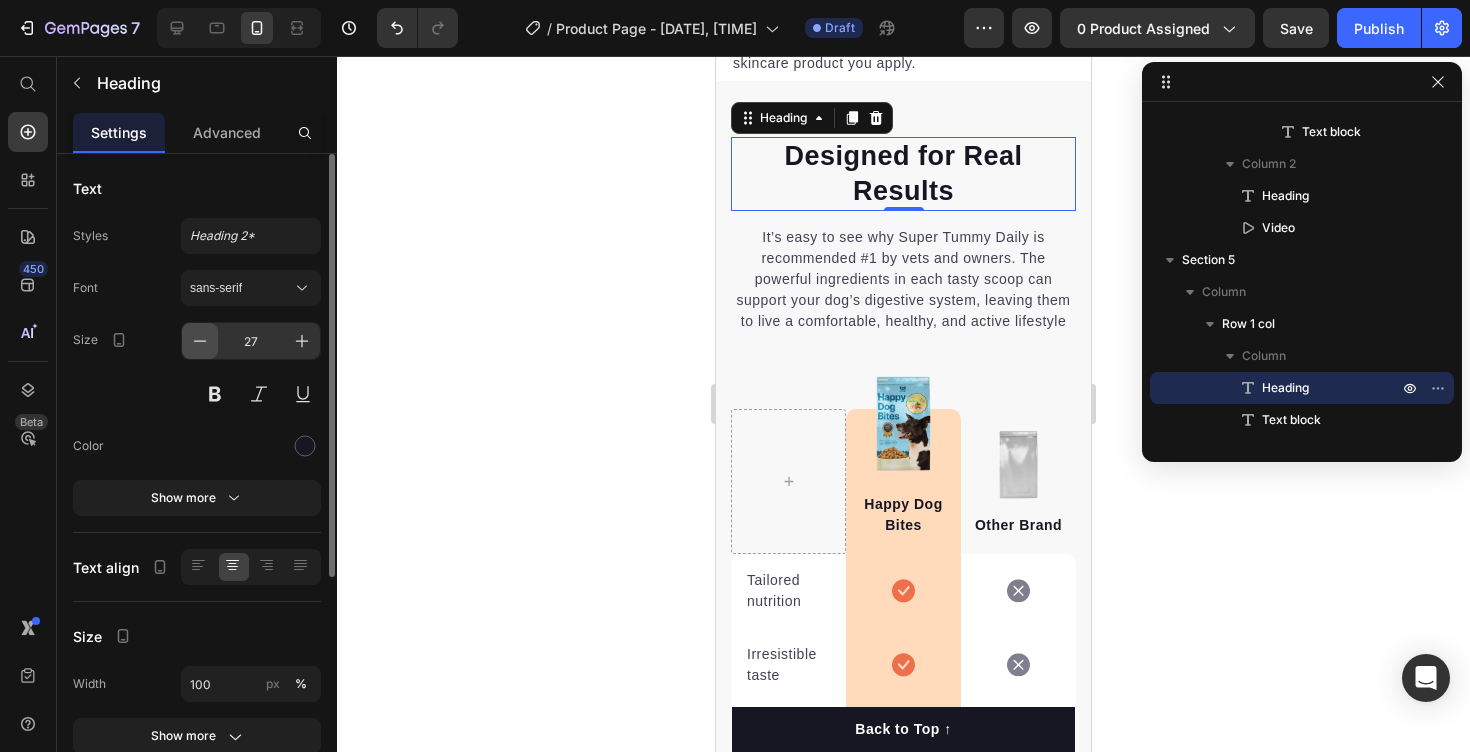 click at bounding box center [200, 341] 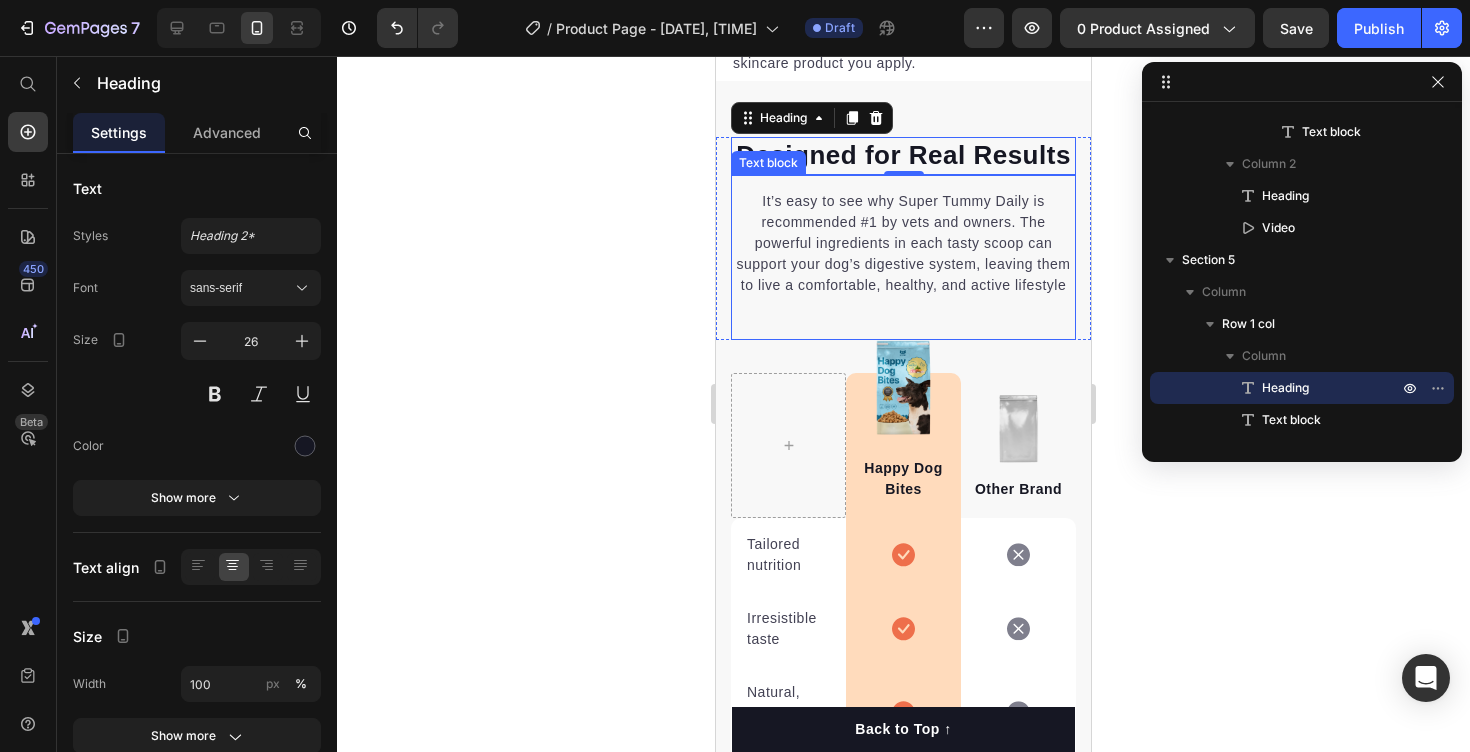 click on "It’s easy to see why Super Tummy Daily is recommended #1 by vets and owners. The powerful ingredients in each tasty scoop can support your dog’s digestive system, leaving them to live a comfortable, healthy, and active lifestyle" at bounding box center [903, 243] 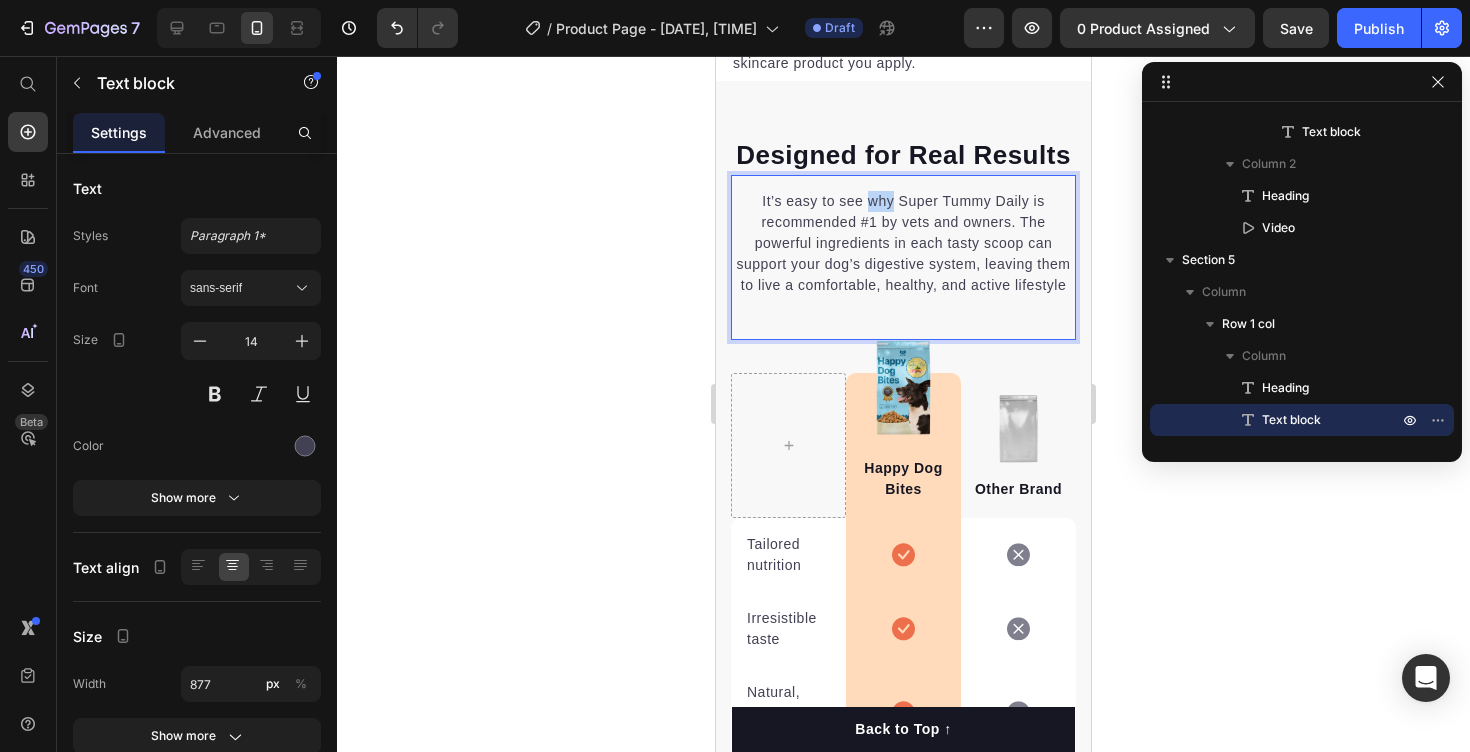 click on "It’s easy to see why Super Tummy Daily is recommended #1 by vets and owners. The powerful ingredients in each tasty scoop can support your dog’s digestive system, leaving them to live a comfortable, healthy, and active lifestyle" at bounding box center [903, 243] 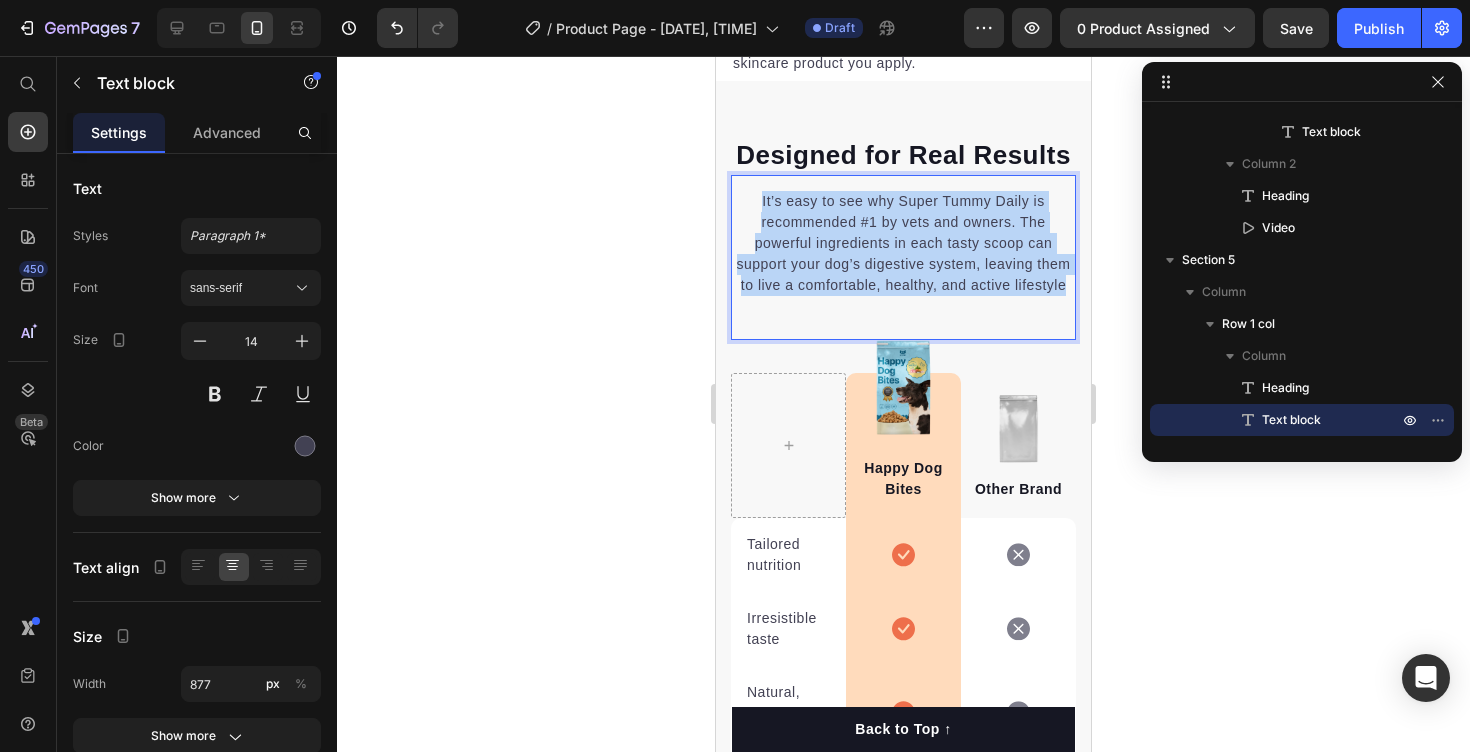click on "It’s easy to see why Super Tummy Daily is recommended #1 by vets and owners. The powerful ingredients in each tasty scoop can support your dog’s digestive system, leaving them to live a comfortable, healthy, and active lifestyle" at bounding box center (903, 243) 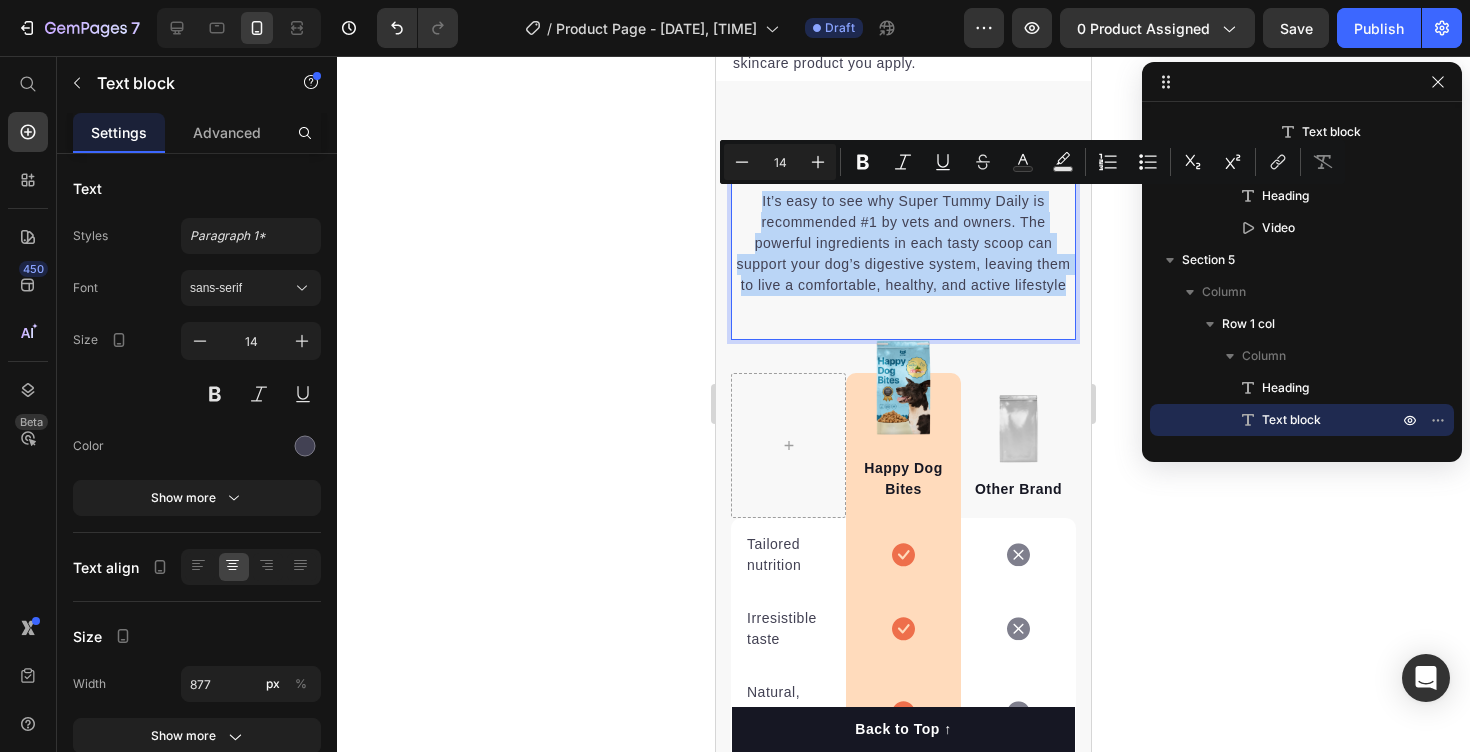 copy on "It’s easy to see why Super Tummy Daily is recommended #1 by vets and owners. The powerful ingredients in each tasty scoop can support your dog’s digestive system, leaving them to live a comfortable, healthy, and active lifestyle" 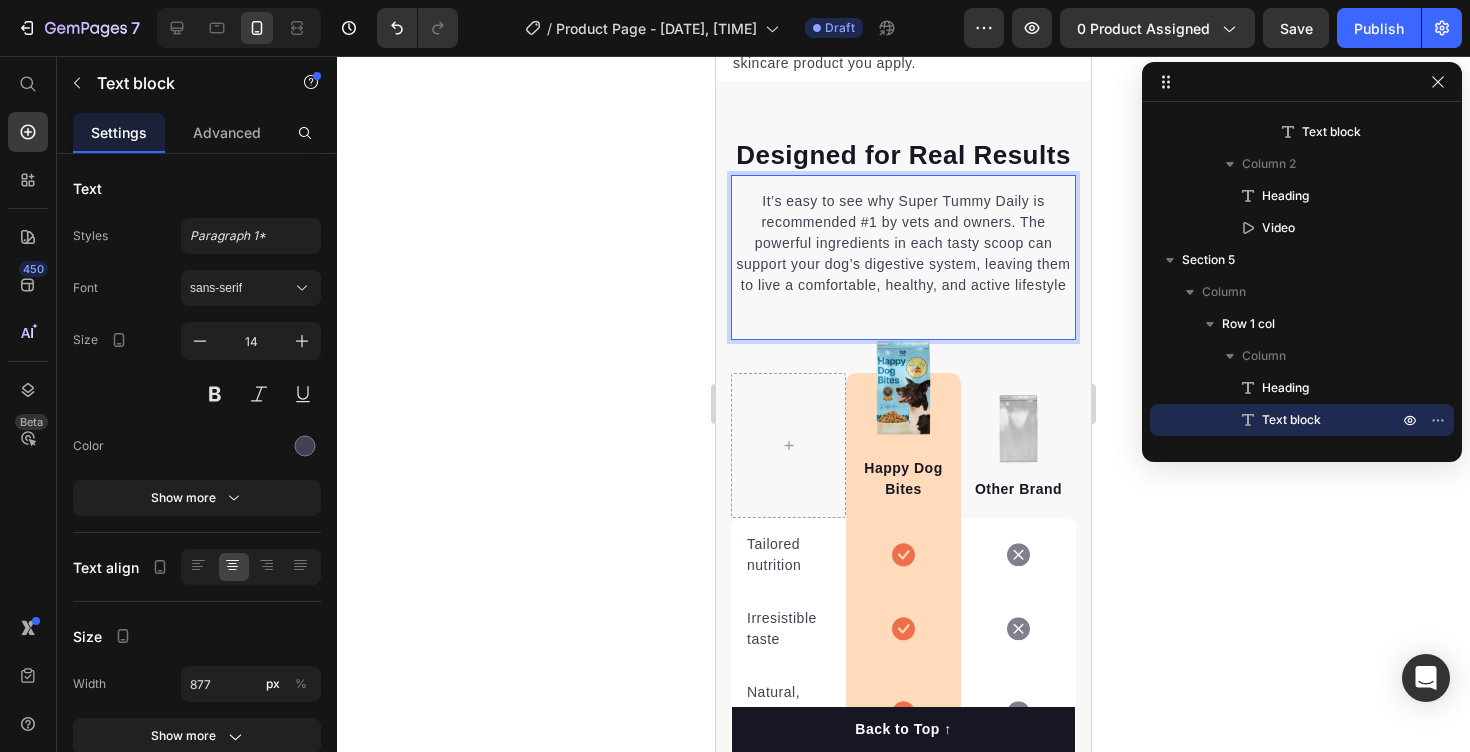 click on "It’s easy to see why Super Tummy Daily is recommended #1 by vets and owners. The powerful ingredients in each tasty scoop can support your dog’s digestive system, leaving them to live a comfortable, healthy, and active lifestyle Text block   0" at bounding box center (903, 257) 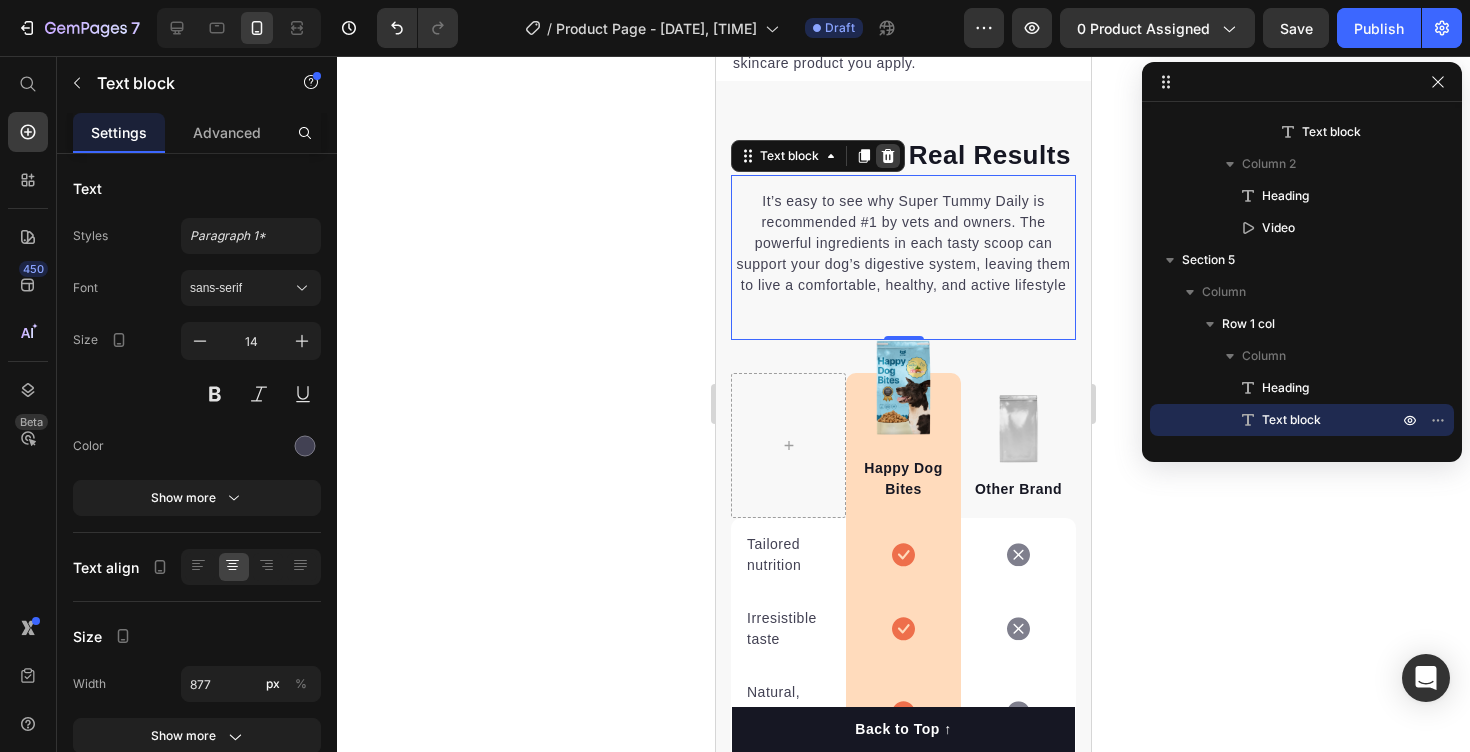 click 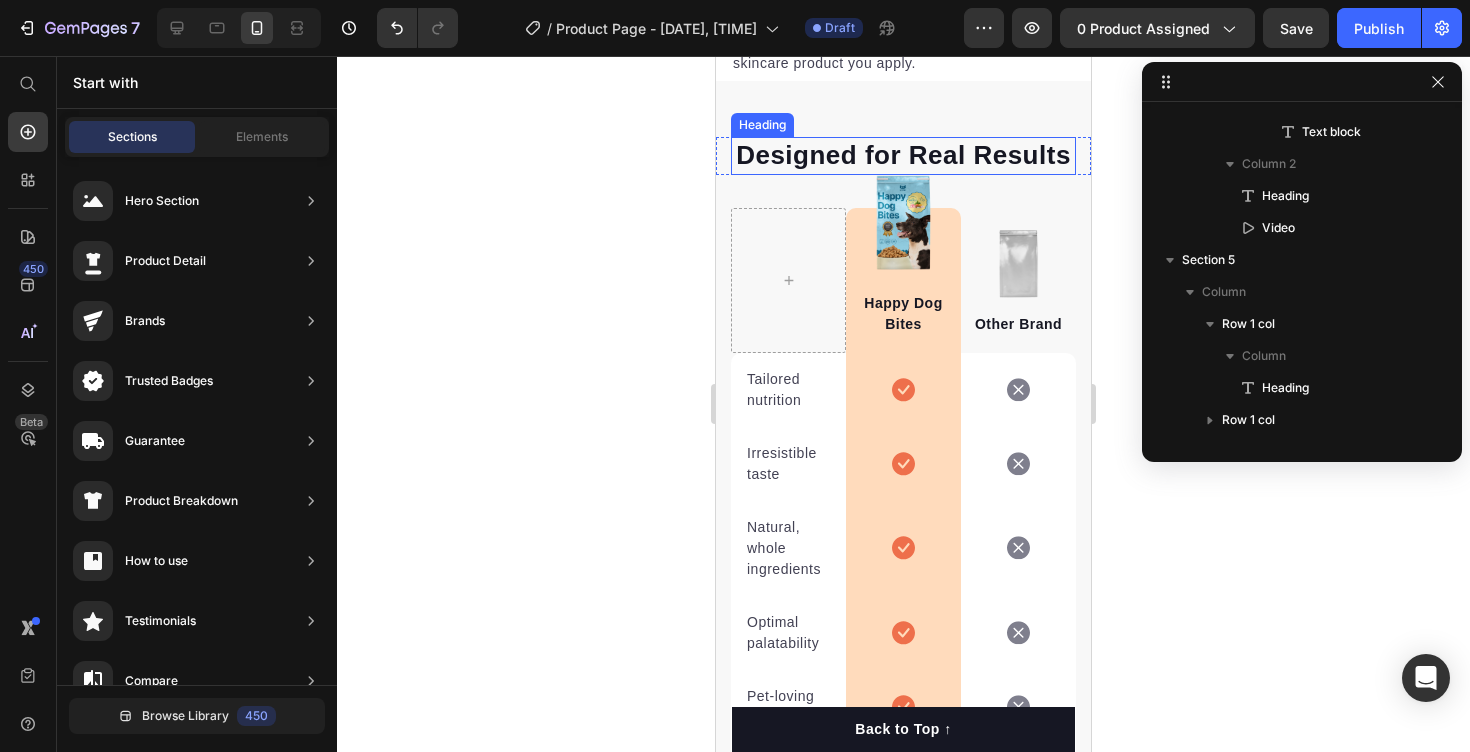 click on "Designed for Real Results Heading Row
Image Happy Dog Bites Text block Row Image Other Brand Text block Row Tailored nutrition Text block
Icon Row
Icon Row Irresistible taste Text block
Icon Row
Icon Row Natural, whole ingredients Text block
Icon Row
Icon Row Optimal palatability Text block
Icon Row
Icon Row Pet-loving formulation Text block
Icon Row
Icon Row High digestibility Text block
Icon Row
Icon Row Row Start baking doggy delights Button *100% satisfaction. No fuss, 30-day money-back guarantee Text block Row Section 5" at bounding box center (903, 552) 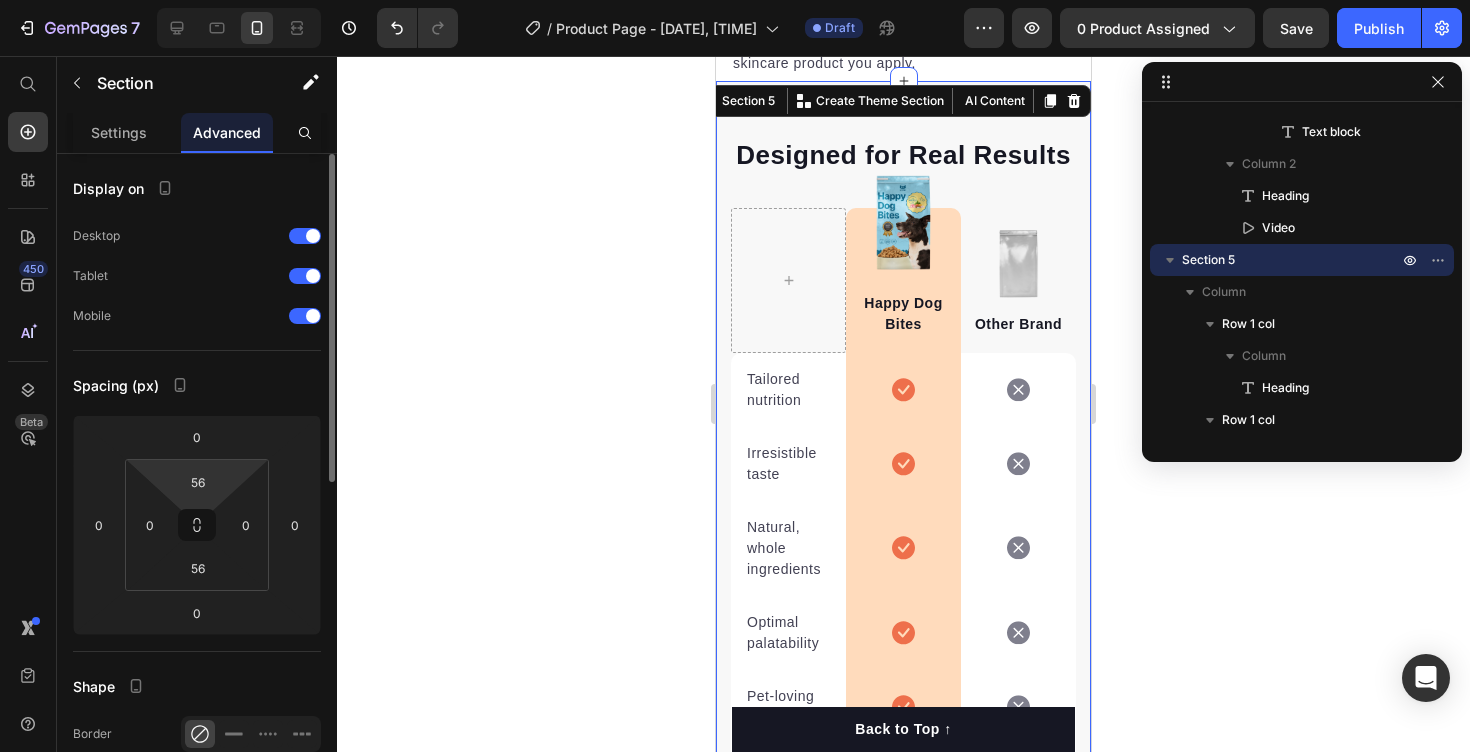 click on "7   /  Product Page - Jul 13, 12:49:35 Draft Preview 0 product assigned  Save   Publish  450 Beta Start with Sections Elements Hero Section Product Detail Brands Trusted Badges Guarantee Product Breakdown How to use Testimonials Compare Bundle FAQs Social Proof Brand Story Product List Collection Blog List Contact Sticky Add to Cart Custom Footer Browse Library 450 Layout
Row
Row
Row
Row Text
Heading
Text Block Button
Button
Button
Sticky Back to top Media
Image" at bounding box center (735, 0) 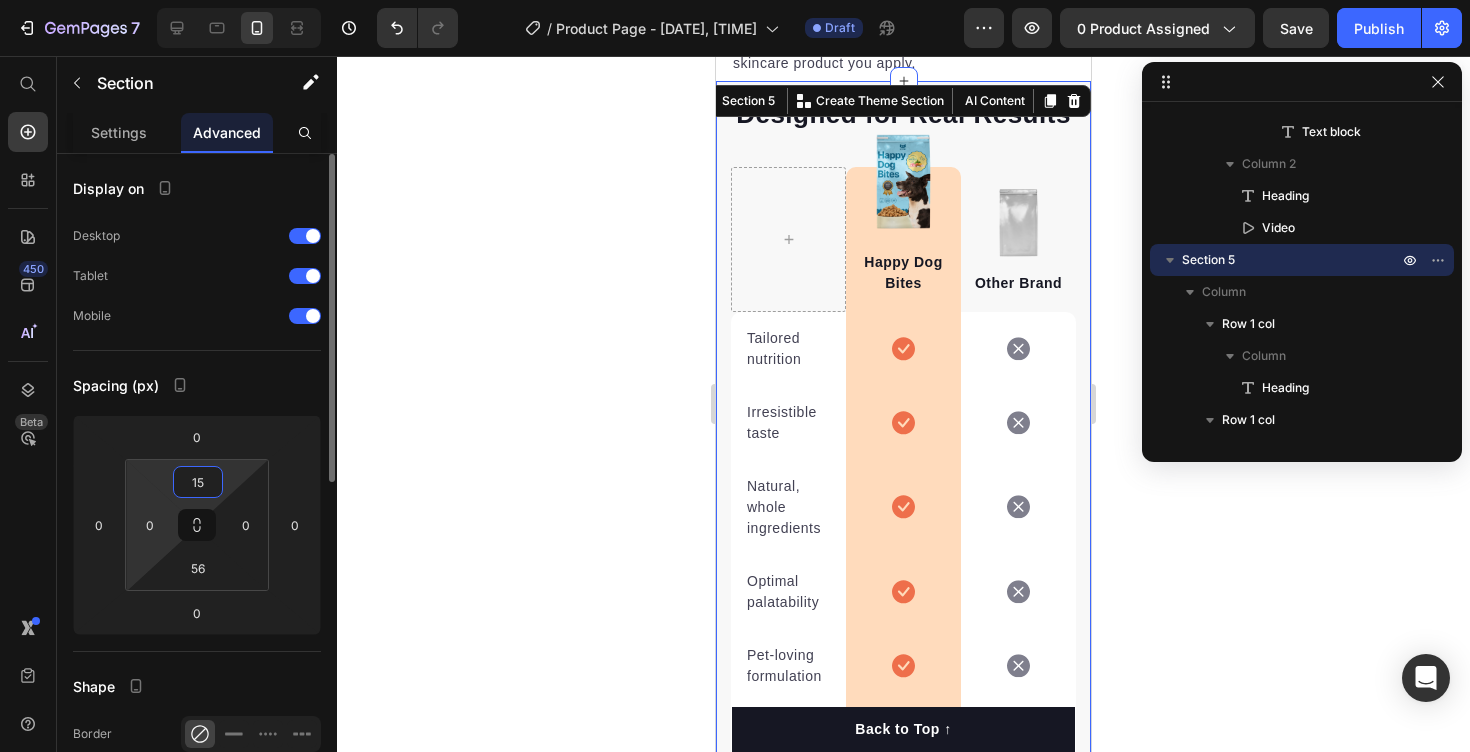 type on "15" 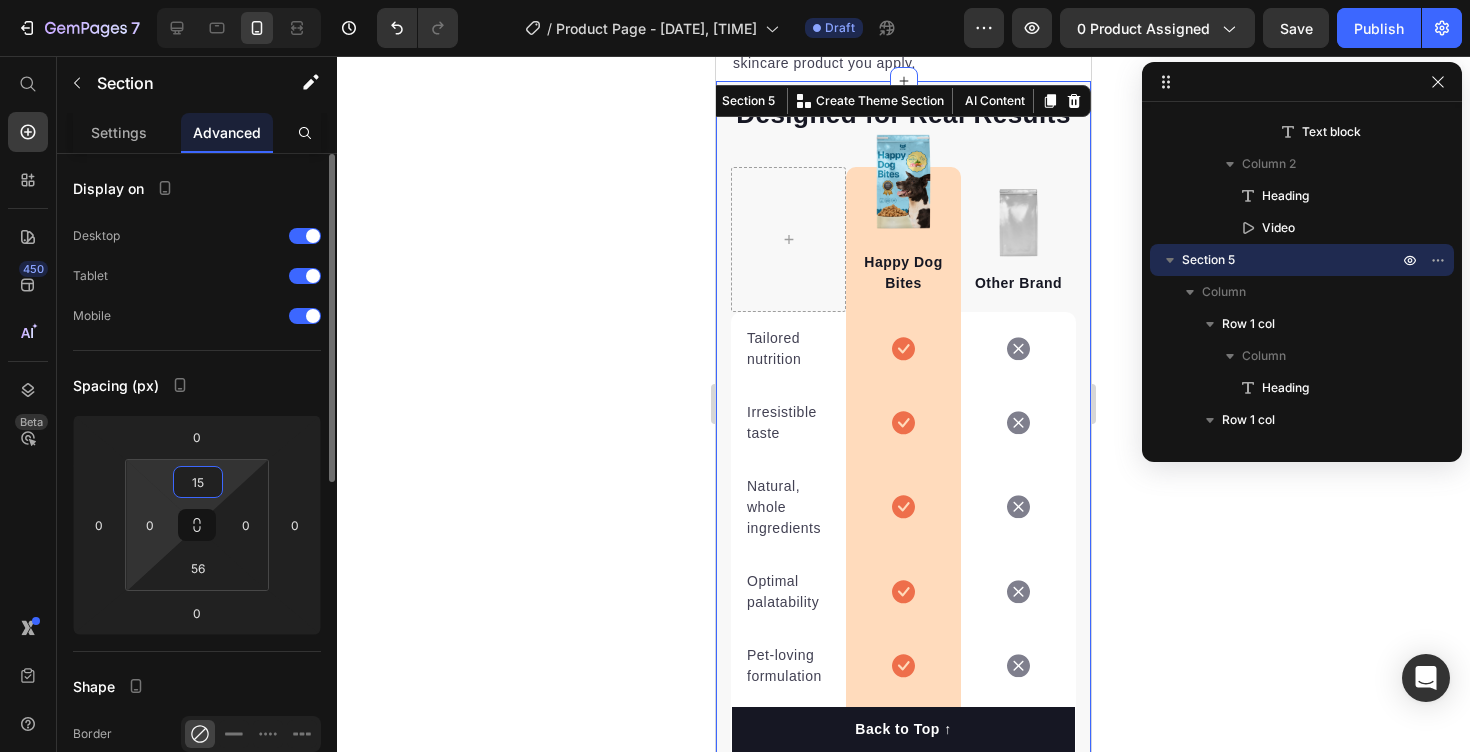 click on "Display on Desktop Tablet Mobile Spacing (px) 0 0 0 0 15 0 56 0 Shape Border Corner Shadow Position Opacity 100 % Animation Upgrade to Build plan  to unlock Animation & other premium features. Interaction Upgrade to Optimize plan  to unlock Interaction & other premium features. CSS class  Delete element" at bounding box center [197, 806] 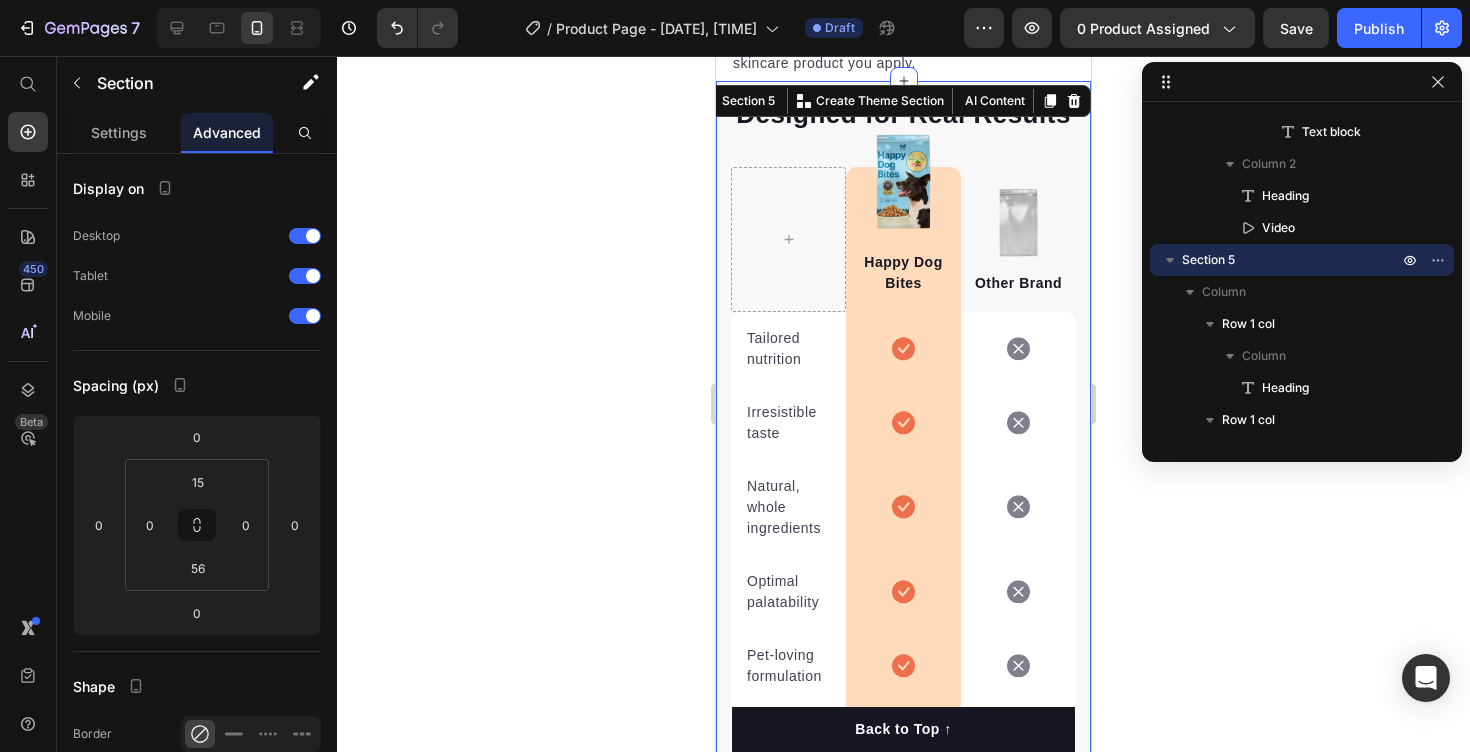 click 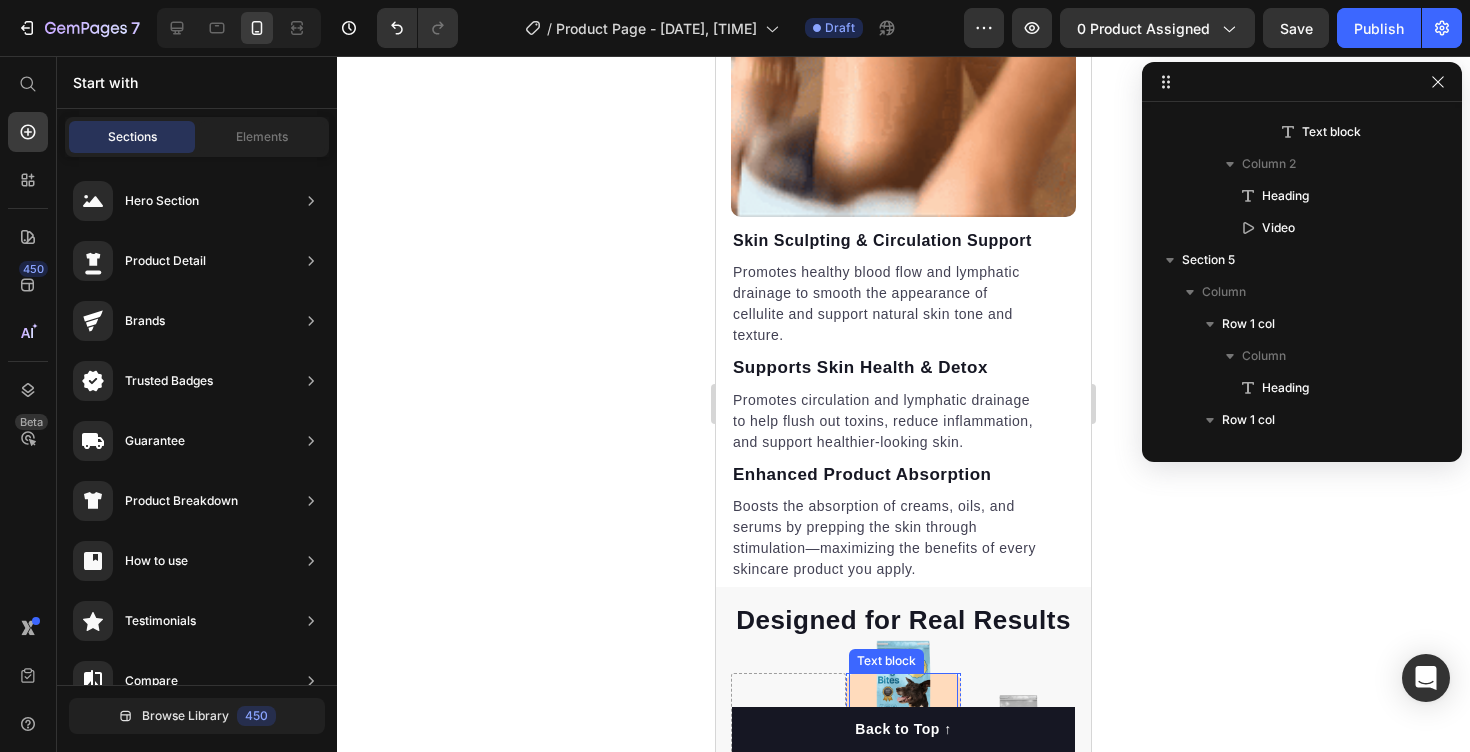scroll, scrollTop: 2861, scrollLeft: 0, axis: vertical 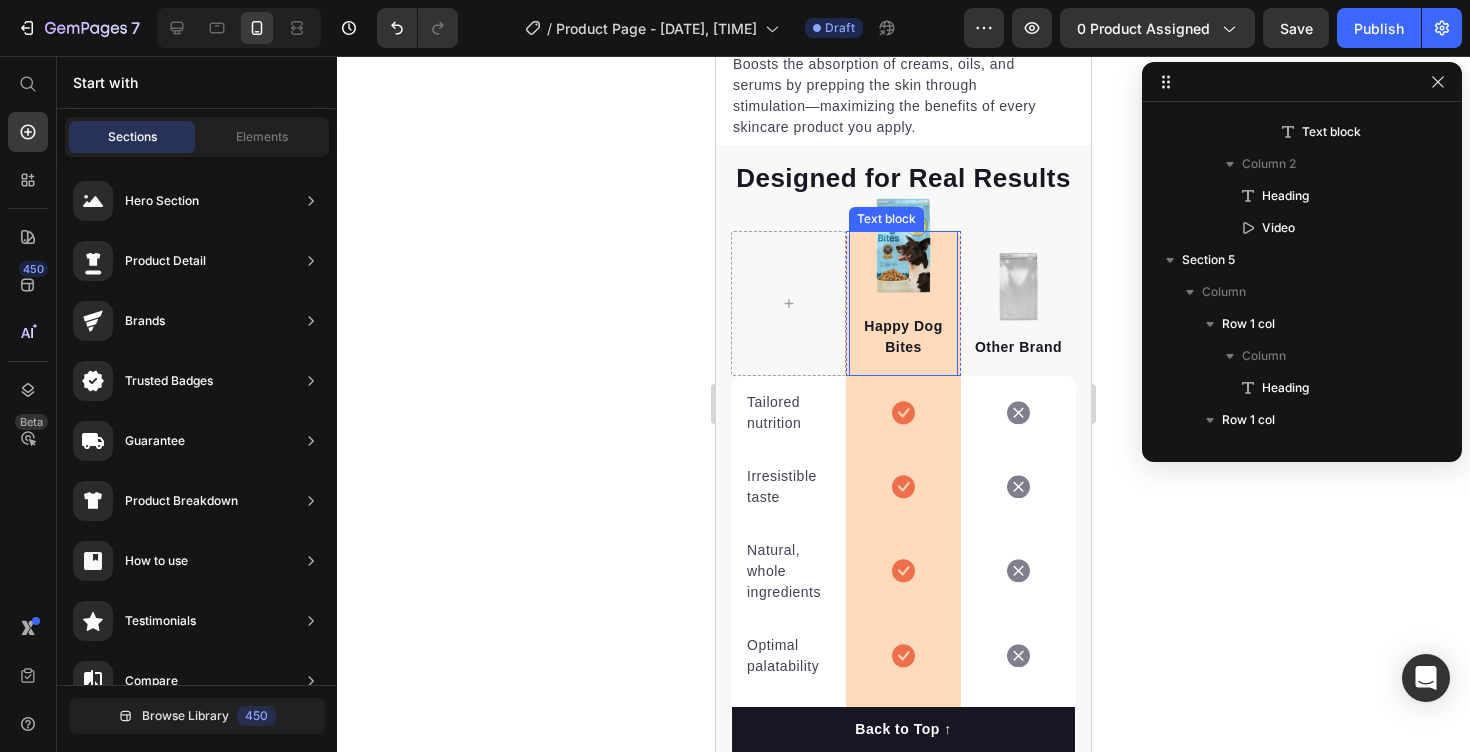 click on "Happy Dog Bites Text block" at bounding box center (903, 303) 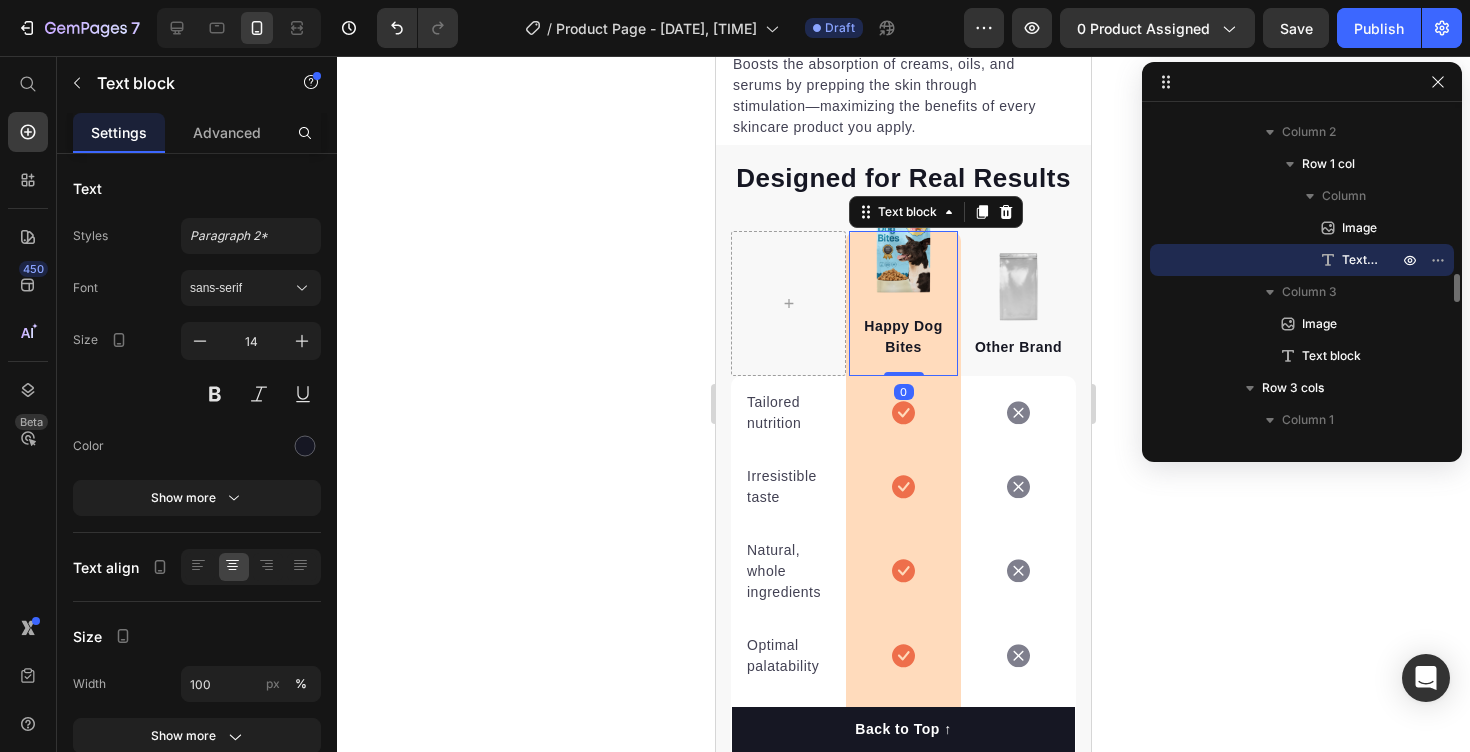 click on "Happy Dog Bites Text block   0" at bounding box center [903, 303] 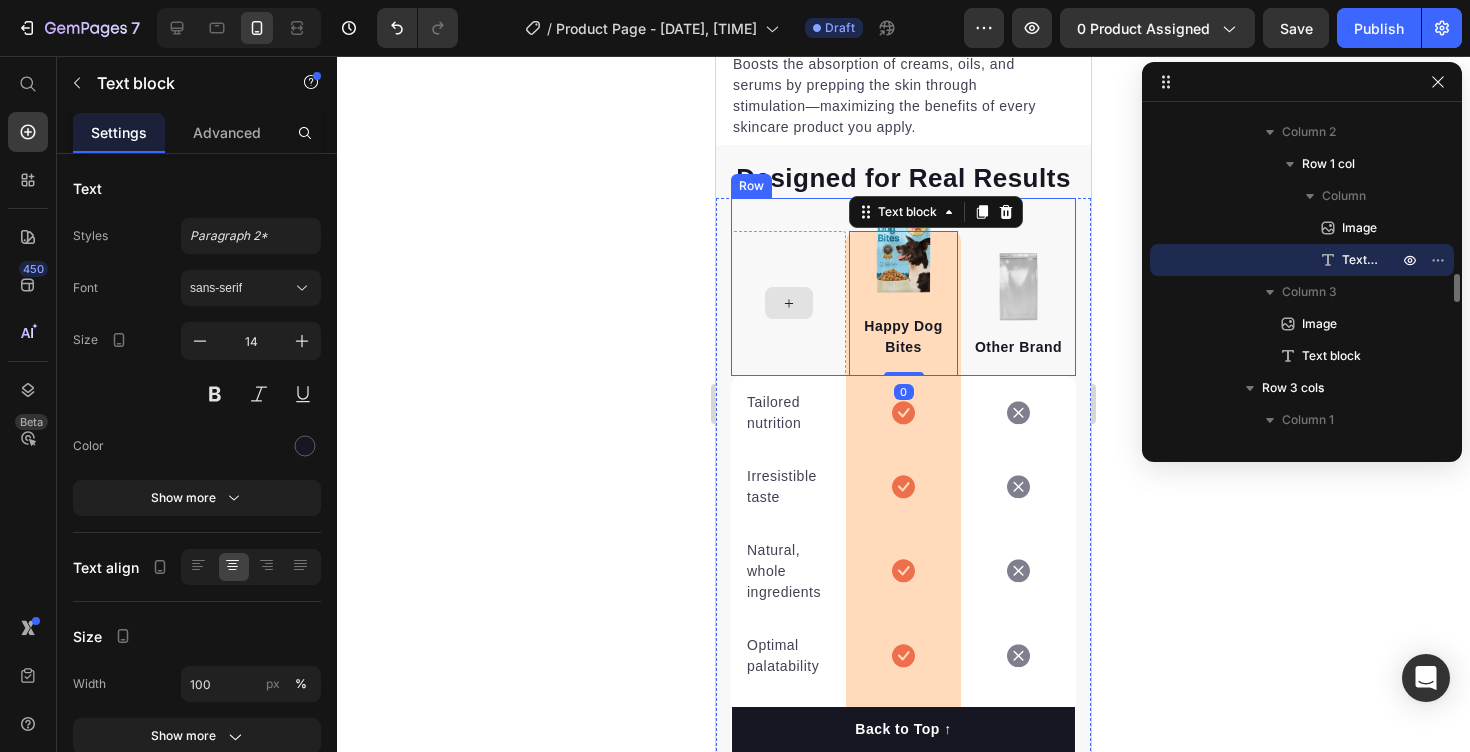 click at bounding box center (788, 303) 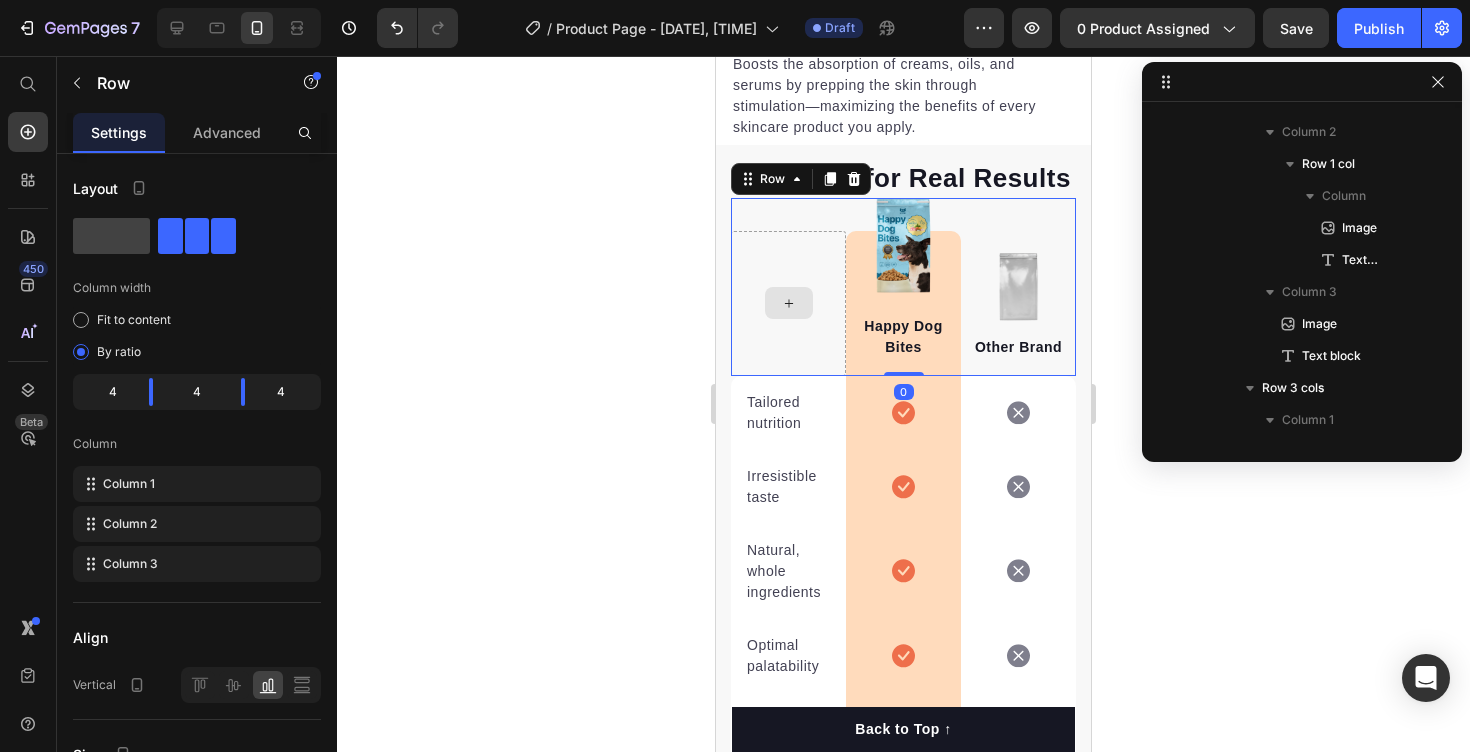 scroll, scrollTop: 1690, scrollLeft: 0, axis: vertical 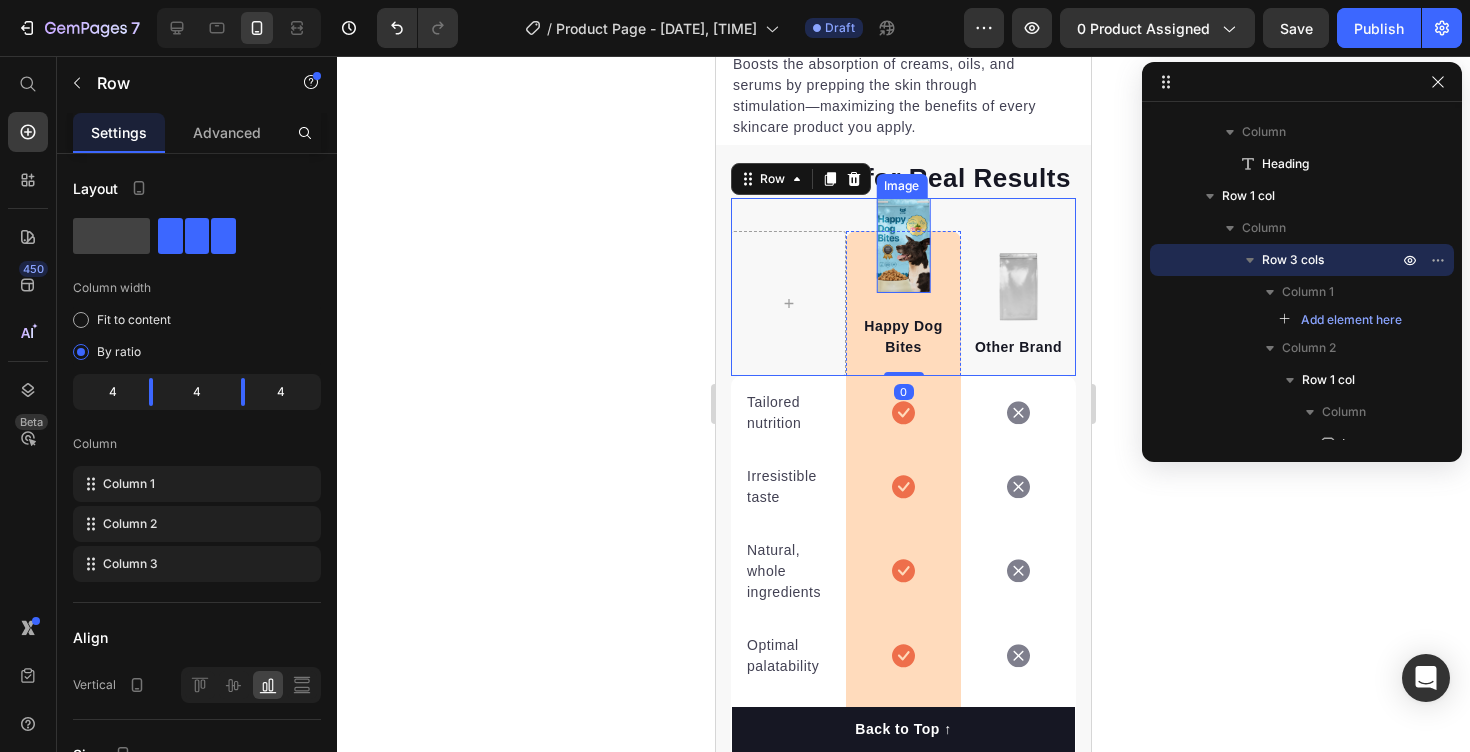 click at bounding box center (903, 245) 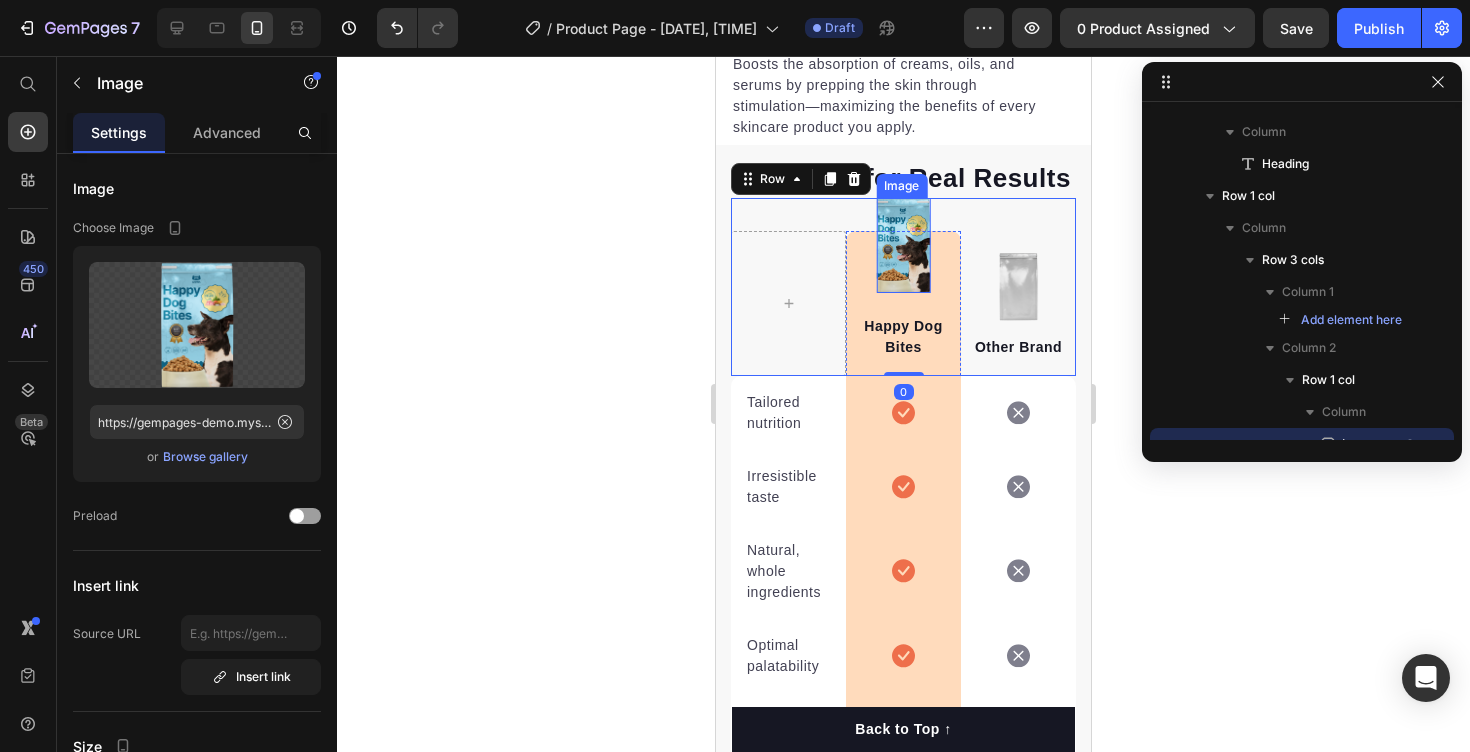 scroll, scrollTop: 1874, scrollLeft: 0, axis: vertical 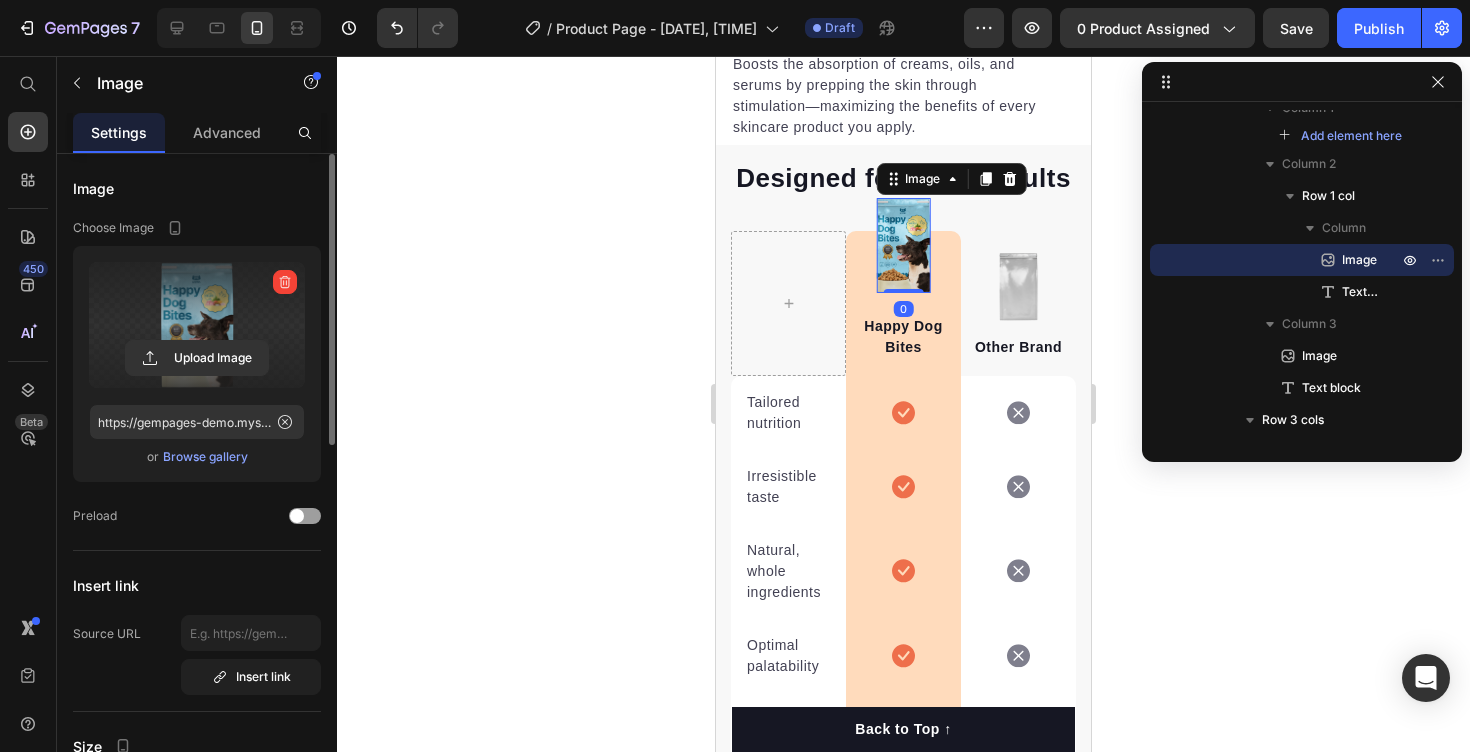 click at bounding box center [197, 325] 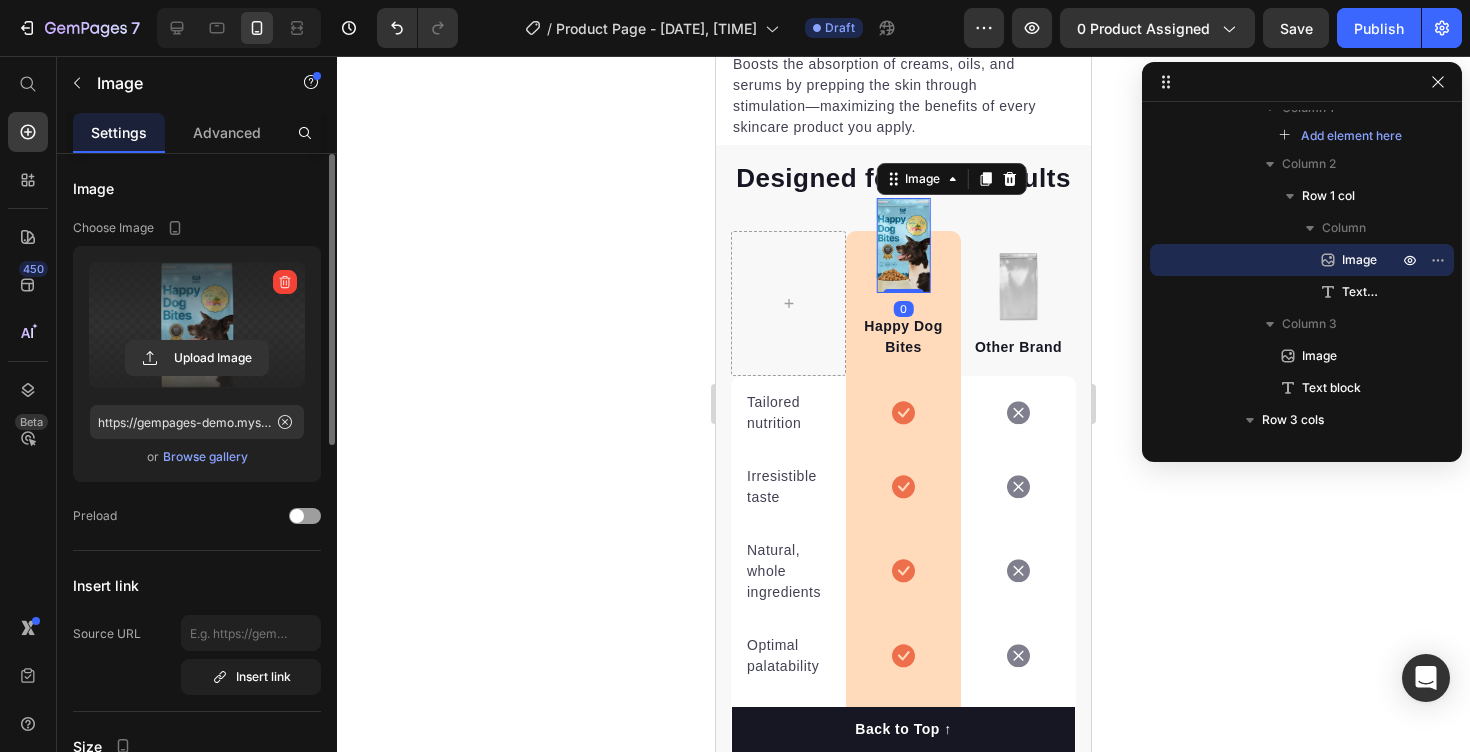 click 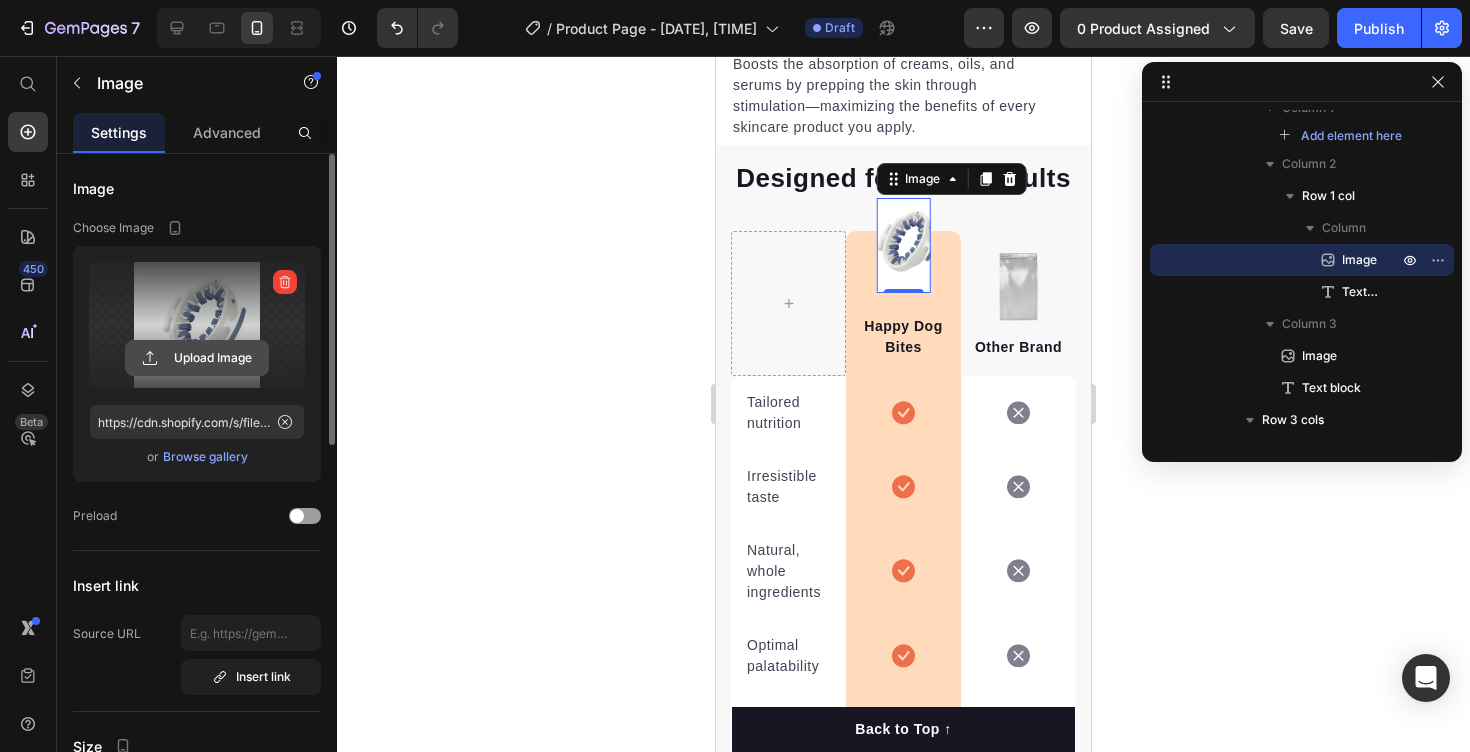 click 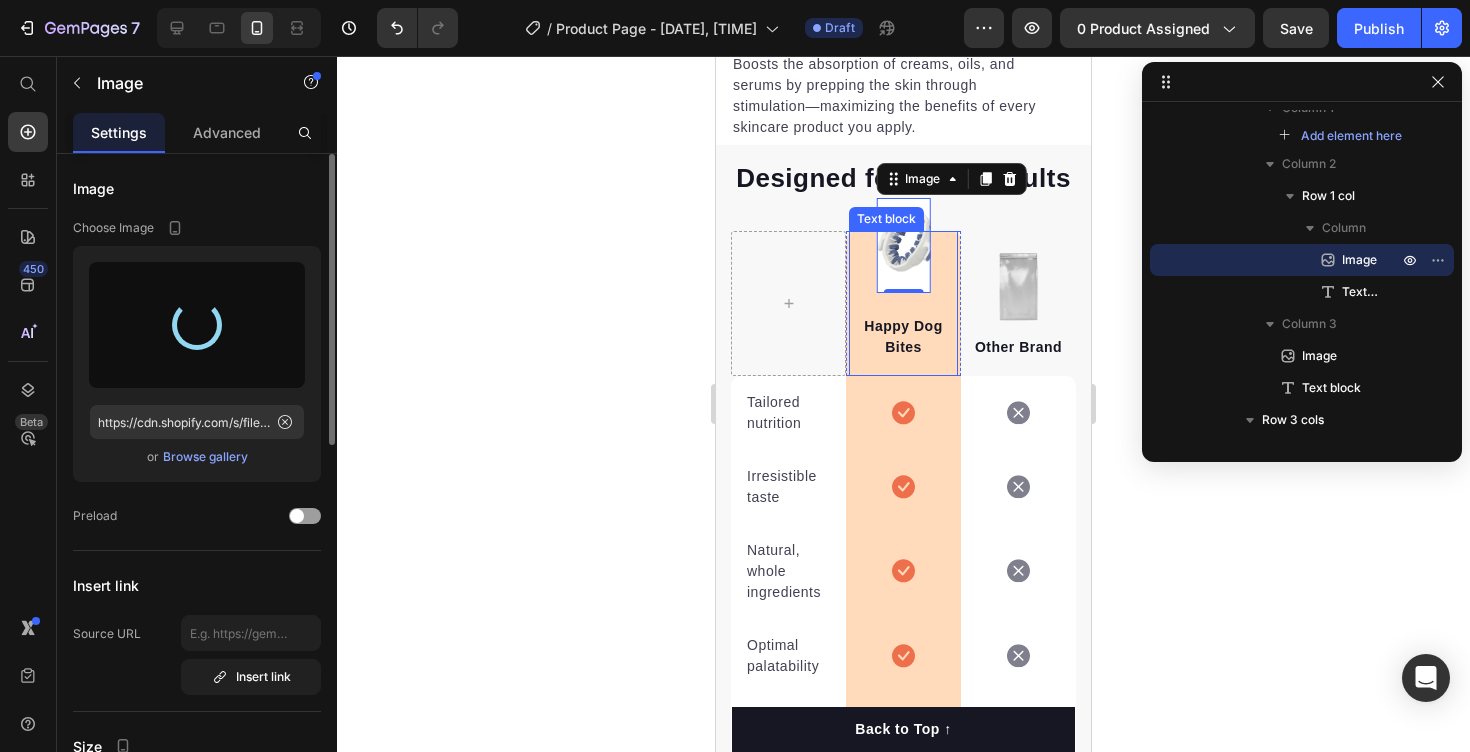 type on "https://cdn.shopify.com/s/files/1/0713/6611/5527/files/gempages_575298191914697247-b3b503e6-8976-40b7-8a9a-957813cca303.png" 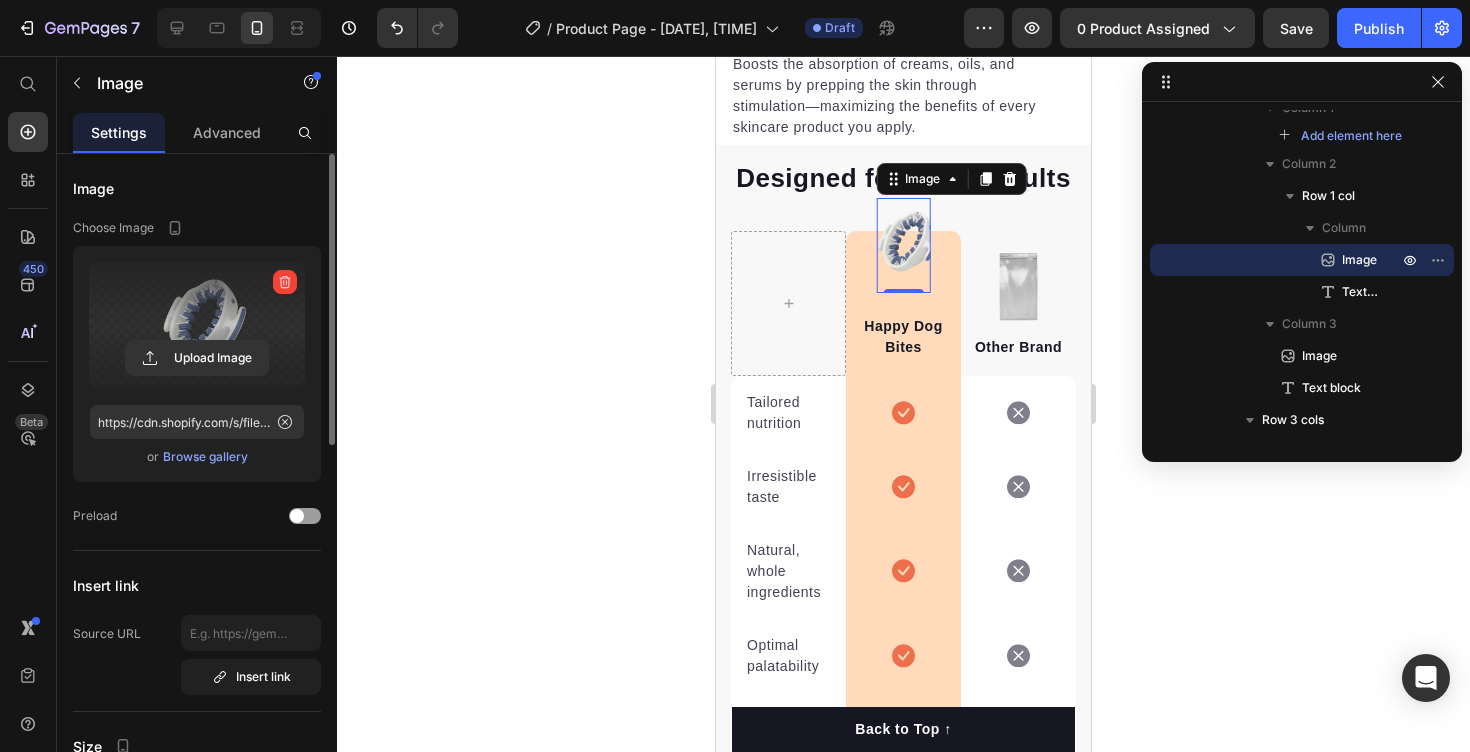 click at bounding box center (903, 245) 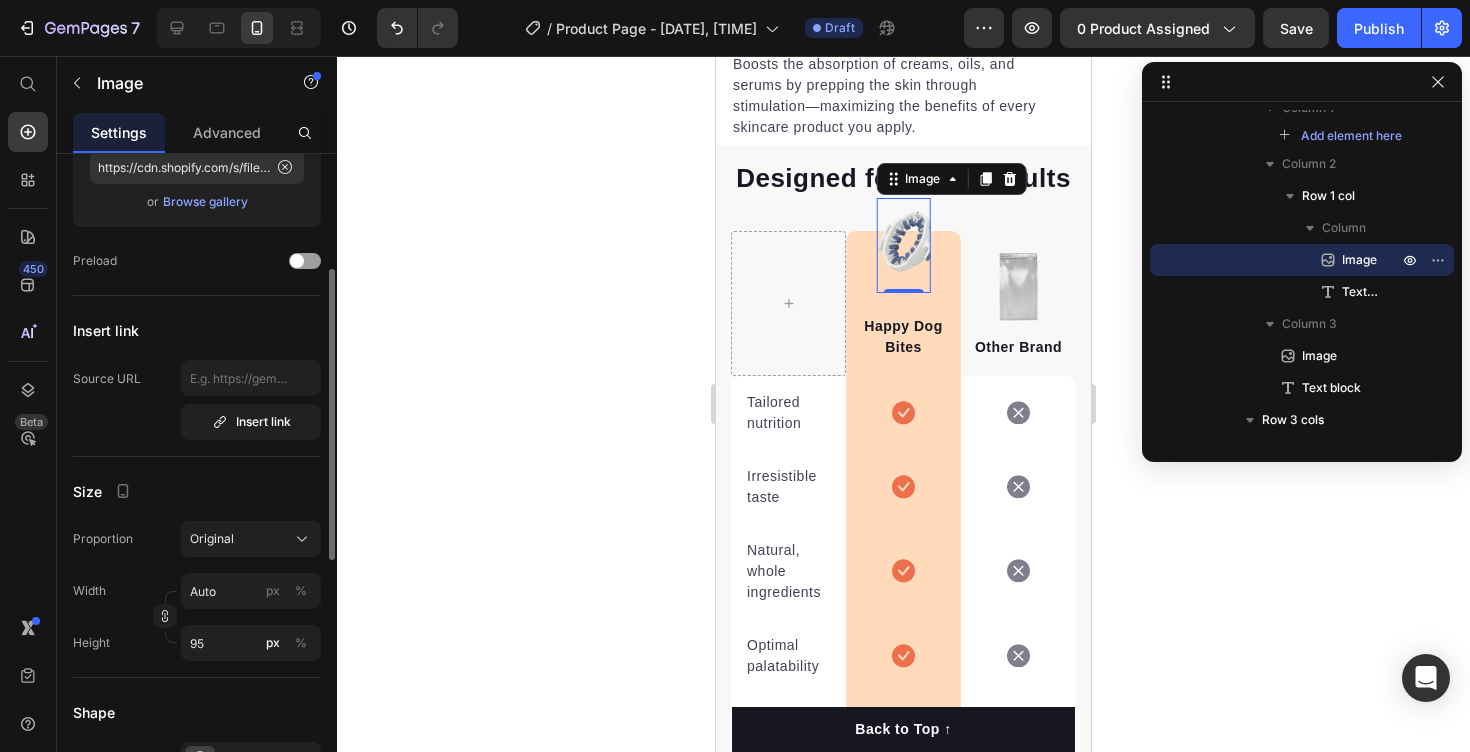 scroll, scrollTop: 320, scrollLeft: 0, axis: vertical 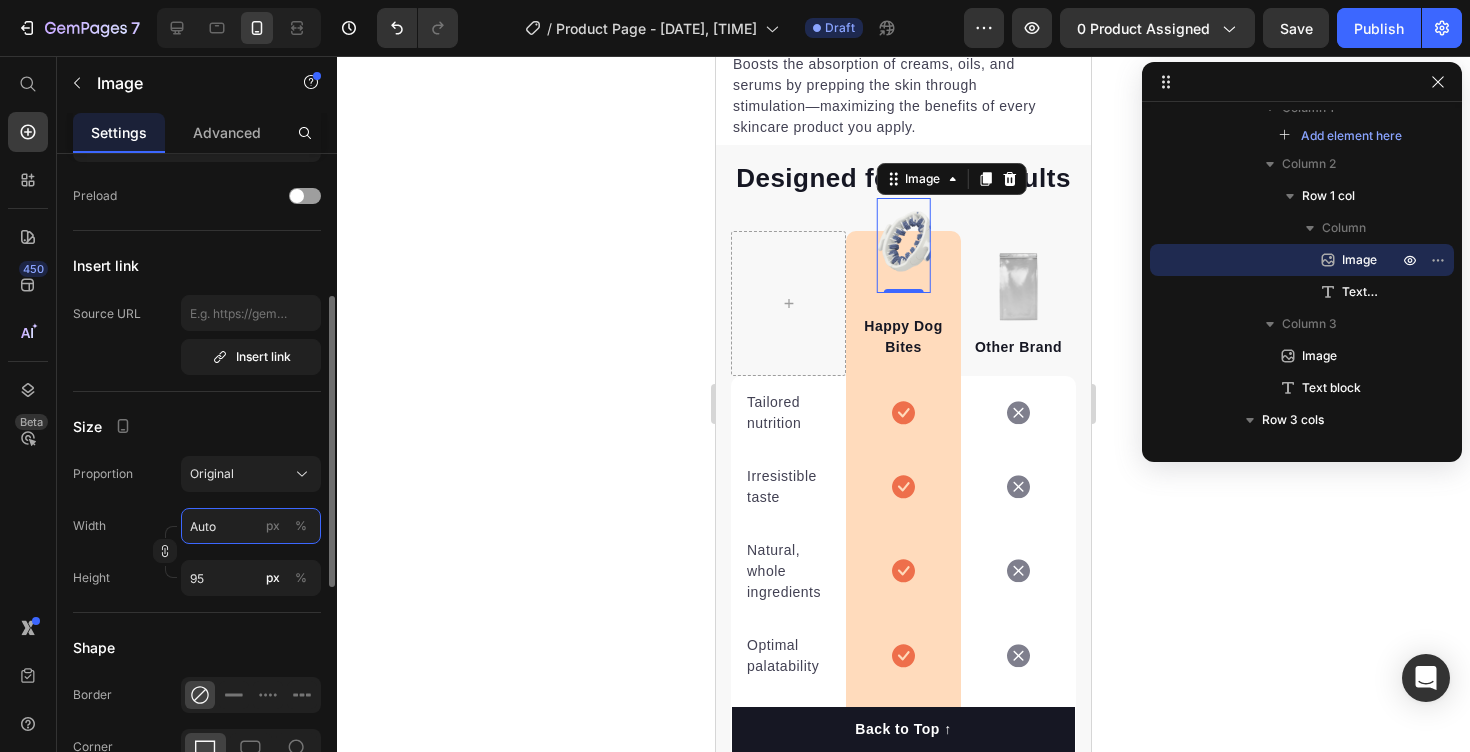 click on "Auto" at bounding box center (251, 526) 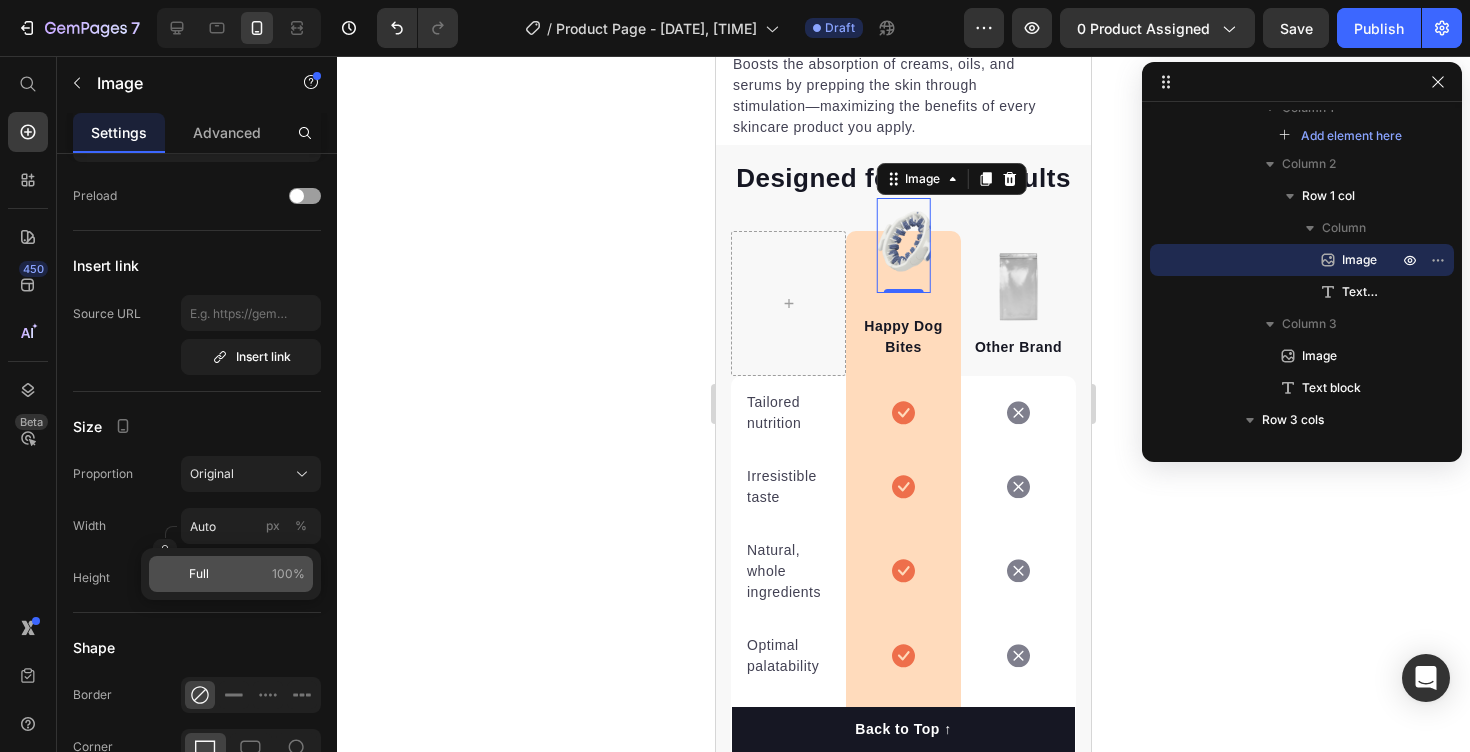 click on "Full 100%" at bounding box center [247, 574] 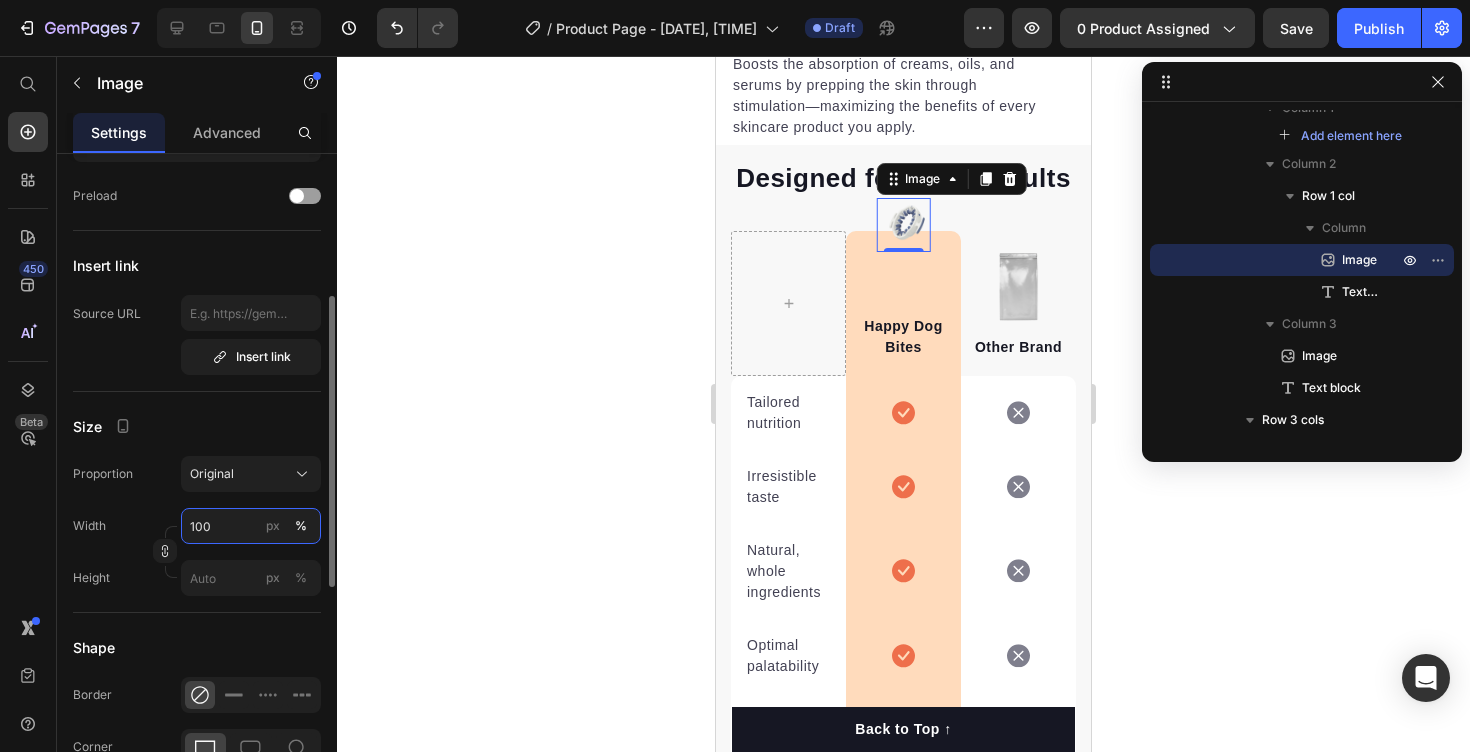 click on "100" at bounding box center [251, 526] 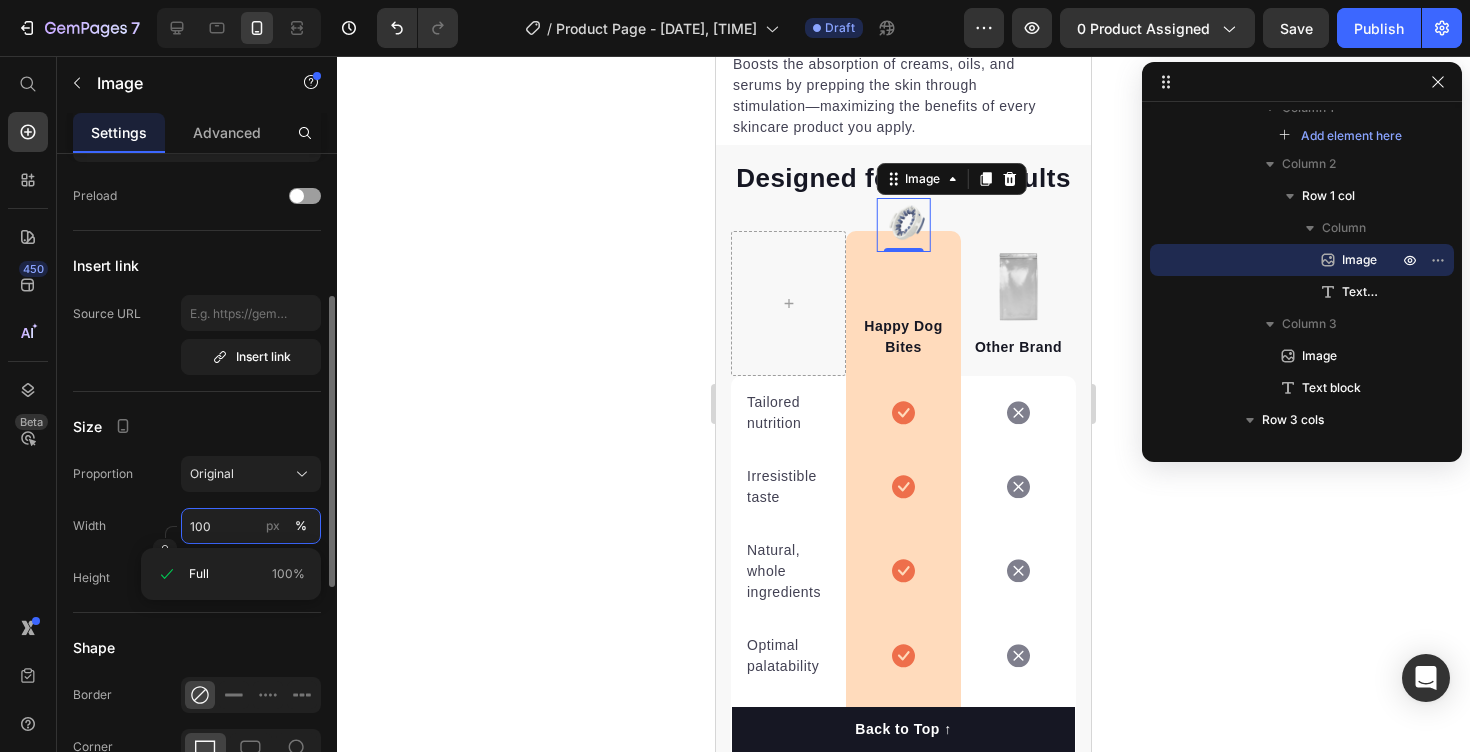 type on "Auto" 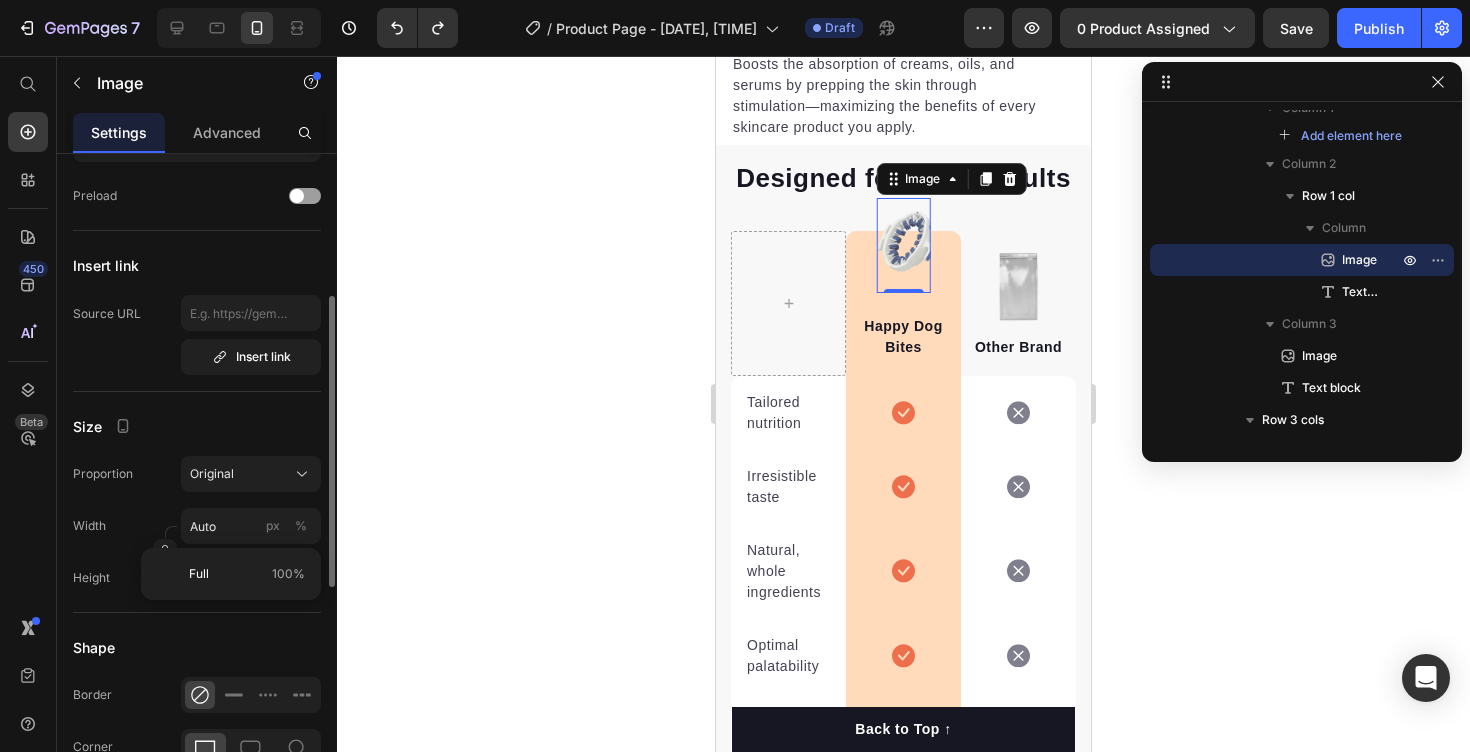 click on "Width Auto px %" at bounding box center [197, 526] 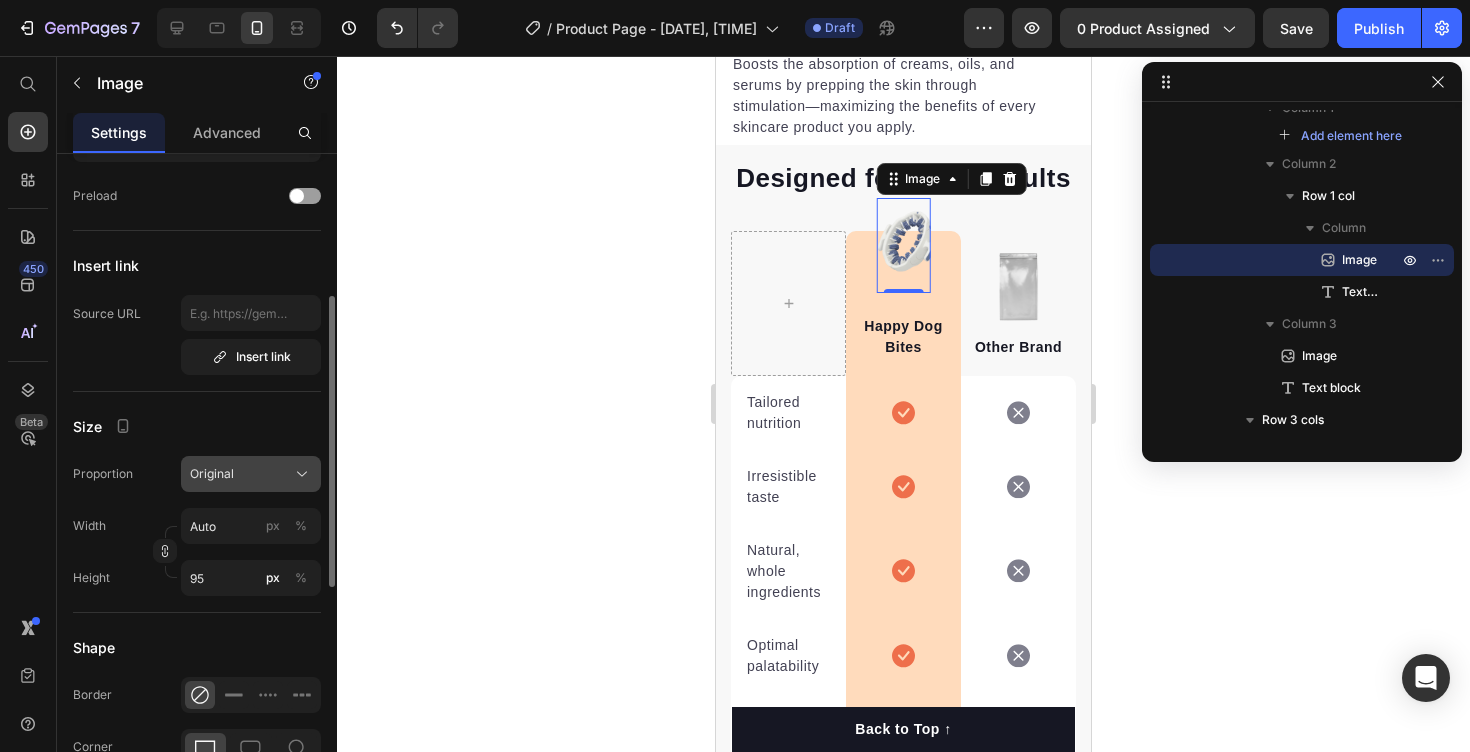 click on "Original" 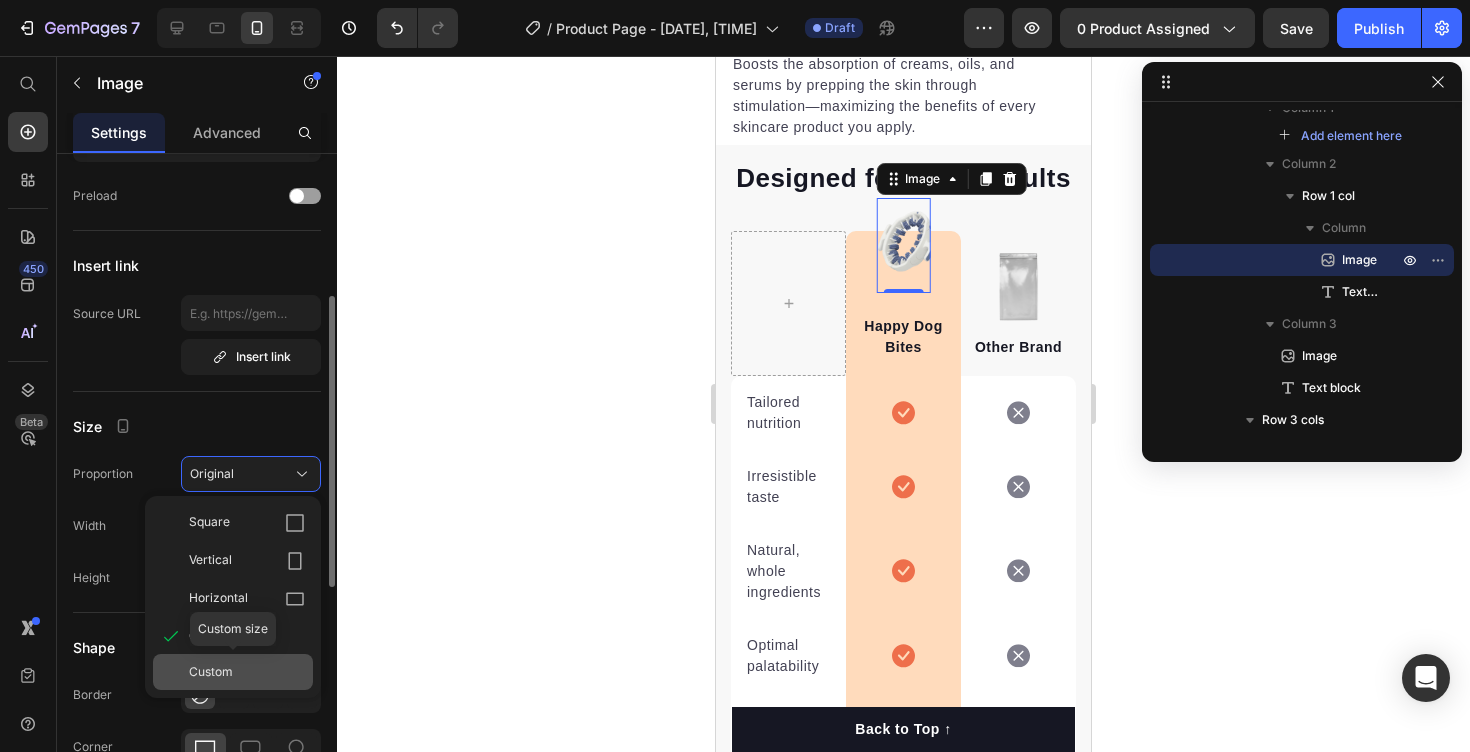 click on "Custom" at bounding box center [211, 672] 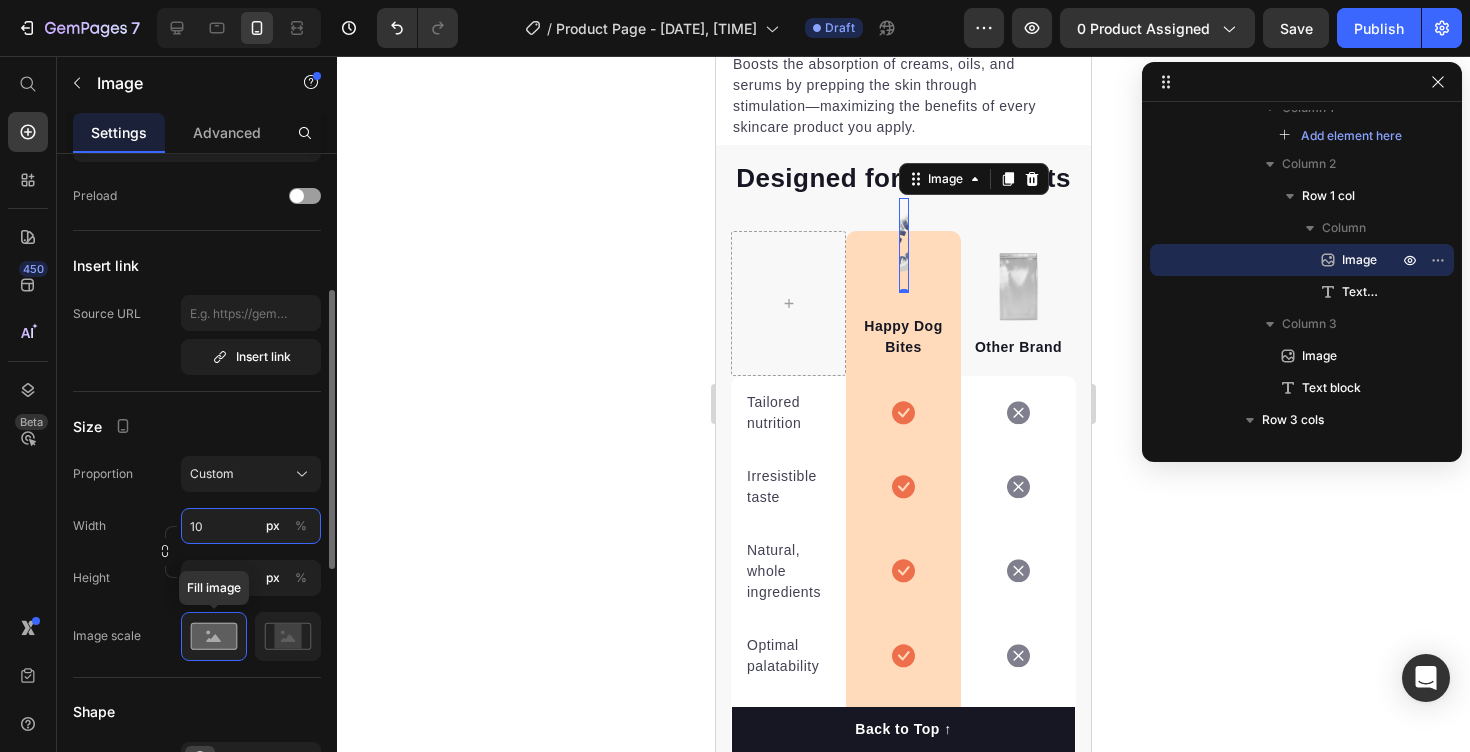type on "1" 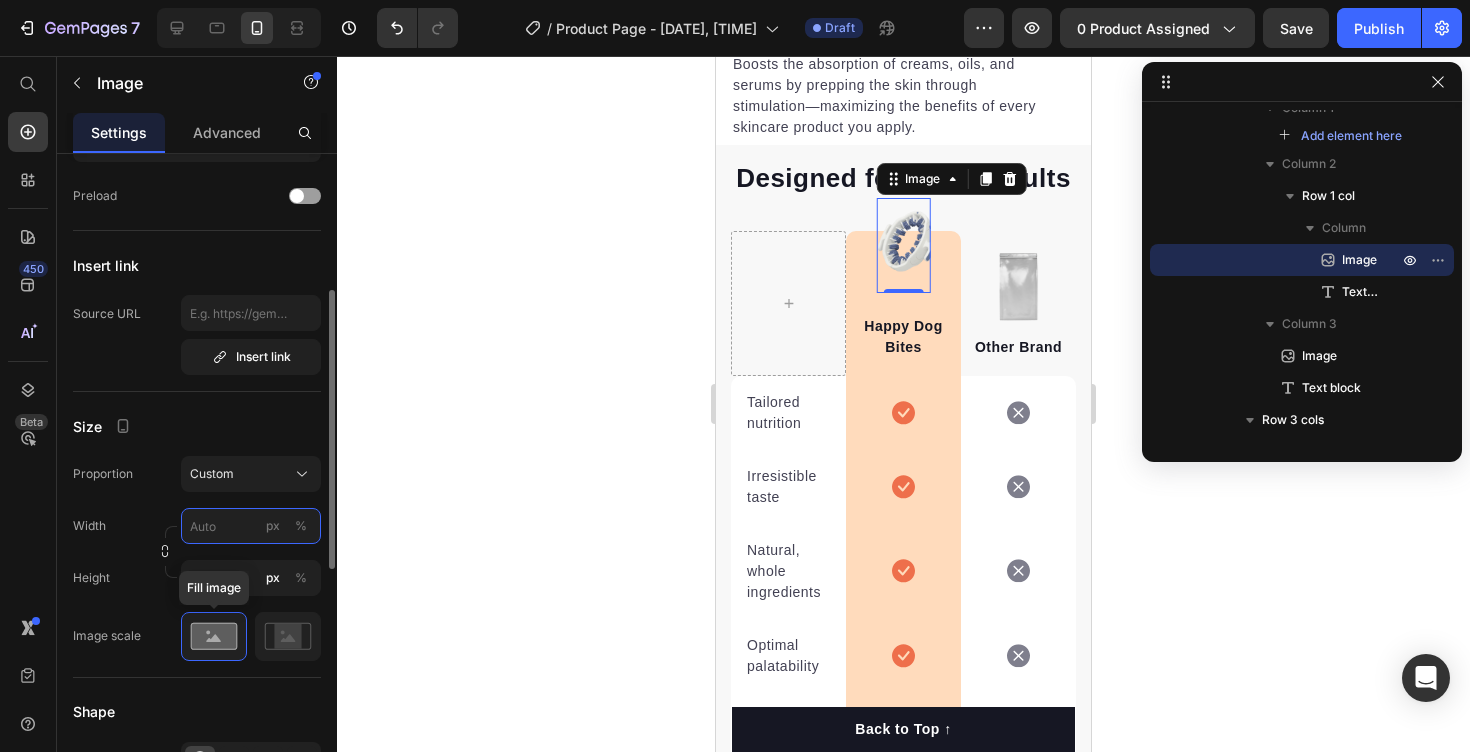 type on "2" 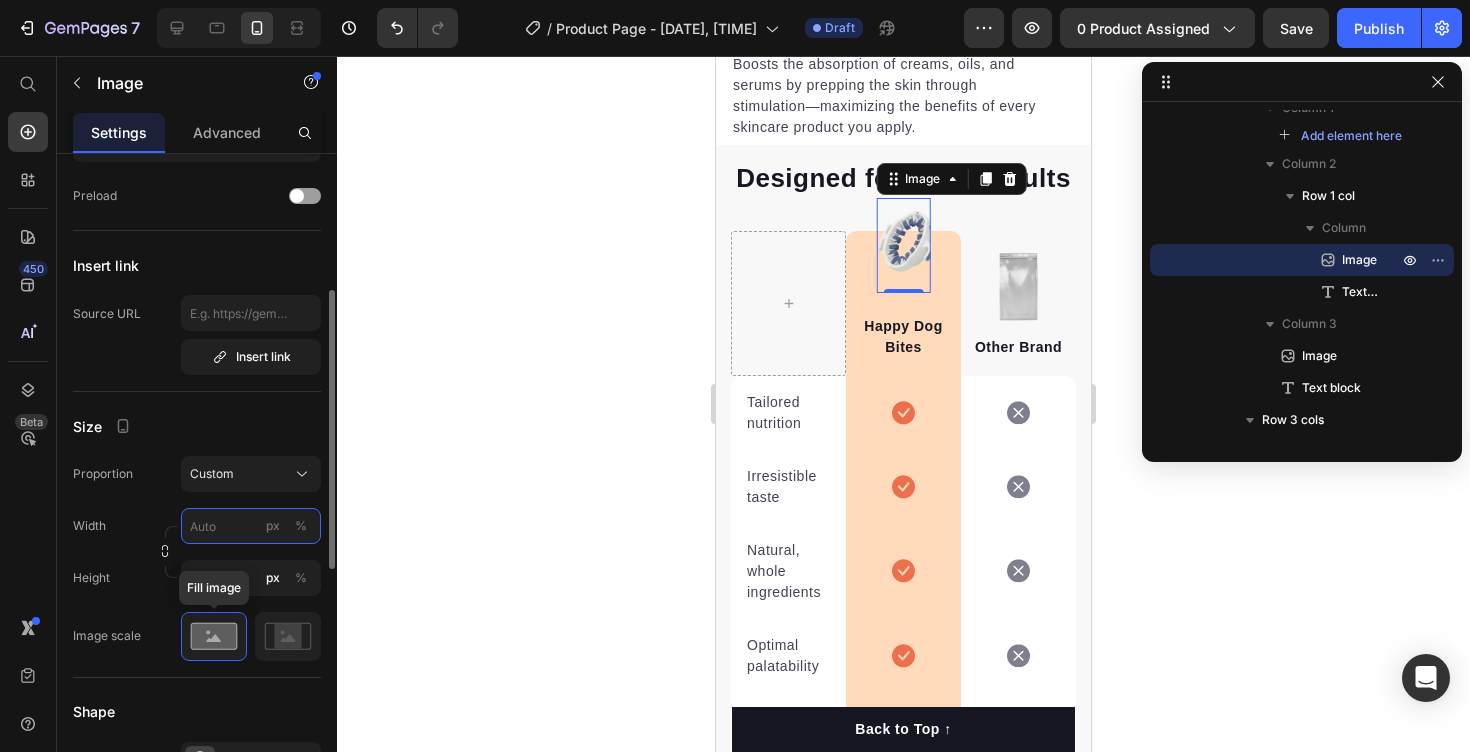 type on "0" 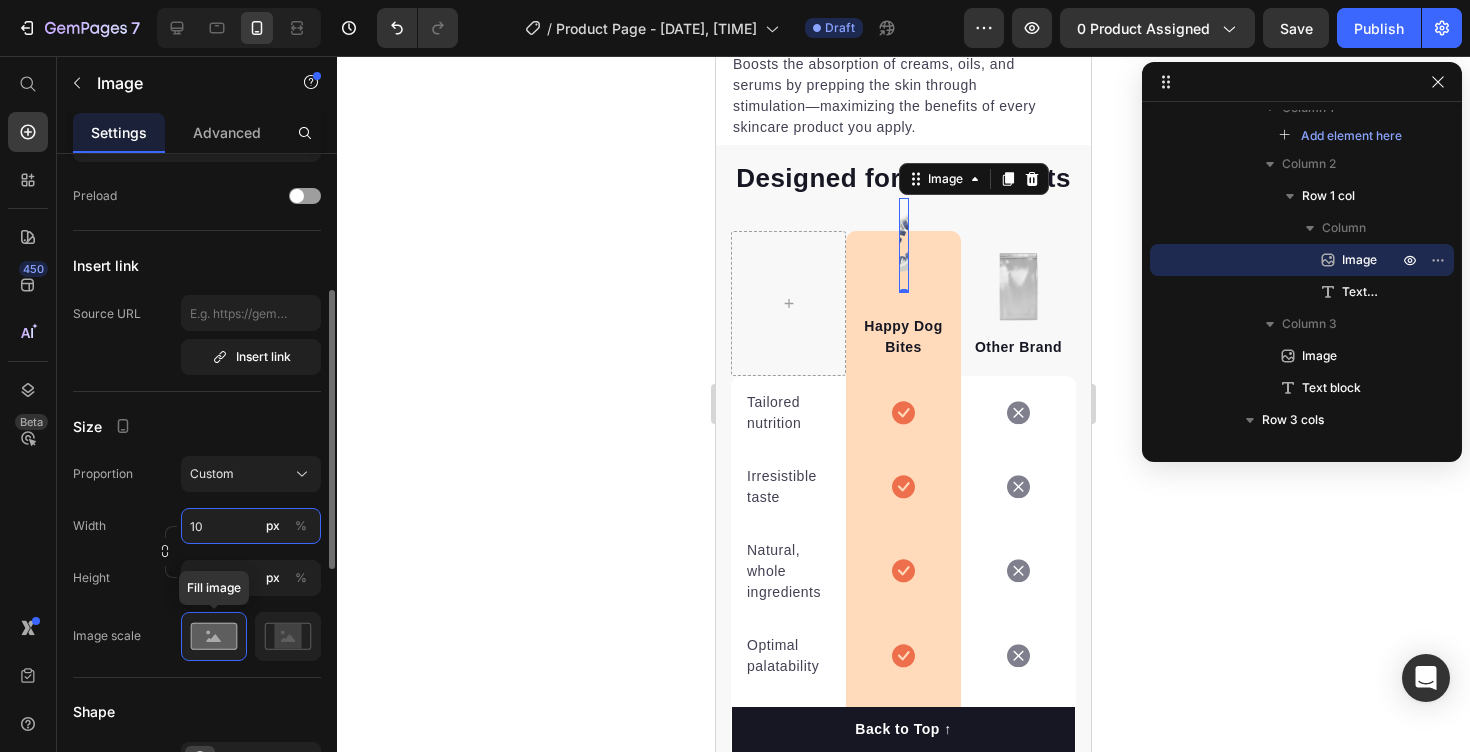 type on "1" 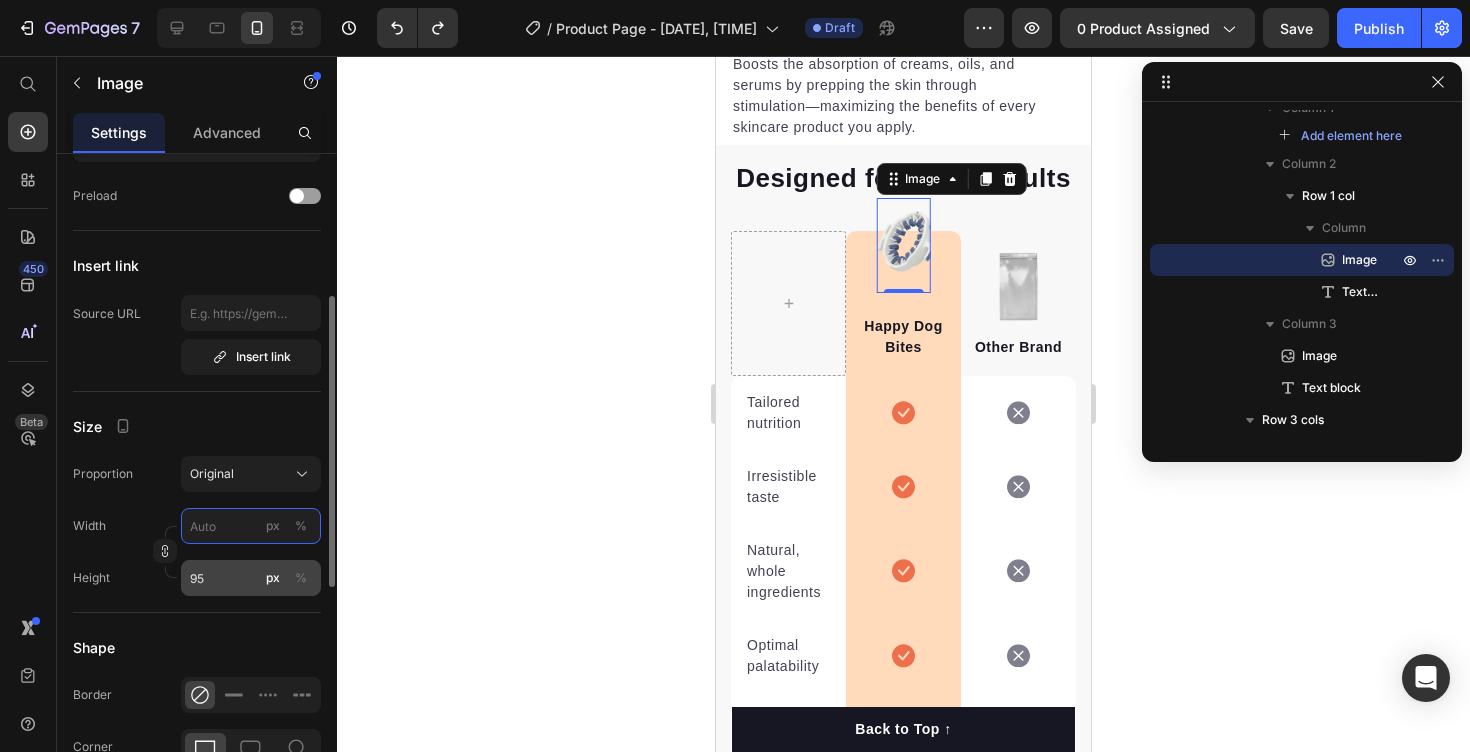 type on "Auto" 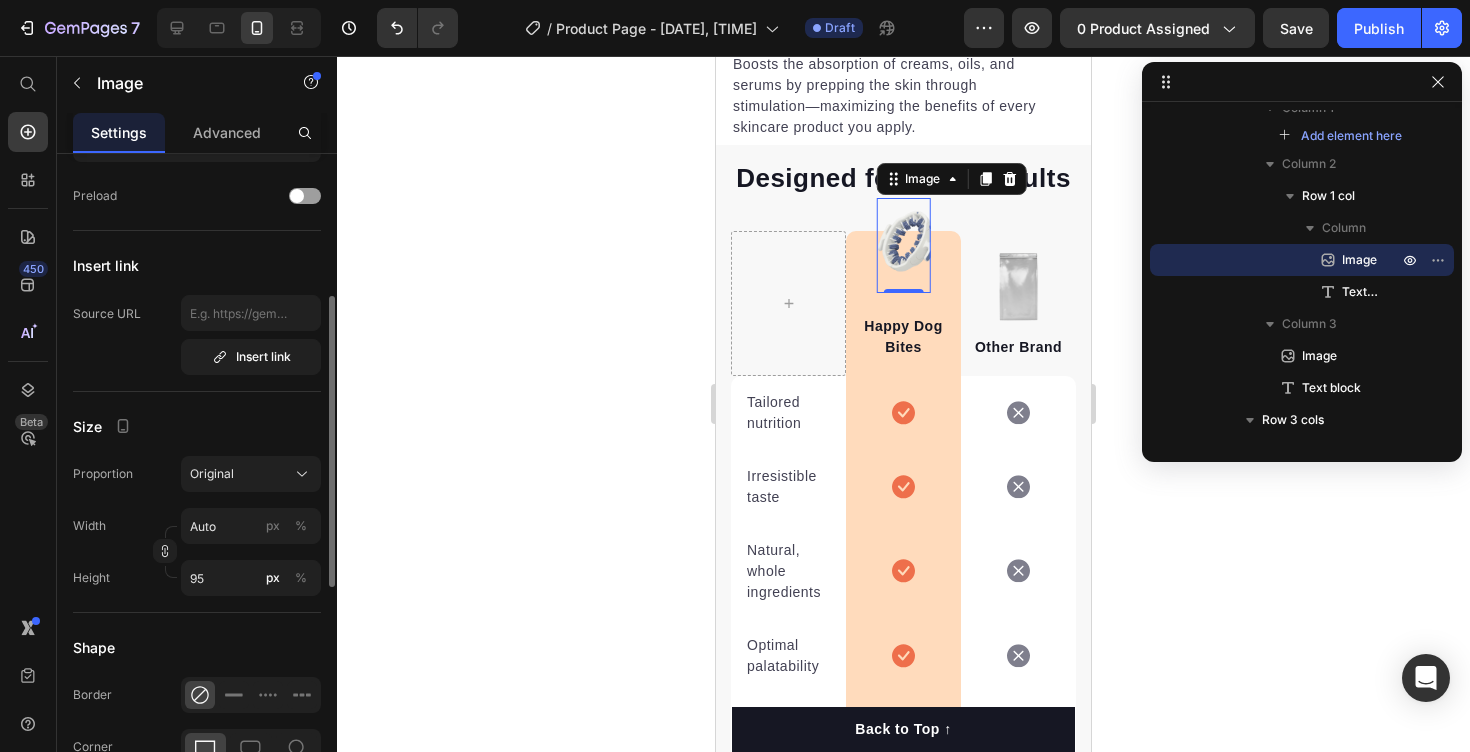 click on "Height 95 px %" at bounding box center [197, 578] 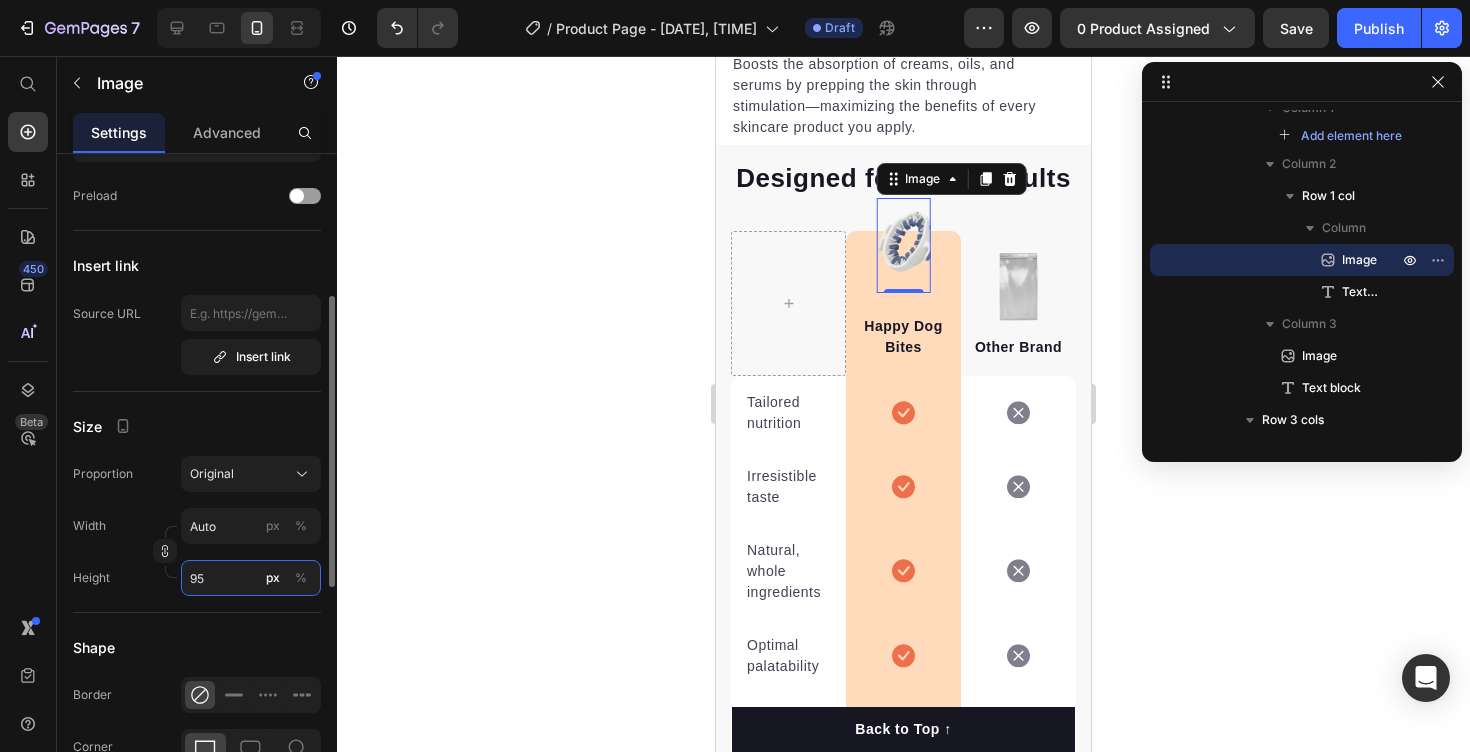 click on "95" at bounding box center [251, 578] 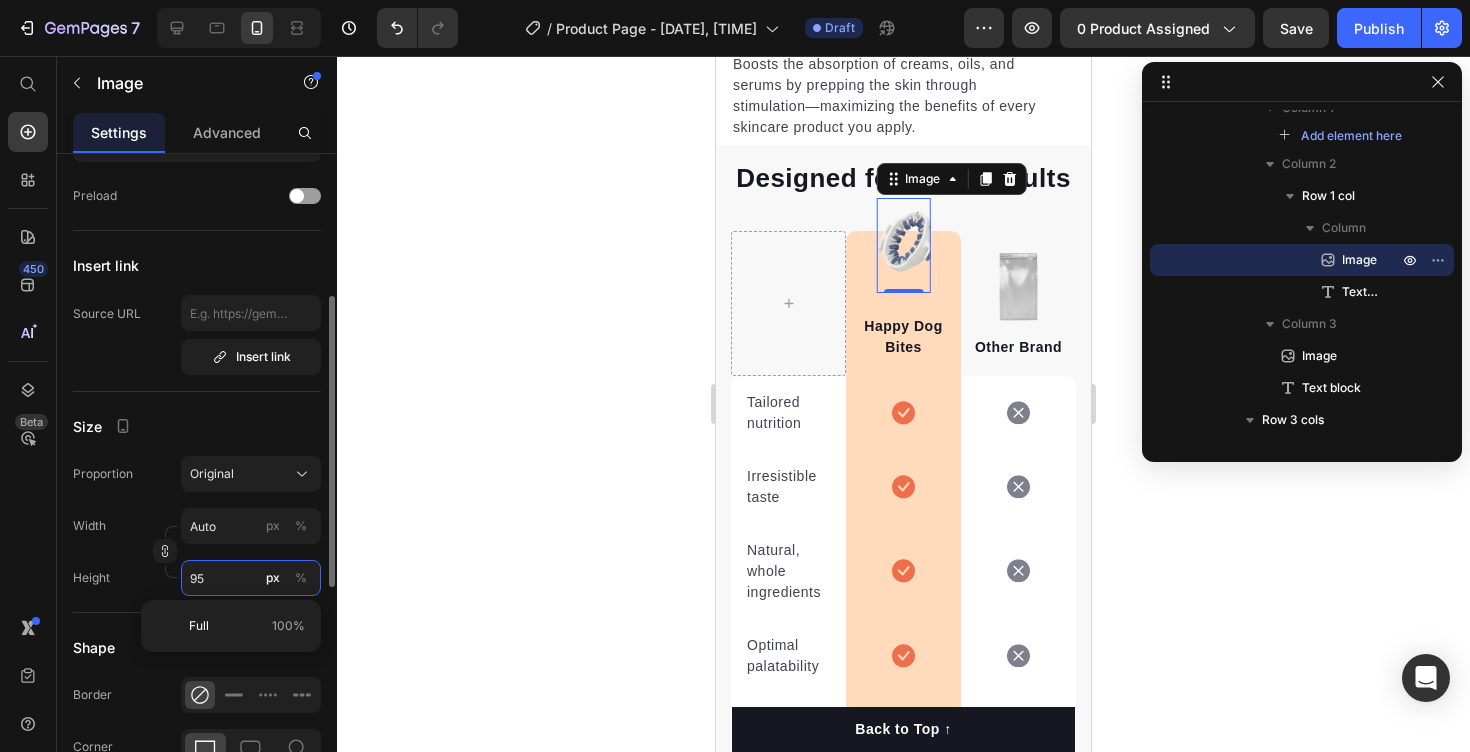 type 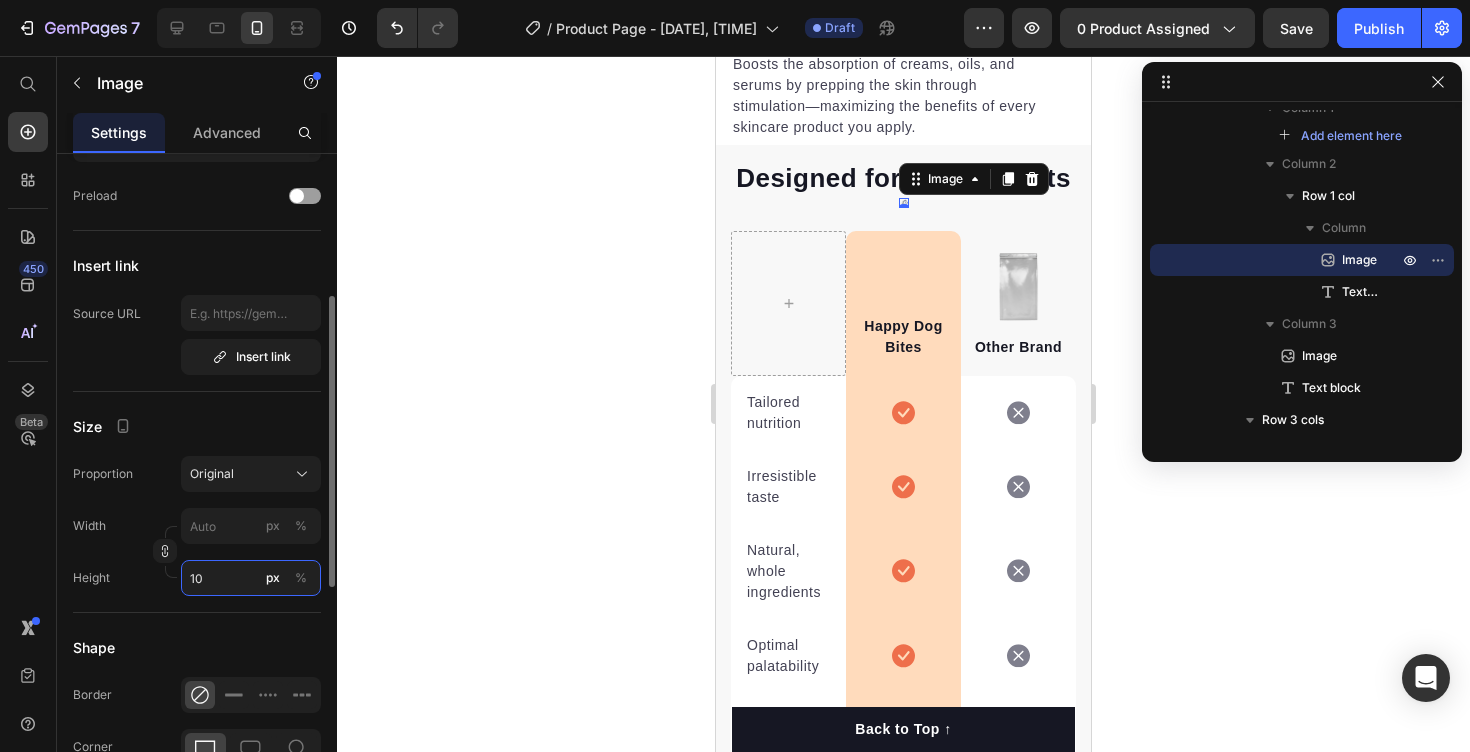 type on "1" 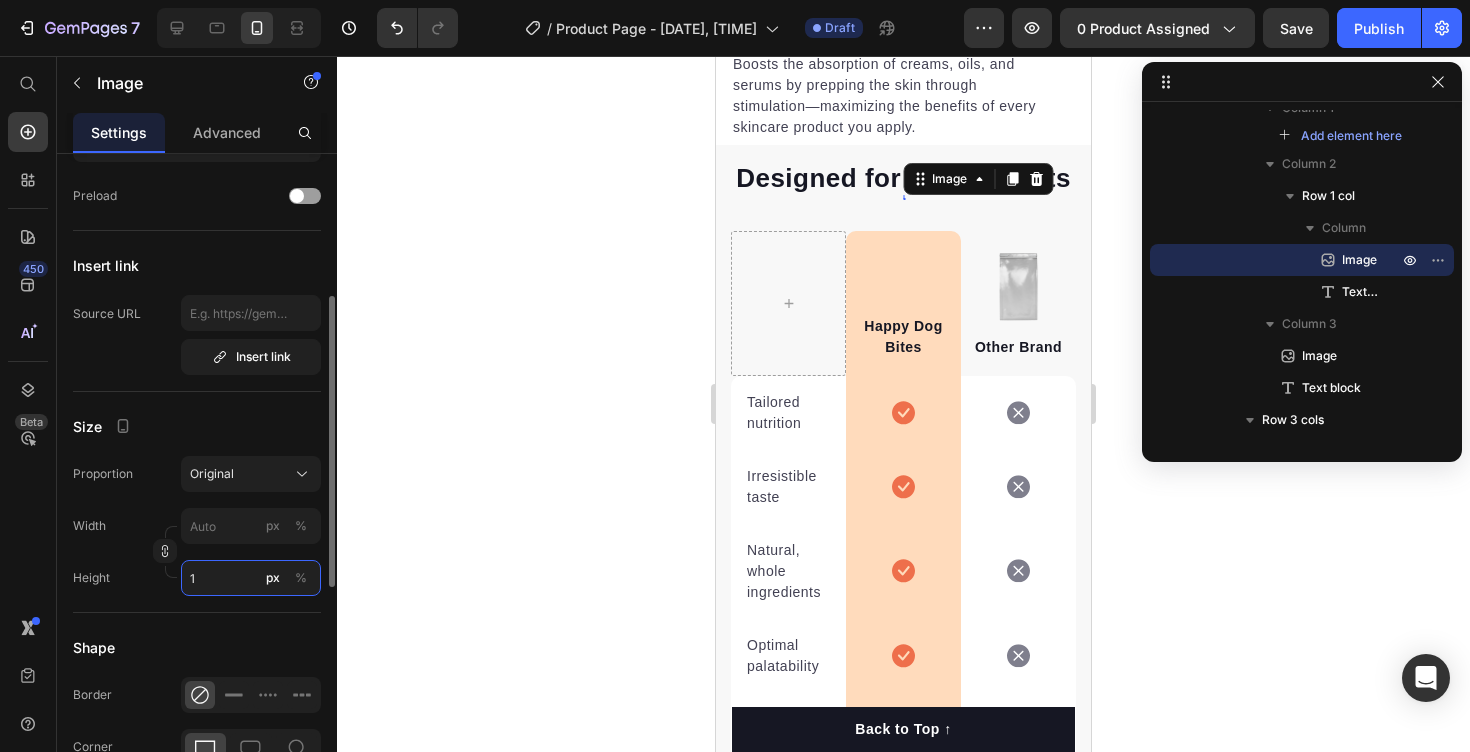 type 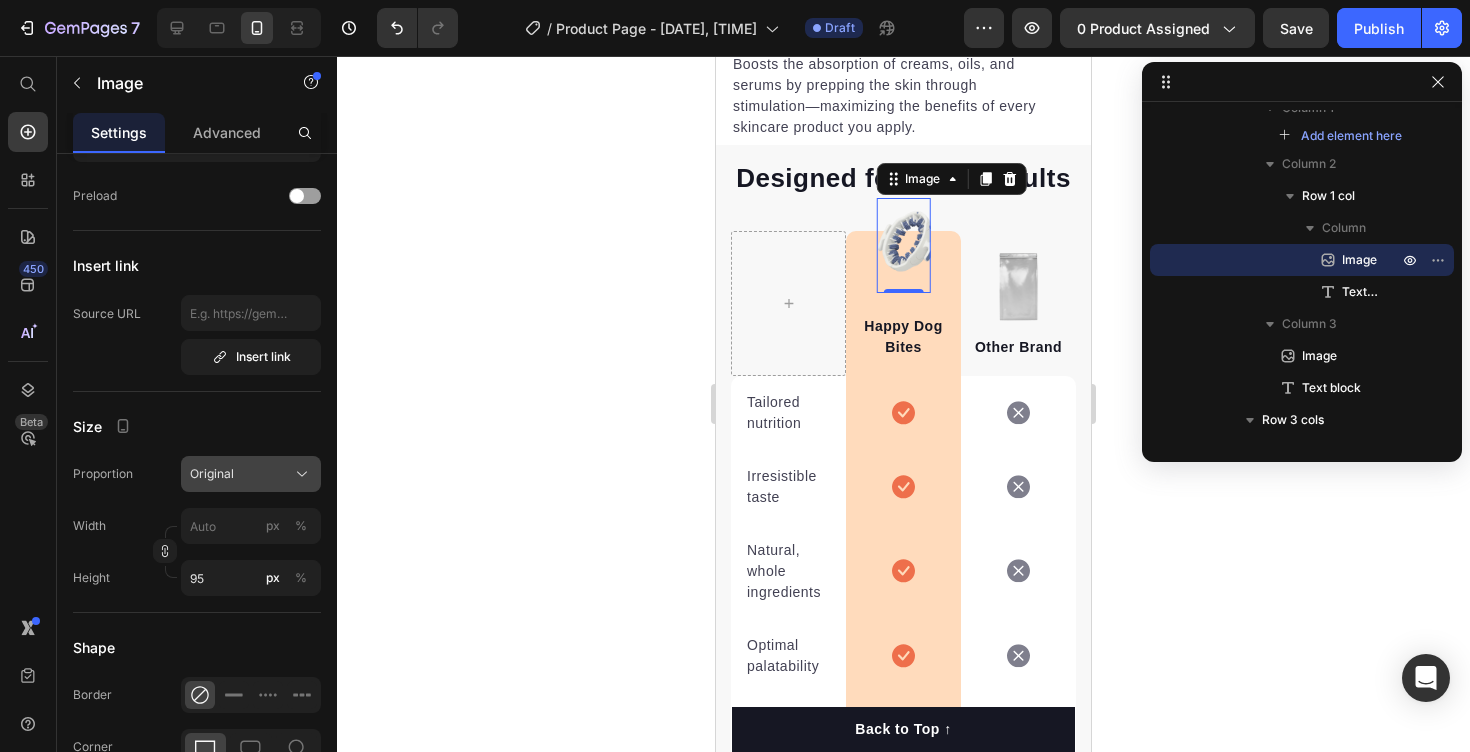 click on "Original" 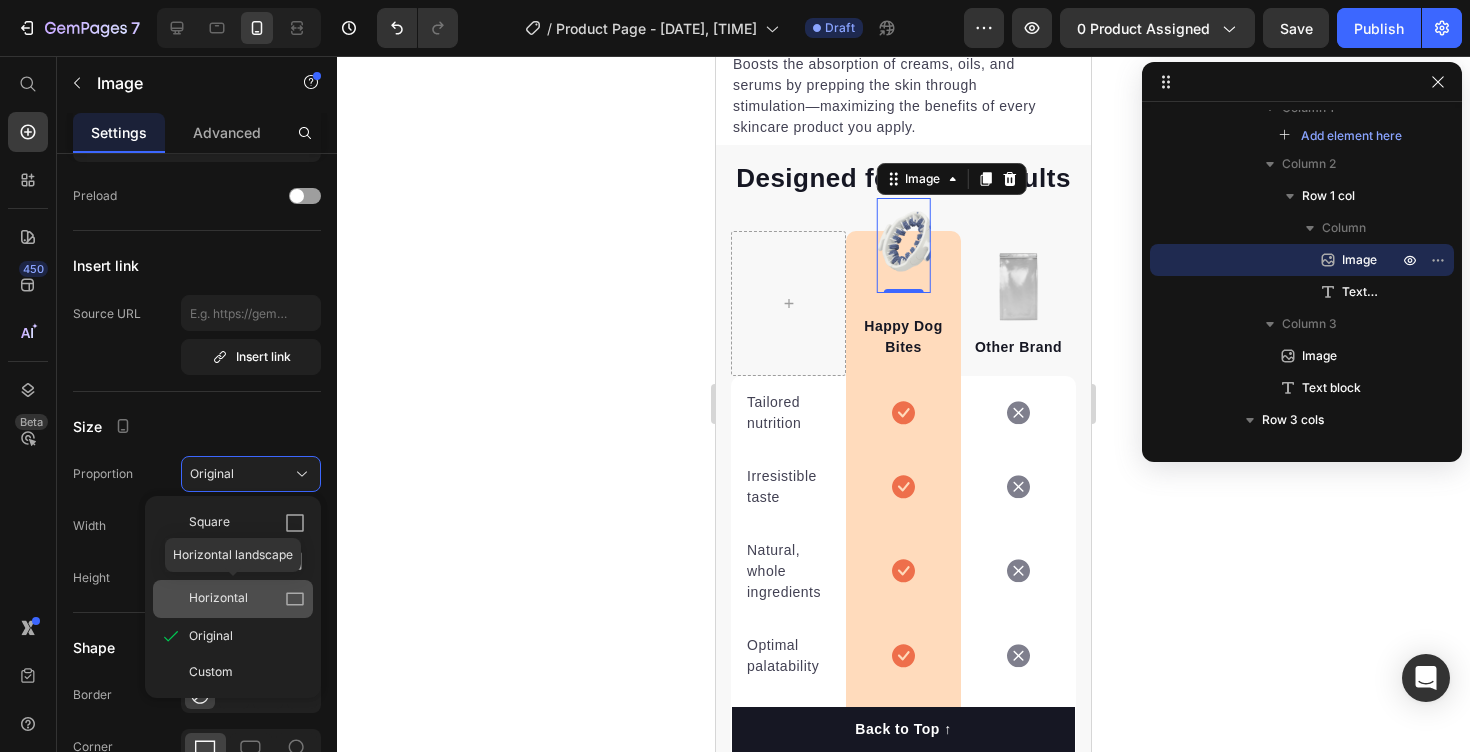 click on "Horizontal" at bounding box center (247, 599) 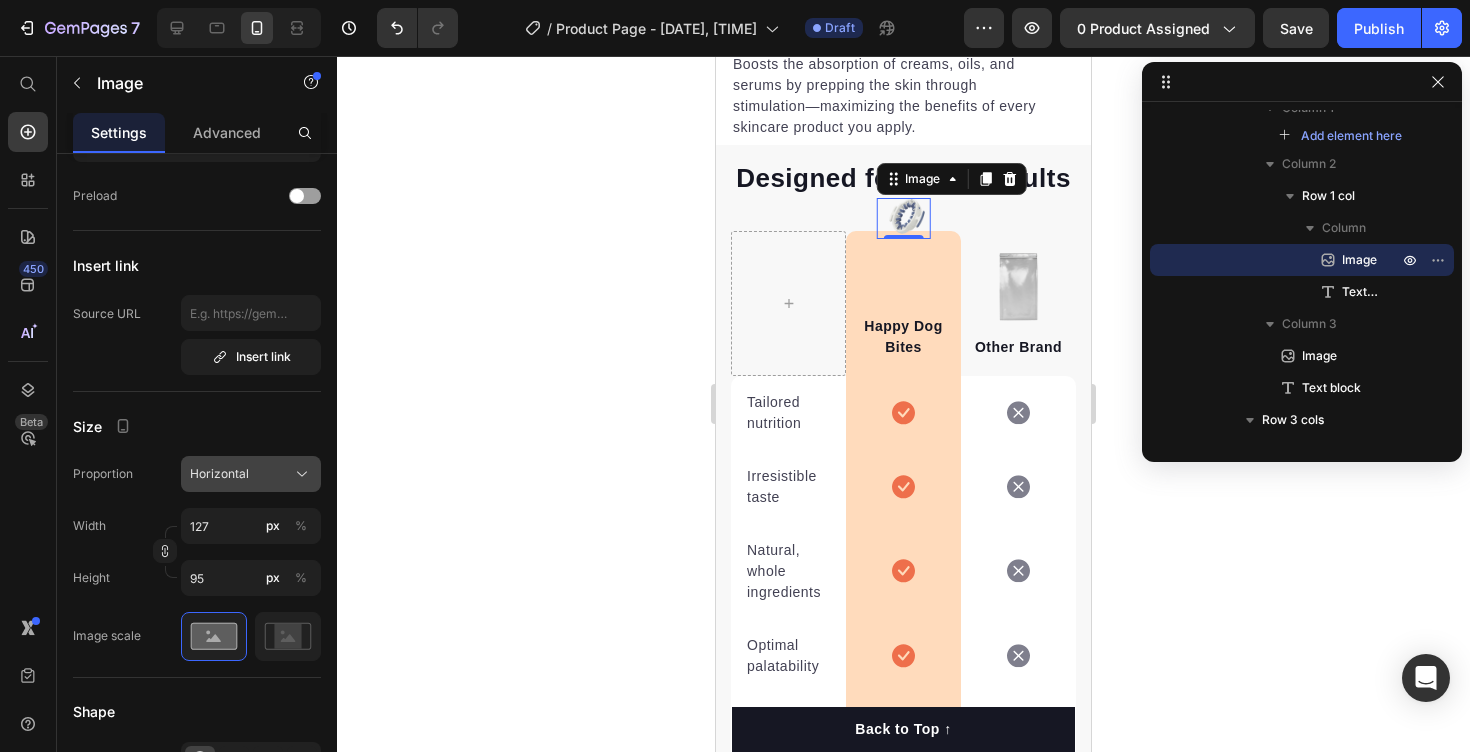click on "Horizontal" 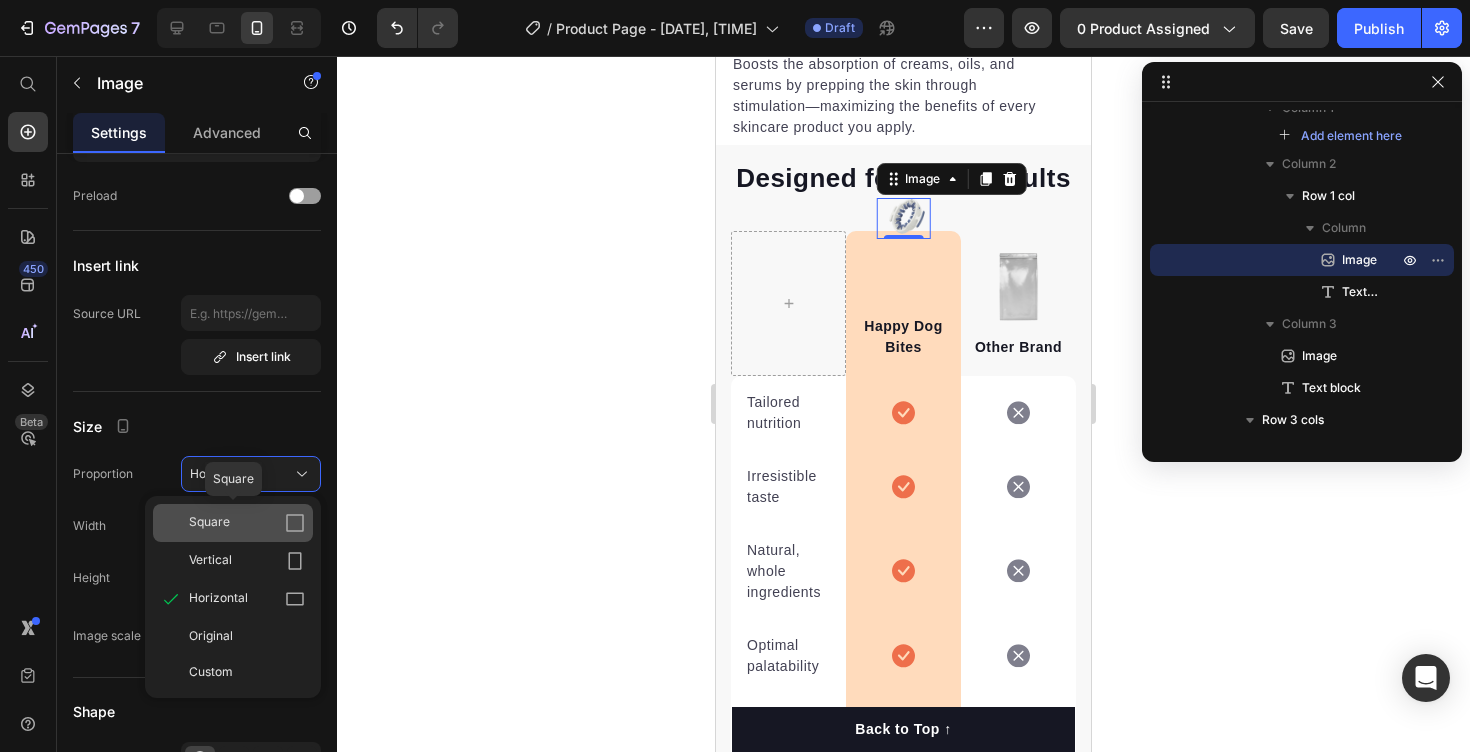 click on "Square" at bounding box center (247, 523) 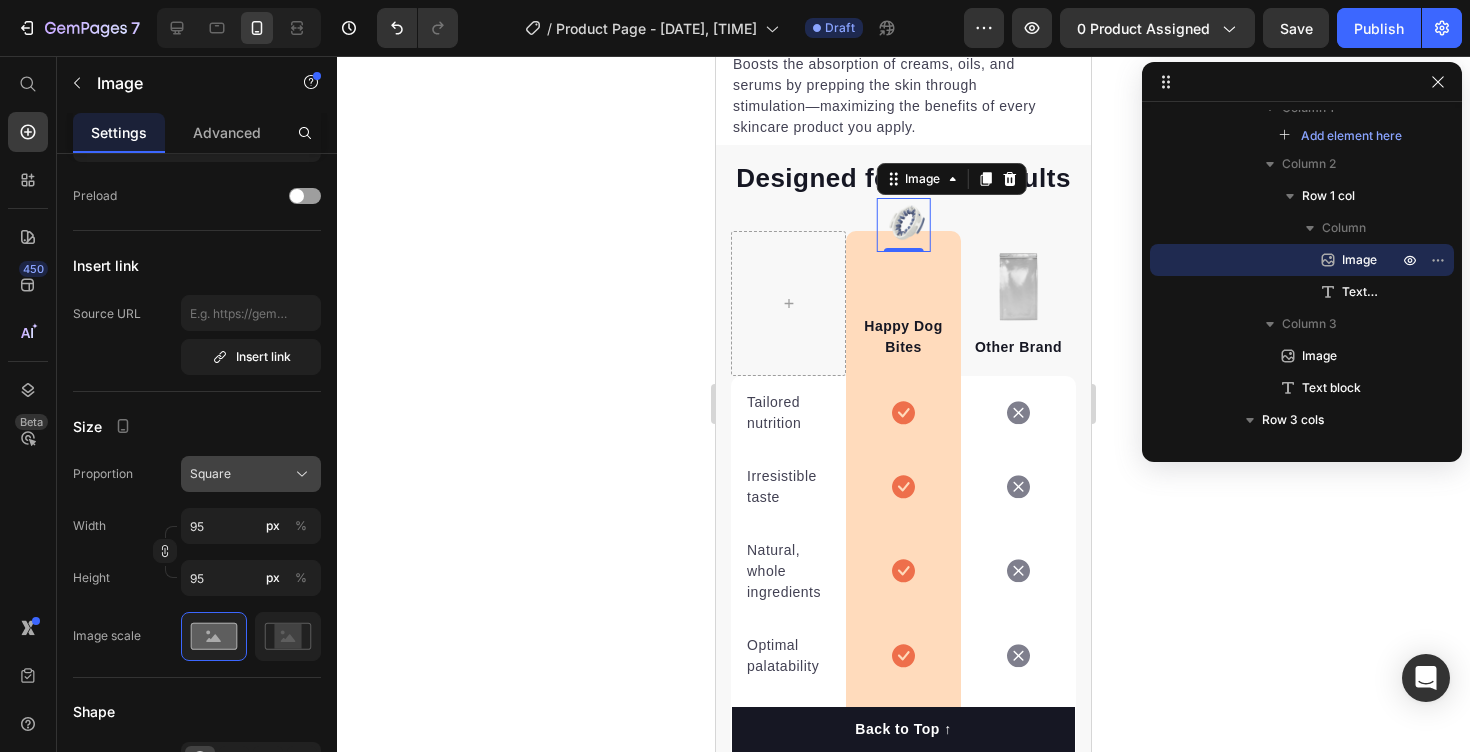 click on "Square" 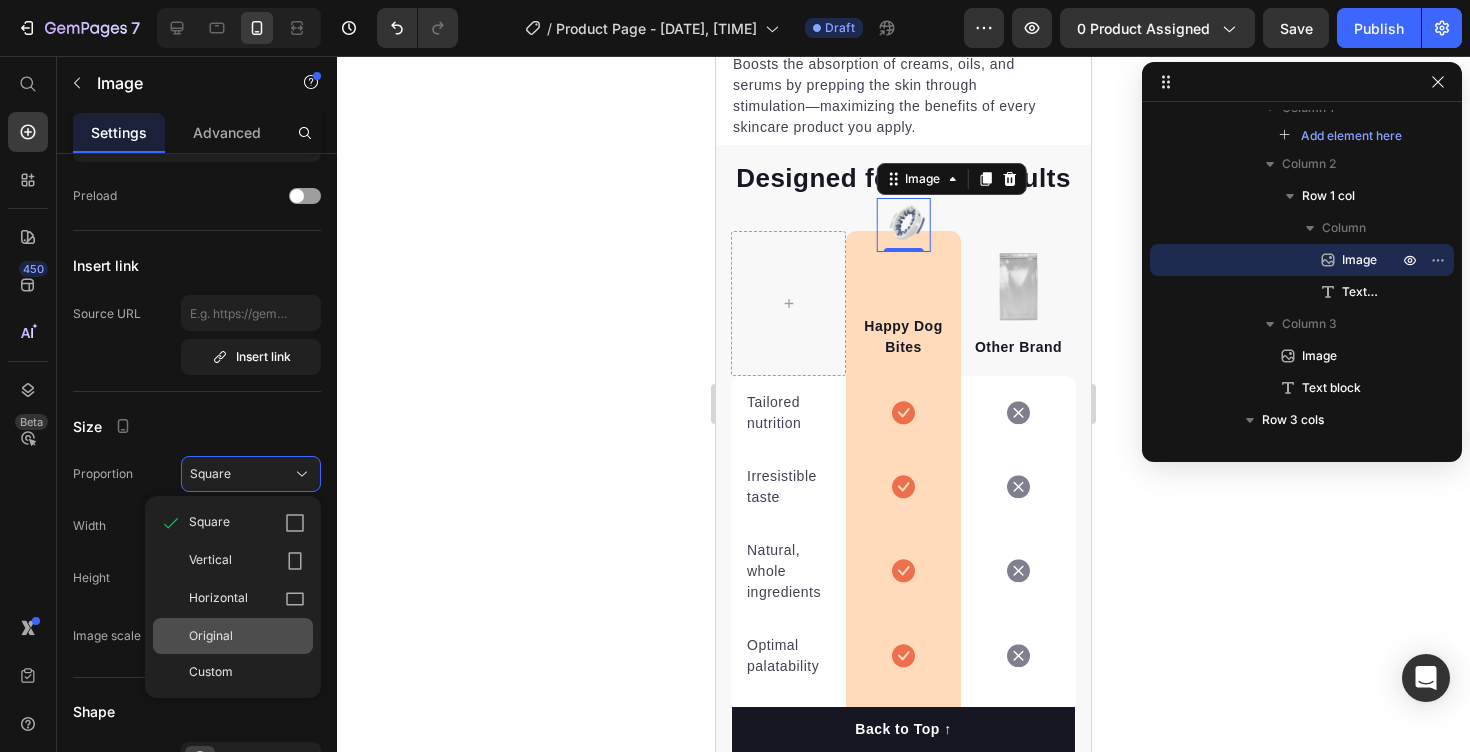 click on "Original" at bounding box center [211, 636] 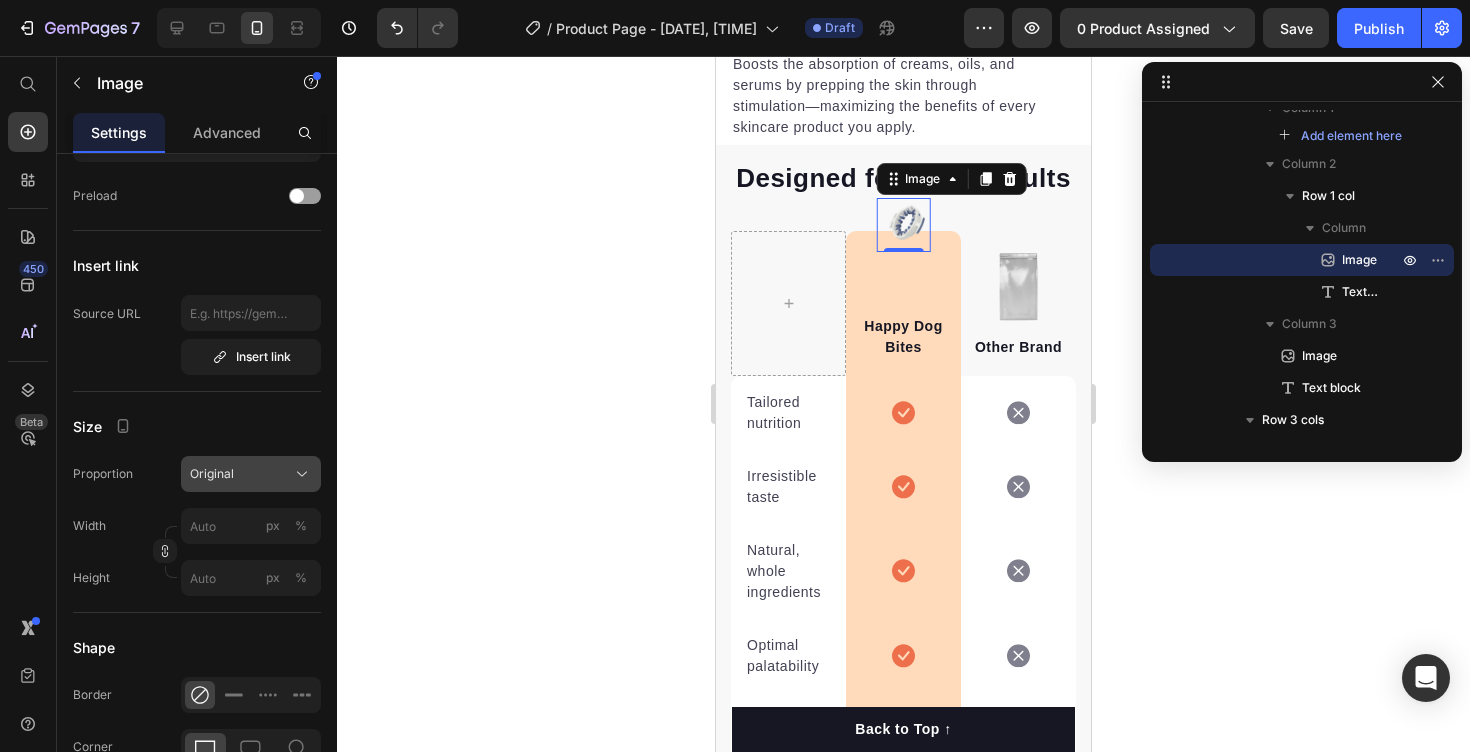 click on "Original" at bounding box center [251, 474] 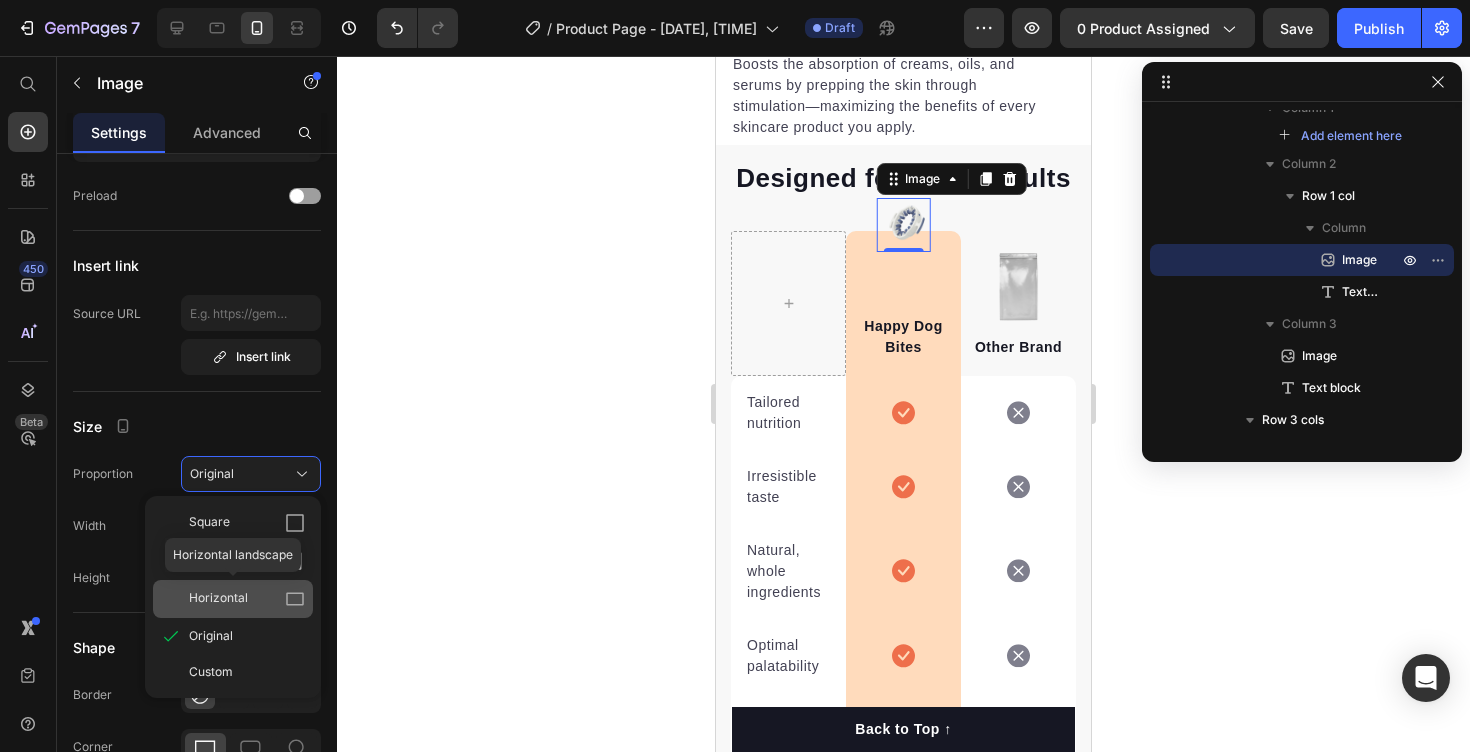 click on "Horizontal" at bounding box center [247, 599] 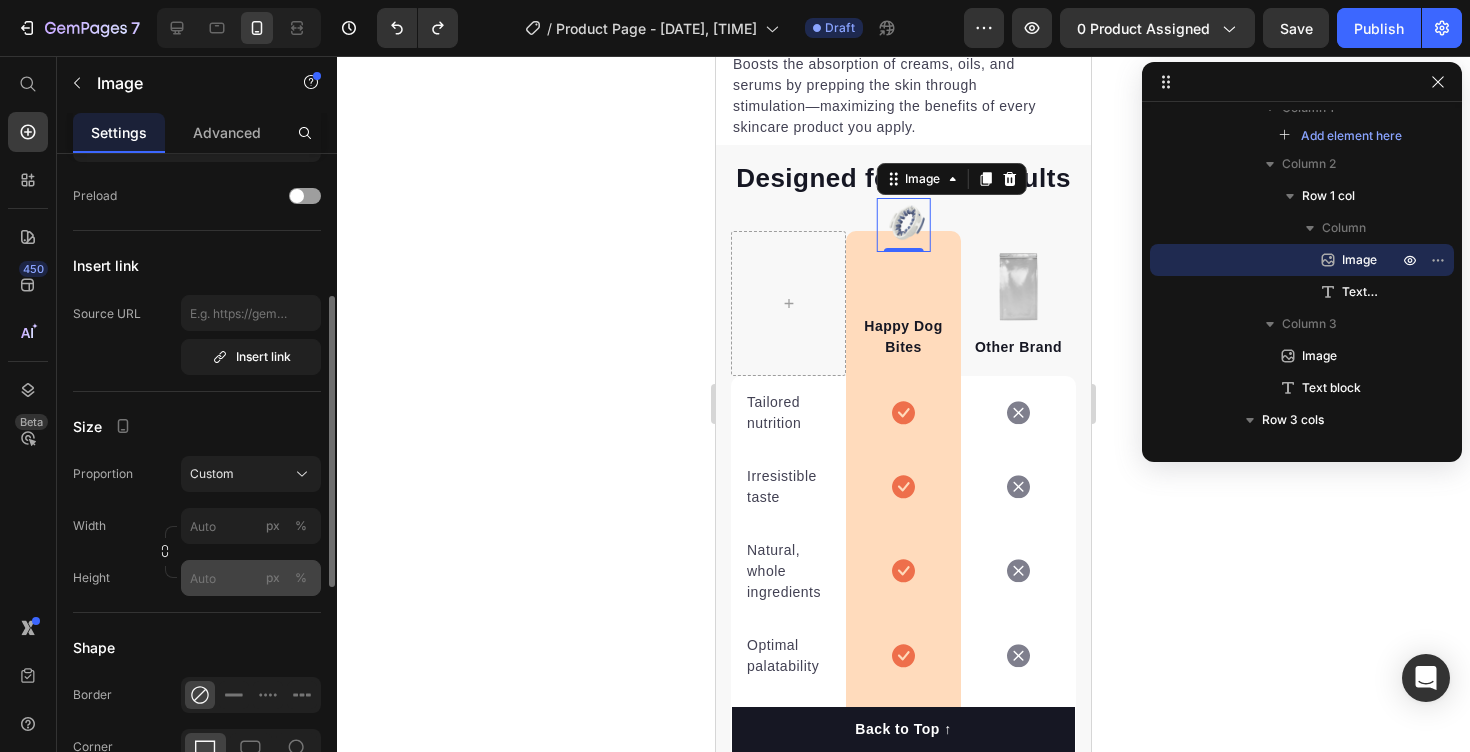 type on "95" 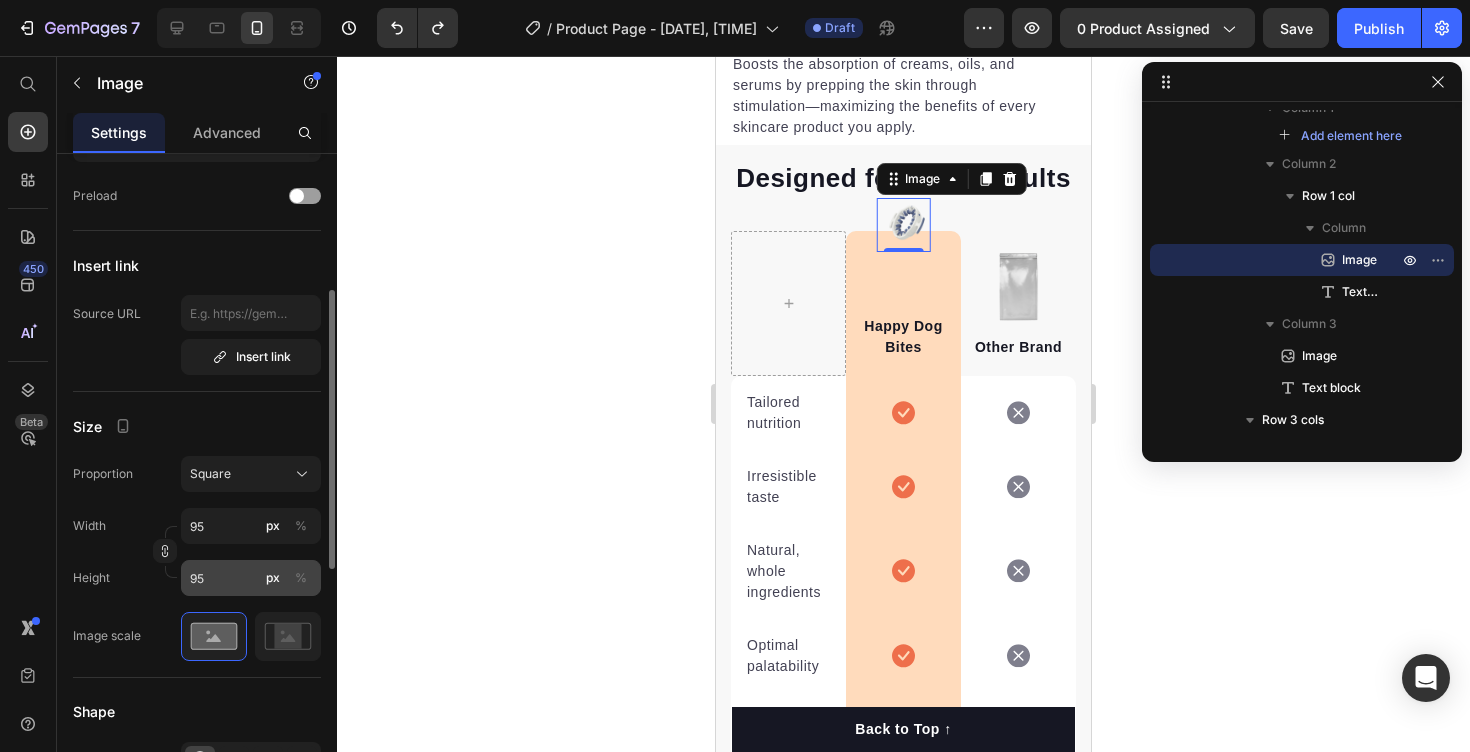 type on "127" 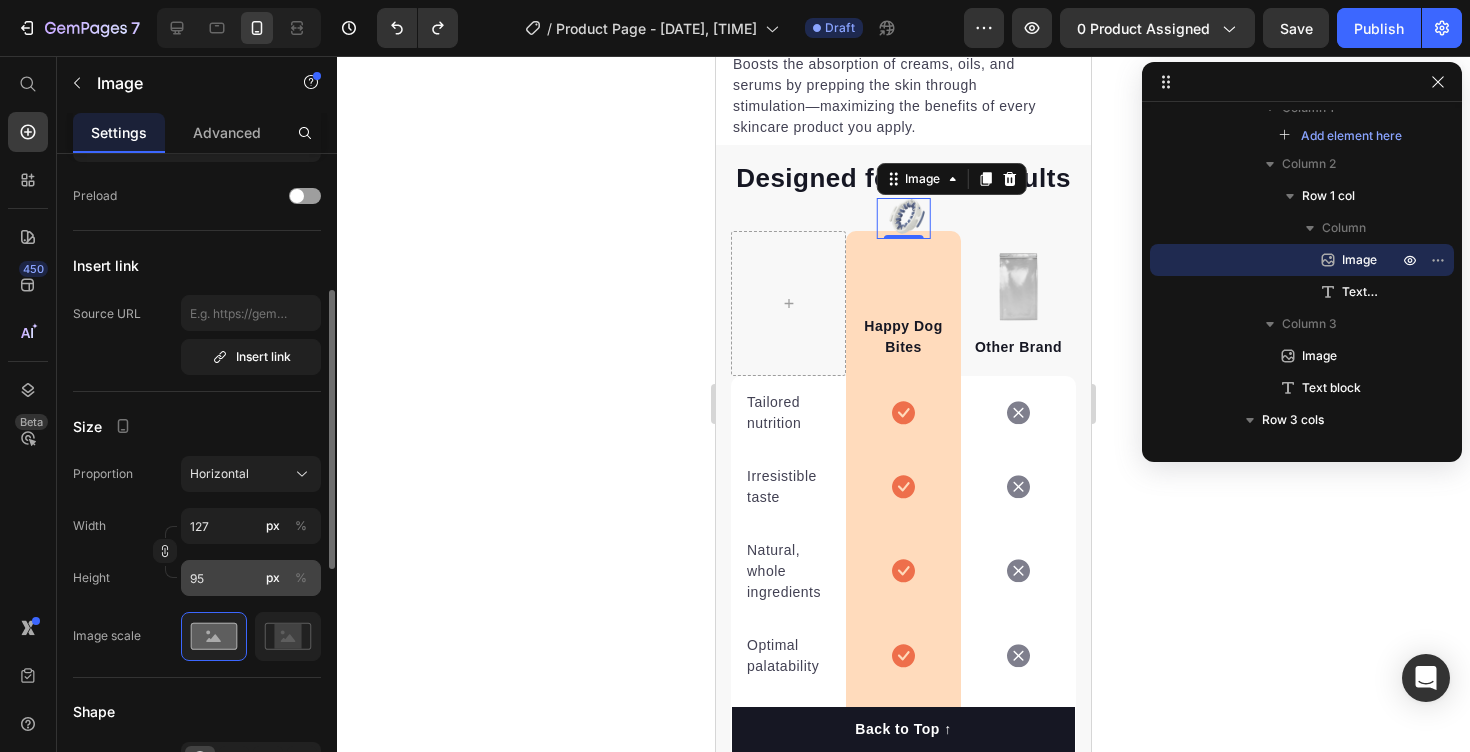 type 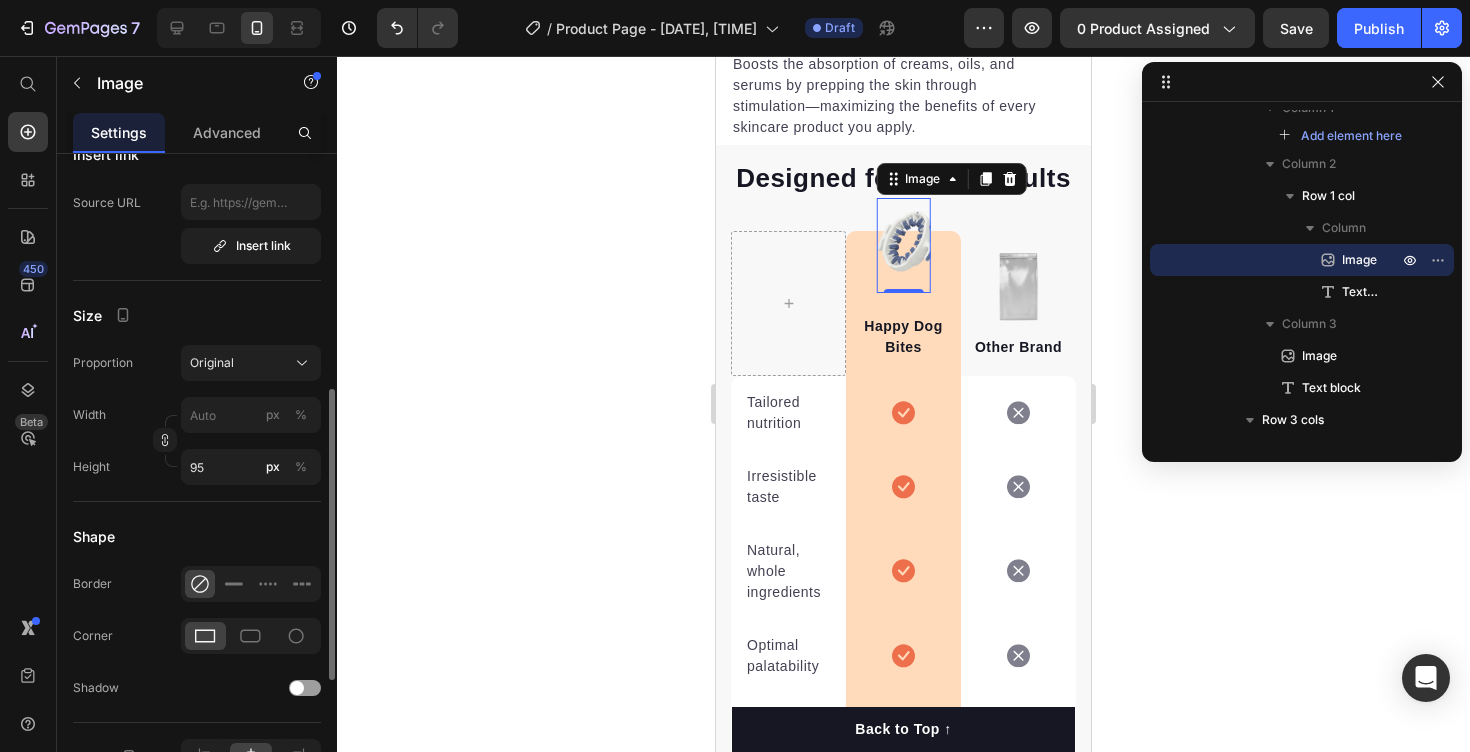 scroll, scrollTop: 475, scrollLeft: 0, axis: vertical 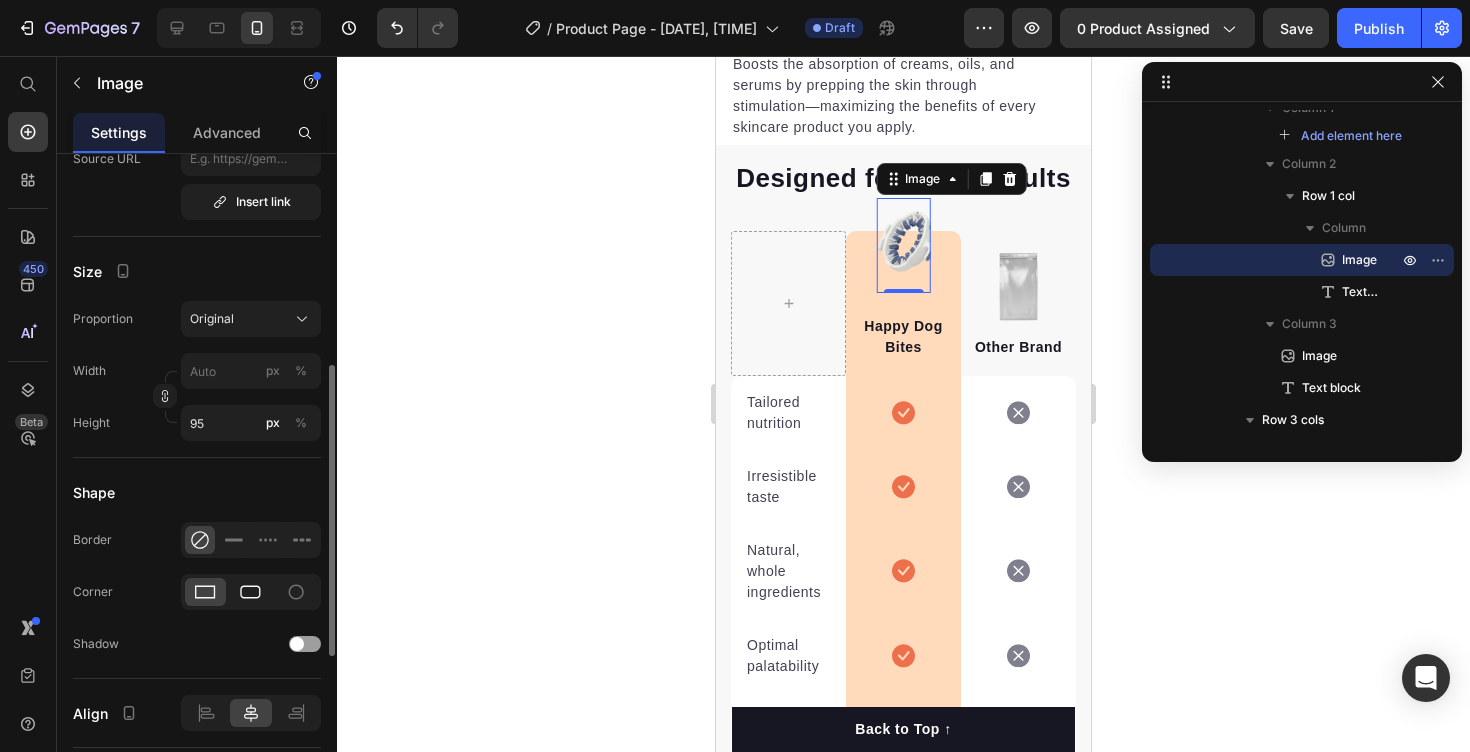 click 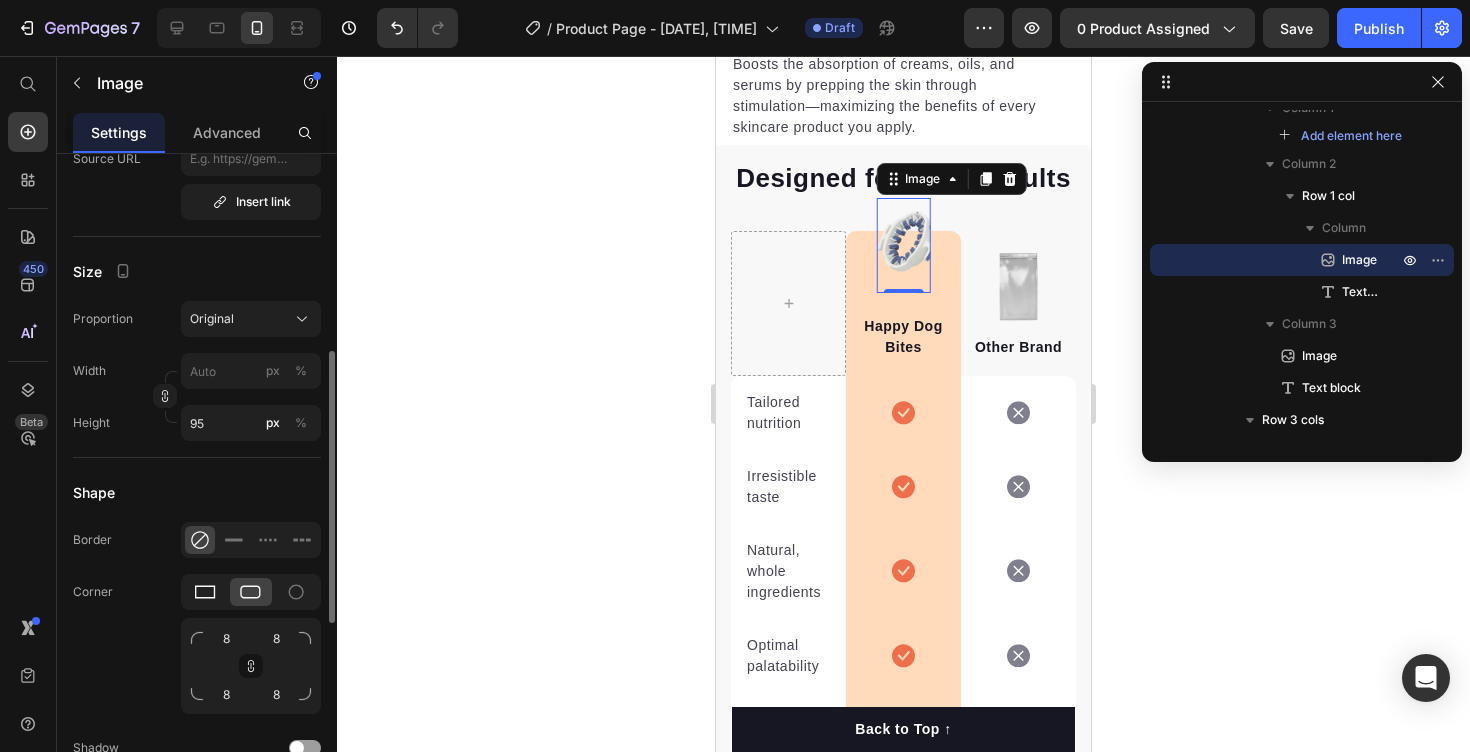click 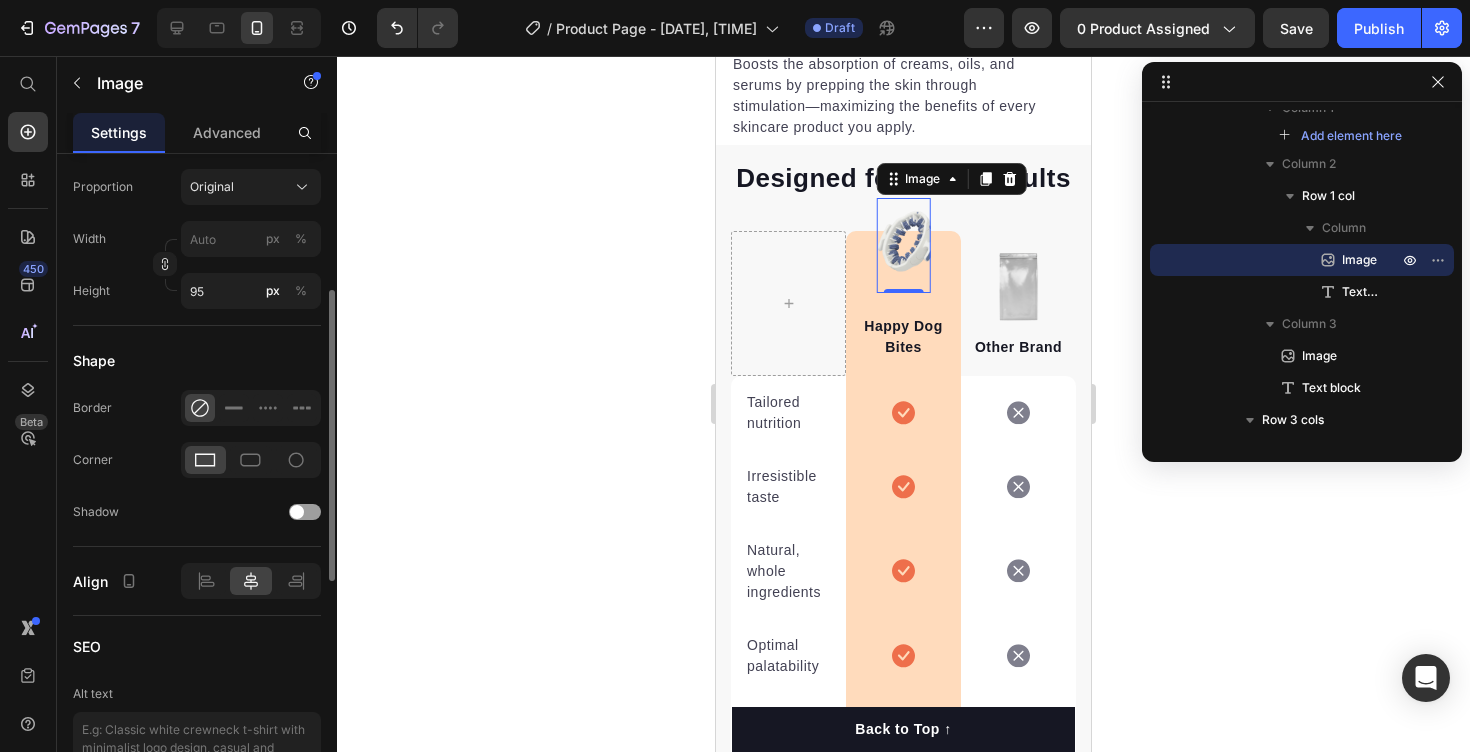 scroll, scrollTop: 698, scrollLeft: 0, axis: vertical 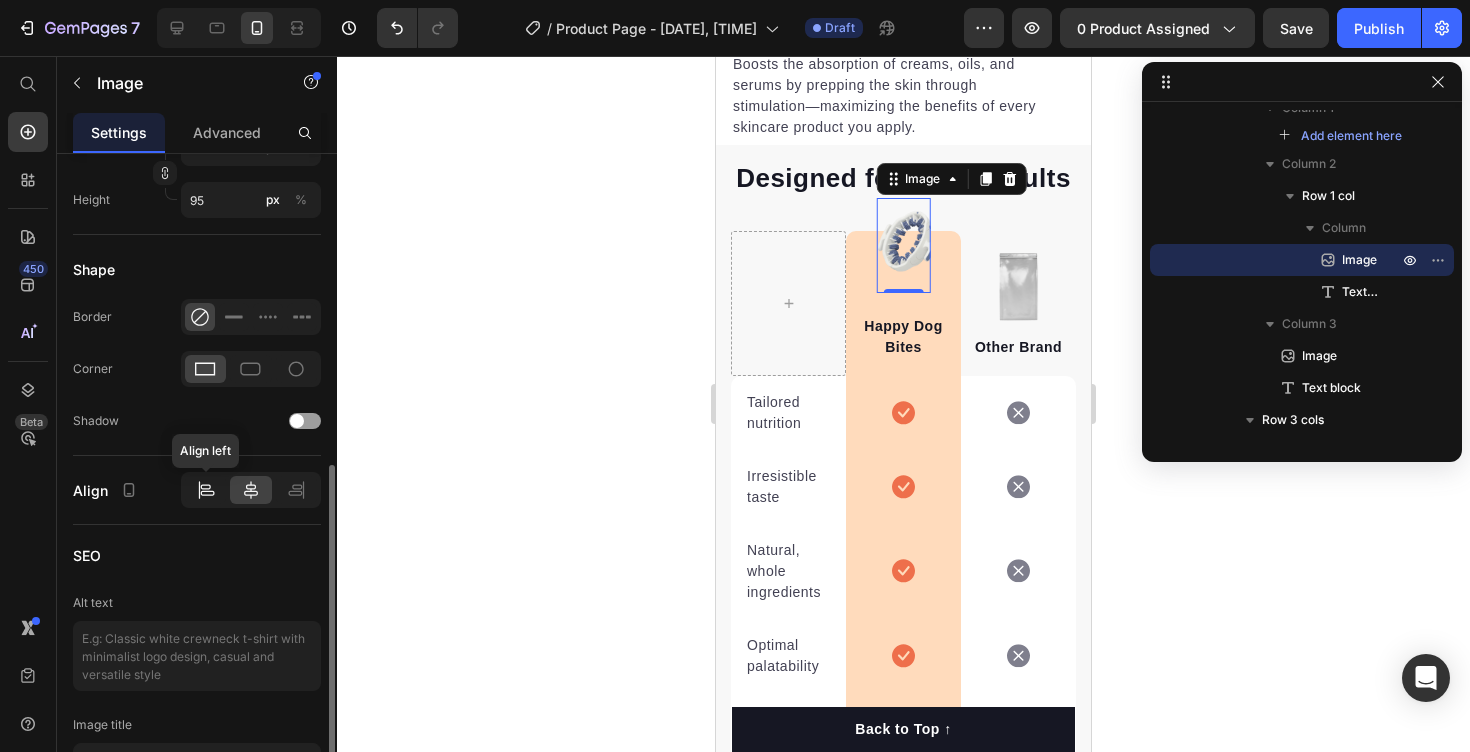 click 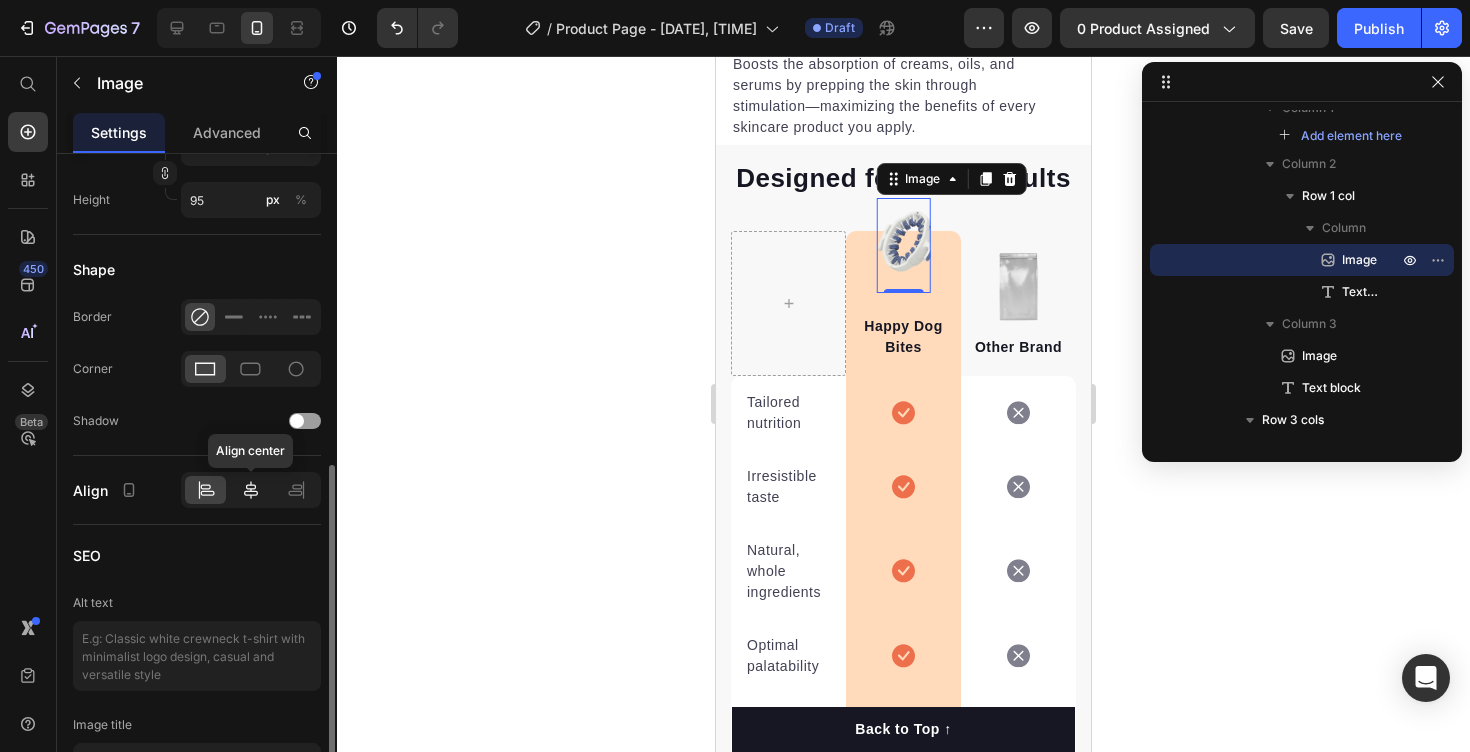 click 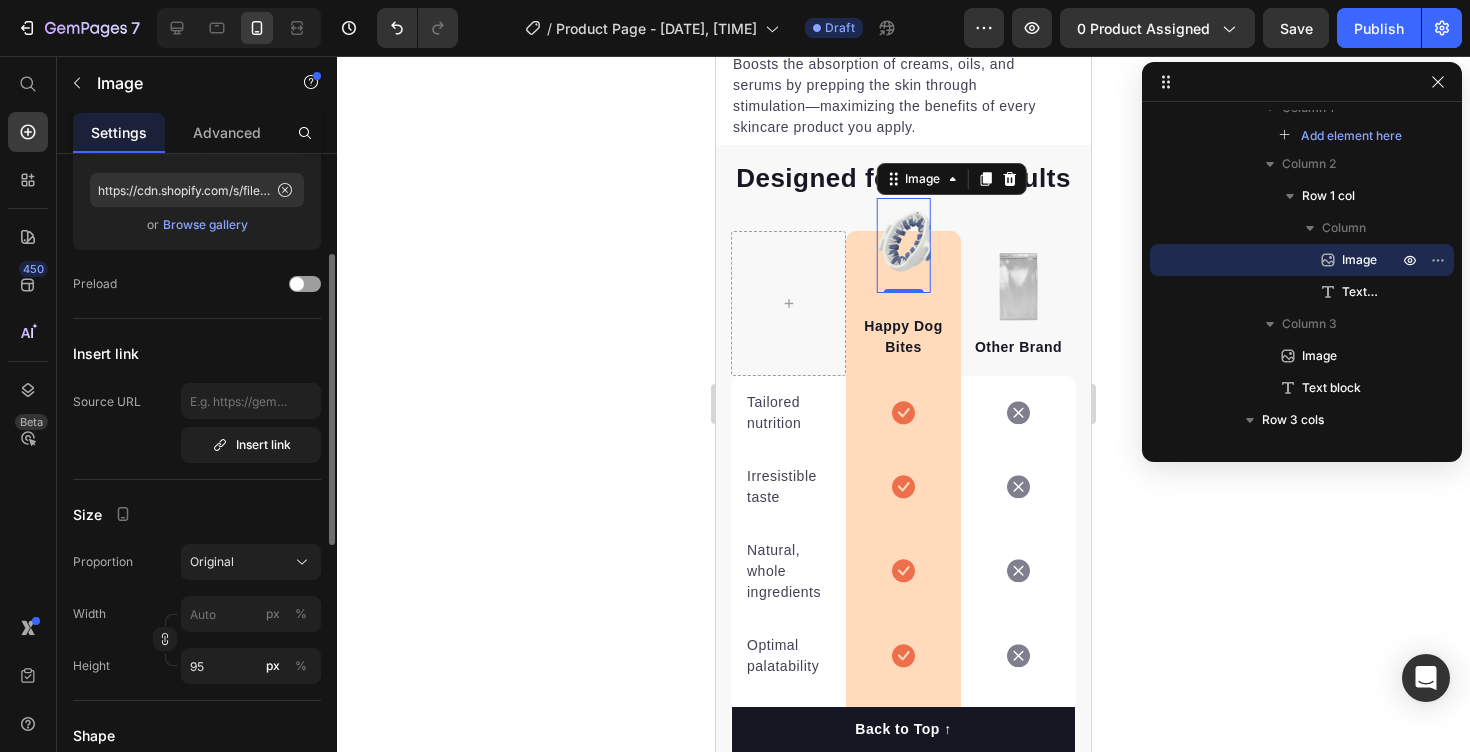 scroll, scrollTop: 231, scrollLeft: 0, axis: vertical 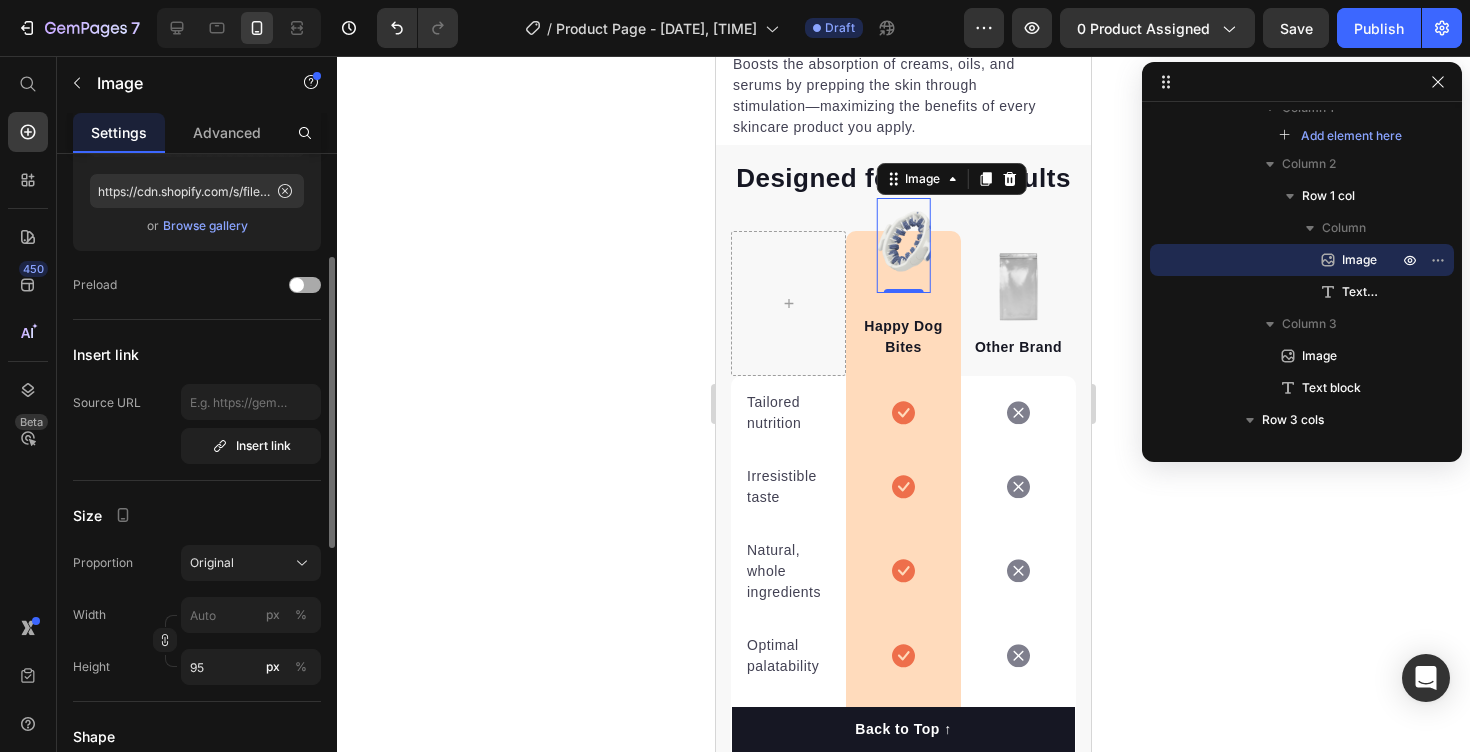 click at bounding box center (297, 285) 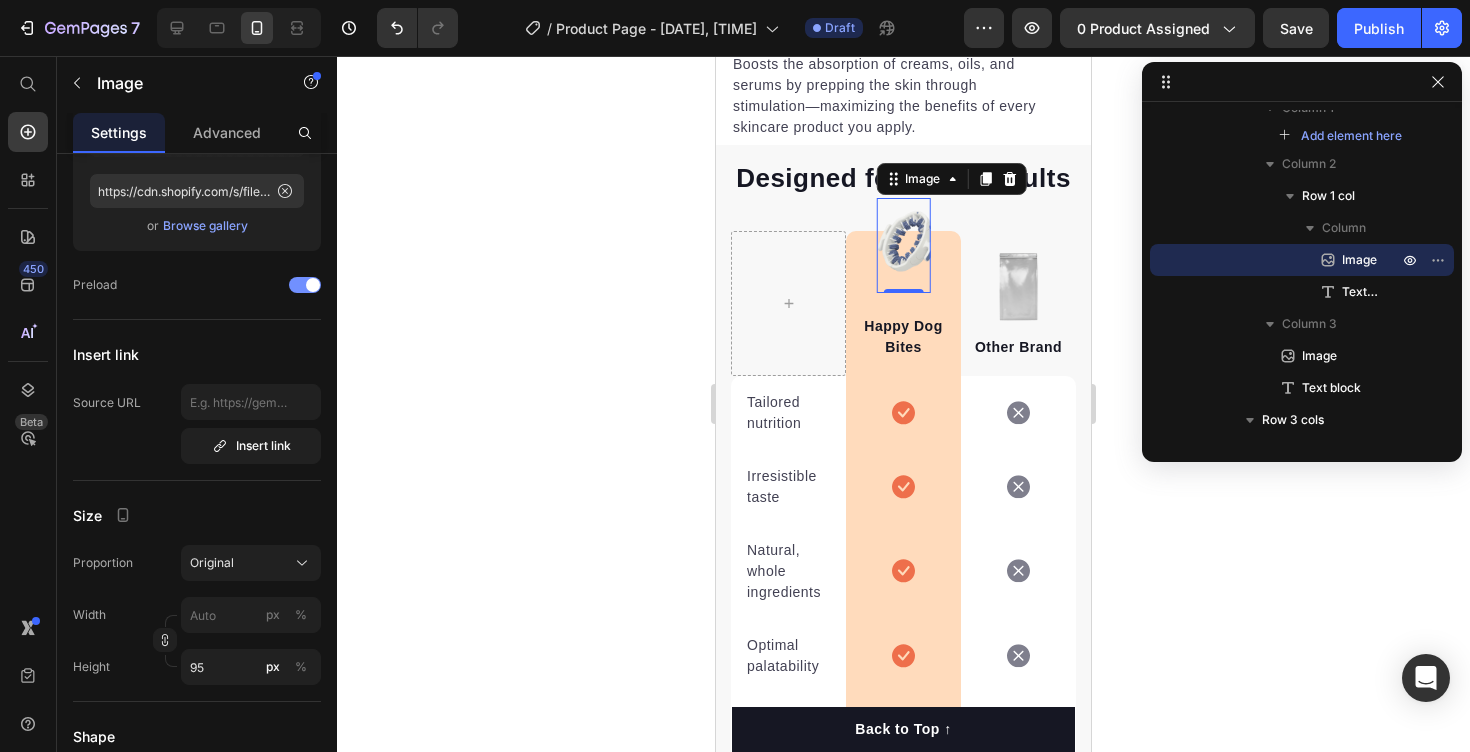 click at bounding box center [305, 285] 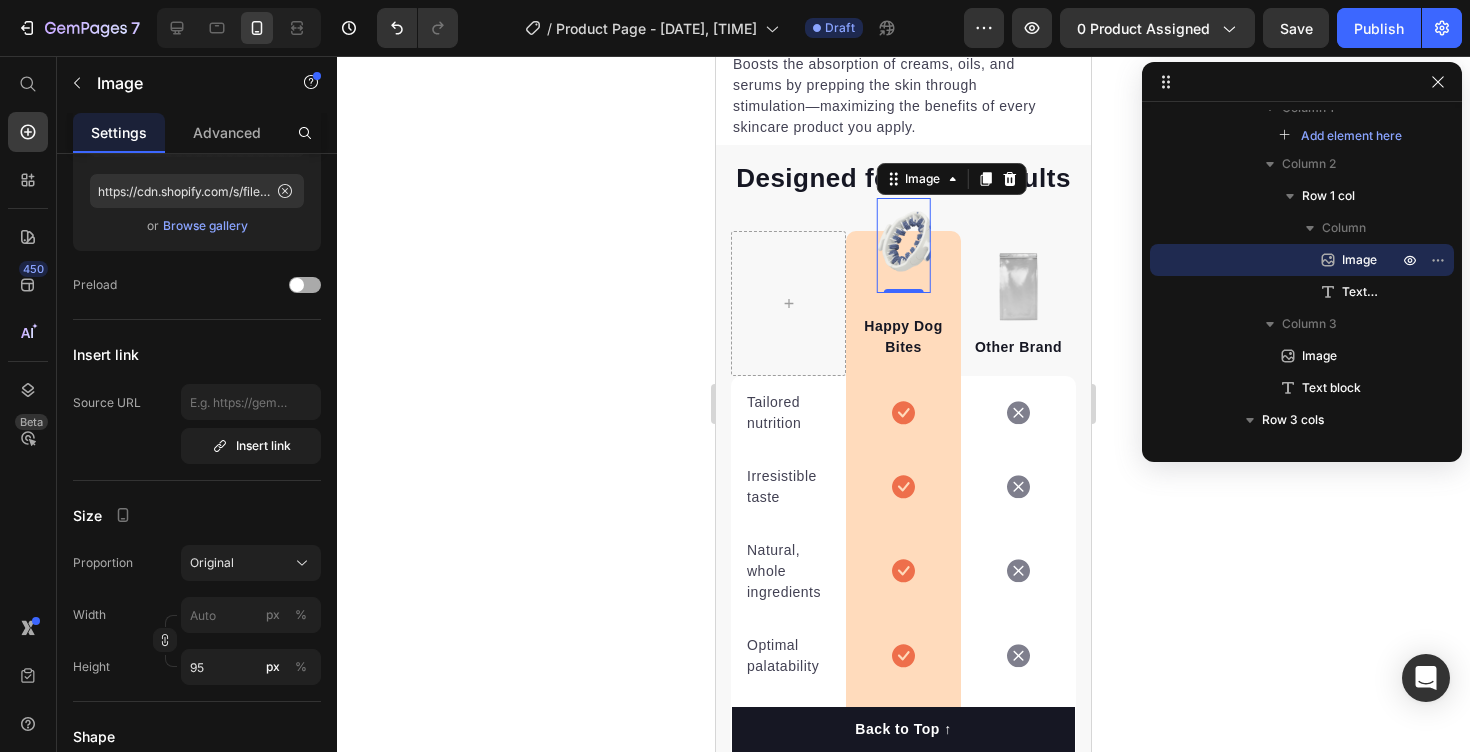 click at bounding box center [297, 285] 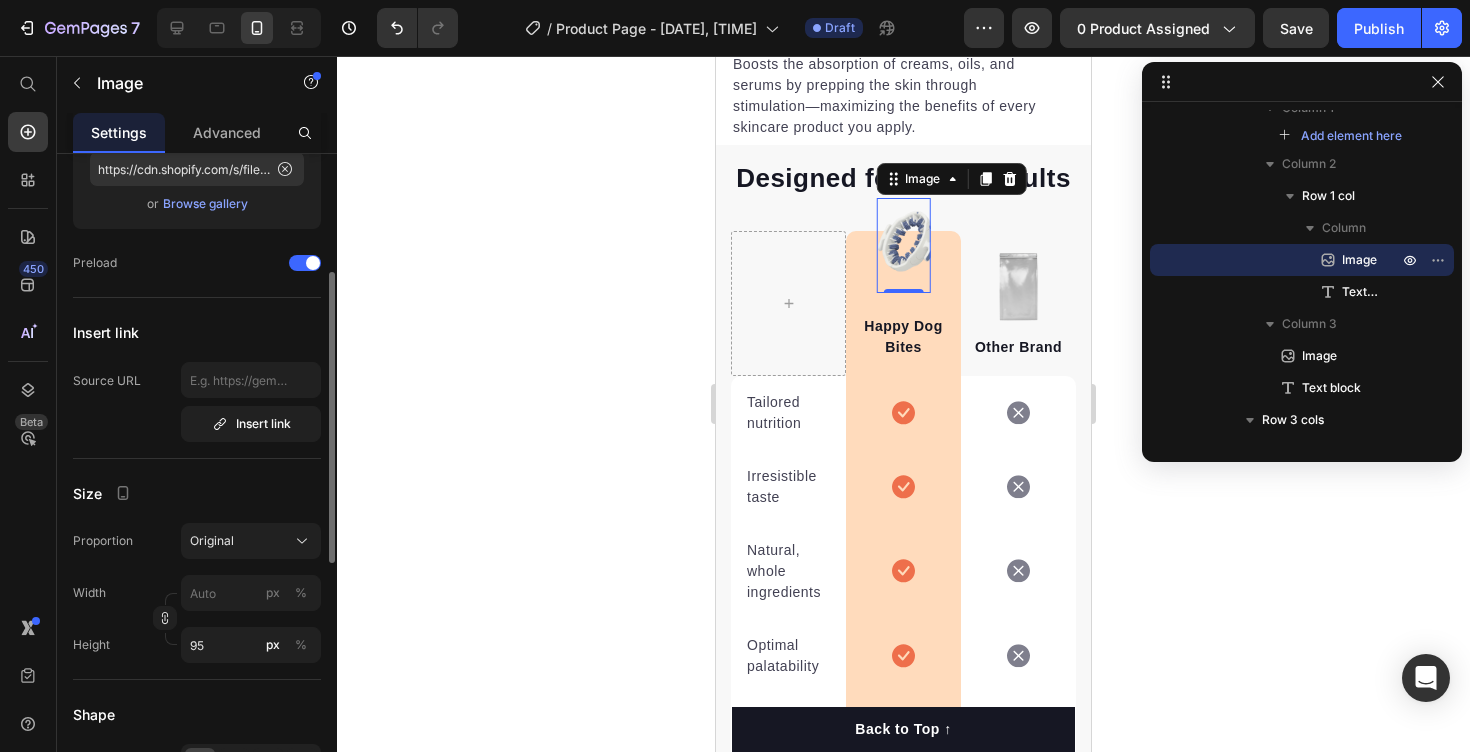 scroll, scrollTop: 257, scrollLeft: 0, axis: vertical 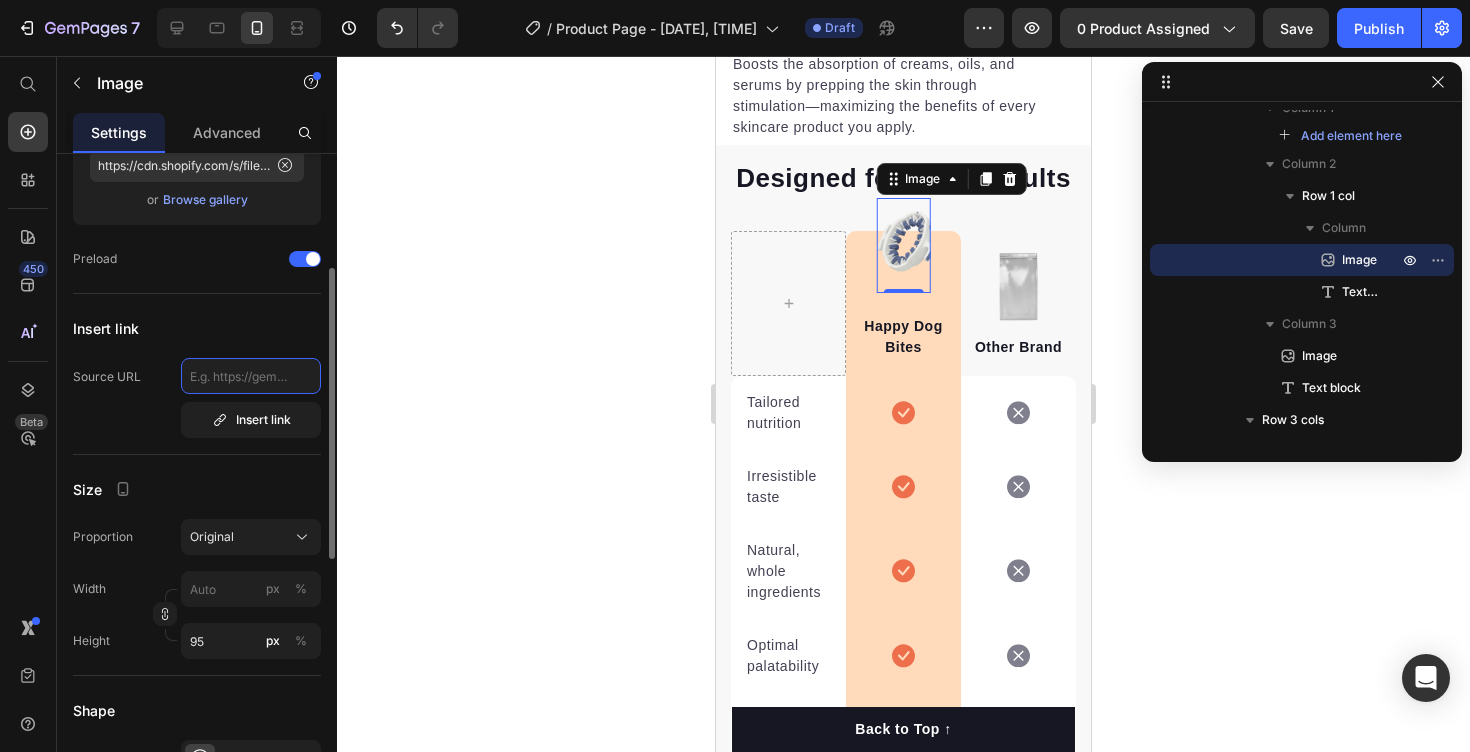 click 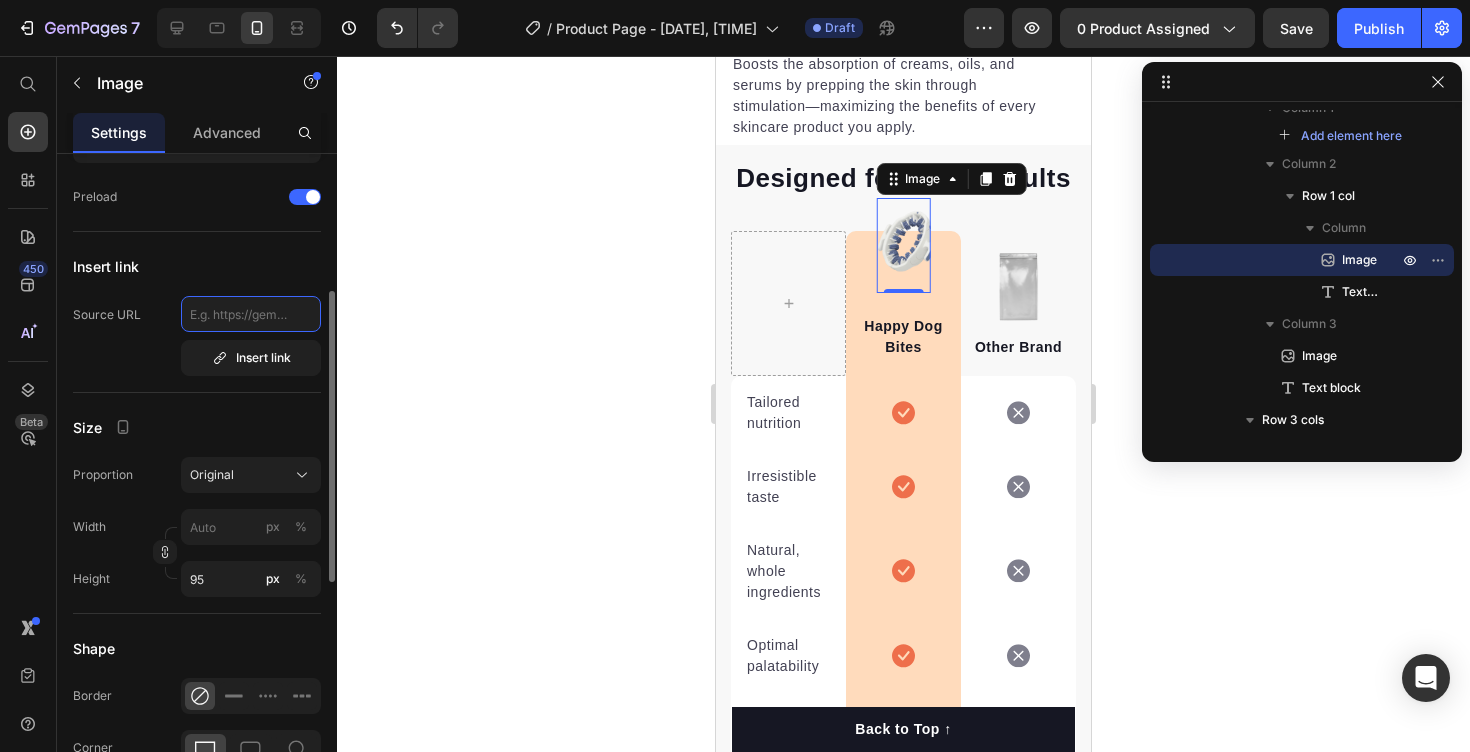 scroll, scrollTop: 329, scrollLeft: 0, axis: vertical 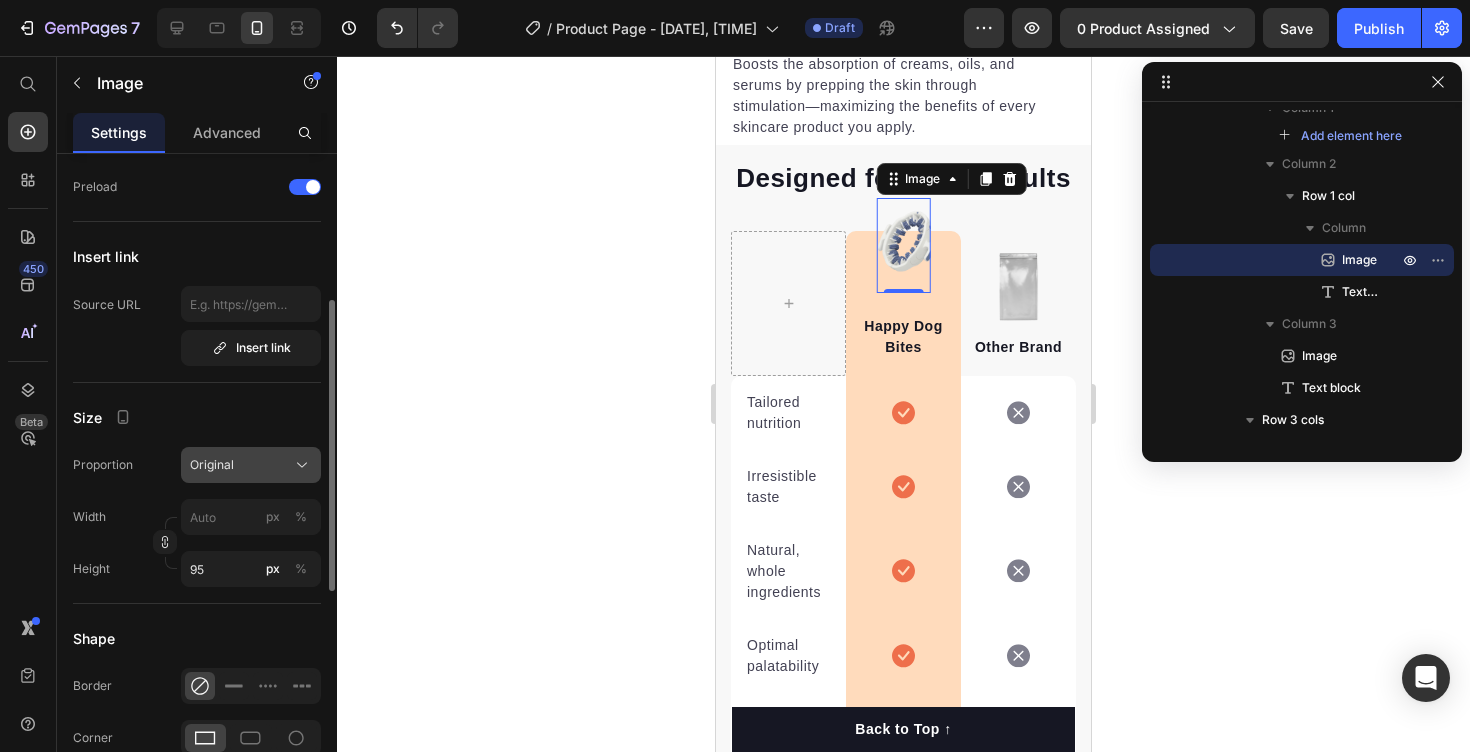 click on "Original" at bounding box center [212, 465] 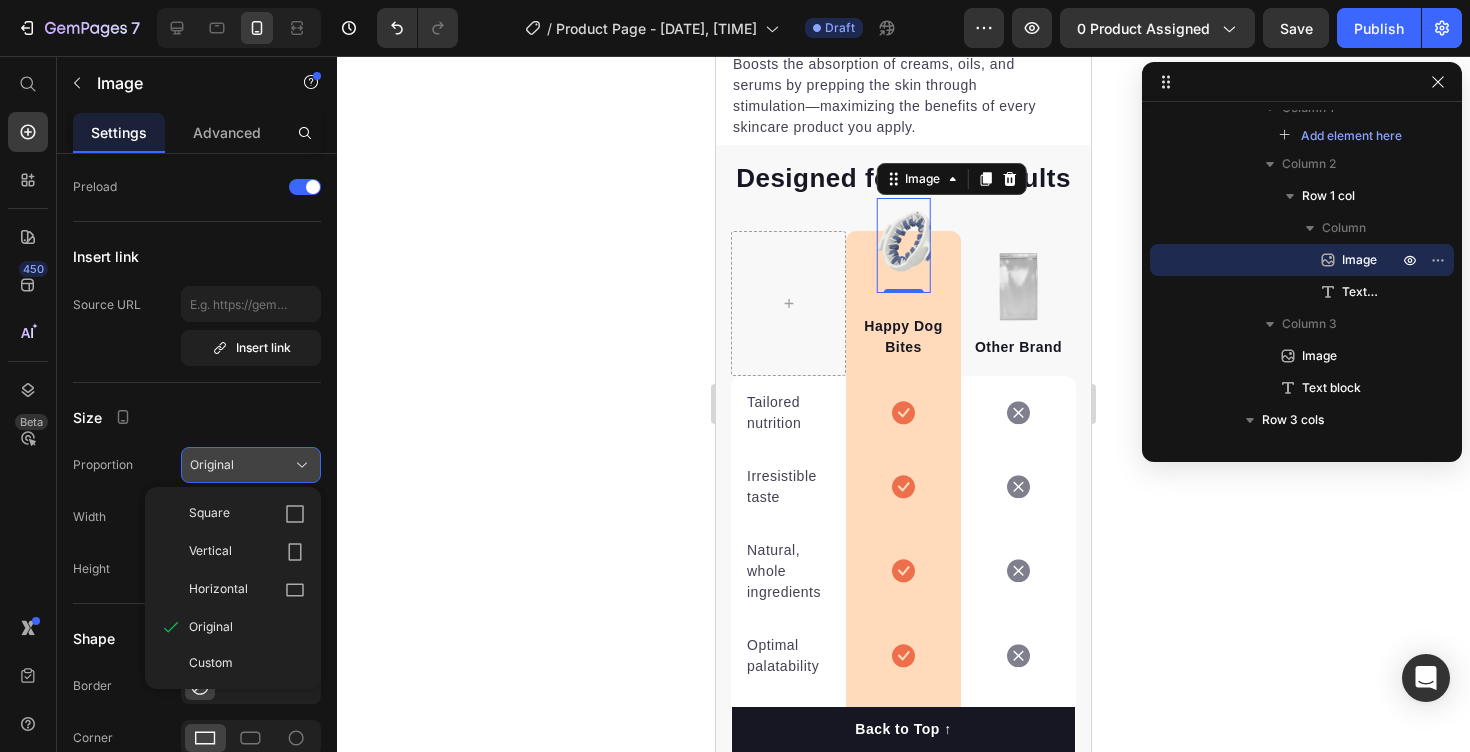 click on "Original" at bounding box center (212, 465) 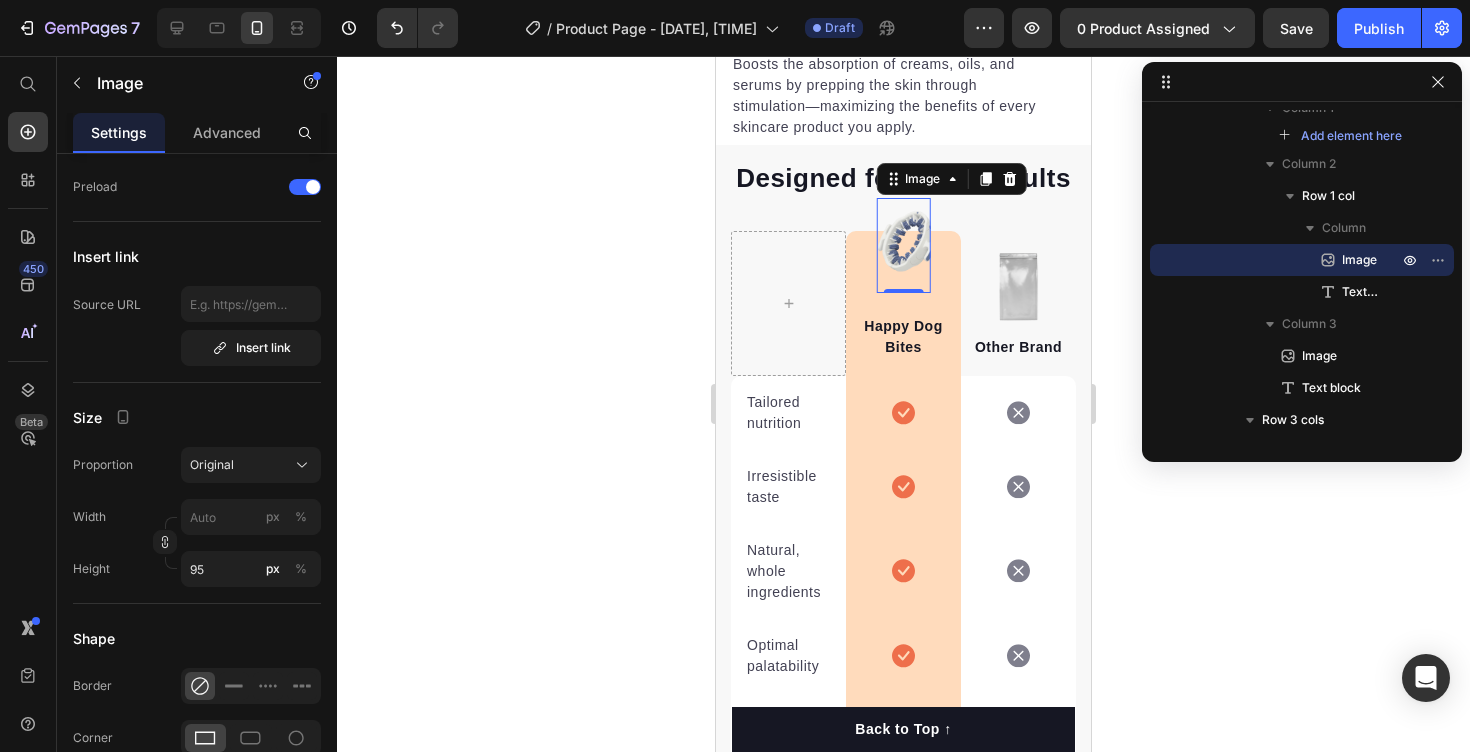 click on "Proportion" at bounding box center (103, 465) 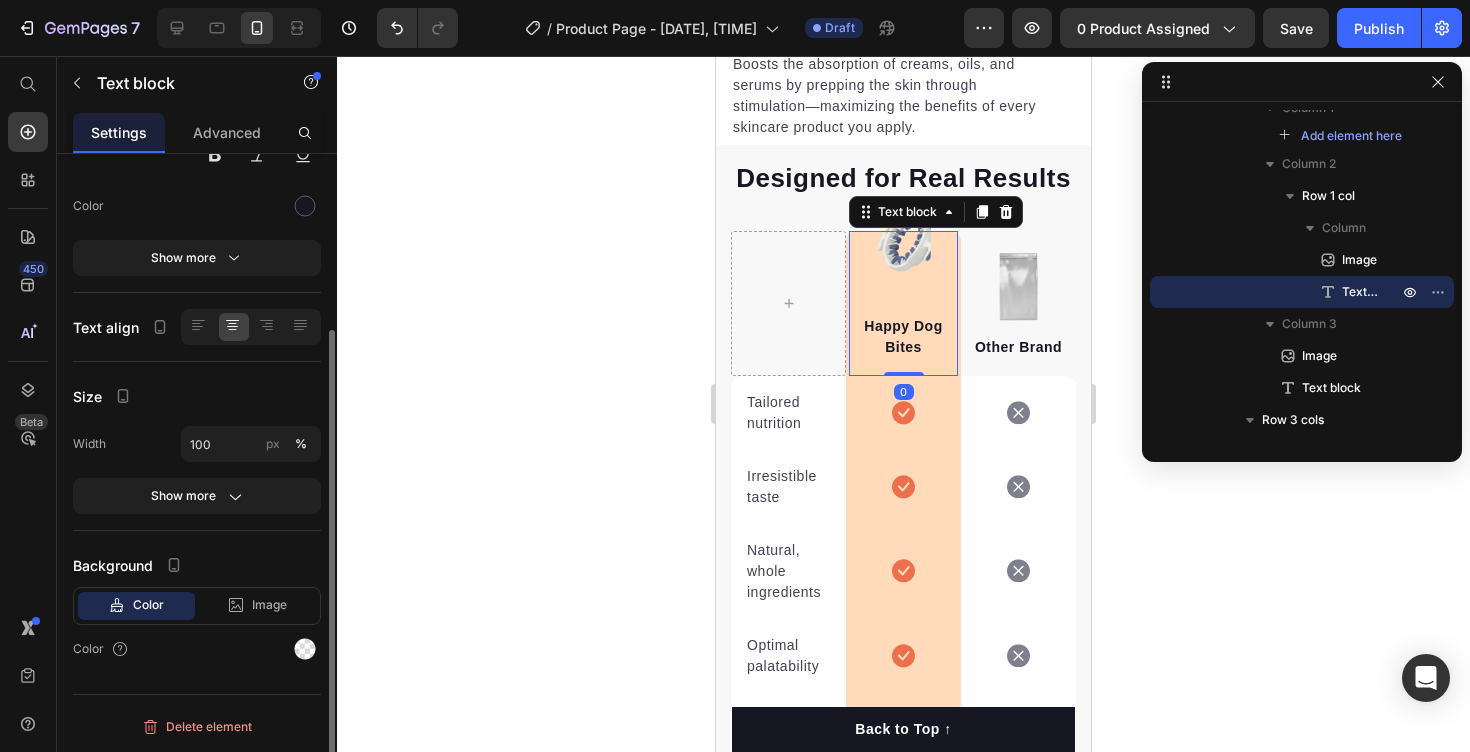 click on "Happy Dog Bites Text block   0" at bounding box center (903, 303) 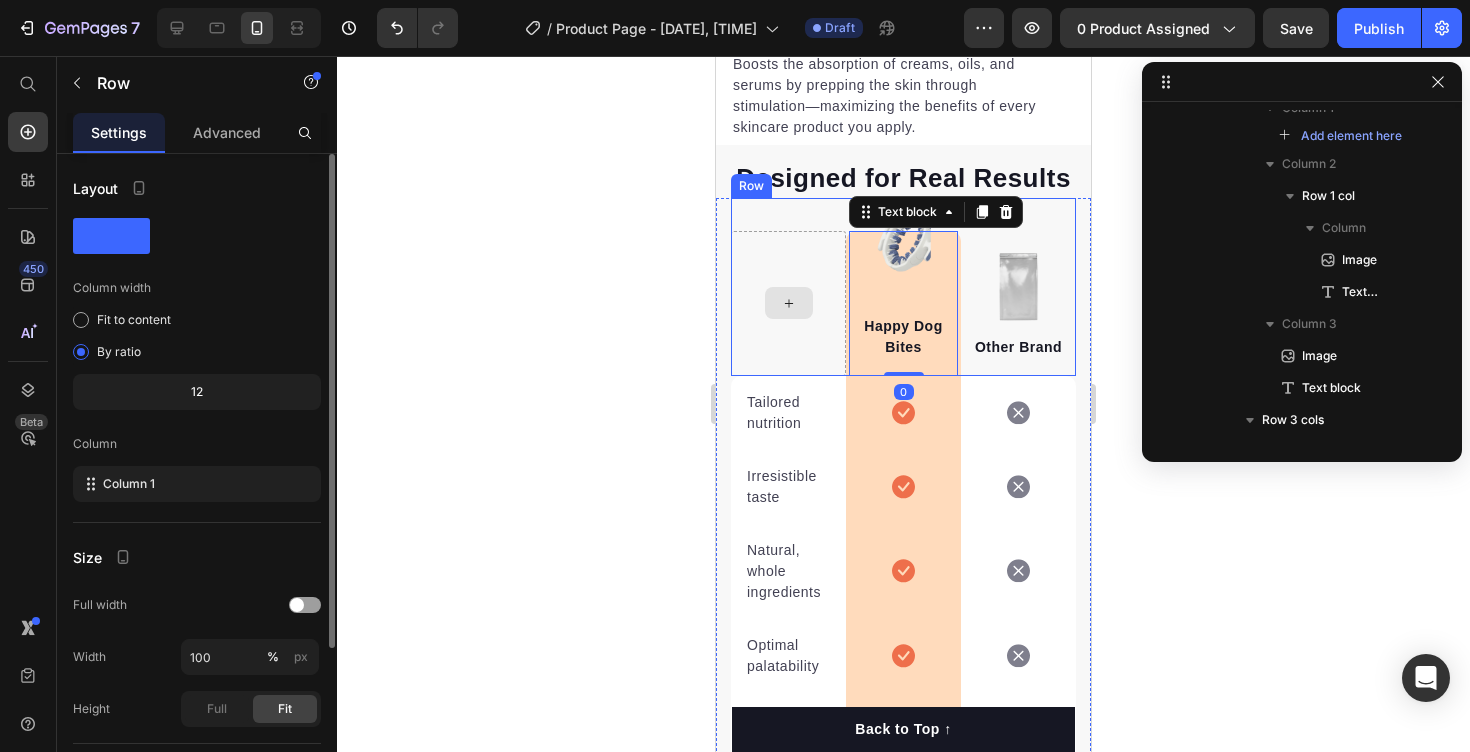 click on "Image Happy Dog Bites Text block   0 Row Image Other Brand Text block Row Tailored nutrition Text block
Icon Row
Icon Row Irresistible taste Text block
Icon Row
Icon Row Natural, whole ingredients Text block
Icon Row
Icon Row Optimal palatability Text block
Icon Row
Icon Row Pet-loving formulation Text block
Icon Row
Icon Row High digestibility Text block
Icon Row
Icon Row Row" at bounding box center [903, 519] 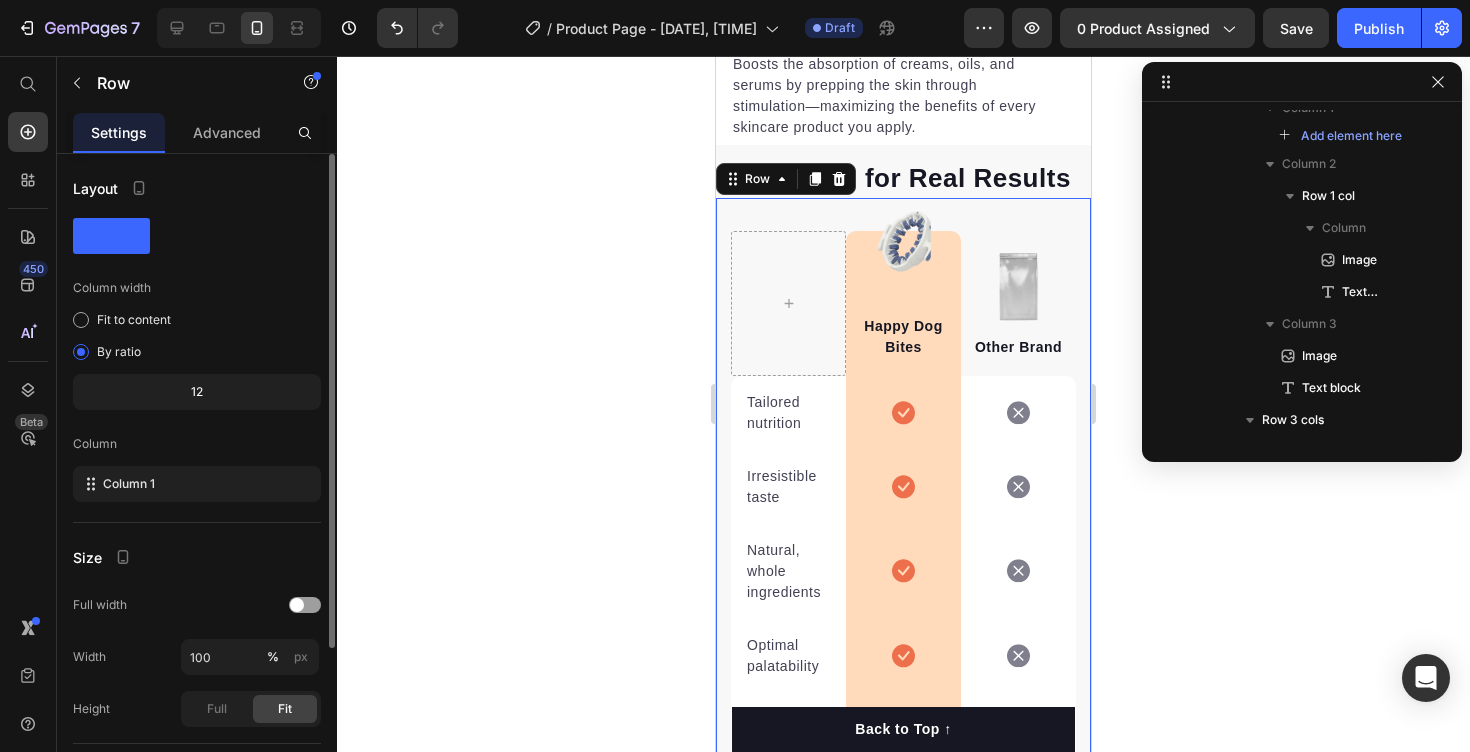 scroll, scrollTop: 1626, scrollLeft: 0, axis: vertical 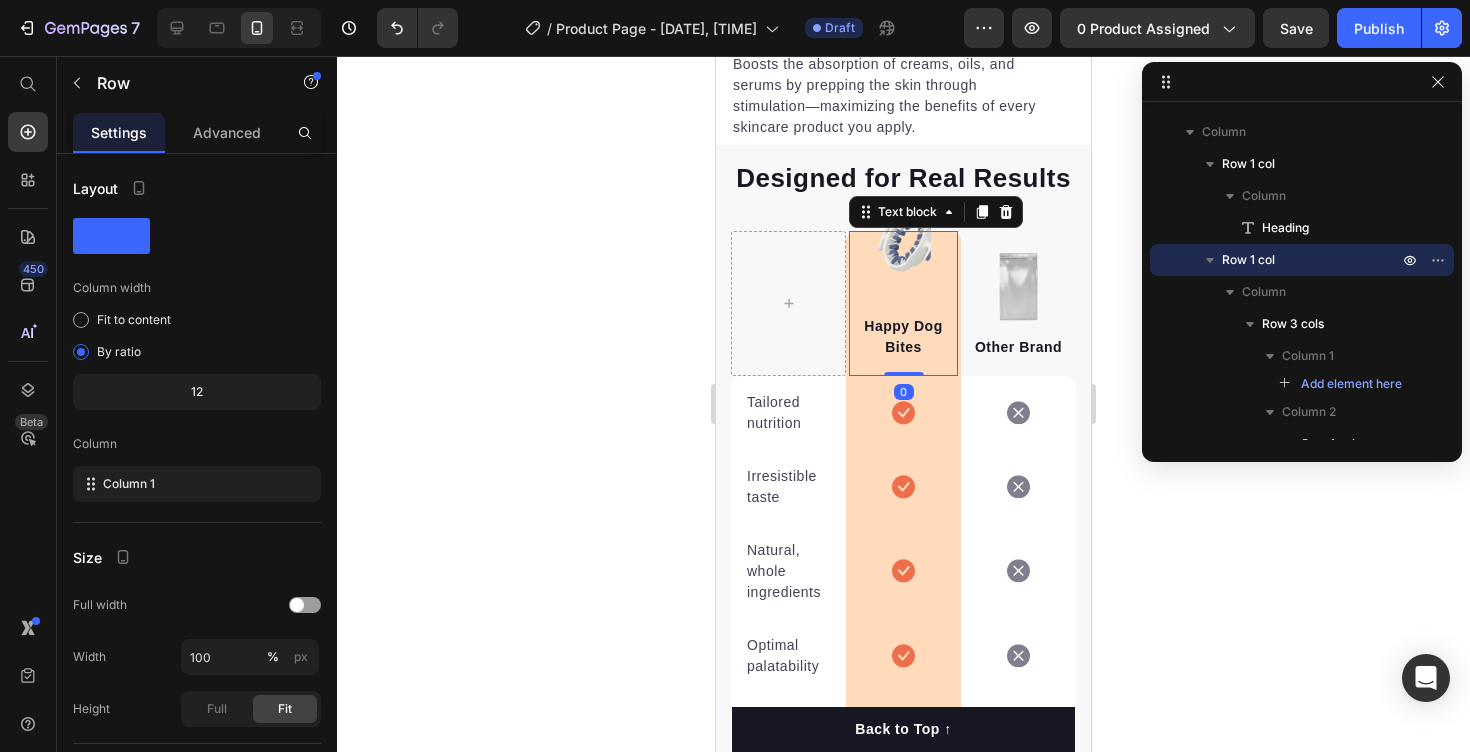 click on "Happy Dog Bites Text block   0" at bounding box center [903, 303] 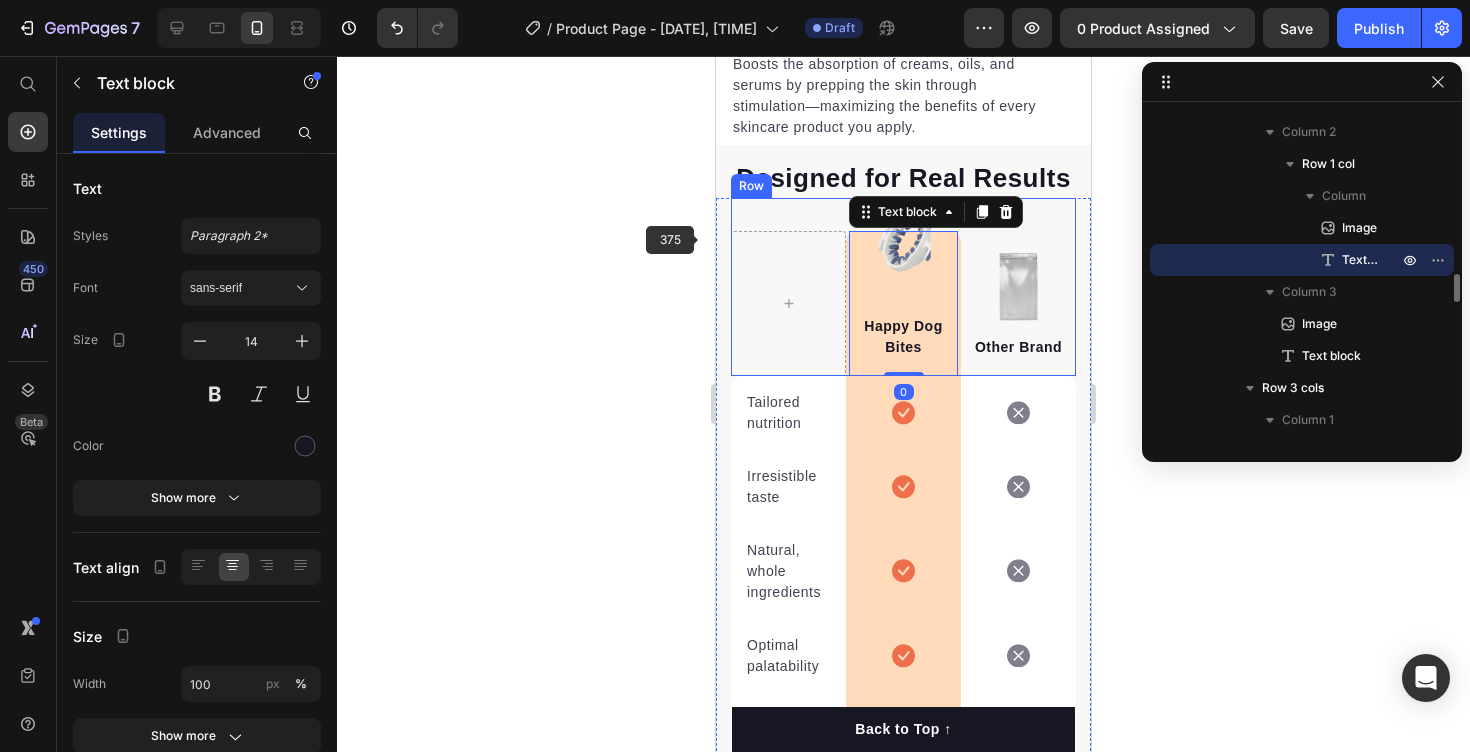 click 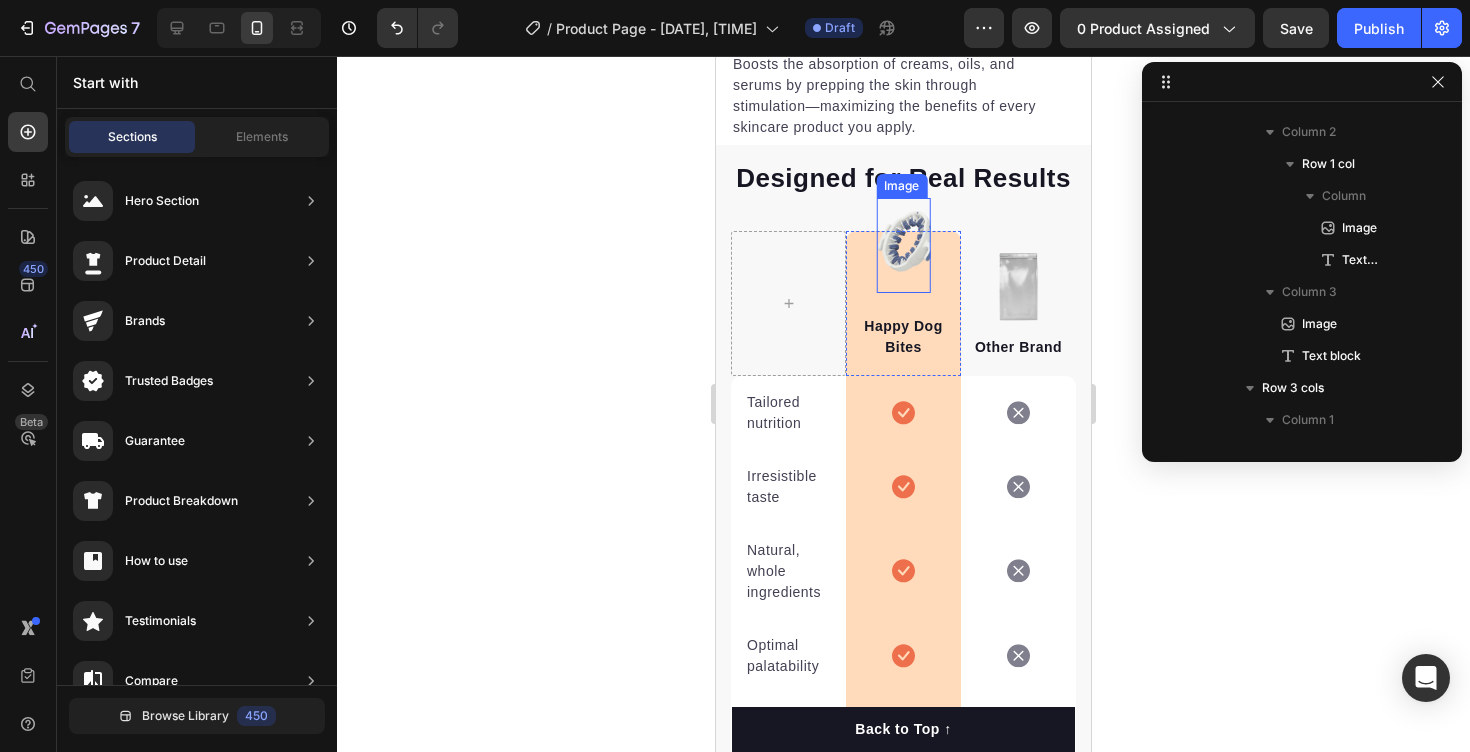 click at bounding box center [903, 245] 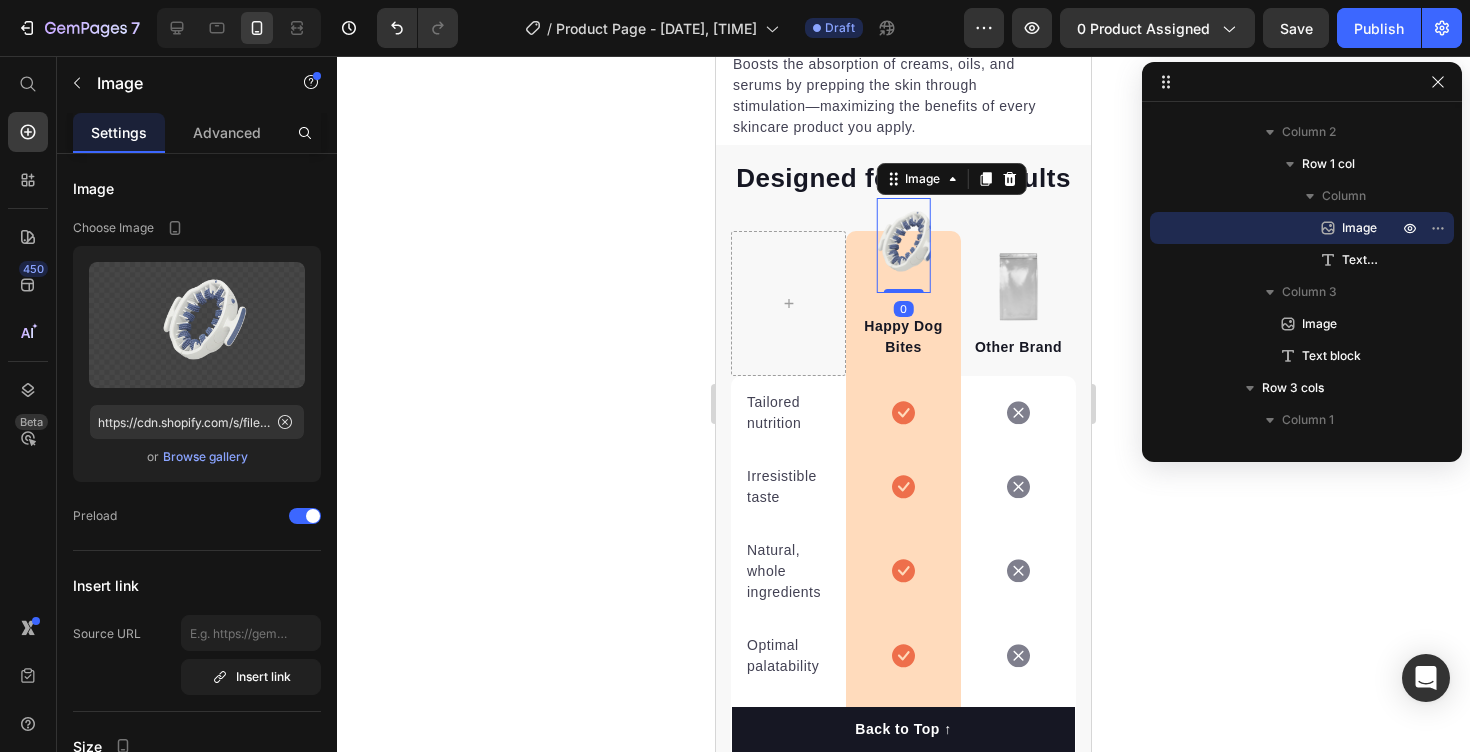 click at bounding box center (903, 245) 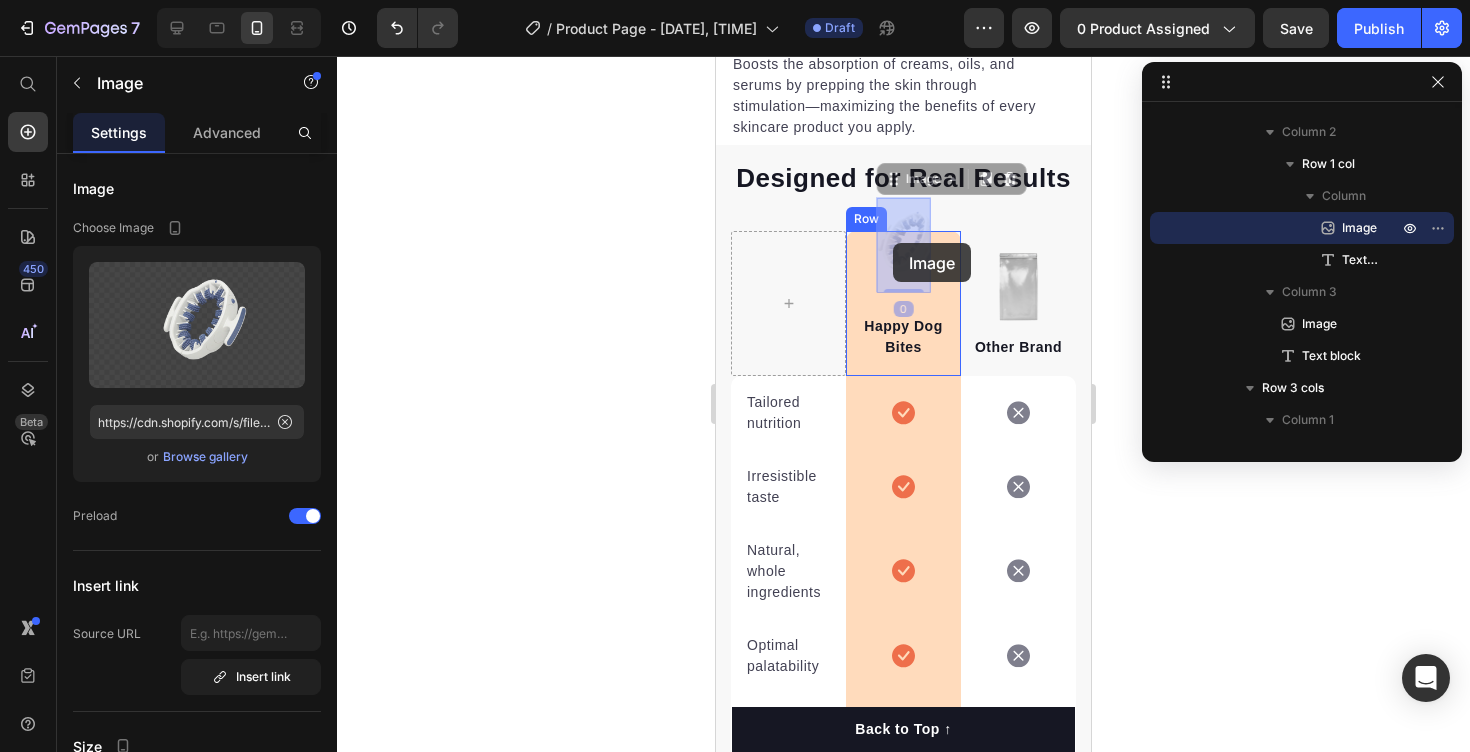 drag, startPoint x: 910, startPoint y: 217, endPoint x: 893, endPoint y: 236, distance: 25.495098 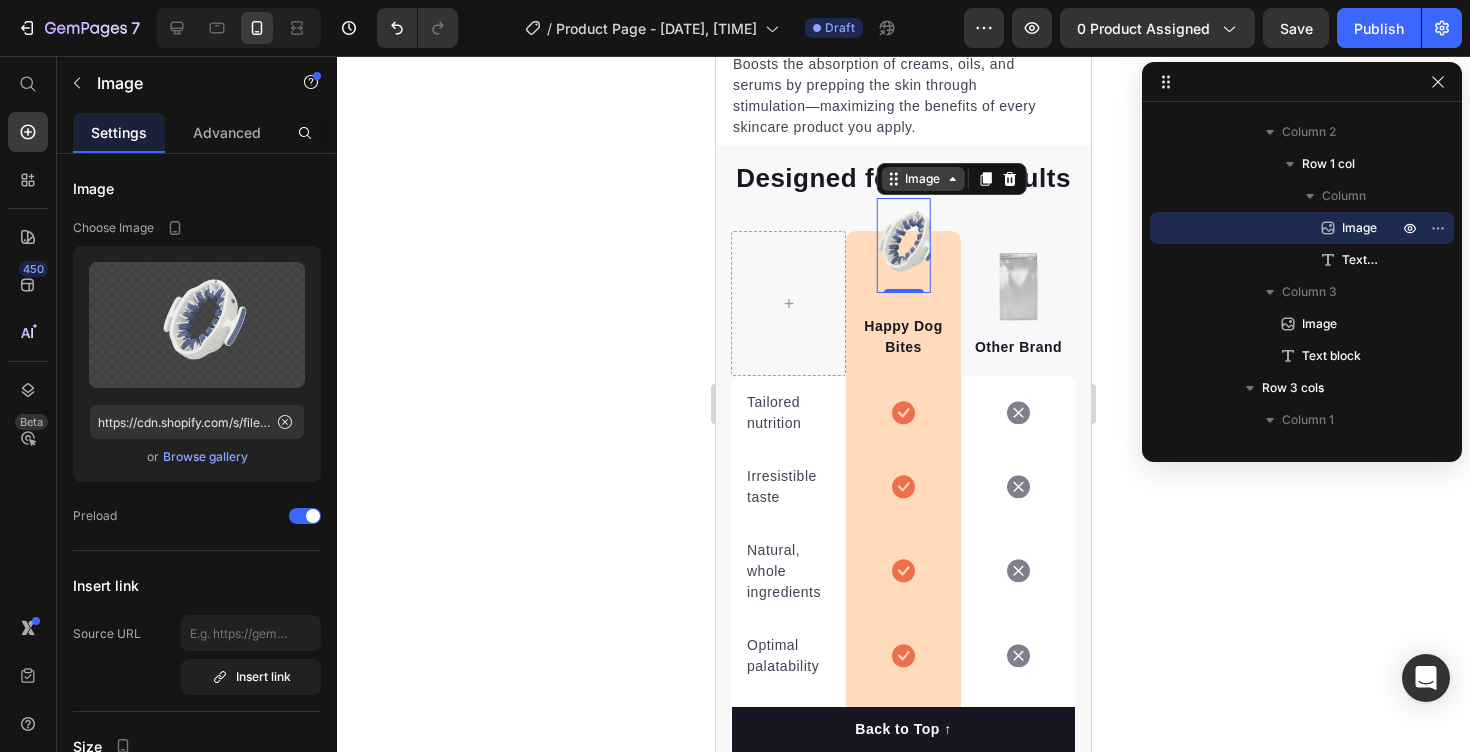 click on "Image" at bounding box center (922, 179) 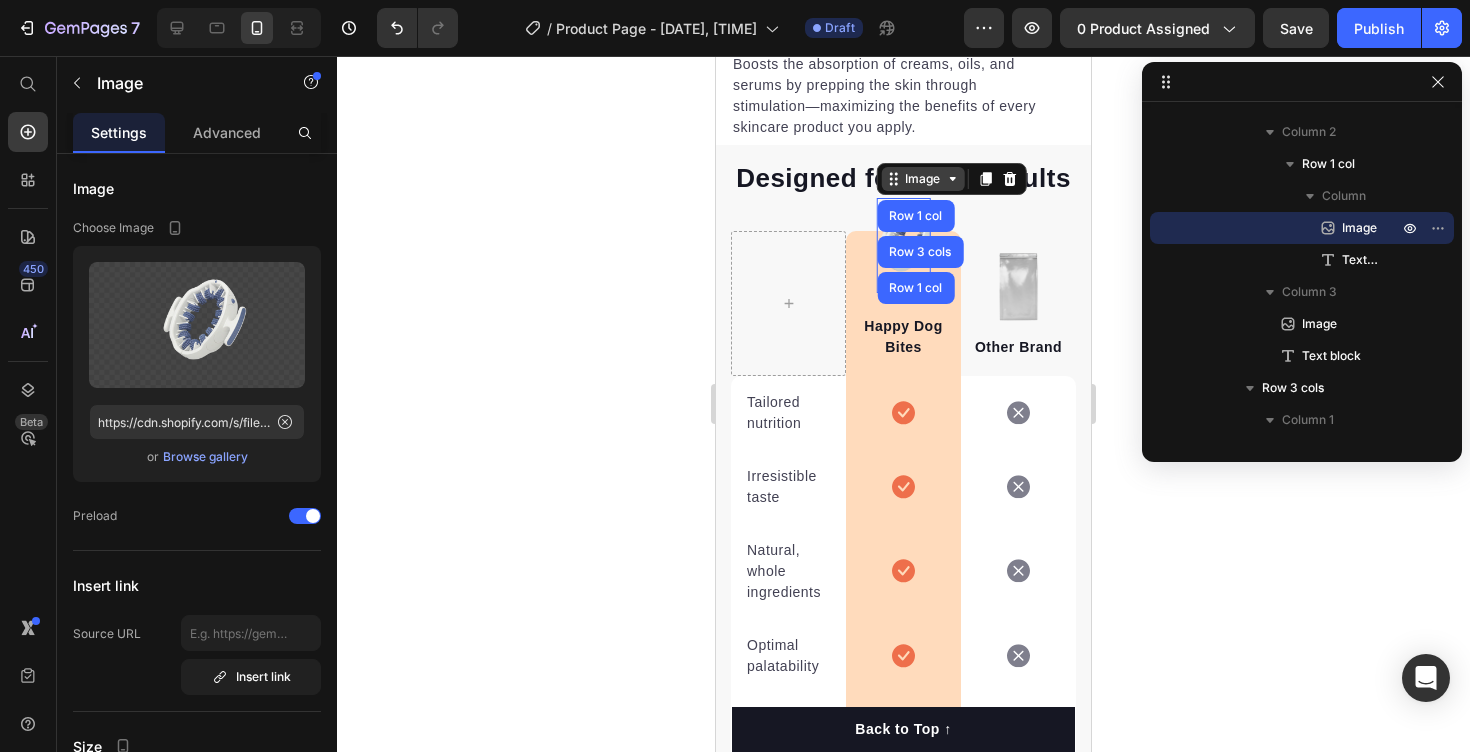 click on "Image" at bounding box center [922, 179] 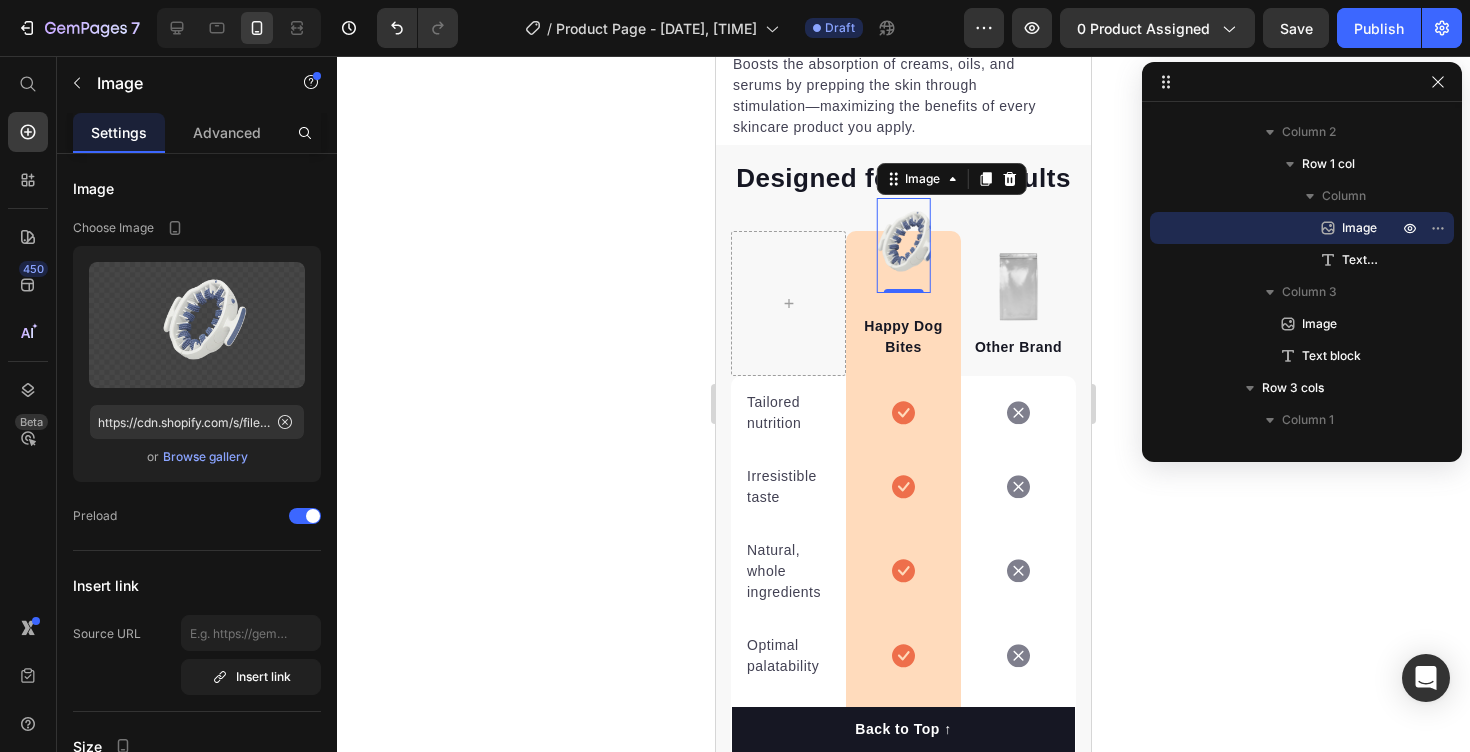 click at bounding box center [903, 245] 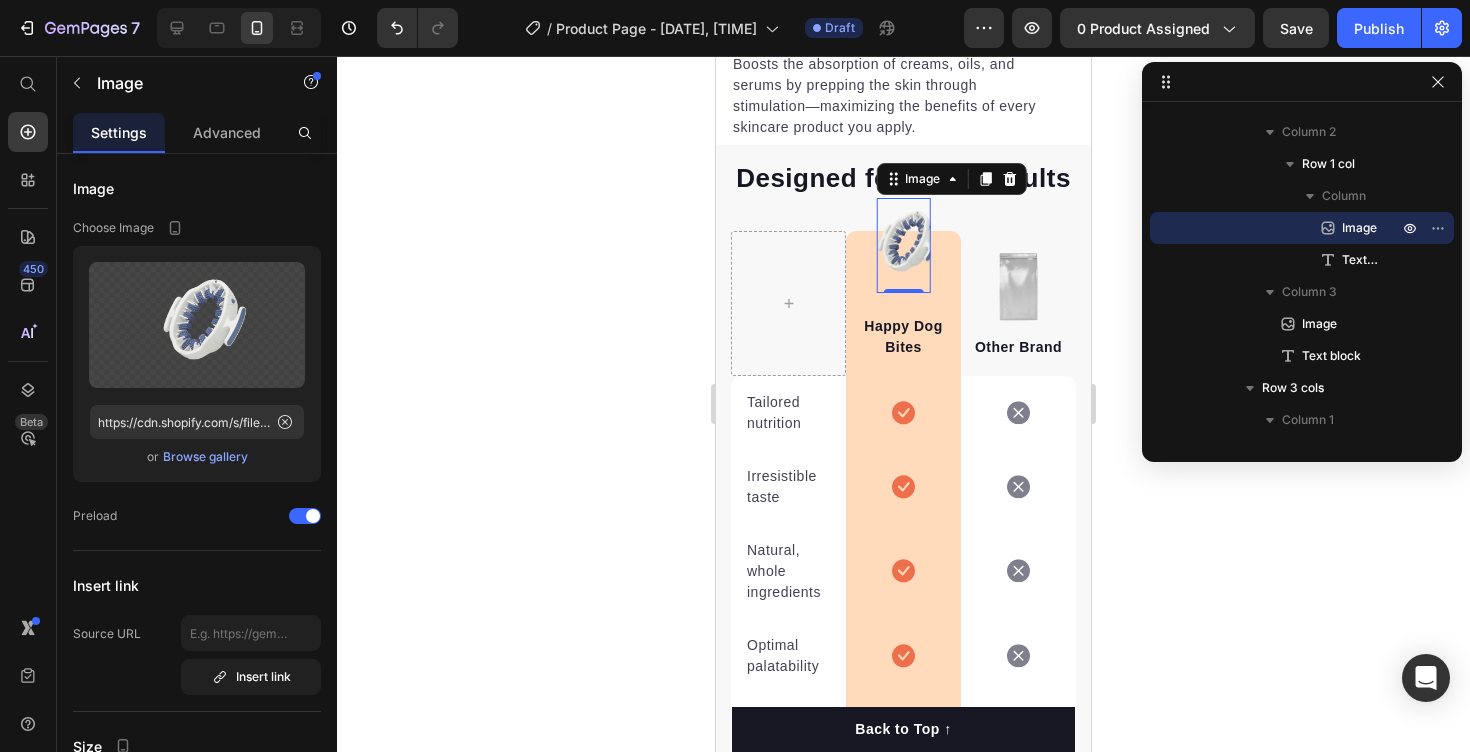 click 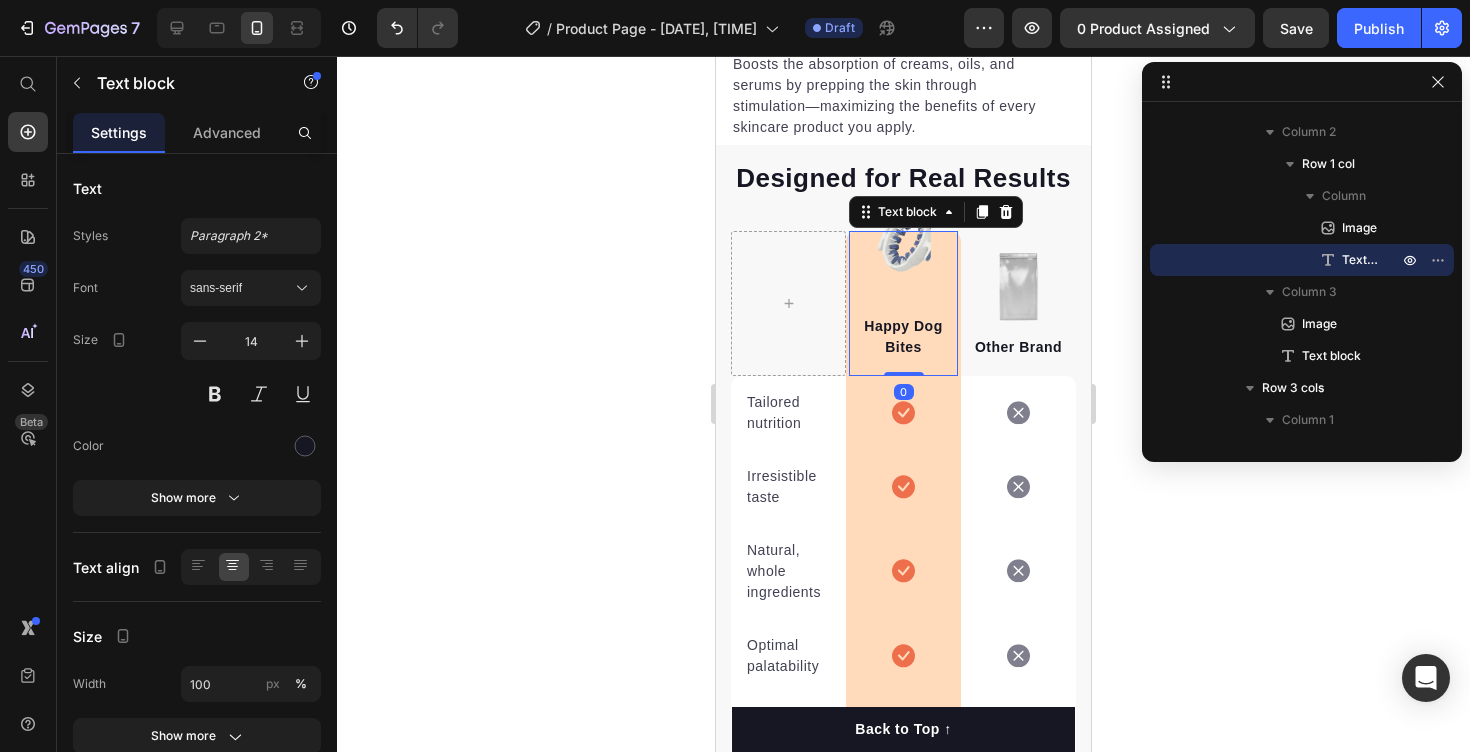 click on "Happy Dog Bites Text block   0" at bounding box center (903, 303) 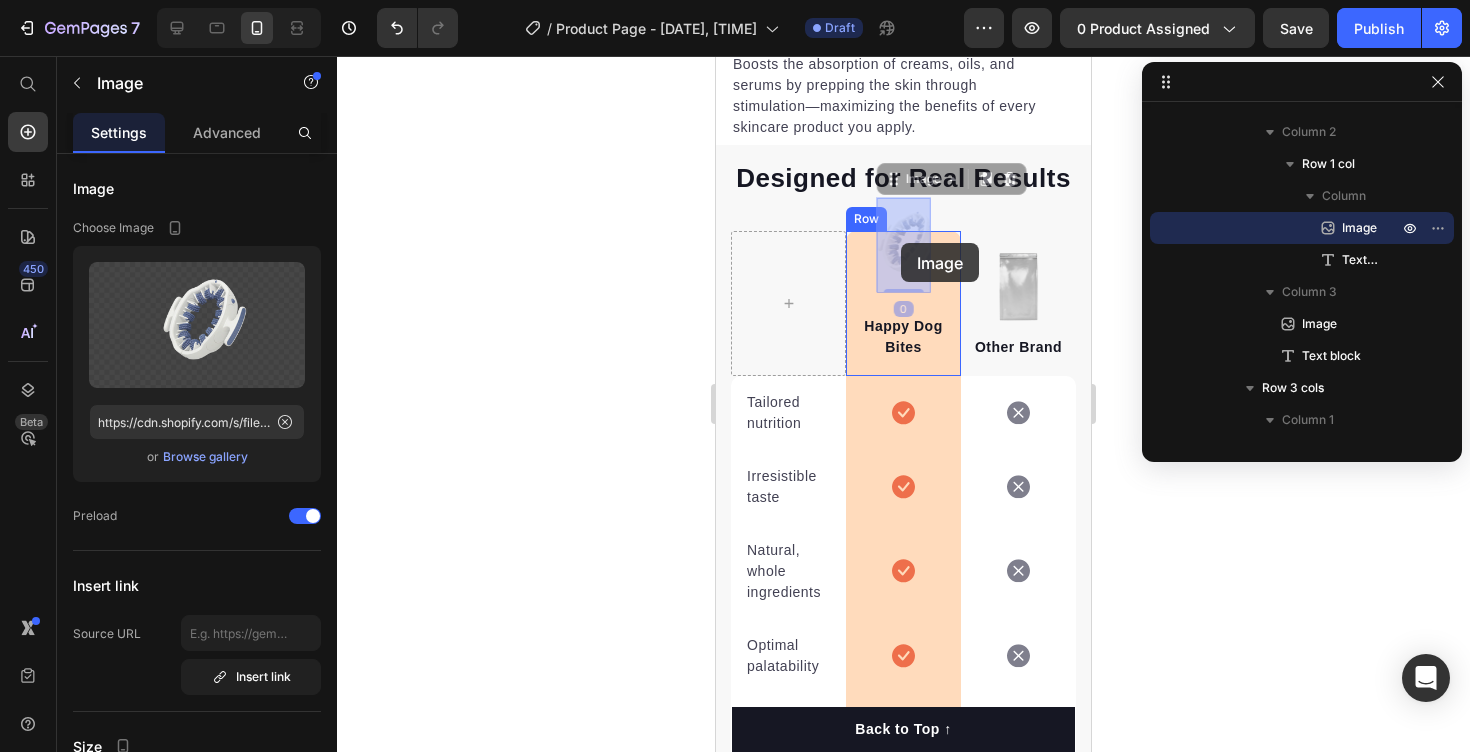 drag, startPoint x: 903, startPoint y: 204, endPoint x: 901, endPoint y: 242, distance: 38.052597 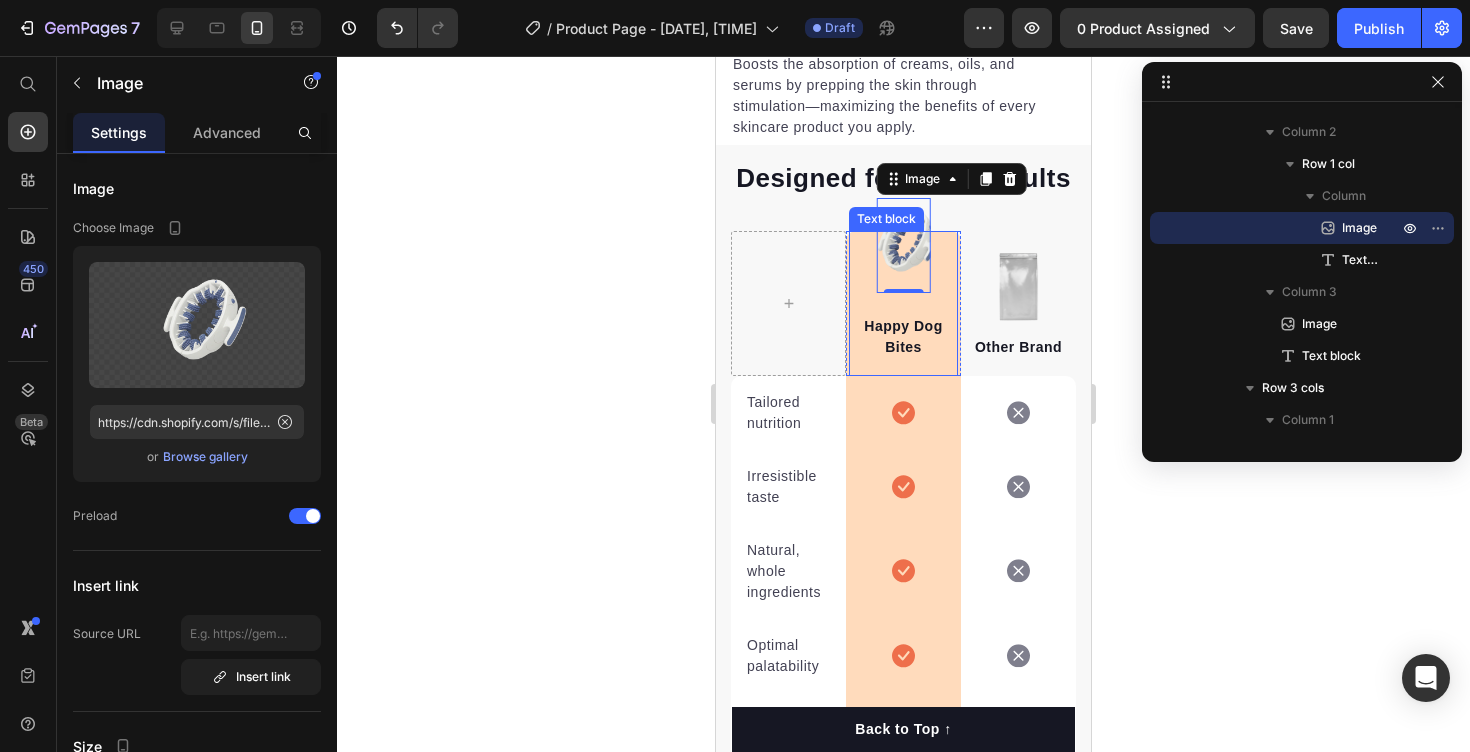 click on "Happy Dog Bites" at bounding box center (903, 337) 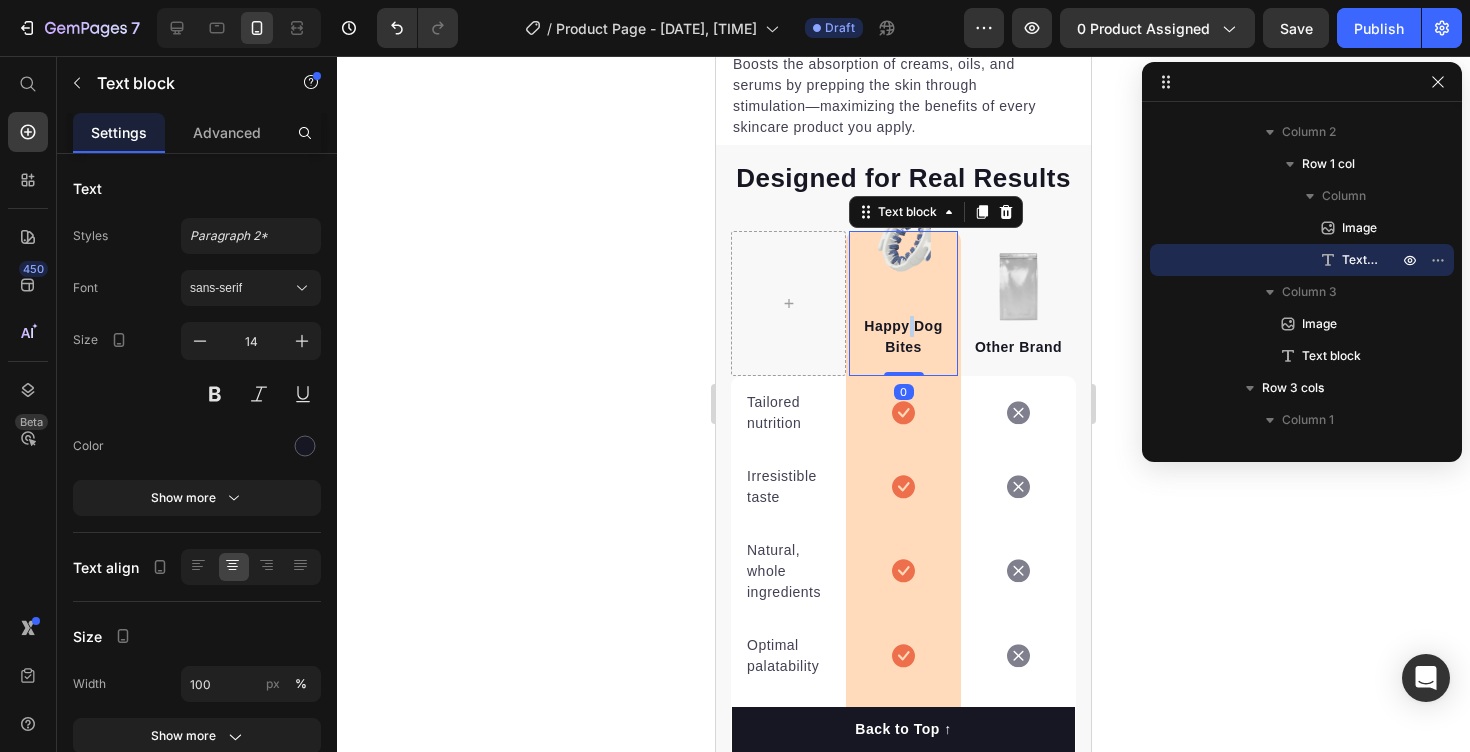 click on "Happy Dog Bites" at bounding box center (903, 337) 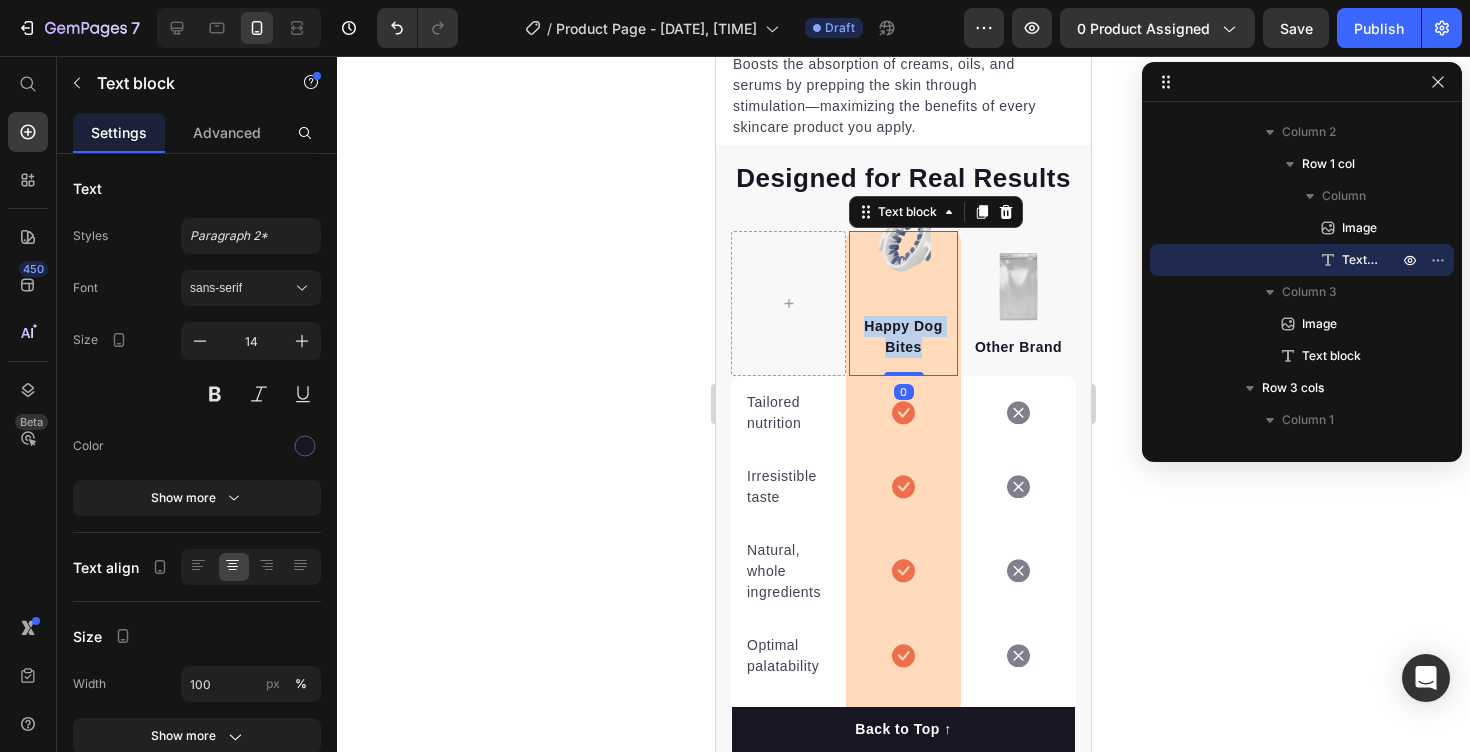 click on "Happy Dog Bites" at bounding box center [903, 337] 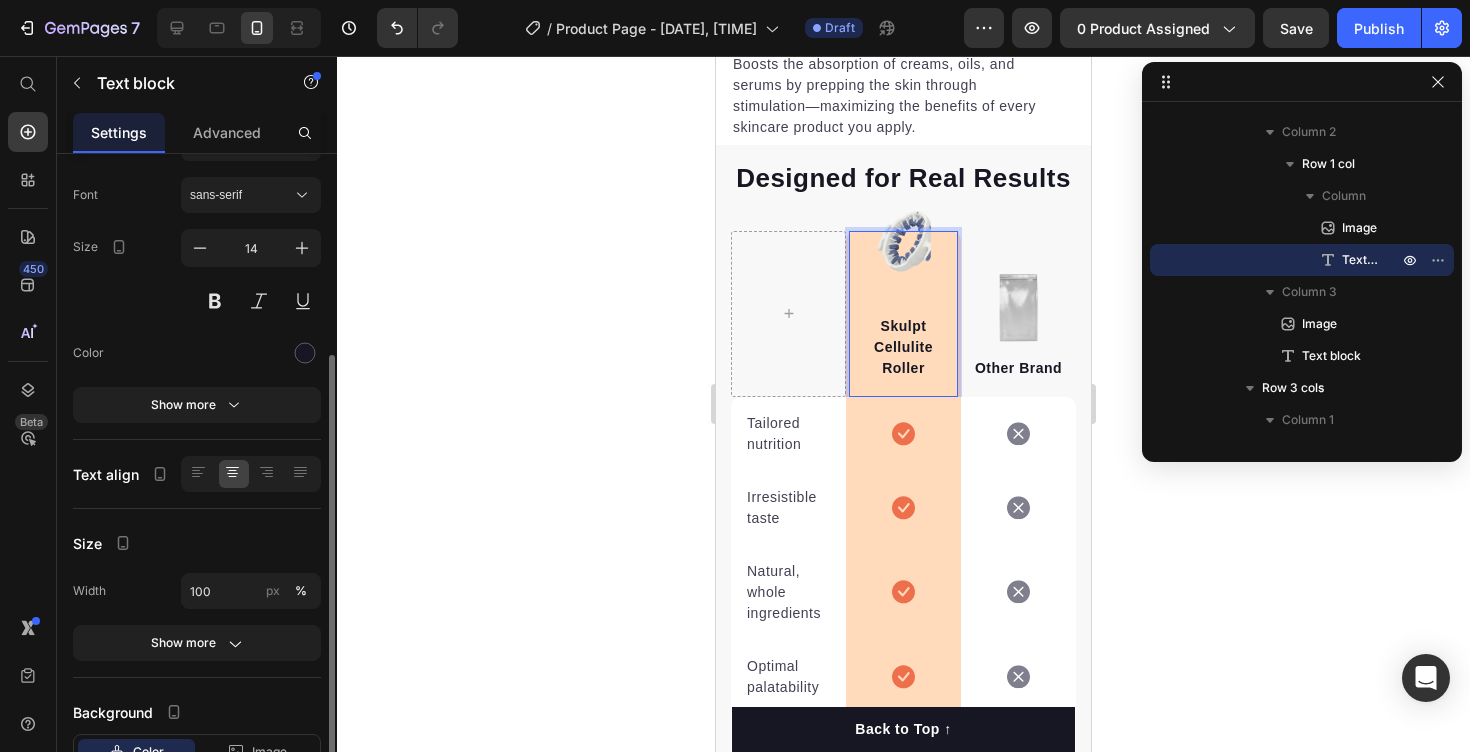 scroll, scrollTop: 240, scrollLeft: 0, axis: vertical 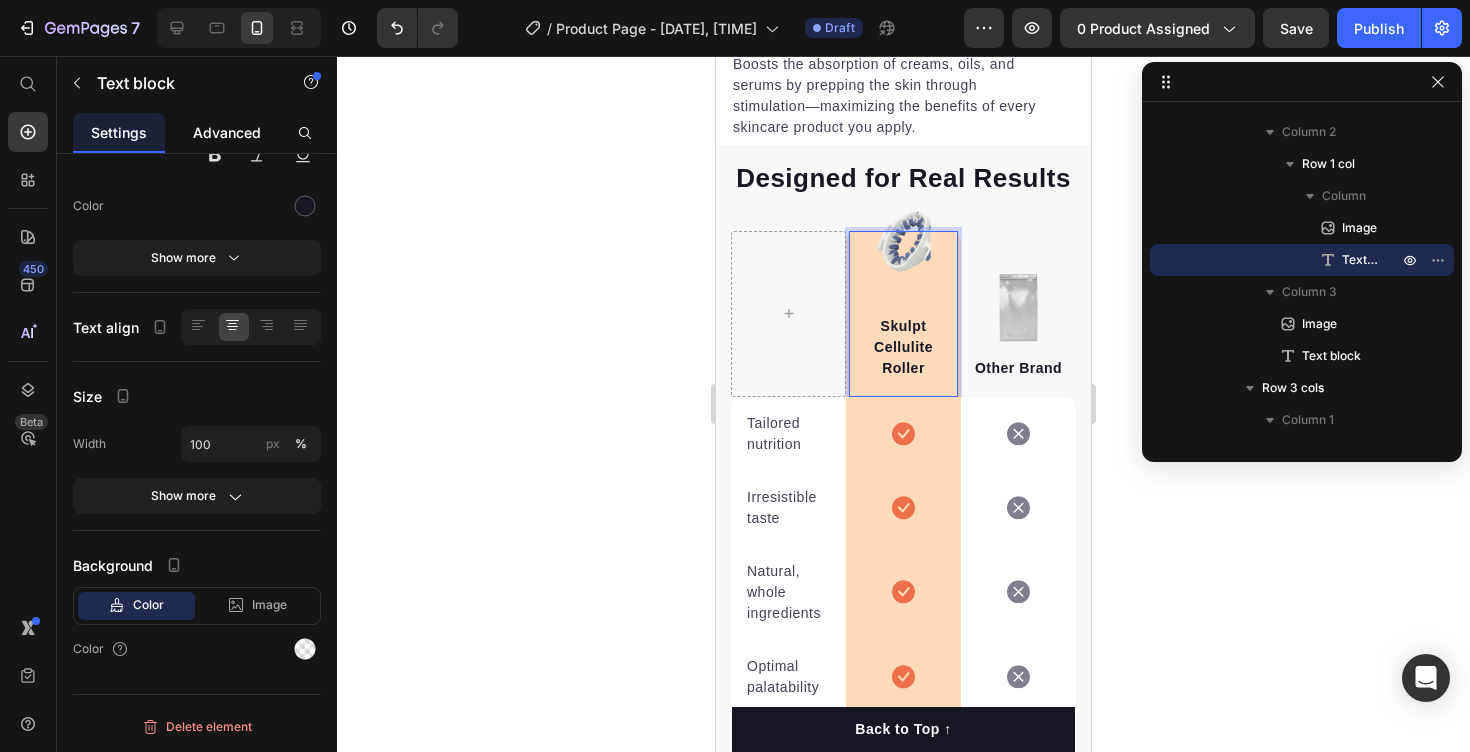 click on "Advanced" at bounding box center (227, 132) 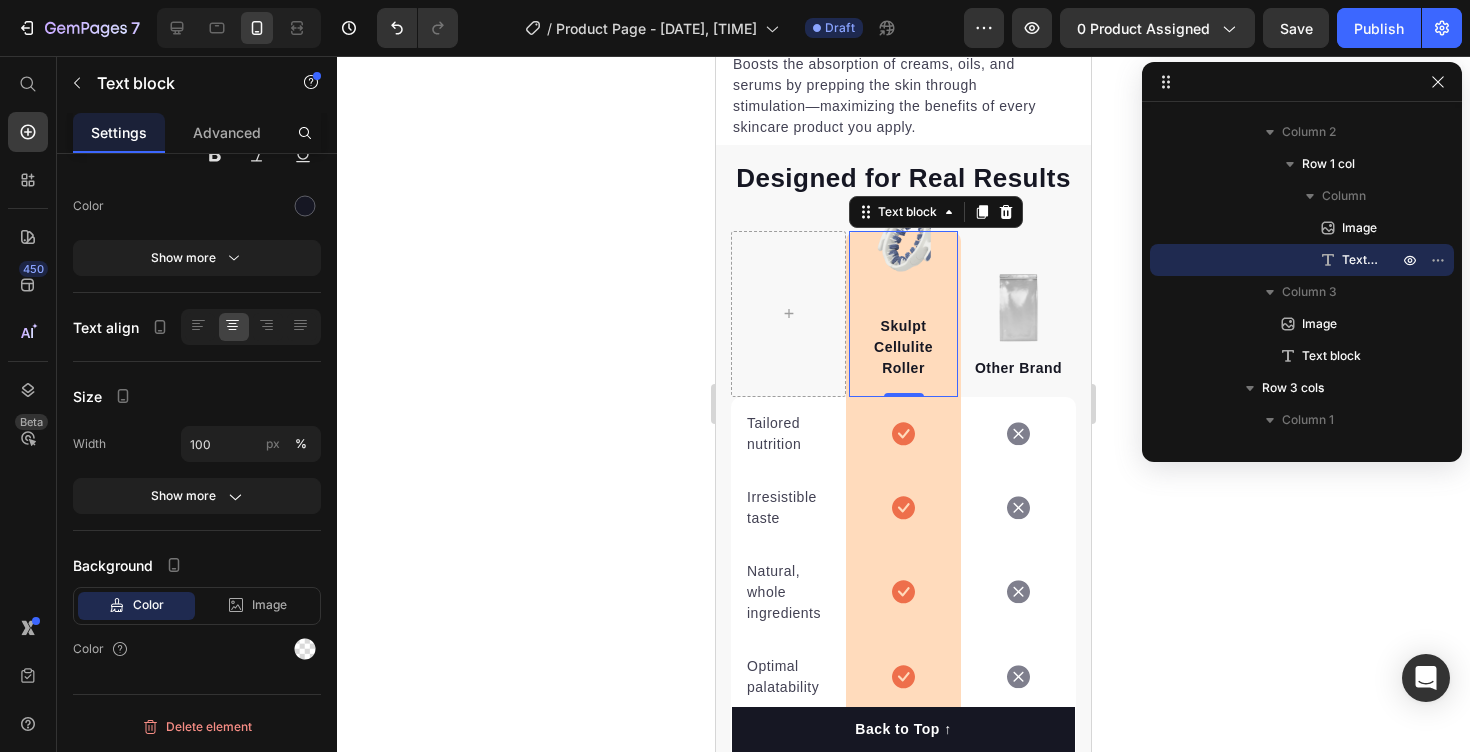 scroll, scrollTop: 0, scrollLeft: 0, axis: both 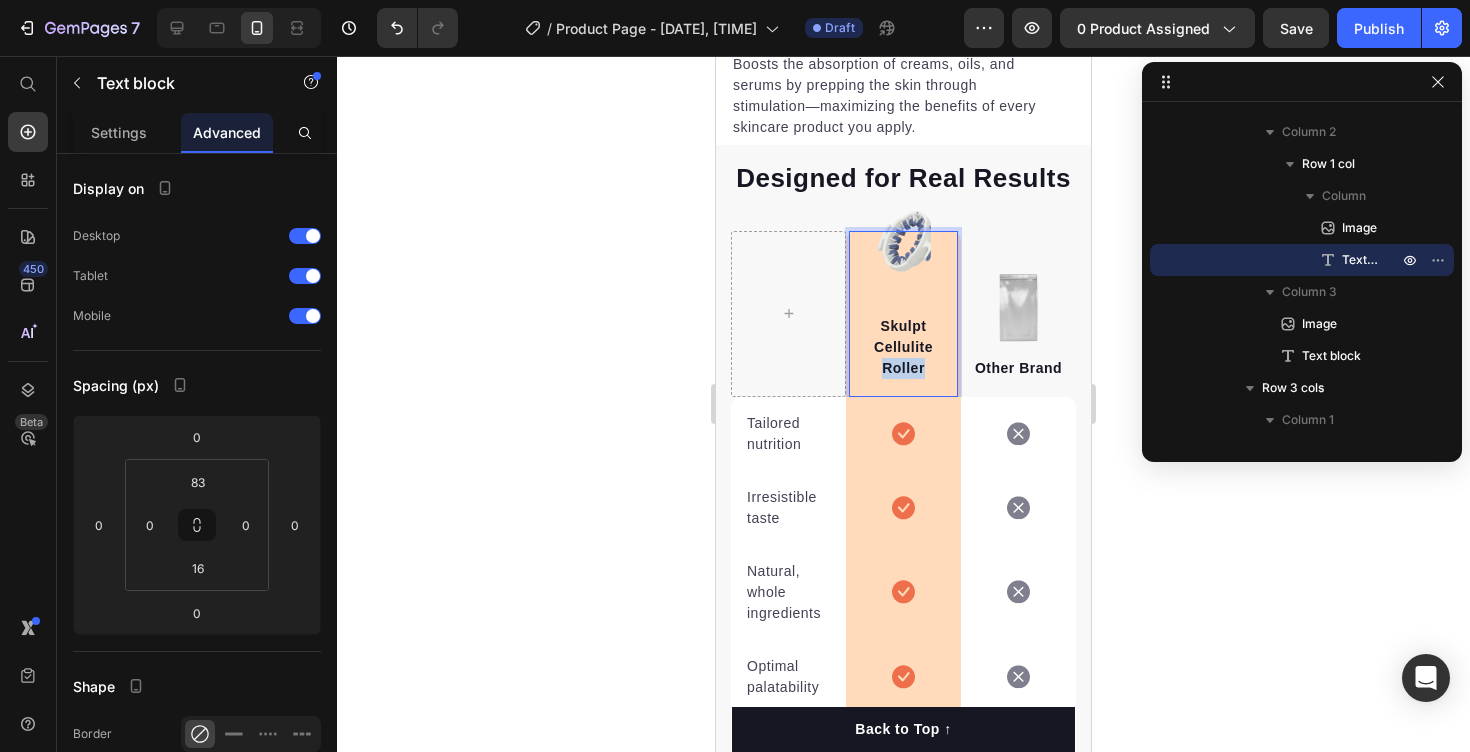 click on "Skulpt Cellulite Roller" at bounding box center [903, 347] 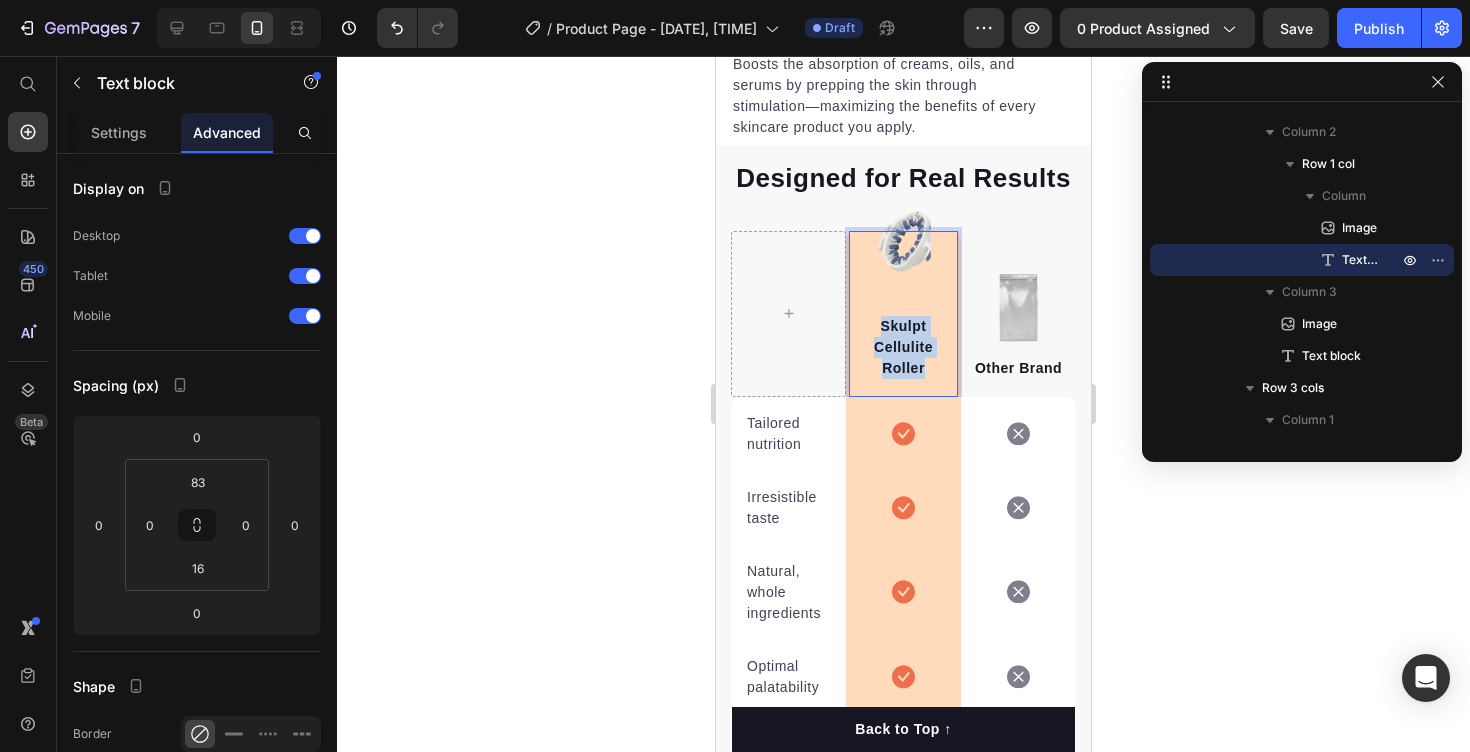 click on "Skulpt Cellulite Roller" at bounding box center [903, 347] 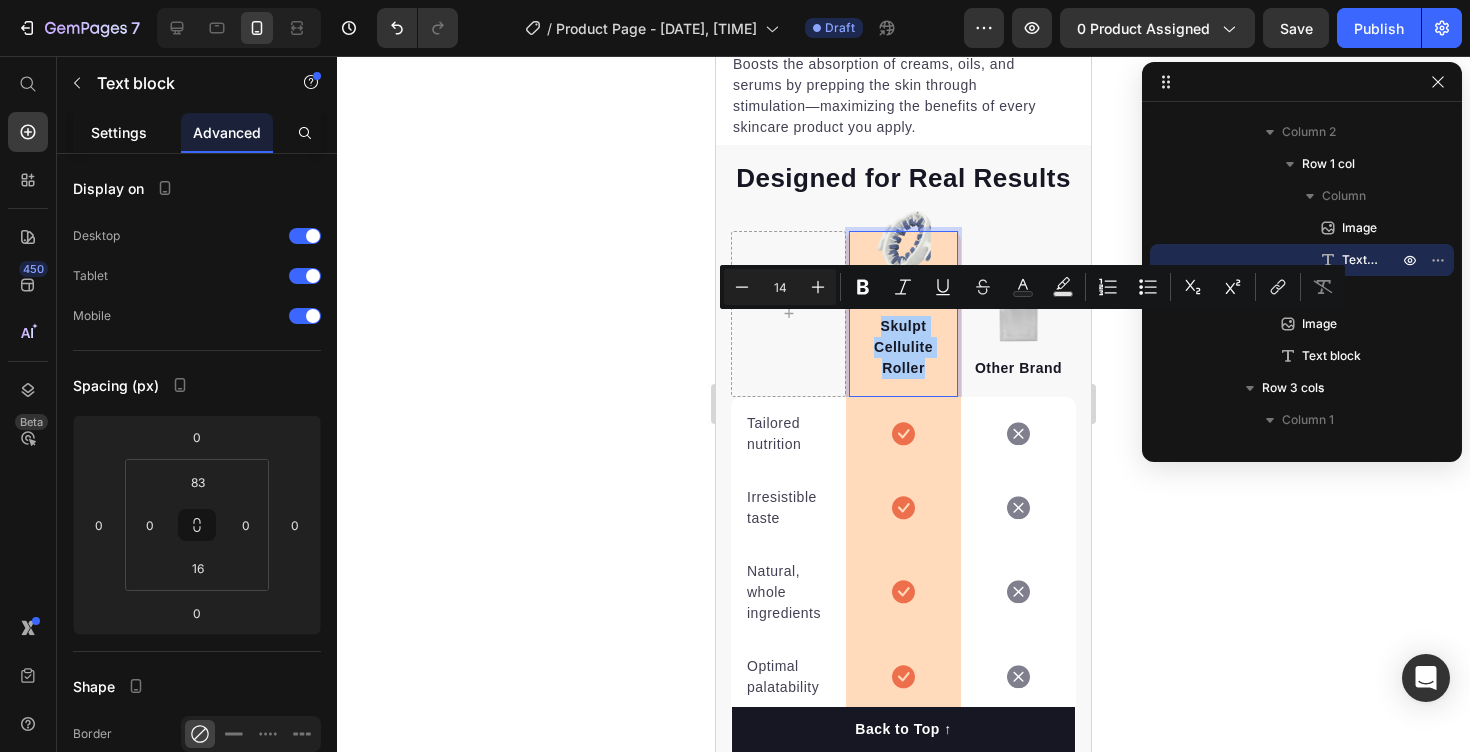 click on "Settings" 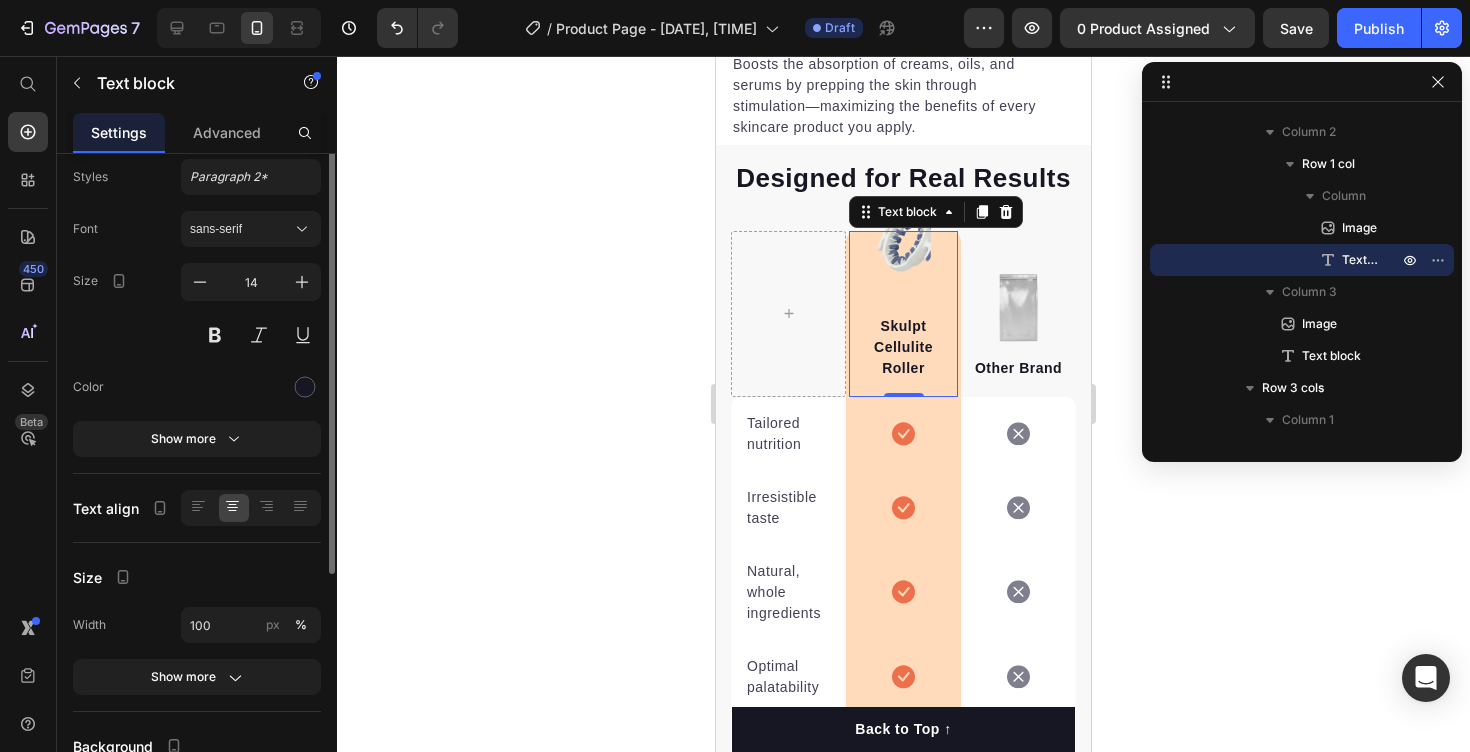 scroll, scrollTop: 0, scrollLeft: 0, axis: both 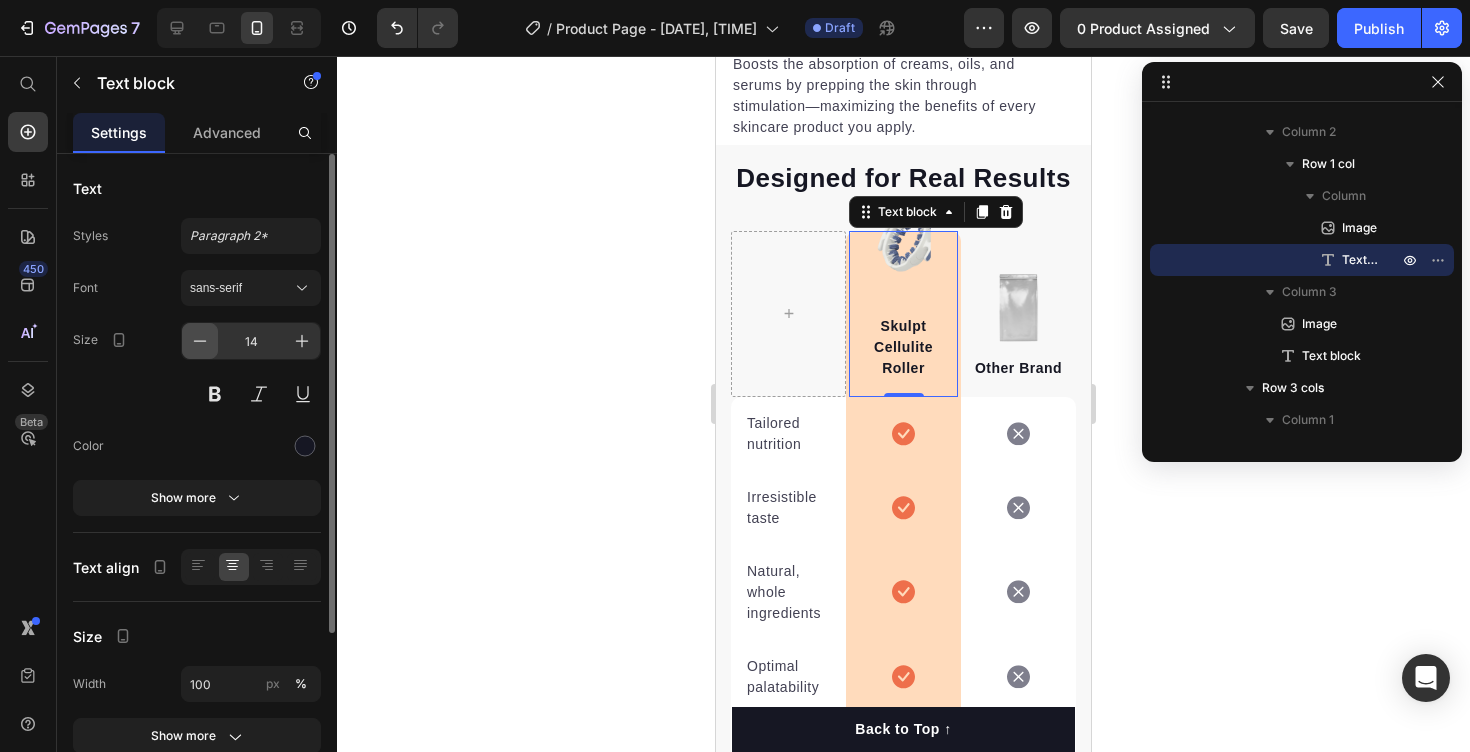click 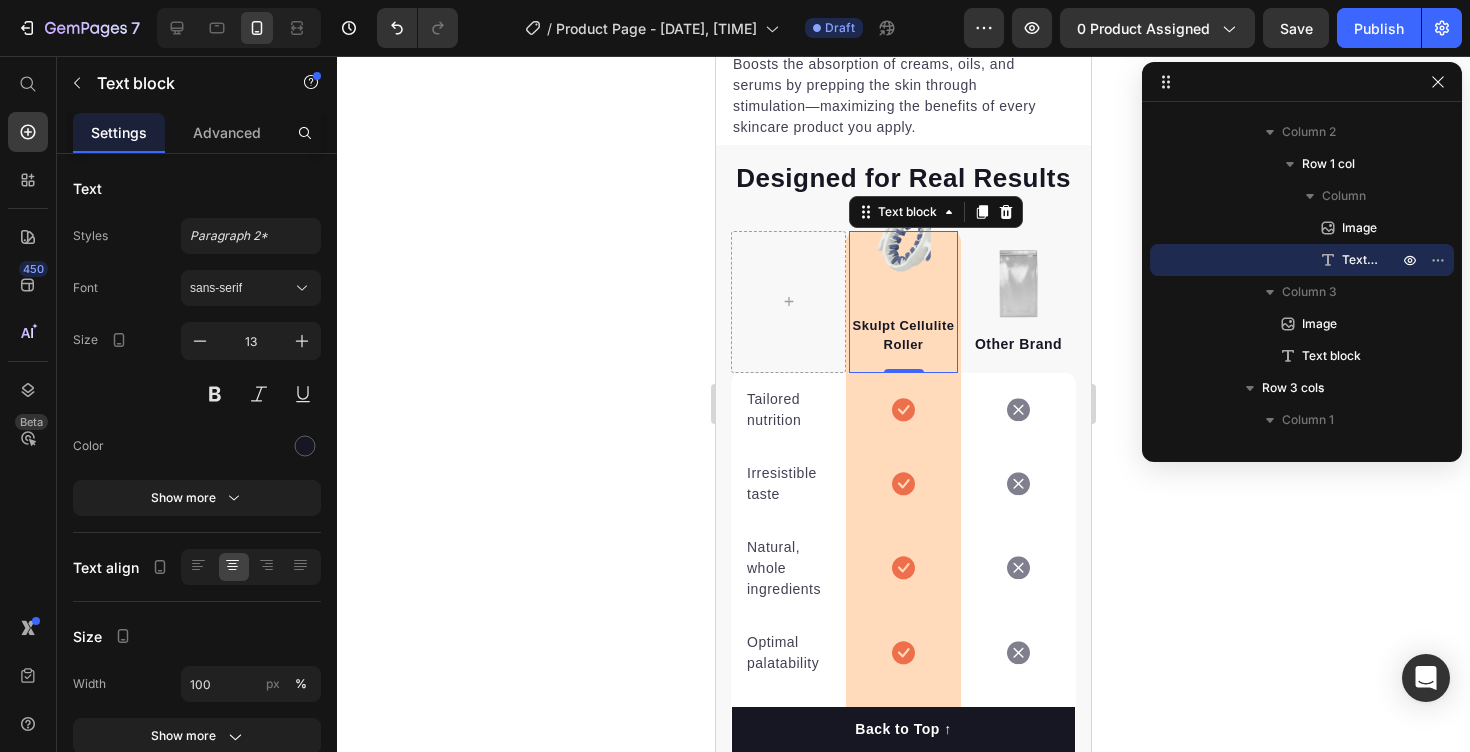 click on "Skulpt Cellulite Roller Text block   0" at bounding box center [903, 302] 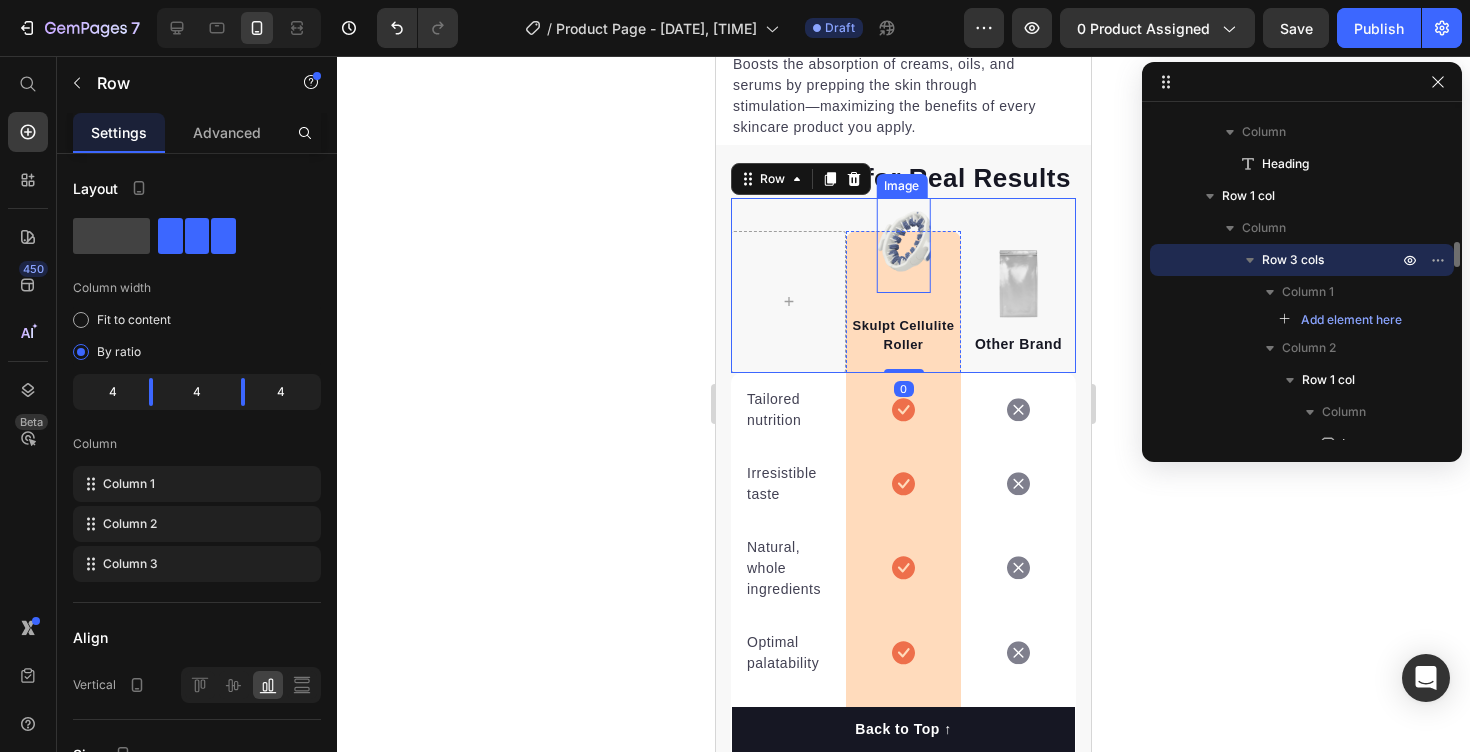 click at bounding box center [903, 245] 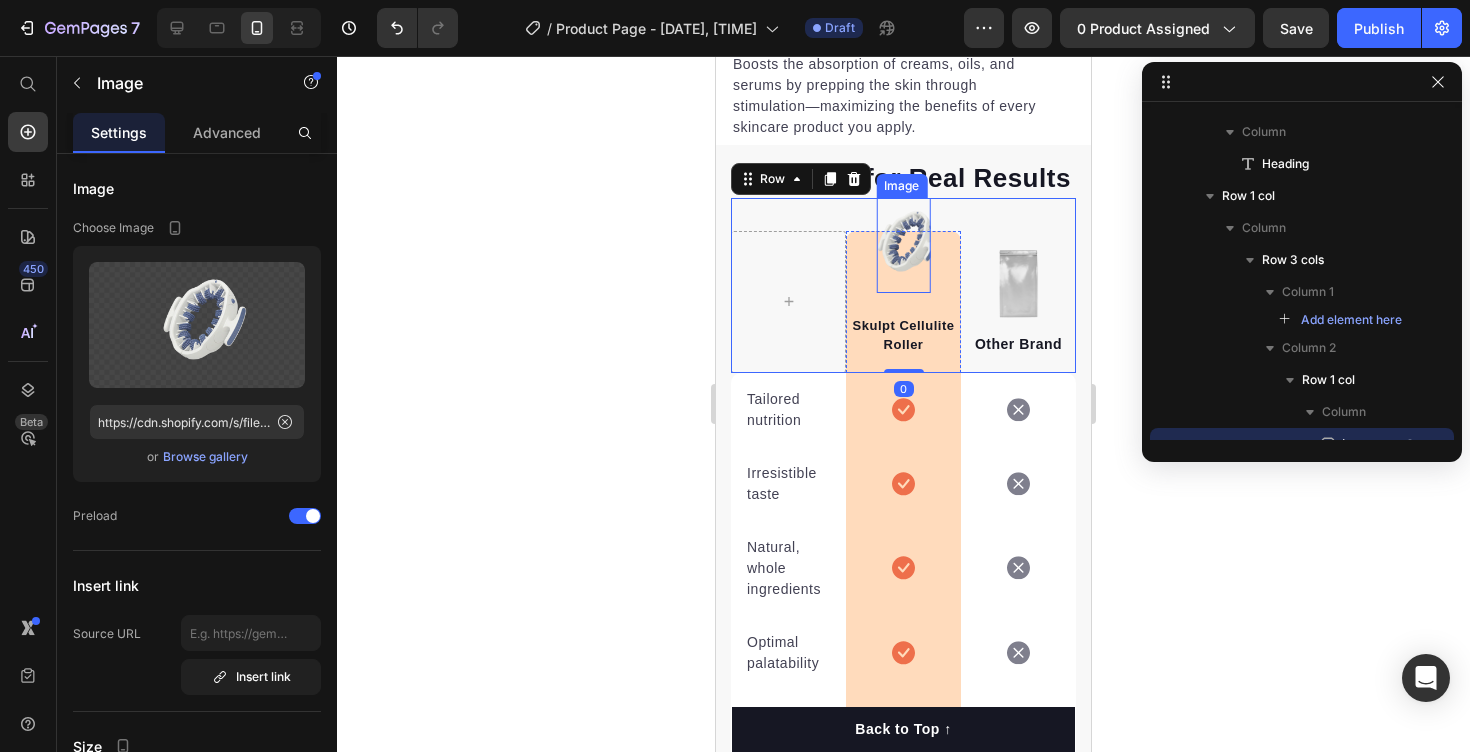 scroll, scrollTop: 1874, scrollLeft: 0, axis: vertical 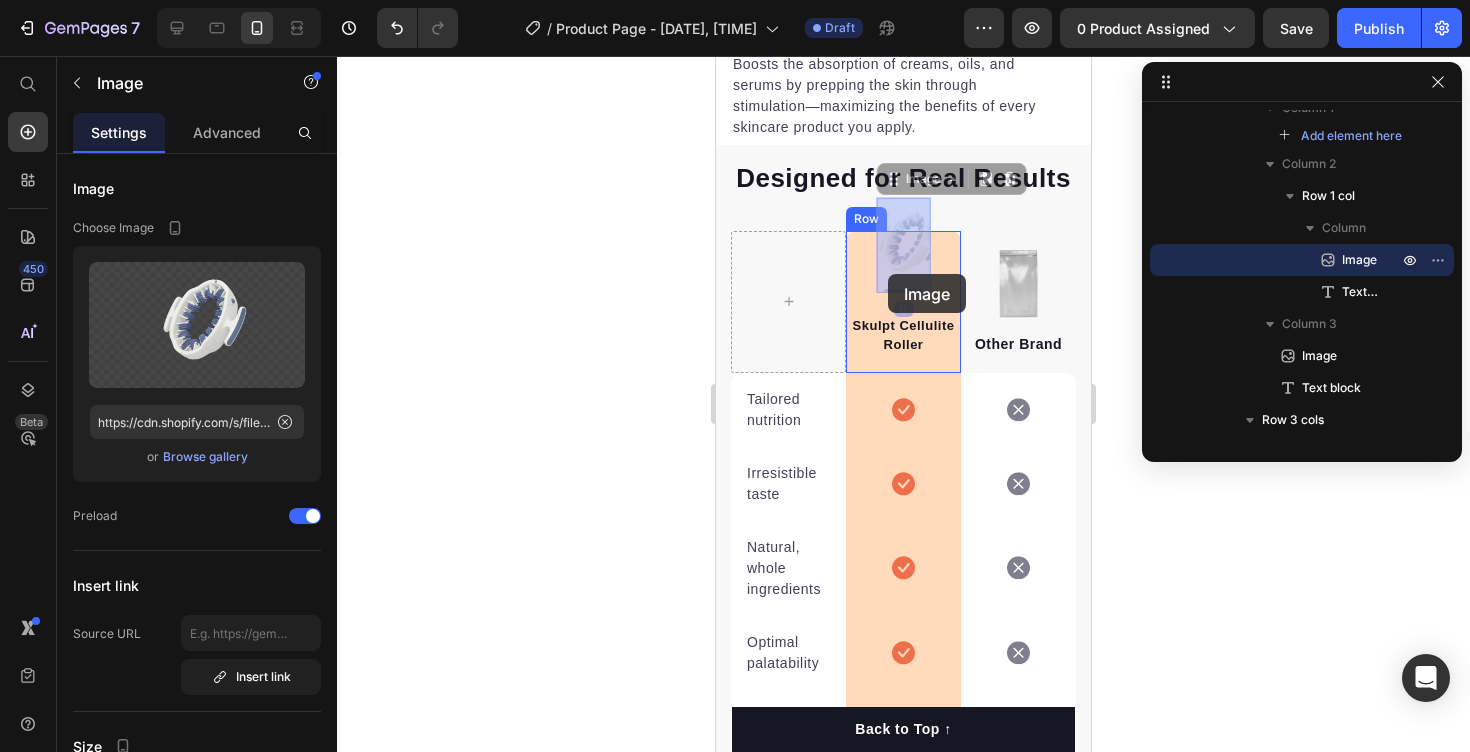 drag, startPoint x: 906, startPoint y: 216, endPoint x: 888, endPoint y: 274, distance: 60.728905 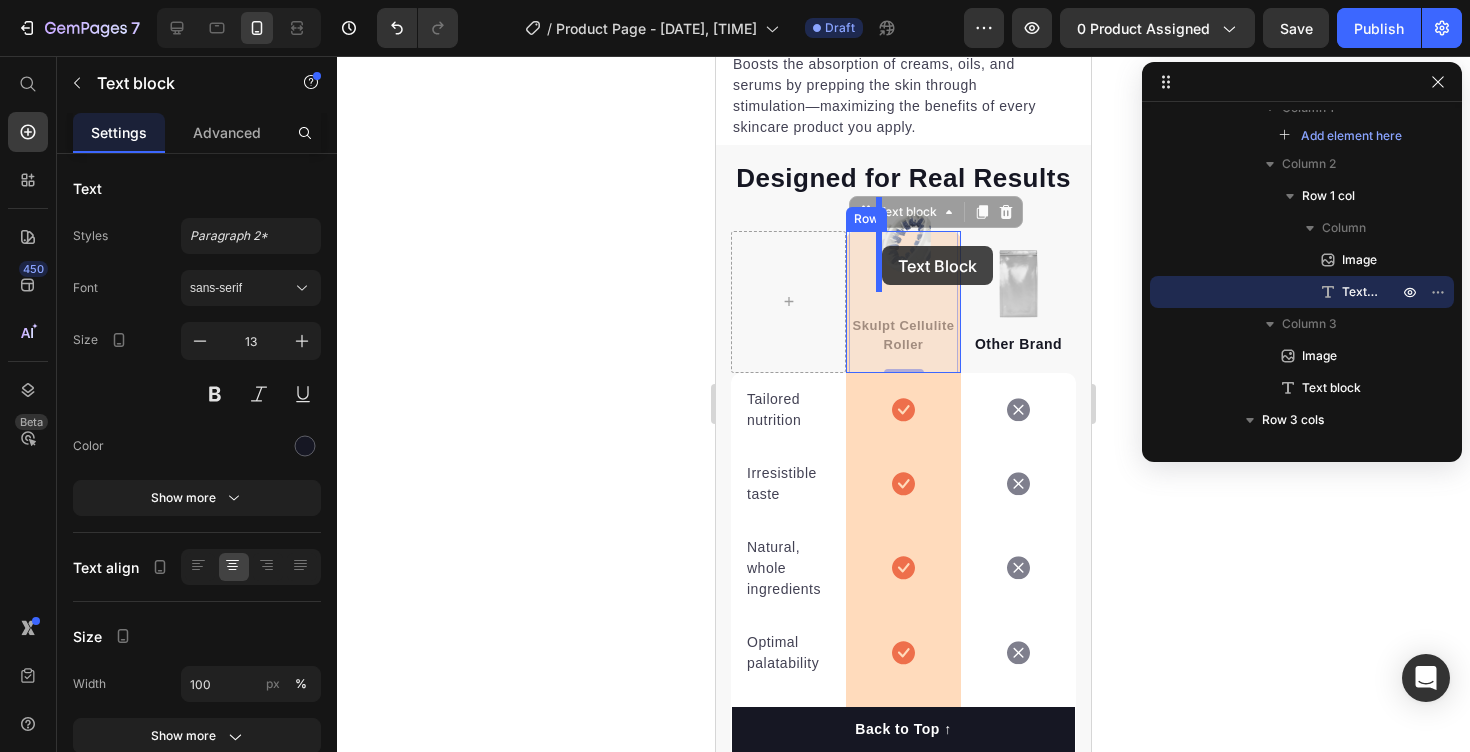 drag, startPoint x: 905, startPoint y: 237, endPoint x: 882, endPoint y: 246, distance: 24.698177 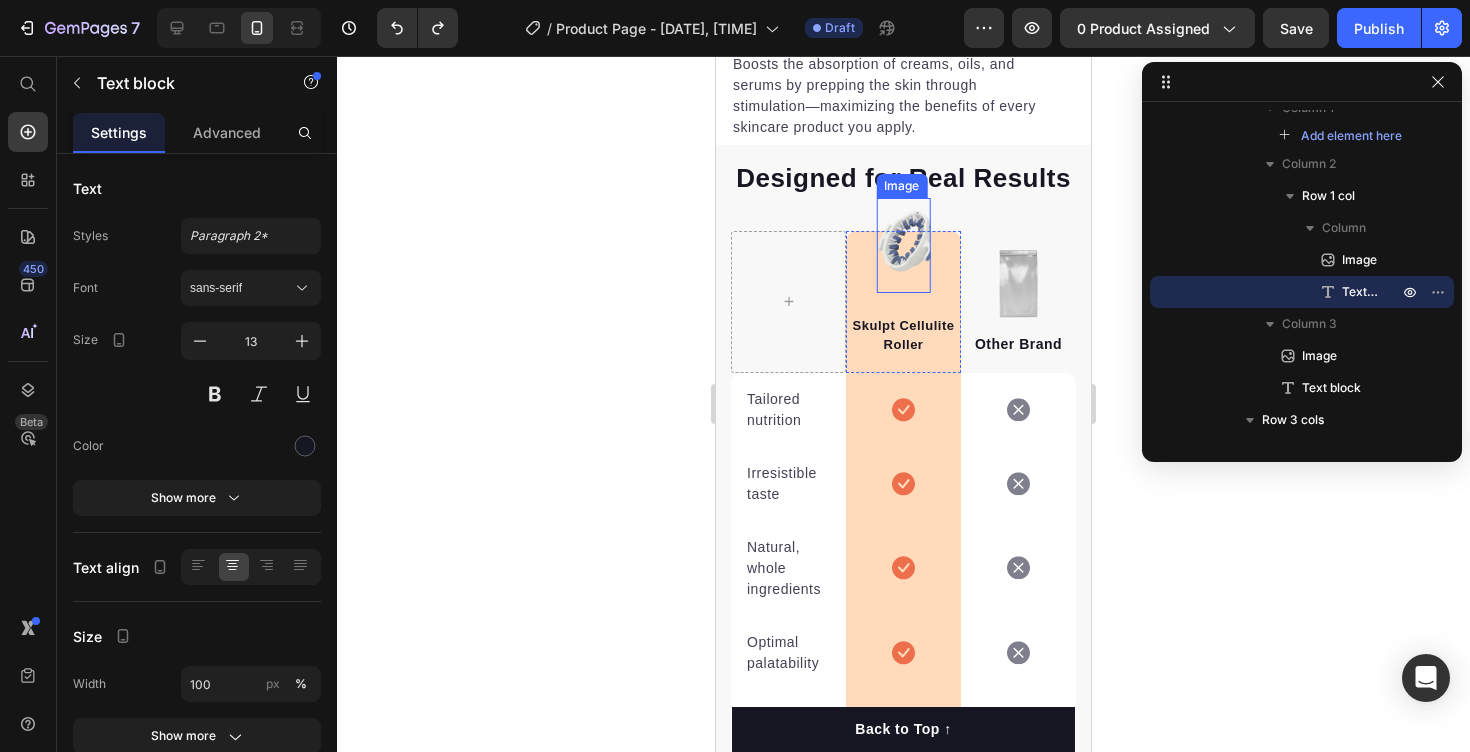 click at bounding box center (903, 245) 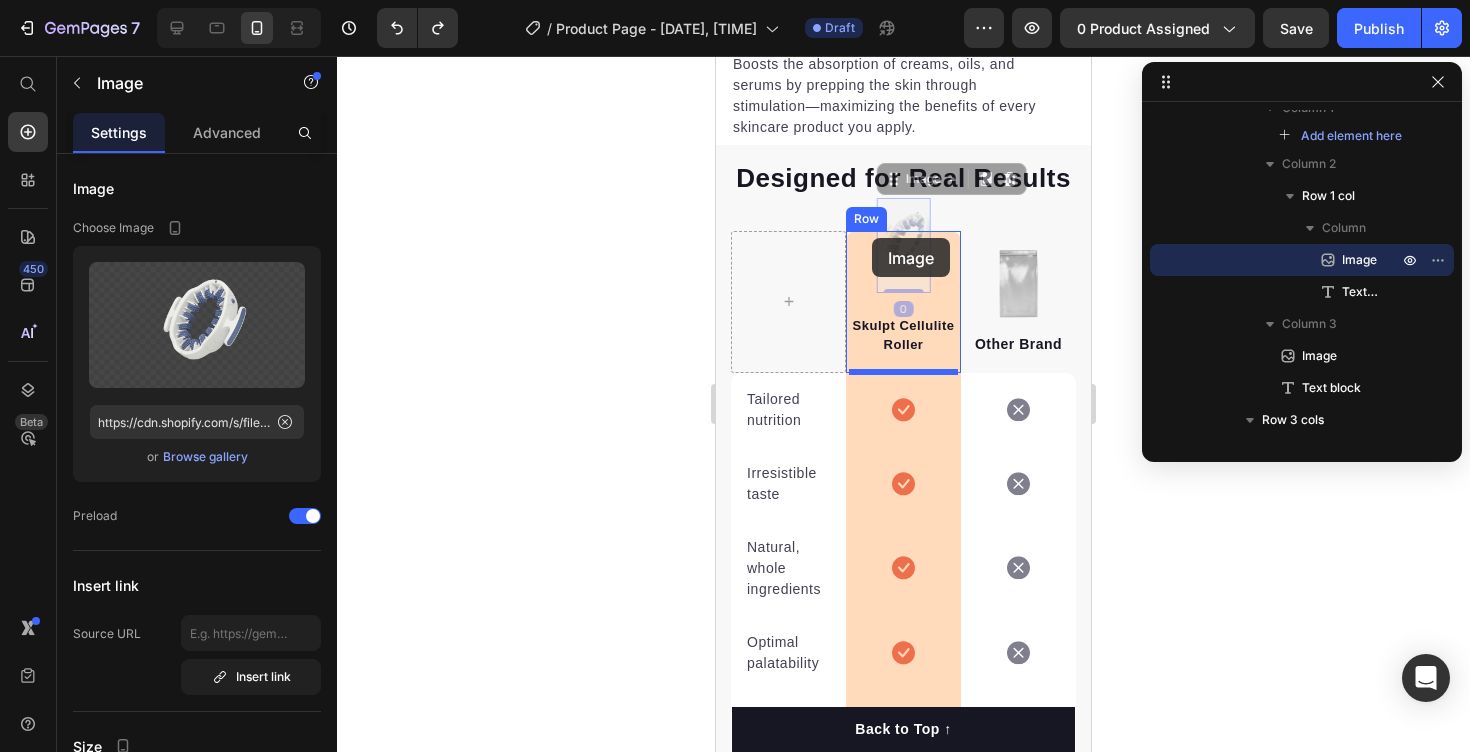 drag, startPoint x: 921, startPoint y: 215, endPoint x: 872, endPoint y: 238, distance: 54.129475 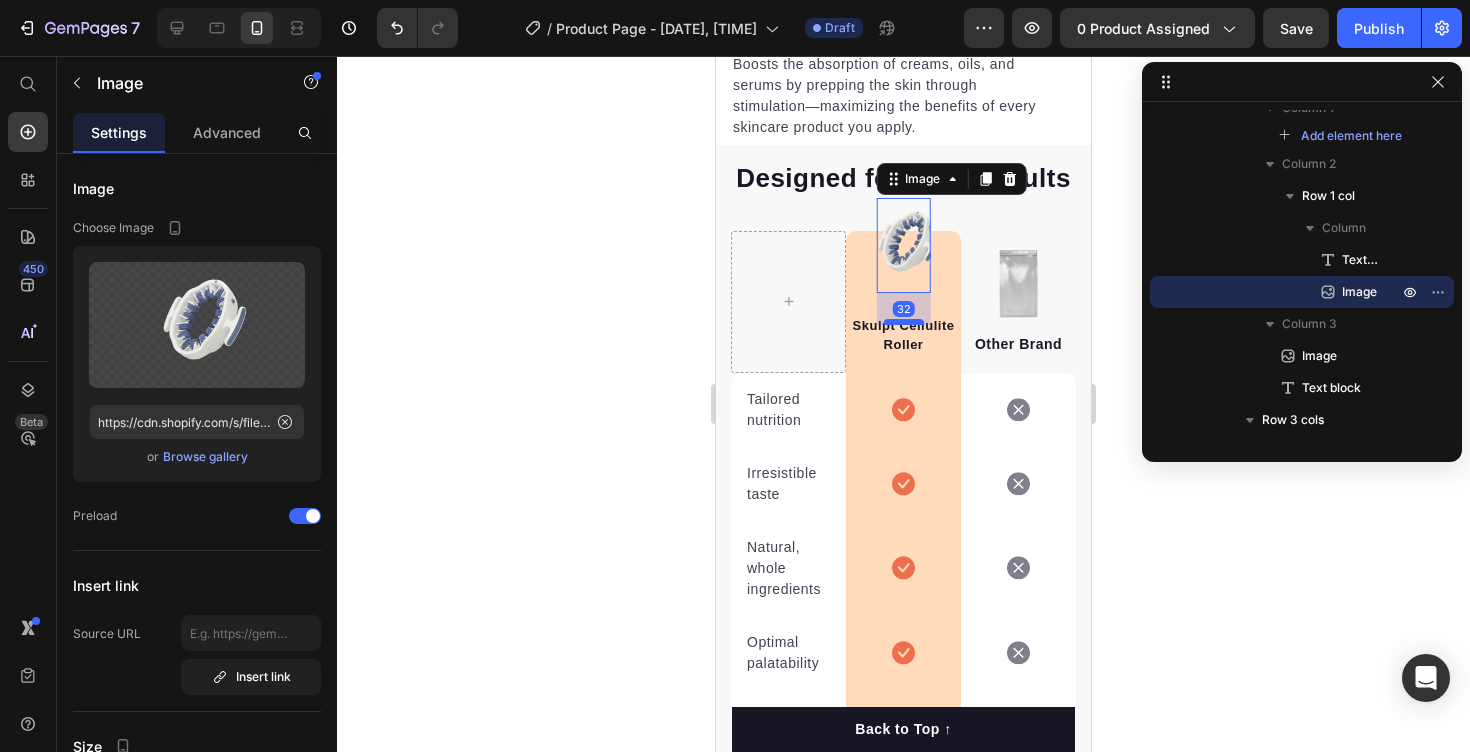 drag, startPoint x: 911, startPoint y: 288, endPoint x: 911, endPoint y: 320, distance: 32 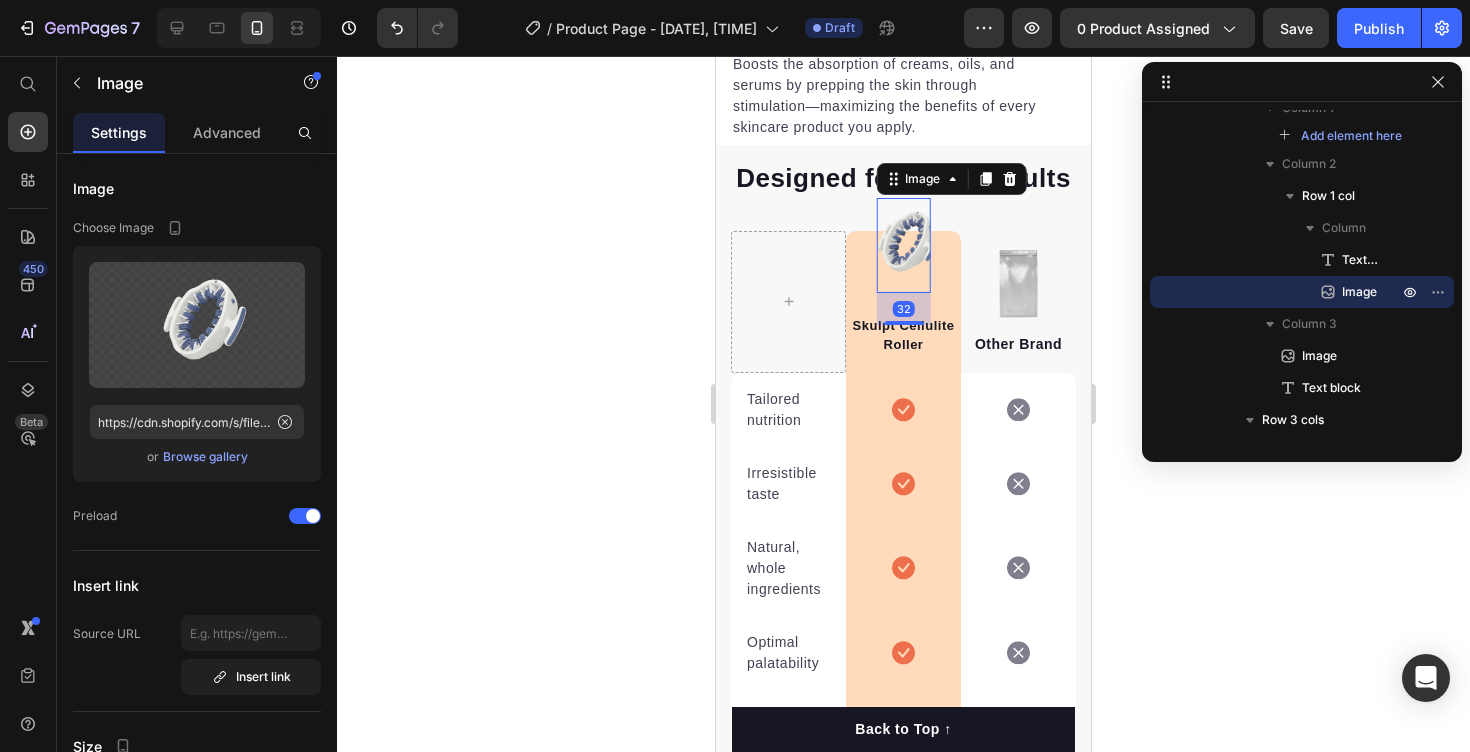 click at bounding box center [903, 245] 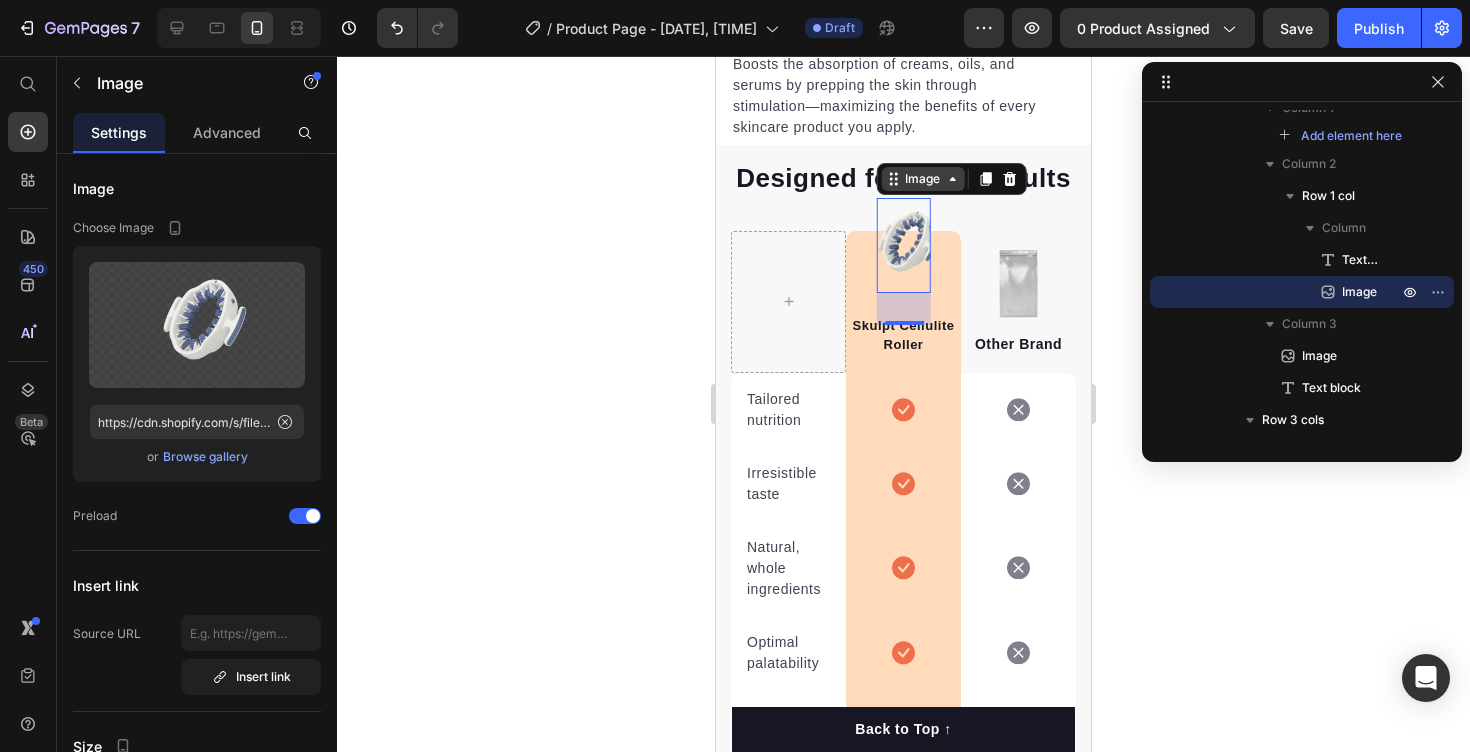 click 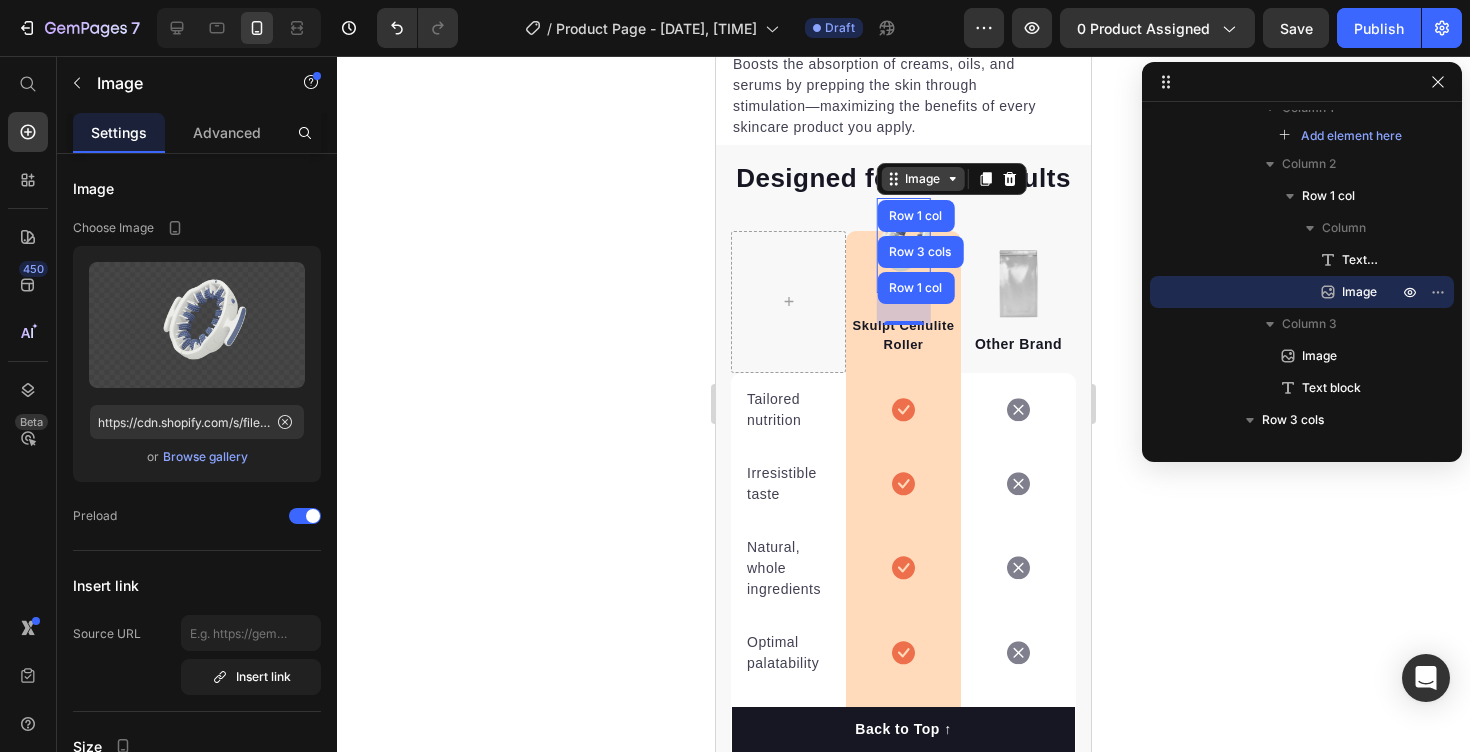 click 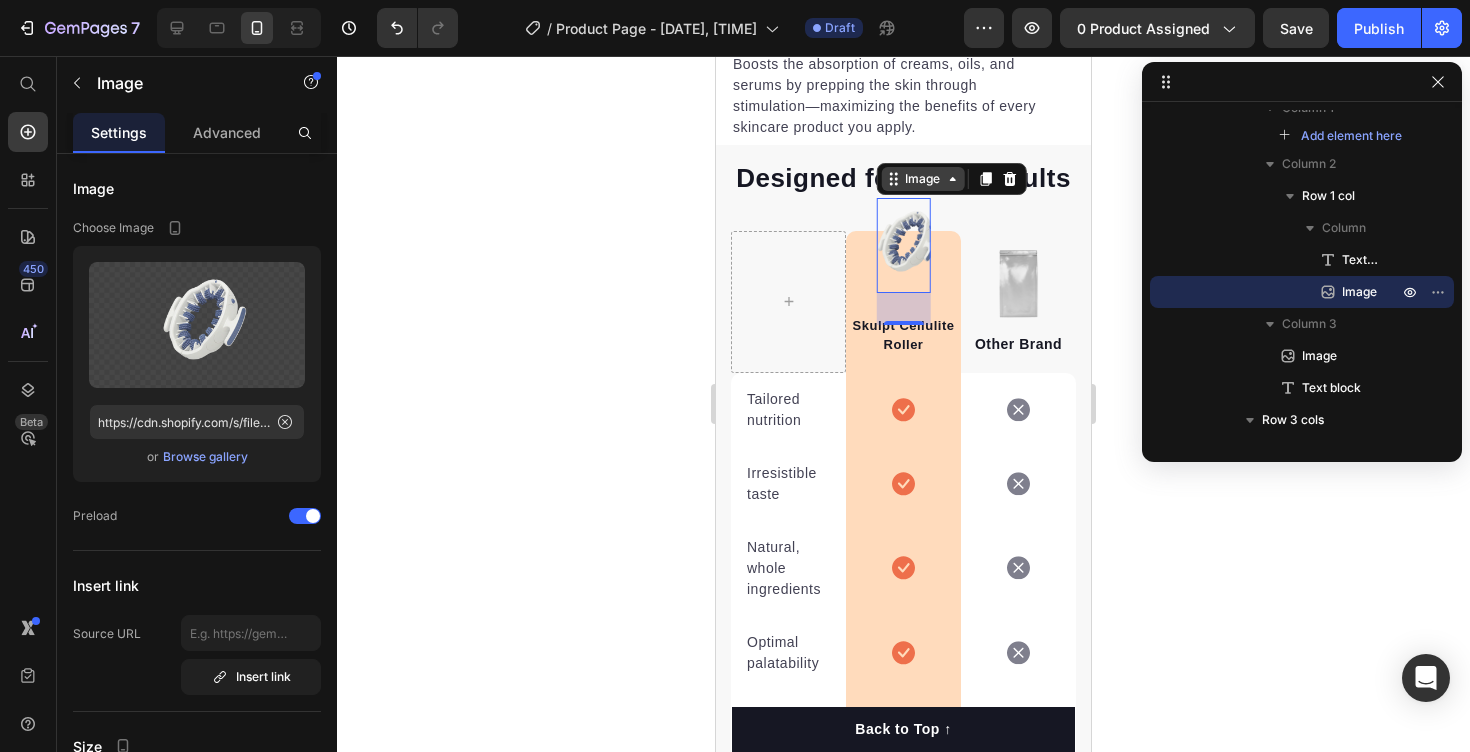 click 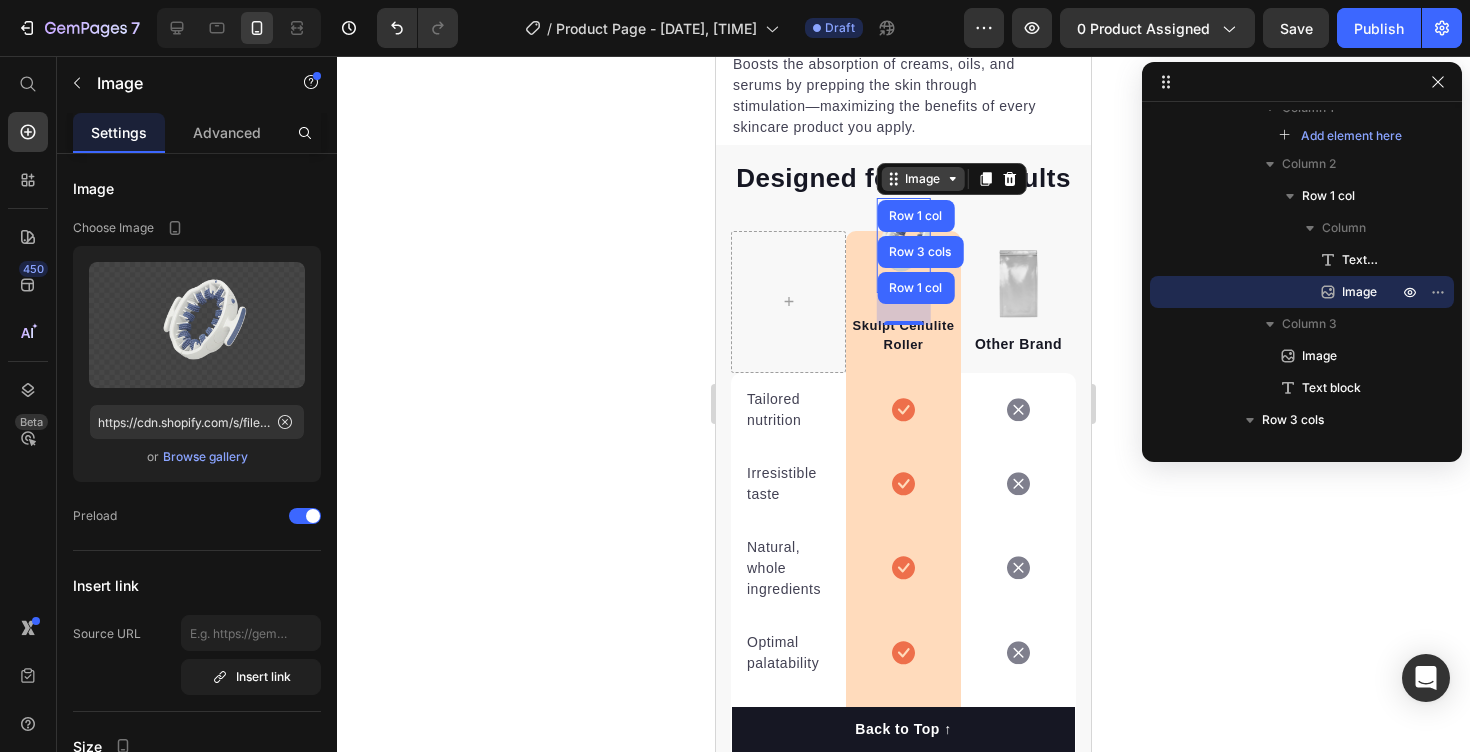 click 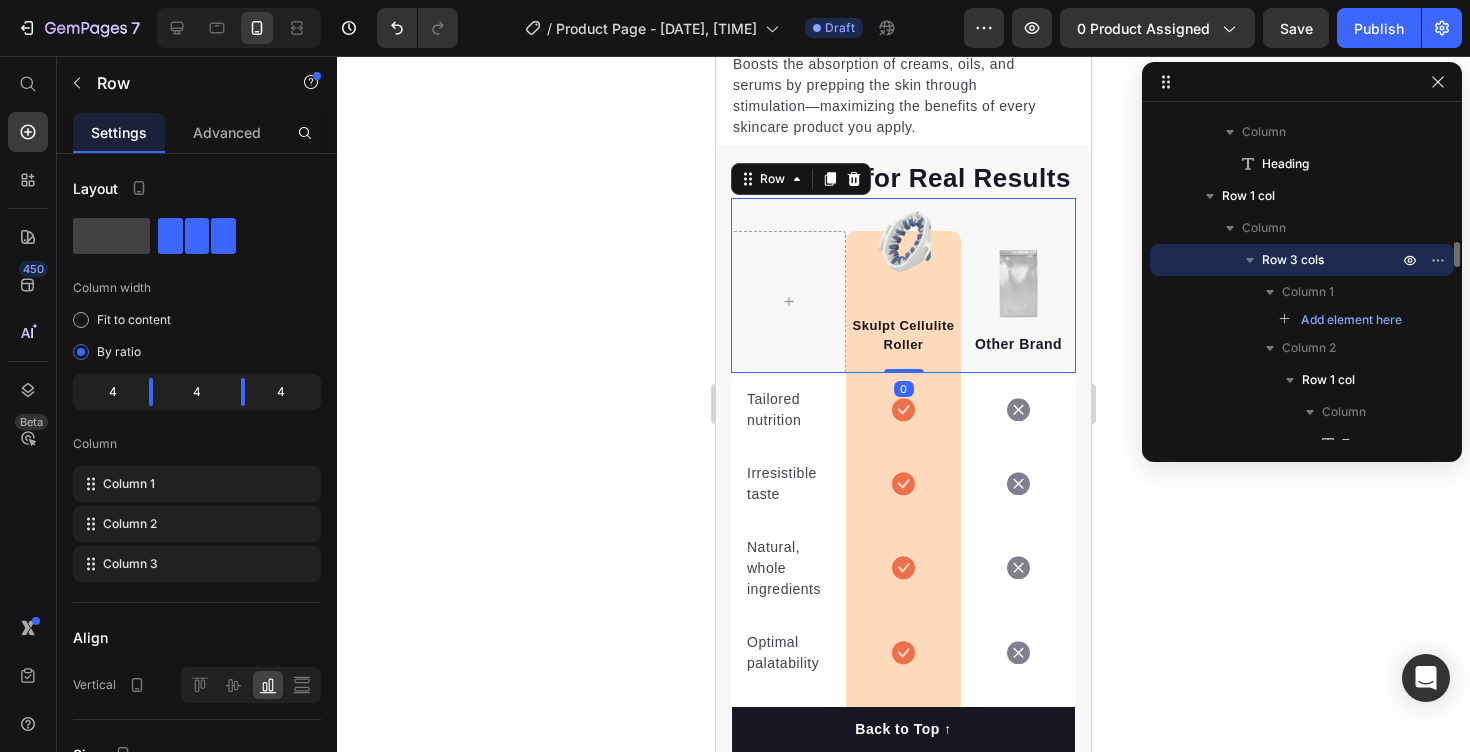 click on "Skulpt Cellulite Roller Text block Image Row Image Other Brand Text block Row   0" at bounding box center [903, 285] 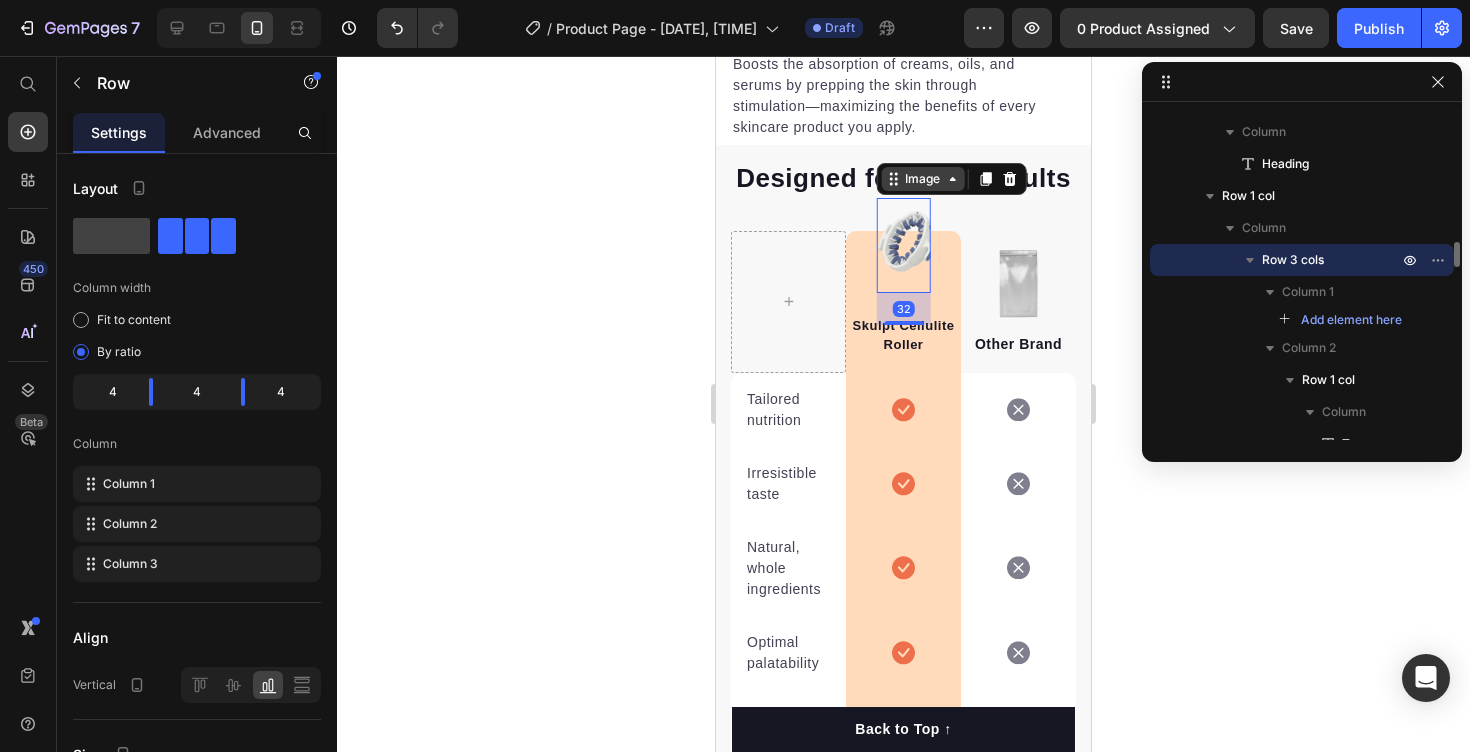 click at bounding box center [903, 245] 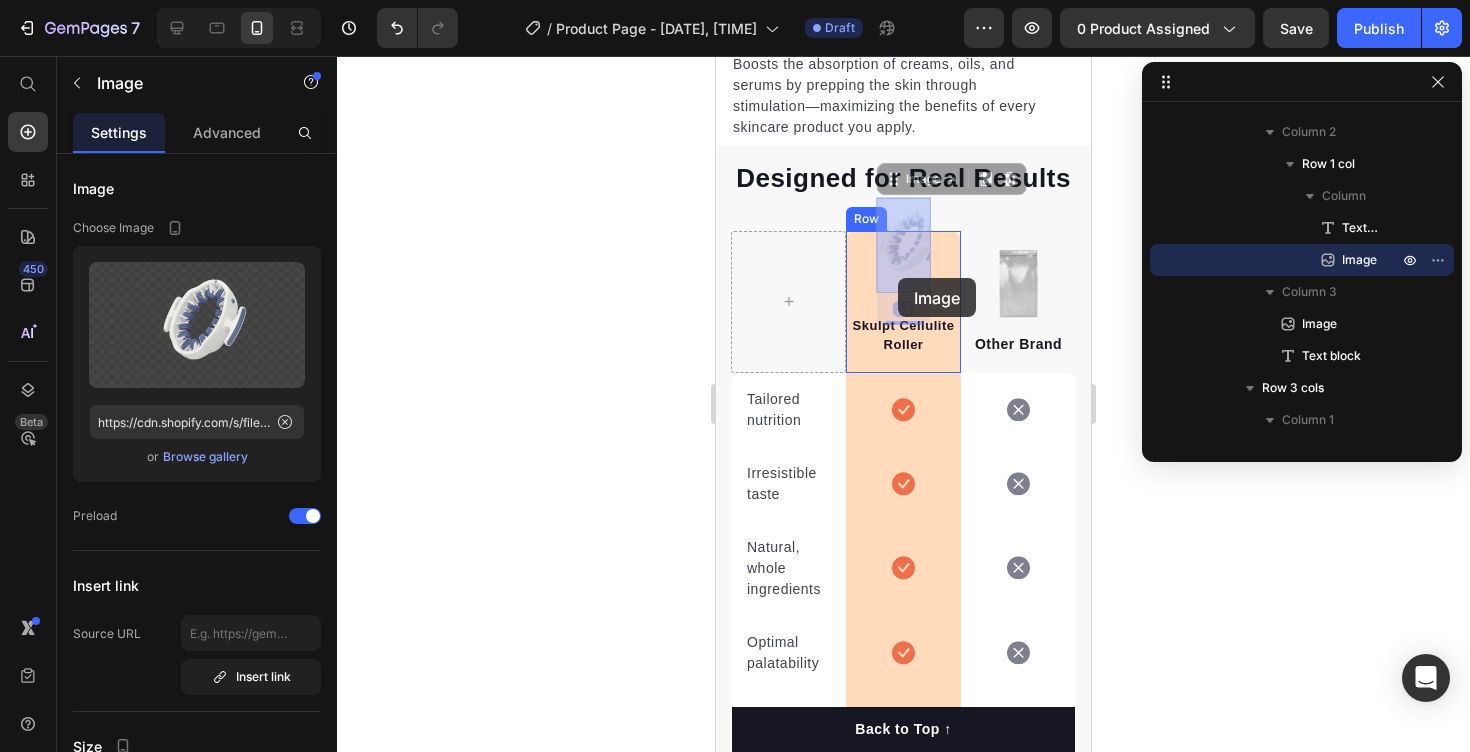 drag, startPoint x: 898, startPoint y: 213, endPoint x: 898, endPoint y: 278, distance: 65 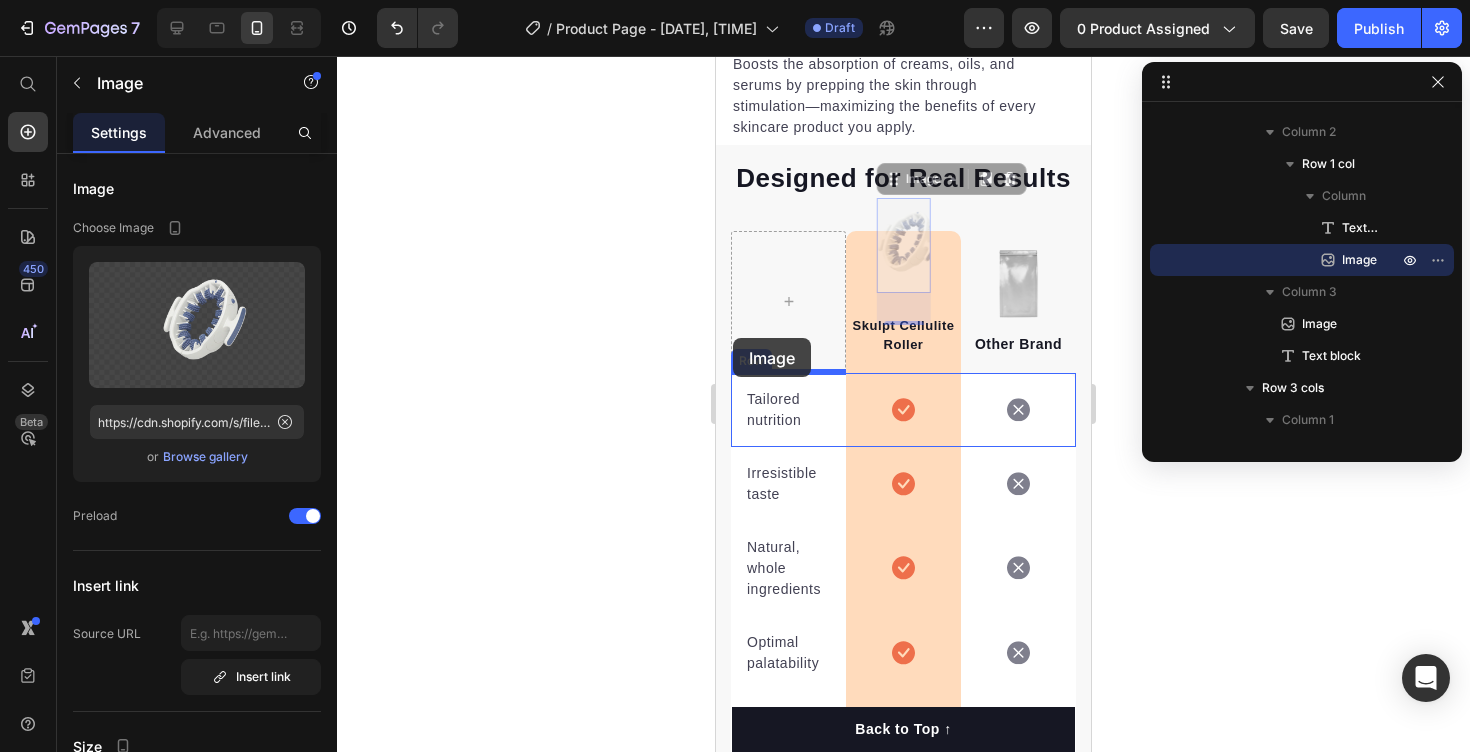drag, startPoint x: 901, startPoint y: 253, endPoint x: 732, endPoint y: 338, distance: 189.17188 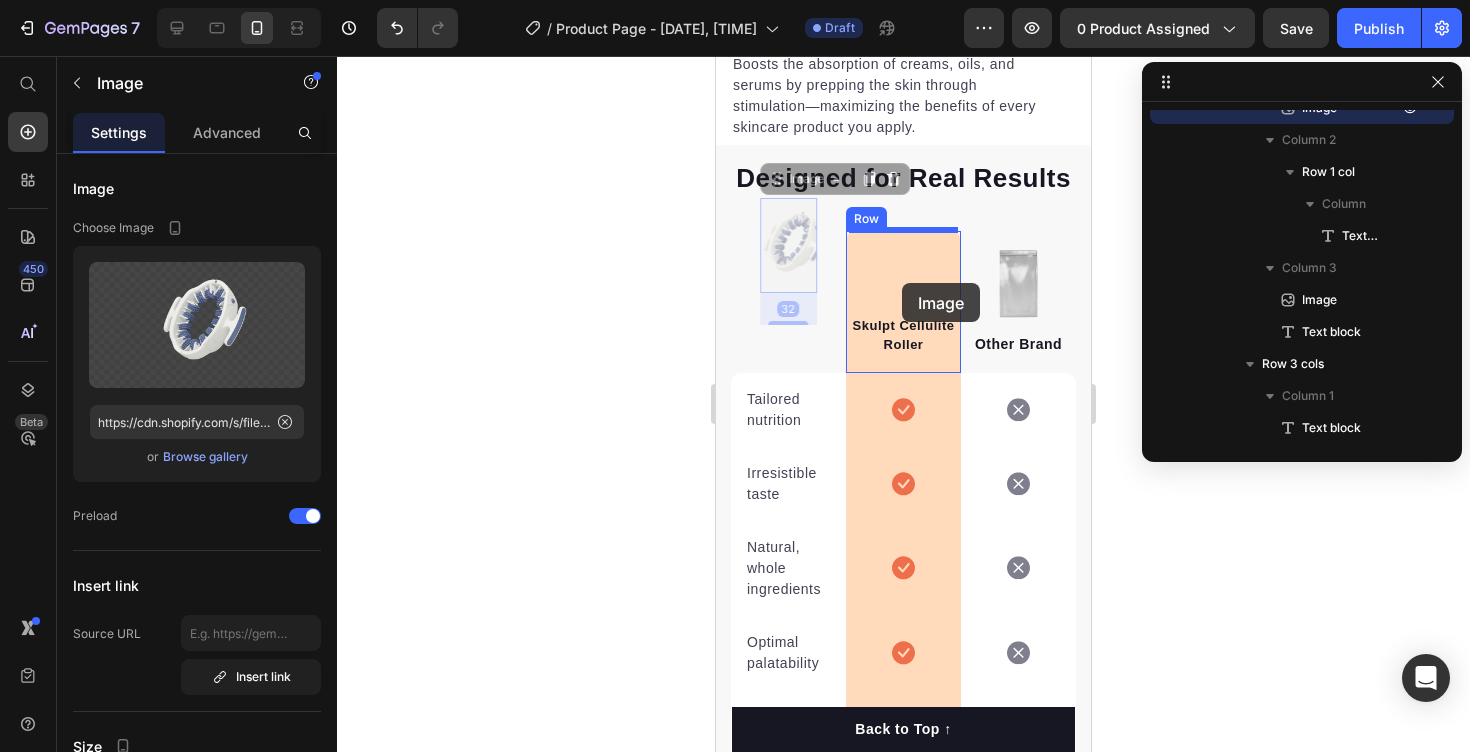 drag, startPoint x: 794, startPoint y: 265, endPoint x: 902, endPoint y: 283, distance: 109.48972 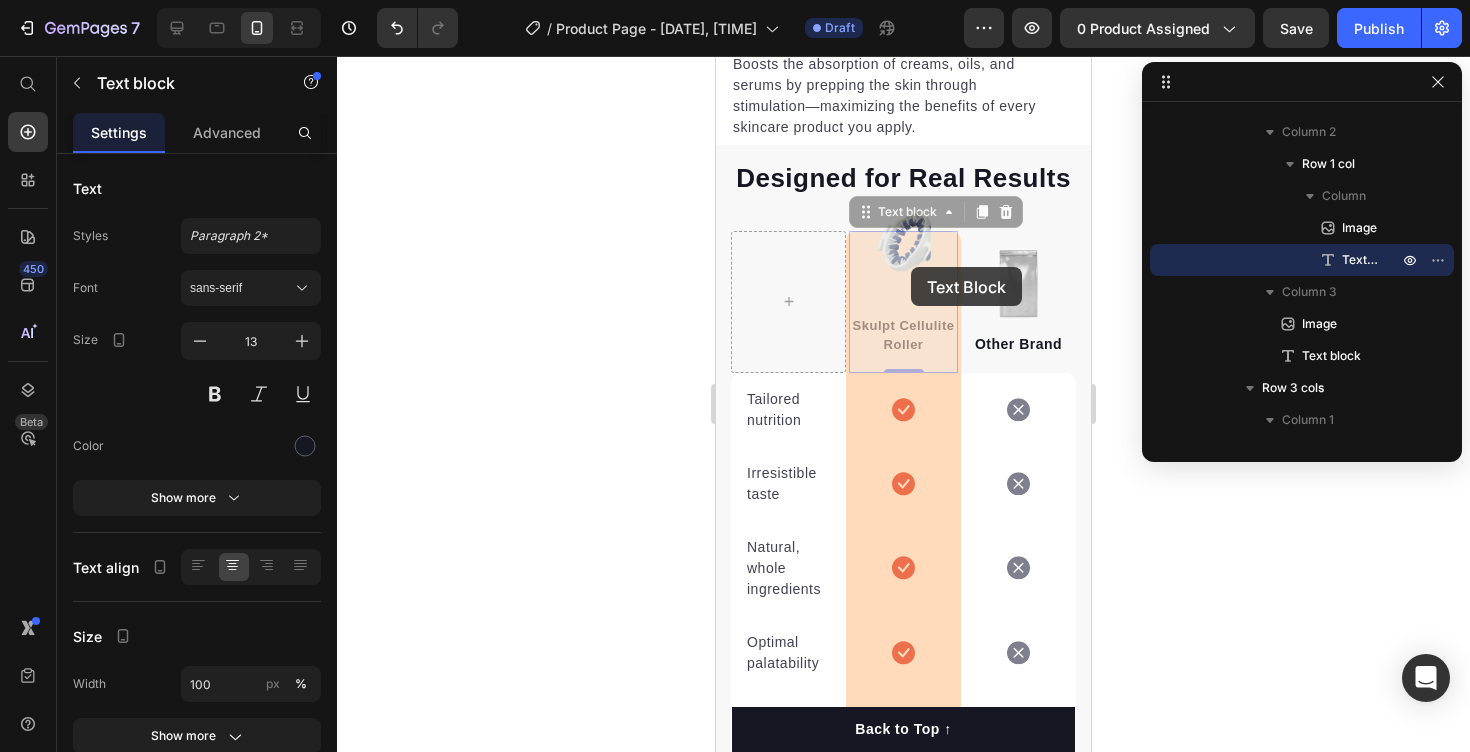 click on "iPhone 13 Mini  ( 375 px) iPhone 13 Mini iPhone 13 Pro iPhone 11 Pro Max iPhone 15 Pro Max Pixel 7 Galaxy S8+ Galaxy S20 Ultra iPad Mini iPad Air iPad Pro Header Skin Sculpting & Circulation Support Text block Promotes healthy blood flow and lymphatic drainage to smooth the appearance of cellulite and support natural skin tone and texture. Text block Supports Skin Health & Detox Text block Promotes circulation and lymphatic drainage to help flush out toxins, reduce inflammation, and support healthier-looking skin. Text block Enhanced Product Absorption Text block Boosts the absorption of creams, oils, and serums by prepping the skin through stimulation—maximizing the benefits of every skincare product you apply. Text block Row Just Roll for Smoother Skin Heading Video Row Section 4 Designed for Real Results Heading Row
Image Skulpt Cellulite Roller Text block   0 Skulpt Cellulite Roller Text block   0 Row Image Other Brand Text block Row Tailored nutrition Text block
Icon Row" at bounding box center (903, 1716) 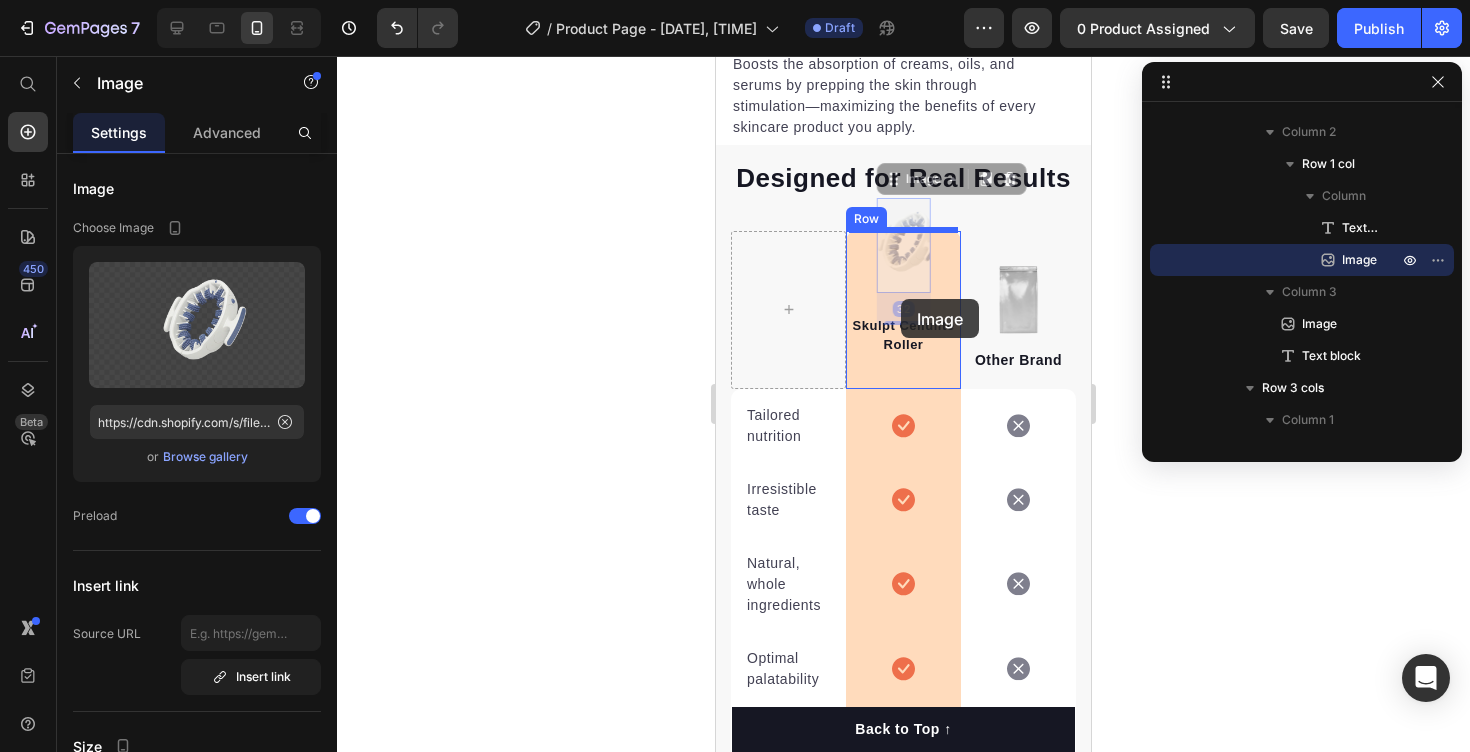 drag, startPoint x: 909, startPoint y: 243, endPoint x: 903, endPoint y: 297, distance: 54.33231 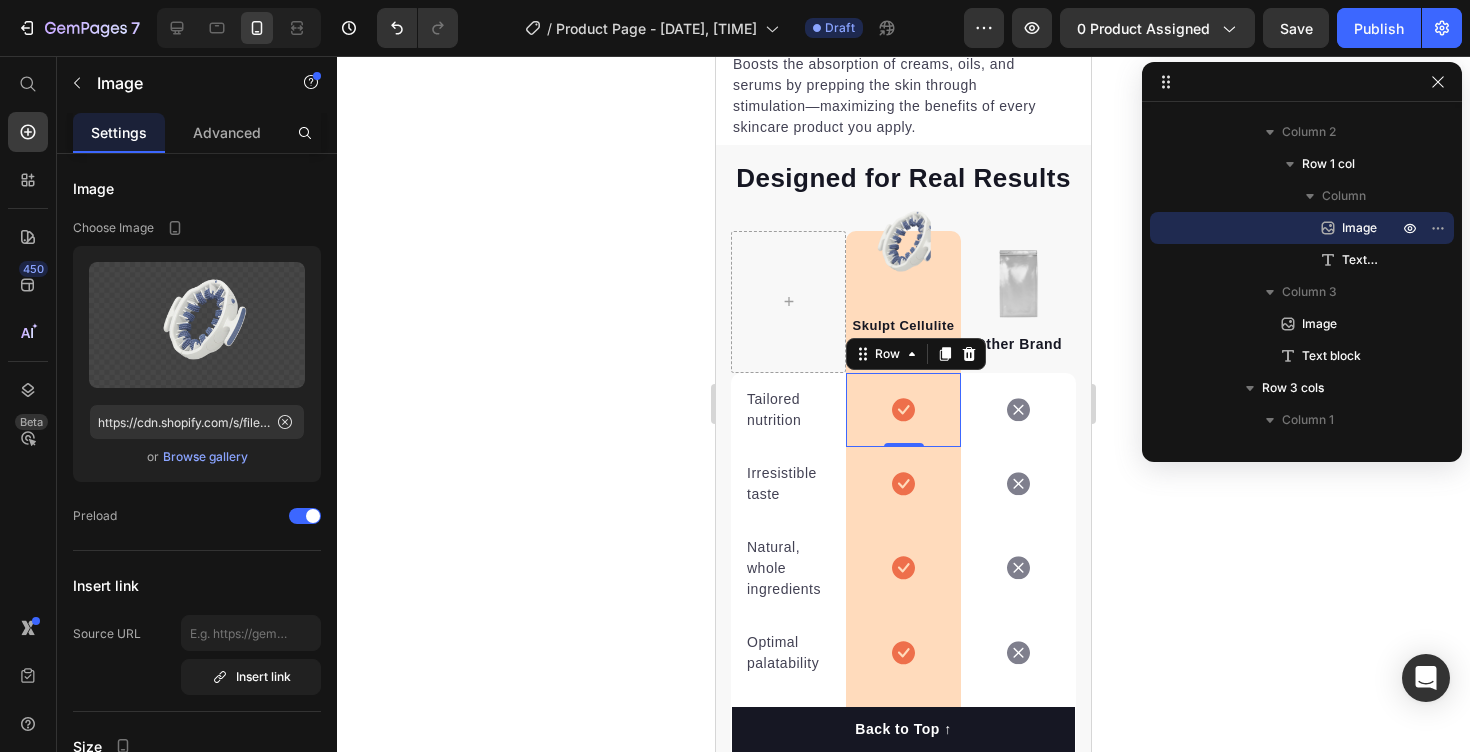 click on "Icon Row   0" at bounding box center (903, 410) 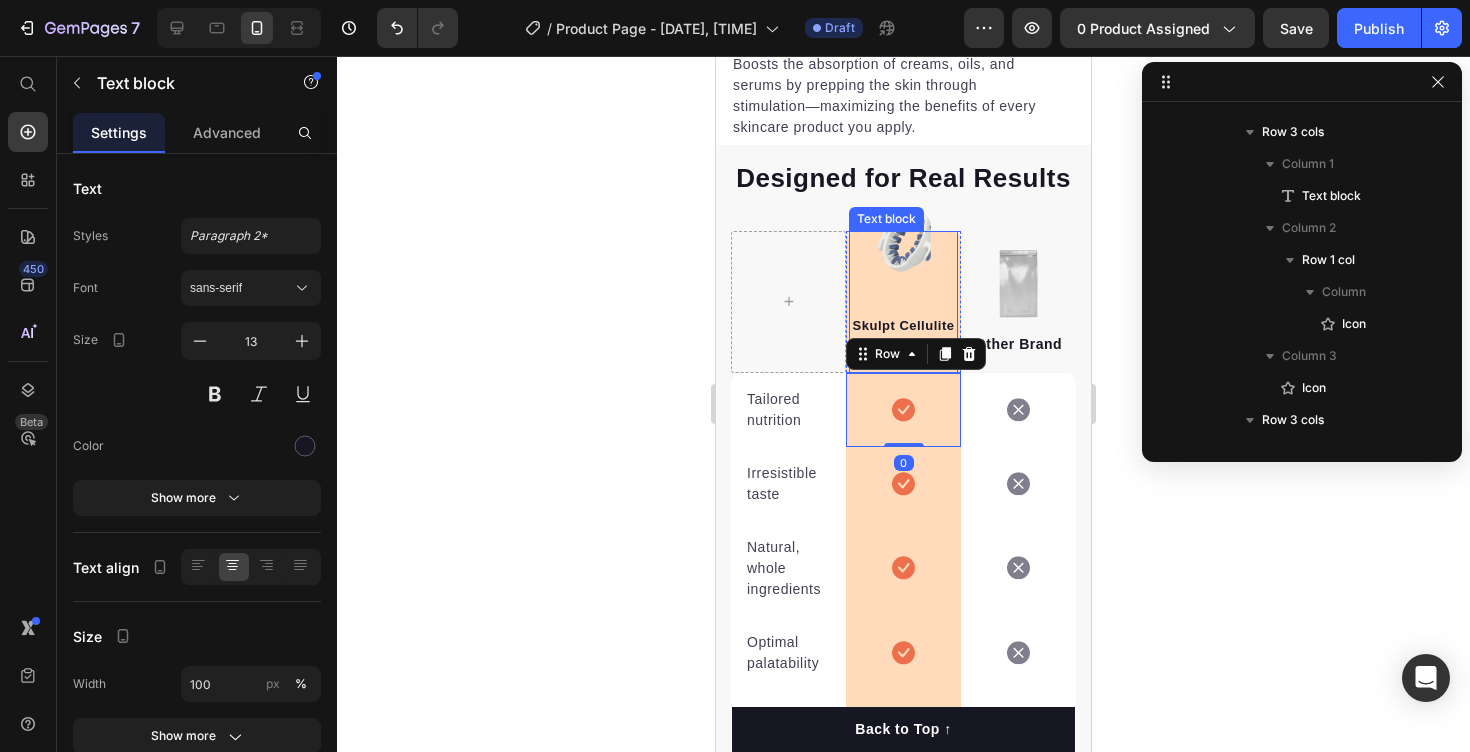 scroll, scrollTop: 1906, scrollLeft: 0, axis: vertical 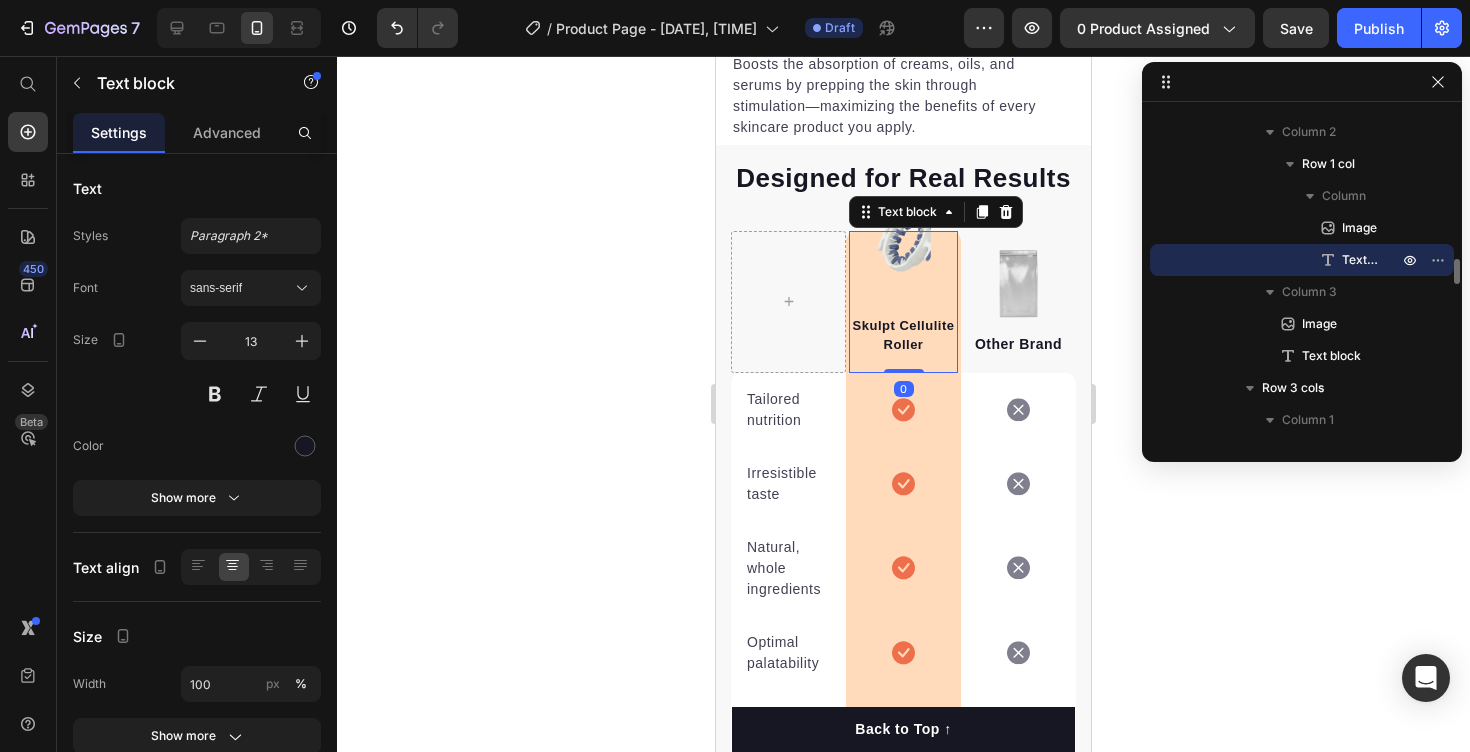 click on "Skulpt Cellulite Roller Text block   0" at bounding box center (903, 302) 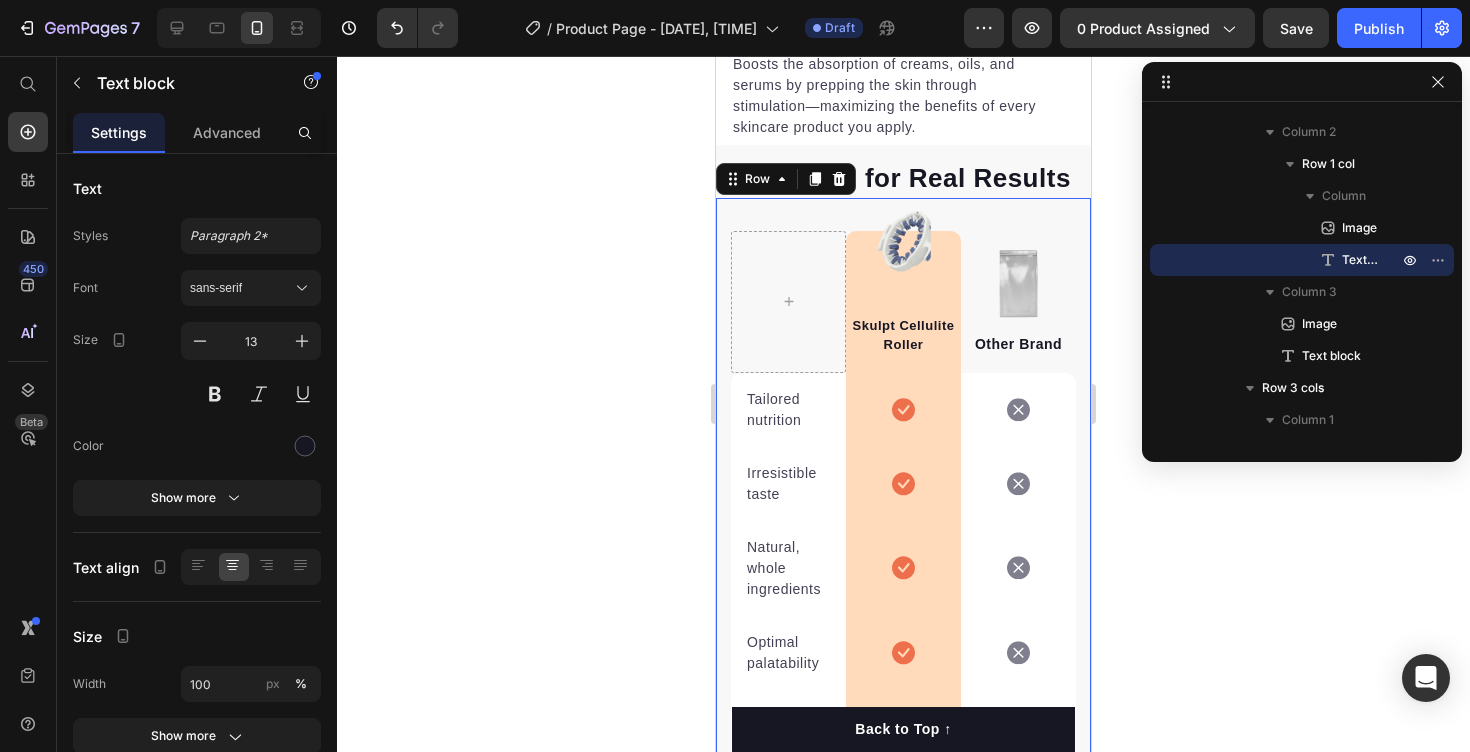 click on "Image Skulpt Cellulite Roller Text block Row Image Other Brand Text block Row Tailored nutrition Text block
Icon Row
Icon Row Irresistible taste Text block
Icon Row
Icon Row Natural, whole ingredients Text block
Icon Row
Icon Row Optimal palatability Text block
Icon Row
Icon Row Pet-loving formulation Text block
Icon Row
Icon Row High digestibility Text block
Icon Row
Icon Row Row   0" at bounding box center [903, 518] 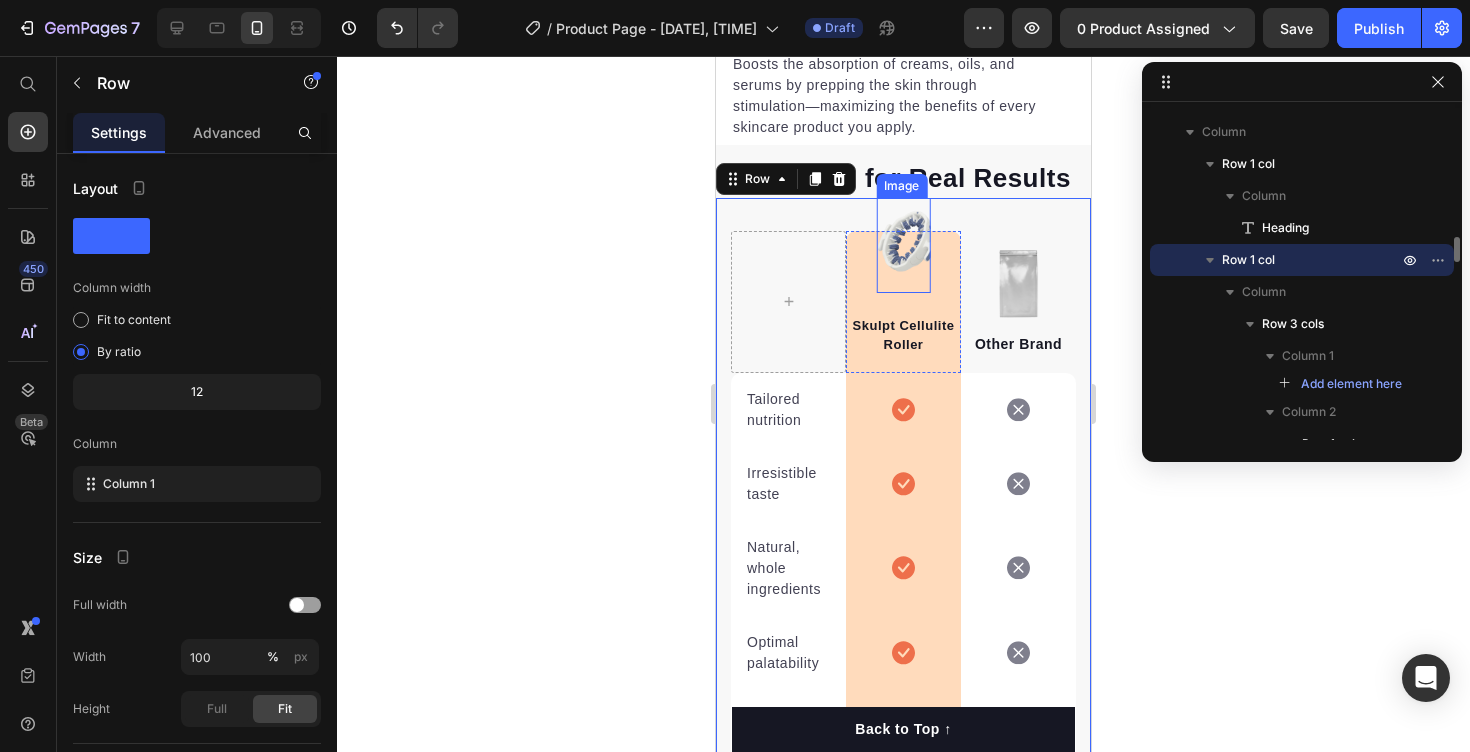 scroll, scrollTop: 1874, scrollLeft: 0, axis: vertical 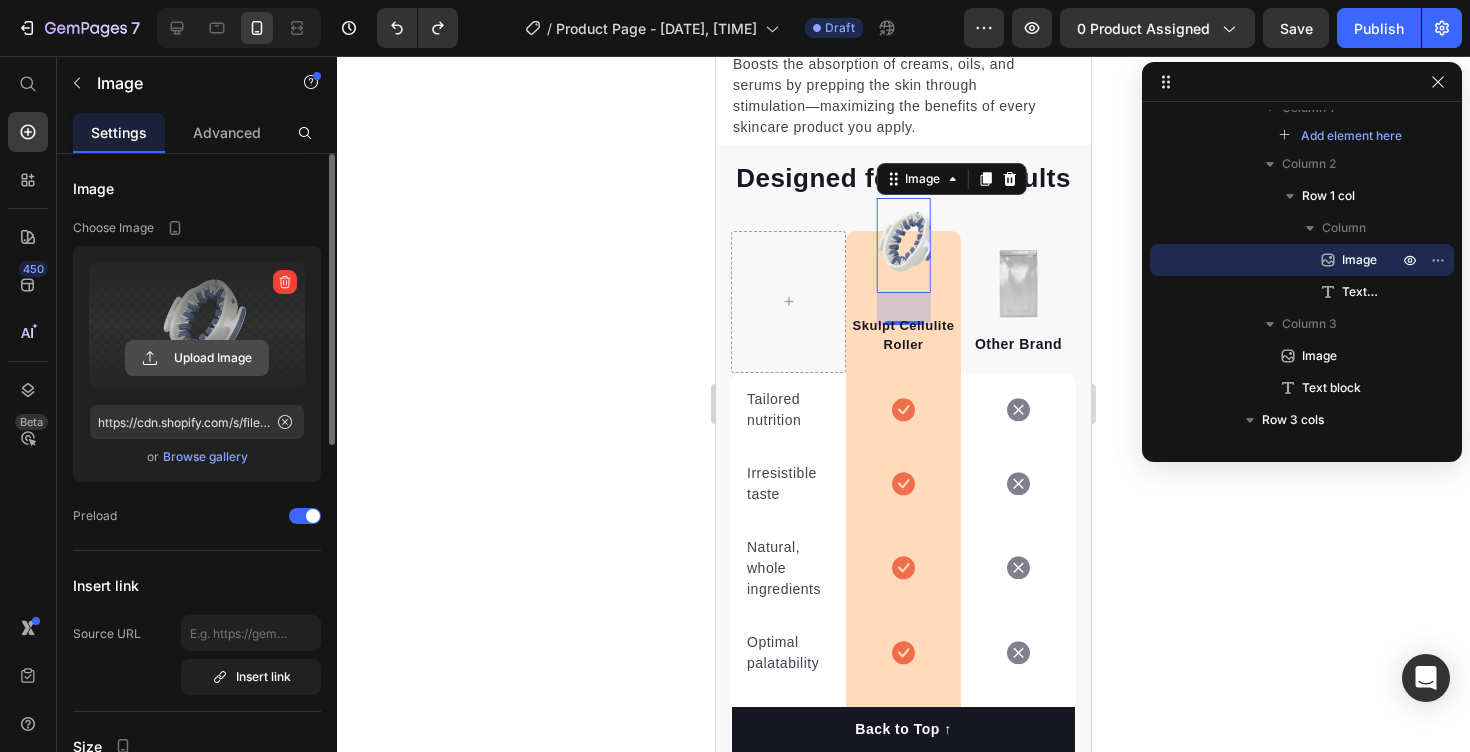 click 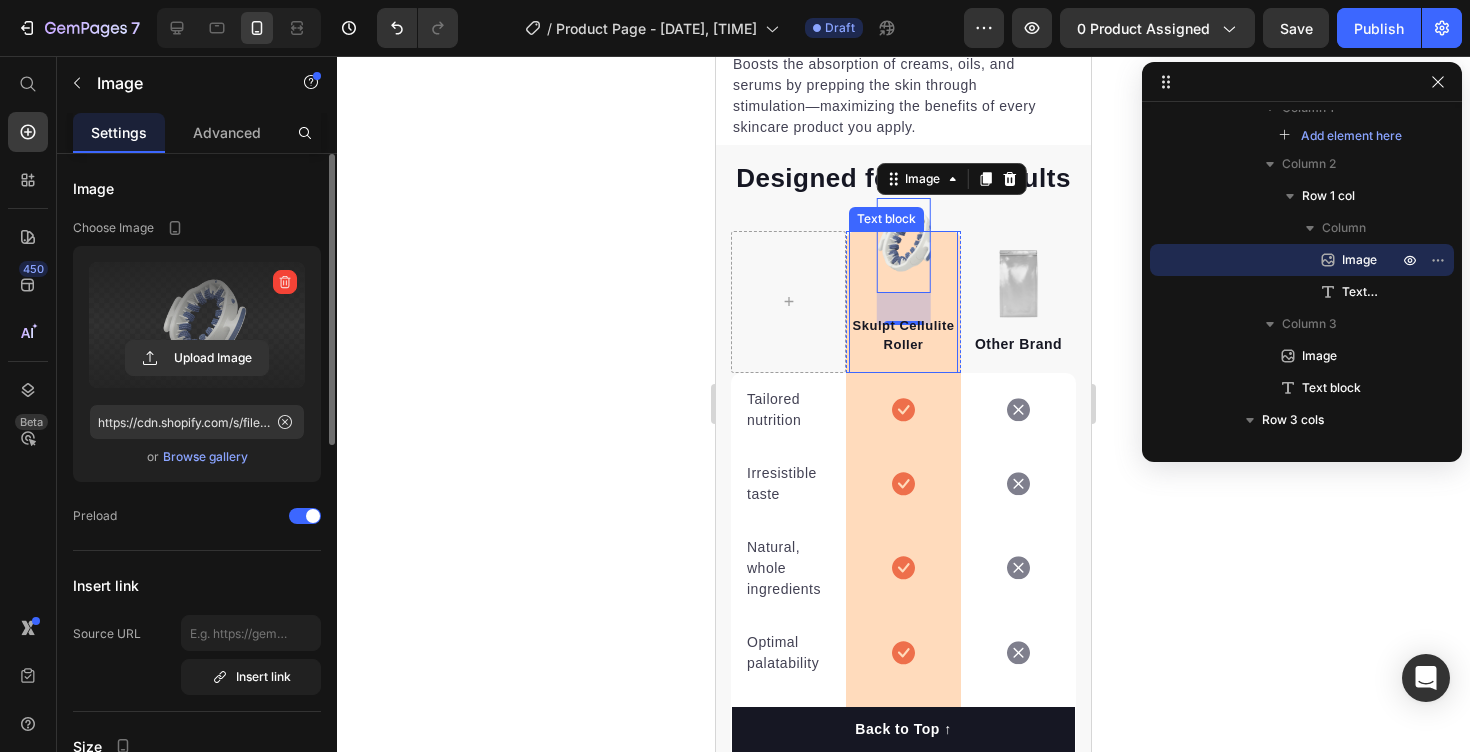 click on "Skulpt Cellulite Roller Text block" at bounding box center (903, 302) 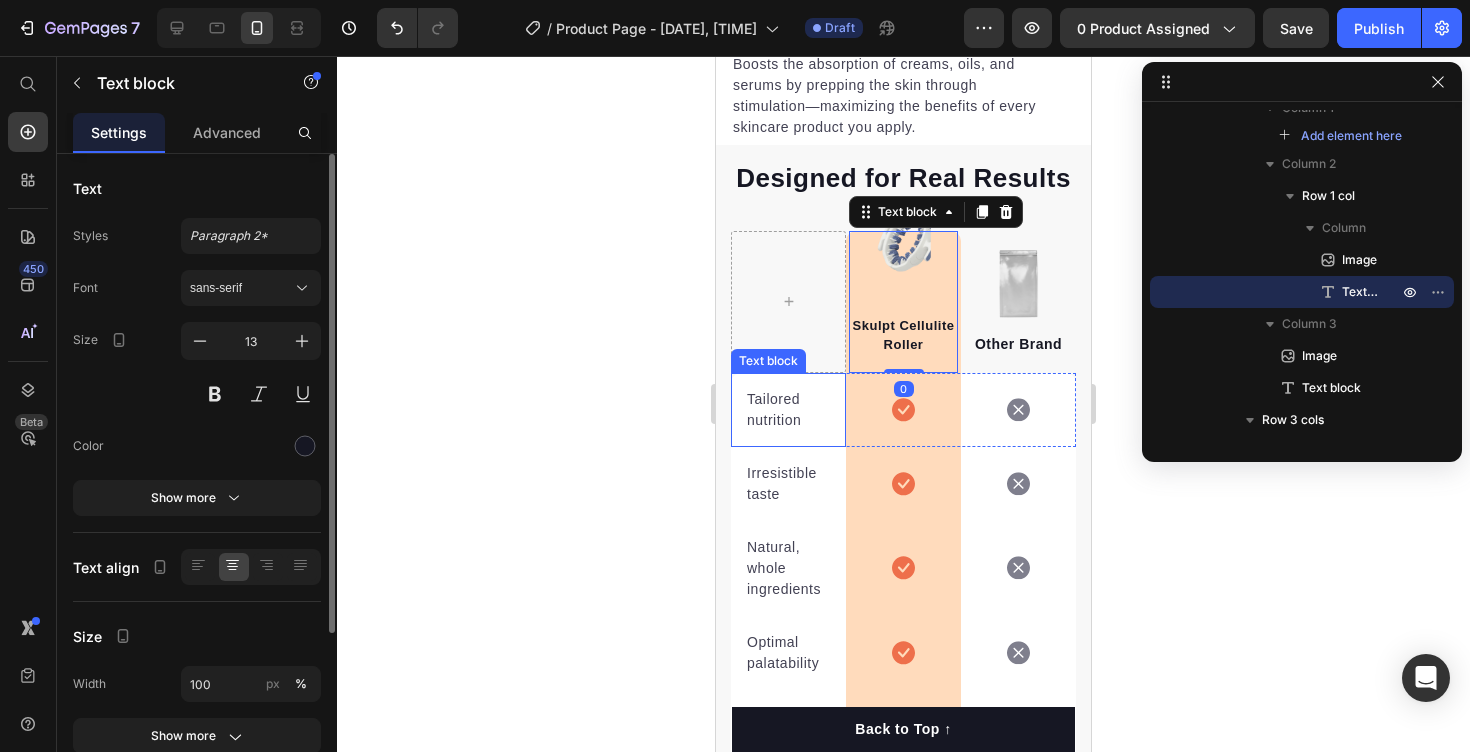 click on "Tailored nutrition" at bounding box center (788, 410) 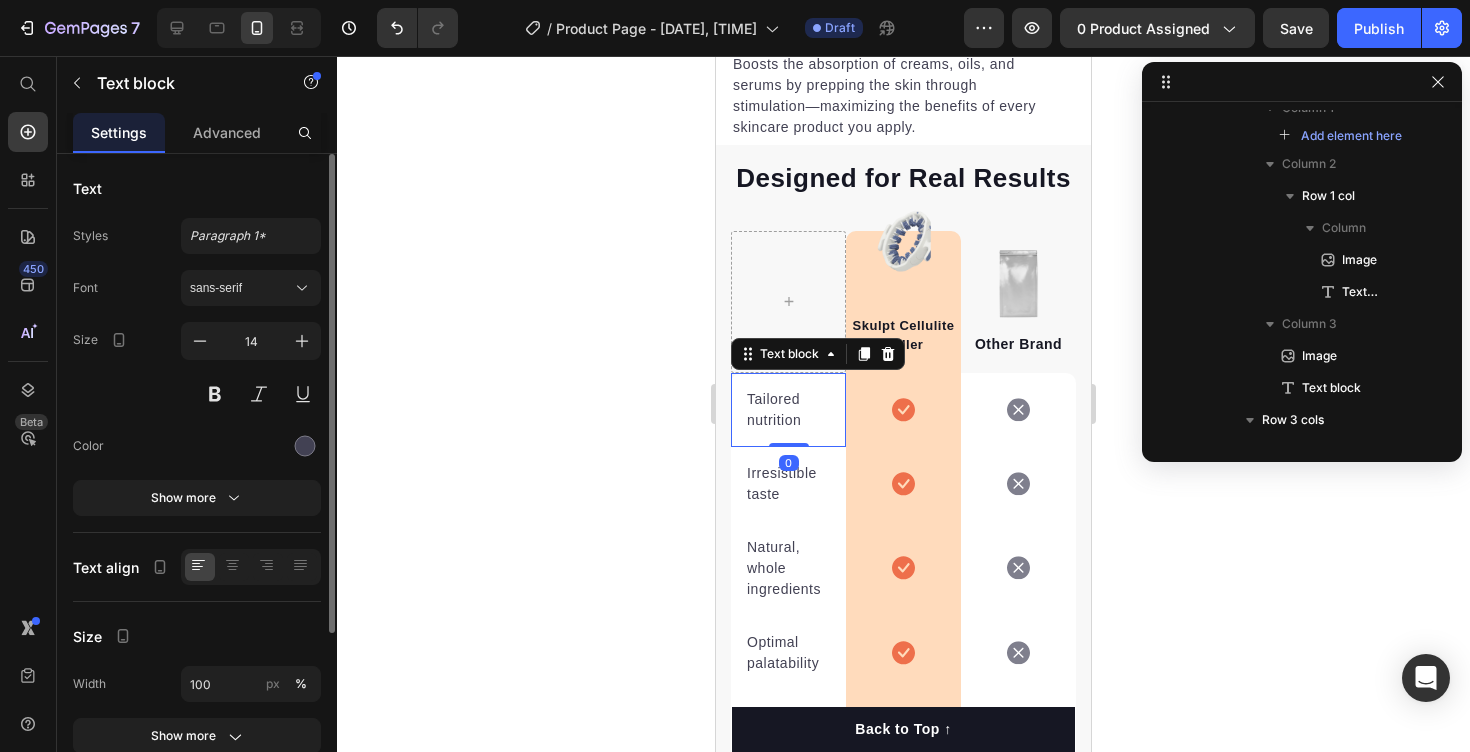 scroll, scrollTop: 2098, scrollLeft: 0, axis: vertical 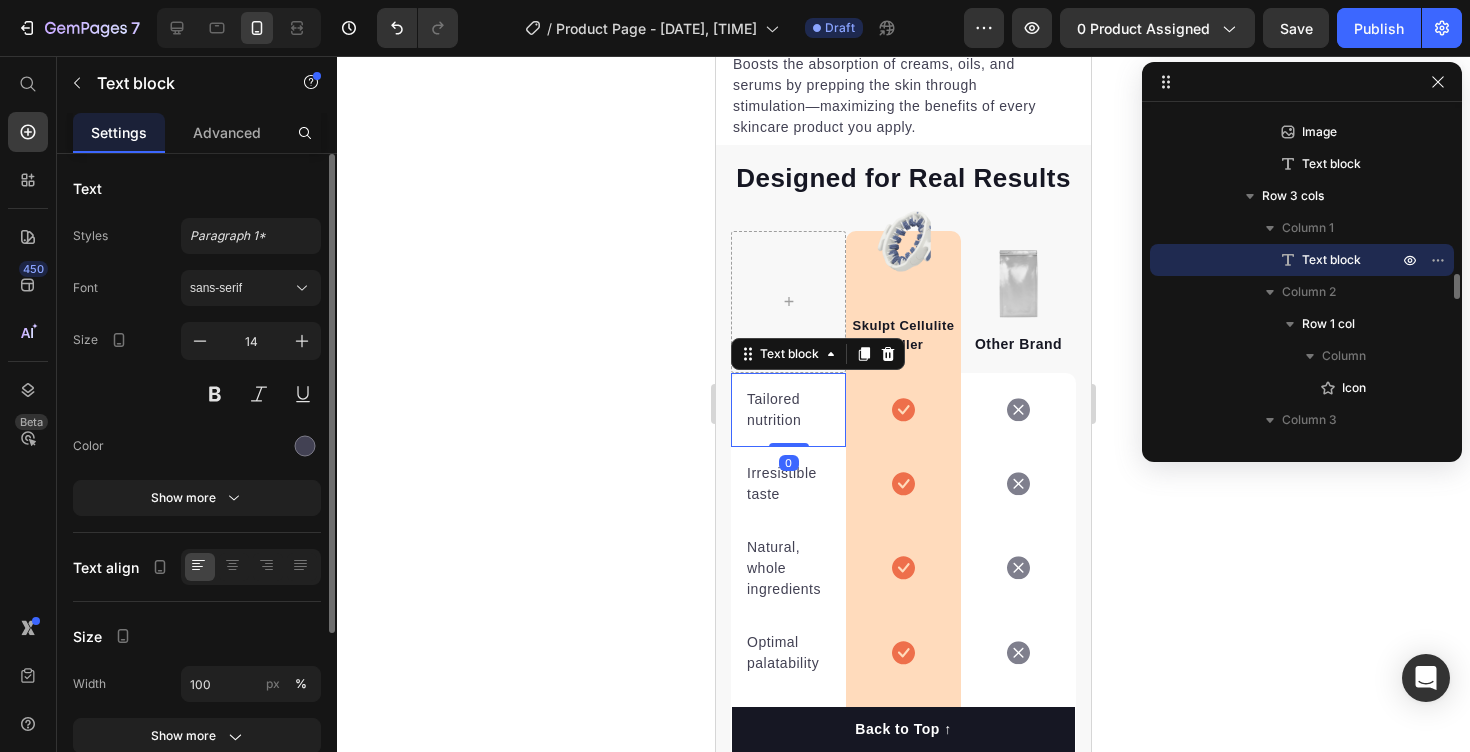 click on "Tailored nutrition" at bounding box center [788, 410] 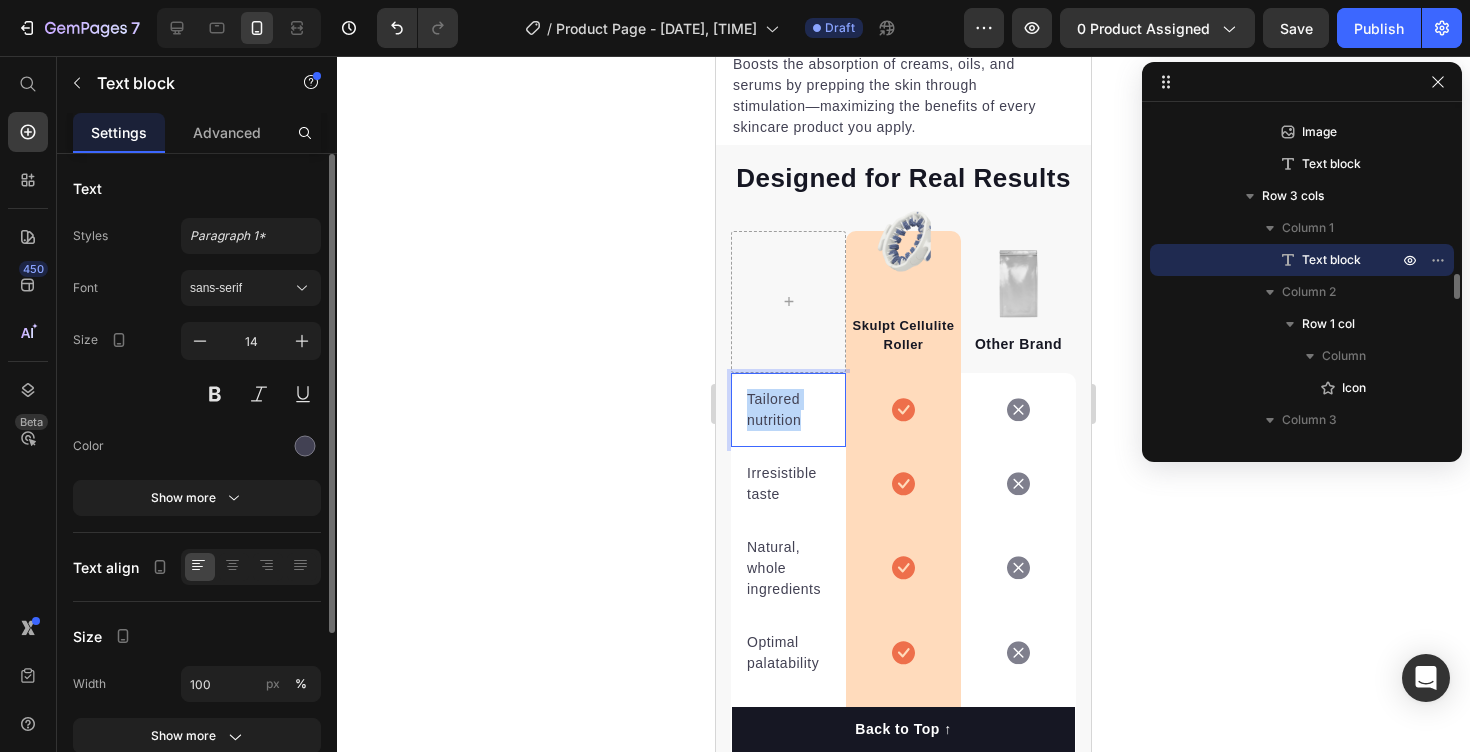 click on "Tailored nutrition" at bounding box center [788, 410] 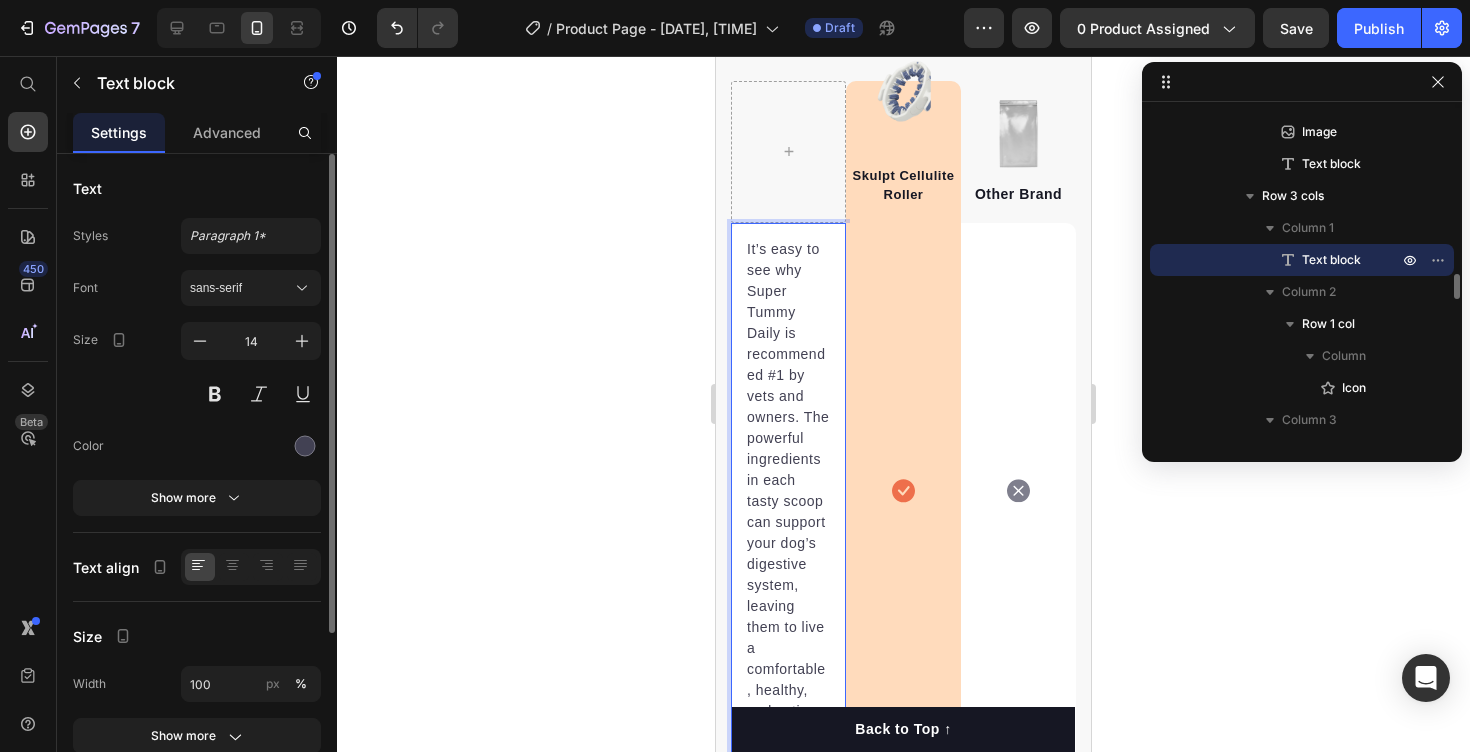 scroll, scrollTop: 3019, scrollLeft: 0, axis: vertical 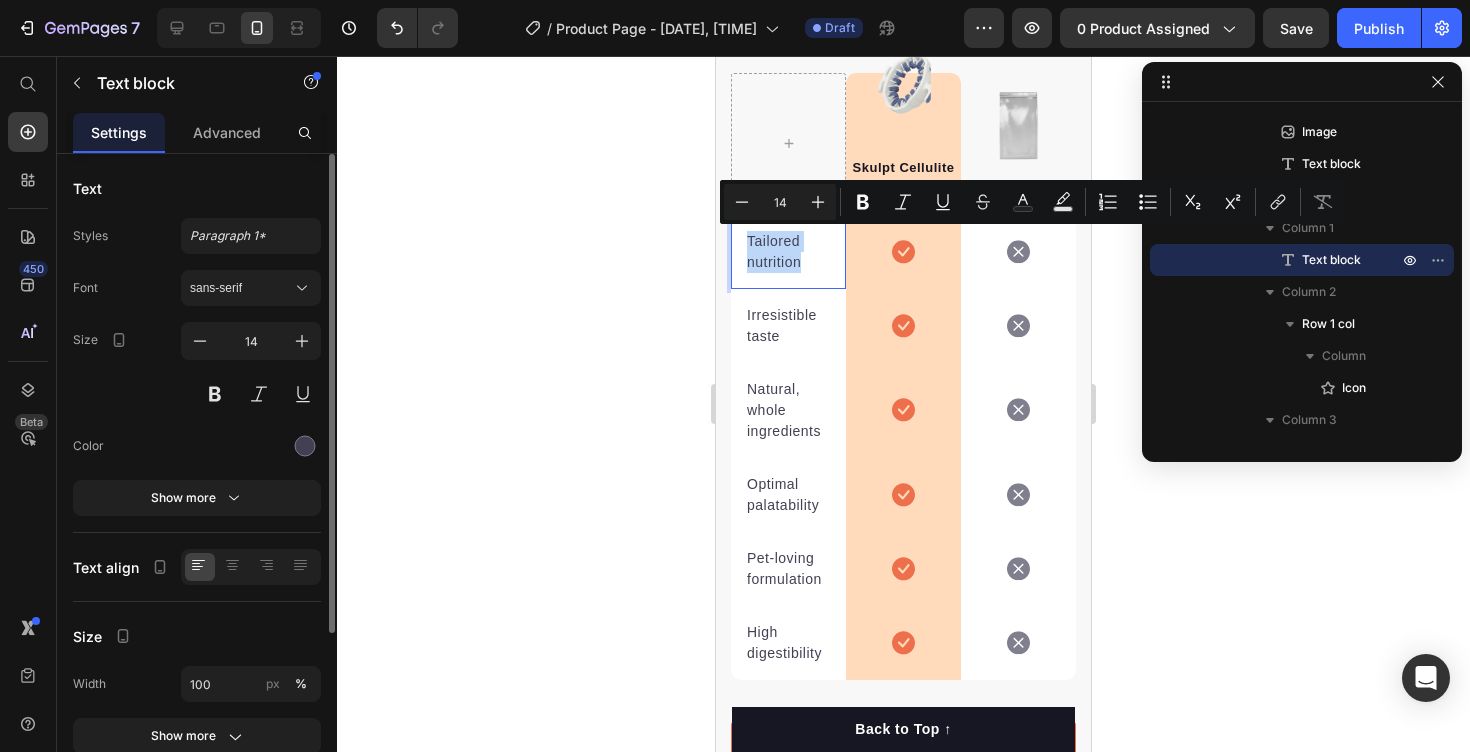 copy on "Tailored nutrition" 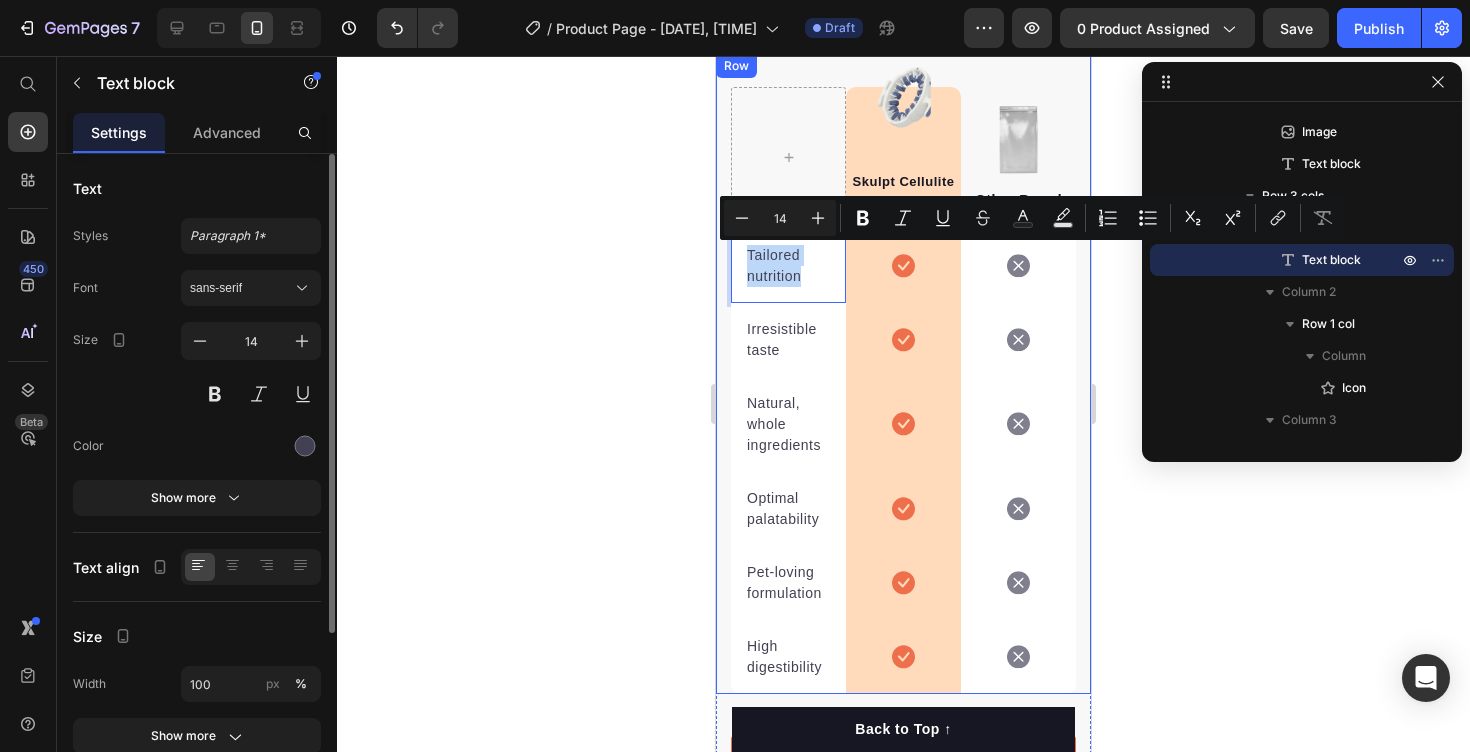 scroll, scrollTop: 3001, scrollLeft: 0, axis: vertical 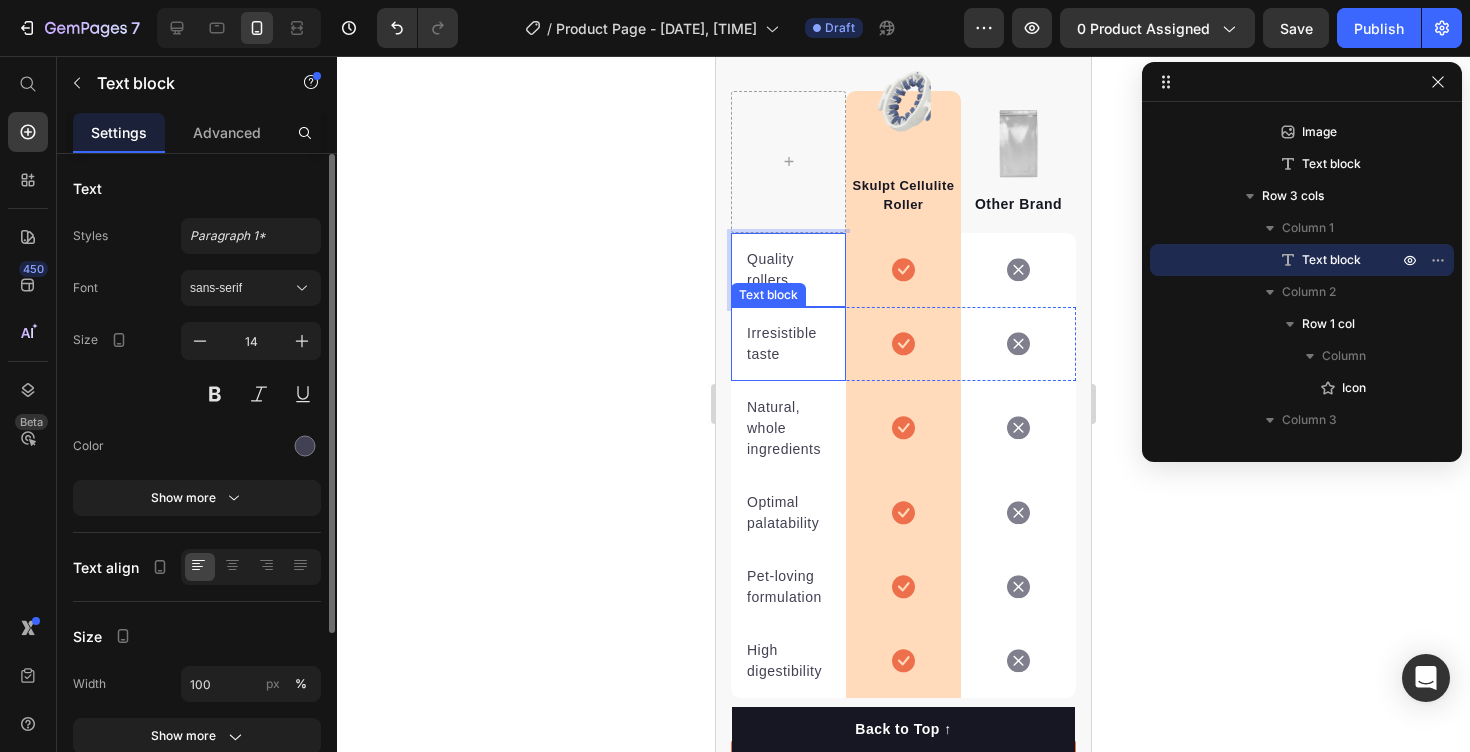 click on "Irresistible taste" at bounding box center [788, 344] 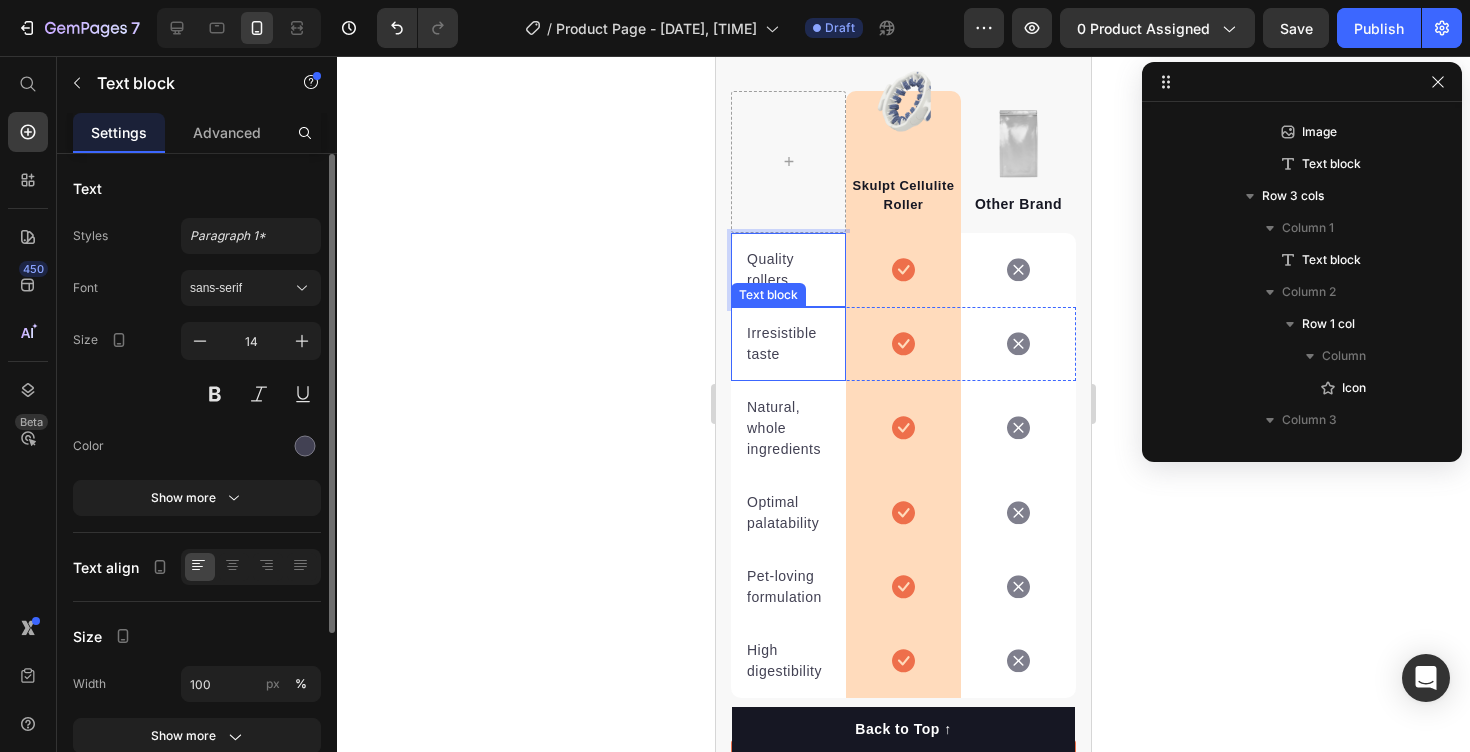 scroll, scrollTop: 0, scrollLeft: 0, axis: both 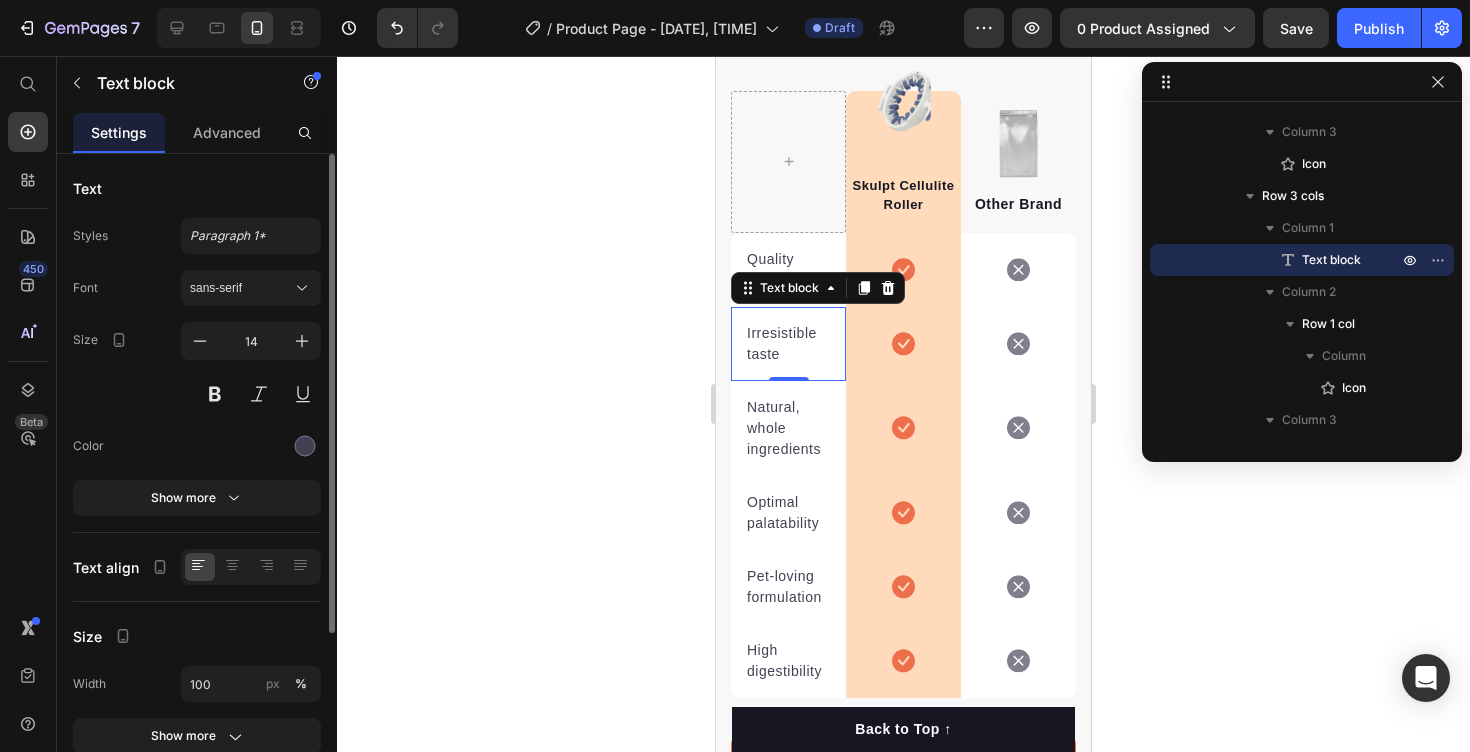 click on "Irresistible taste" at bounding box center (788, 344) 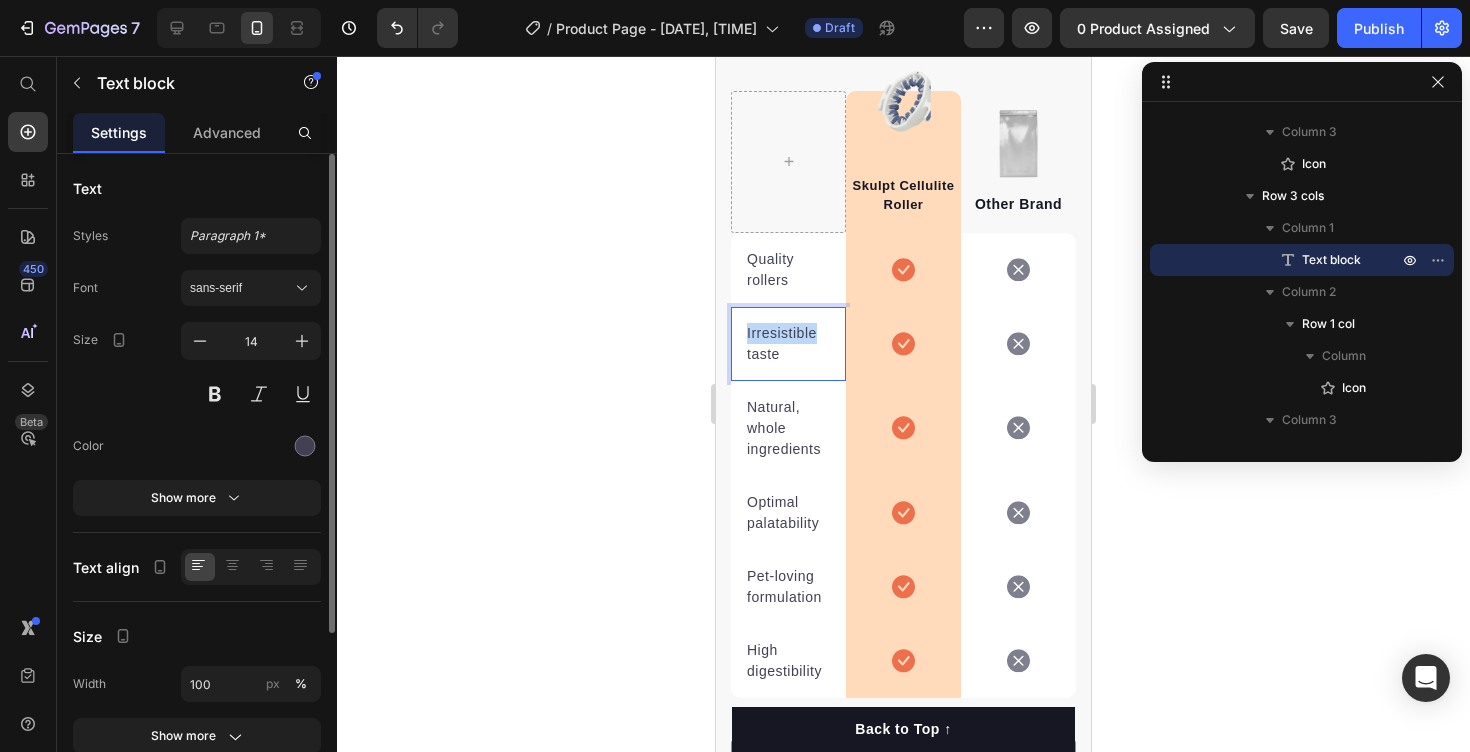 click on "Irresistible taste" at bounding box center (788, 344) 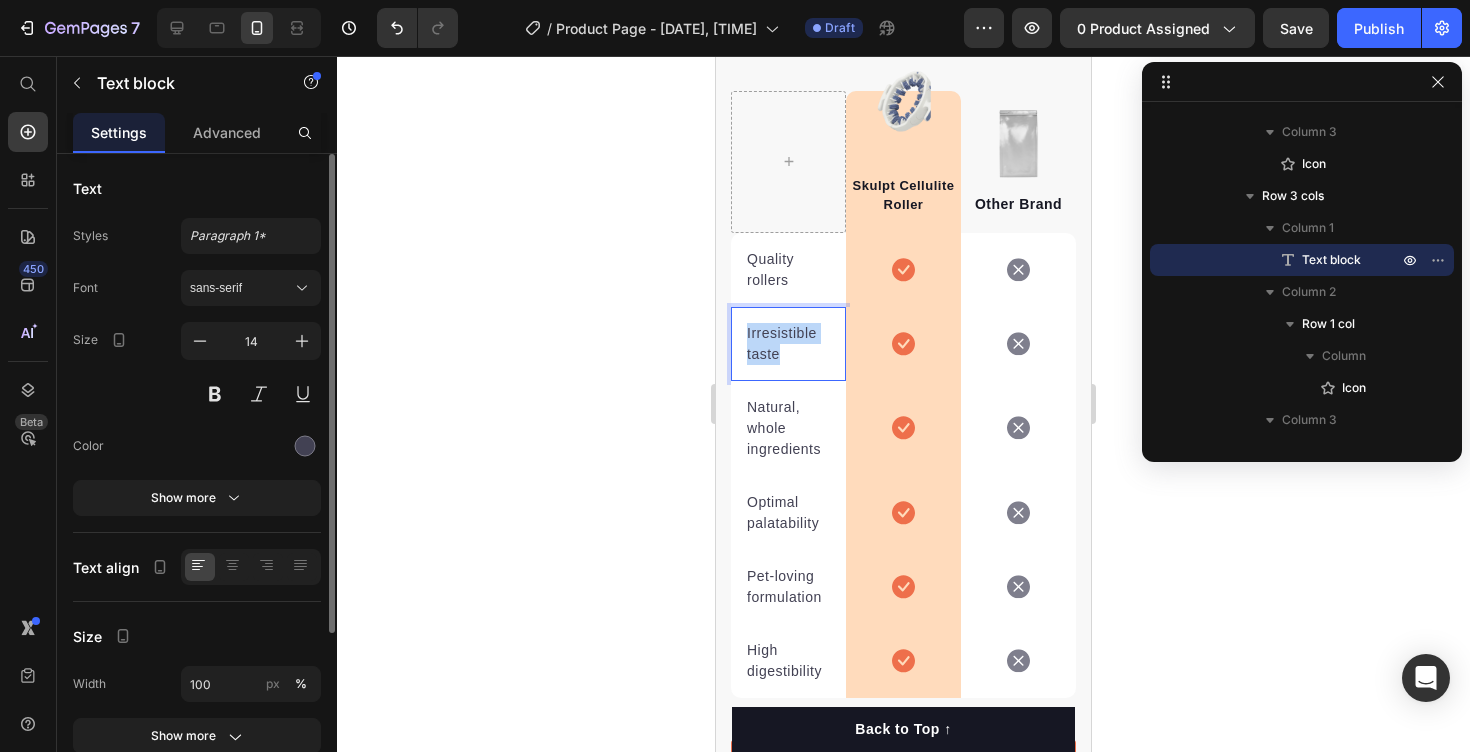 click on "Irresistible taste" at bounding box center [788, 344] 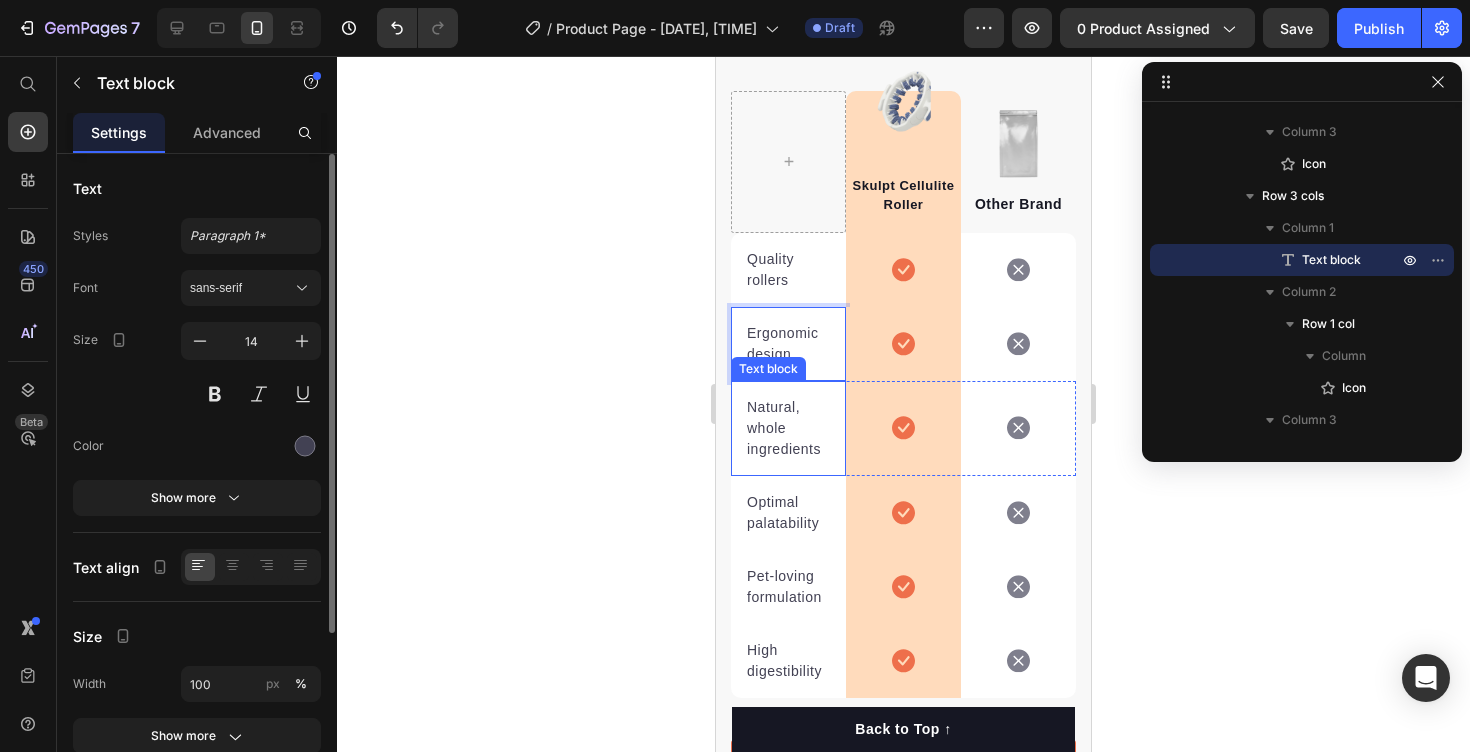 click on "Natural, whole ingredients" at bounding box center (788, 428) 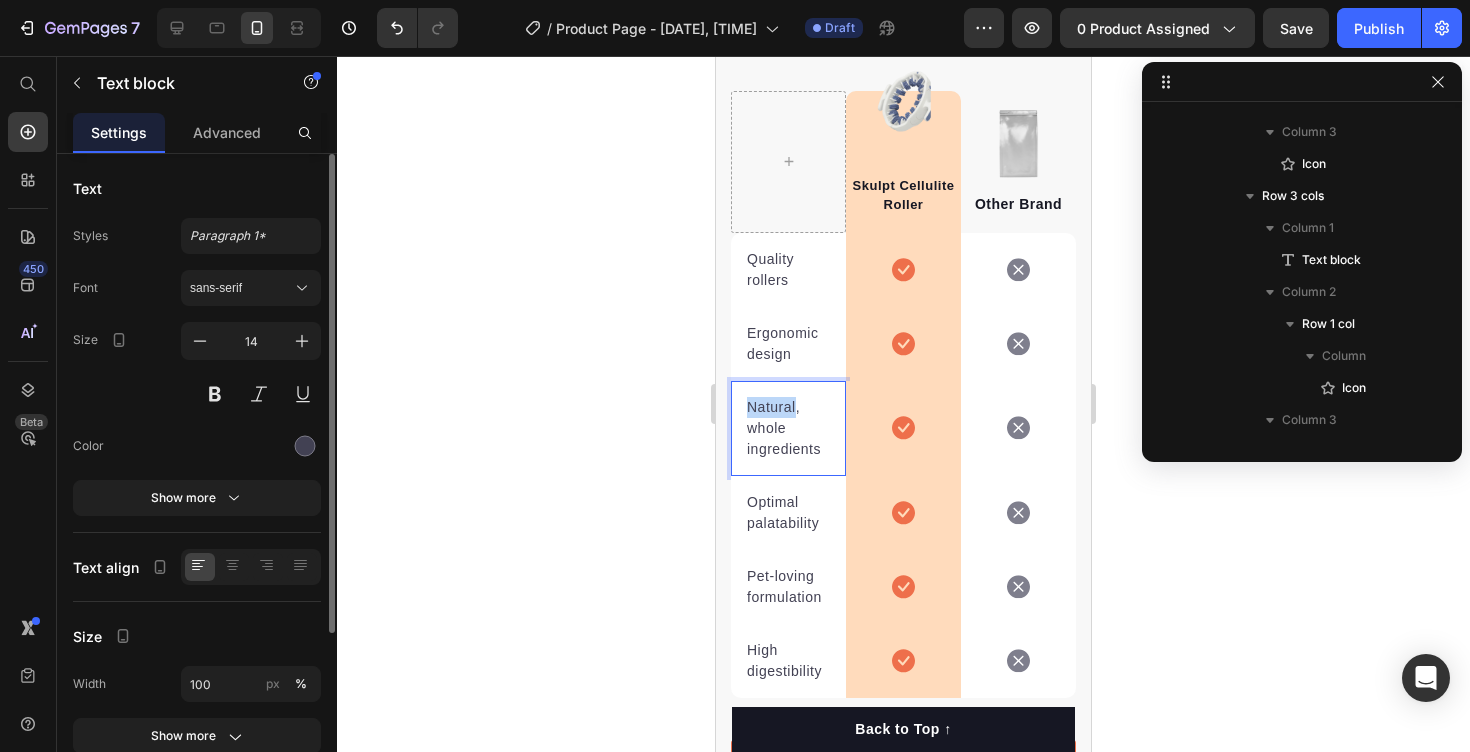 click on "Natural, whole ingredients" at bounding box center [788, 428] 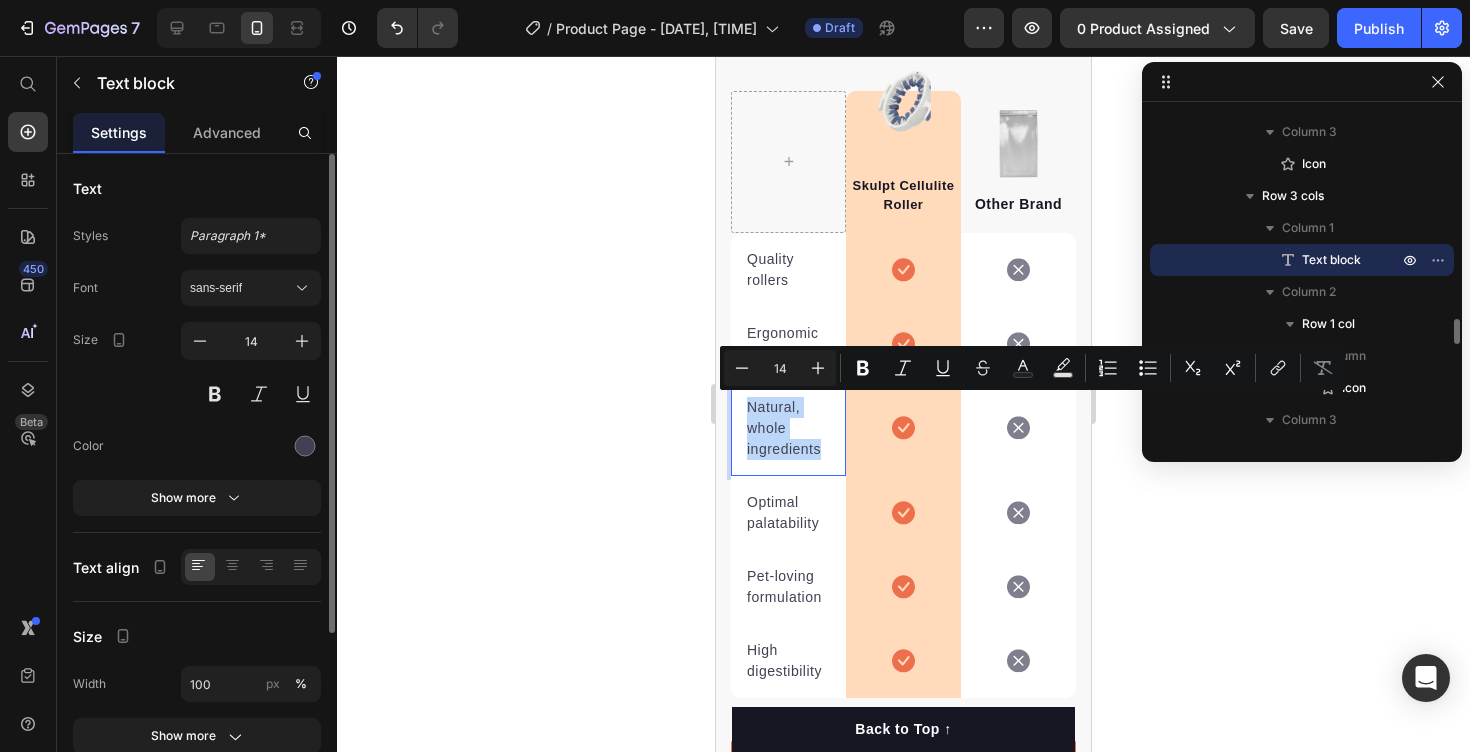 drag, startPoint x: 765, startPoint y: 413, endPoint x: 782, endPoint y: 443, distance: 34.48188 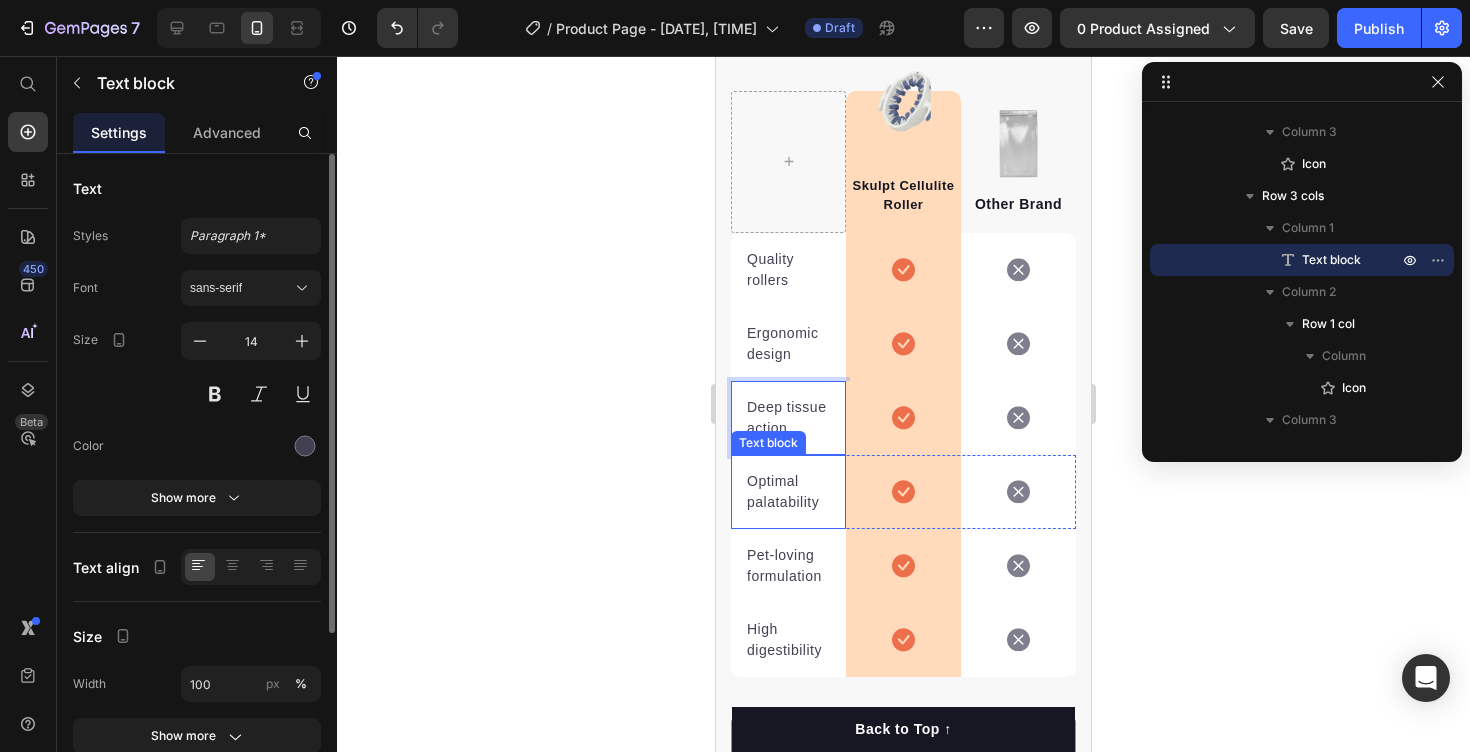 click on "Optimal palatability" at bounding box center (788, 492) 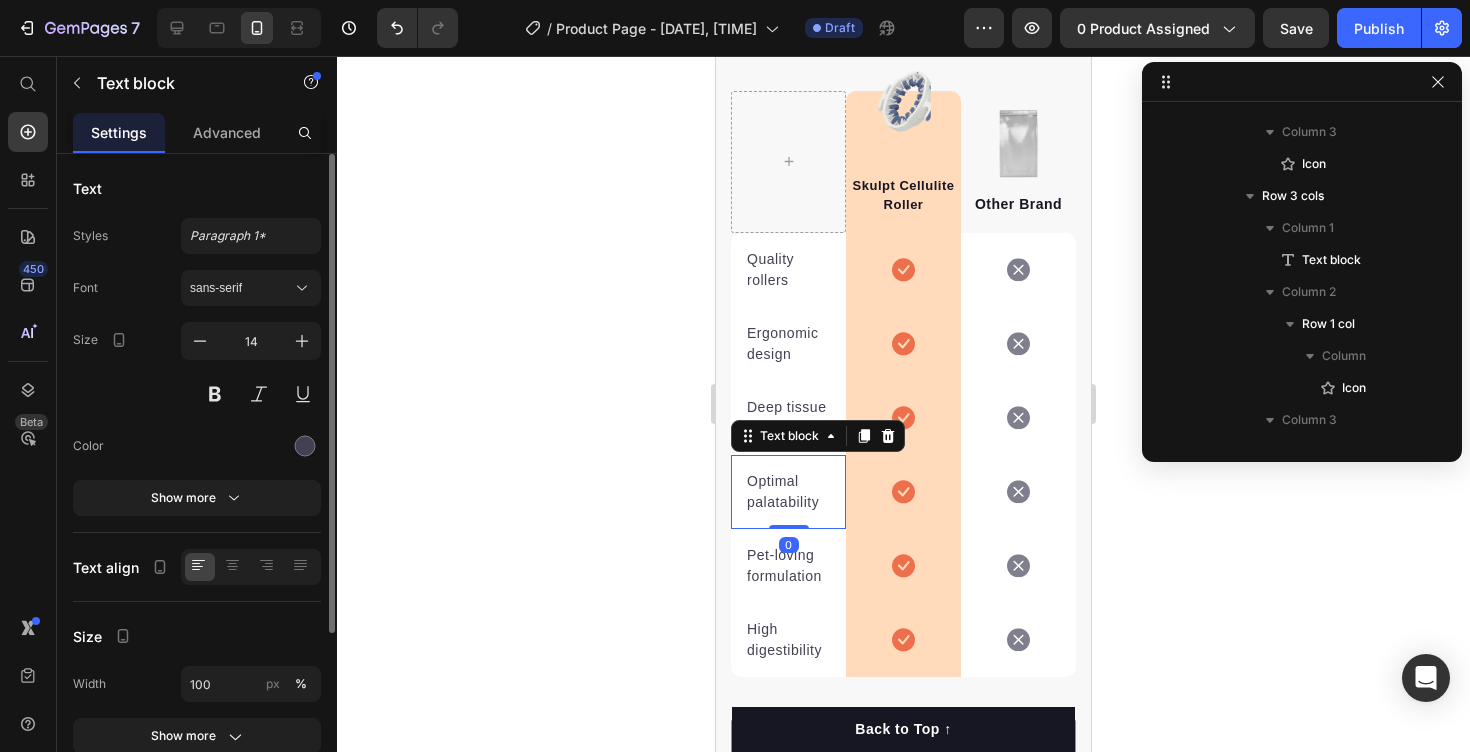 scroll, scrollTop: 2962, scrollLeft: 0, axis: vertical 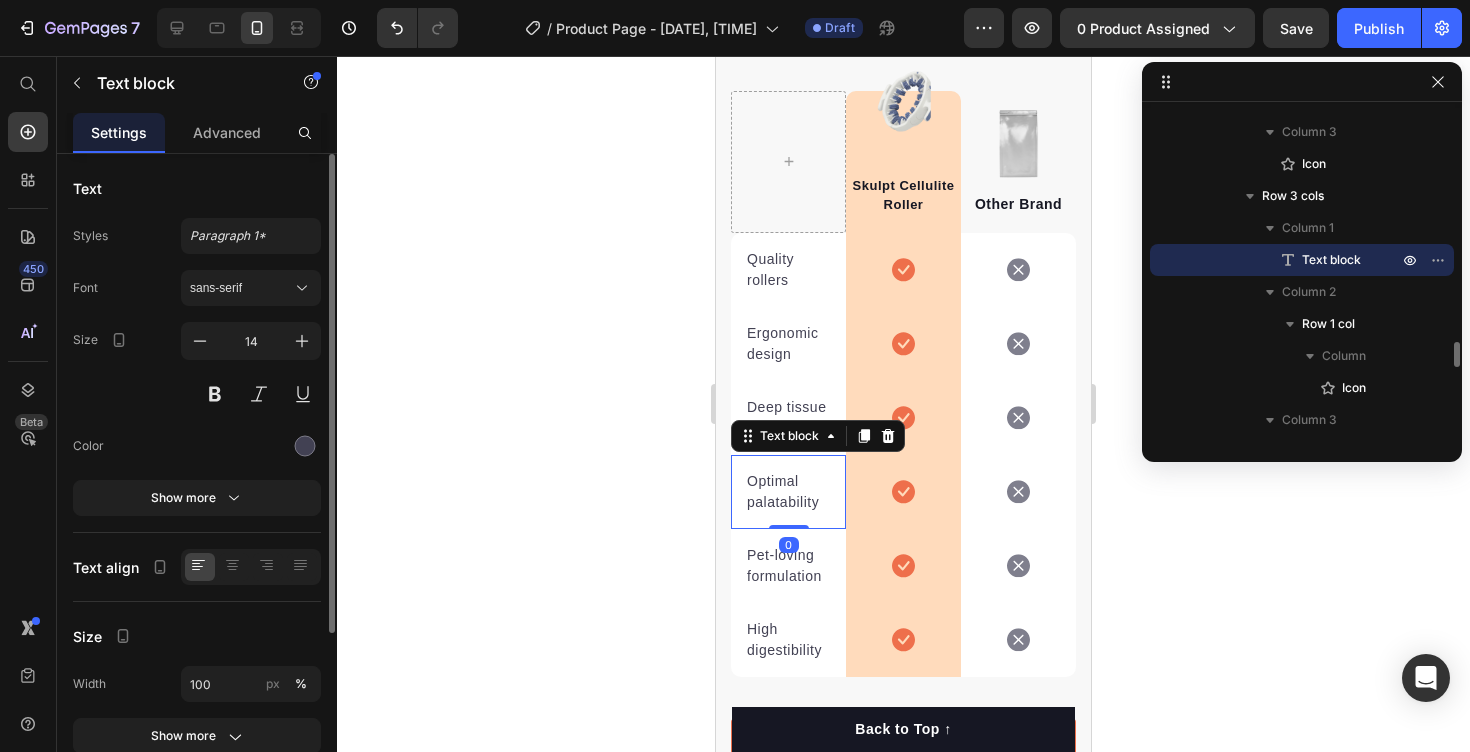 click on "Optimal palatability" at bounding box center [788, 492] 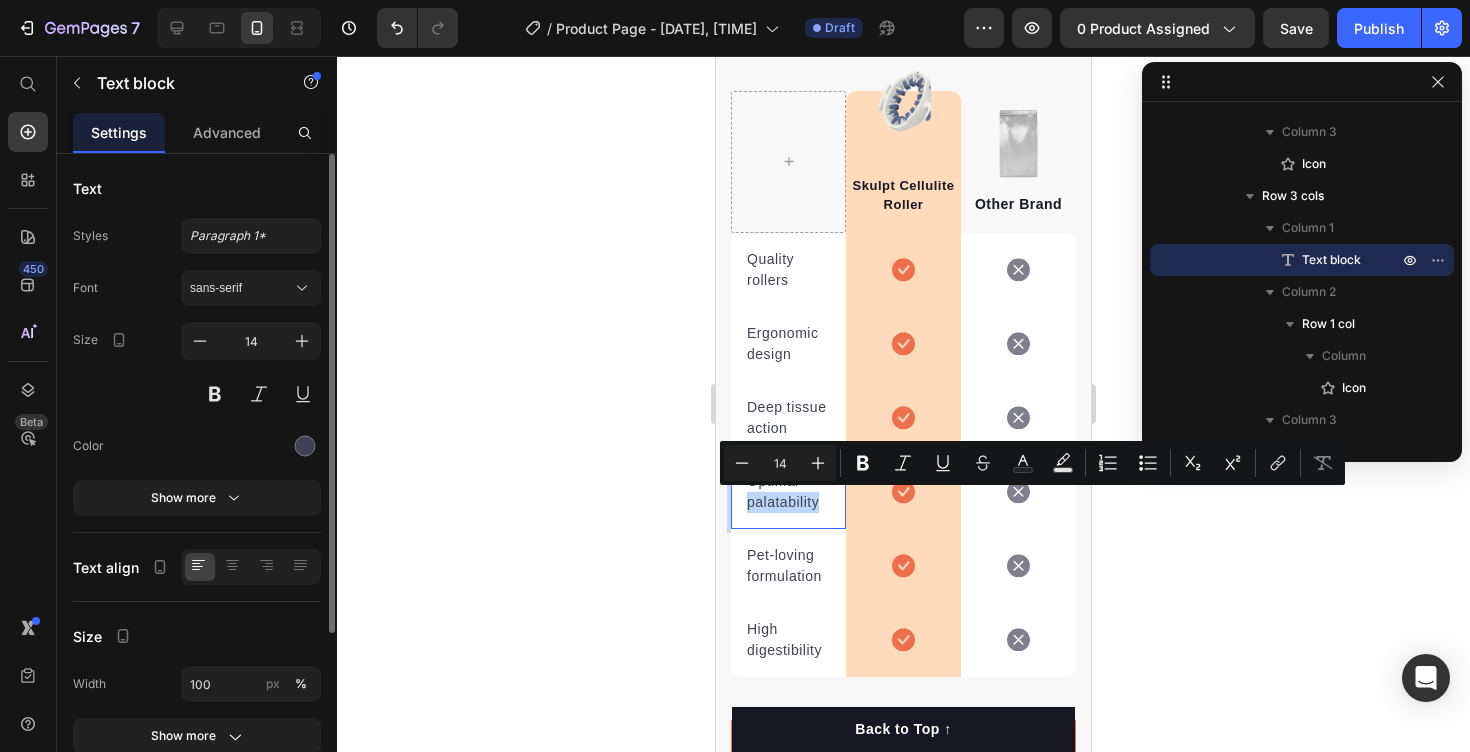 click on "Optimal palatability" at bounding box center [788, 492] 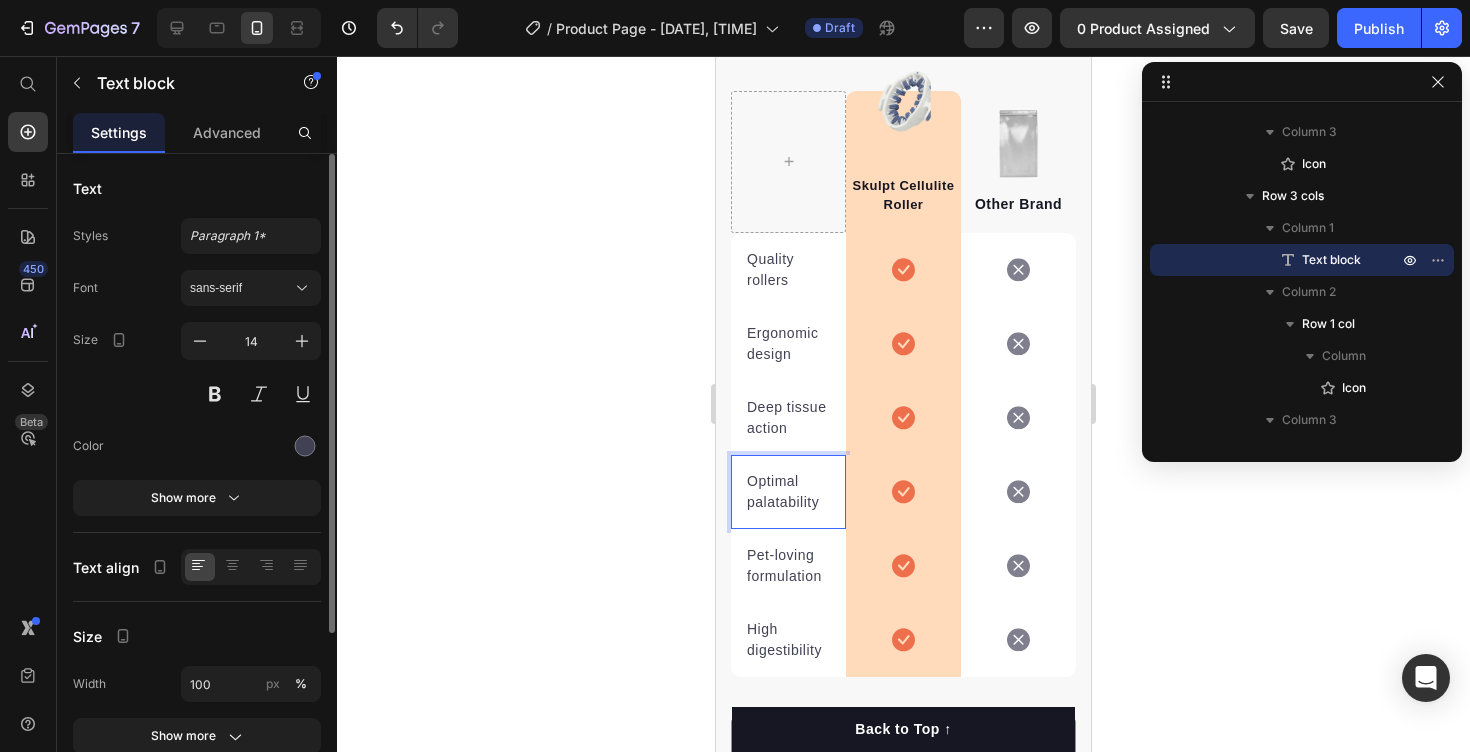 click on "Optimal palatability" at bounding box center [788, 492] 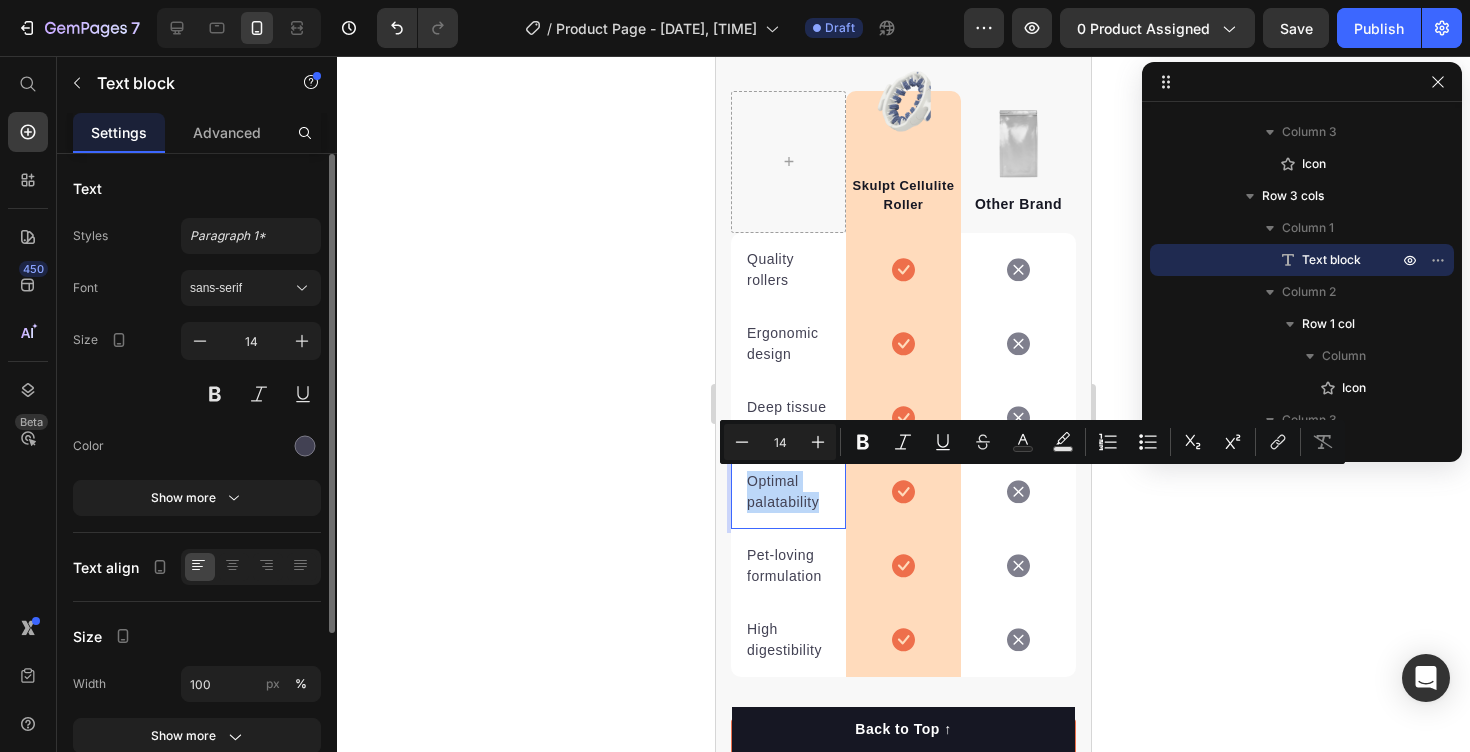 drag, startPoint x: 757, startPoint y: 476, endPoint x: 790, endPoint y: 504, distance: 43.27817 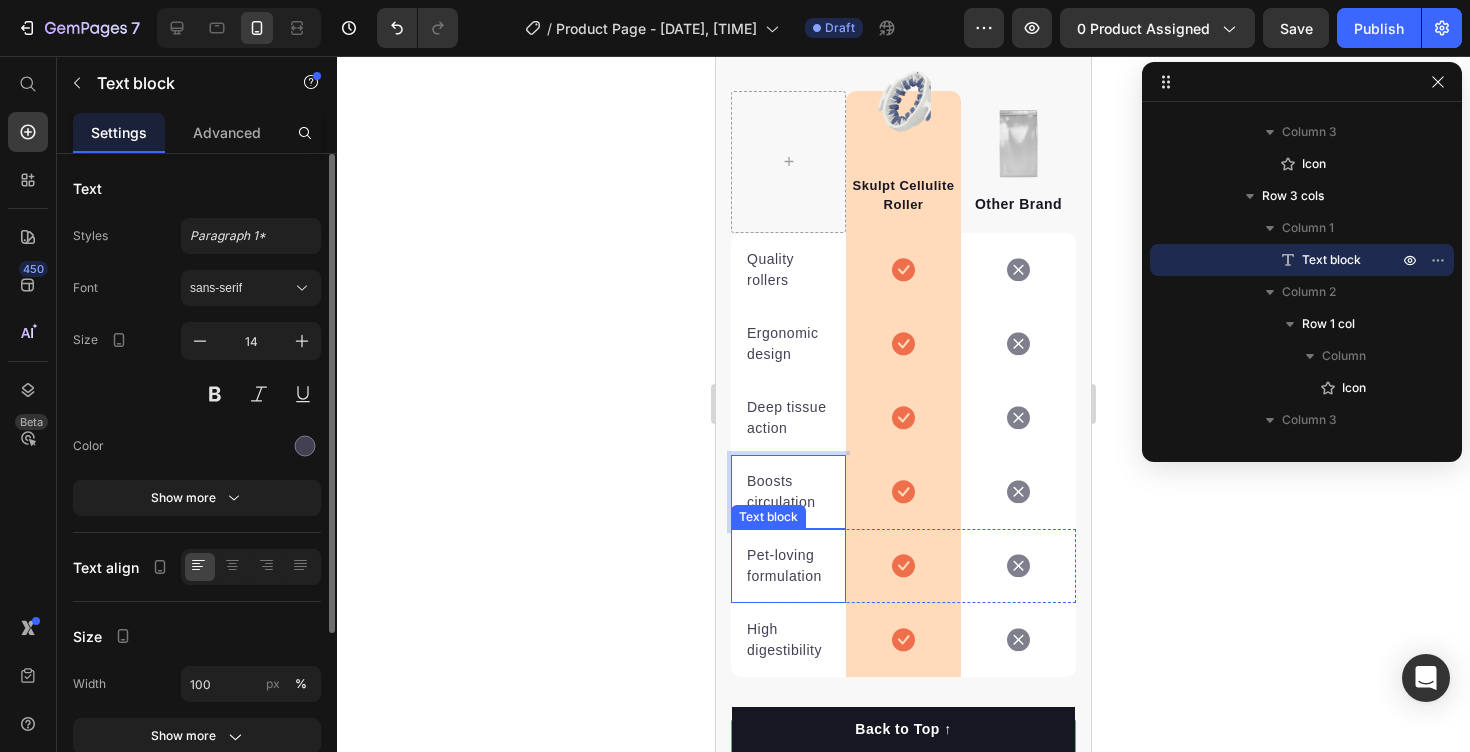 click on "Pet-loving formulation" at bounding box center [788, 566] 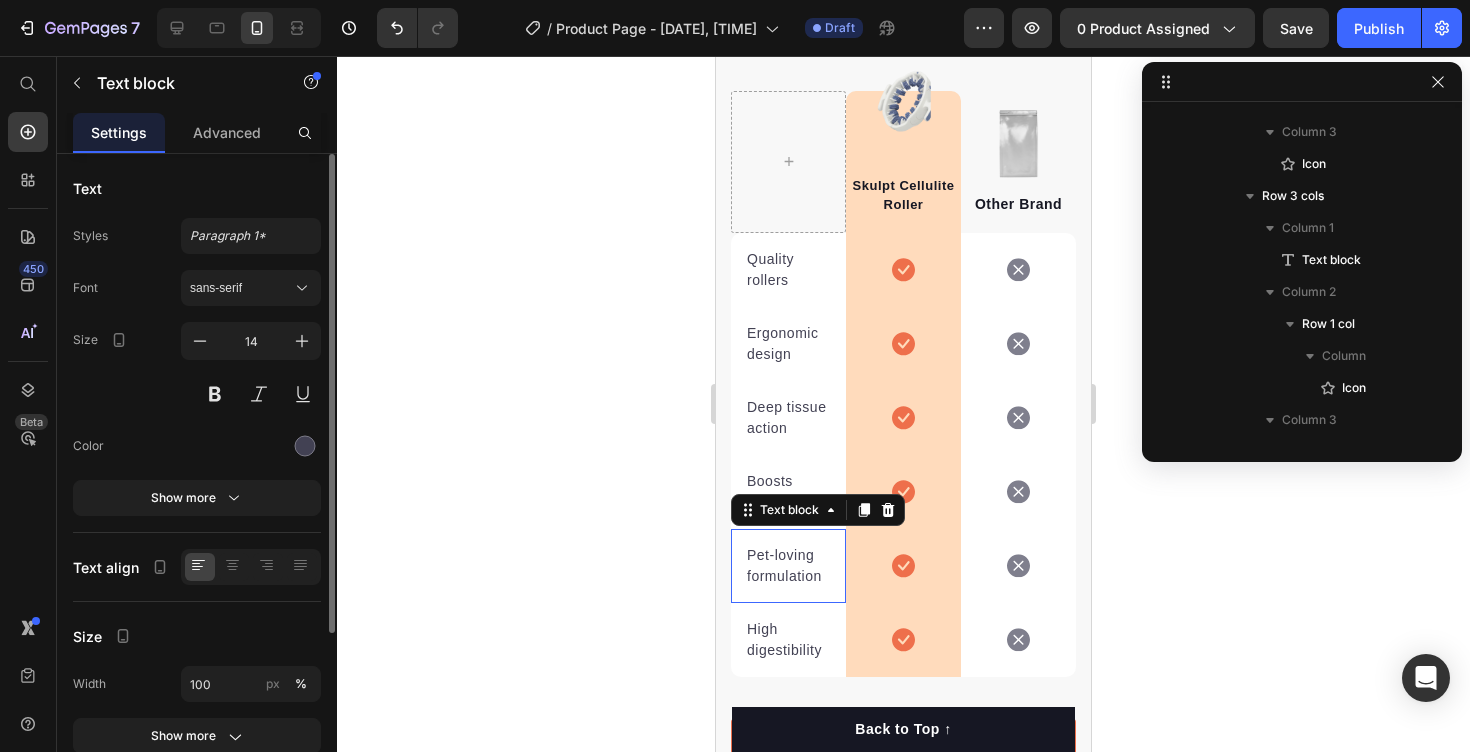 scroll, scrollTop: 3250, scrollLeft: 0, axis: vertical 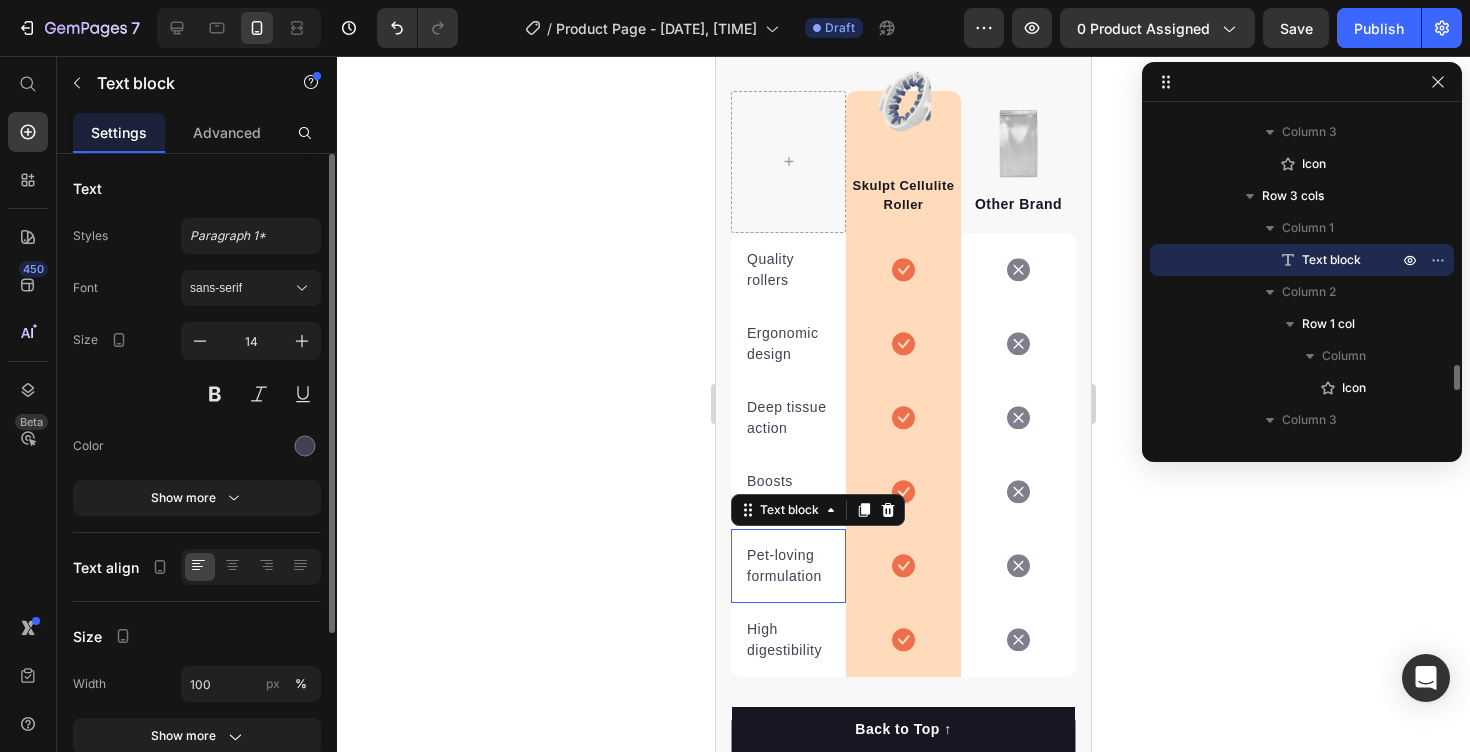 click on "Pet-loving formulation" at bounding box center (788, 566) 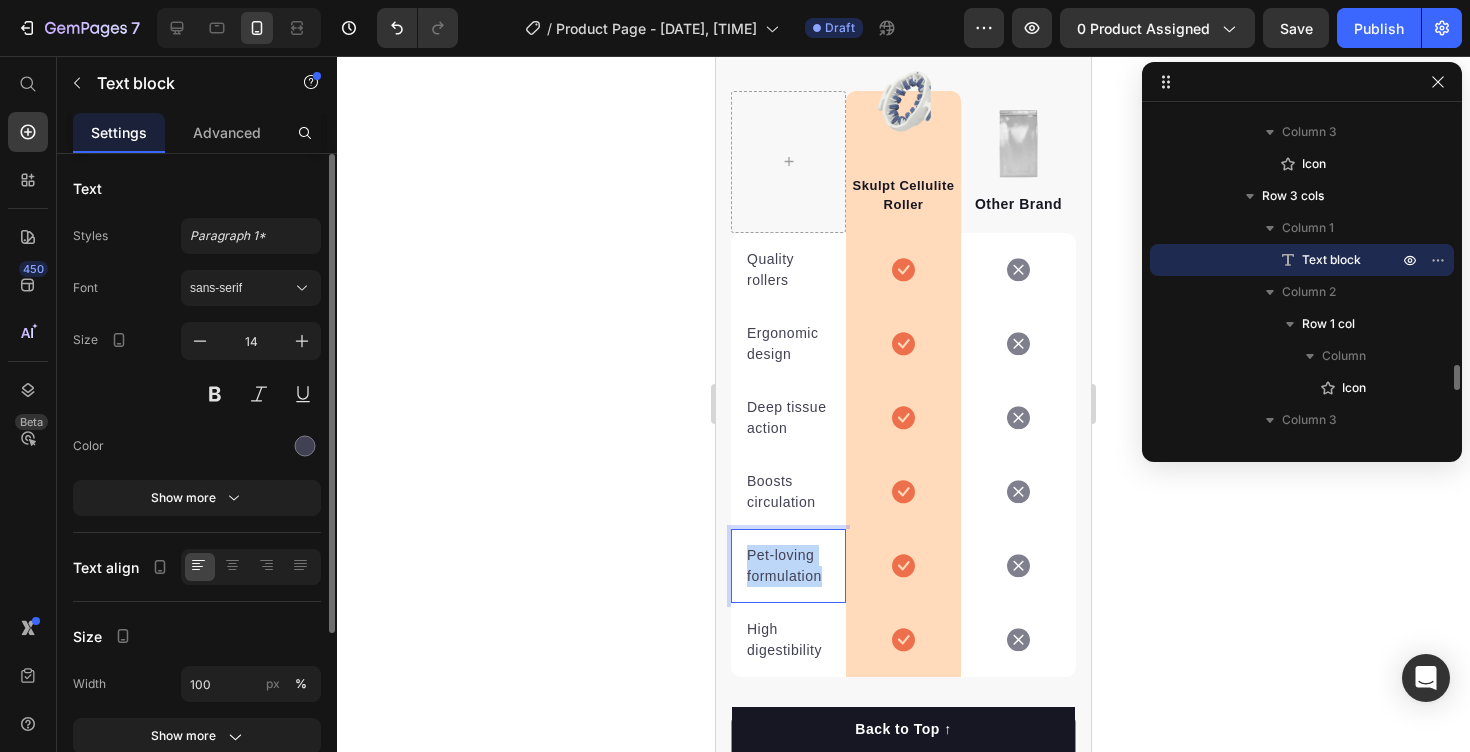 click on "Pet-loving formulation" at bounding box center [788, 566] 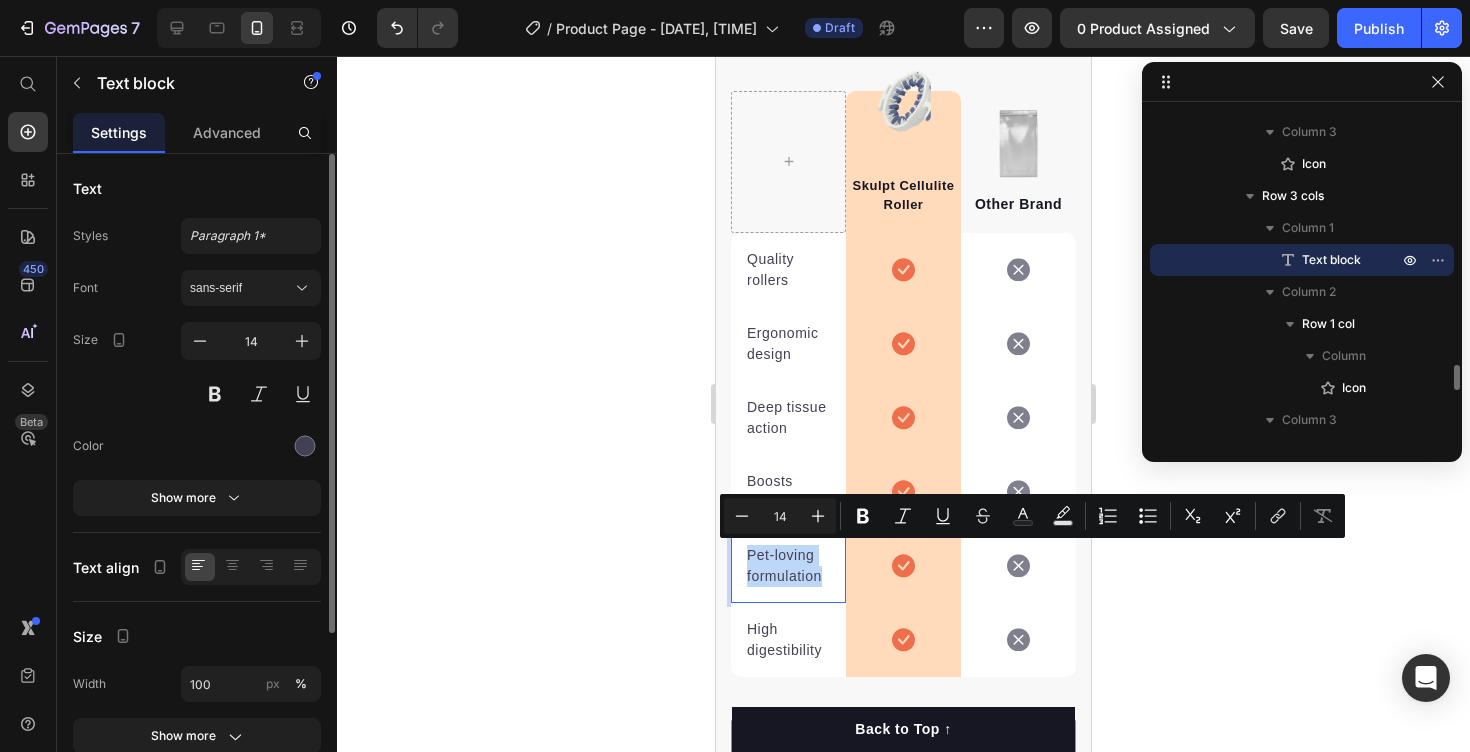 copy on "Pet-loving formulation" 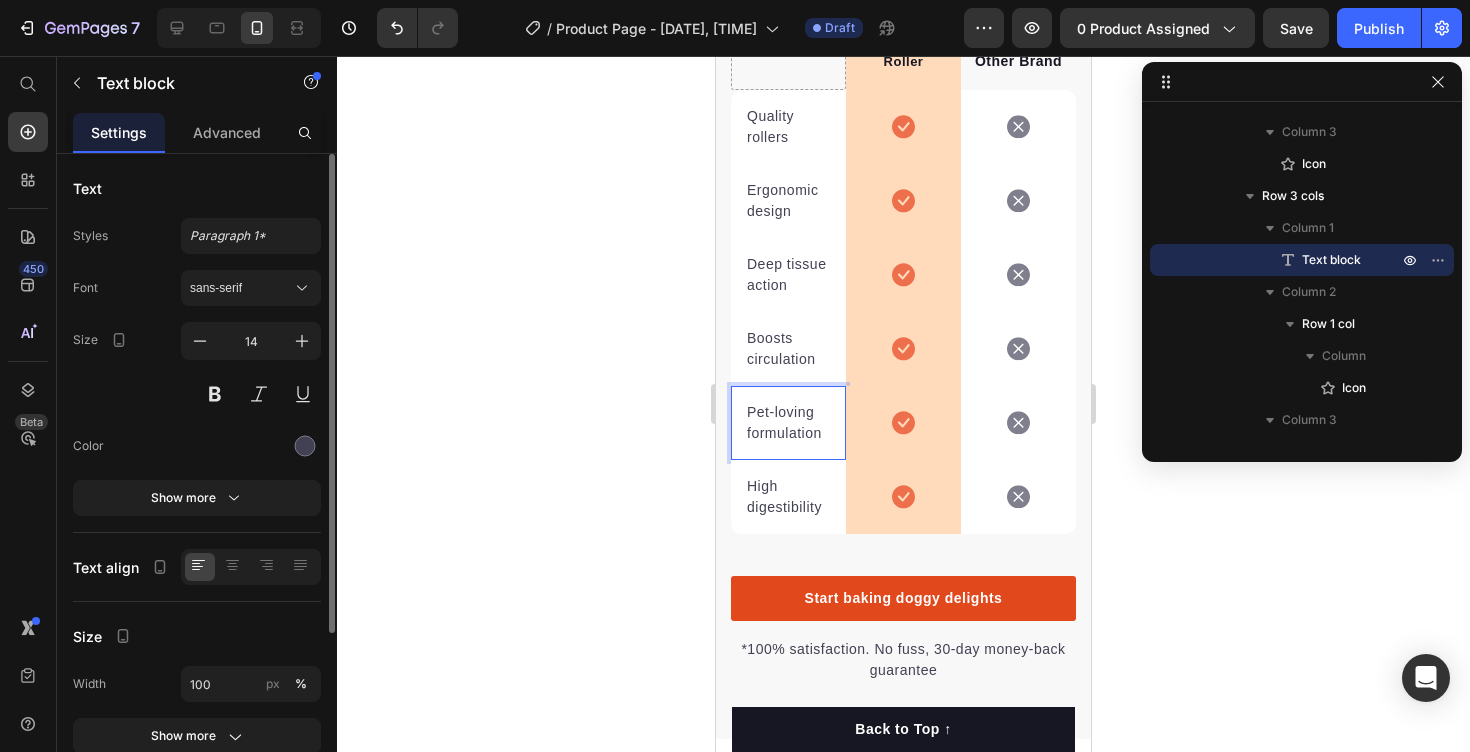scroll, scrollTop: 3196, scrollLeft: 0, axis: vertical 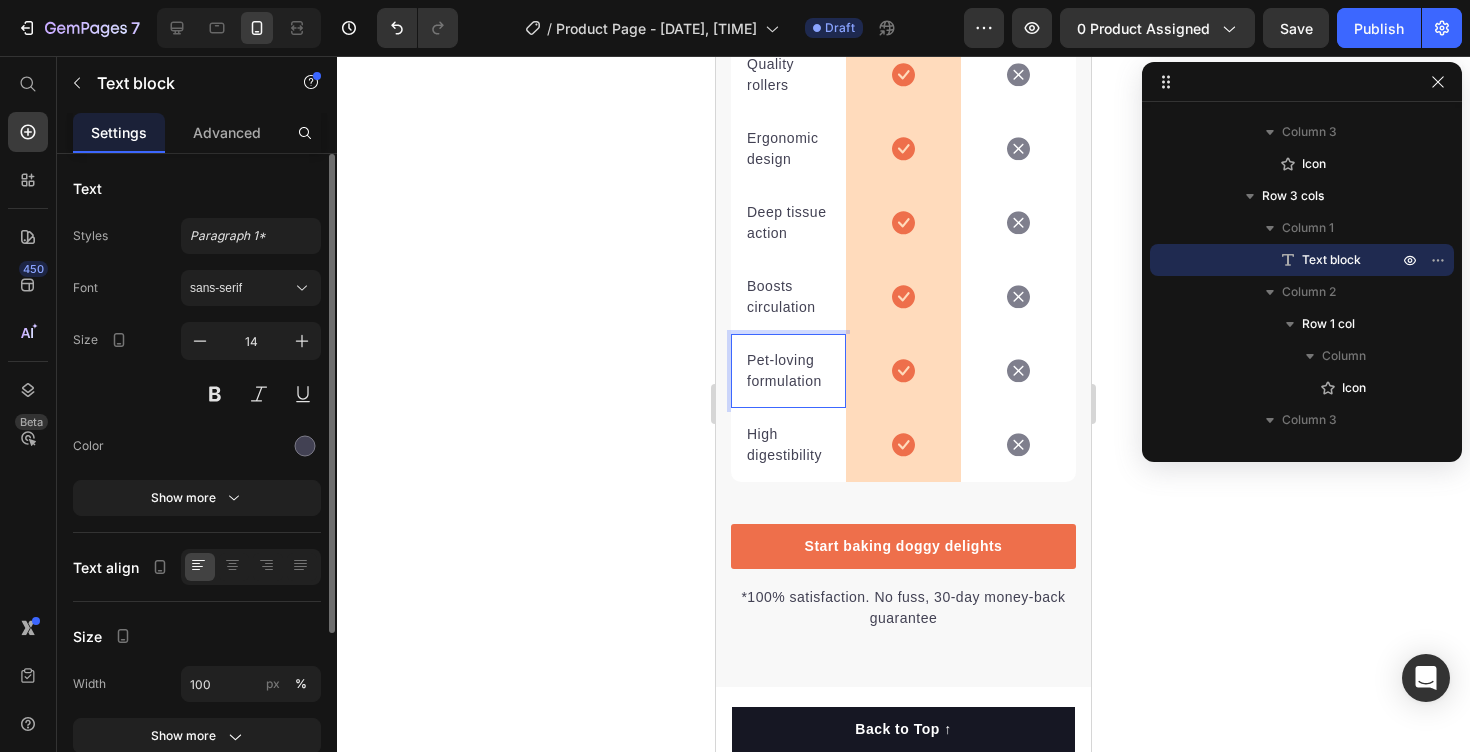 click on "Pet-loving formulation" at bounding box center (788, 371) 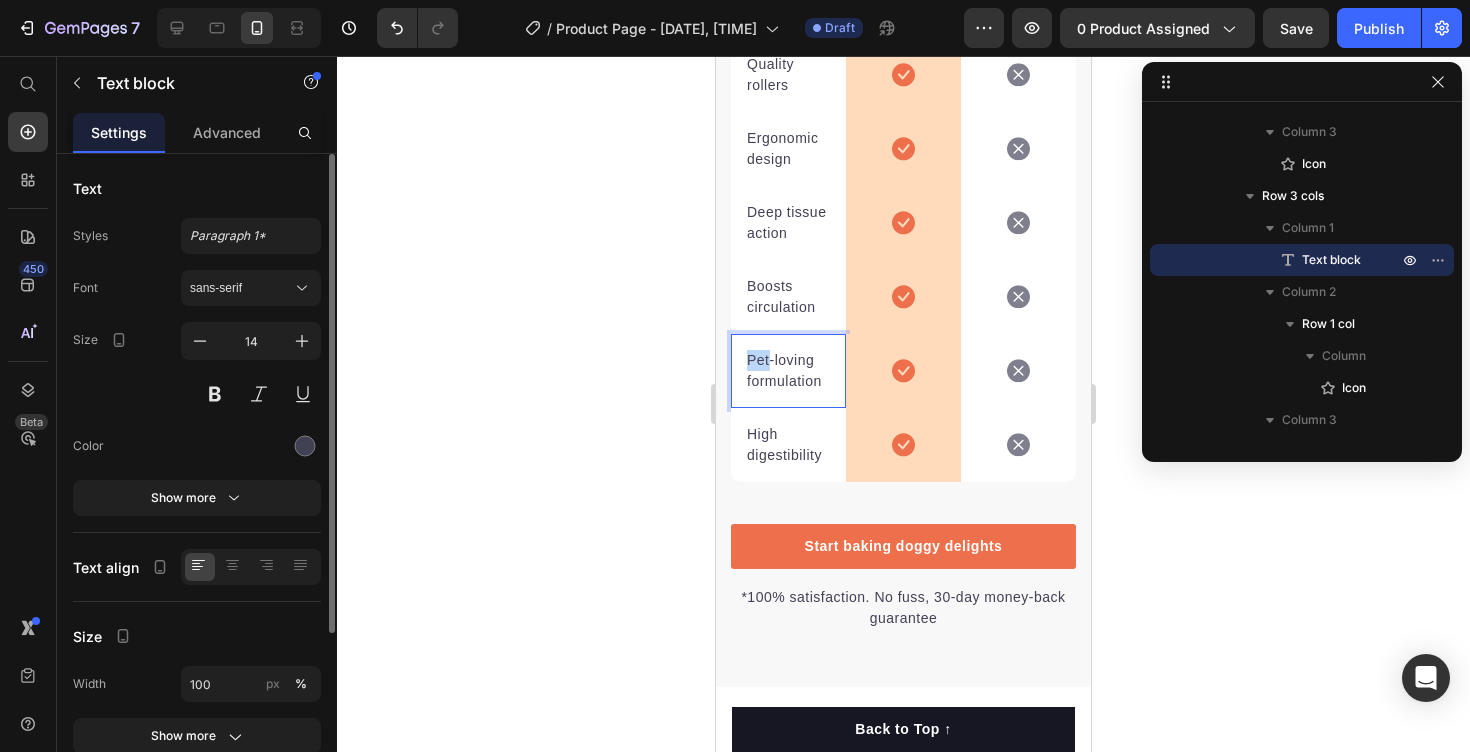 click on "Pet-loving formulation" at bounding box center [788, 371] 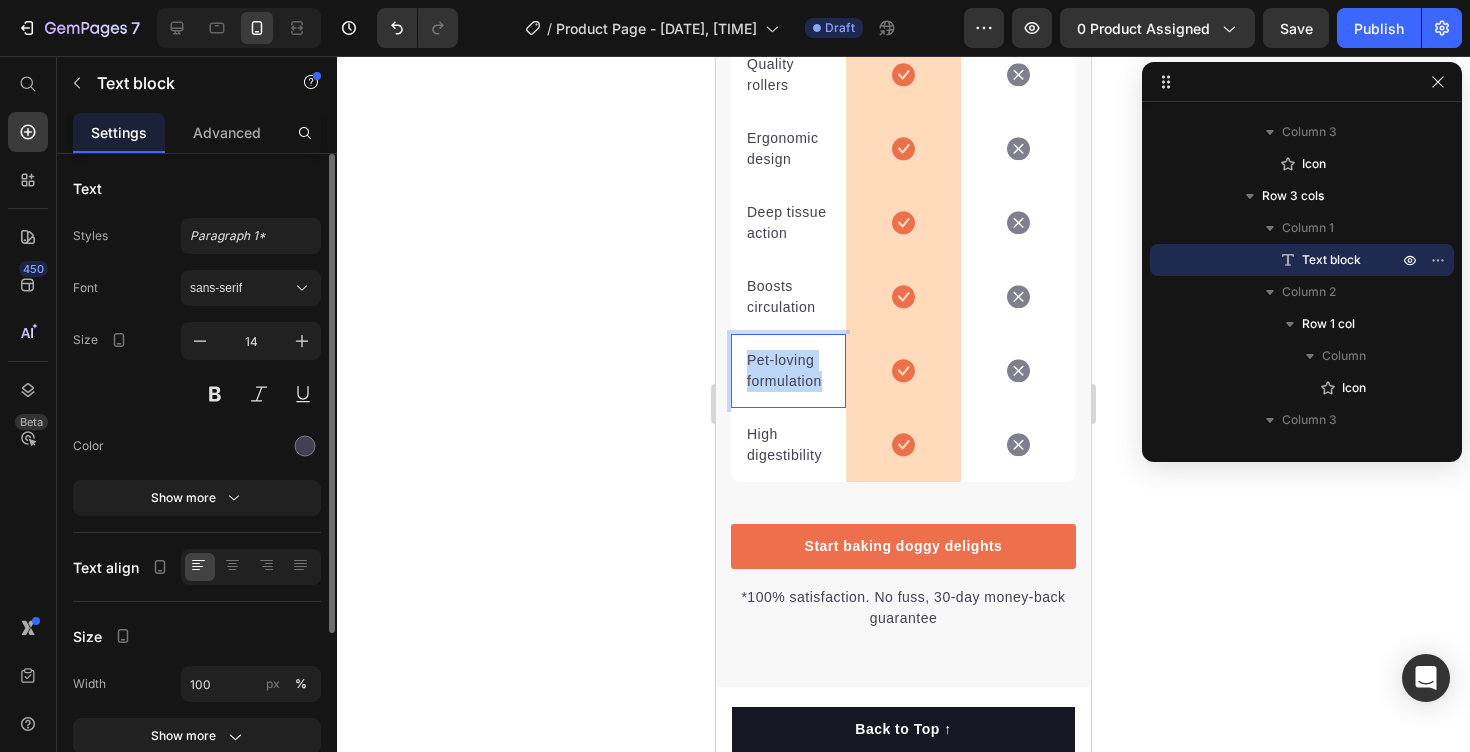 click on "Pet-loving formulation" at bounding box center [788, 371] 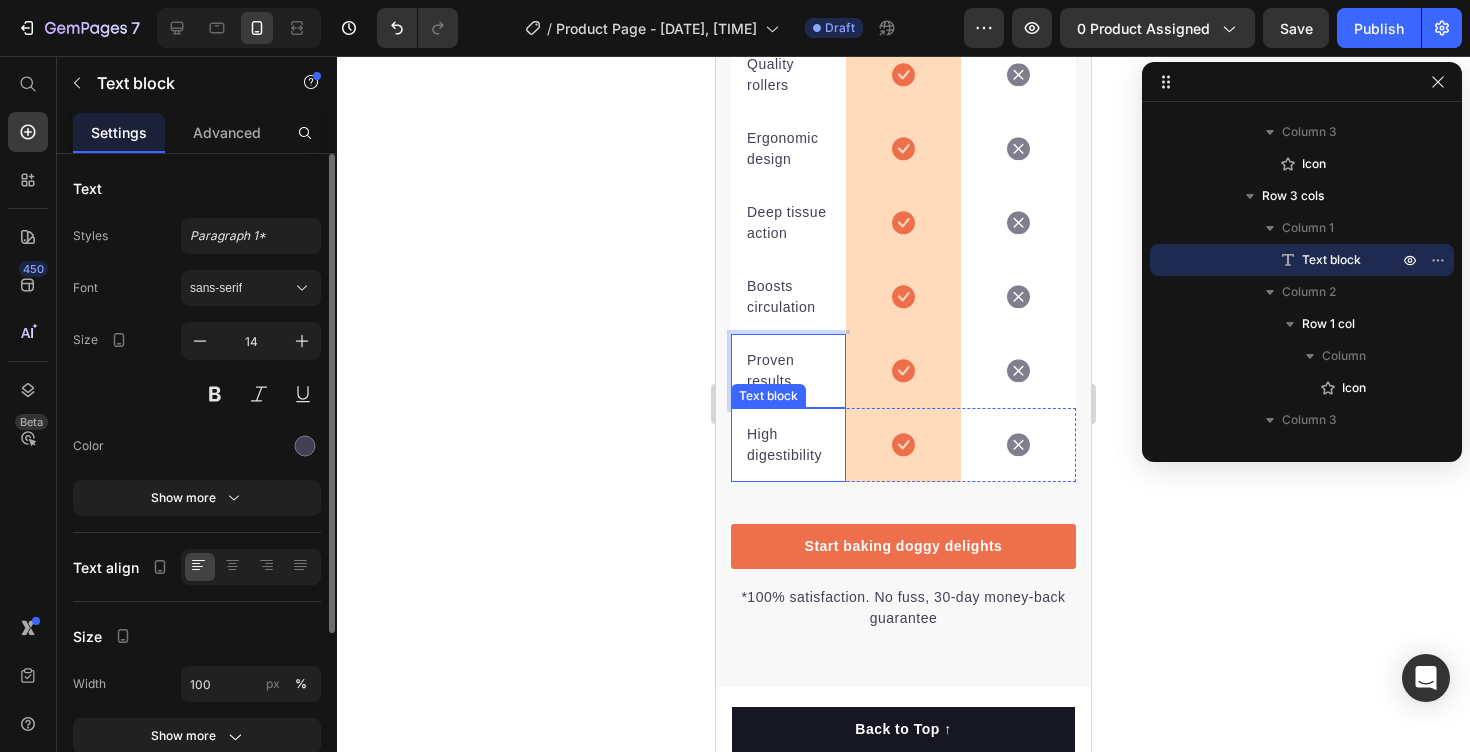 click on "High digestibility" at bounding box center (788, 445) 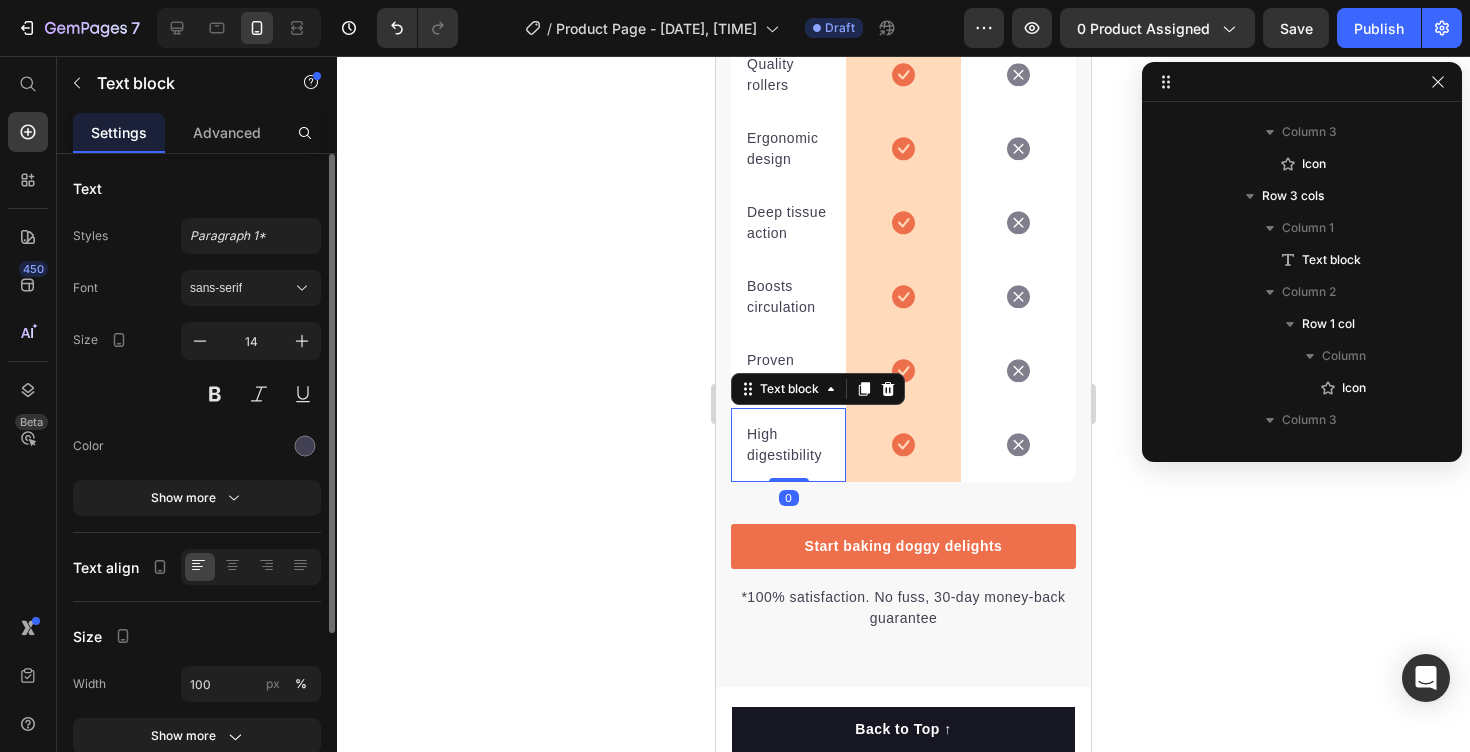 scroll, scrollTop: 3538, scrollLeft: 0, axis: vertical 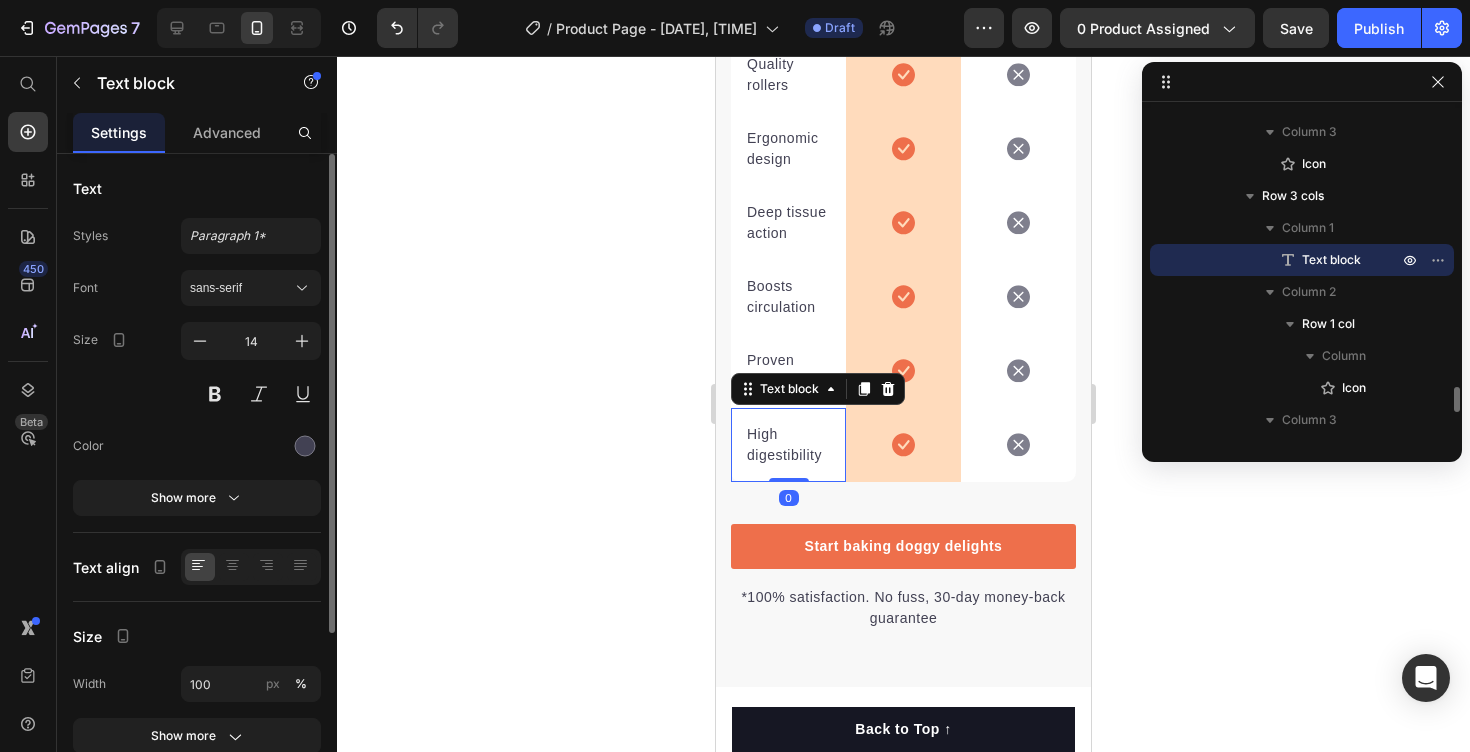 click on "High digestibility" at bounding box center (788, 445) 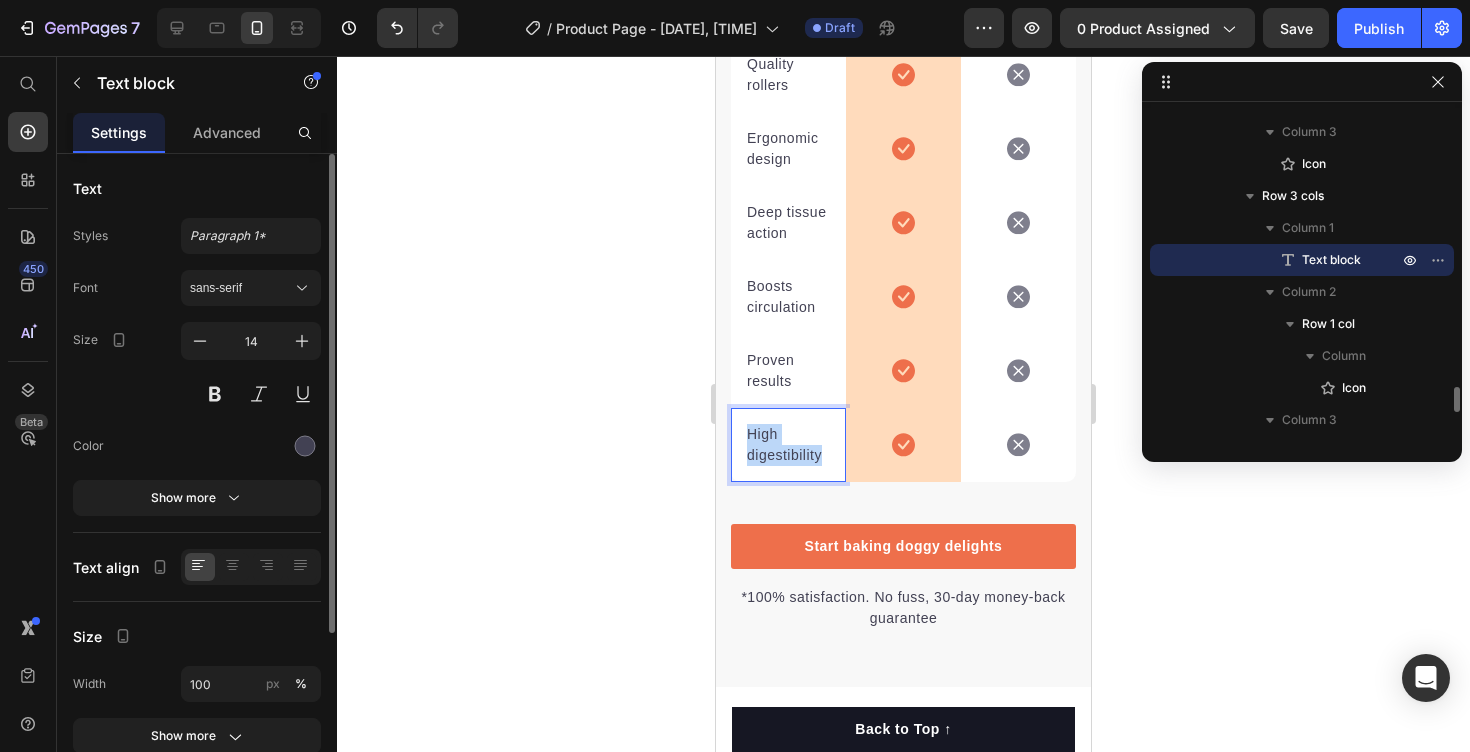click on "High digestibility" at bounding box center [788, 445] 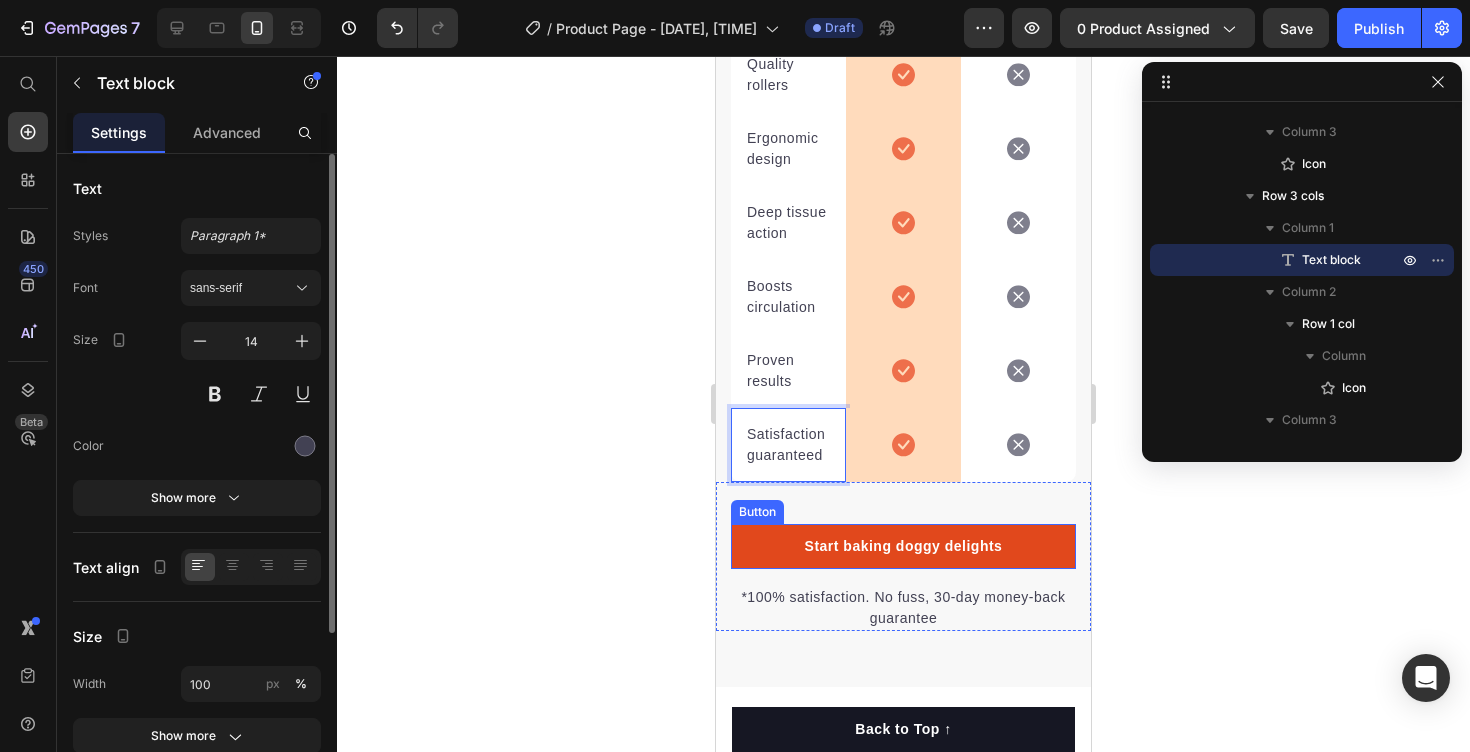 click on "Start baking doggy delights" at bounding box center [903, 546] 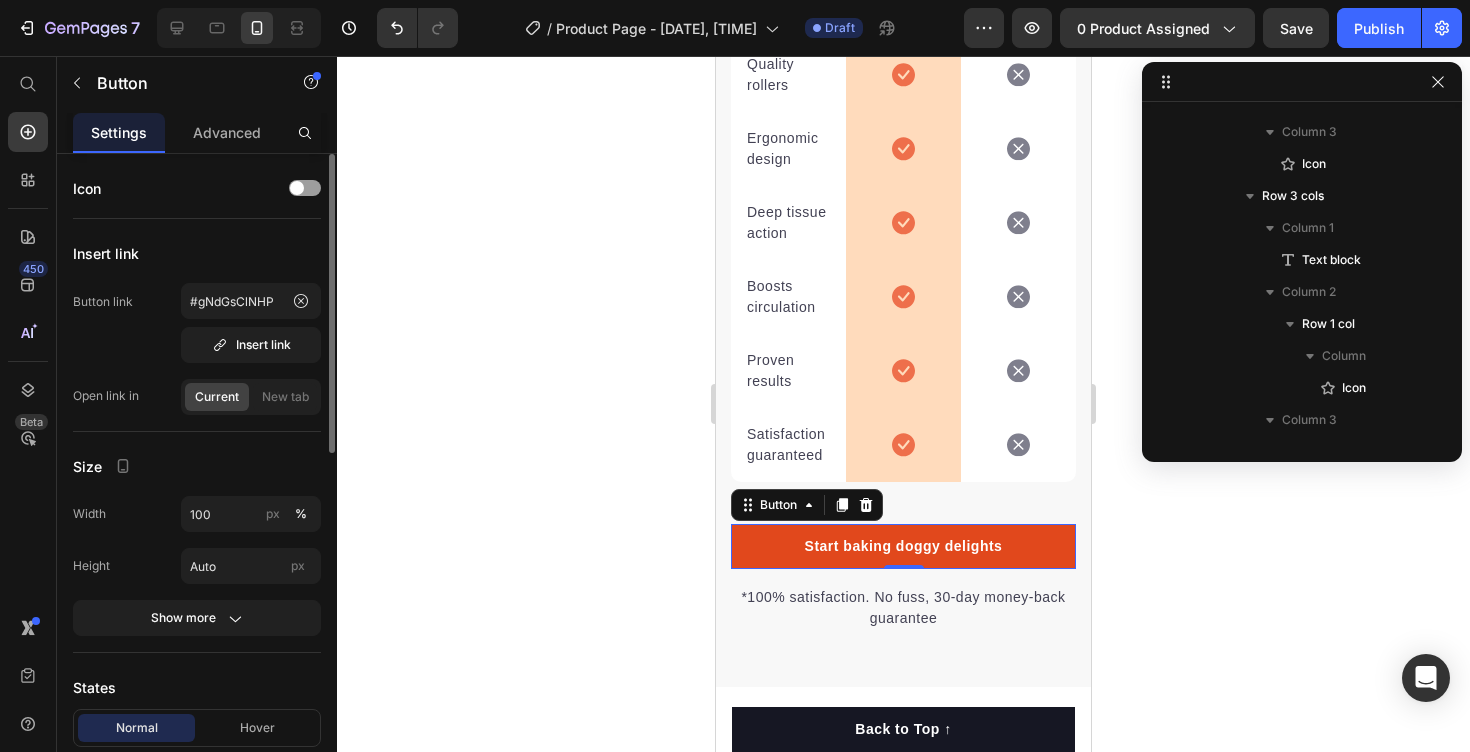 scroll, scrollTop: 3826, scrollLeft: 0, axis: vertical 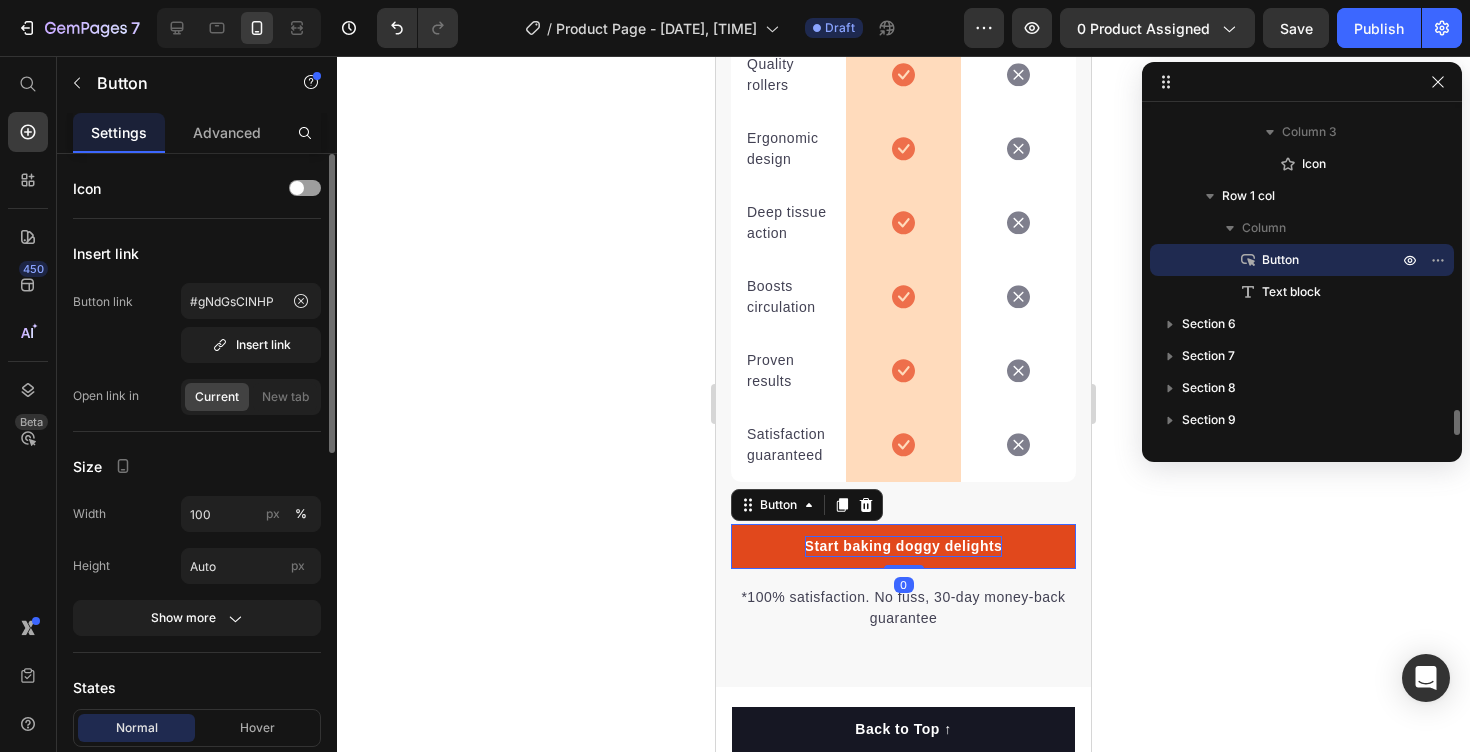 click on "Start baking doggy delights" at bounding box center [904, 546] 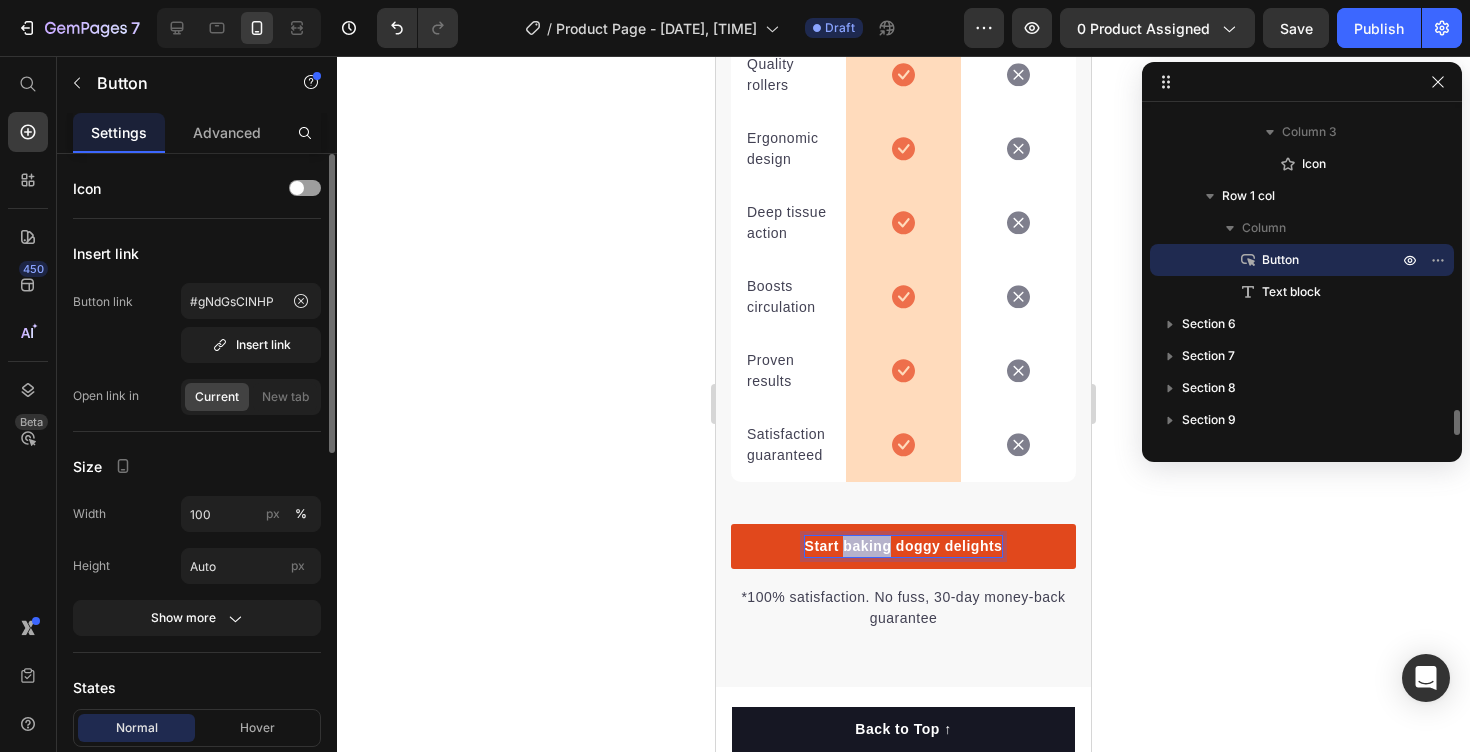 click on "Start baking doggy delights" at bounding box center [904, 546] 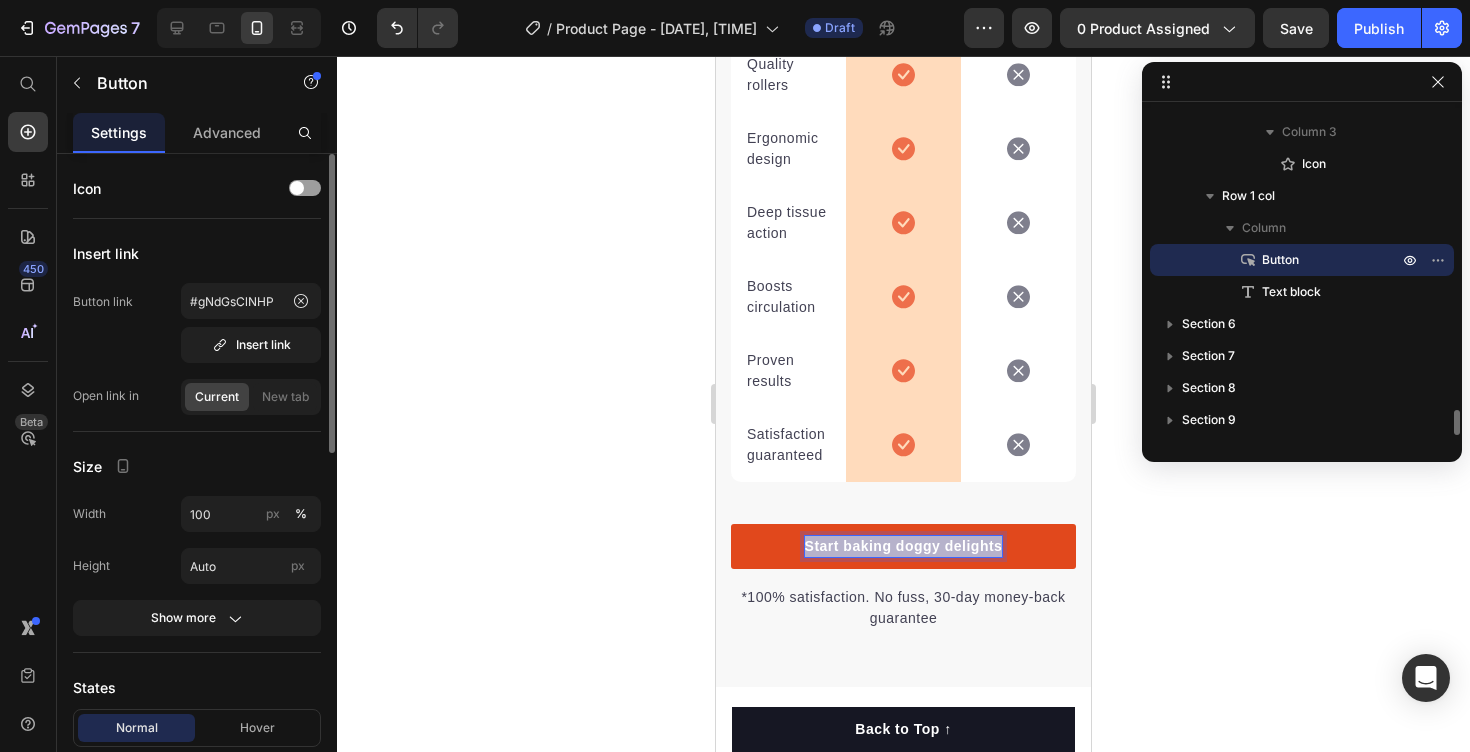 click on "Start baking doggy delights" at bounding box center (904, 546) 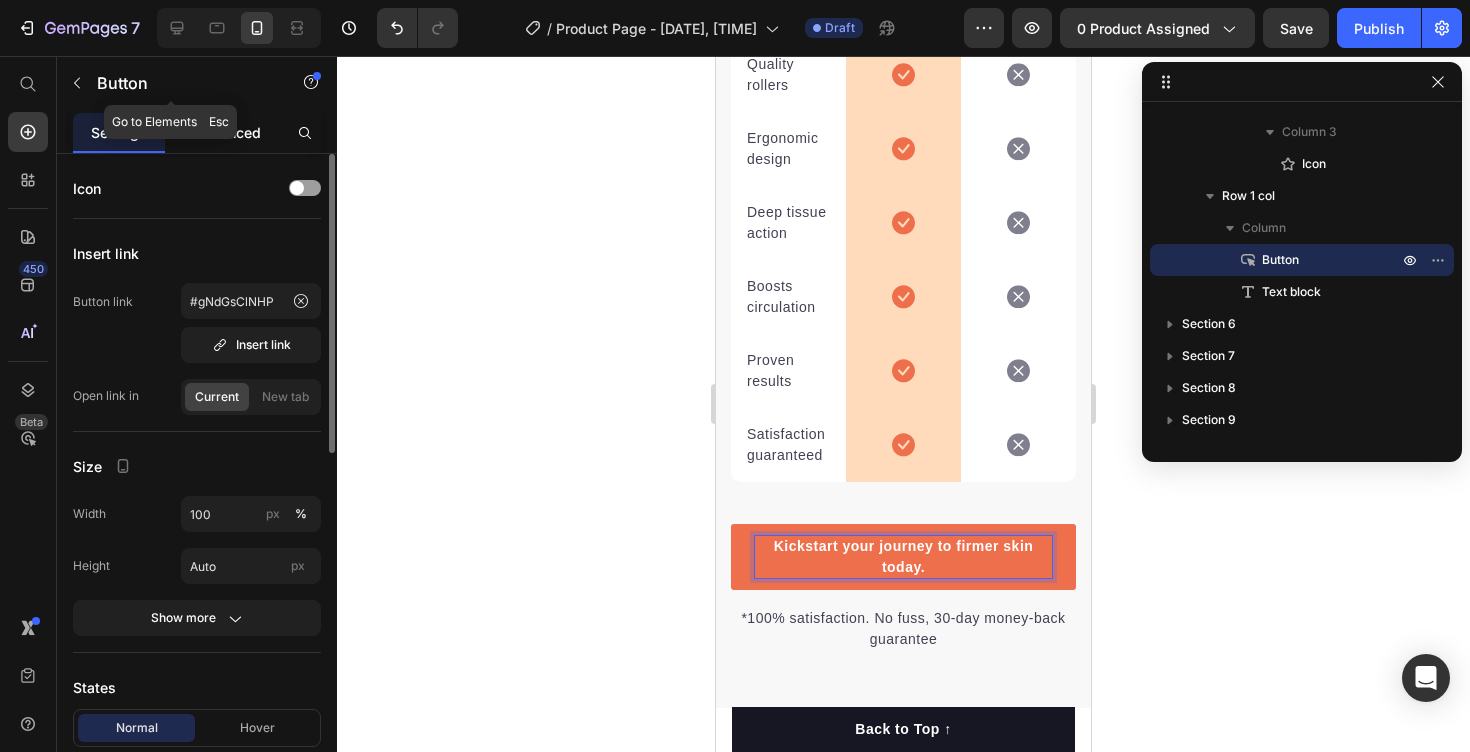 click on "Advanced" 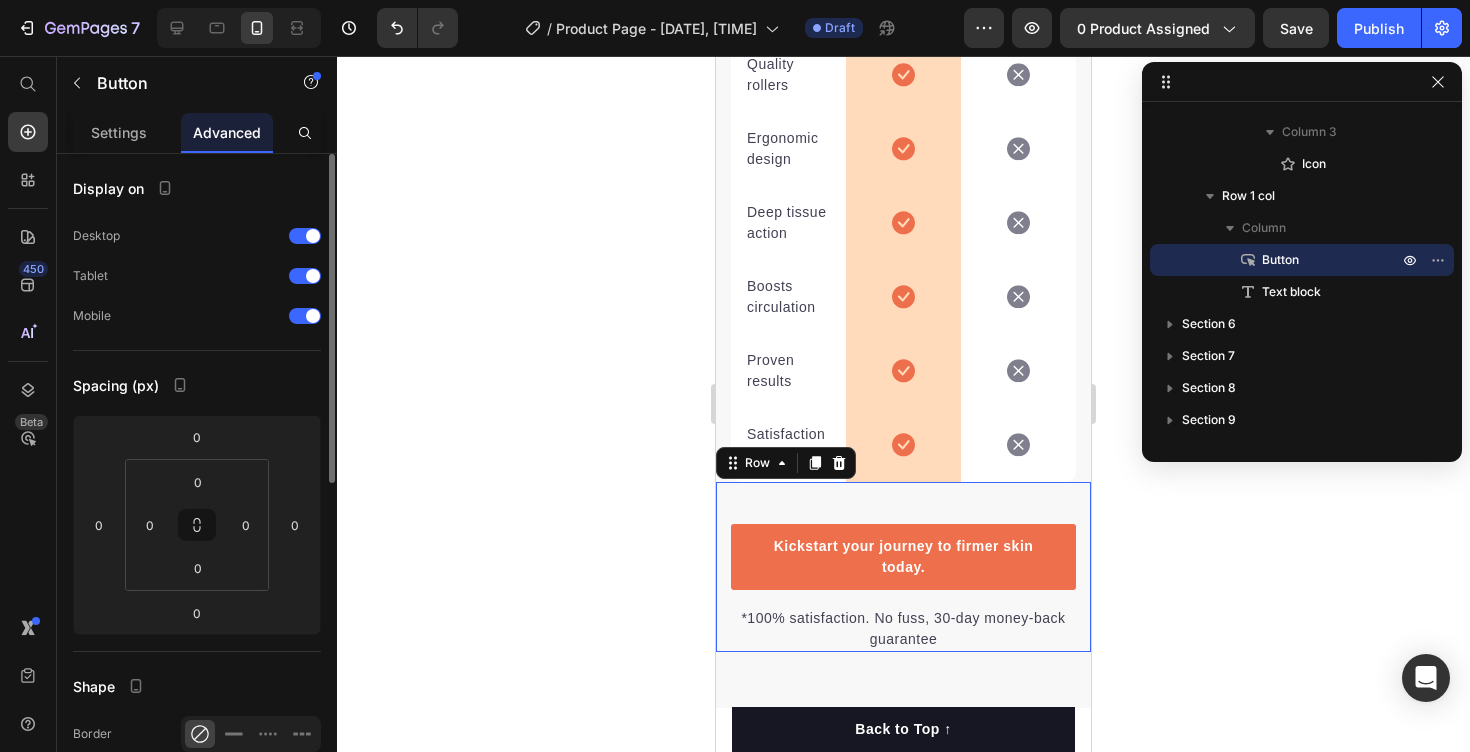 click on "Kickstart your journey to firmer skin today. Button *100% satisfaction. No fuss, 30-day money-back guarantee Text block Row   0" at bounding box center [903, 567] 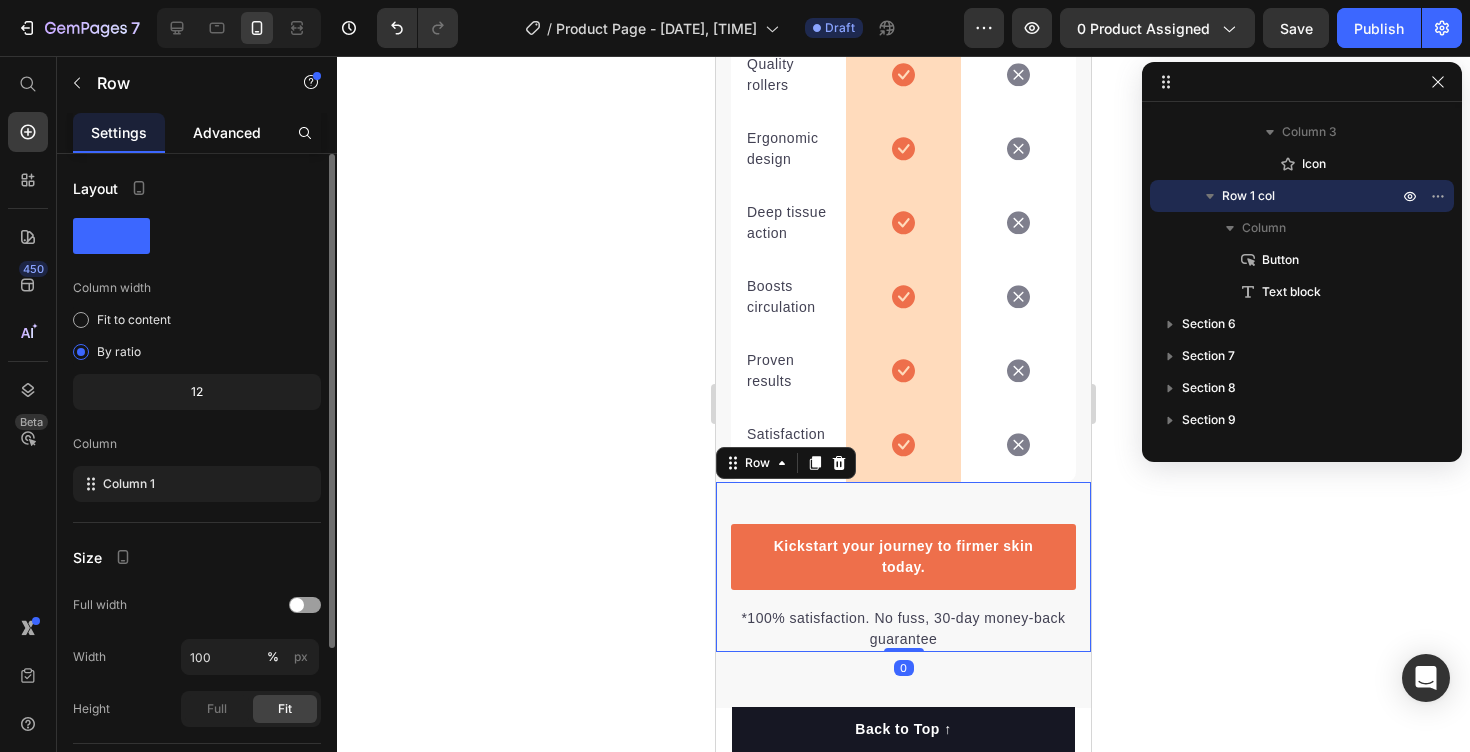 click on "Advanced" at bounding box center (227, 132) 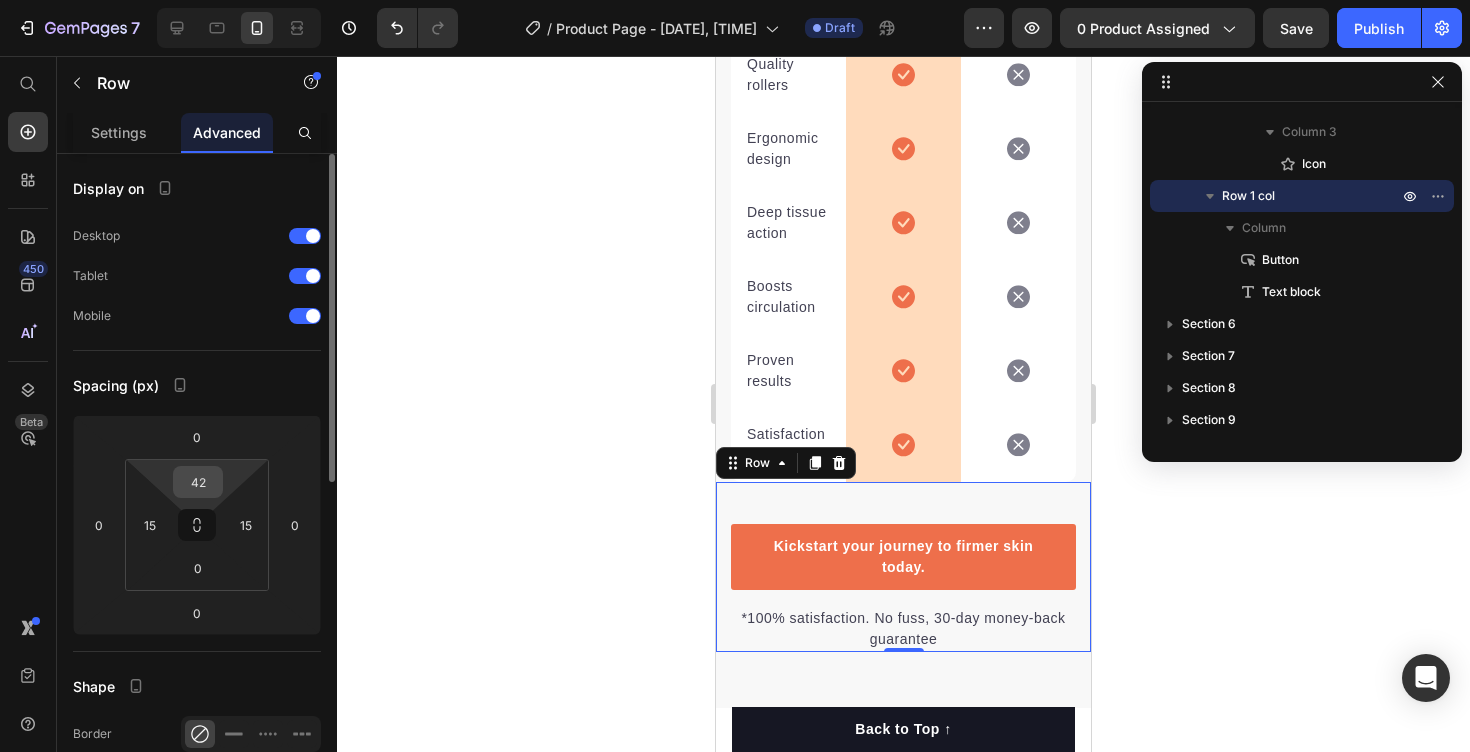 click on "42" at bounding box center [198, 482] 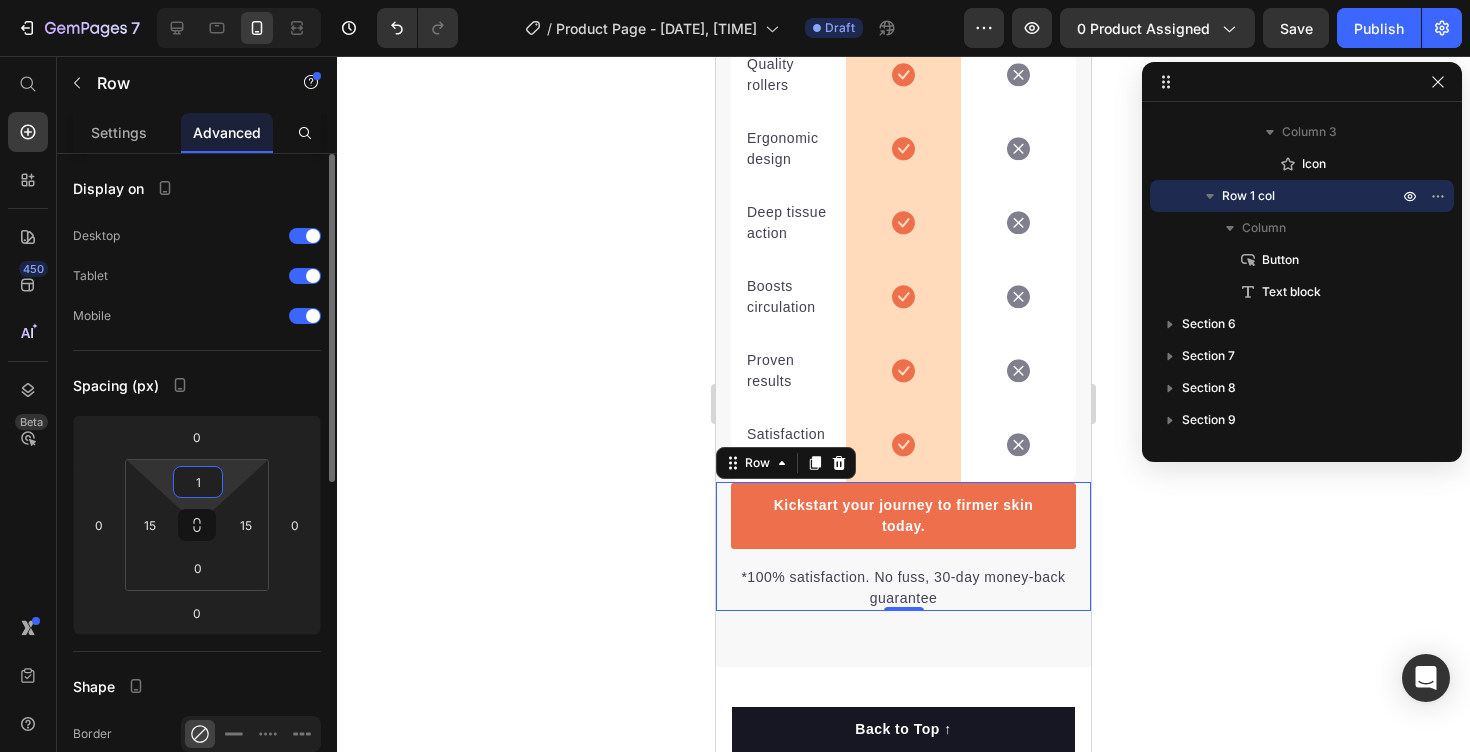 type on "15" 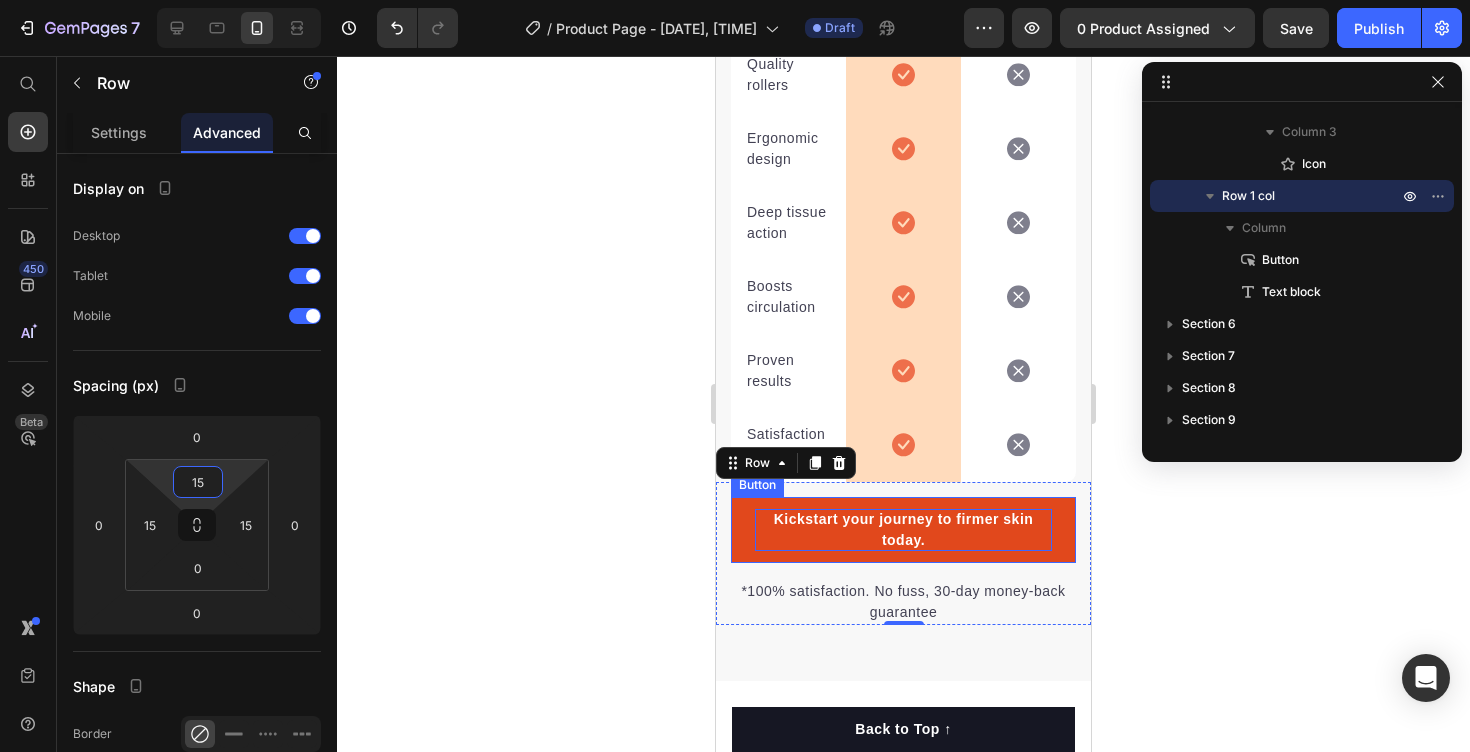 scroll, scrollTop: 3262, scrollLeft: 0, axis: vertical 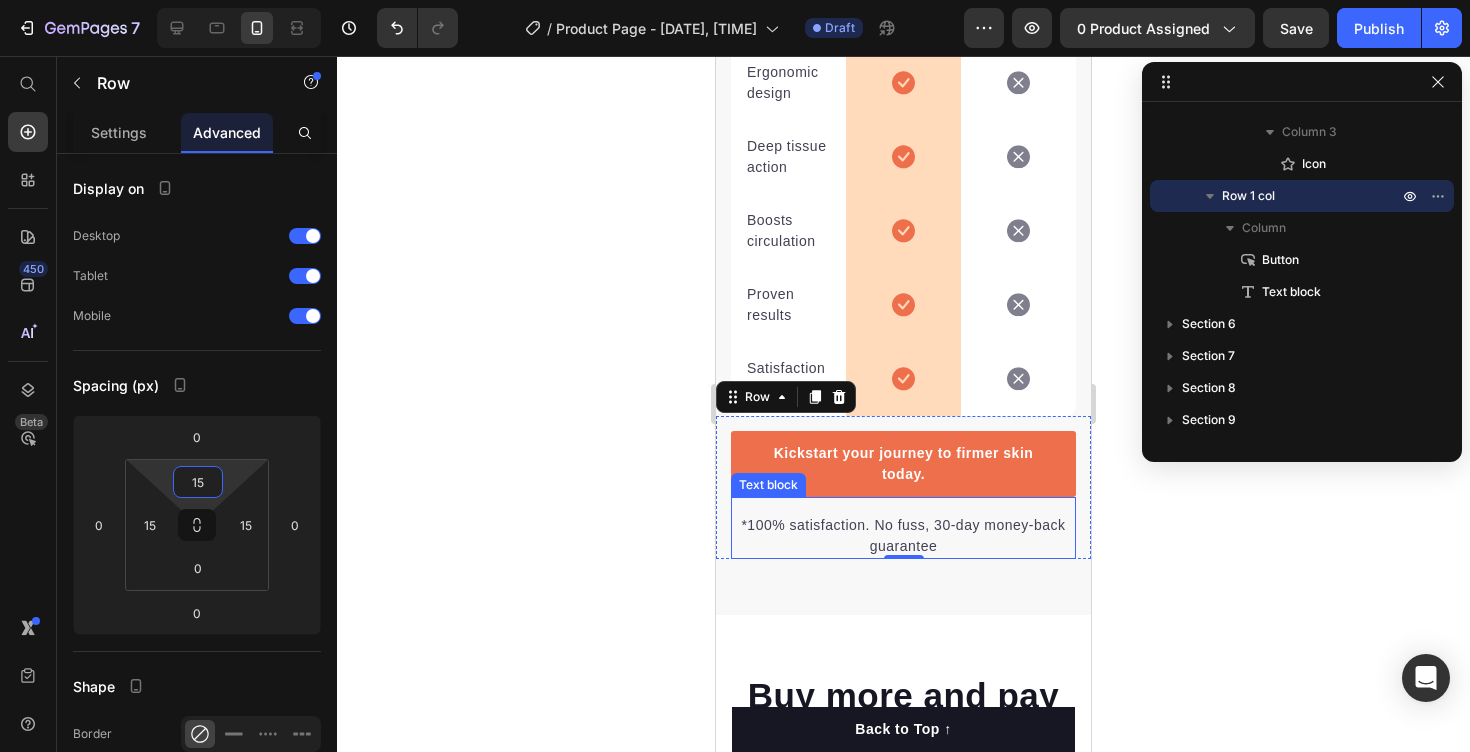 click on "*100% satisfaction. No fuss, 30-day money-back guarantee" at bounding box center [903, 536] 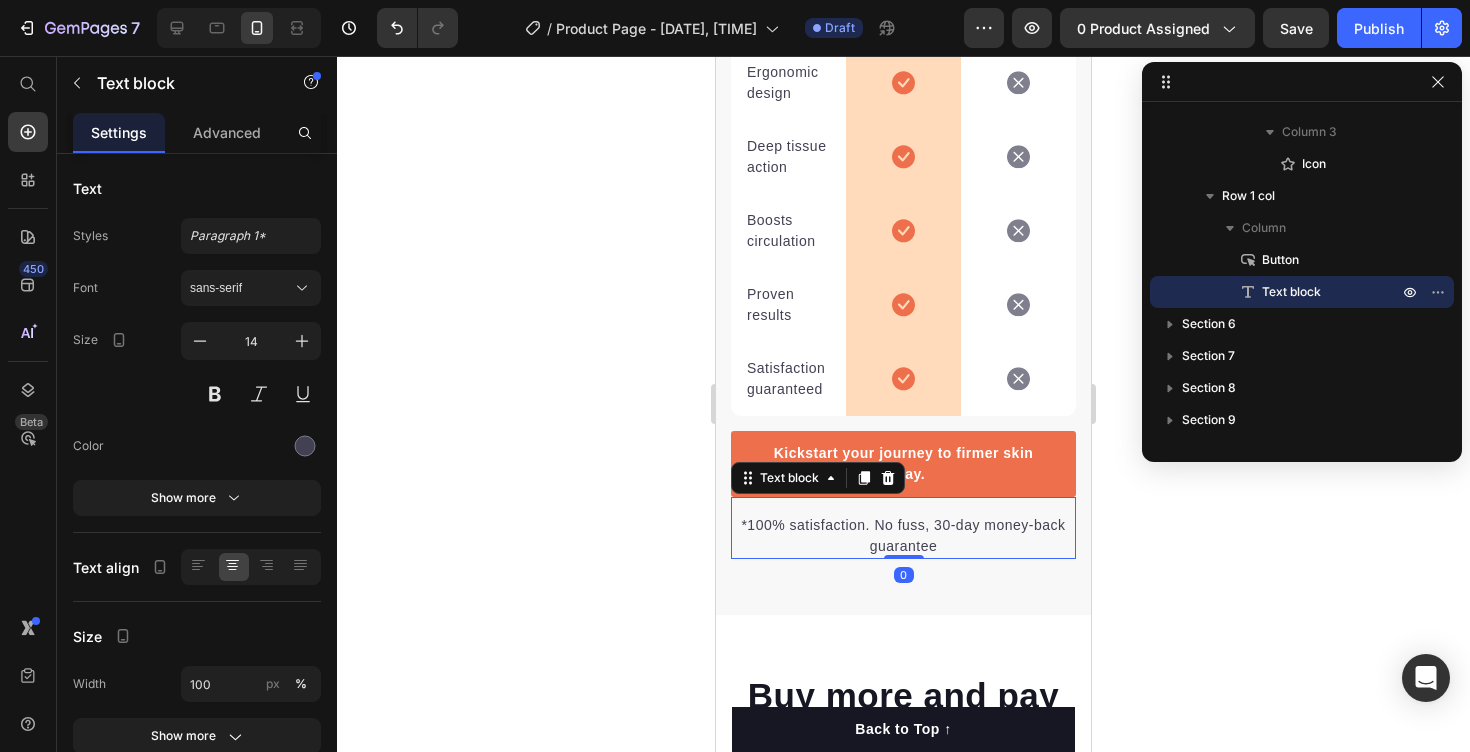 click on "*100% satisfaction. No fuss, 30-day money-back guarantee" at bounding box center [903, 536] 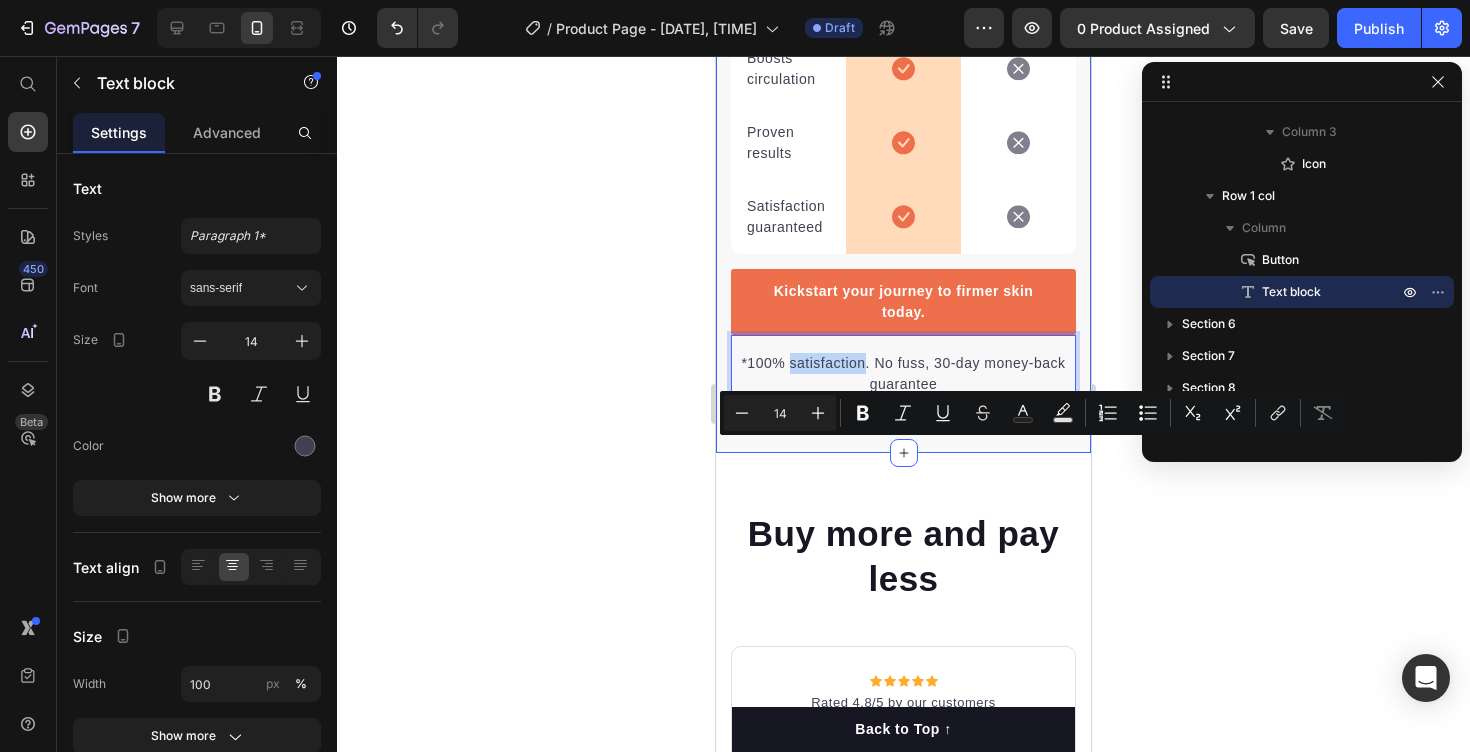 scroll, scrollTop: 3458, scrollLeft: 0, axis: vertical 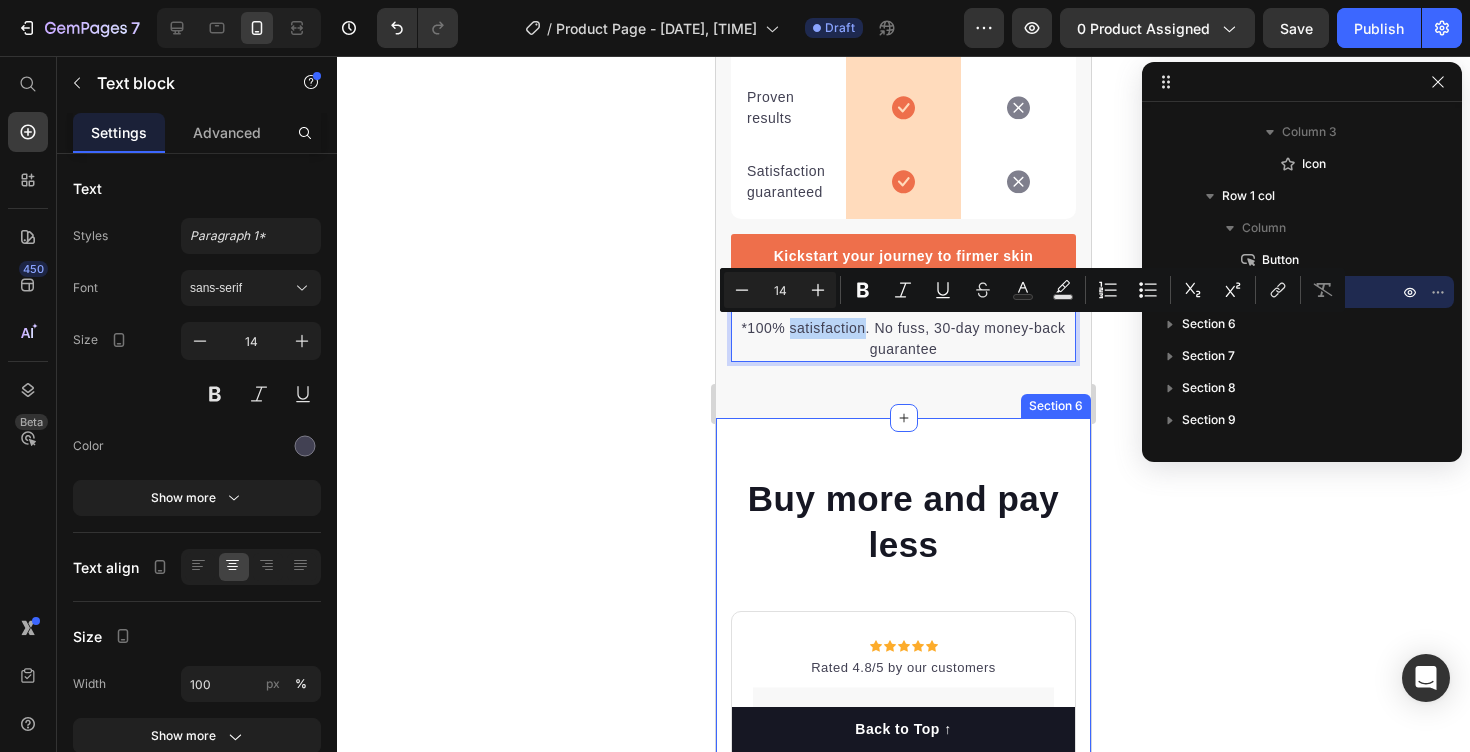click on "Designed for Real Results Heading Row
Image Skulpt Cellulite Roller Text block Row Image Other Brand Text block Row Quality rollers Text block
Icon Row
Icon Row Ergonomic design Text block
Icon Row
Icon Row Deep tissue action Text block
Icon Row
Icon Row Boosts circulation Text block
Icon Row
Icon Row Proven results Text block
Icon Row
Icon Row Satisfaction guaranteed Text block
Icon Row
Icon Row Row Kickstart your journey to firmer skin today. Button *100% satisfaction. No fuss, 30-day money-back guarantee Text block   0 Row Section 5" at bounding box center (903, -17) 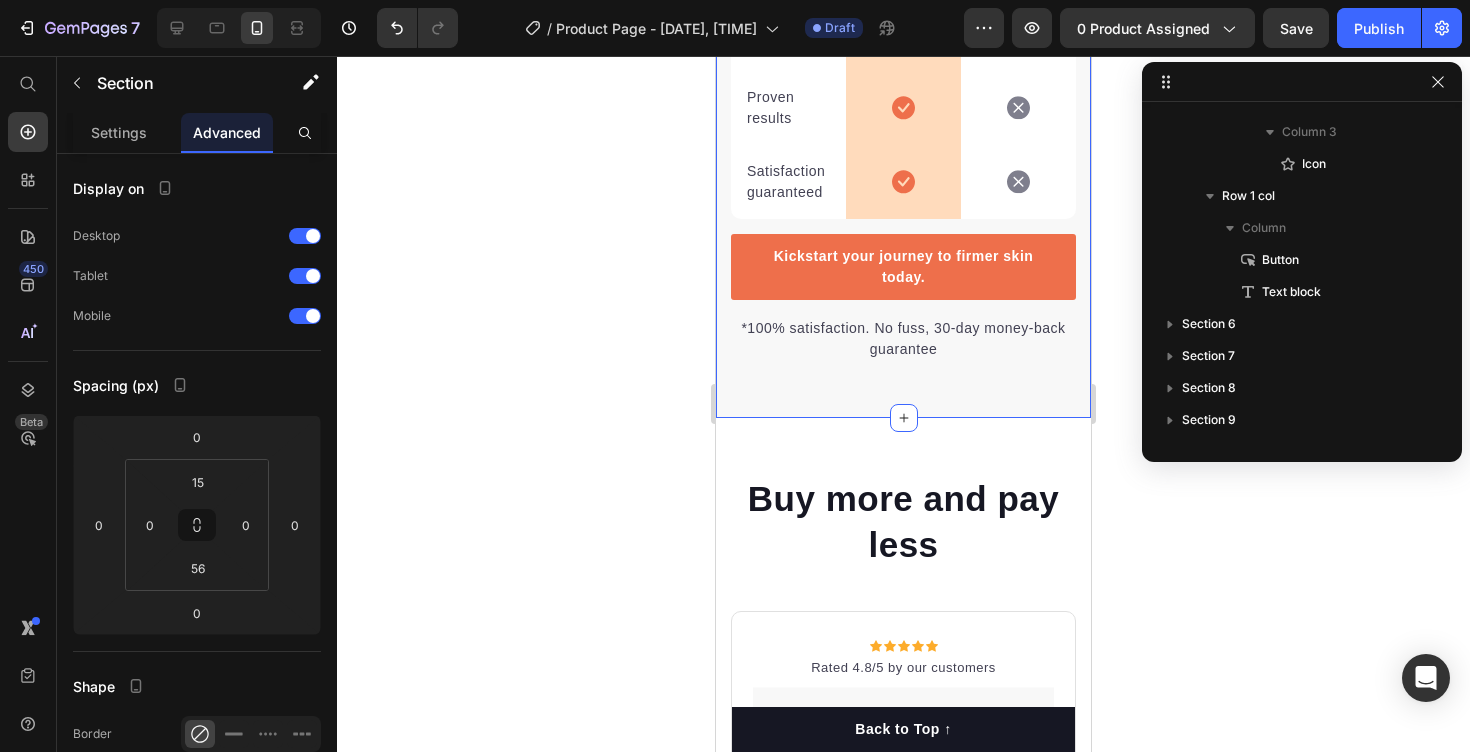 scroll, scrollTop: 1466, scrollLeft: 0, axis: vertical 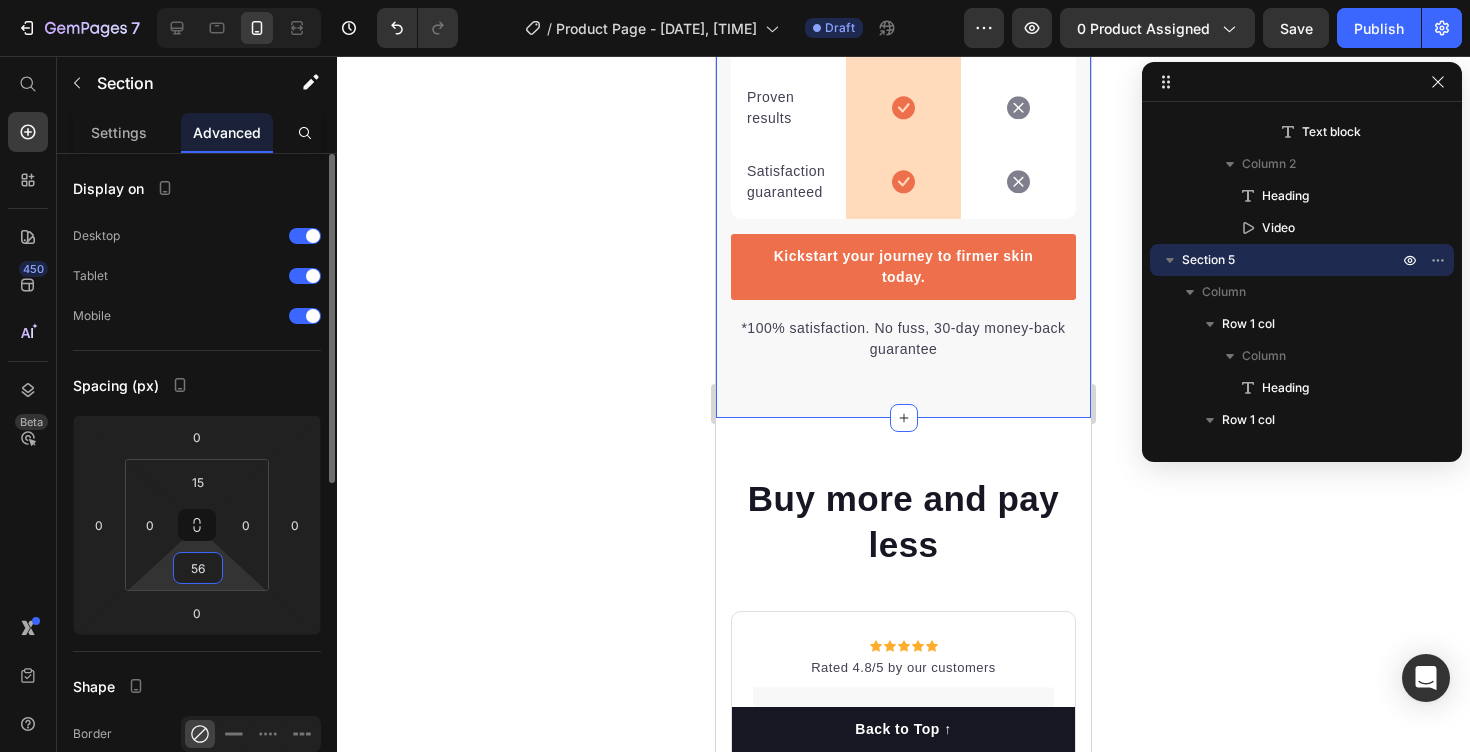 click on "56" at bounding box center [198, 568] 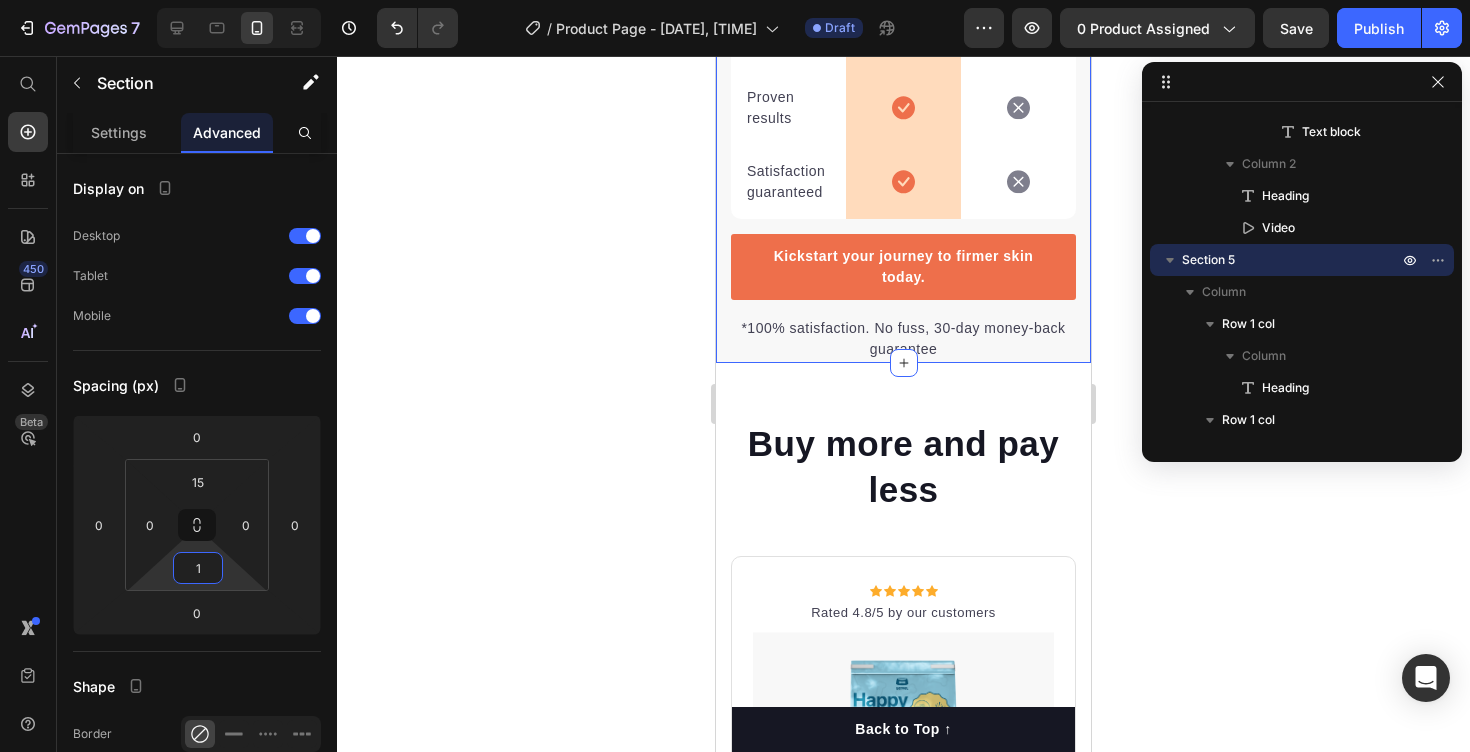 type on "10" 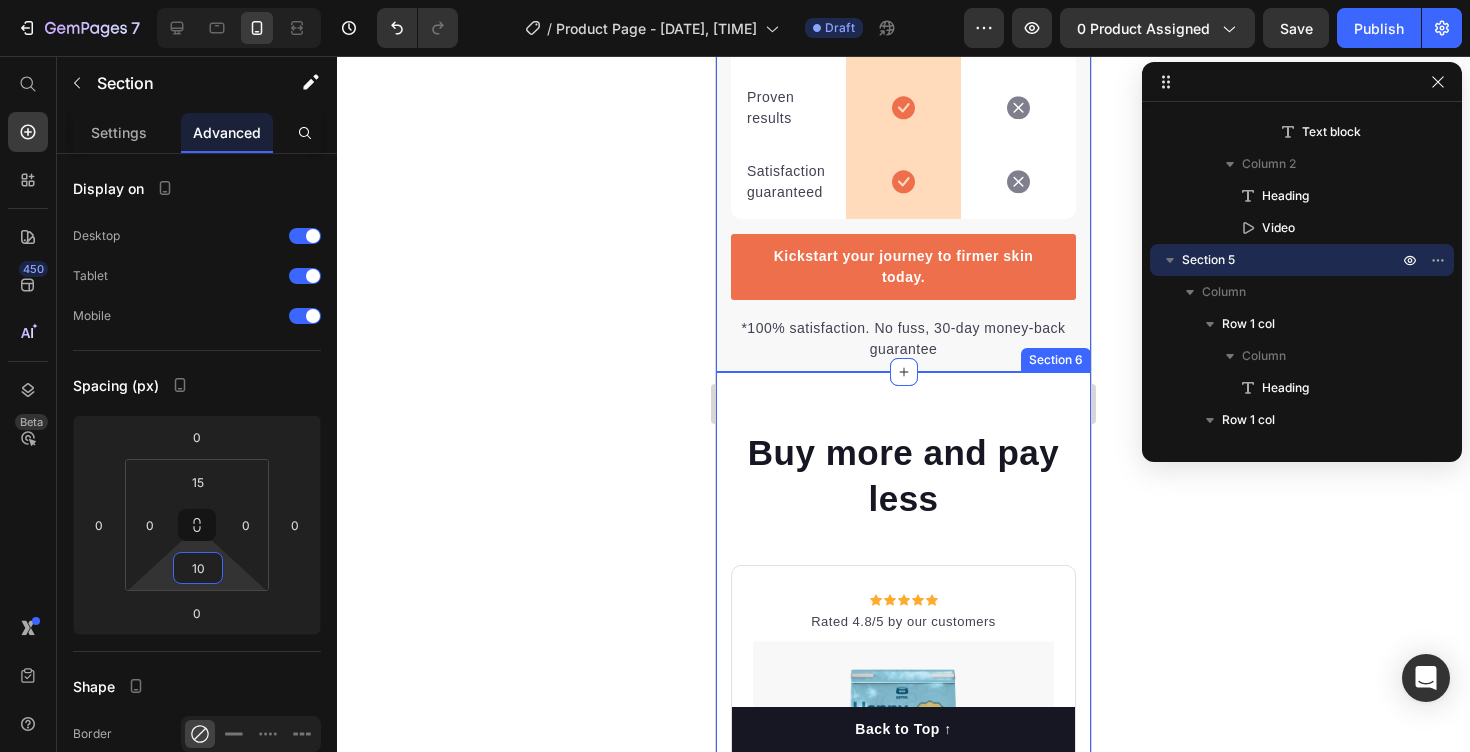 click on "Buy more and pay less Heading Row Icon Icon Icon Icon Icon Icon List Hoz Rated 4.8/5 by our customers Text block Row Image Icon Intro Text block Icon Row 1-Pack Text block $59.99 Price                Title Line Total: Text block $35.25 Price $59.99 Price Row you save:  $8.59 60-day money-back guarantee +$2.95 Shipping Item list Add to cart Product Cart Button Image Product Row Most Popular Text block Row Icon Icon Icon Icon Icon Icon List Hoz Rated 4.8/5 by our customers Text block Row Image Icon Most Popular Text block Icon Row 3-Pack Text block $59.99 Price                Title Line Total: Text block $35.25 Price $59.99 Price Row you save:  $38.69 30-day money-back guarantee Free delivery Item list Add to cart Product Cart Button Image Product Row Best Value Text block Row Icon Icon Icon Icon Icon Icon List Hoz Rated 4.8/5 by our customers Text block Row Image Icon Best offer Text block Icon Row 5-Pack Text block $59.99 Price                Title Line Total: Text block $35.25 Price $59.99 Price Row $107.47" at bounding box center (903, 1439) 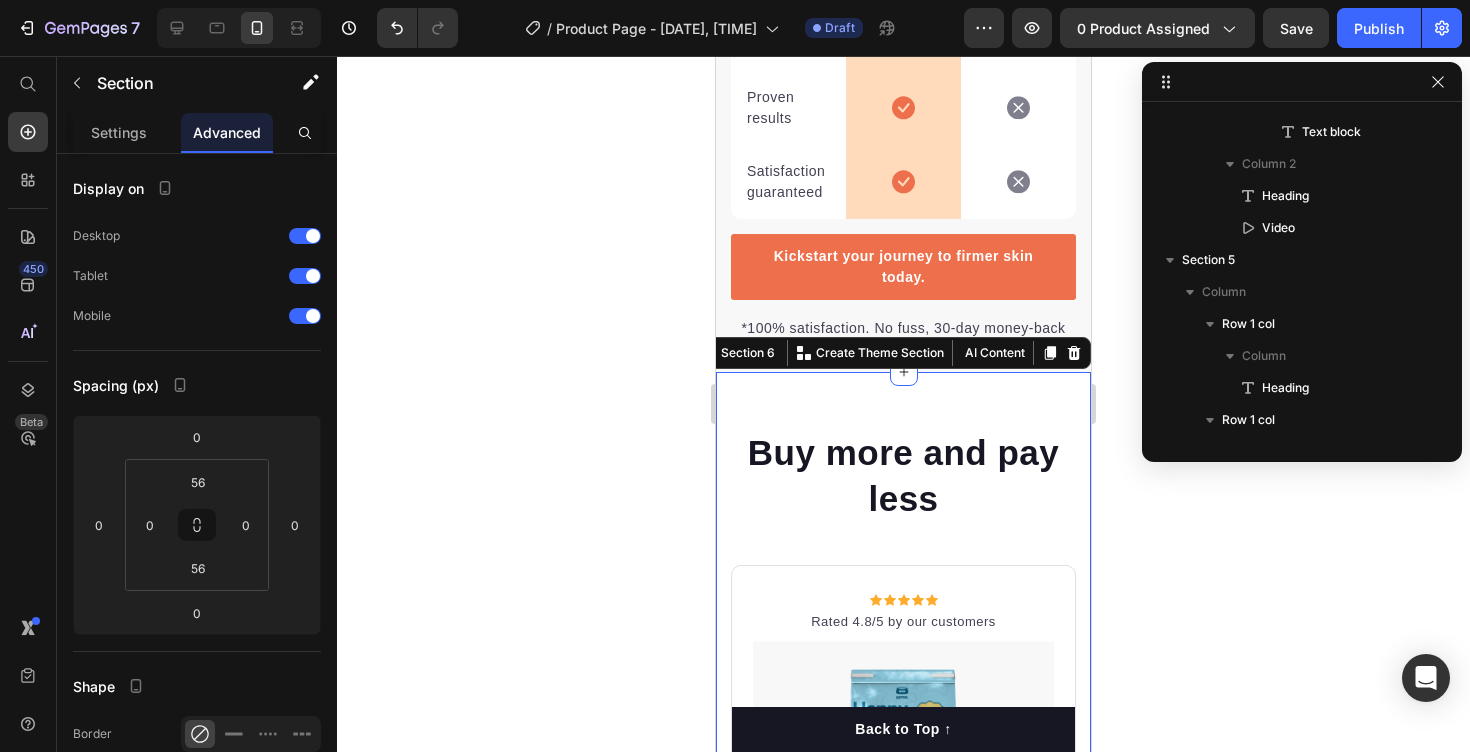 scroll, scrollTop: 3890, scrollLeft: 0, axis: vertical 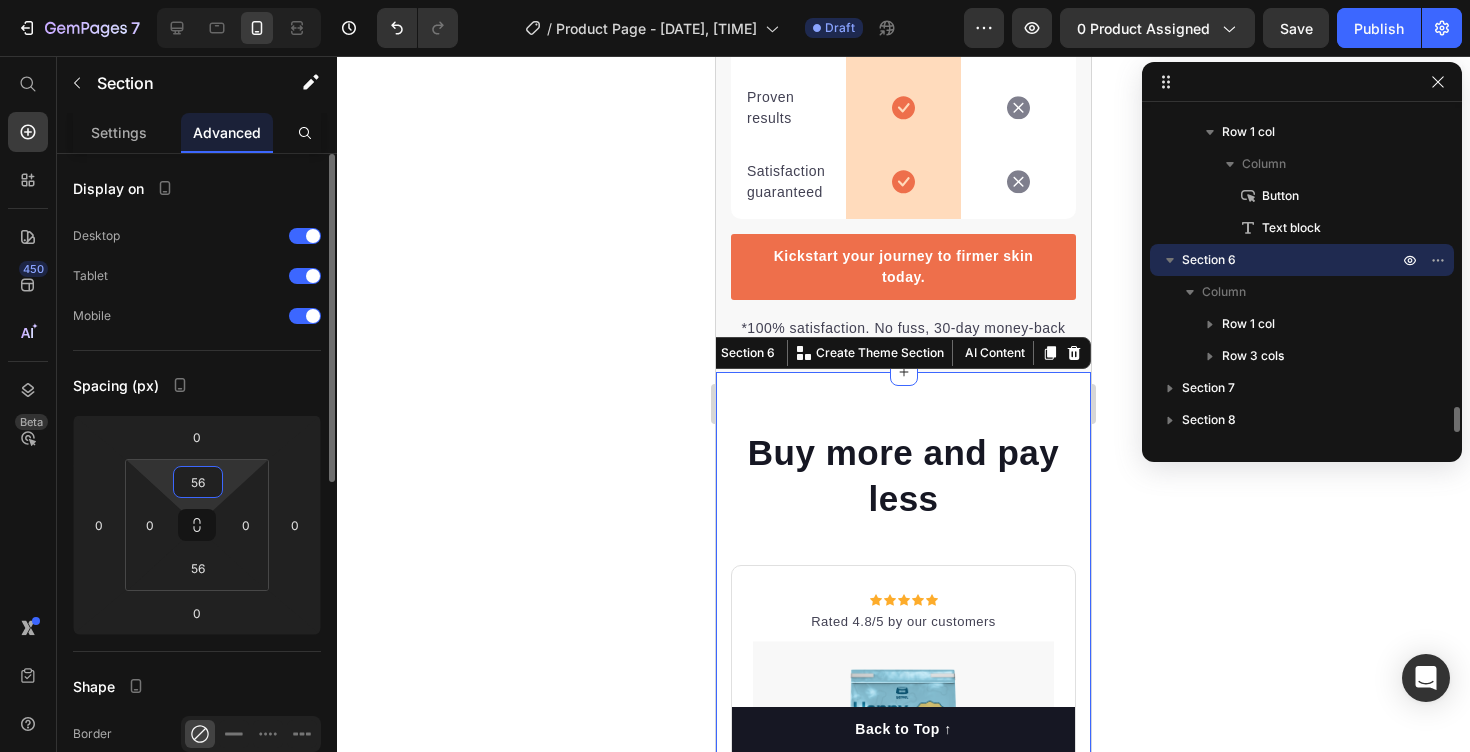 click on "56" at bounding box center (198, 482) 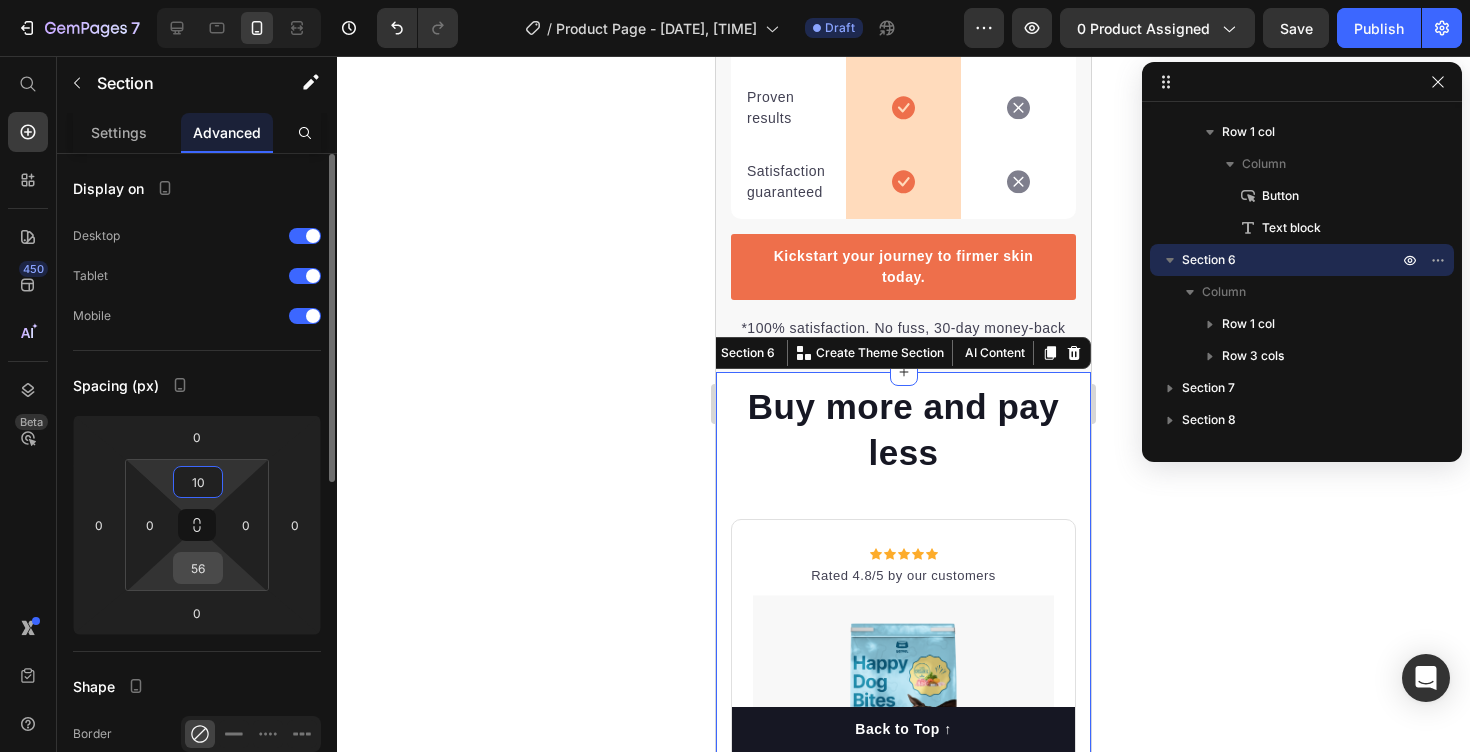type on "10" 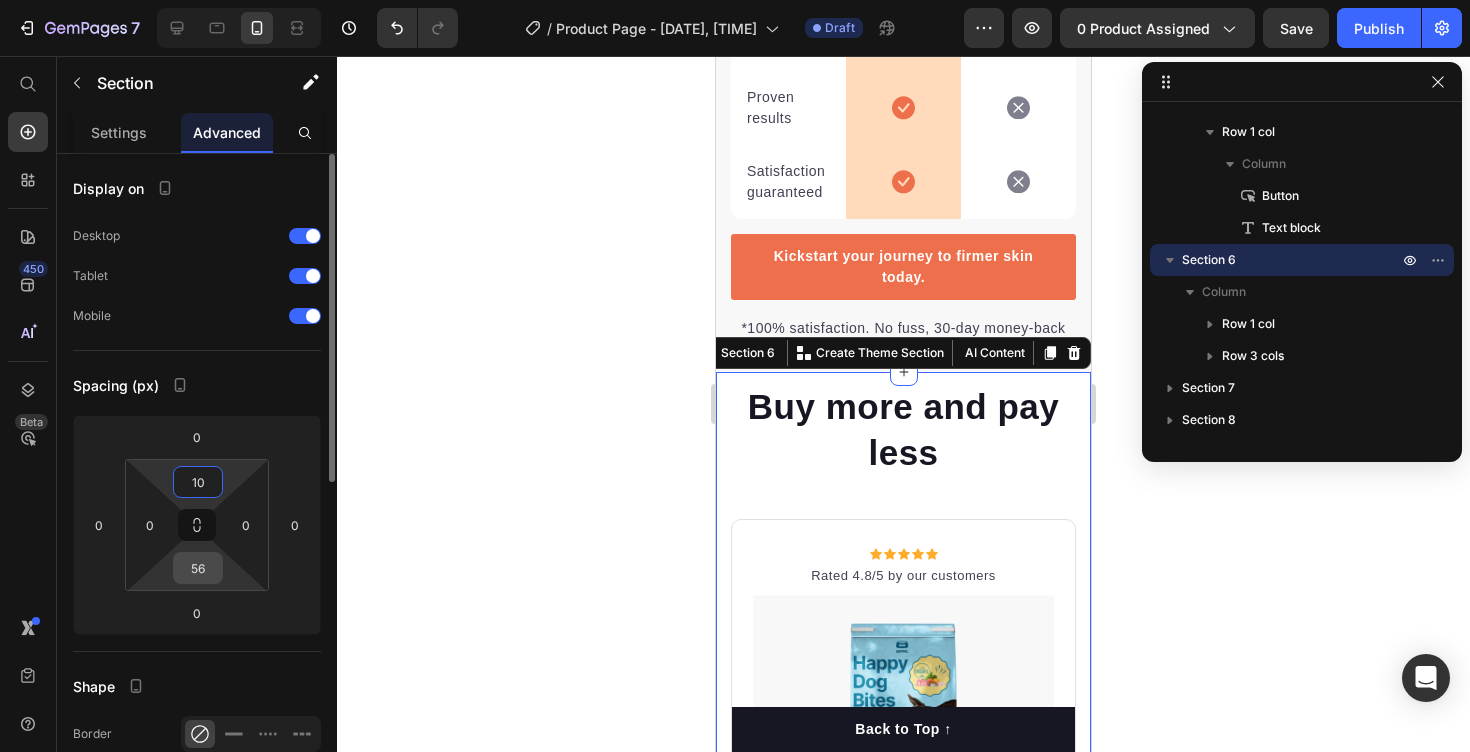 click on "56" at bounding box center (198, 568) 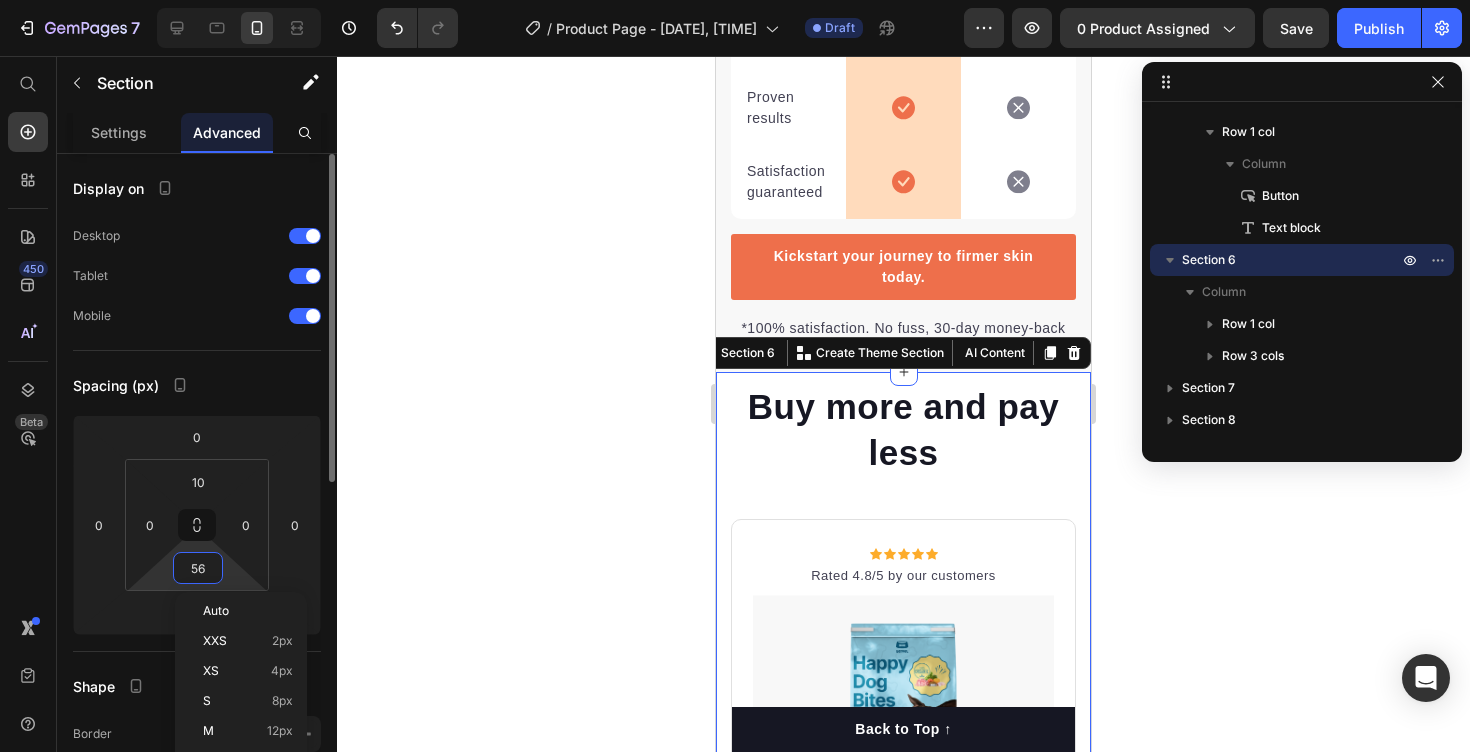 type on "1" 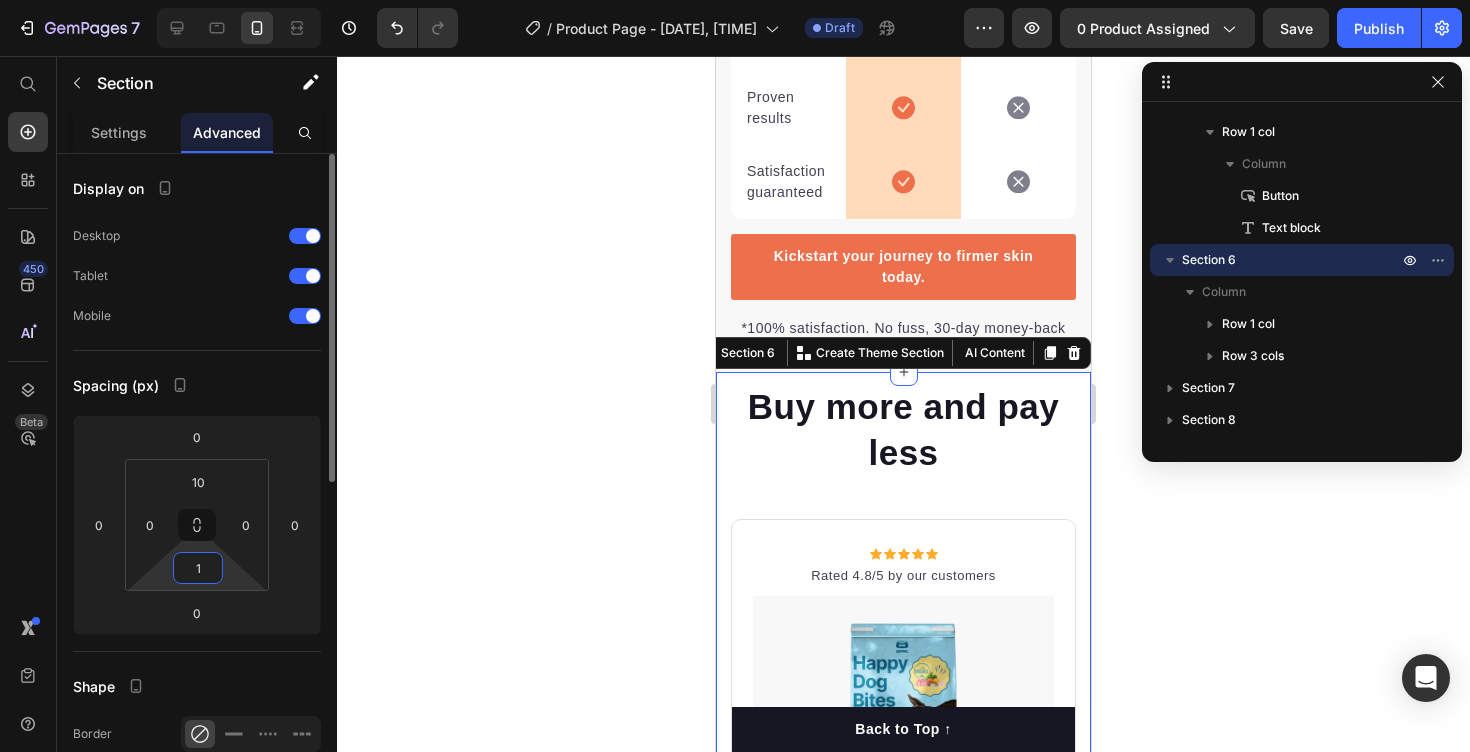 type on "10" 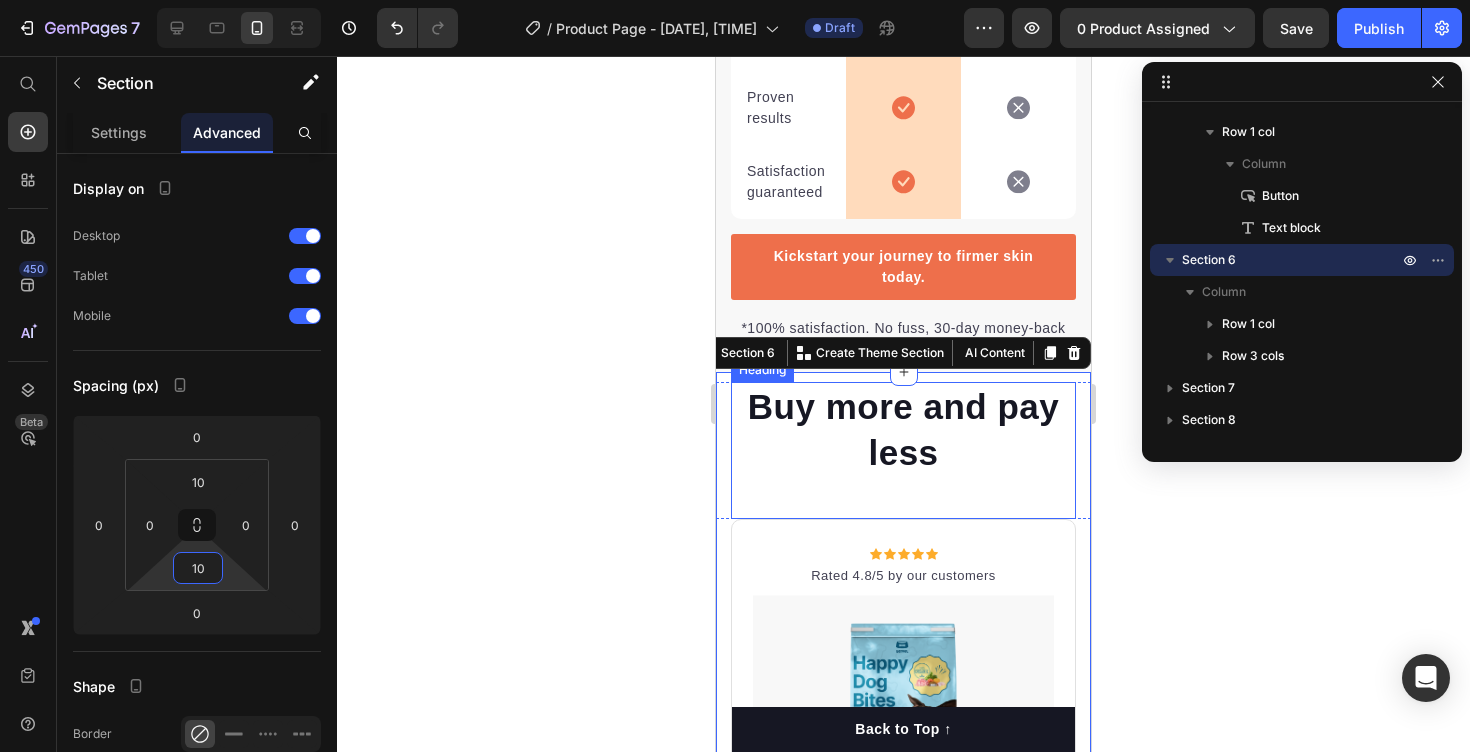 click on "Buy more and pay less" at bounding box center (903, 429) 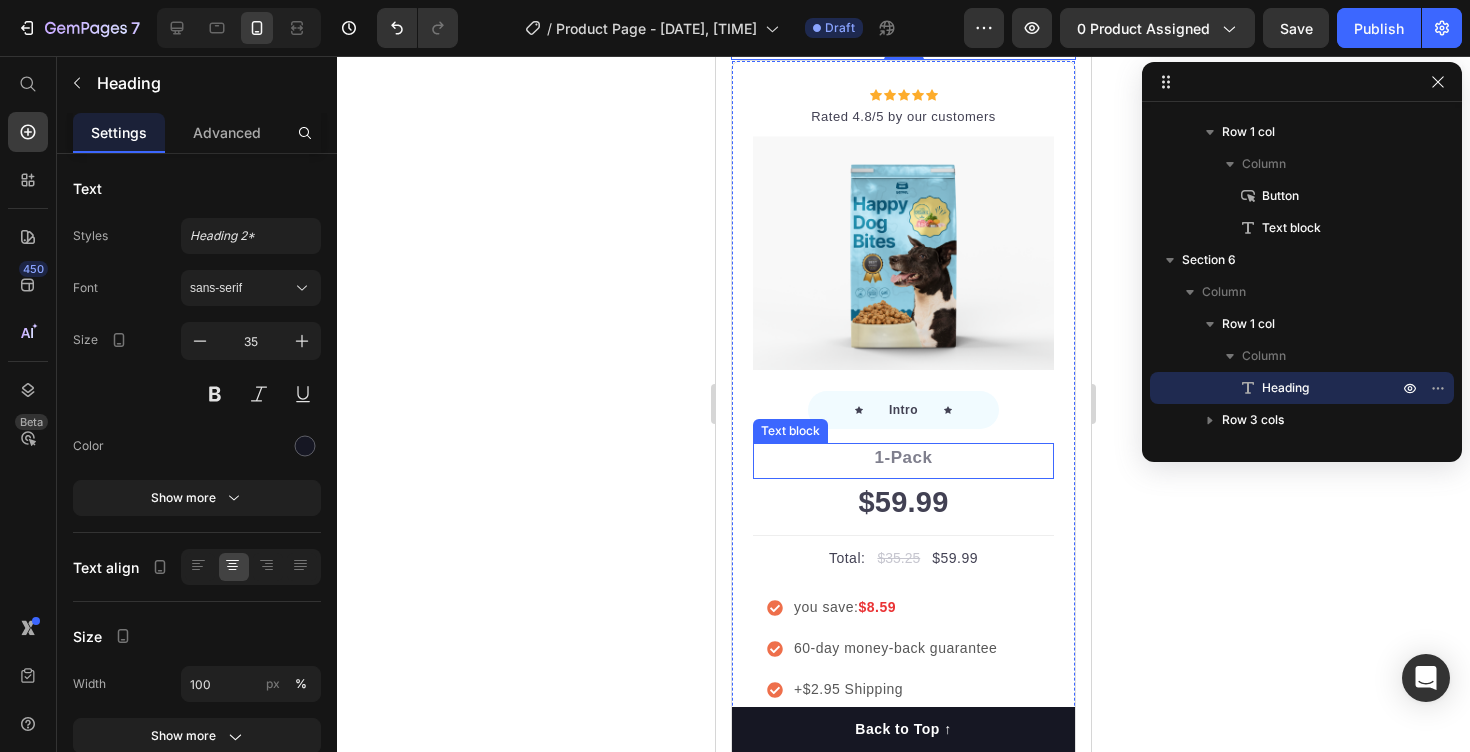 scroll, scrollTop: 3881, scrollLeft: 0, axis: vertical 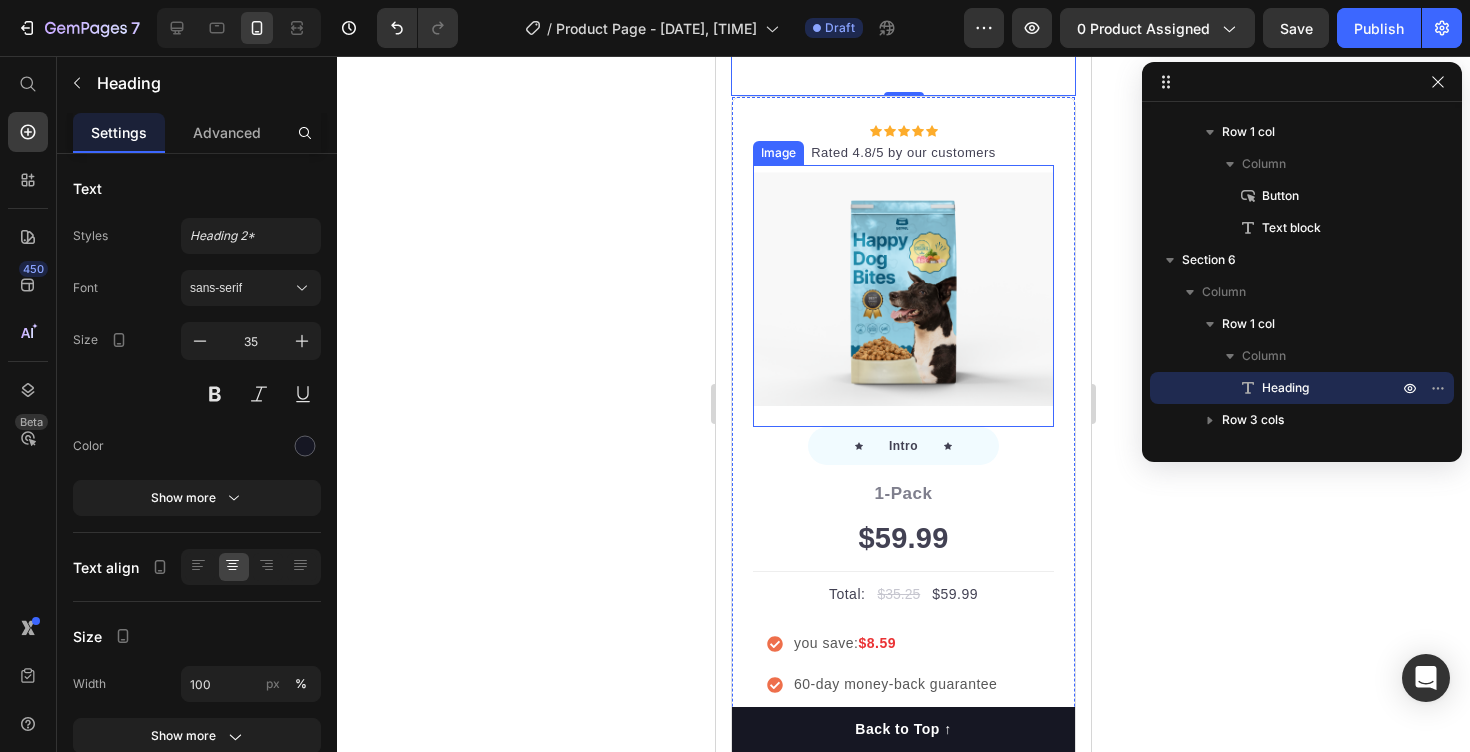 click at bounding box center [903, 296] 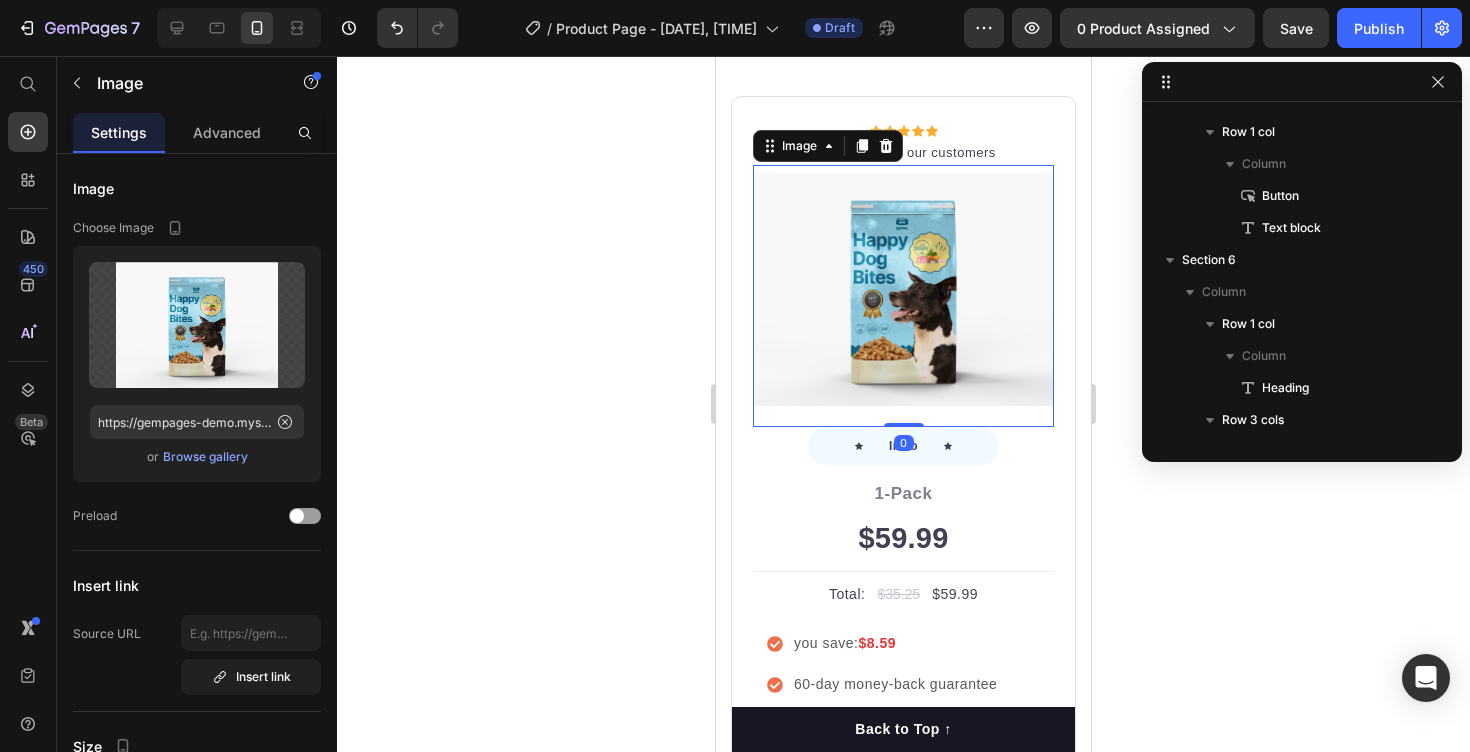 scroll, scrollTop: 4210, scrollLeft: 0, axis: vertical 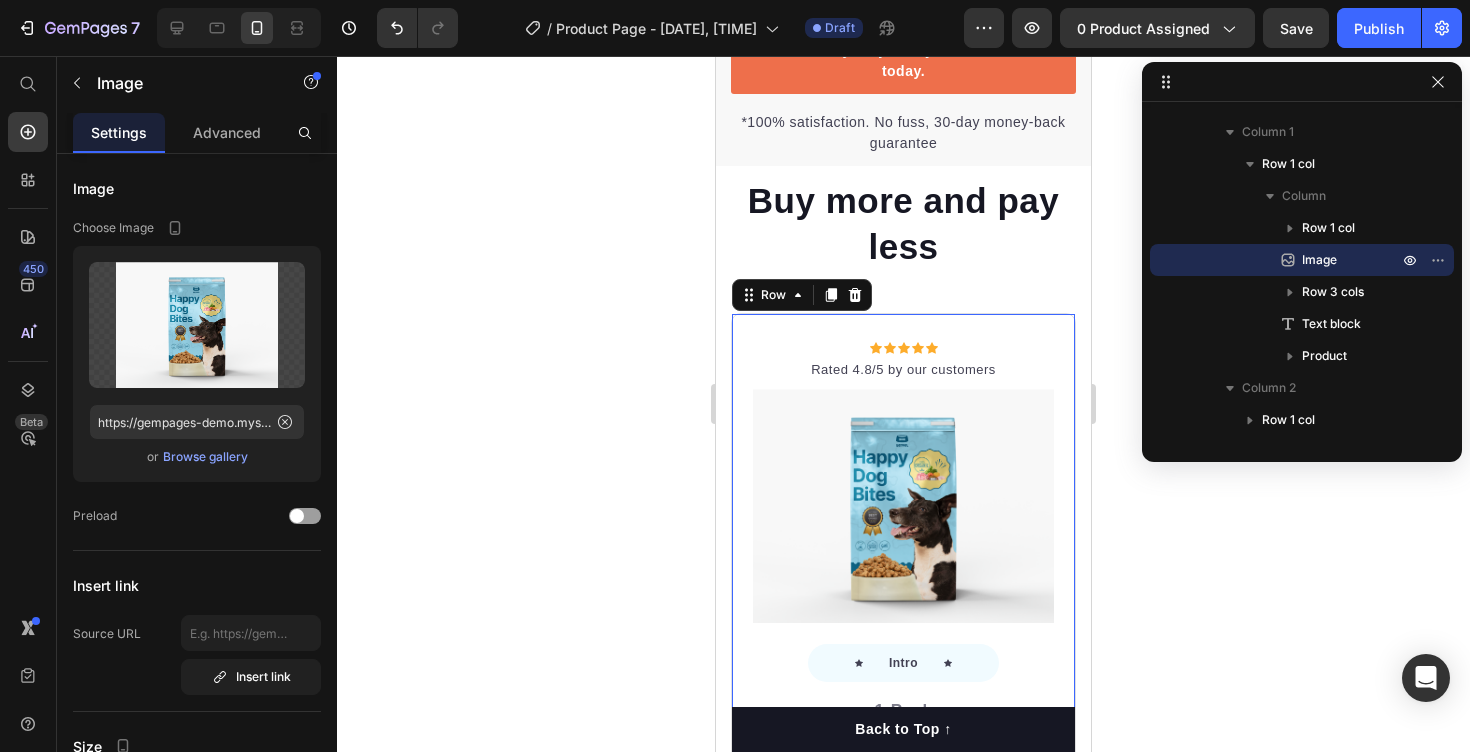 click on "Icon Icon Icon Icon Icon Icon List Hoz Rated 4.8/5 by our customers Text block Row Image Icon Intro Text block Icon Row 1-Pack Text block $59.99 Price                Title Line Total: Text block $35.25 Price $59.99 Price Row you save:  $8.59 60-day money-back guarantee +$2.95 Shipping Item list Add to cart Product Cart Button Image Product Row   52" at bounding box center [903, 689] 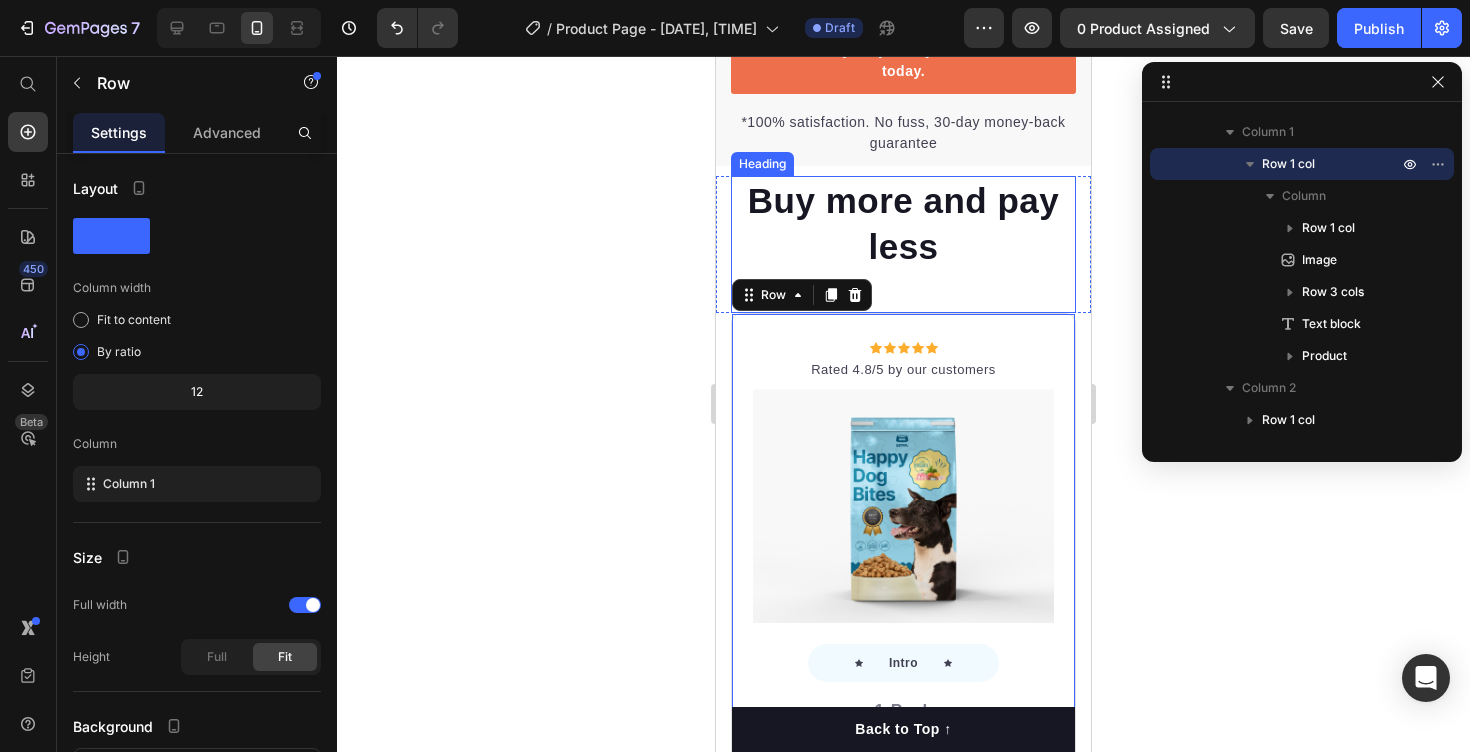 click on "Buy more and pay less" at bounding box center (903, 223) 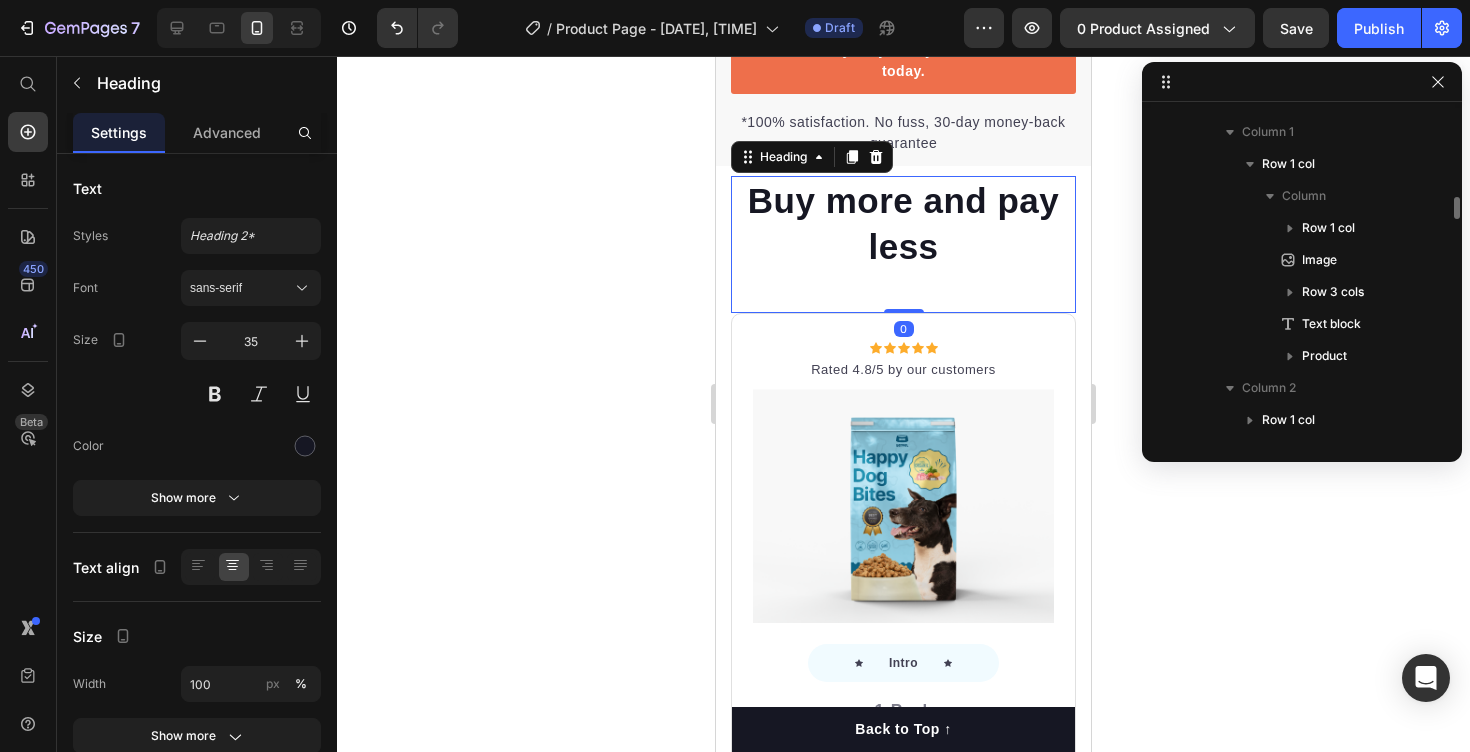 scroll, scrollTop: 4018, scrollLeft: 0, axis: vertical 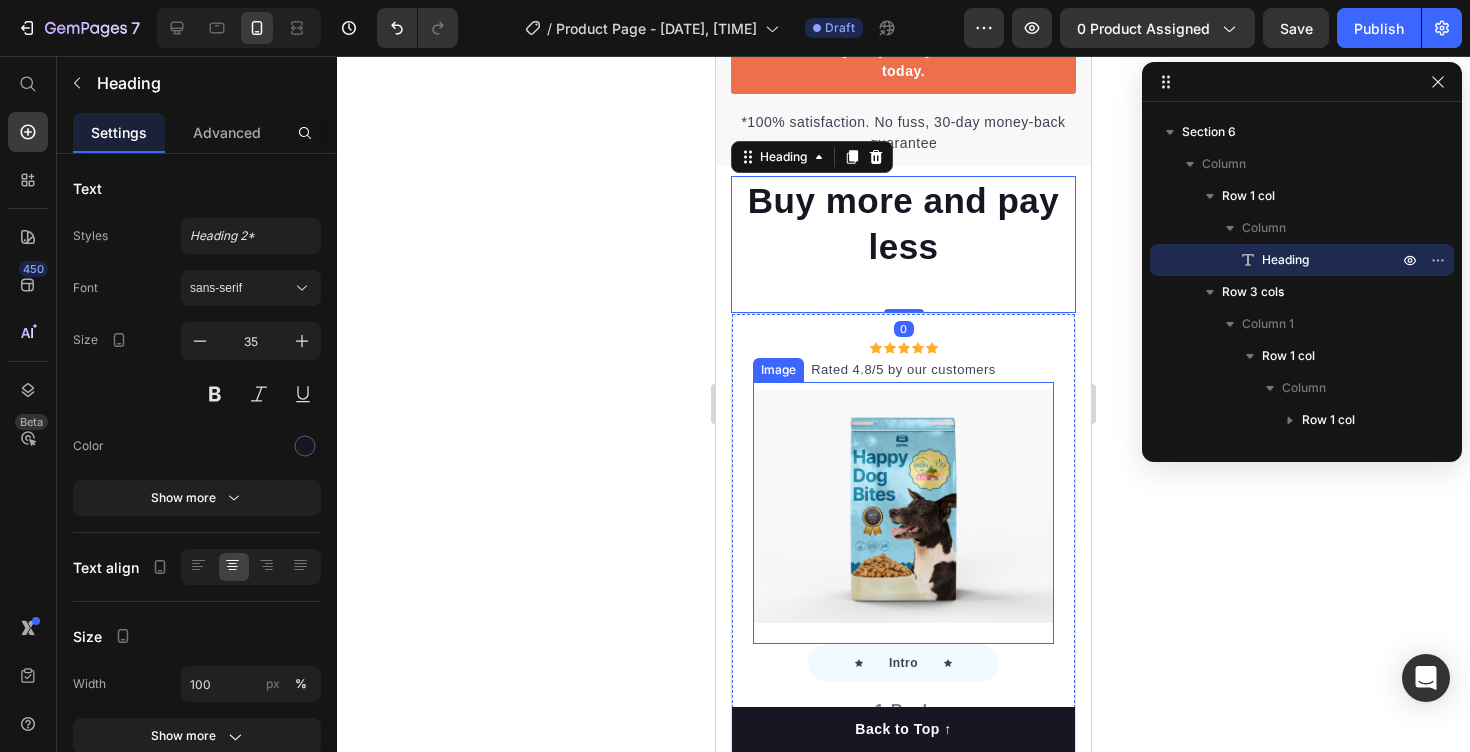 click at bounding box center [903, 513] 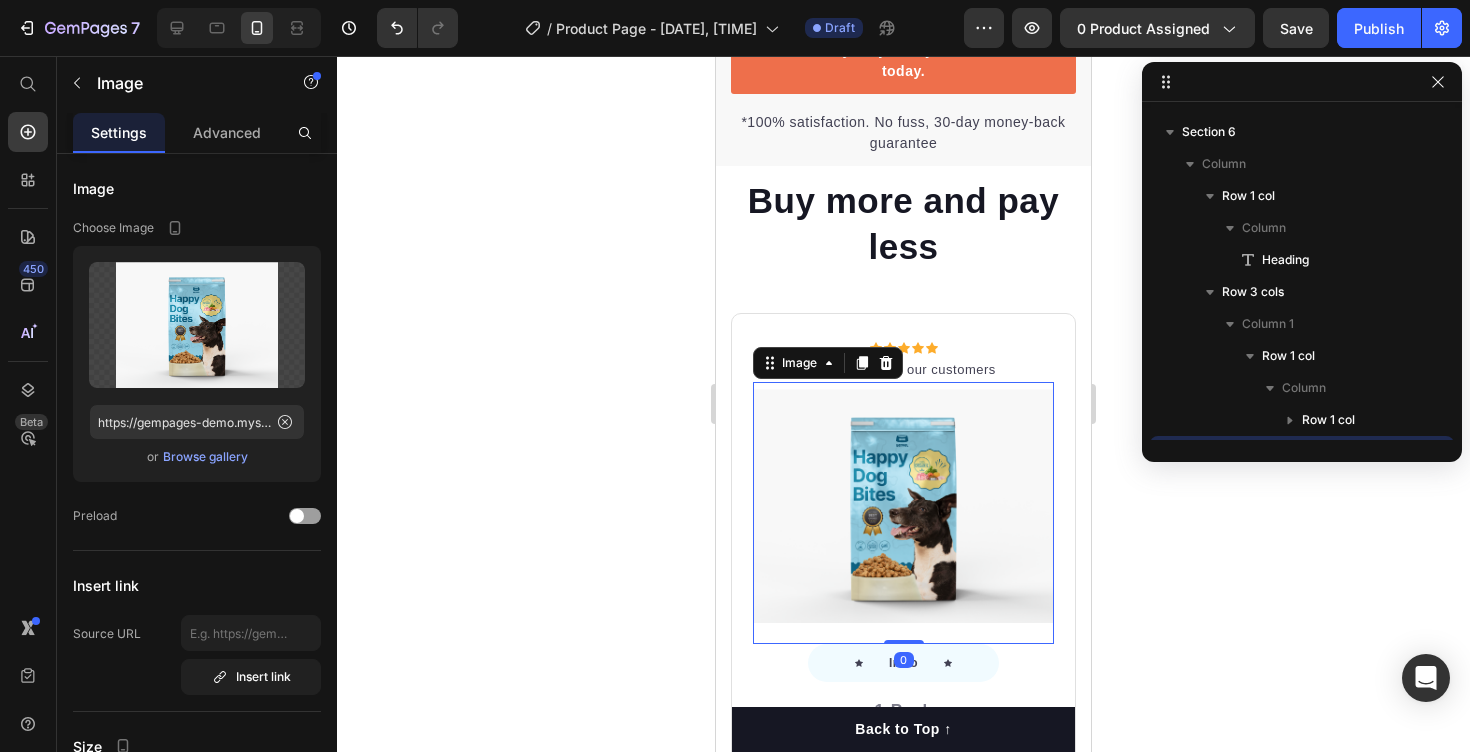 scroll, scrollTop: 4210, scrollLeft: 0, axis: vertical 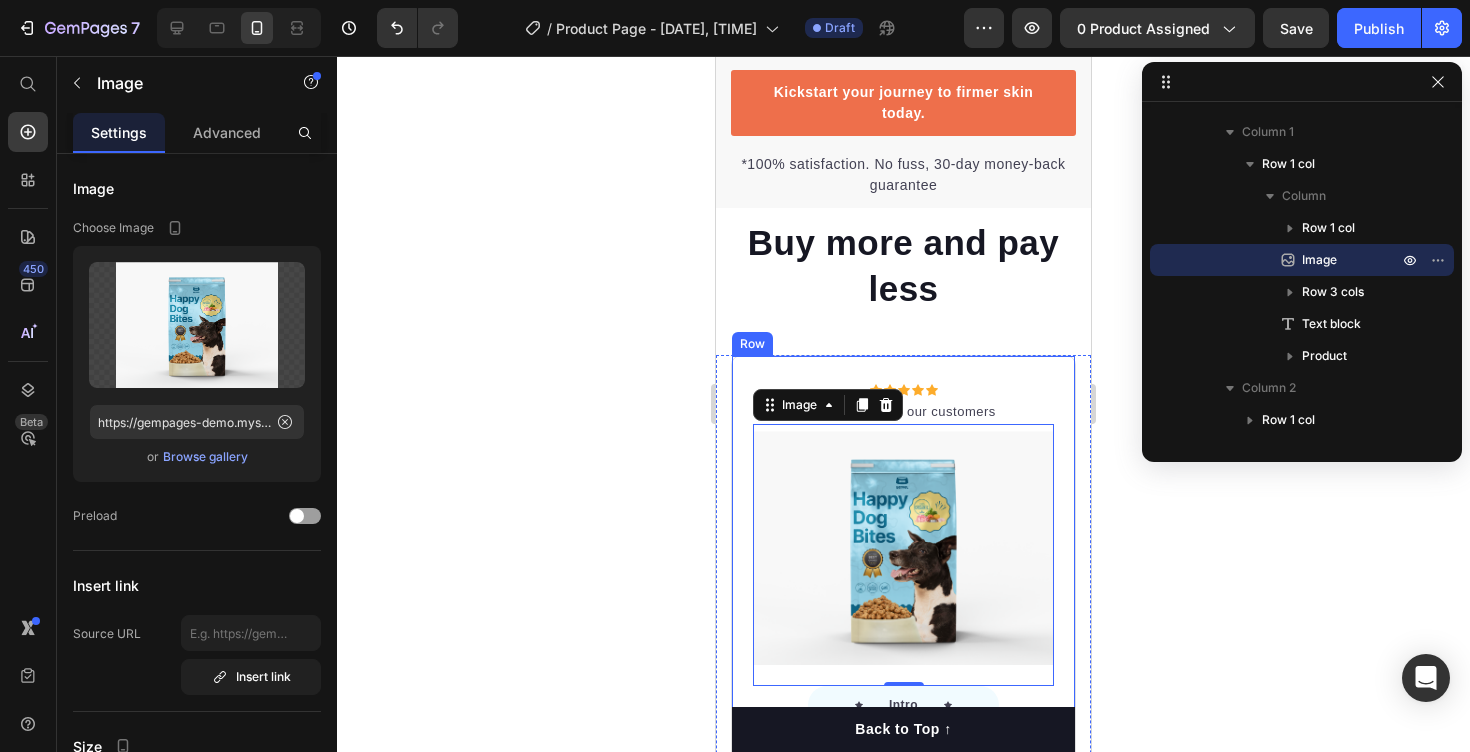 click on "Icon Icon Icon Icon Icon Icon List Hoz Rated 4.8/5 by our customers Text block Row Image   0 Icon Intro Text block Icon Row 1-Pack Text block $59.99 Price                Title Line Total: Text block $35.25 Price $59.99 Price Row you save:  $8.59 60-day money-back guarantee +$2.95 Shipping Item list Add to cart Product Cart Button Image Product Row" at bounding box center (903, 731) 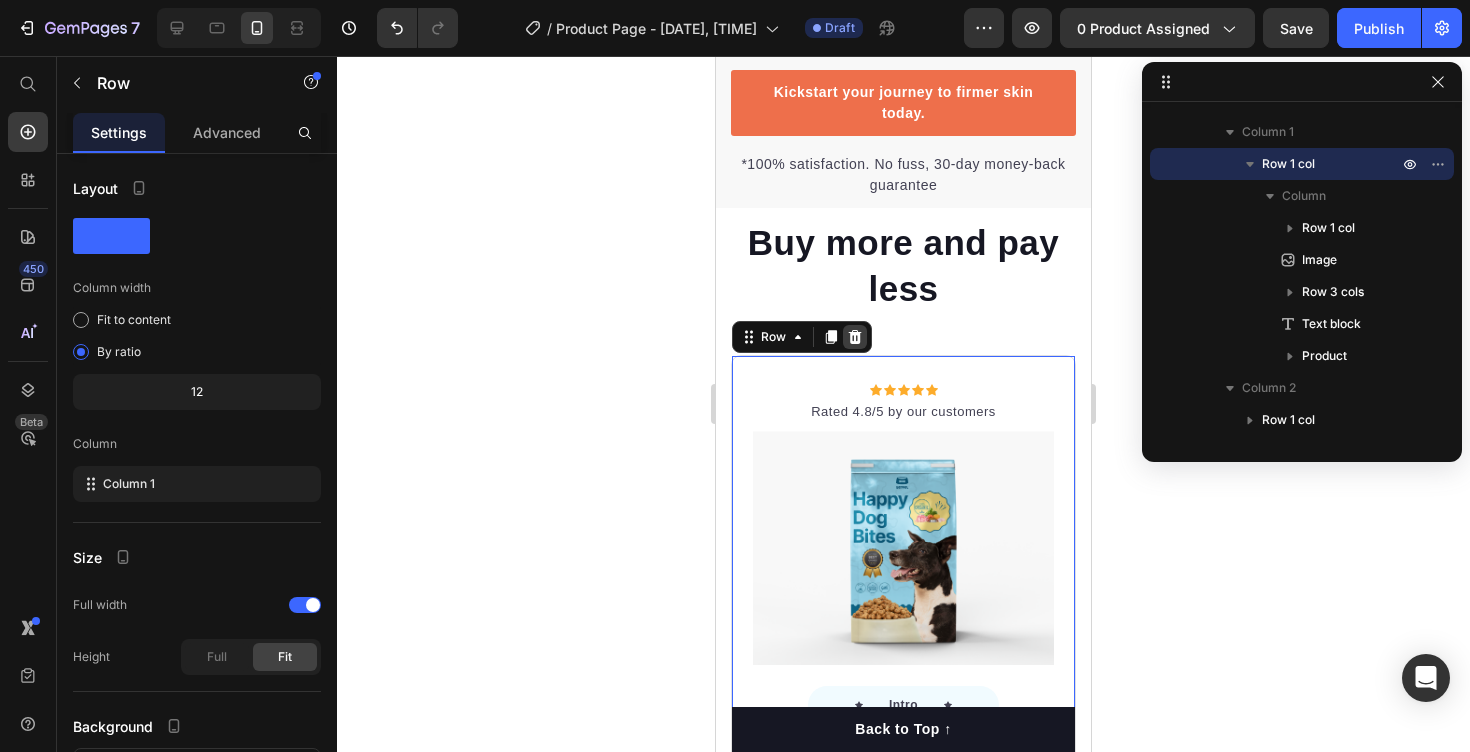 click 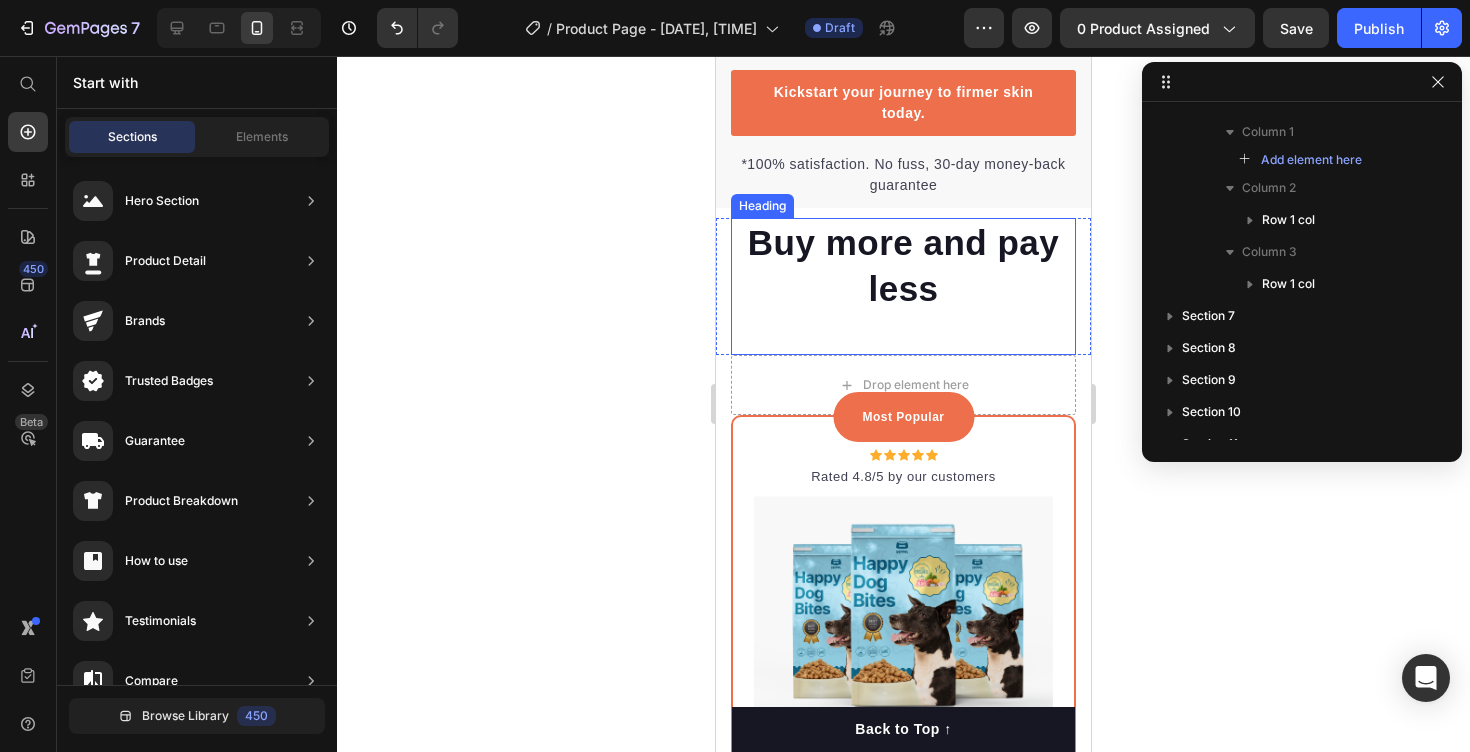 click on "Buy more and pay less" at bounding box center (903, 265) 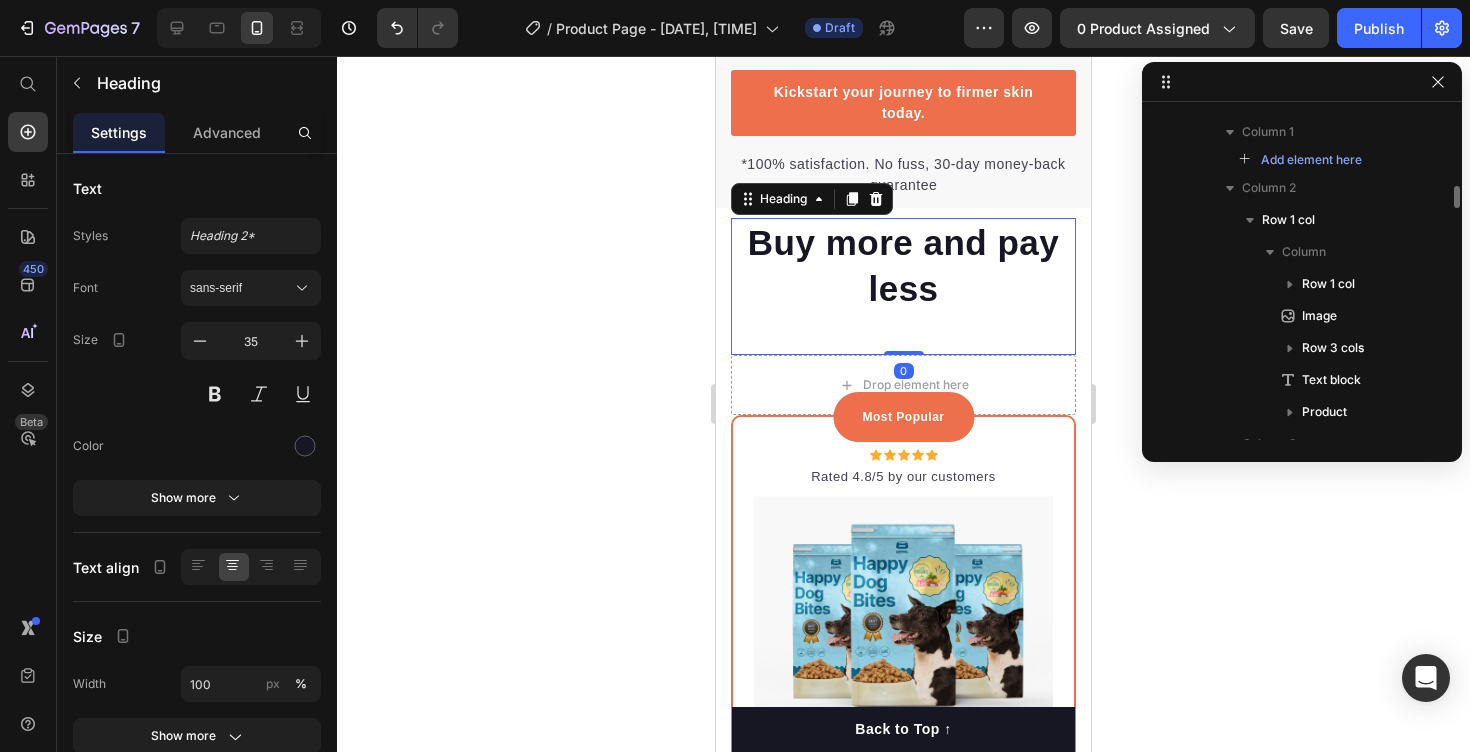 scroll, scrollTop: 4018, scrollLeft: 0, axis: vertical 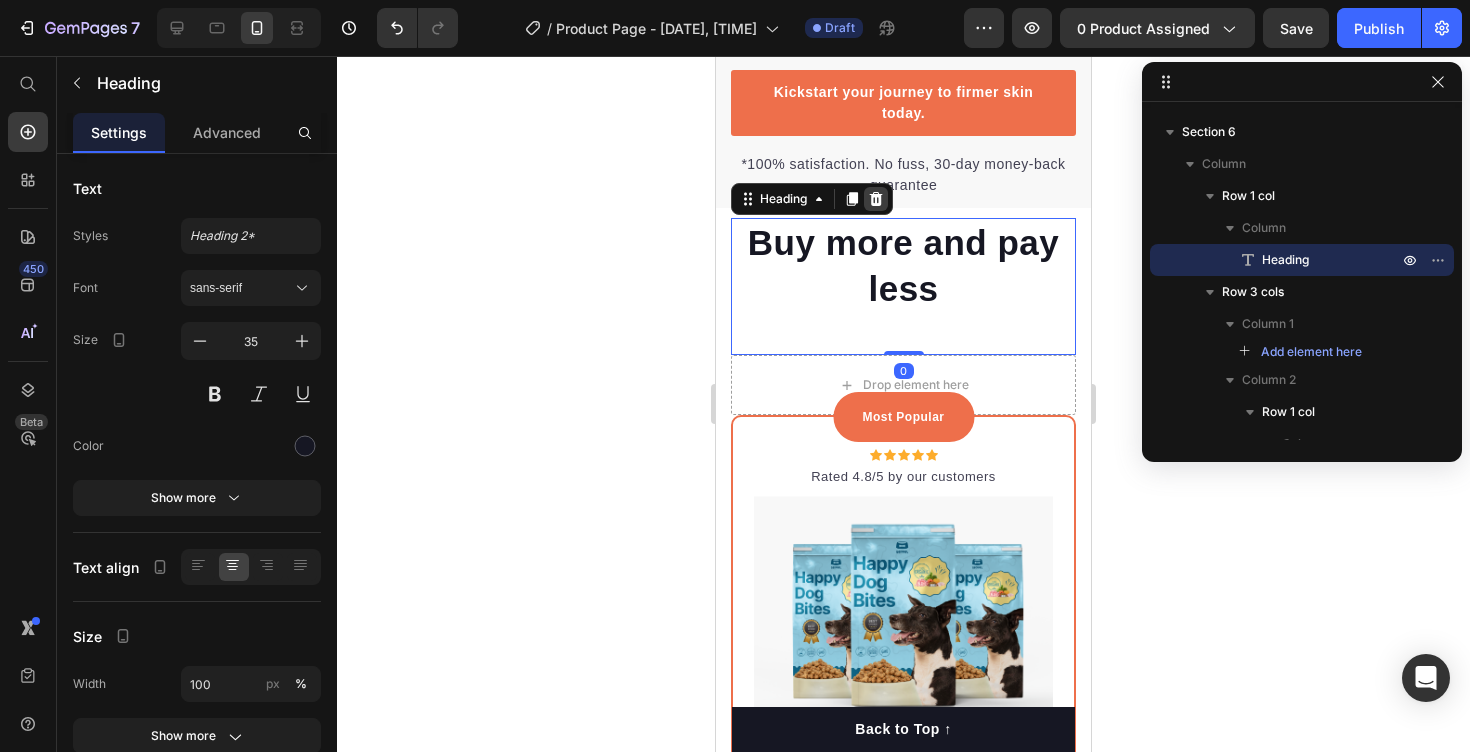 click 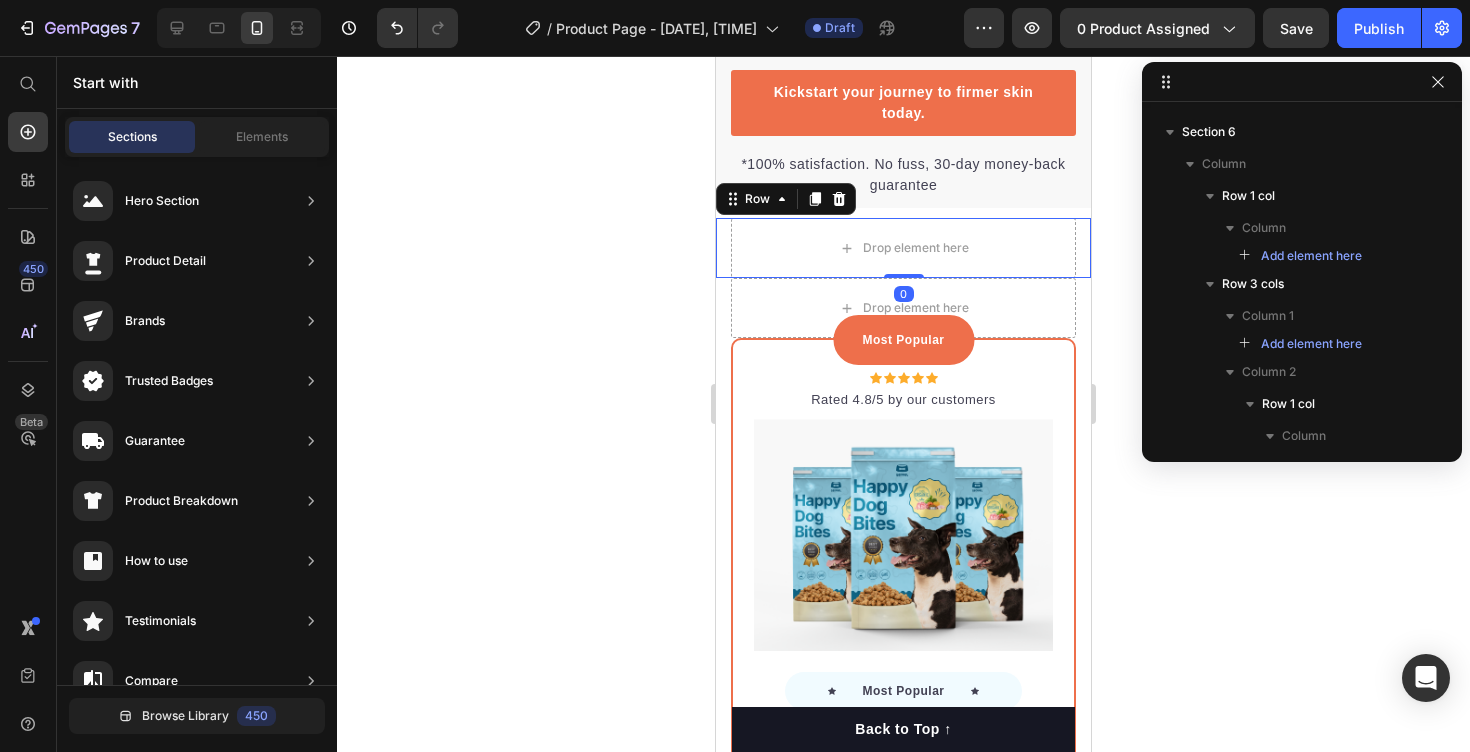 click on "Drop element here Row   0" at bounding box center (903, 248) 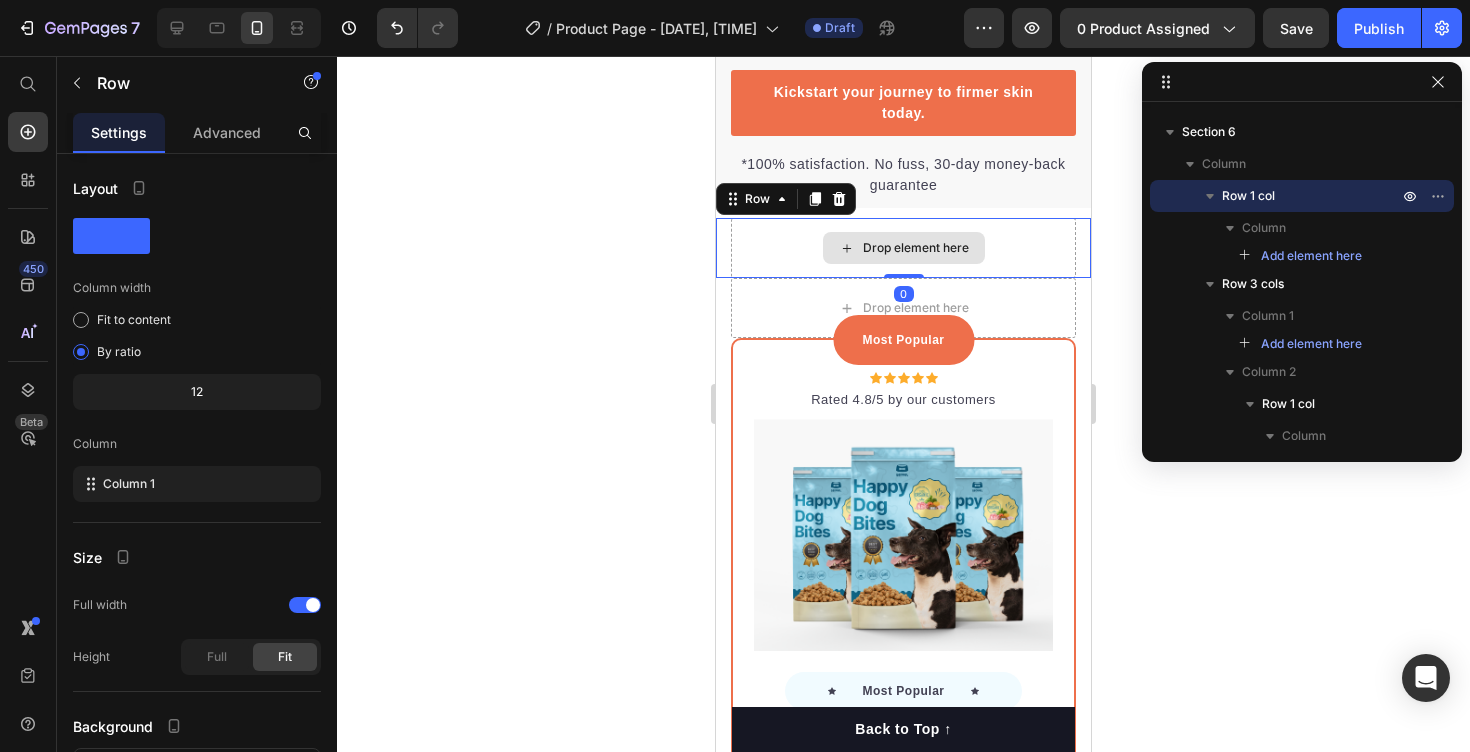 click at bounding box center (903, 542) 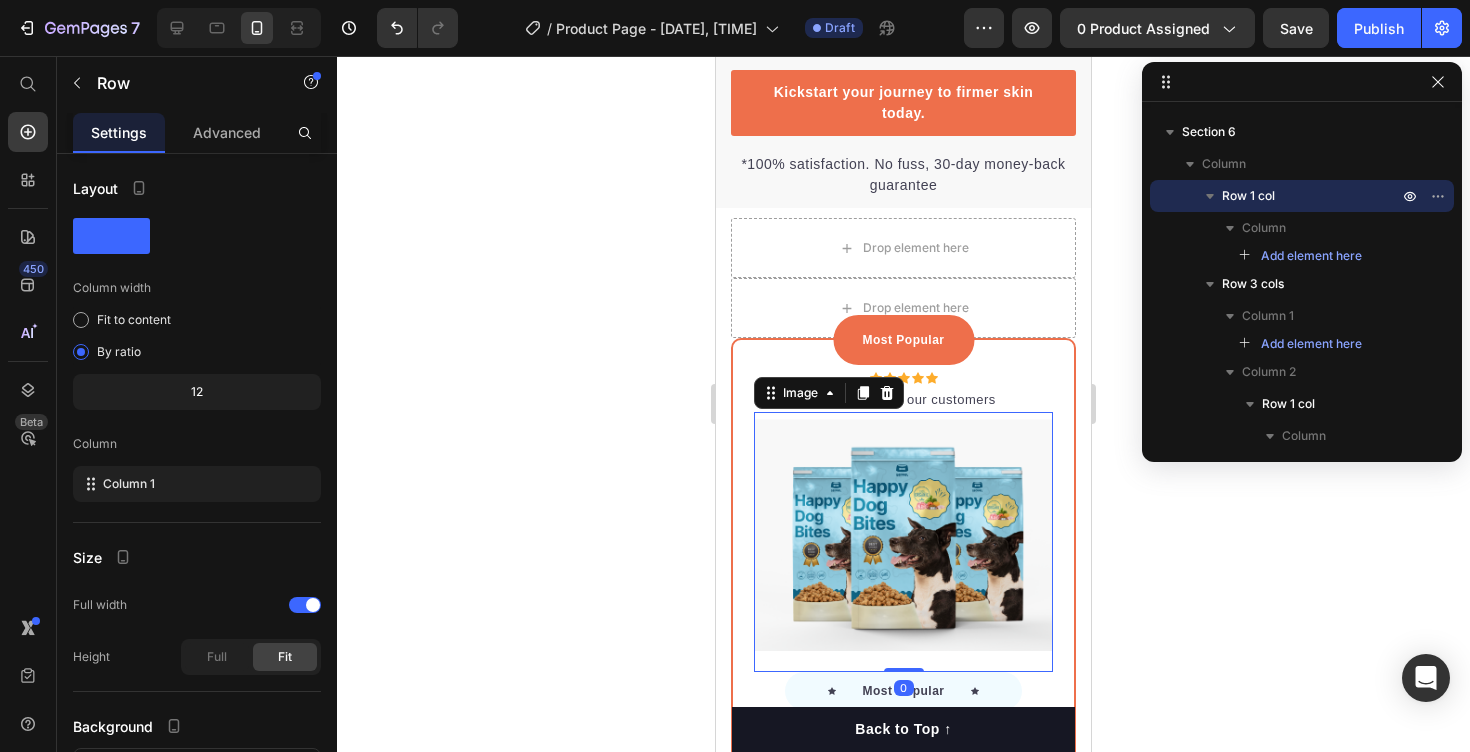 scroll, scrollTop: 4386, scrollLeft: 0, axis: vertical 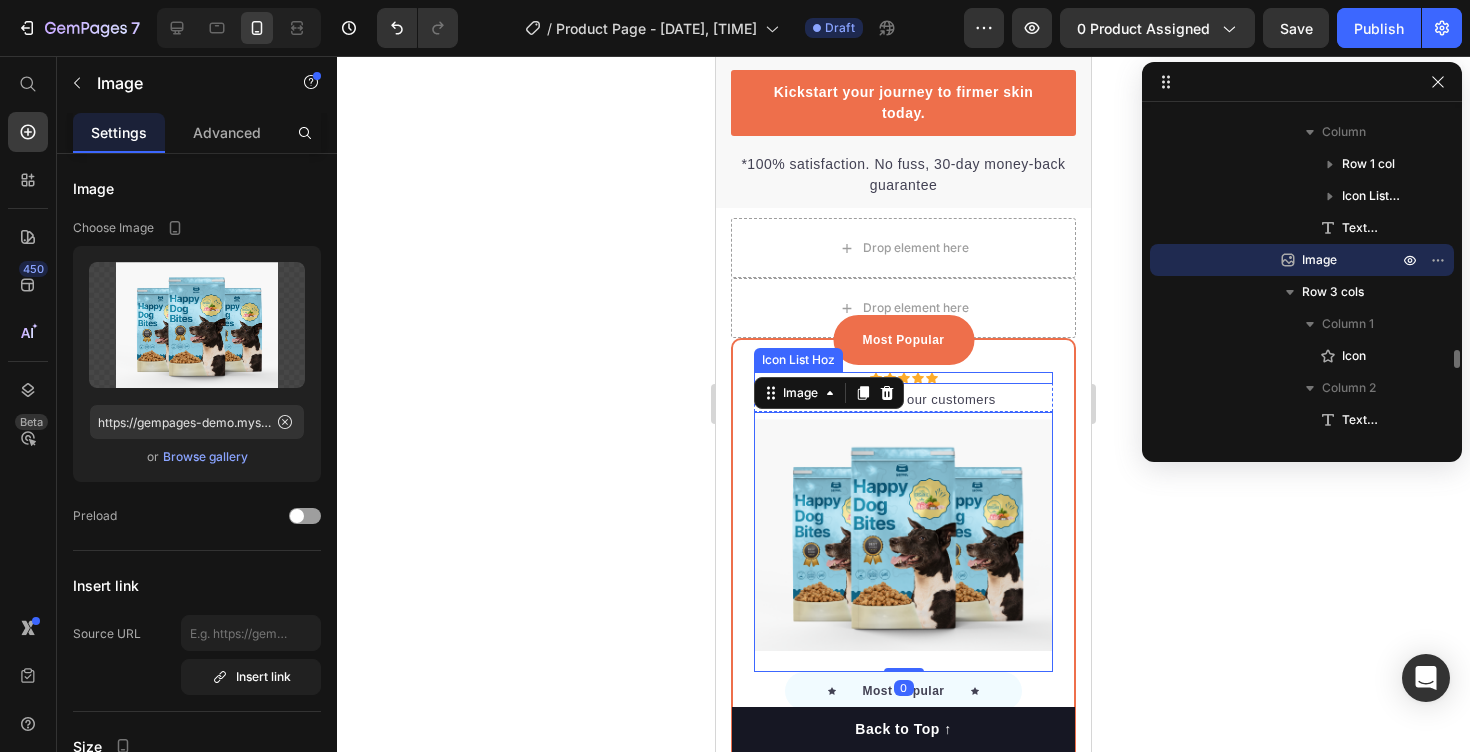 click on "Icon Icon Icon Icon Icon" at bounding box center (903, 378) 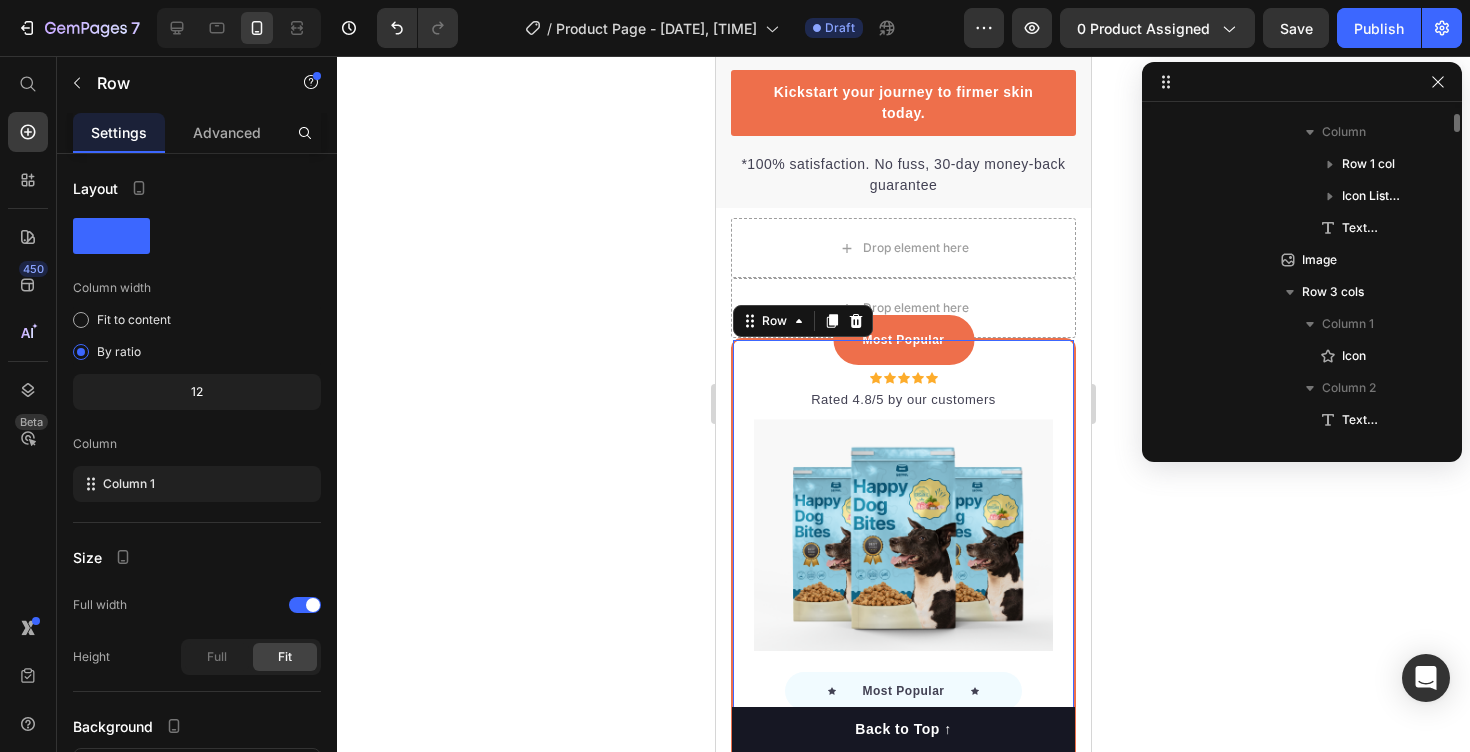 click on "Most Popular Text block Row Icon Icon Icon Icon Icon Icon List Hoz Rated 4.8/5 by our customers Text block Row Image Icon Most Popular Text block Icon Row 3-Pack Text block $59.99 Price                Title Line Total: Text block $35.25 Price $59.99 Price Row you save:  $38.69 30-day money-back guarantee Free delivery Item list Add to cart Product Cart Button Image Product Row   52" at bounding box center (903, 708) 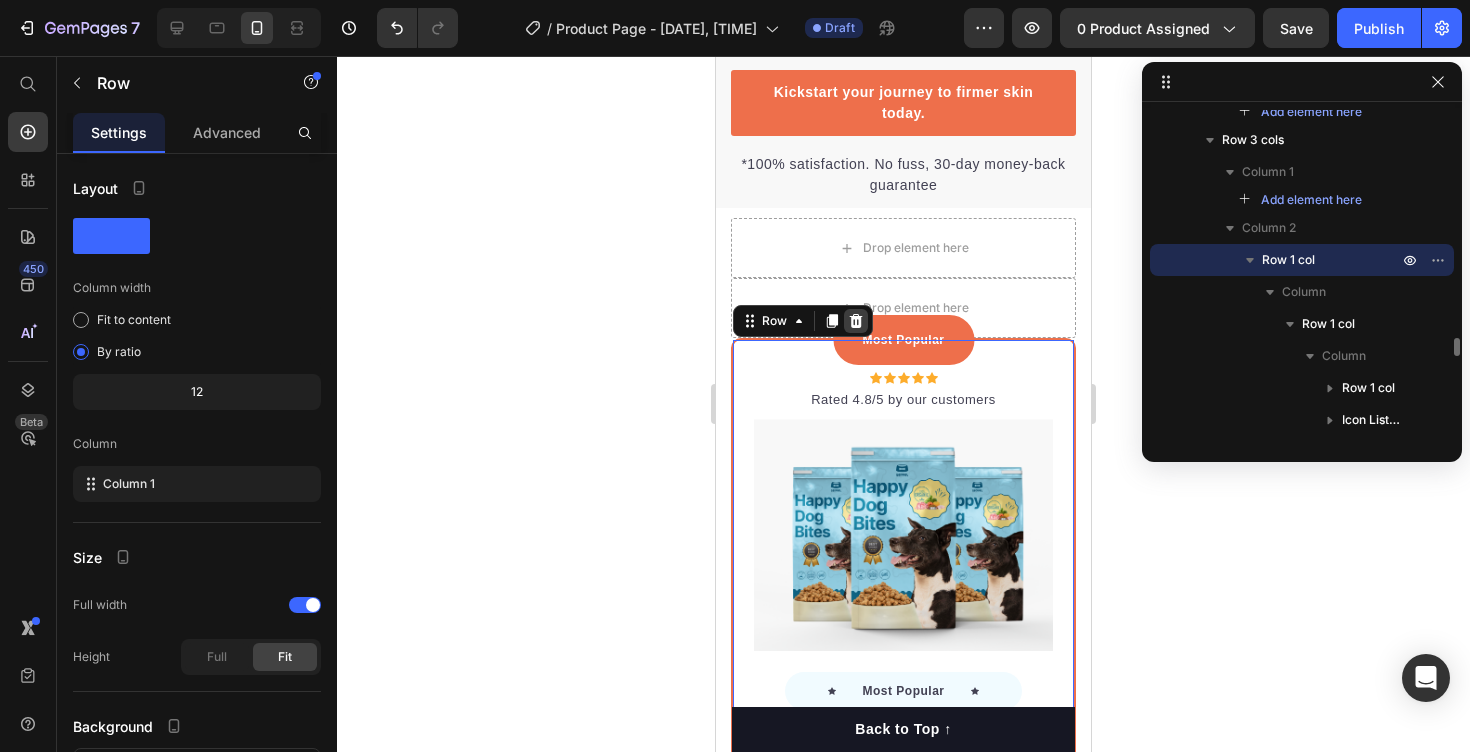 click 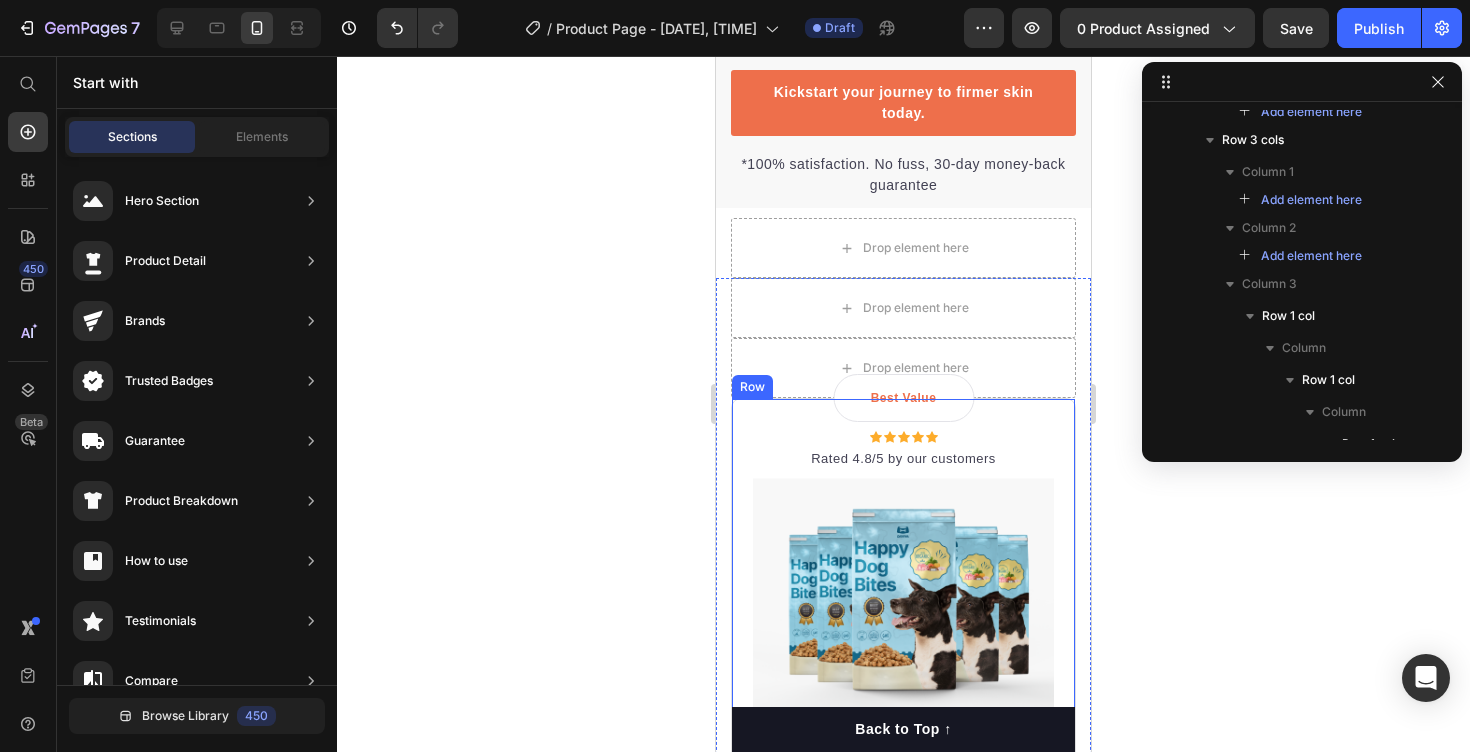 click on "Best Value Text block Row Icon Icon Icon Icon Icon Icon List Hoz Rated 4.8/5 by our customers Text block Row Image Icon Best offer Text block Icon Row 5-Pack Text block $59.99 Price                Title Line Total: Text block $35.25 Price $59.99 Price Row you save:  $107.47 30-day money-back guarantee Free delivery Item list Add to cart Product Cart Button Image Product Row" at bounding box center [903, 776] 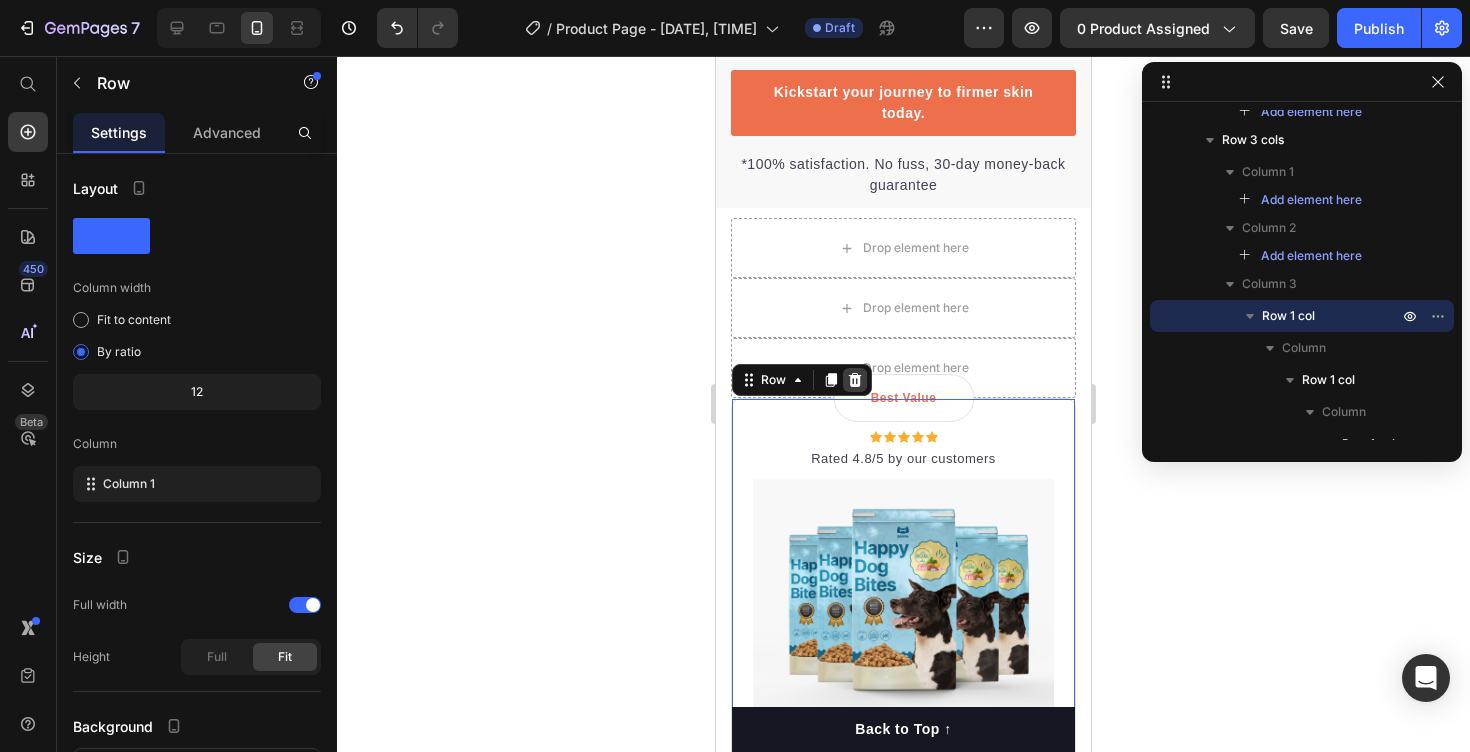click 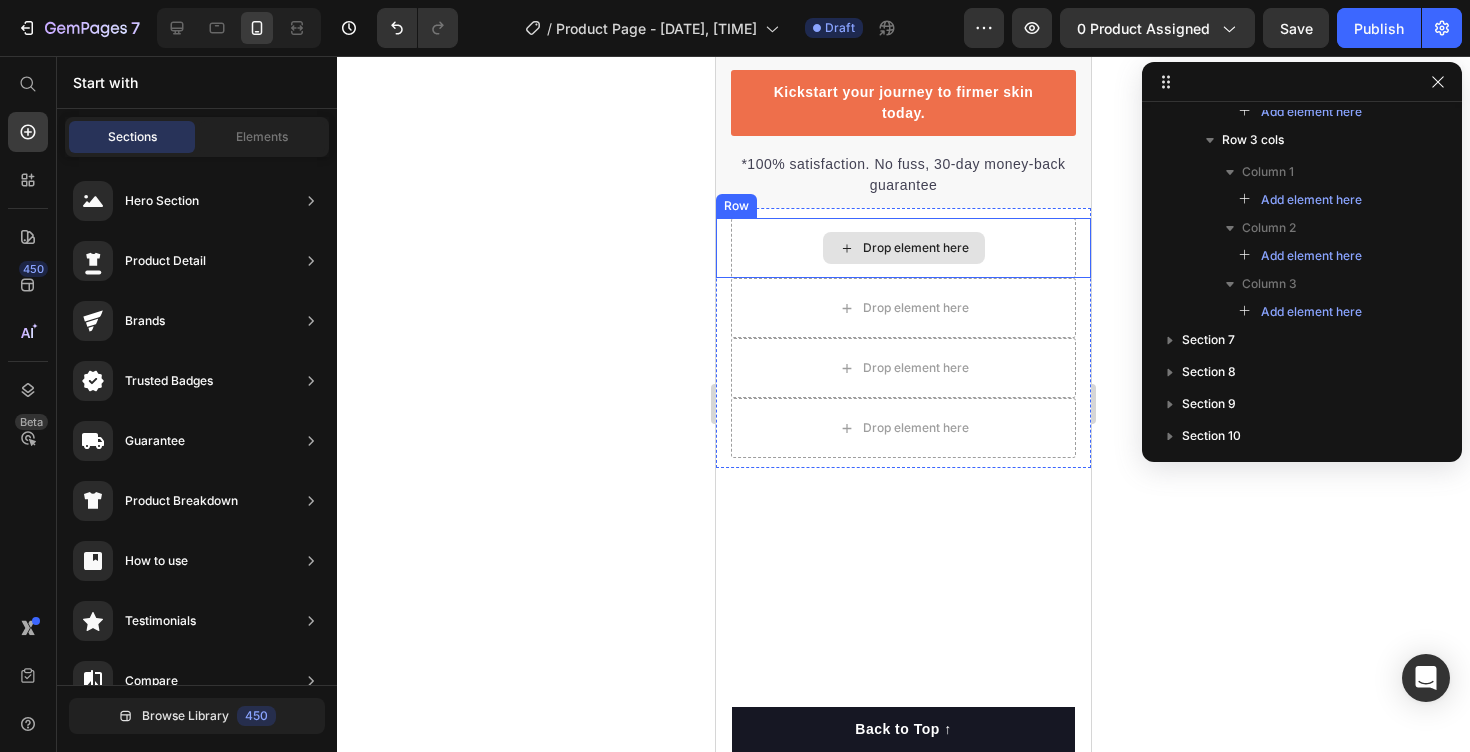 click on "Drop element here" at bounding box center [903, 248] 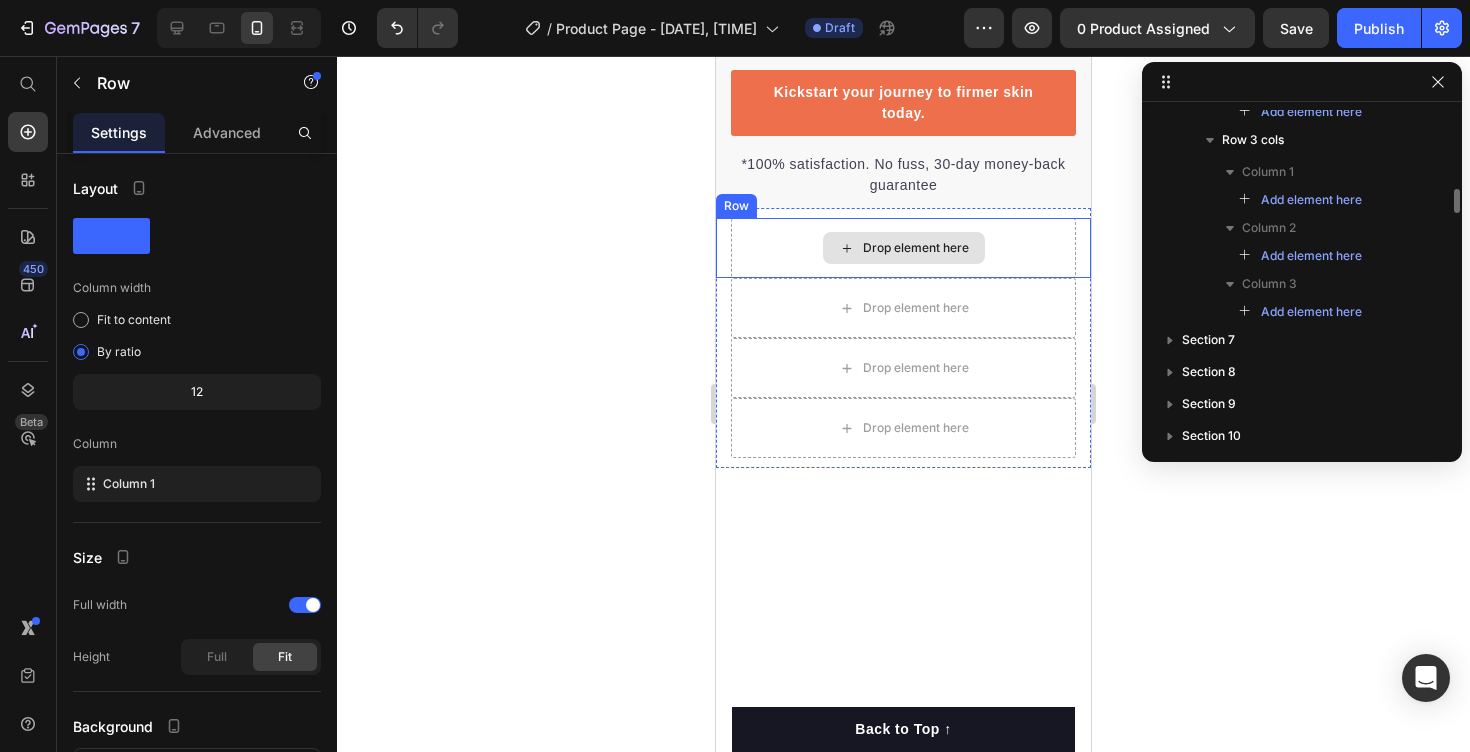 scroll, scrollTop: 3954, scrollLeft: 0, axis: vertical 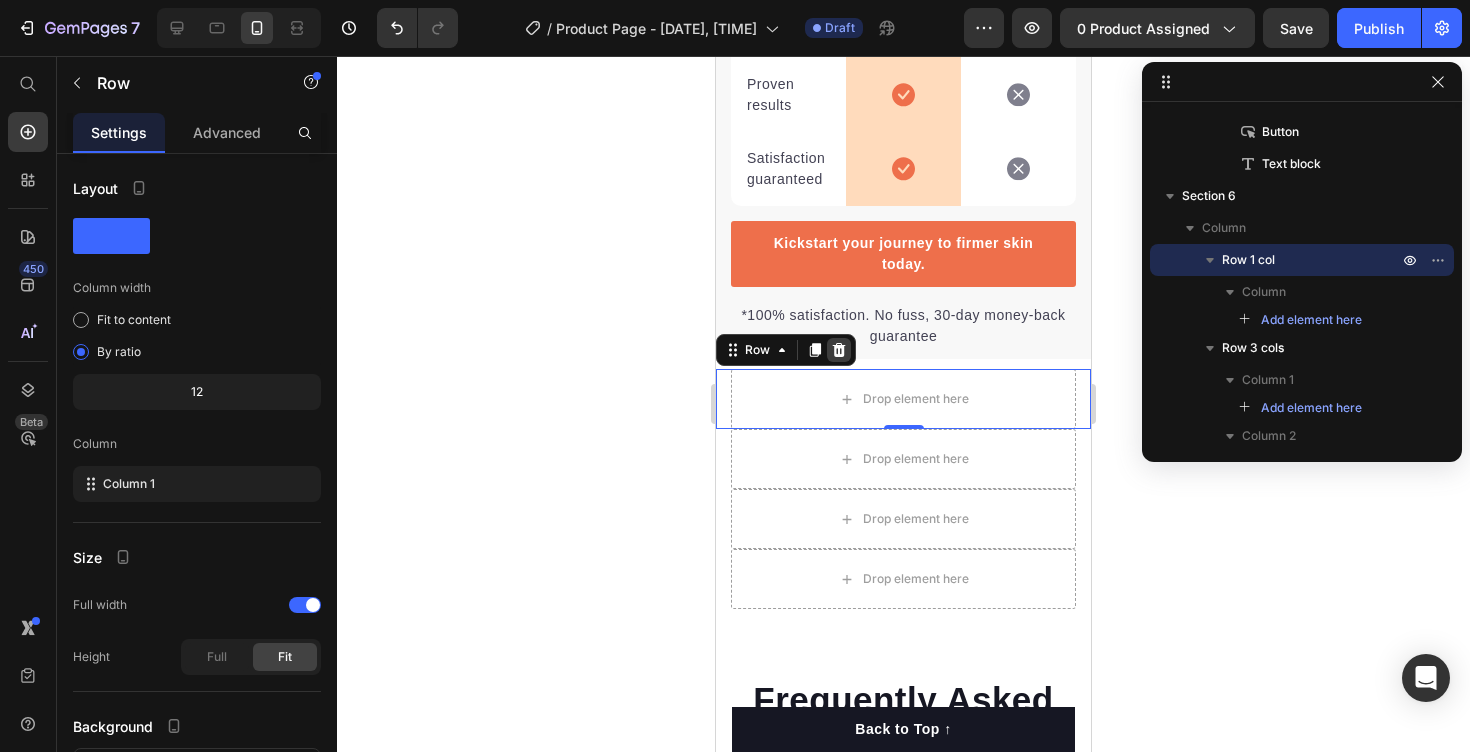click 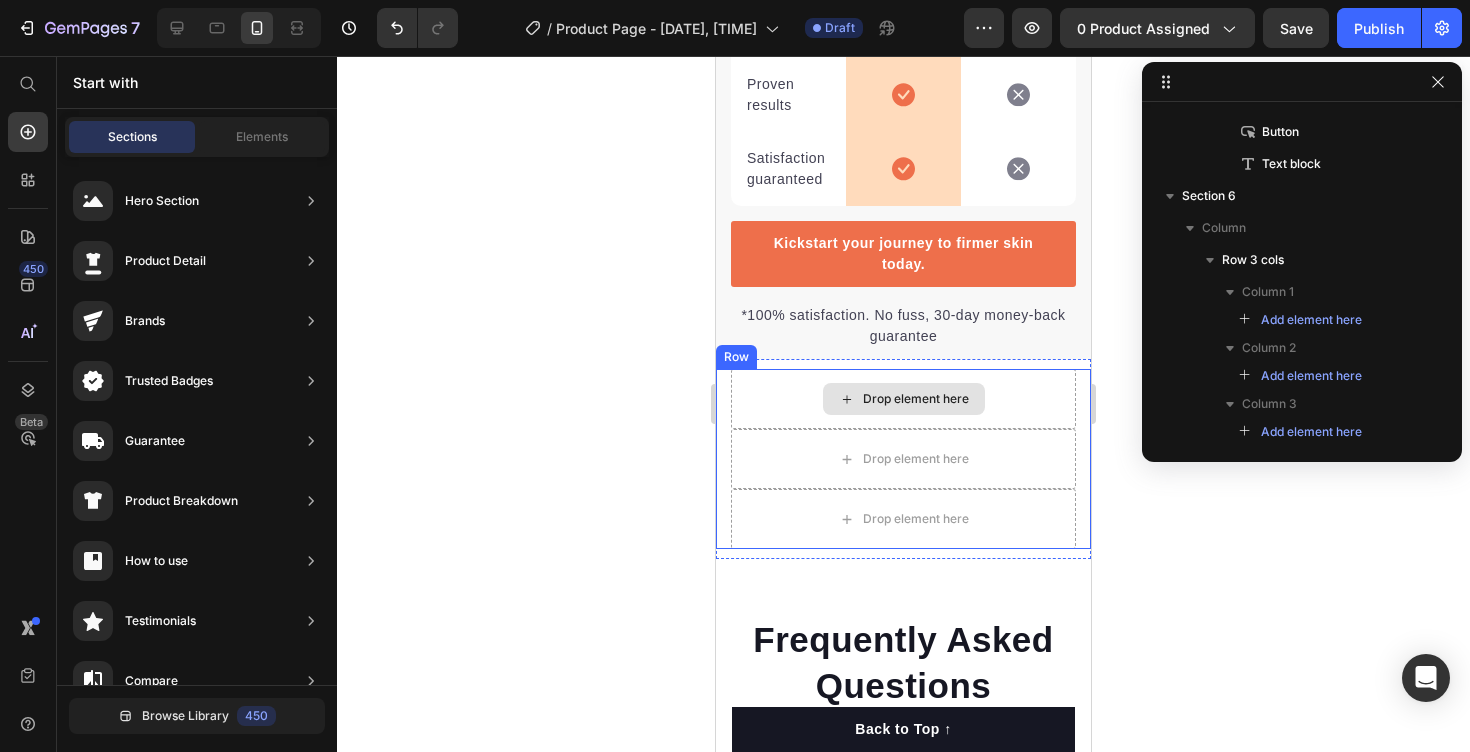 click on "Drop element here" at bounding box center [903, 399] 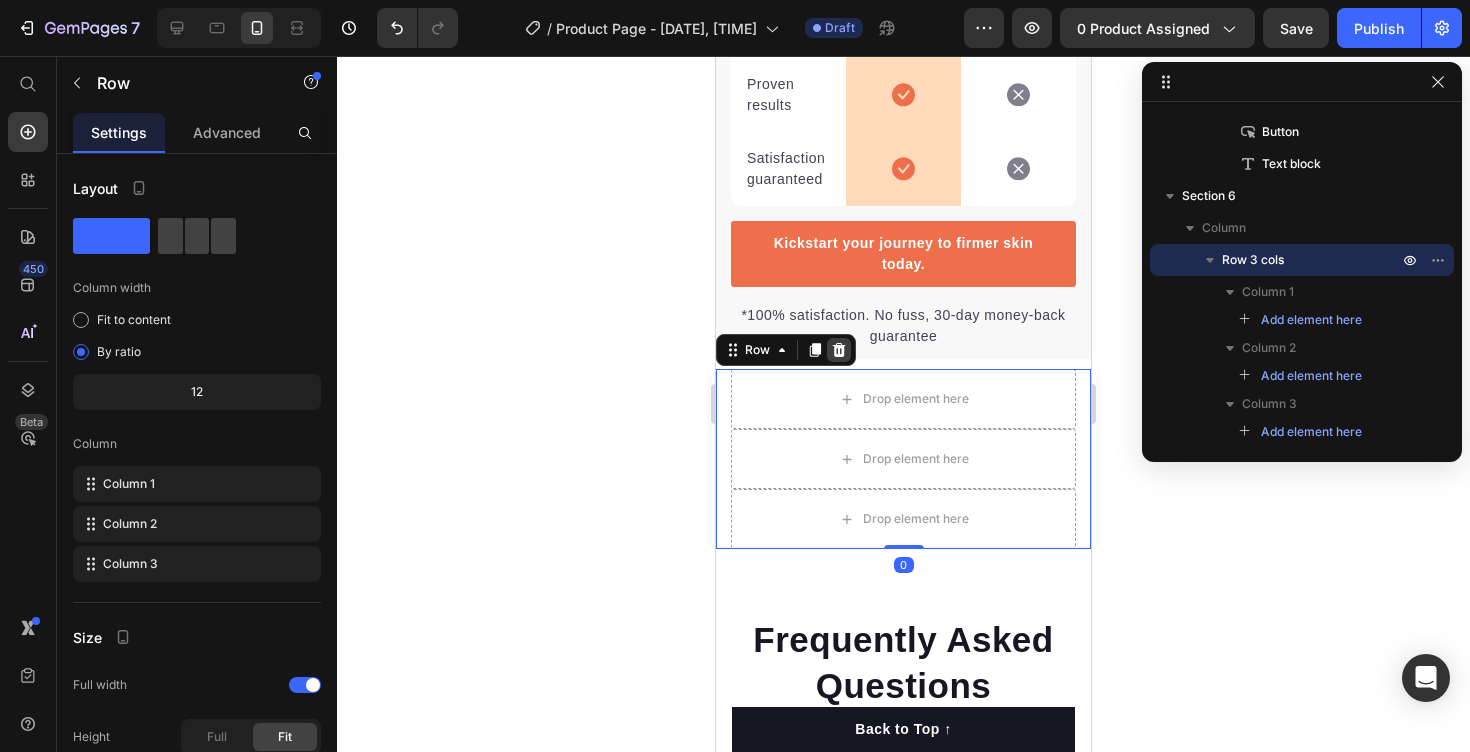 click 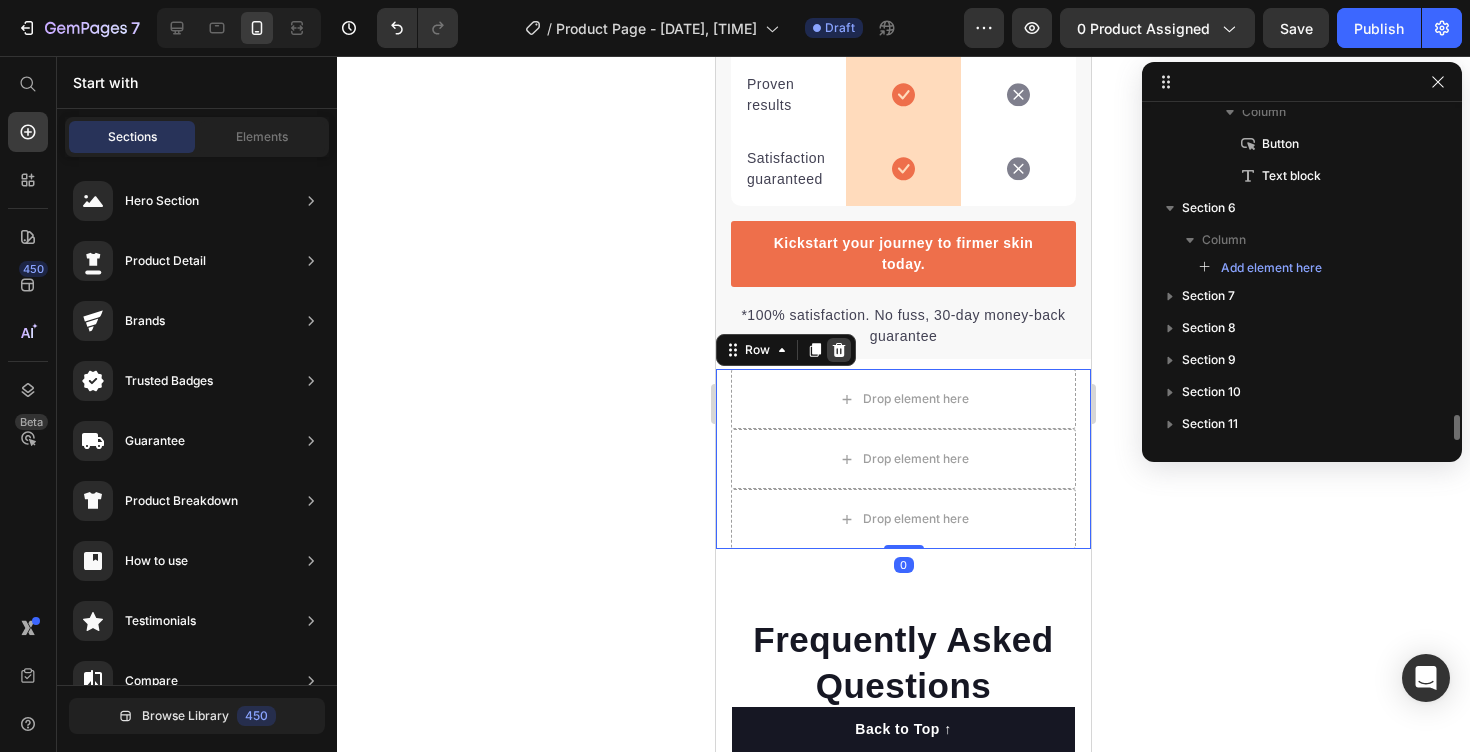 scroll, scrollTop: 3942, scrollLeft: 0, axis: vertical 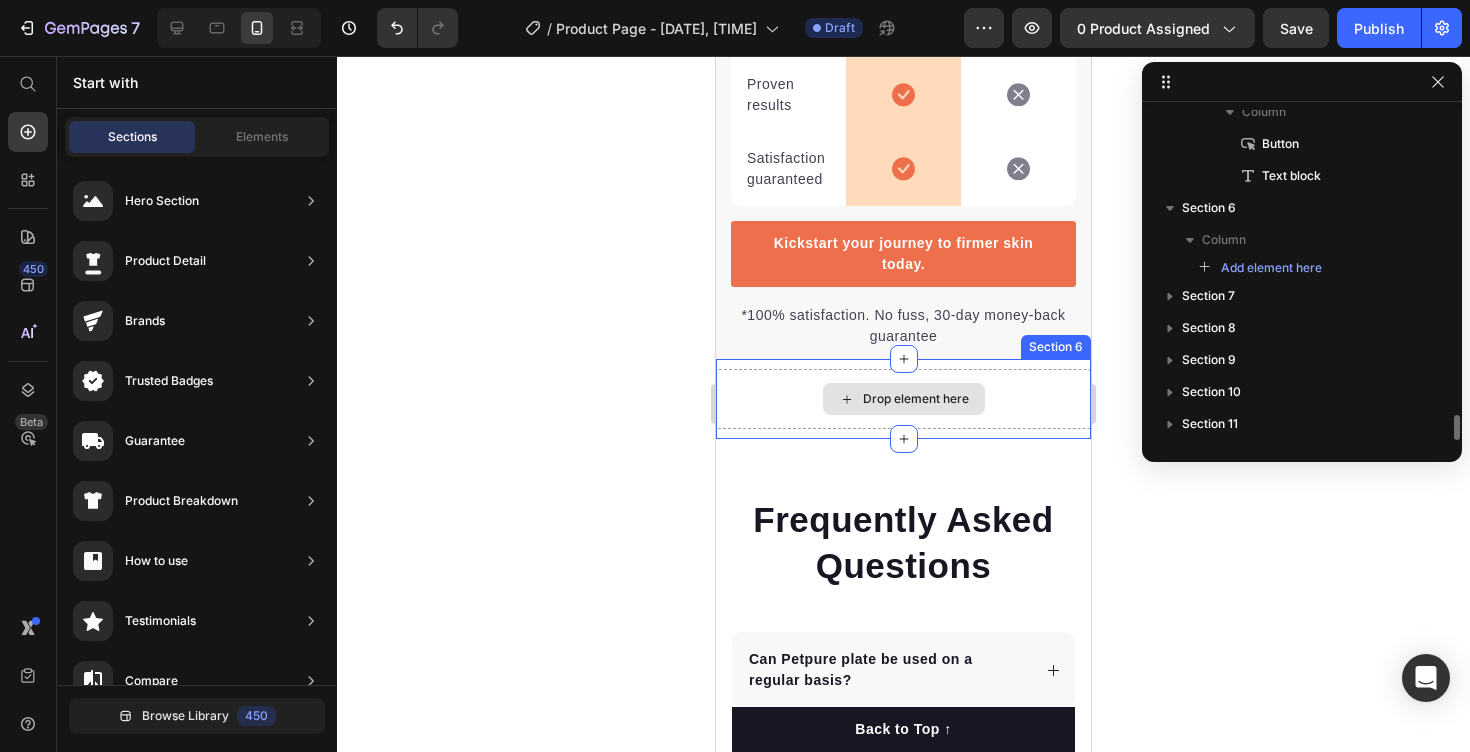 click on "Drop element here" at bounding box center (904, 399) 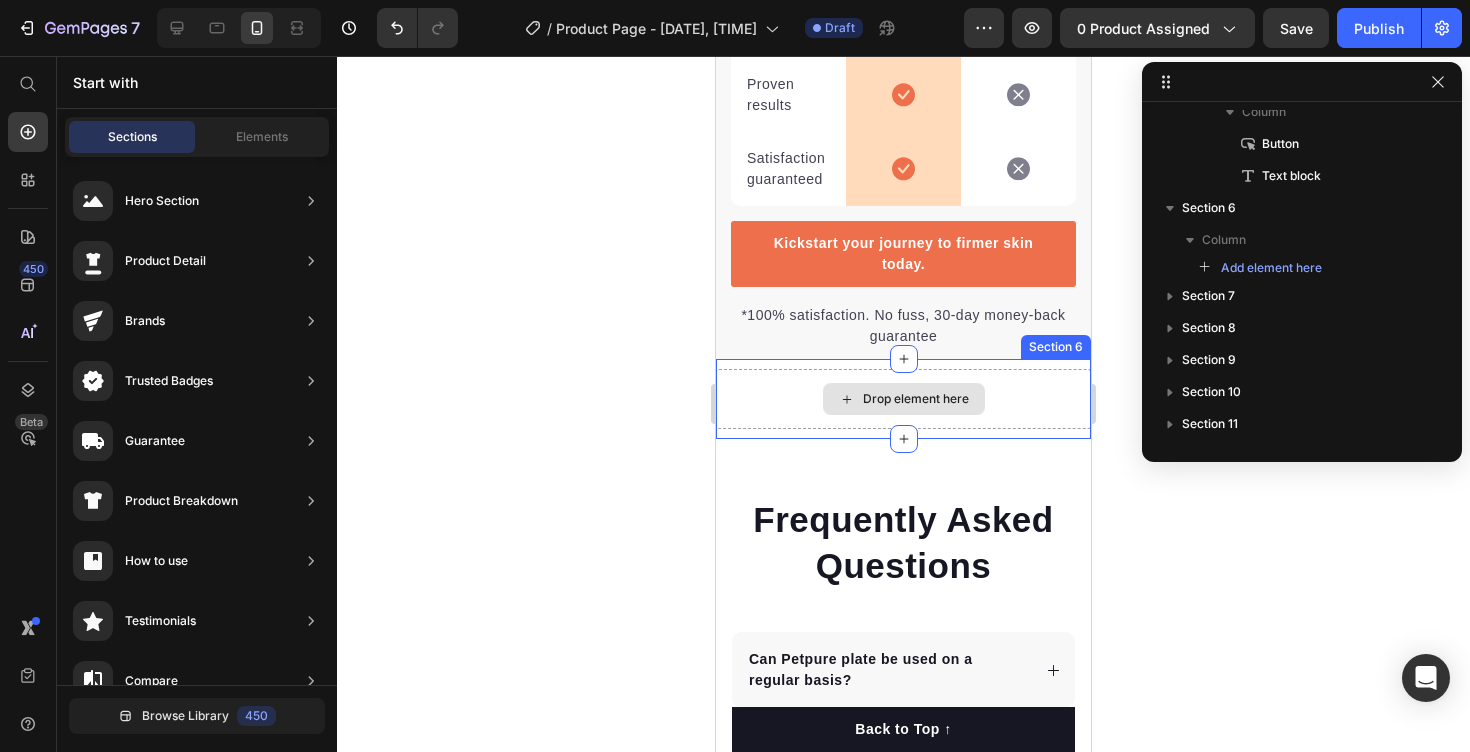click on "Drop element here" at bounding box center [903, 399] 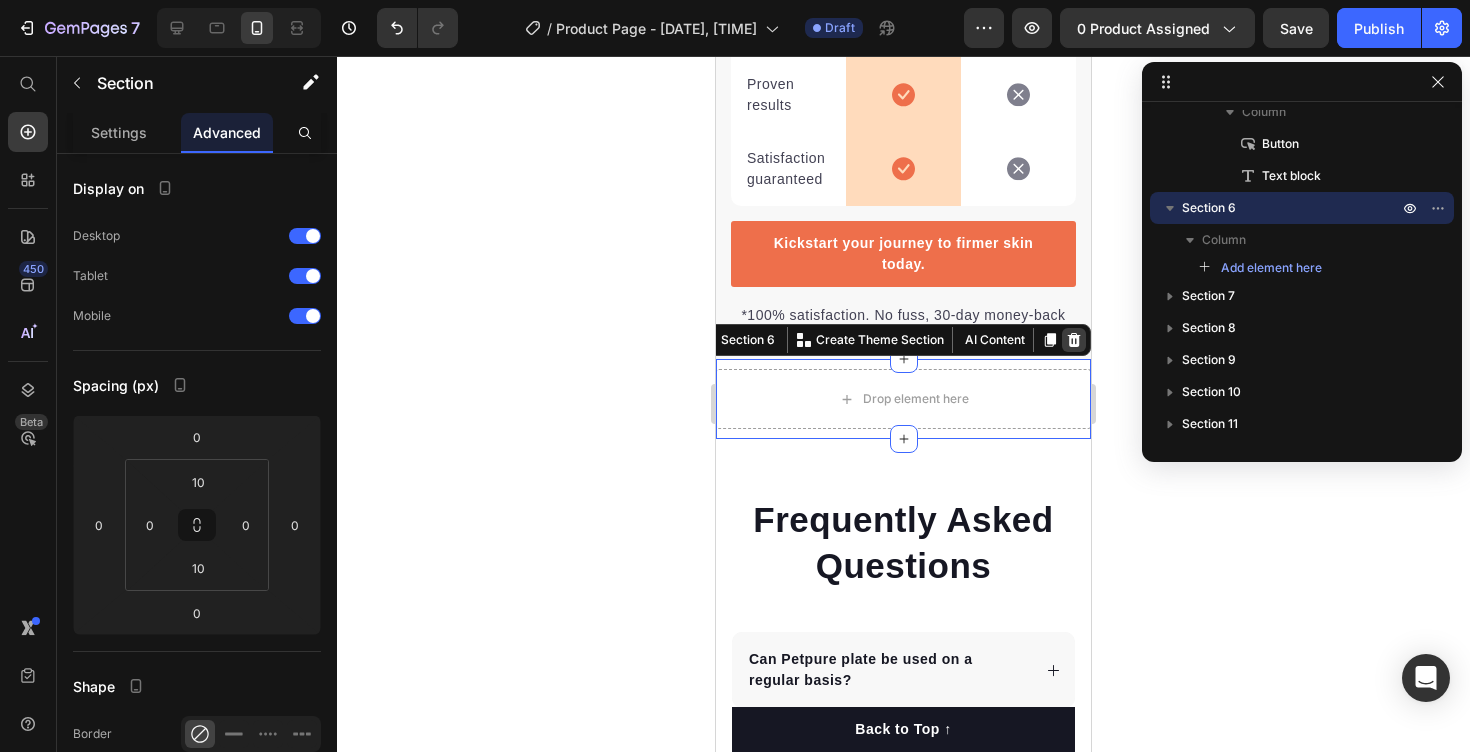 click 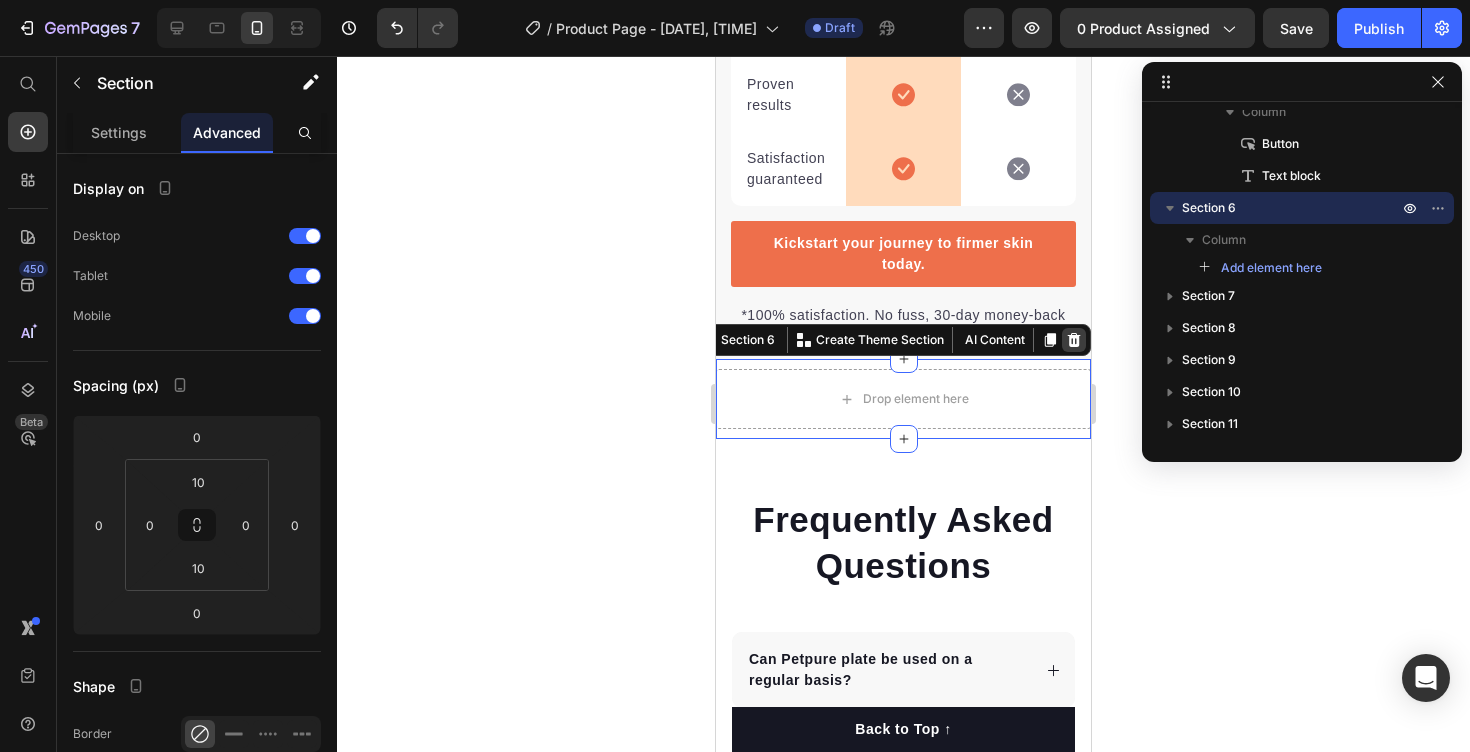 scroll, scrollTop: 3918, scrollLeft: 0, axis: vertical 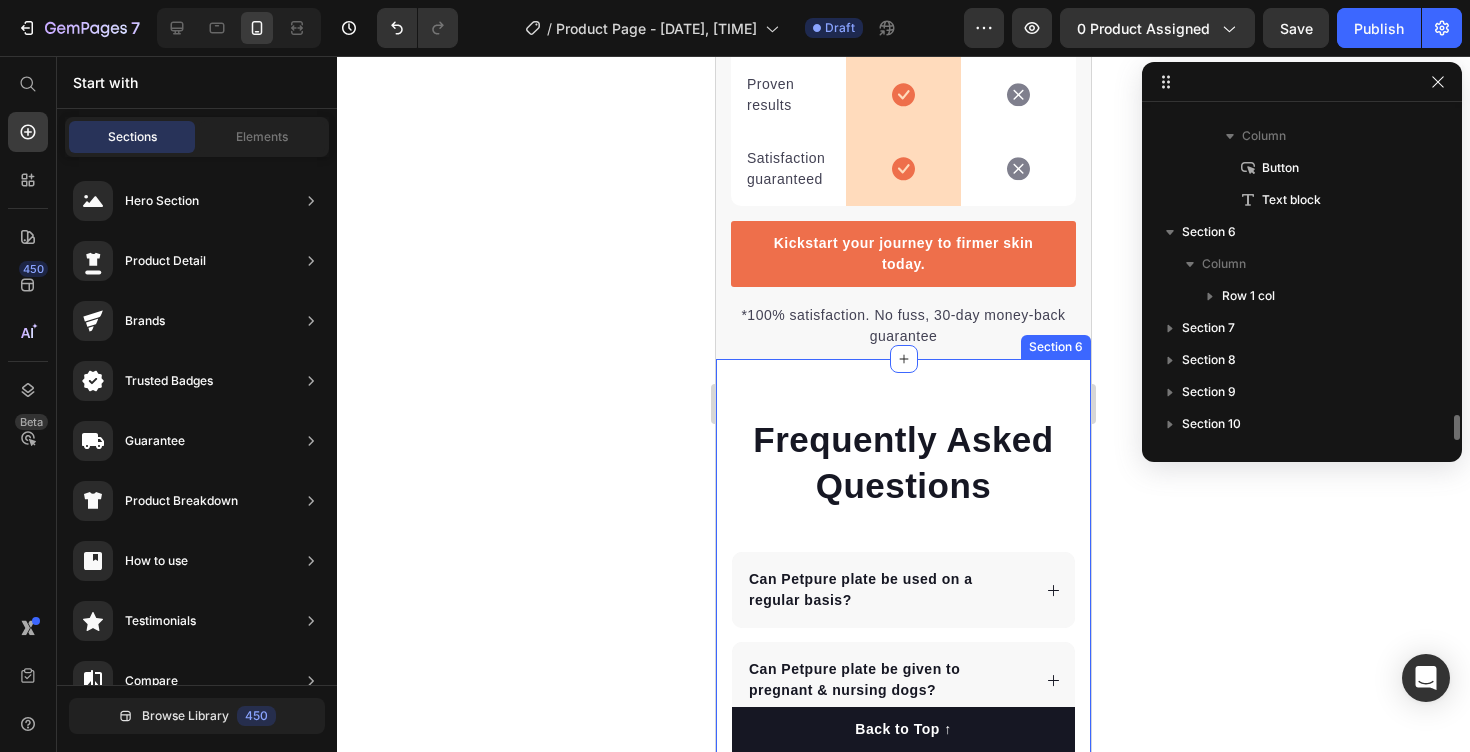click on "Frequently Asked Questions Heading
Can Petpure plate be used on a regular basis?
Can Petpure plate be given to pregnant & nursing dogs?
Will my dog like the taste? Made from all-natural ingredients, this flavouring is allergen-free, contains no artificial nasties and is 100% safe for canine consumption. Your dog will love the chicken and bacon flavour, too! Text block
How long will it take to see results?
How does the money back guarantee work?
Any further questions? Accordion Row Section 6" at bounding box center (903, 776) 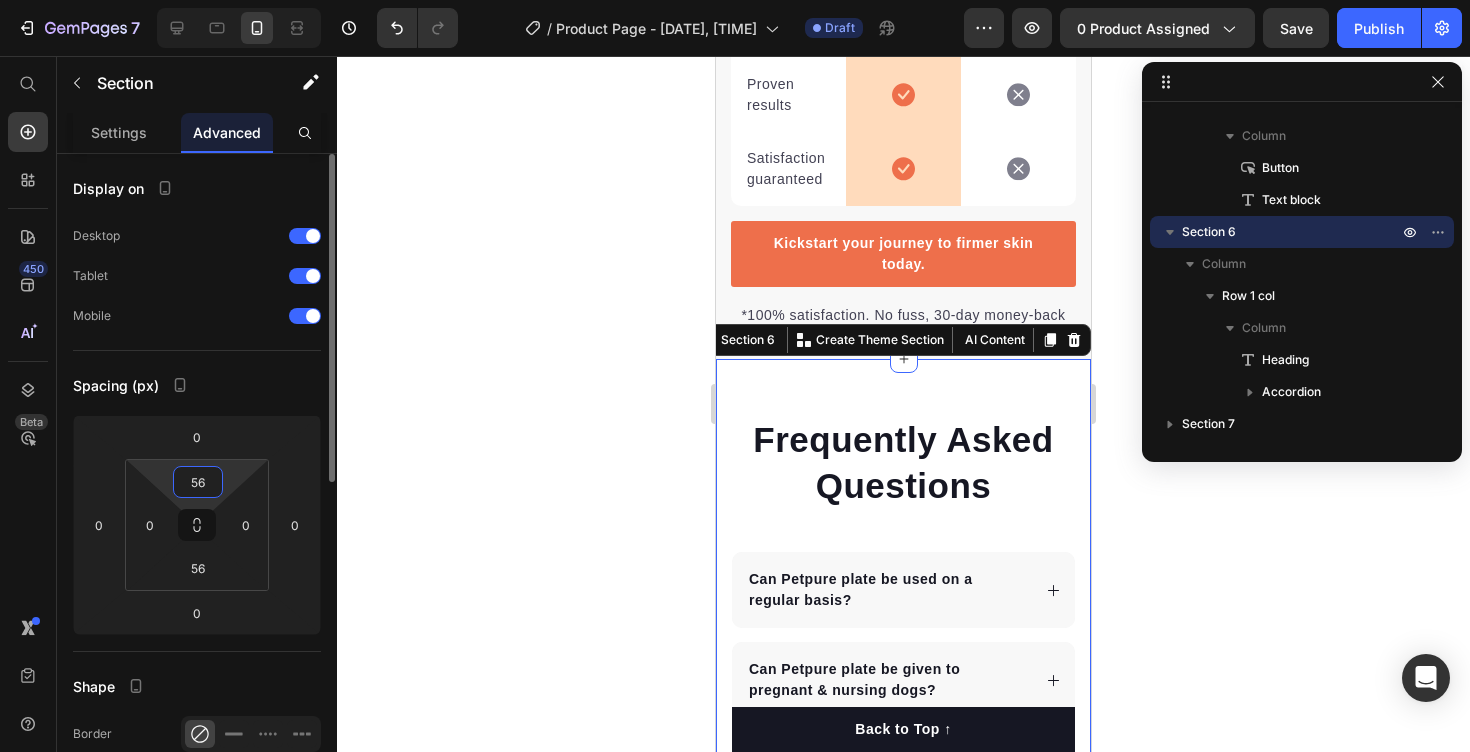 click on "56" at bounding box center (198, 482) 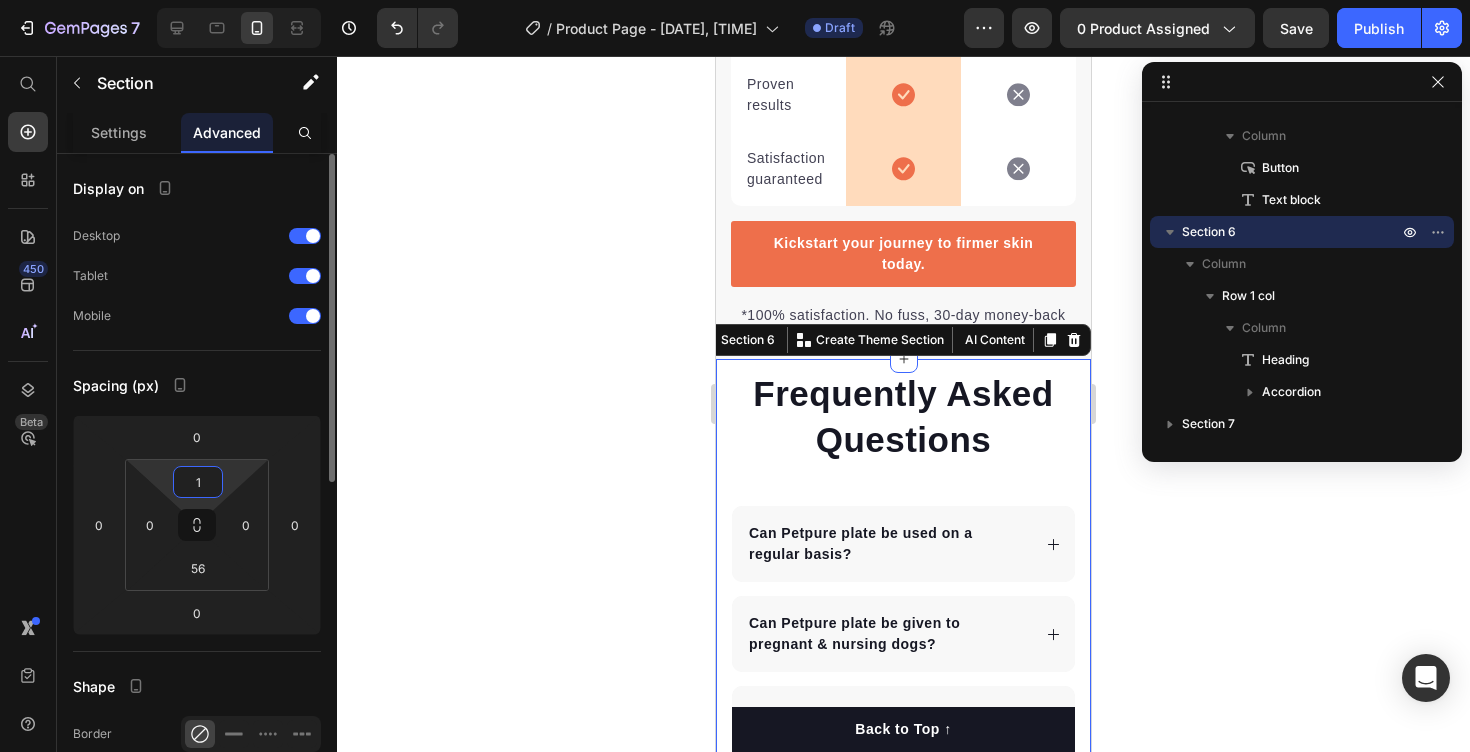 type on "10" 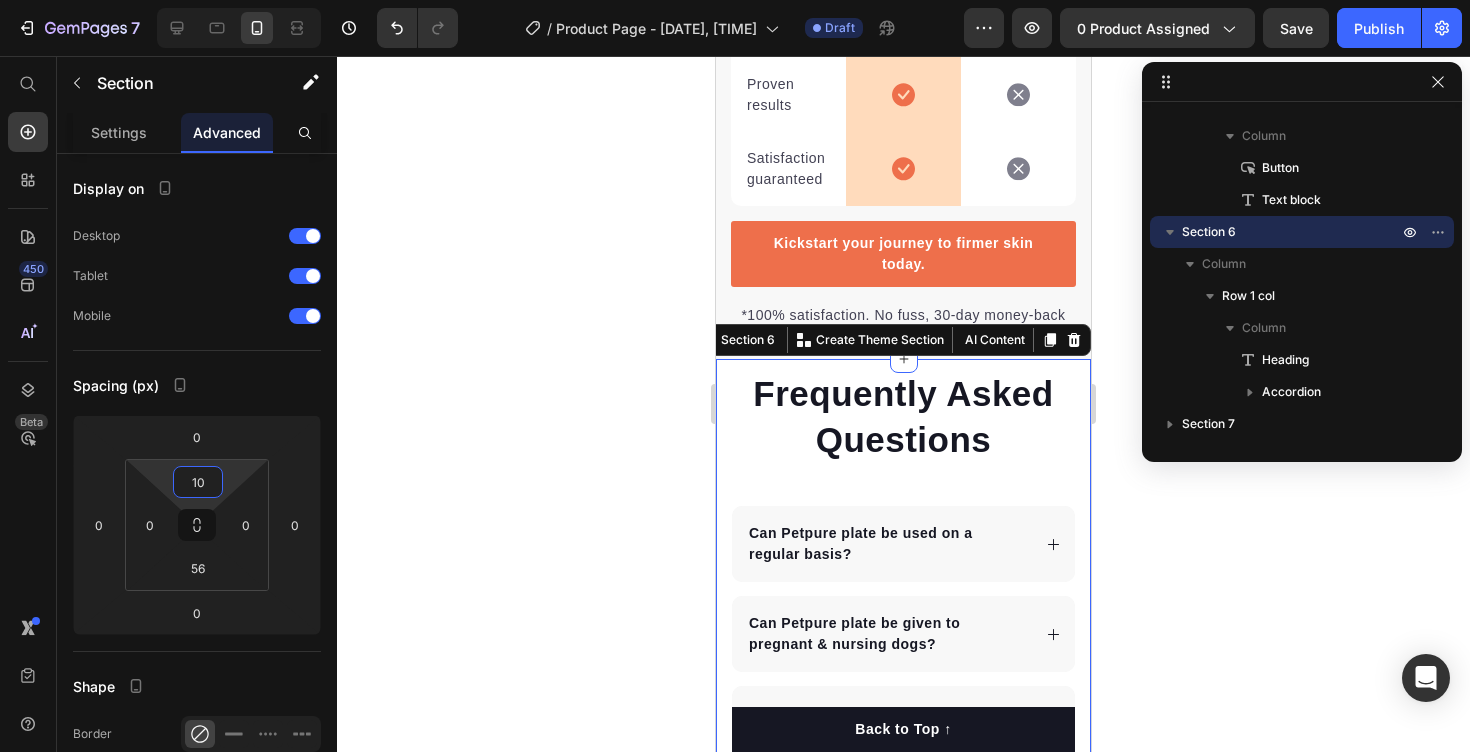 click 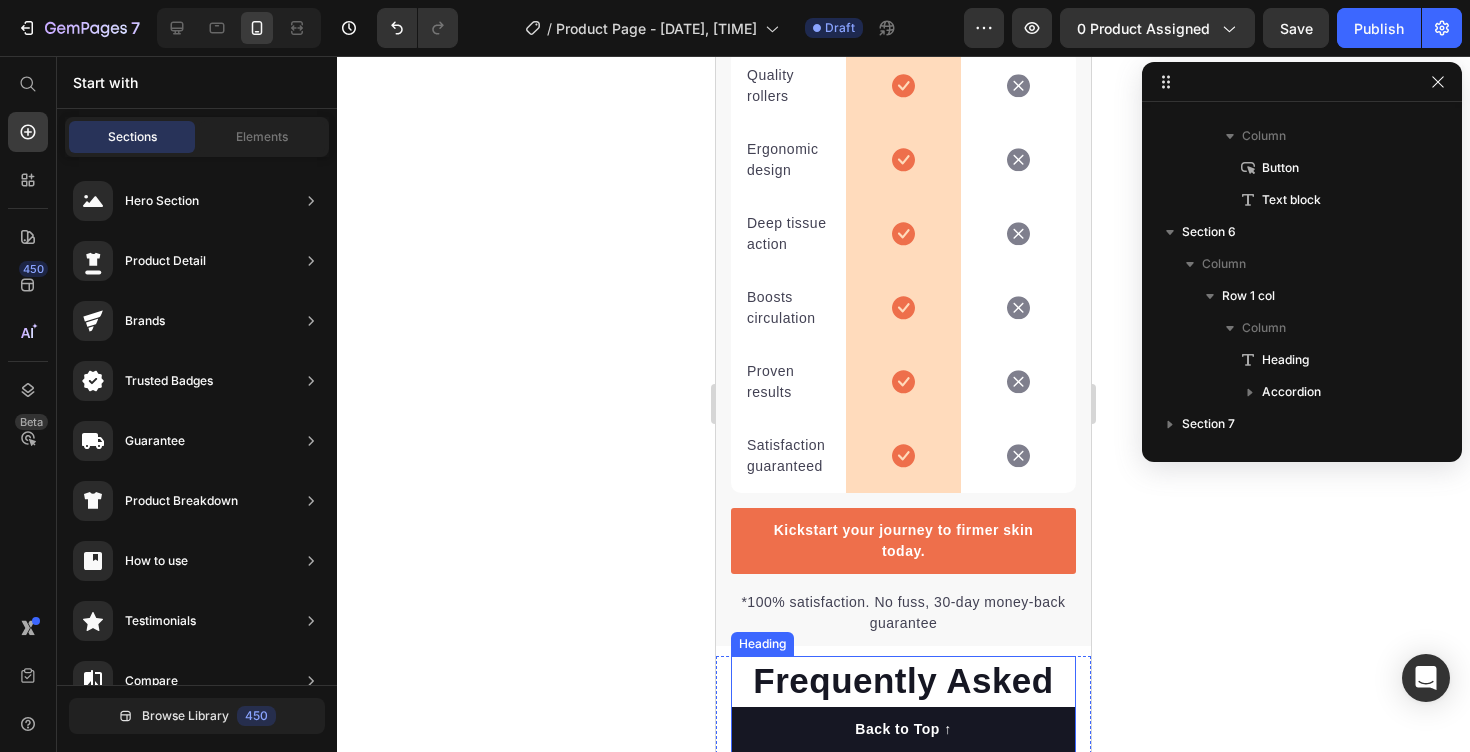 scroll, scrollTop: 3032, scrollLeft: 0, axis: vertical 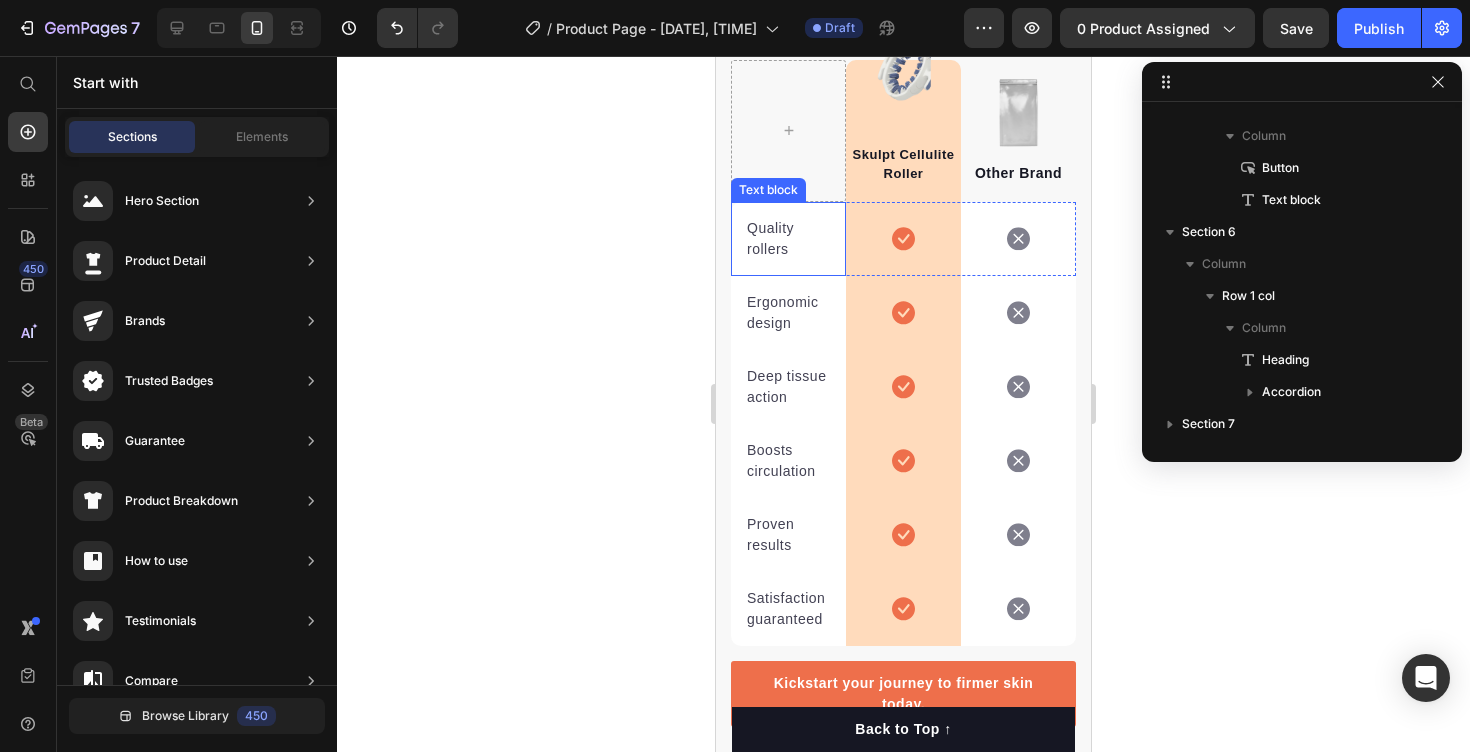 click on "Quality rollers" at bounding box center [788, 239] 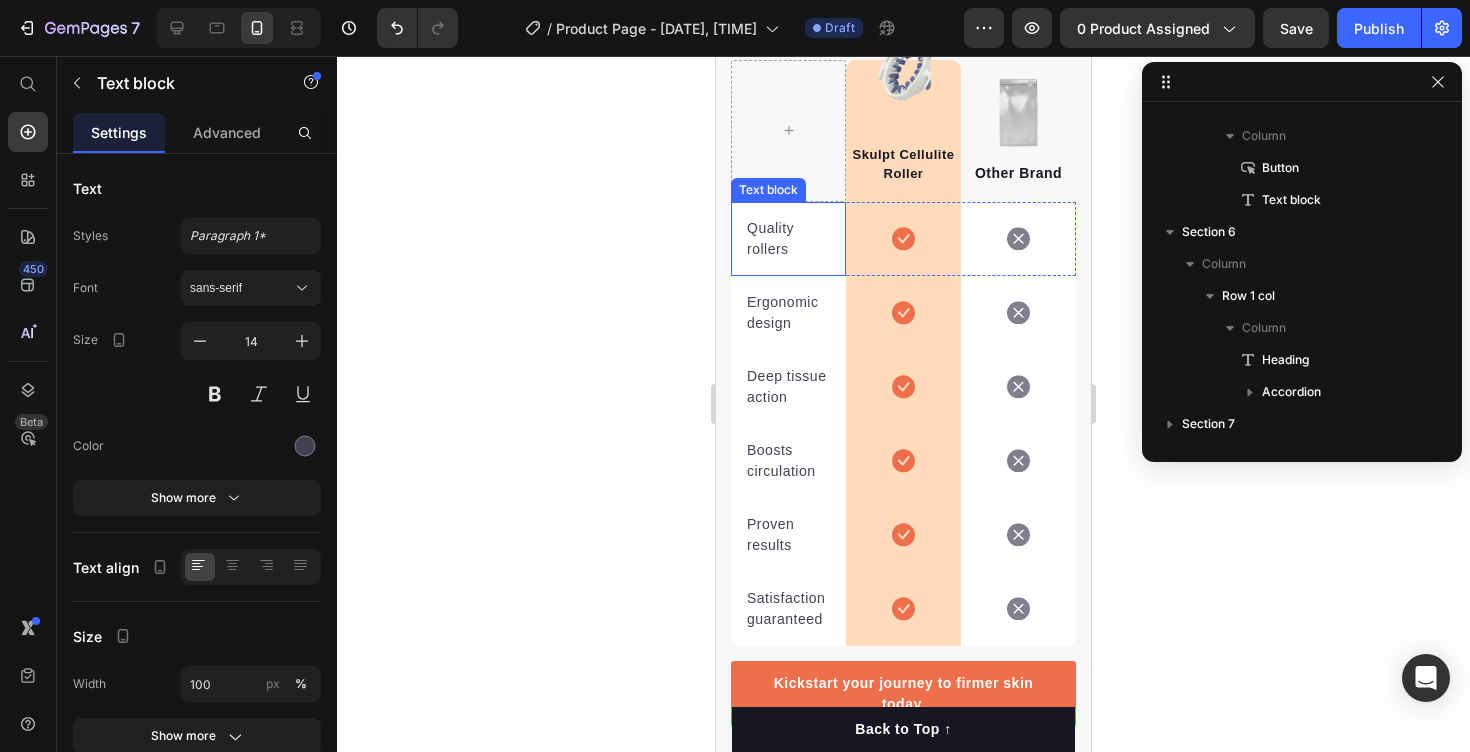 scroll, scrollTop: 2098, scrollLeft: 0, axis: vertical 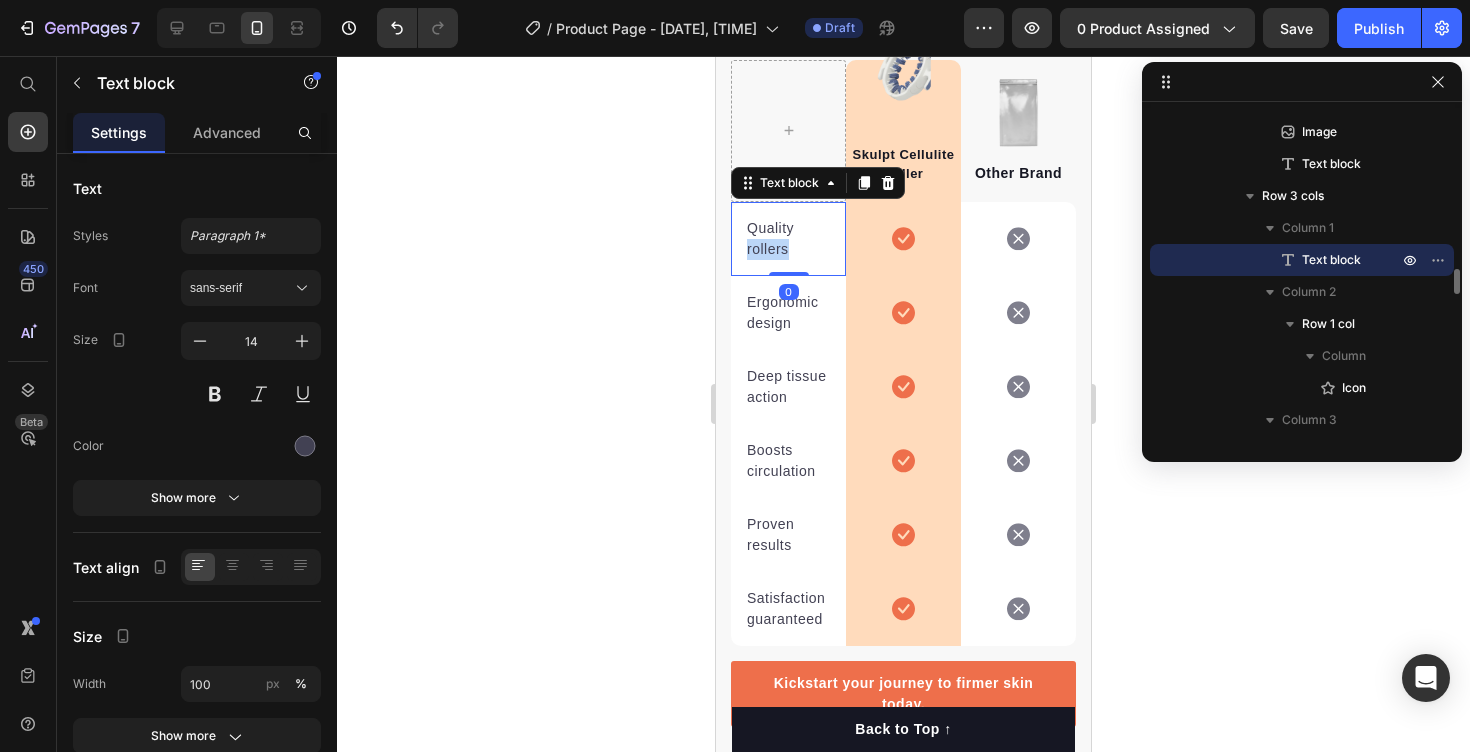 click on "Quality rollers" at bounding box center [788, 239] 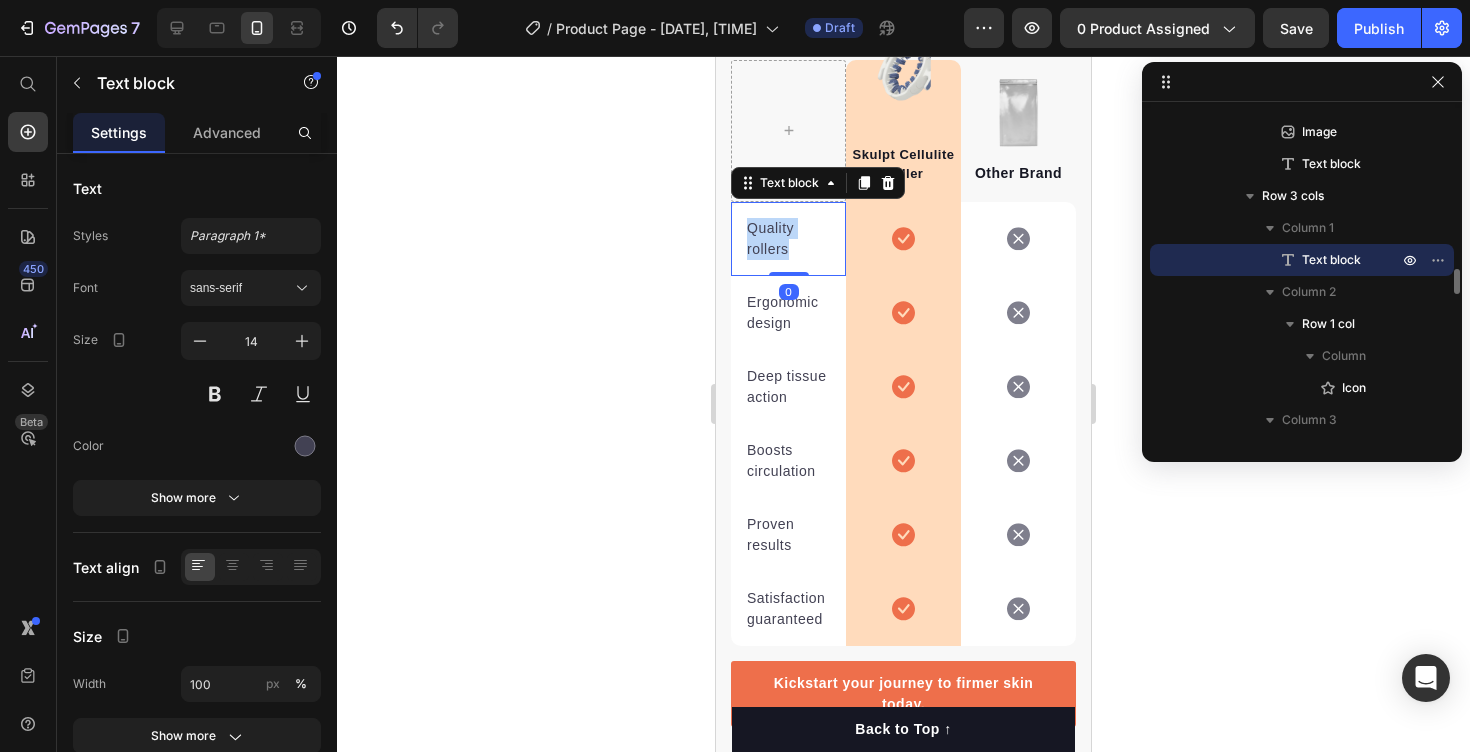 click on "Quality rollers" at bounding box center (788, 239) 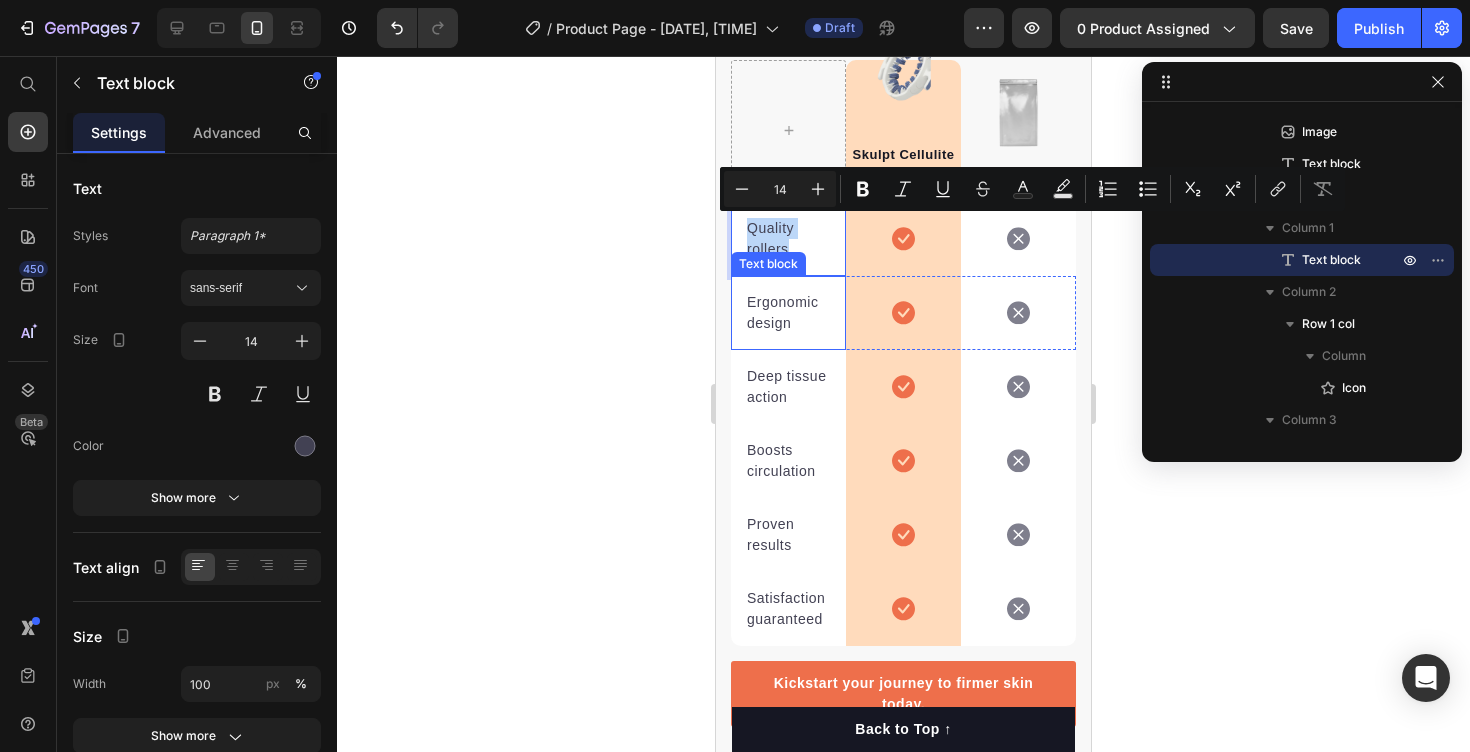 click on "Ergonomic design" at bounding box center (788, 313) 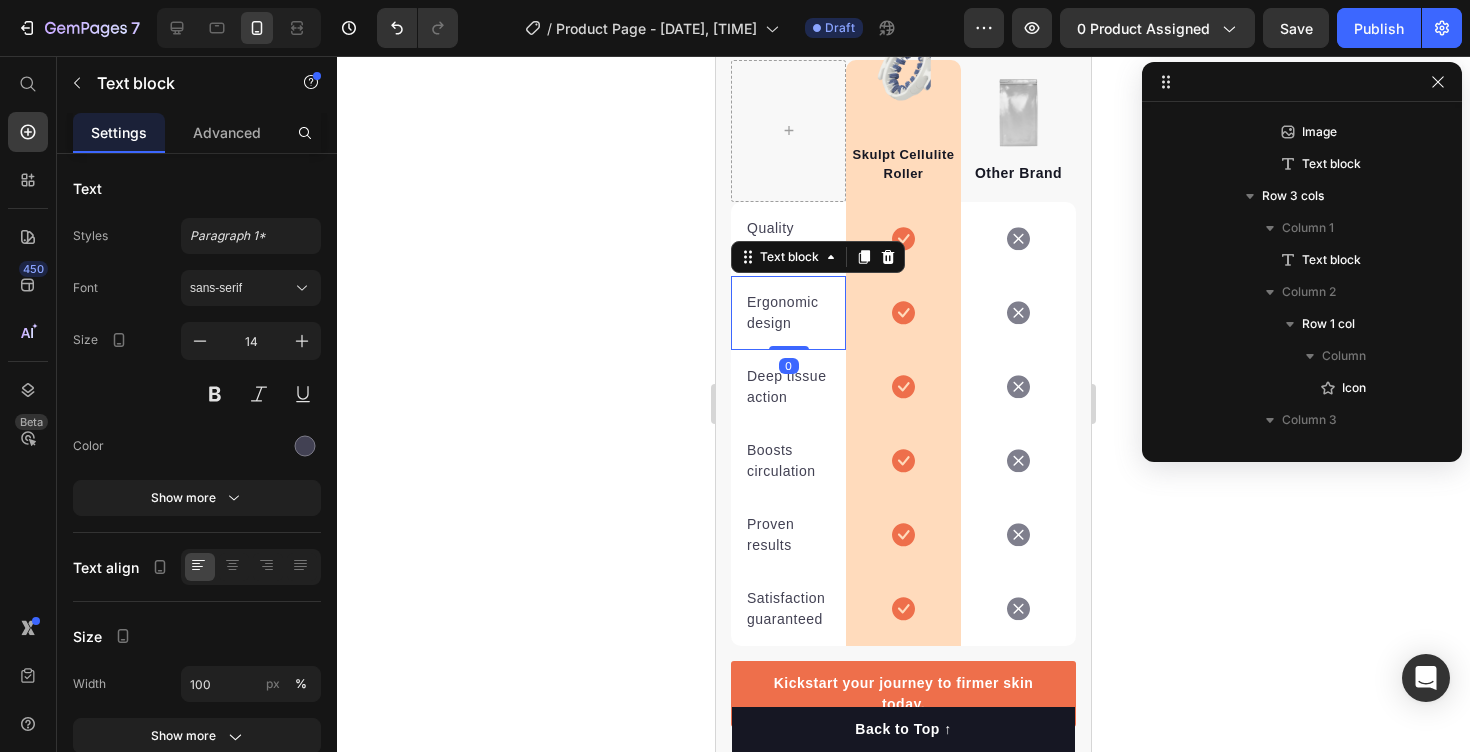 scroll, scrollTop: 2386, scrollLeft: 0, axis: vertical 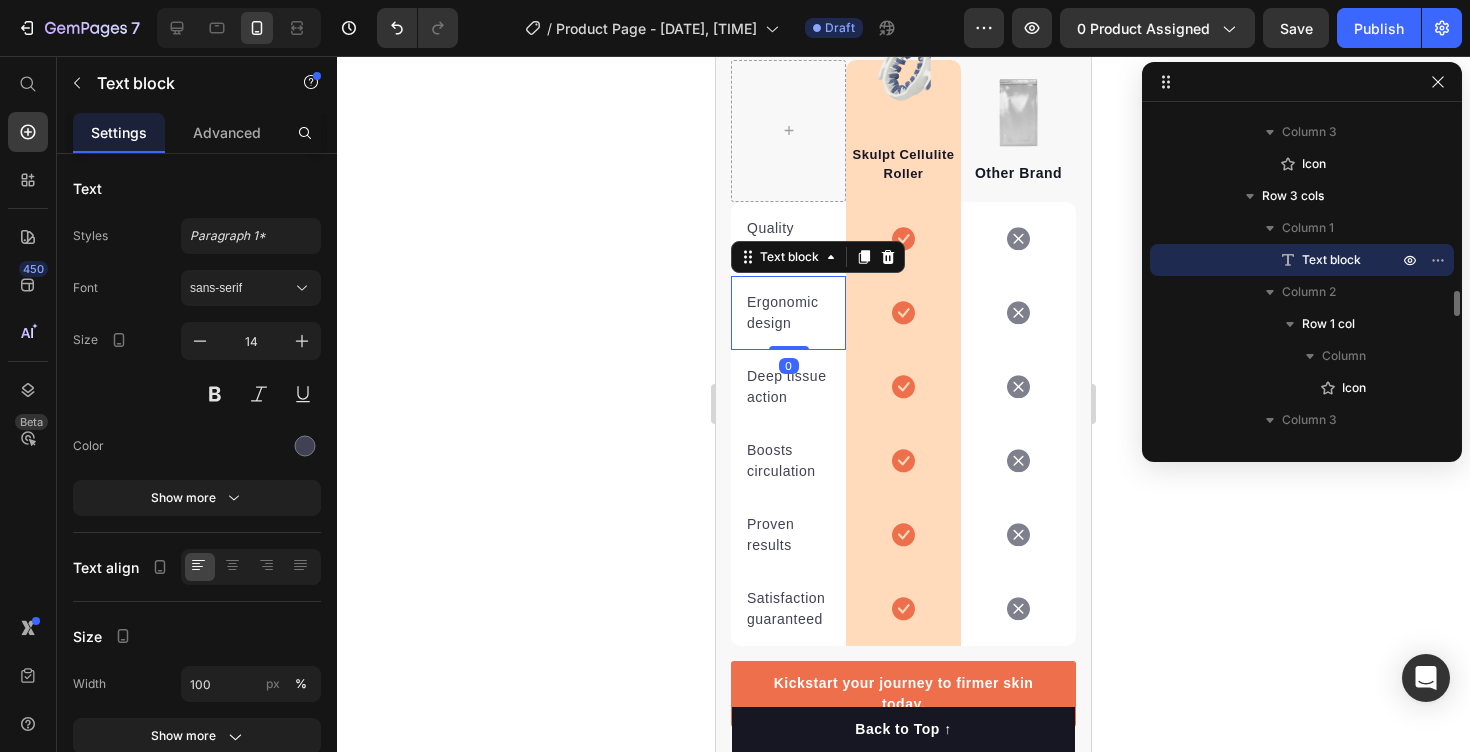 click on "Ergonomic design" at bounding box center (788, 313) 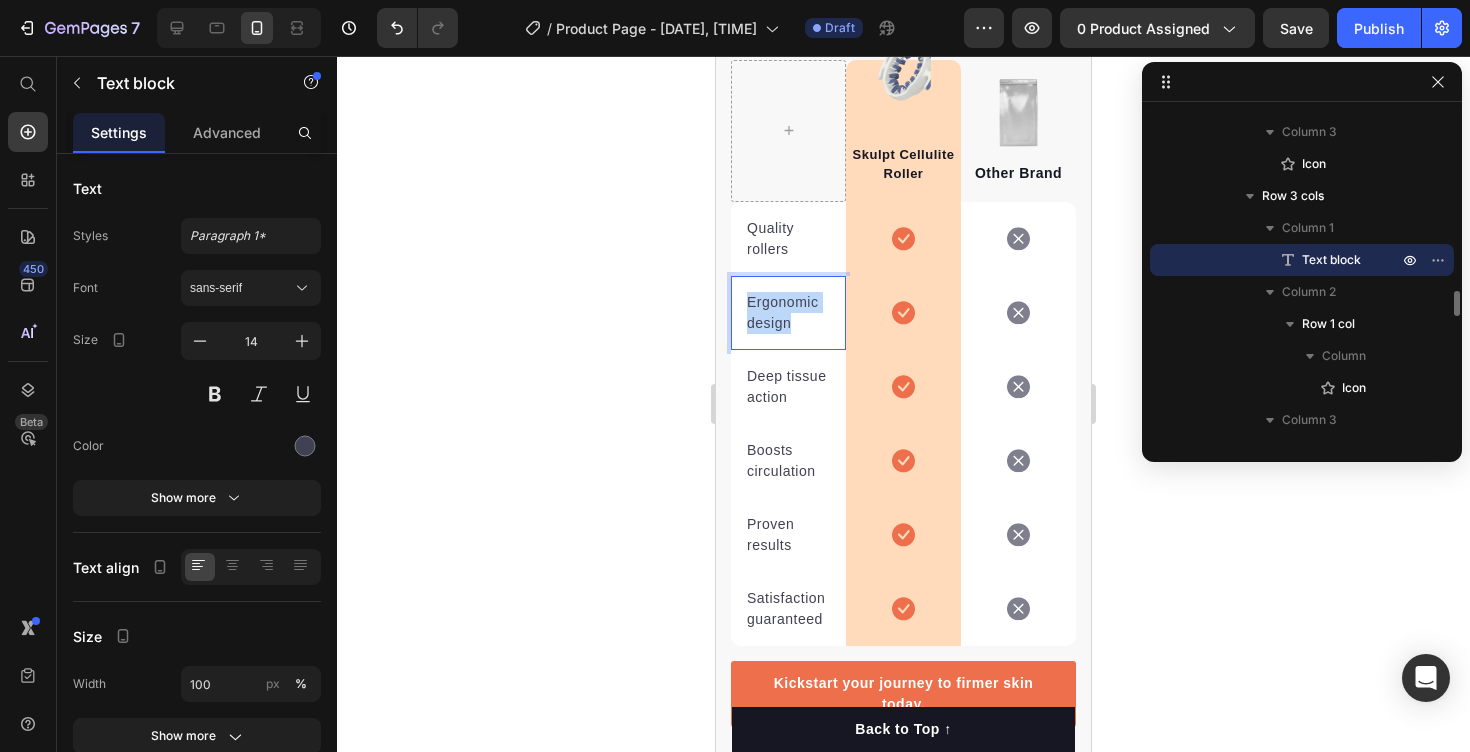 click on "Ergonomic design" at bounding box center (788, 313) 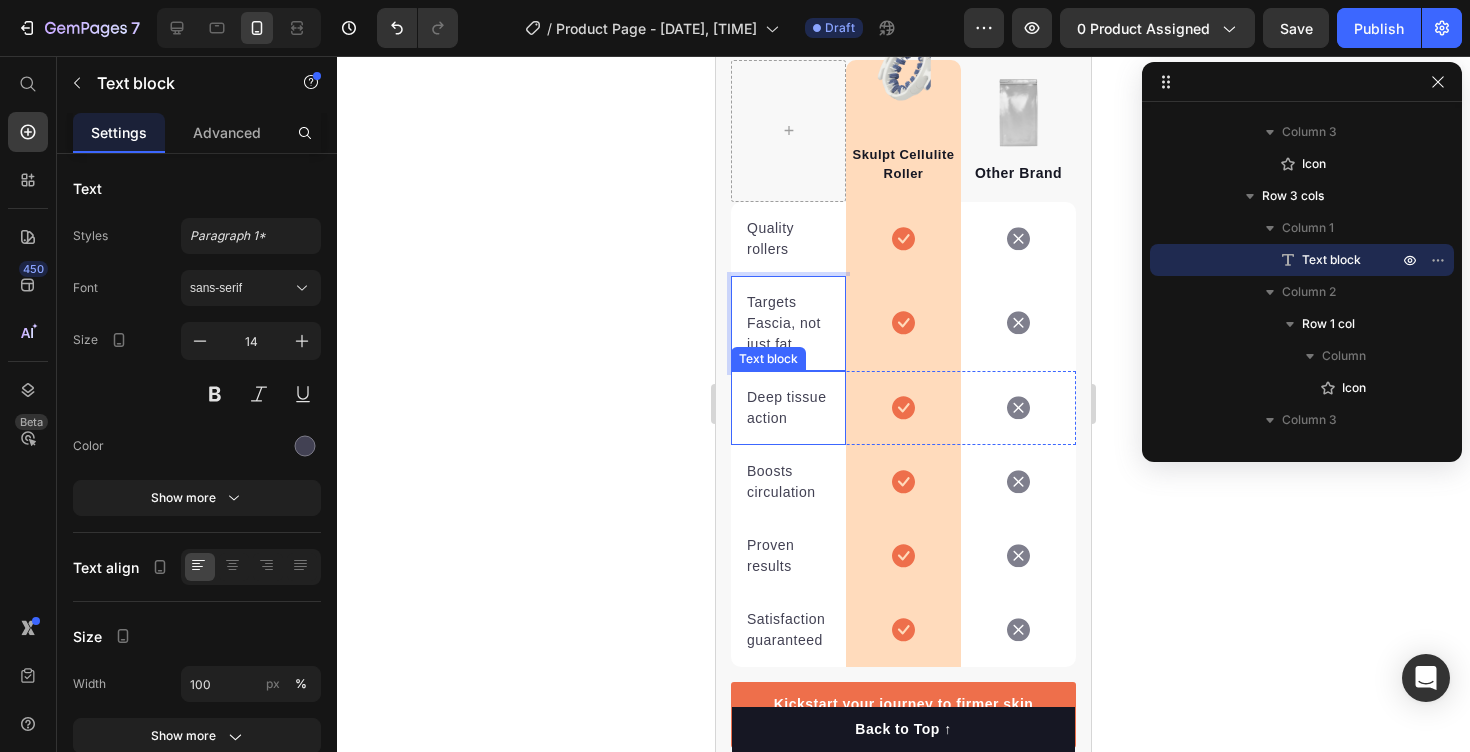click on "Deep tissue action" at bounding box center (788, 408) 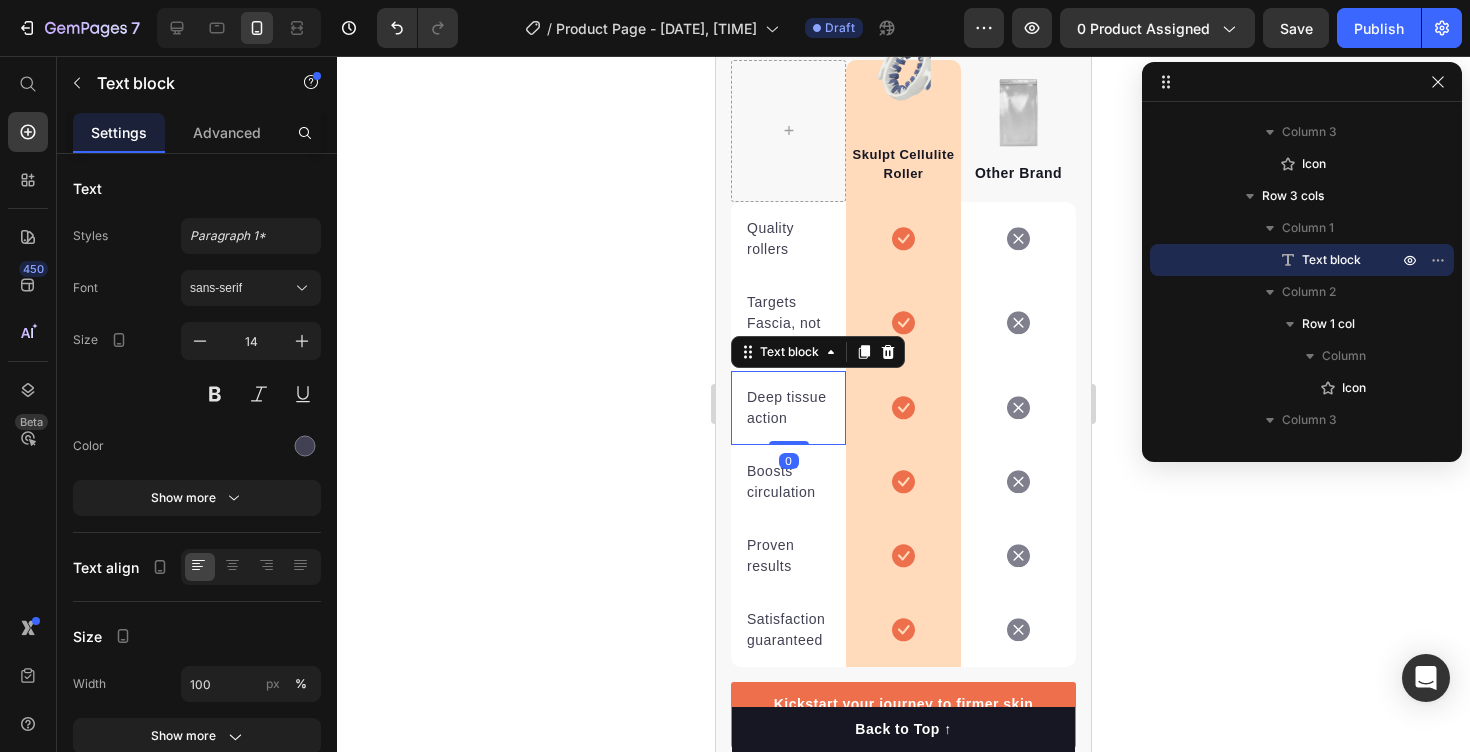 scroll, scrollTop: 2674, scrollLeft: 0, axis: vertical 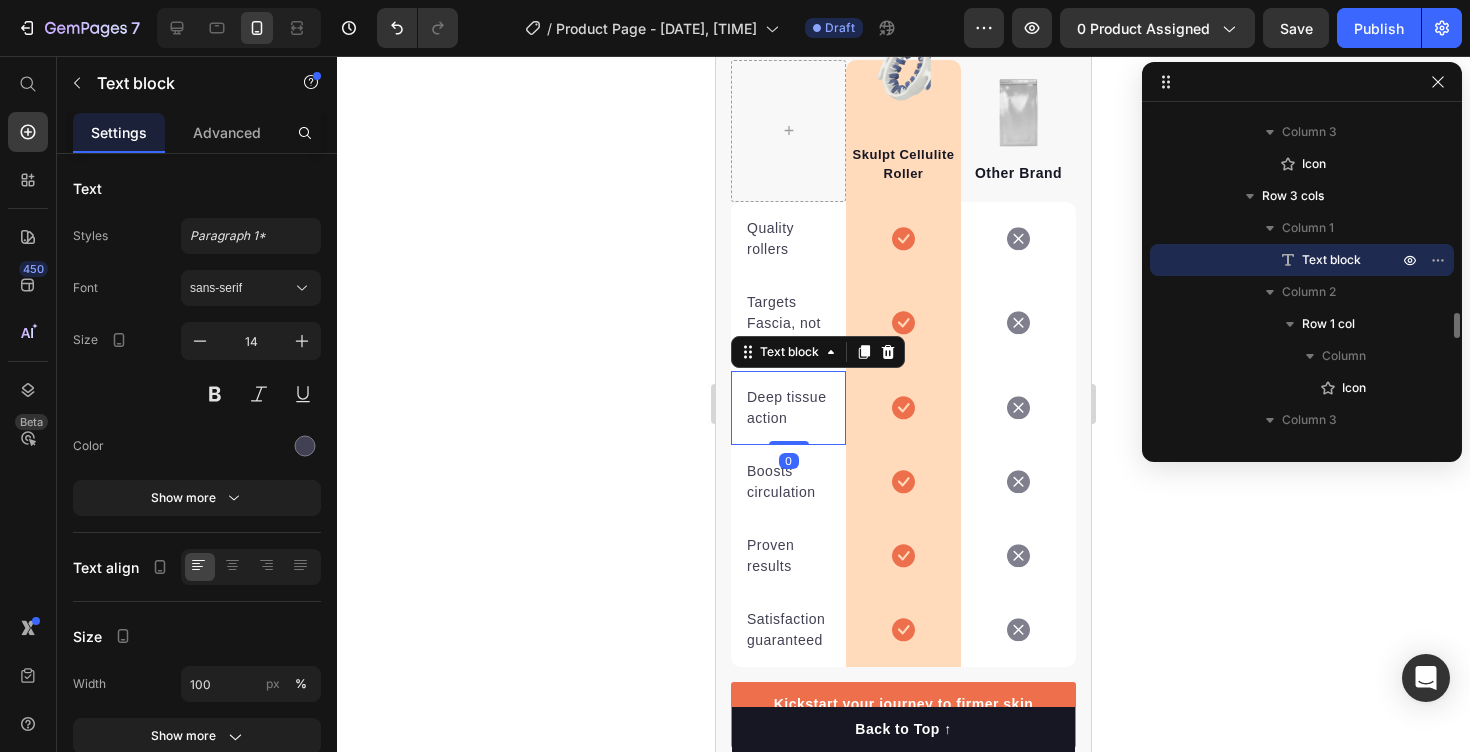 click on "Deep tissue action" at bounding box center [788, 408] 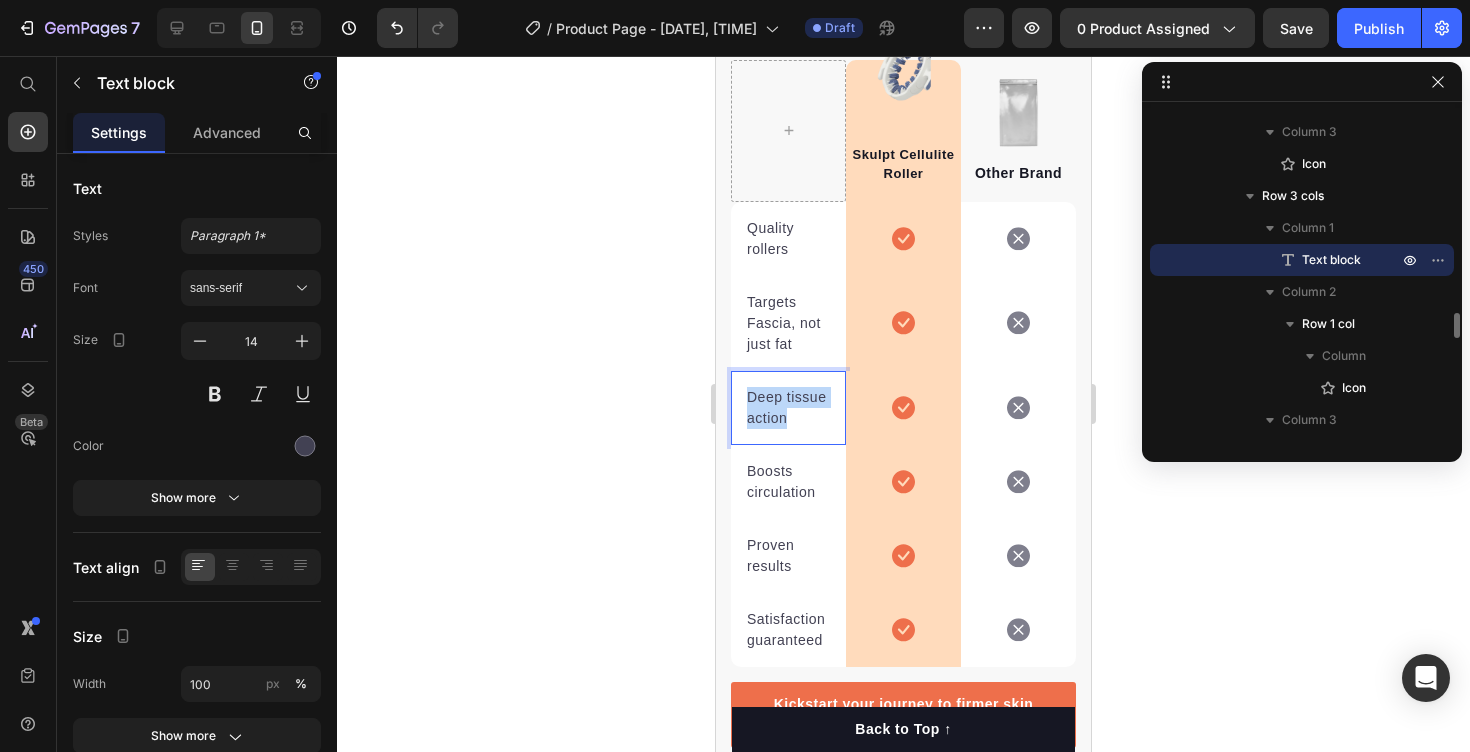 click on "Deep tissue action" at bounding box center [788, 408] 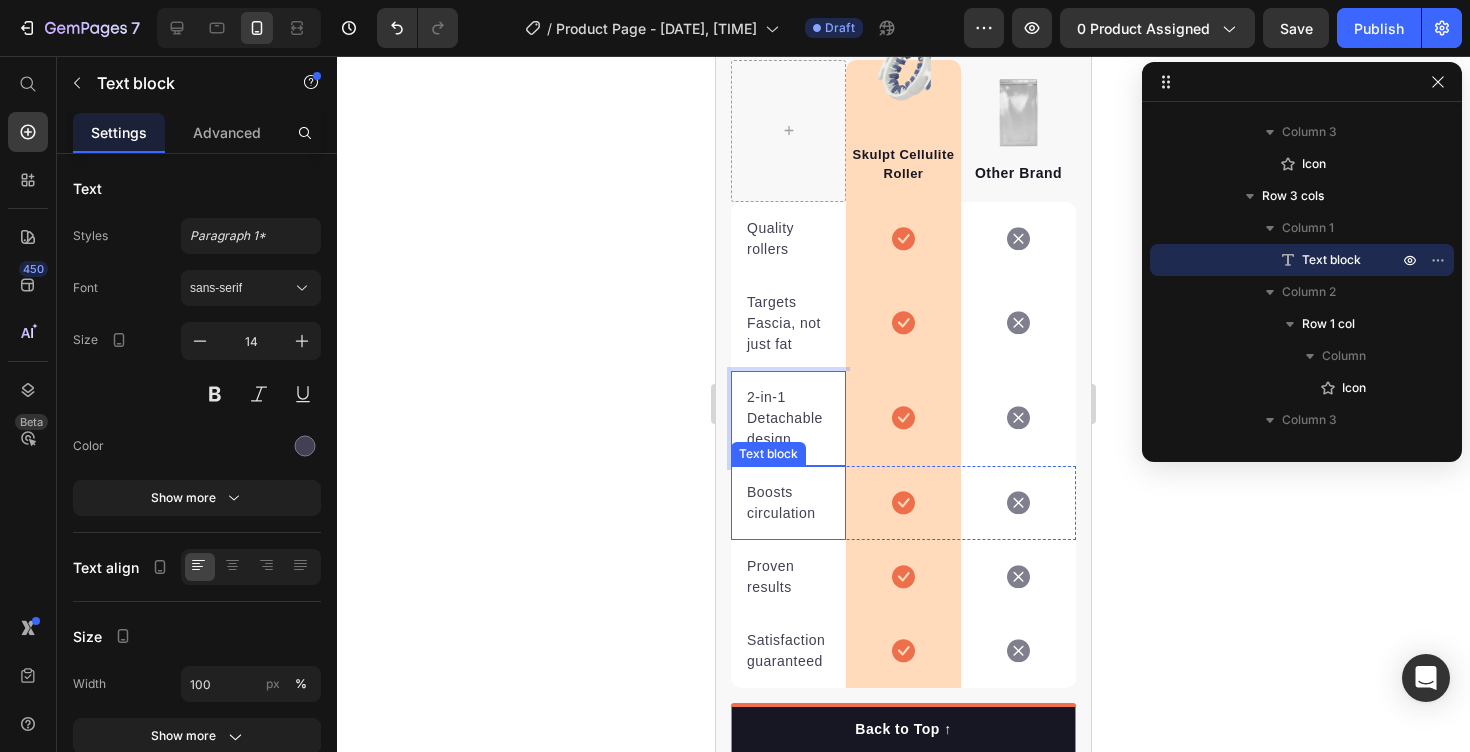 click on "Boosts circulation" at bounding box center [788, 503] 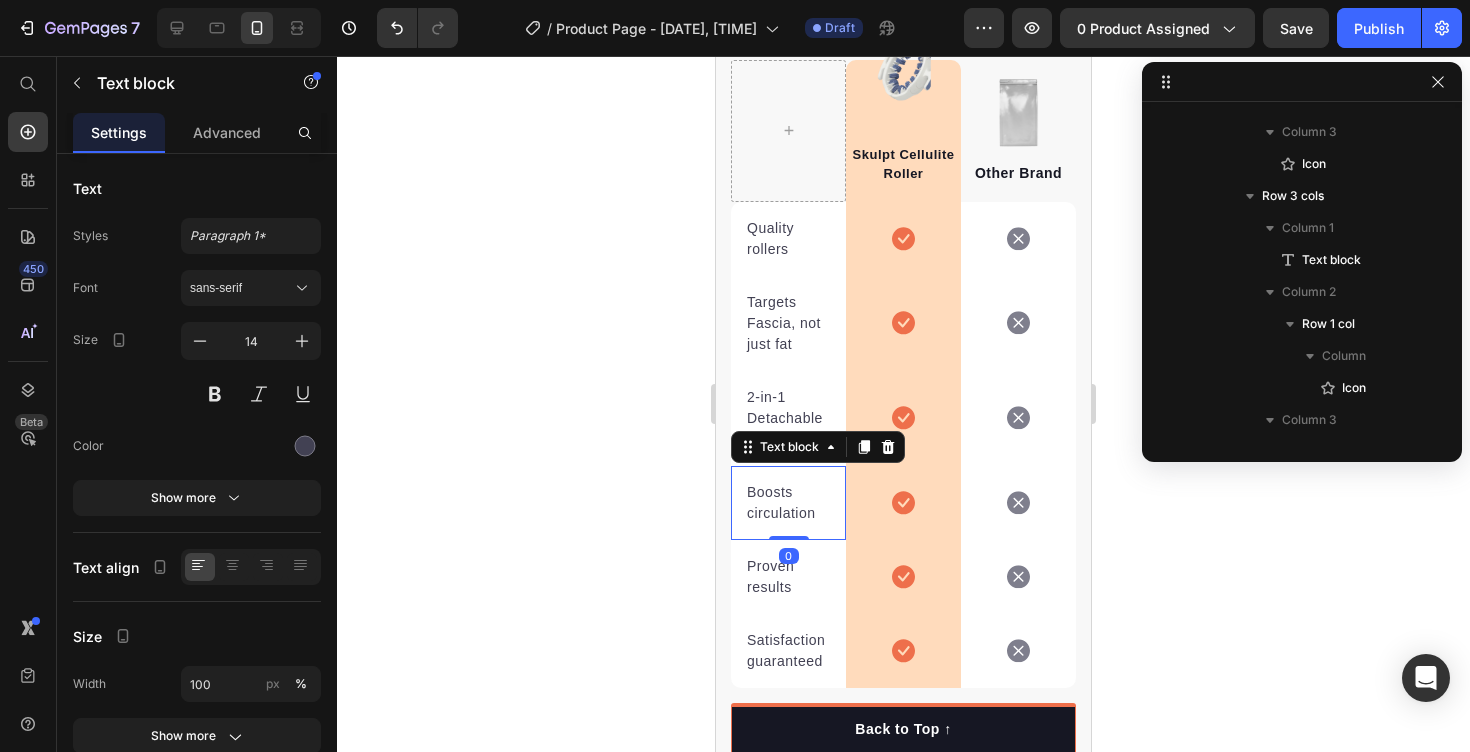 scroll, scrollTop: 2962, scrollLeft: 0, axis: vertical 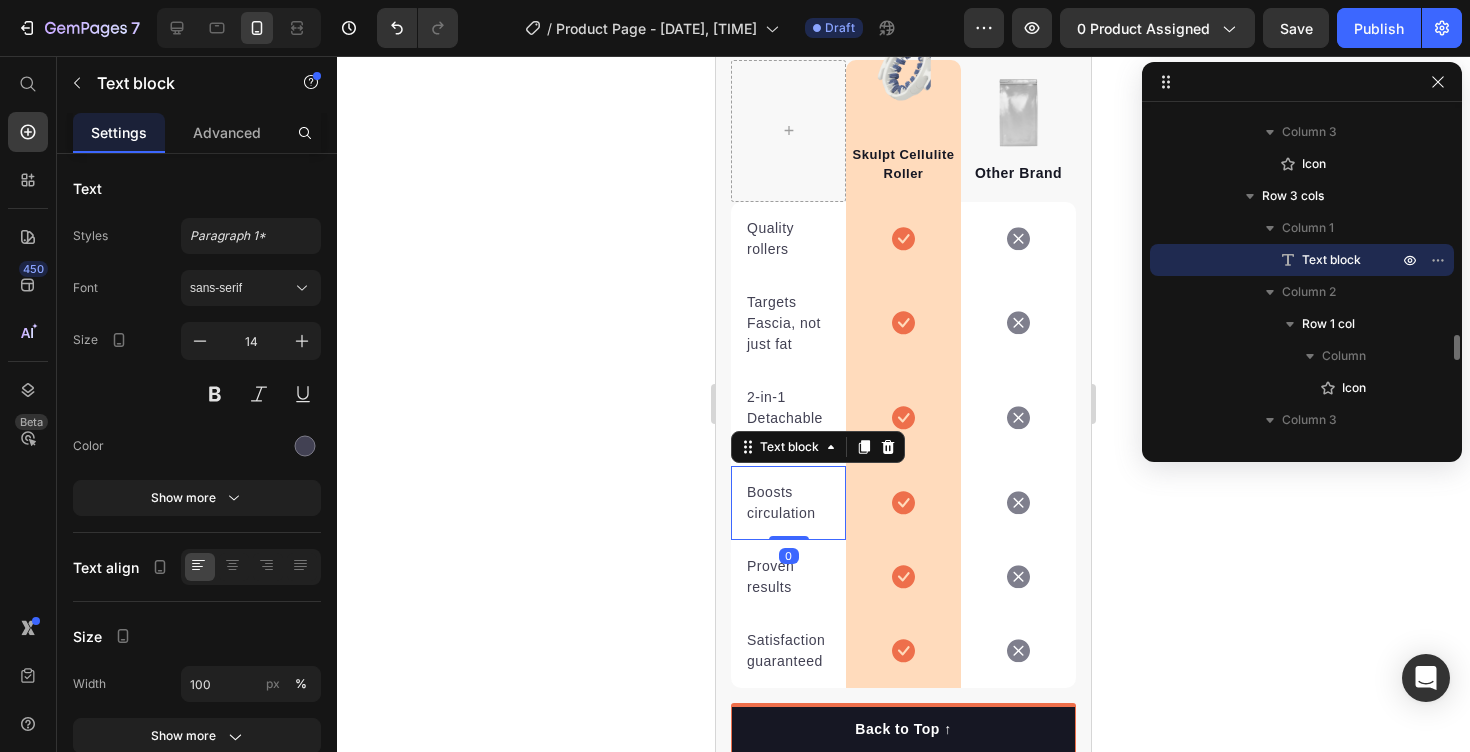 click on "Boosts circulation" at bounding box center (788, 503) 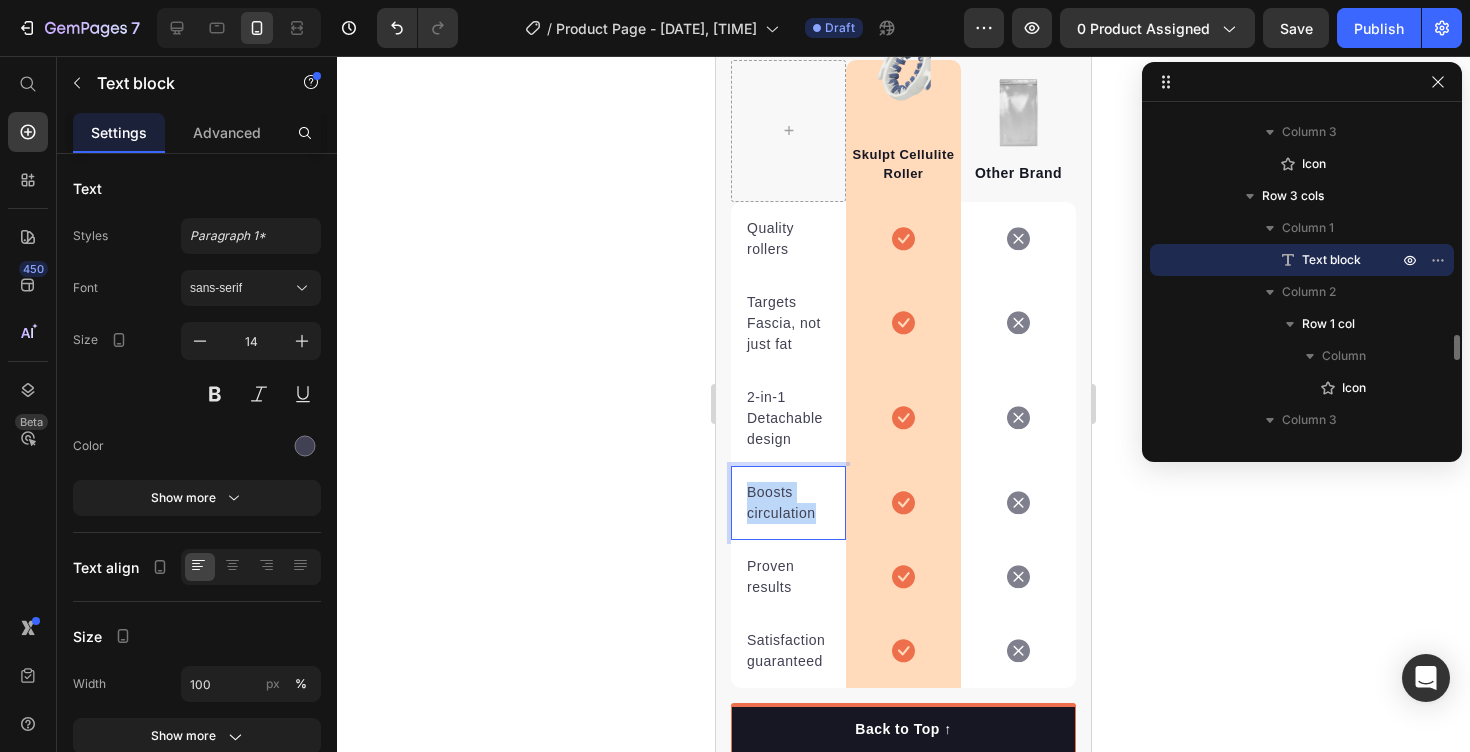 click on "Boosts circulation" at bounding box center (788, 503) 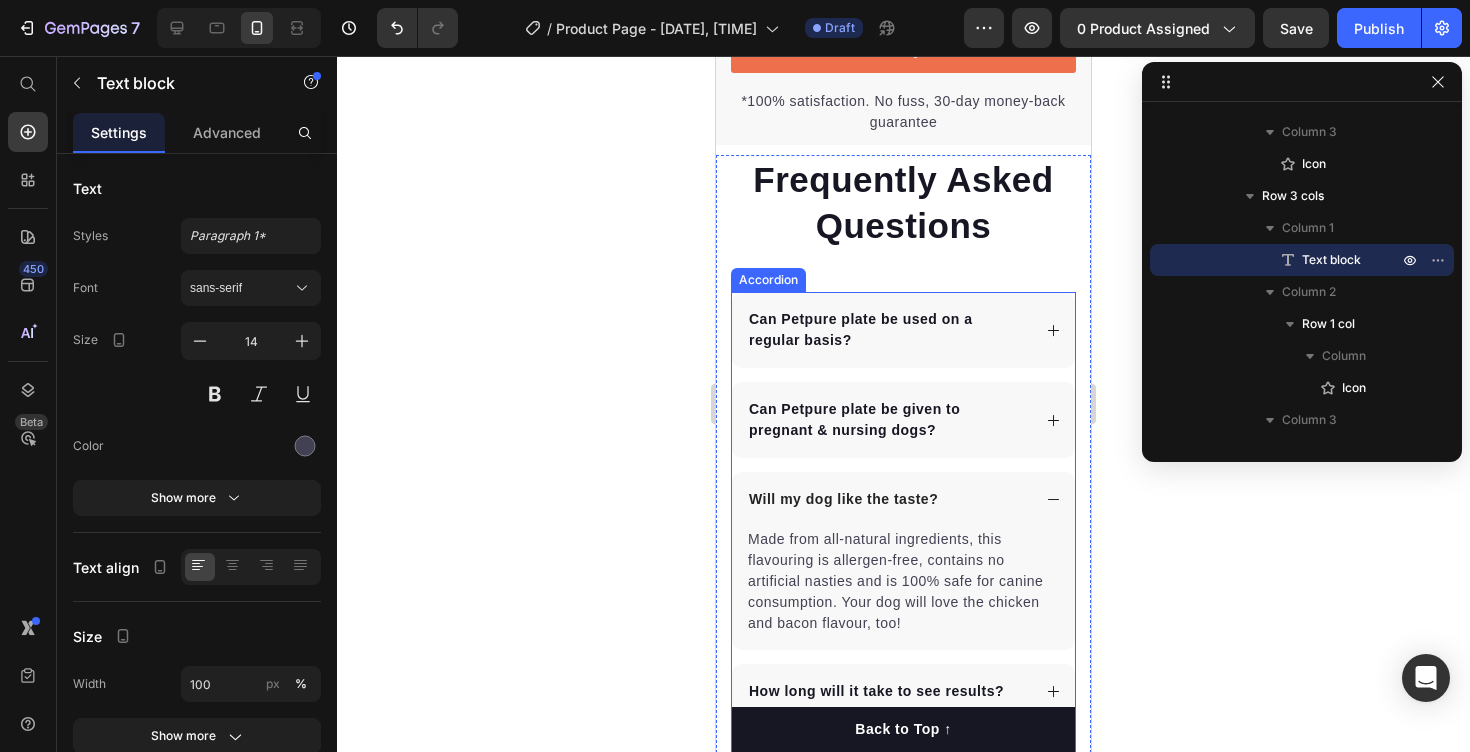 scroll, scrollTop: 3705, scrollLeft: 0, axis: vertical 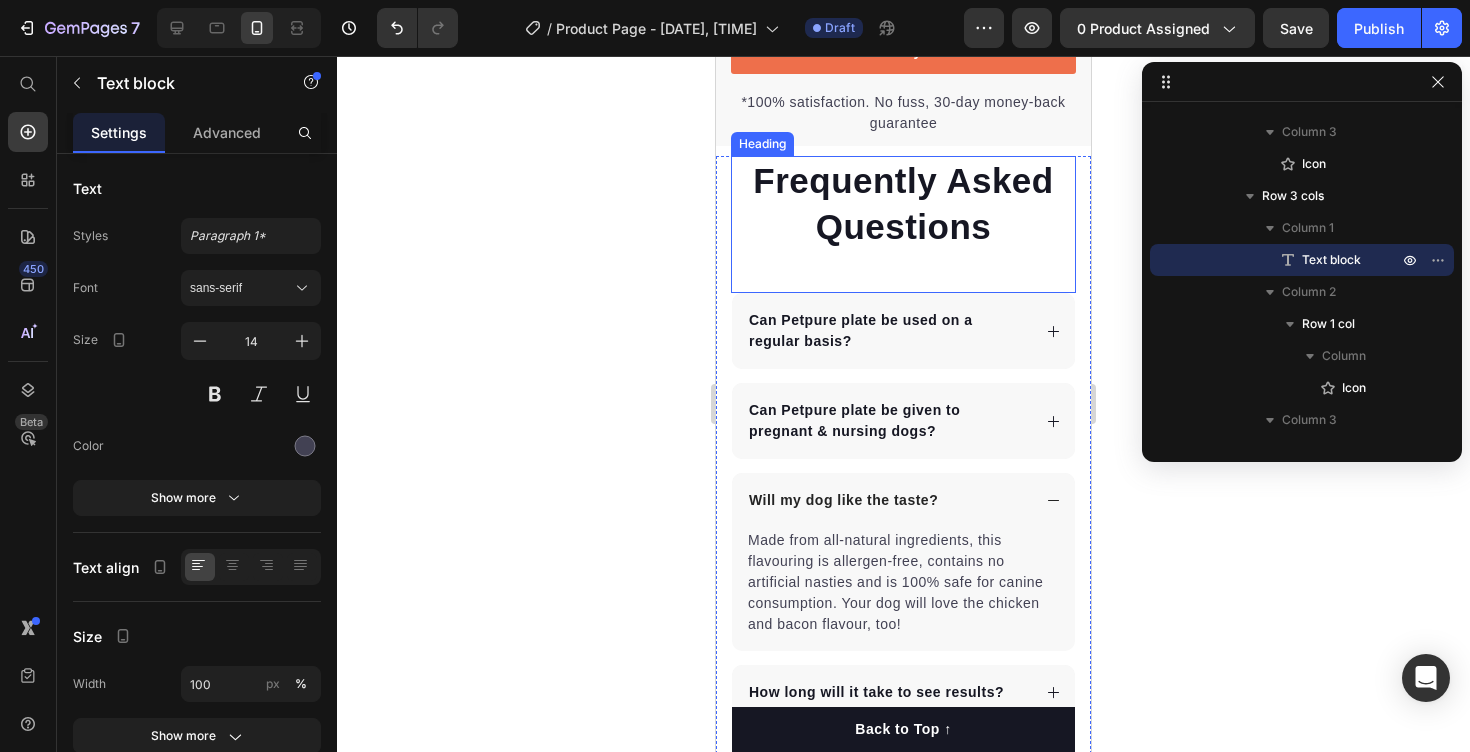 click on "Frequently Asked Questions" at bounding box center (903, 203) 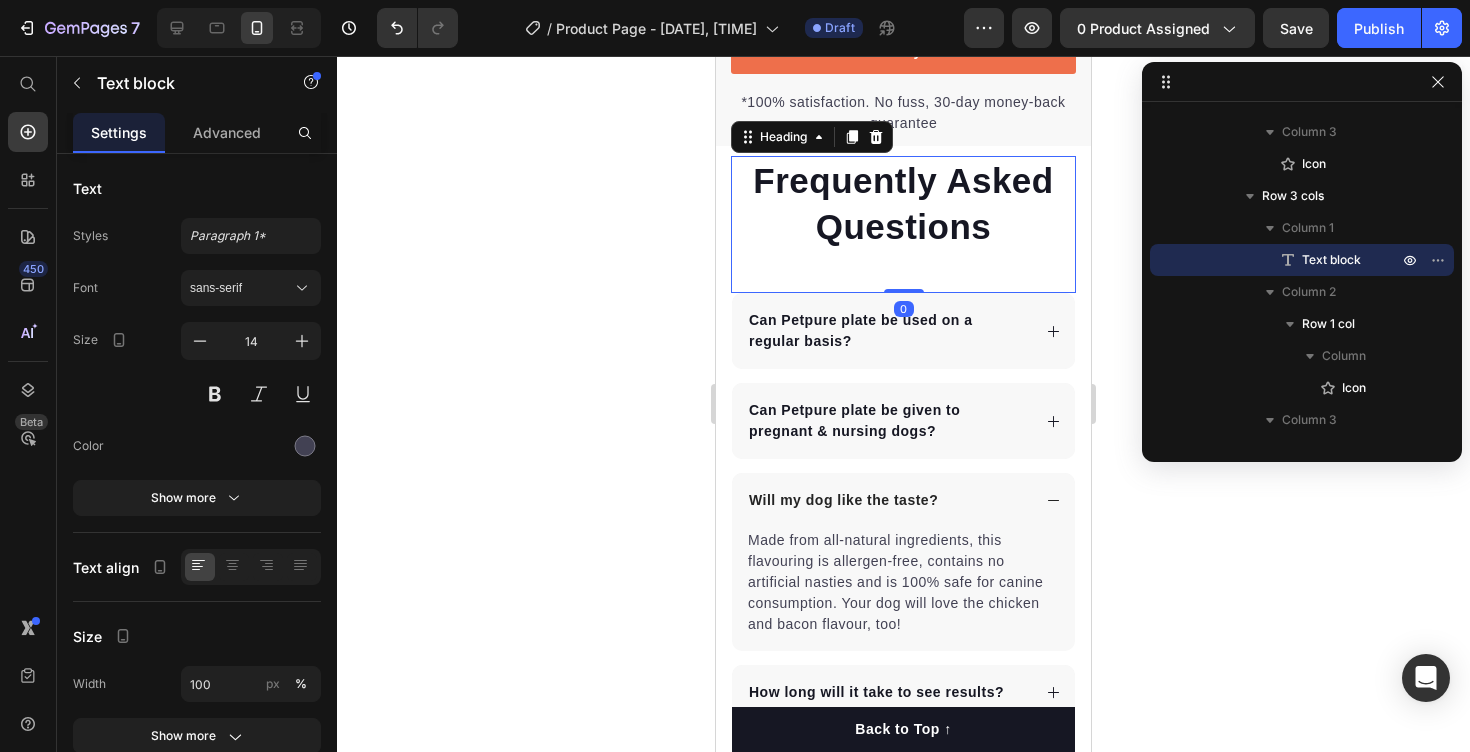 scroll, scrollTop: 4018, scrollLeft: 0, axis: vertical 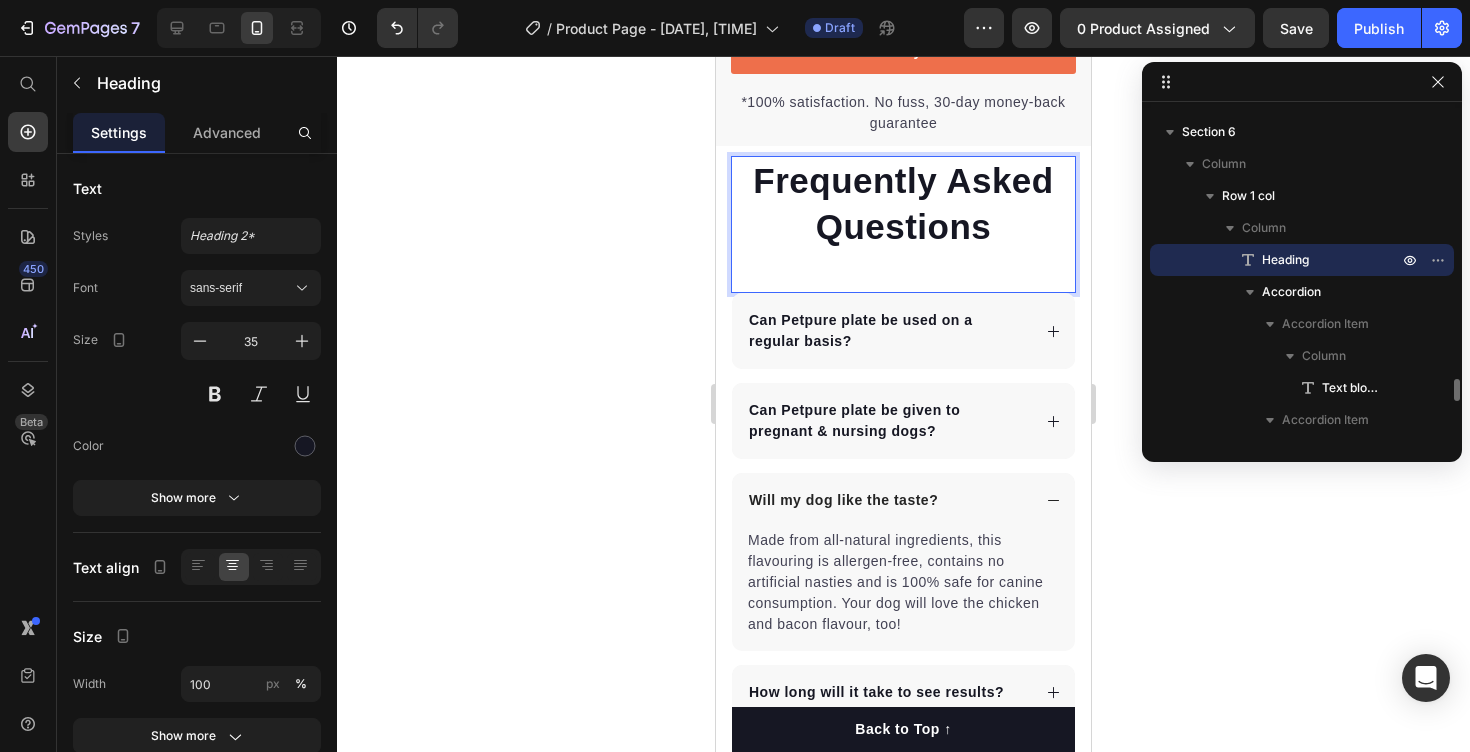 click on "Frequently Asked Questions" at bounding box center [903, 203] 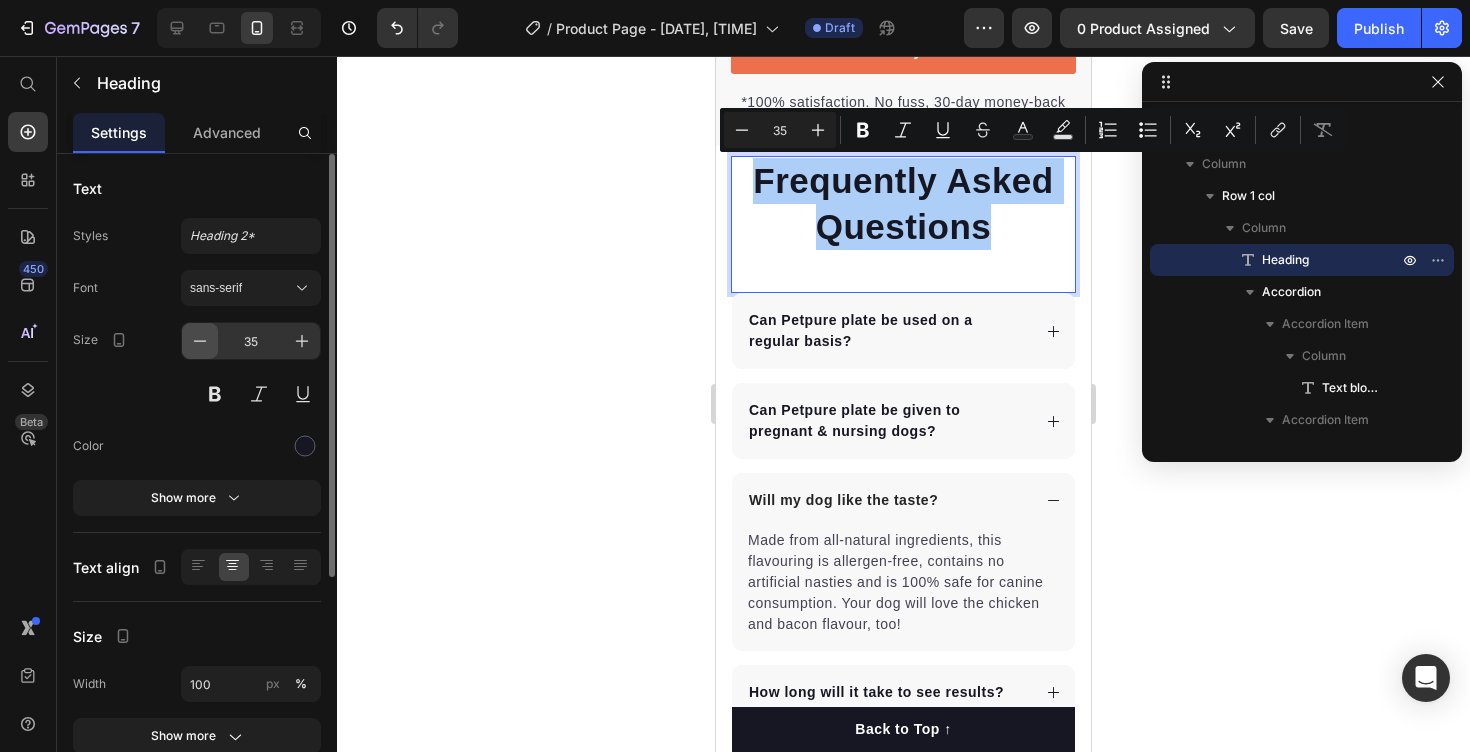 click 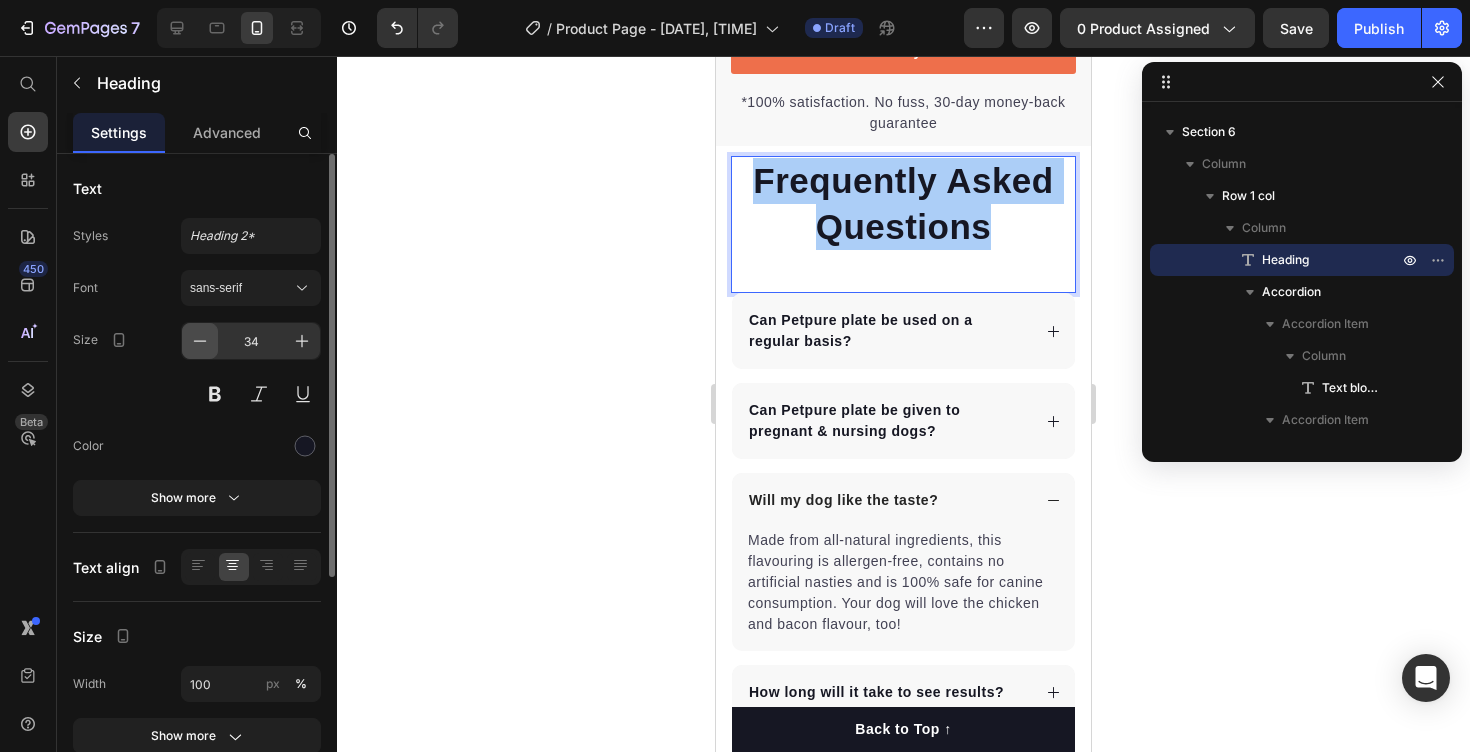 click 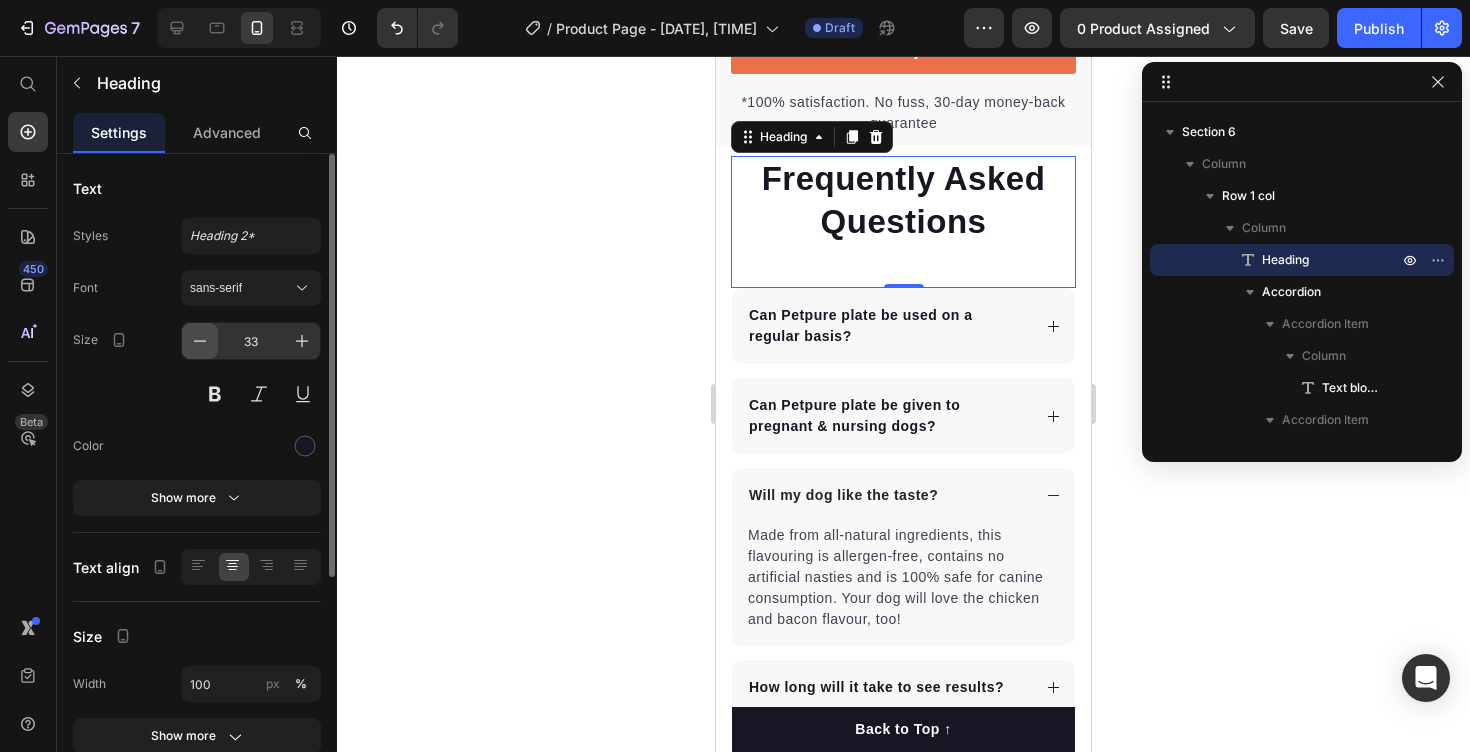 click 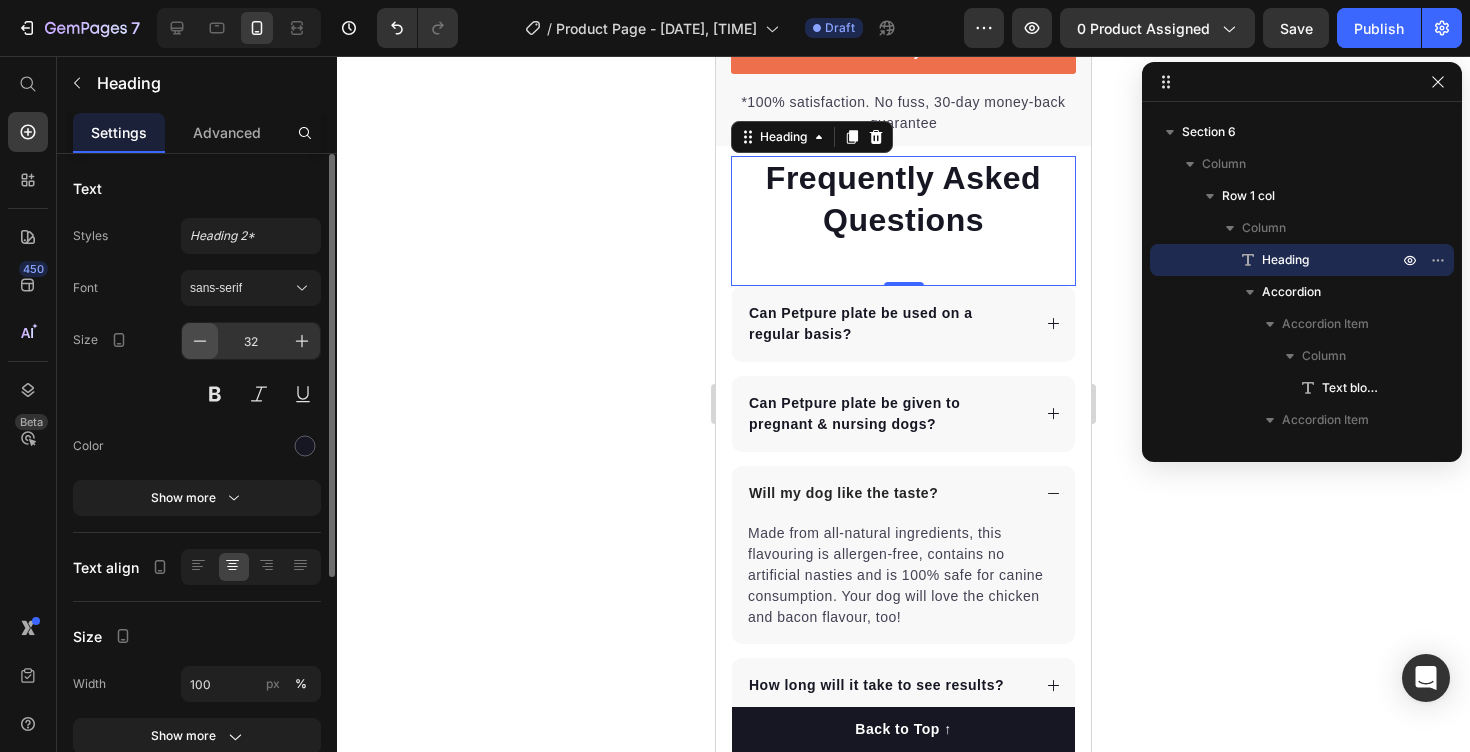 click 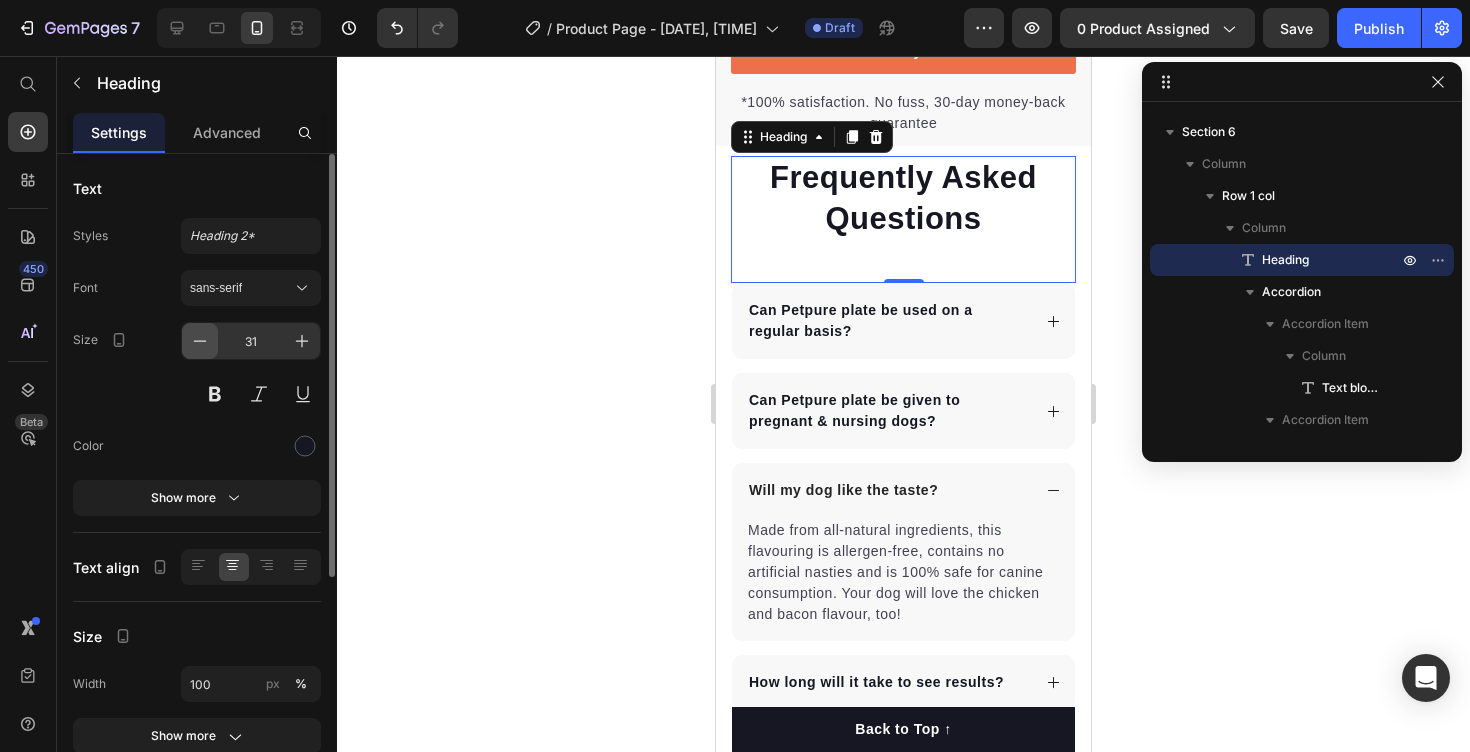 click 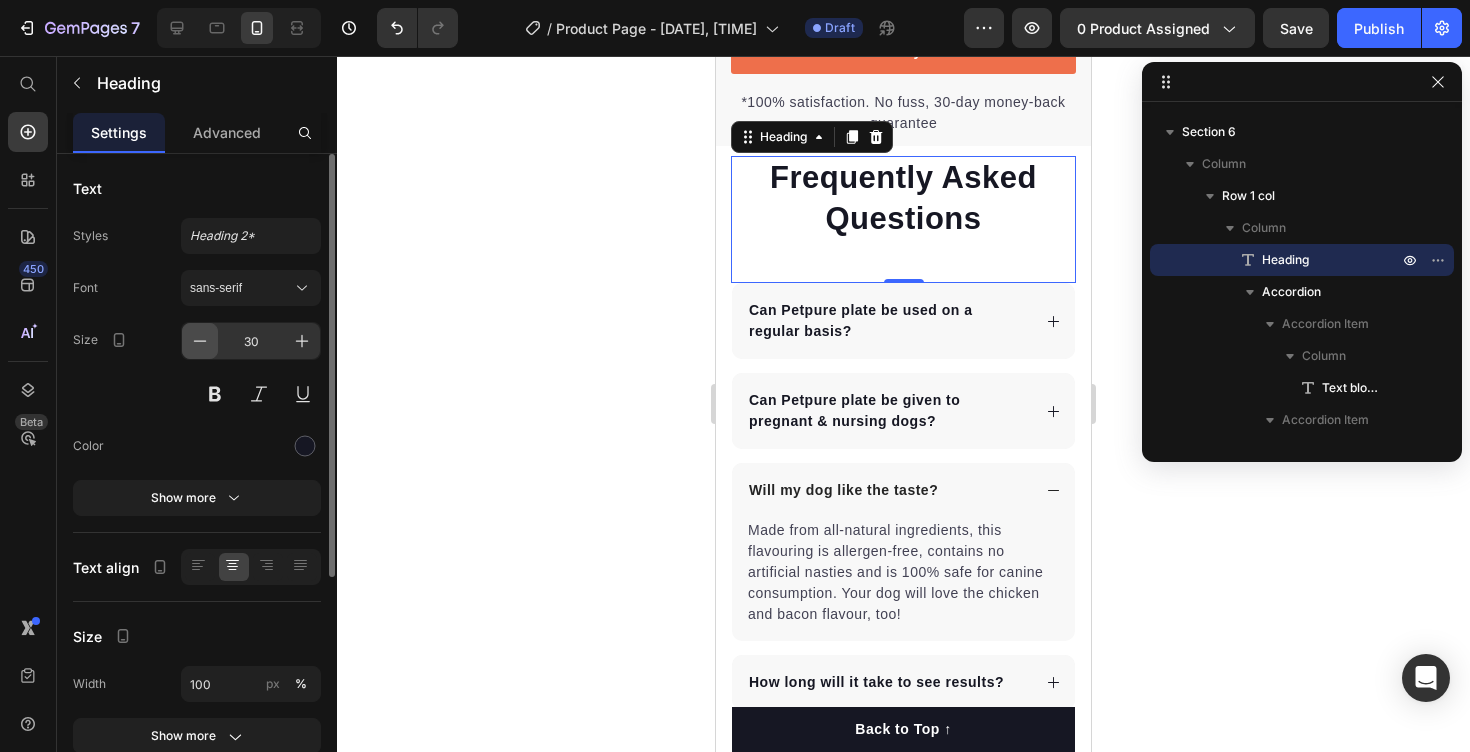 click 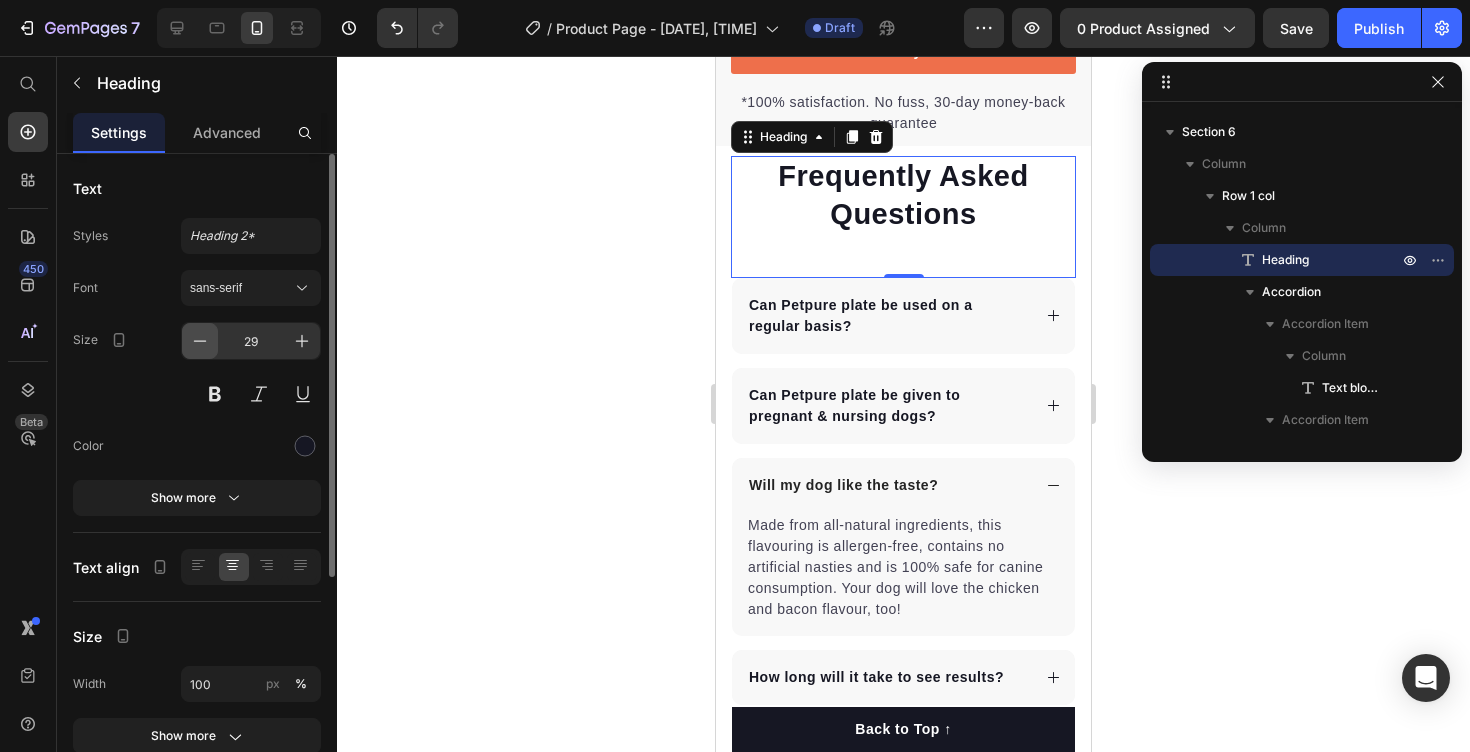 click 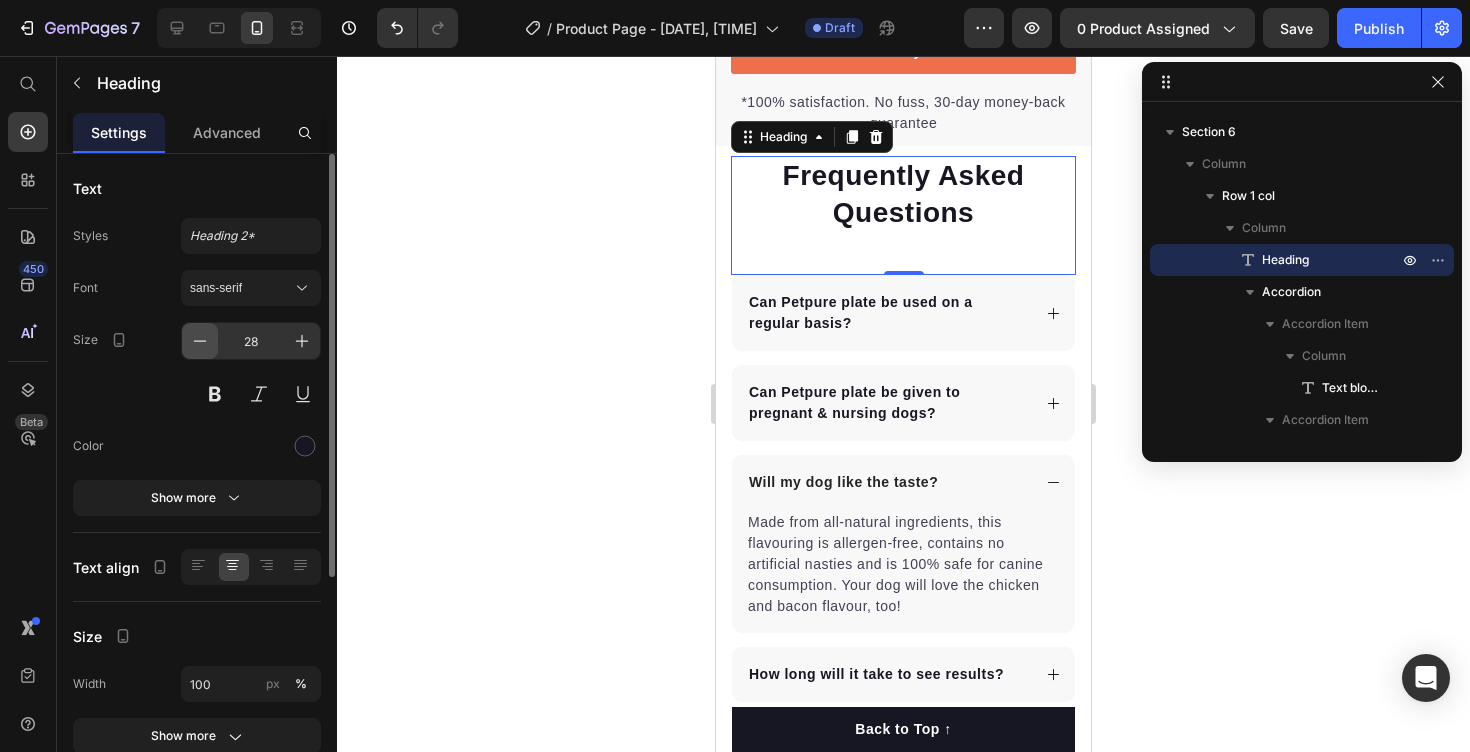 click 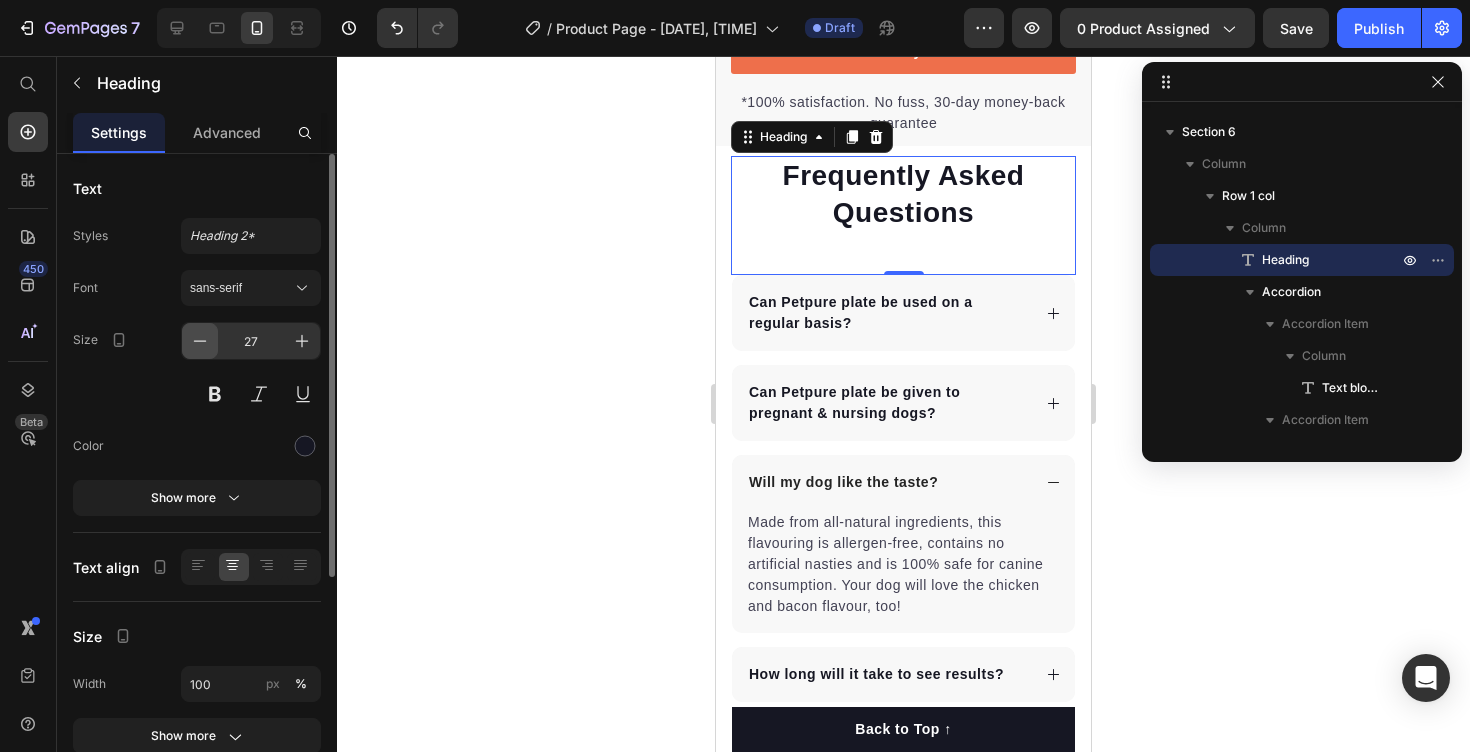 click 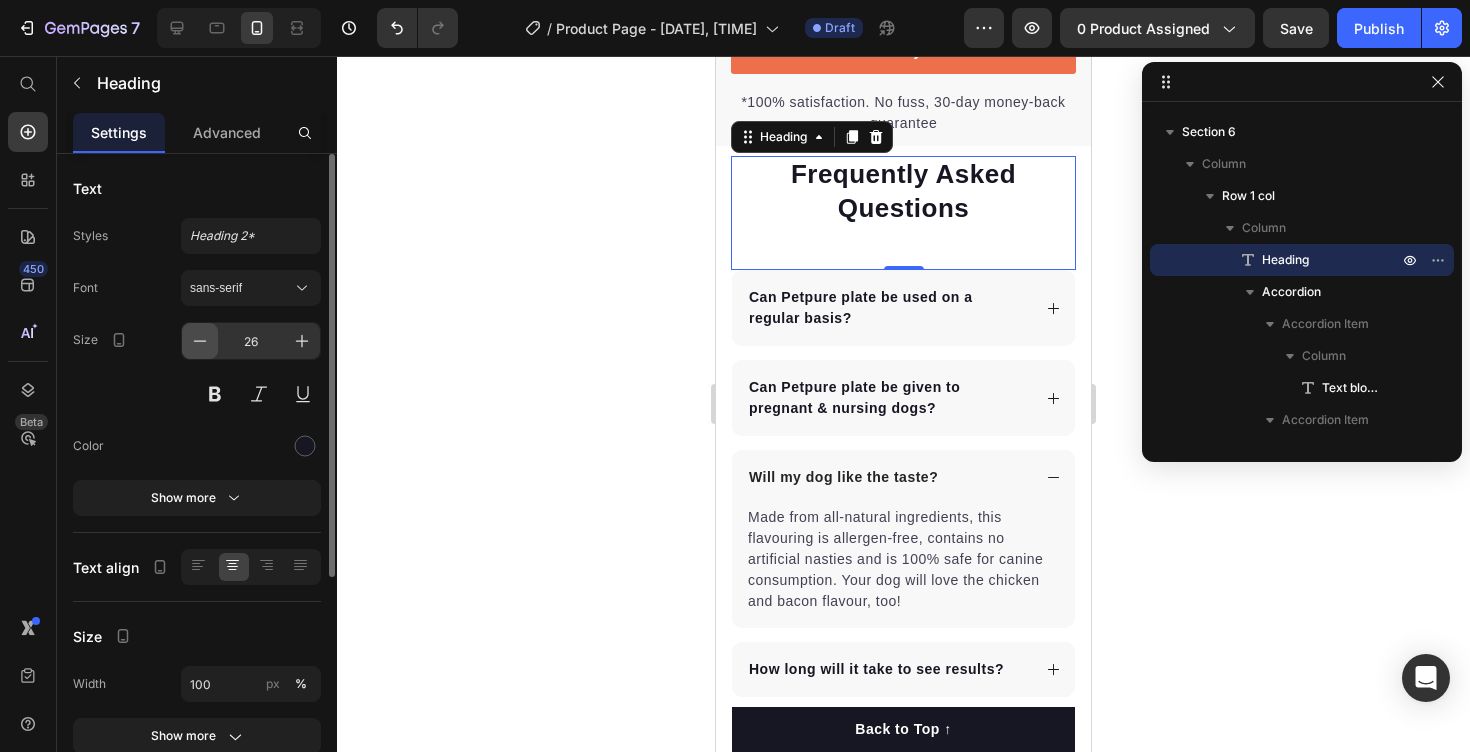 click 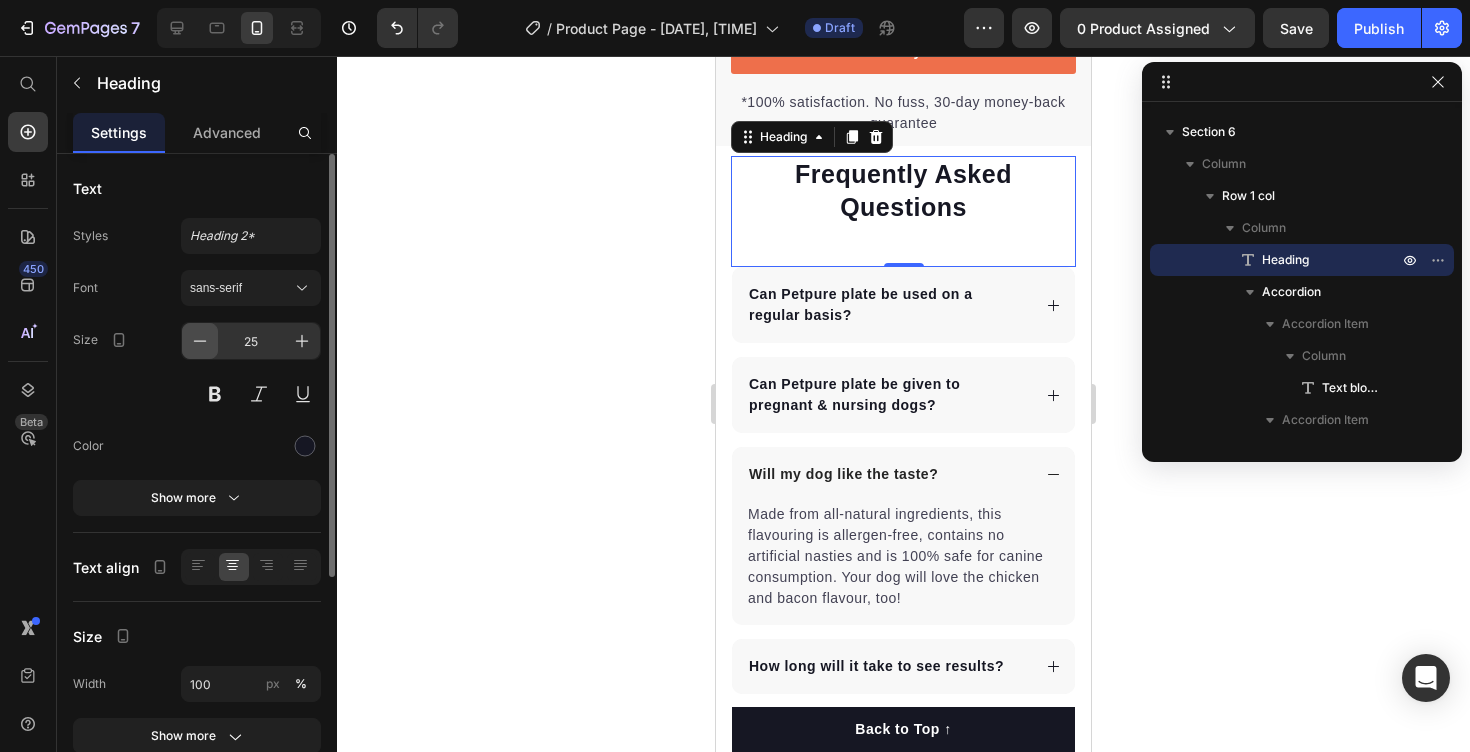 click 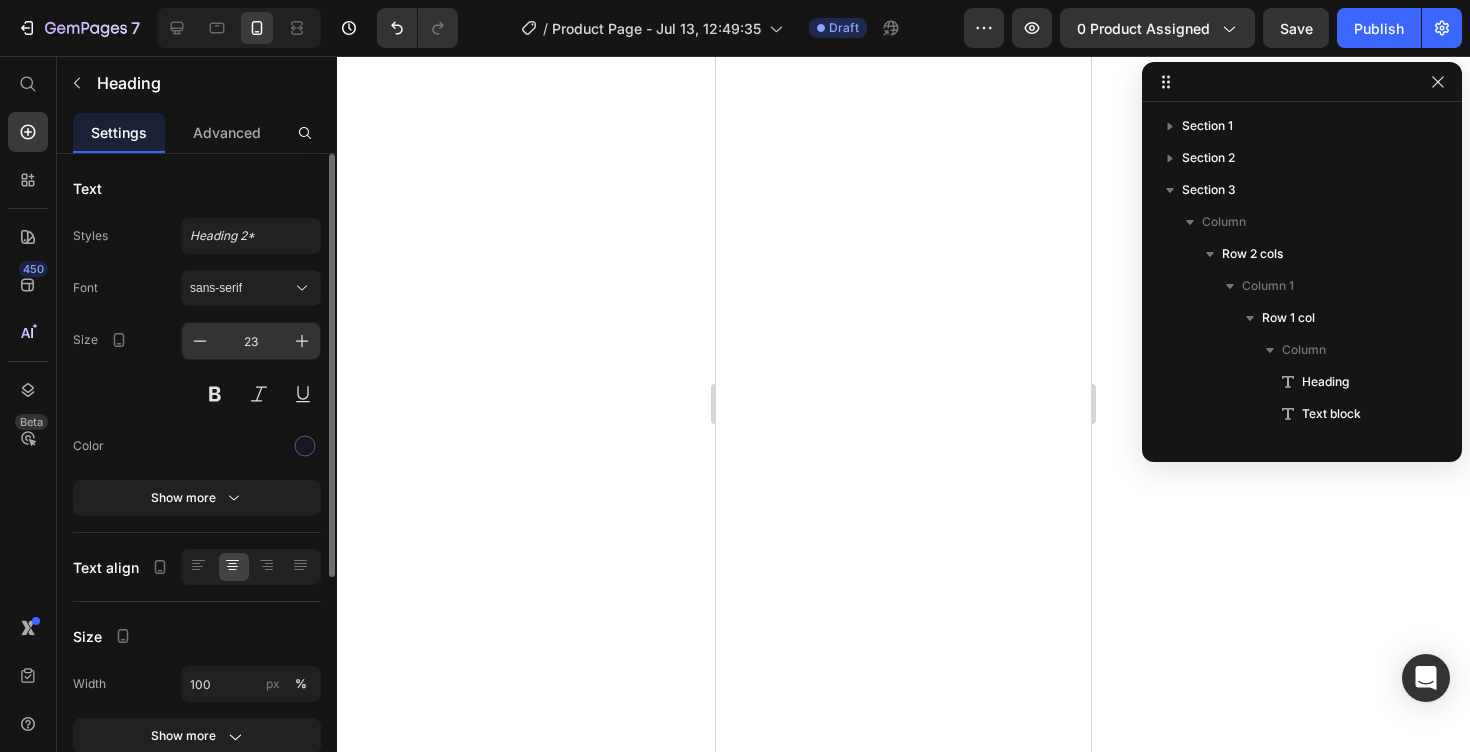scroll, scrollTop: 0, scrollLeft: 0, axis: both 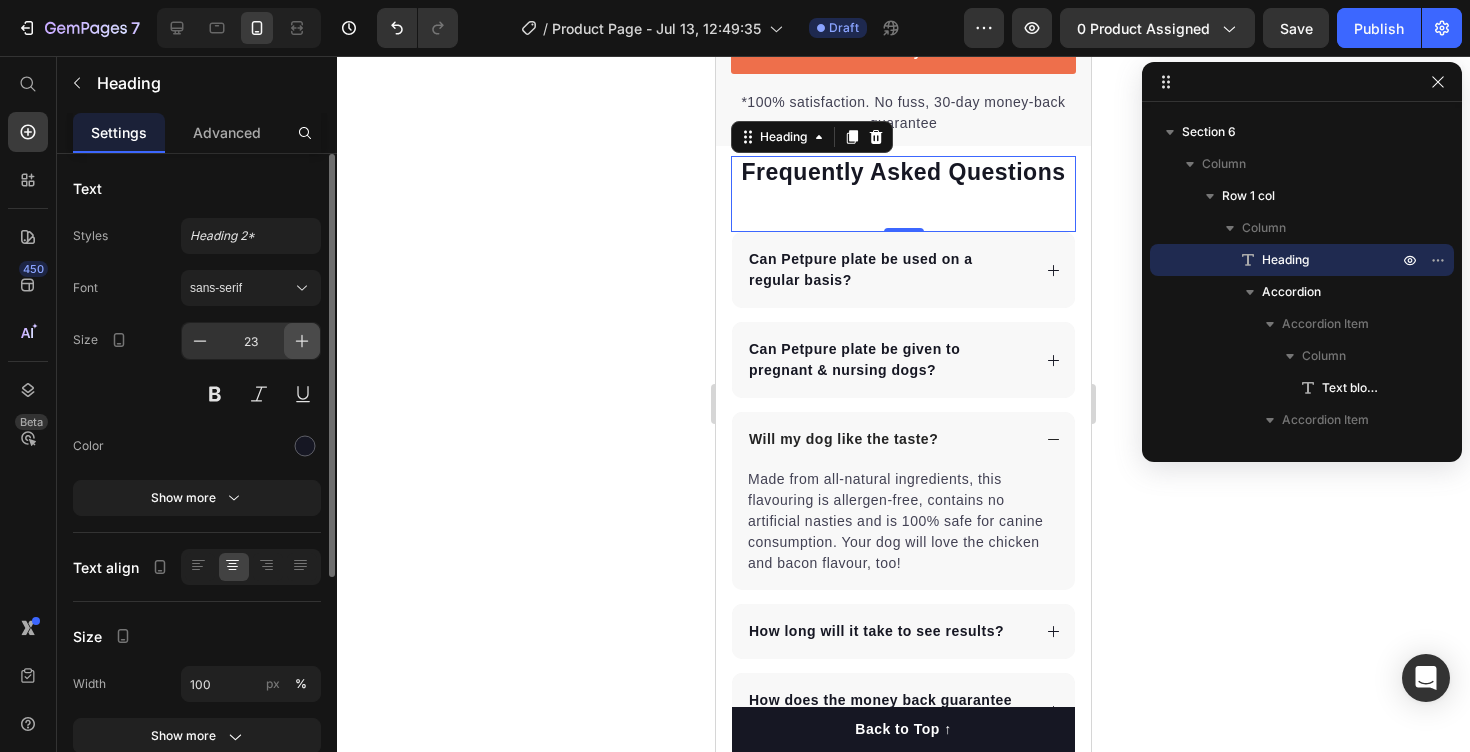 click 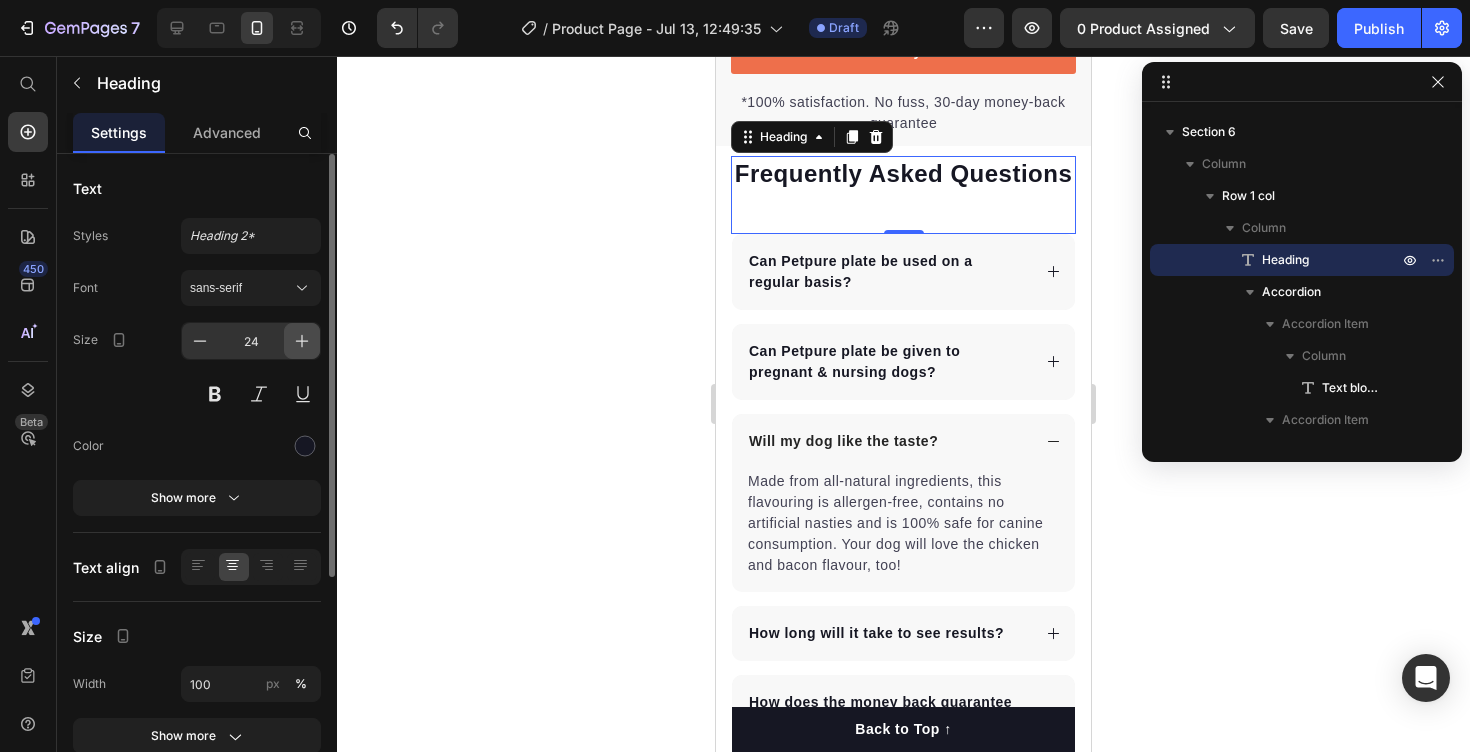 click 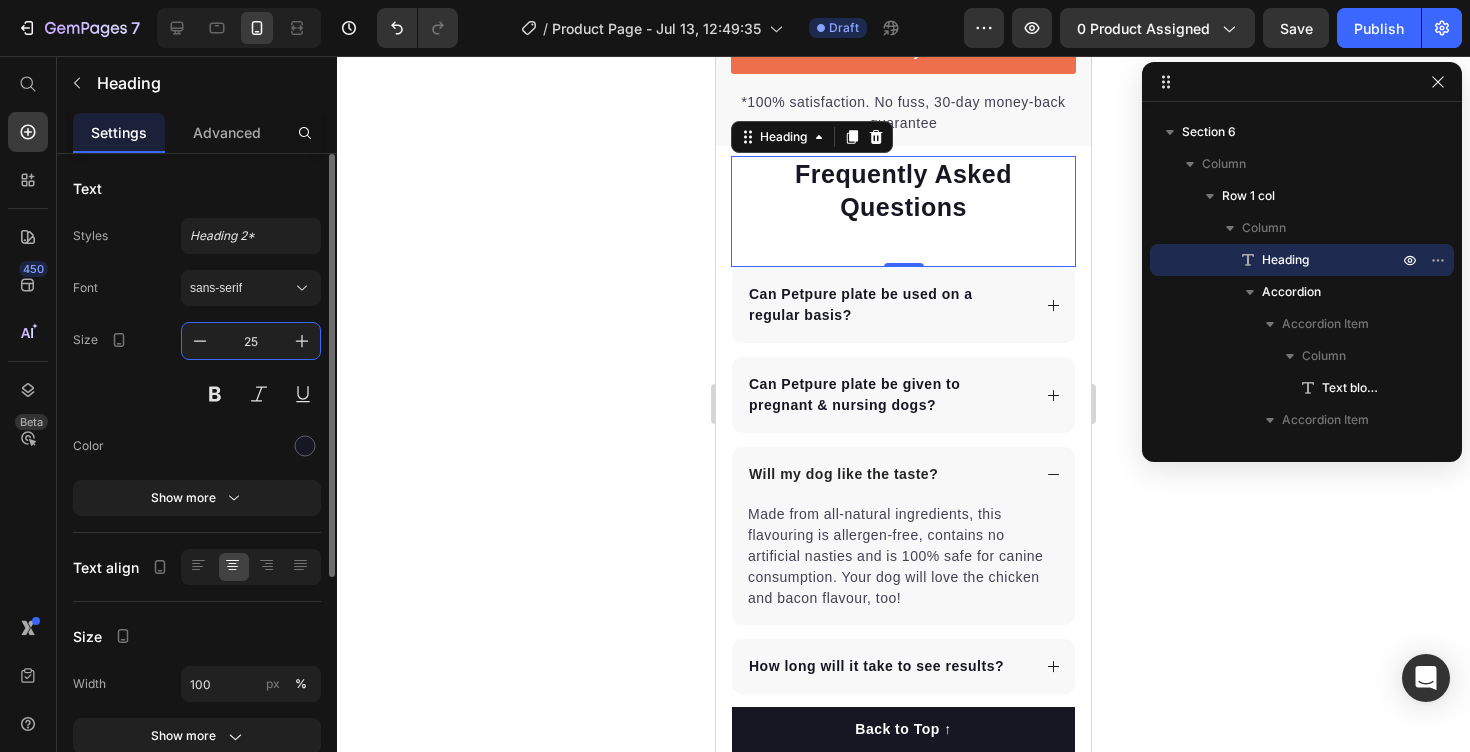 click on "25" at bounding box center (251, 341) 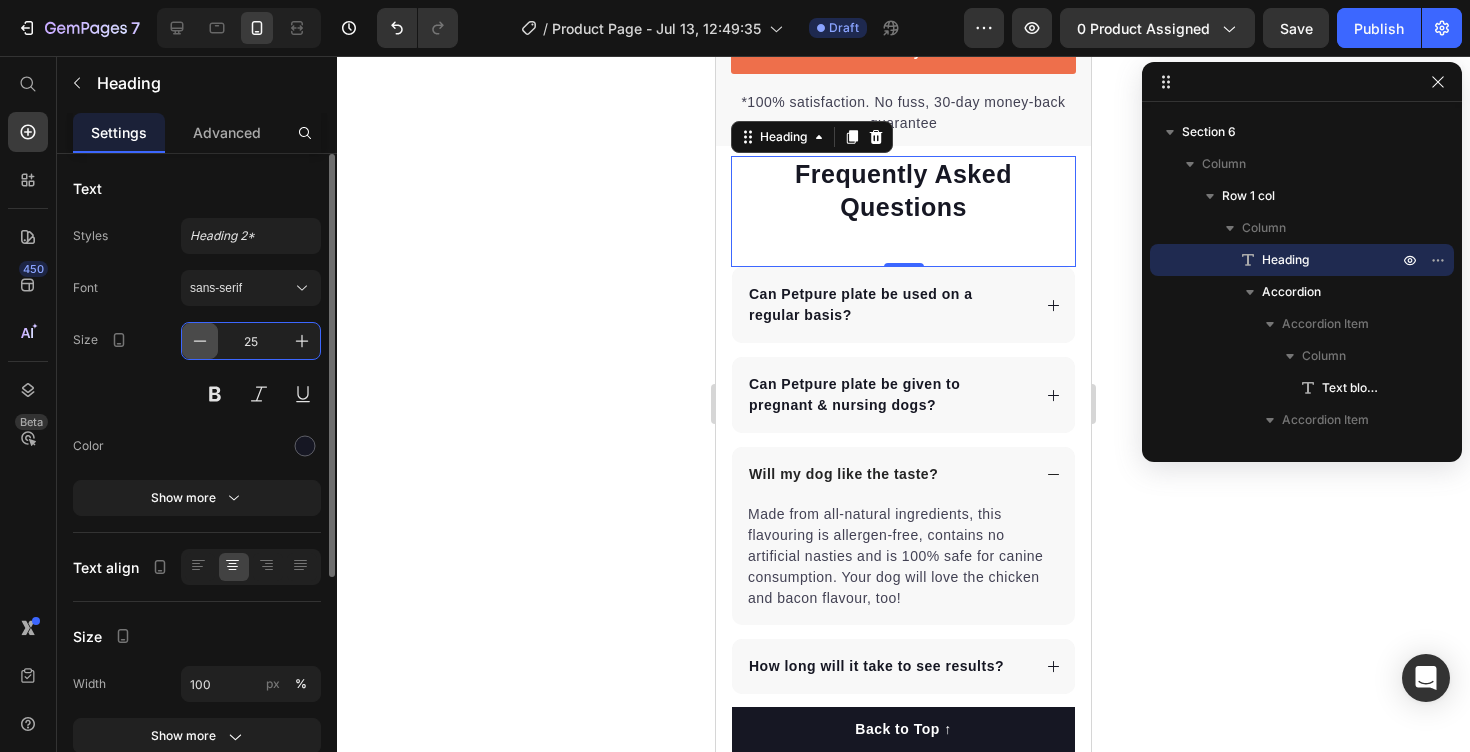 click 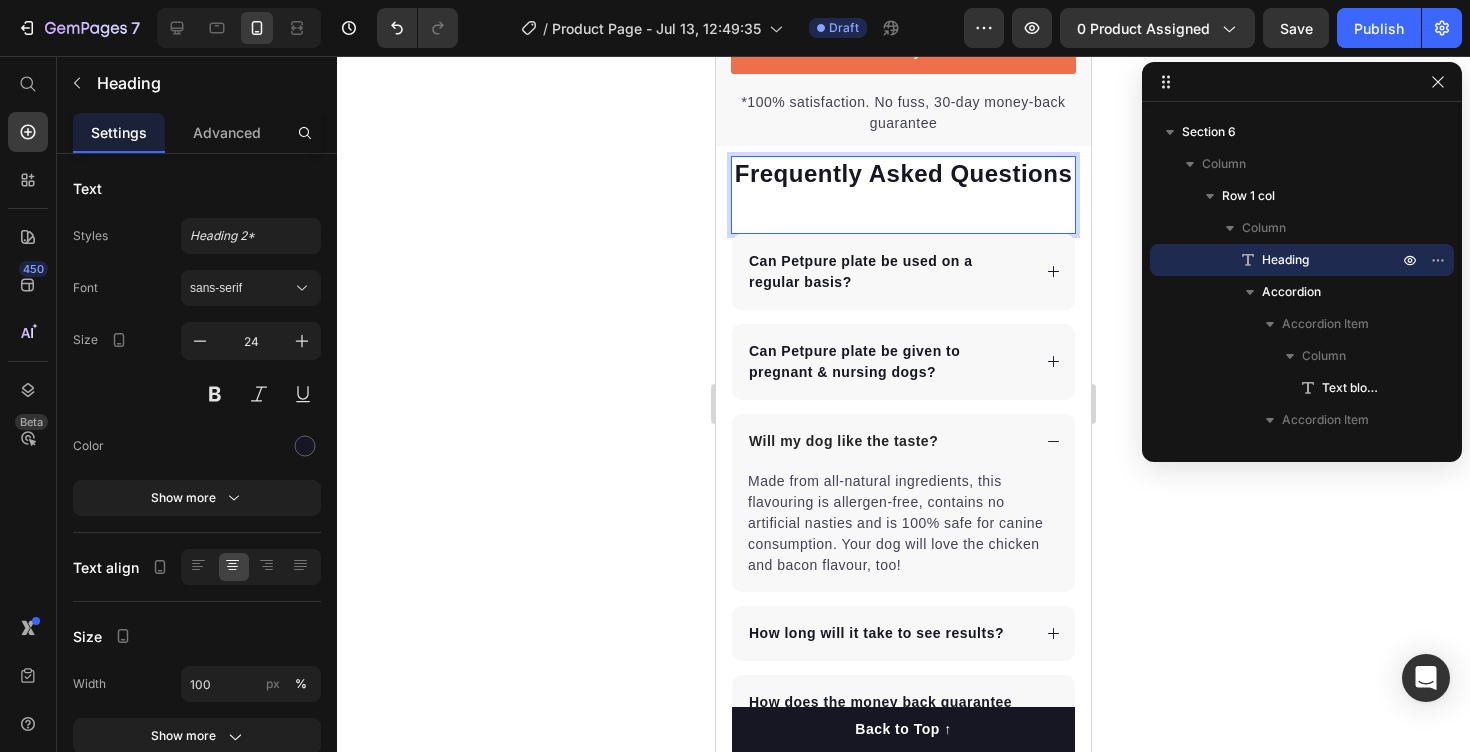 click on "Frequently Asked Questions" at bounding box center [903, 173] 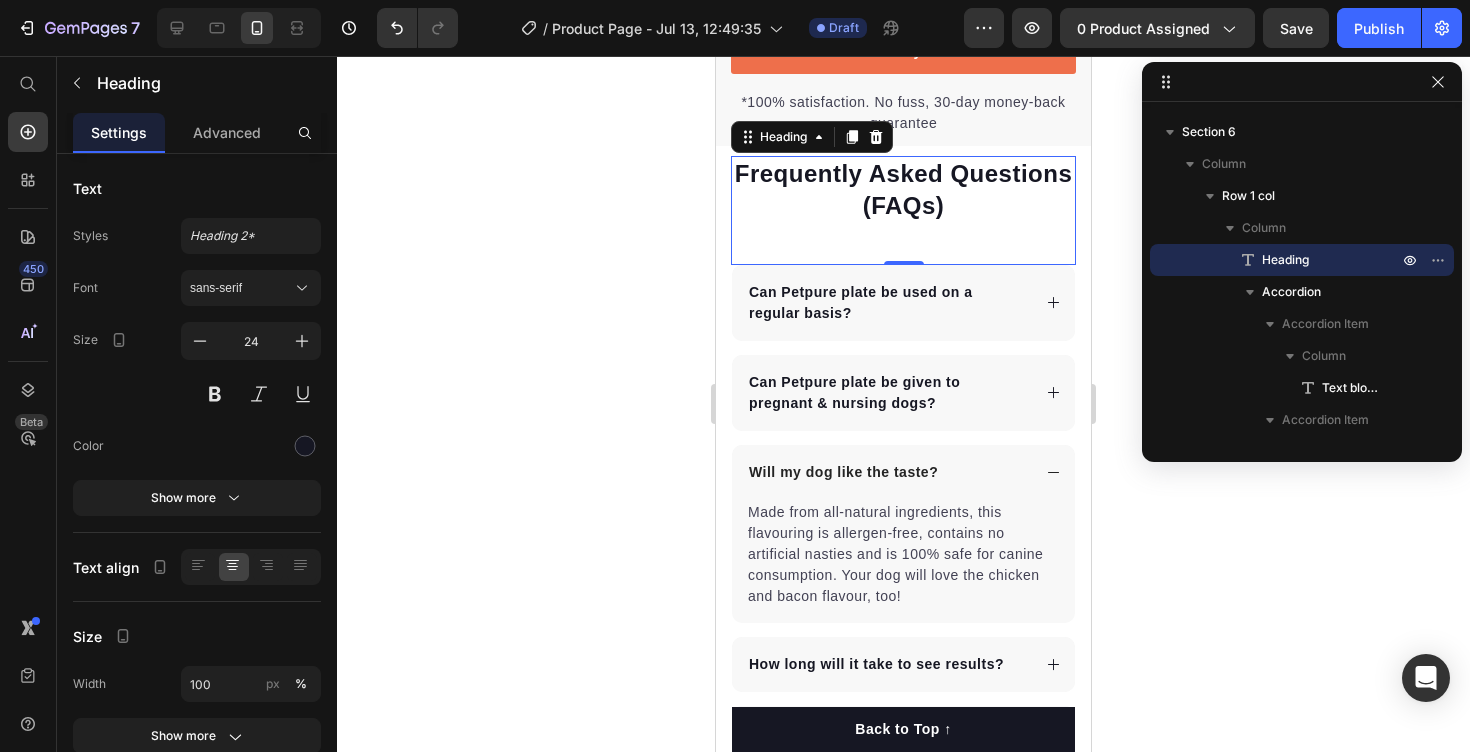 click on "Frequently Asked Questions (FAQs) Heading   0" at bounding box center (903, 210) 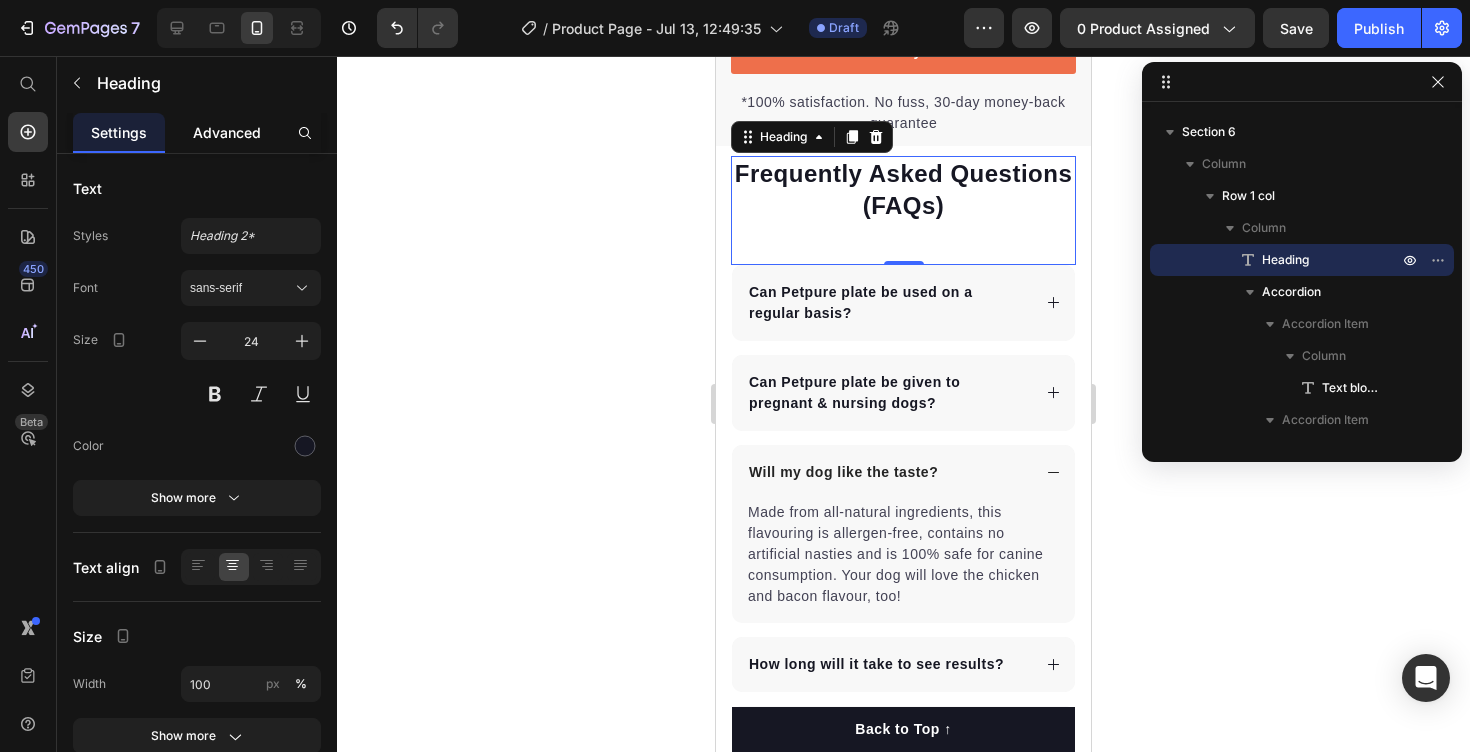 click on "Advanced" 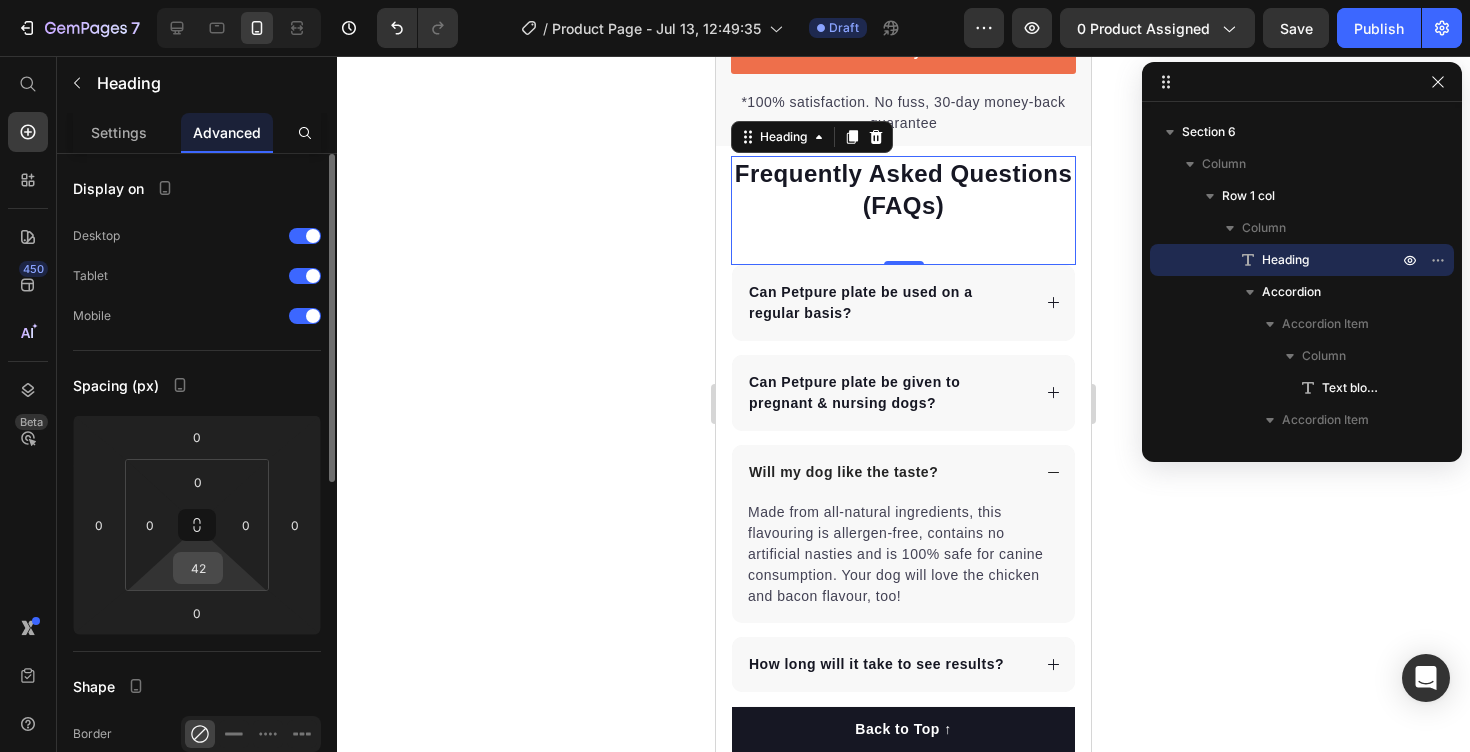 click on "42" at bounding box center [198, 568] 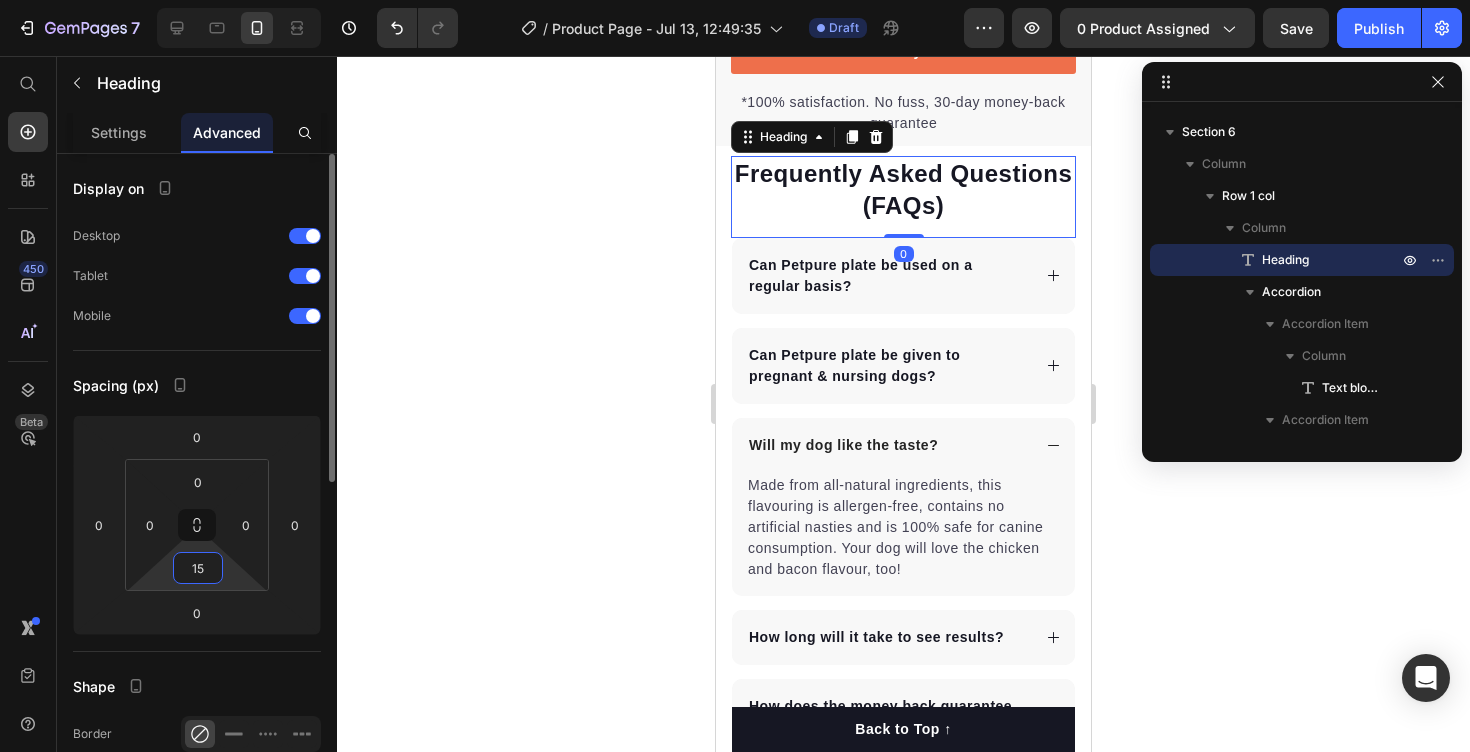 type on "1" 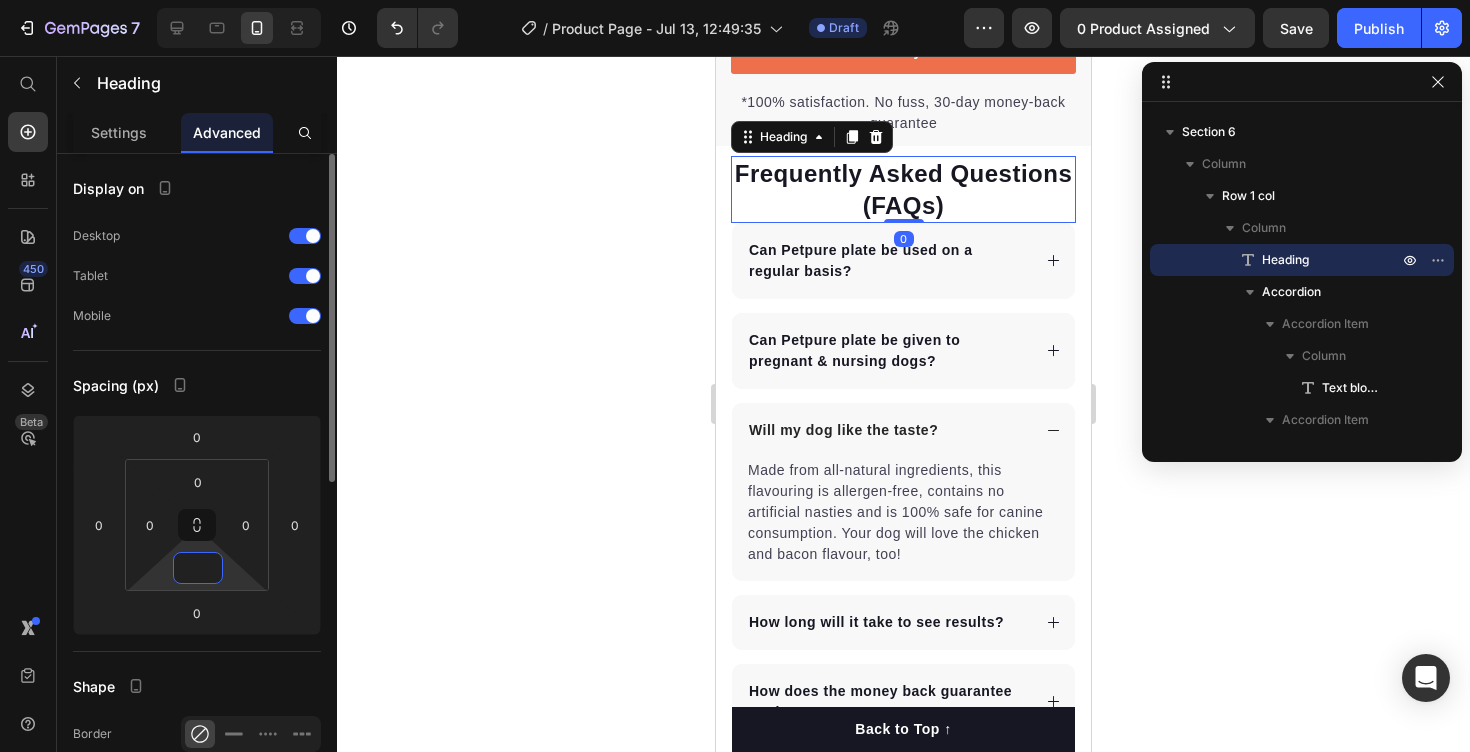 type on "5" 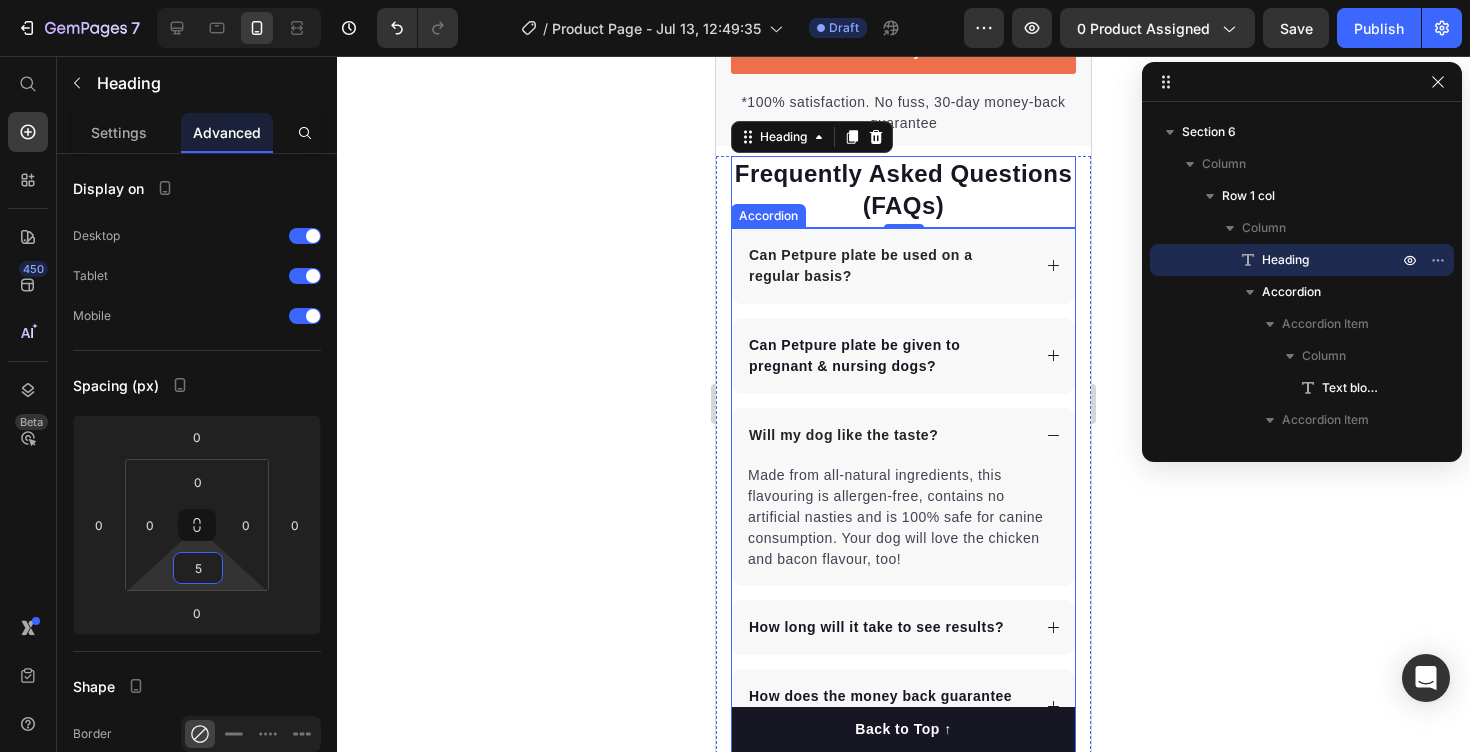 click on "Can Petpure plate be used on a regular basis?" at bounding box center [888, 266] 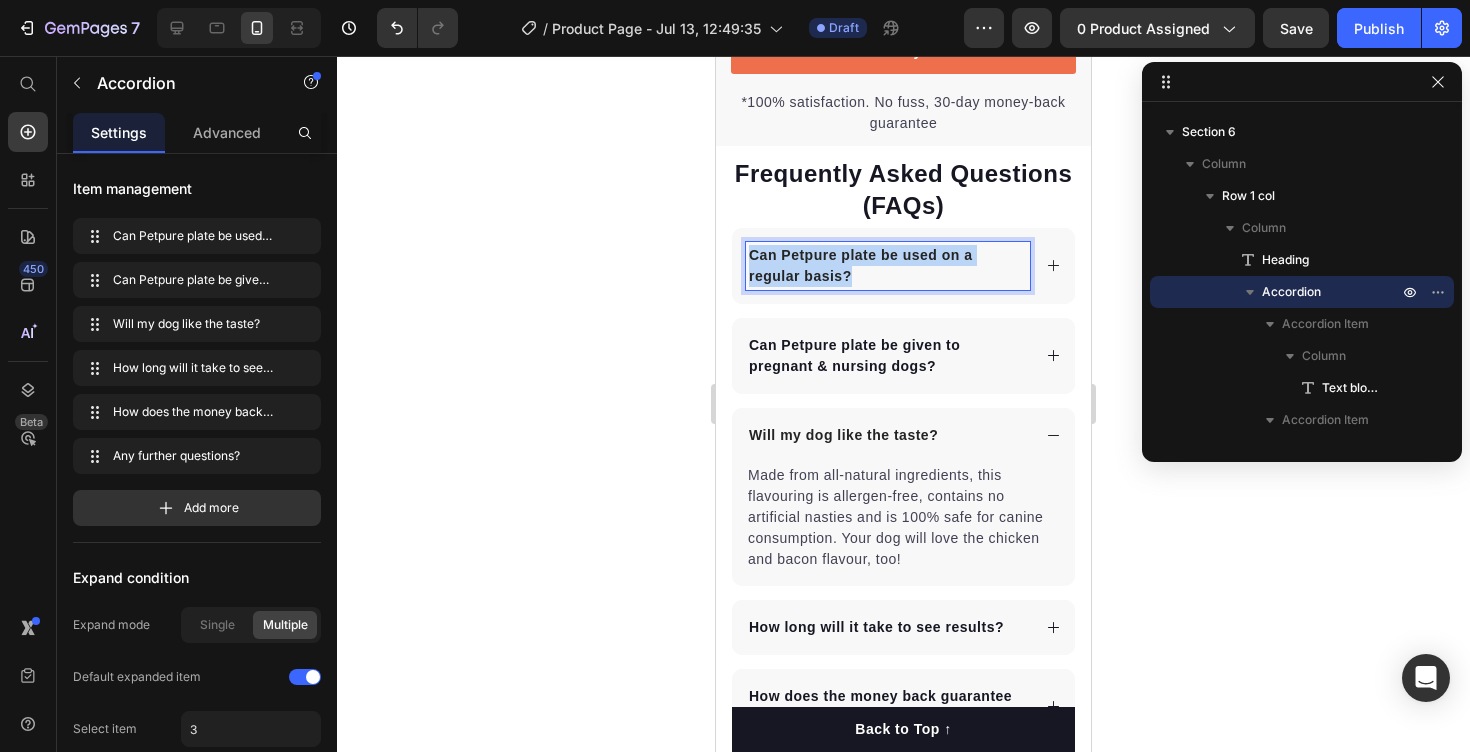 click on "Can Petpure plate be used on a regular basis?" at bounding box center (888, 266) 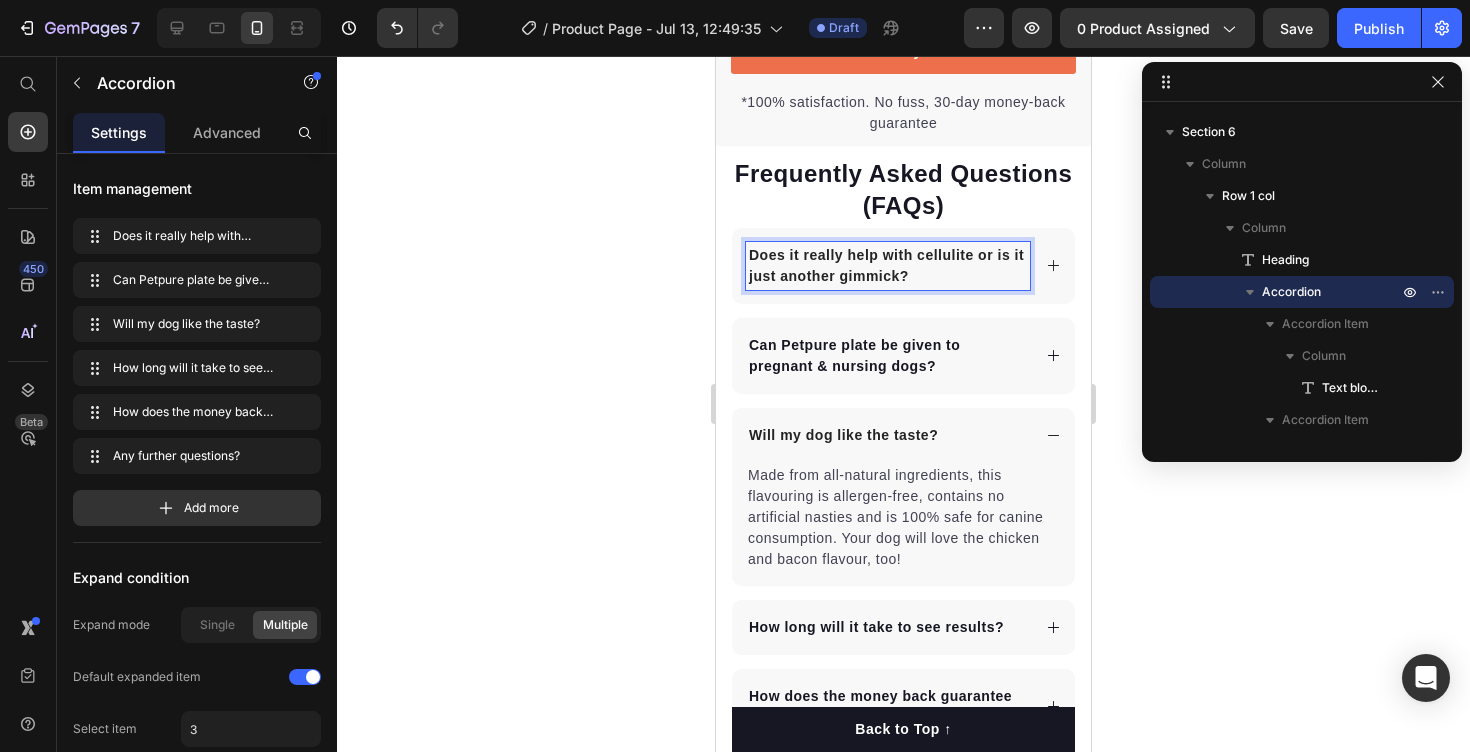 click on "Does it really help with cellulite or is it just another gimmick?" at bounding box center [903, 266] 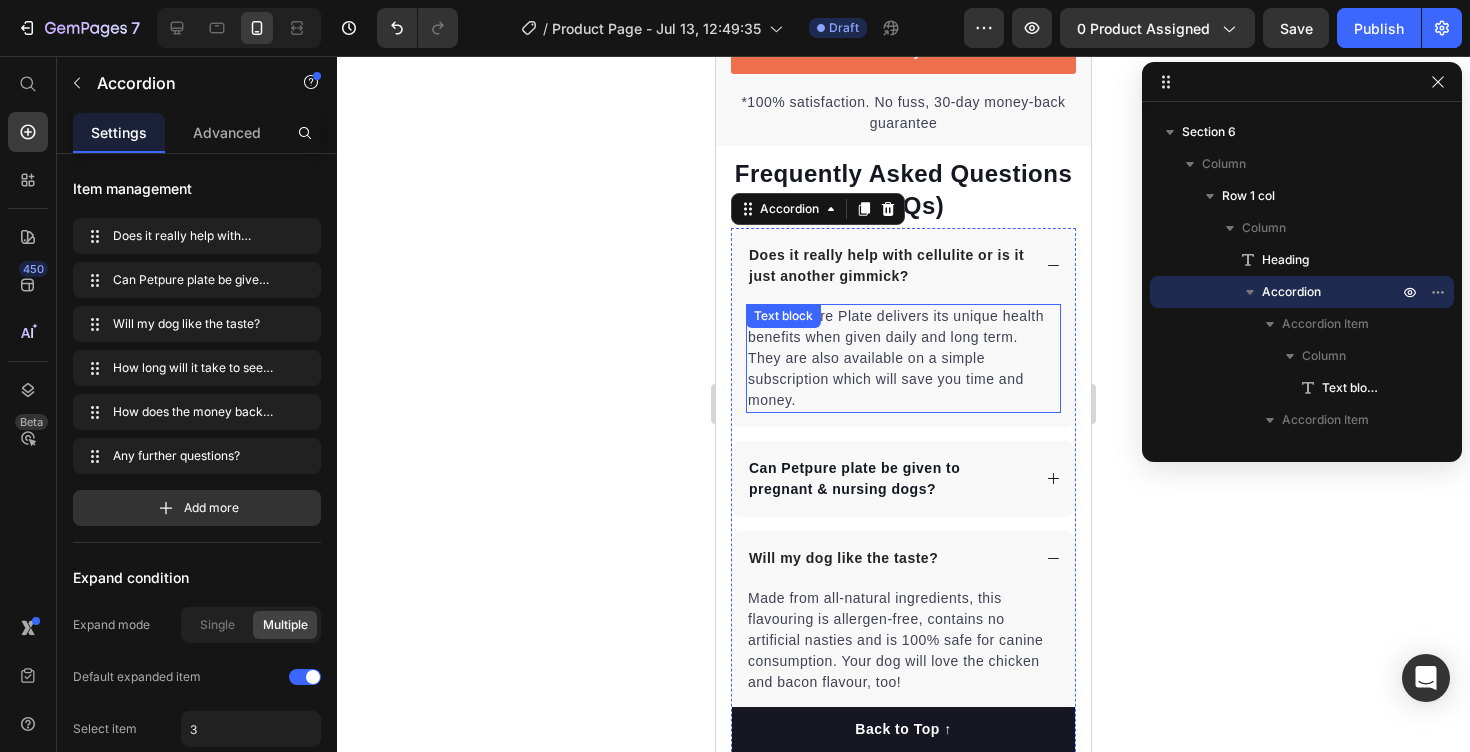 click on "Yes, Petpure Plate delivers its unique health benefits when given daily and long term. They are also available on a simple subscription which will save you time and money." at bounding box center [903, 358] 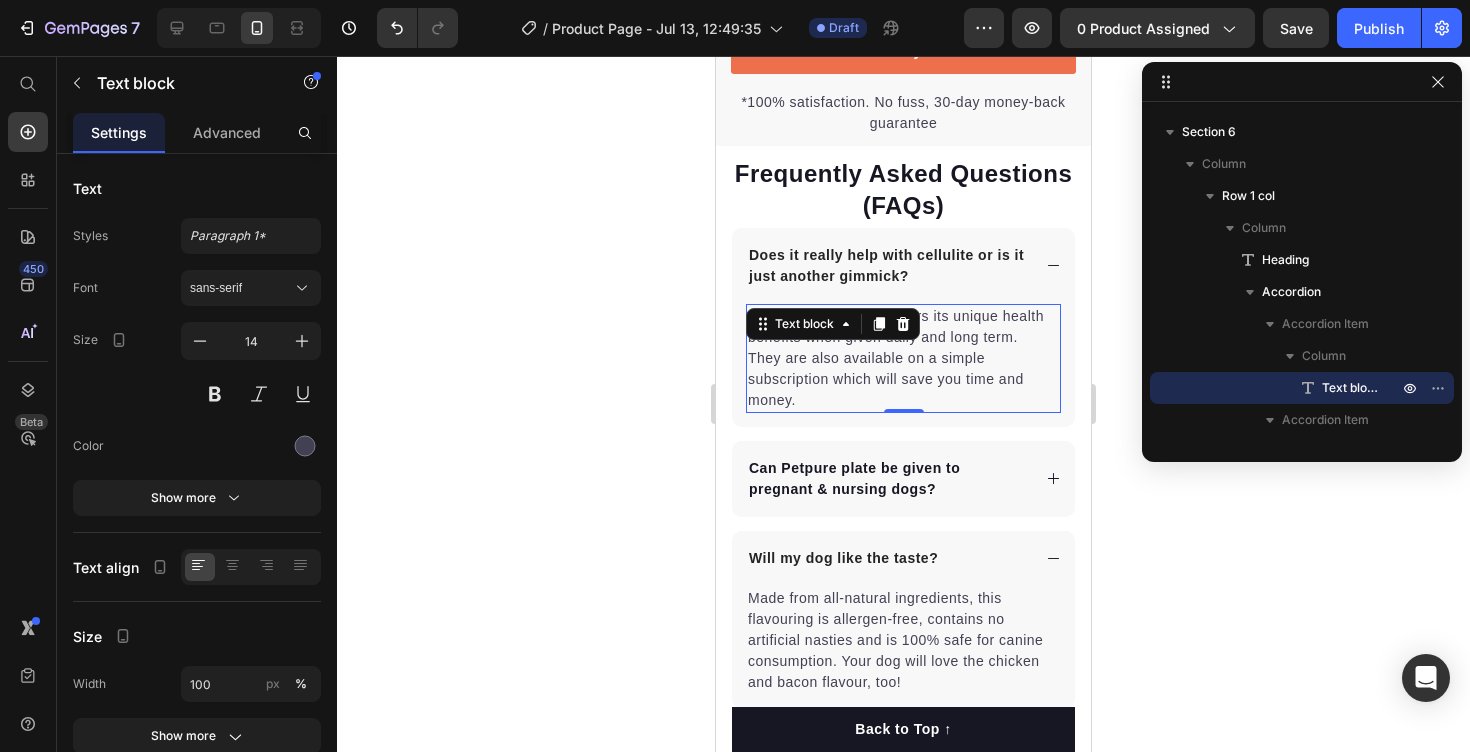 click at bounding box center (903, 324) 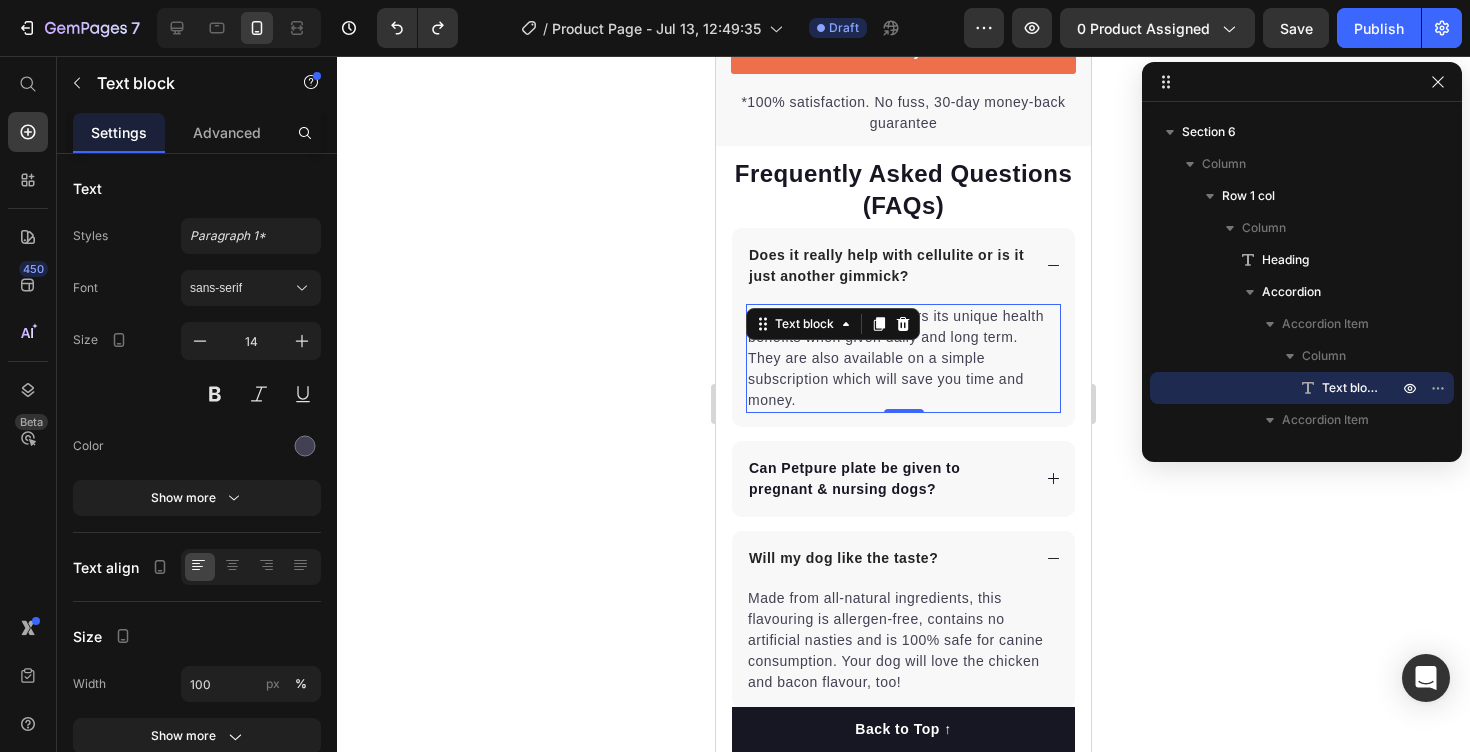 click on "Yes, Petpure Plate delivers its unique health benefits when given daily and long term. They are also available on a simple subscription which will save you time and money." at bounding box center (903, 358) 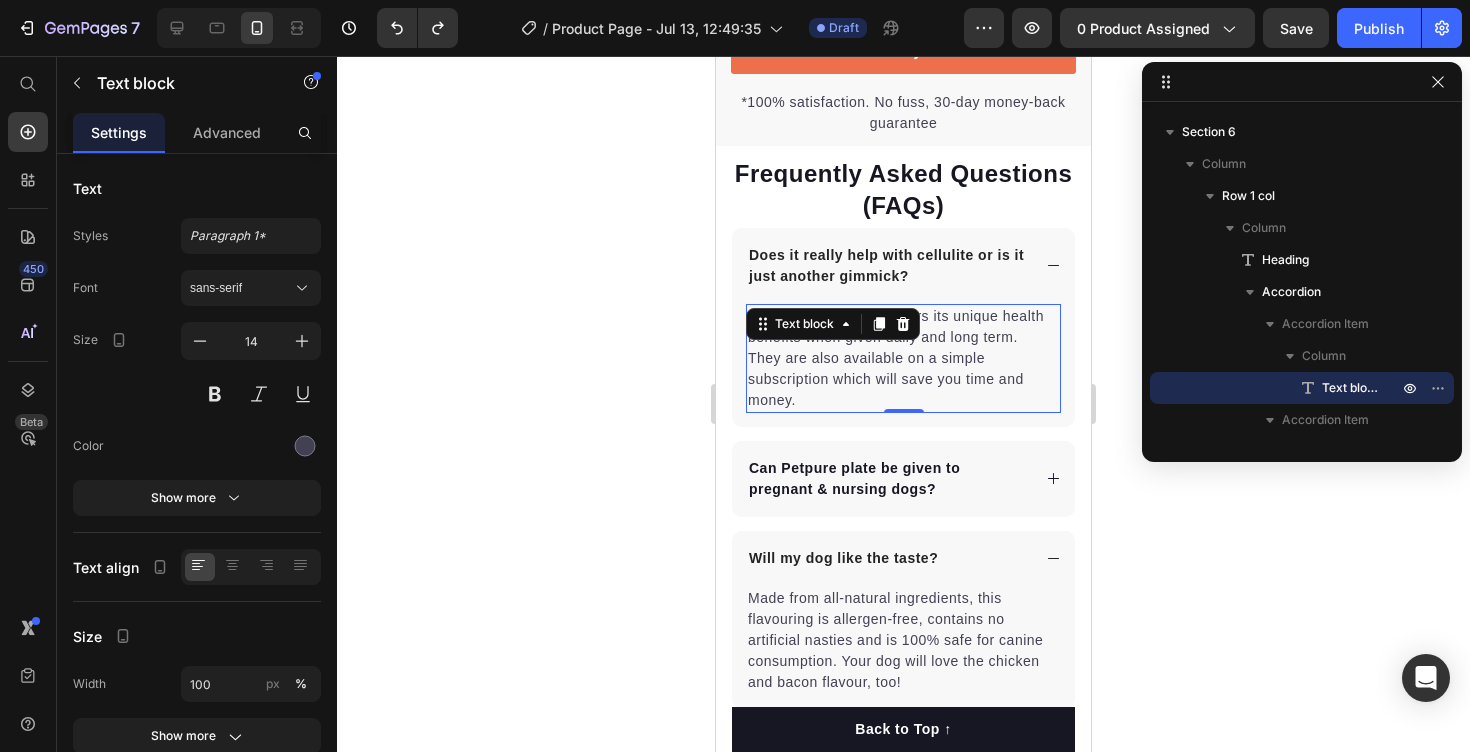 click on "Yes, Petpure Plate delivers its unique health benefits when given daily and long term. They are also available on a simple subscription which will save you time and money." at bounding box center (903, 358) 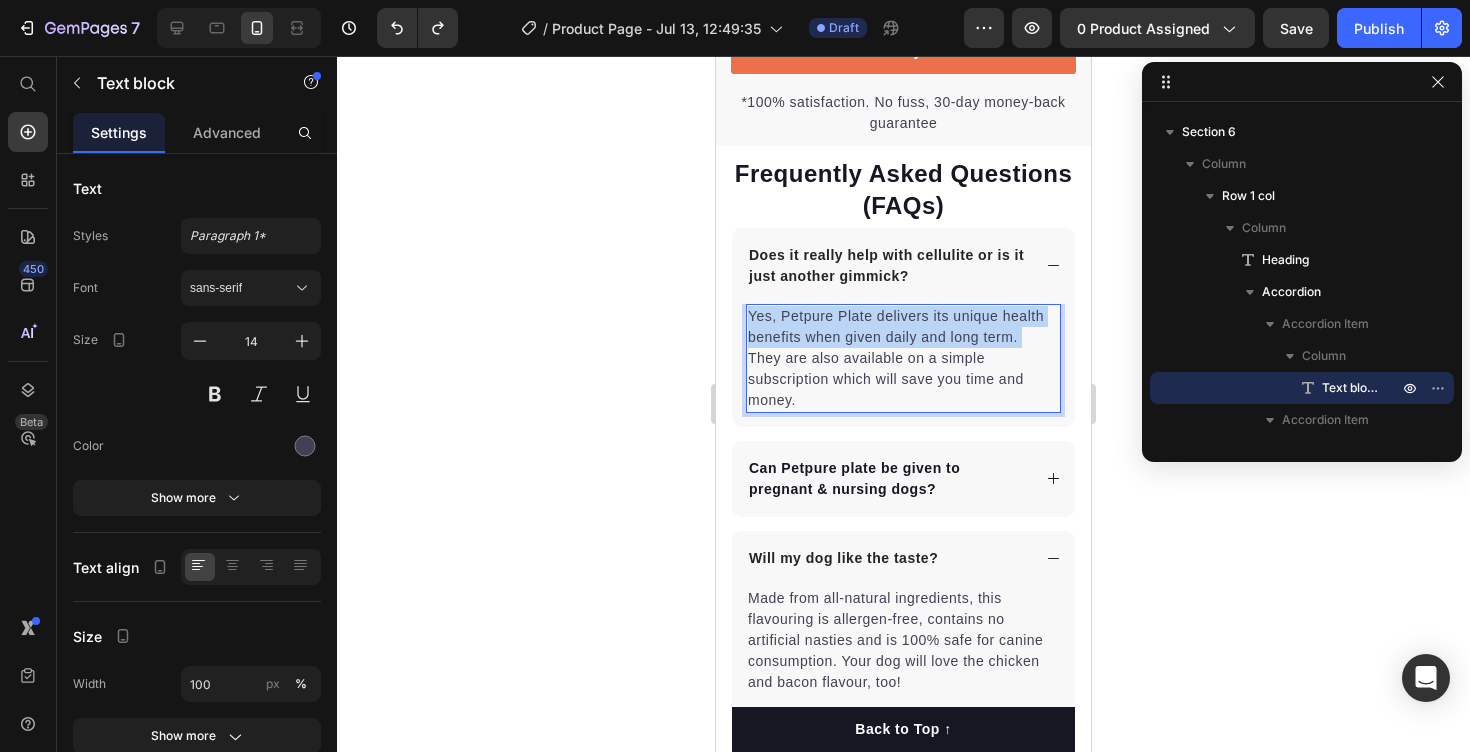 click on "Yes, Petpure Plate delivers its unique health benefits when given daily and long term. They are also available on a simple subscription which will save you time and money." at bounding box center (903, 358) 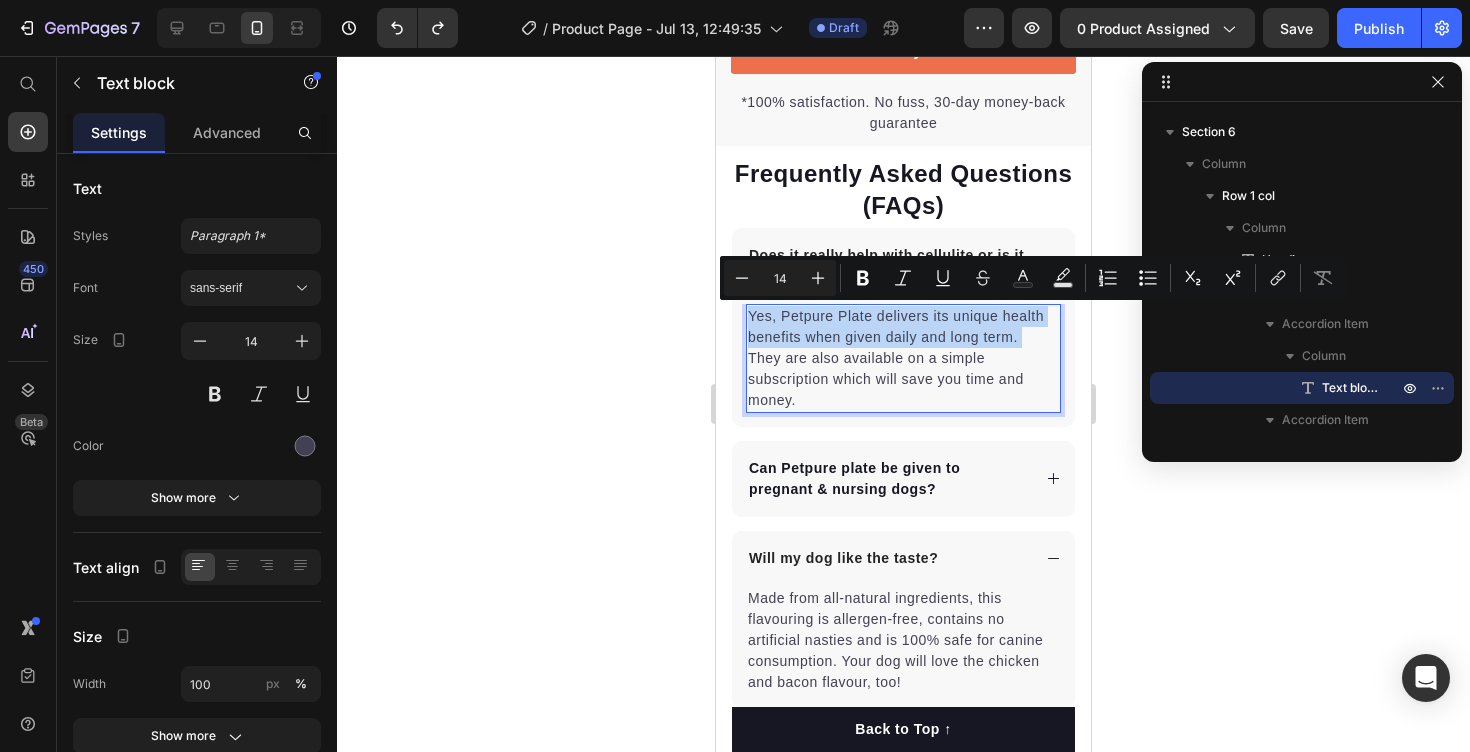 click on "Yes, Petpure Plate delivers its unique health benefits when given daily and long term. They are also available on a simple subscription which will save you time and money." at bounding box center [903, 358] 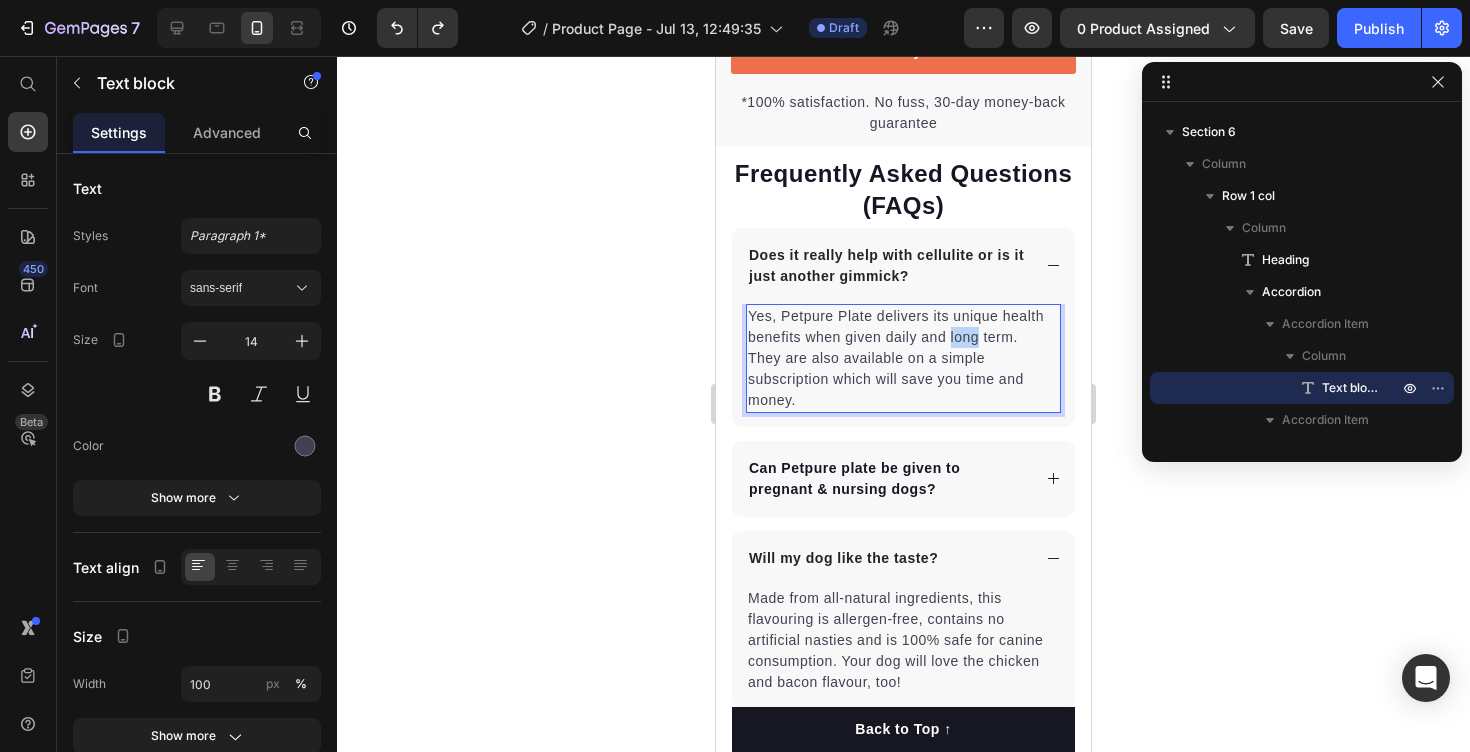 click on "Yes, Petpure Plate delivers its unique health benefits when given daily and long term. They are also available on a simple subscription which will save you time and money." at bounding box center (903, 358) 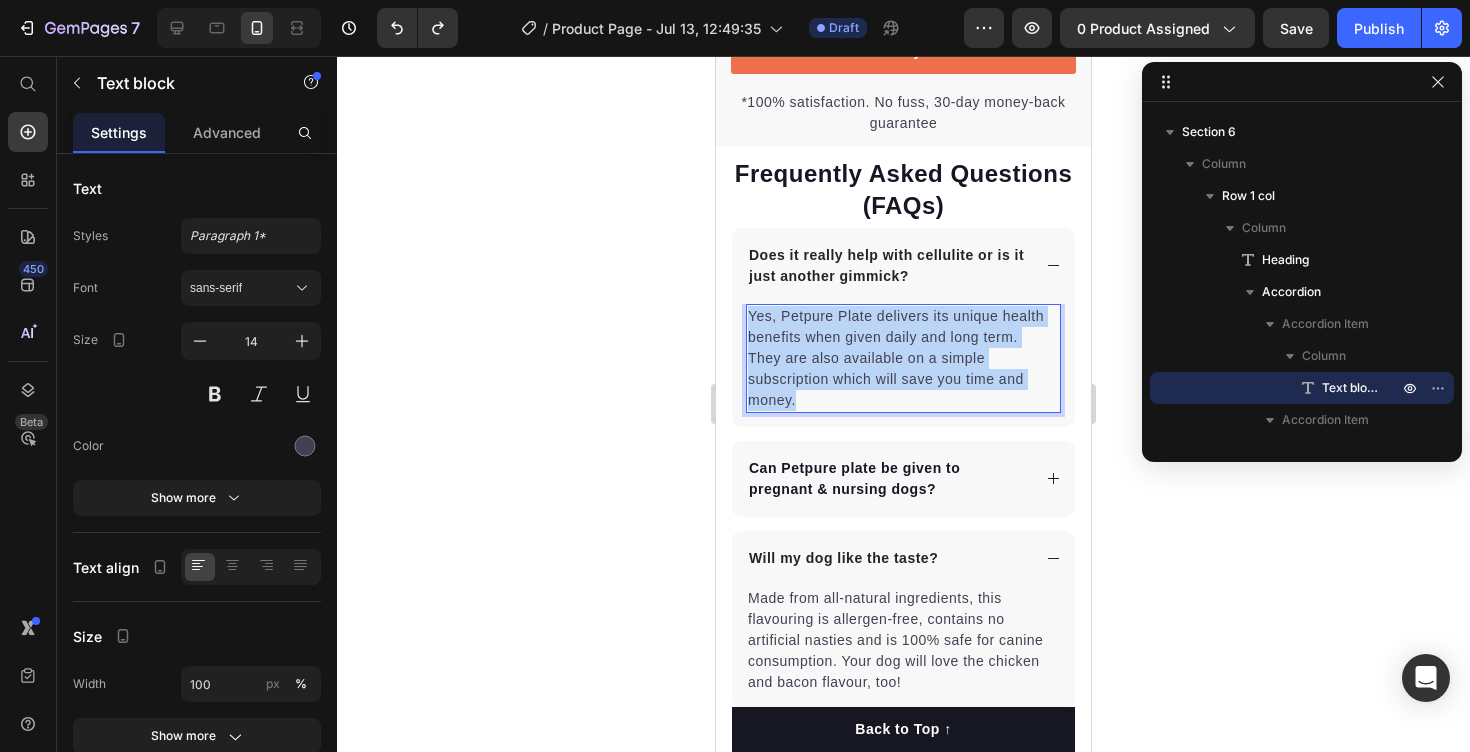 drag, startPoint x: 953, startPoint y: 329, endPoint x: 970, endPoint y: 388, distance: 61.400326 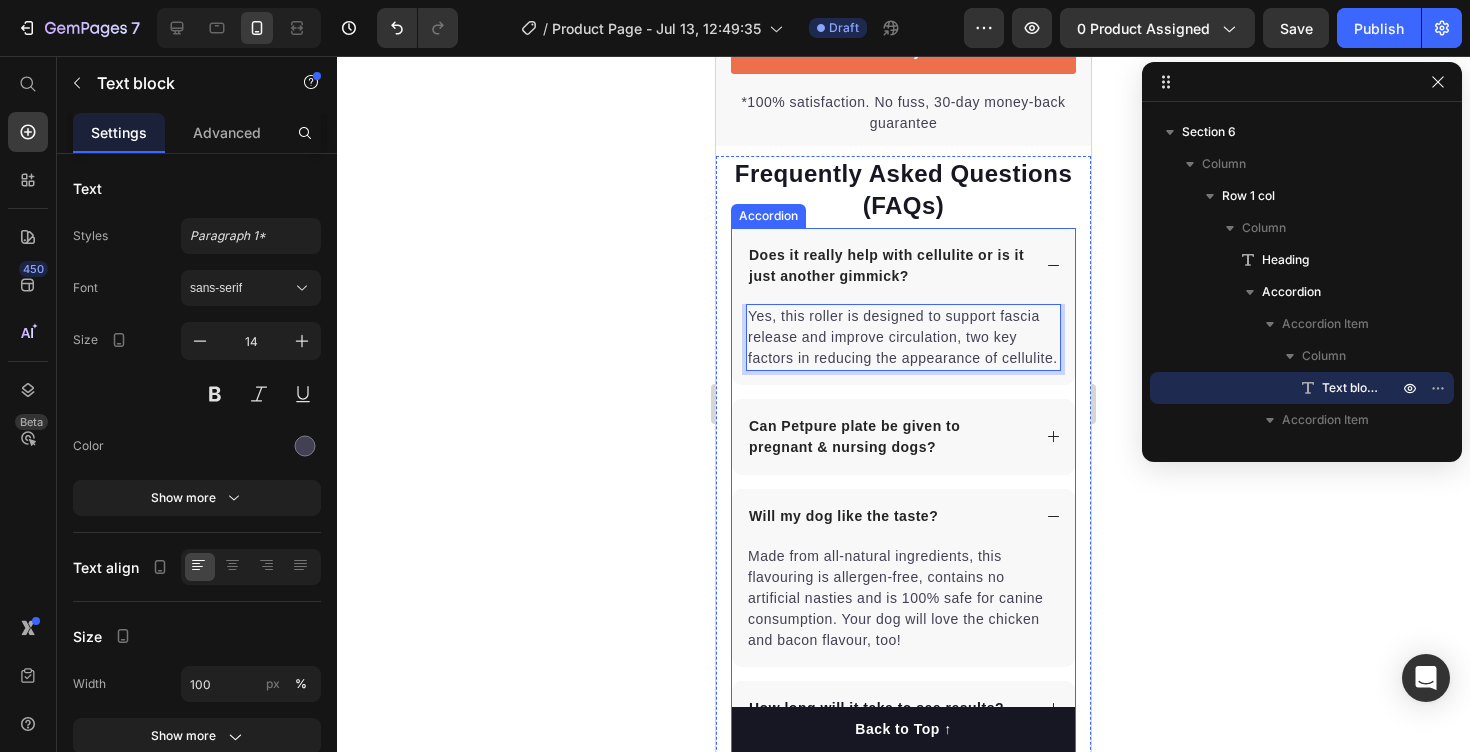 click on "Can Petpure plate be given to pregnant & nursing dogs?" at bounding box center (888, 437) 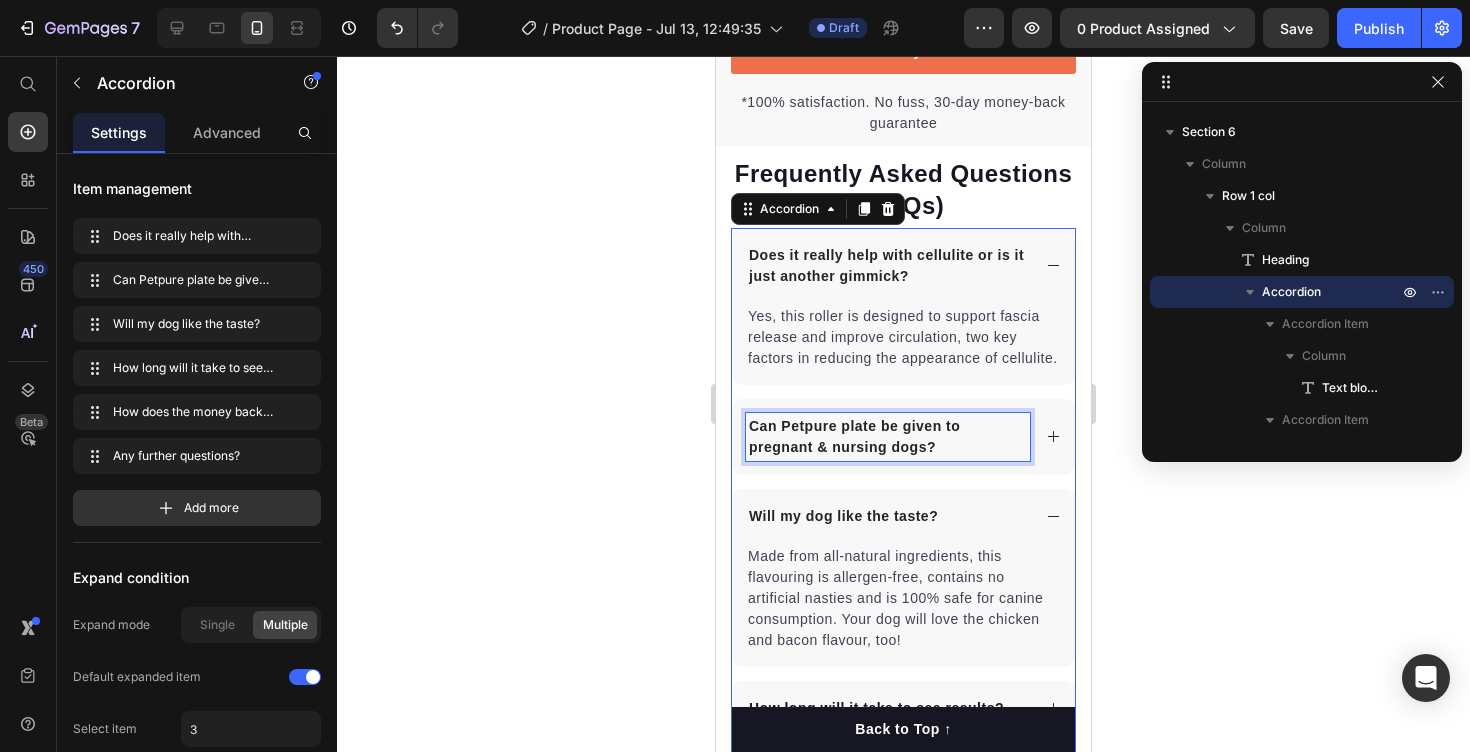 click on "Can Petpure plate be given to pregnant & nursing dogs?" at bounding box center [888, 437] 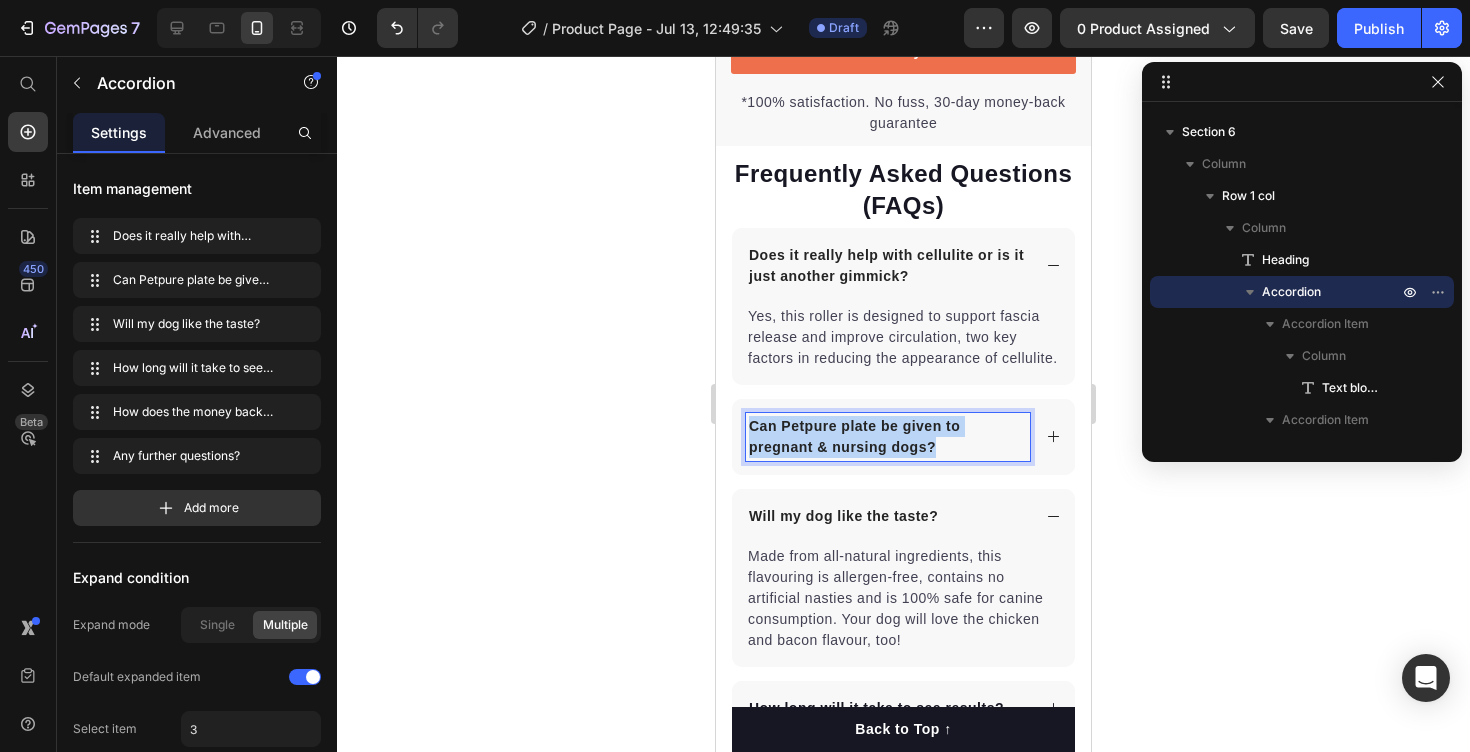 click on "Can Petpure plate be given to pregnant & nursing dogs?" at bounding box center (888, 437) 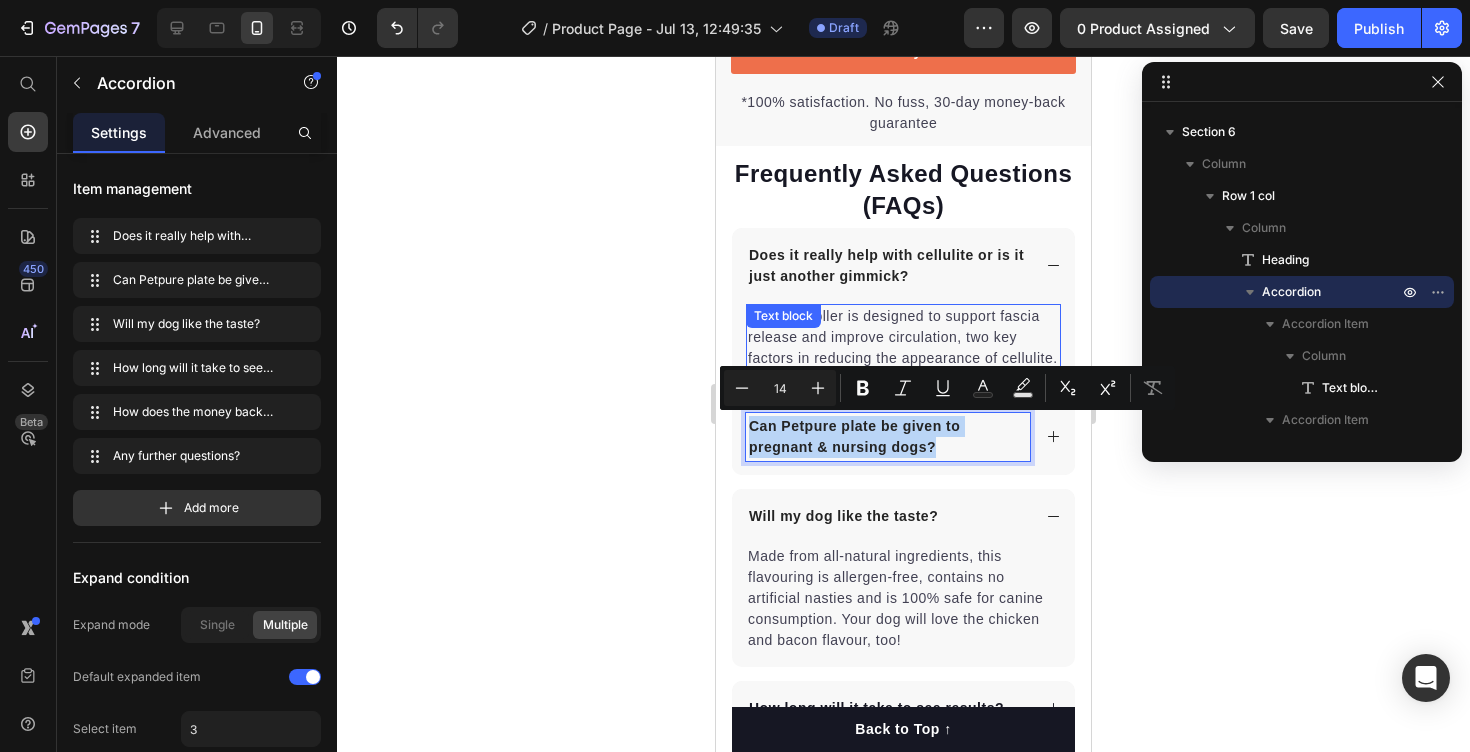 click on "Yes, this roller is designed to support fascia release and improve circulation, two key factors in reducing the appearance of cellulite." at bounding box center [903, 337] 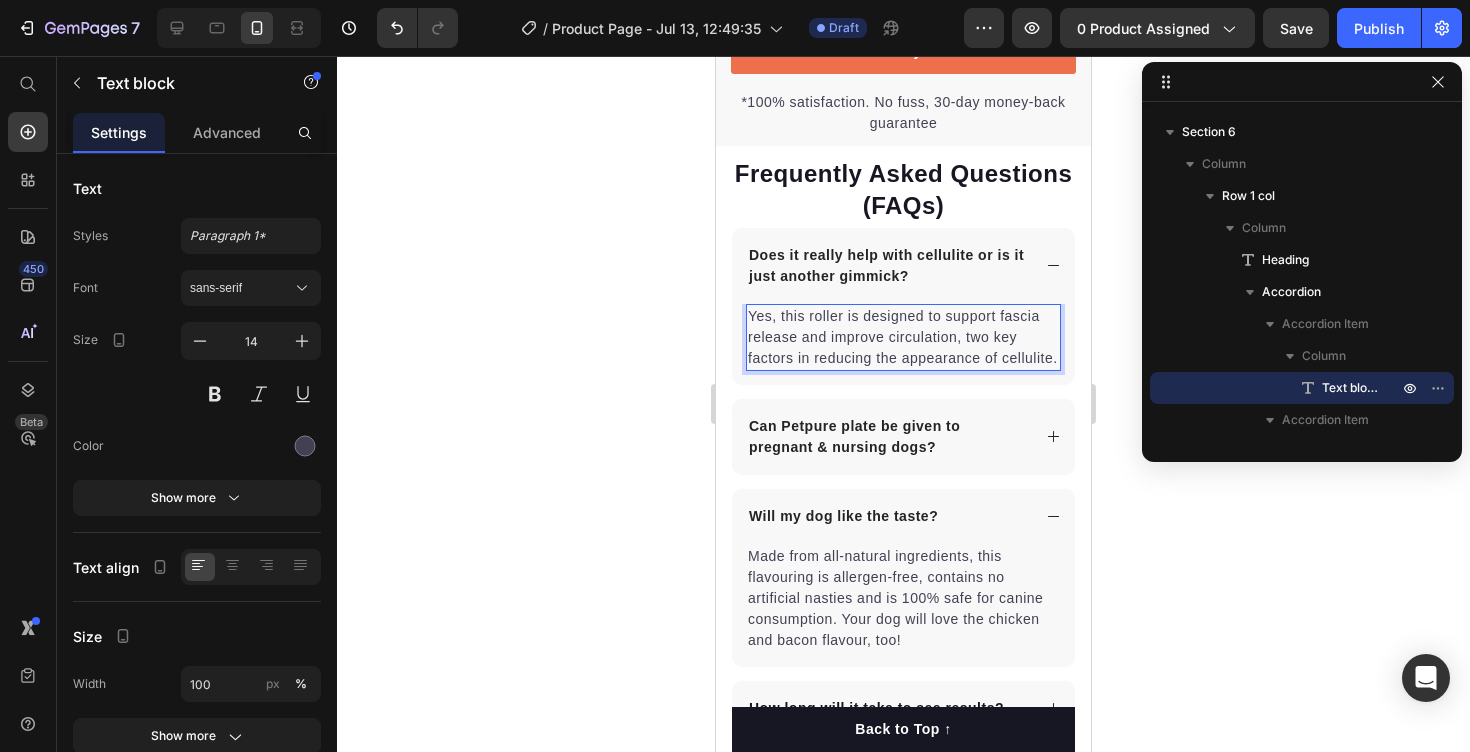 click on "Yes, this roller is designed to support fascia release and improve circulation, two key factors in reducing the appearance of cellulite." at bounding box center [903, 337] 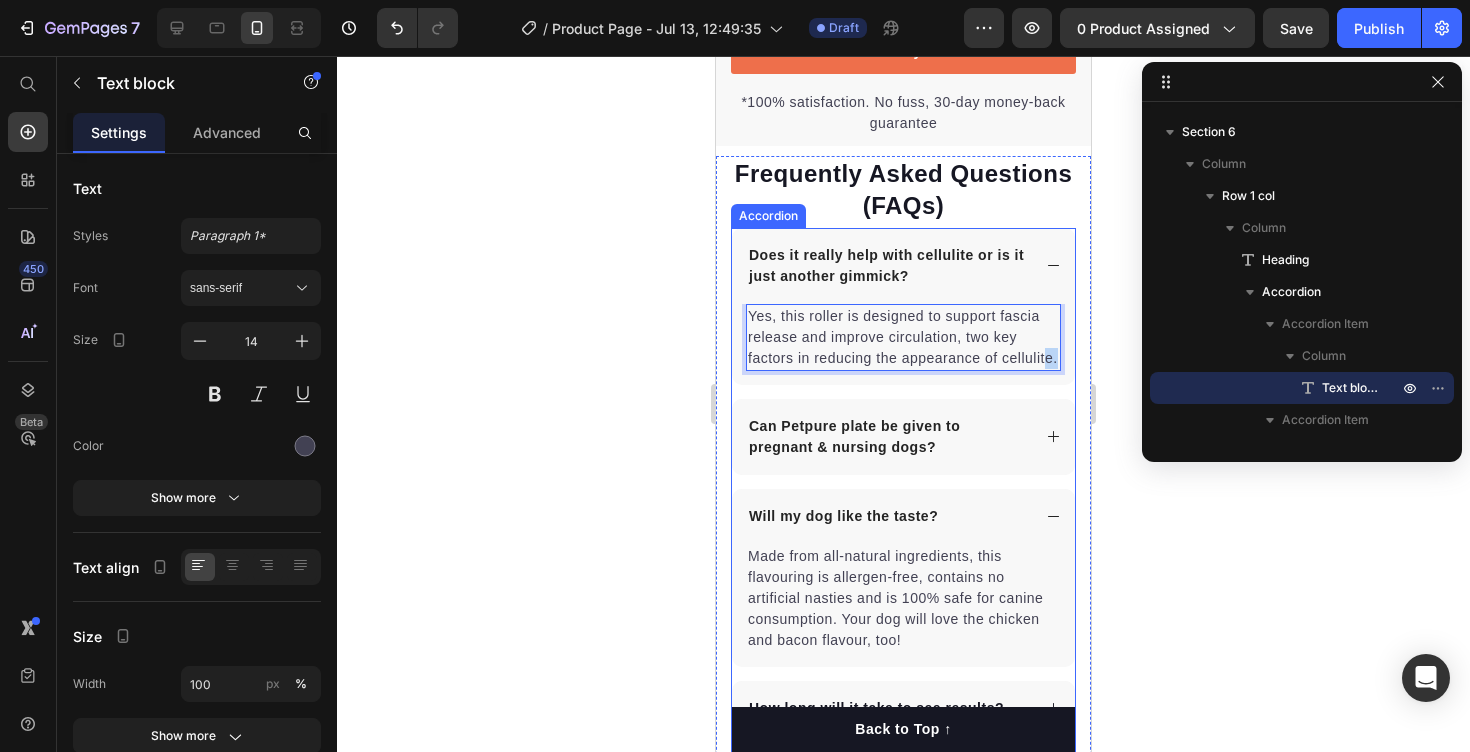 drag, startPoint x: 1044, startPoint y: 354, endPoint x: 1063, endPoint y: 360, distance: 19.924858 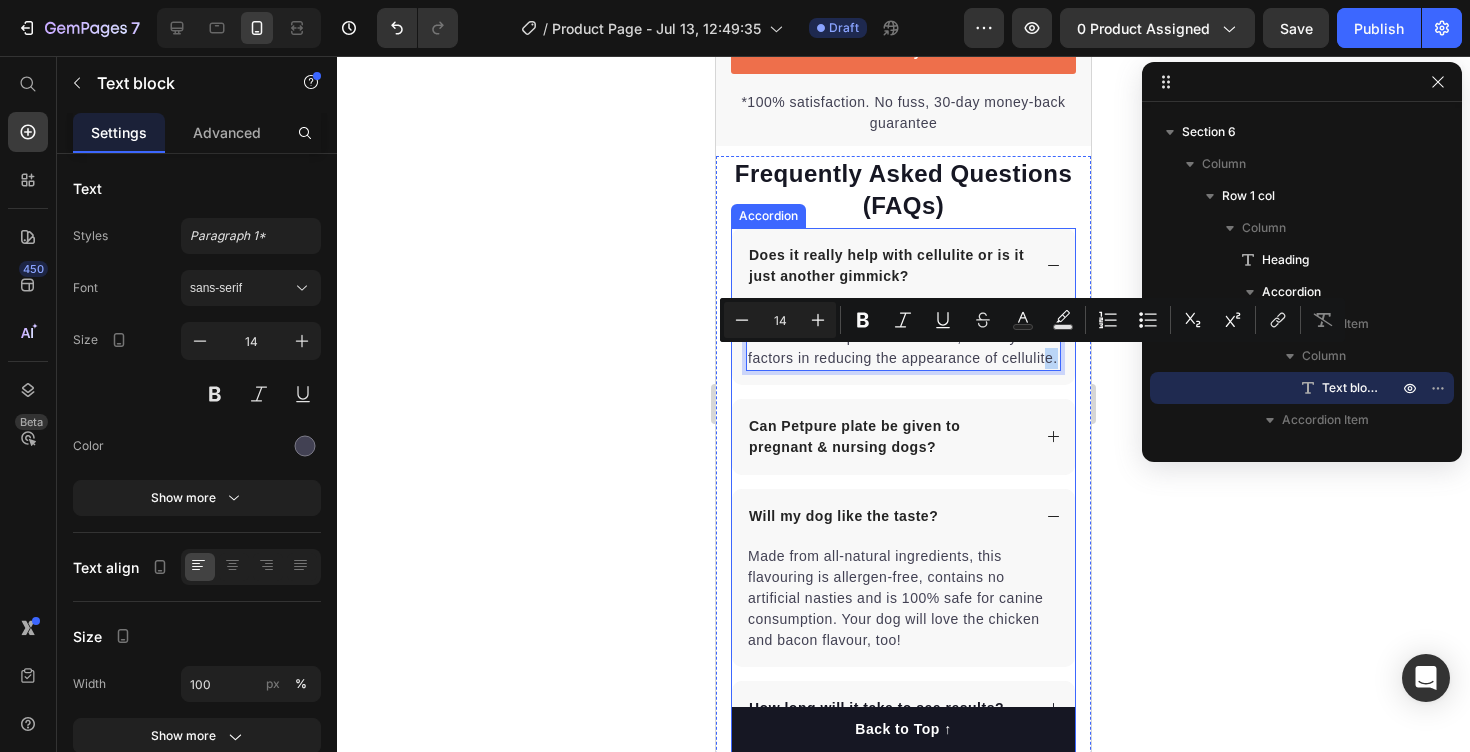 click on "Yes, this roller is designed to support fascia release and improve circulation, two key factors in reducing the appearance of cellulite." at bounding box center [903, 337] 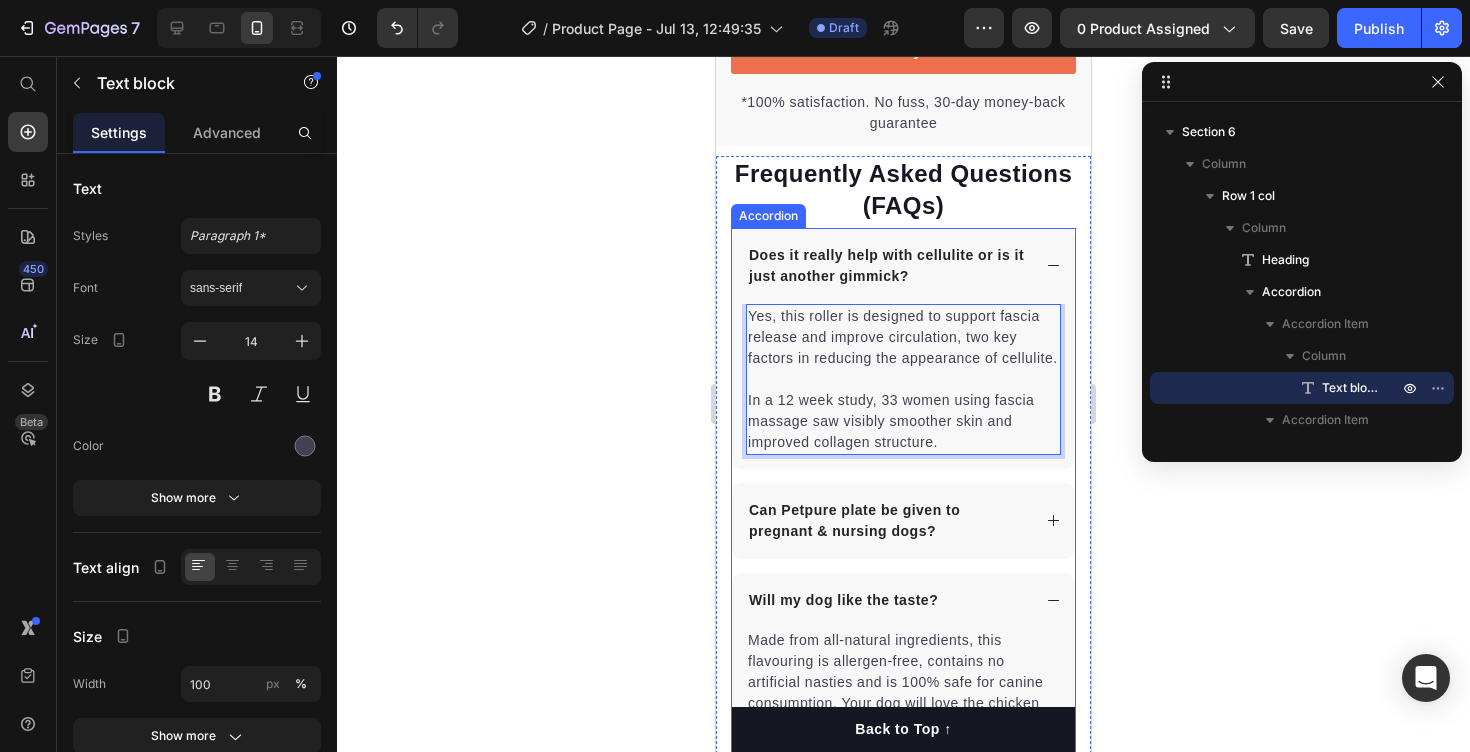 click on "Can Petpure plate be given to pregnant & nursing dogs?" at bounding box center [903, 521] 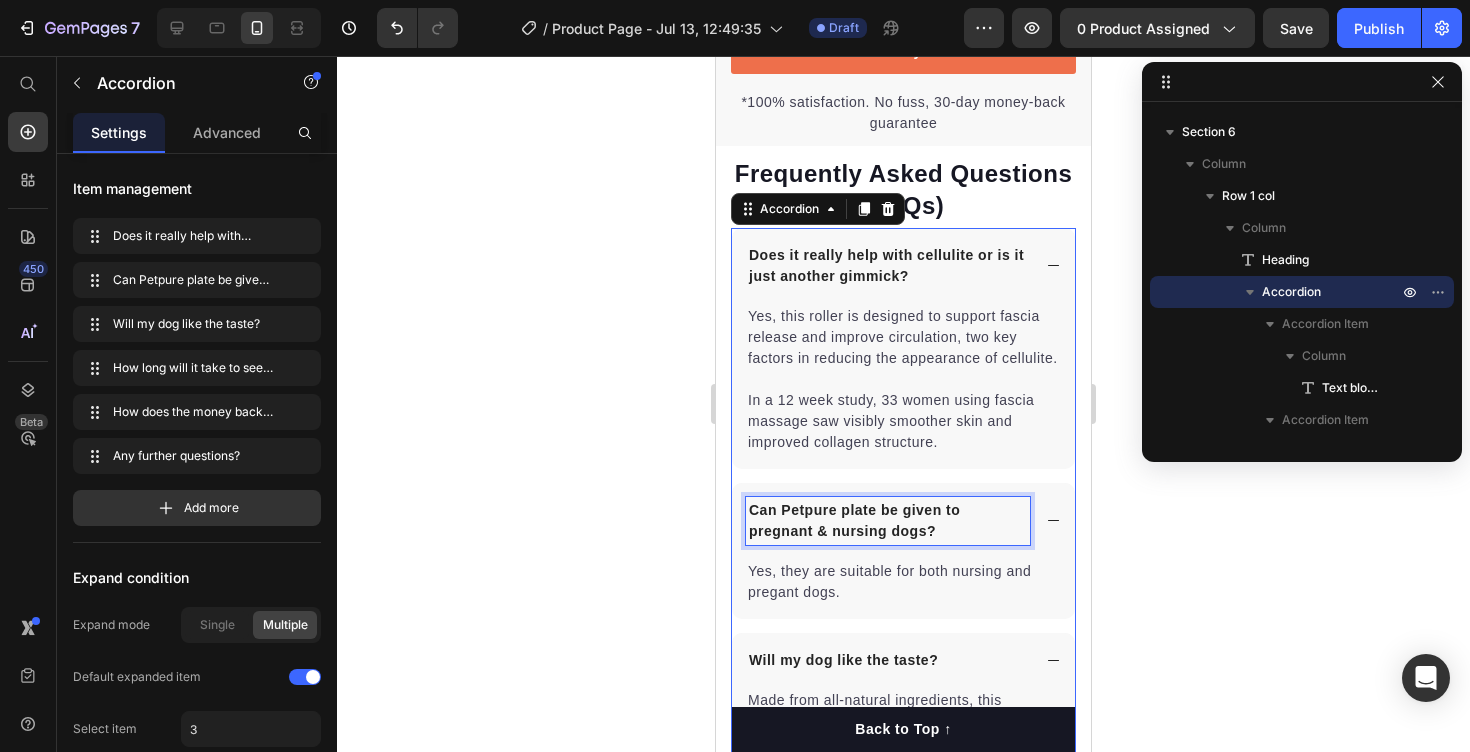 click on "Can Petpure plate be given to pregnant & nursing dogs?" at bounding box center [888, 521] 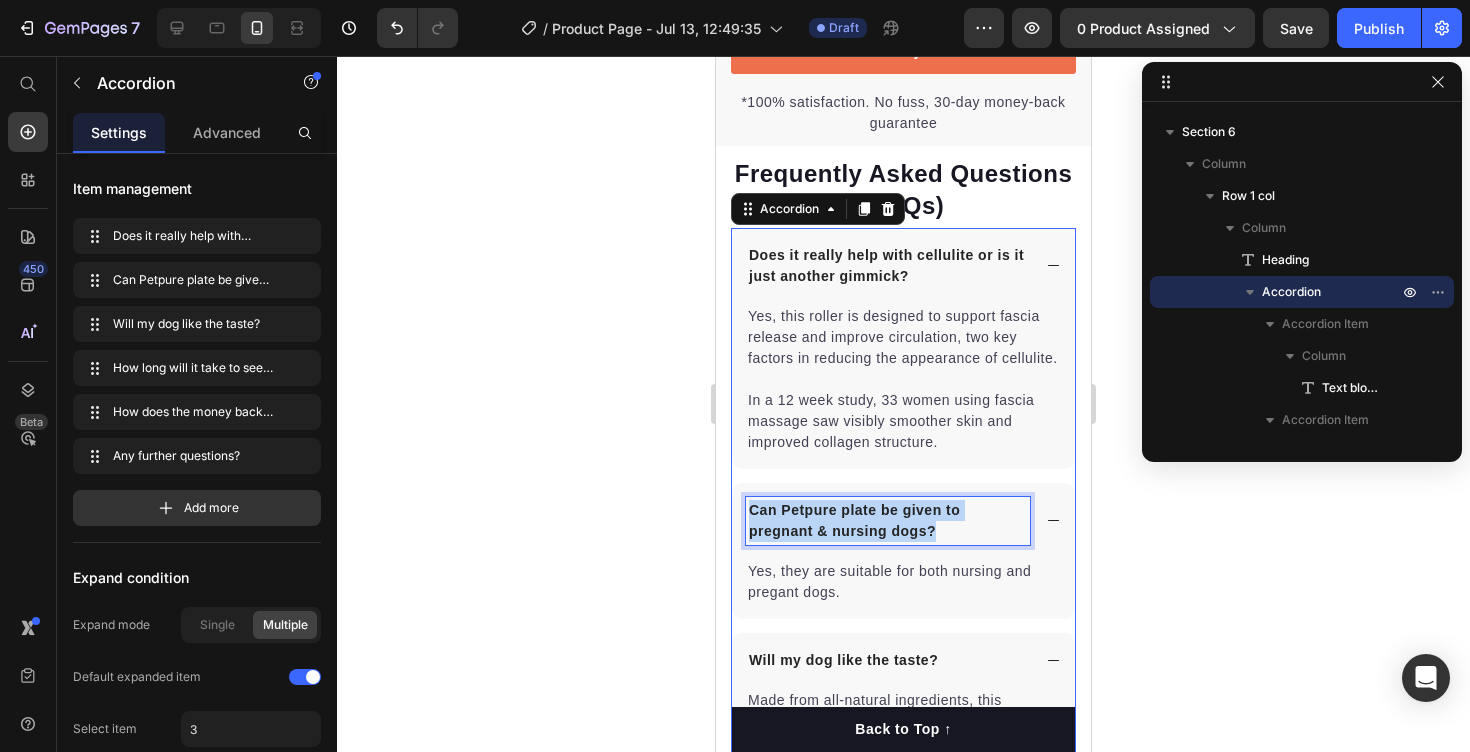 click on "Can Petpure plate be given to pregnant & nursing dogs?" at bounding box center (888, 521) 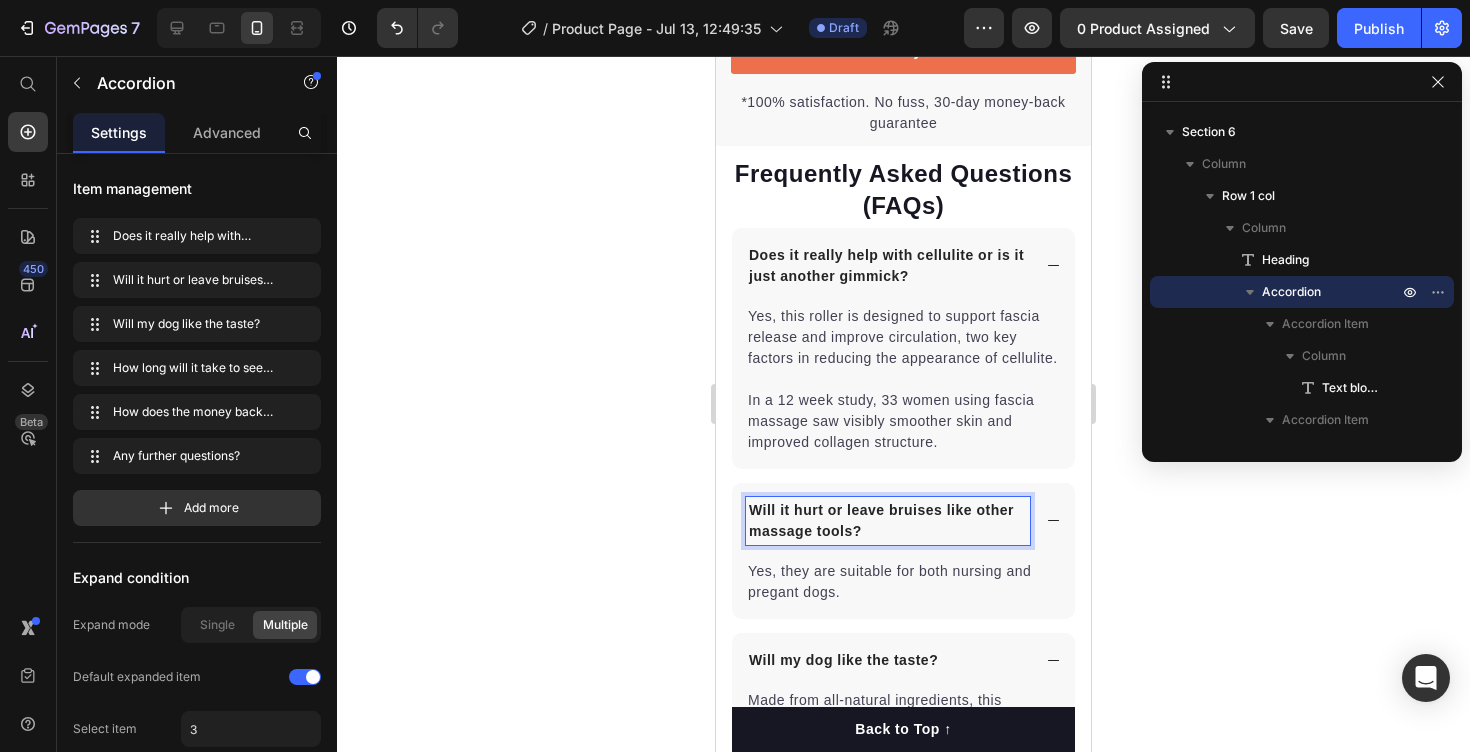 click on "Yes, they are suitable for both nursing and pregant dogs." at bounding box center [903, 582] 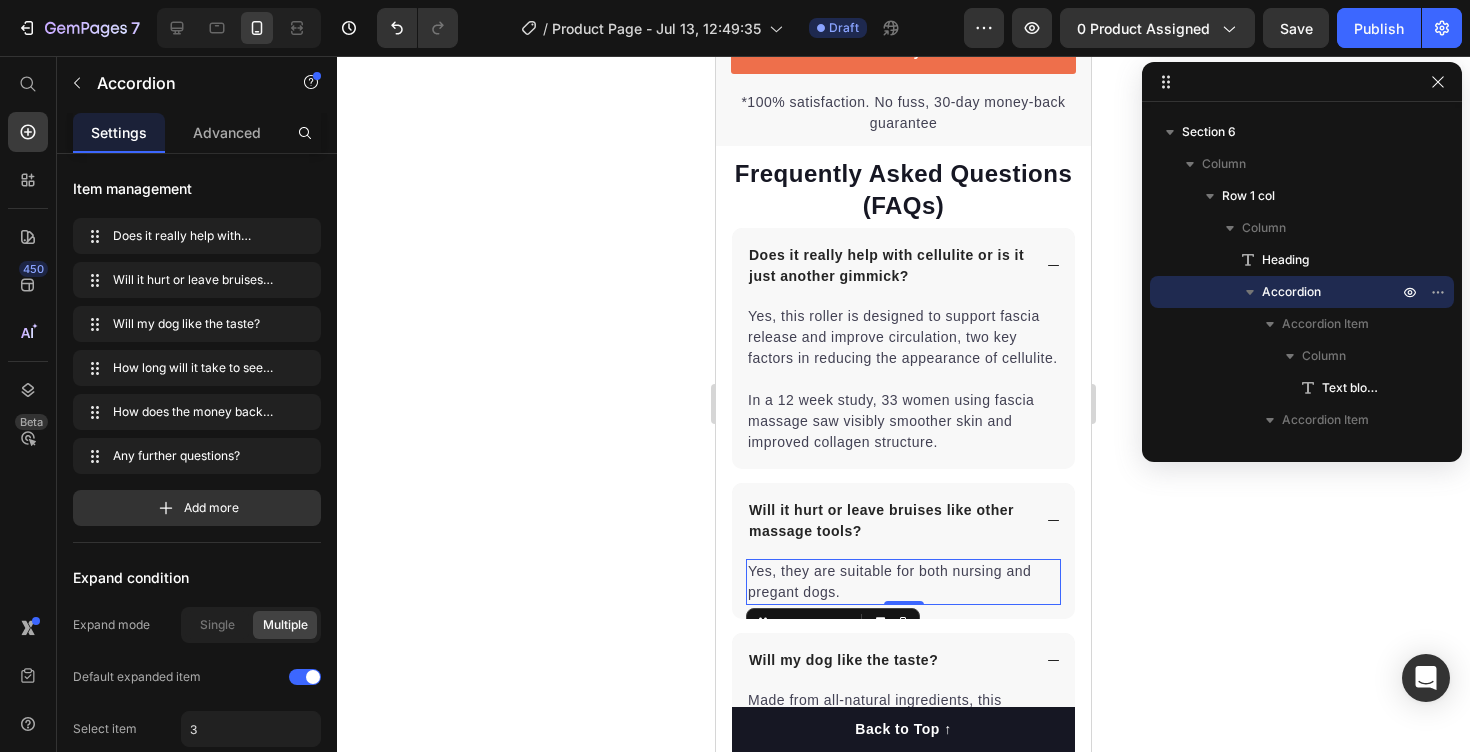 scroll, scrollTop: 4242, scrollLeft: 0, axis: vertical 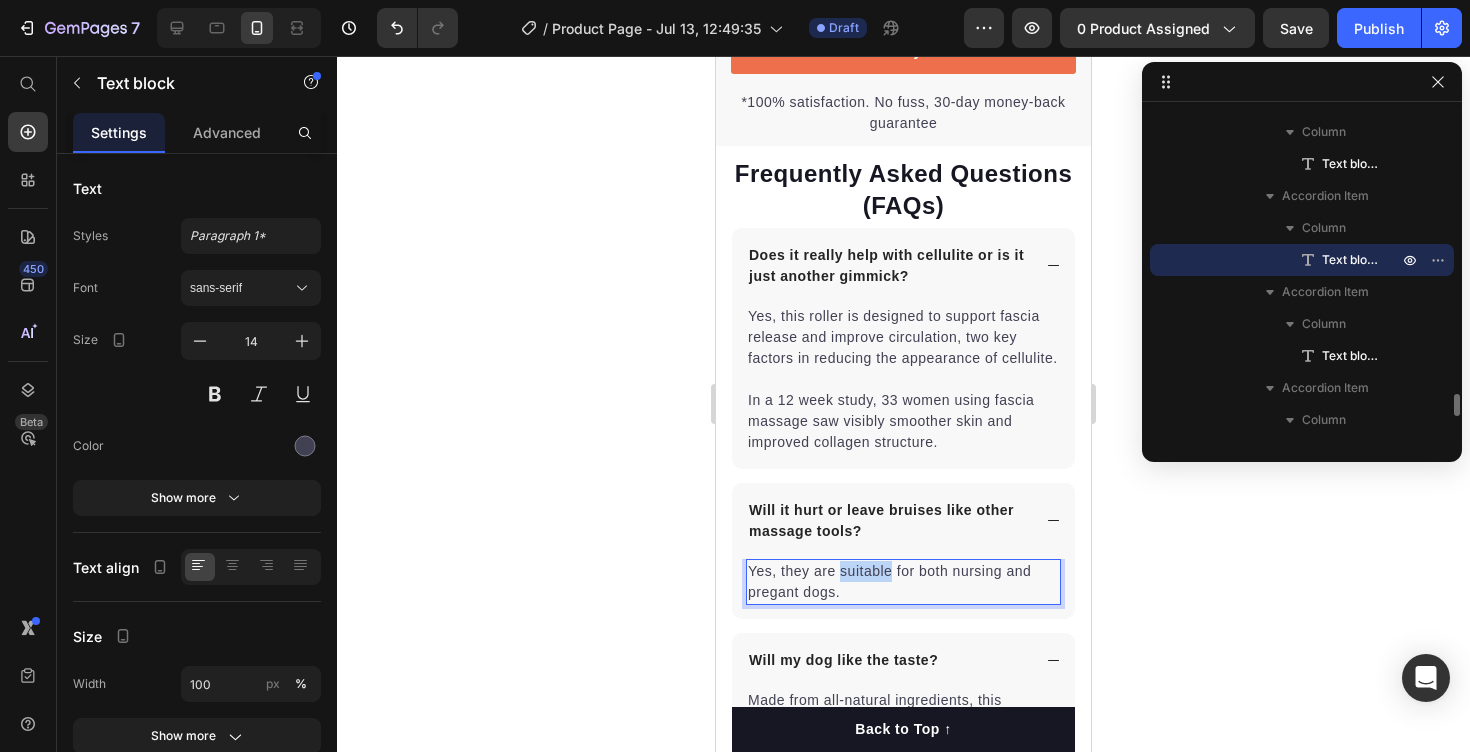 click on "Yes, they are suitable for both nursing and pregant dogs." at bounding box center (903, 582) 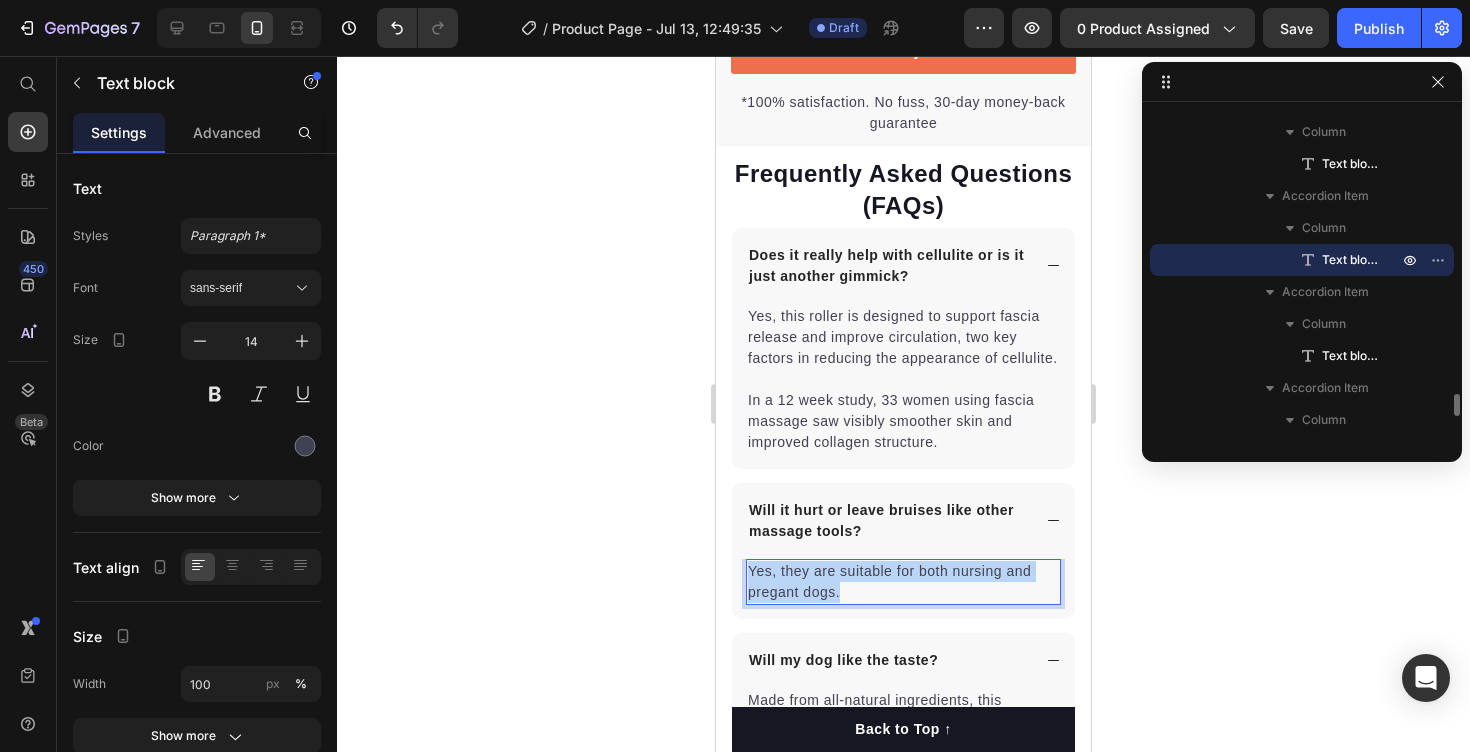 click on "Yes, they are suitable for both nursing and pregant dogs." at bounding box center [903, 582] 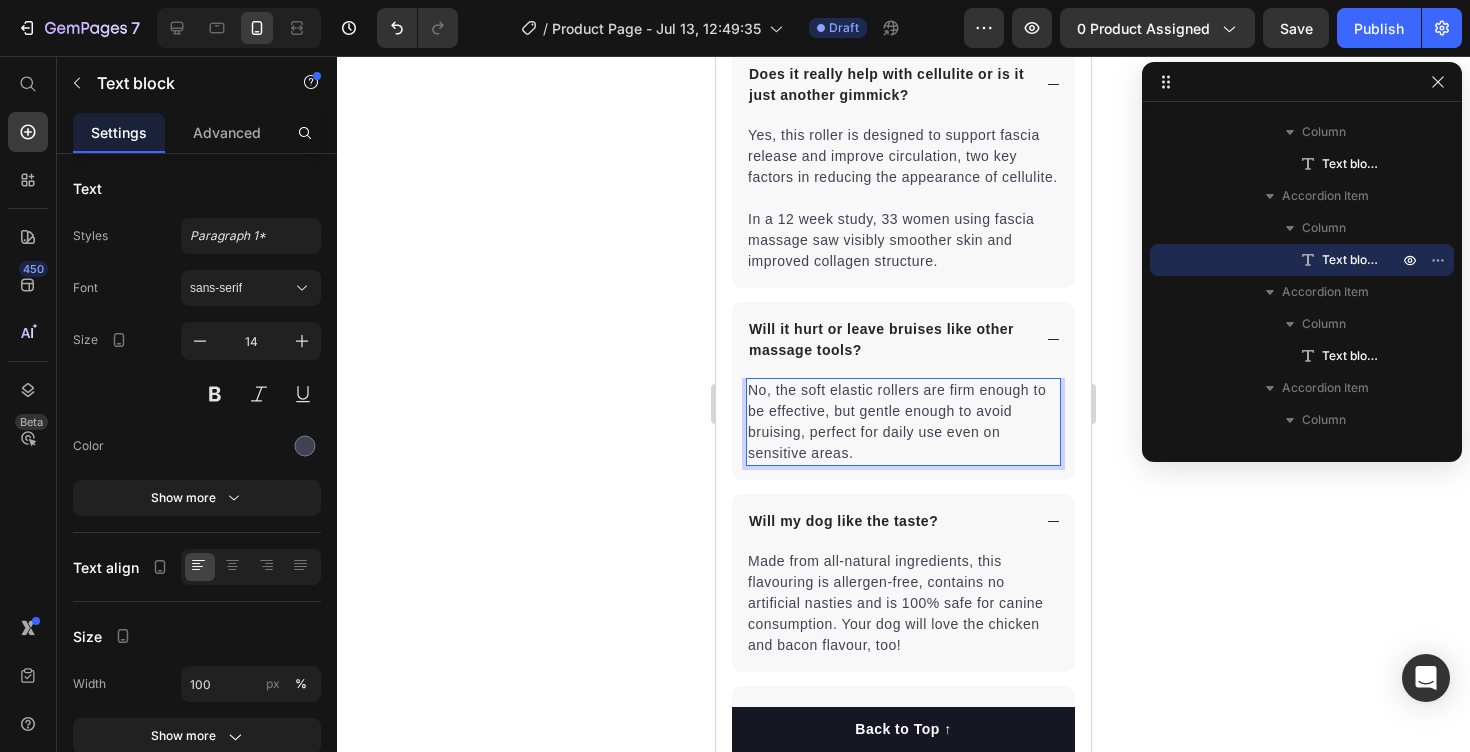 scroll, scrollTop: 3910, scrollLeft: 0, axis: vertical 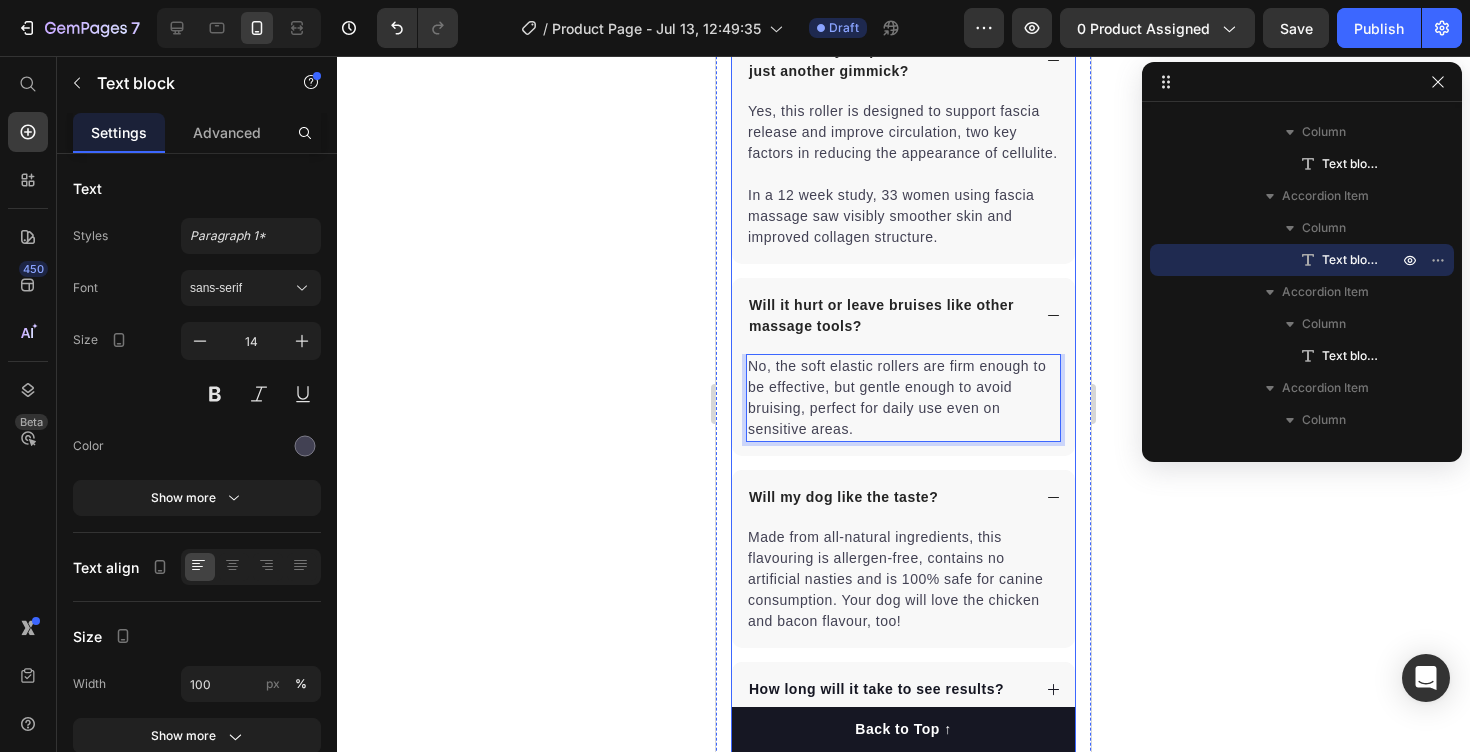 click on "Will my dog like the taste?" at bounding box center (843, 497) 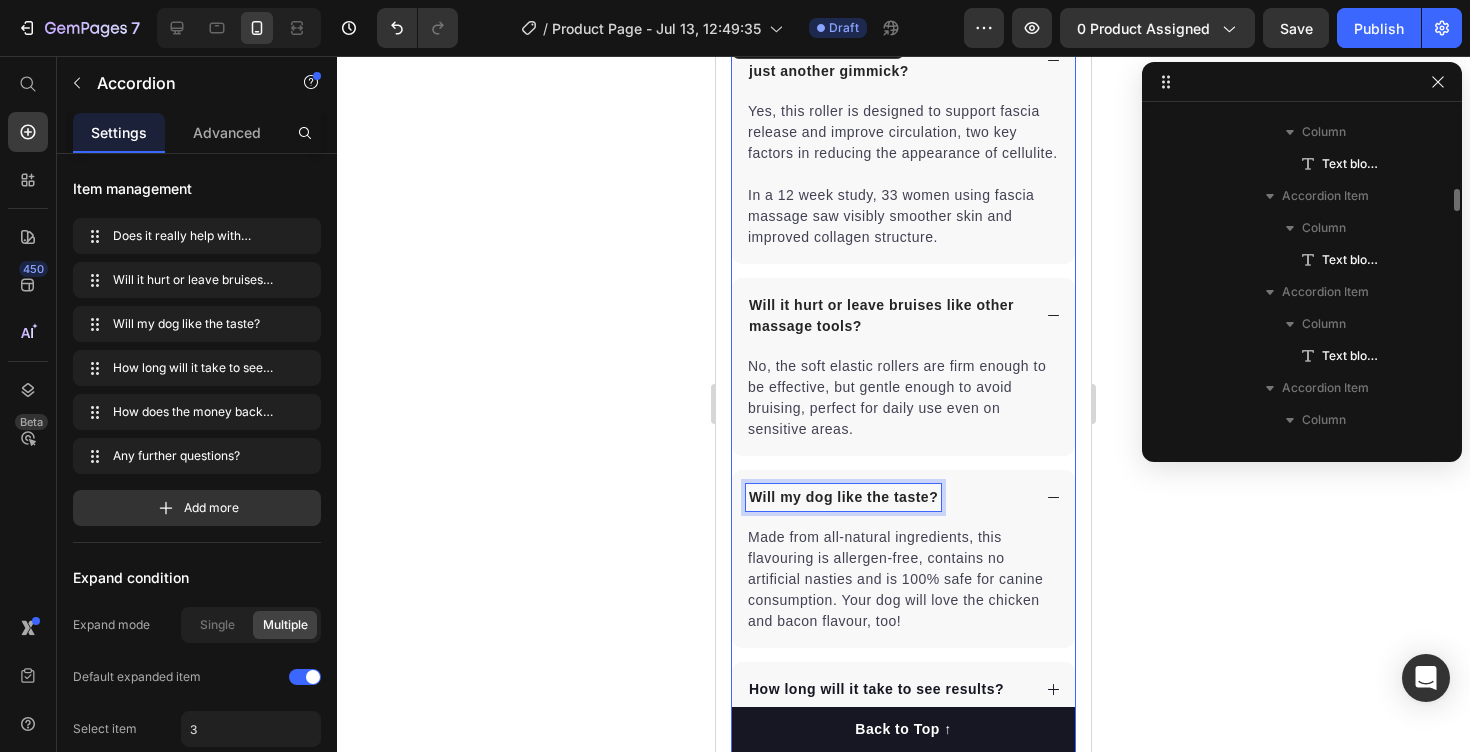 scroll, scrollTop: 4050, scrollLeft: 0, axis: vertical 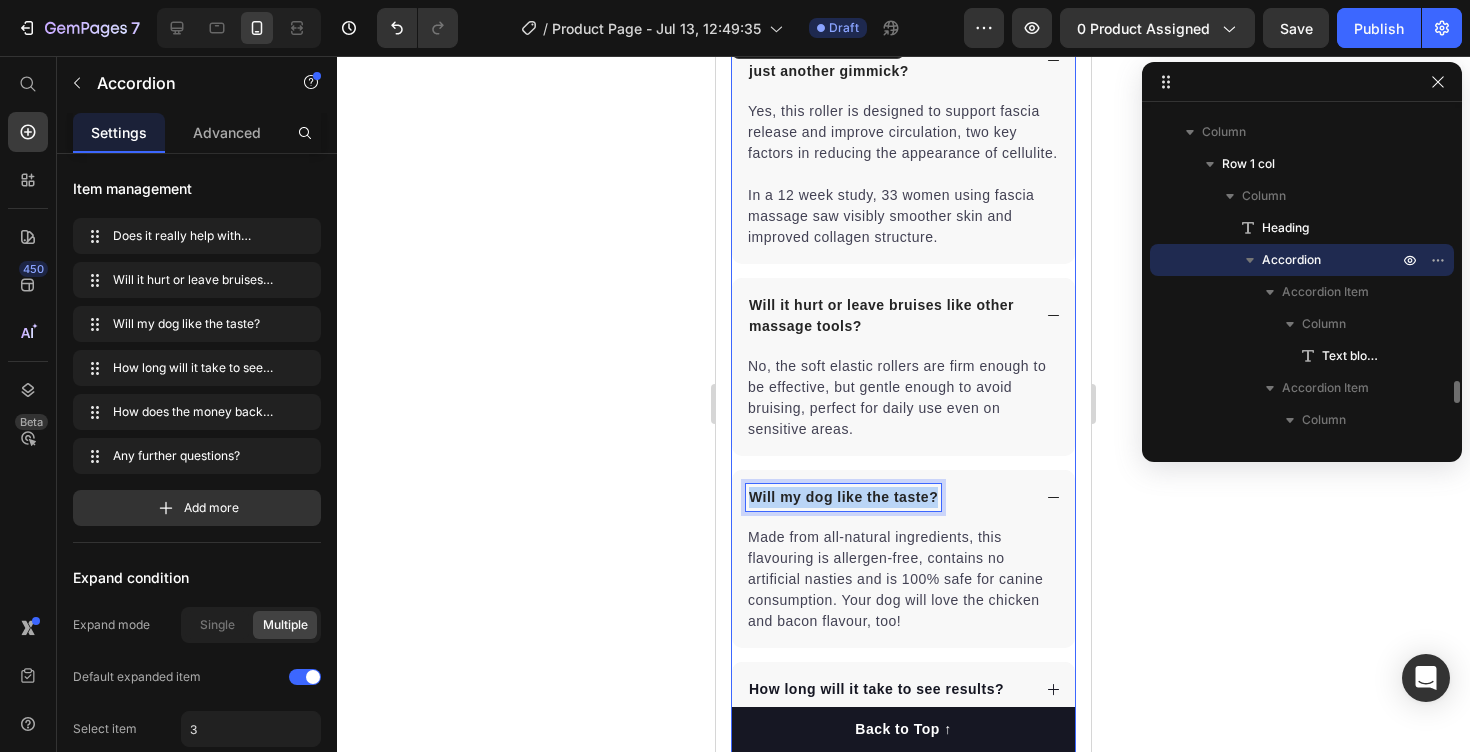 click on "Will my dog like the taste?" at bounding box center [843, 497] 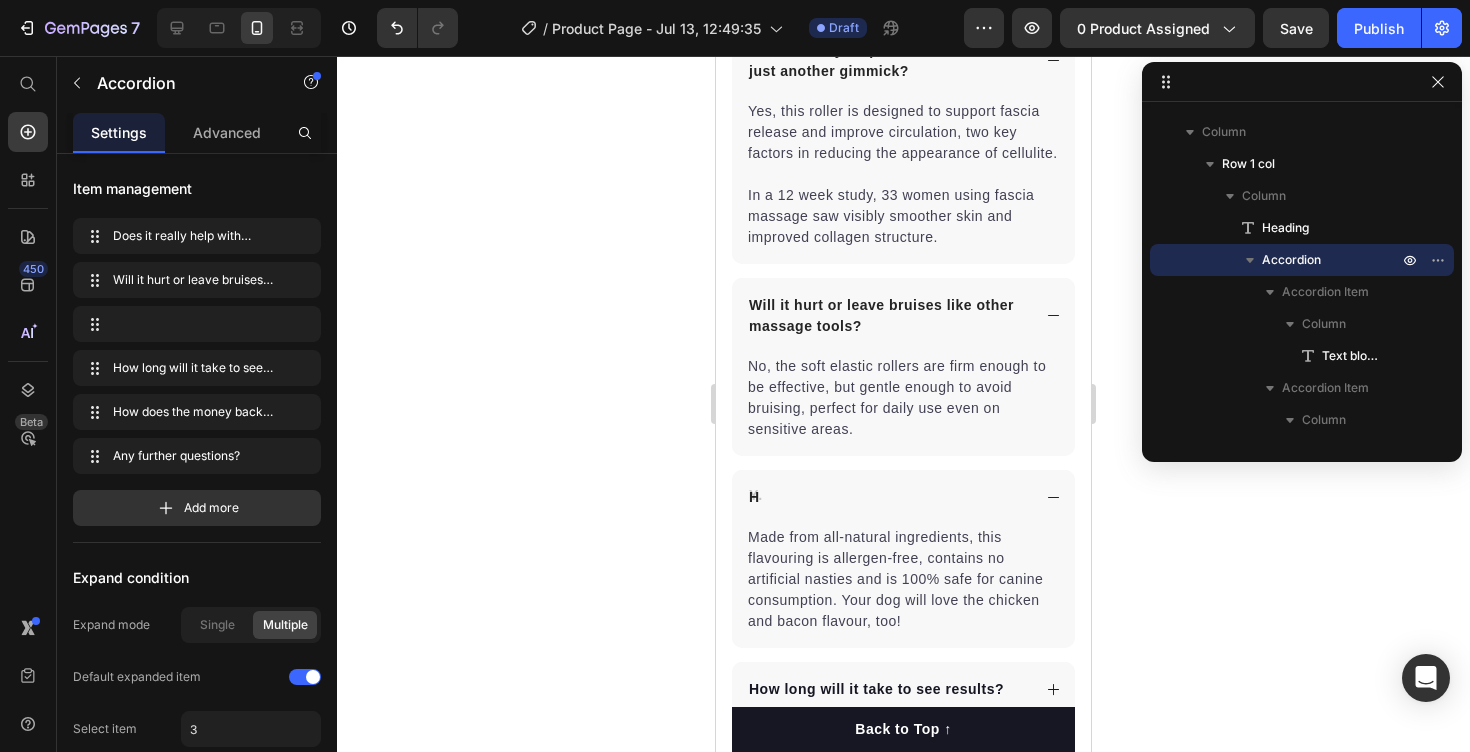 scroll, scrollTop: 3905, scrollLeft: 0, axis: vertical 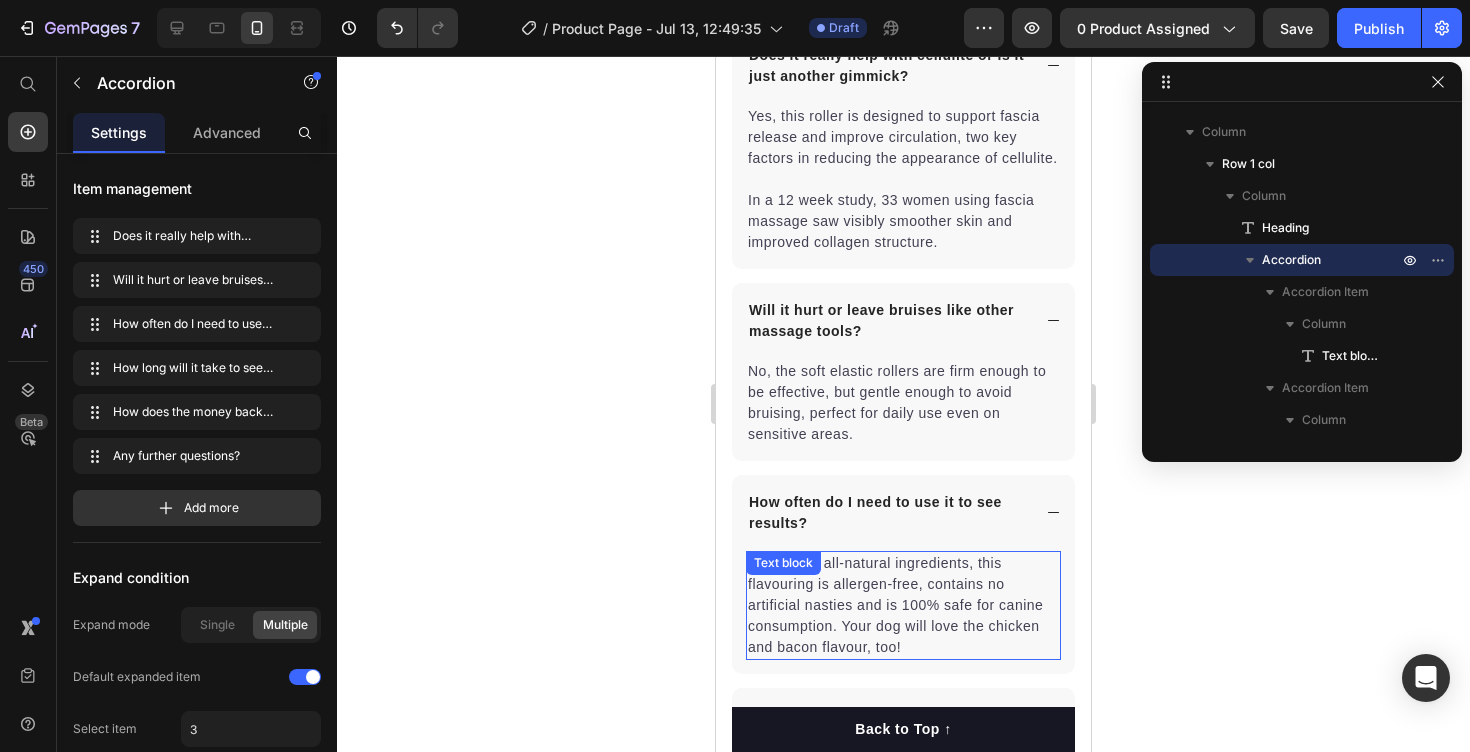 click on "Made from all-natural ingredients, this flavouring is allergen-free, contains no artificial nasties and is 100% safe for canine consumption. Your dog will love the chicken and bacon flavour, too!" at bounding box center (903, 605) 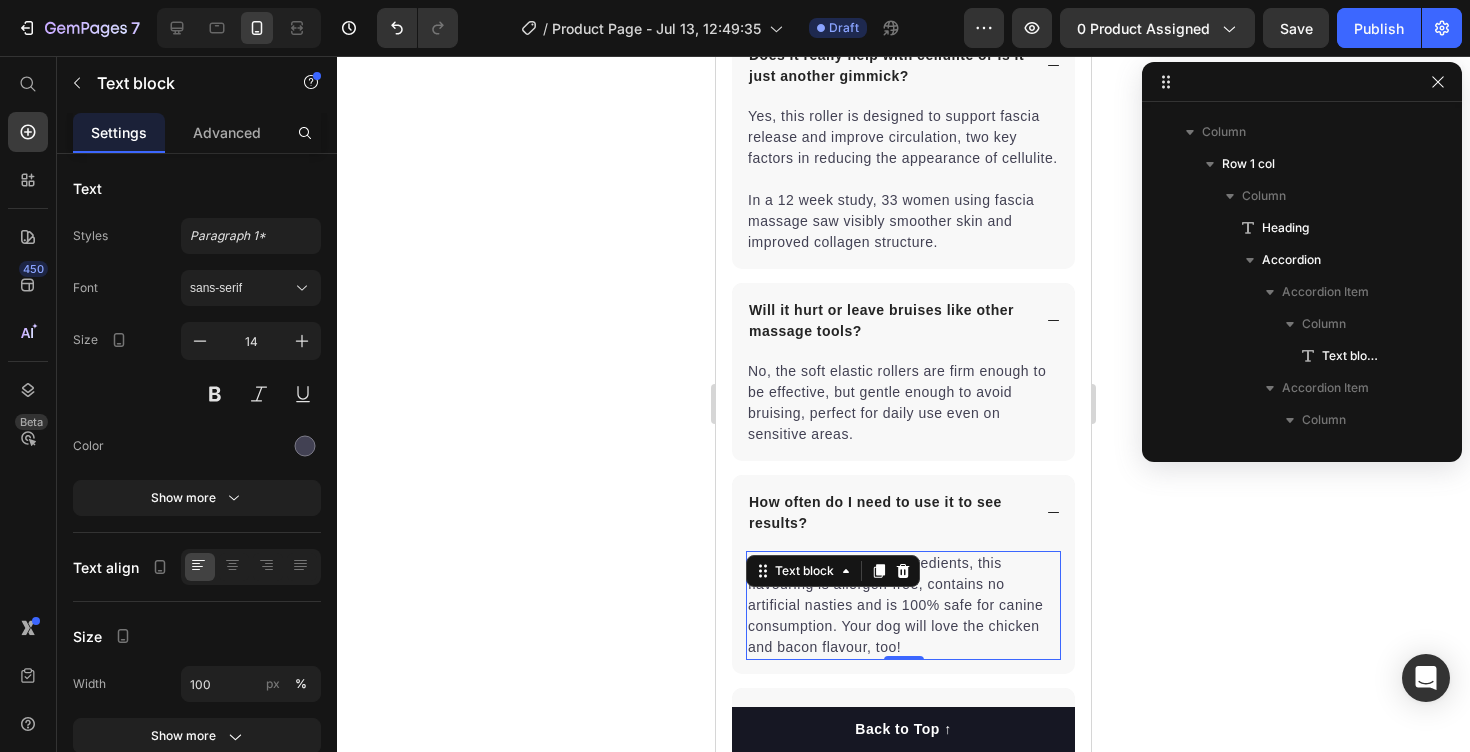 scroll, scrollTop: 4338, scrollLeft: 0, axis: vertical 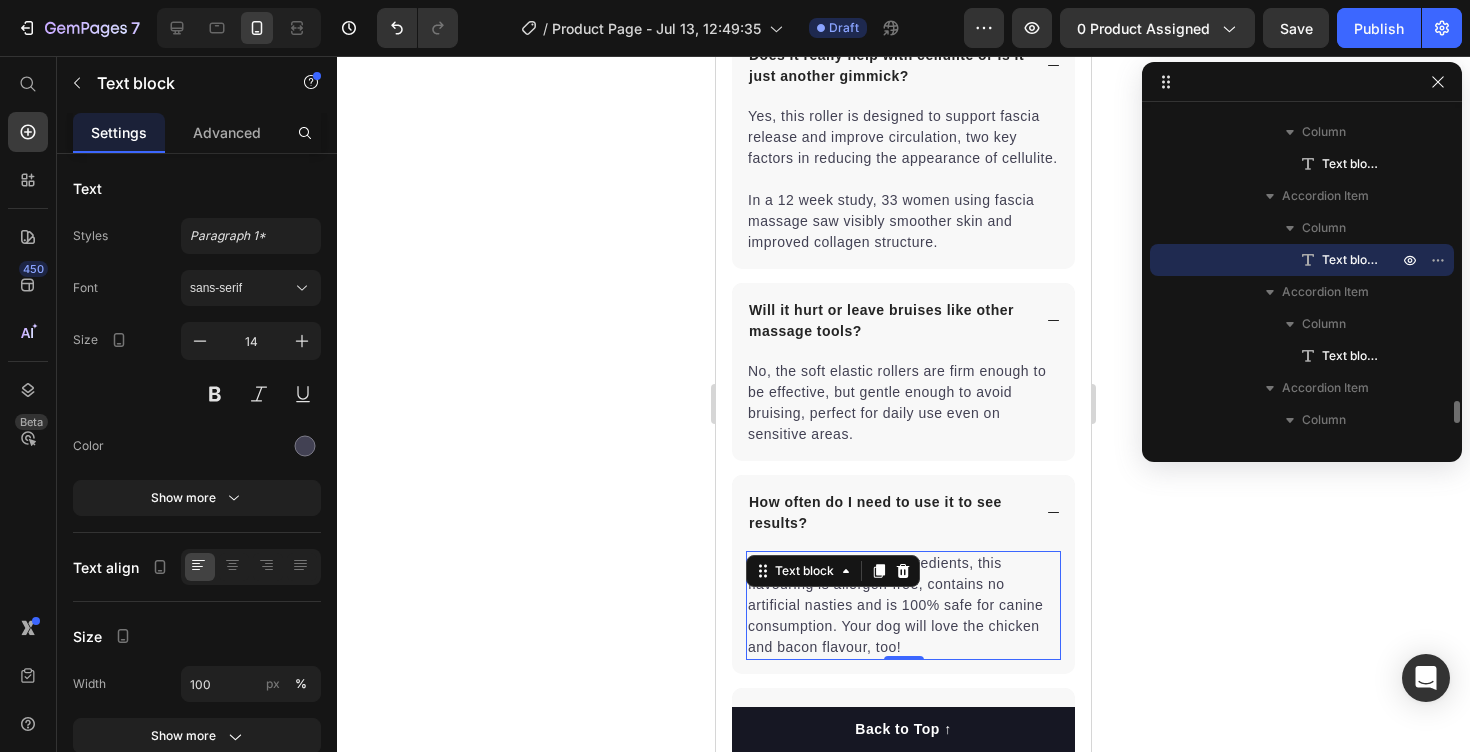 click on "Text block" at bounding box center (833, 571) 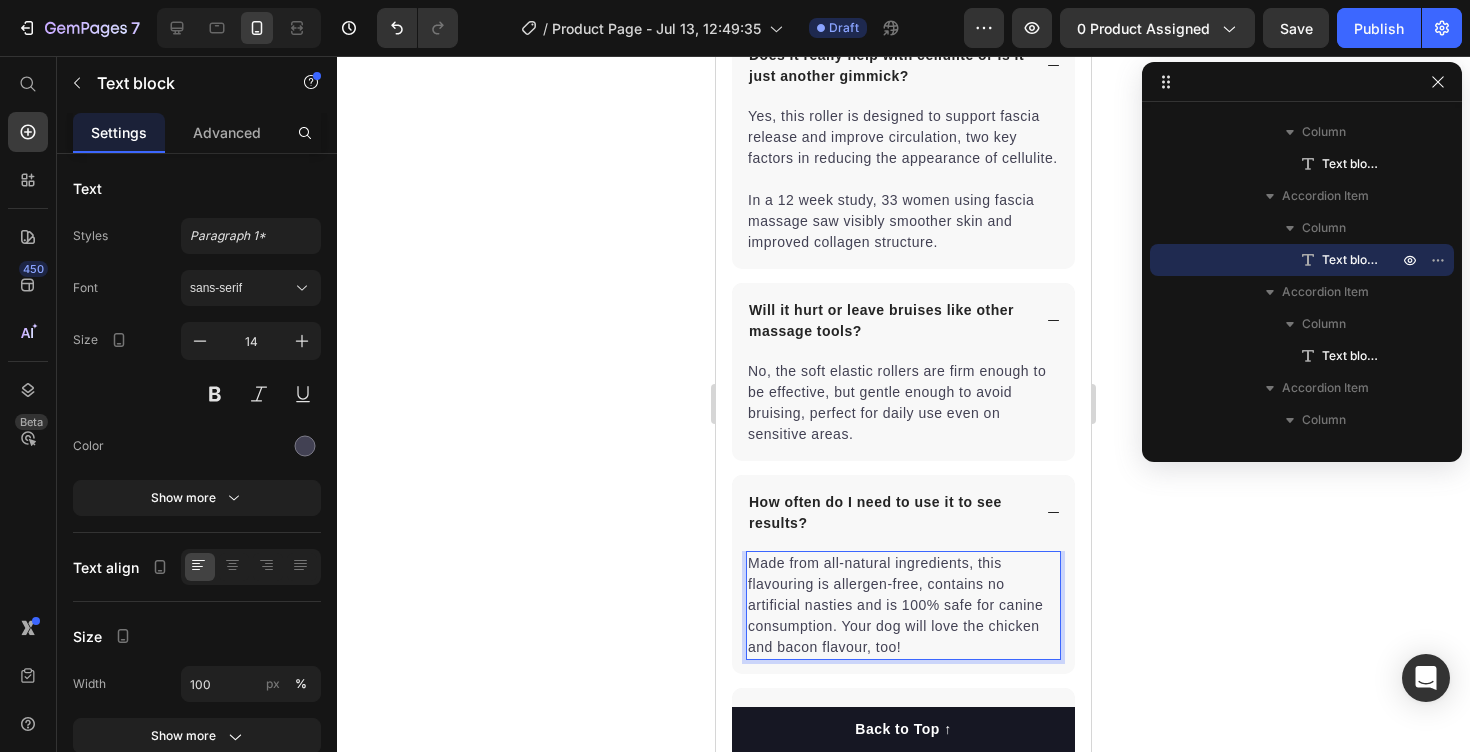 click on "Made from all-natural ingredients, this flavouring is allergen-free, contains no artificial nasties and is 100% safe for canine consumption. Your dog will love the chicken and bacon flavour, too!" at bounding box center [903, 605] 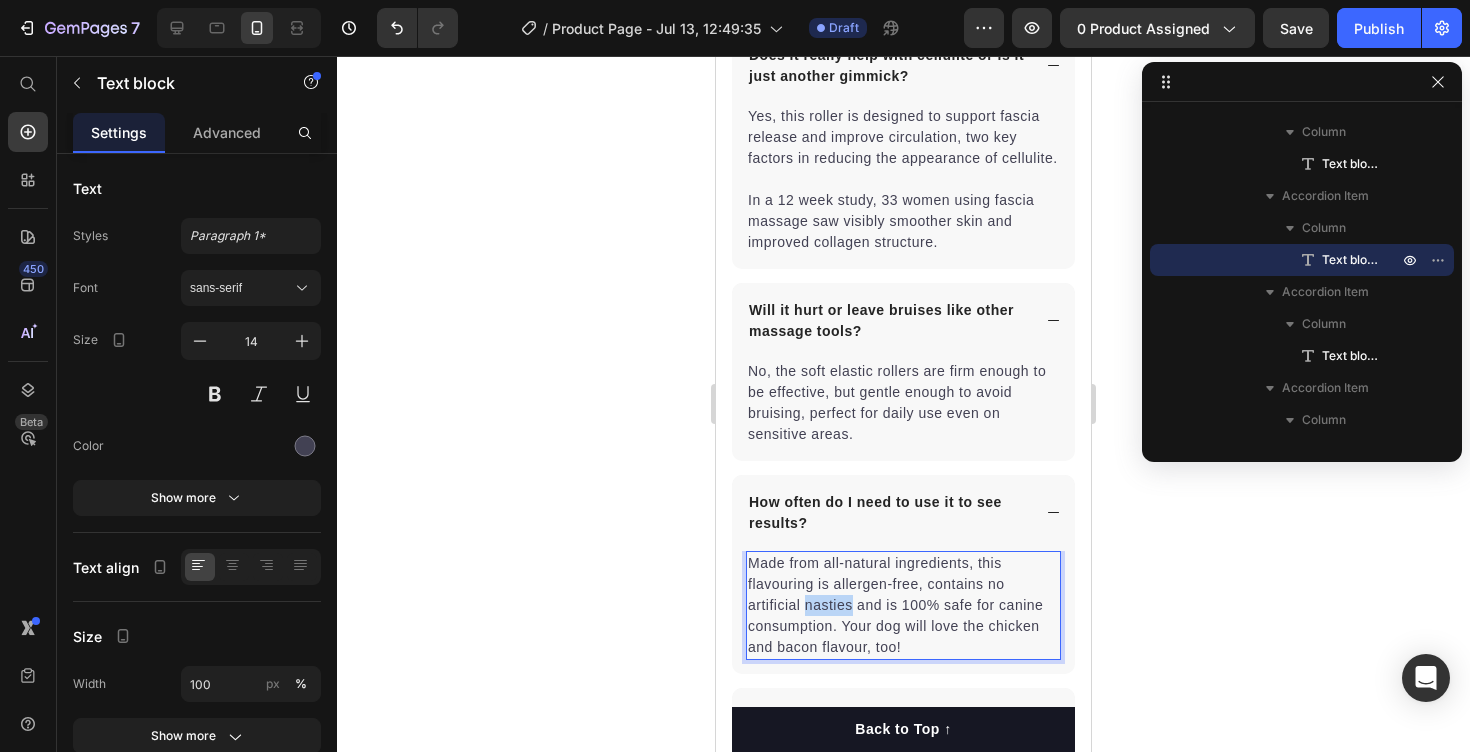 click on "Made from all-natural ingredients, this flavouring is allergen-free, contains no artificial nasties and is 100% safe for canine consumption. Your dog will love the chicken and bacon flavour, too!" at bounding box center [903, 605] 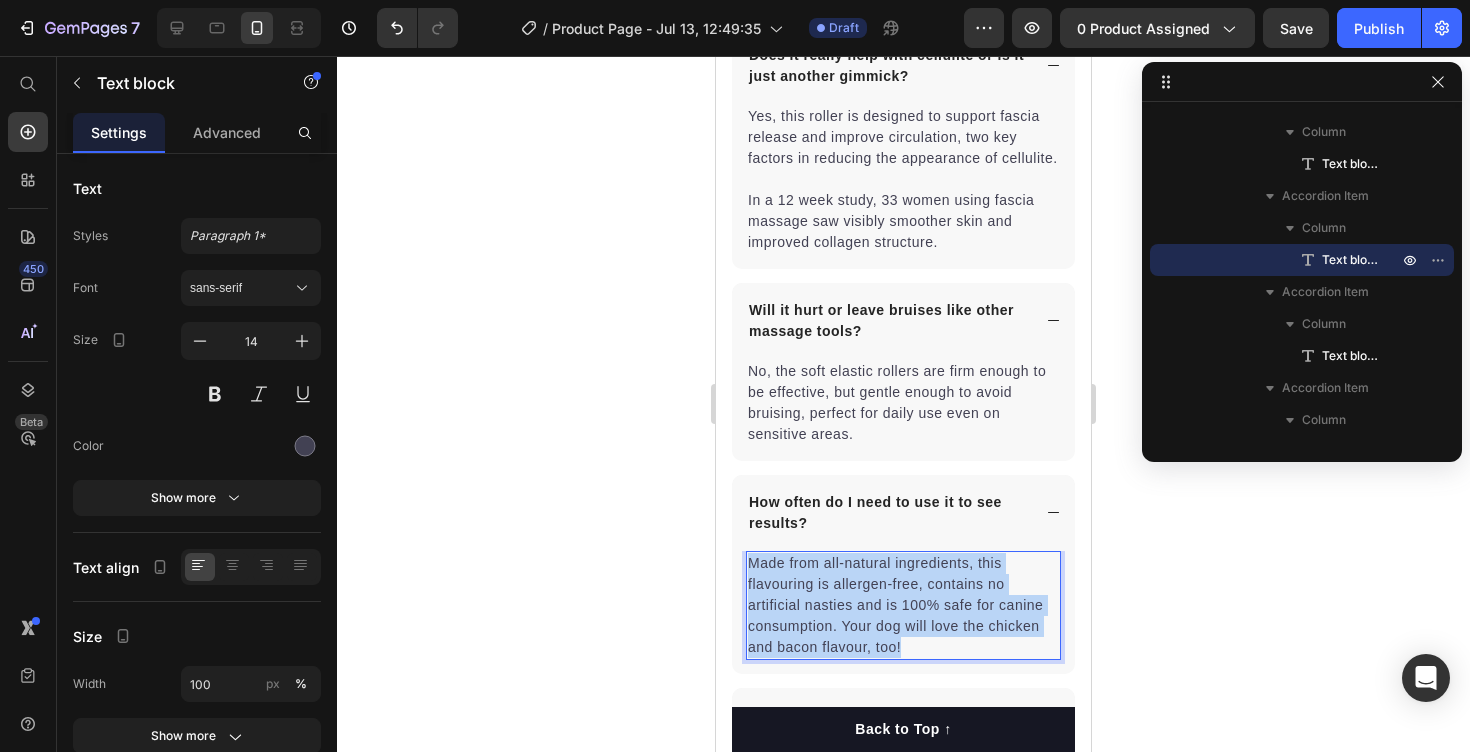 click on "Made from all-natural ingredients, this flavouring is allergen-free, contains no artificial nasties and is 100% safe for canine consumption. Your dog will love the chicken and bacon flavour, too!" at bounding box center [903, 605] 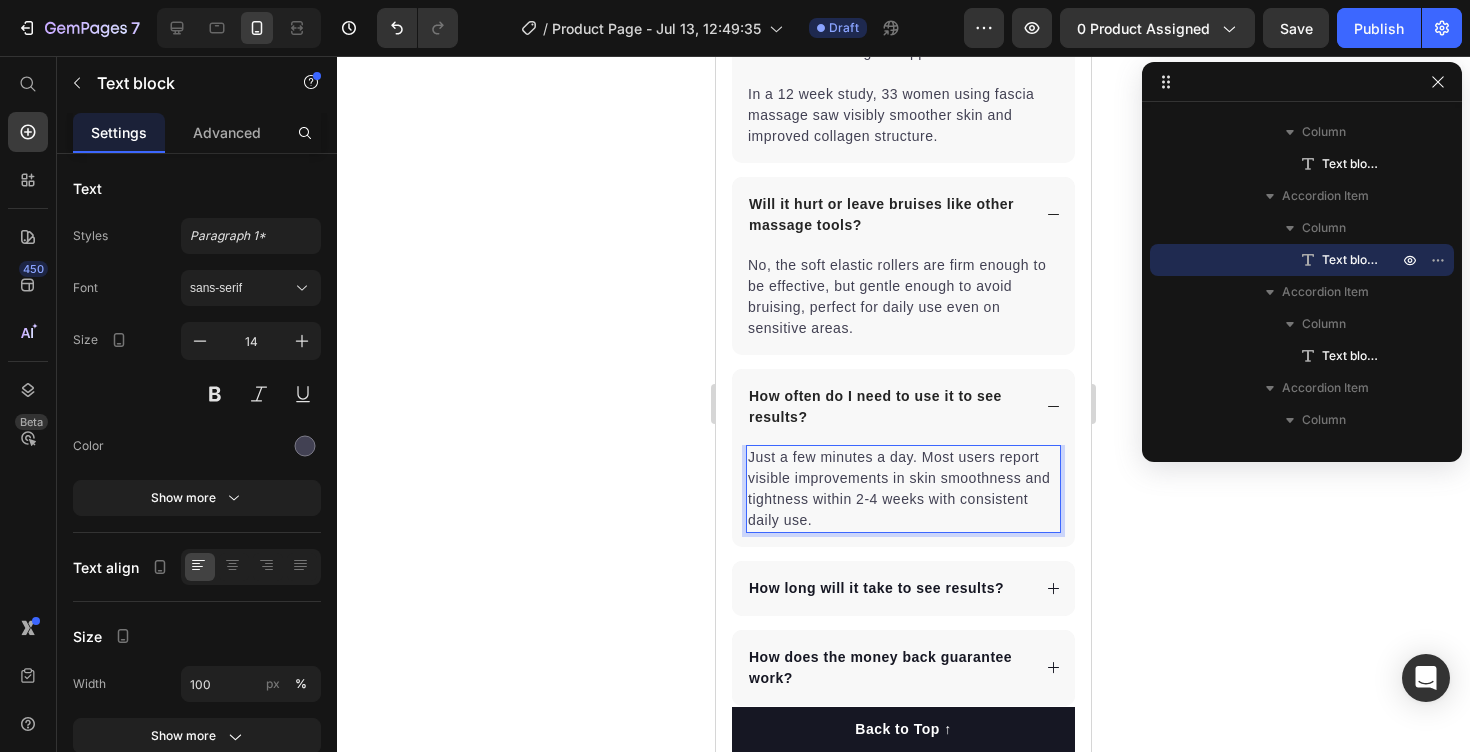 scroll, scrollTop: 4076, scrollLeft: 0, axis: vertical 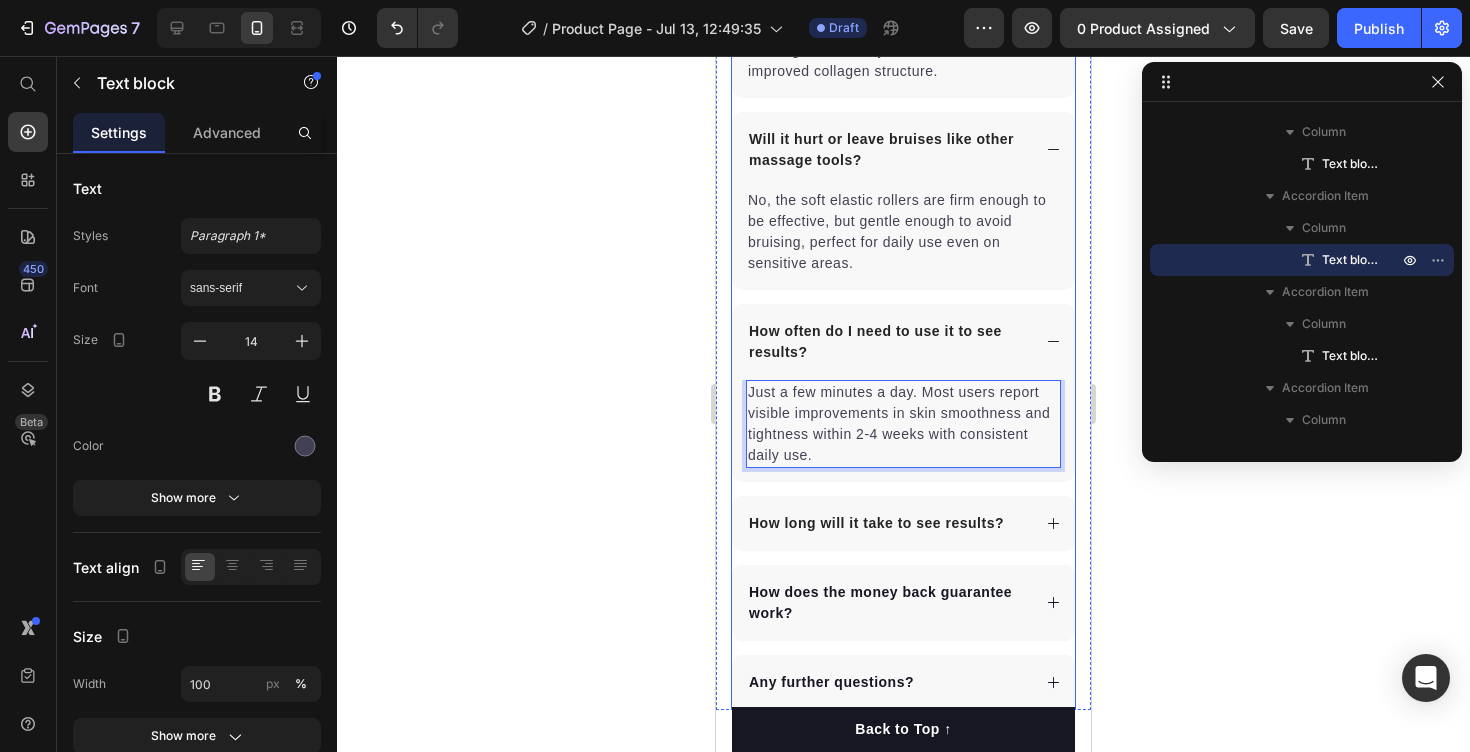 click on "How long will it take to see results?" at bounding box center [903, 523] 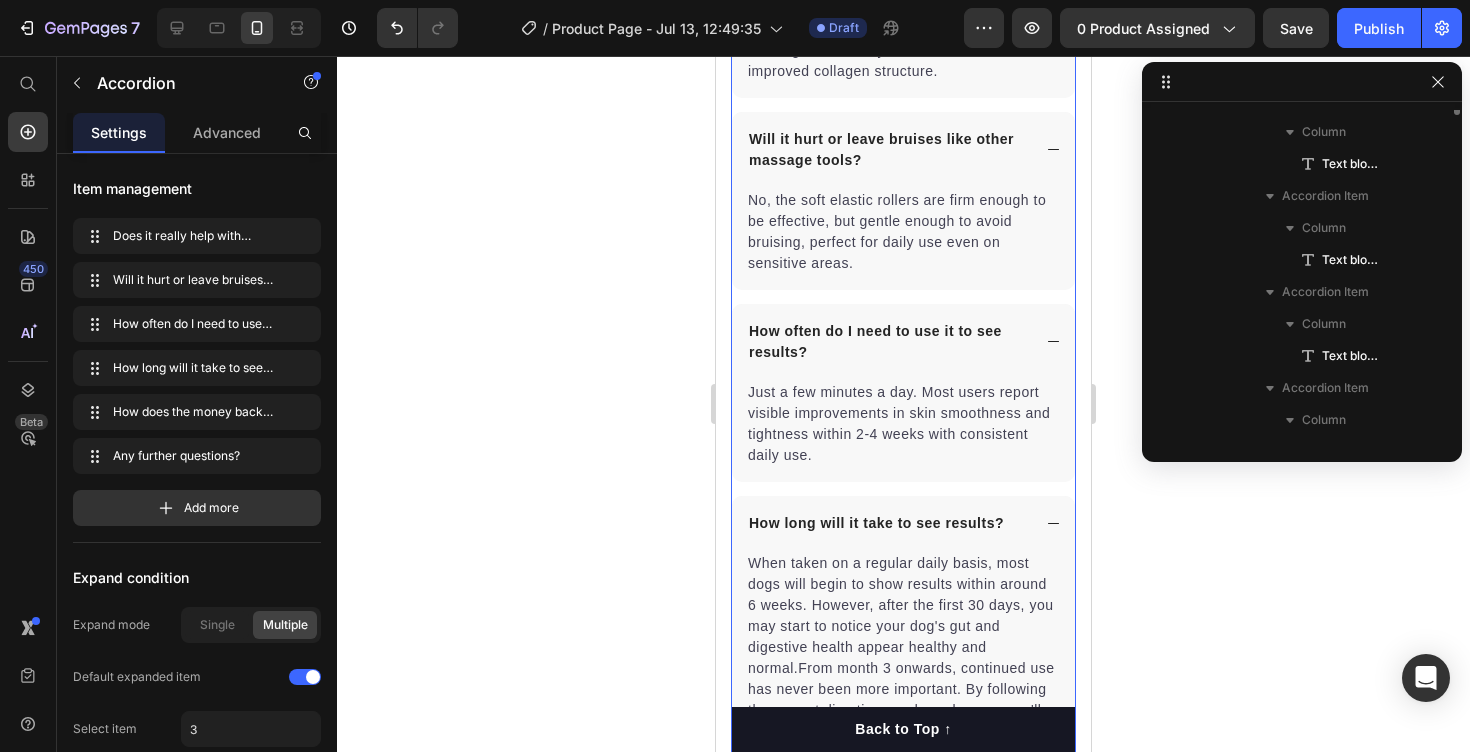 scroll, scrollTop: 4050, scrollLeft: 0, axis: vertical 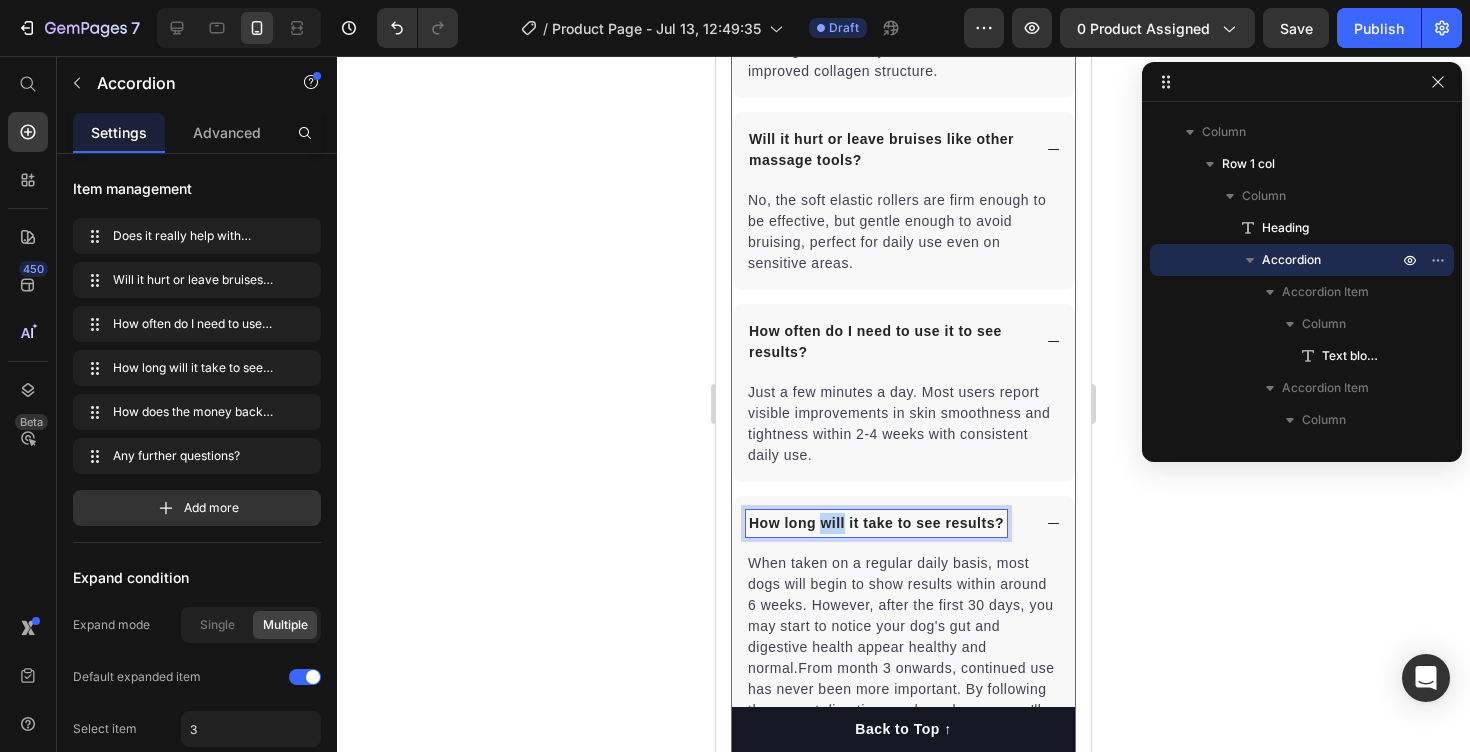 click on "How long will it take to see results?" at bounding box center (876, 523) 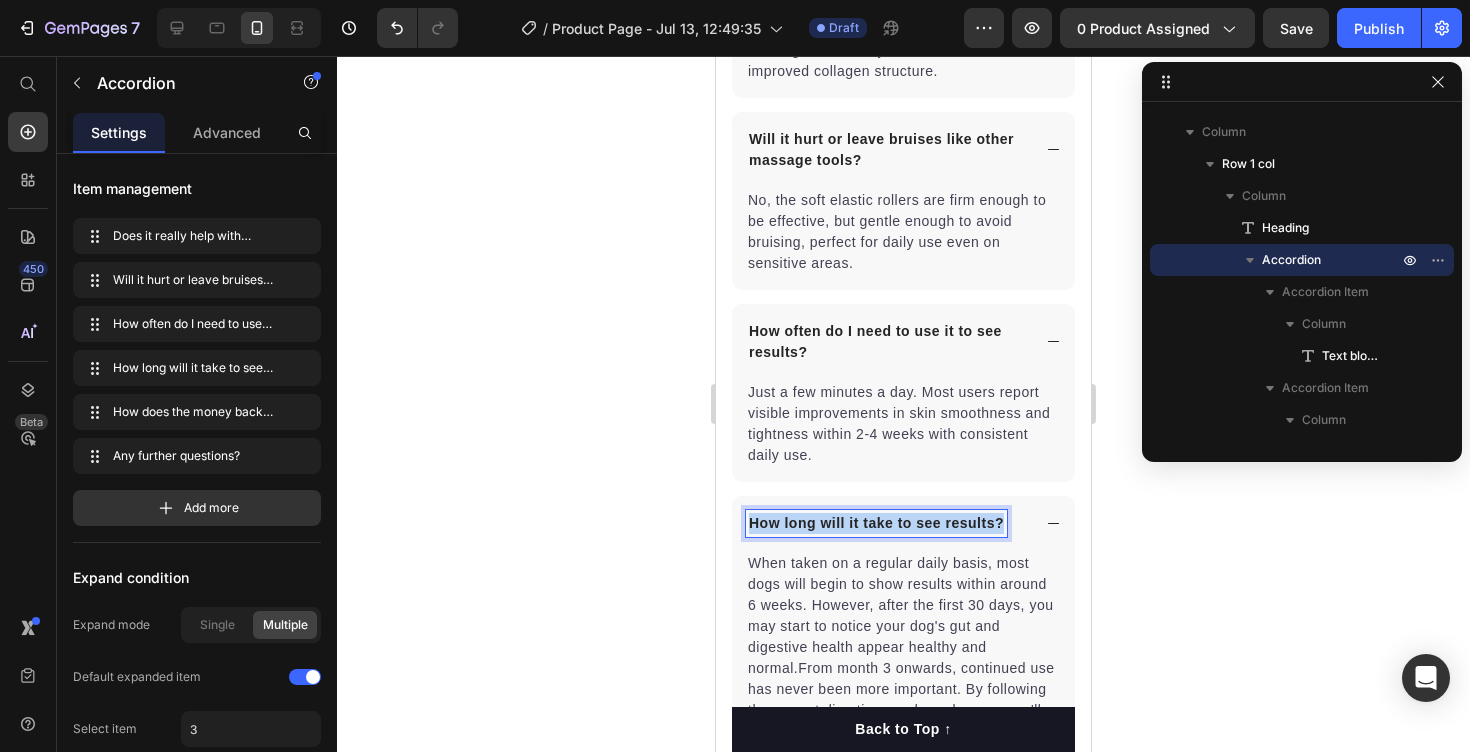 click on "How long will it take to see results?" at bounding box center (876, 523) 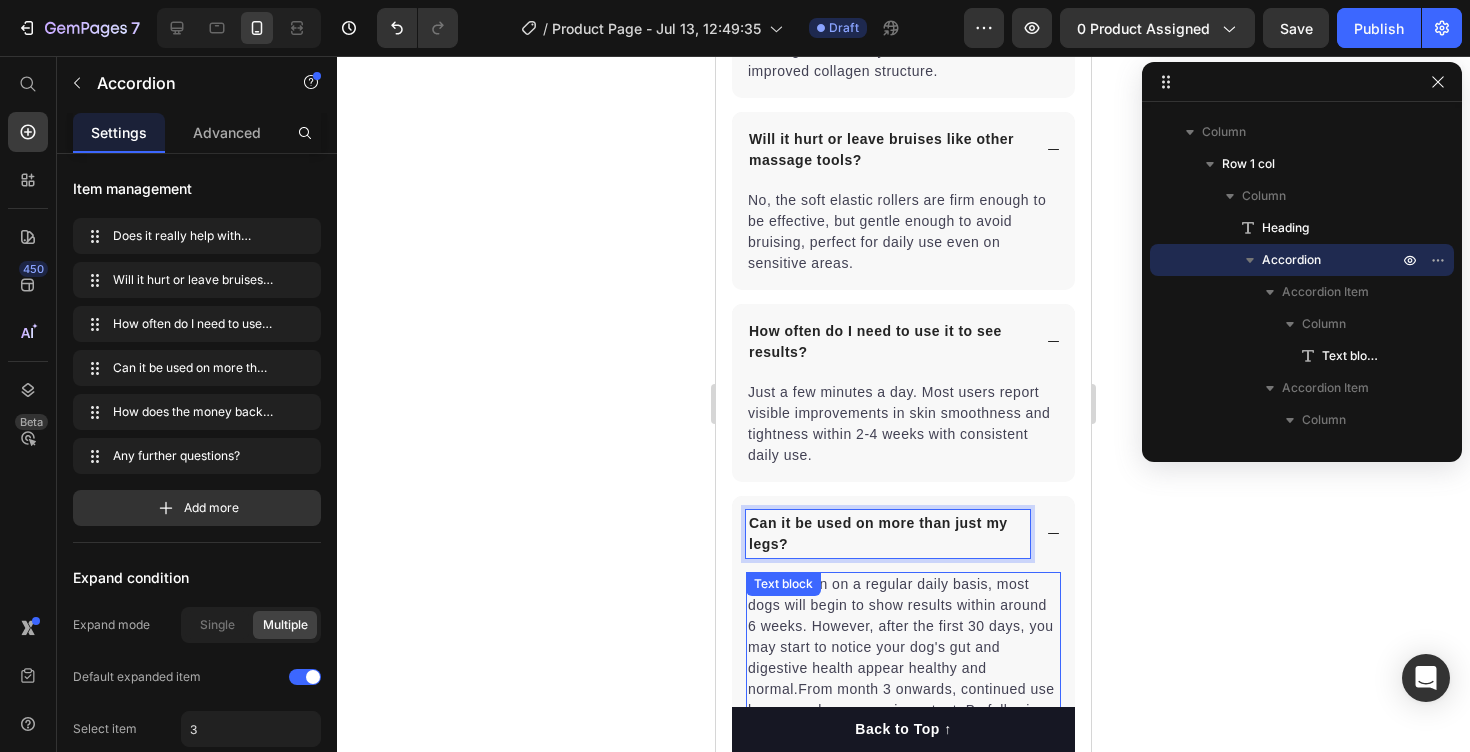 click on "When taken on a regular daily basis, most dogs will begin to show results within around 6 weeks. However, after the first 30 days, you may start to notice your dog's gut and digestive health appear healthy and normal.From month 3 onwards, continued use has never been more important. By following the correct directions and regular use, you'll be able to make sure your pup's gut and digestion stays healthy. Text block" at bounding box center [903, 679] 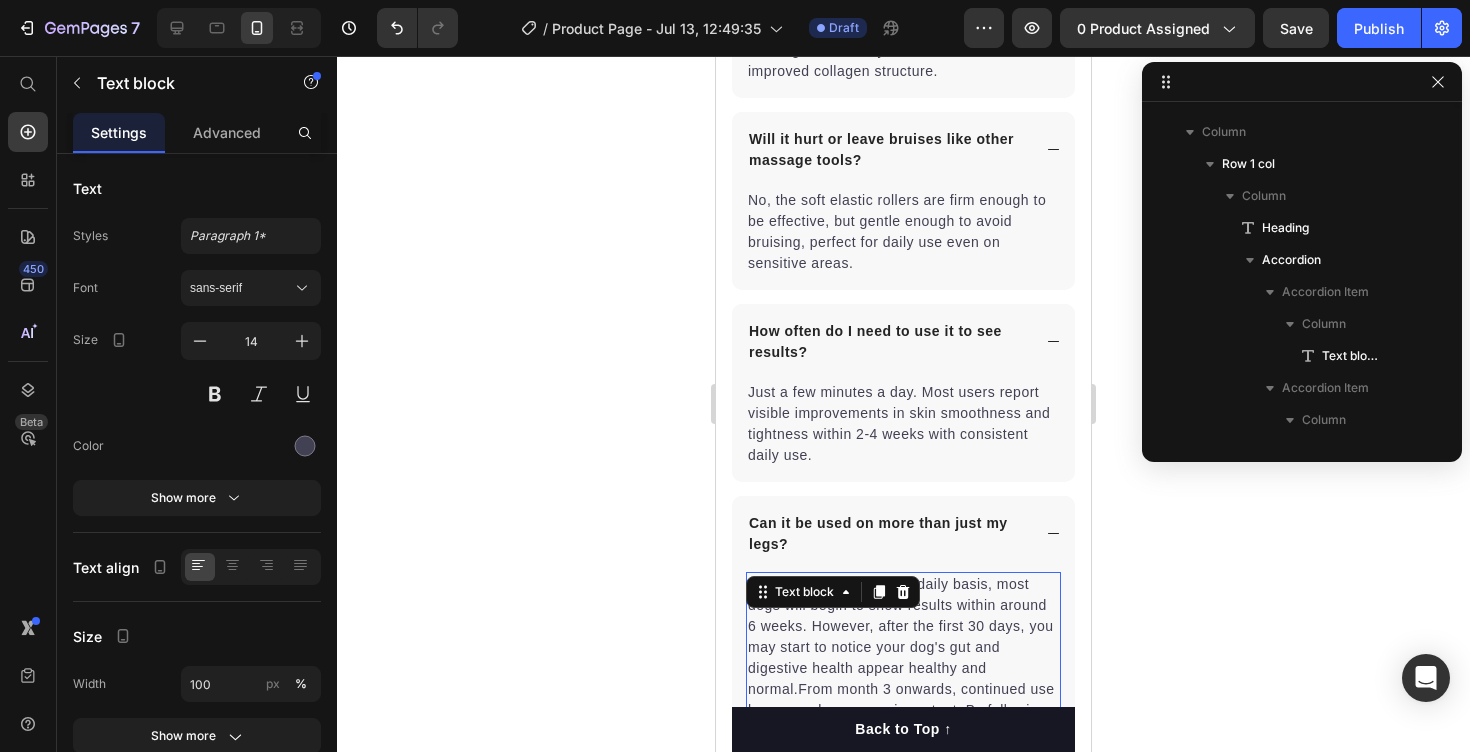 scroll, scrollTop: 4434, scrollLeft: 0, axis: vertical 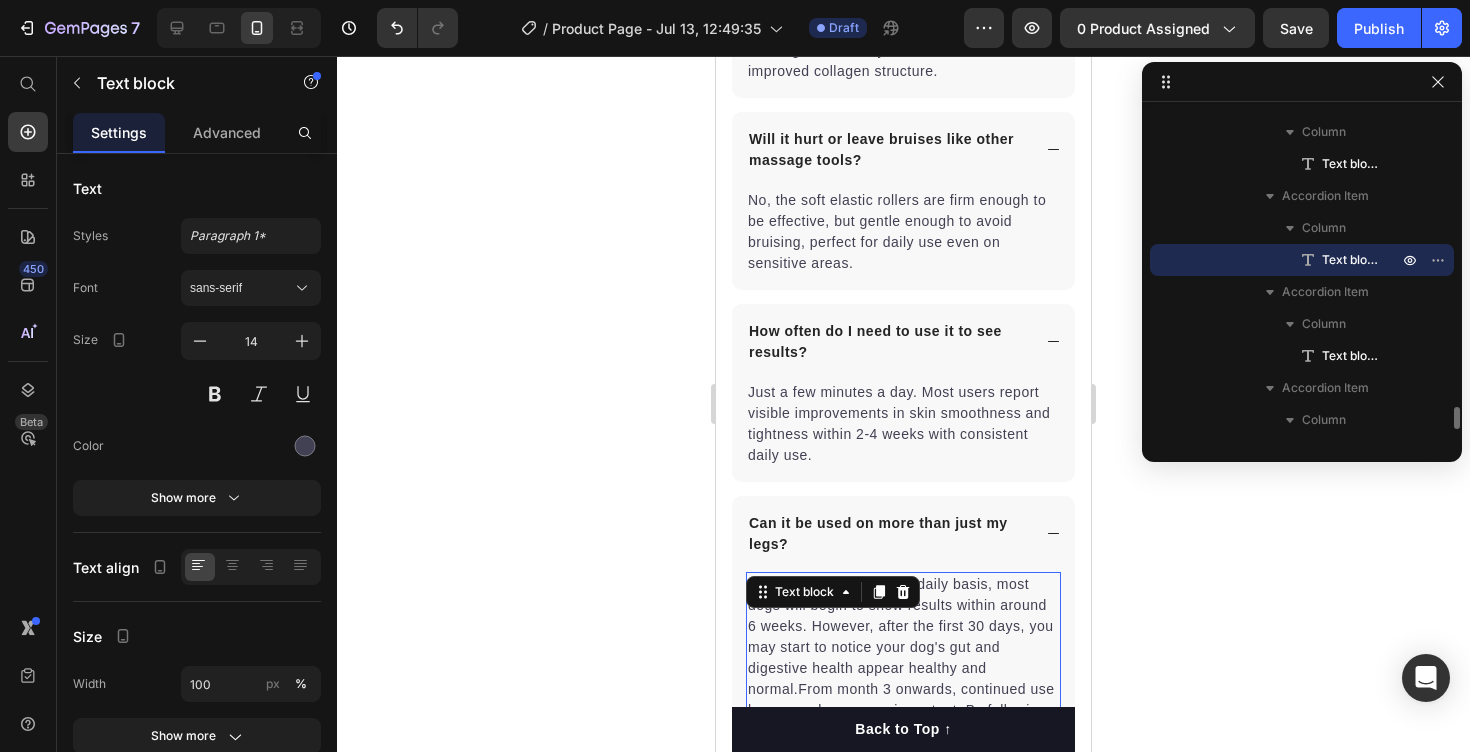 click on "Text block" at bounding box center [833, 592] 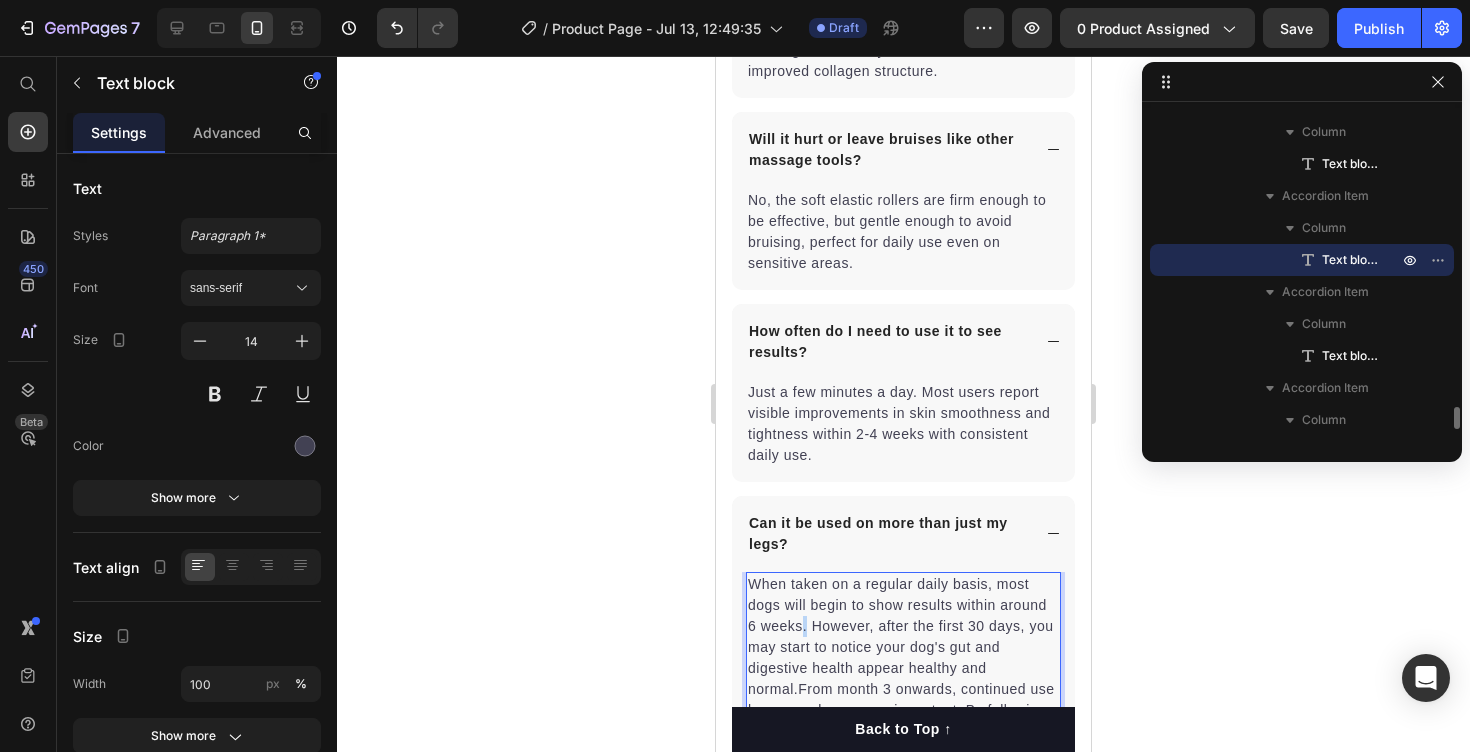 click on "When taken on a regular daily basis, most dogs will begin to show results within around 6 weeks. However, after the first 30 days, you may start to notice your dog's gut and digestive health appear healthy and normal.From month 3 onwards, continued use has never been more important. By following the correct directions and regular use, you'll be able to make sure your pup's gut and digestion stays healthy." at bounding box center [903, 679] 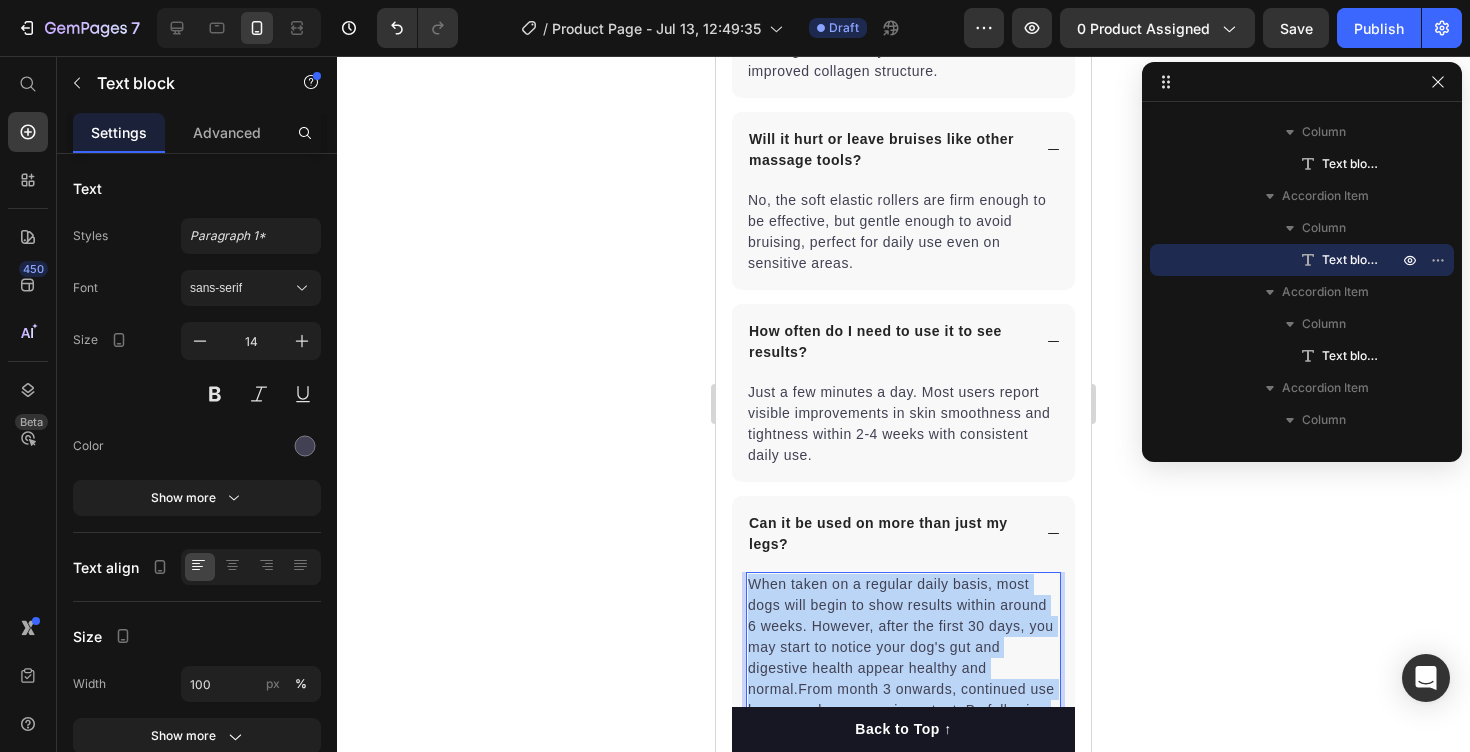 click on "When taken on a regular daily basis, most dogs will begin to show results within around 6 weeks. However, after the first 30 days, you may start to notice your dog's gut and digestive health appear healthy and normal.From month 3 onwards, continued use has never been more important. By following the correct directions and regular use, you'll be able to make sure your pup's gut and digestion stays healthy." at bounding box center [903, 679] 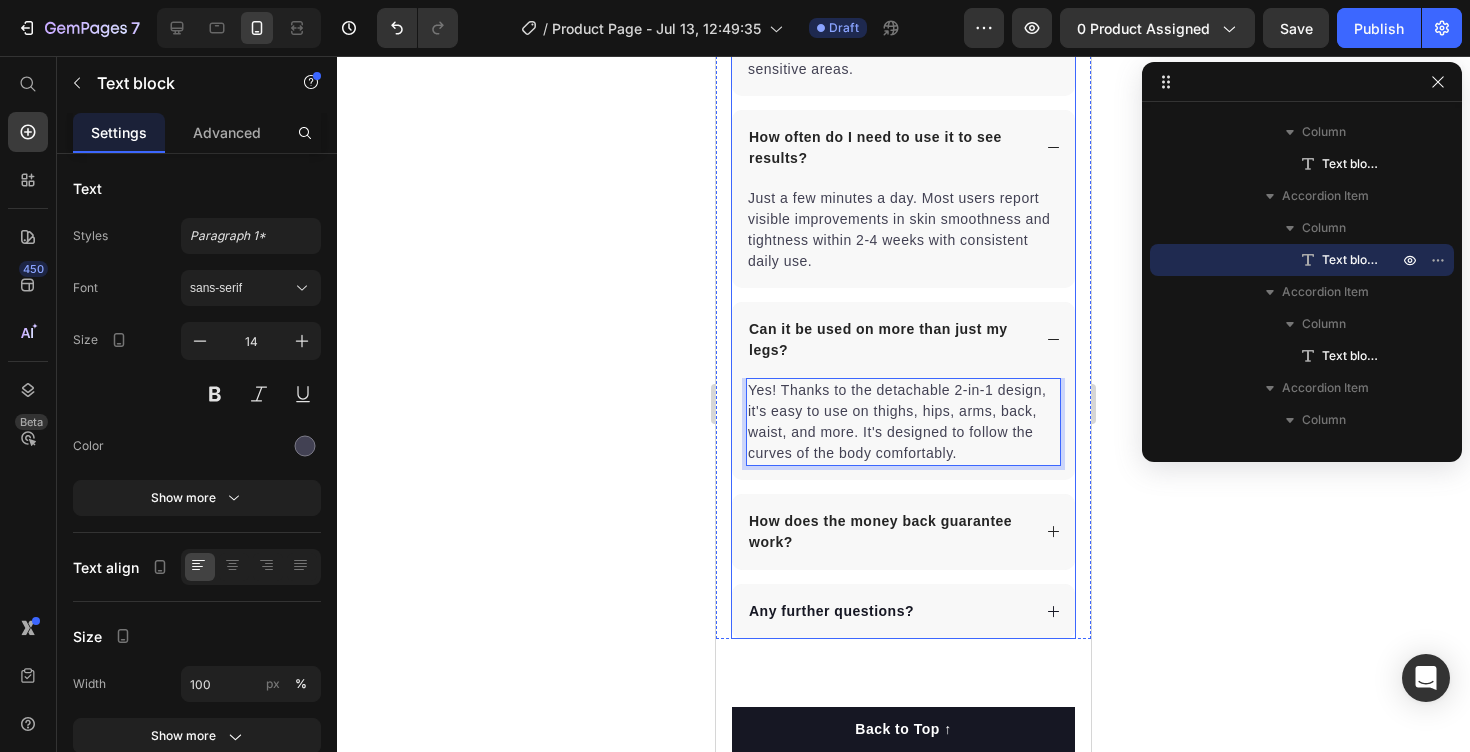 scroll, scrollTop: 4294, scrollLeft: 0, axis: vertical 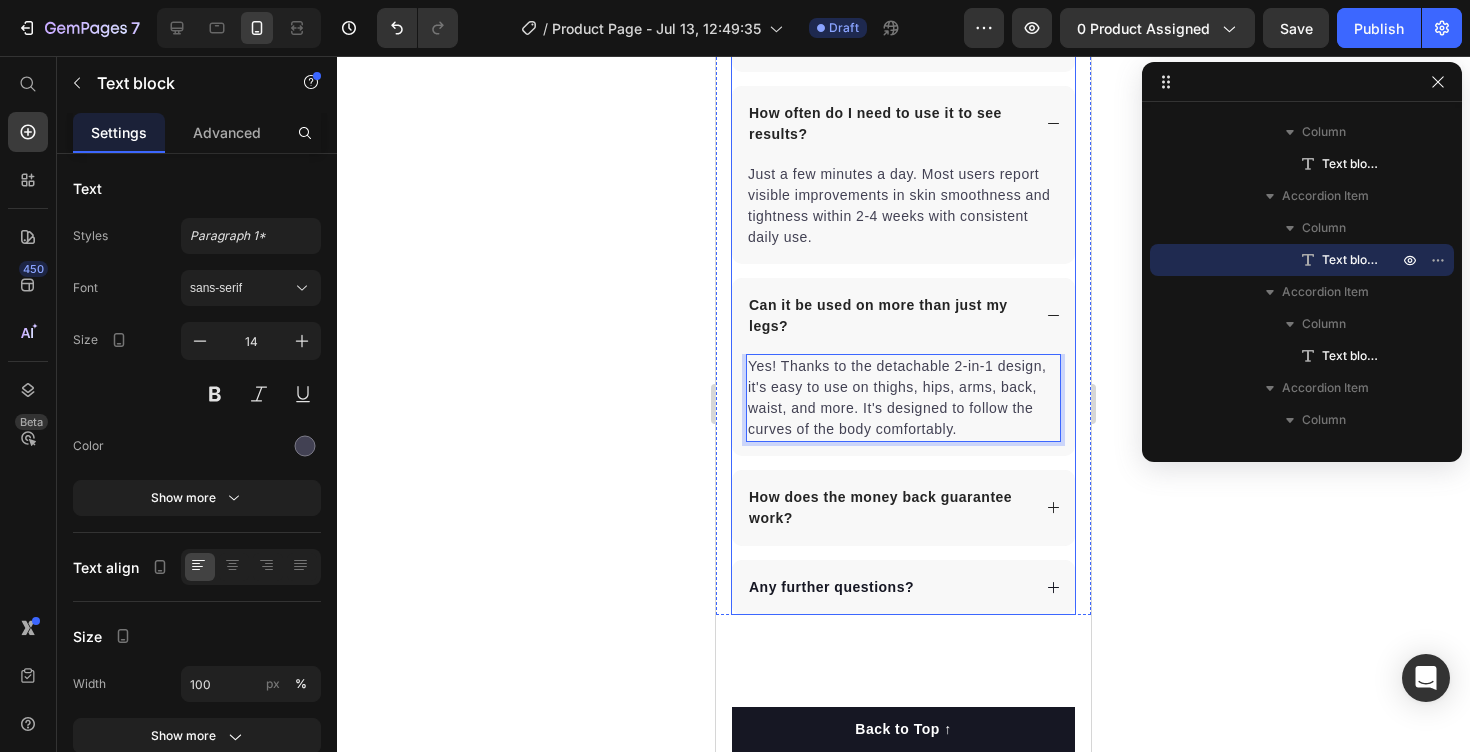 click on "How does the money back guarantee work?" at bounding box center (888, 508) 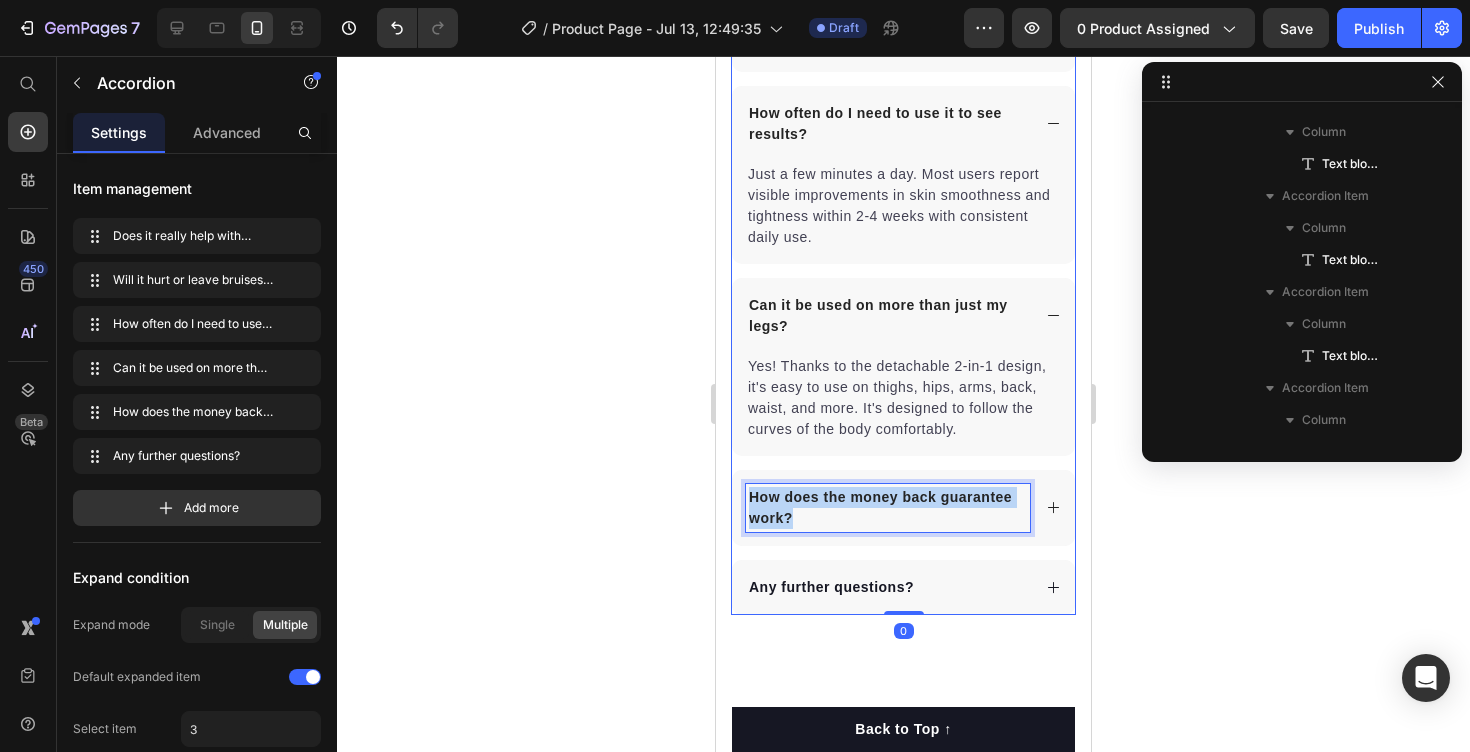 scroll, scrollTop: 4050, scrollLeft: 0, axis: vertical 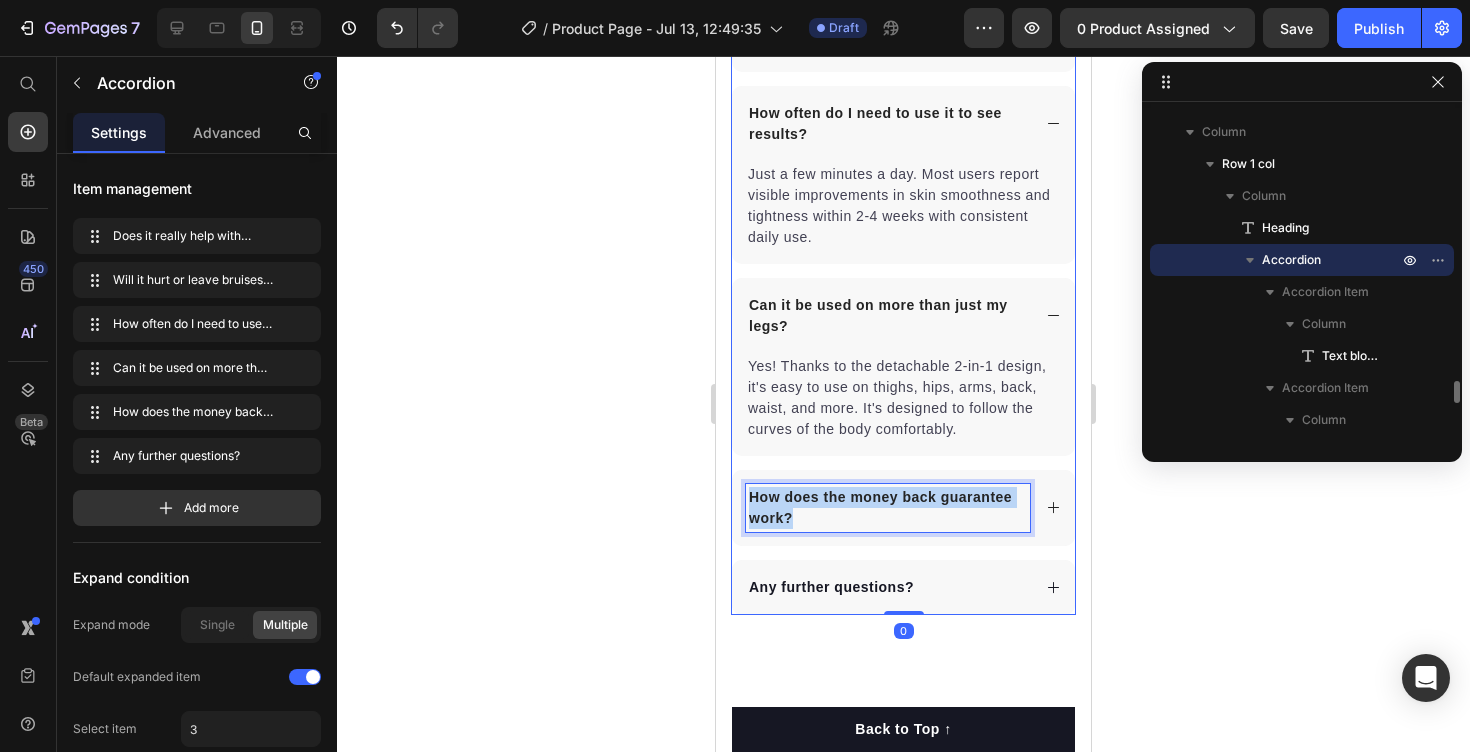click on "How does the money back guarantee work?" at bounding box center [888, 508] 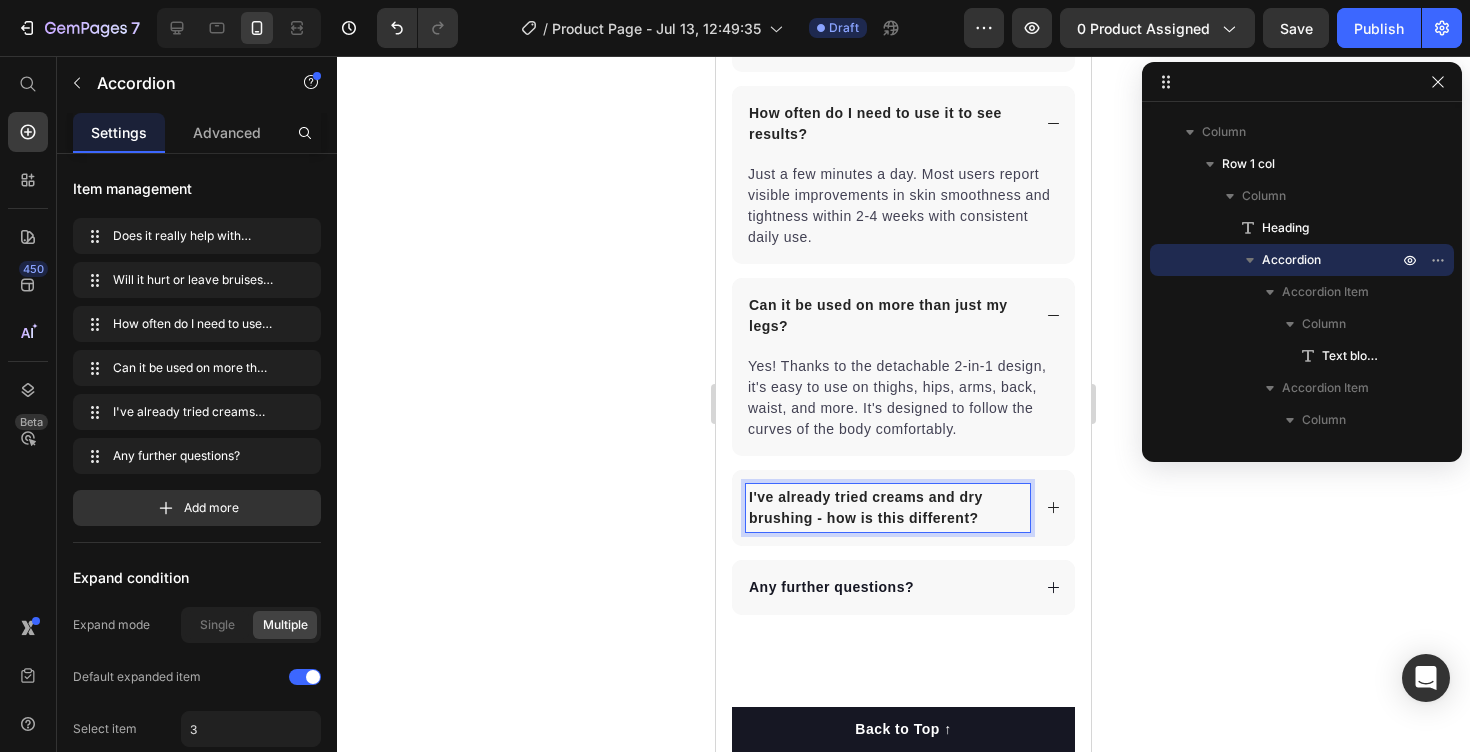 click on "I've already tried creams and dry brushing - how is this different?" at bounding box center (903, 508) 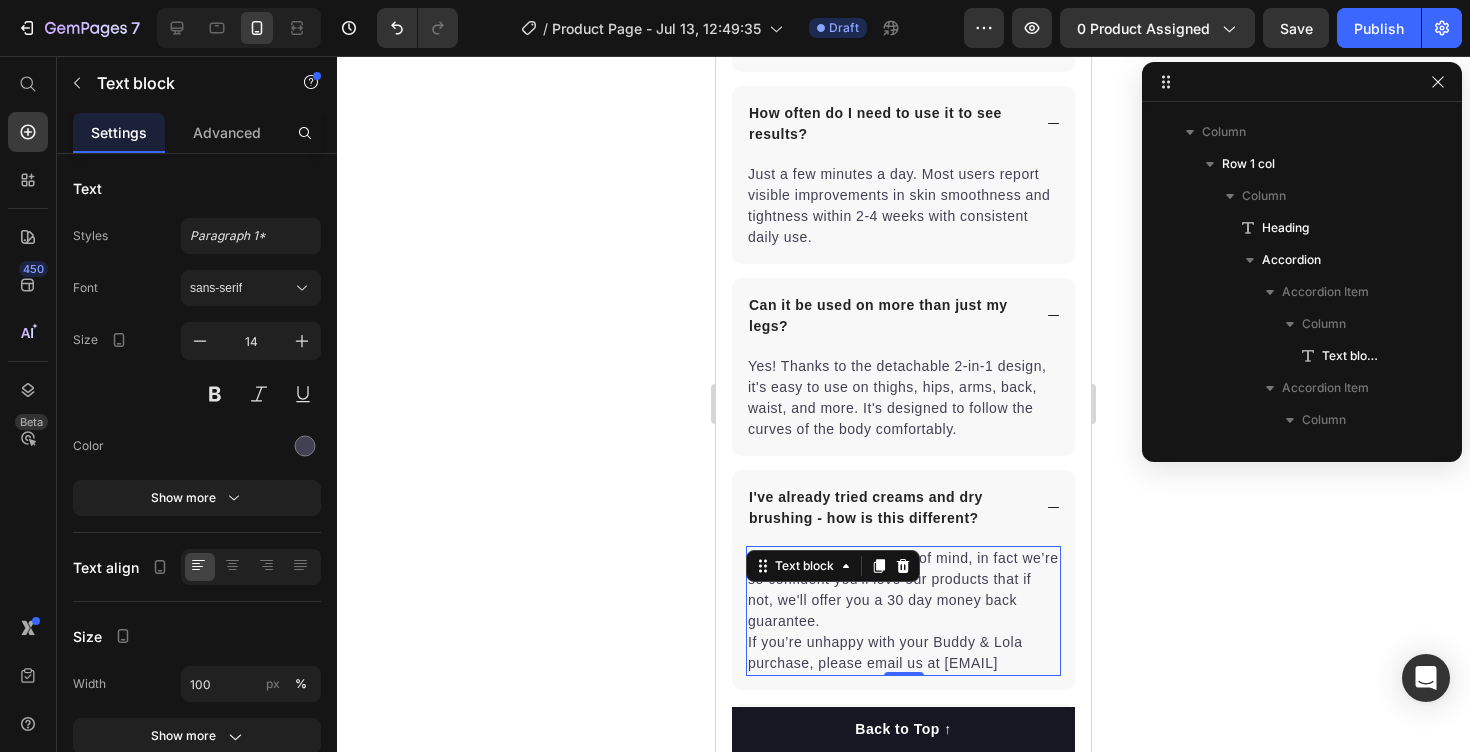 scroll, scrollTop: 4530, scrollLeft: 0, axis: vertical 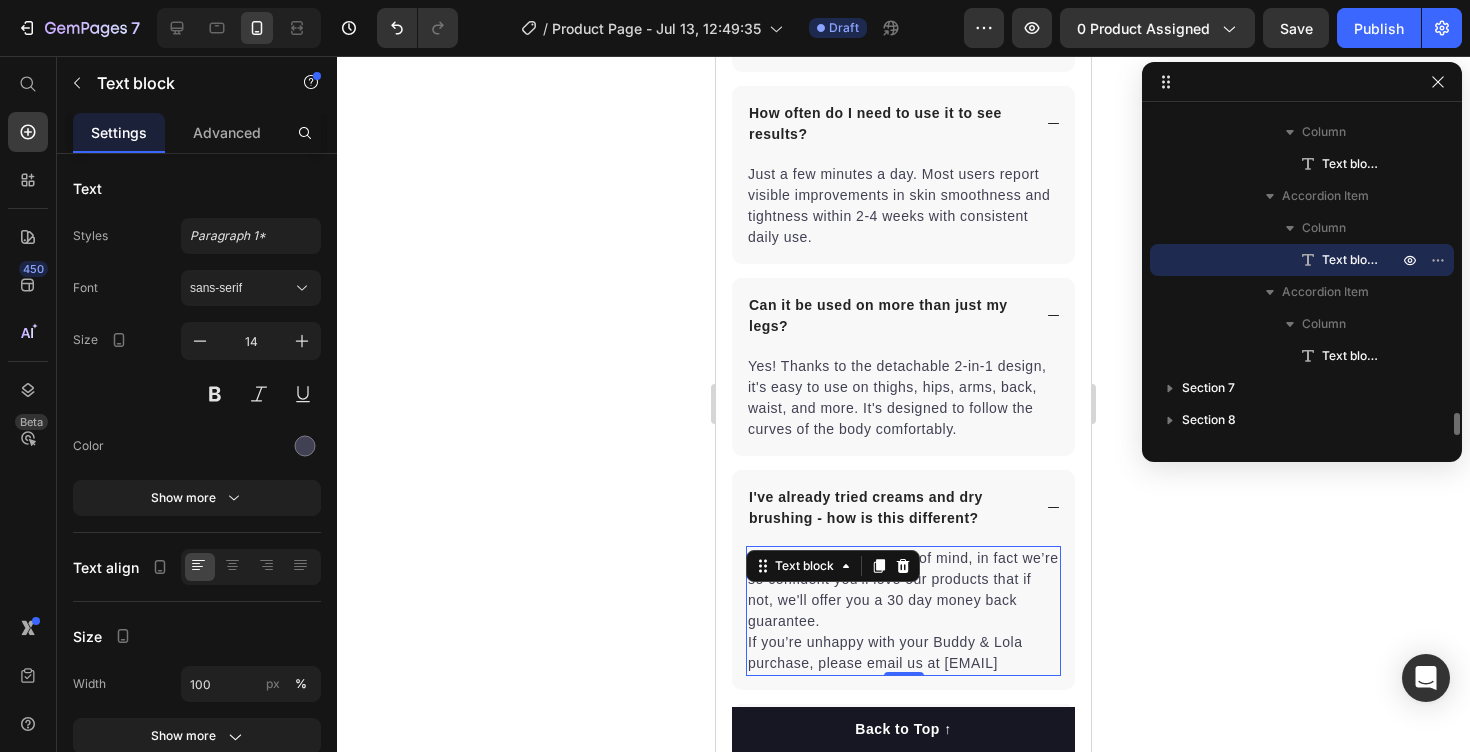 click on "You can shop with peace of mind, in fact we’re so confident you’ll love our products that if not, we'll offer you a 30 day money back guarantee. If you’re unhappy with your Buddy & Lola purchase, please email us at [EMAIL]" at bounding box center [903, 611] 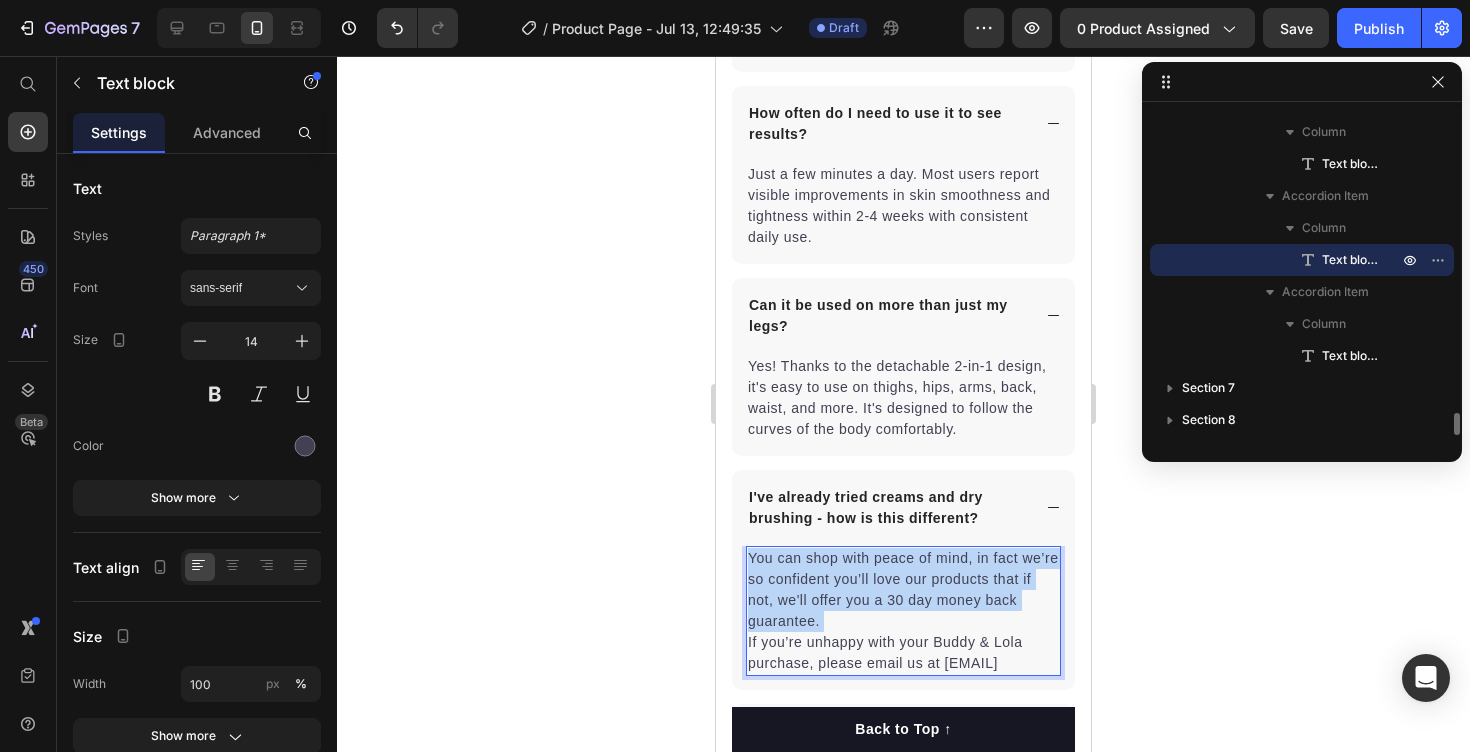 click on "You can shop with peace of mind, in fact we’re so confident you’ll love our products that if not, we'll offer you a 30 day money back guarantee. If you’re unhappy with your Buddy & Lola purchase, please email us at [EMAIL]" at bounding box center [903, 611] 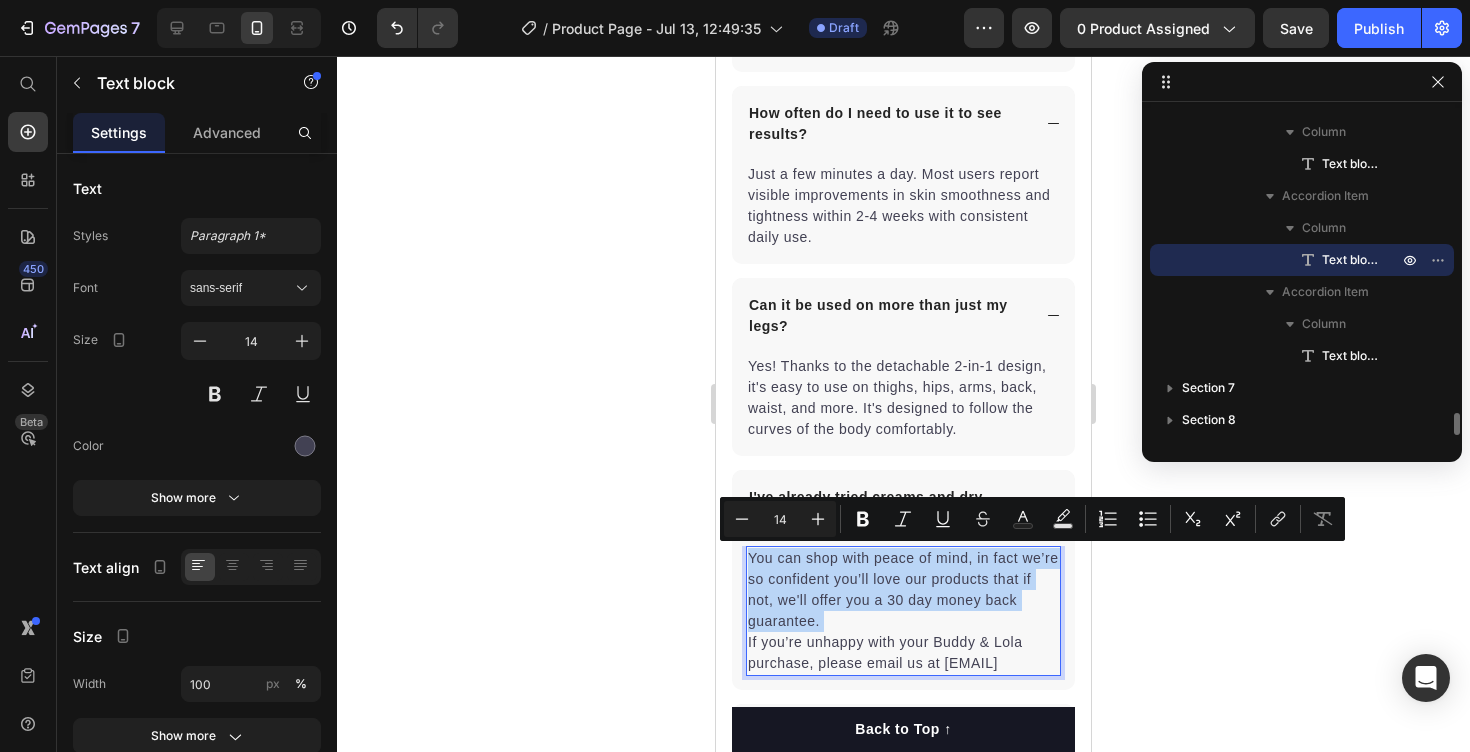 click on "You can shop with peace of mind, in fact we’re so confident you’ll love our products that if not, we'll offer you a 30 day money back guarantee. If you’re unhappy with your Buddy & Lola purchase, please email us at [EMAIL]" at bounding box center [903, 611] 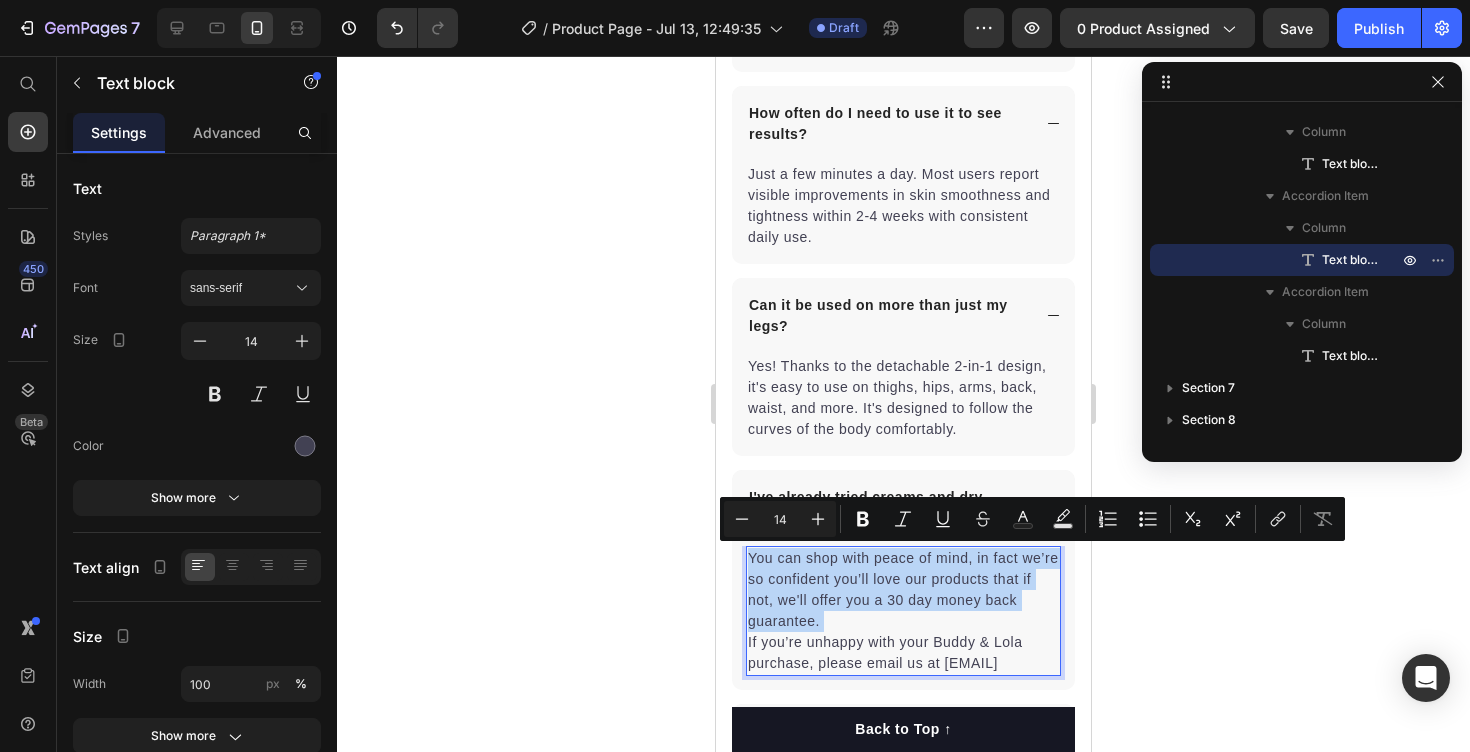 click on "You can shop with peace of mind, in fact we’re so confident you’ll love our products that if not, we'll offer you a 30 day money back guarantee. If you’re unhappy with your Buddy & Lola purchase, please email us at [EMAIL]" at bounding box center [903, 611] 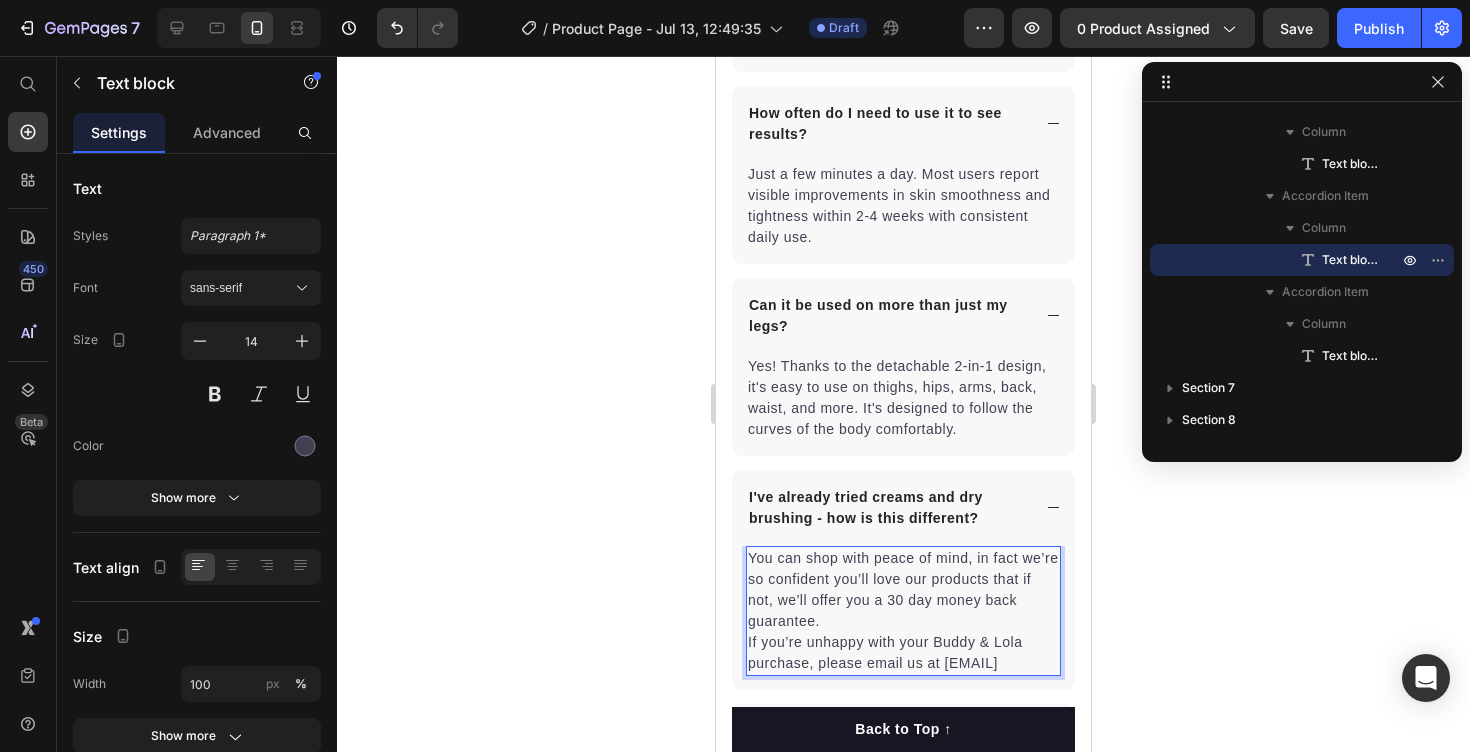 click on "You can shop with peace of mind, in fact we’re so confident you’ll love our products that if not, we'll offer you a 30 day money back guarantee. If you’re unhappy with your Buddy & Lola purchase, please email us at [EMAIL]" at bounding box center [903, 611] 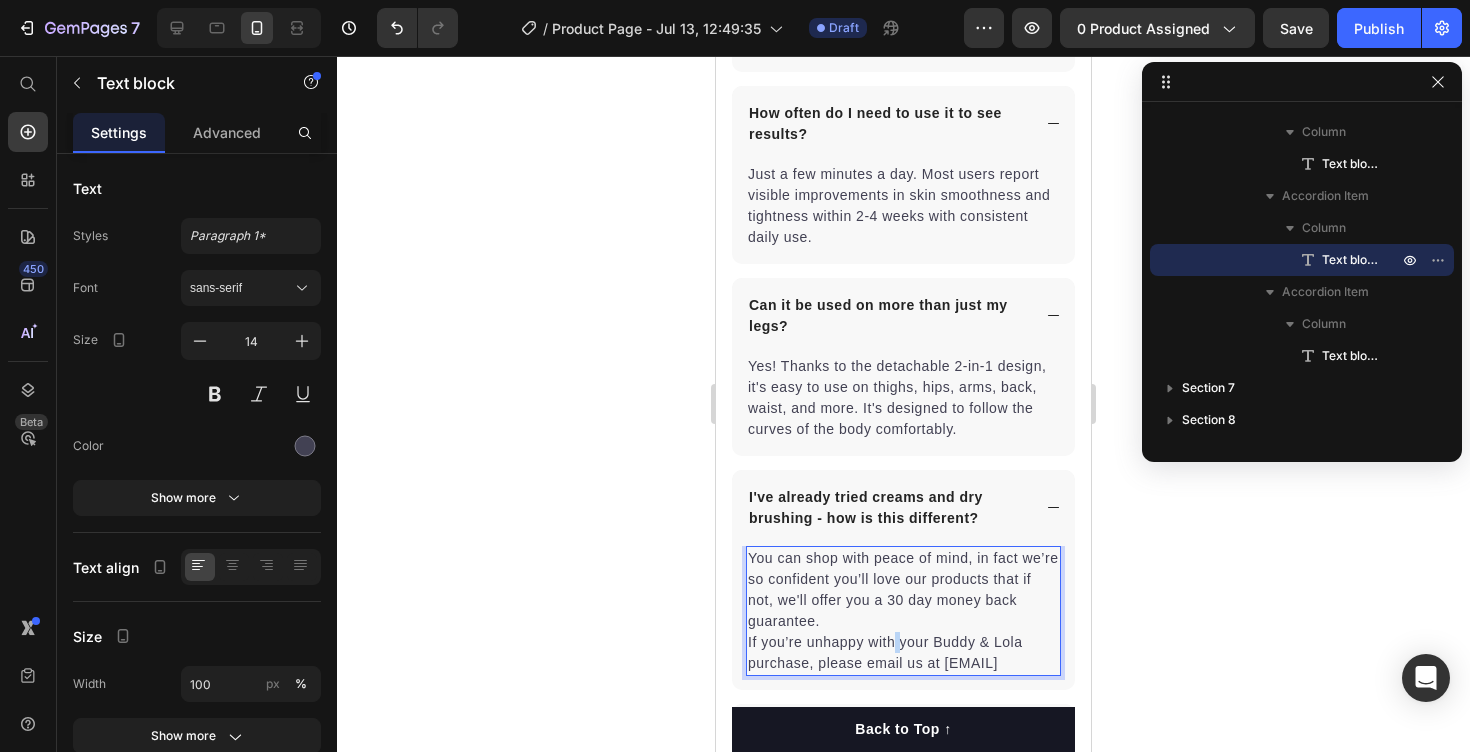 click on "You can shop with peace of mind, in fact we’re so confident you’ll love our products that if not, we'll offer you a 30 day money back guarantee. If you’re unhappy with your Buddy & Lola purchase, please email us at [EMAIL]" at bounding box center (903, 611) 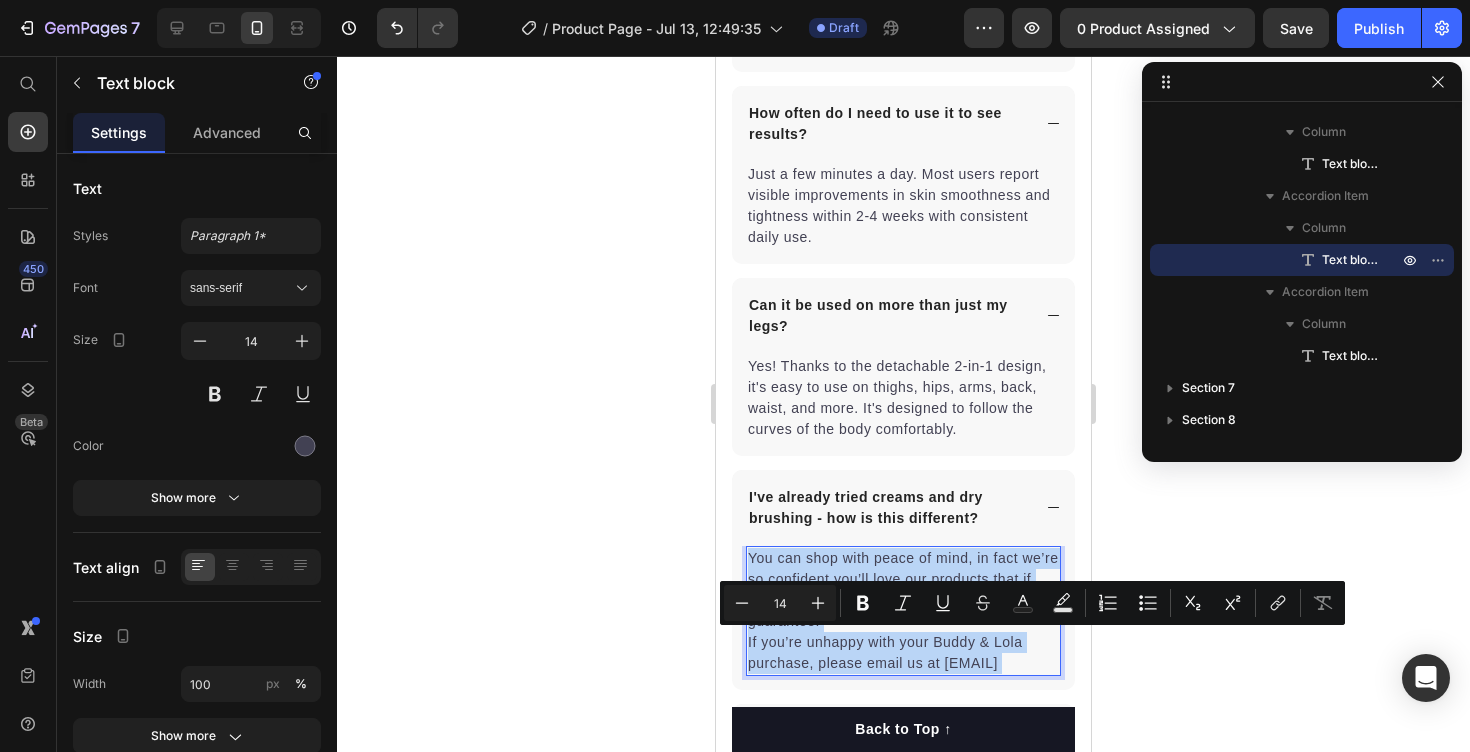 drag, startPoint x: 892, startPoint y: 640, endPoint x: 819, endPoint y: 576, distance: 97.082436 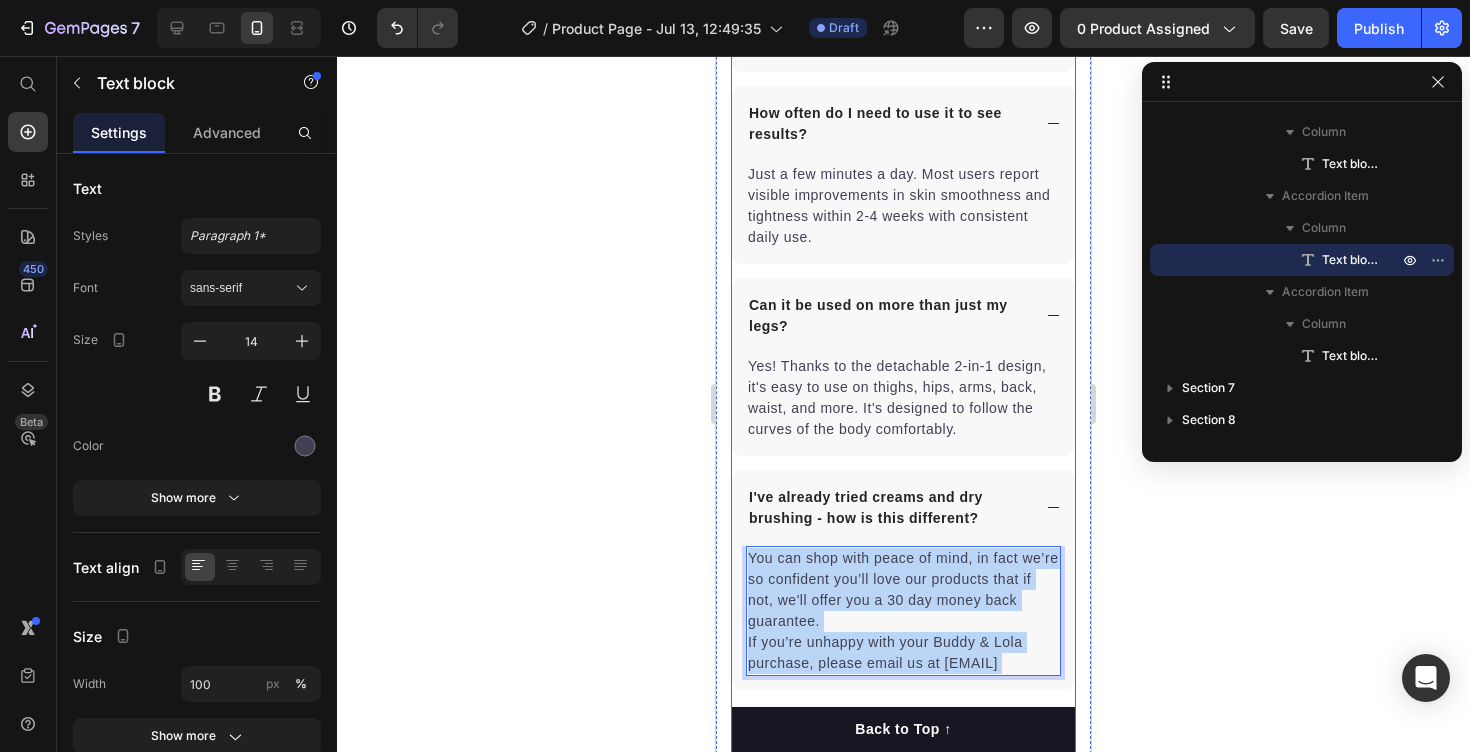 drag, startPoint x: 897, startPoint y: 680, endPoint x: 738, endPoint y: 553, distance: 203.49448 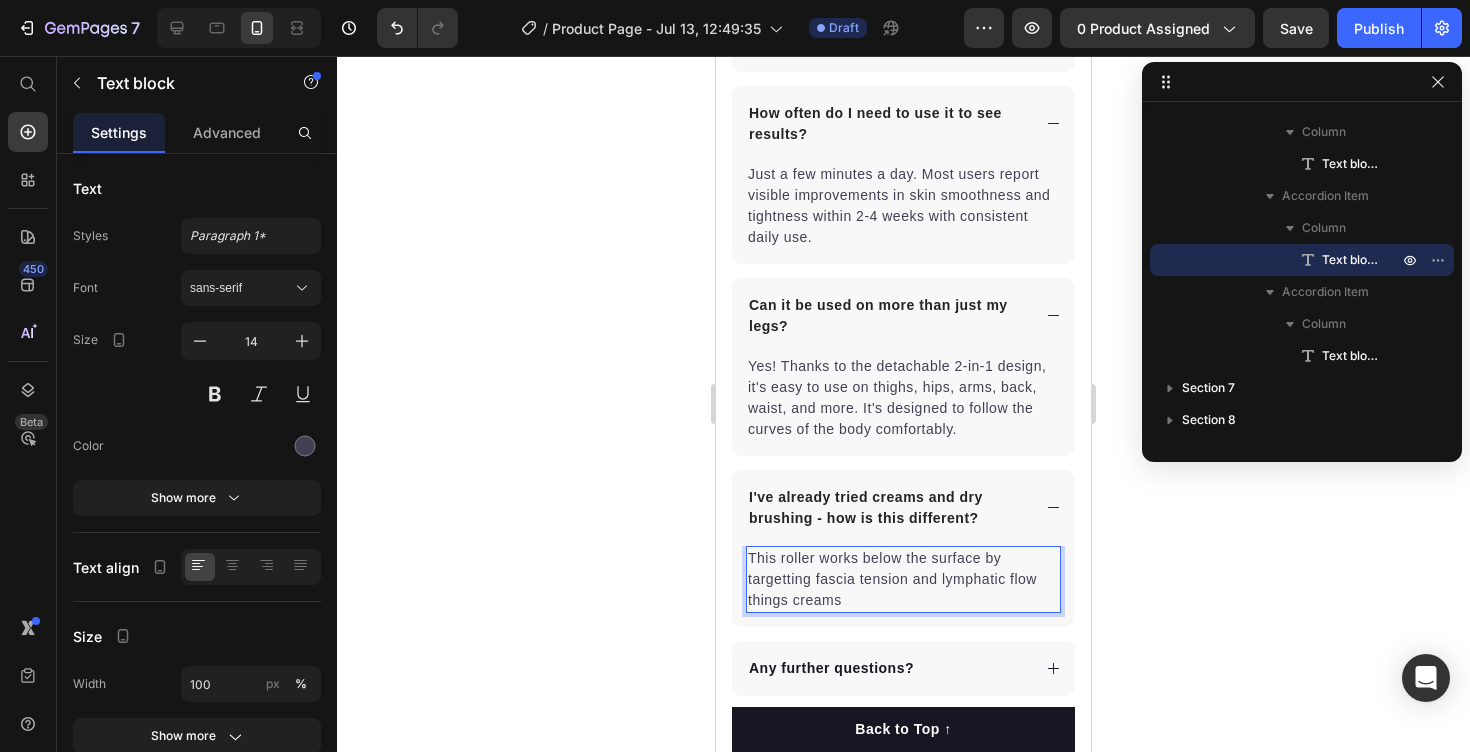 click on "This roller works below the surface by targetting fascia tension and lymphatic flow things creams" at bounding box center (903, 579) 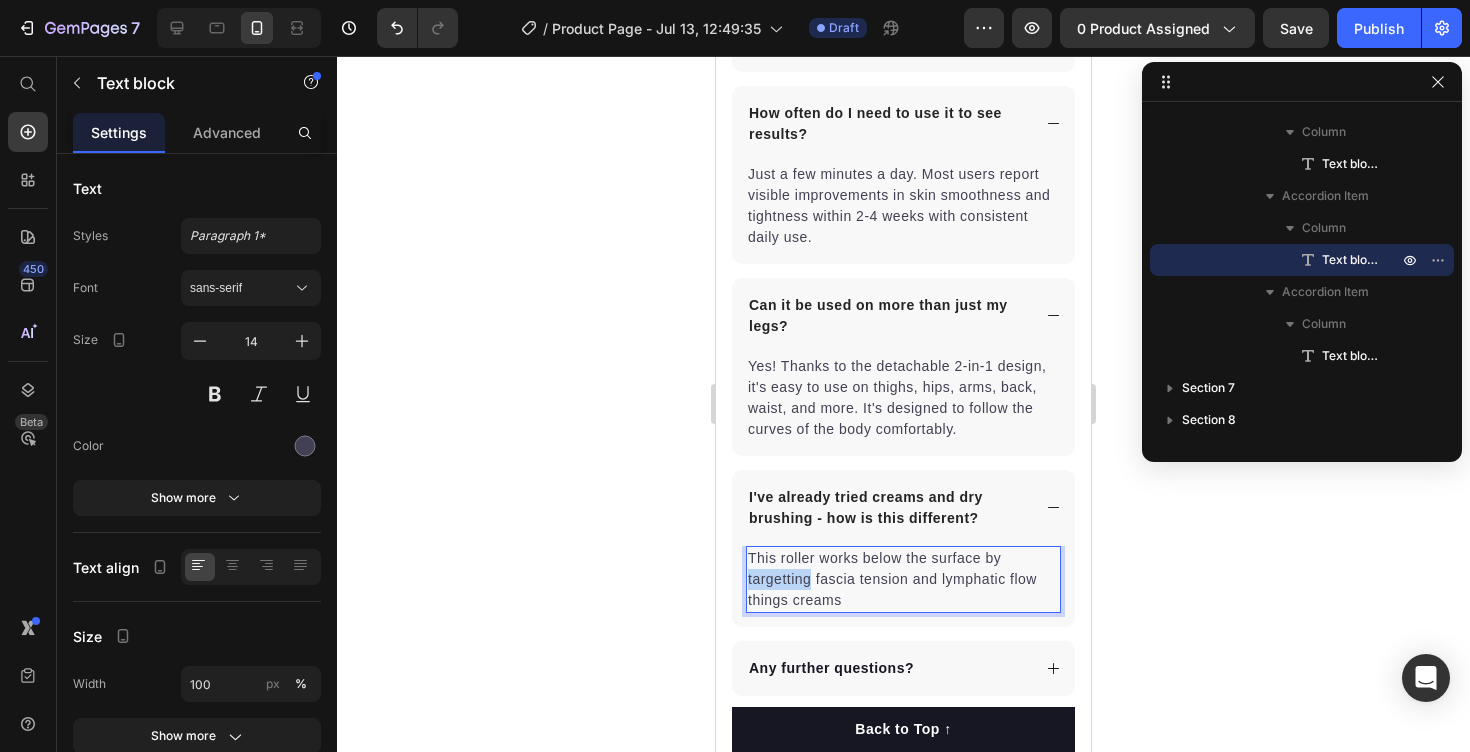 click on "This roller works below the surface by targetting fascia tension and lymphatic flow things creams" at bounding box center [903, 579] 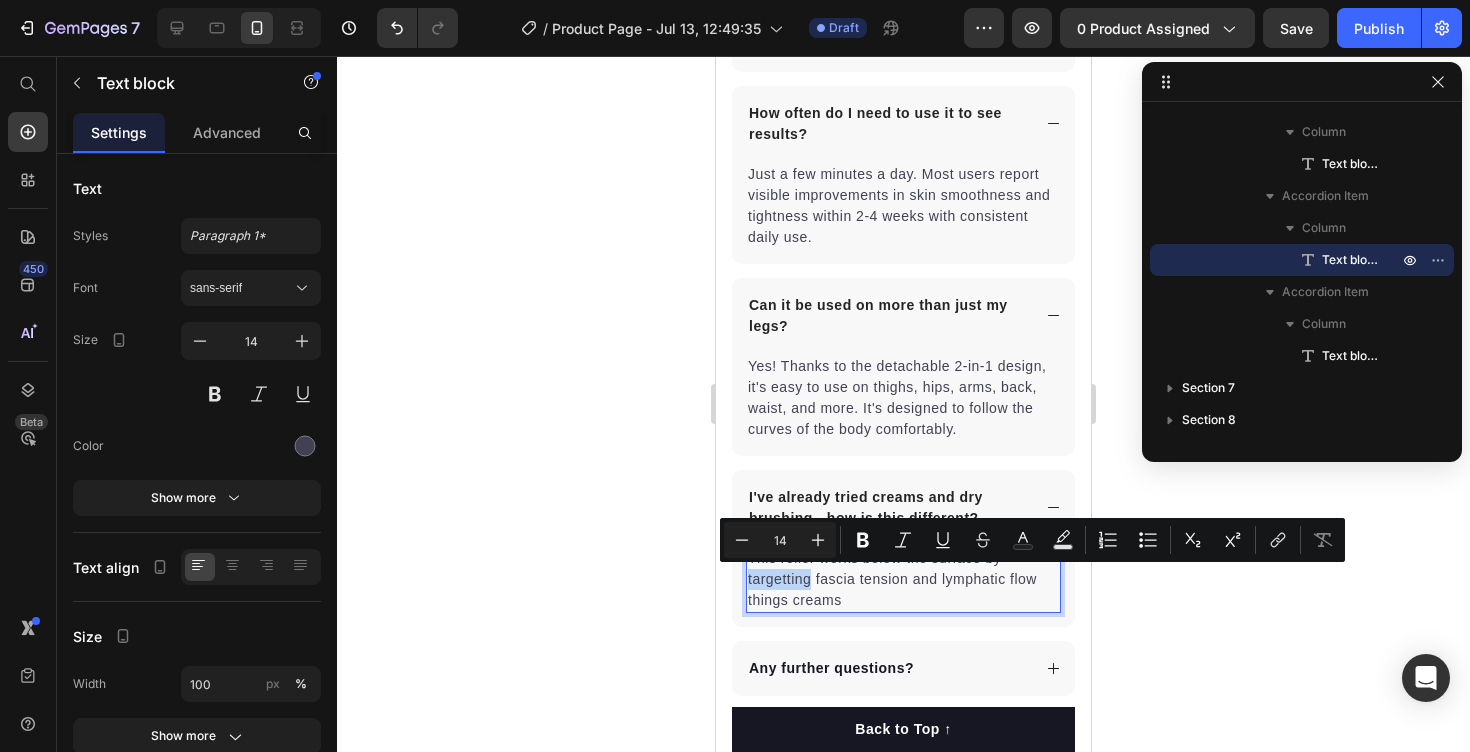 click on "This roller works below the surface by targetting fascia tension and lymphatic flow things creams" at bounding box center [903, 579] 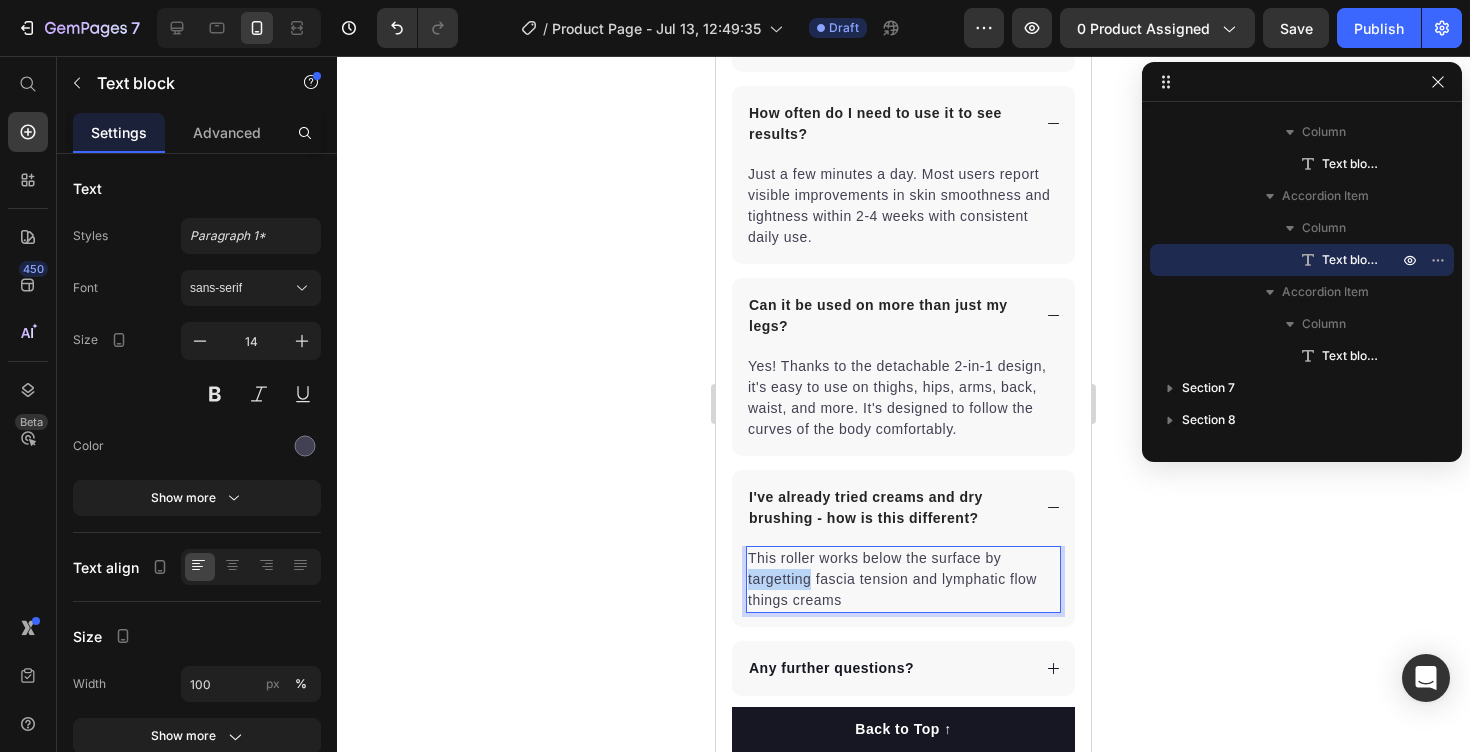 click on "This roller works below the surface by targetting fascia tension and lymphatic flow things creams" at bounding box center (903, 579) 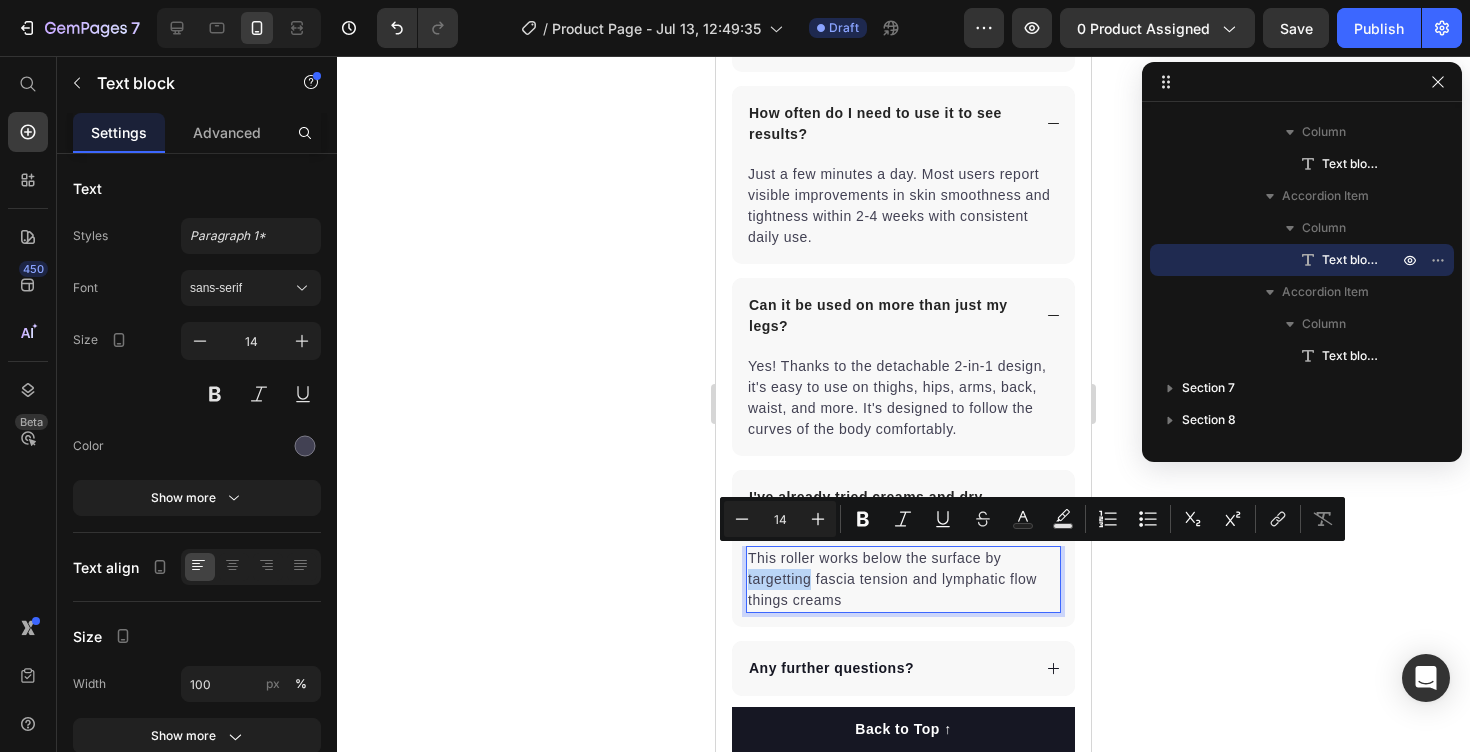 click on "This roller works below the surface by targetting fascia tension and lymphatic flow things creams" at bounding box center [903, 579] 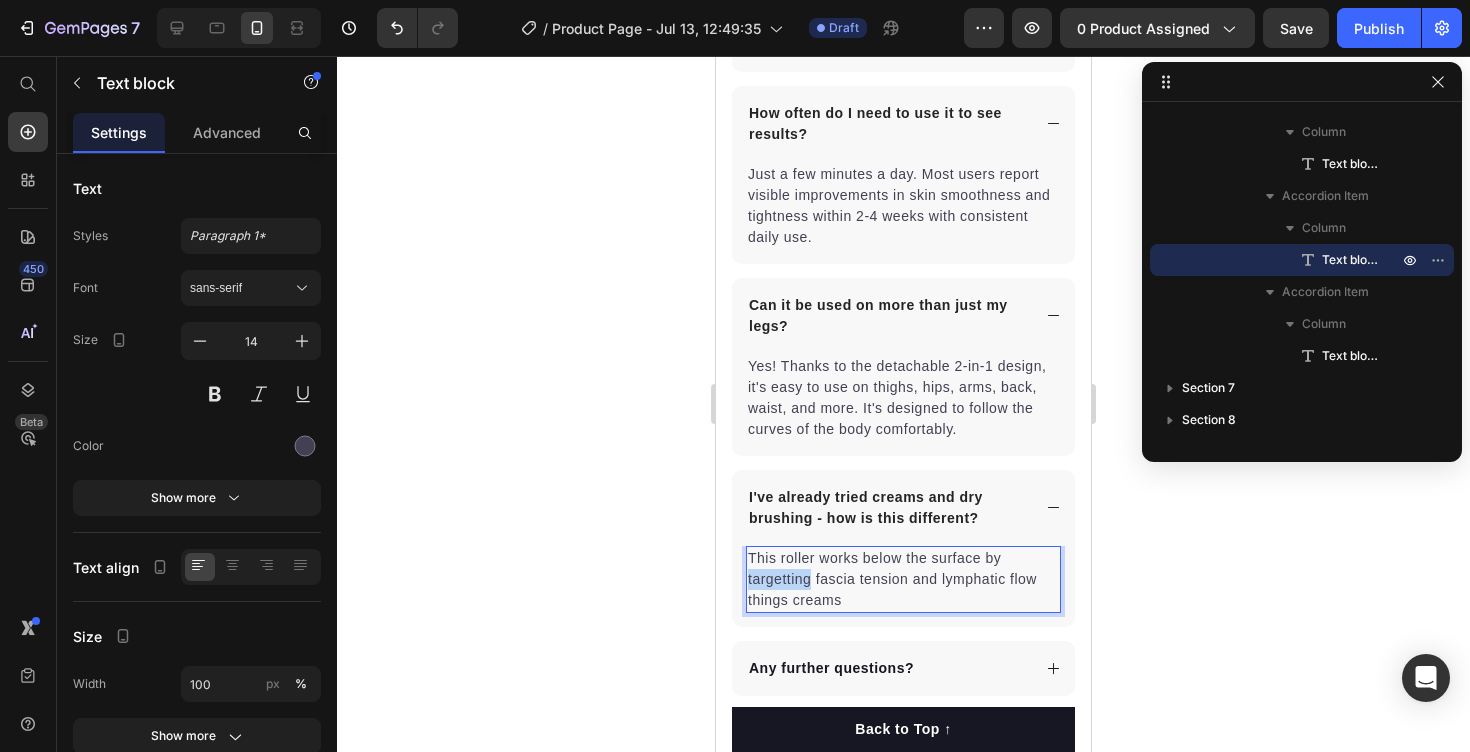 click on "This roller works below the surface by targetting fascia tension and lymphatic flow things creams" at bounding box center (903, 579) 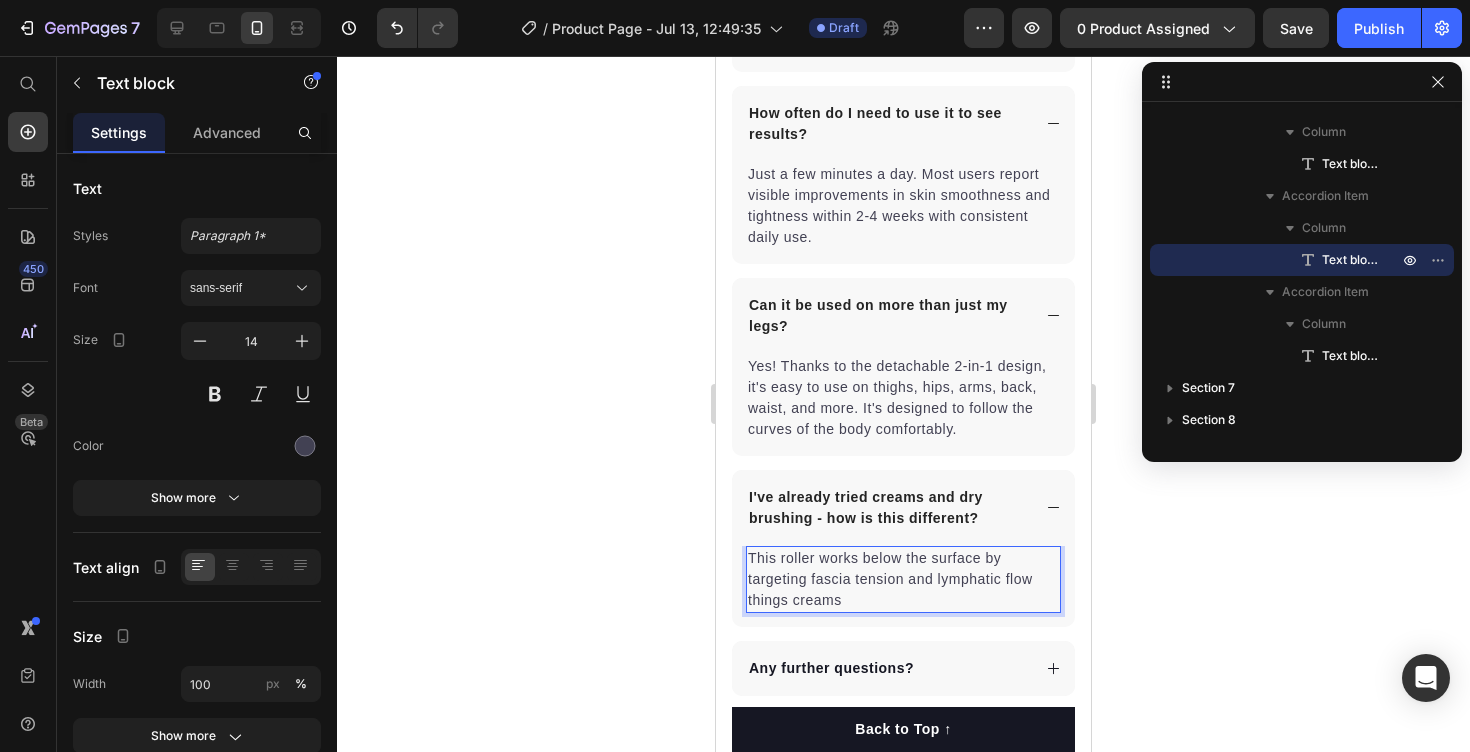click on "This roller works below the surface by targeting fascia tension and lymphatic flow things creams" at bounding box center [903, 579] 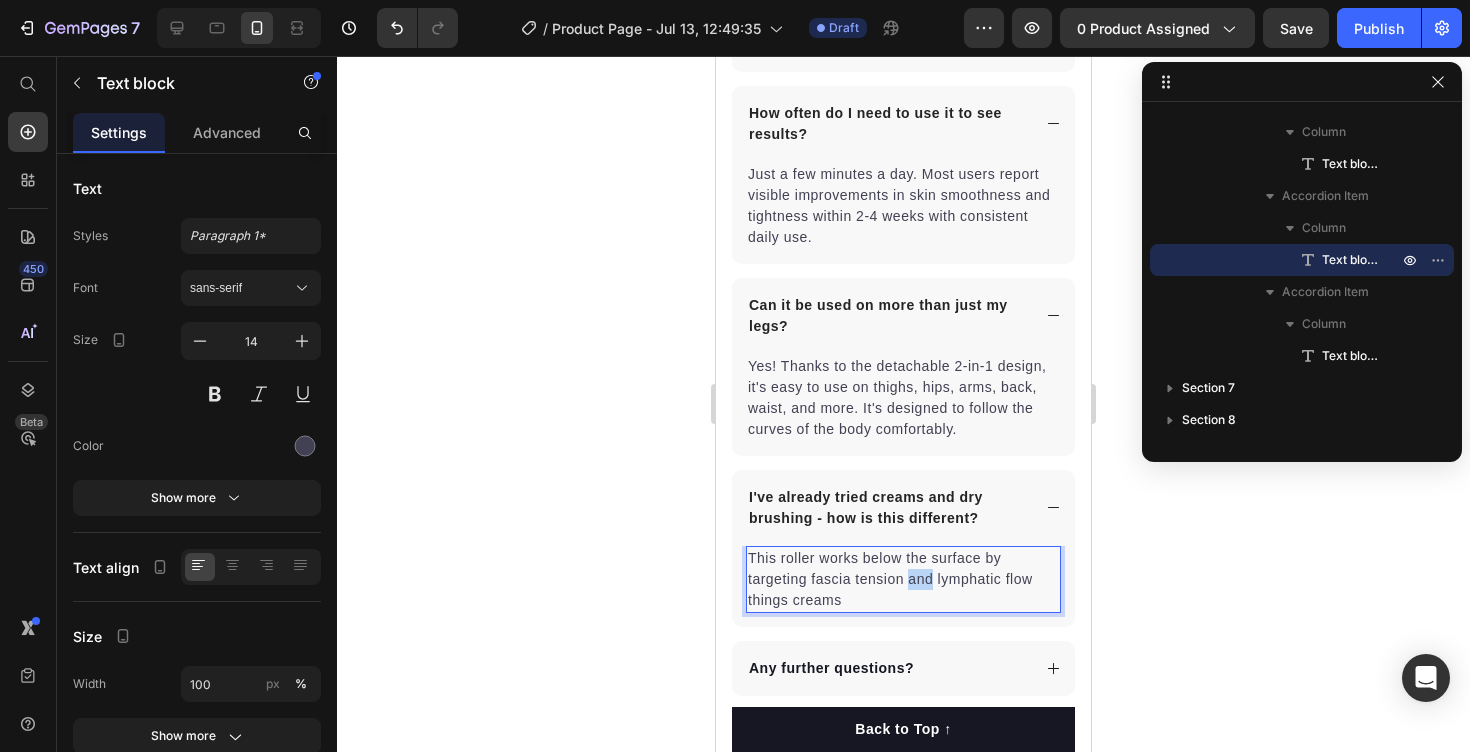 click on "This roller works below the surface by targeting fascia tension and lymphatic flow things creams" at bounding box center [903, 579] 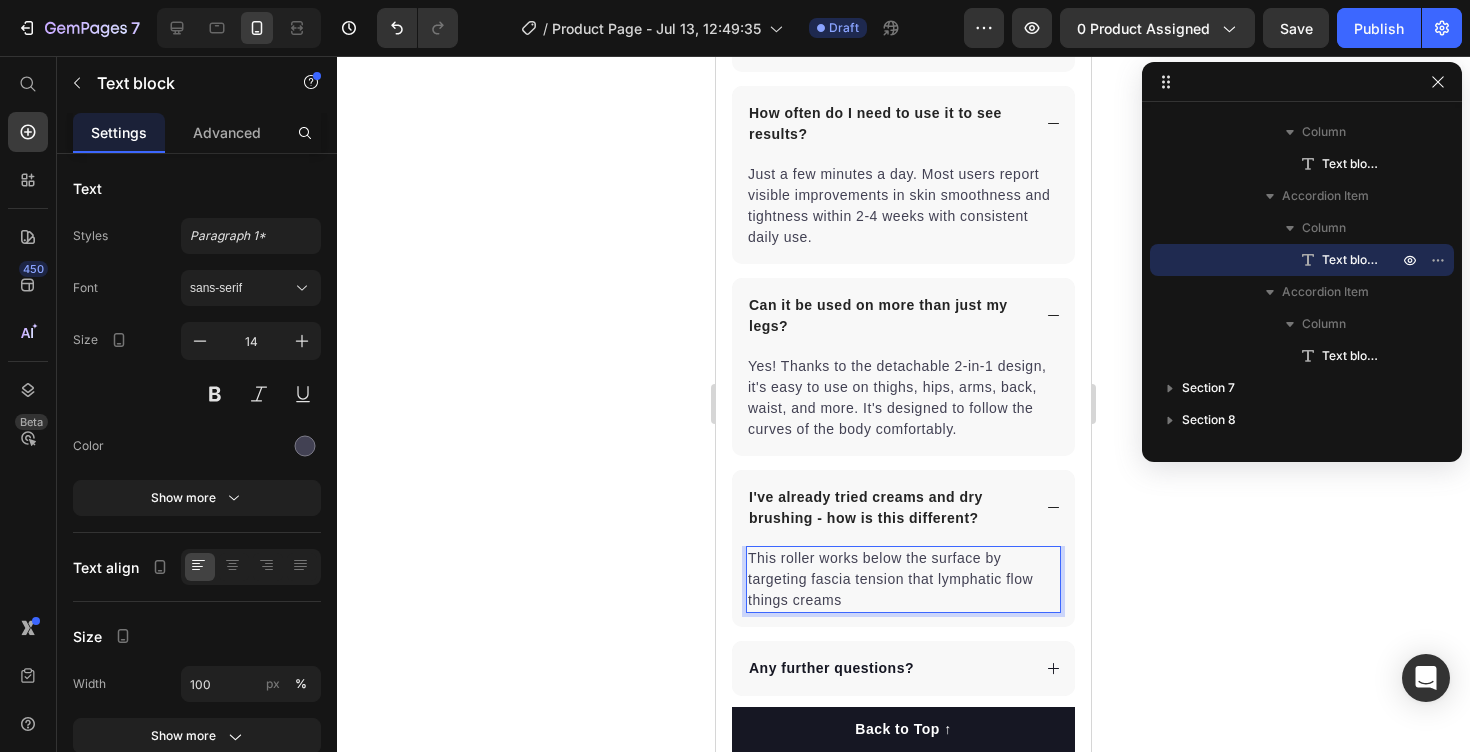 click on "This roller works below the surface by targeting fascia tension that lymphatic flow things creams" at bounding box center [903, 579] 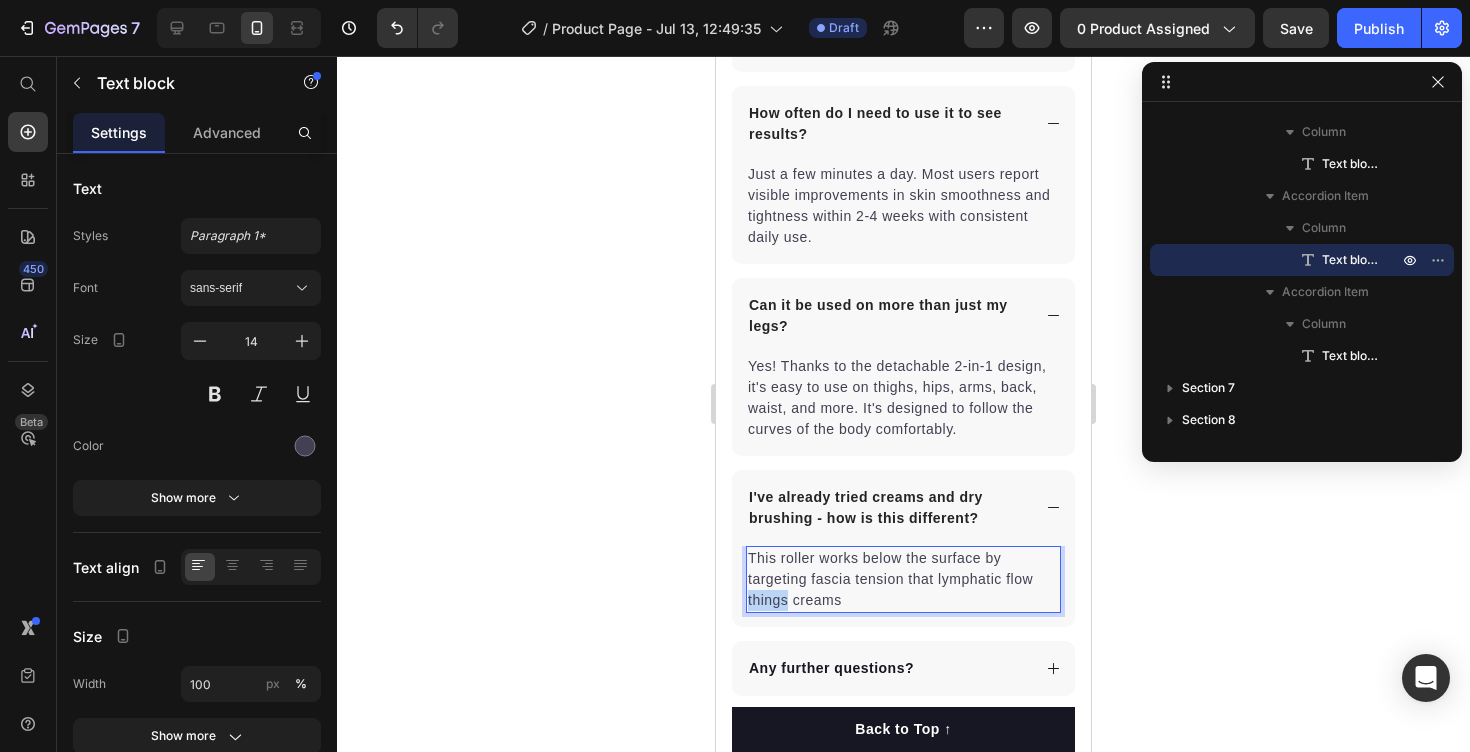 click on "This roller works below the surface by targeting fascia tension that lymphatic flow things creams" at bounding box center (903, 579) 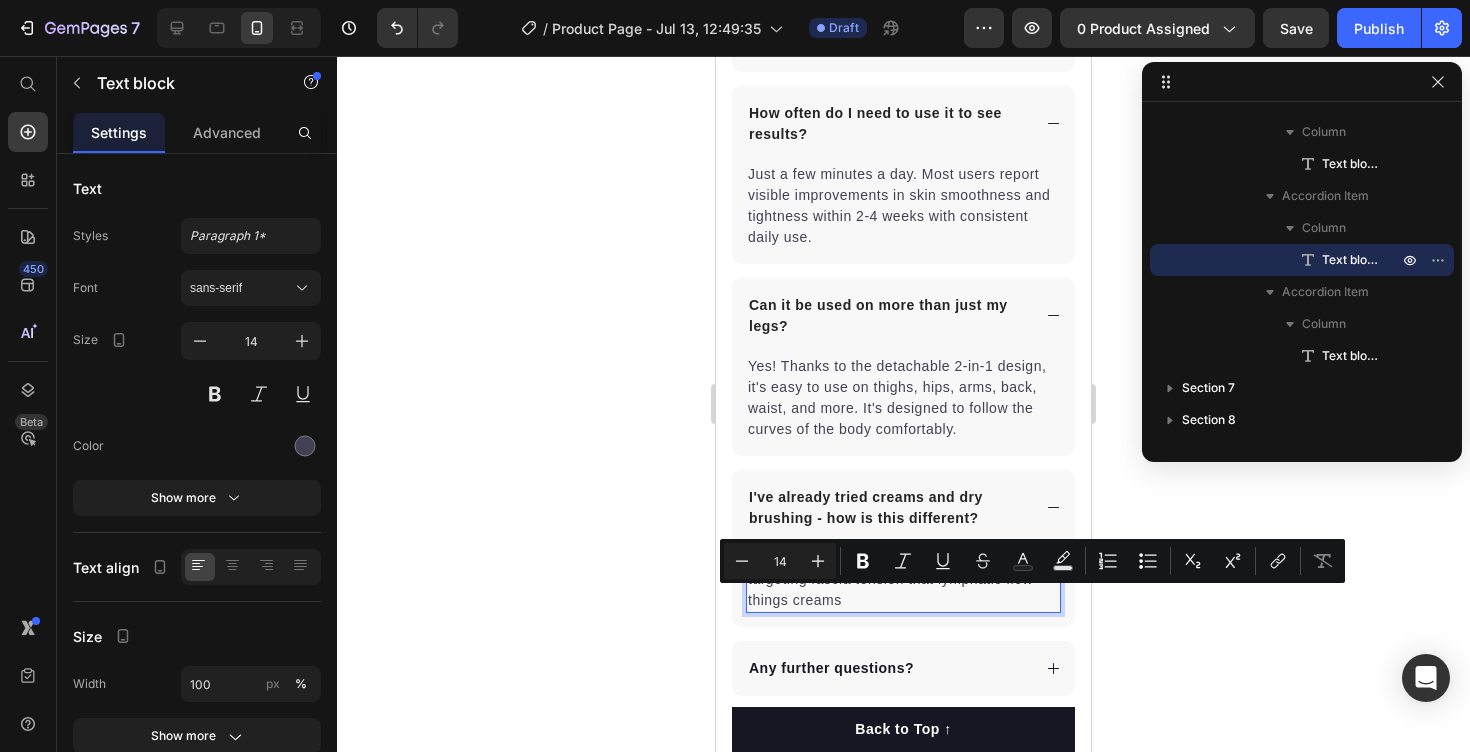click on "This roller works below the surface by targeting fascia tension that lymphatic flow things creams" at bounding box center [903, 579] 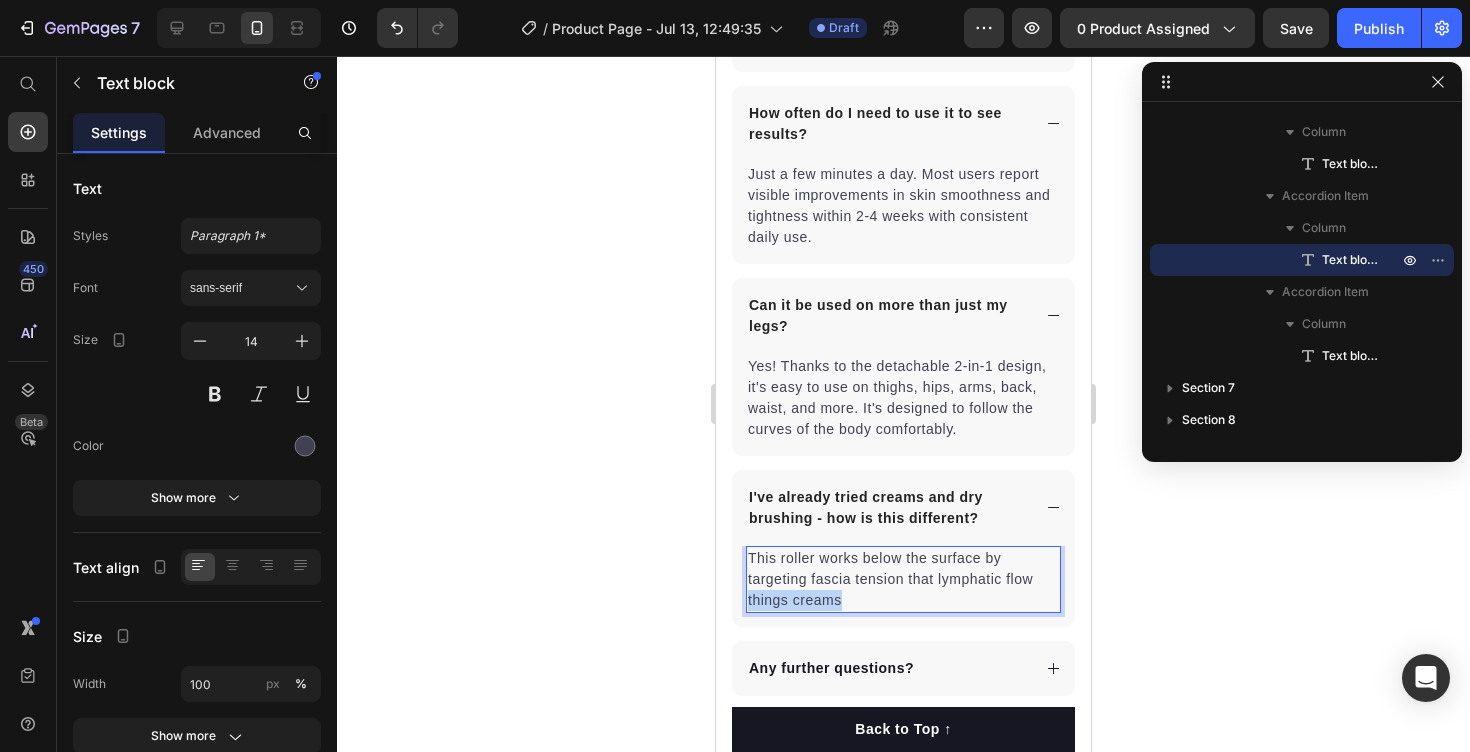 drag, startPoint x: 803, startPoint y: 600, endPoint x: 766, endPoint y: 599, distance: 37.01351 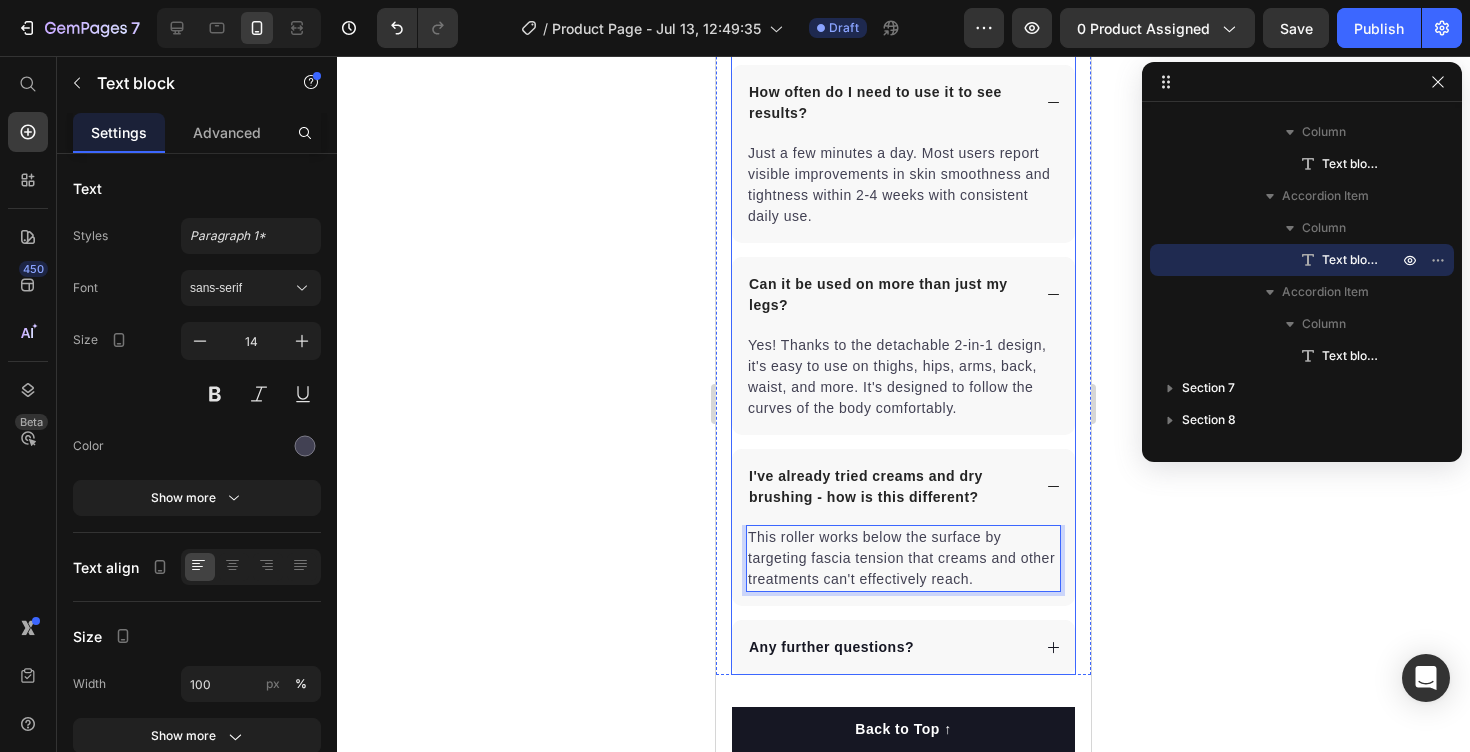scroll, scrollTop: 4389, scrollLeft: 0, axis: vertical 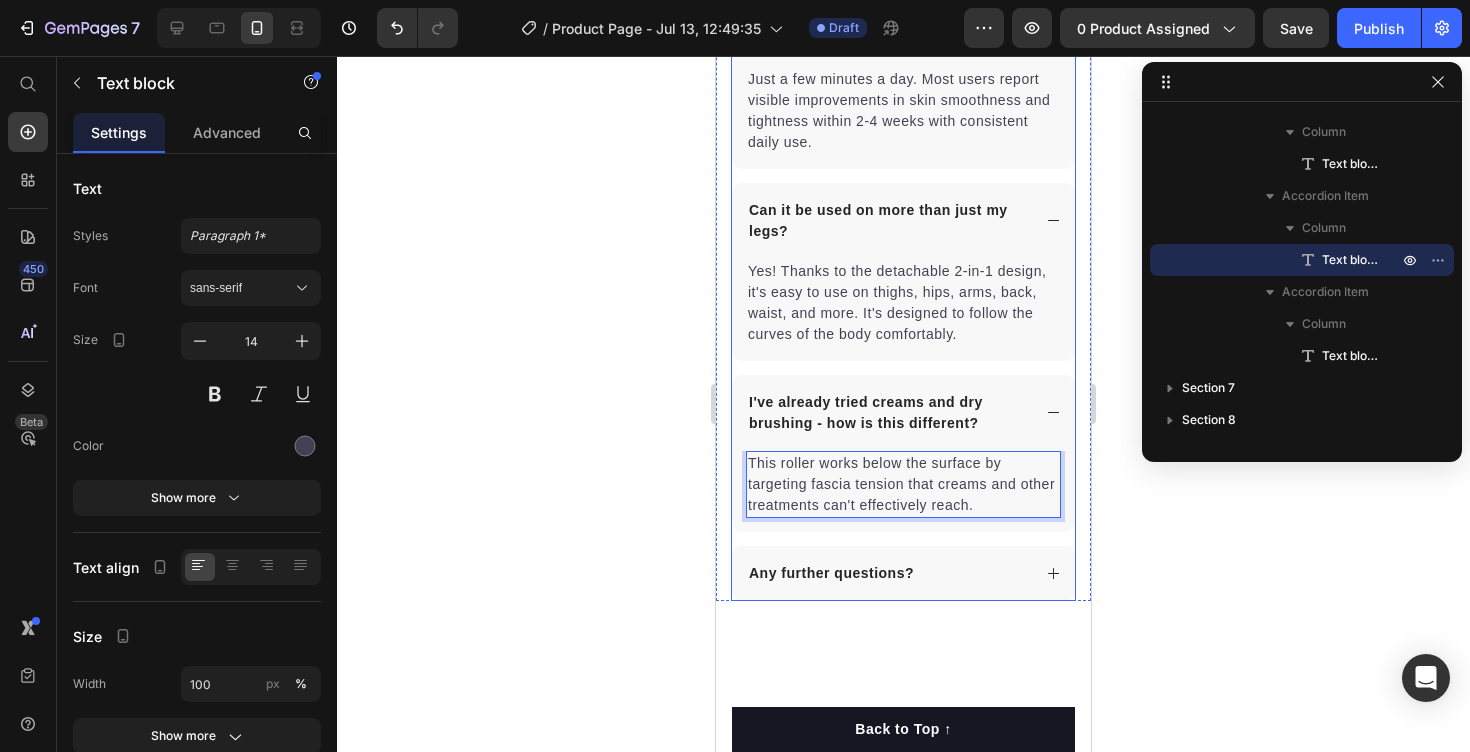 click on "Any further questions?" at bounding box center (831, 573) 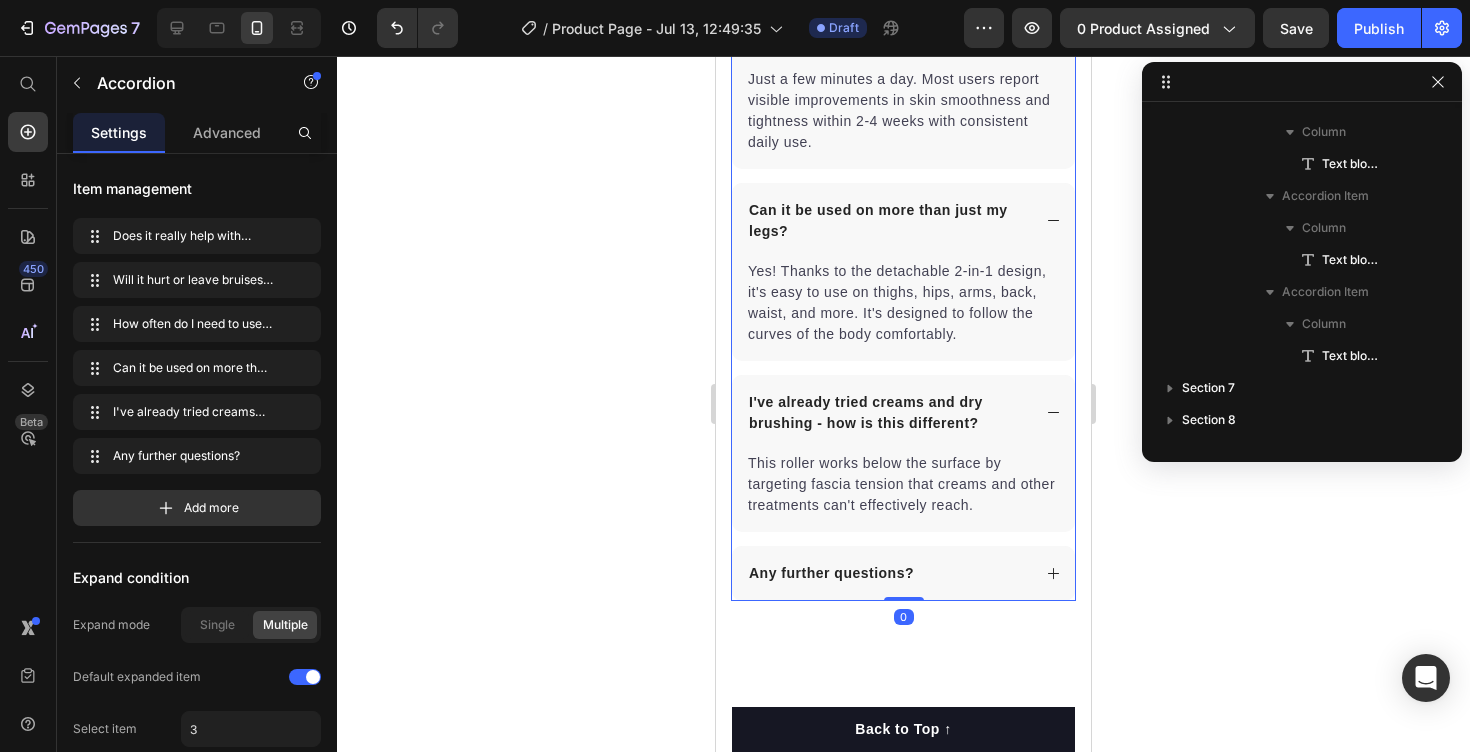 scroll, scrollTop: 4050, scrollLeft: 0, axis: vertical 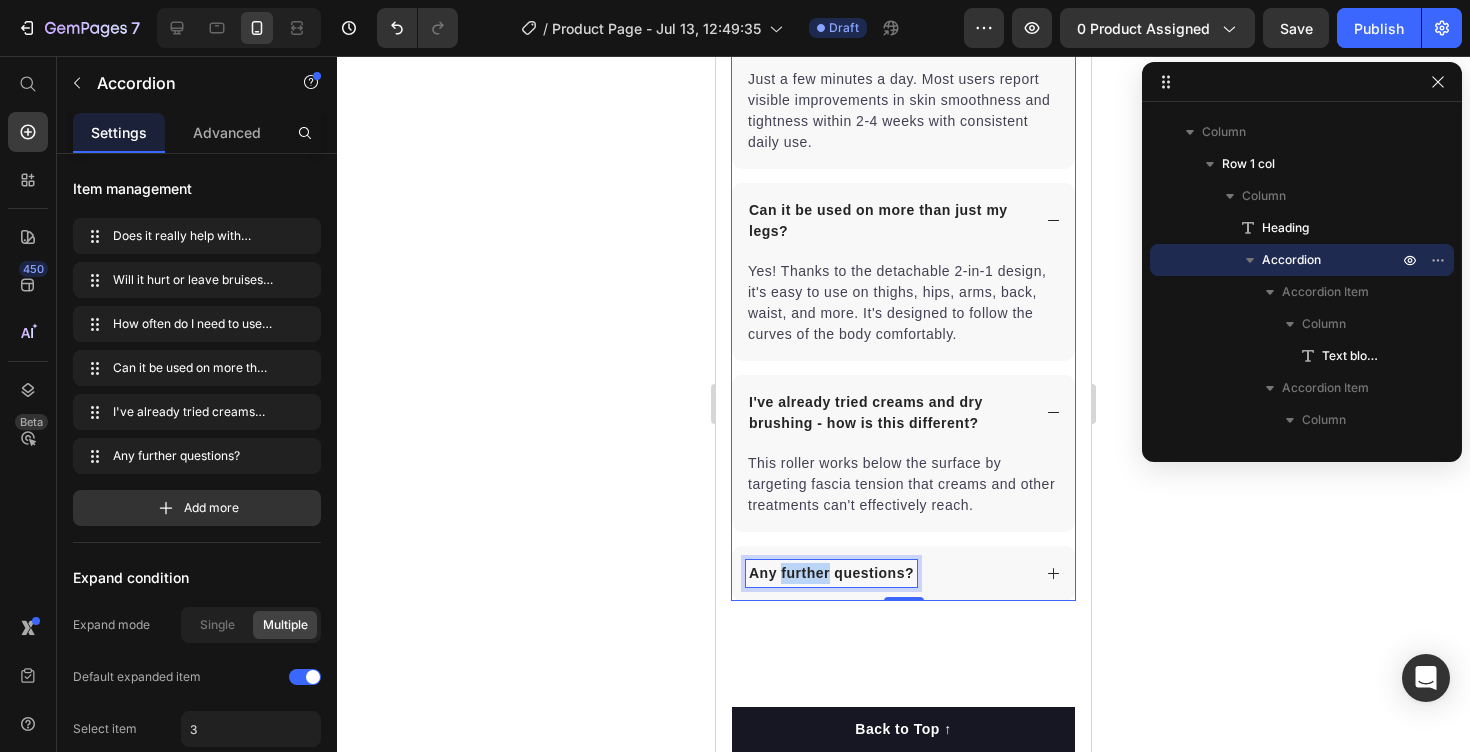 click on "Any further questions?" at bounding box center [831, 573] 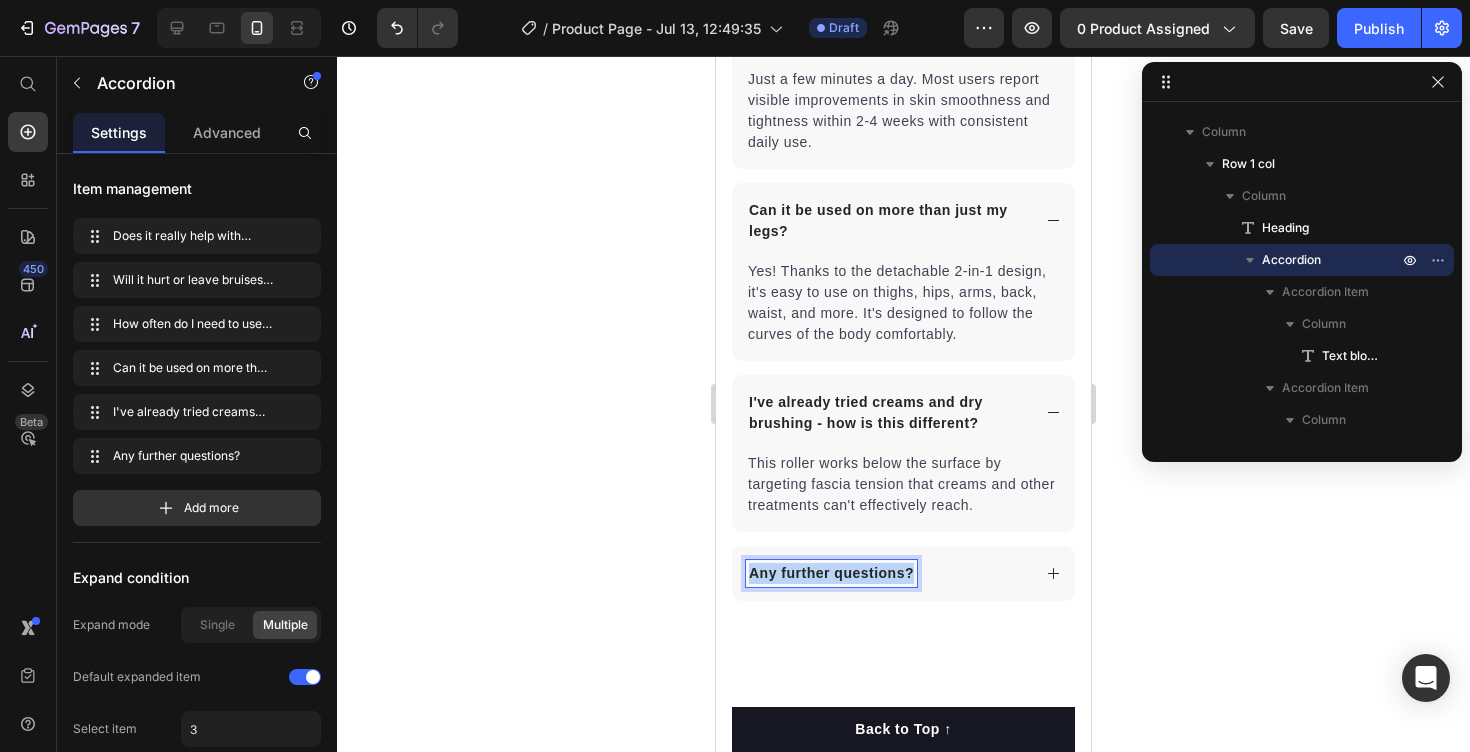 click on "Any further questions?" at bounding box center [831, 573] 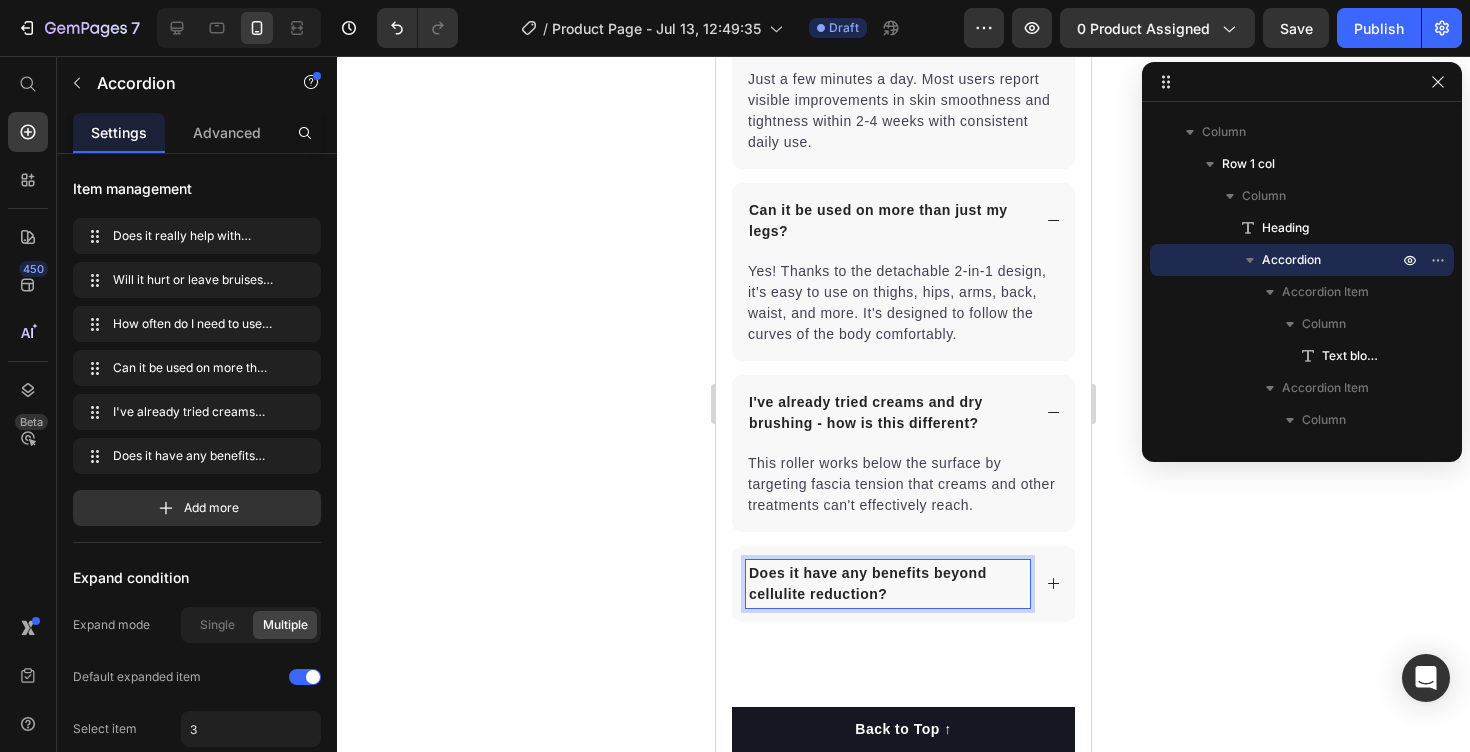 click on "Does it have any benefits beyond cellulite reduction?" at bounding box center [903, 584] 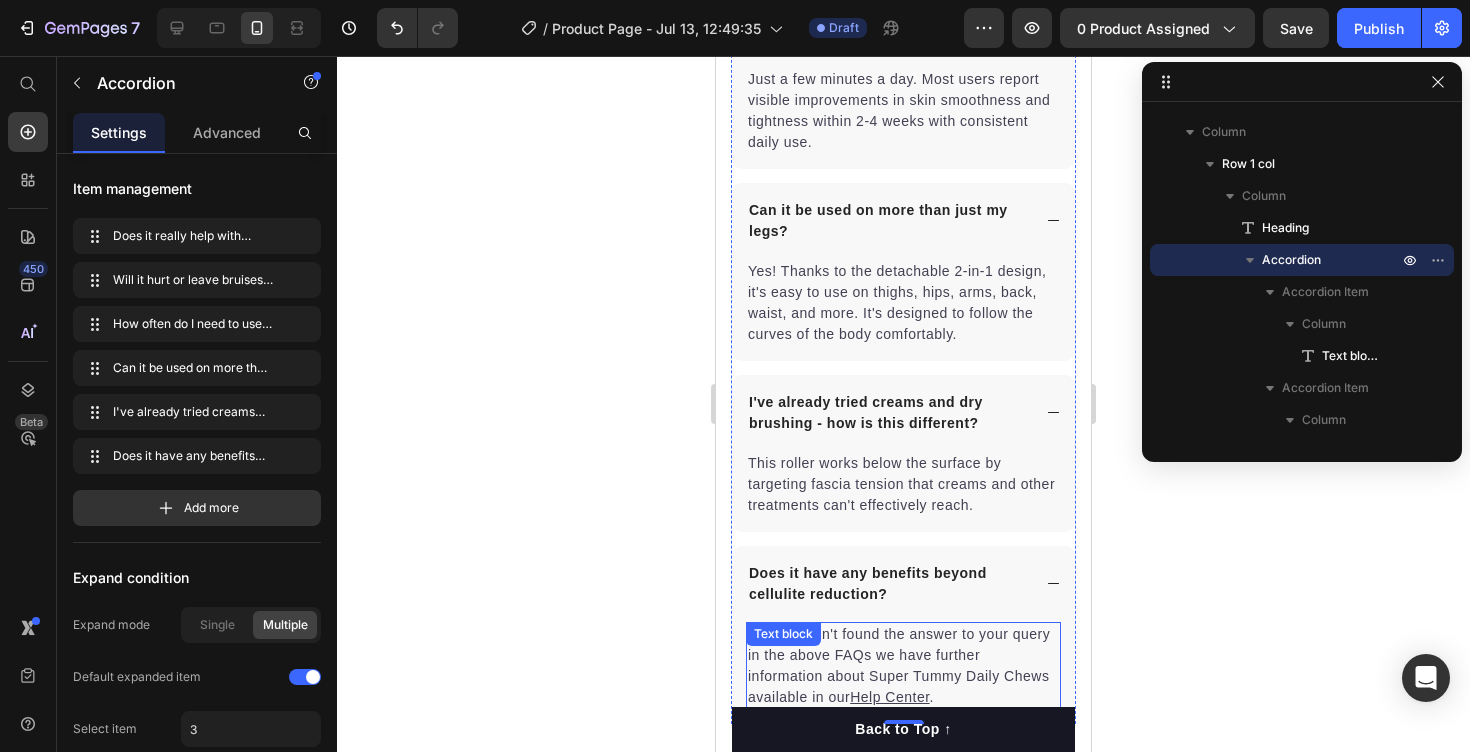 click on "If you haven't found the answer to your query in the above FAQs we have further information about Super Tummy Daily Chews available in our  Help Center ." at bounding box center (903, 666) 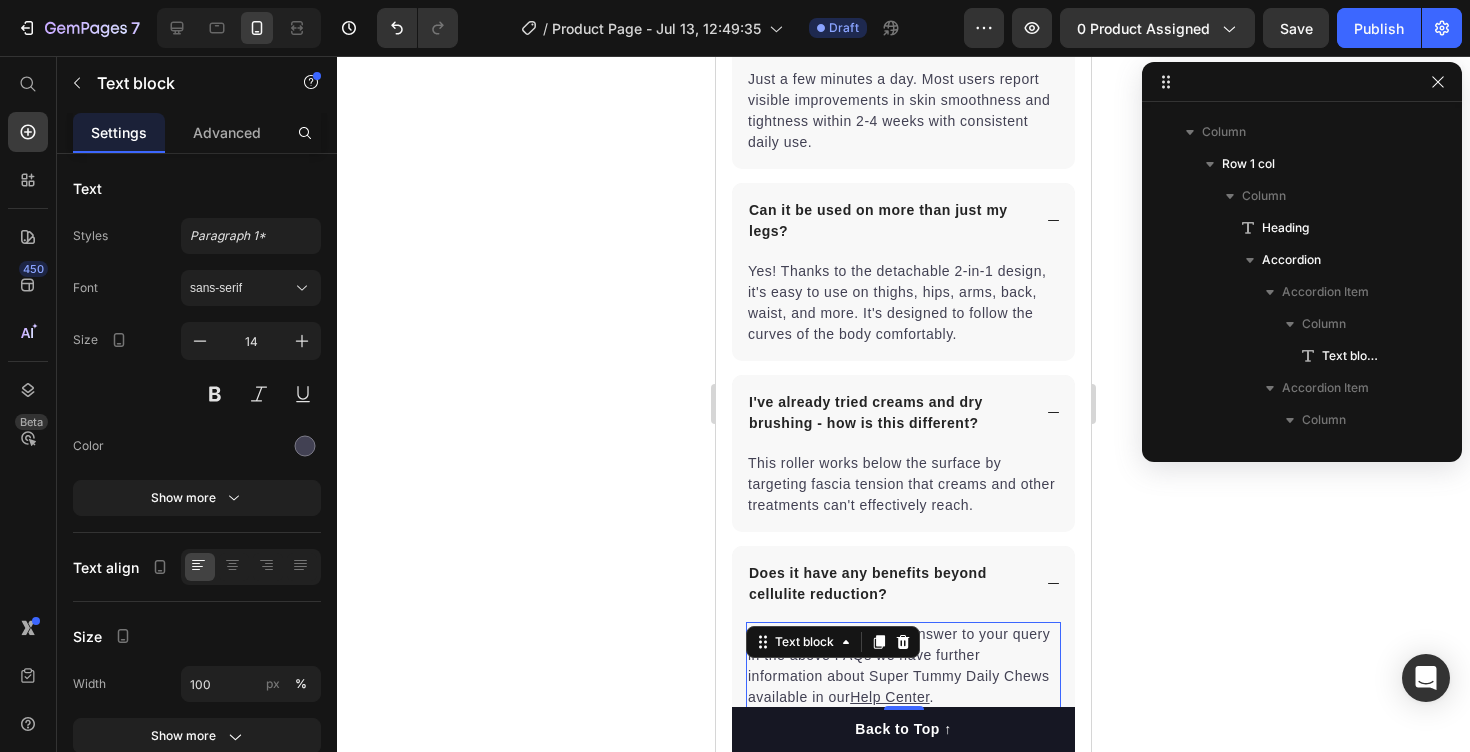 scroll, scrollTop: 4590, scrollLeft: 0, axis: vertical 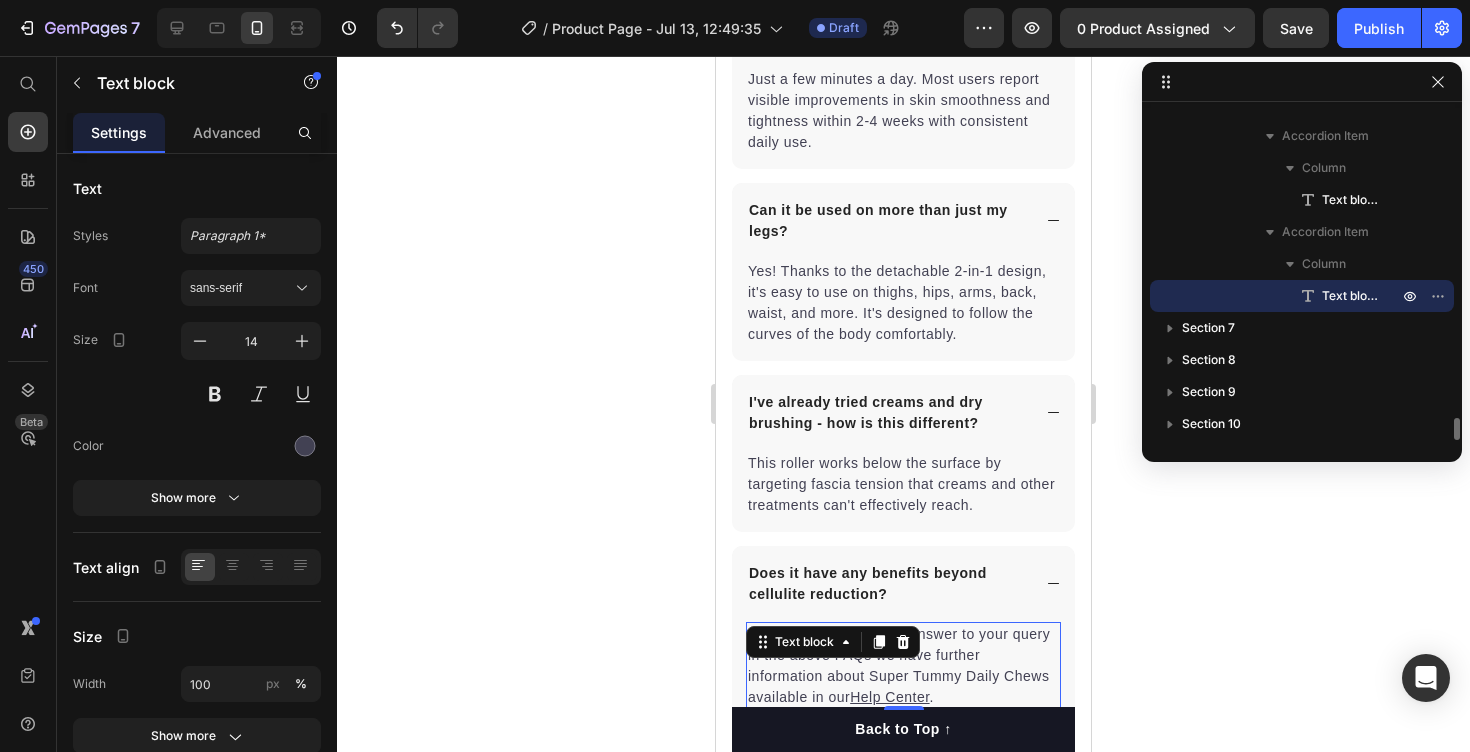 click on "If you haven't found the answer to your query in the above FAQs we have further information about Super Tummy Daily Chews available in our  Help Center ." at bounding box center (903, 666) 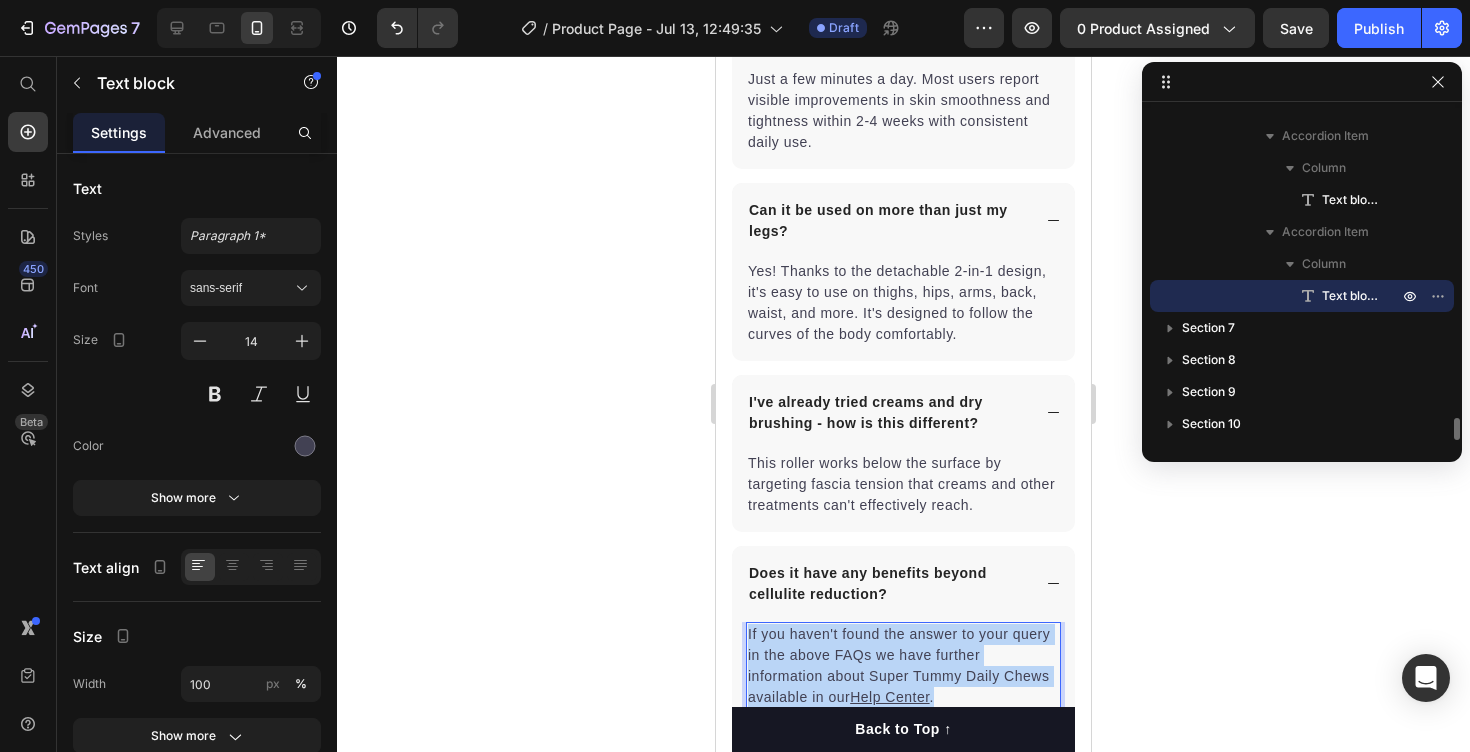 click on "If you haven't found the answer to your query in the above FAQs we have further information about Super Tummy Daily Chews available in our  Help Center ." at bounding box center (903, 666) 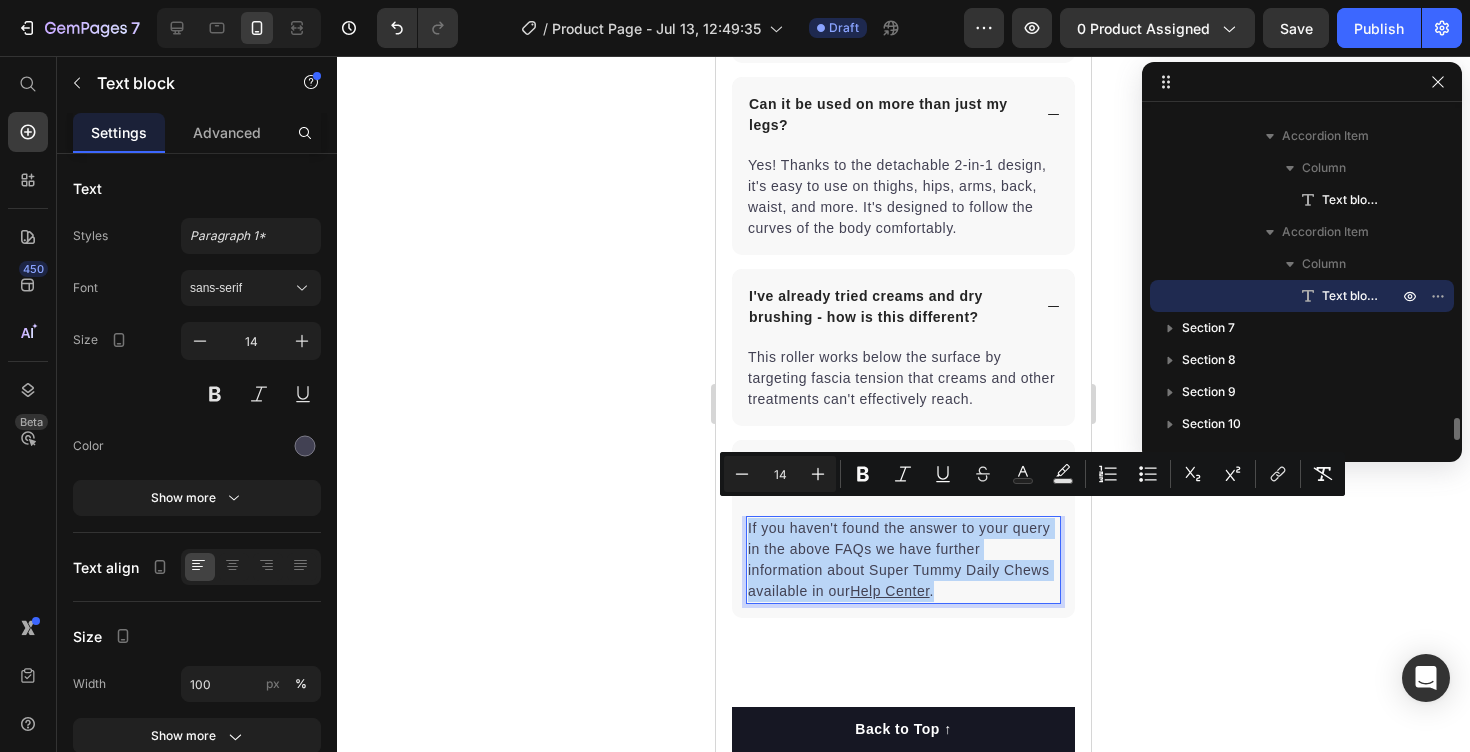 scroll, scrollTop: 4542, scrollLeft: 0, axis: vertical 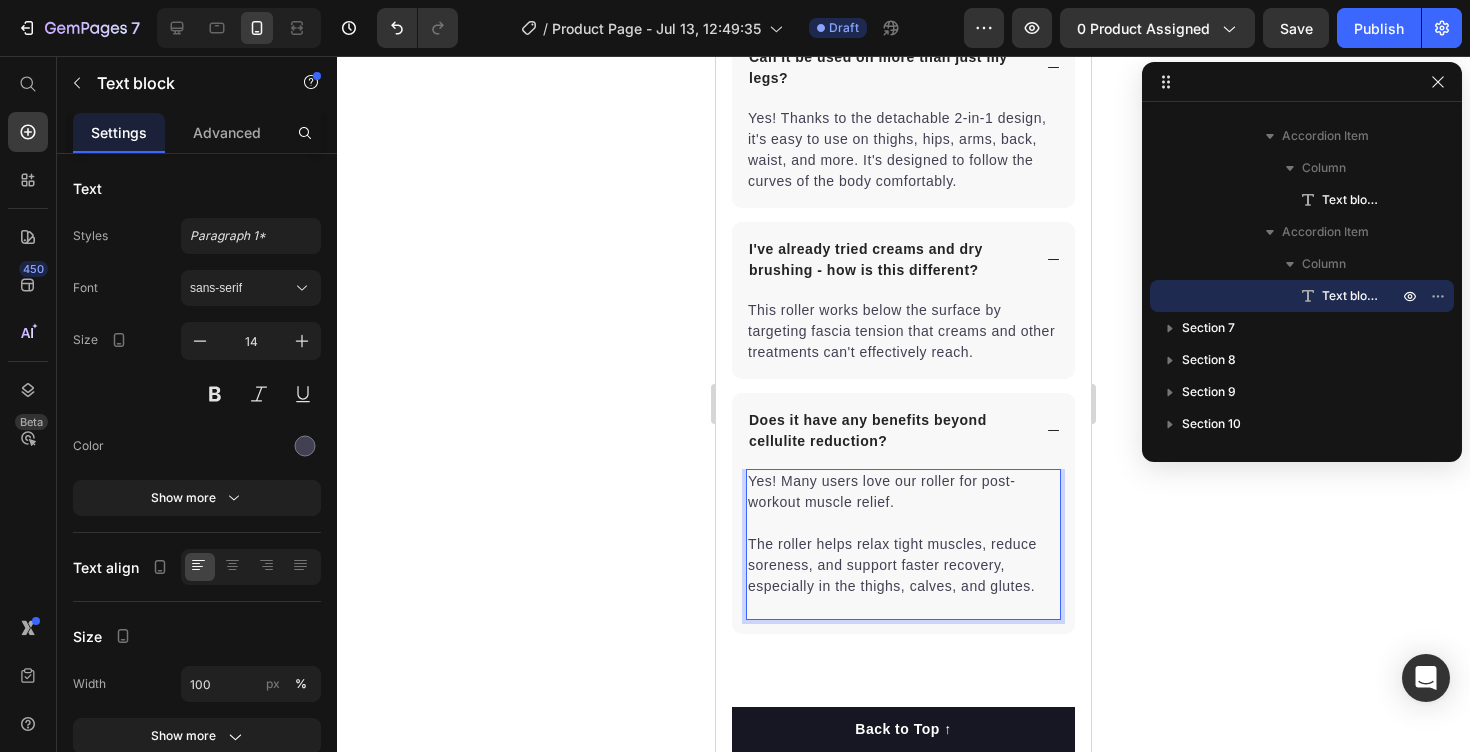 click 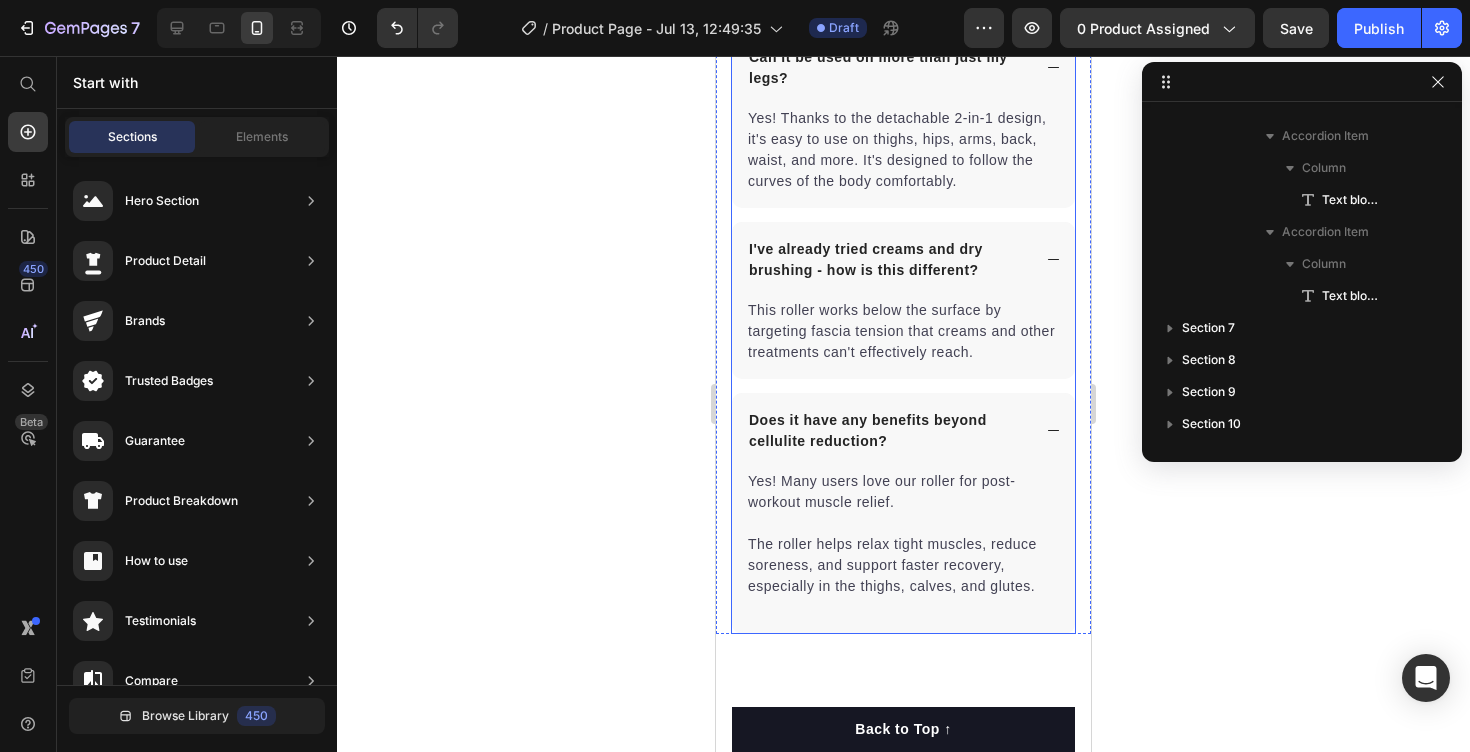 click on "Does it have any benefits beyond cellulite reduction?" at bounding box center (903, 431) 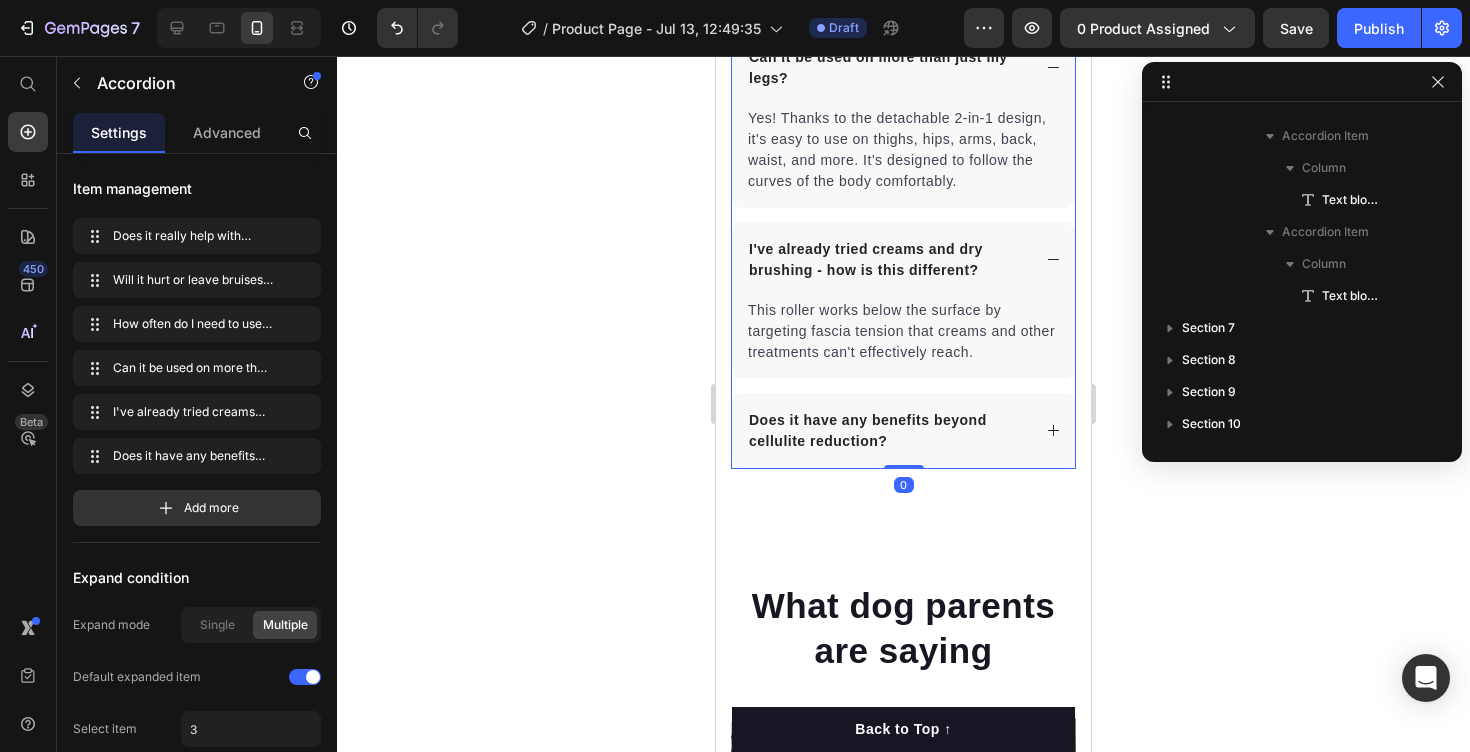 scroll, scrollTop: 4050, scrollLeft: 0, axis: vertical 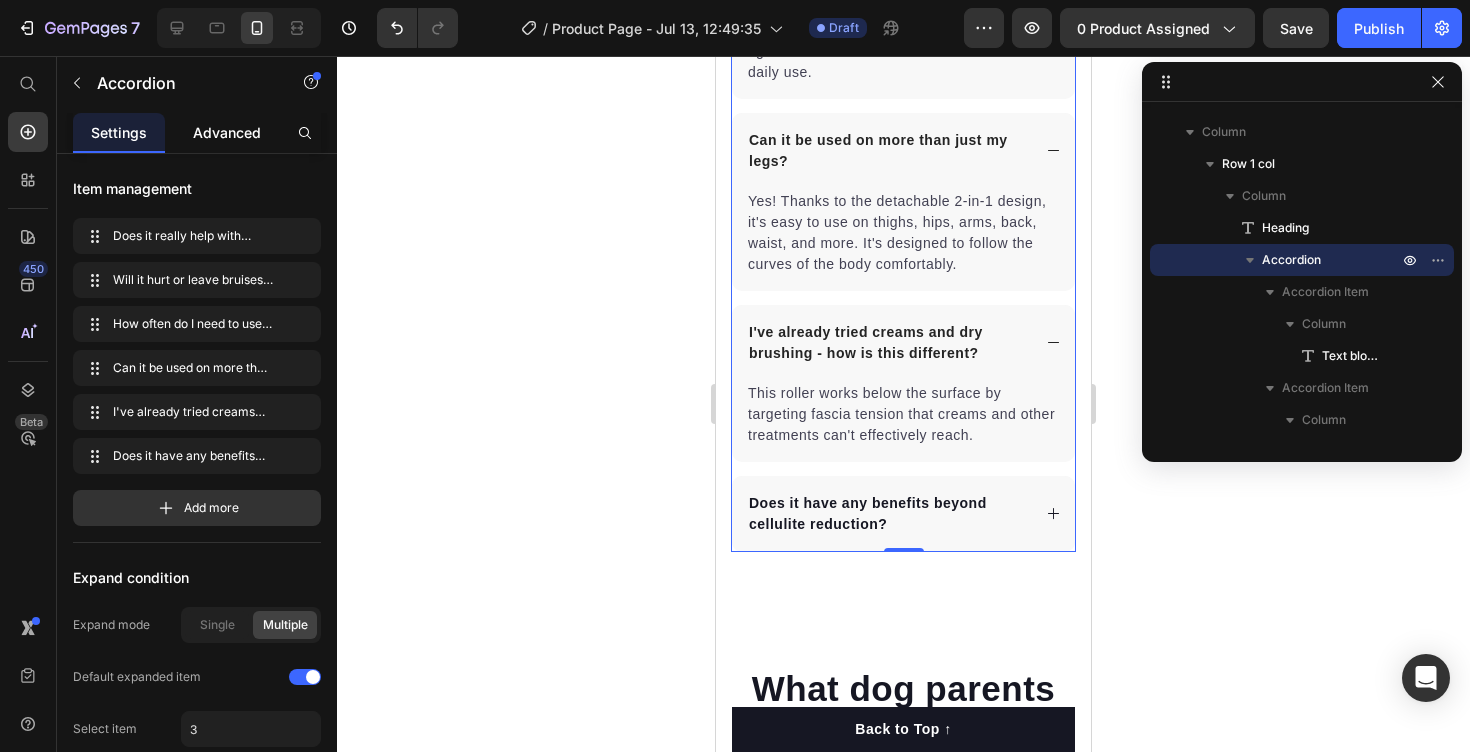 click on "Advanced" at bounding box center (227, 132) 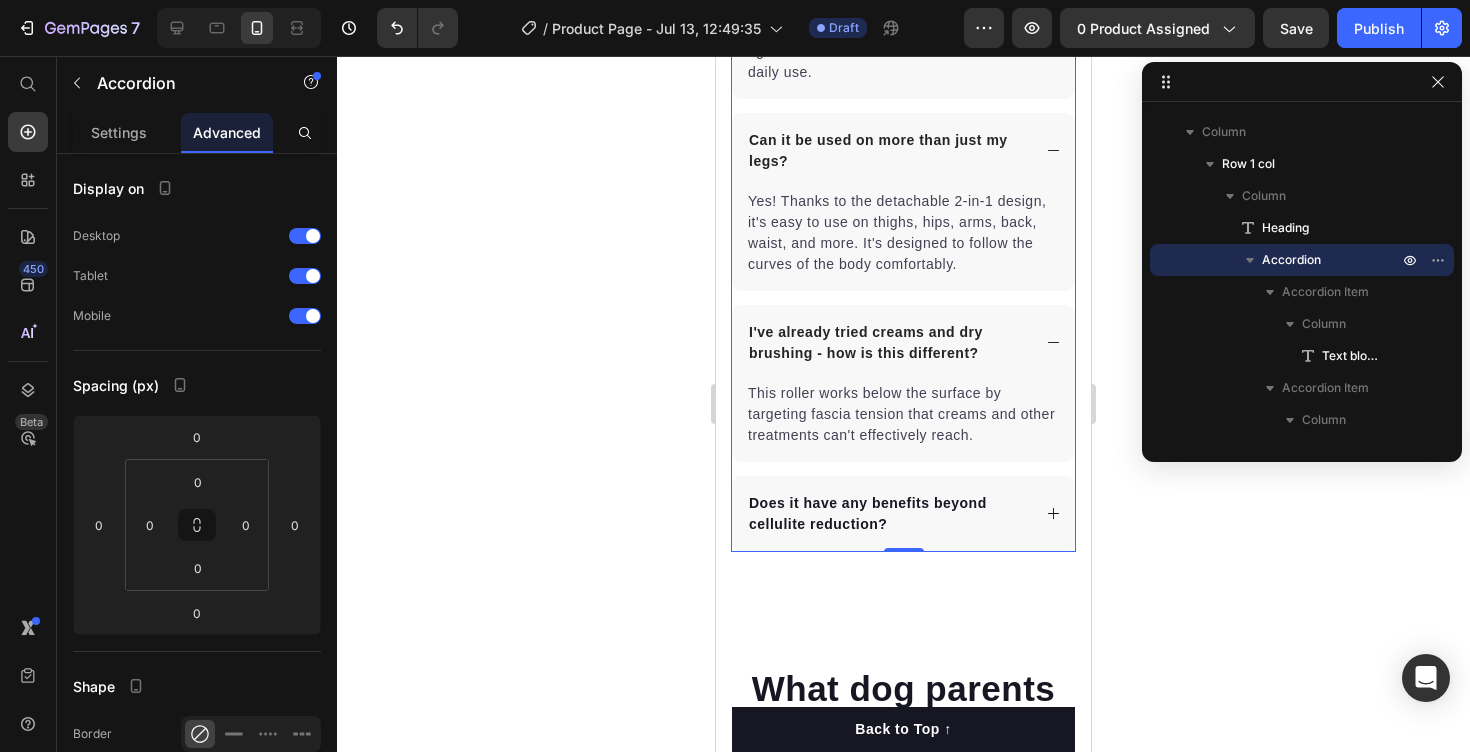 click on "Yes! Thanks to the detachable 2-in-1 design, it's easy to use on thighs, hips, arms, back, waist, and more. It's designed to follow the curves of the body comfortably." at bounding box center [903, 233] 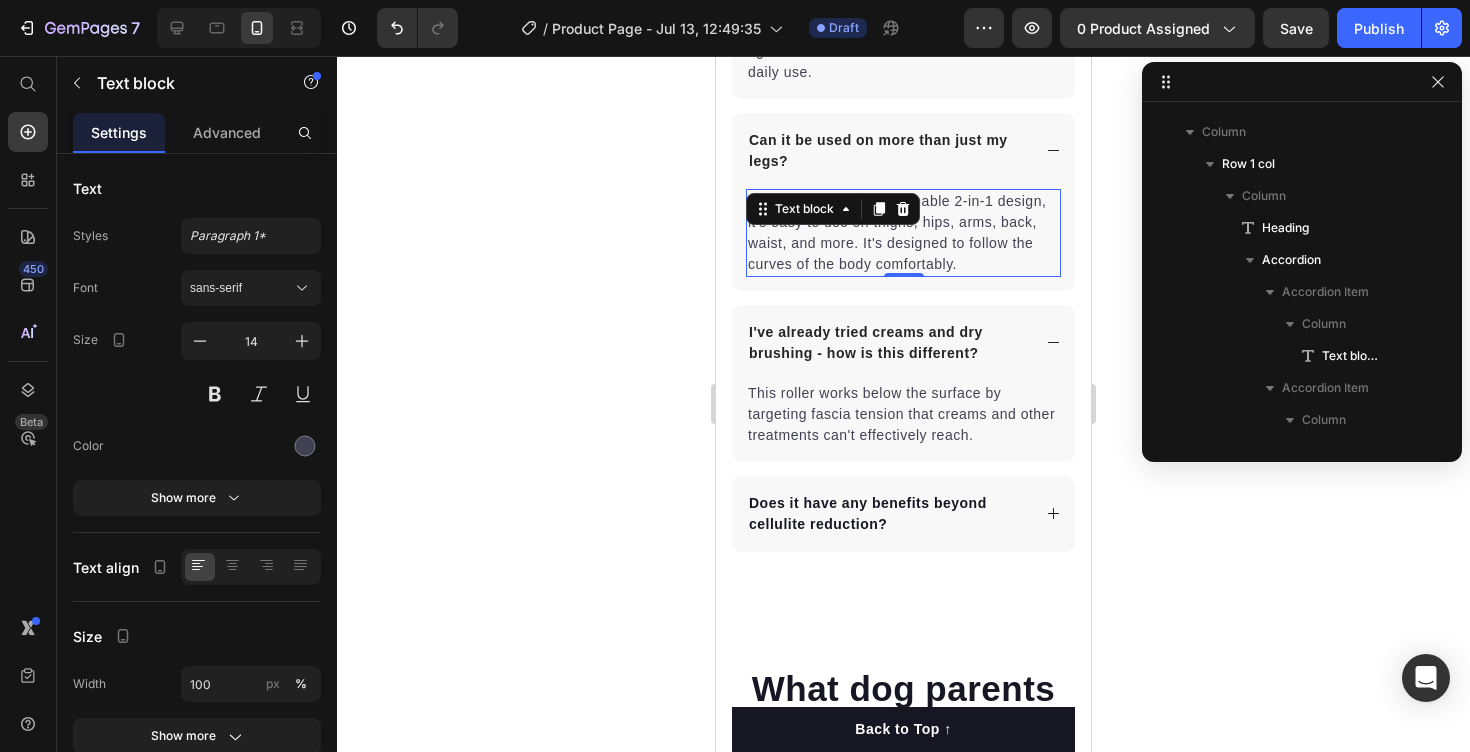 scroll, scrollTop: 4434, scrollLeft: 0, axis: vertical 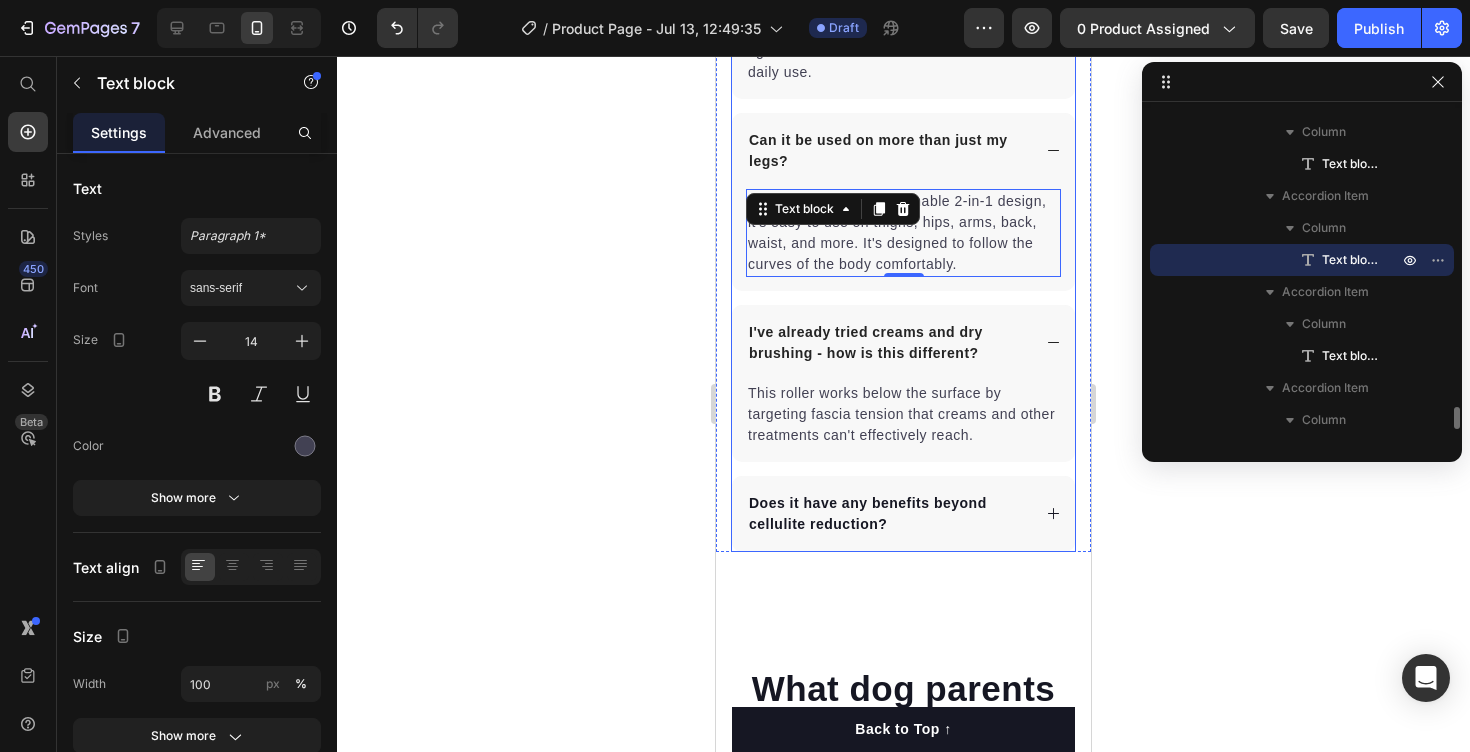 click 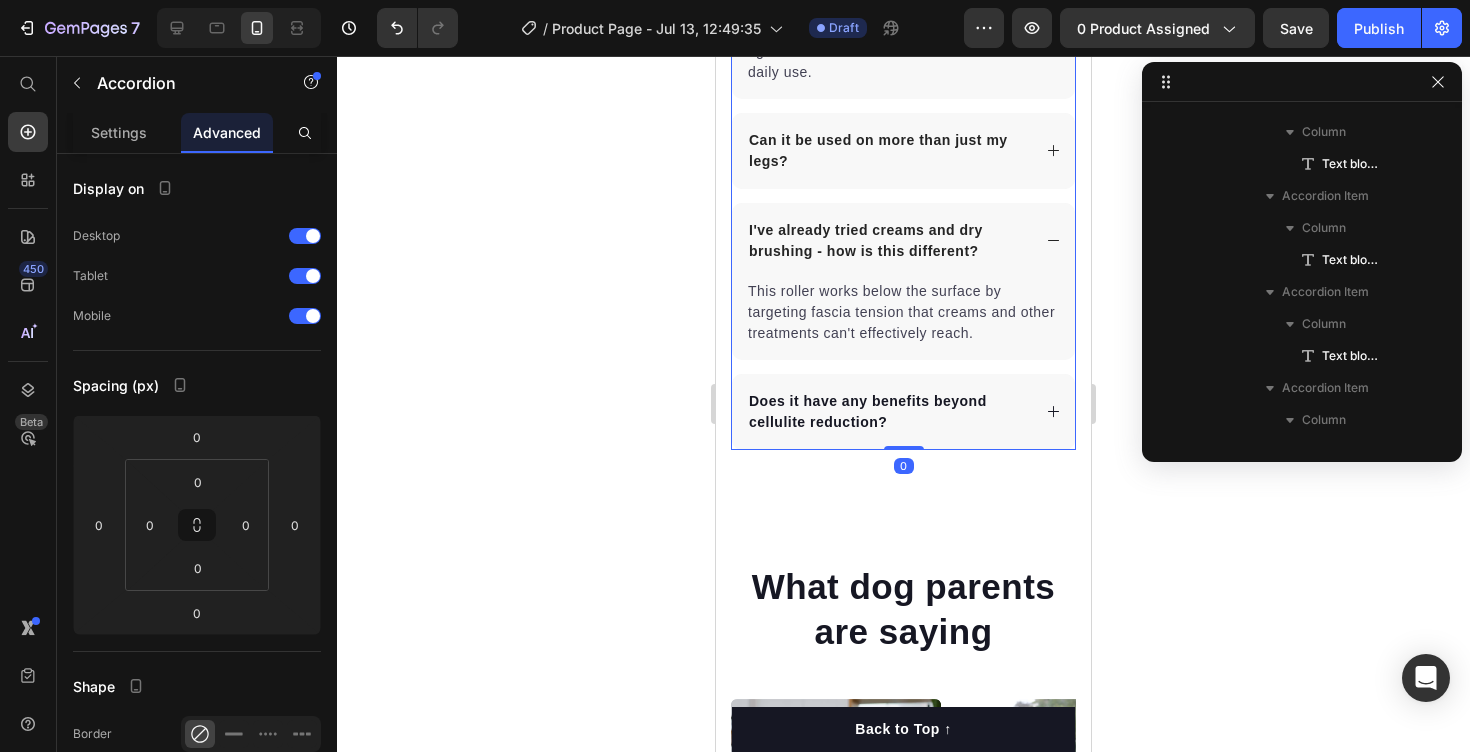 scroll, scrollTop: 4050, scrollLeft: 0, axis: vertical 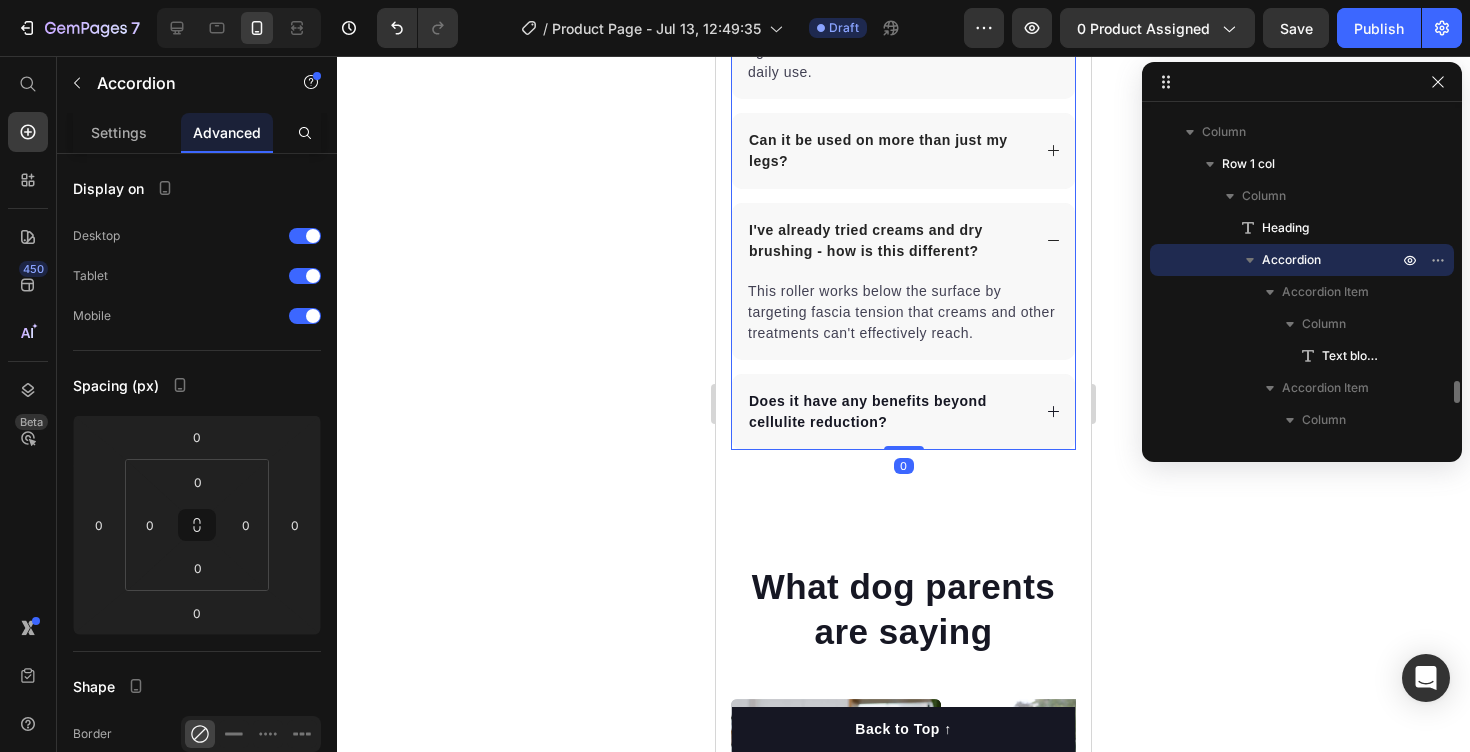 click 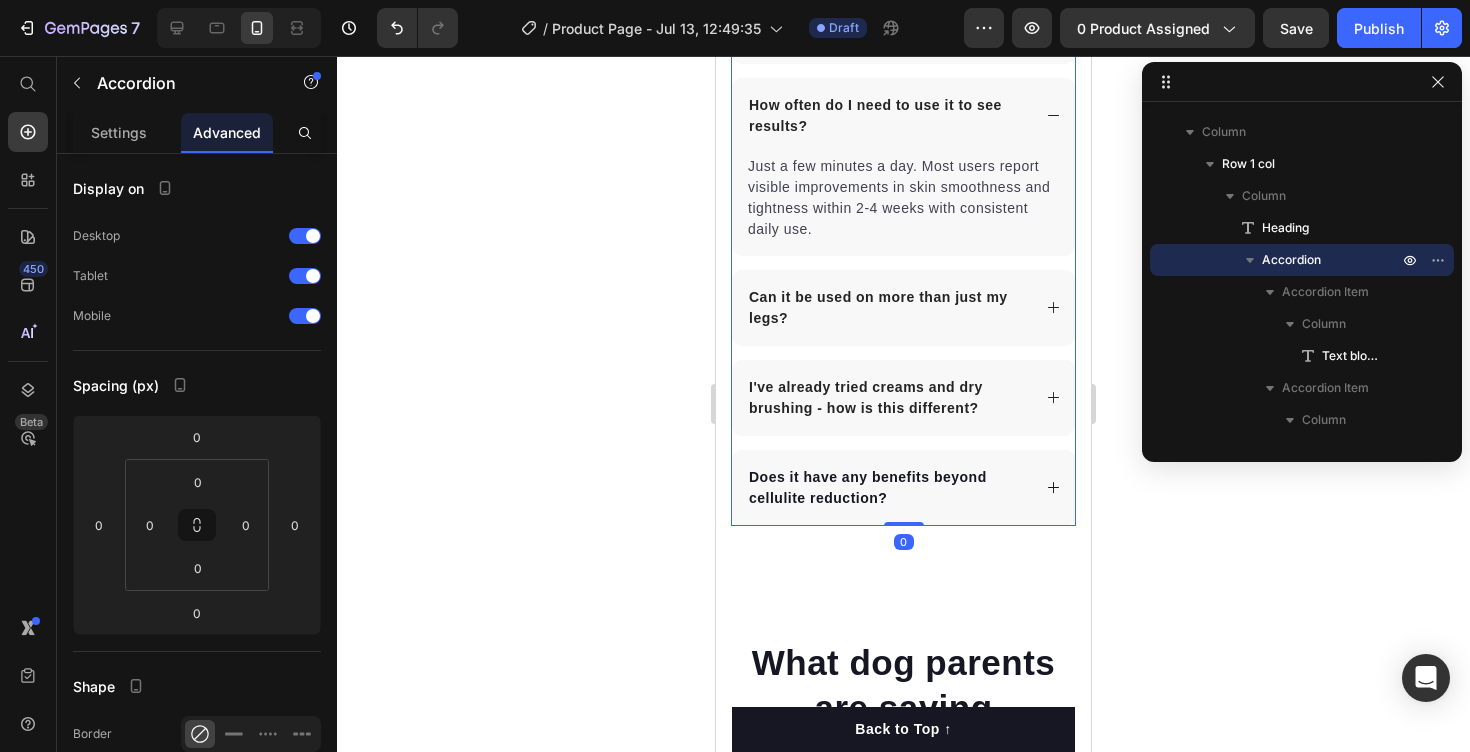 scroll, scrollTop: 3923, scrollLeft: 0, axis: vertical 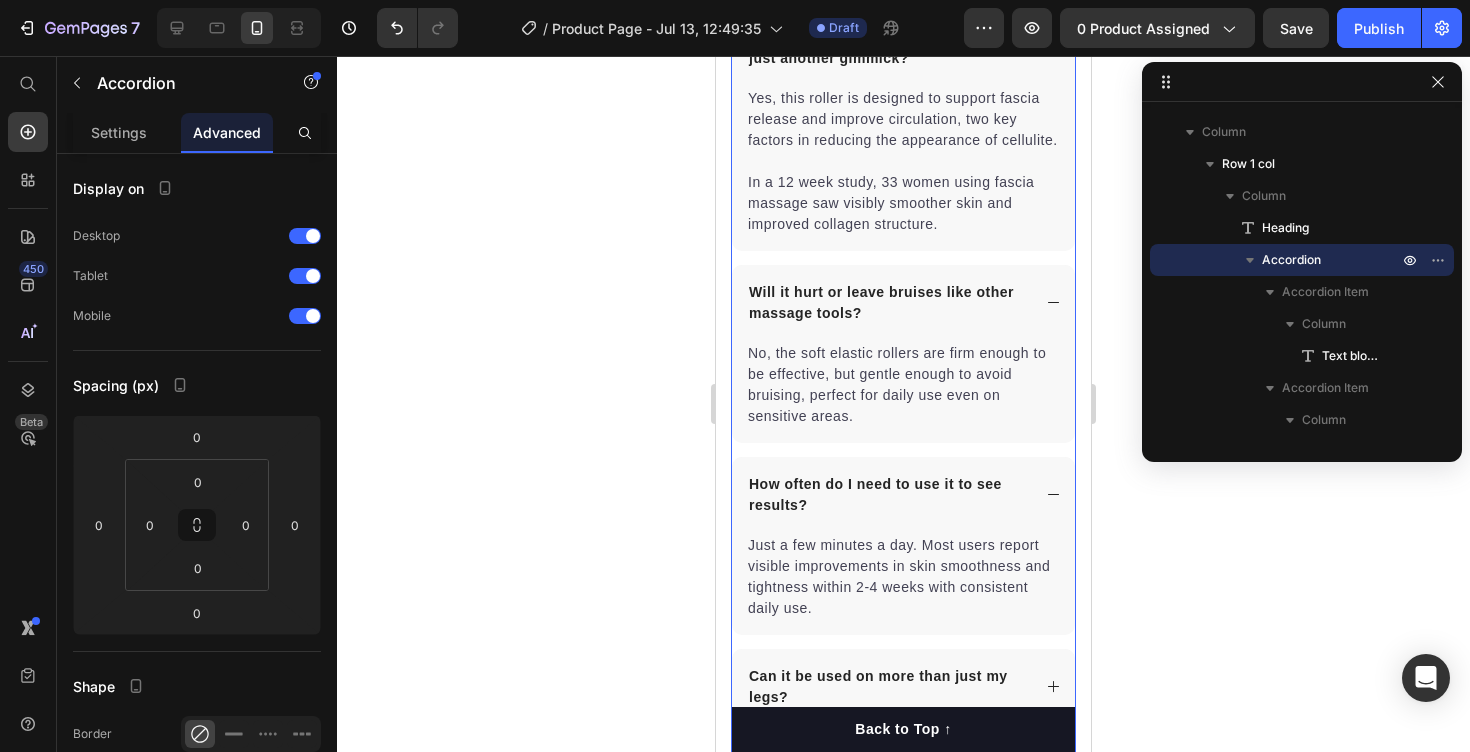 click 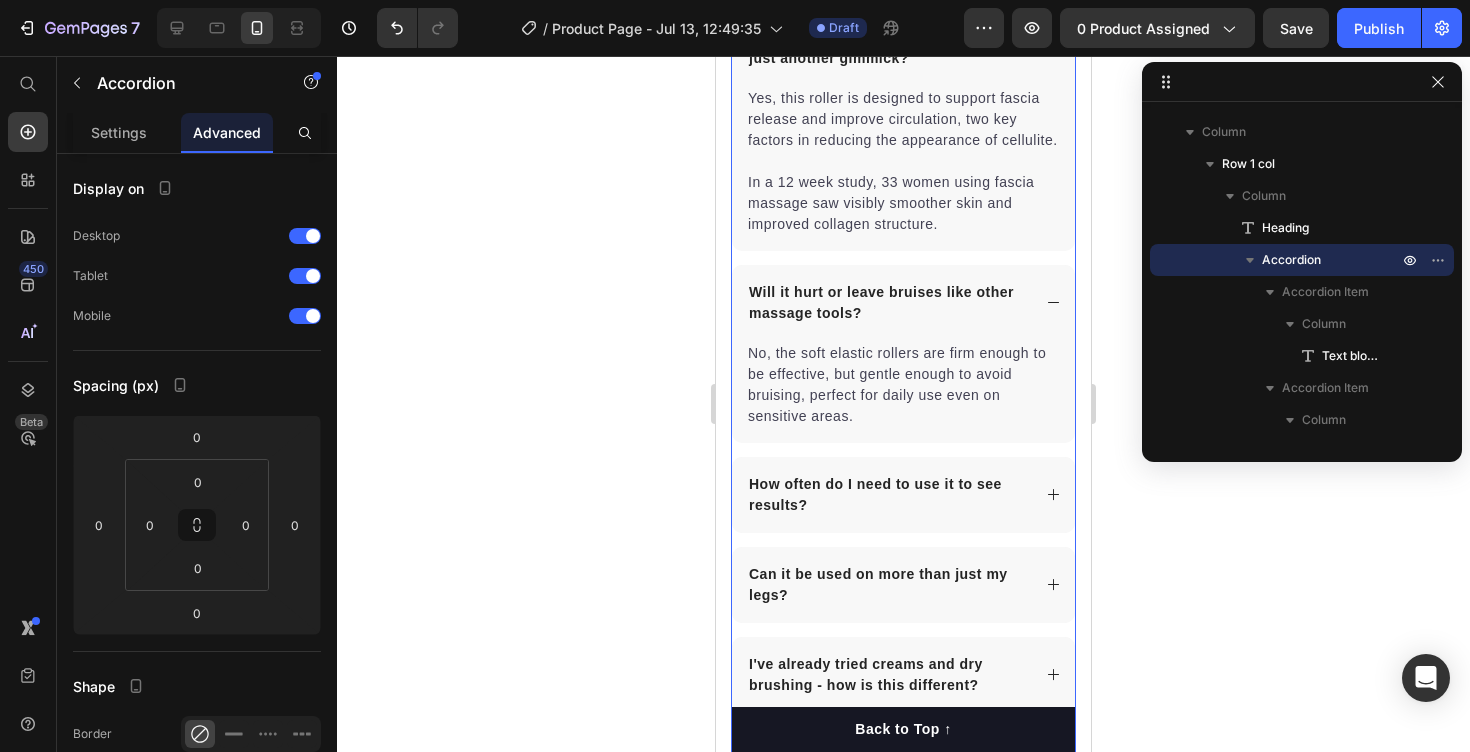 click 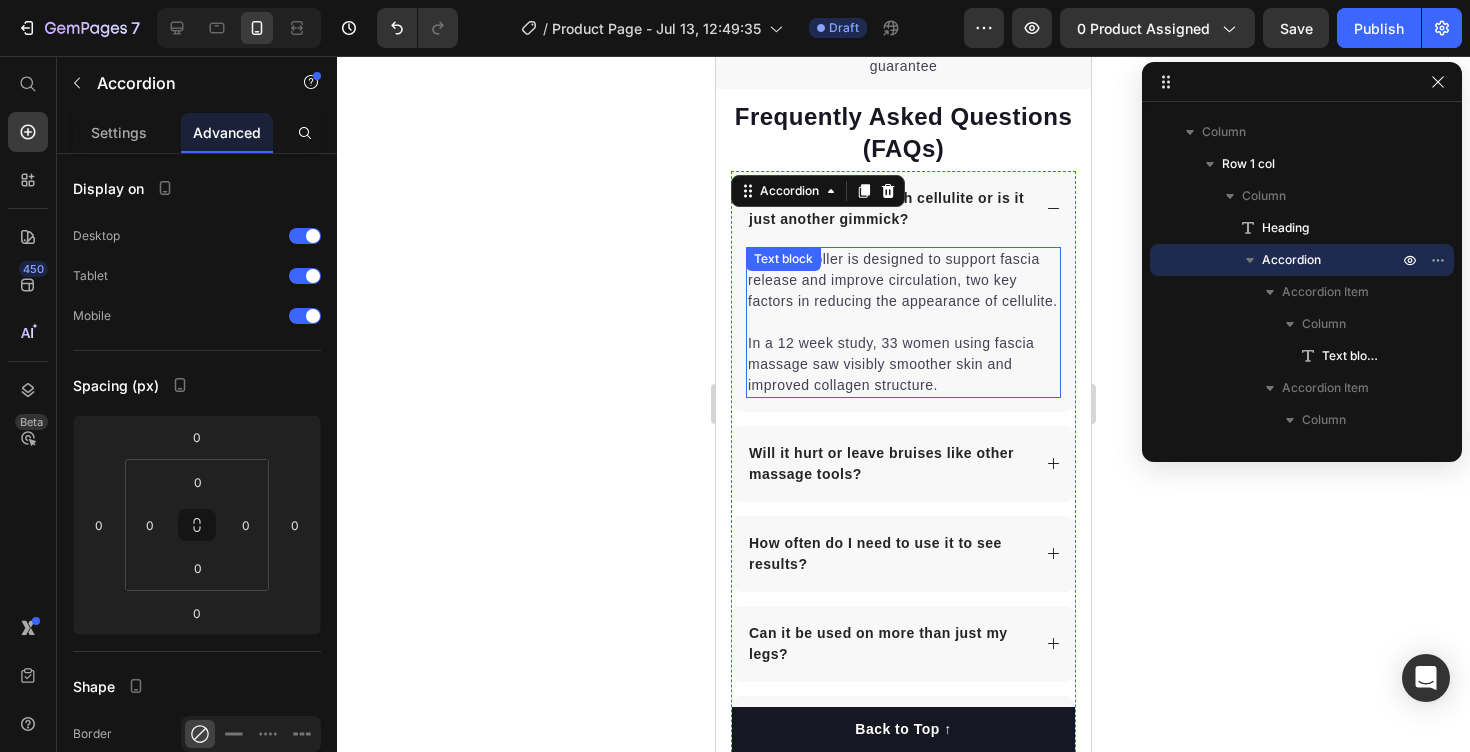 scroll, scrollTop: 3748, scrollLeft: 0, axis: vertical 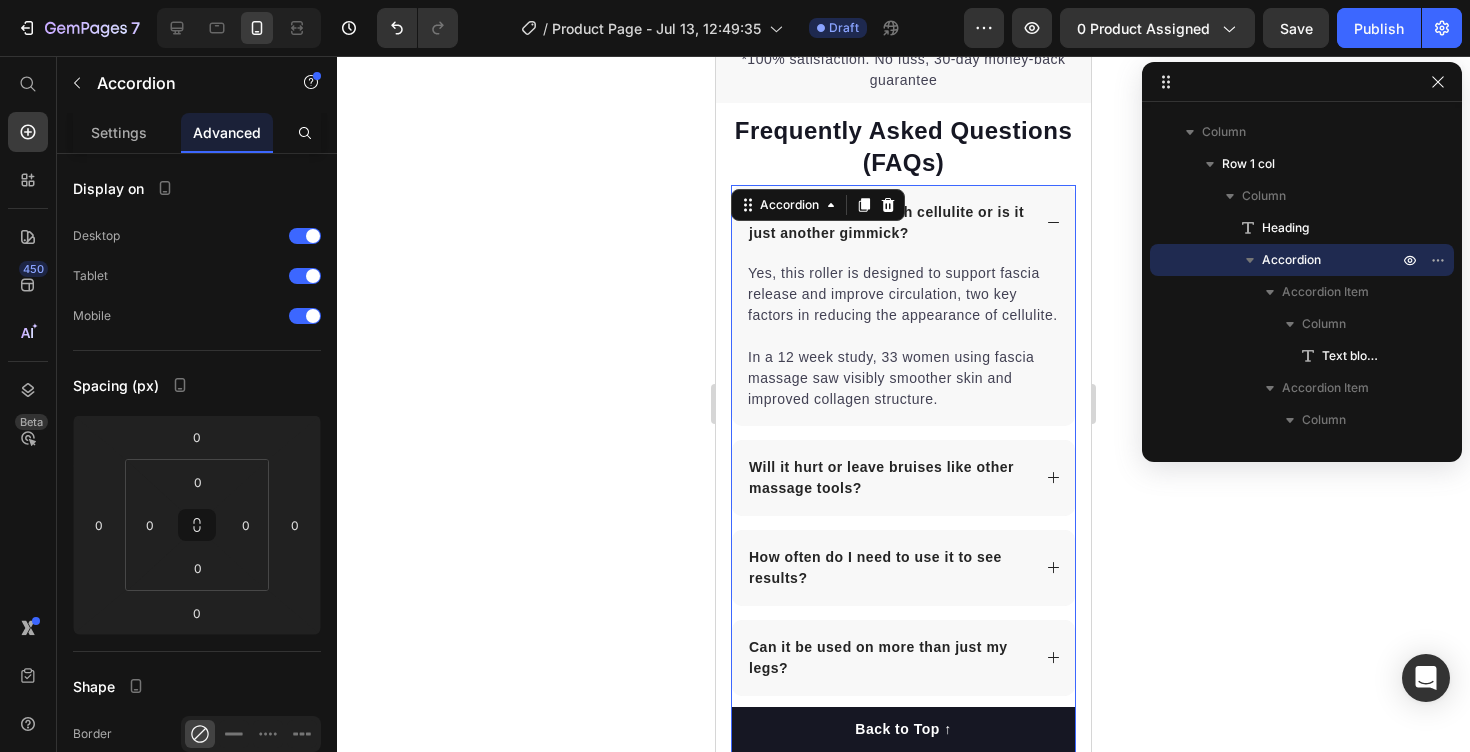 click 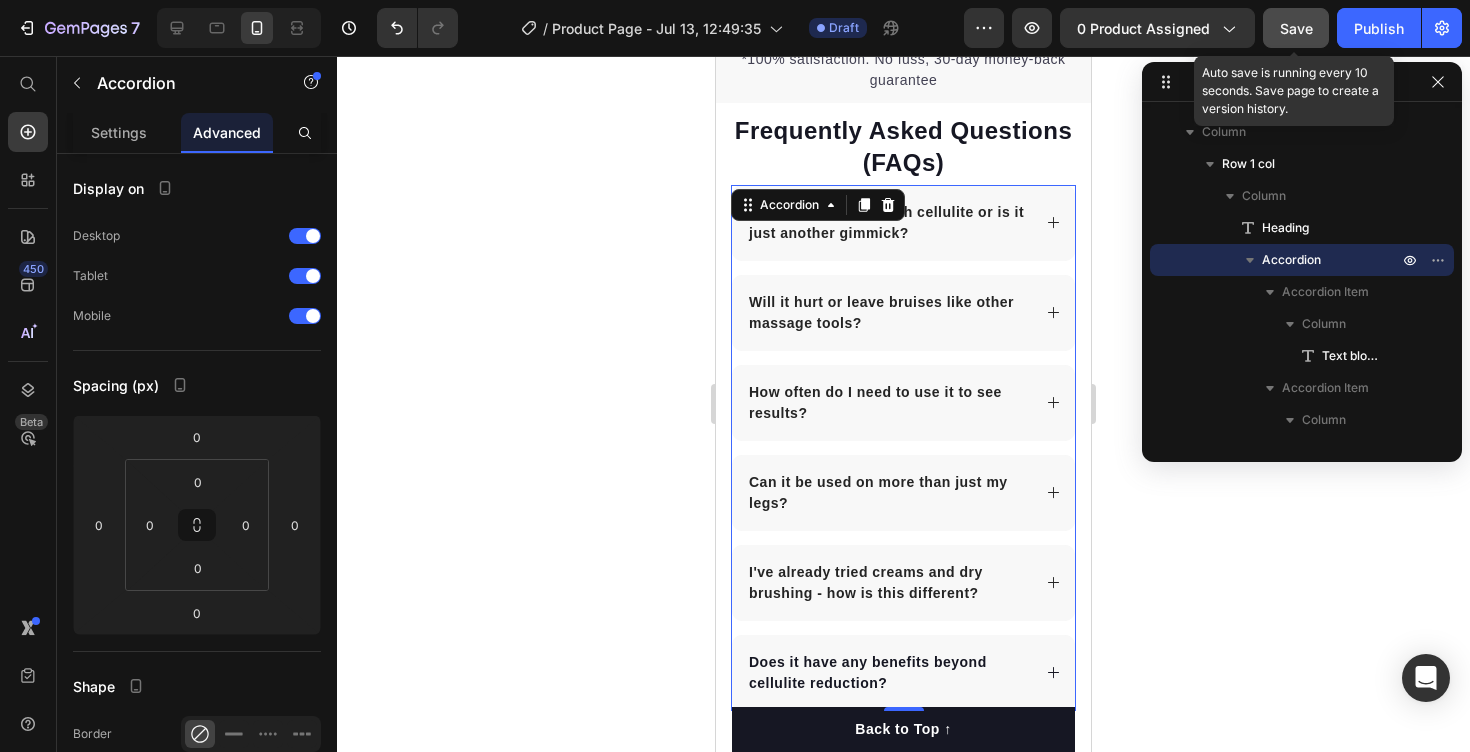 click on "Save" 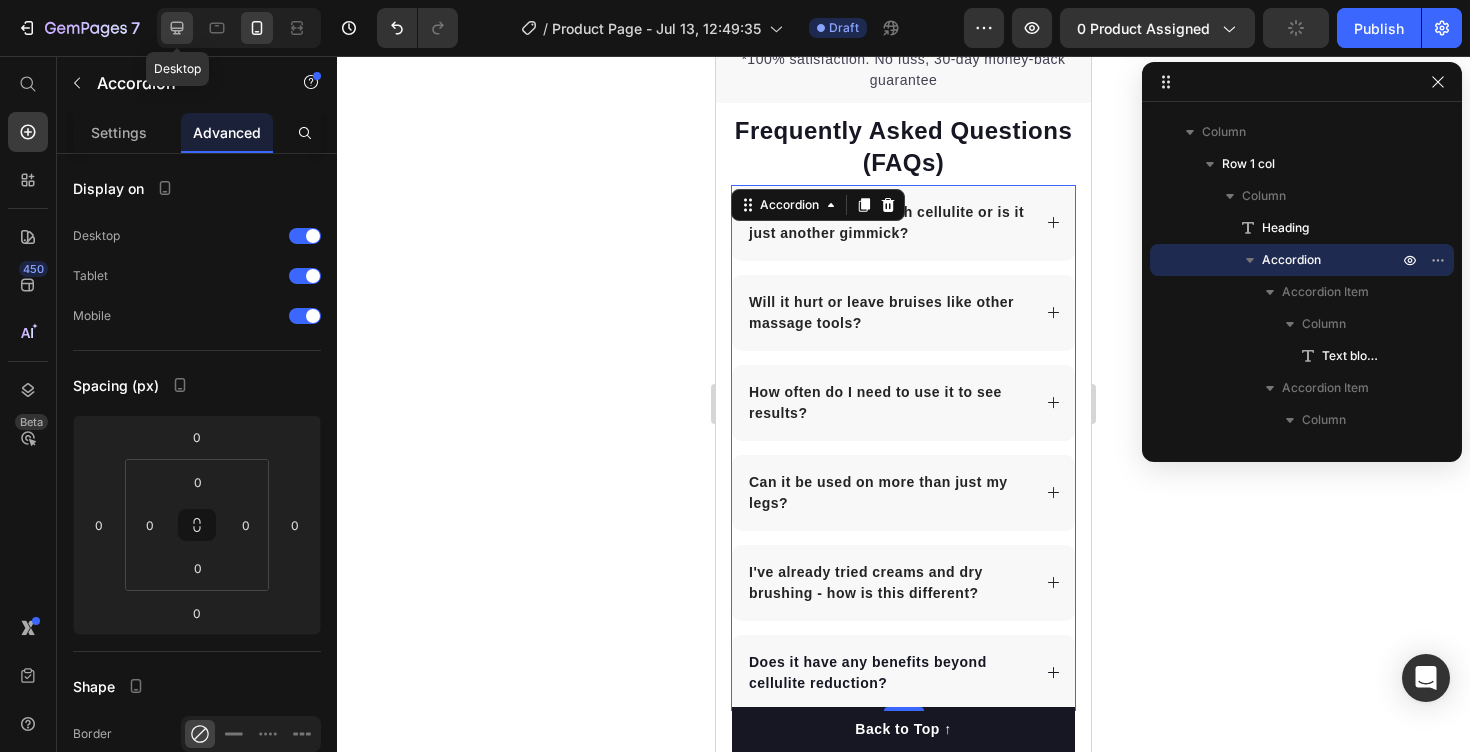 click 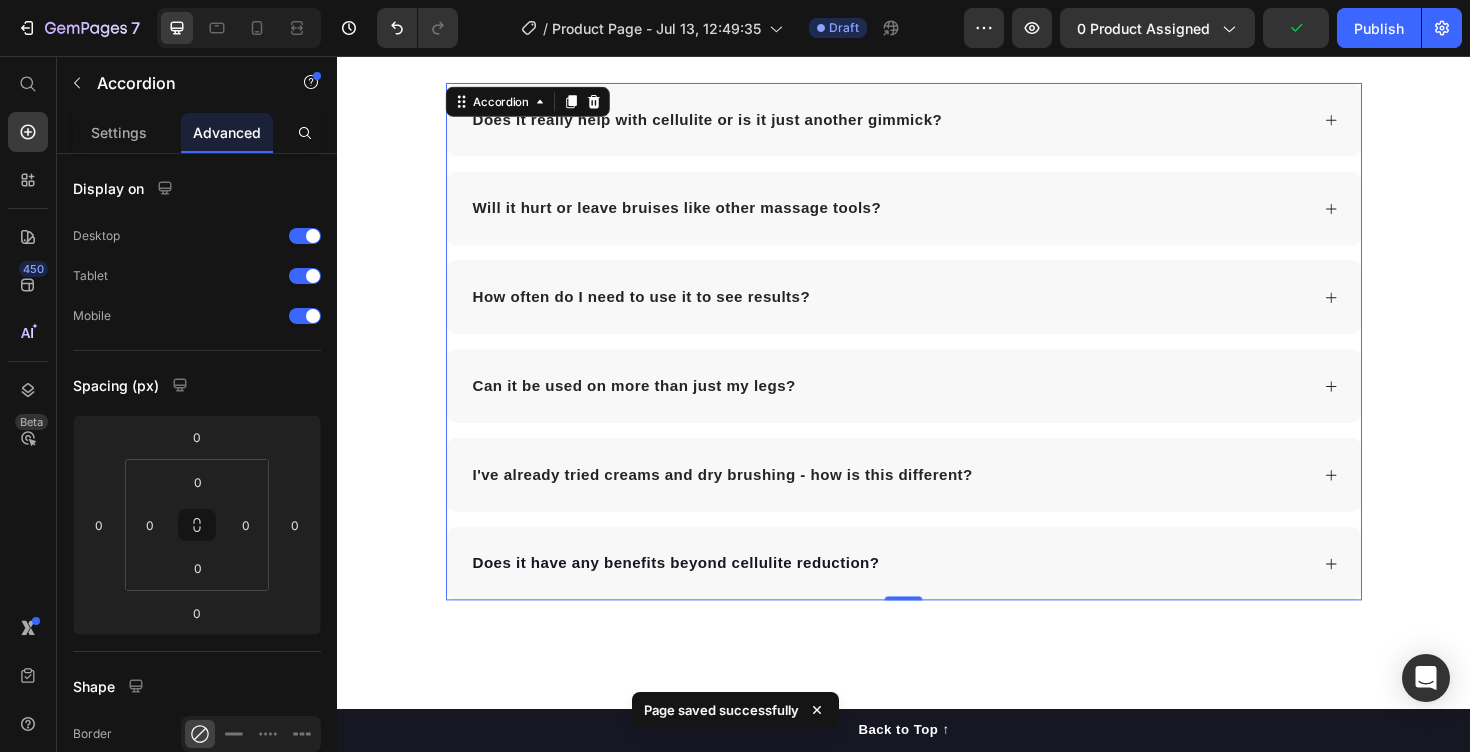 scroll, scrollTop: 4318, scrollLeft: 0, axis: vertical 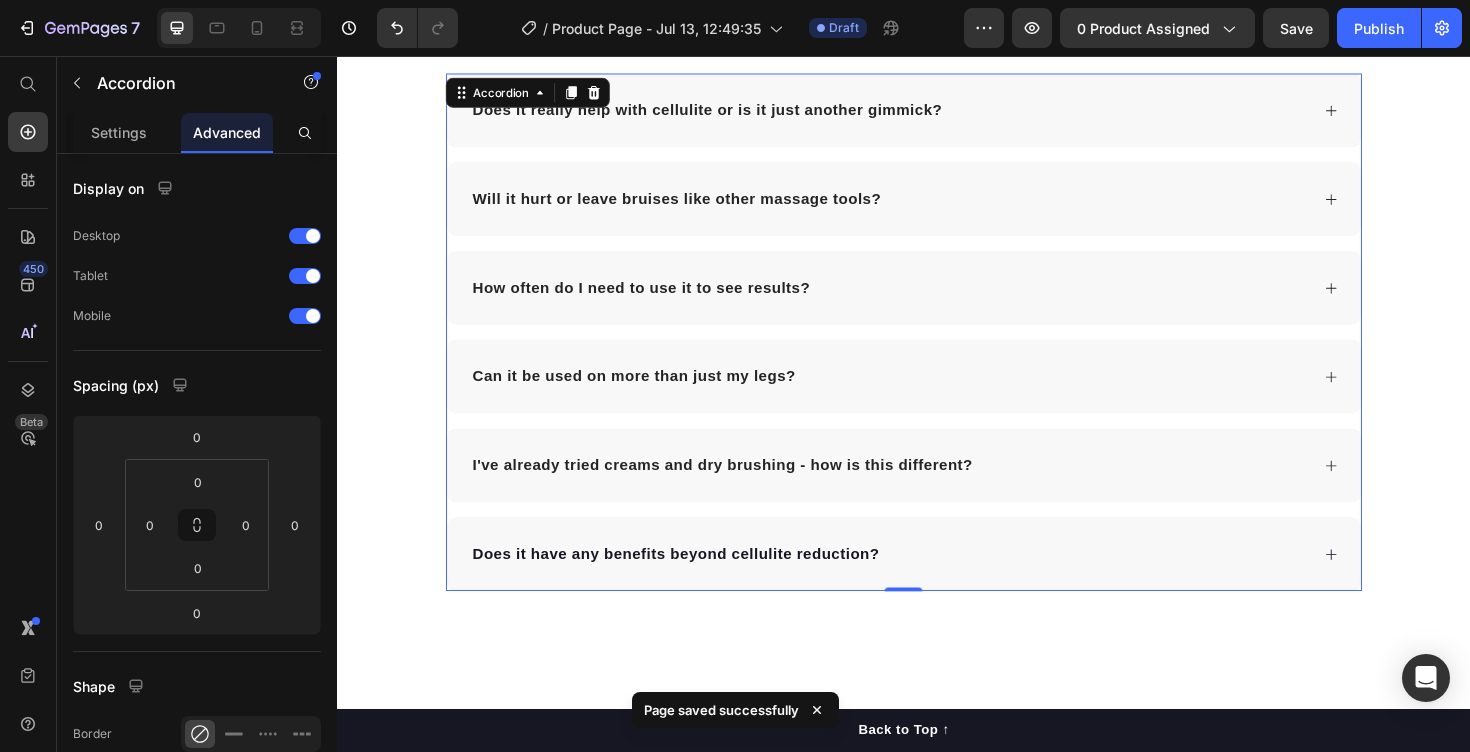 click on "Does it have any benefits beyond cellulite reduction?" at bounding box center [921, 584] 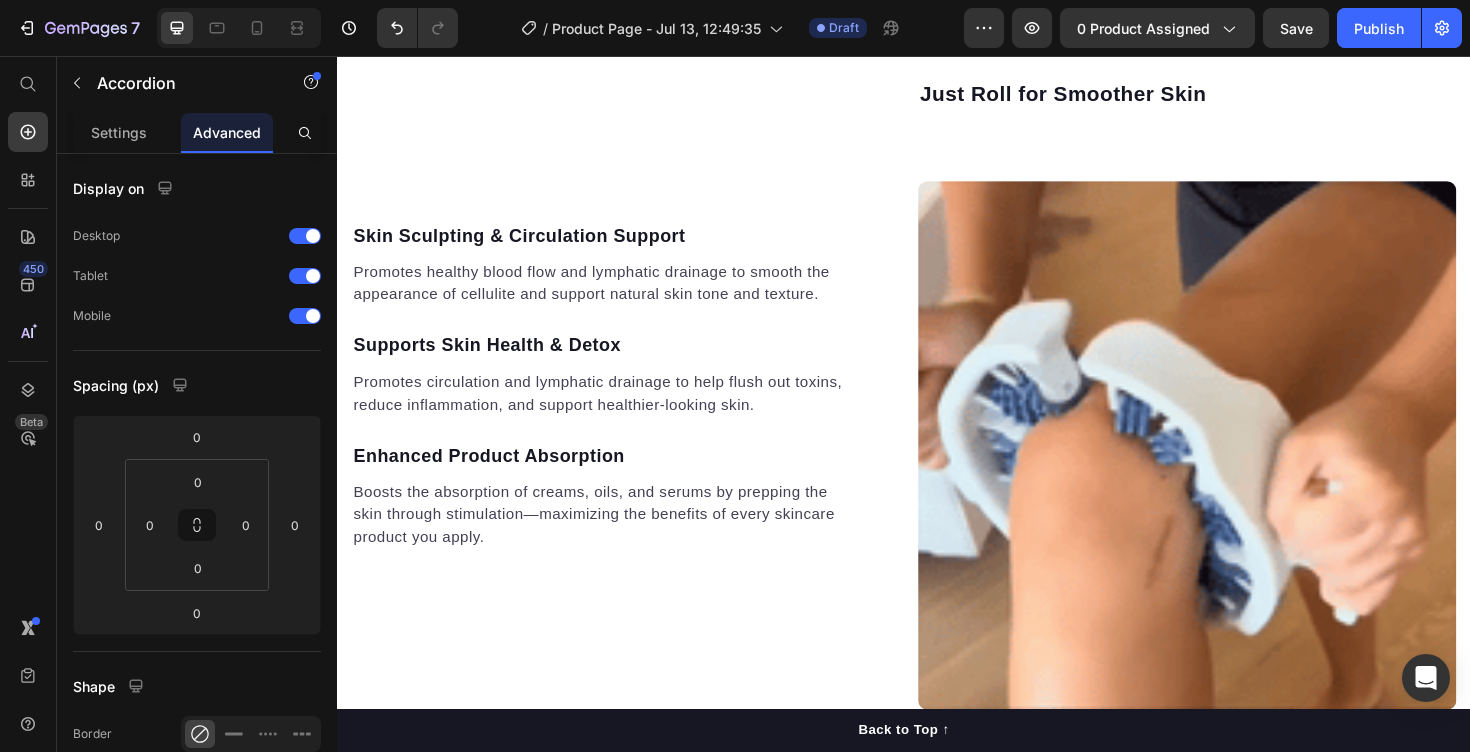scroll, scrollTop: 1890, scrollLeft: 0, axis: vertical 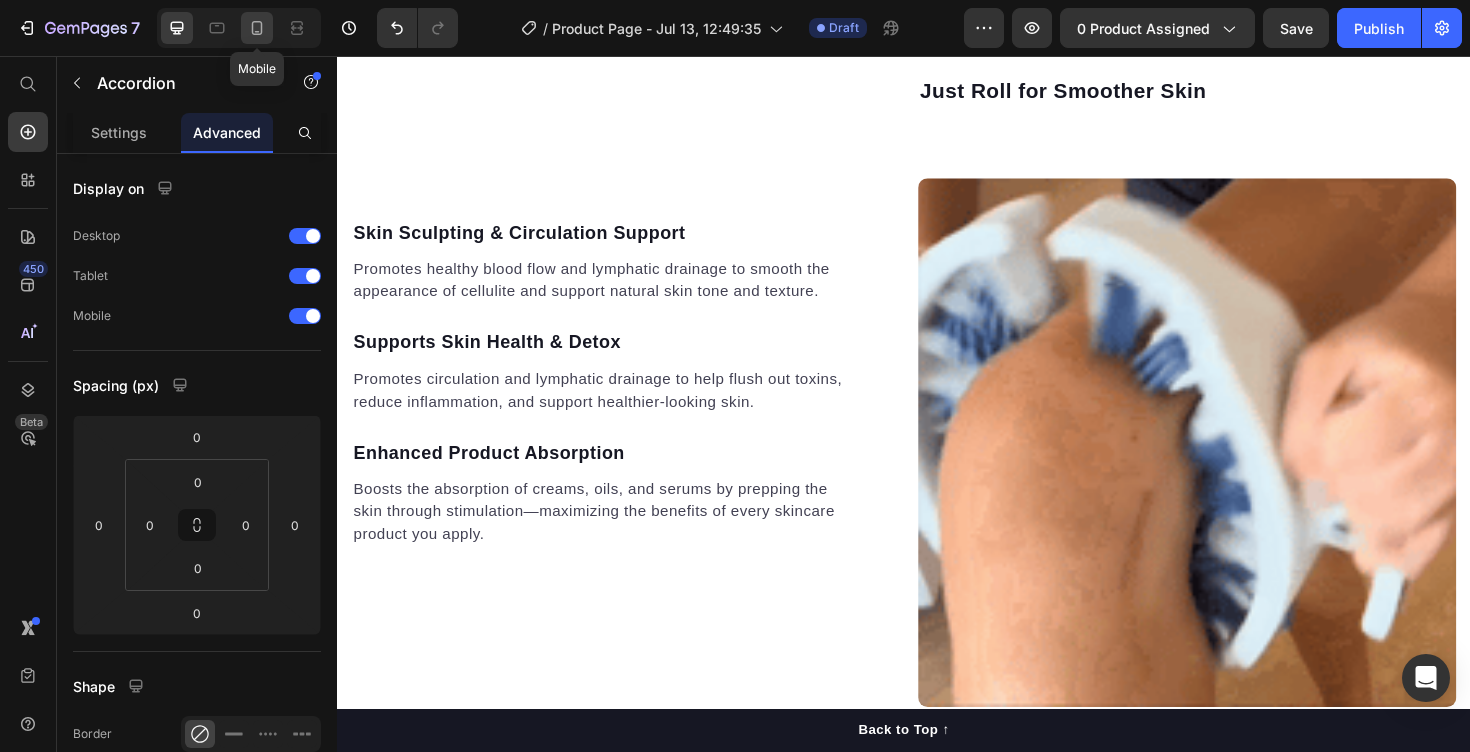 click 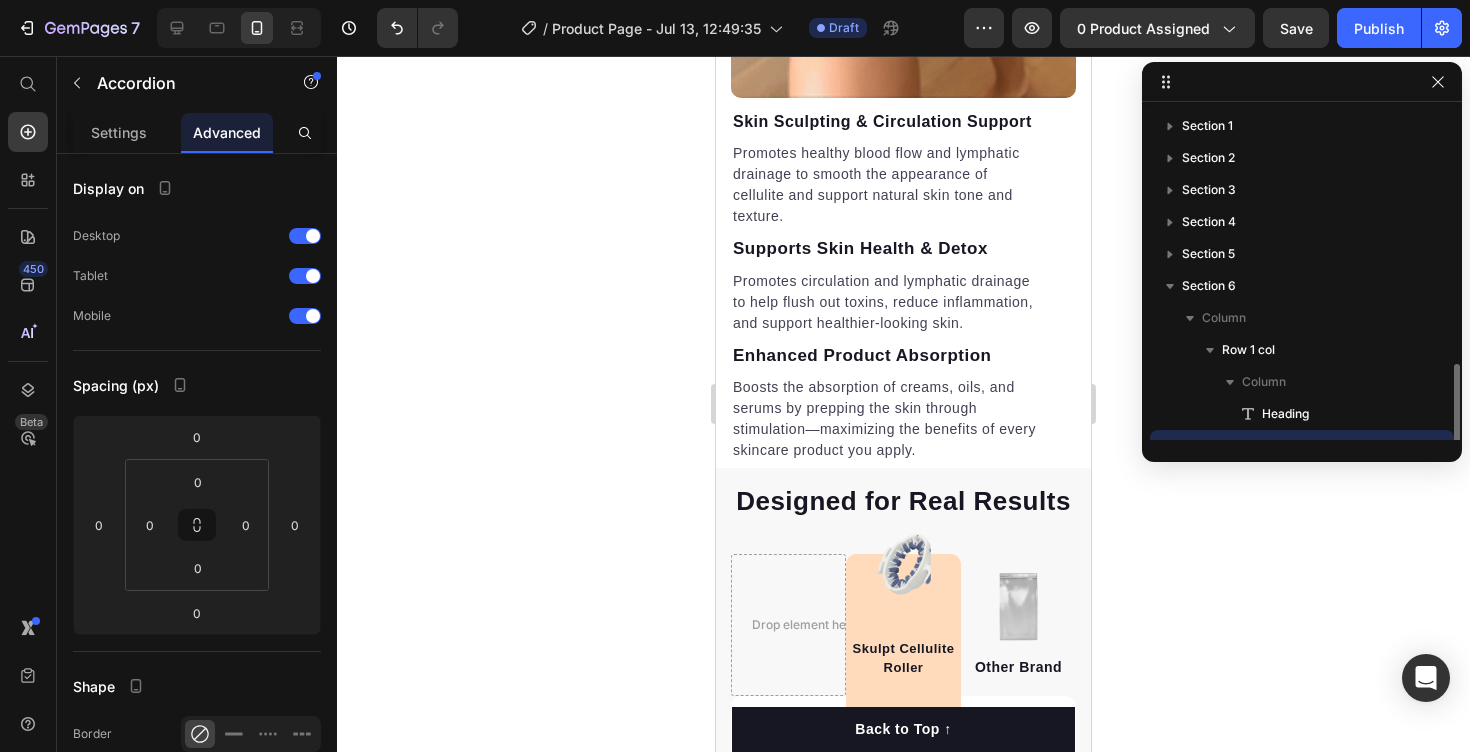scroll, scrollTop: 1802, scrollLeft: 0, axis: vertical 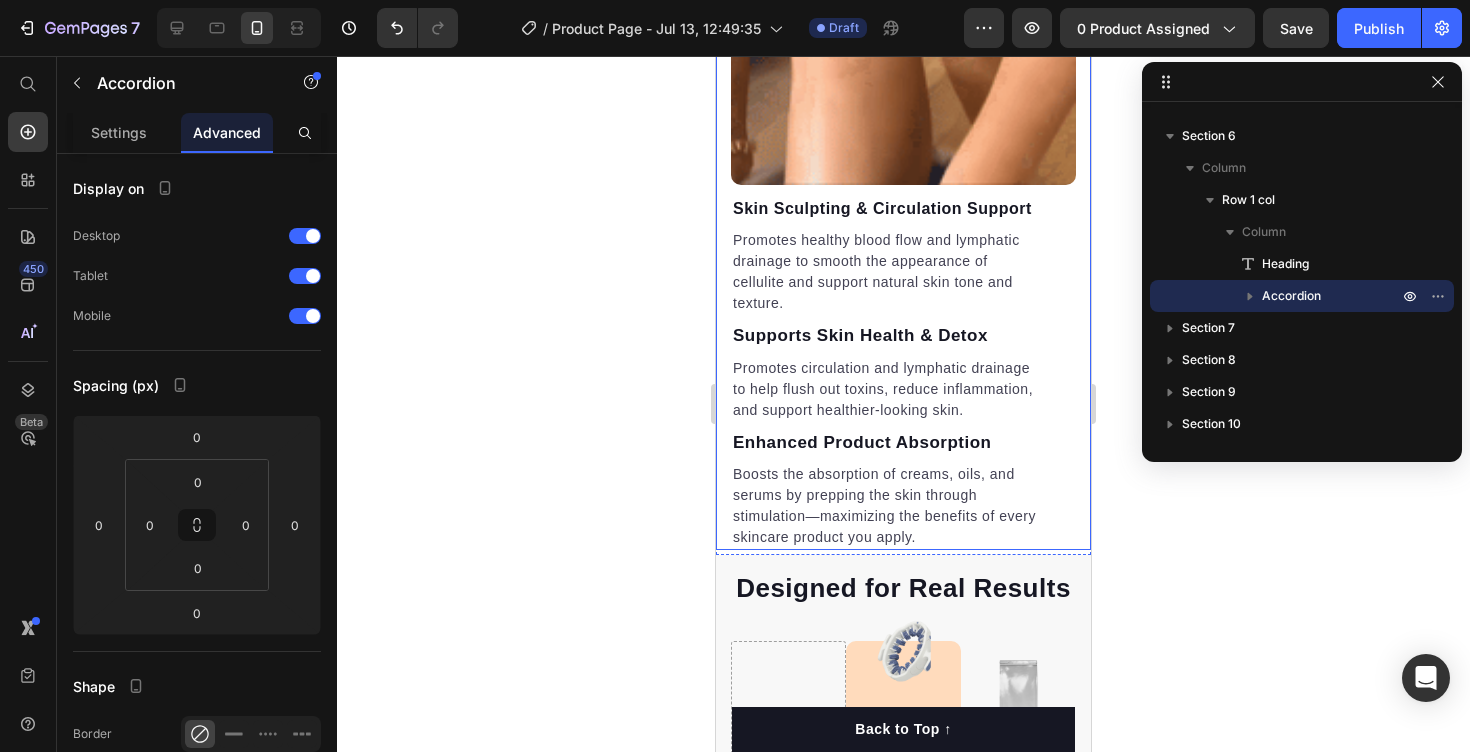 click on "Skin Sculpting & Circulation Support Text block Promotes healthy blood flow and lymphatic drainage to smooth the appearance of cellulite and support natural skin tone and texture. Text block Supports Skin Health & Detox Text block Promotes circulation and lymphatic drainage to help flush out toxins, reduce inflammation, and support healthier-looking skin. Text block Enhanced Product Absorption Text block Boosts the absorption of creams, oils, and serums by prepping the skin through stimulation—maximizing the benefits of every skincare product you apply. Text block Row Just Roll for Smoother Skin Heading Video Row" at bounding box center [903, 171] 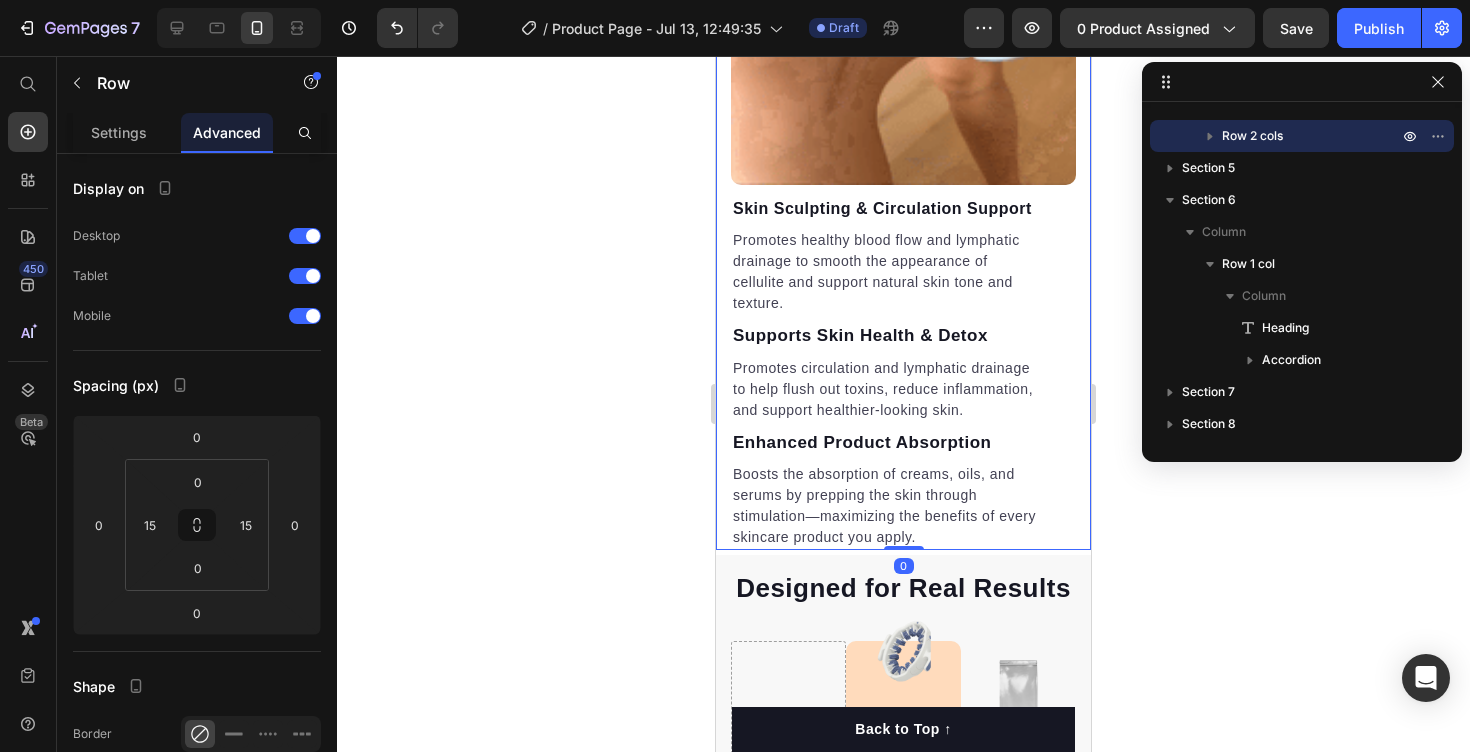 click 